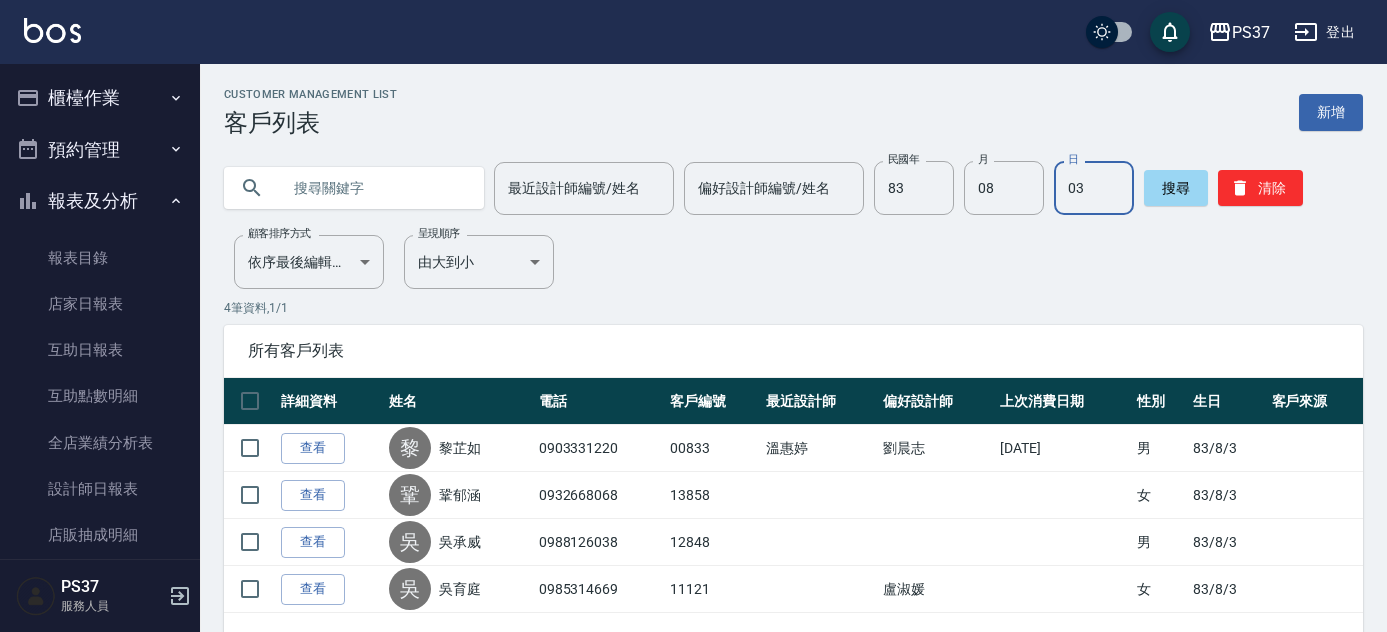 scroll, scrollTop: 0, scrollLeft: 0, axis: both 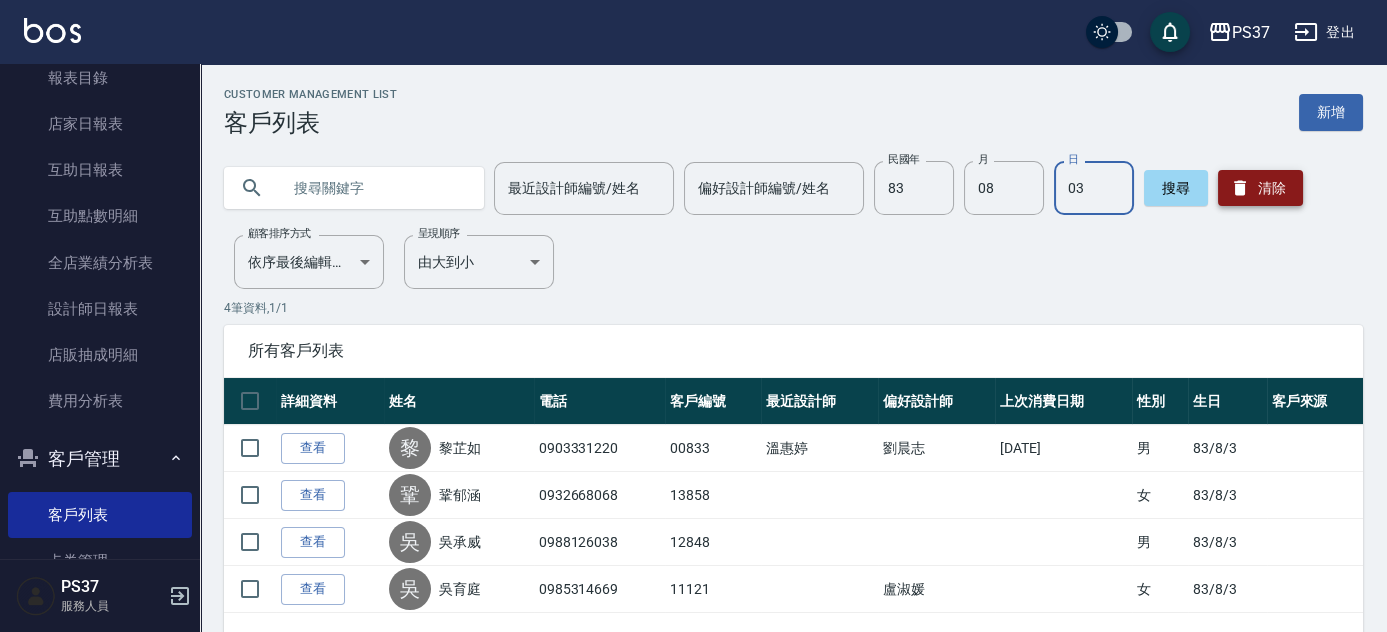click on "清除" at bounding box center [1260, 188] 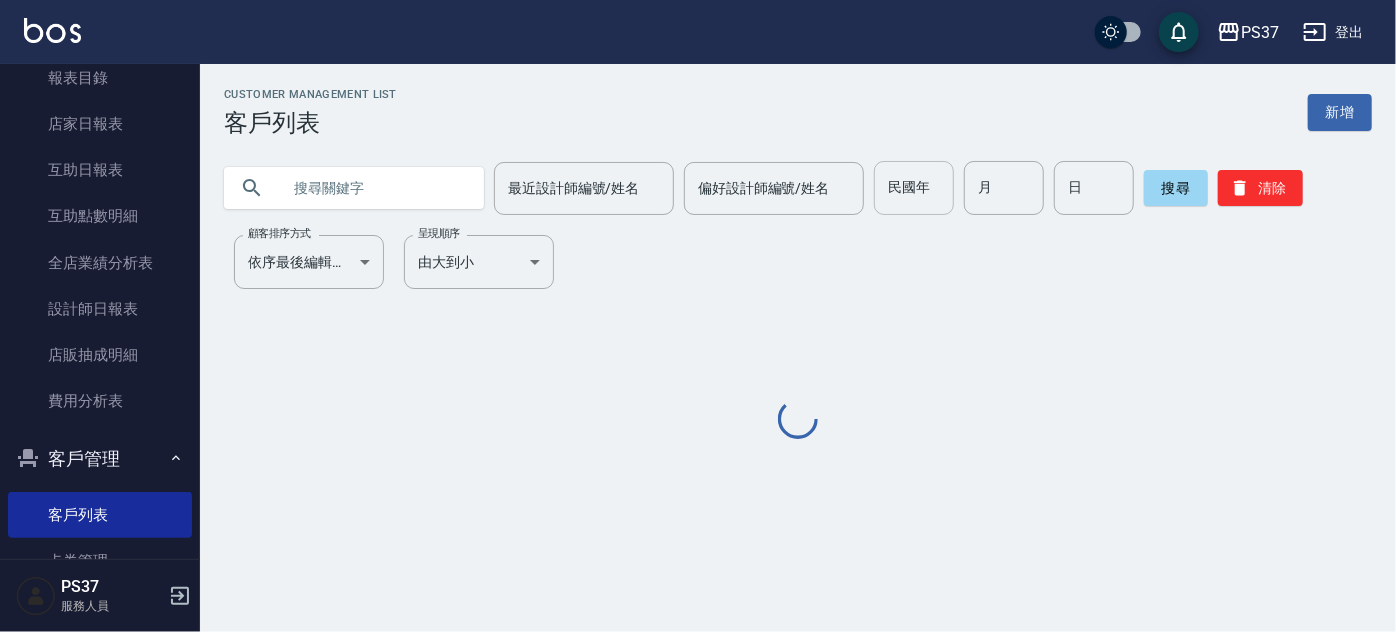 click on "民國年" at bounding box center [914, 188] 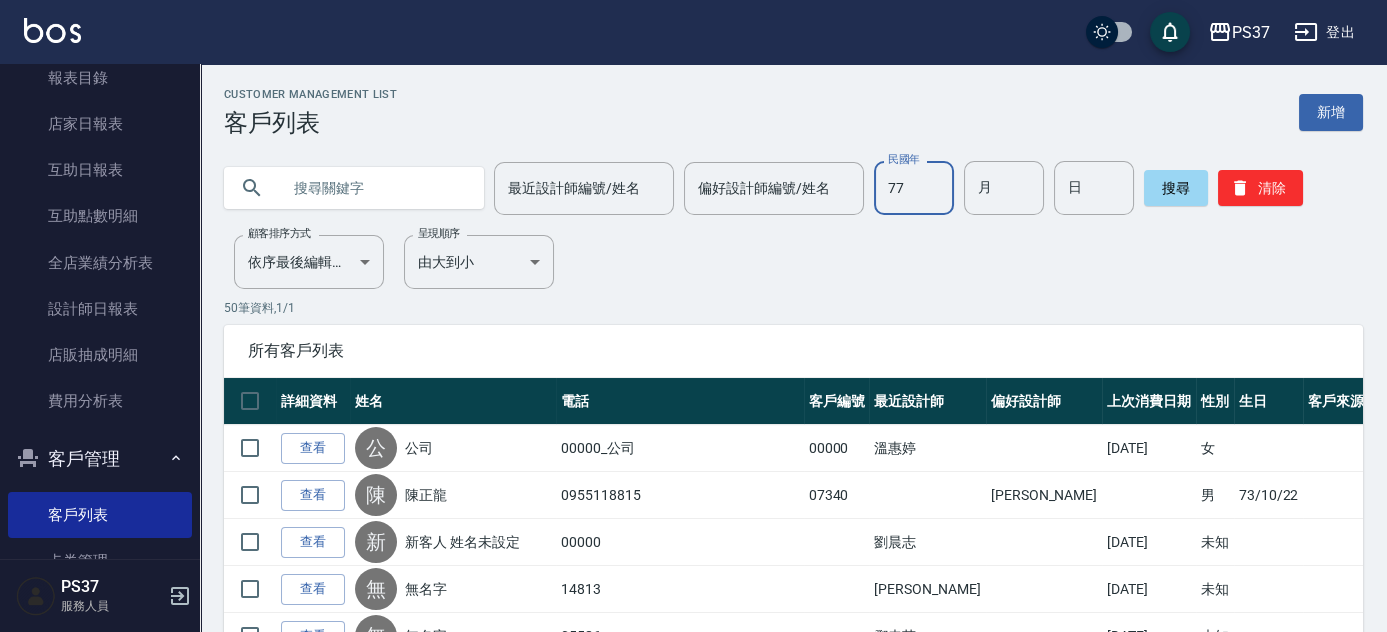 type on "77" 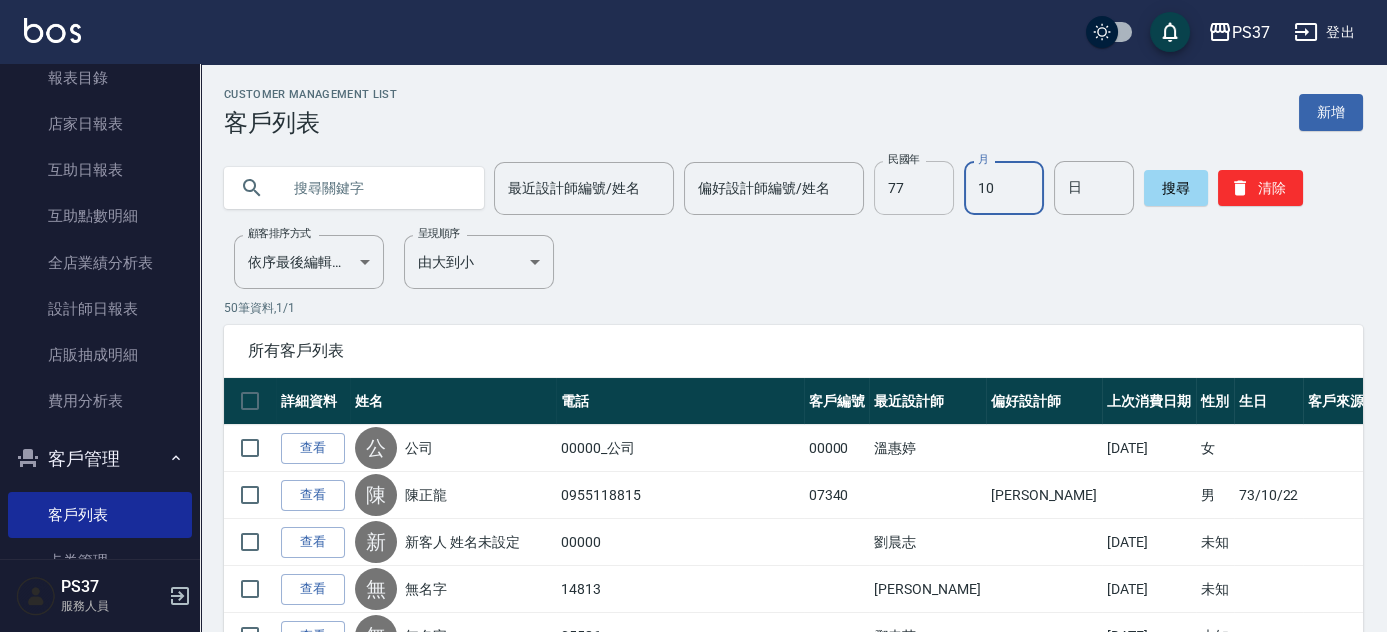 type on "10" 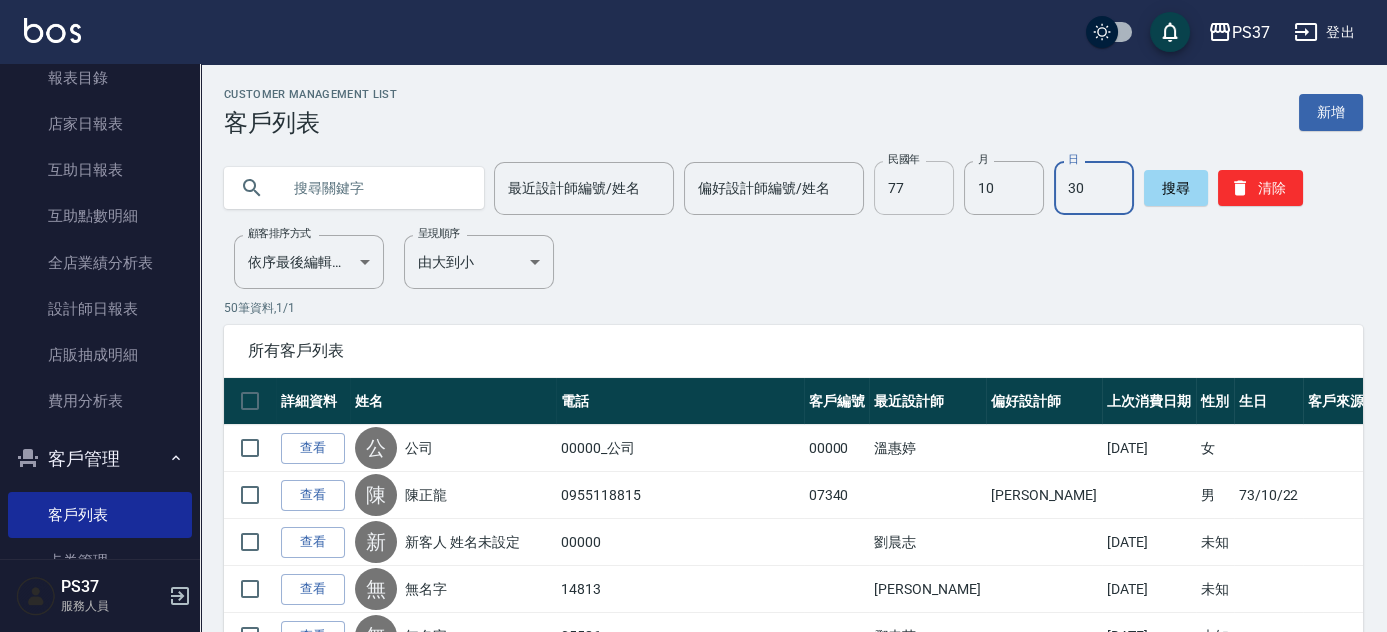 type on "30" 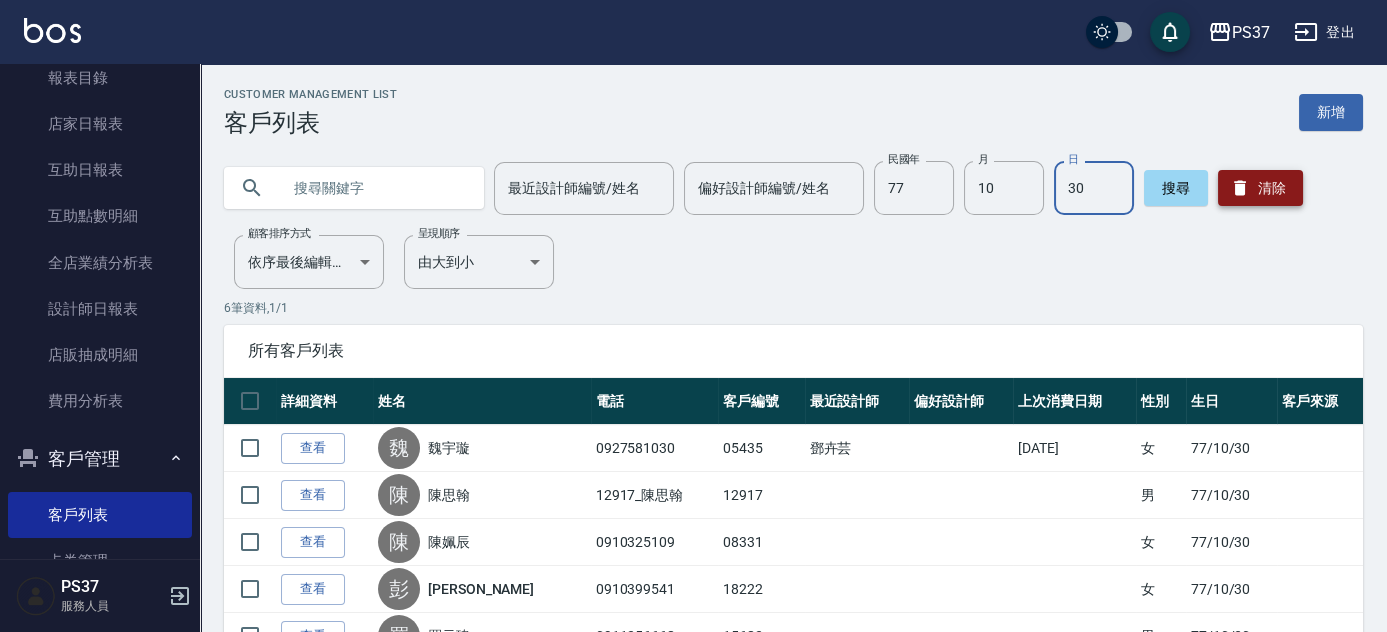 click on "清除" at bounding box center (1260, 188) 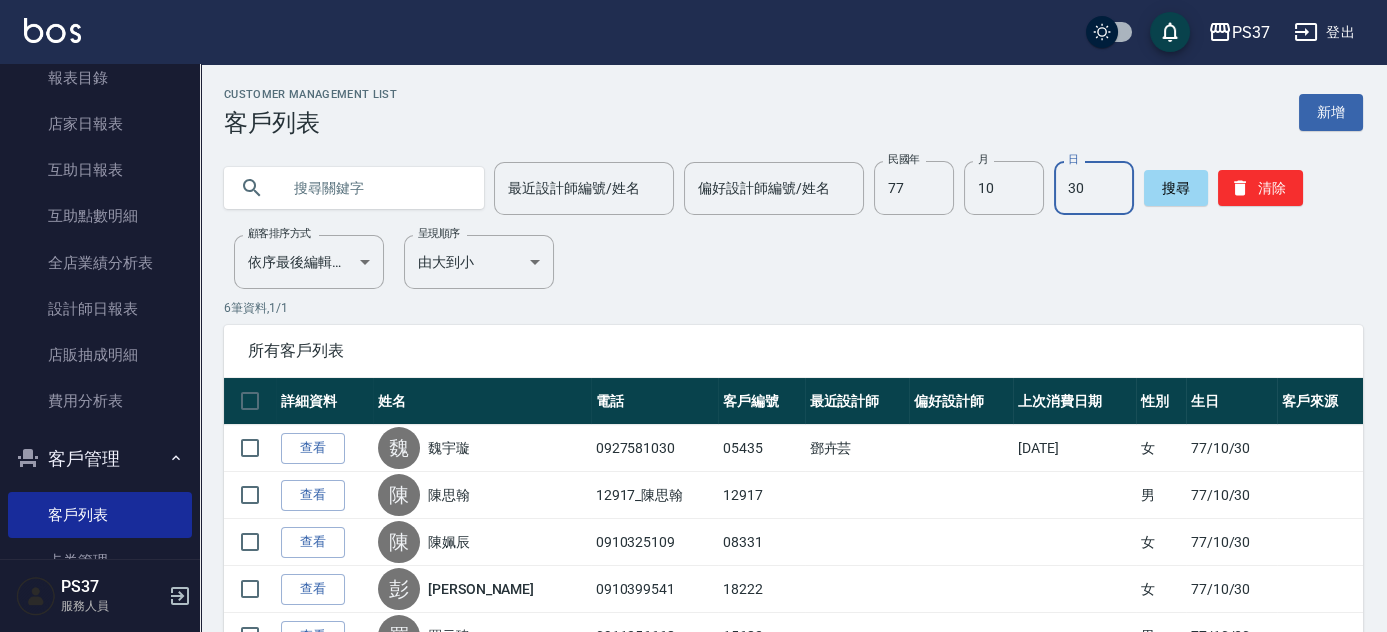 type 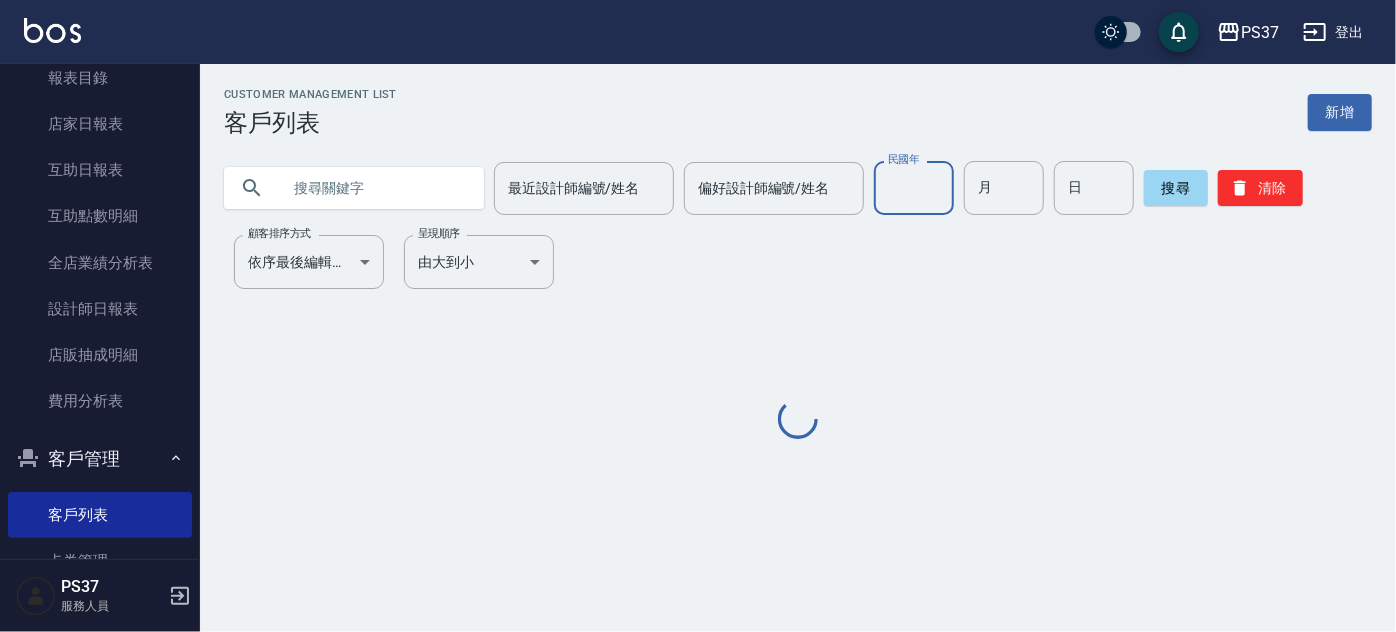 click on "民國年" at bounding box center (914, 188) 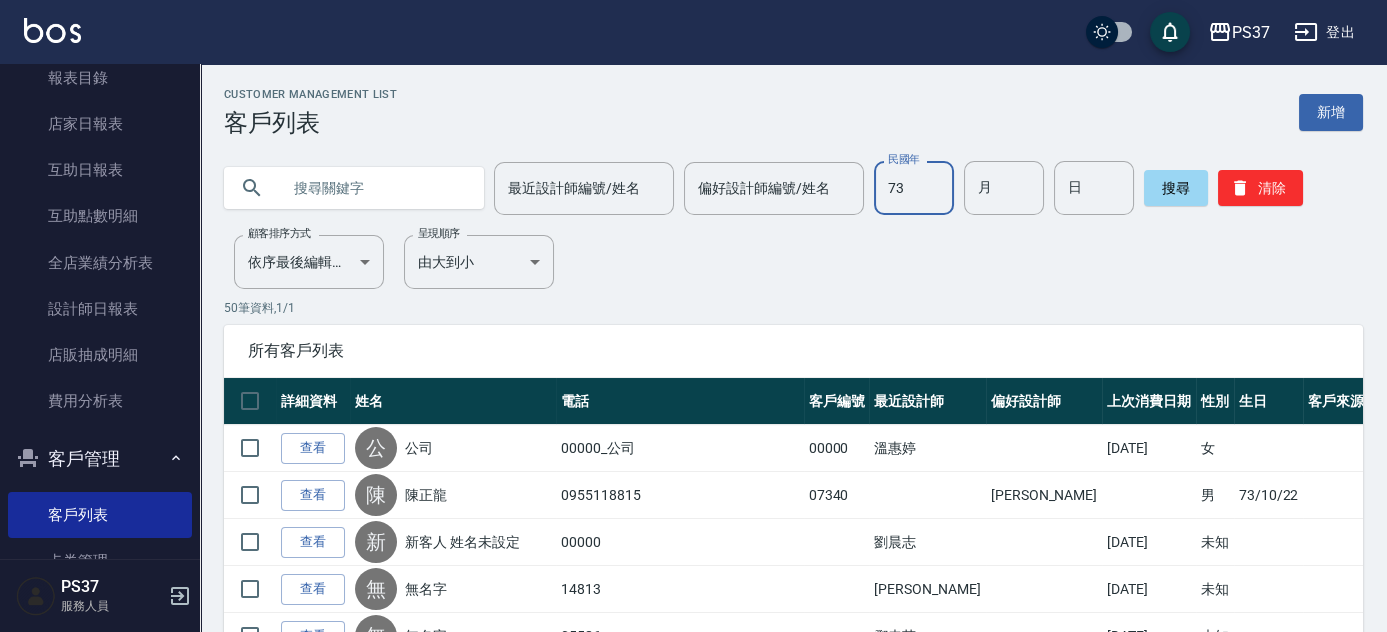 type on "73" 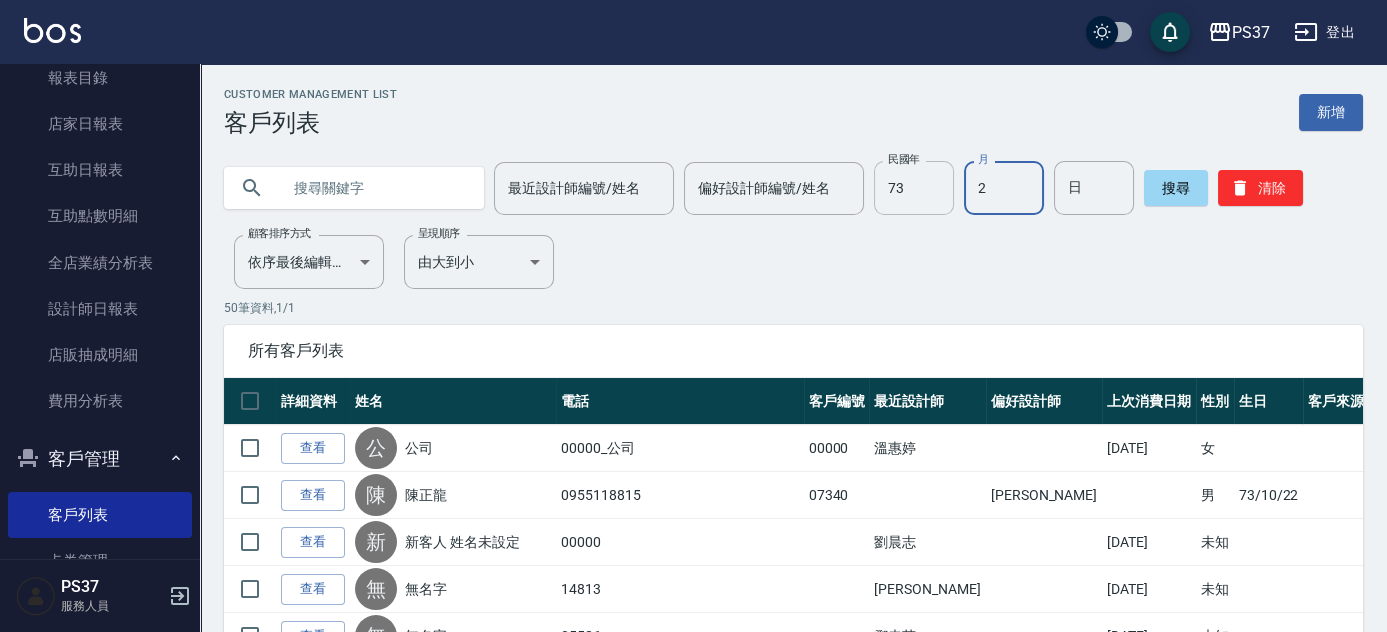 type on "2" 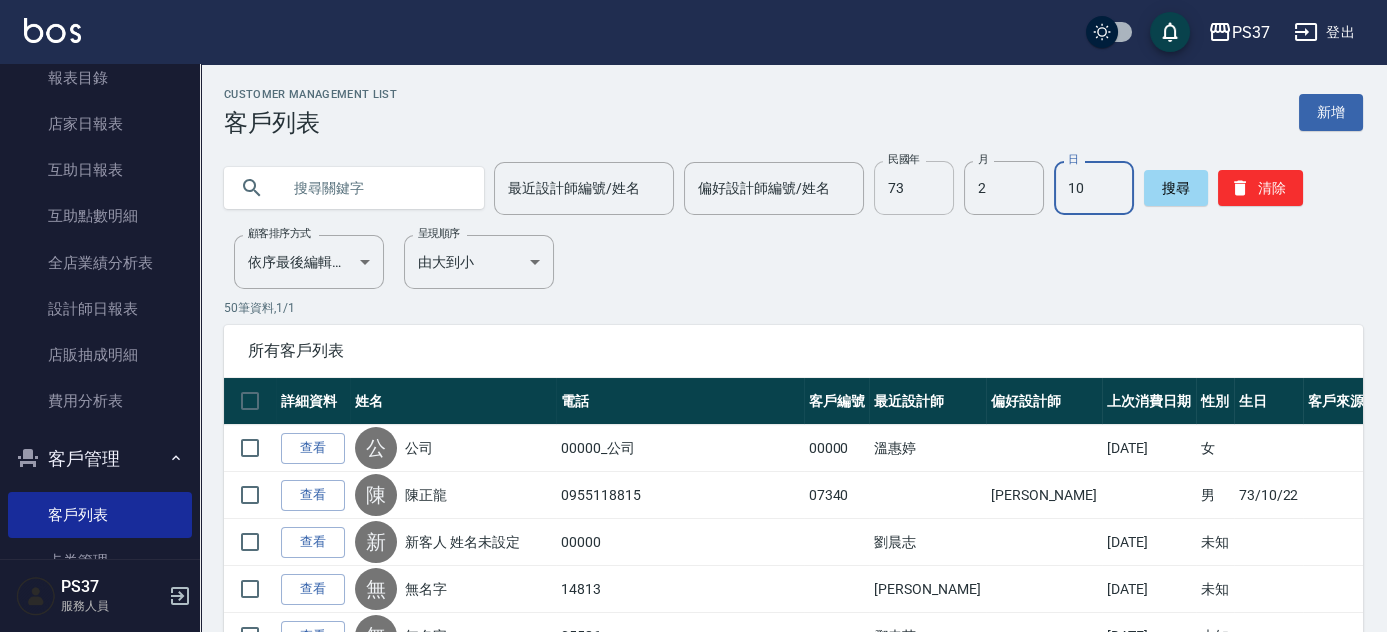 type on "10" 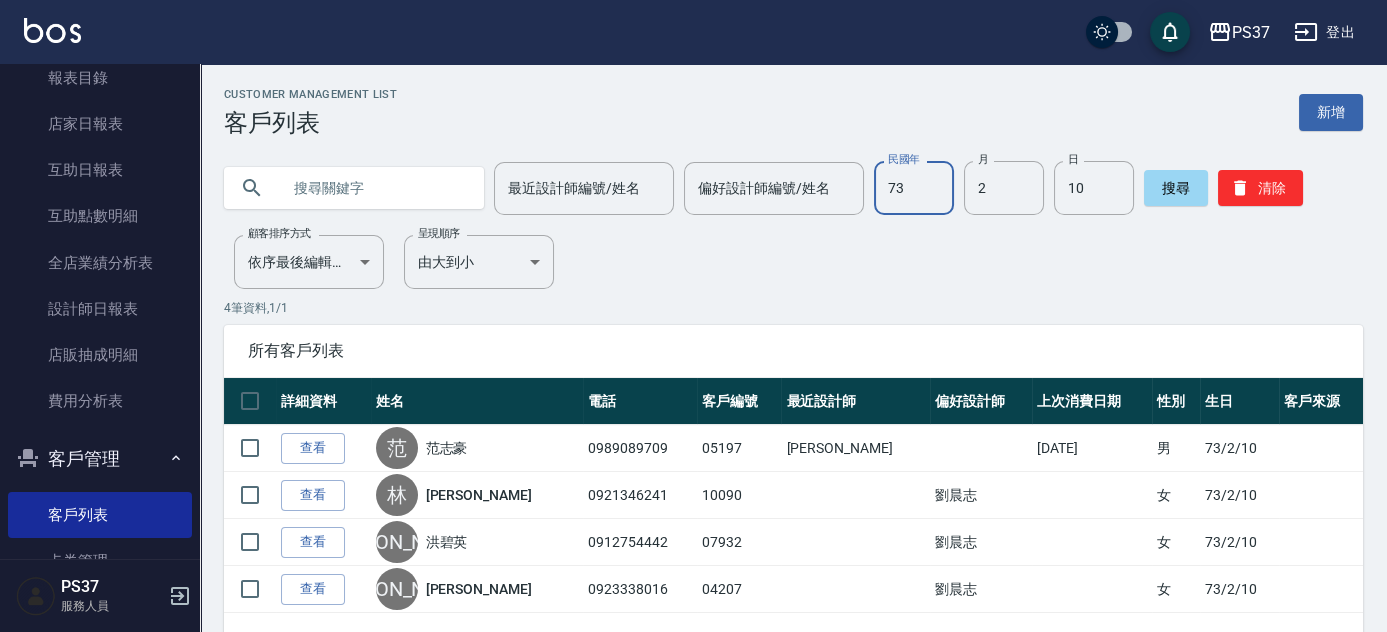 click on "73" at bounding box center (914, 188) 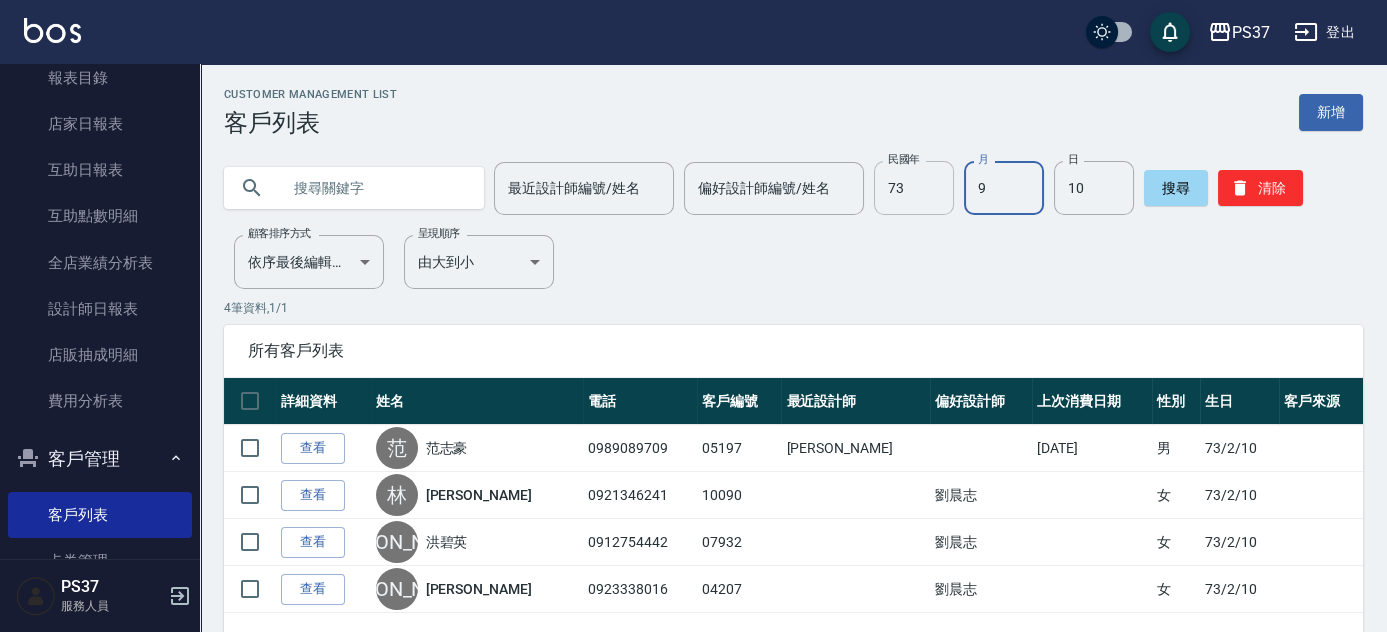 type on "9" 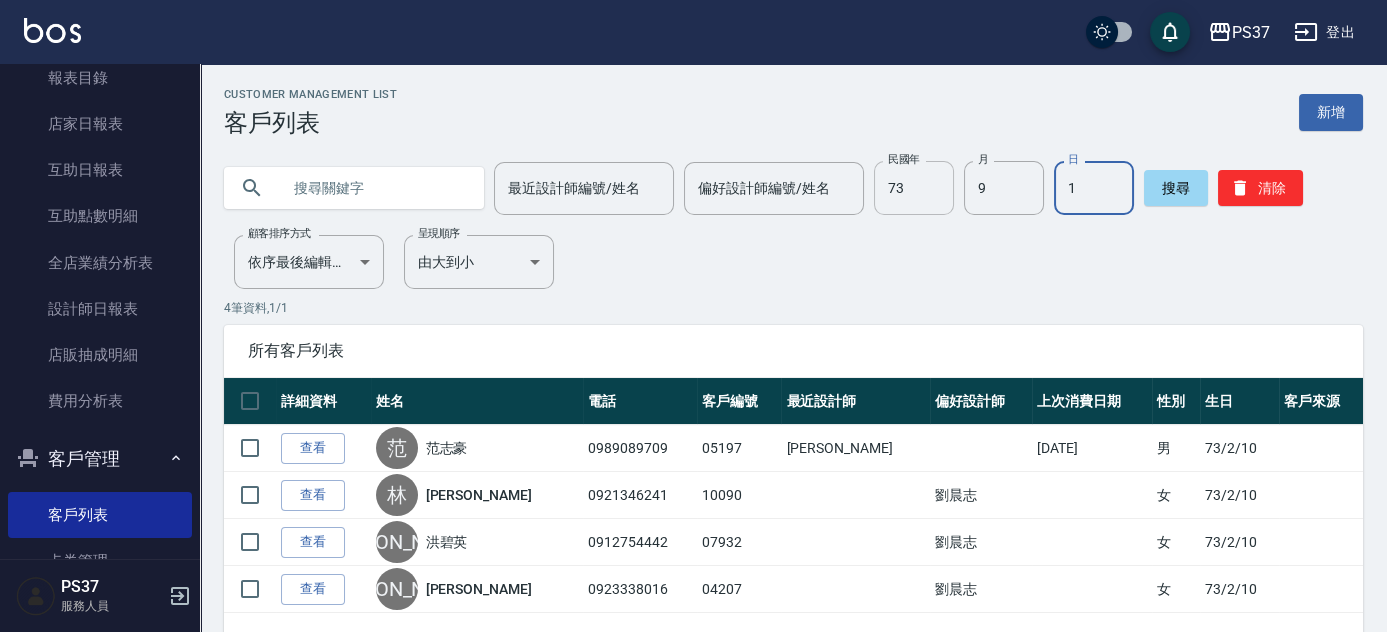 type on "1" 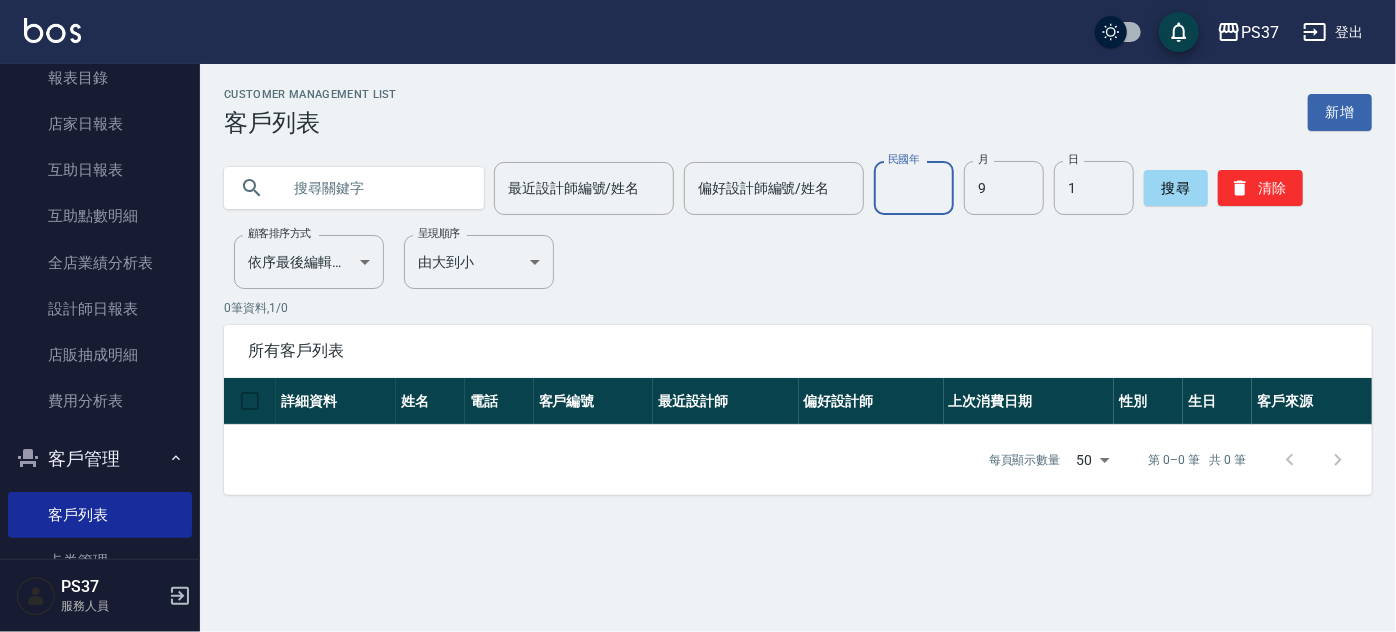 type 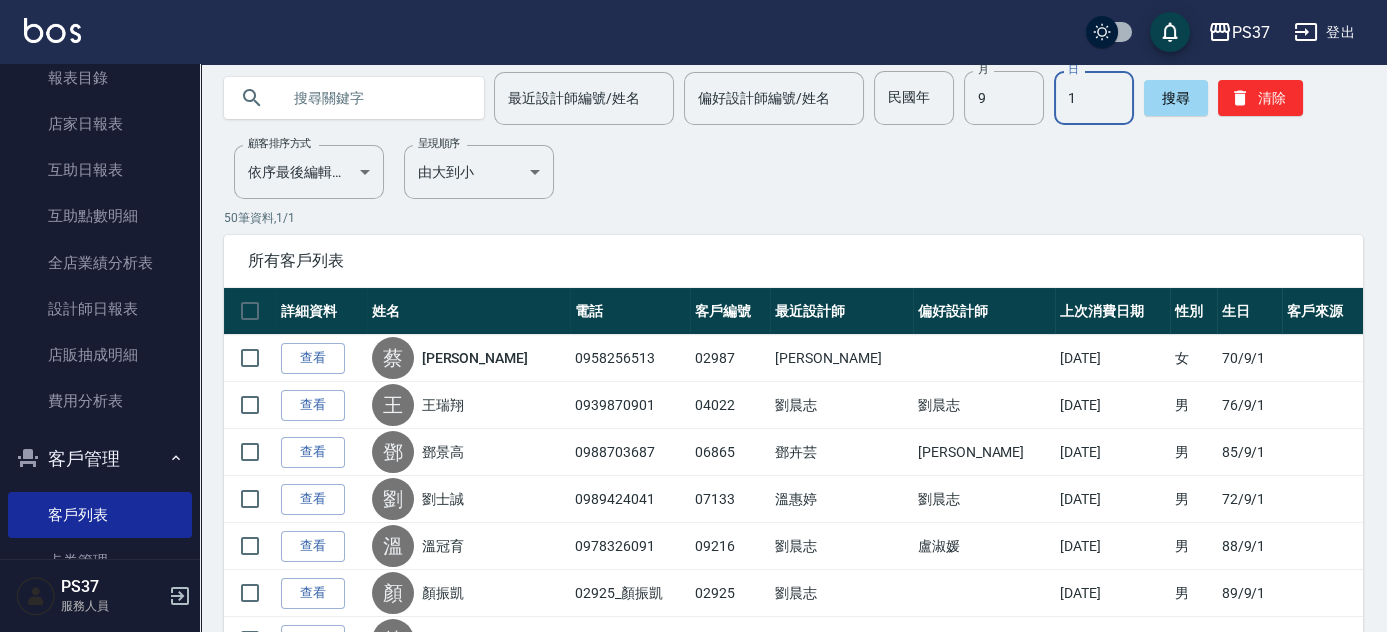 scroll, scrollTop: 181, scrollLeft: 0, axis: vertical 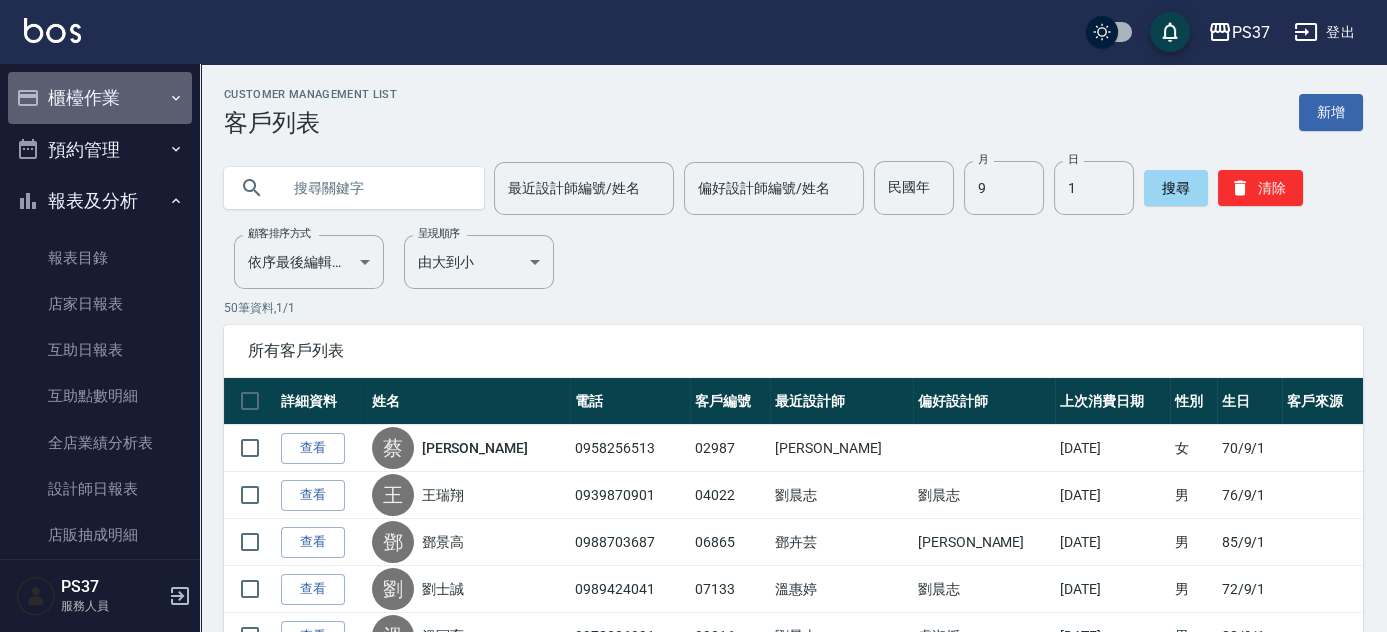 click on "櫃檯作業" at bounding box center (100, 98) 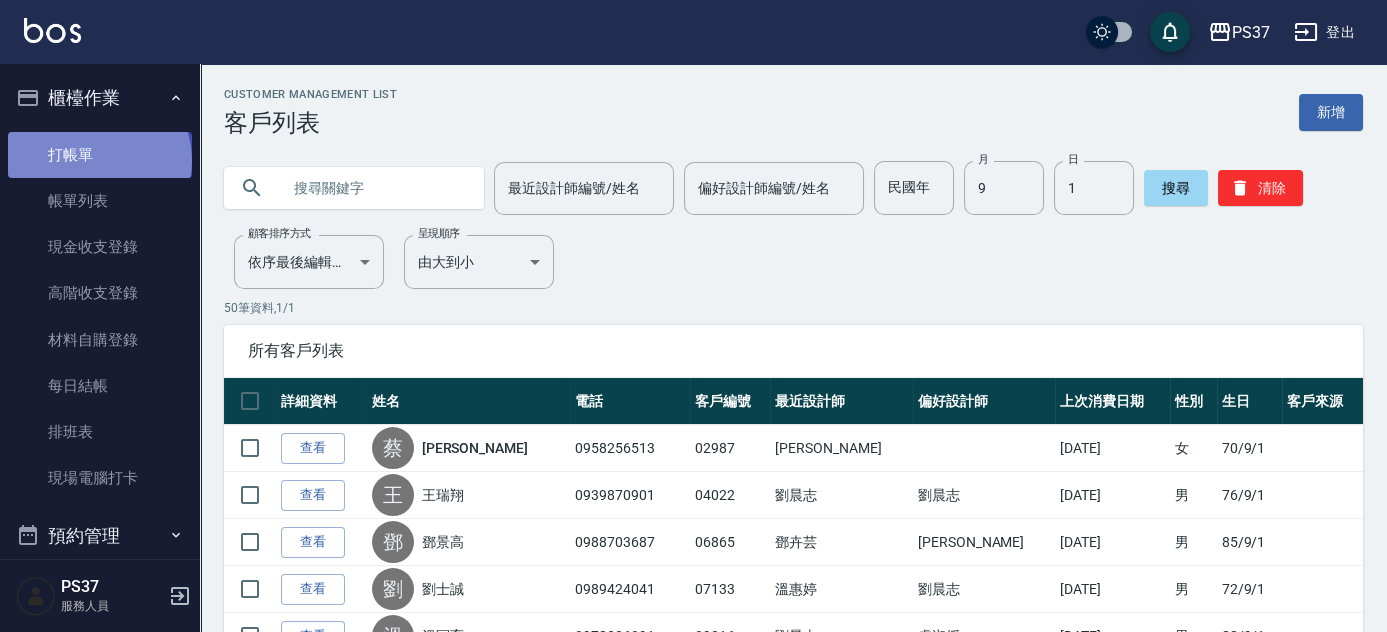 click on "打帳單" at bounding box center [100, 155] 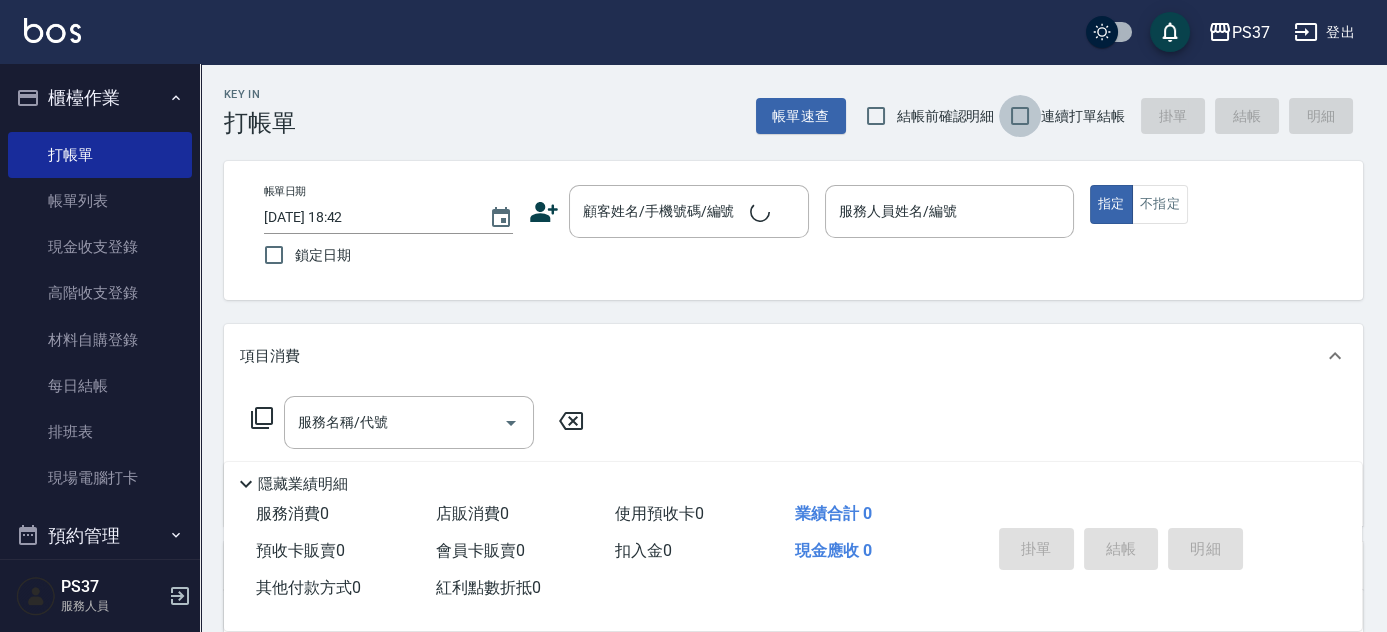 click on "連續打單結帳" at bounding box center [1020, 116] 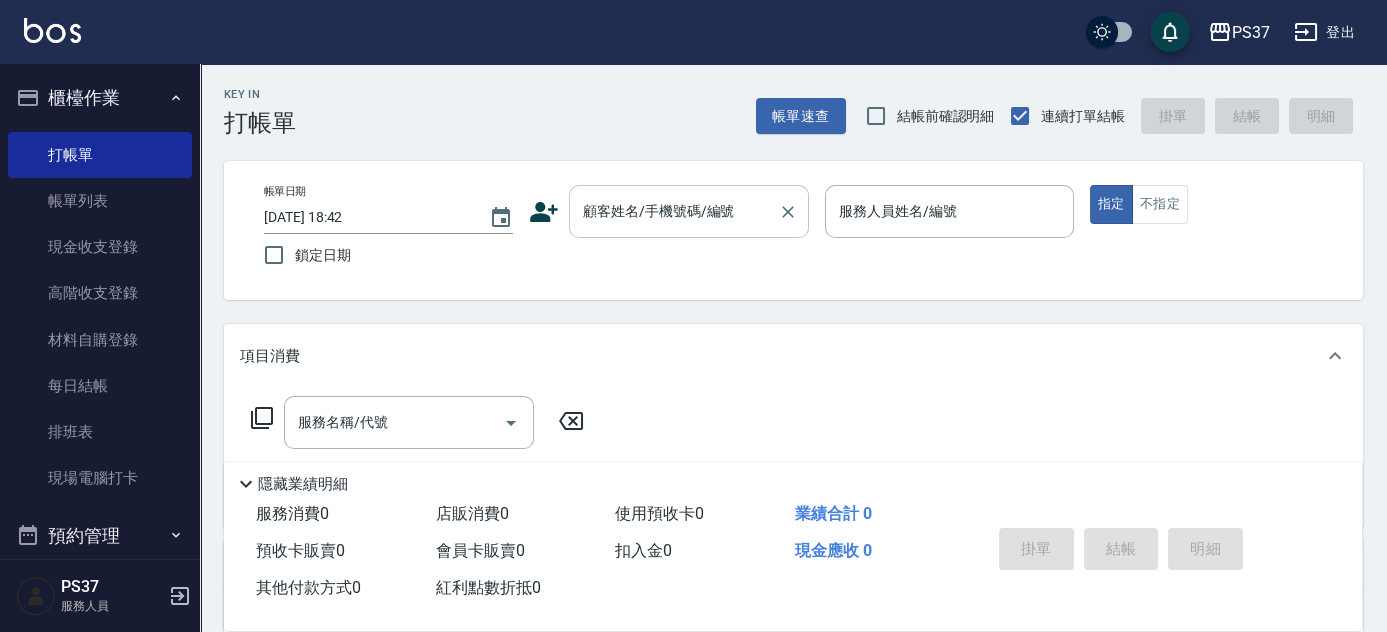 click on "顧客姓名/手機號碼/編號" at bounding box center [674, 211] 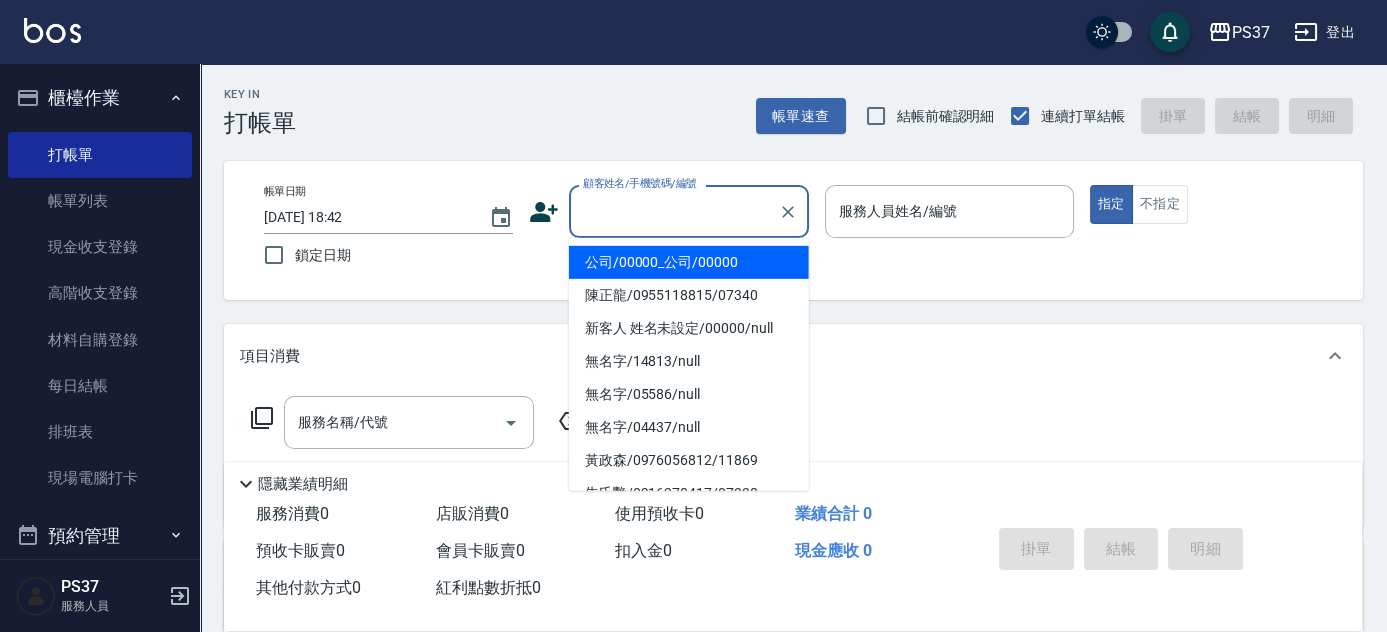 click on "公司/00000_公司/00000" at bounding box center (689, 262) 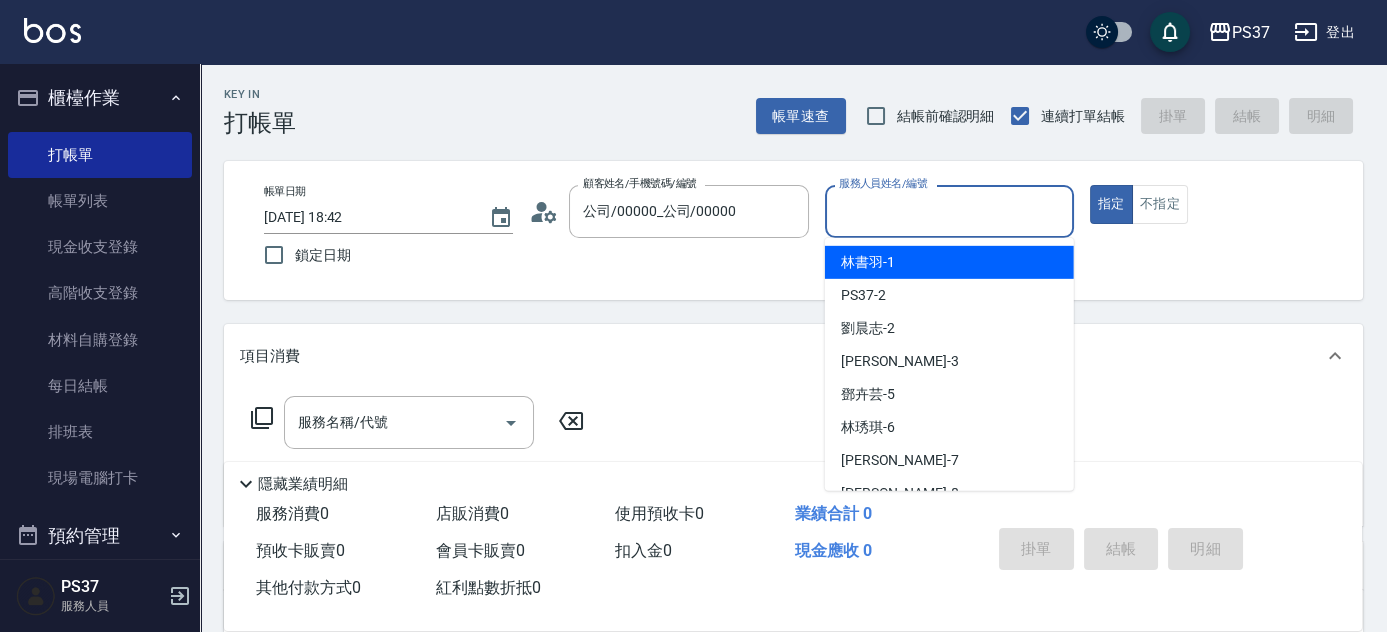 click on "服務人員姓名/編號" at bounding box center (949, 211) 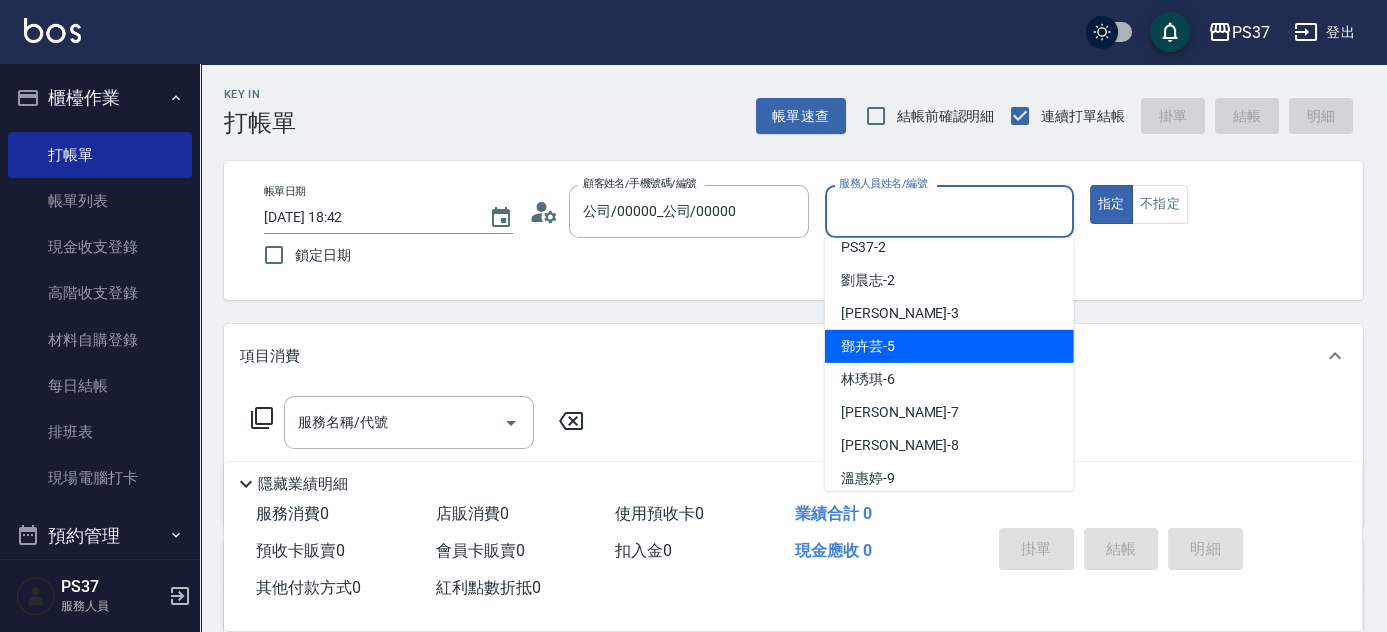scroll, scrollTop: 90, scrollLeft: 0, axis: vertical 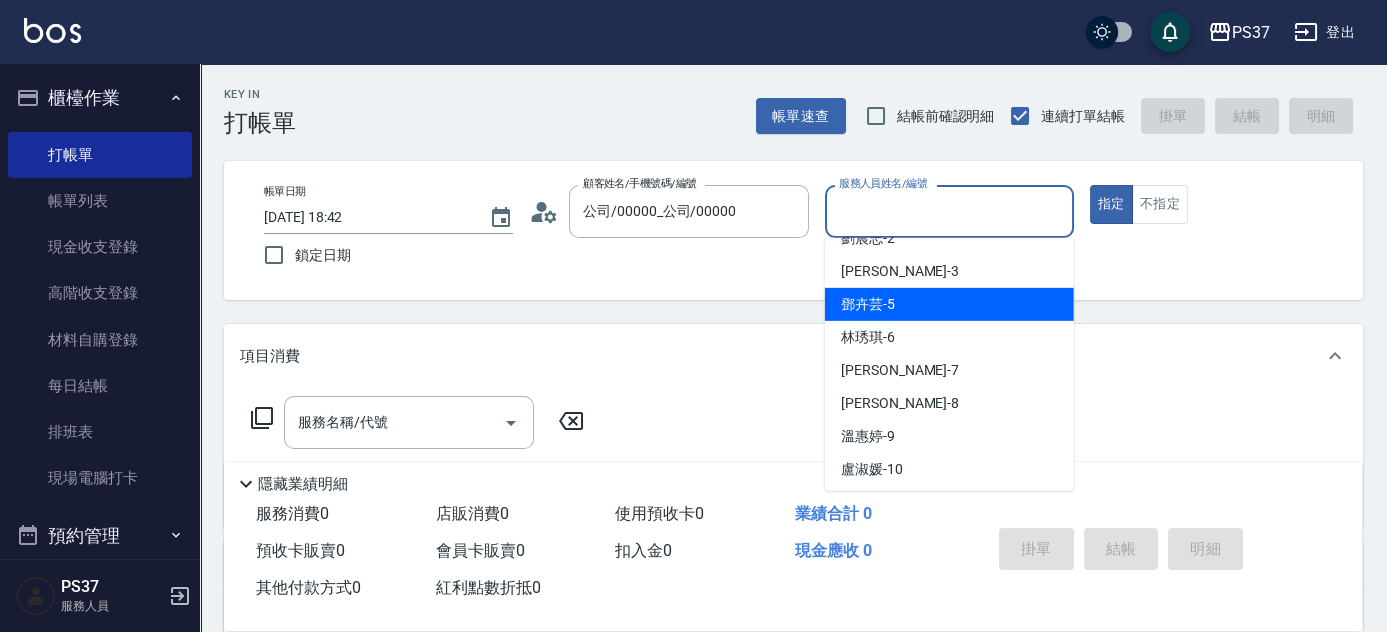 click on "徐雅娟 -8" at bounding box center [949, 403] 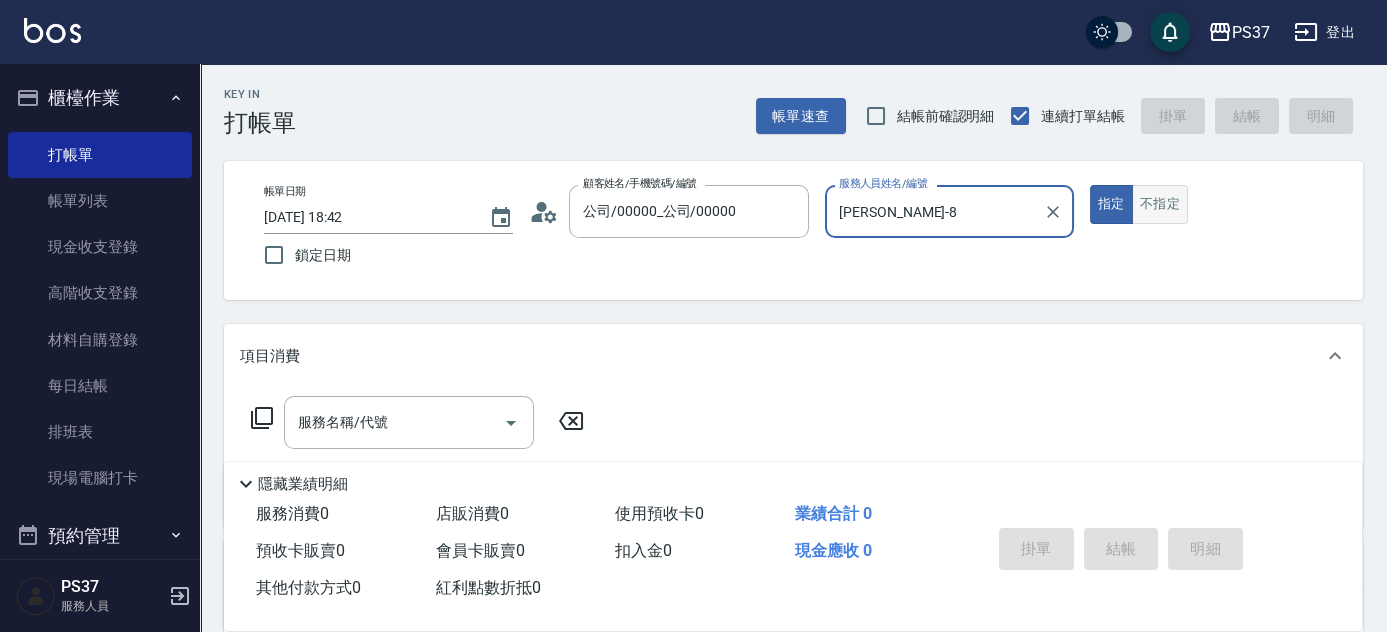 click on "不指定" at bounding box center [1160, 204] 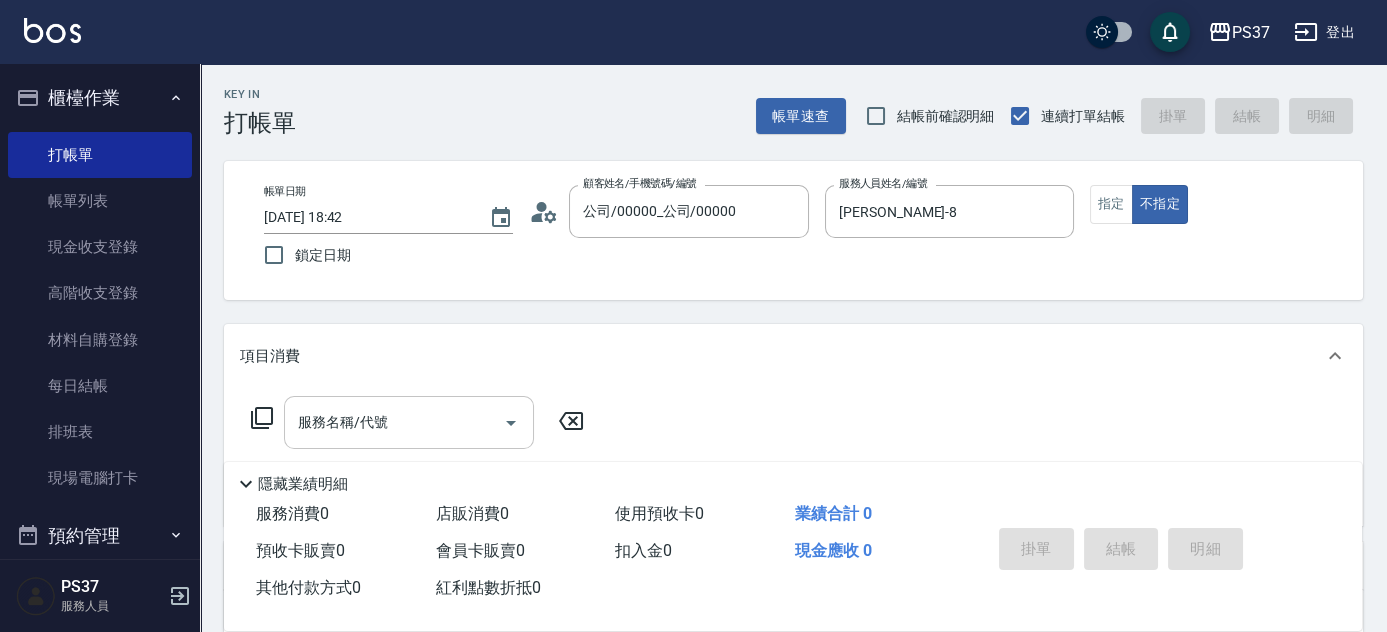 click on "服務名稱/代號" at bounding box center [394, 422] 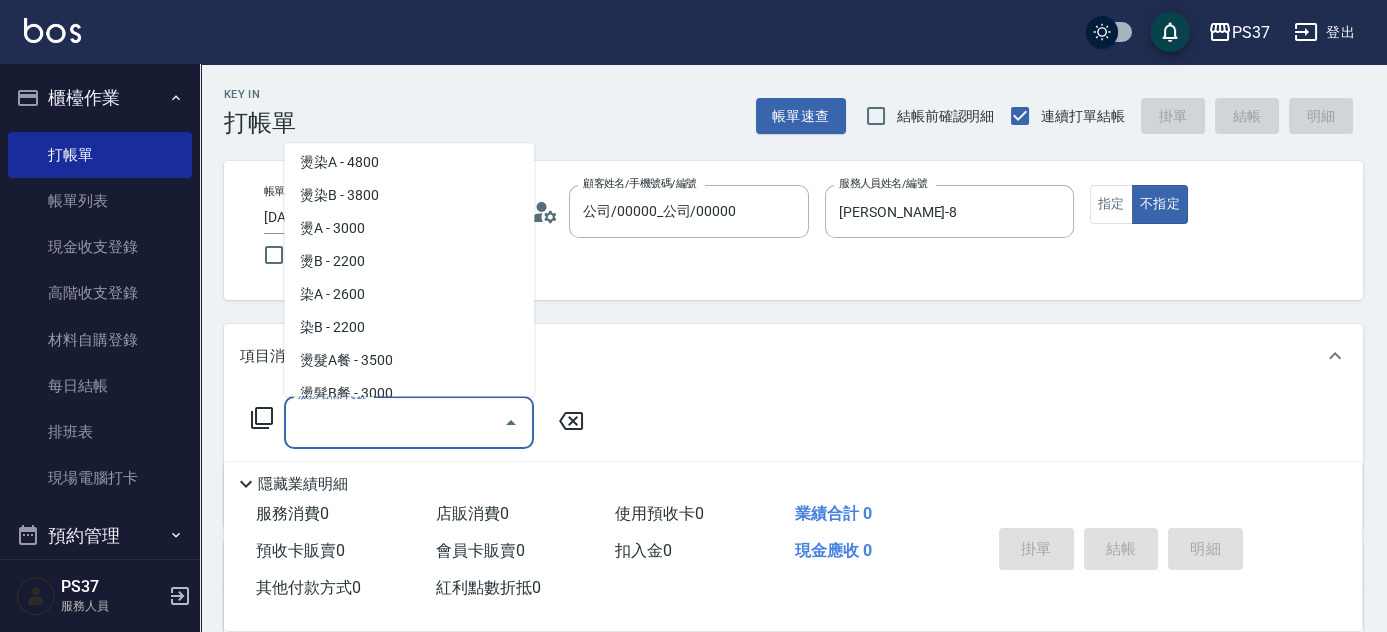 scroll, scrollTop: 2214, scrollLeft: 0, axis: vertical 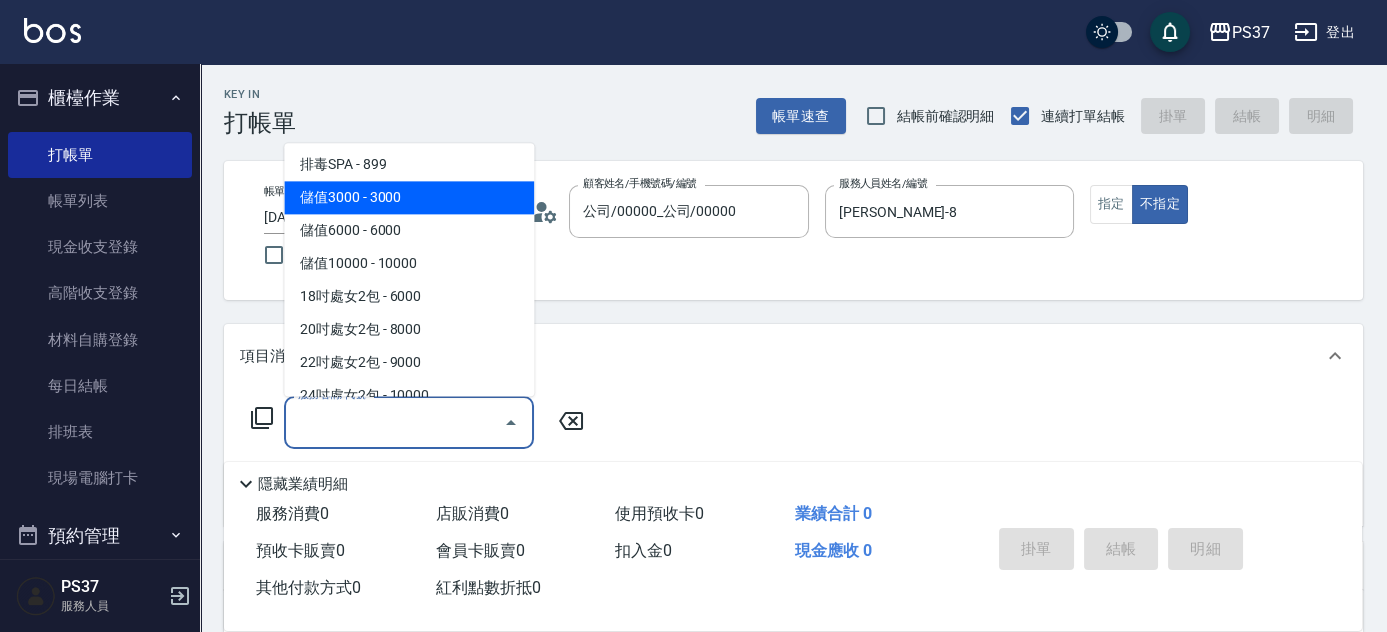 click on "儲值3000 - 3000" at bounding box center (409, 198) 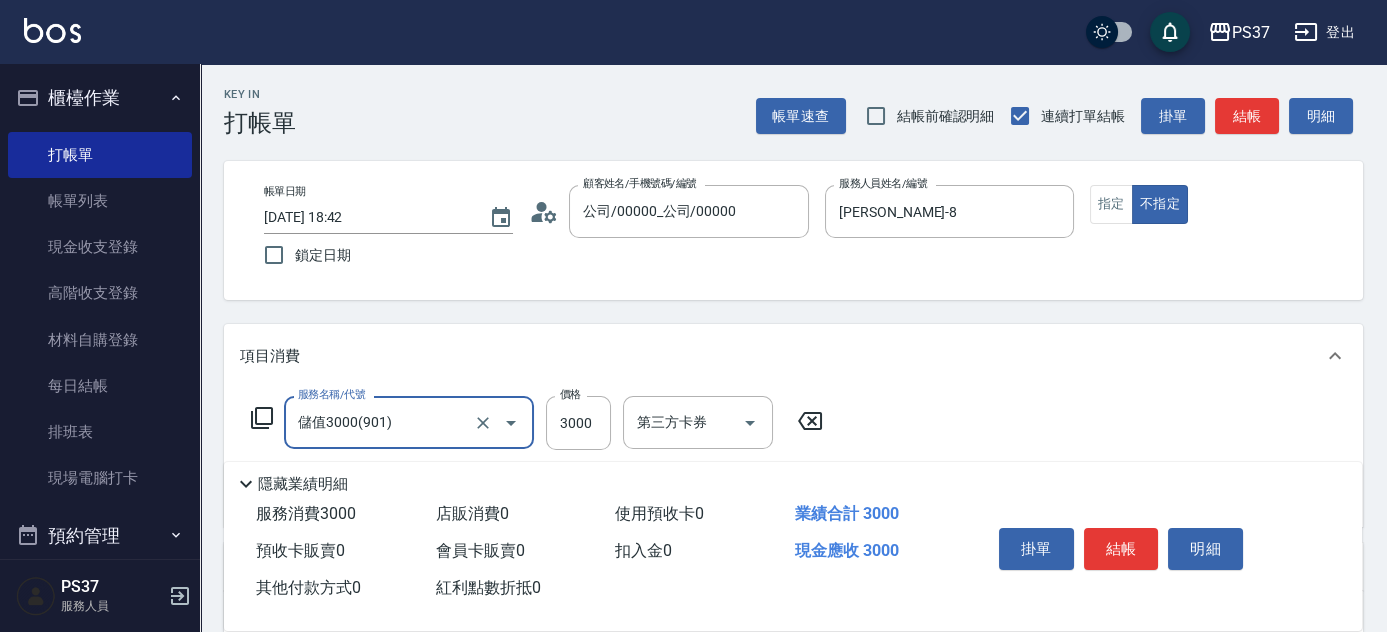scroll, scrollTop: 181, scrollLeft: 0, axis: vertical 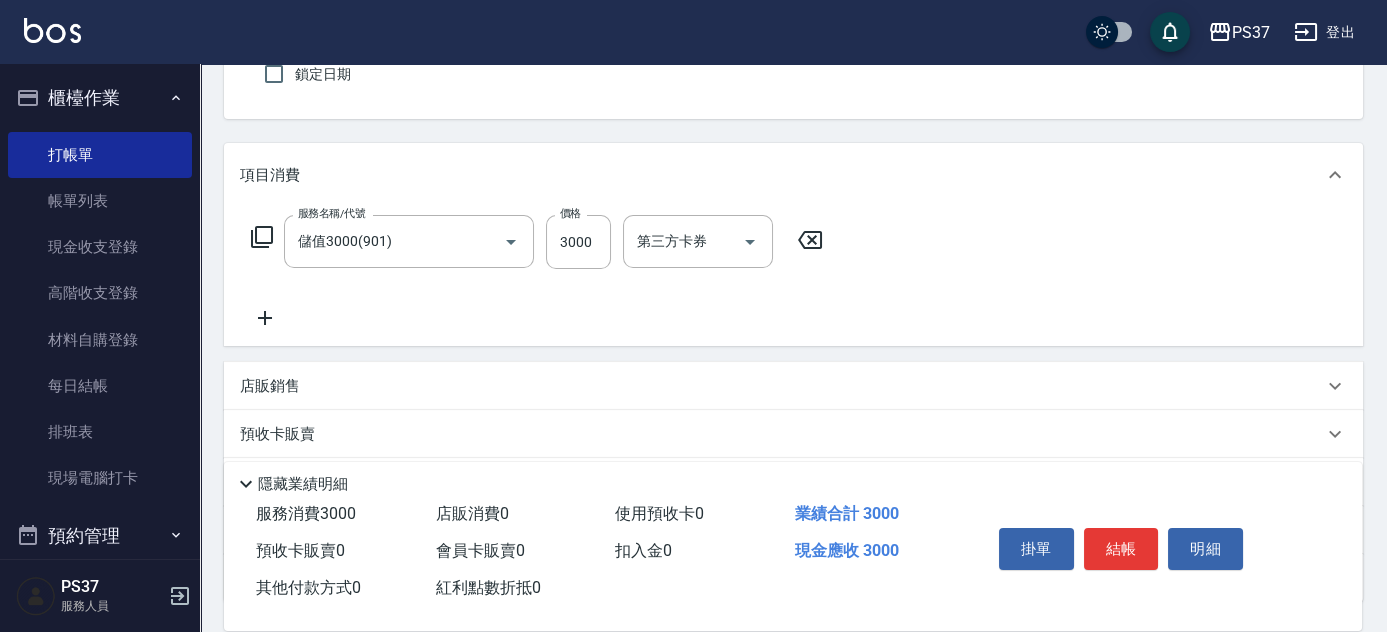 click 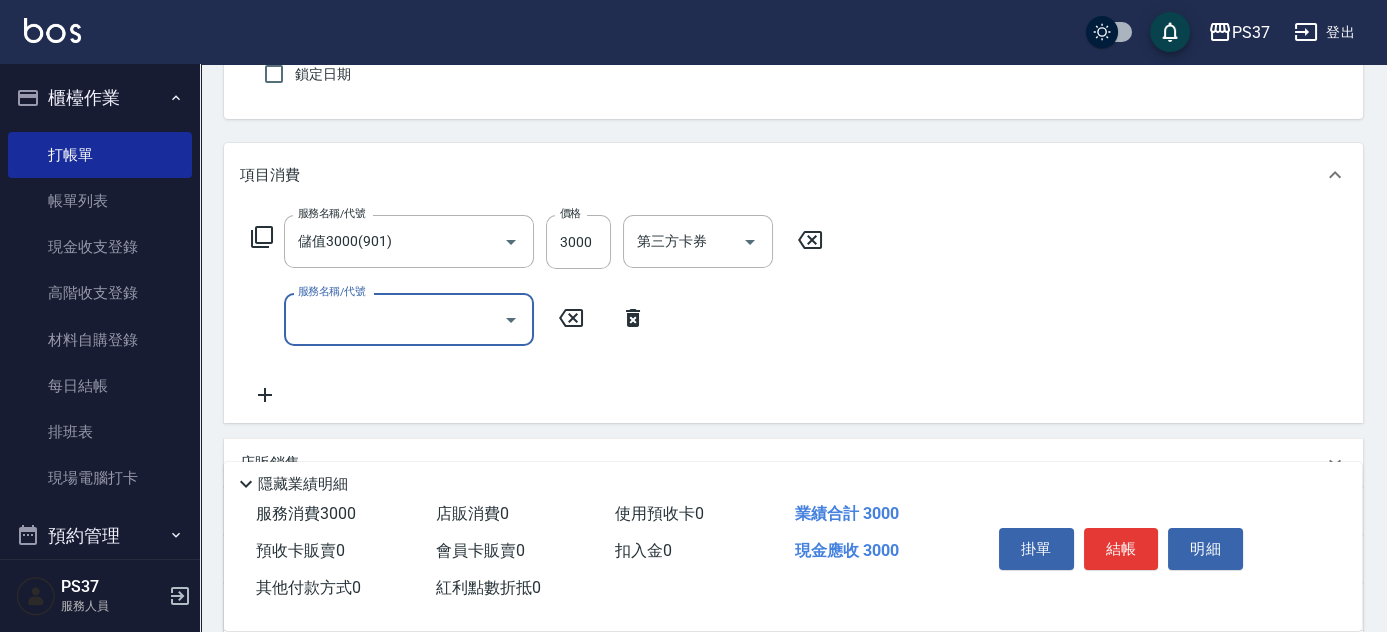click on "服務名稱/代號" at bounding box center [394, 319] 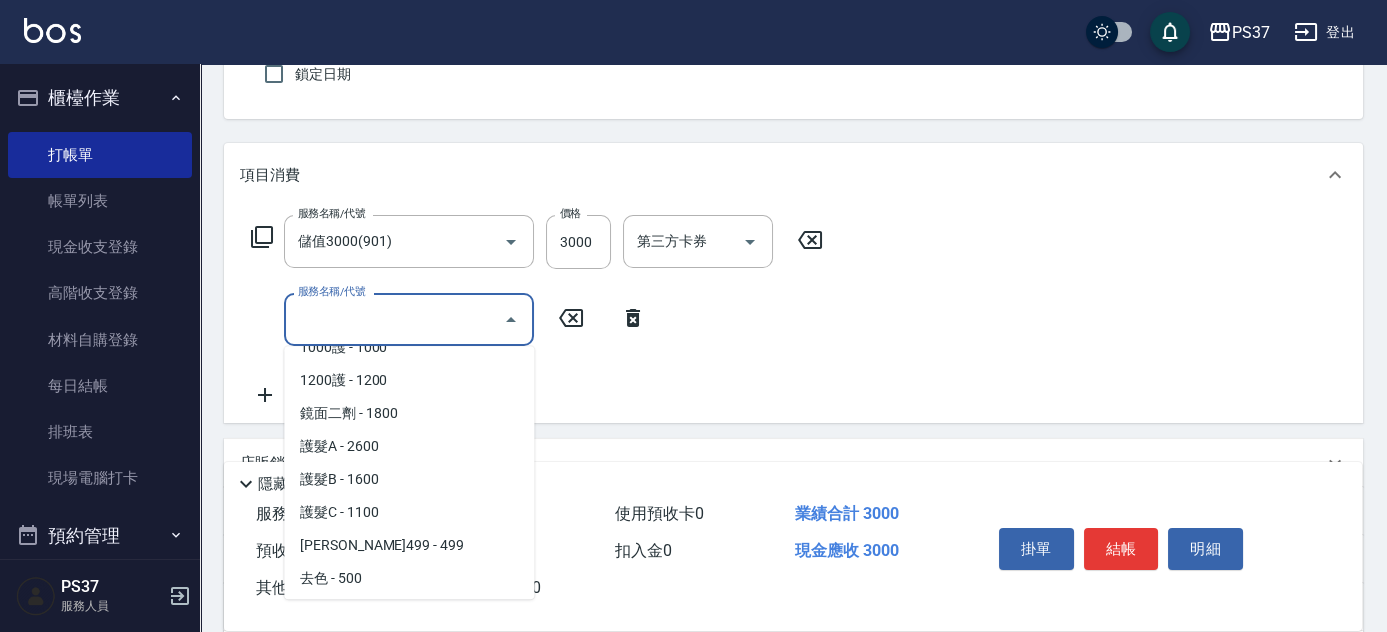 scroll, scrollTop: 1000, scrollLeft: 0, axis: vertical 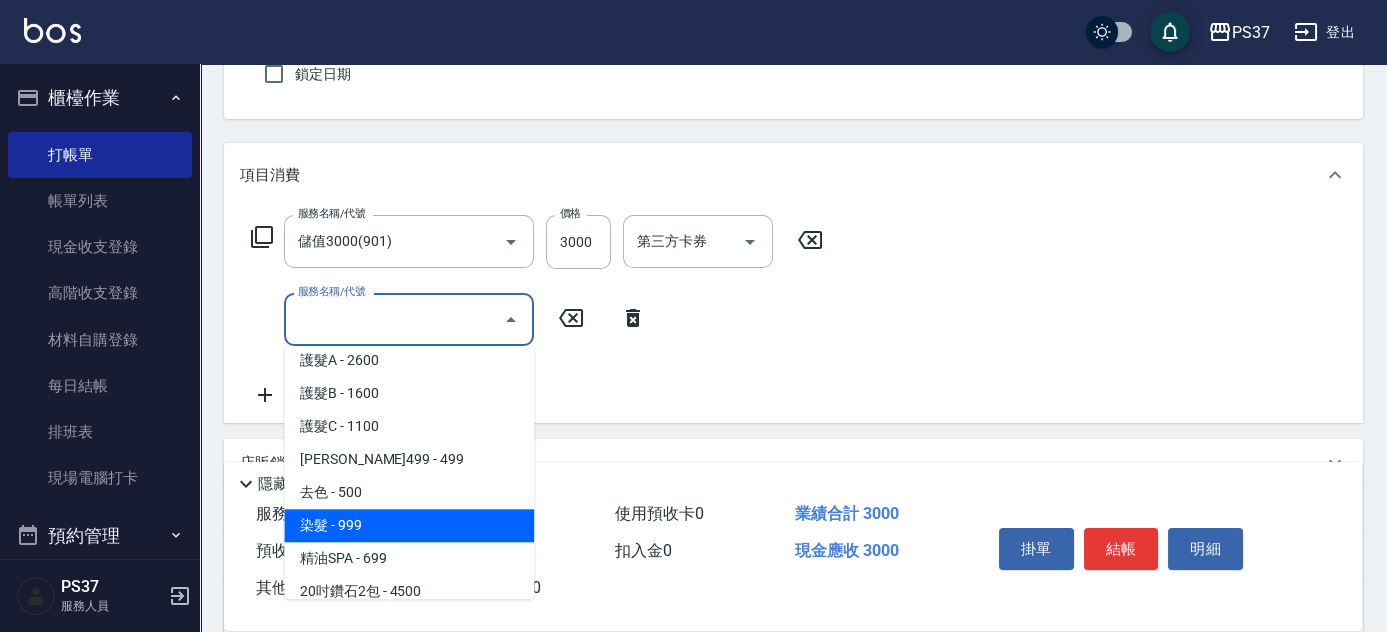 click on "染髮 - 999" at bounding box center (409, 525) 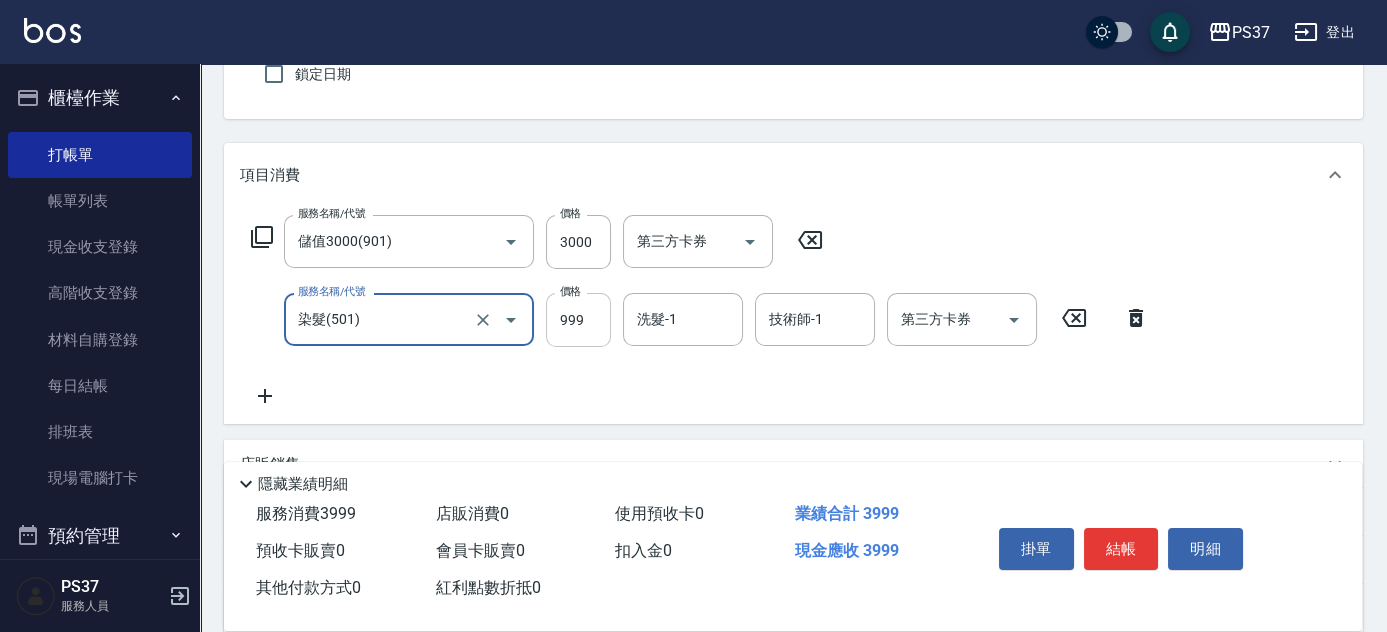 click on "999" at bounding box center (578, 320) 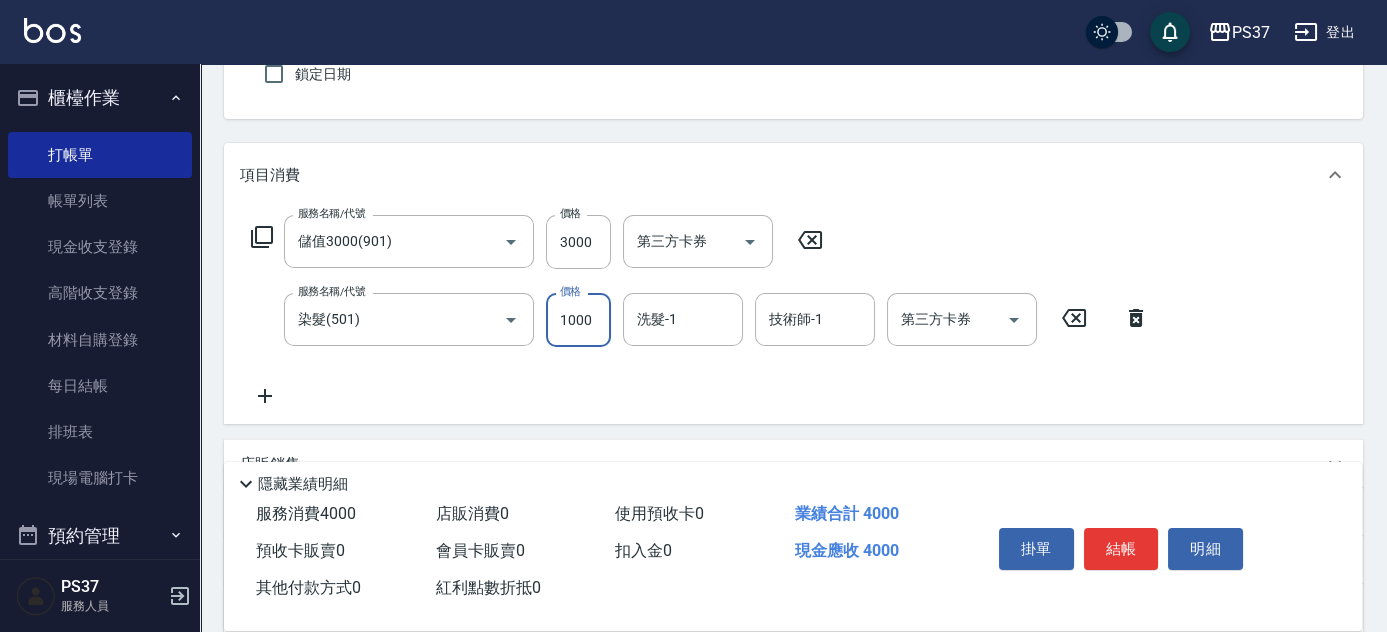 type on "1000" 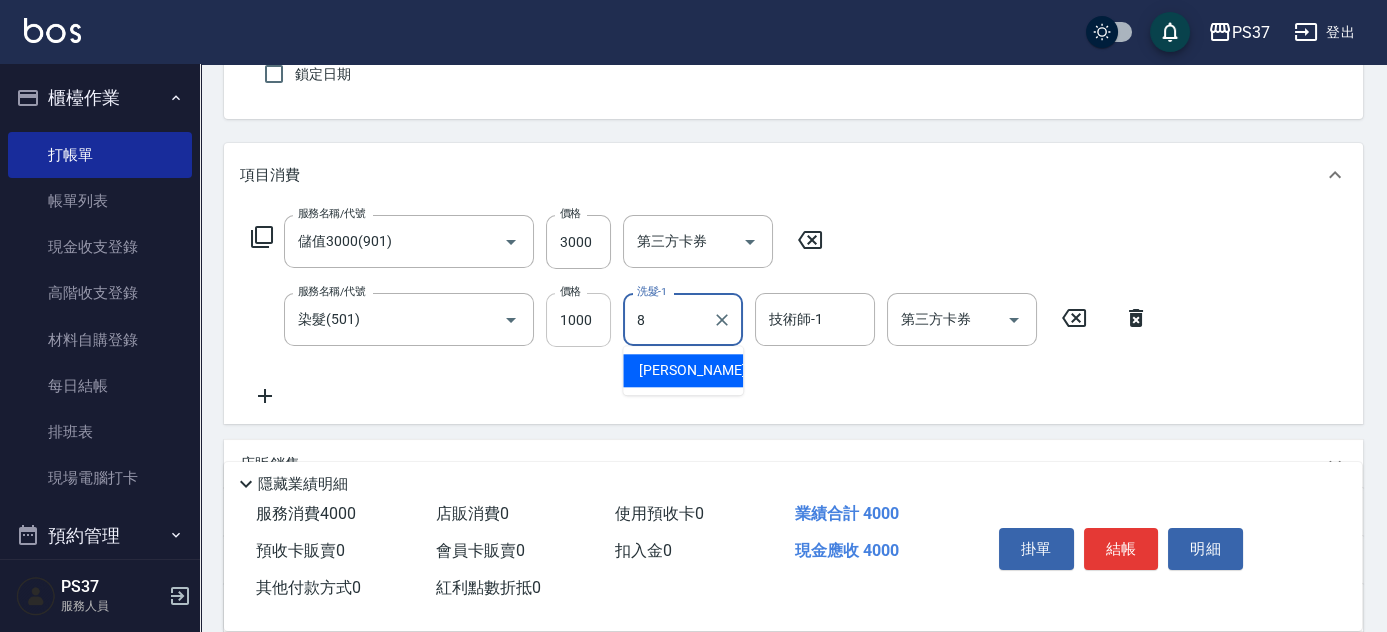 type on "徐雅娟-8" 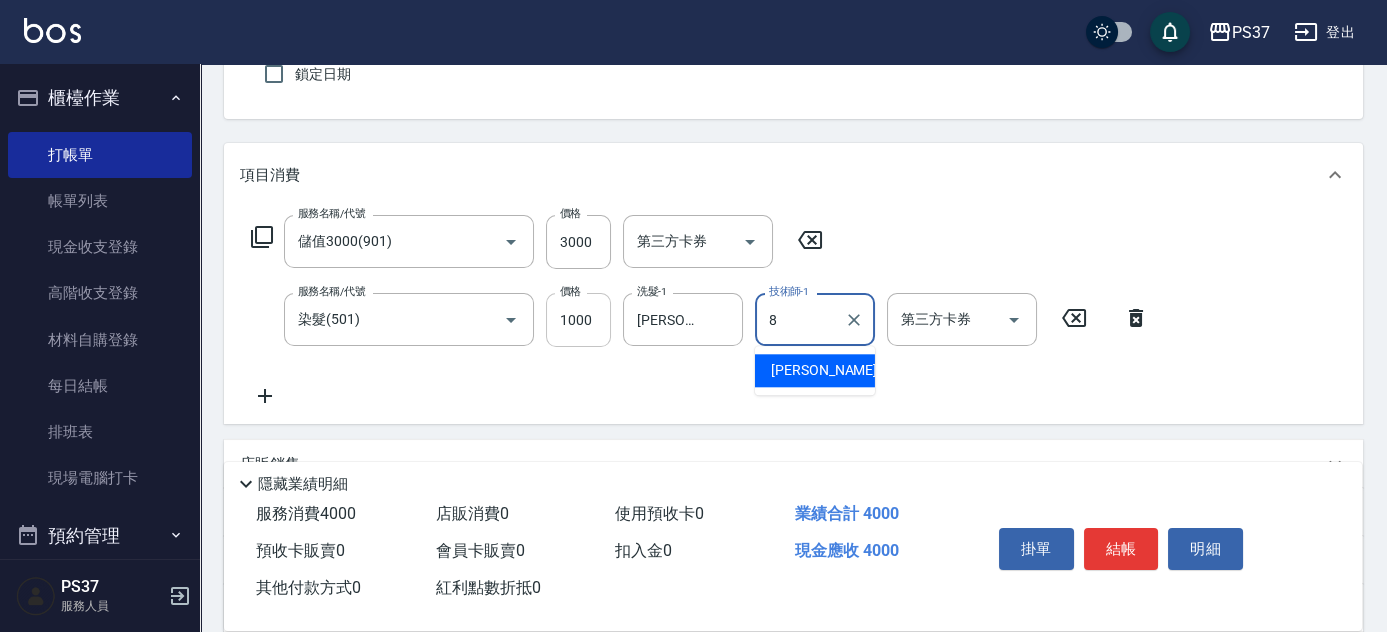 type on "徐雅娟-8" 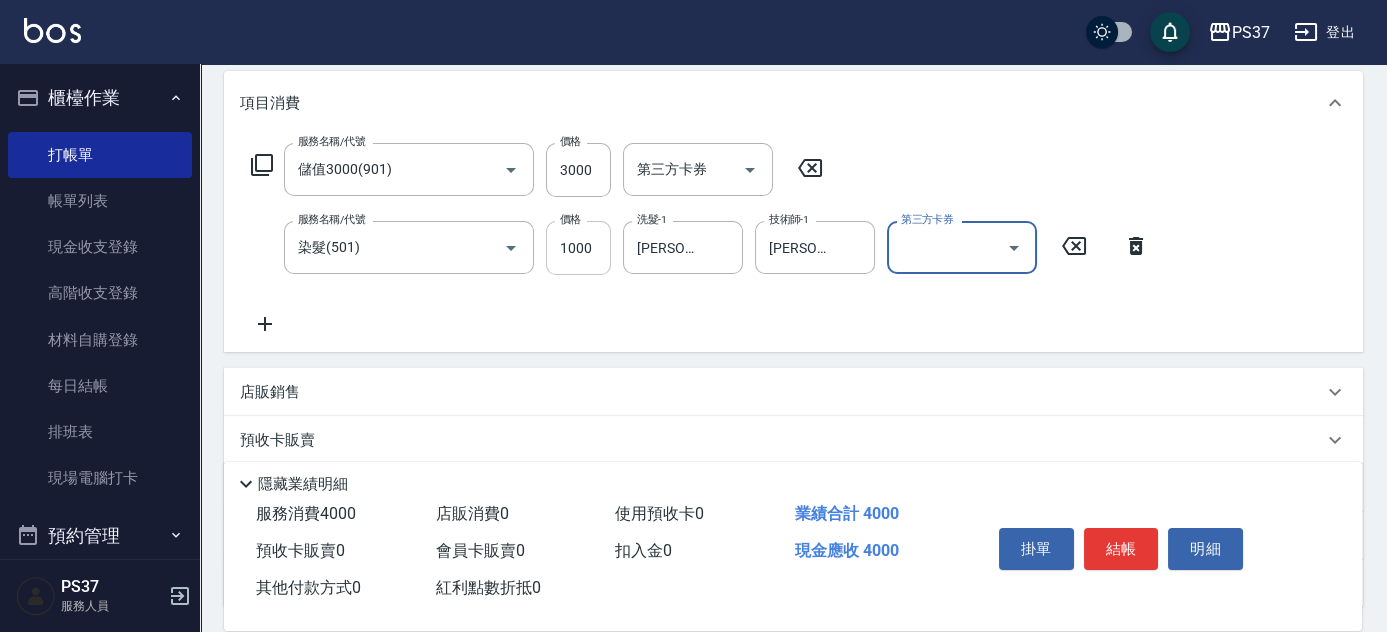 scroll, scrollTop: 363, scrollLeft: 0, axis: vertical 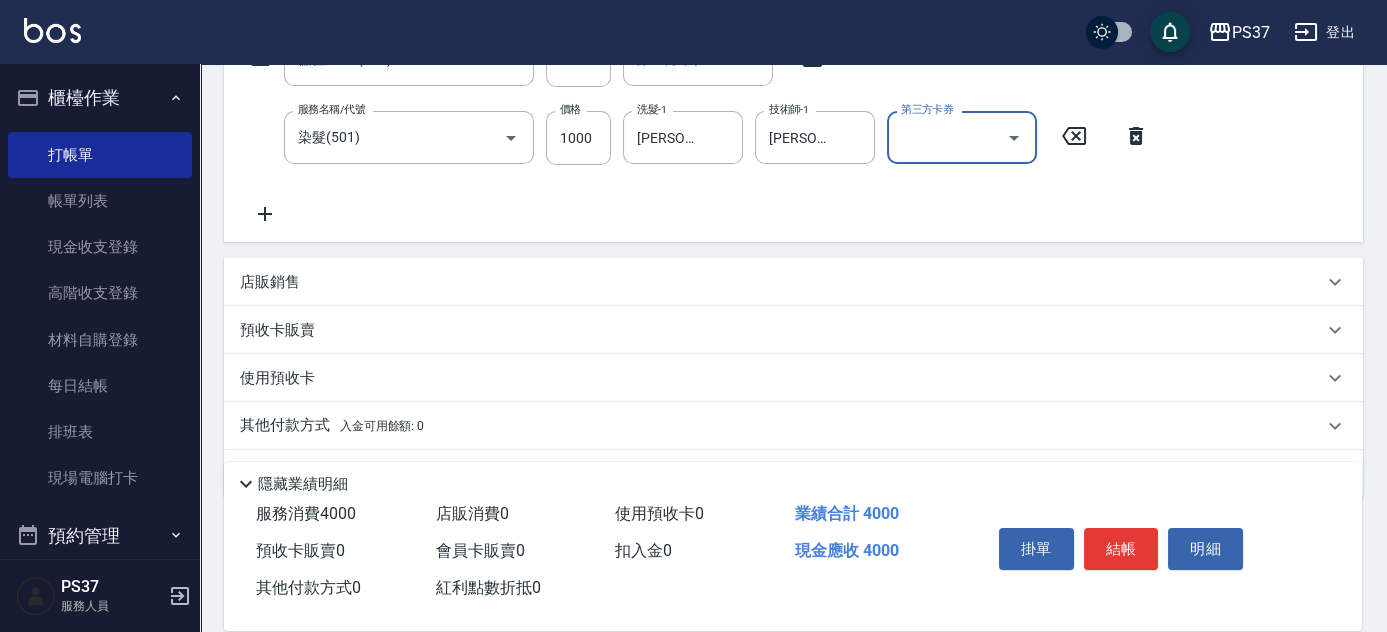 click 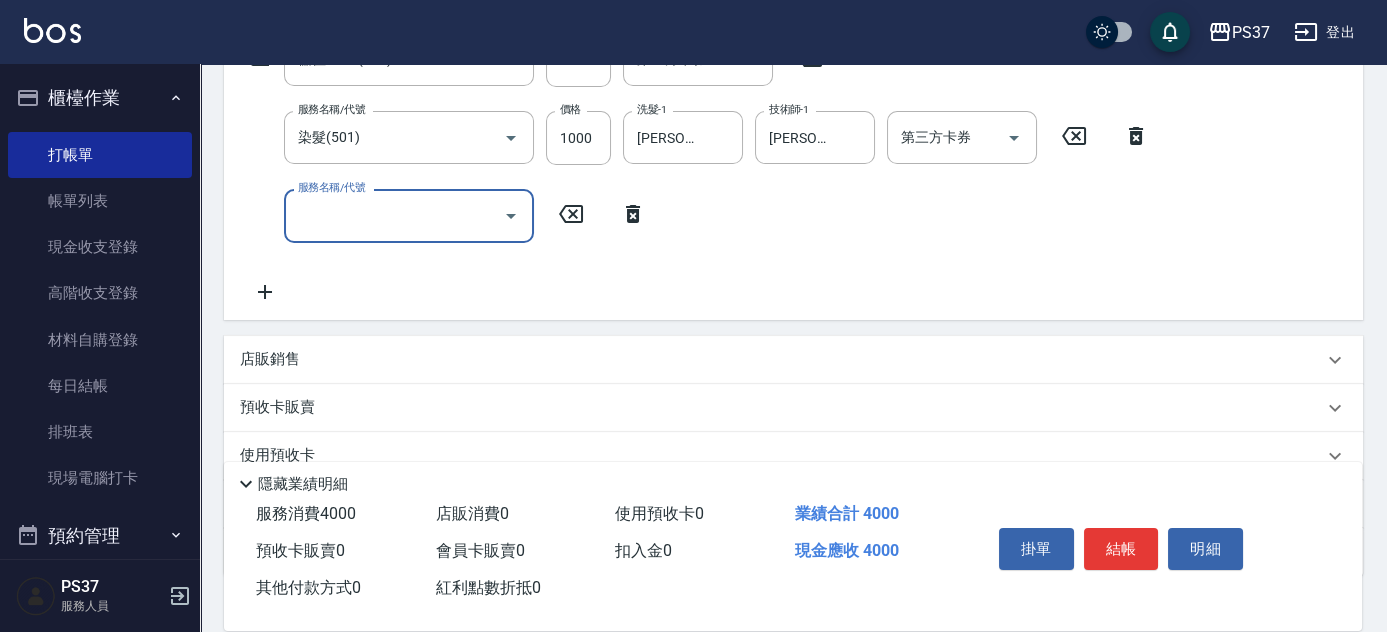 click on "服務名稱/代號" at bounding box center (394, 215) 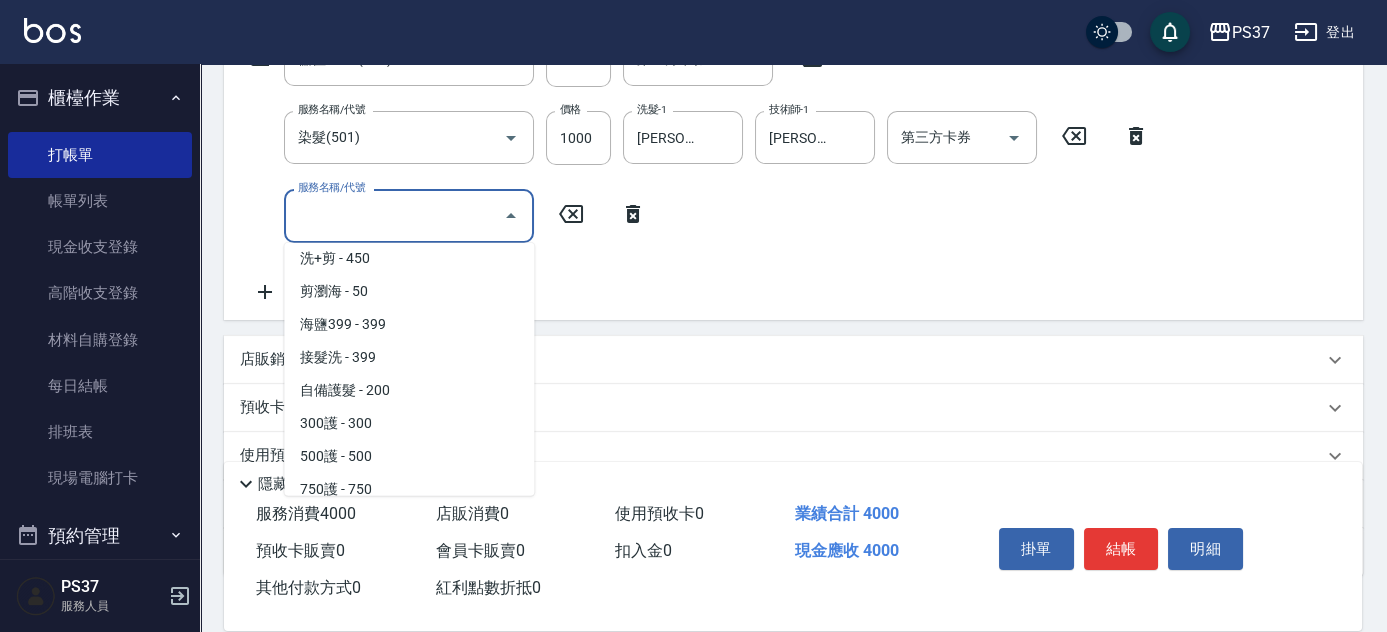 scroll, scrollTop: 727, scrollLeft: 0, axis: vertical 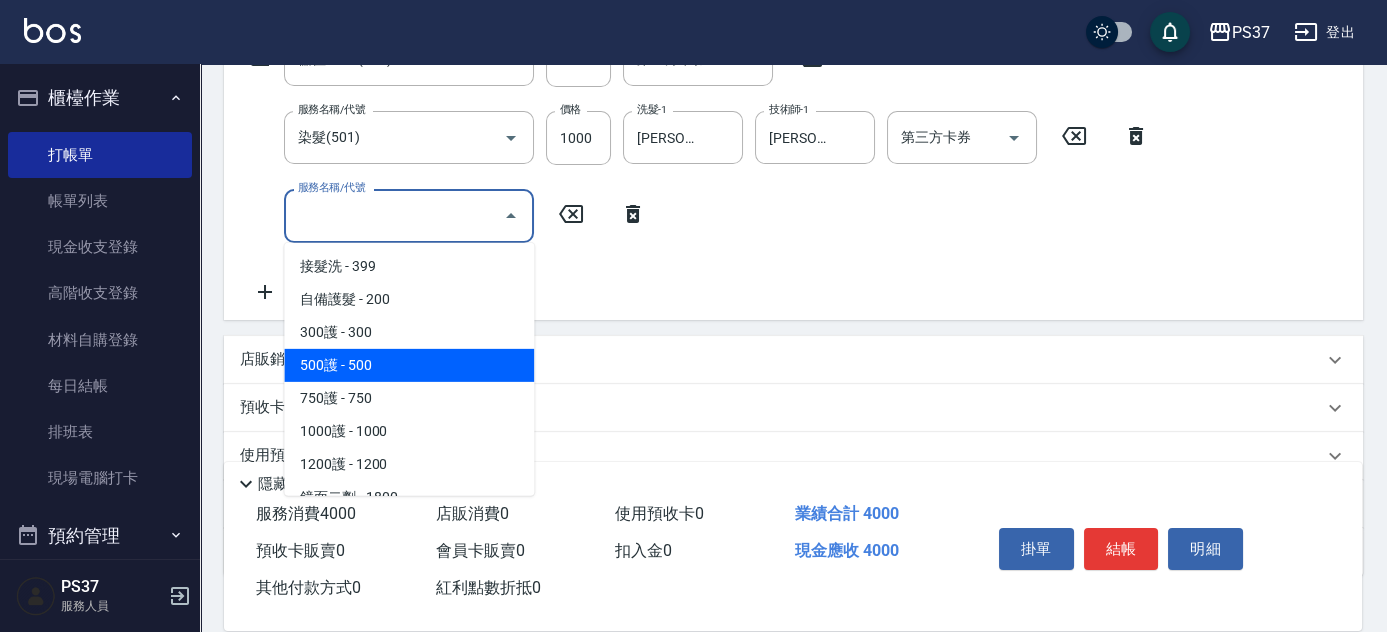 click on "500護 - 500" at bounding box center (409, 365) 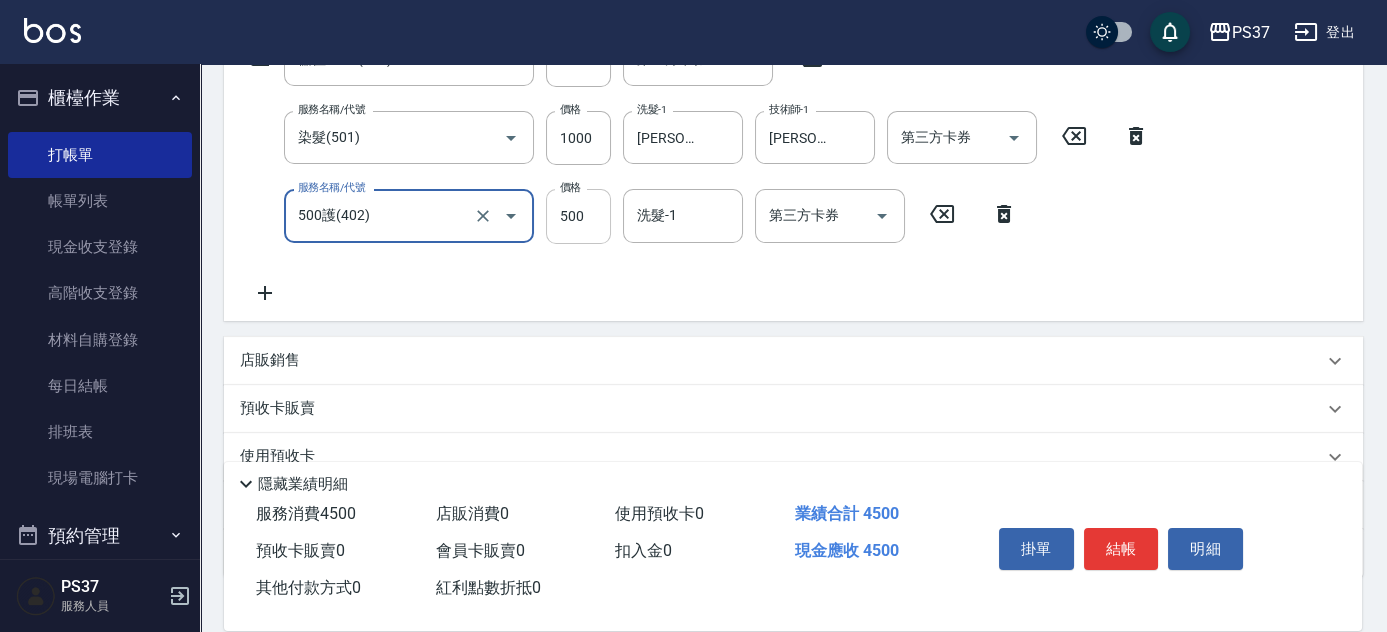 click on "500" at bounding box center (578, 216) 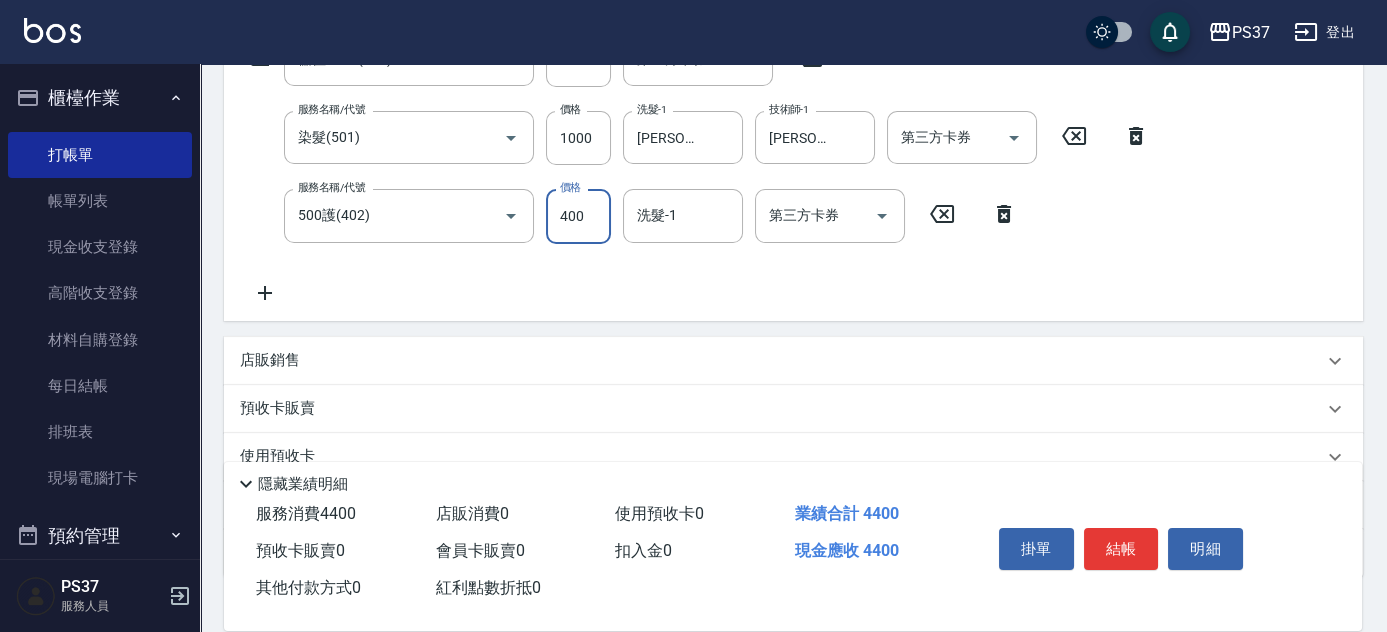 type on "400" 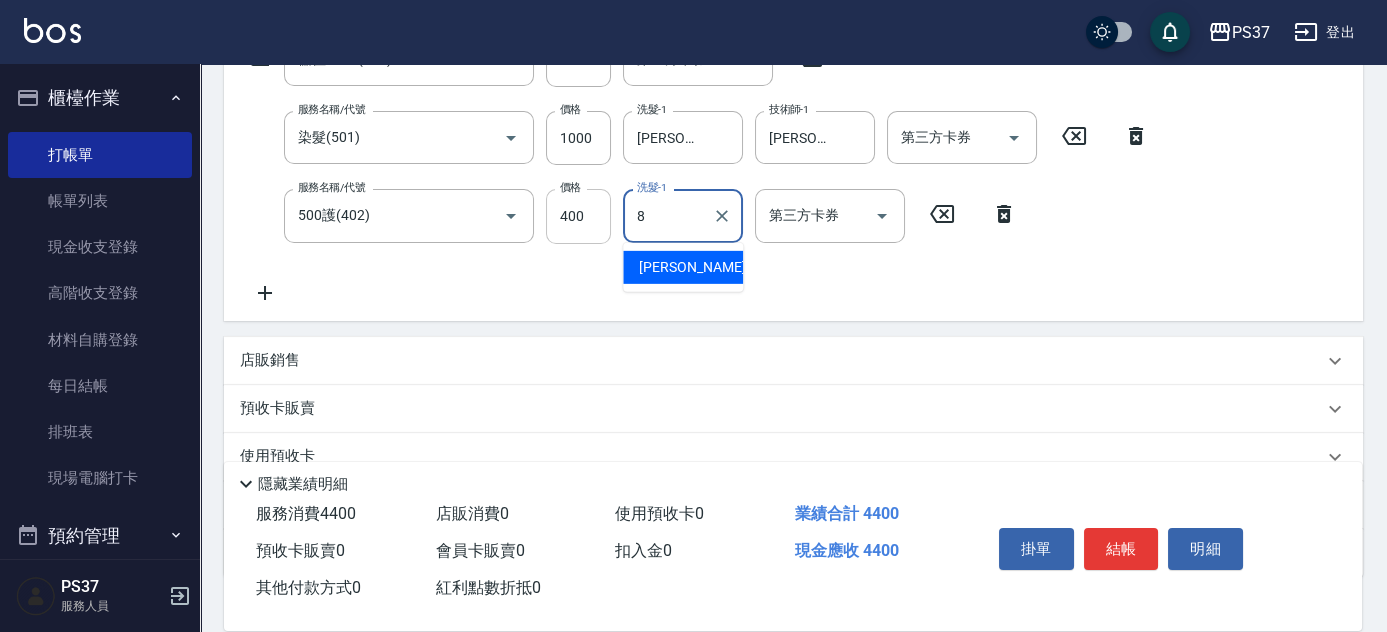 type on "徐雅娟-8" 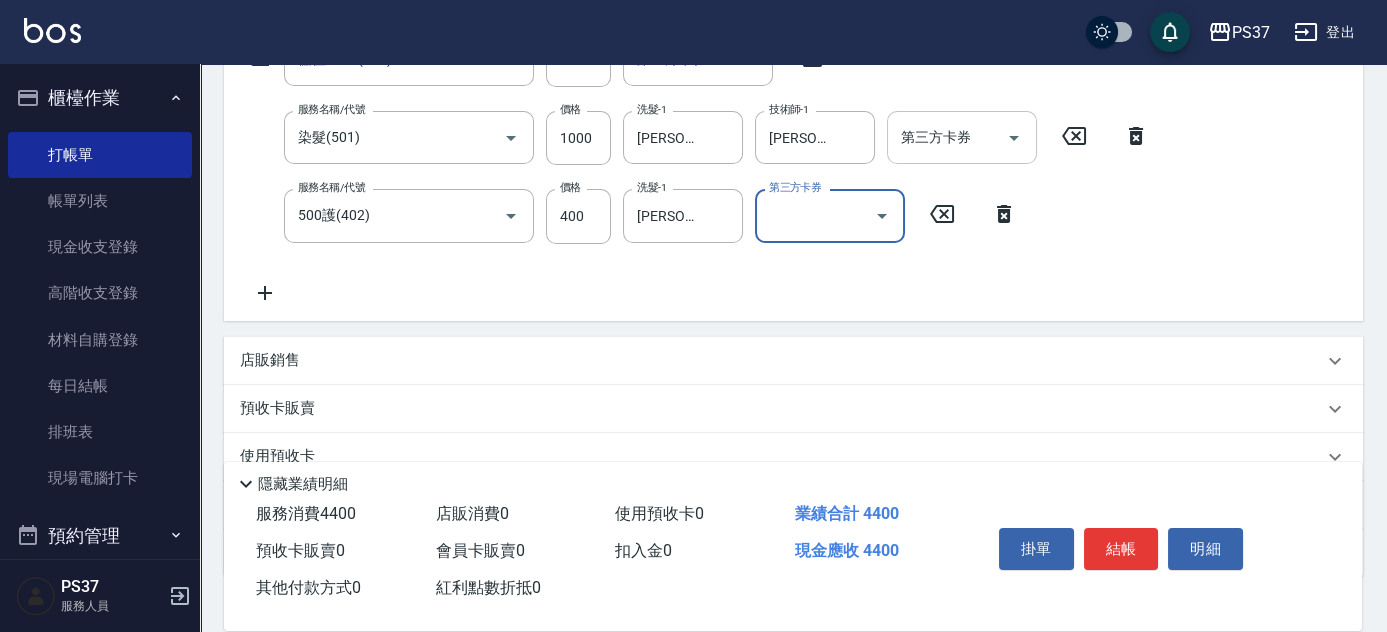 click 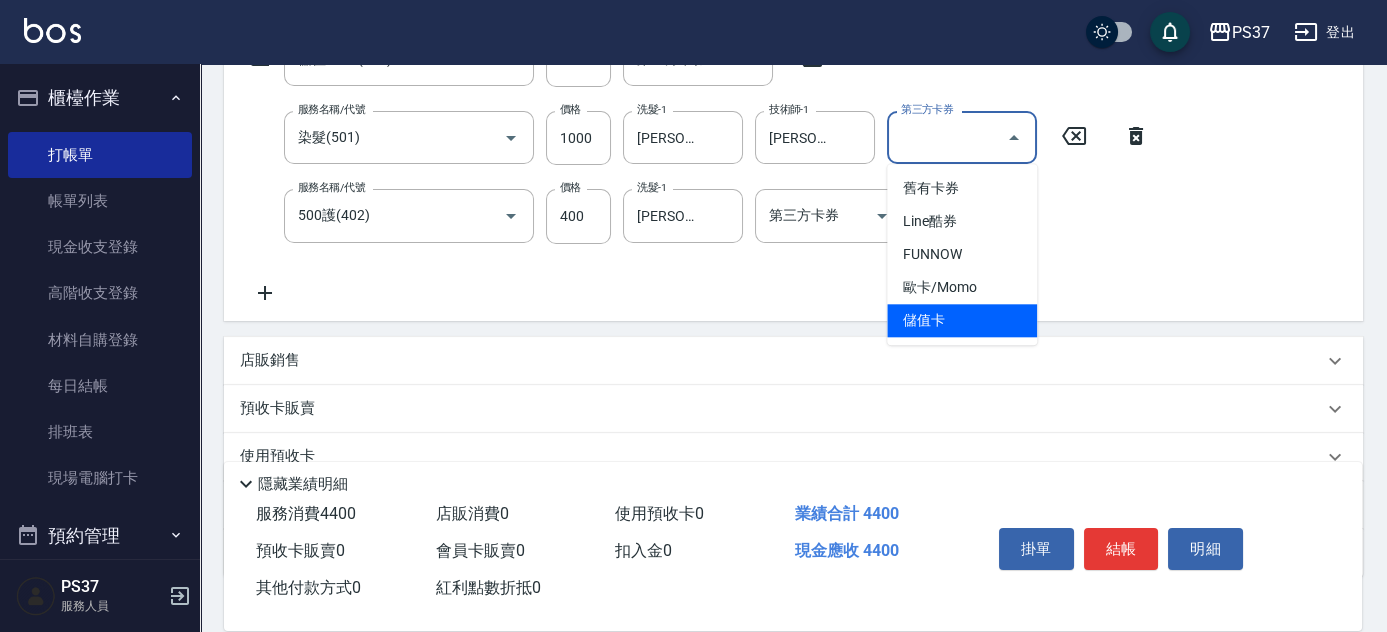 click on "儲值卡" at bounding box center (962, 320) 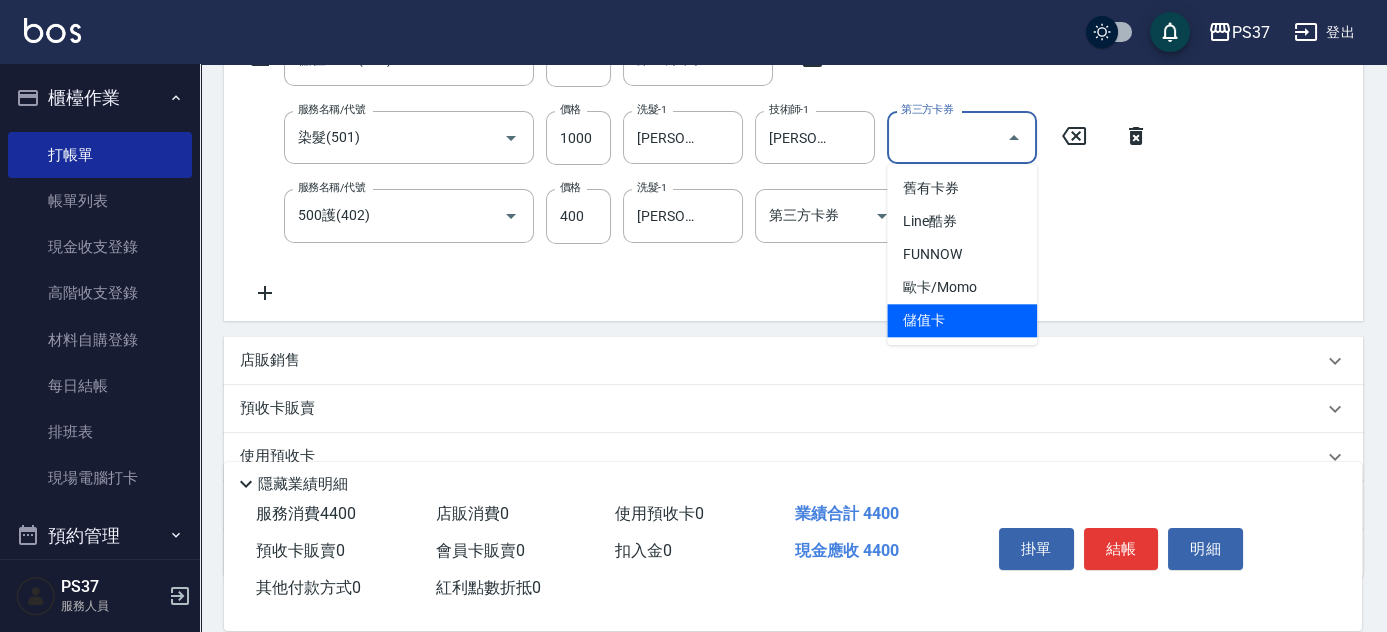 type on "儲值卡" 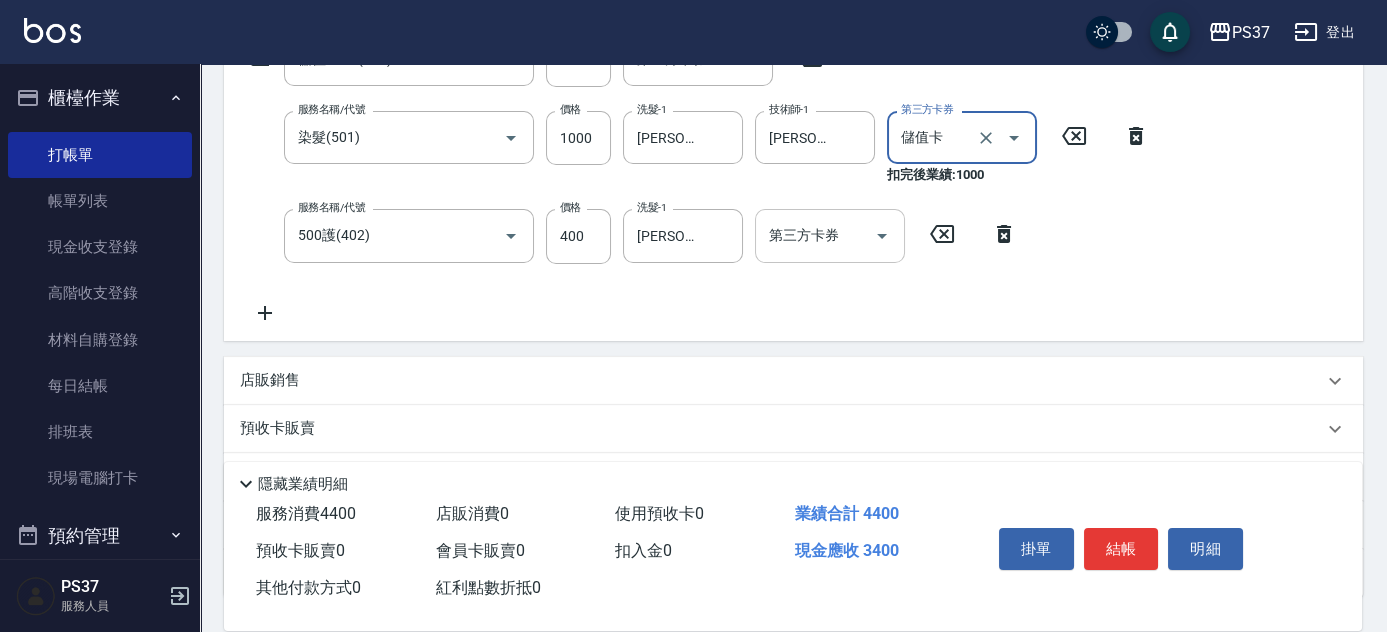 click on "第三方卡券" at bounding box center [830, 235] 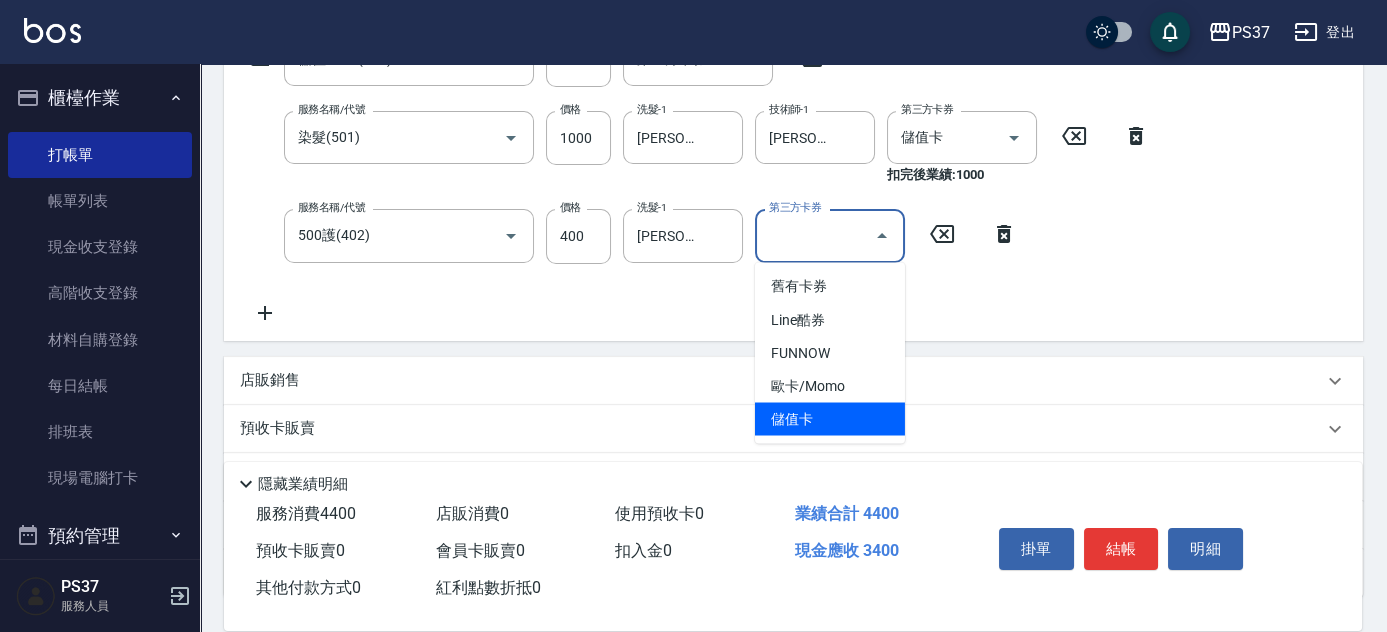 click on "儲值卡" at bounding box center [830, 418] 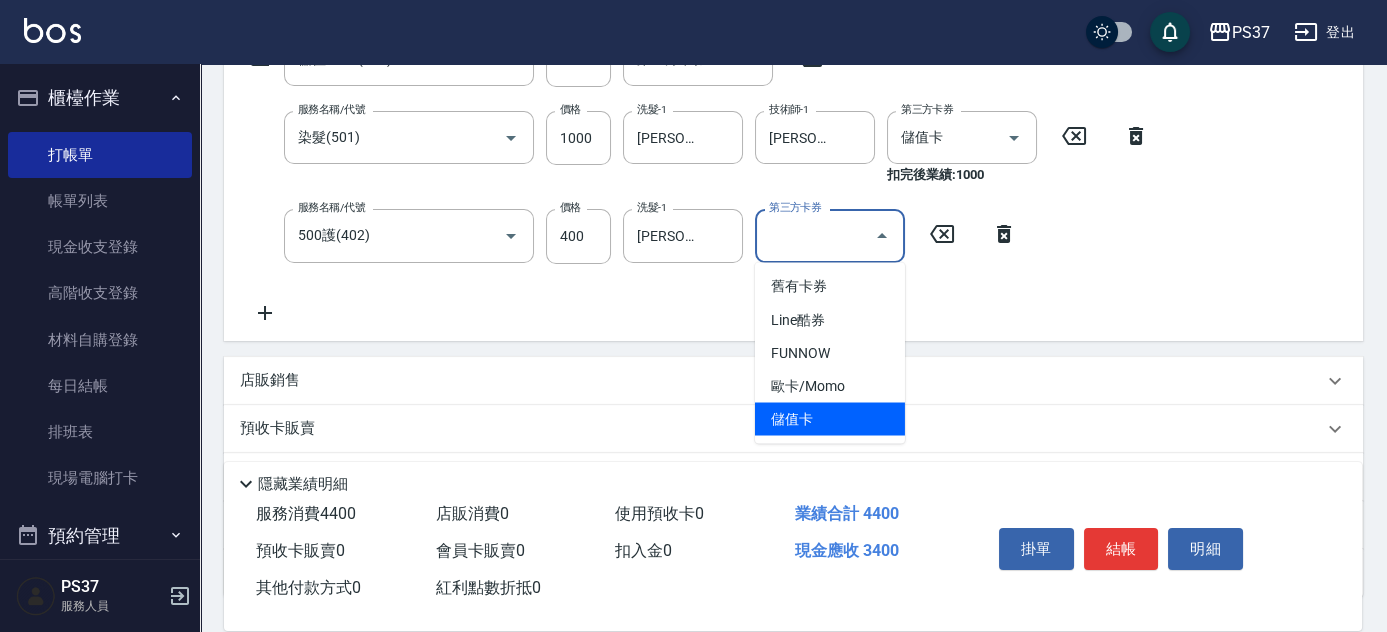 type on "儲值卡" 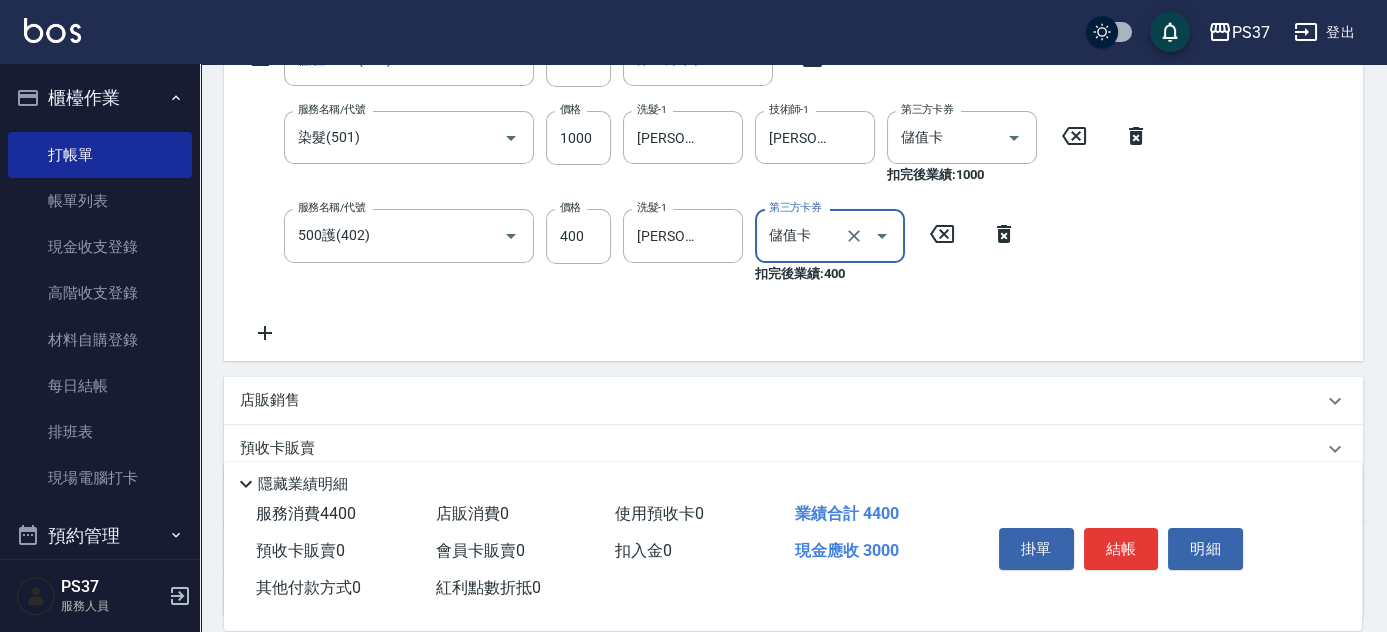 click on "結帳" at bounding box center (1121, 549) 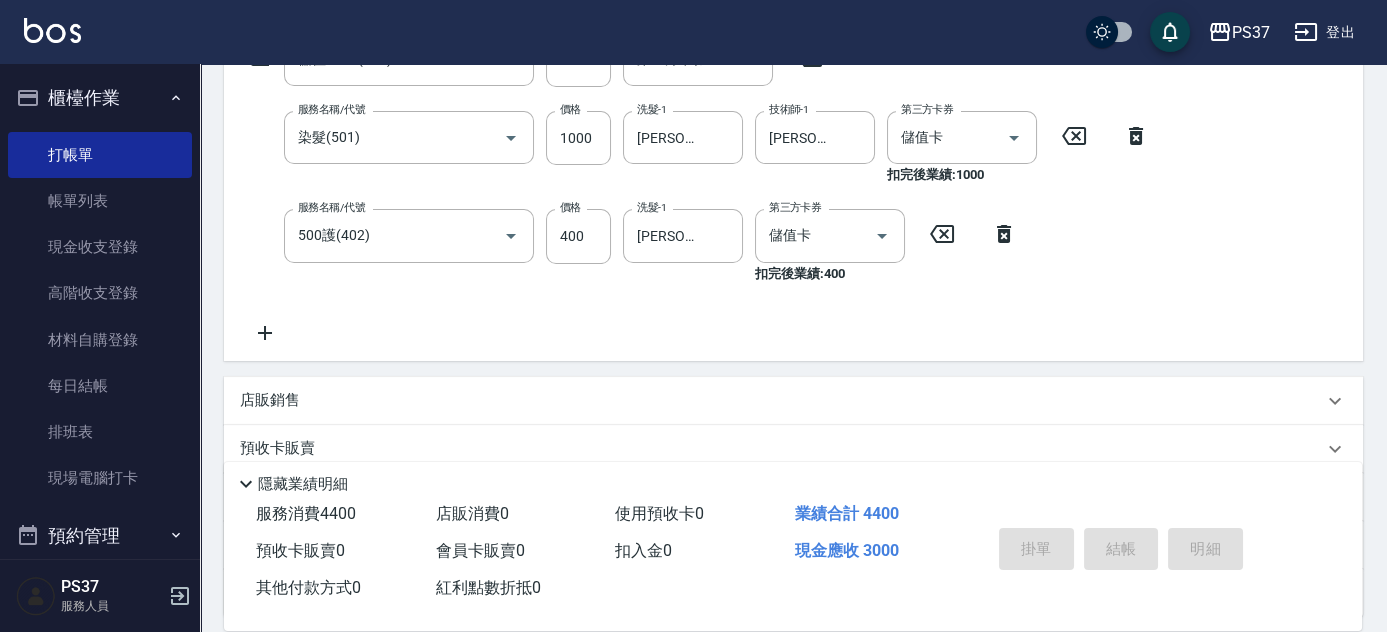 type 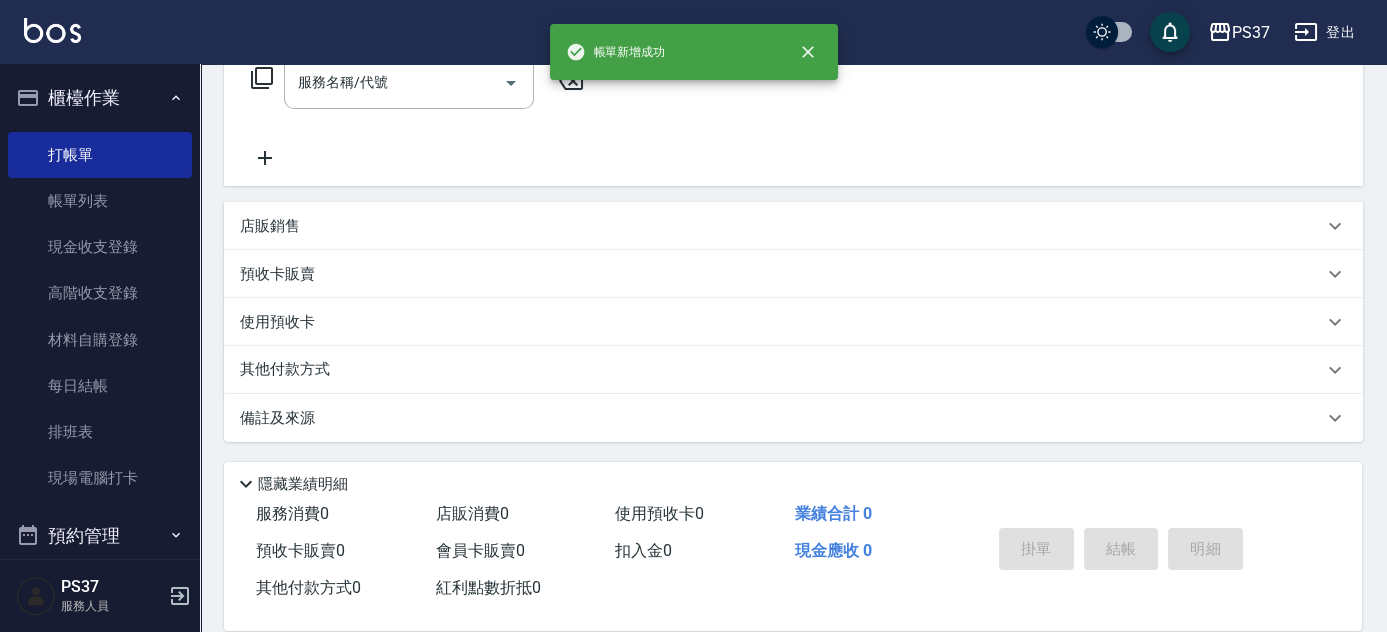 scroll, scrollTop: 0, scrollLeft: 0, axis: both 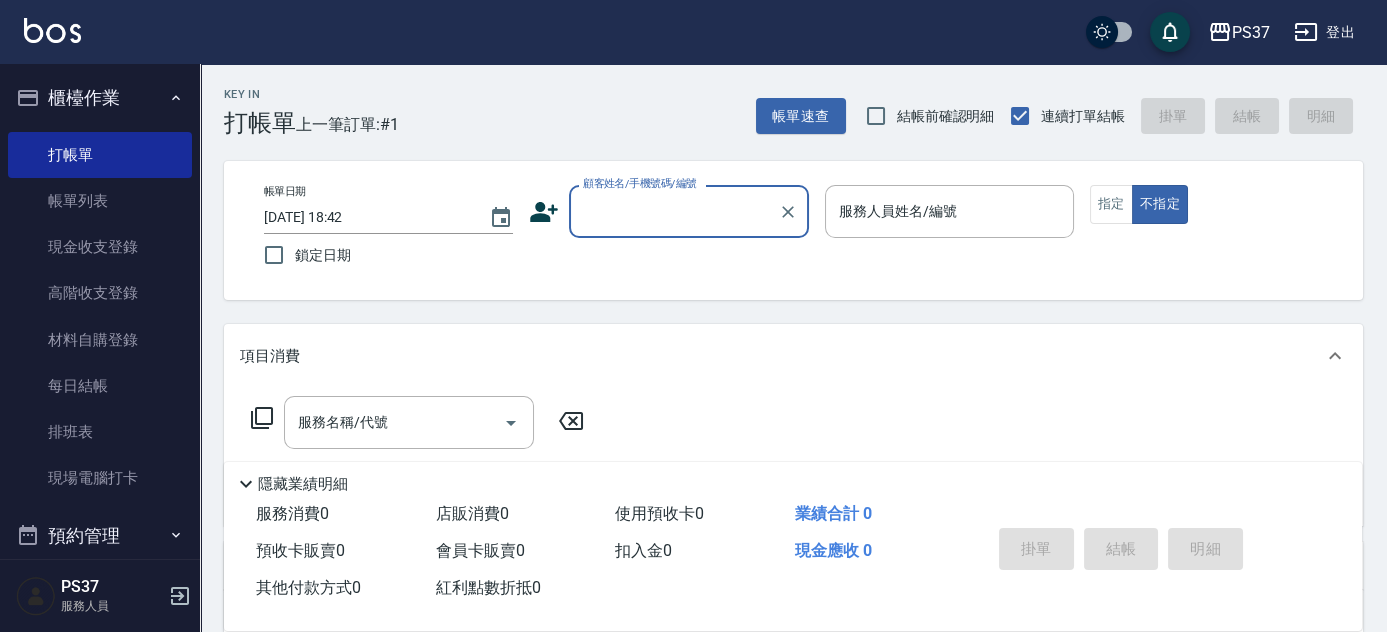 click on "顧客姓名/手機號碼/編號" at bounding box center (689, 211) 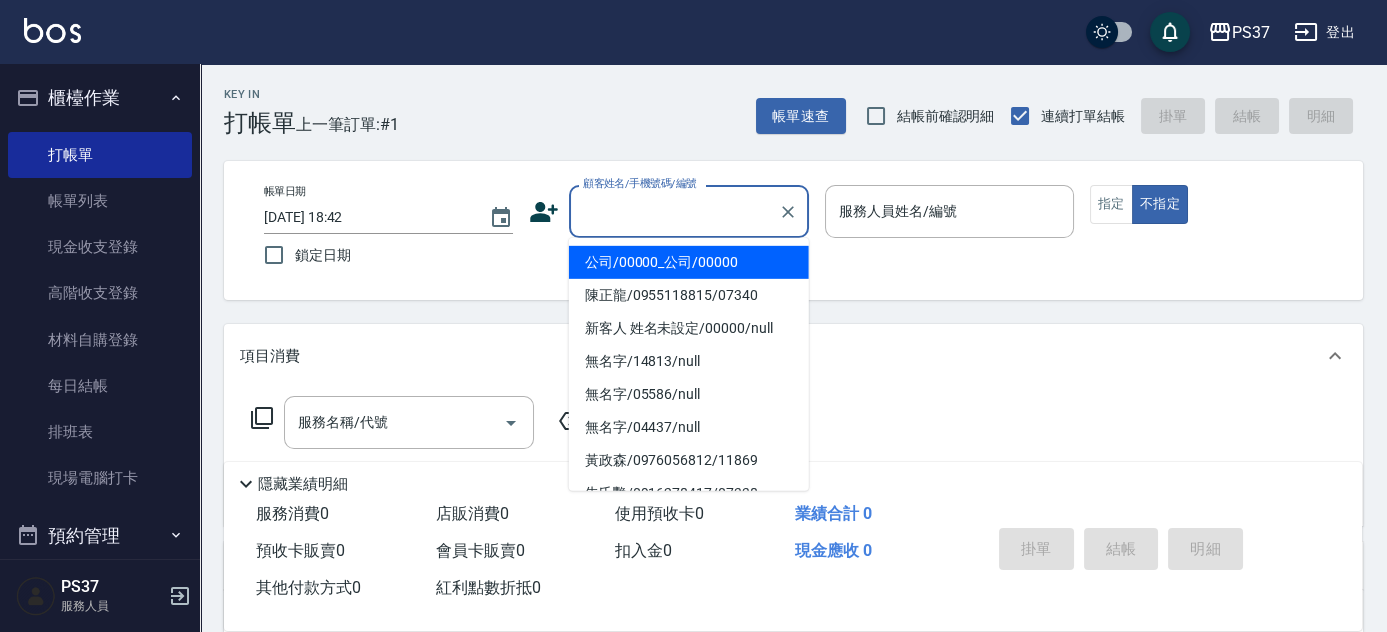 click on "公司/00000_公司/00000" at bounding box center (689, 262) 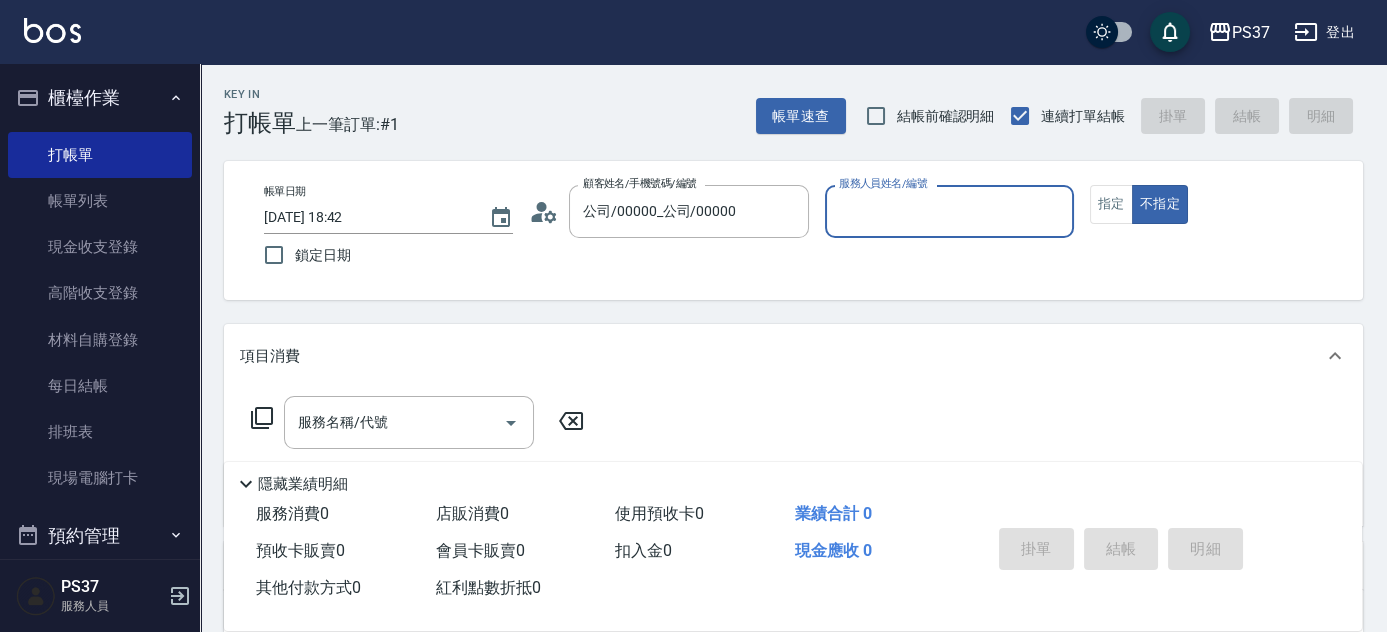 click on "服務人員姓名/編號" at bounding box center [949, 211] 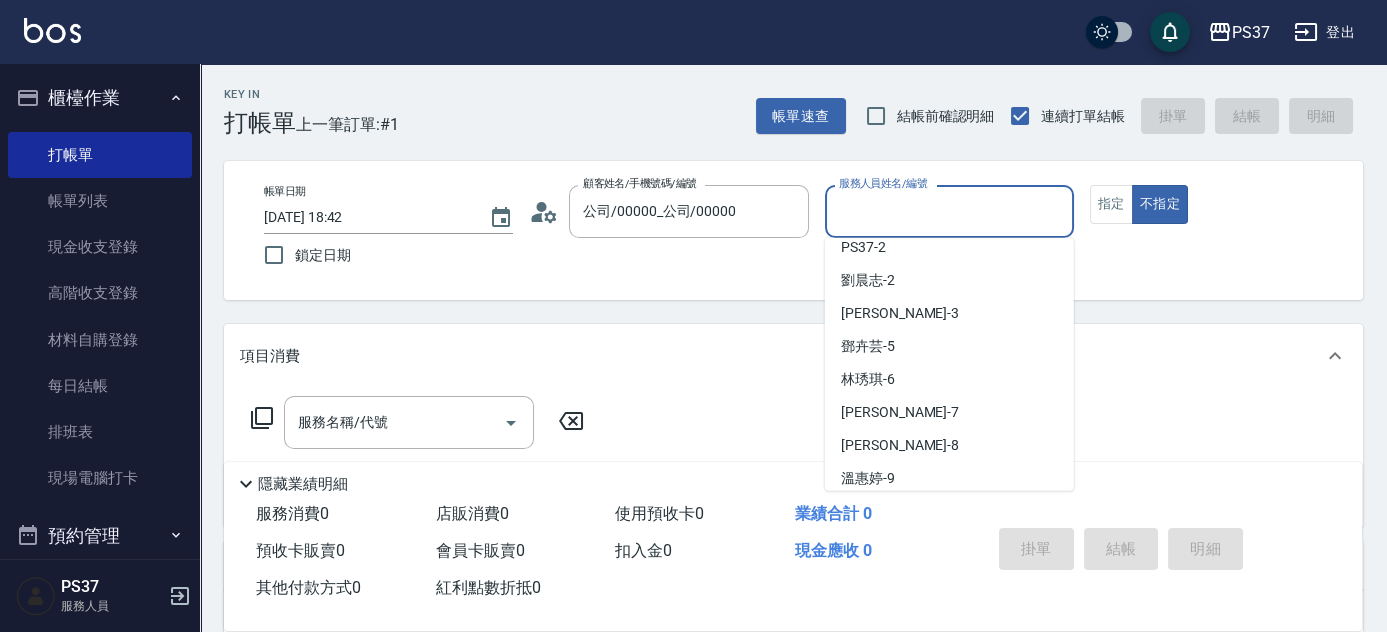 scroll, scrollTop: 90, scrollLeft: 0, axis: vertical 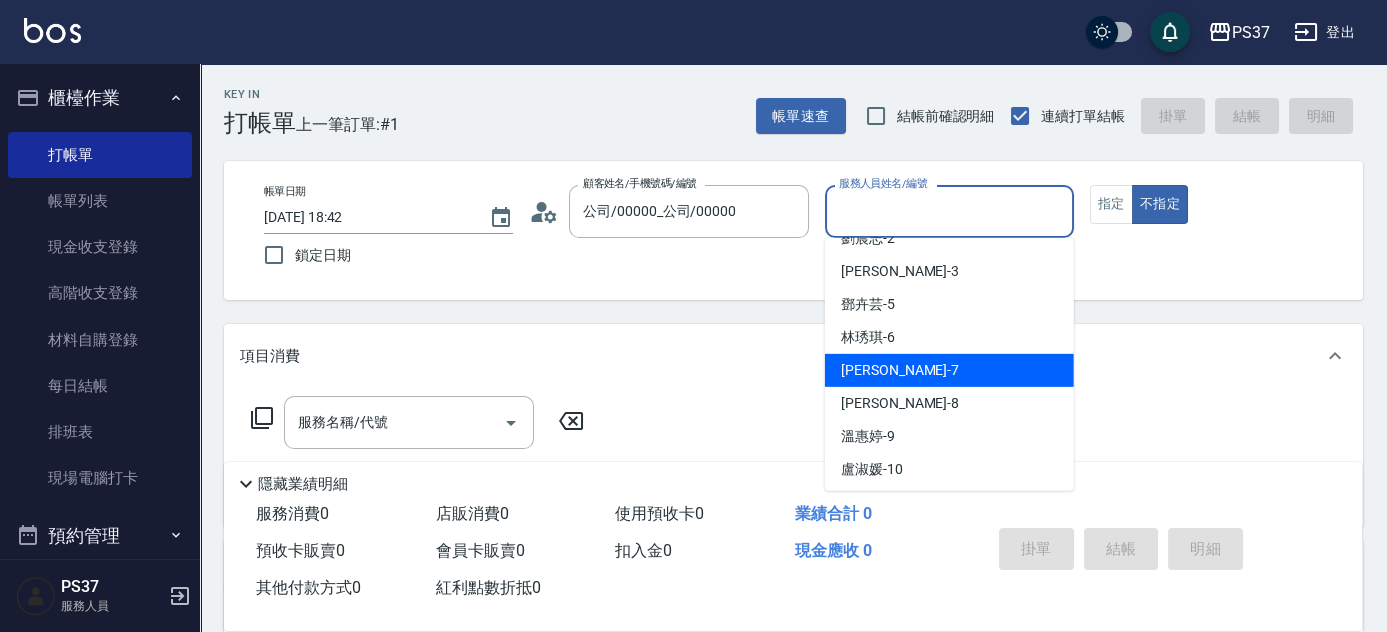 click on "黎氏萍 -7" at bounding box center (949, 370) 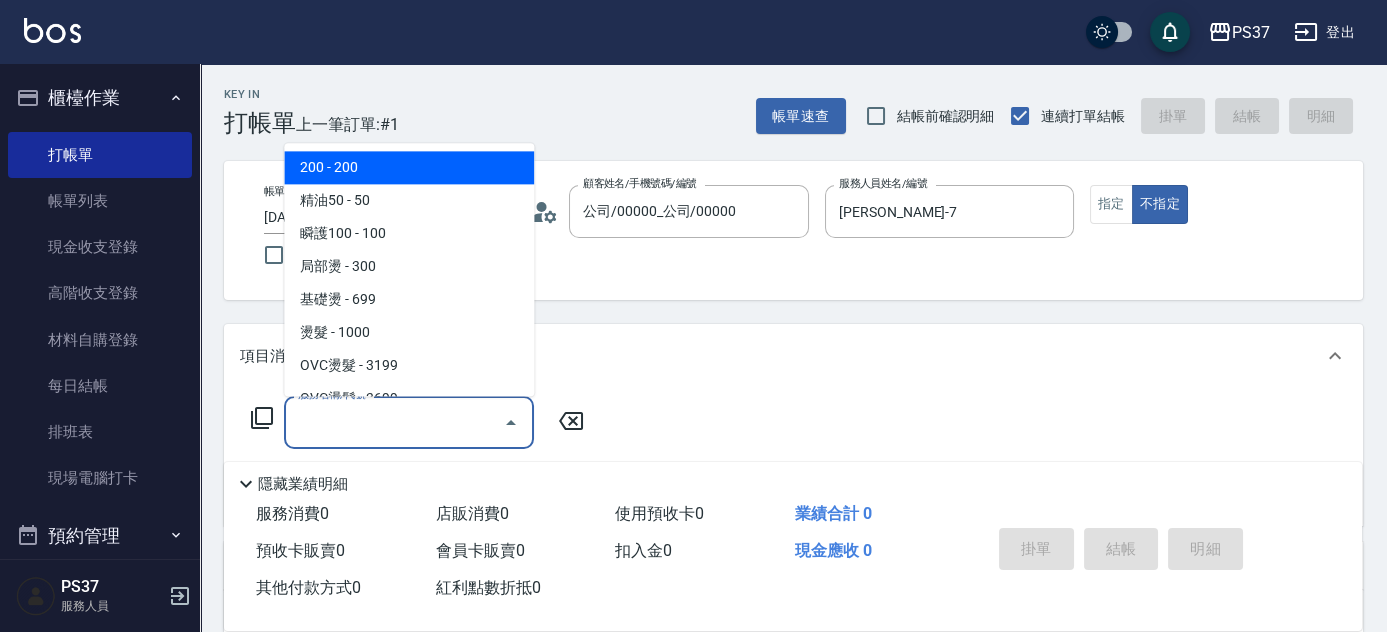 click on "服務名稱/代號" at bounding box center (394, 422) 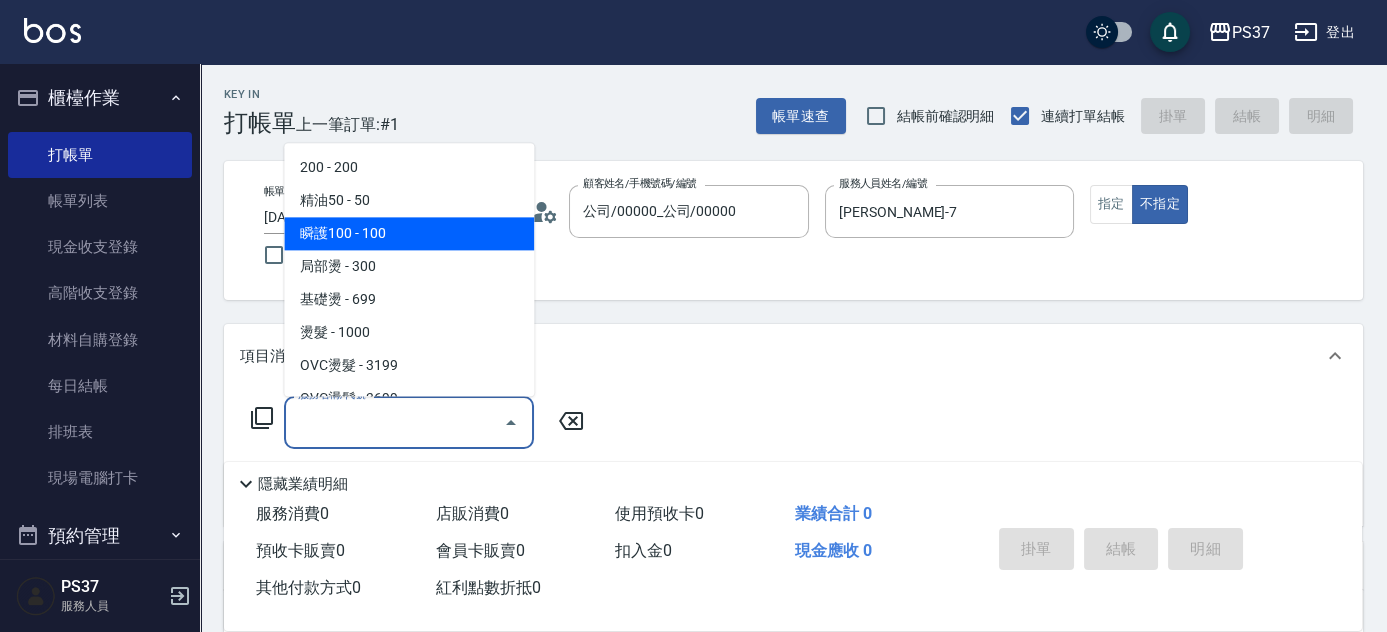 click on "瞬護100 - 100" at bounding box center [409, 234] 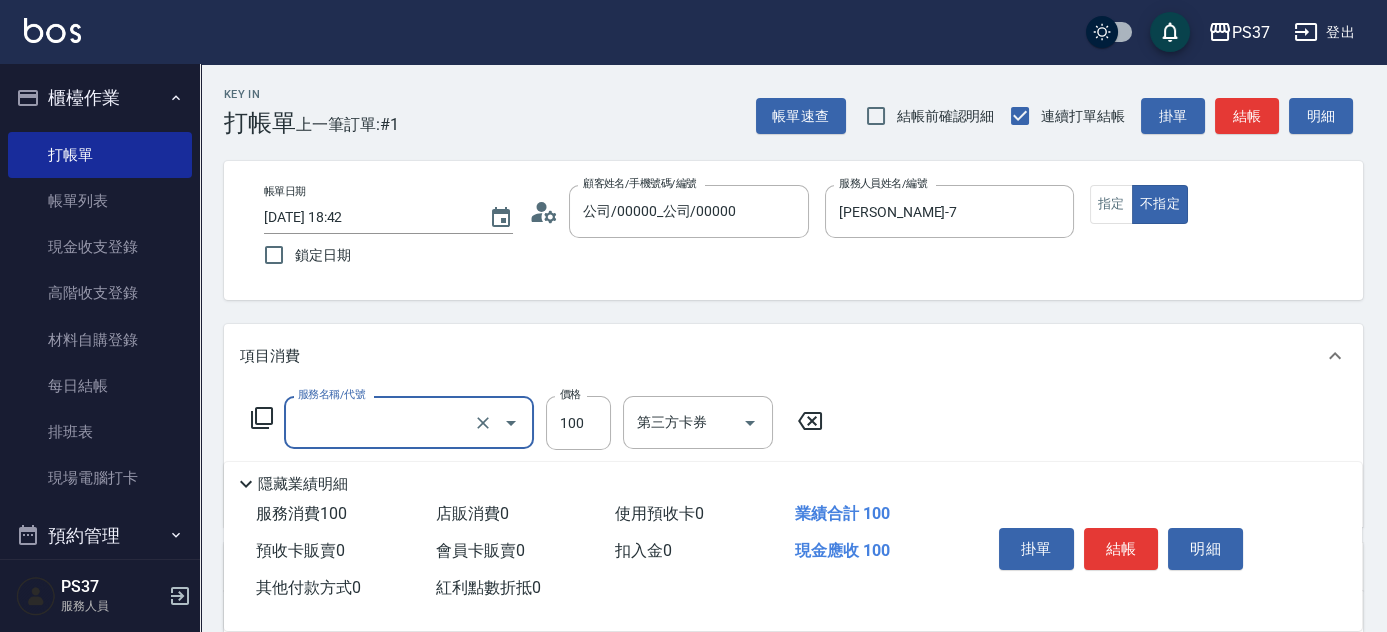 type on "瞬護100(113)" 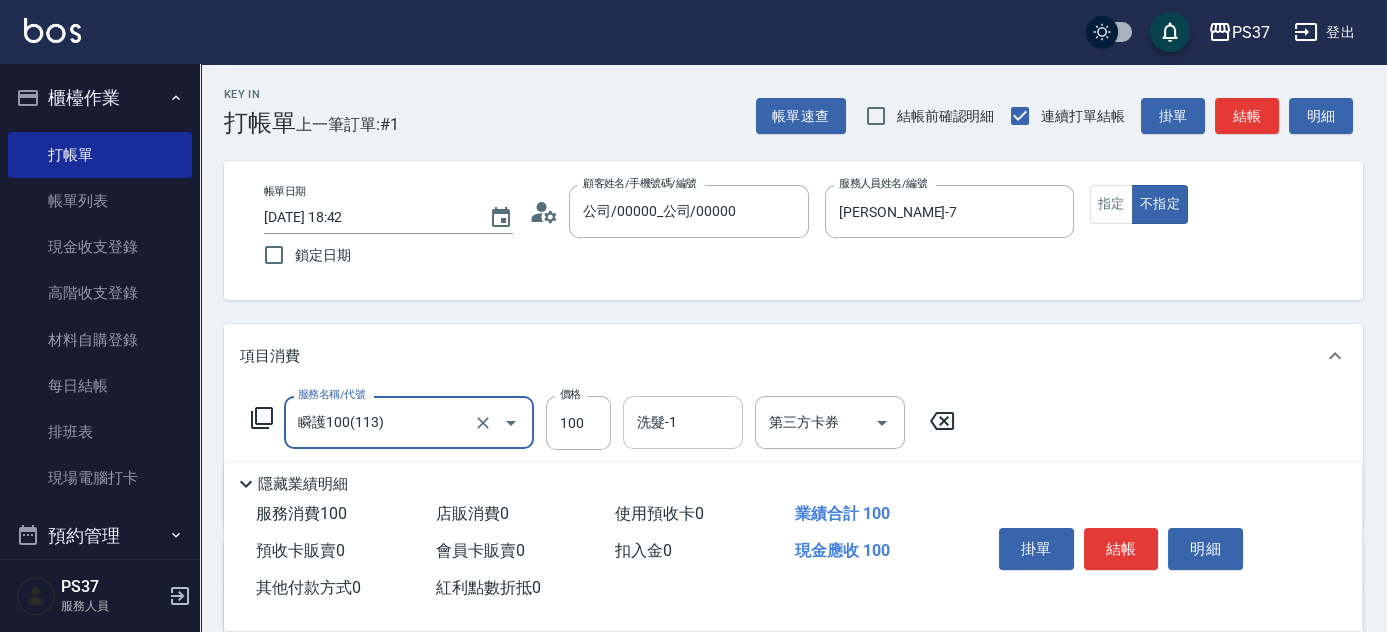 click on "洗髮-1" at bounding box center (683, 422) 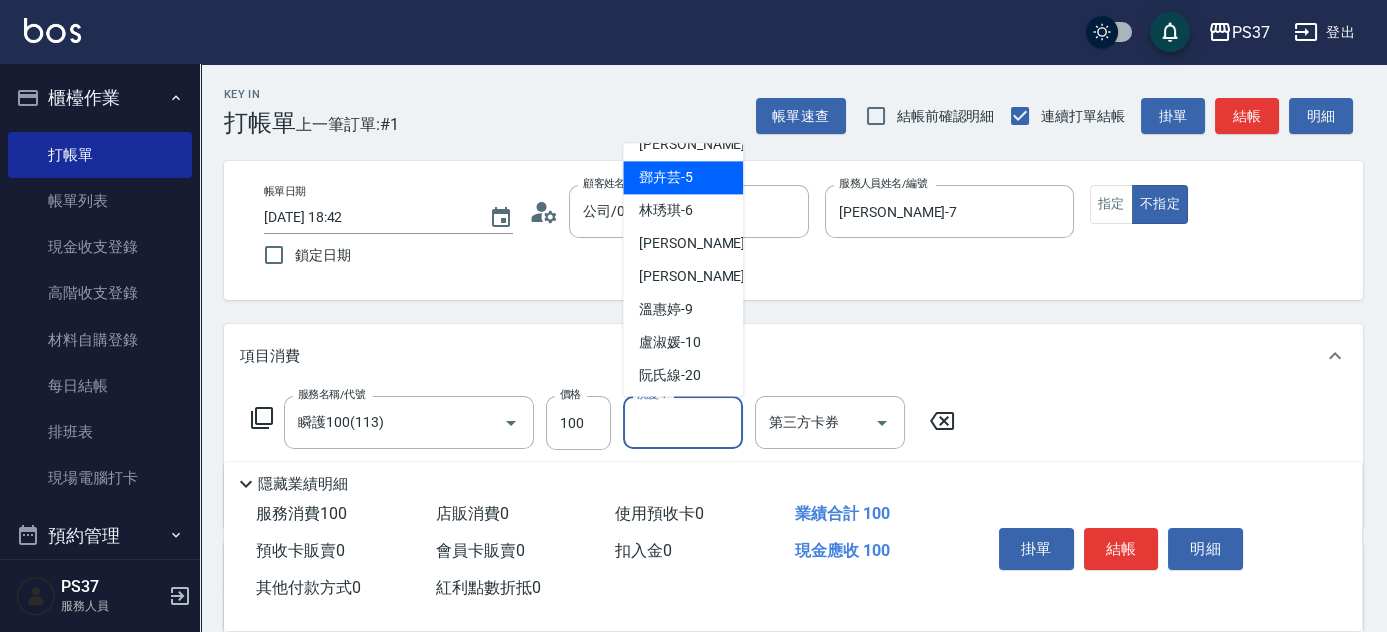 scroll, scrollTop: 323, scrollLeft: 0, axis: vertical 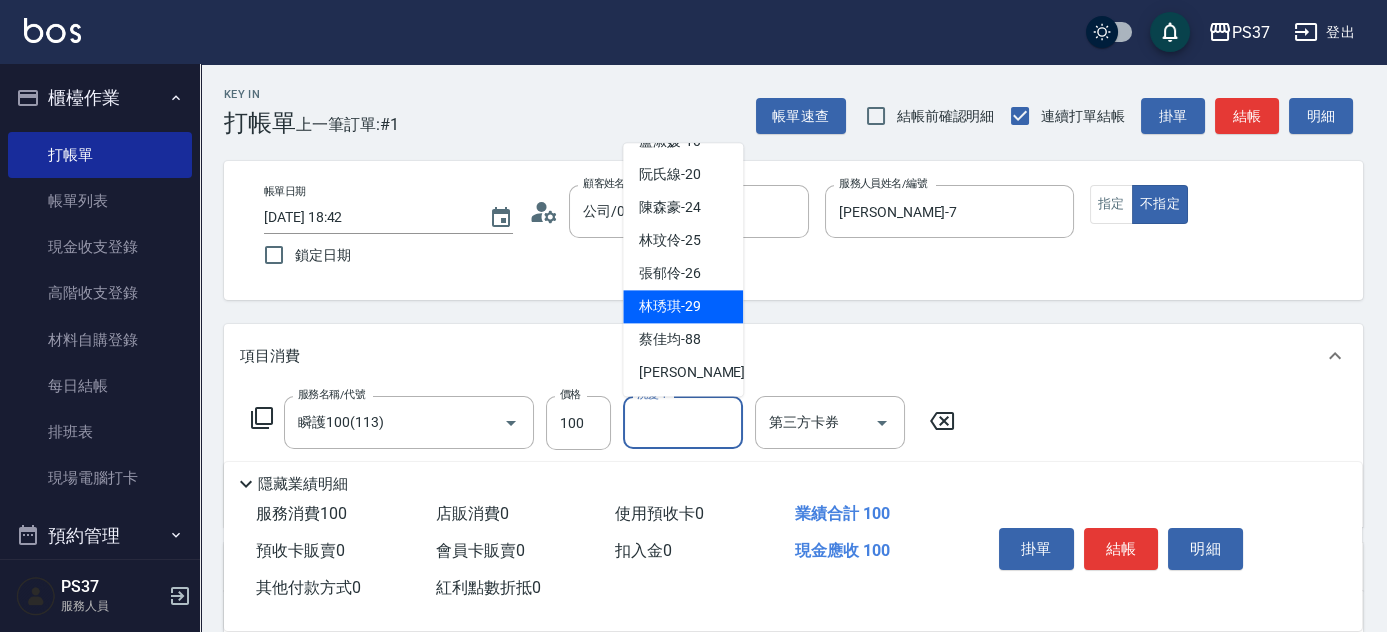click on "林琇琪 -29" at bounding box center [670, 307] 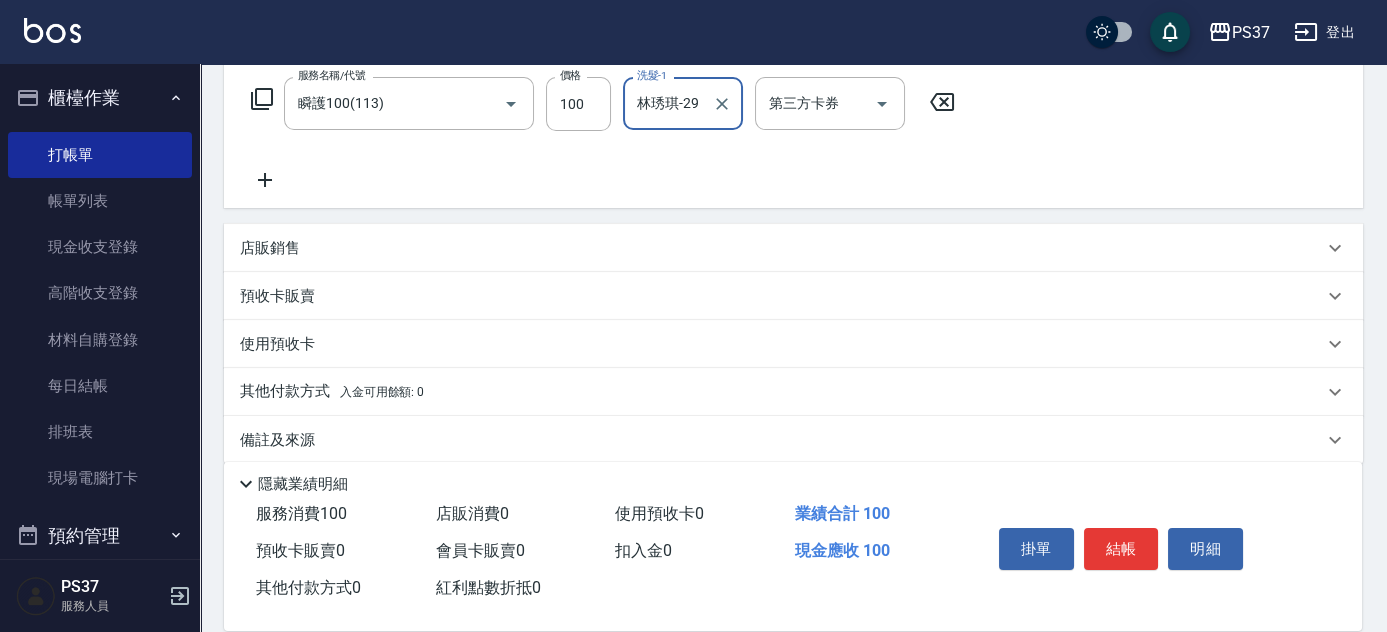 scroll, scrollTop: 341, scrollLeft: 0, axis: vertical 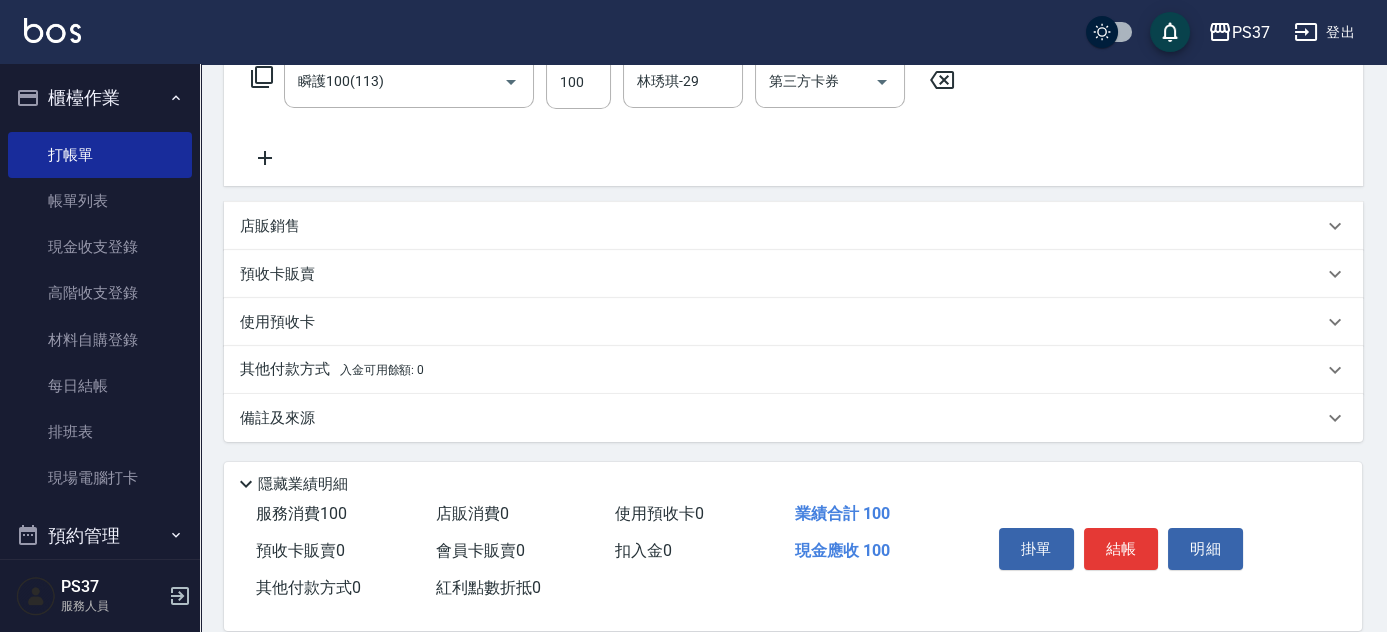 click 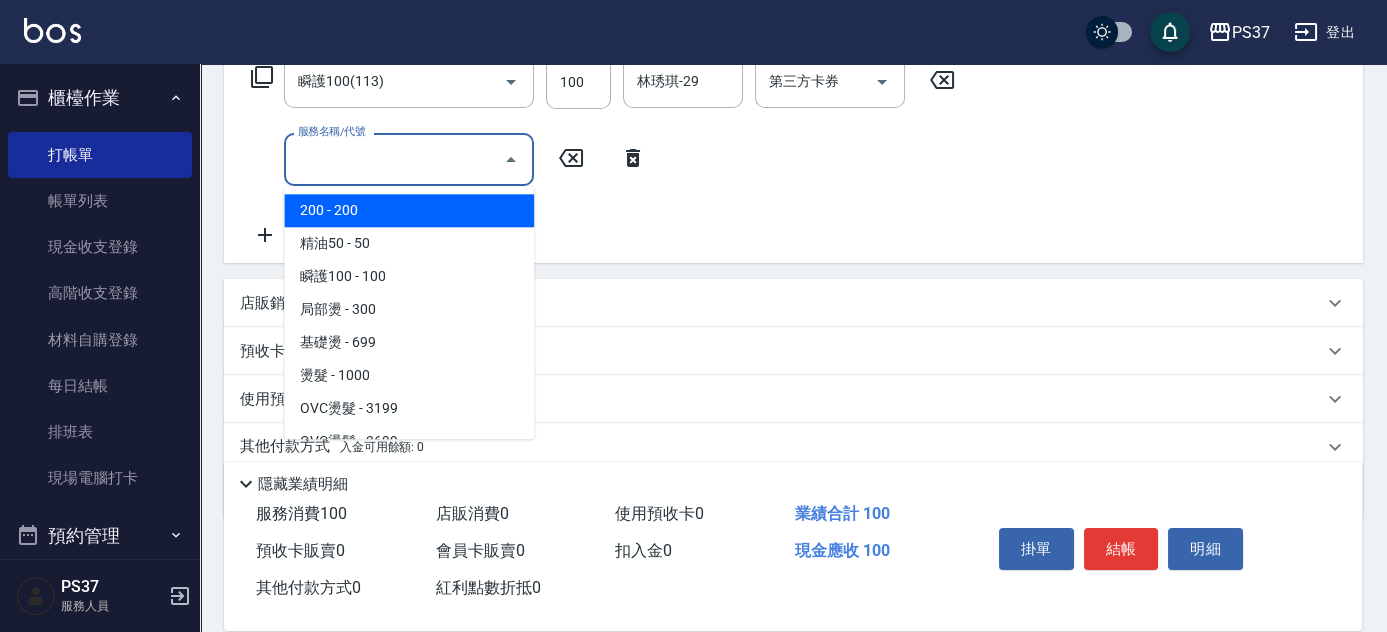 click on "服務名稱/代號" at bounding box center (394, 159) 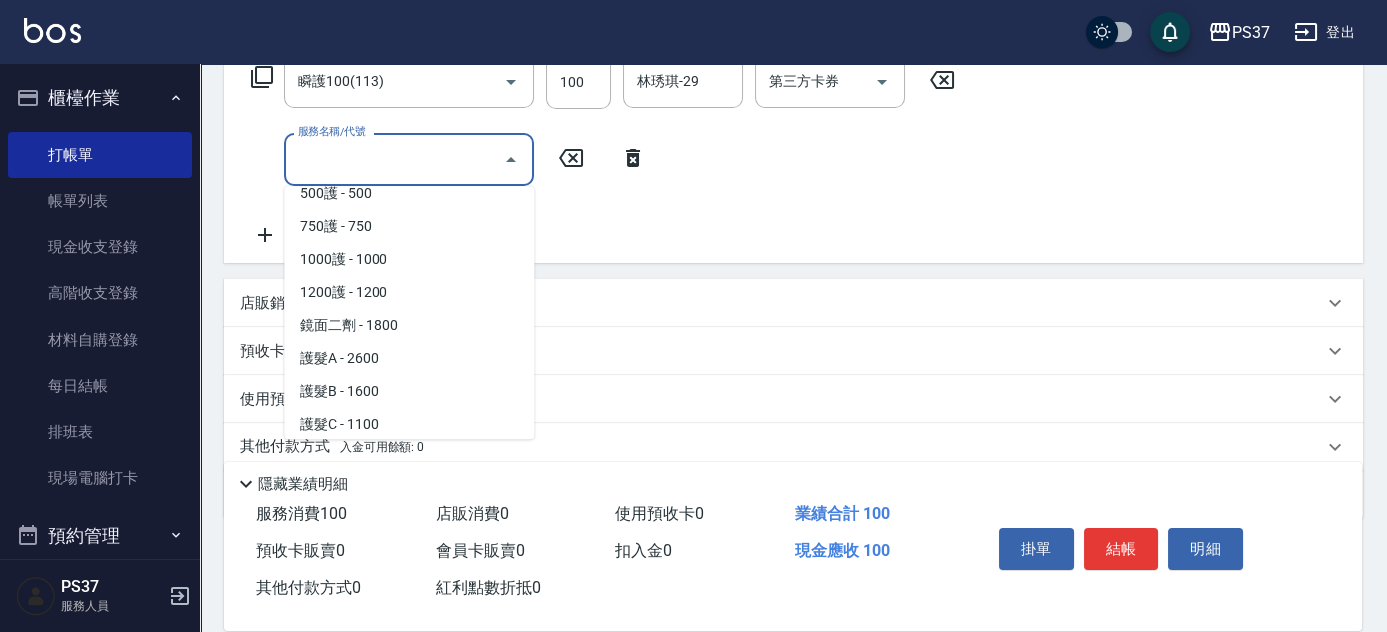 scroll, scrollTop: 909, scrollLeft: 0, axis: vertical 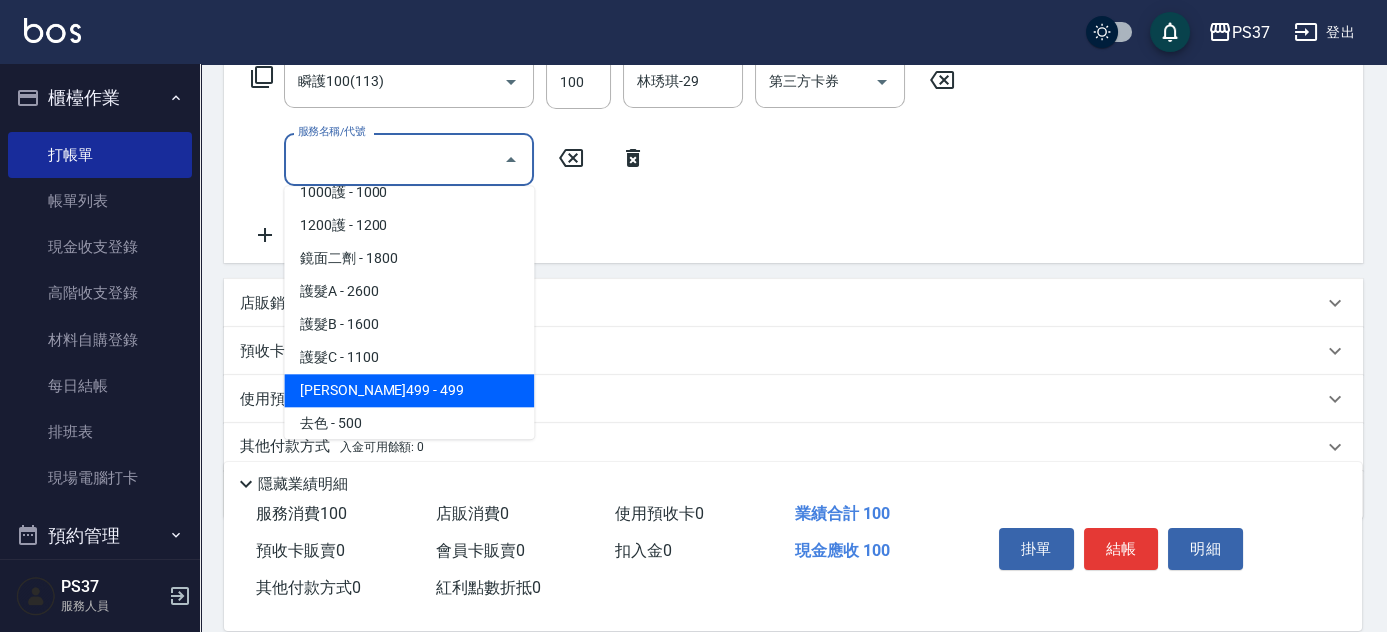 click on "伊黛莉499 - 499" at bounding box center (409, 390) 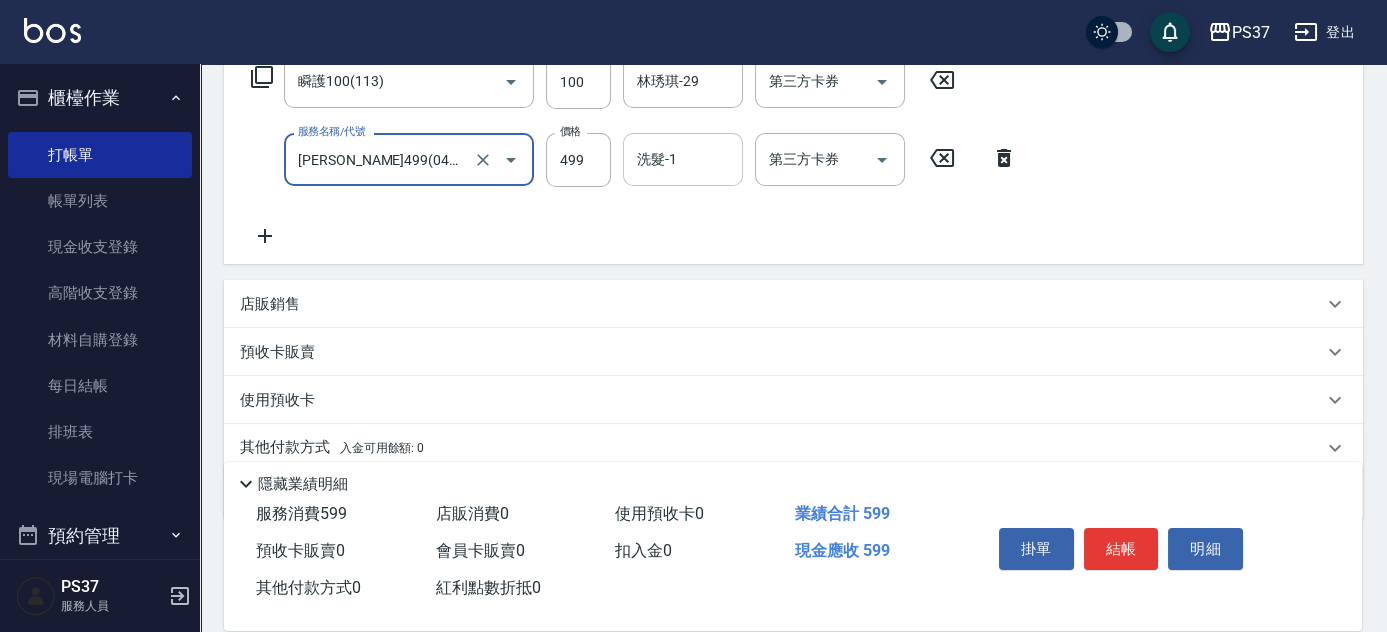 click on "洗髮-1" at bounding box center [683, 159] 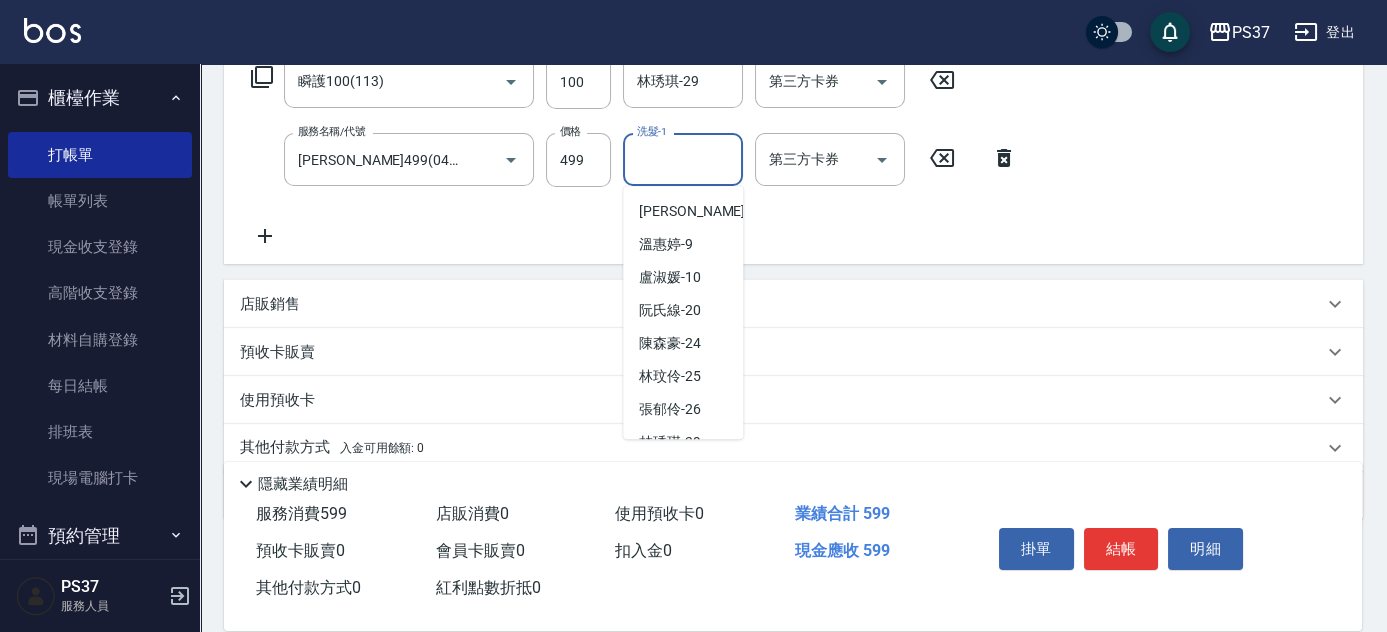 scroll, scrollTop: 272, scrollLeft: 0, axis: vertical 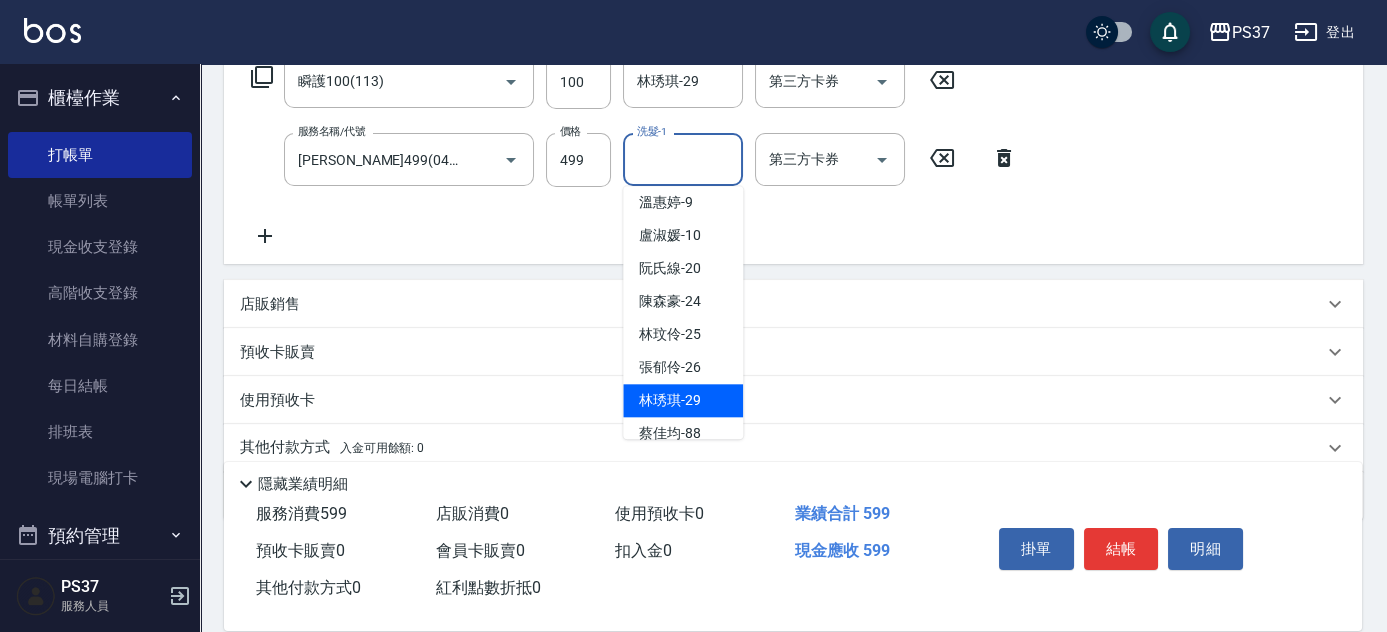 click on "林琇琪 -29" at bounding box center (670, 400) 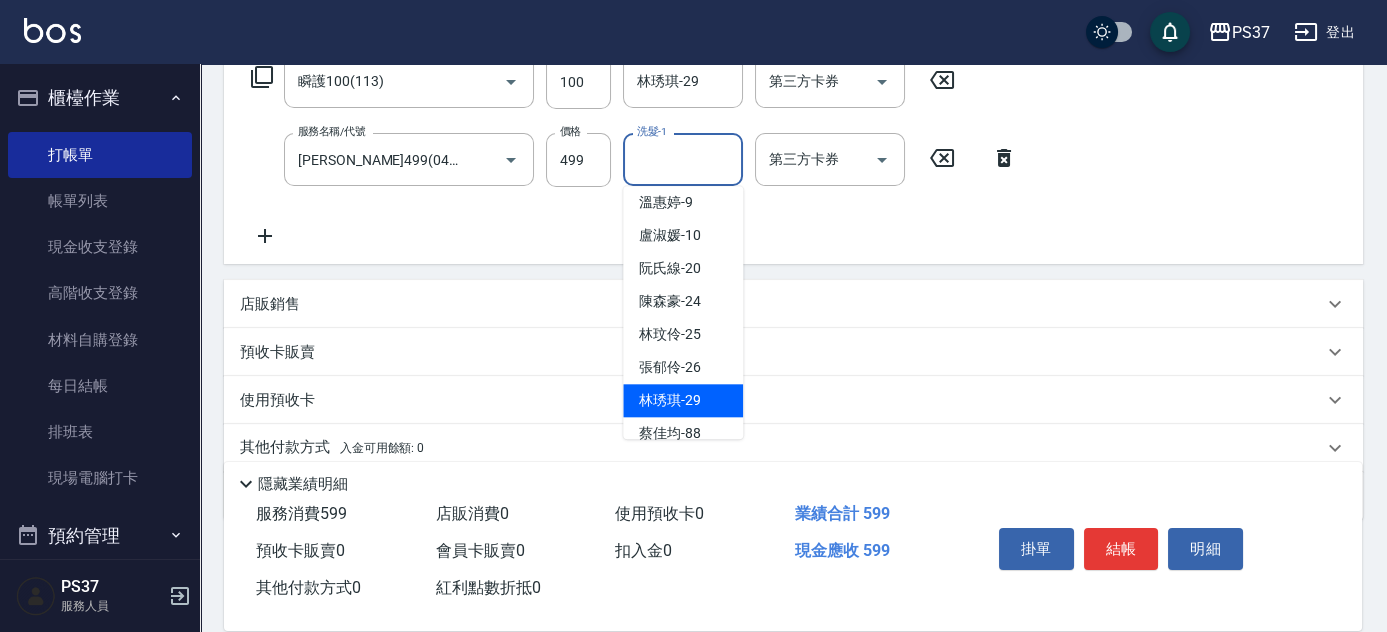 type on "林琇琪-29" 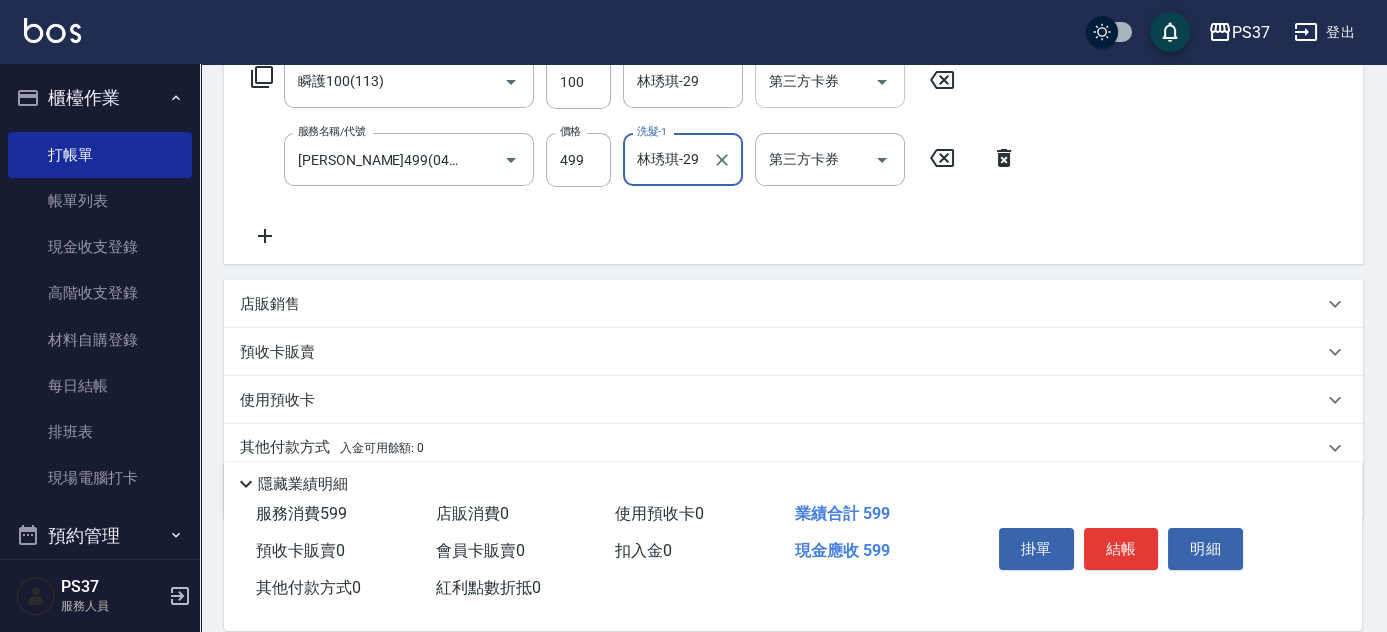 click 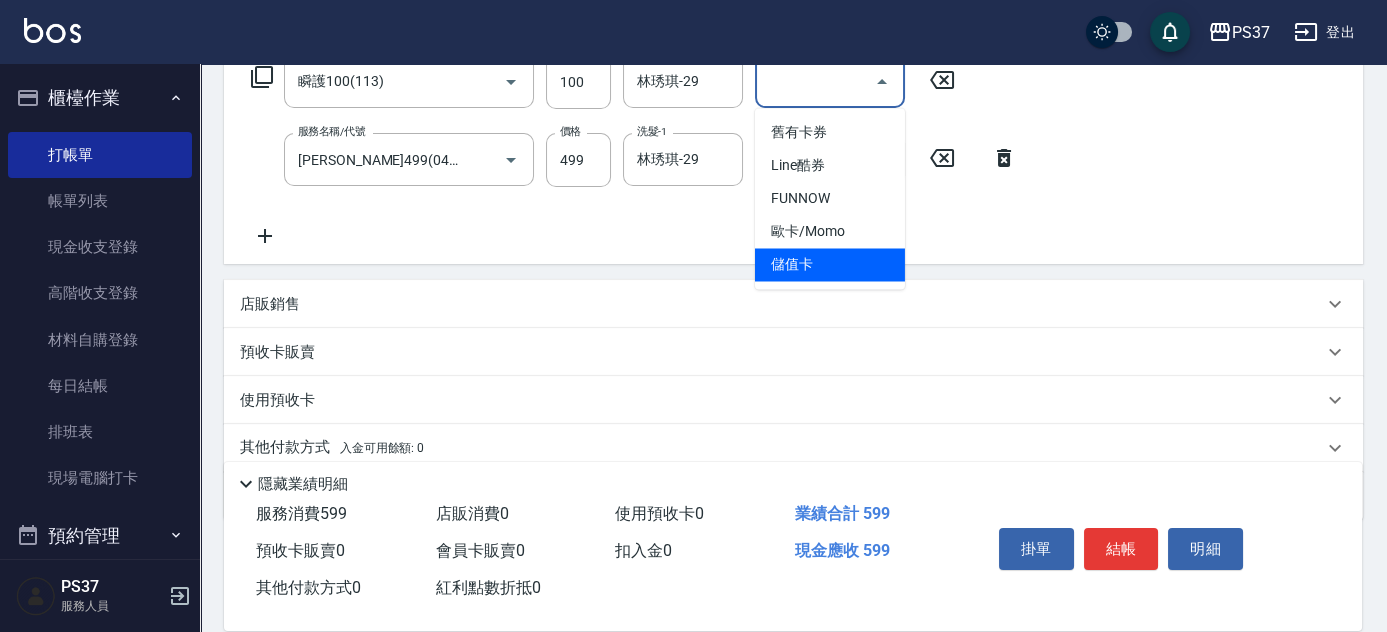 click on "儲值卡" at bounding box center (830, 264) 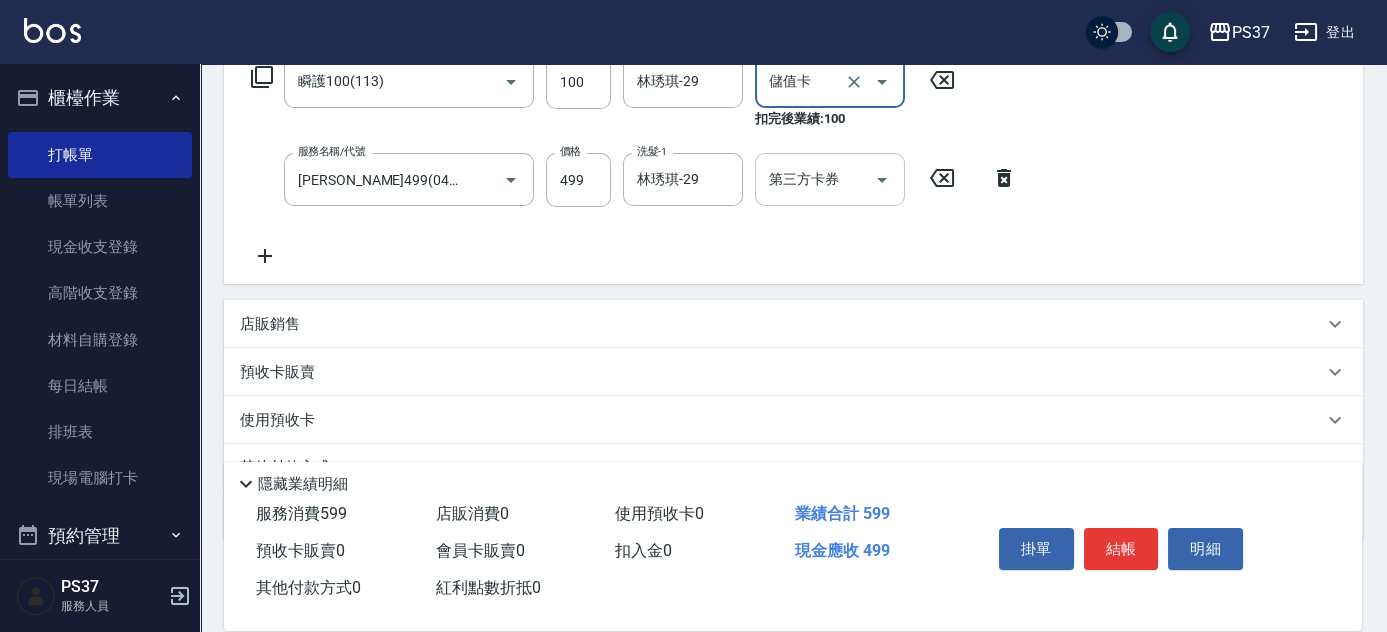 click 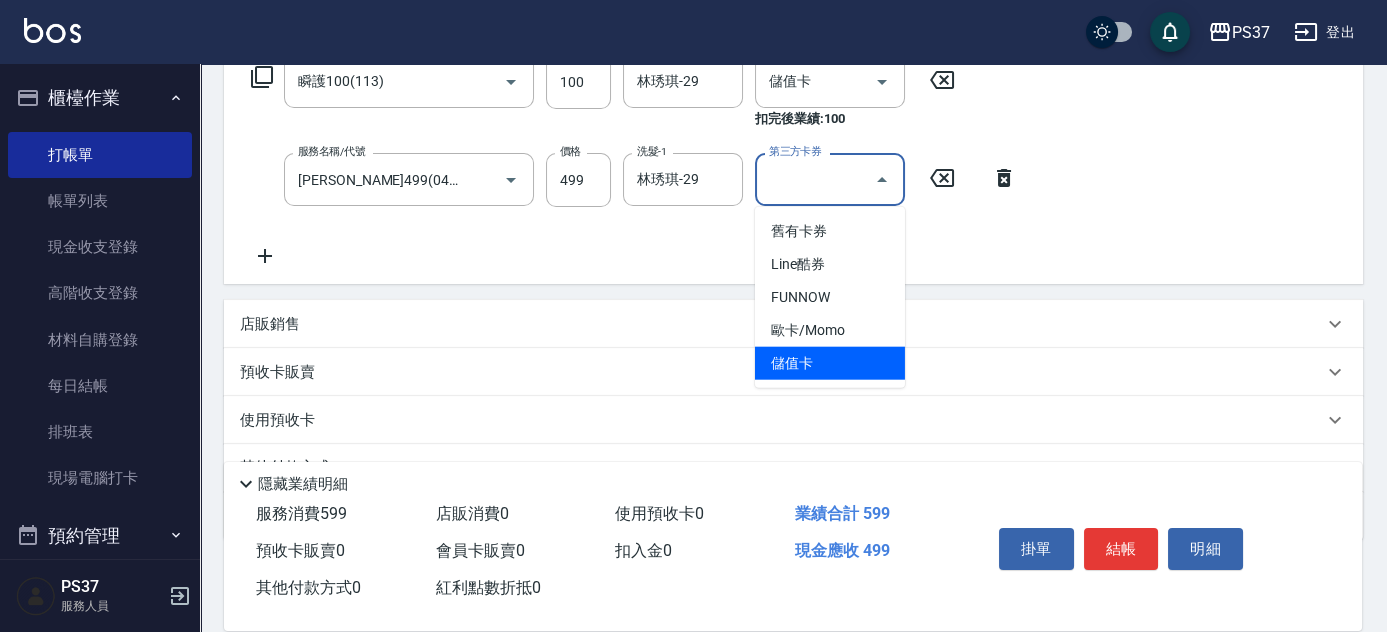 click on "儲值卡" at bounding box center (830, 363) 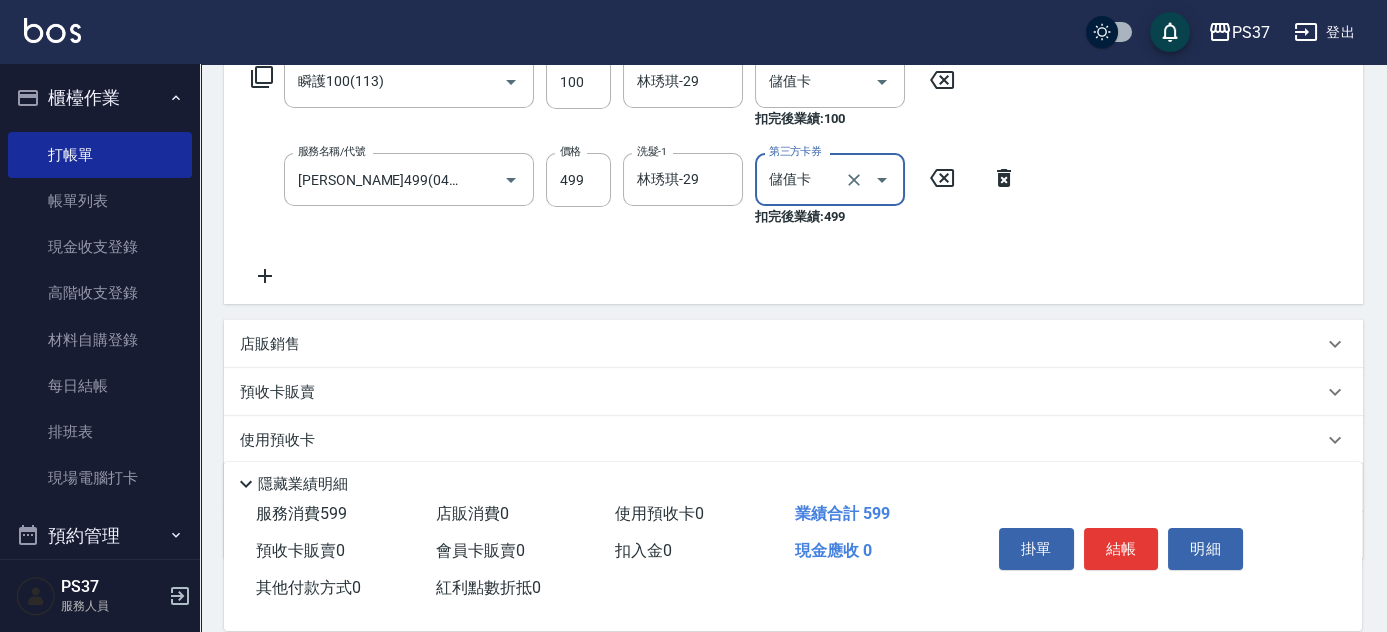 click 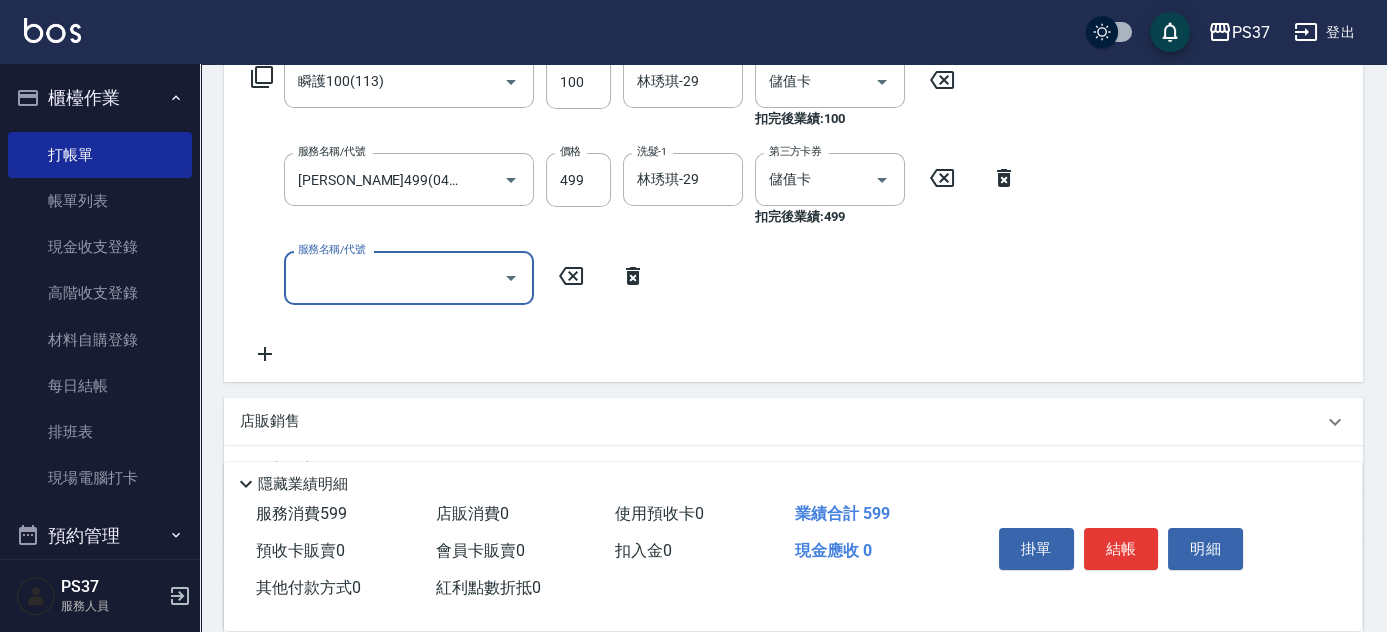 click on "服務名稱/代號" at bounding box center (394, 277) 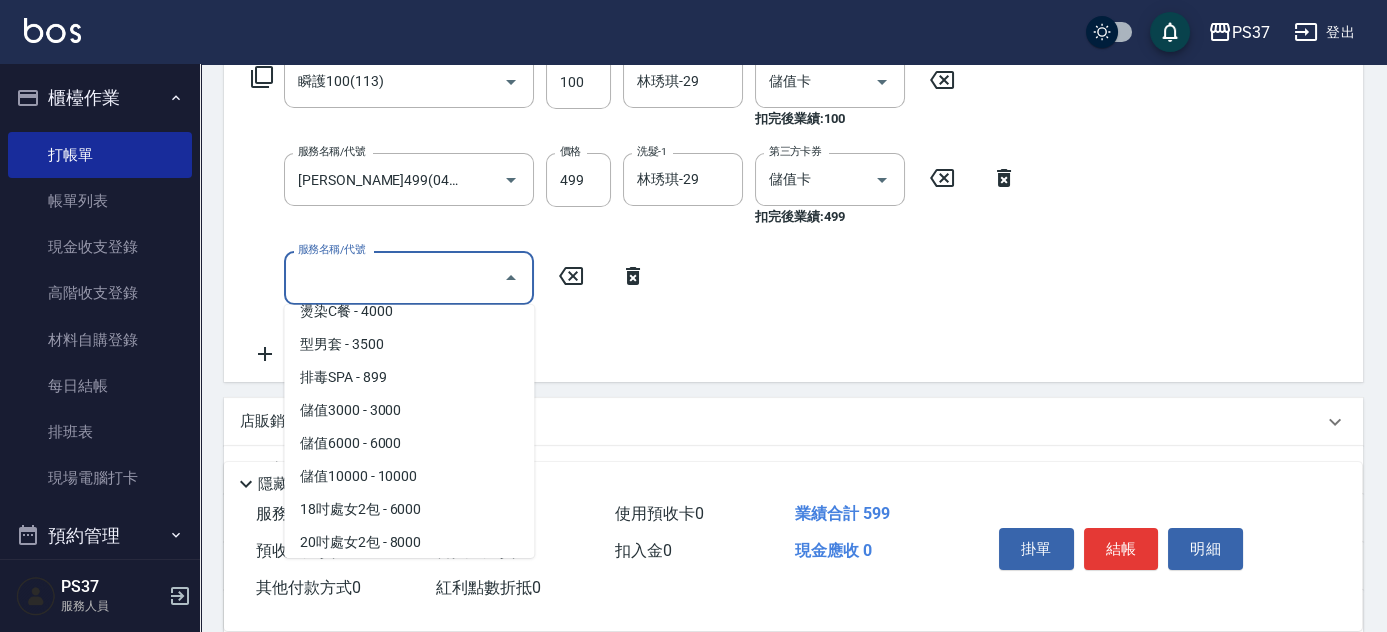 scroll, scrollTop: 2181, scrollLeft: 0, axis: vertical 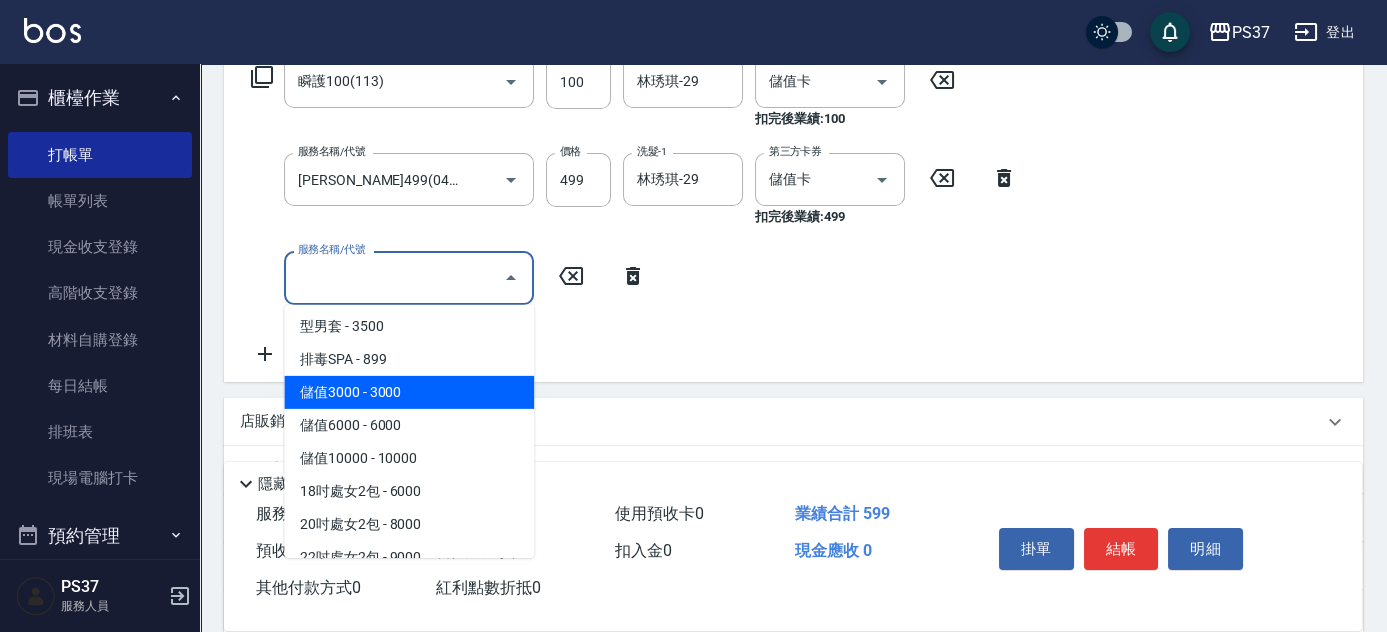 click on "儲值3000 - 3000" at bounding box center (409, 392) 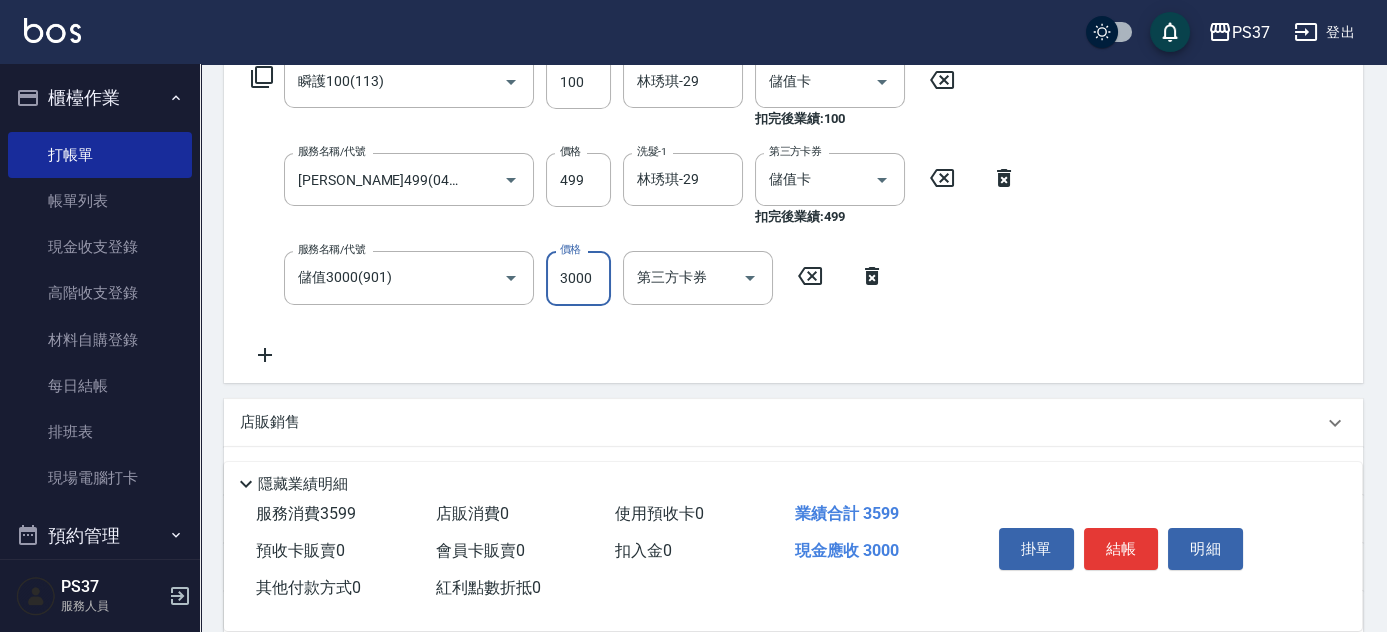 click on "3000" at bounding box center [578, 278] 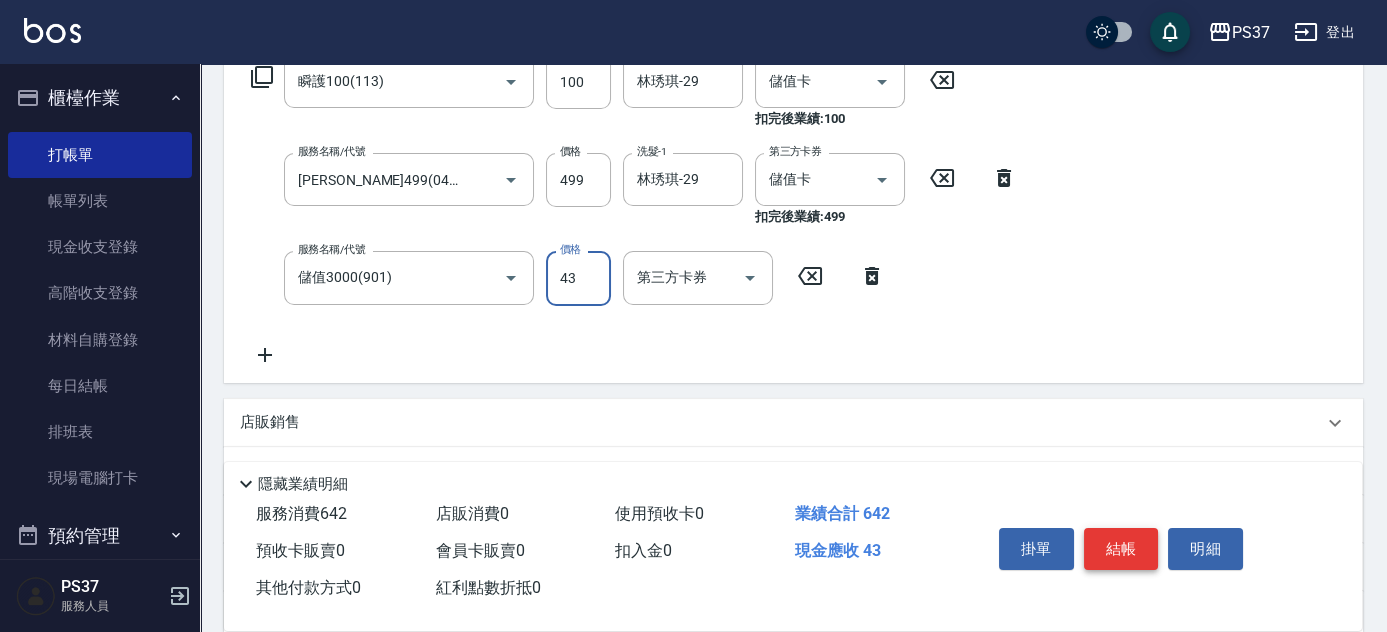 type on "43" 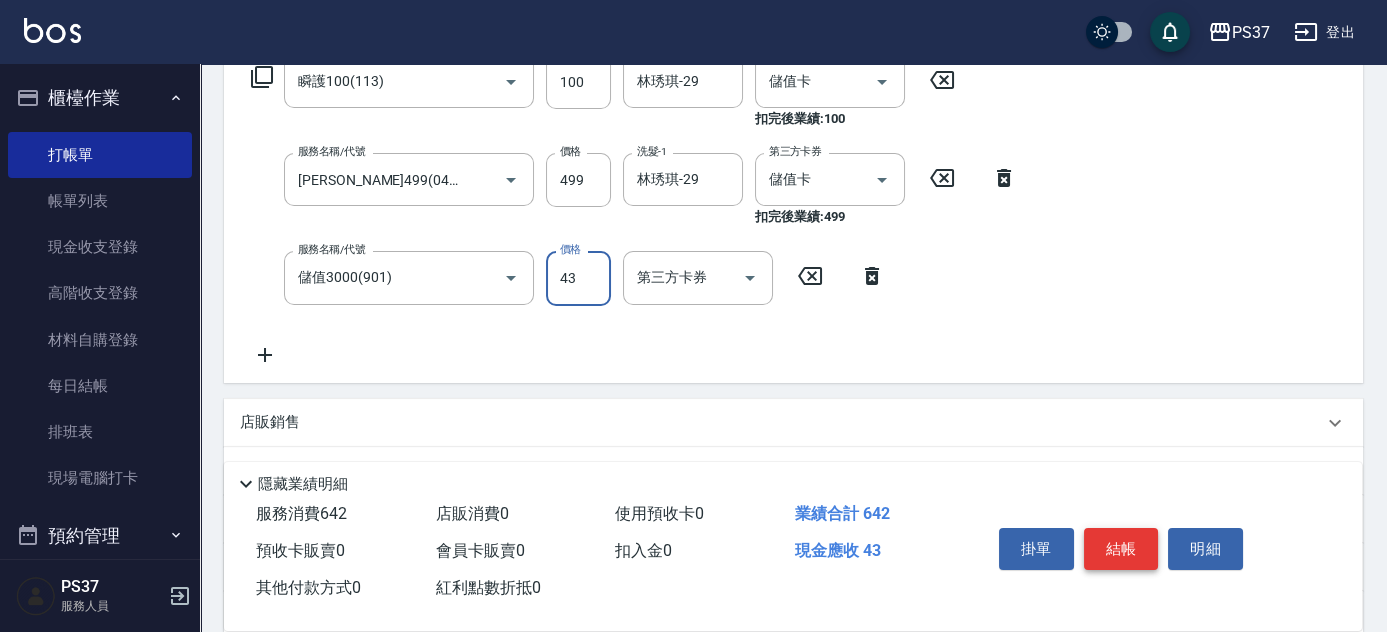 click on "結帳" at bounding box center [1121, 549] 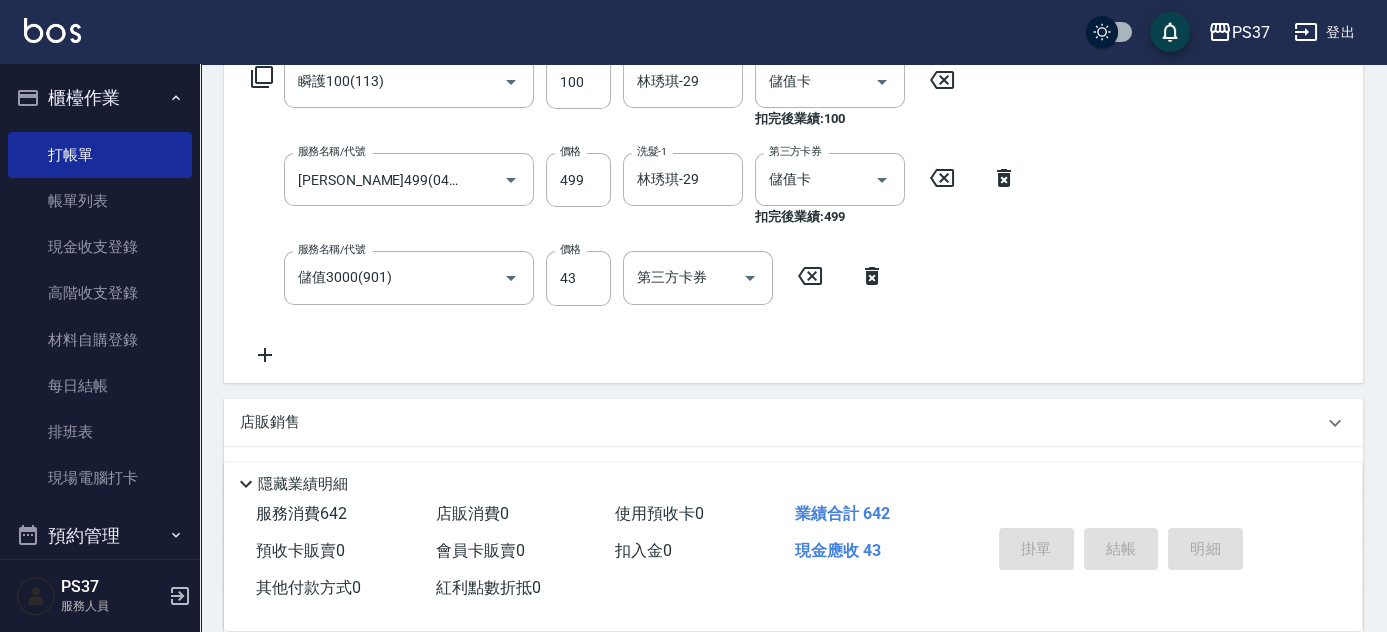 type on "2025/07/13 18:43" 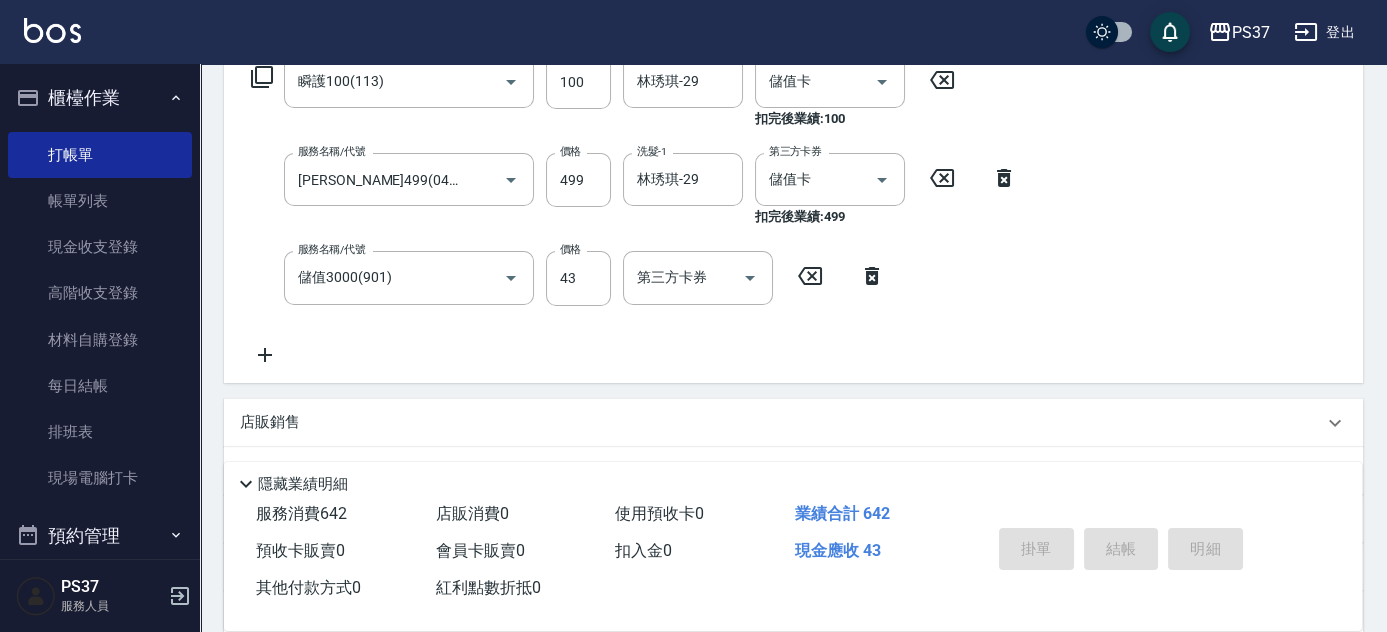 type 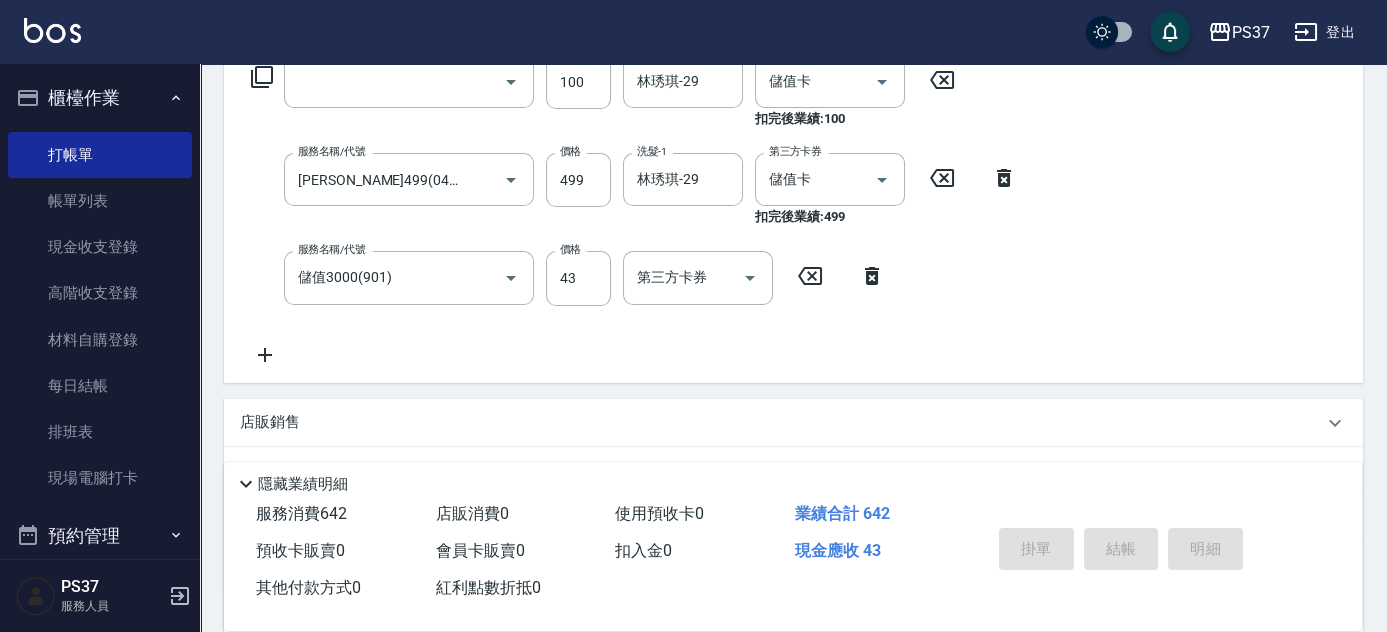 scroll, scrollTop: 0, scrollLeft: 0, axis: both 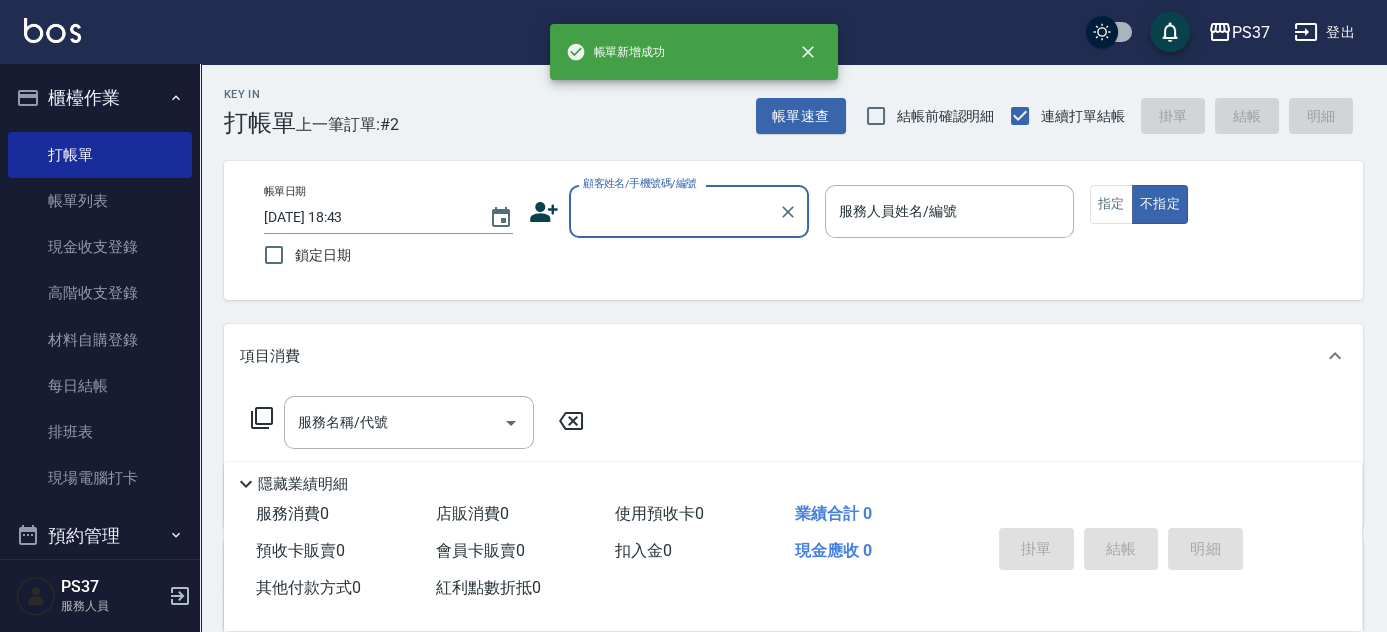 click on "顧客姓名/手機號碼/編號" at bounding box center [674, 211] 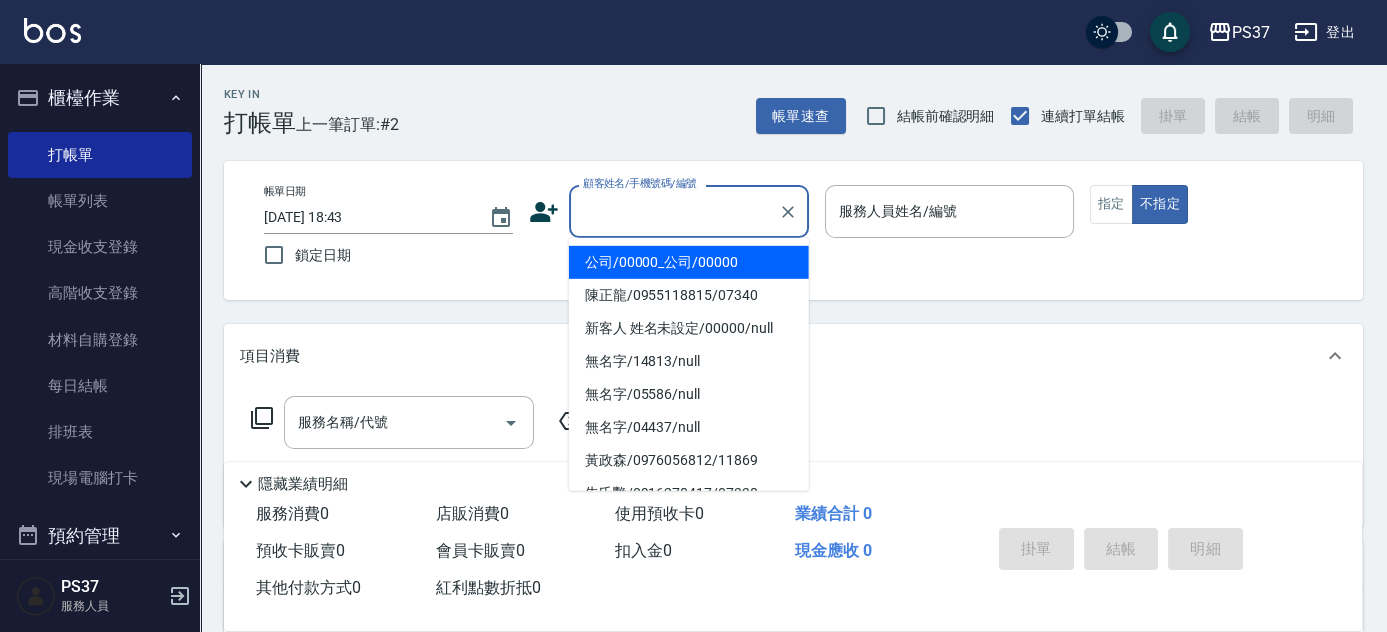 click on "公司/00000_公司/00000" at bounding box center [689, 262] 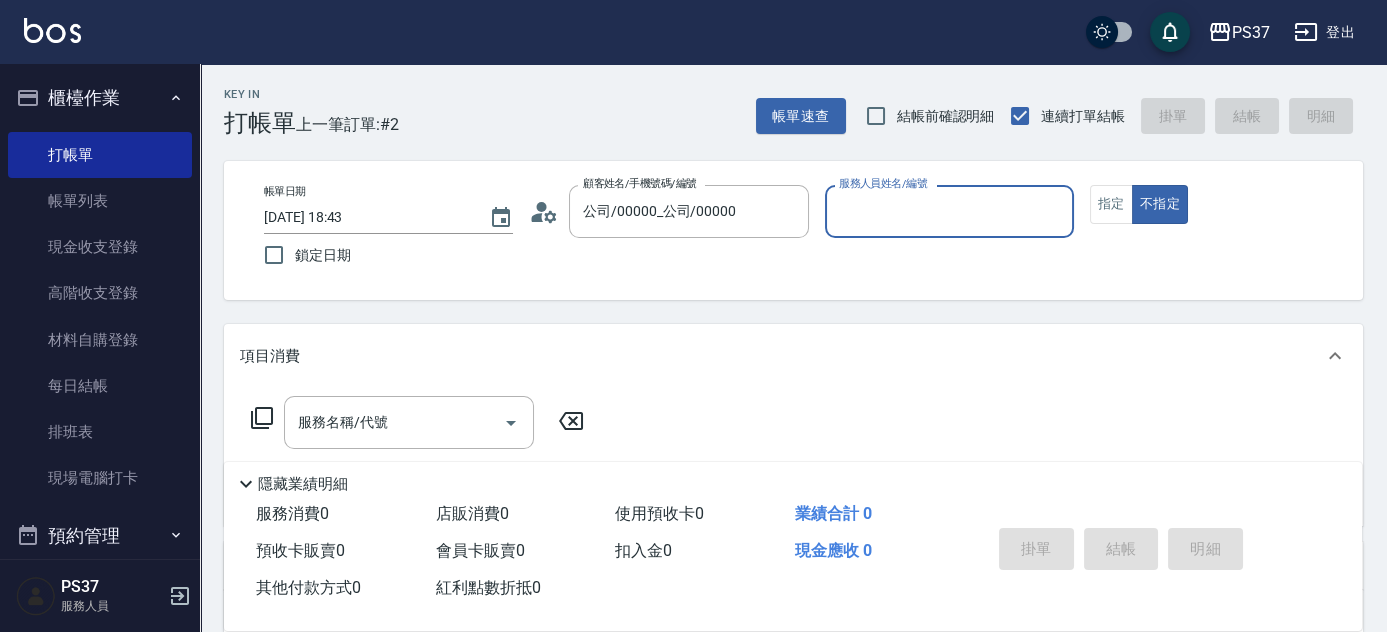 click on "服務人員姓名/編號" at bounding box center (949, 211) 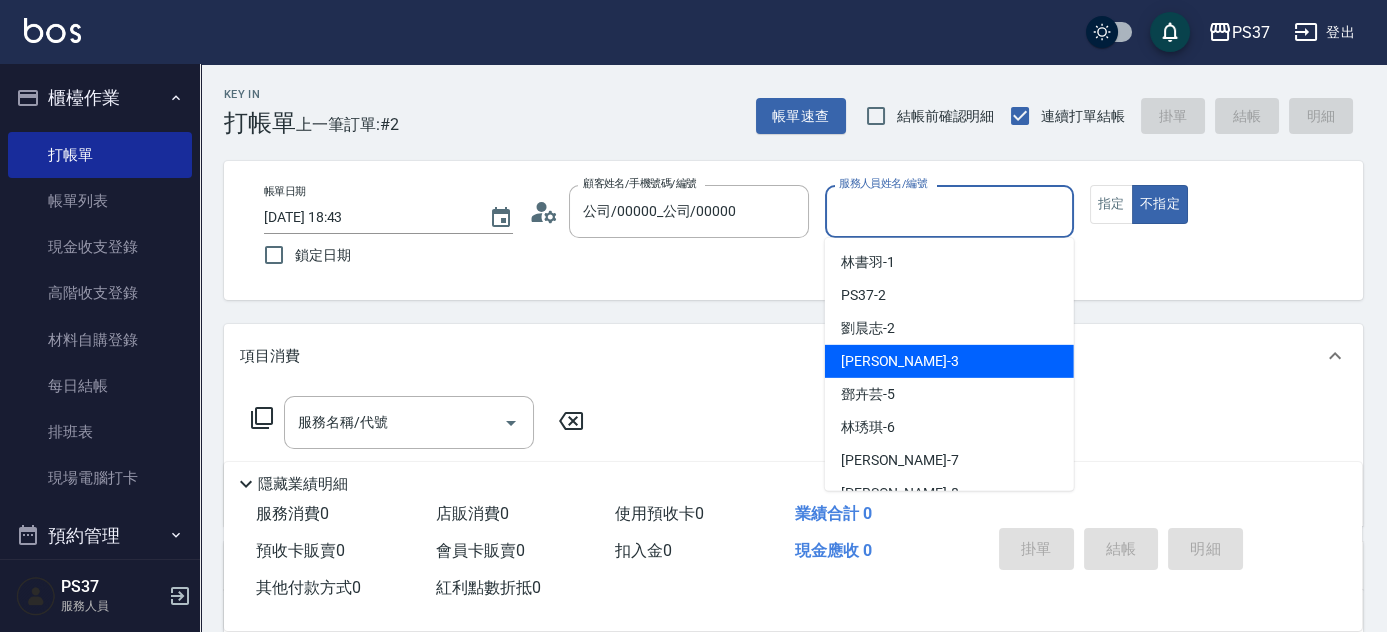click on "徐雅惠 -3" at bounding box center (949, 361) 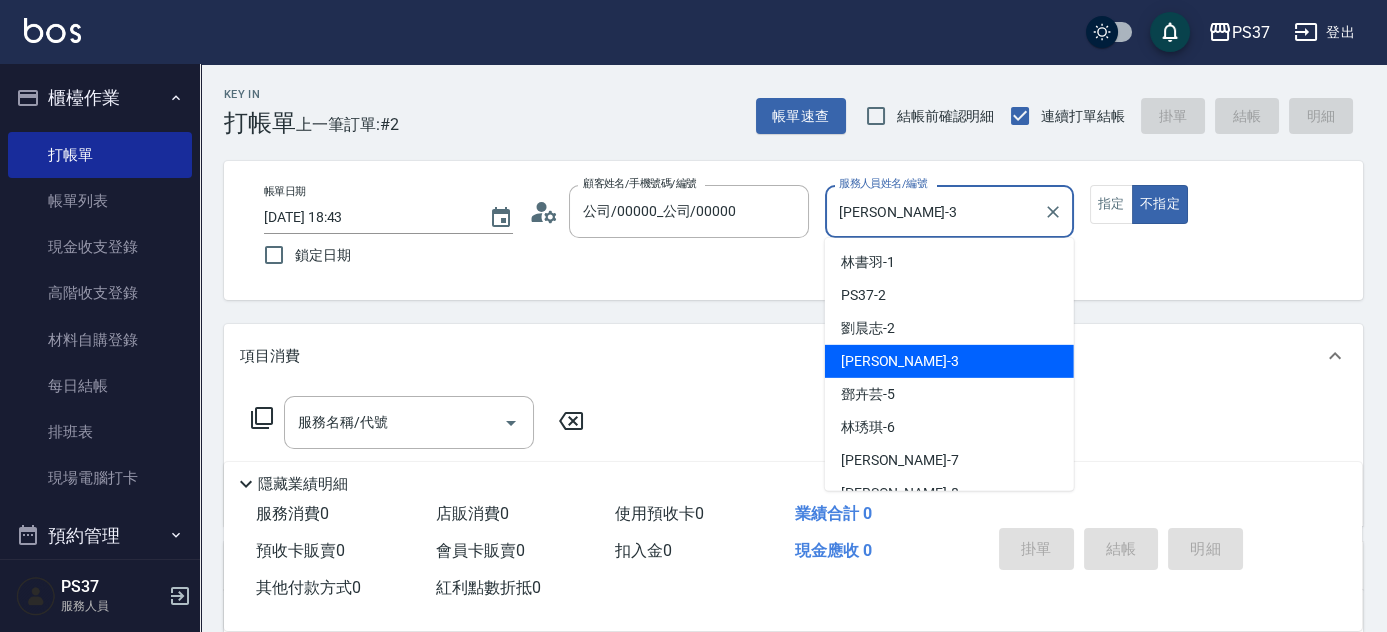 click on "徐雅惠-3" at bounding box center (934, 211) 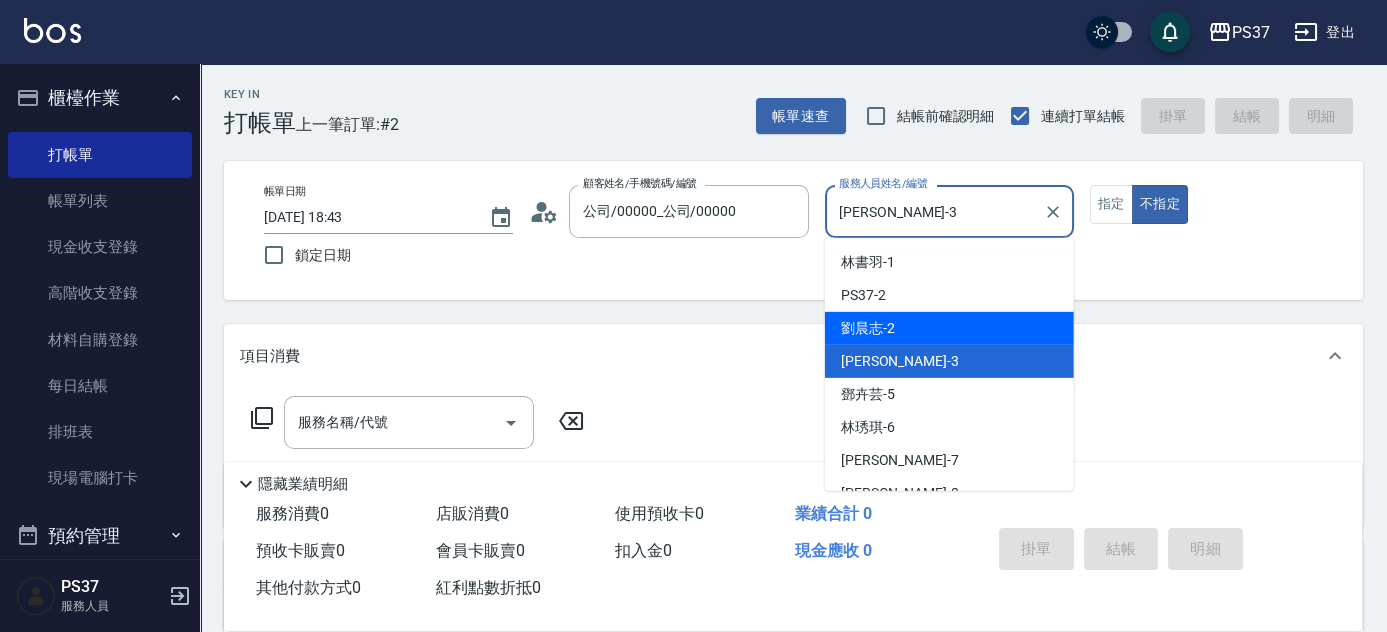 click on "劉晨志 -2" at bounding box center (949, 328) 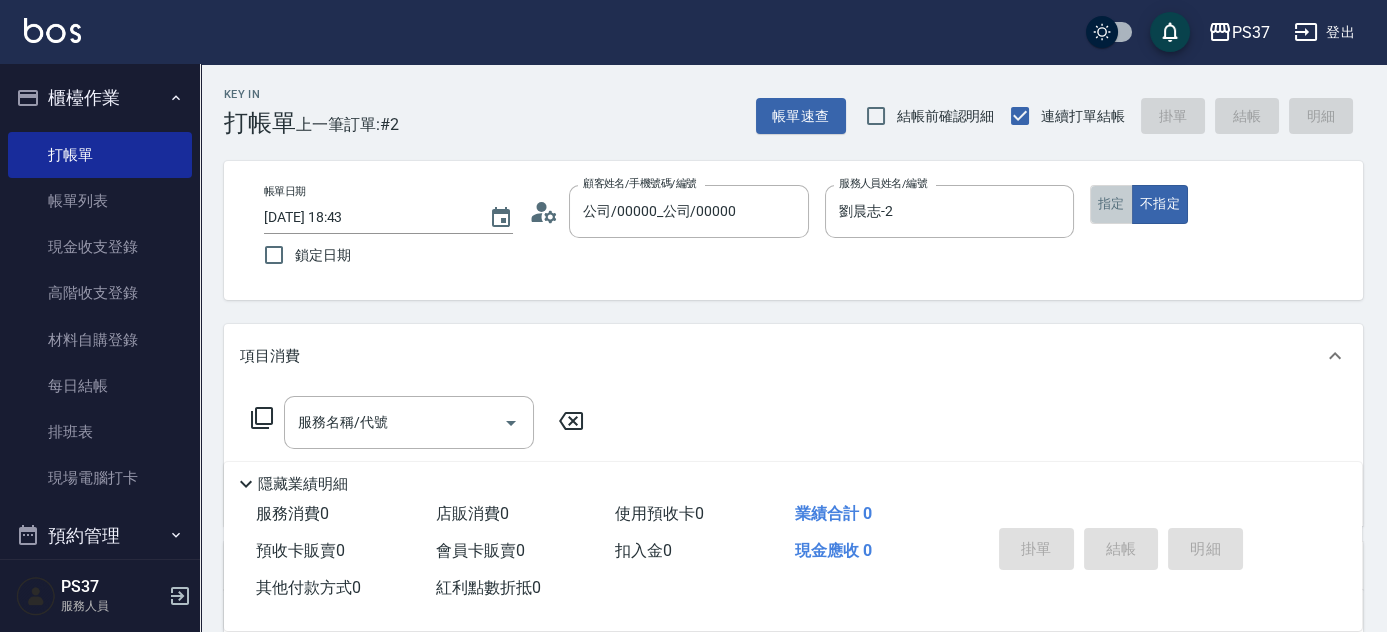 click on "指定" at bounding box center (1111, 204) 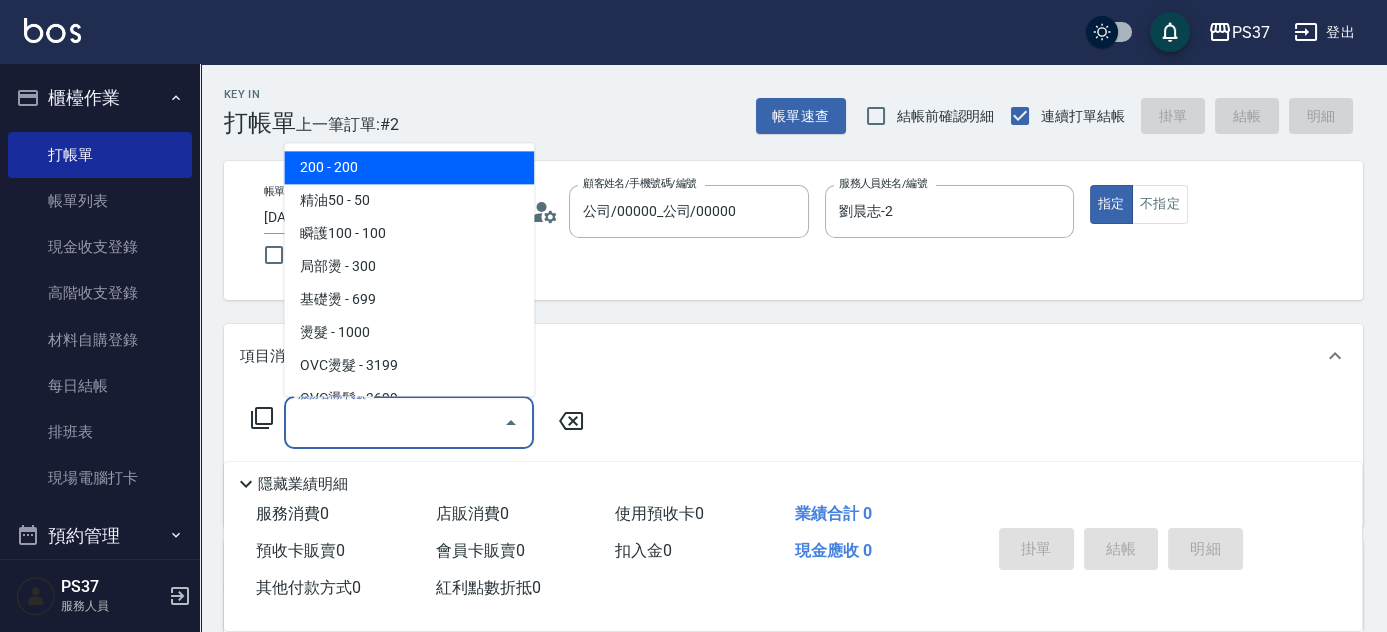 click on "服務名稱/代號" at bounding box center [394, 422] 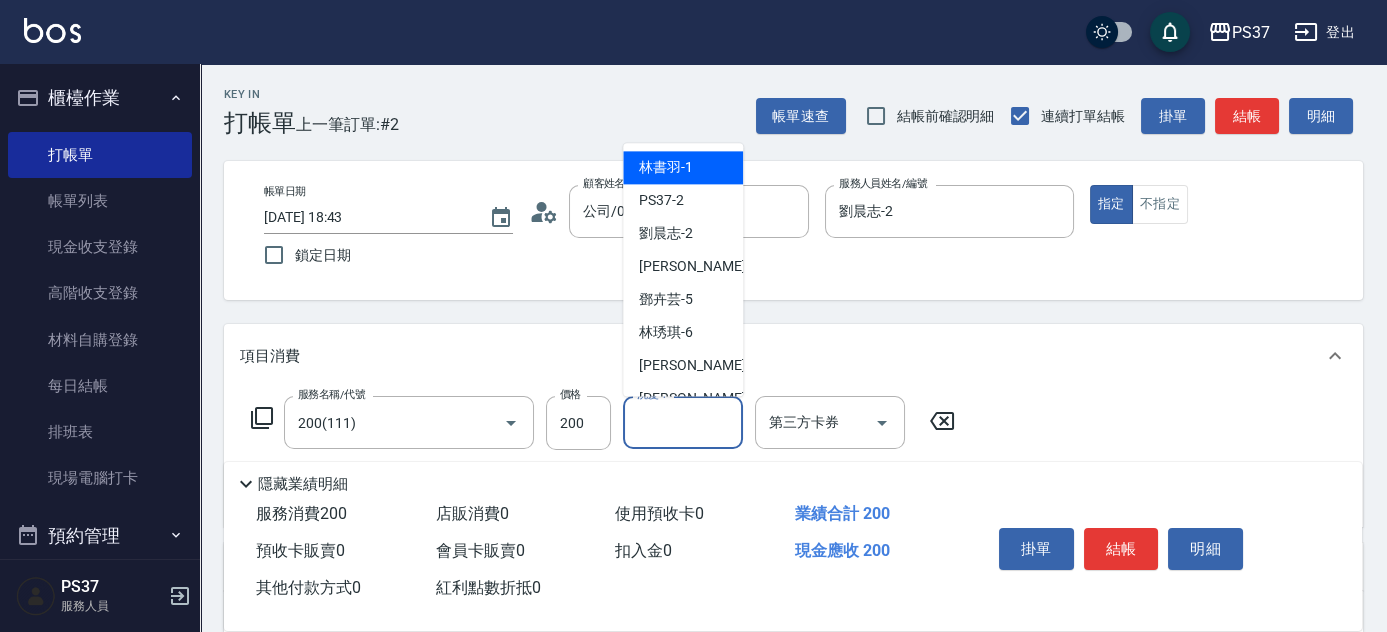 click on "洗髮-1" at bounding box center [683, 422] 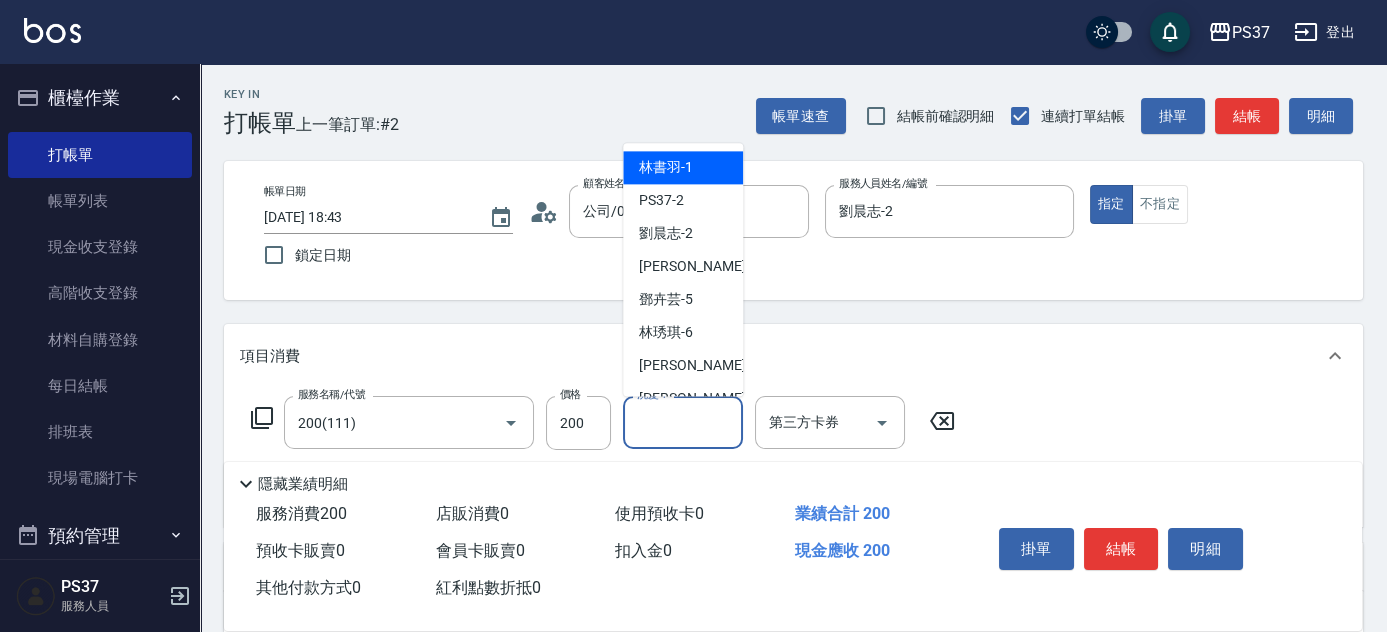 click on "林書羽 -1" at bounding box center [683, 168] 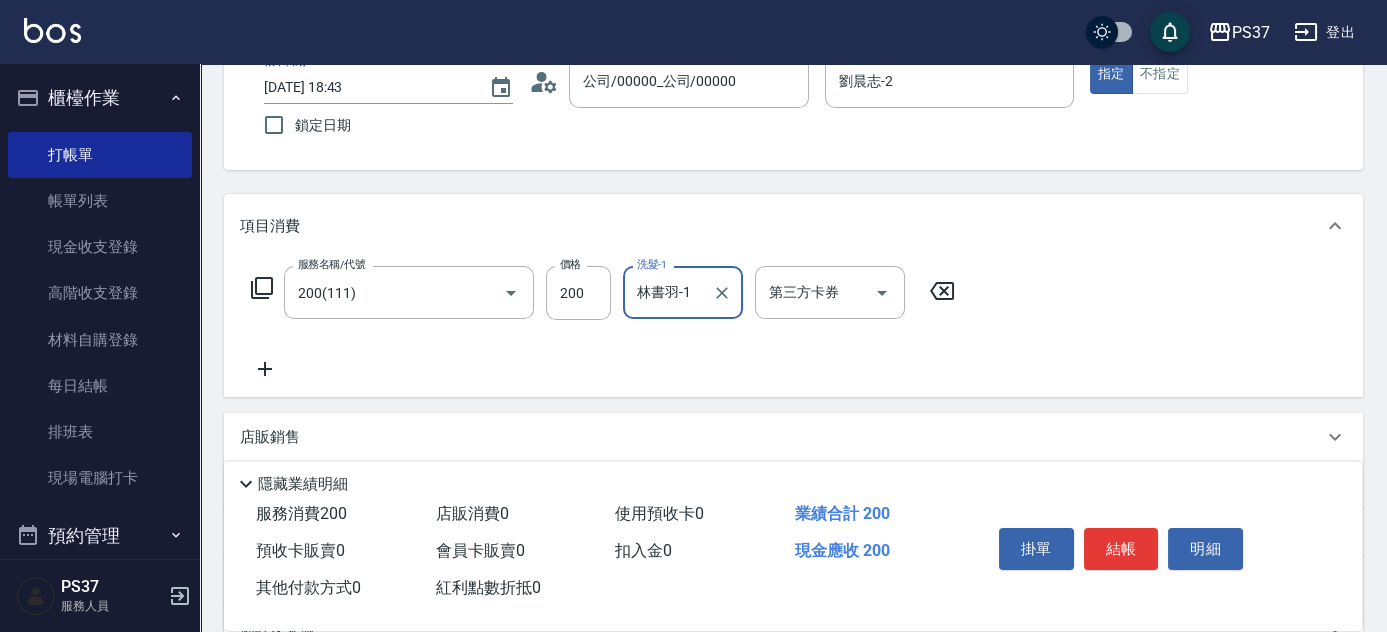 scroll, scrollTop: 272, scrollLeft: 0, axis: vertical 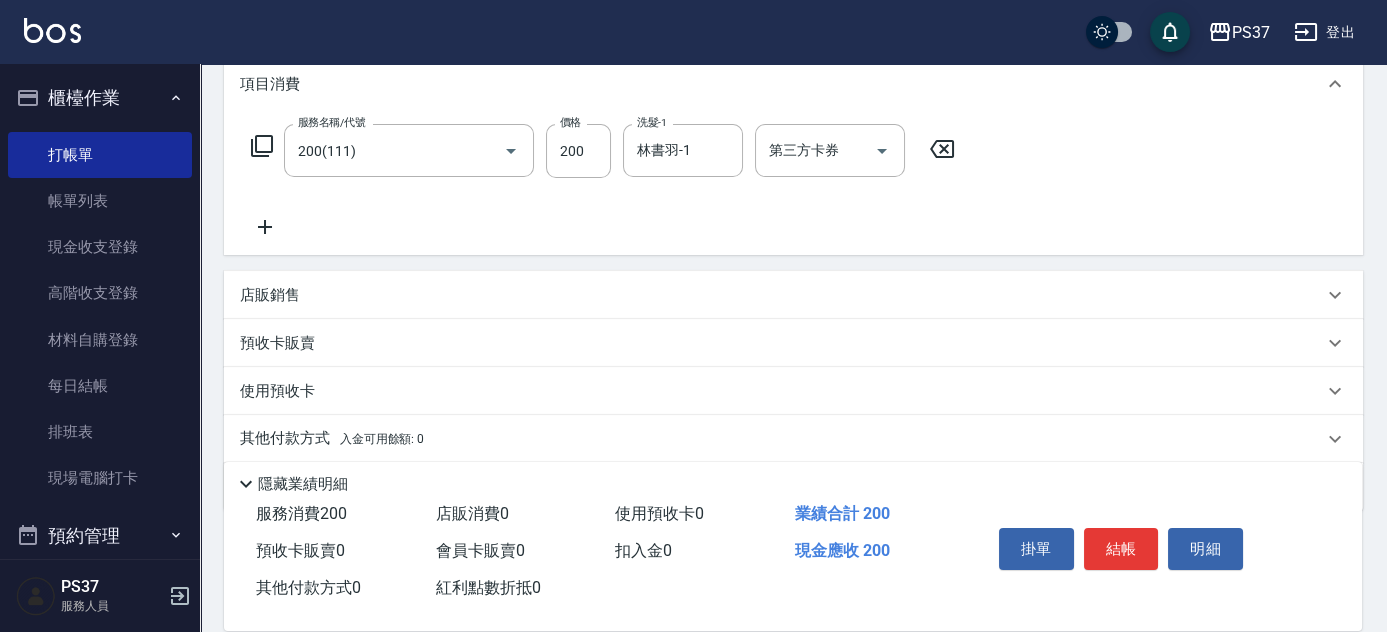 click 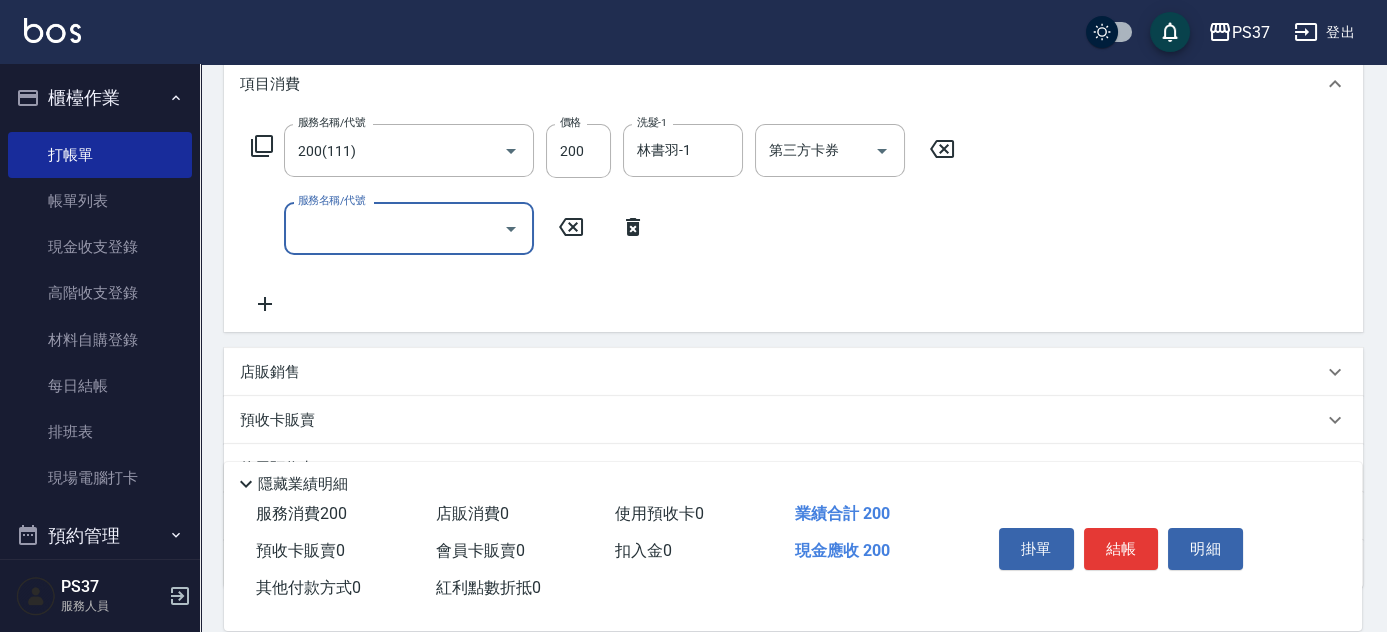 click on "服務名稱/代號" at bounding box center [394, 228] 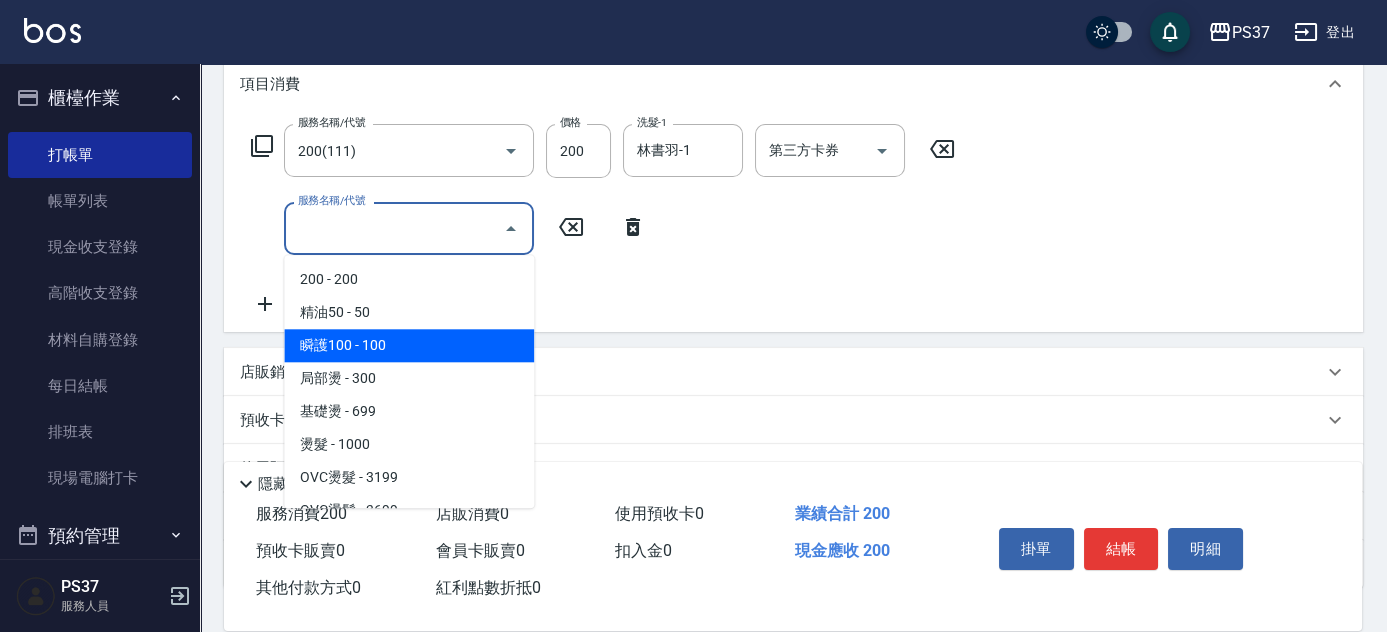 click on "瞬護100 - 100" at bounding box center (409, 345) 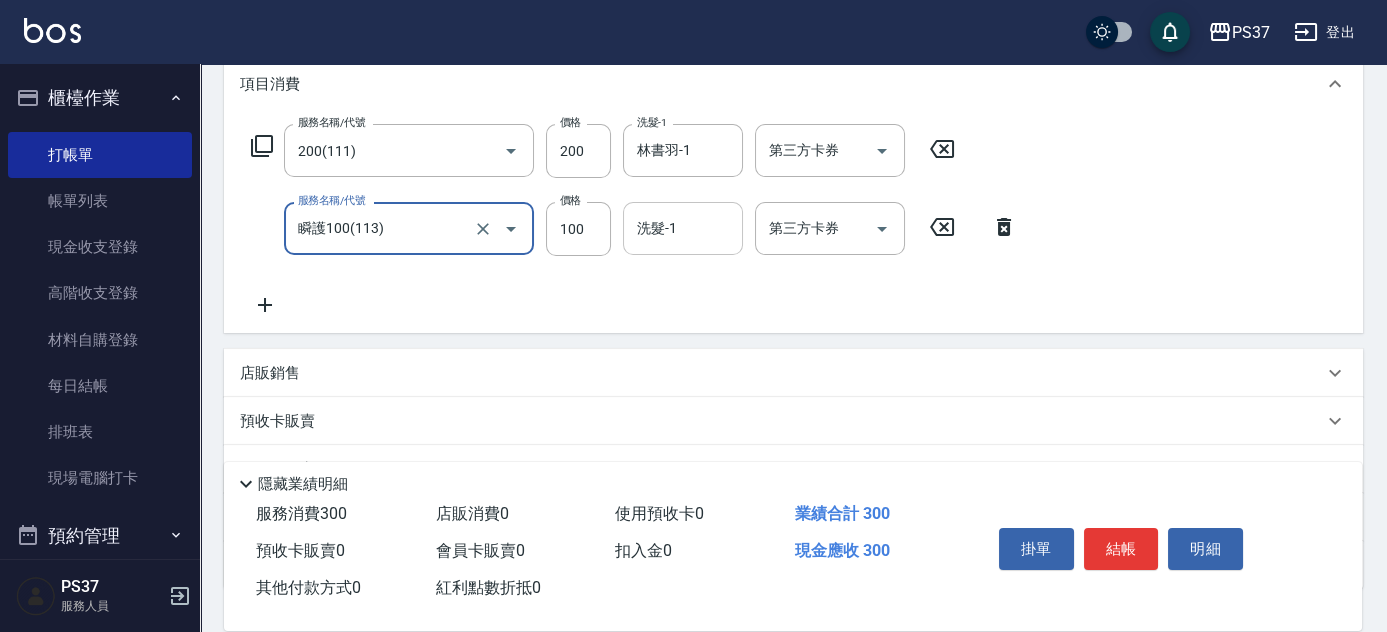 click on "洗髮-1" at bounding box center [683, 228] 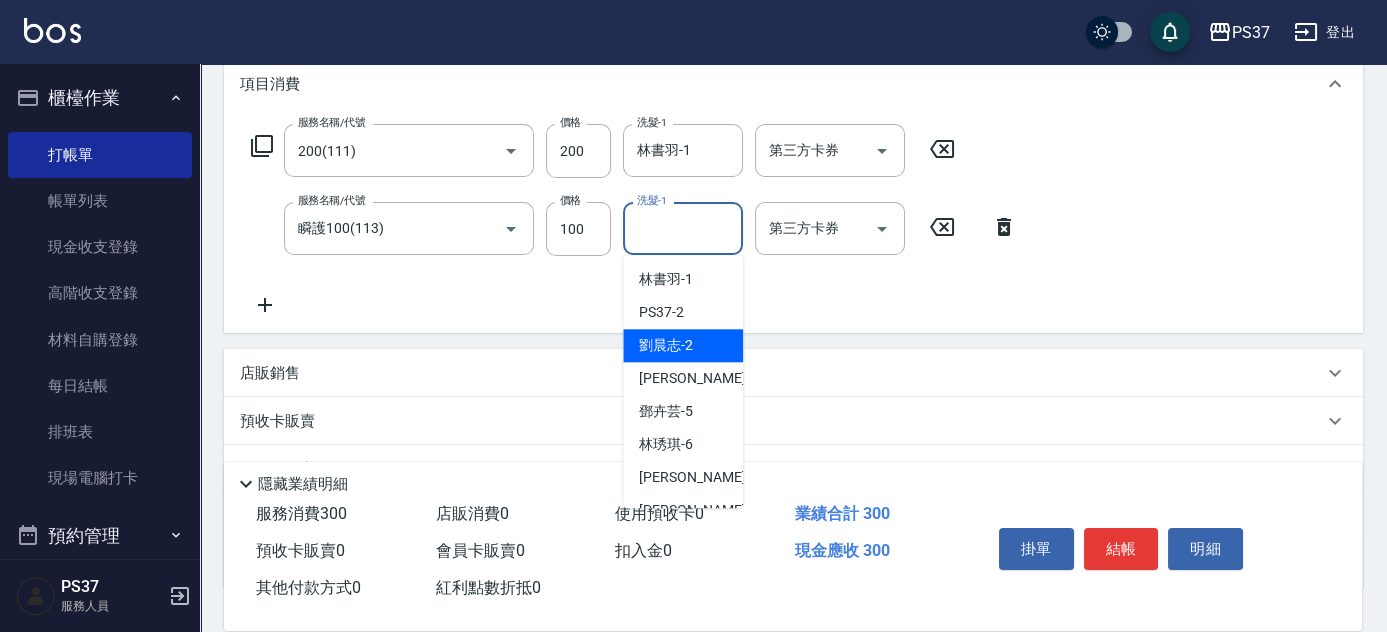 drag, startPoint x: 686, startPoint y: 343, endPoint x: 438, endPoint y: 339, distance: 248.03226 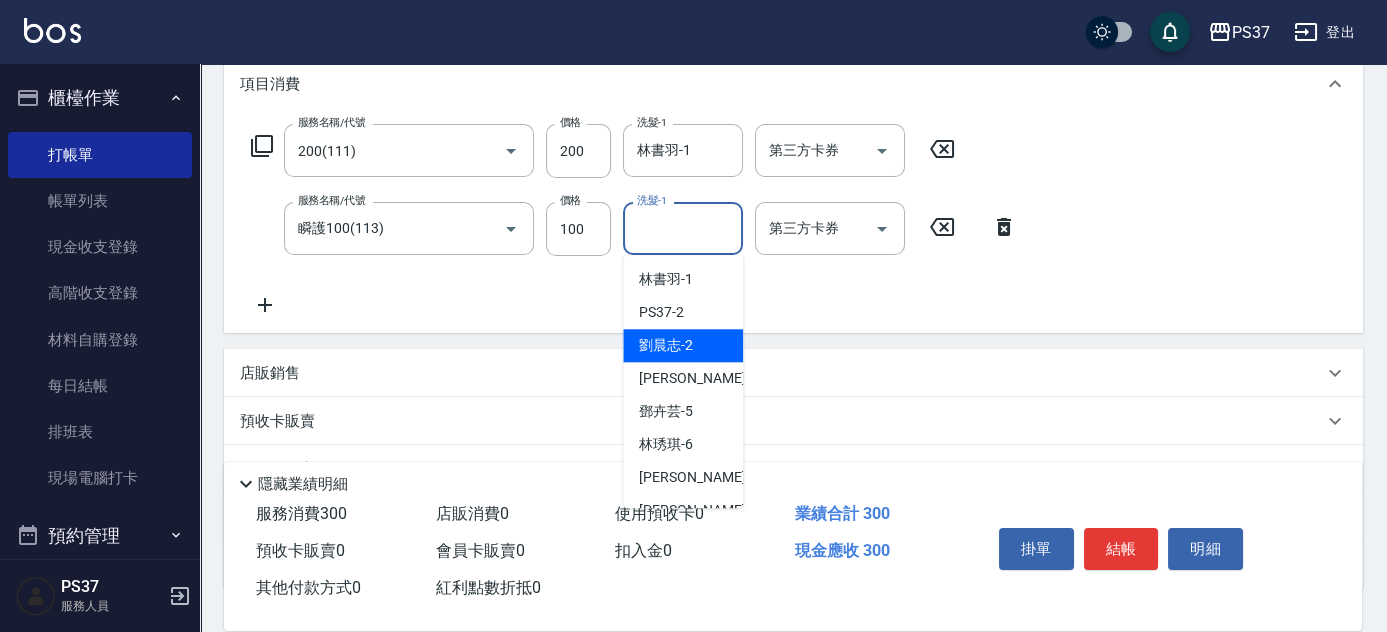 click on "劉晨志 -2" at bounding box center [666, 345] 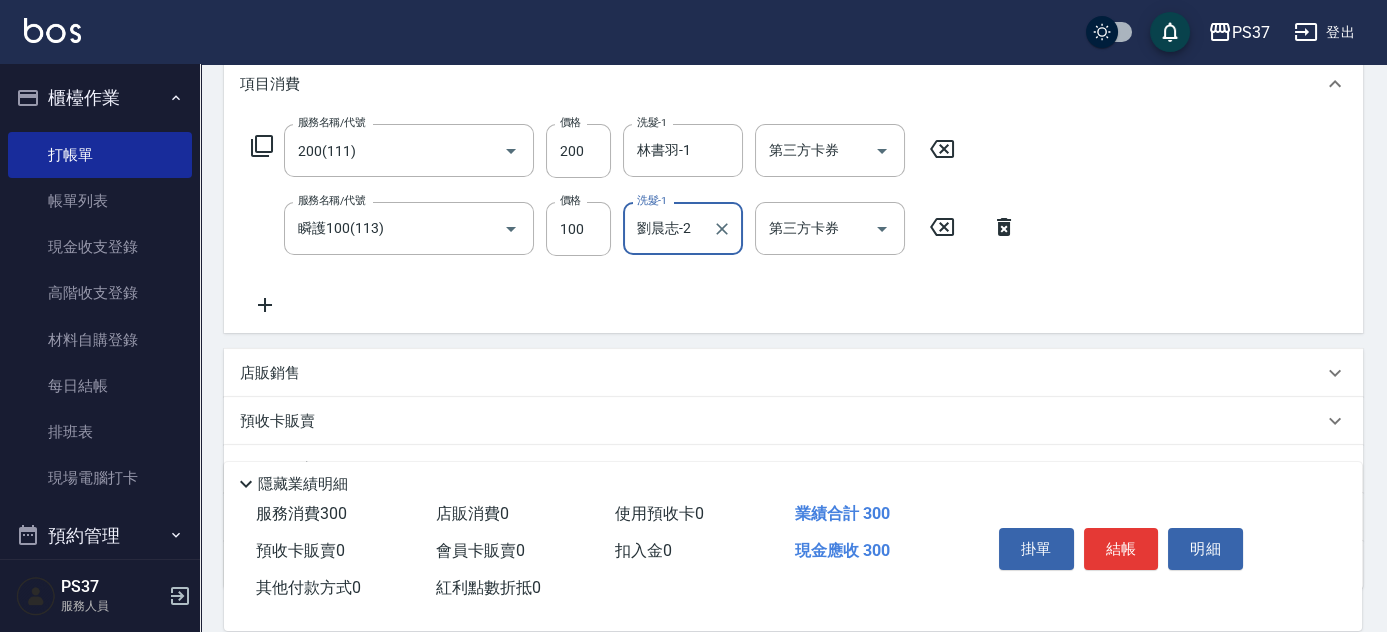 click 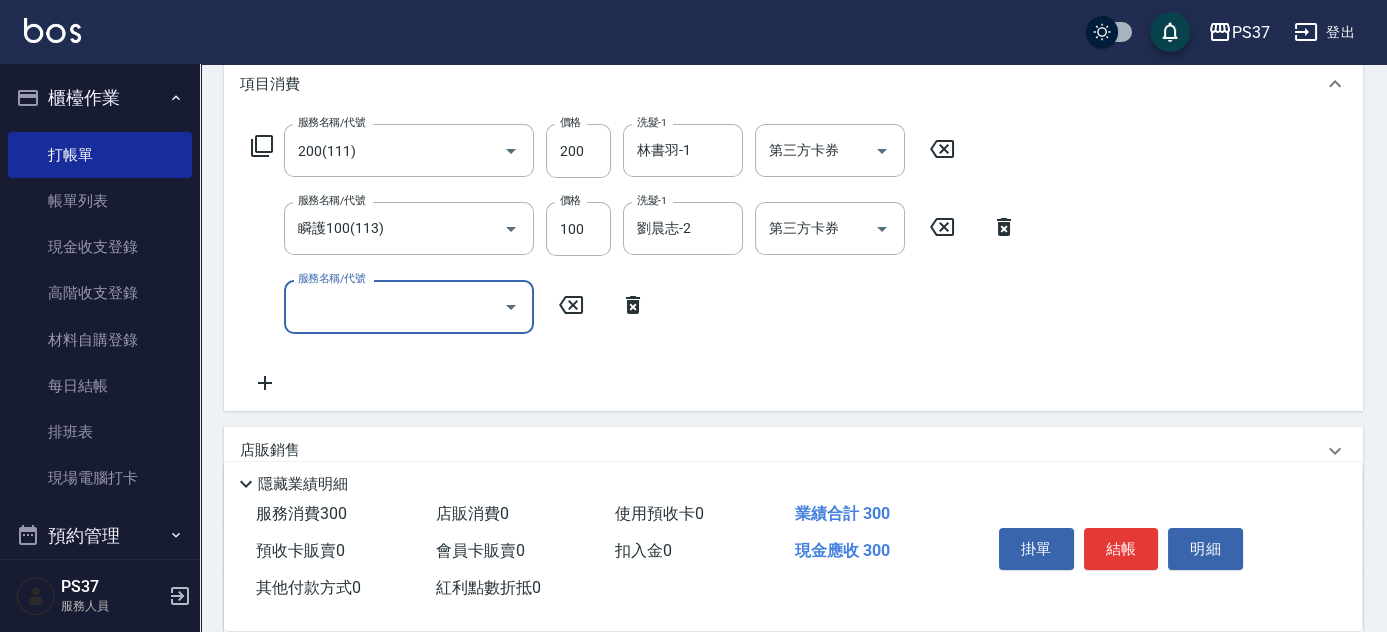 click on "服務名稱/代號" at bounding box center (394, 306) 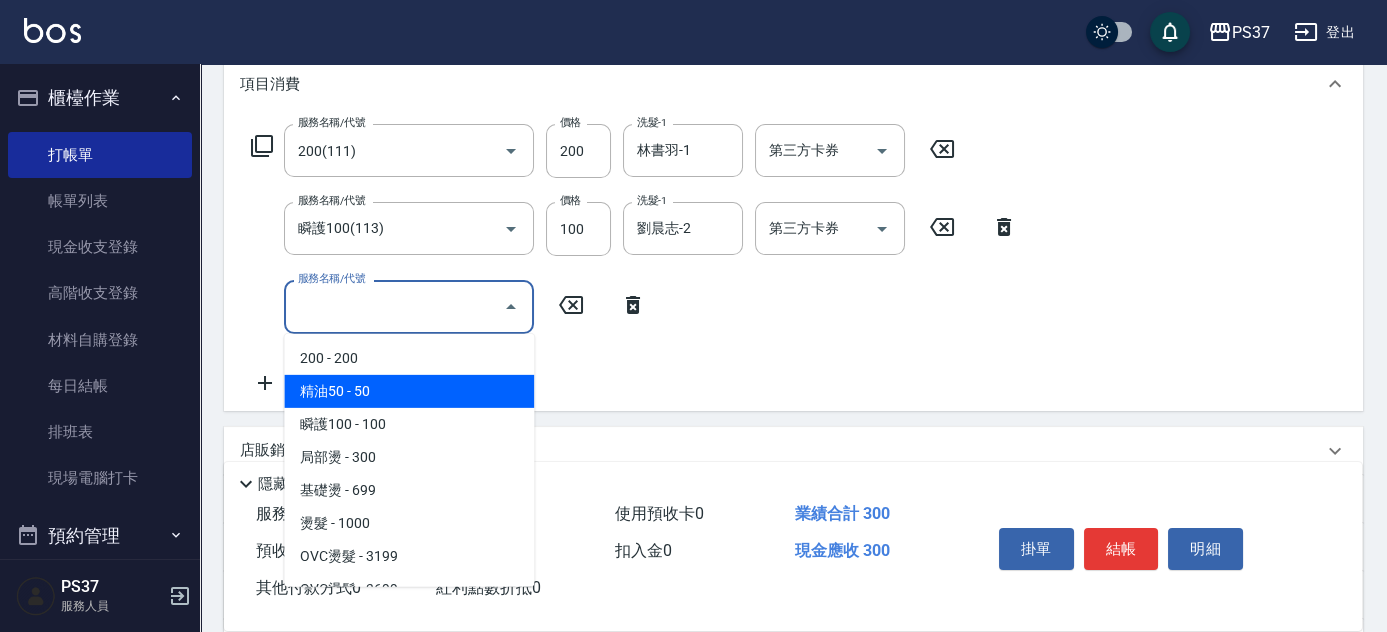 click on "精油50 - 50" at bounding box center (409, 391) 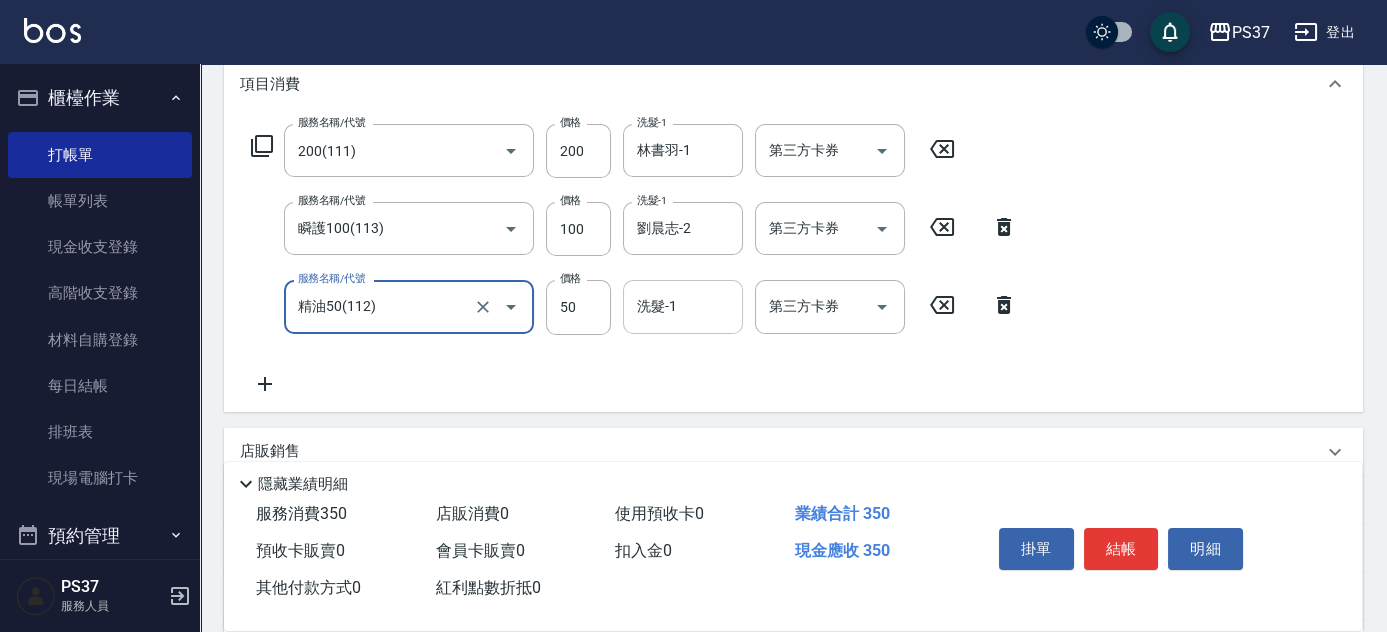 click on "洗髮-1" at bounding box center [683, 306] 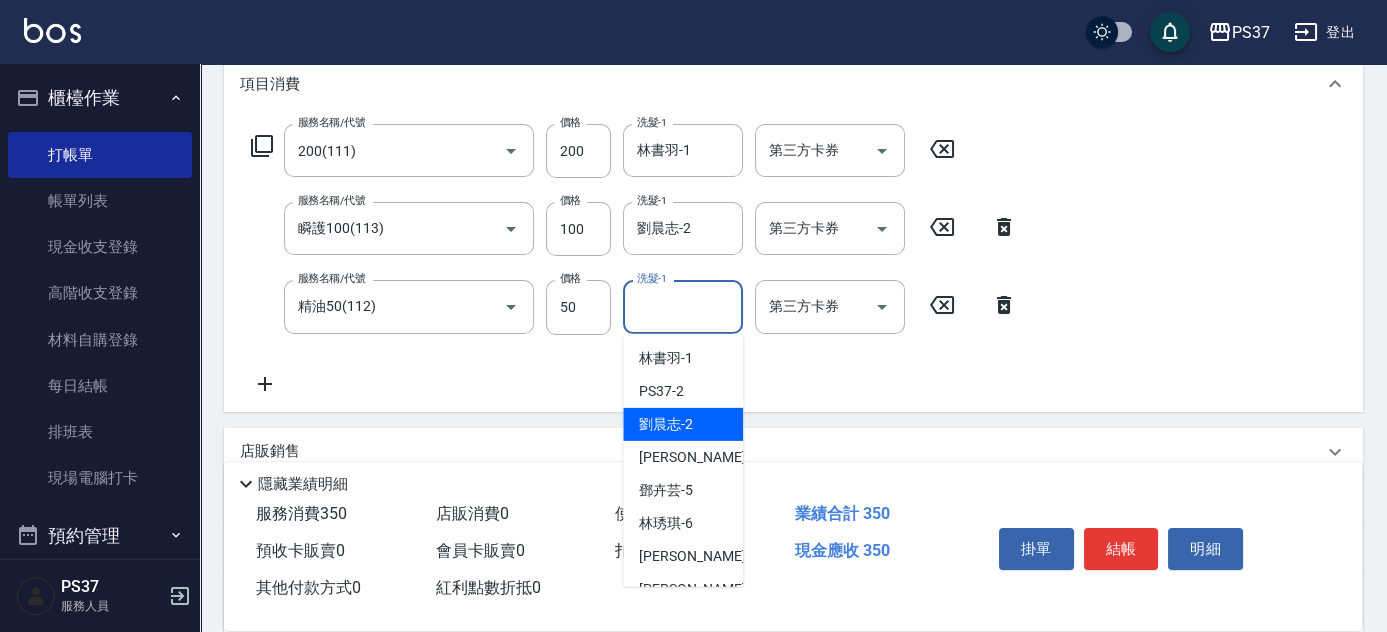 click on "劉晨志 -2" at bounding box center [683, 424] 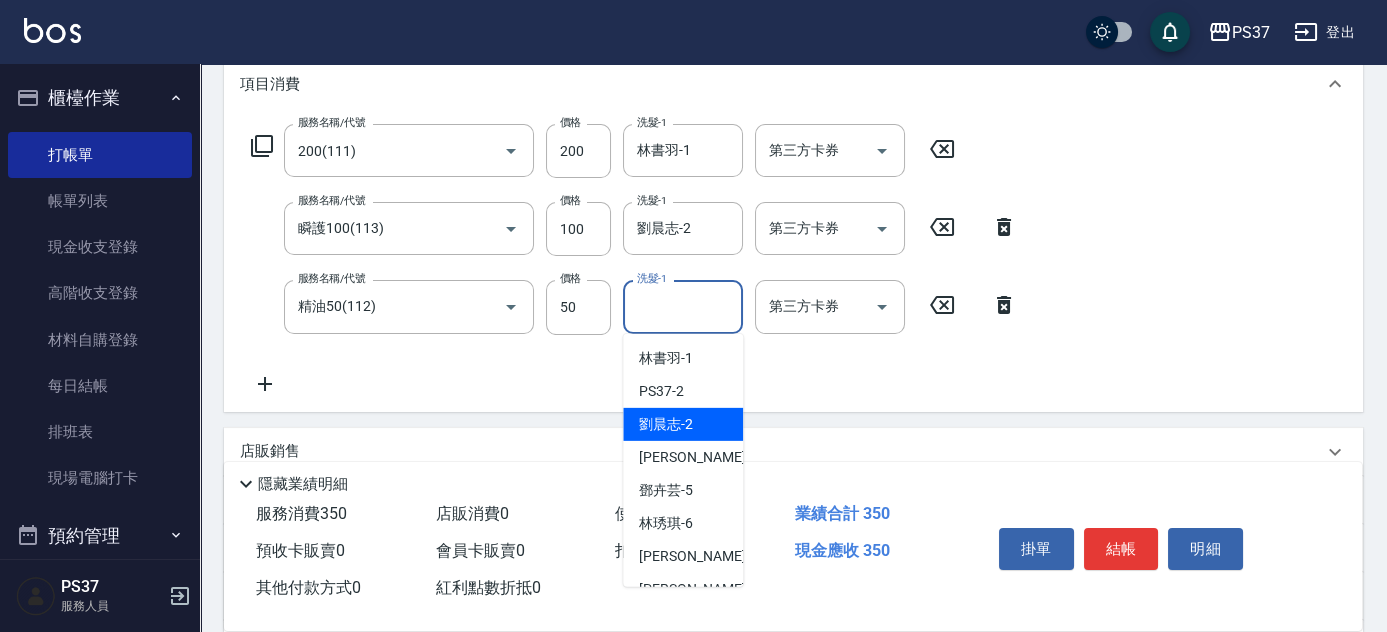 type on "劉晨志-2" 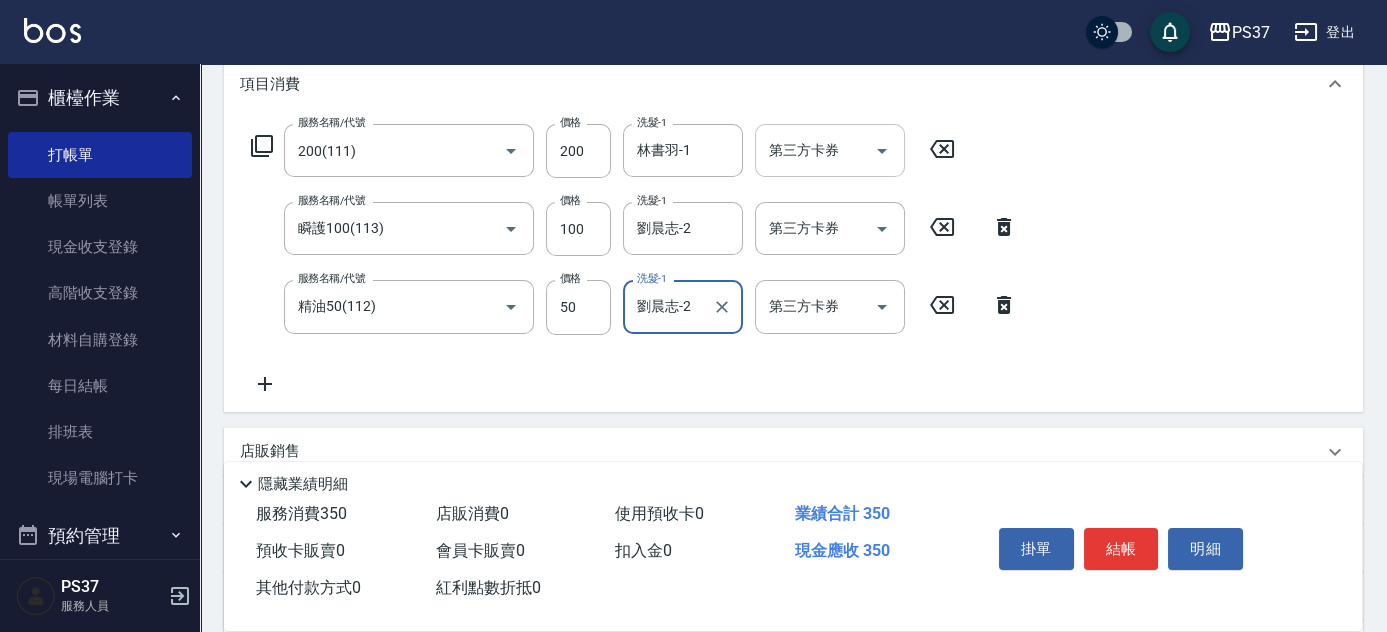 click 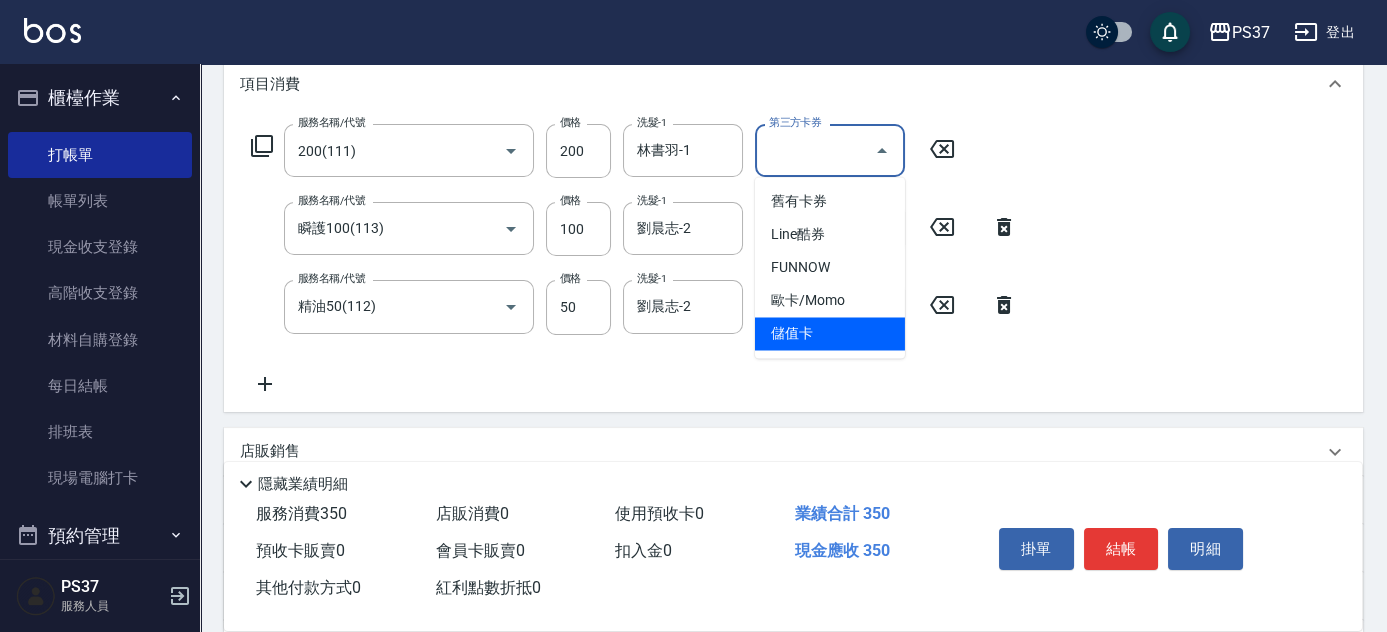 click on "儲值卡" at bounding box center [830, 333] 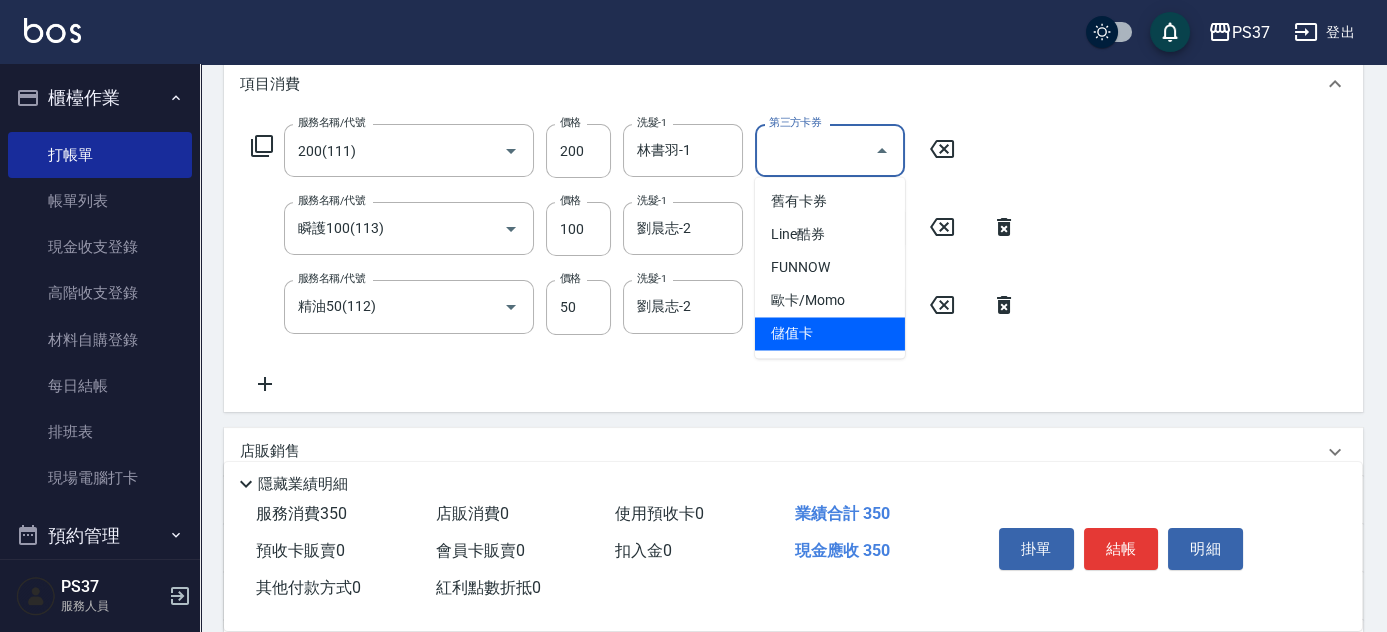 type on "儲值卡" 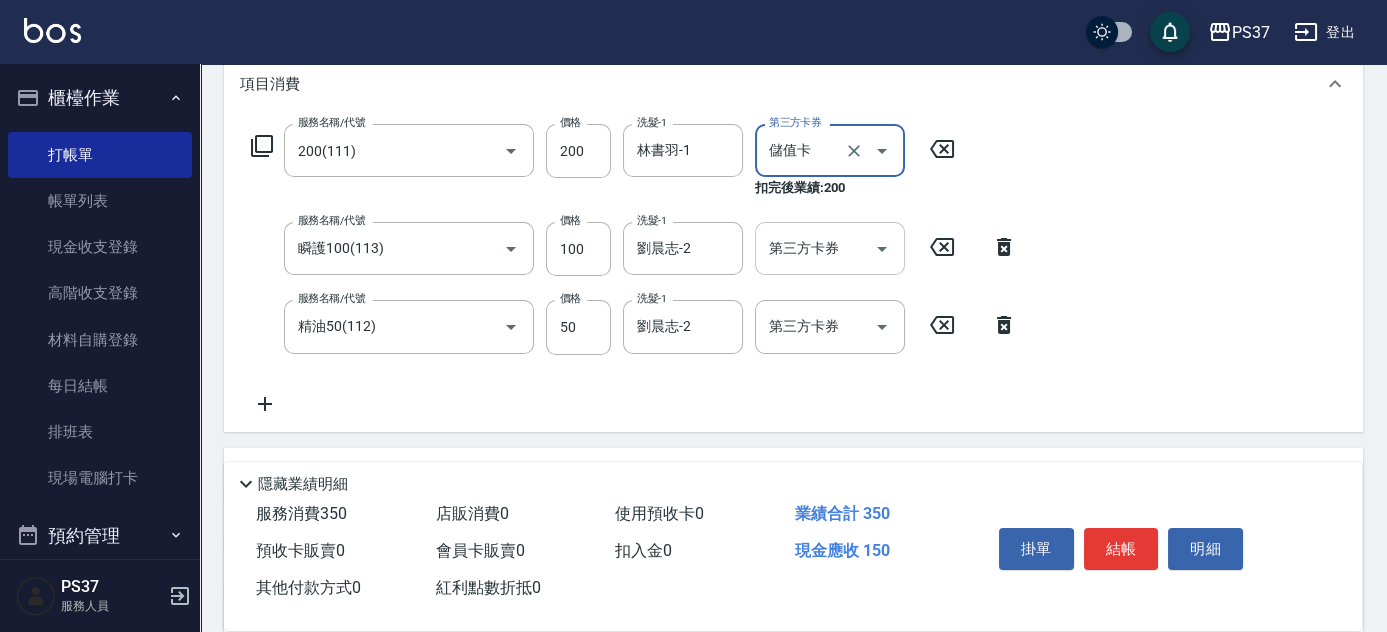 drag, startPoint x: 881, startPoint y: 247, endPoint x: 878, endPoint y: 265, distance: 18.248287 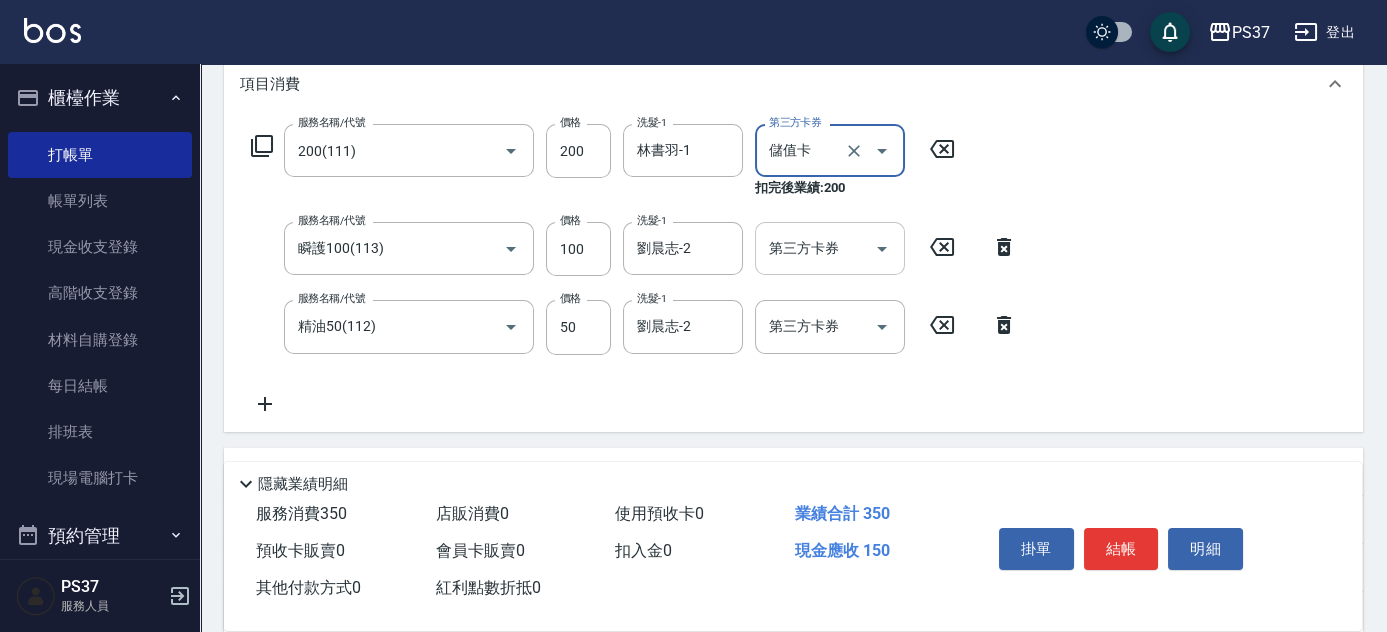 click 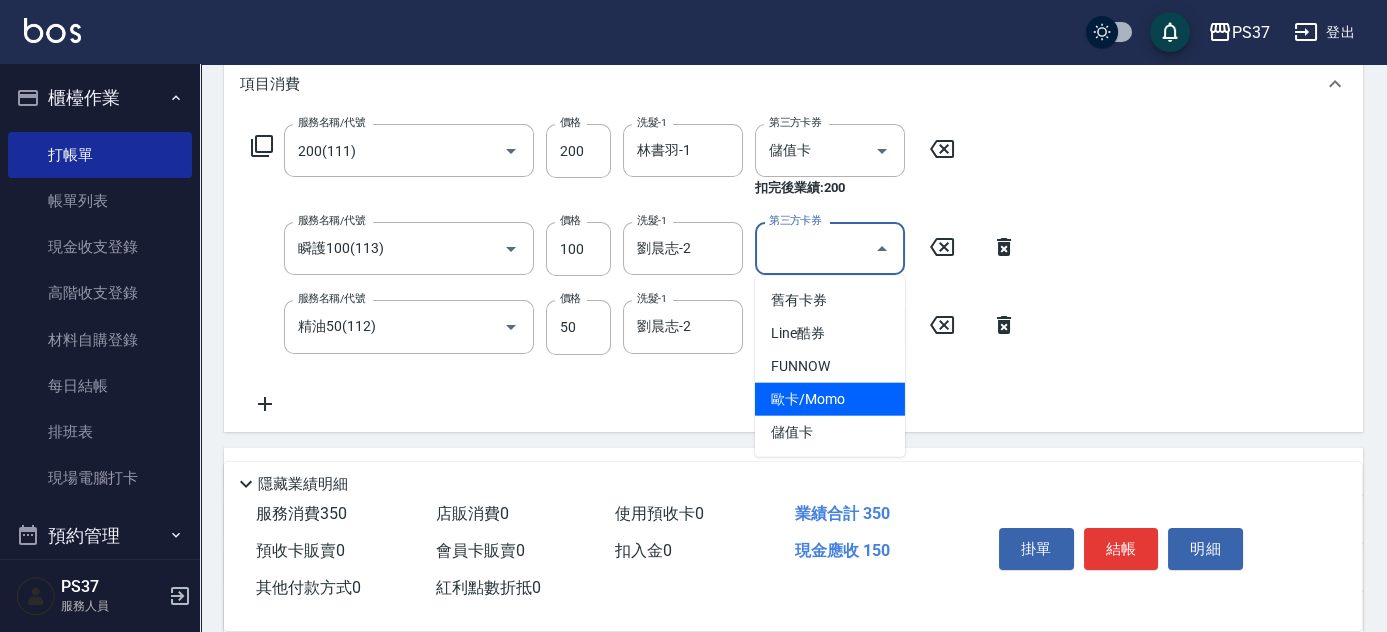 click on "儲值卡" at bounding box center [830, 432] 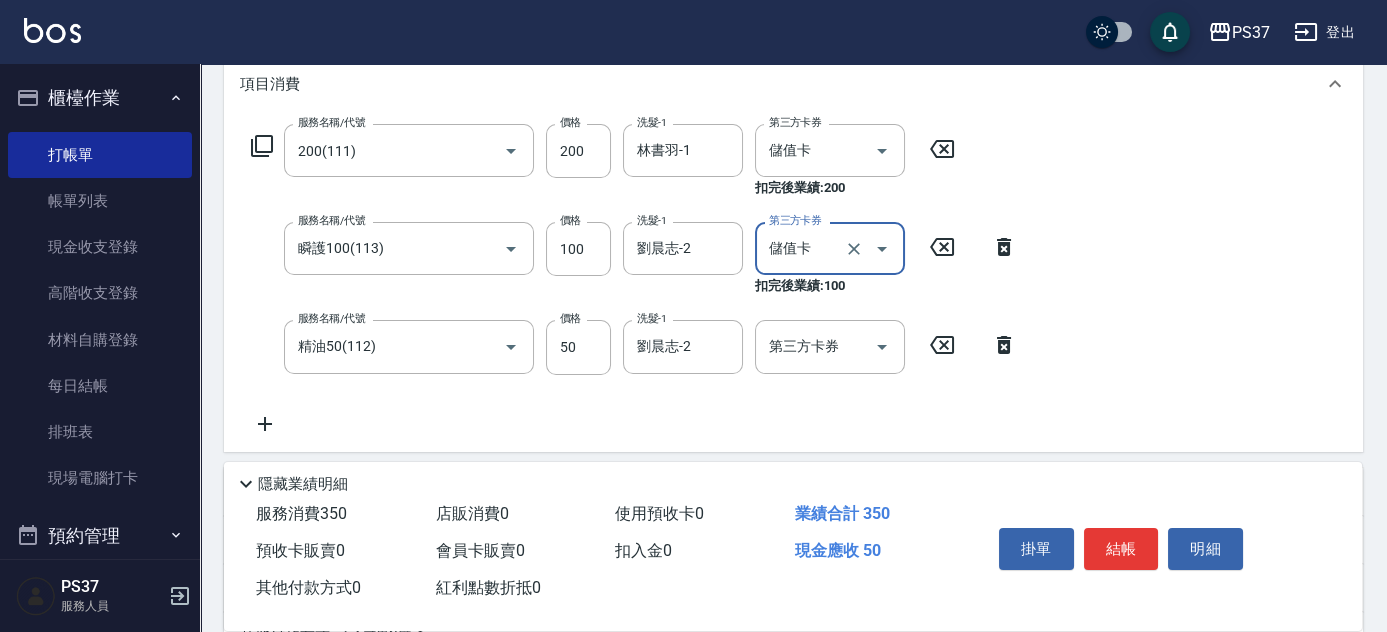 type on "儲值卡" 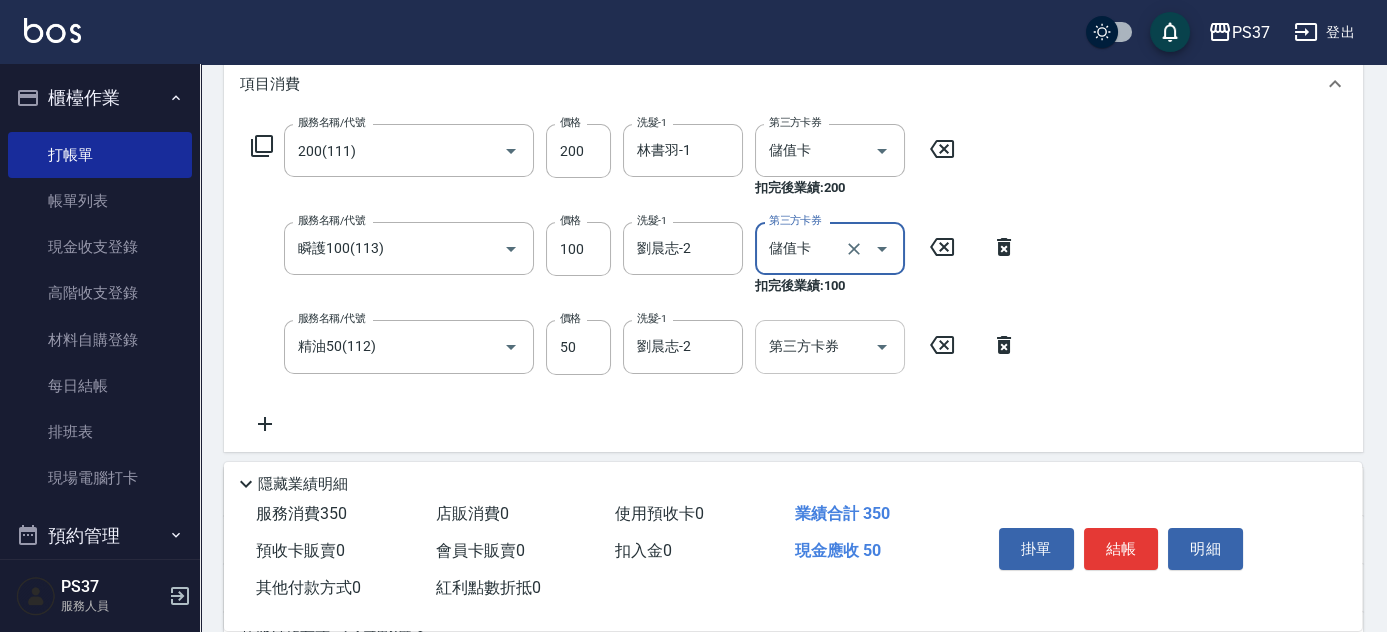 click 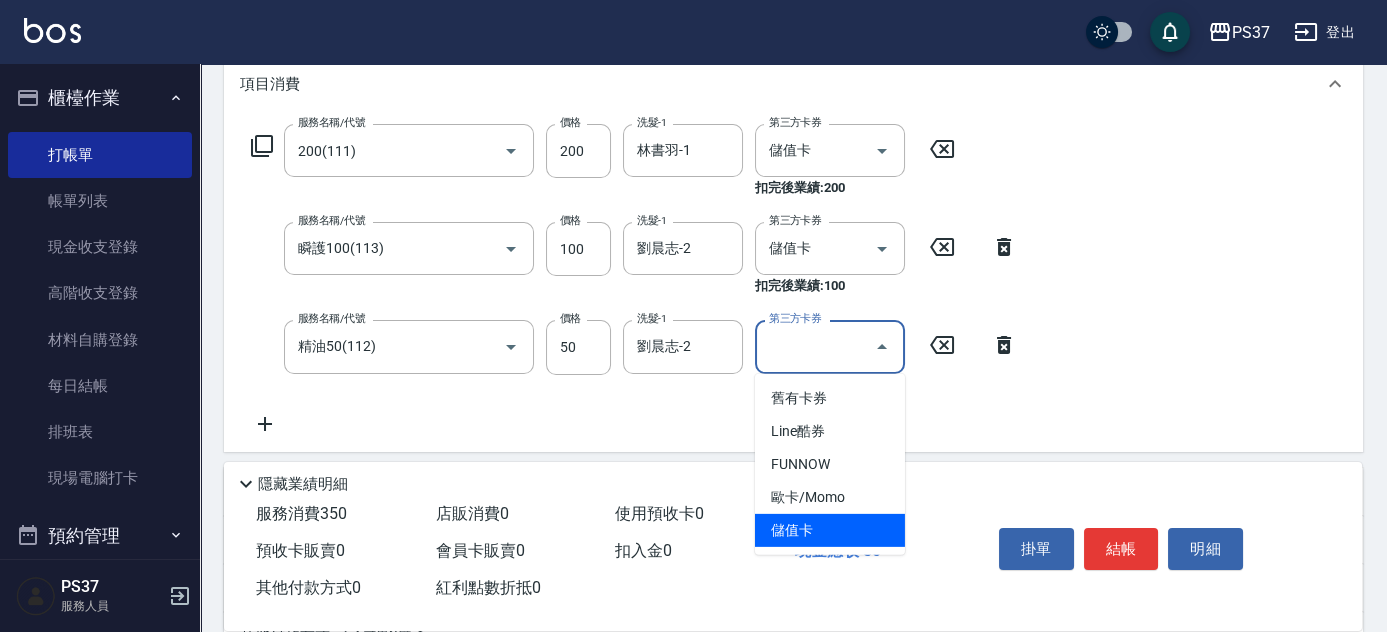 click on "儲值卡" at bounding box center [830, 530] 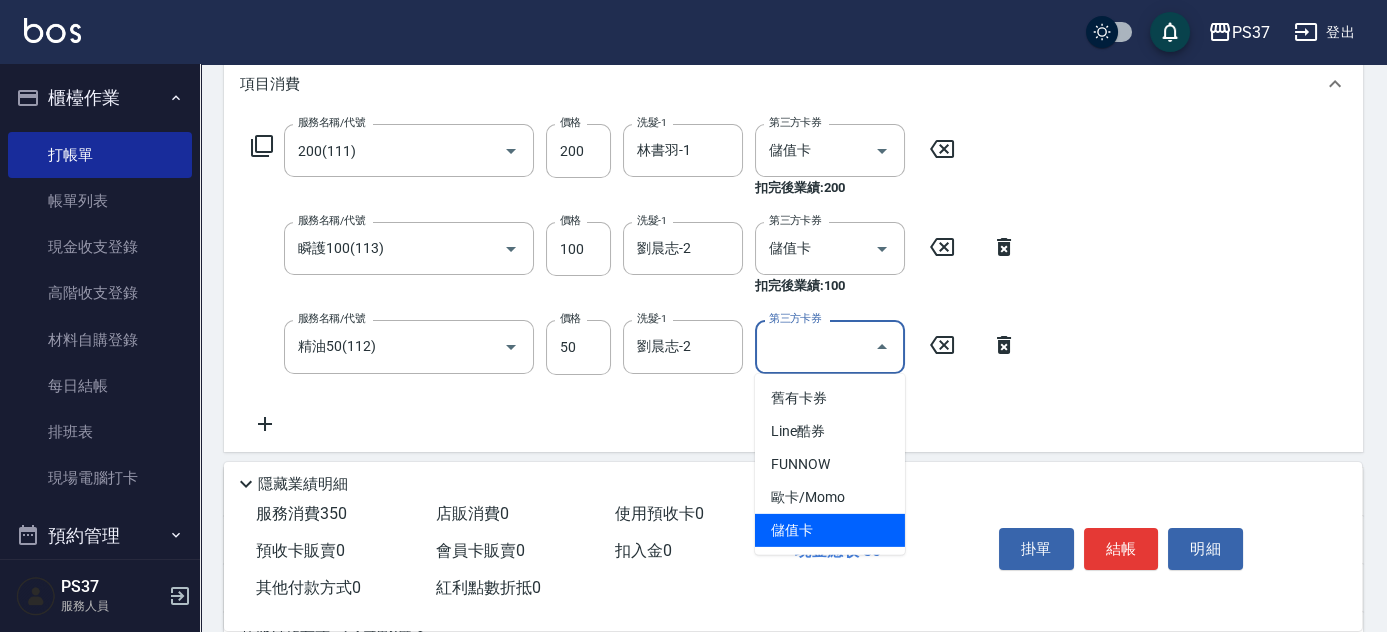 type on "儲值卡" 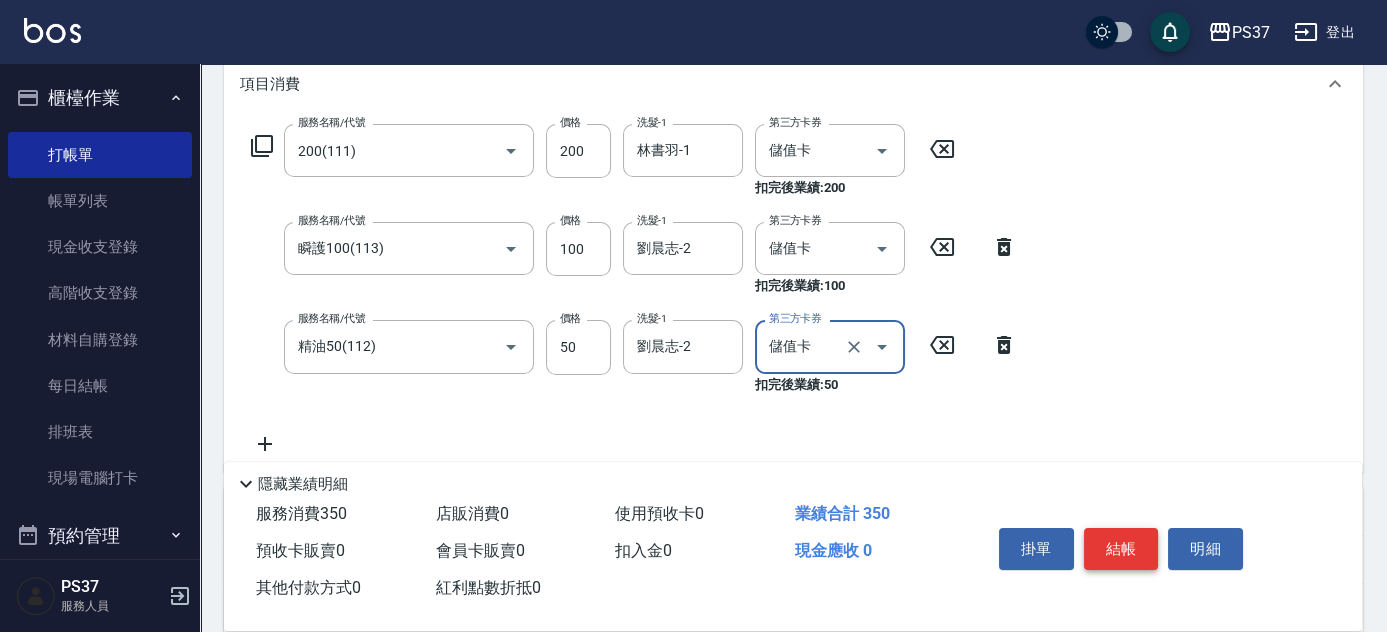 click on "結帳" at bounding box center (1121, 549) 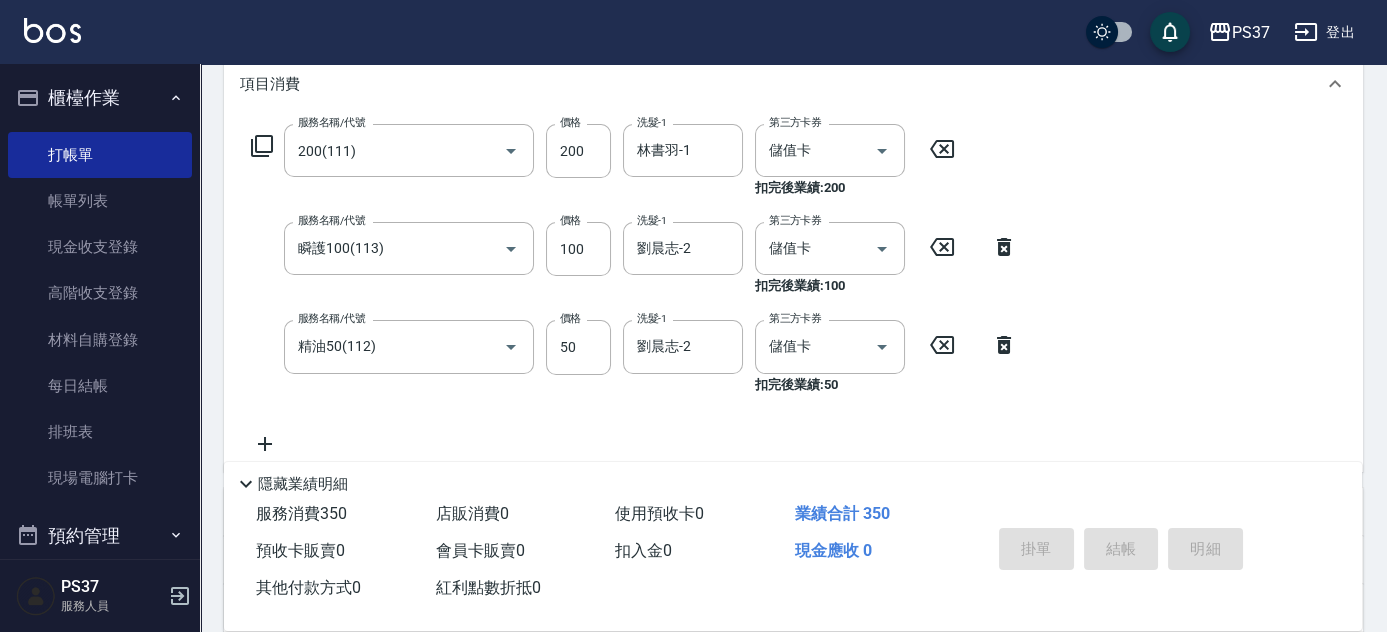 type 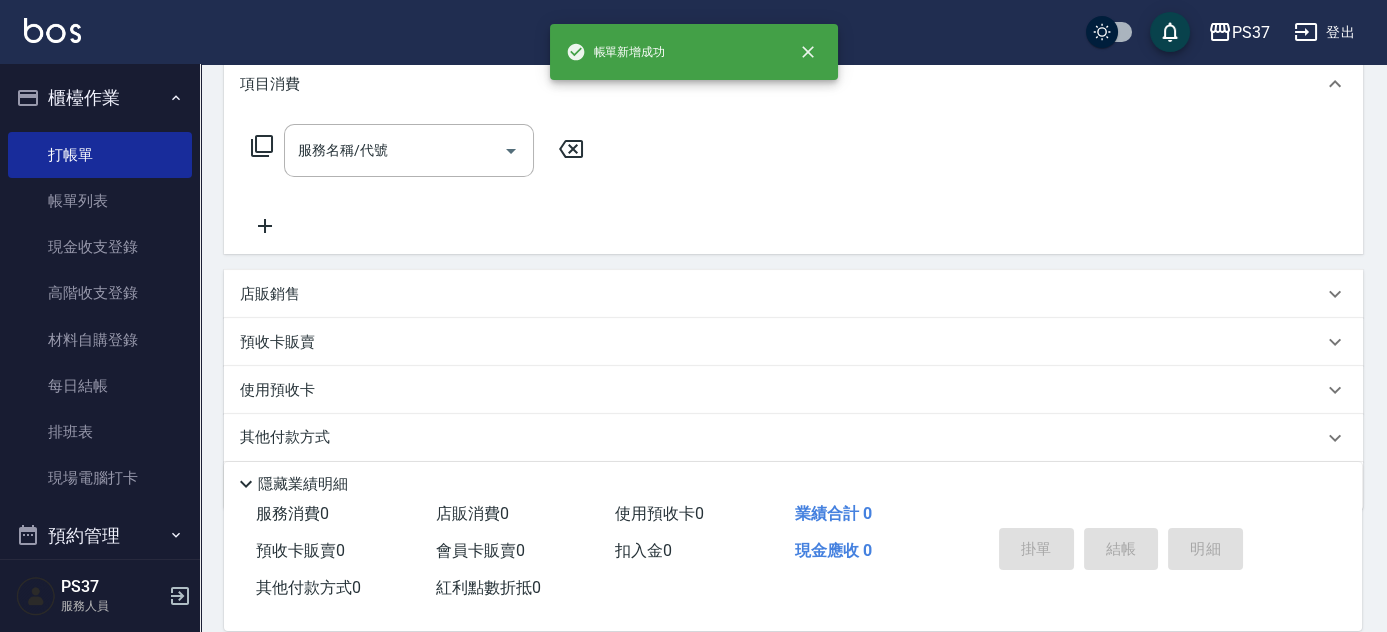 scroll, scrollTop: 0, scrollLeft: 0, axis: both 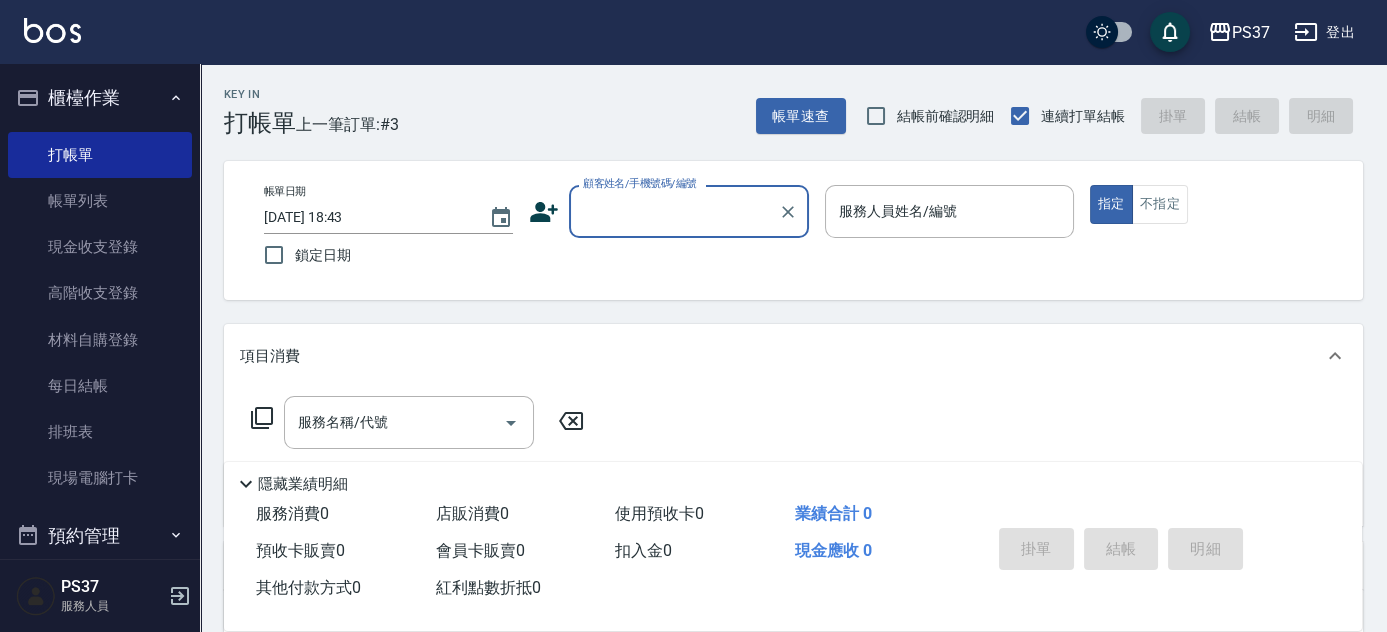 click on "櫃檯作業" at bounding box center (100, 98) 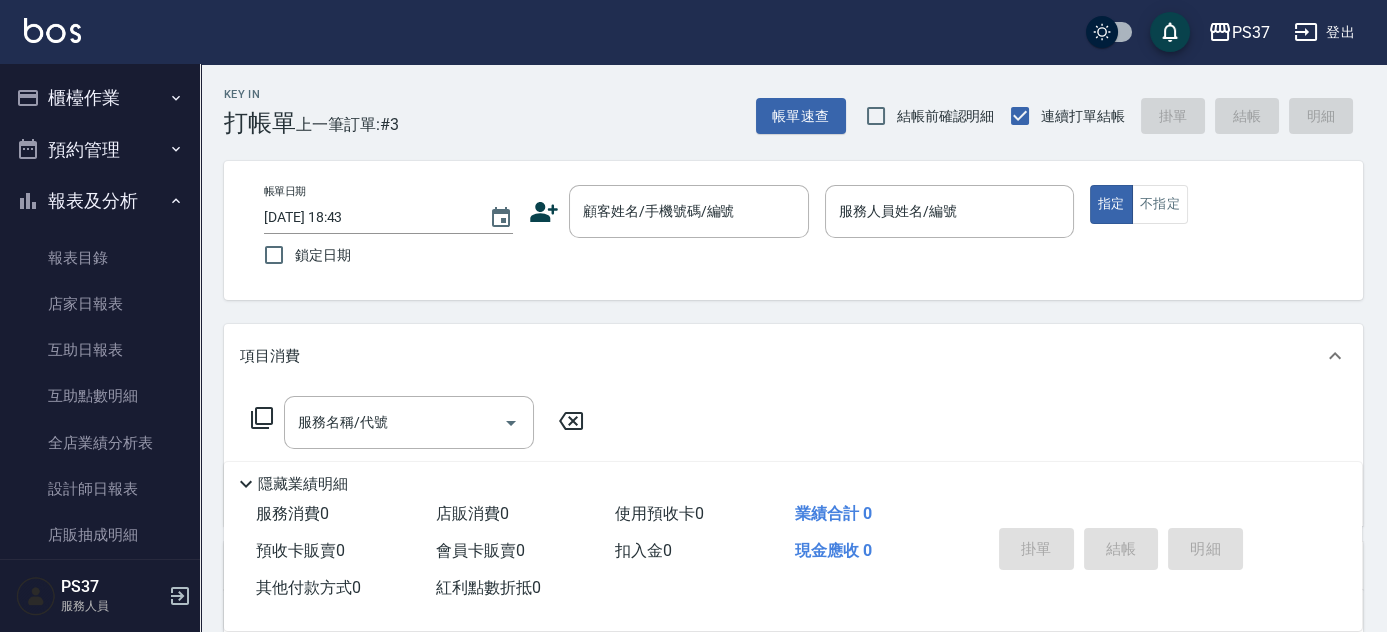 click on "報表及分析" at bounding box center (100, 201) 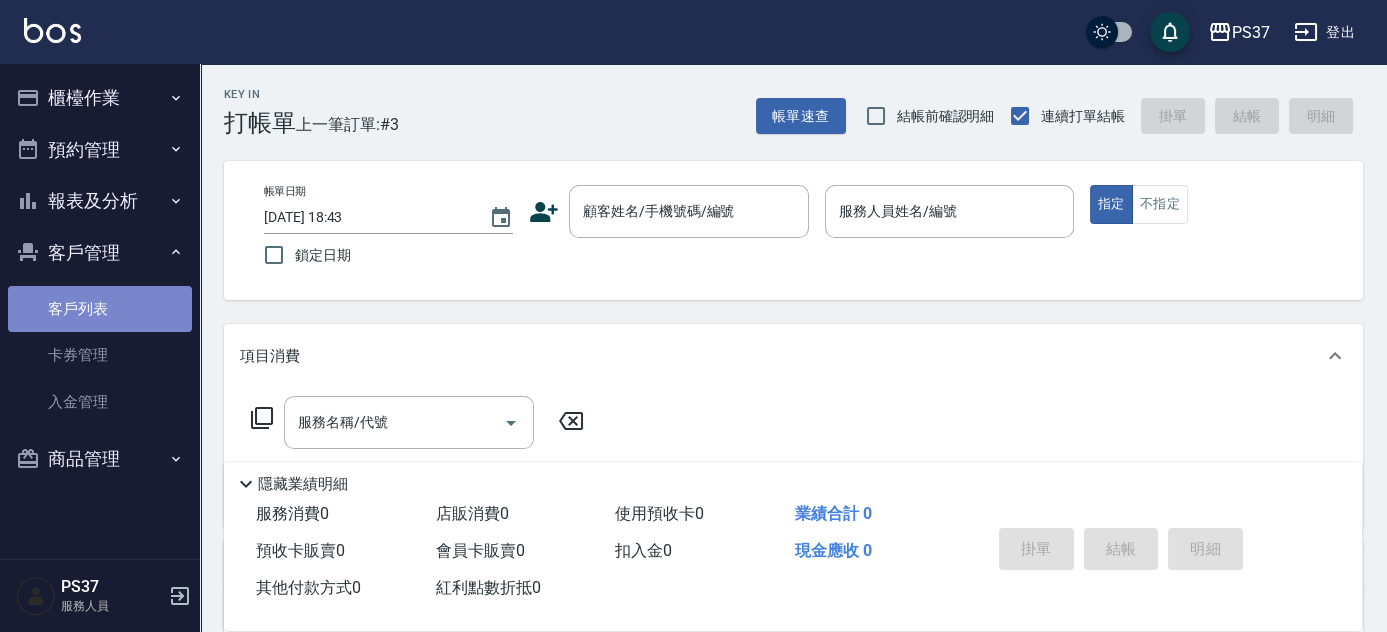 click on "客戶列表" at bounding box center [100, 309] 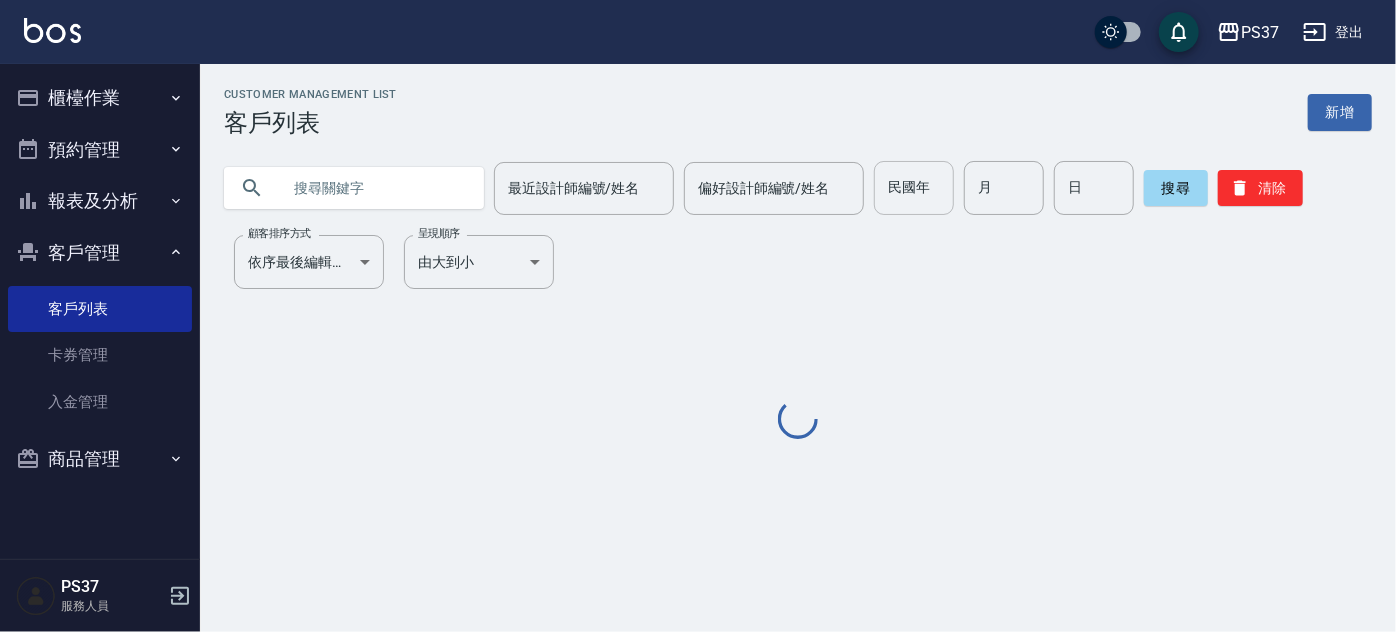 click on "民國年" at bounding box center (914, 188) 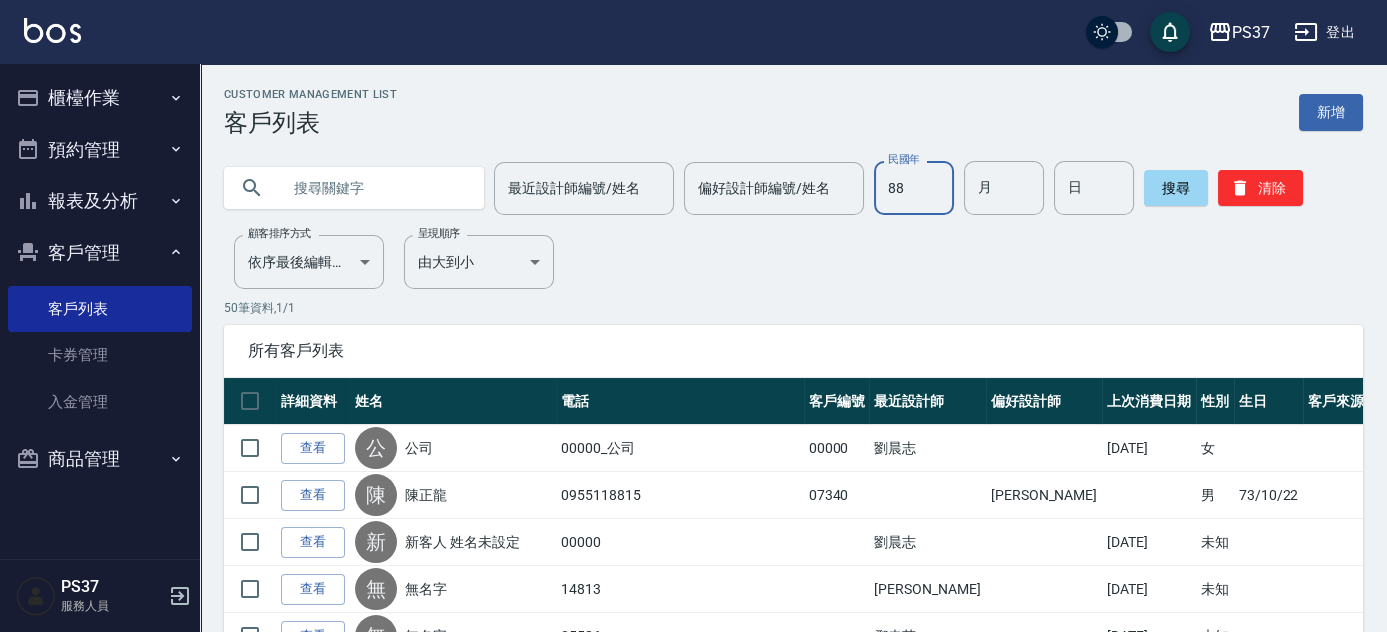 type on "88" 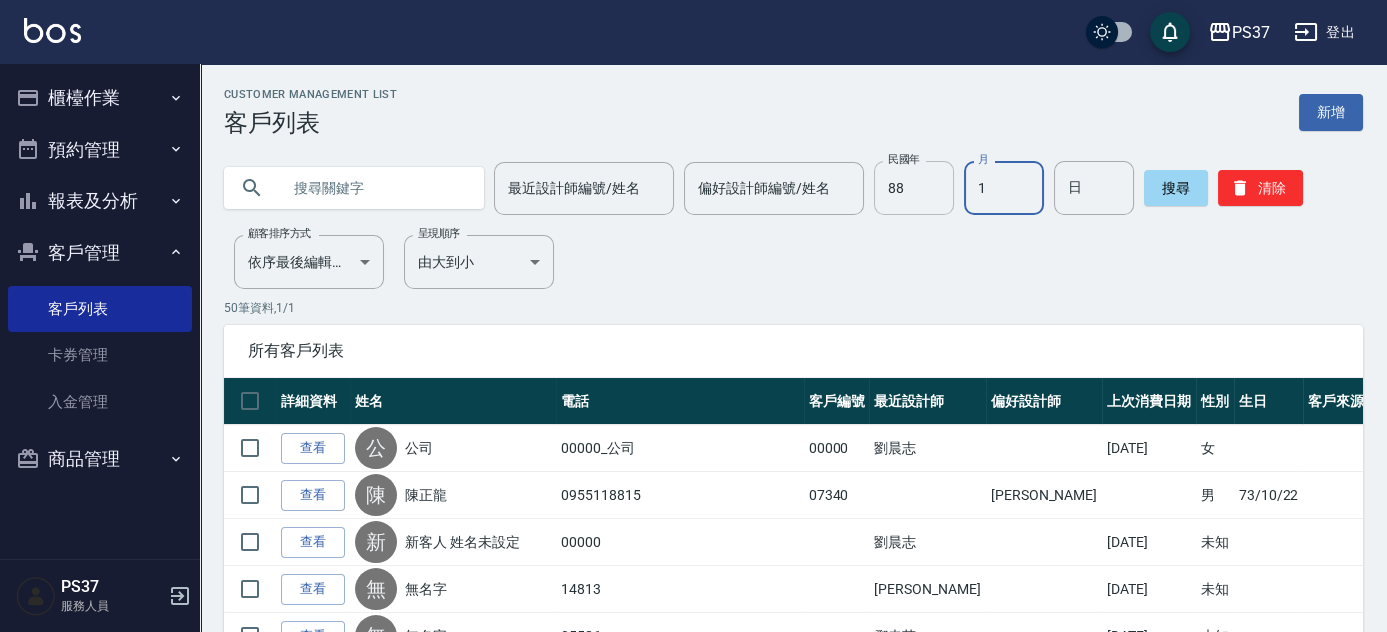 type on "1" 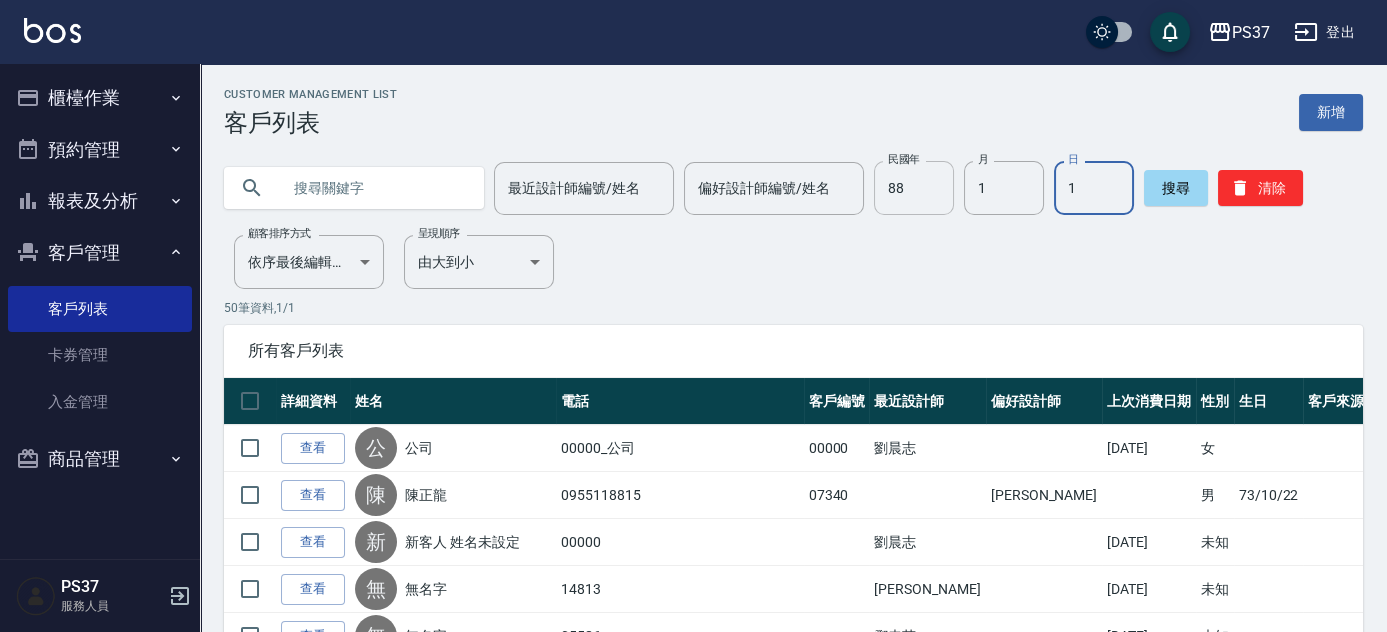 type on "1" 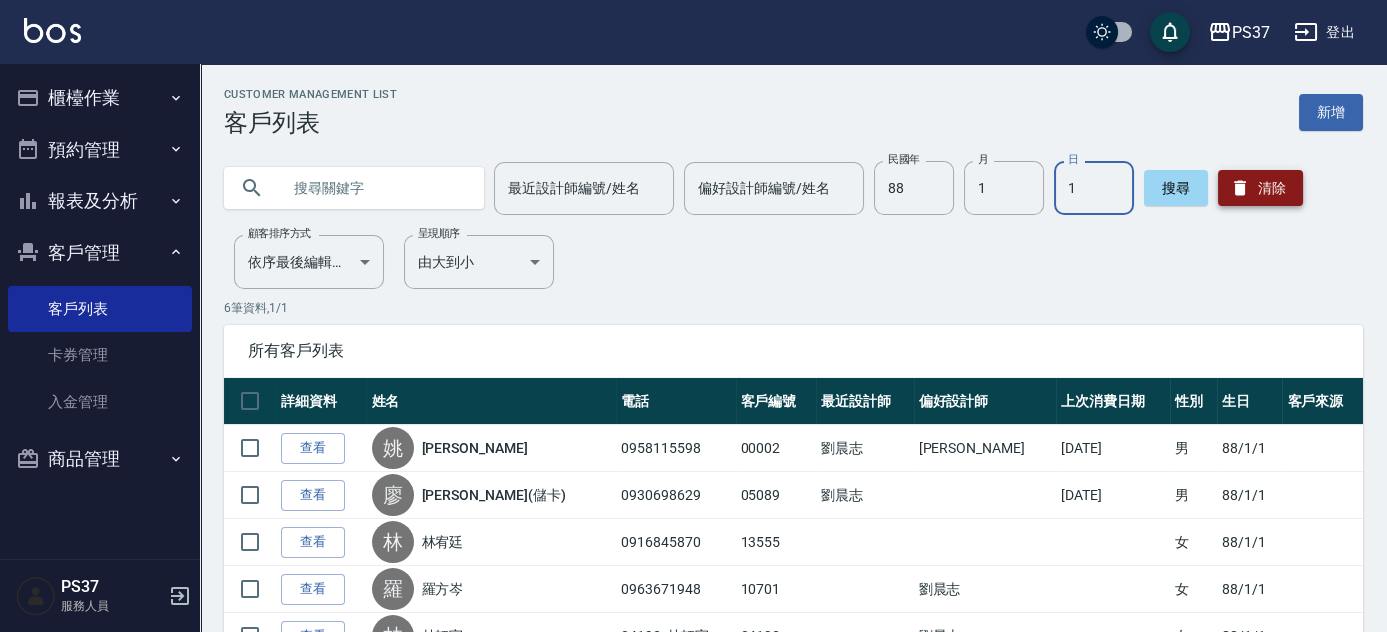 click 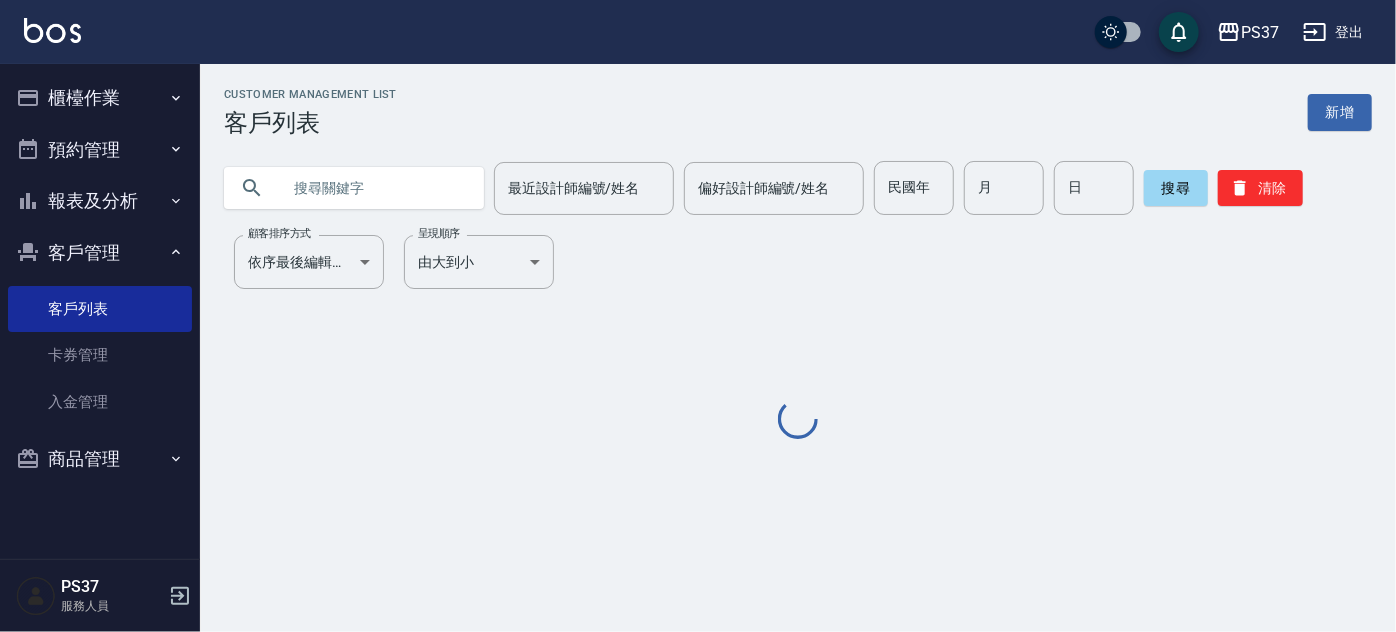 click on "櫃檯作業" at bounding box center (100, 98) 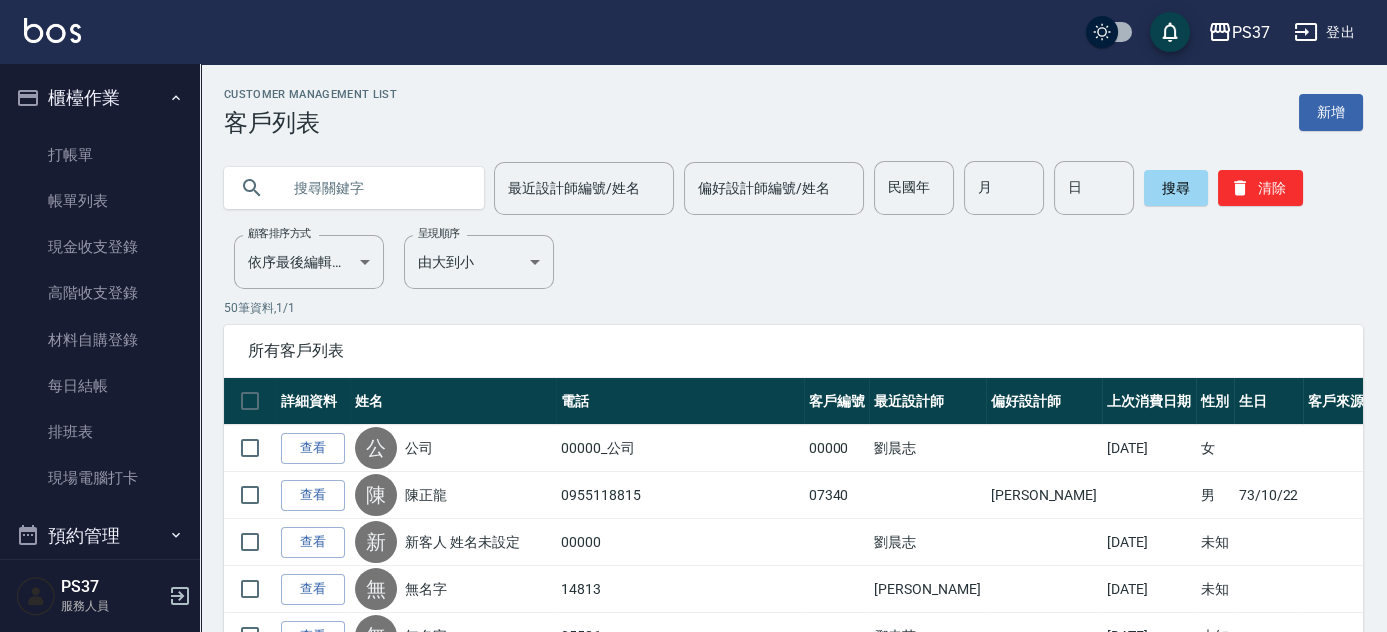 click on "打帳單" at bounding box center (100, 155) 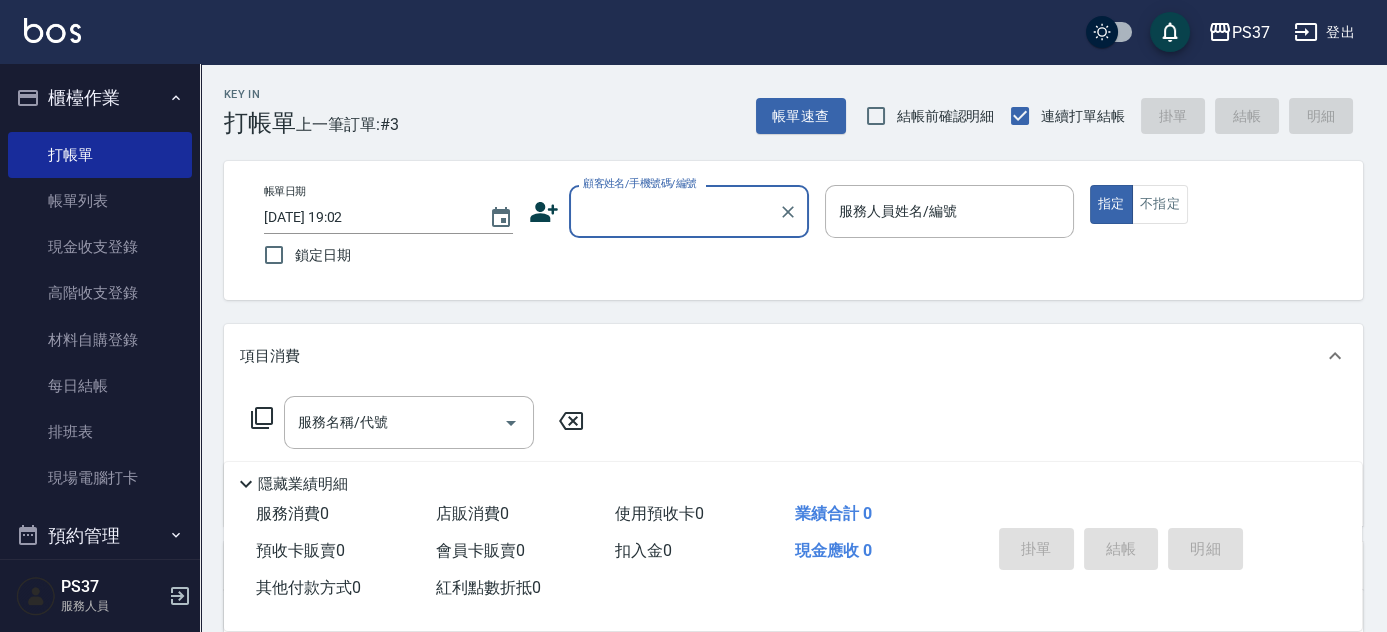 click on "顧客姓名/手機號碼/編號" at bounding box center (689, 211) 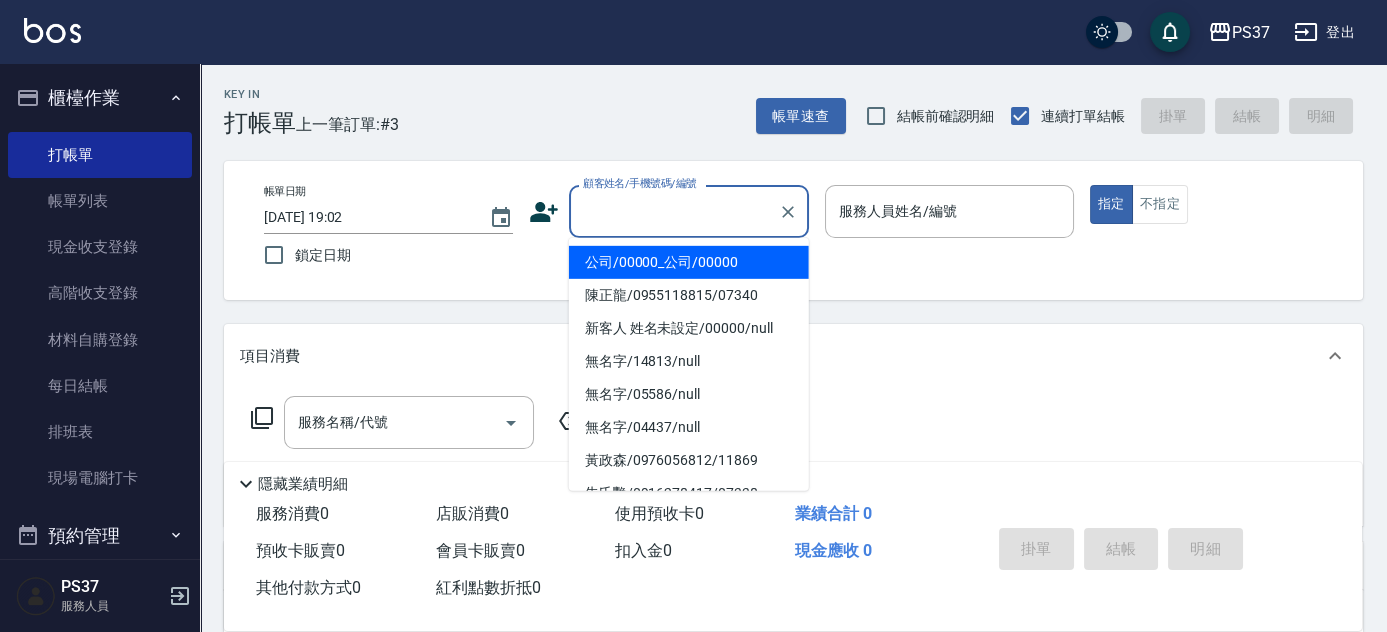 click on "公司/00000_公司/00000" at bounding box center (689, 262) 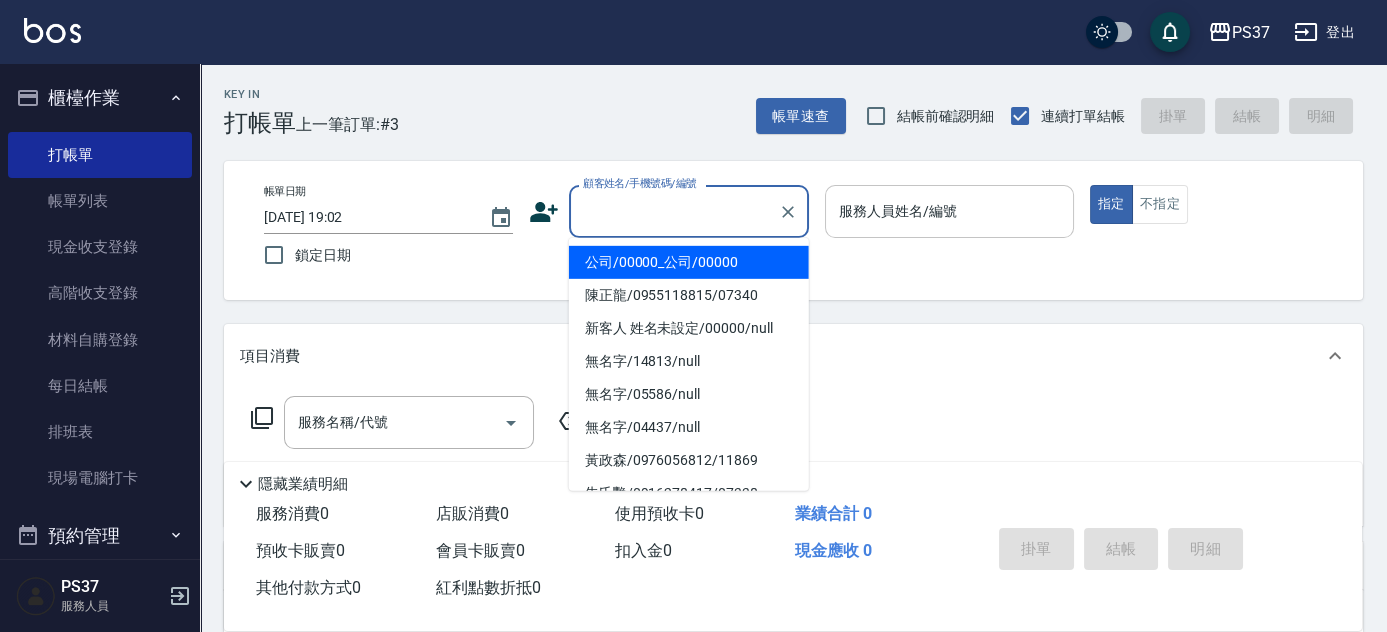 type on "公司/00000_公司/00000" 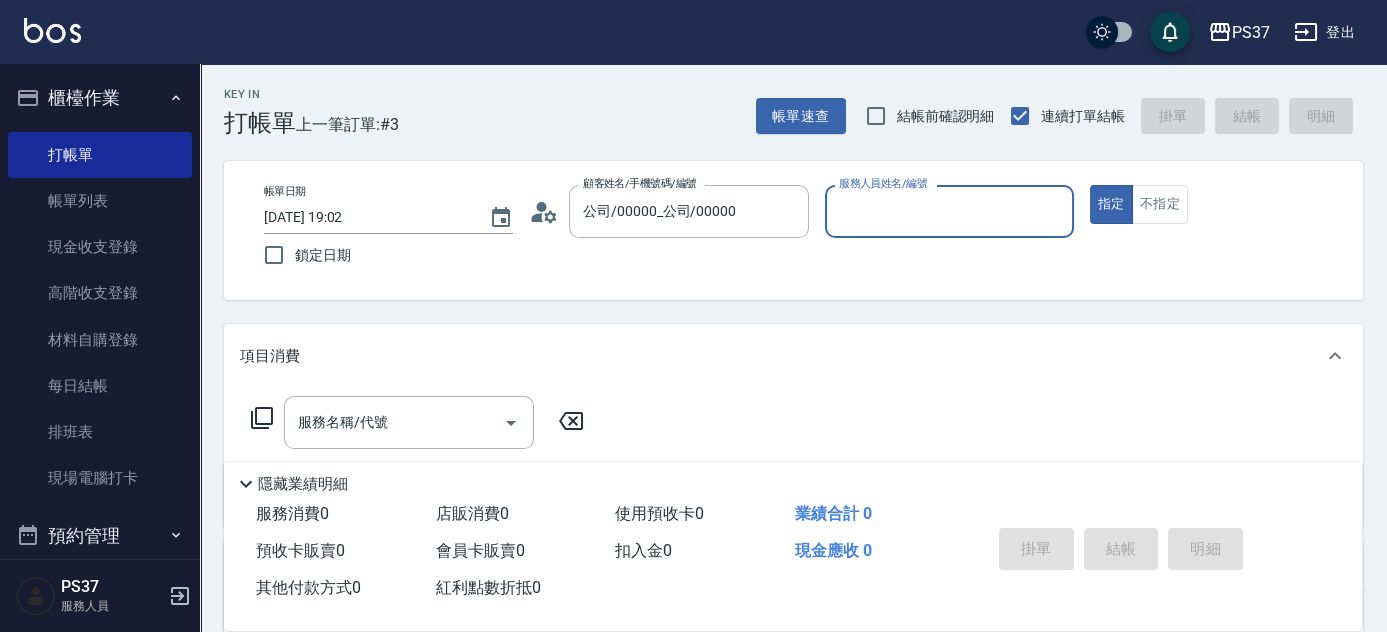 click on "服務人員姓名/編號" at bounding box center [949, 211] 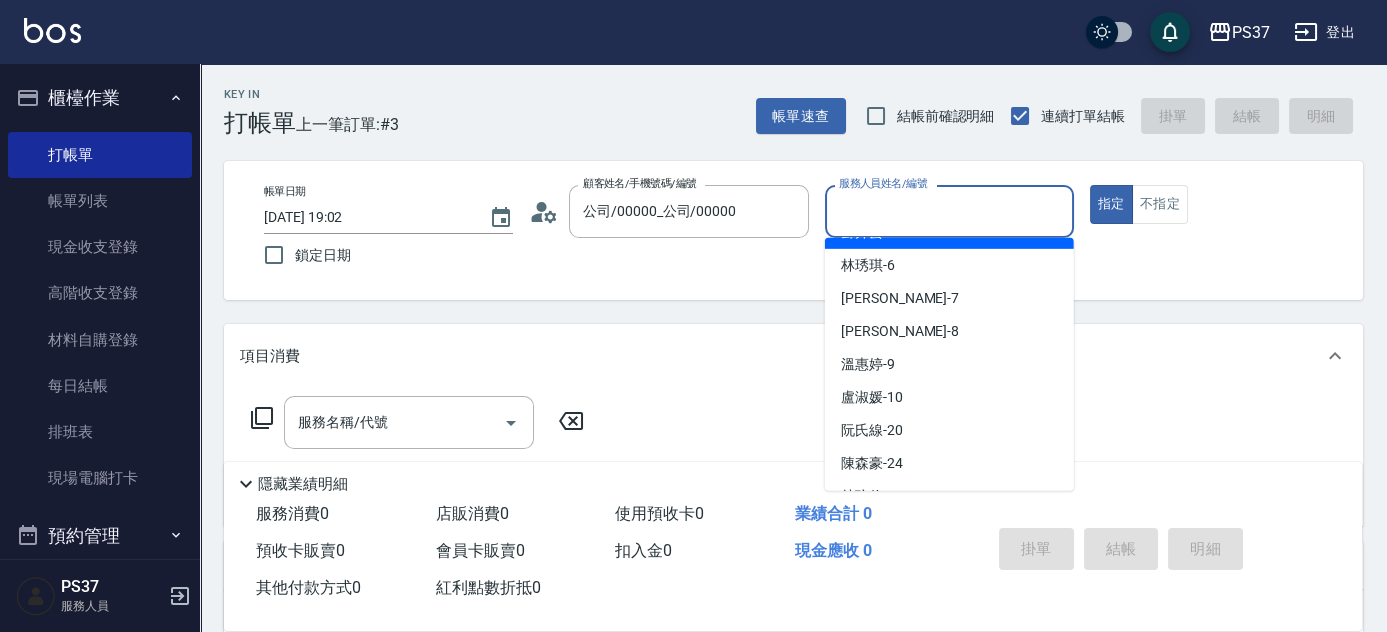 scroll, scrollTop: 181, scrollLeft: 0, axis: vertical 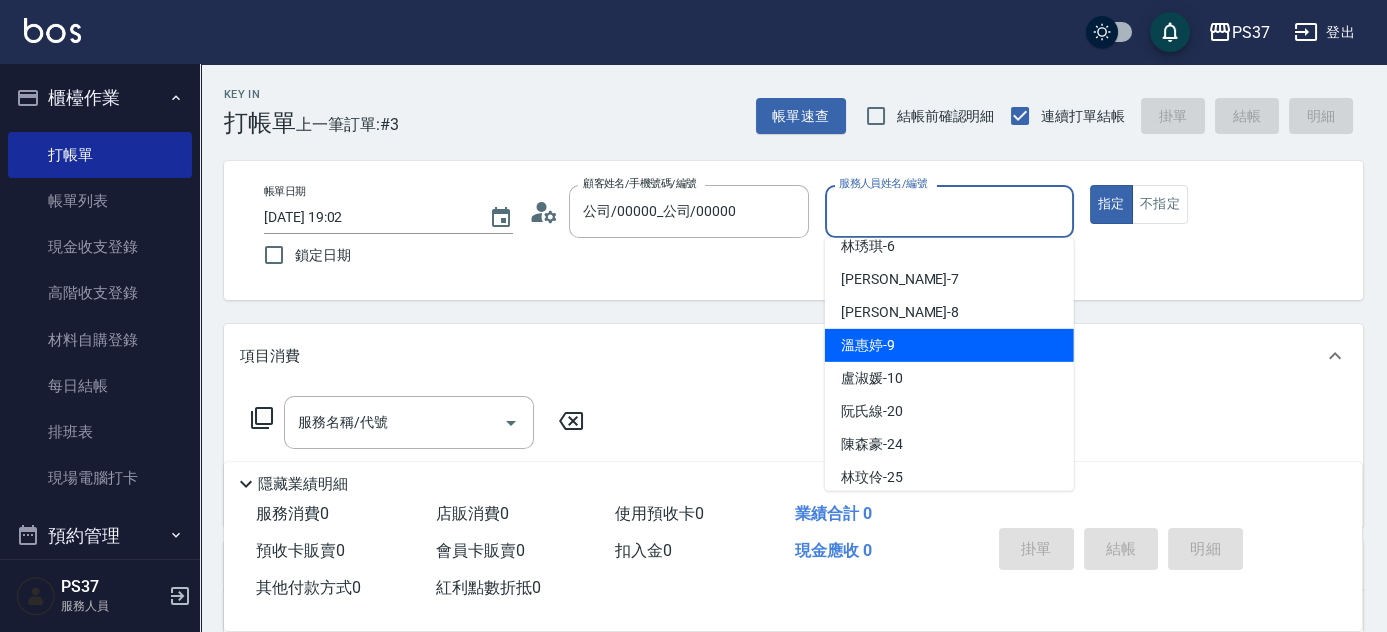 click on "溫惠婷 -9" at bounding box center (949, 345) 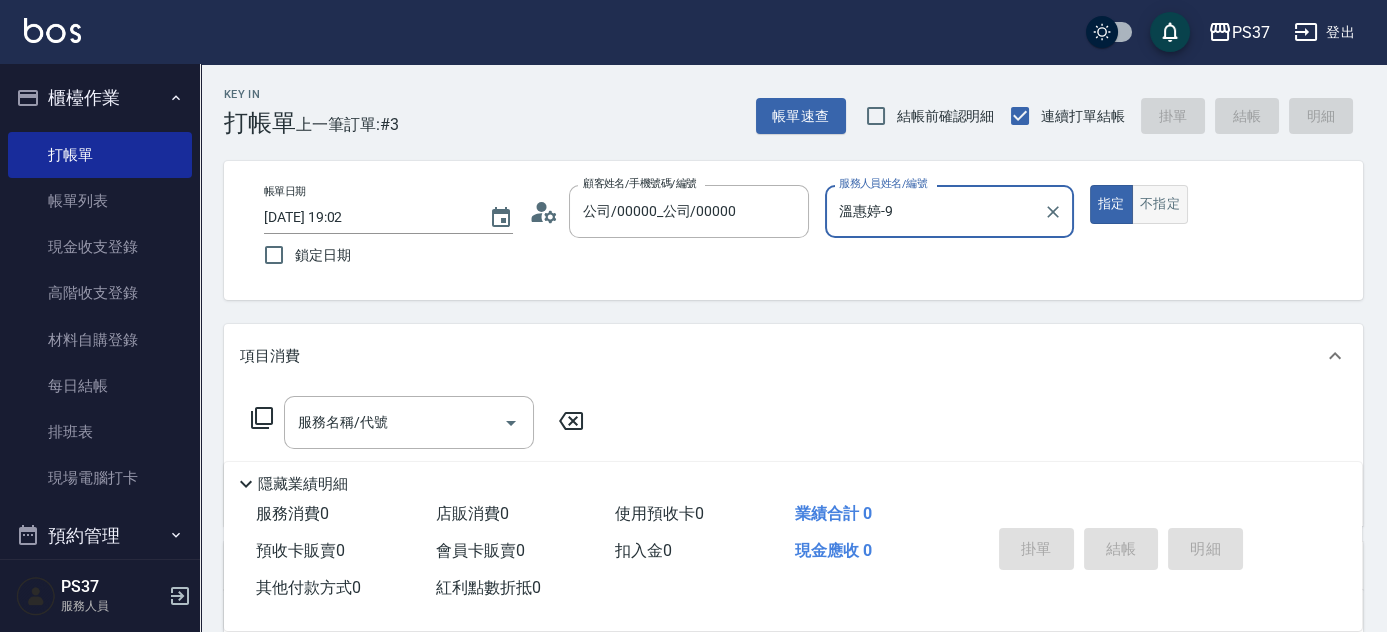 click on "不指定" at bounding box center (1160, 204) 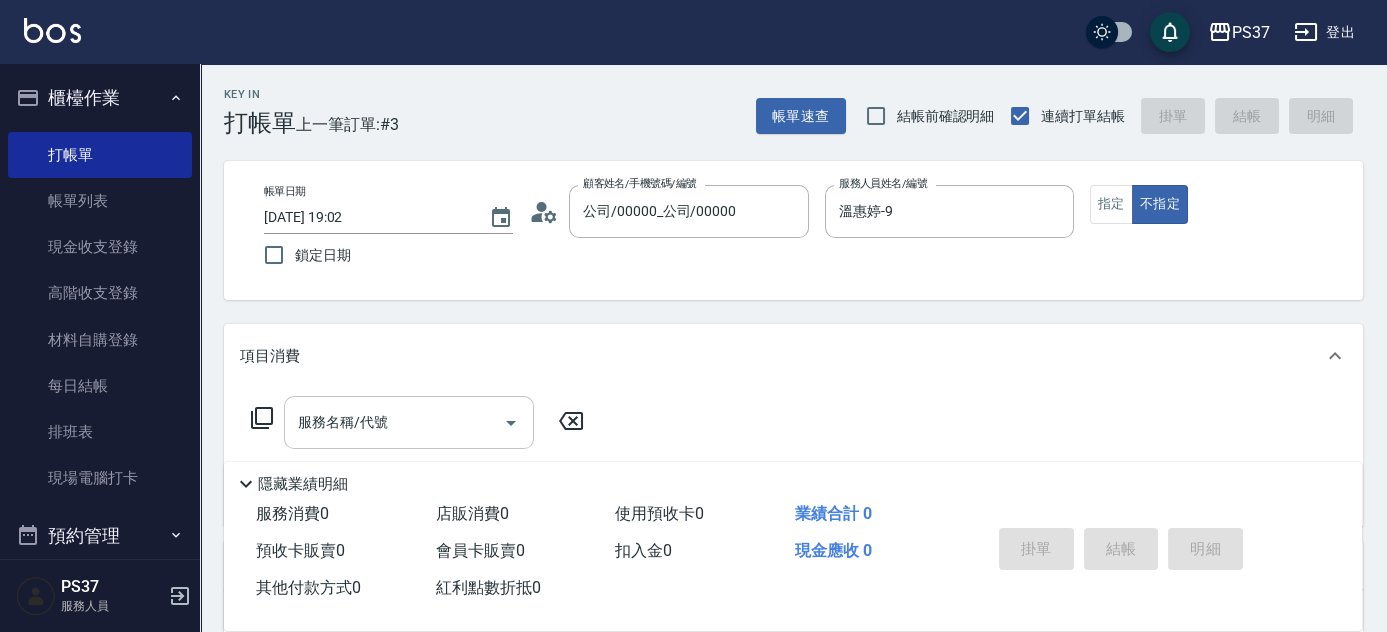 click on "服務名稱/代號" at bounding box center (394, 422) 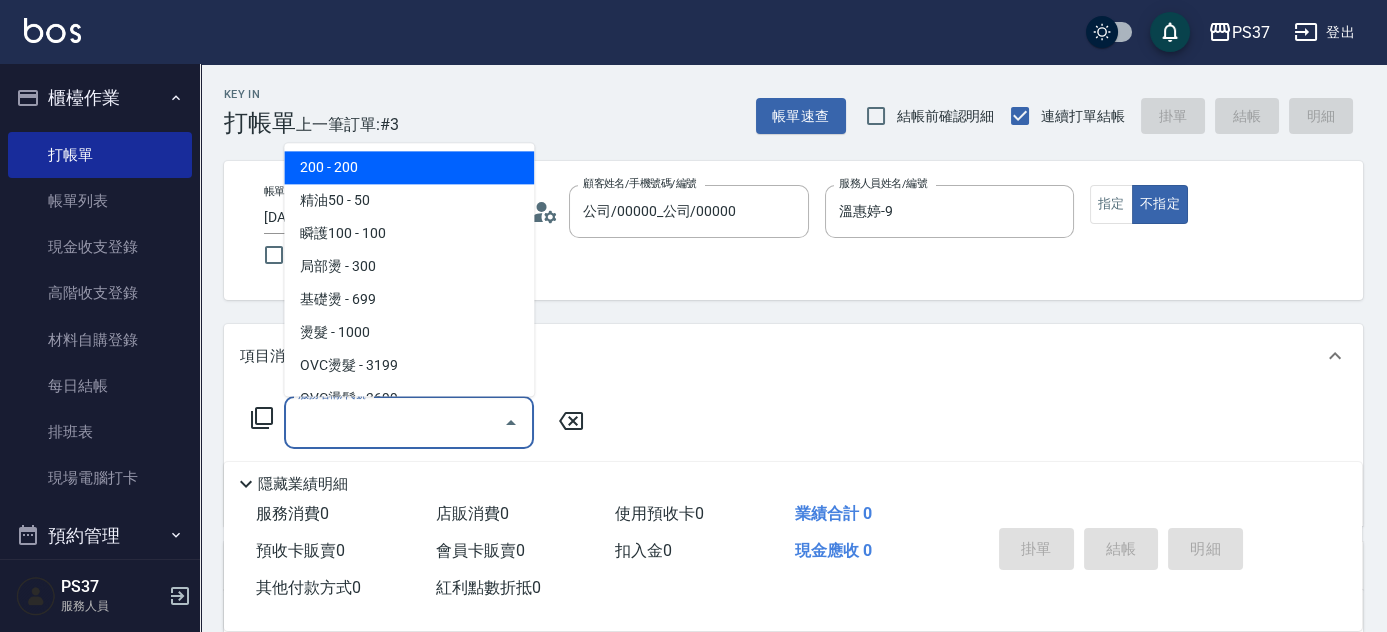 click on "200 - 200" at bounding box center (409, 168) 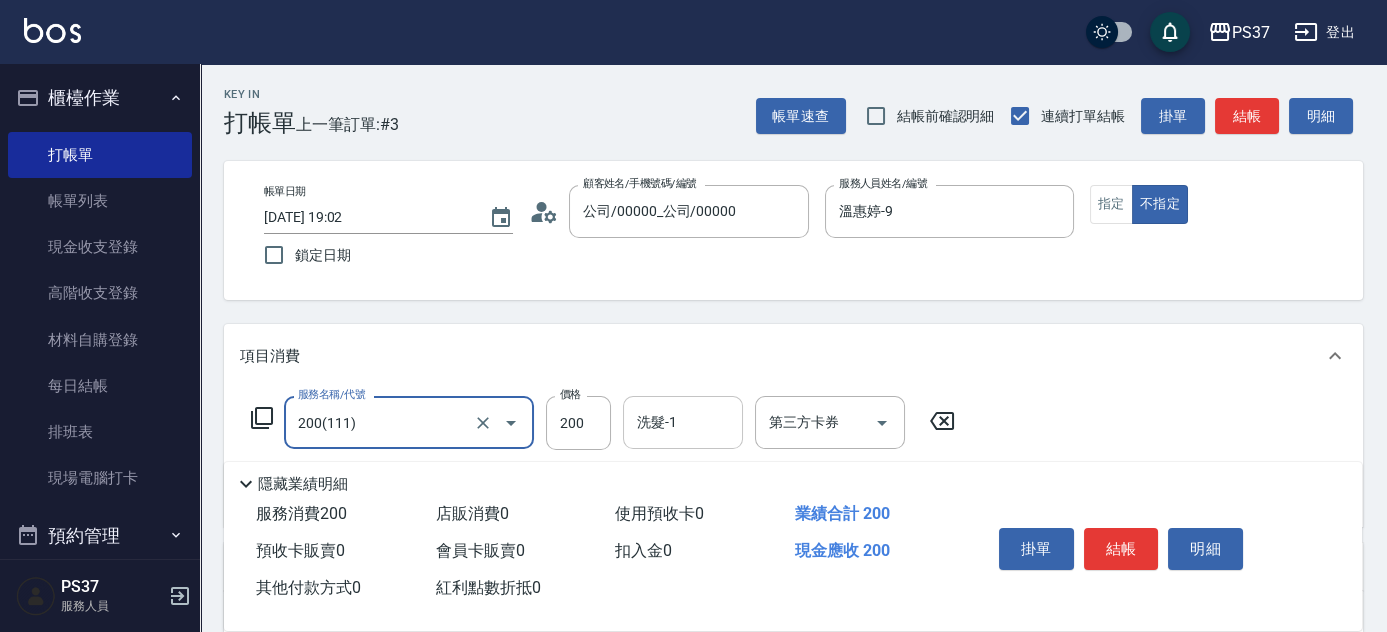 click on "洗髮-1 洗髮-1" at bounding box center (683, 422) 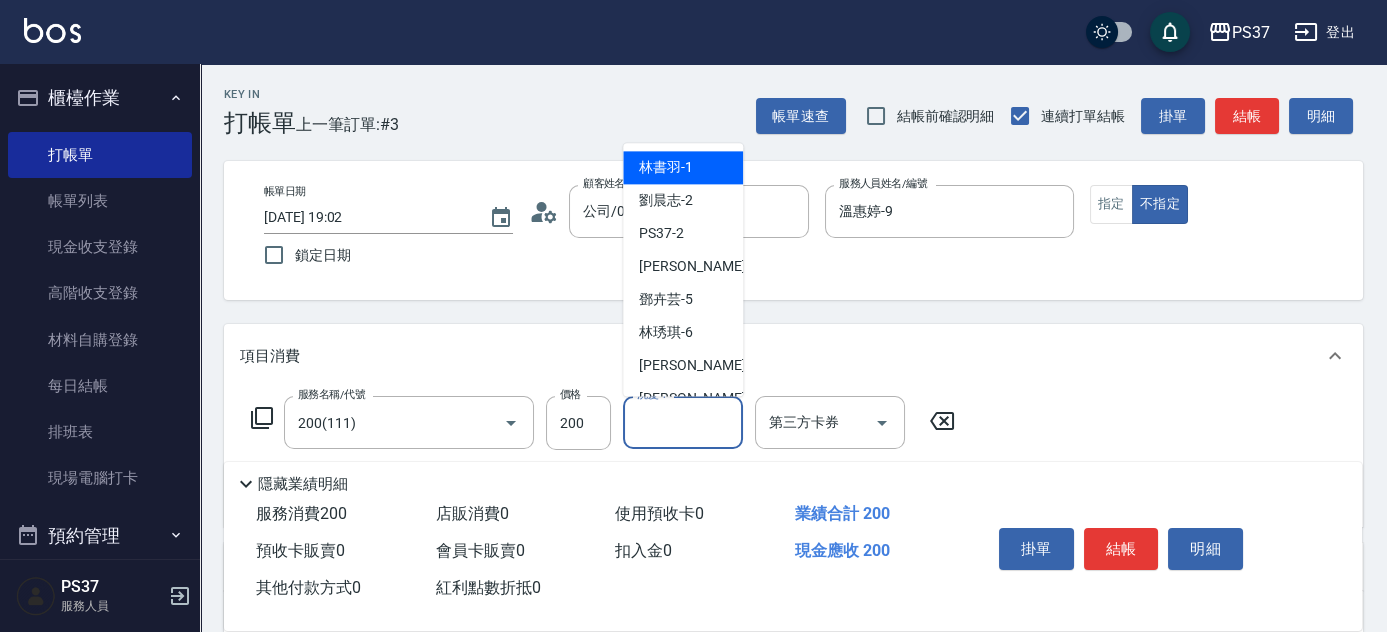 click on "林書羽 -1" at bounding box center (666, 168) 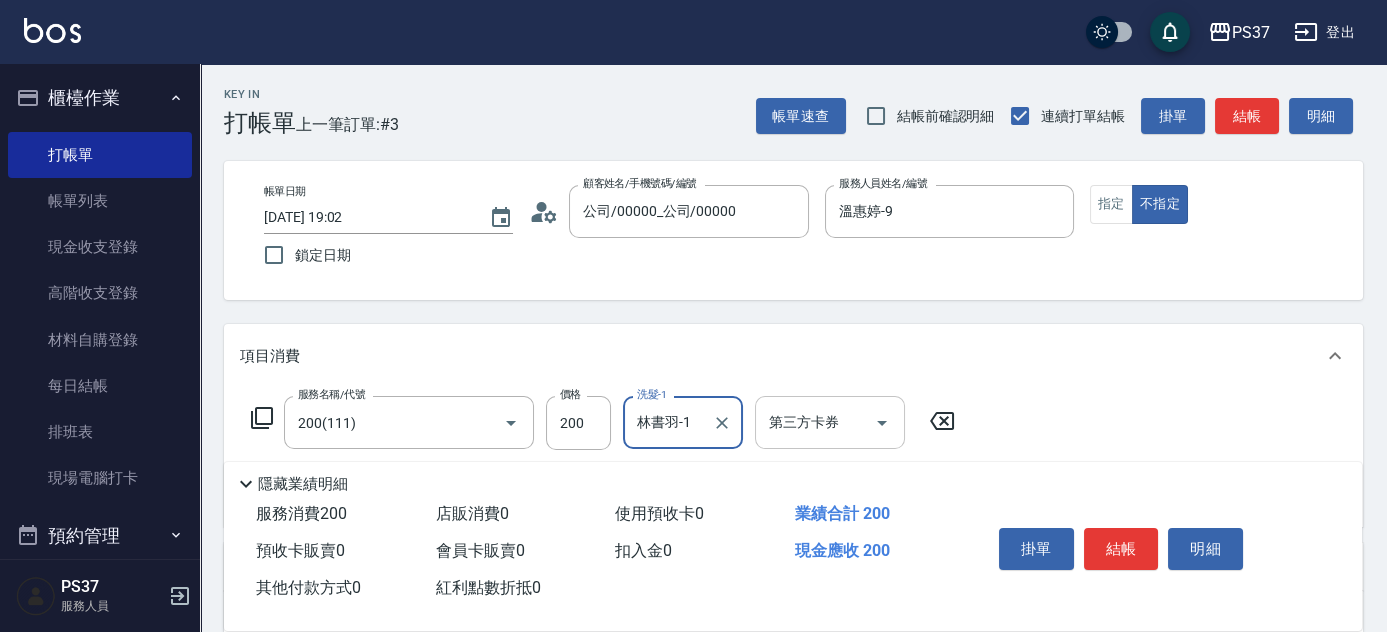 click 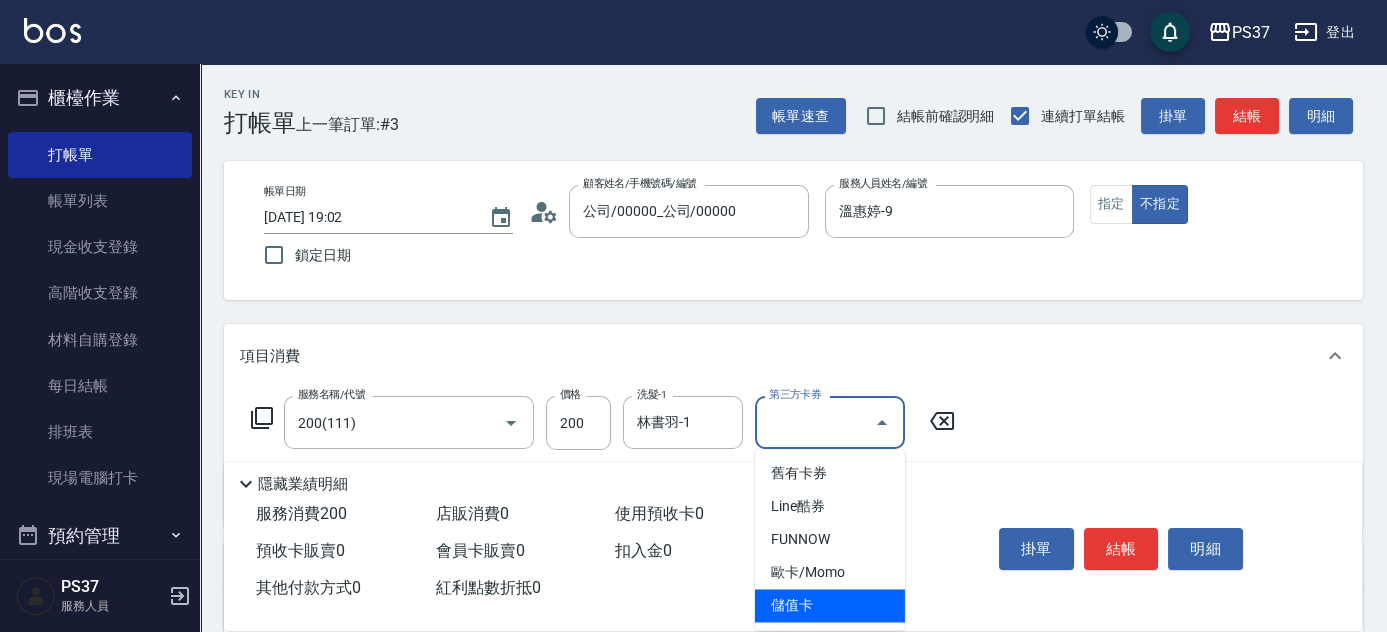 click on "儲值卡" at bounding box center [830, 605] 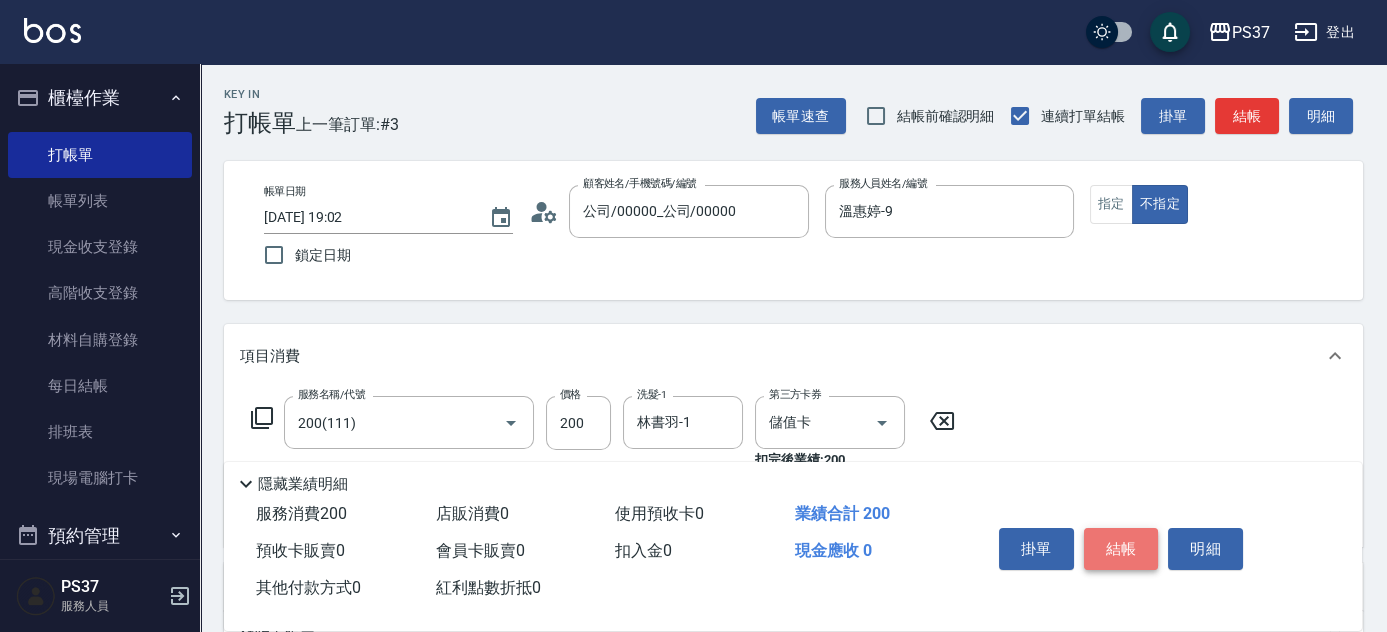 click on "結帳" at bounding box center [1121, 549] 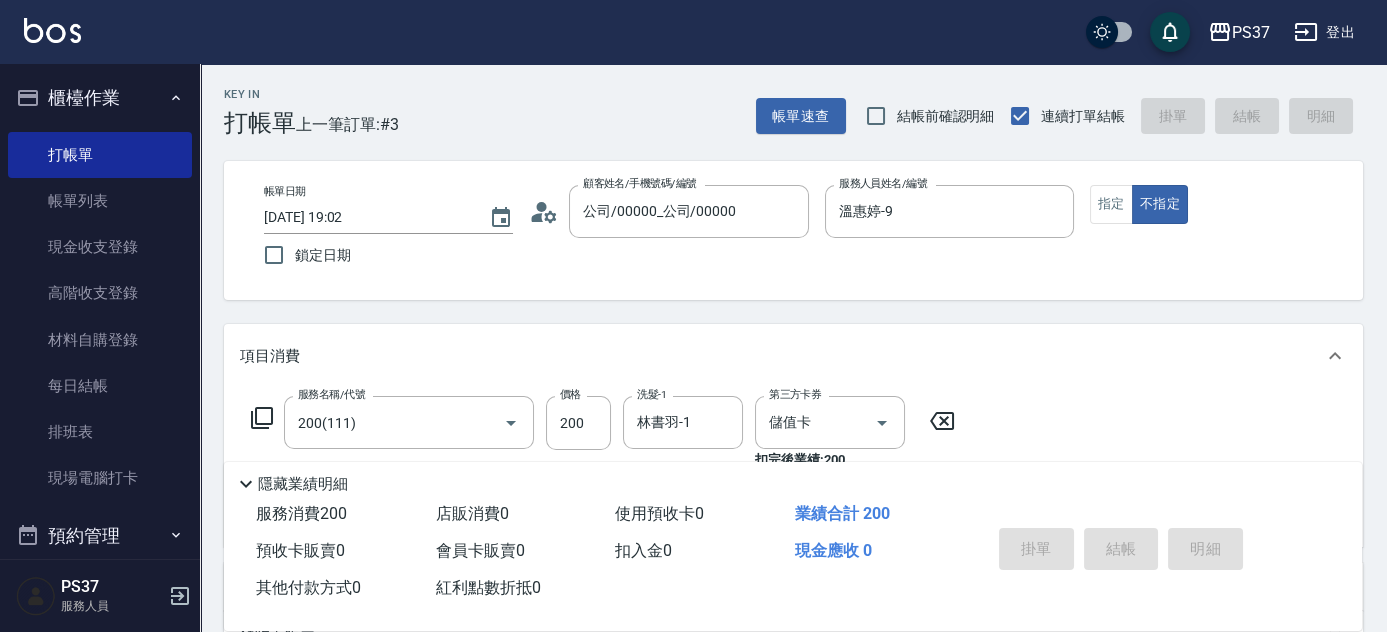 type on "2025/07/13 19:03" 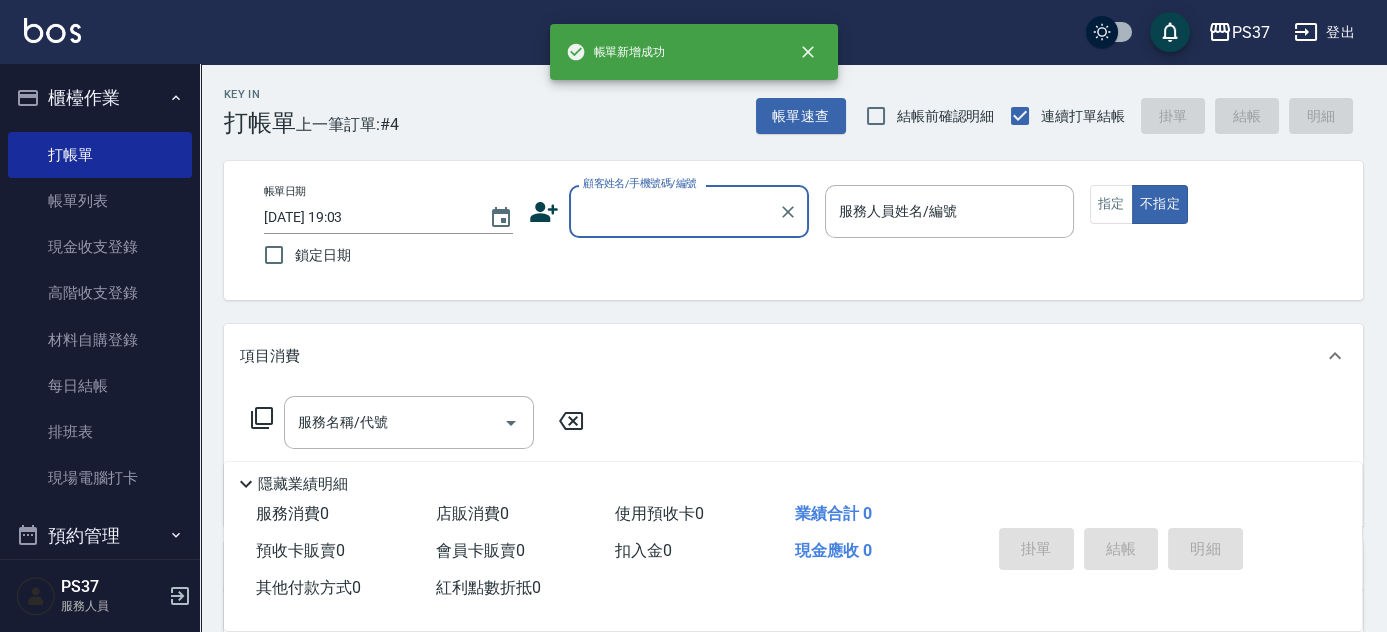 click on "顧客姓名/手機號碼/編號" at bounding box center (674, 211) 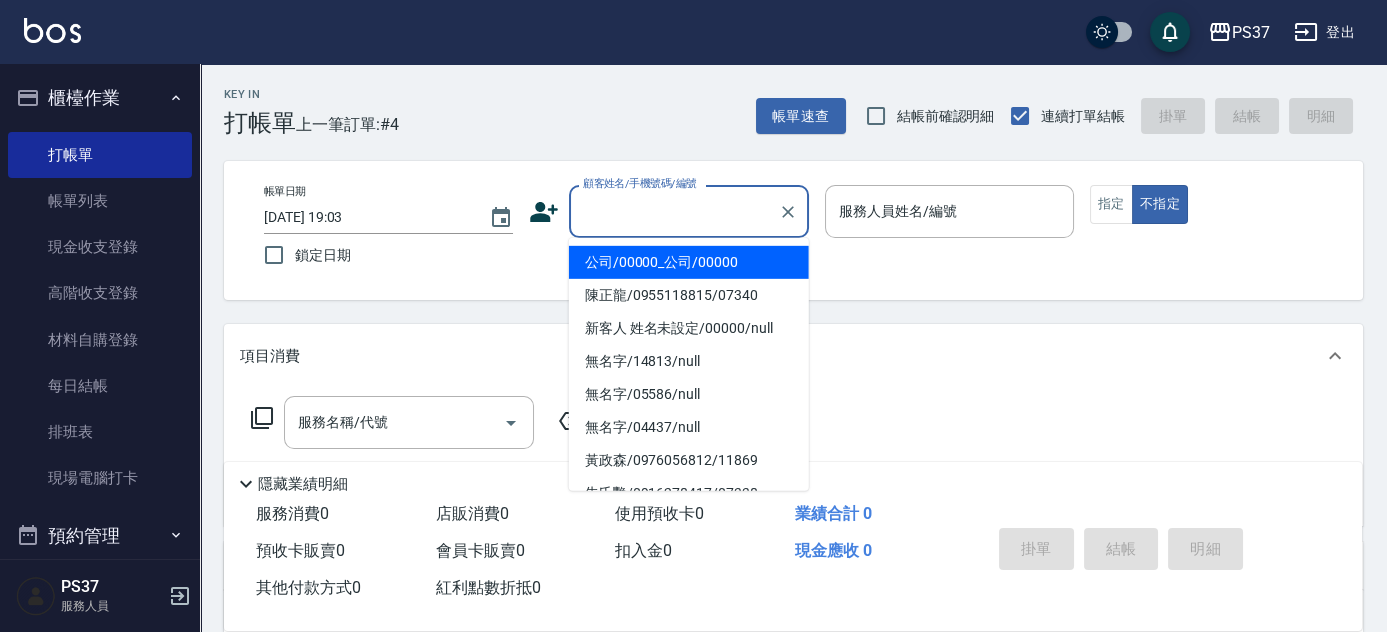 click on "公司/00000_公司/00000" at bounding box center [689, 262] 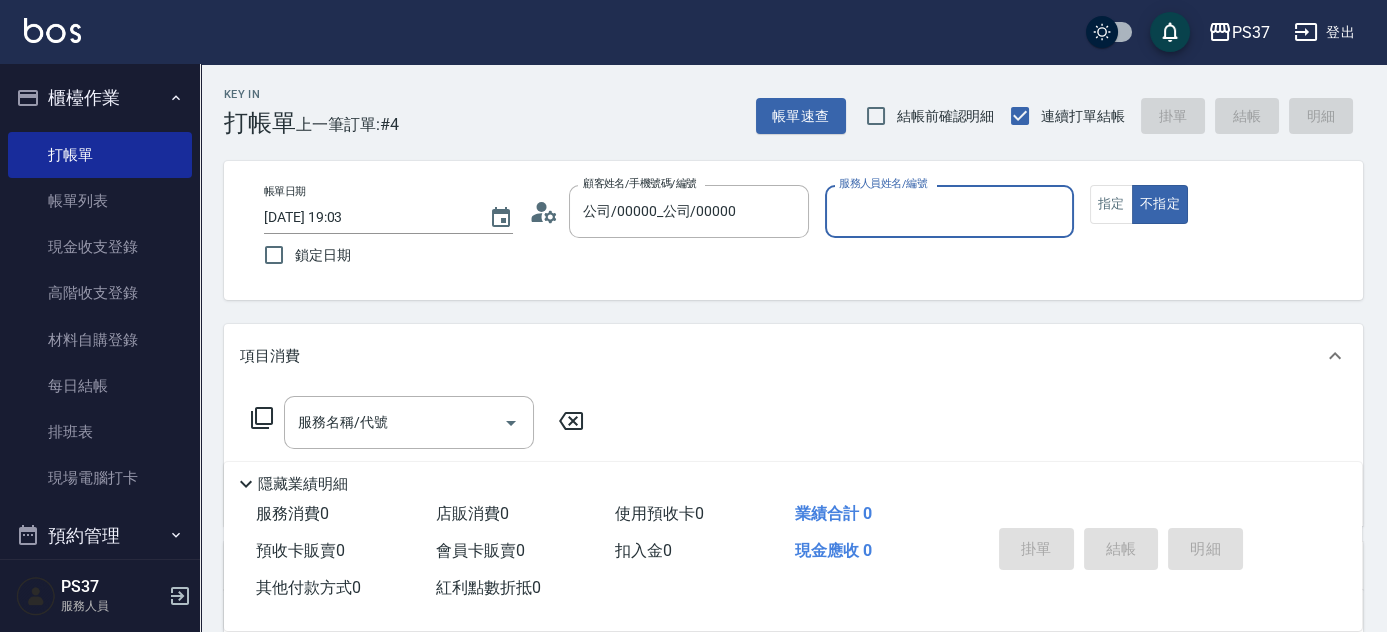 click on "服務人員姓名/編號" at bounding box center [949, 211] 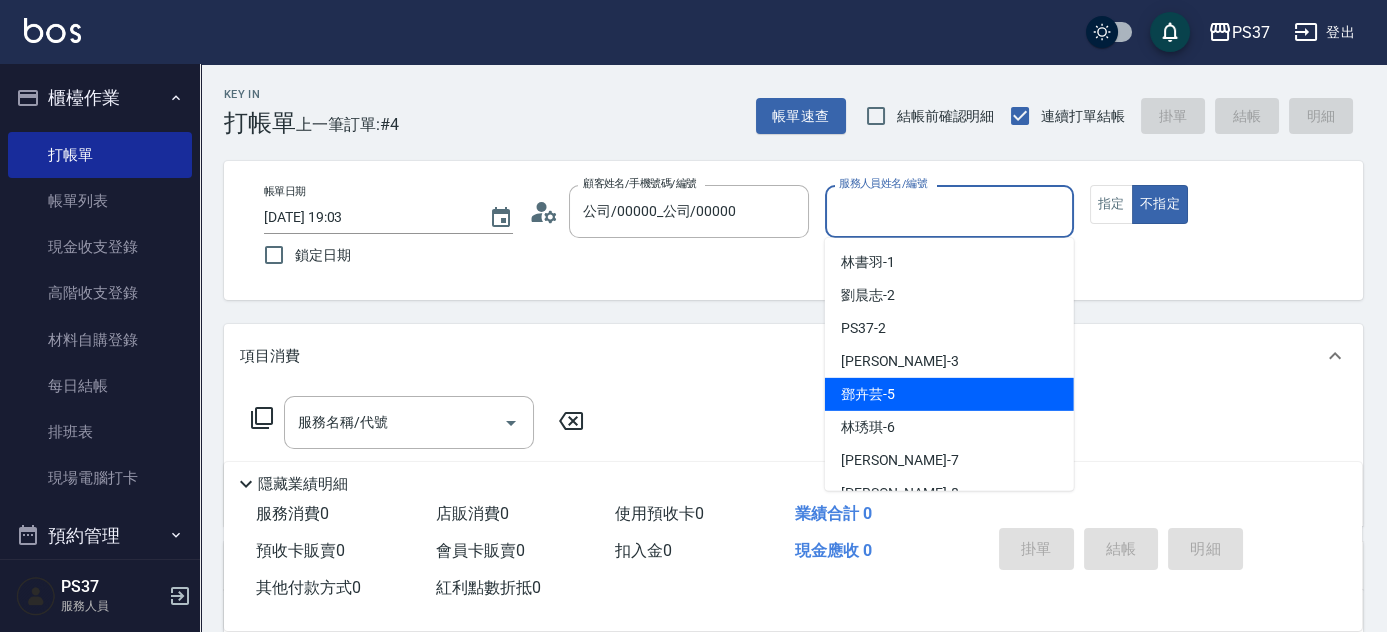 drag, startPoint x: 914, startPoint y: 396, endPoint x: 973, endPoint y: 374, distance: 62.968246 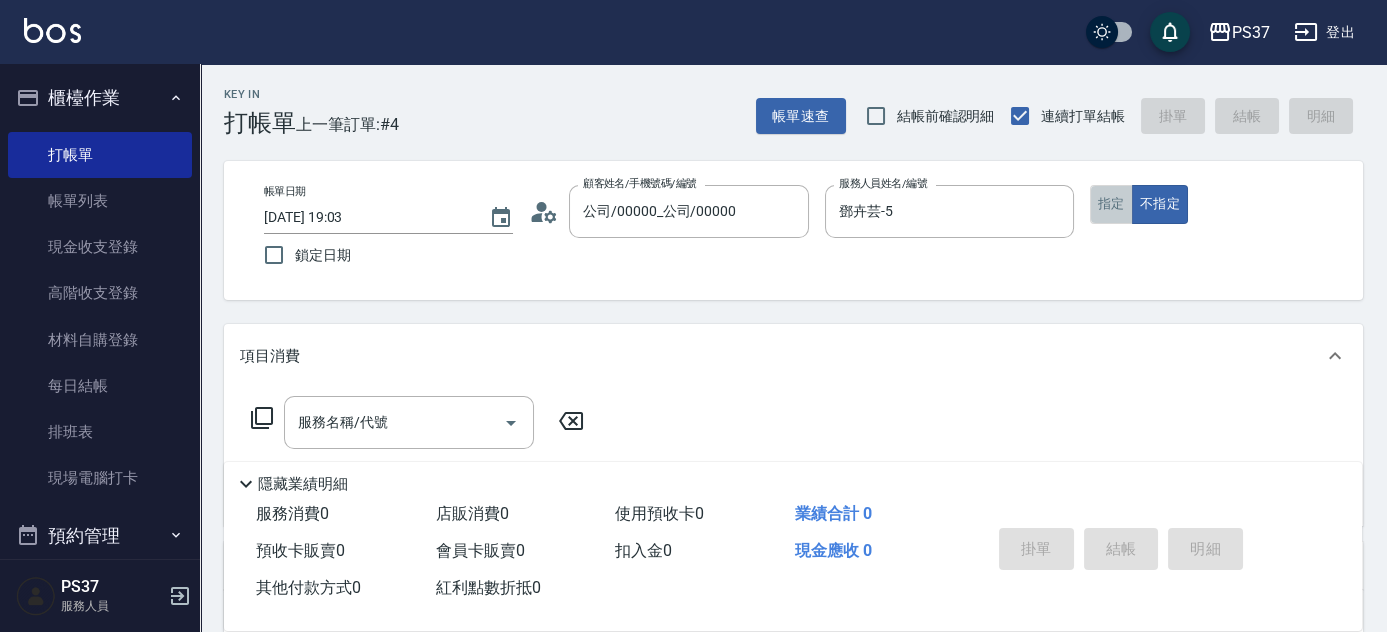 click on "指定" at bounding box center (1111, 204) 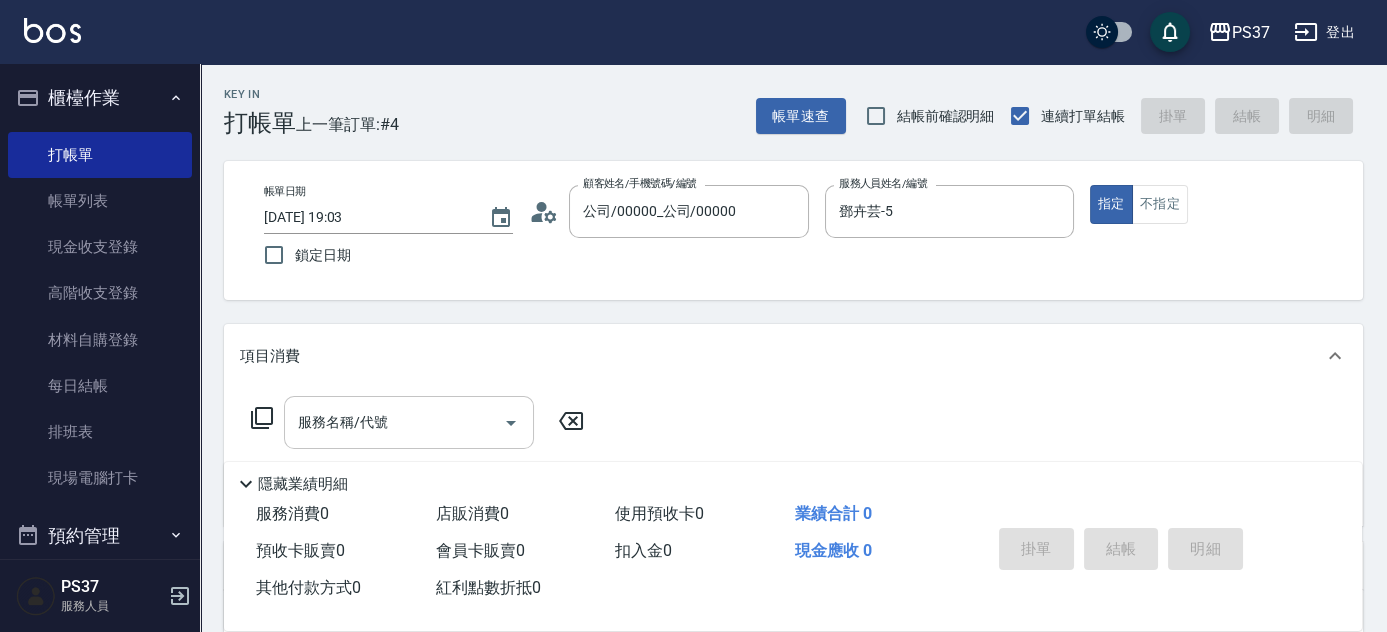 click on "服務名稱/代號" at bounding box center (394, 422) 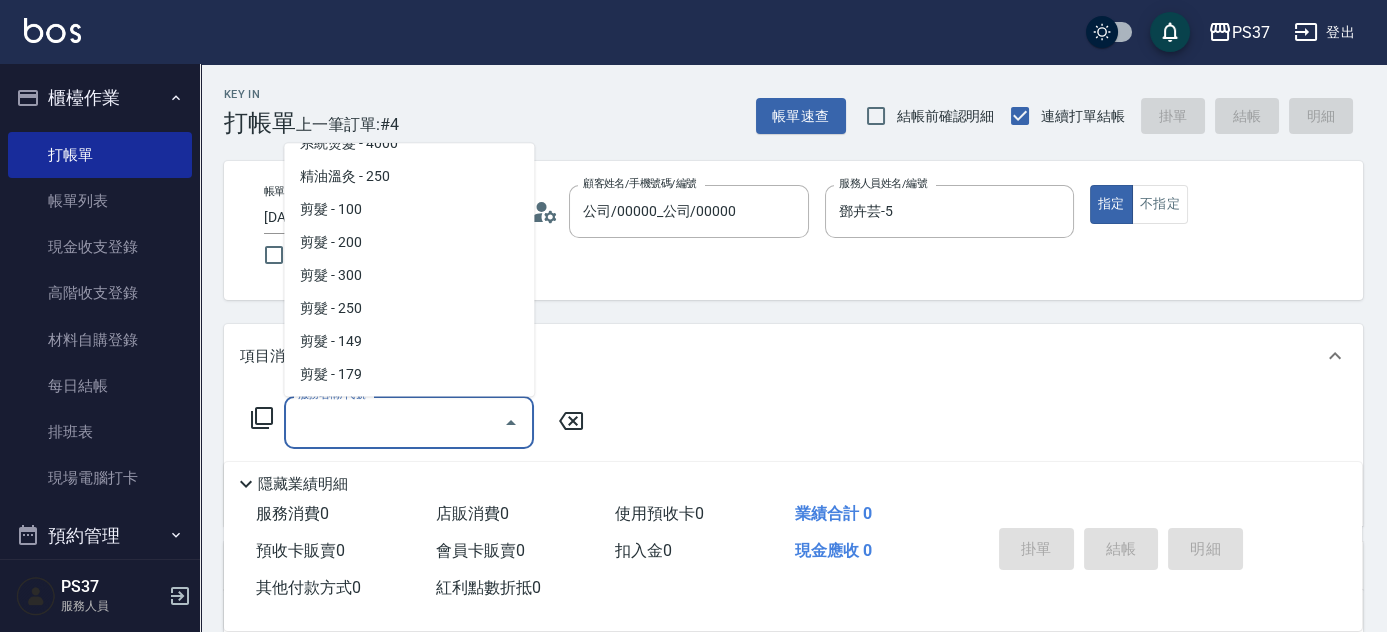scroll, scrollTop: 545, scrollLeft: 0, axis: vertical 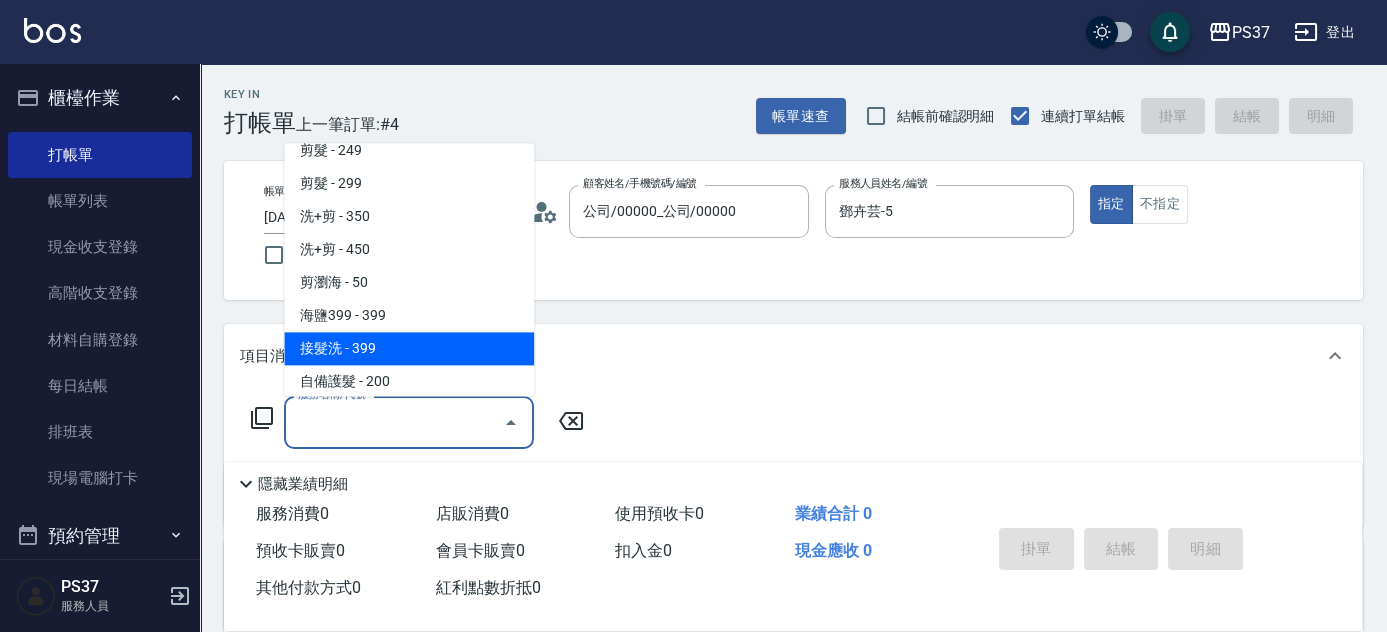 click on "接髮洗 - 399" at bounding box center (409, 349) 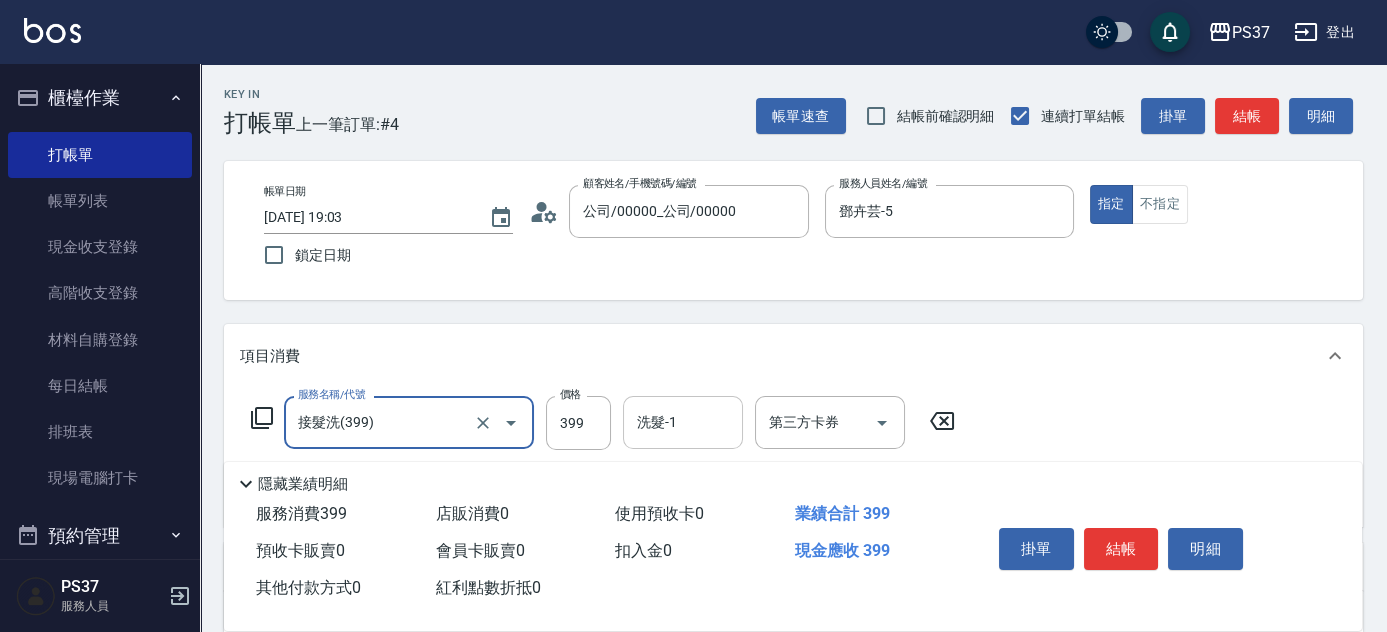 click on "洗髮-1" at bounding box center (683, 422) 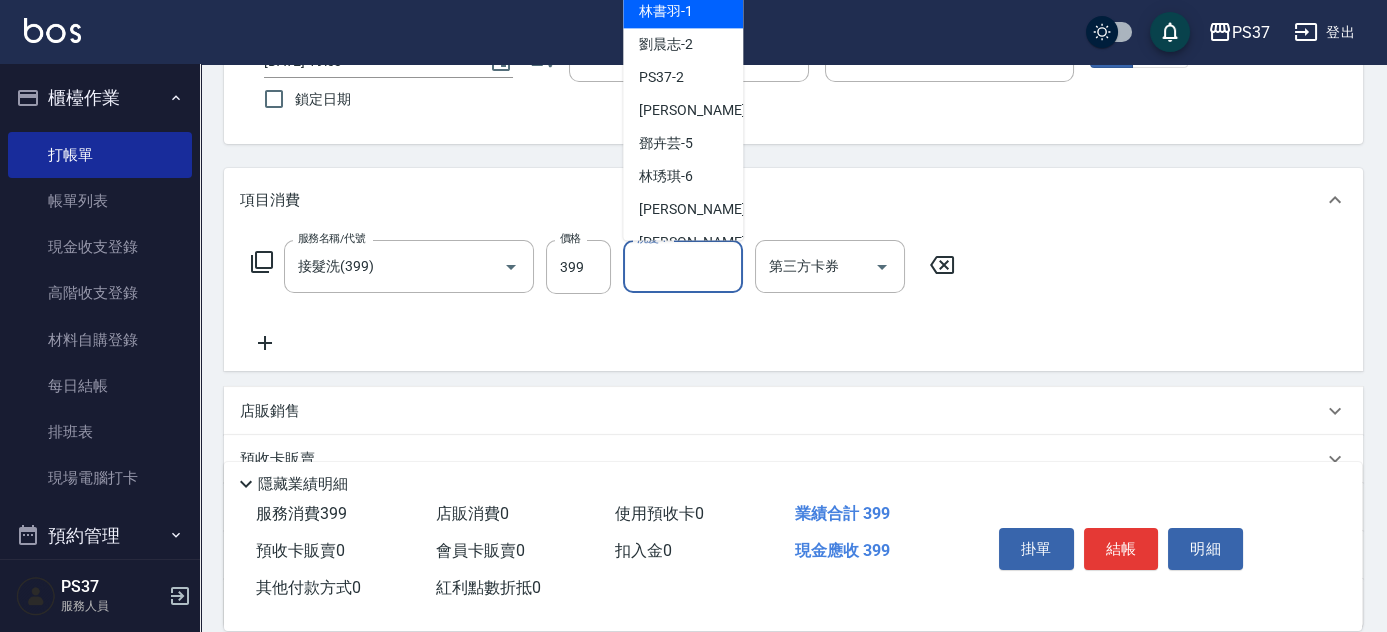scroll, scrollTop: 341, scrollLeft: 0, axis: vertical 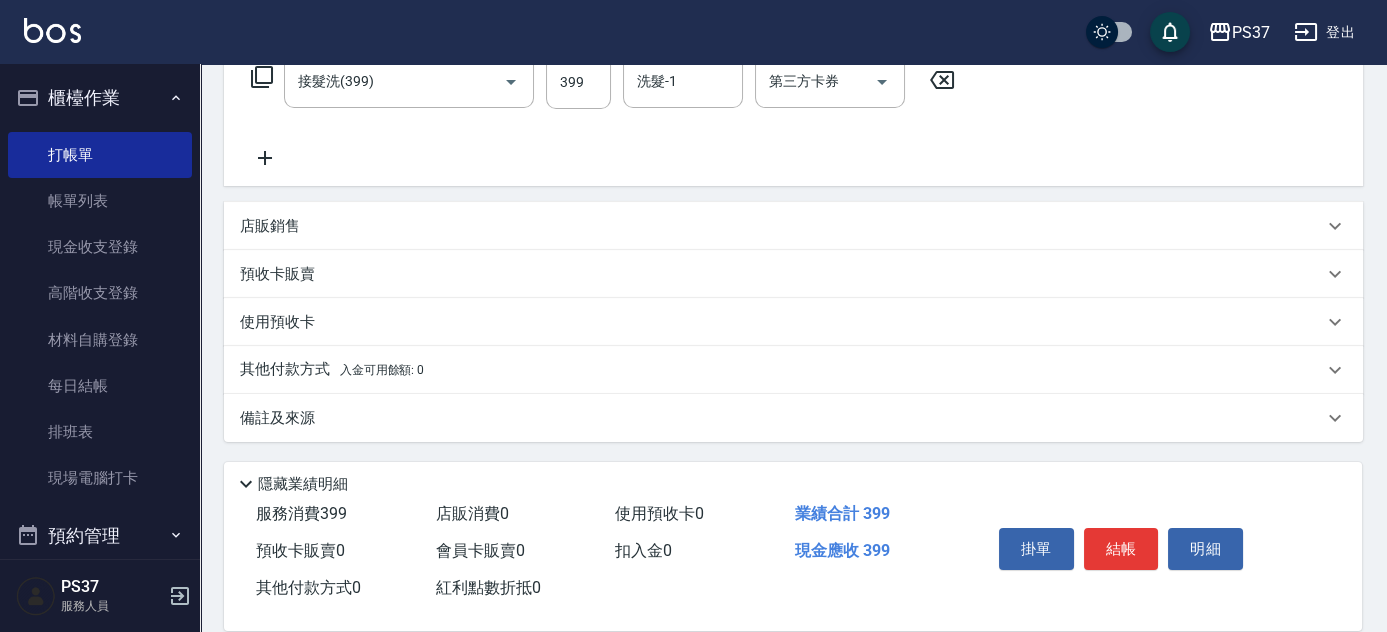 click 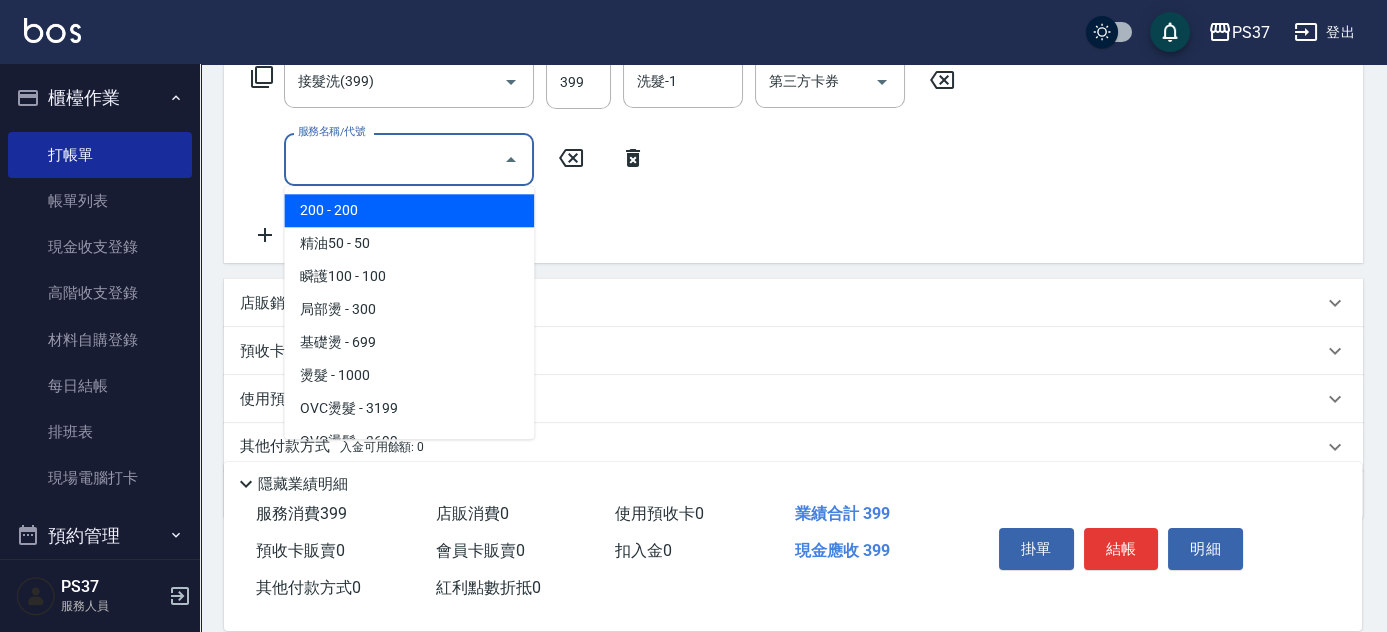 click on "服務名稱/代號" at bounding box center (394, 159) 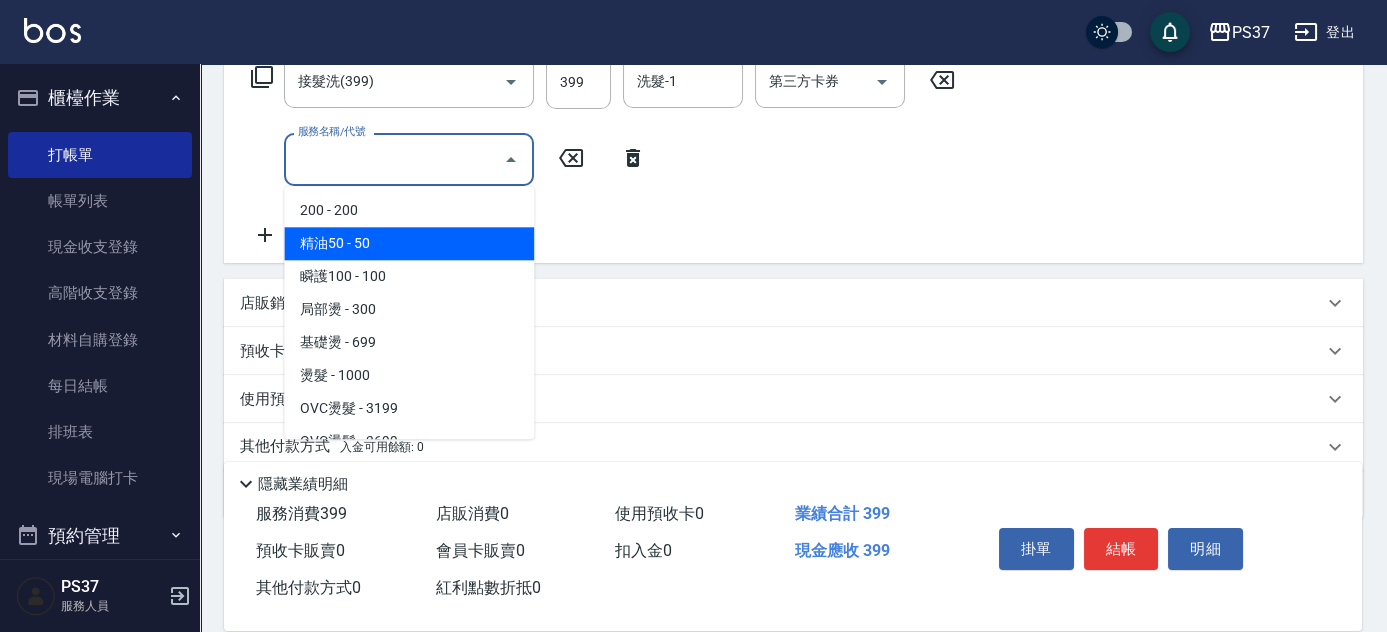 click on "精油50 - 50" at bounding box center [409, 243] 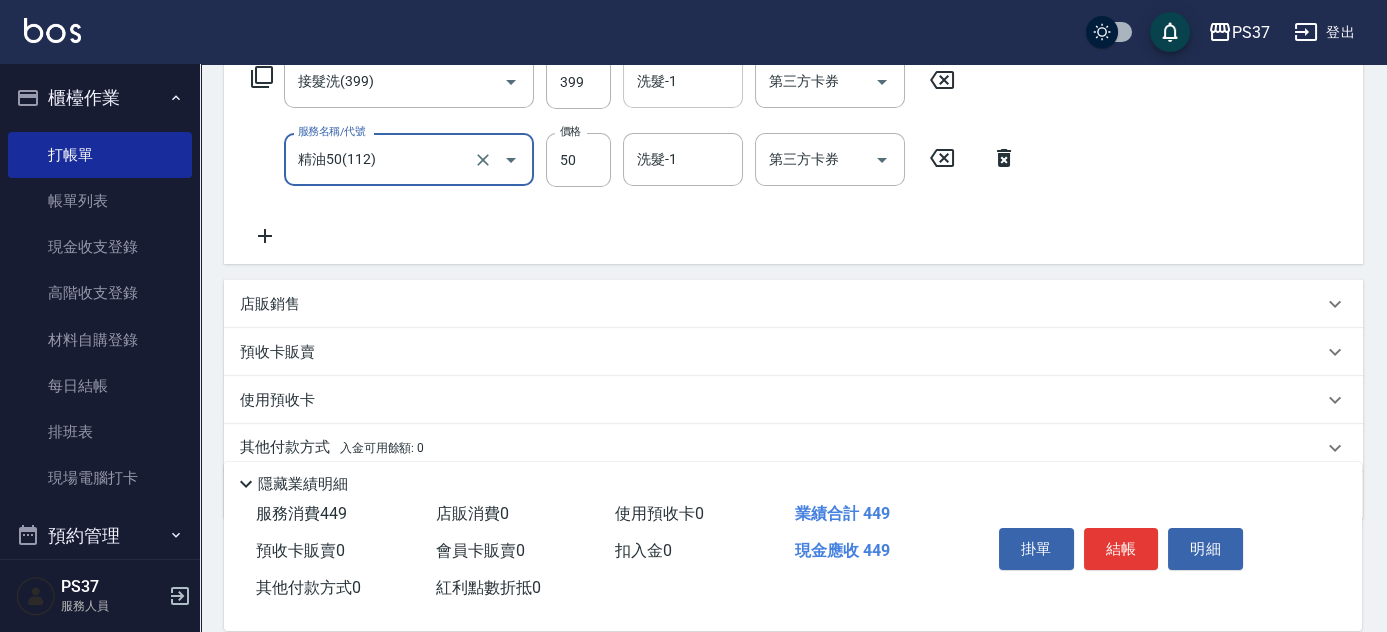 click on "洗髮-1" at bounding box center (683, 81) 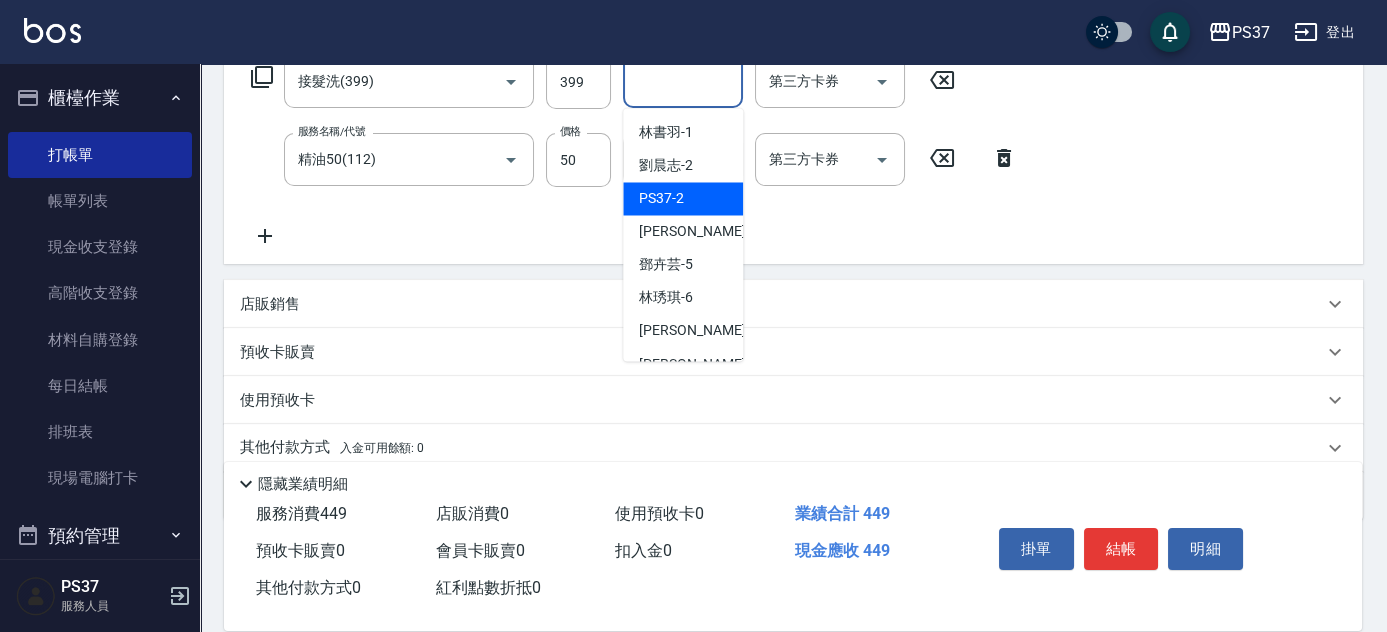 scroll, scrollTop: 323, scrollLeft: 0, axis: vertical 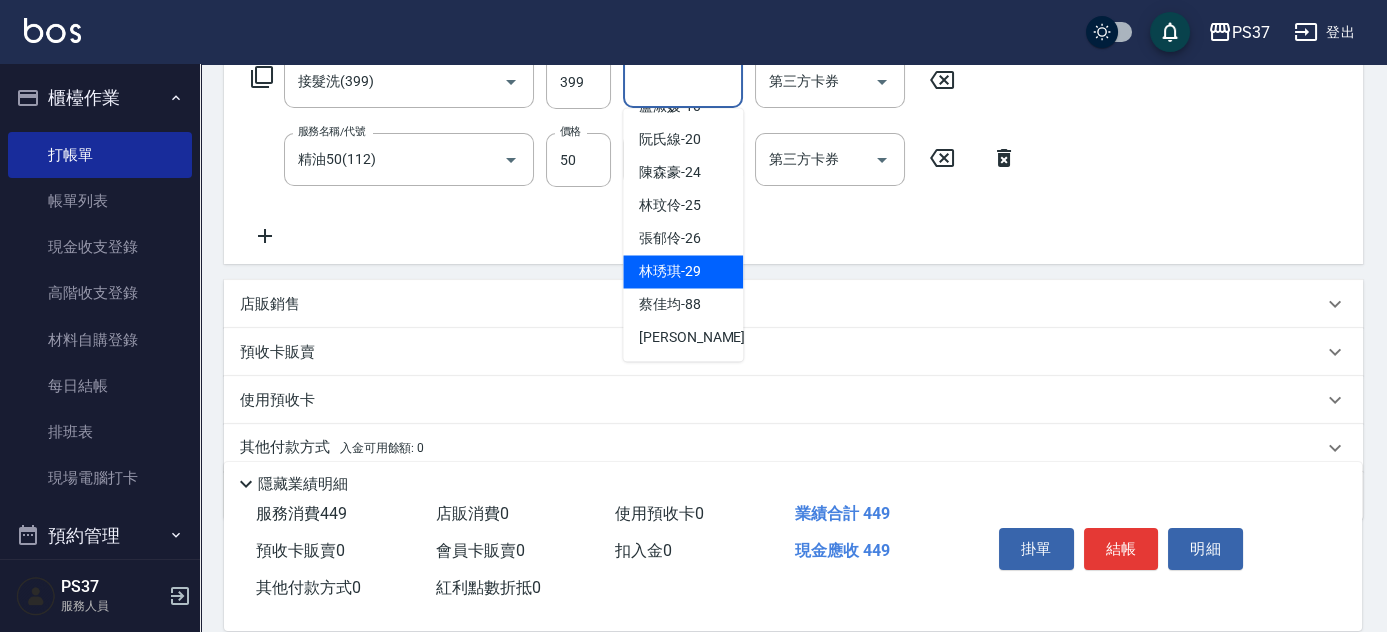 click on "林琇琪 -29" at bounding box center [683, 271] 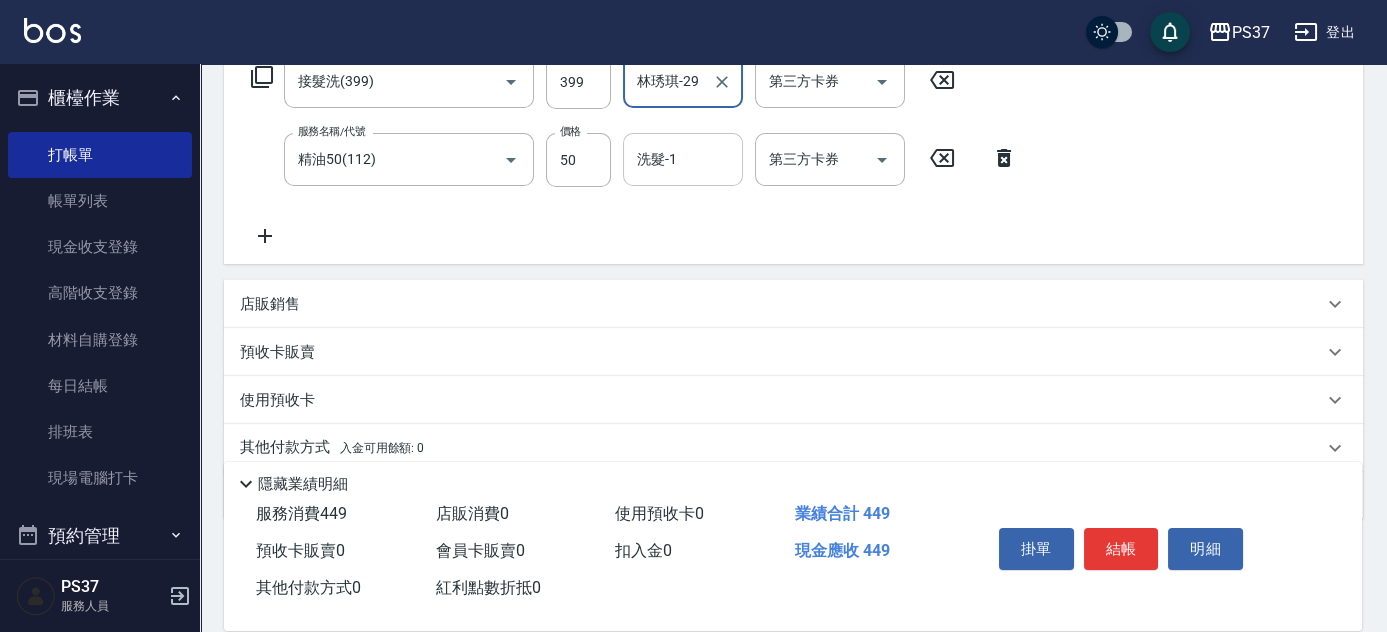 click on "洗髮-1" at bounding box center [683, 159] 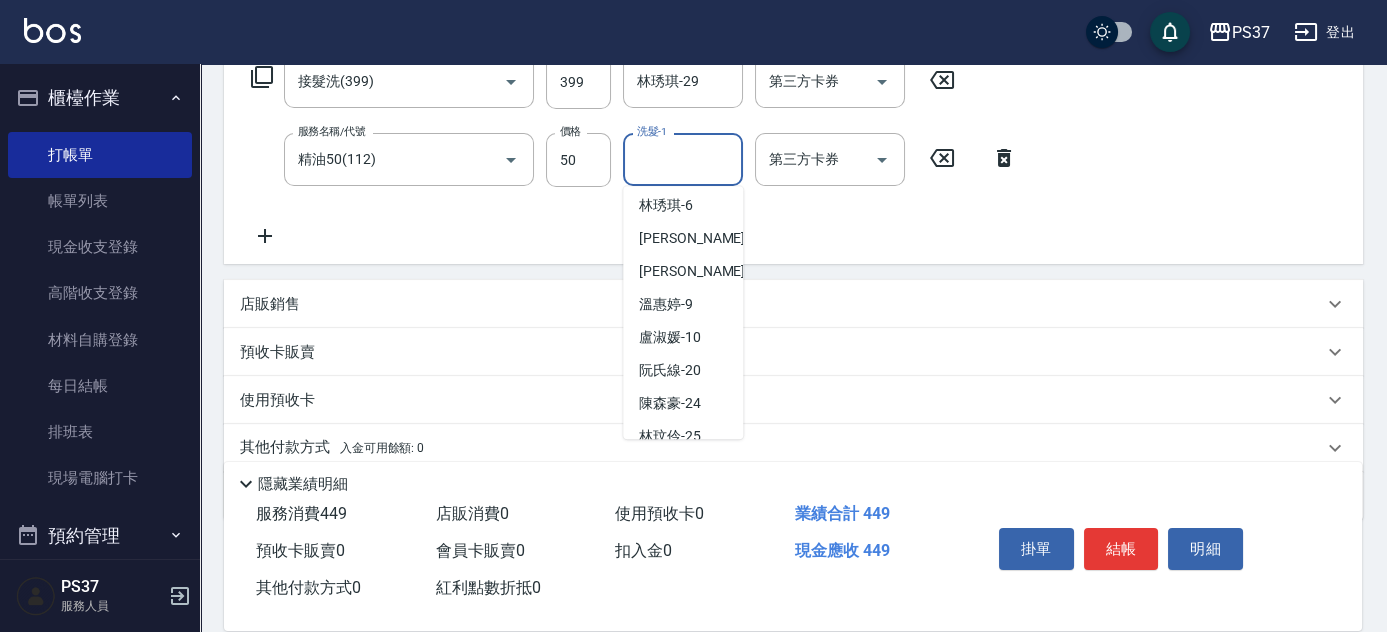 scroll, scrollTop: 272, scrollLeft: 0, axis: vertical 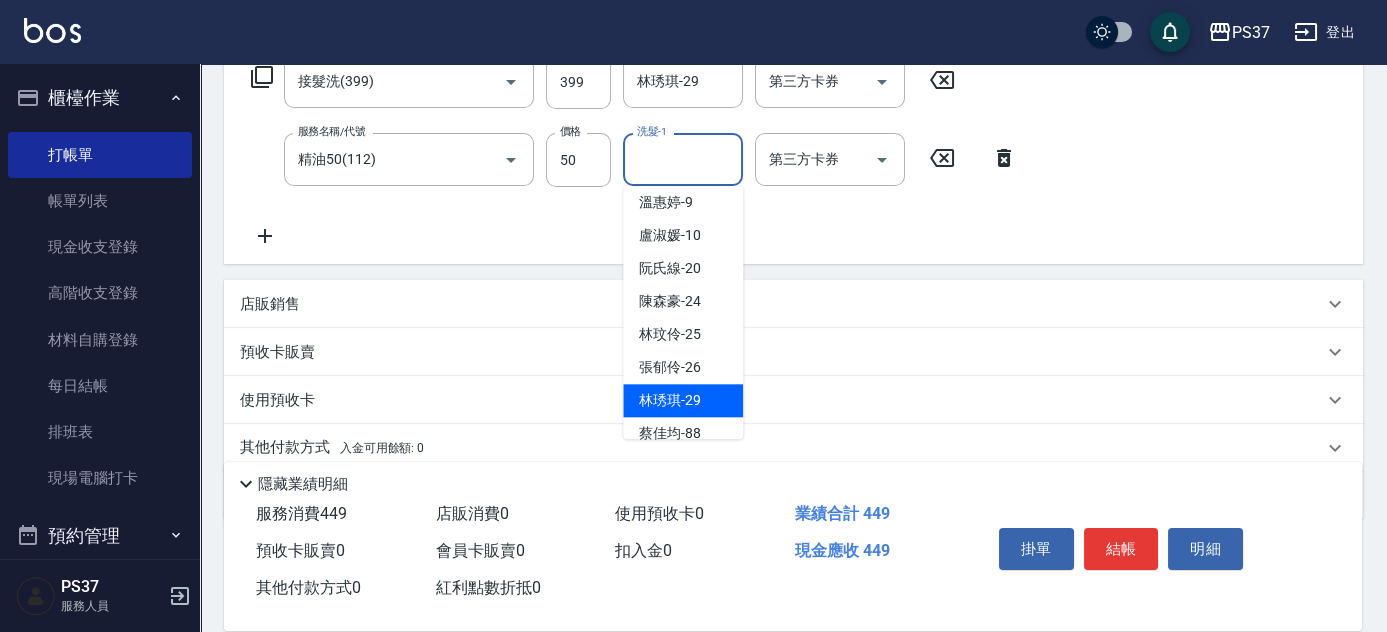 click on "林琇琪 -29" at bounding box center [683, 400] 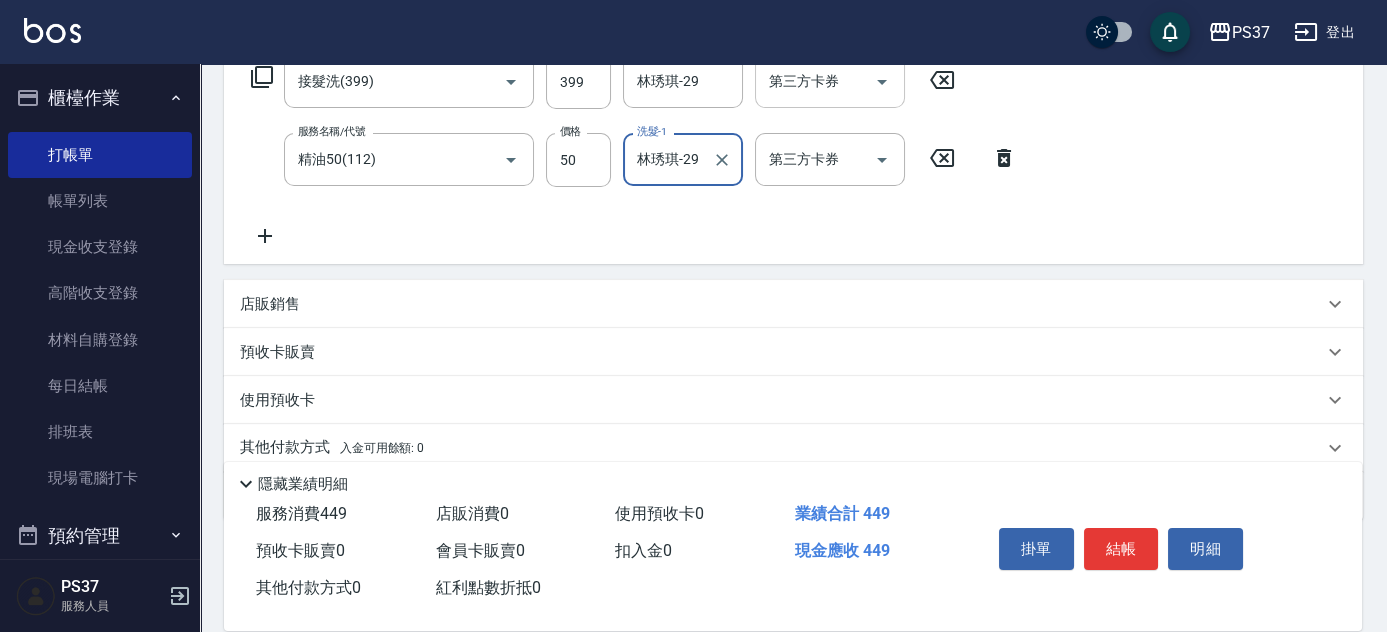 click 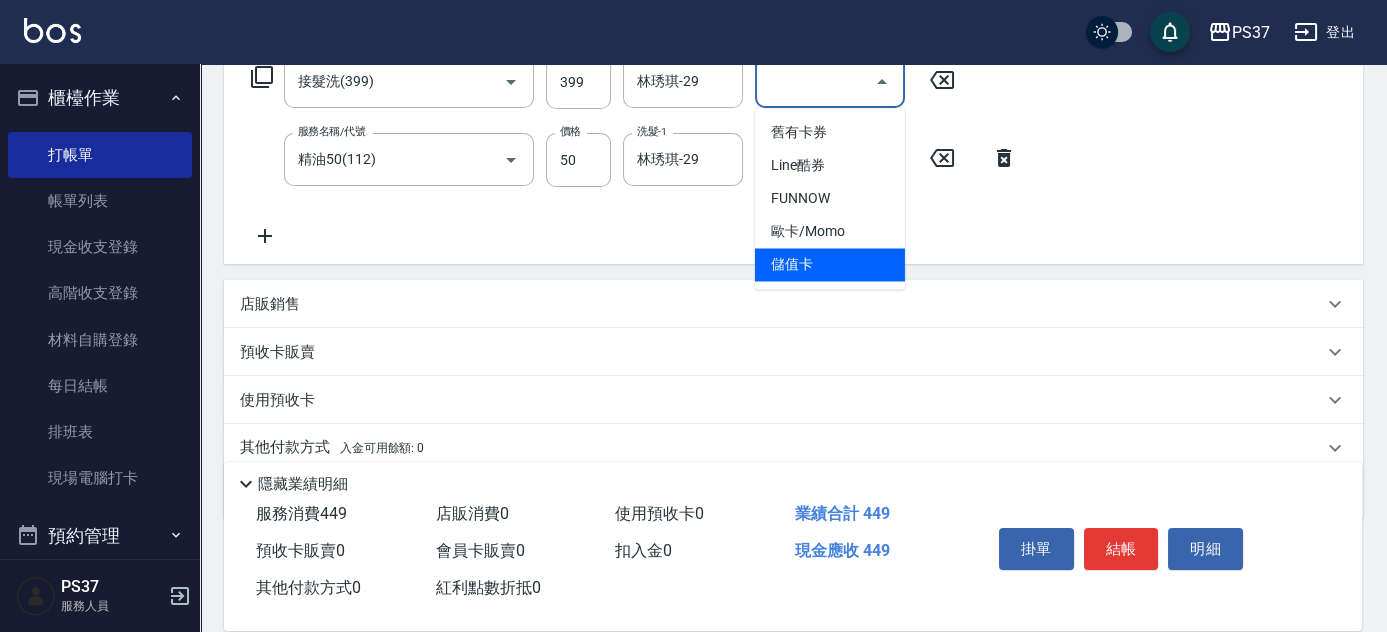 click on "儲值卡" at bounding box center [830, 264] 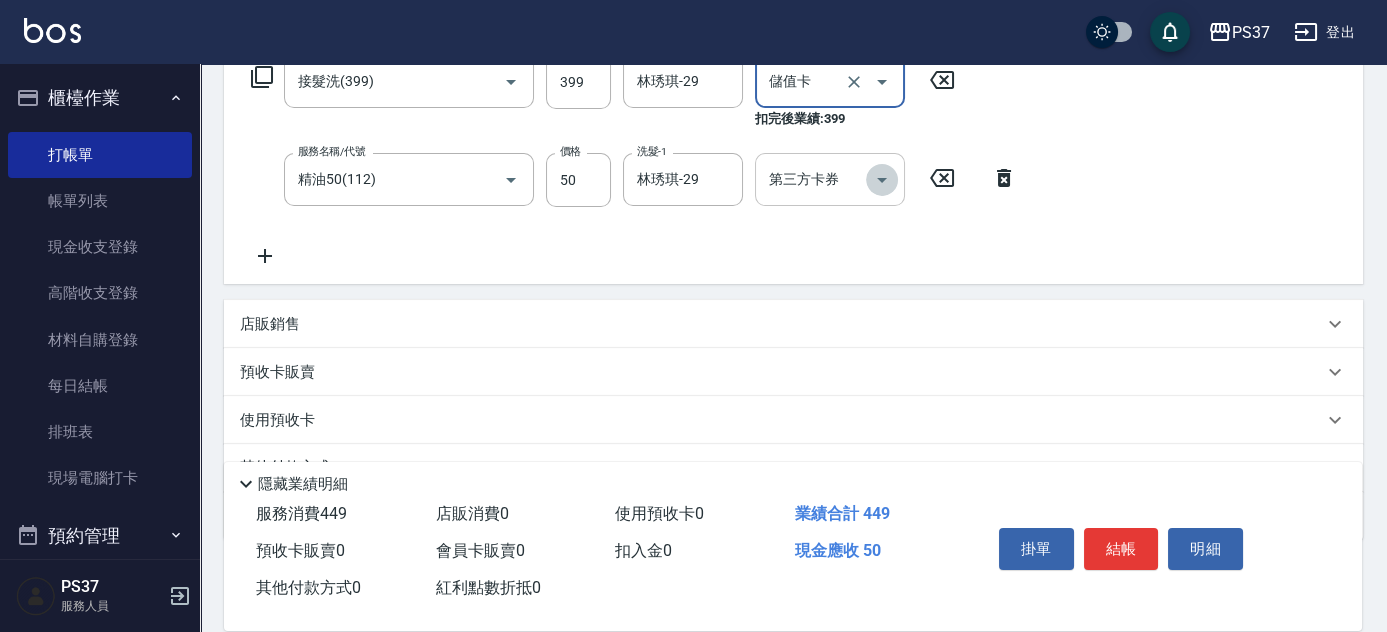 click 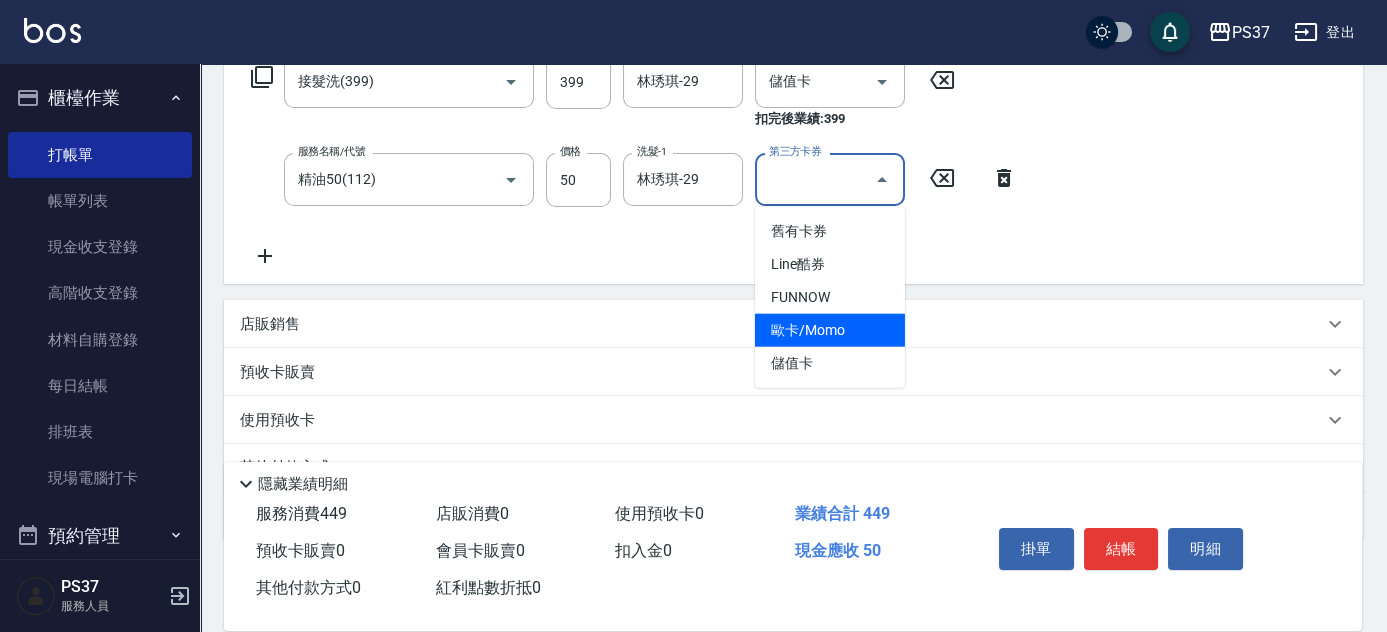 click on "歐卡/Momo" at bounding box center (830, 330) 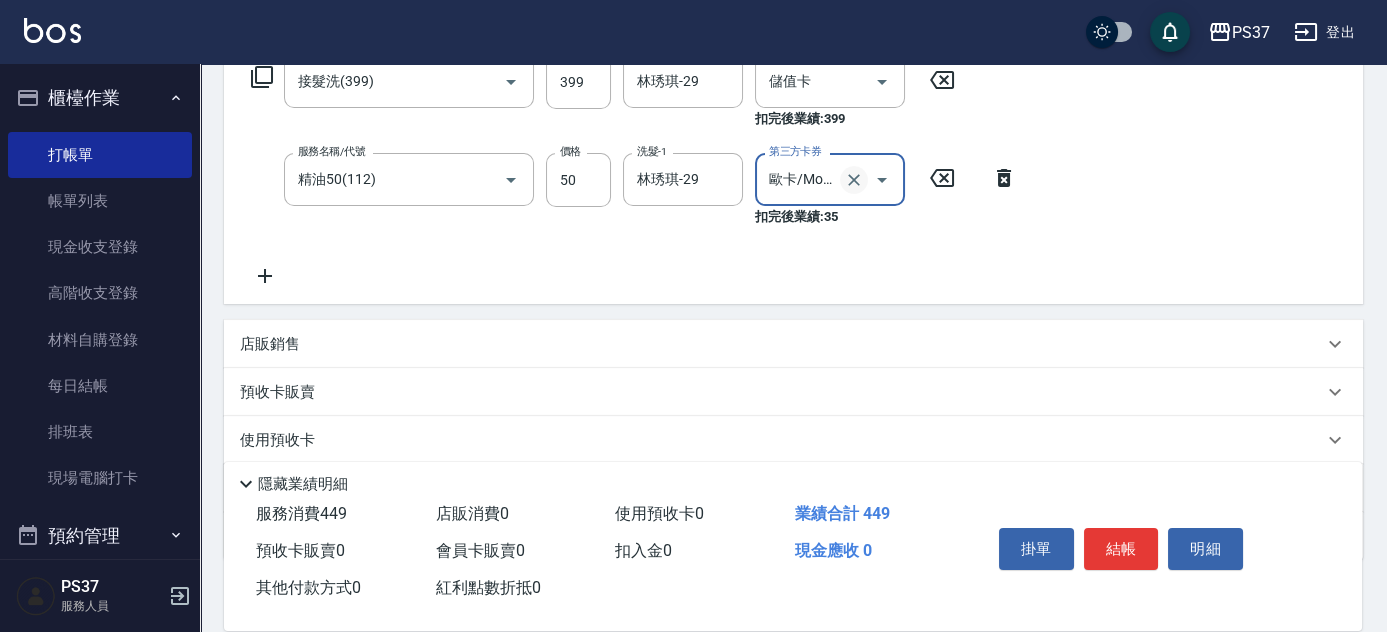 click 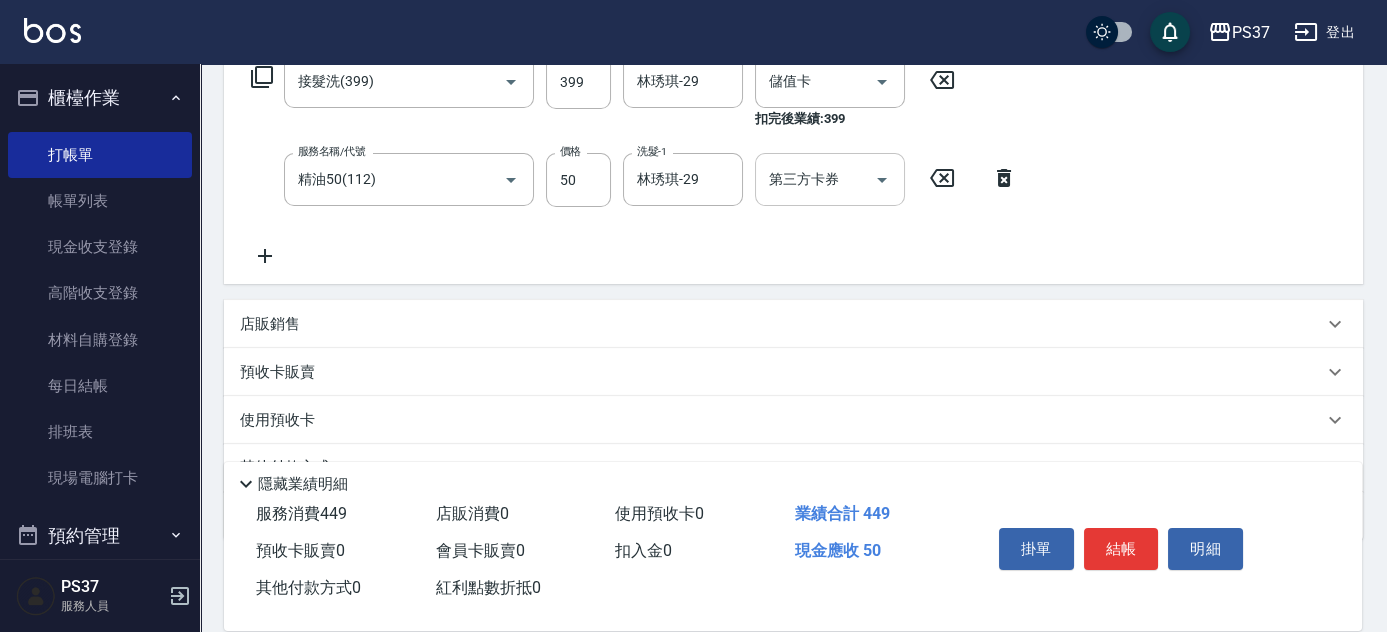 click on "服務名稱/代號 精油50(112) 服務名稱/代號 價格 50 價格 洗髮-1 林琇琪-29 洗髮-1 第三方卡券 第三方卡券" at bounding box center [634, 180] 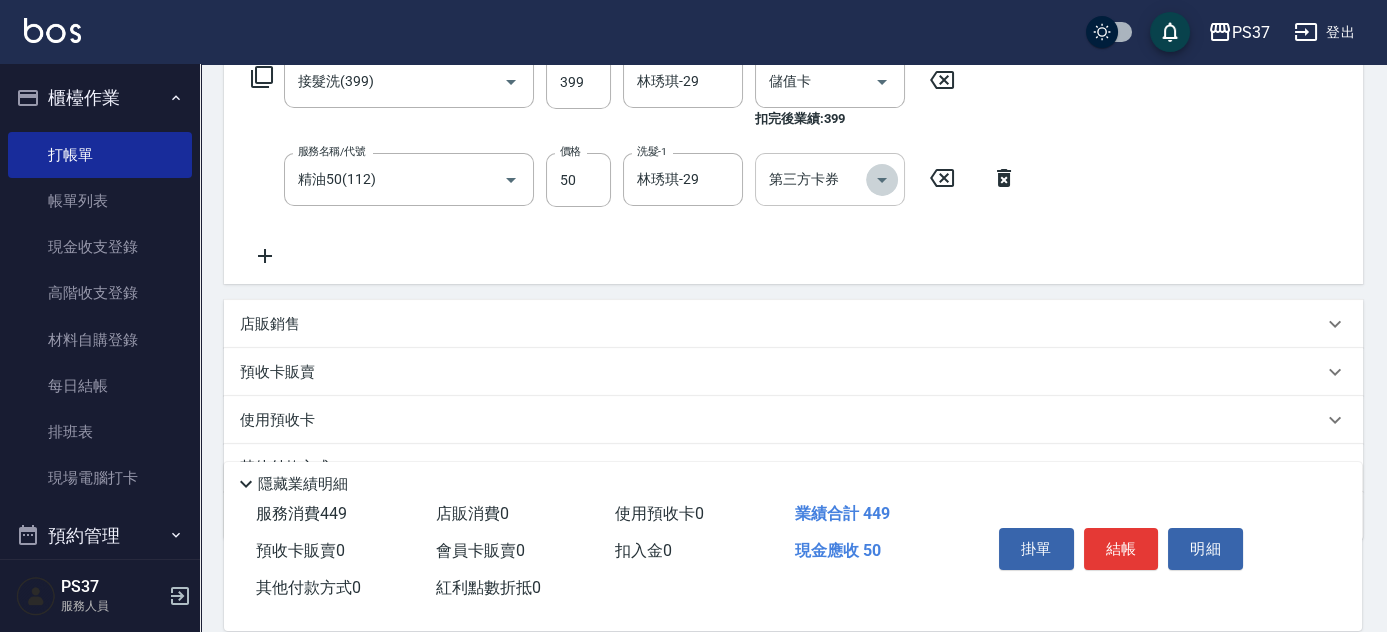 click 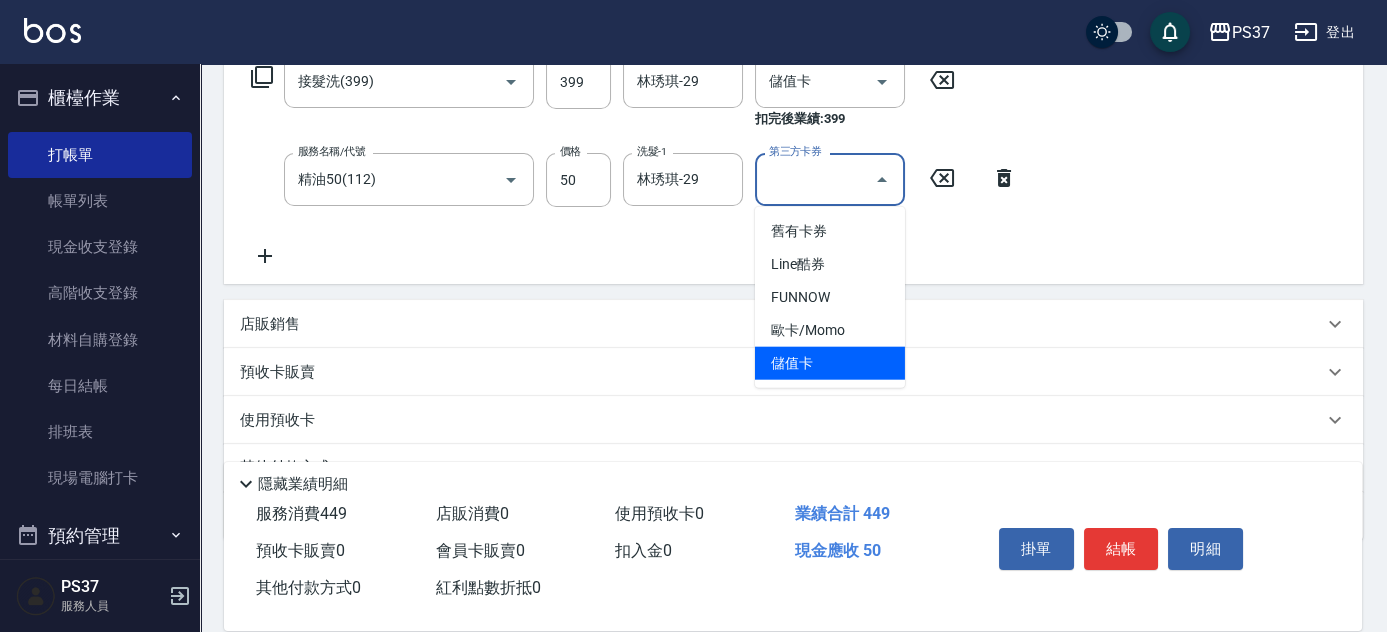 click on "儲值卡" at bounding box center [830, 363] 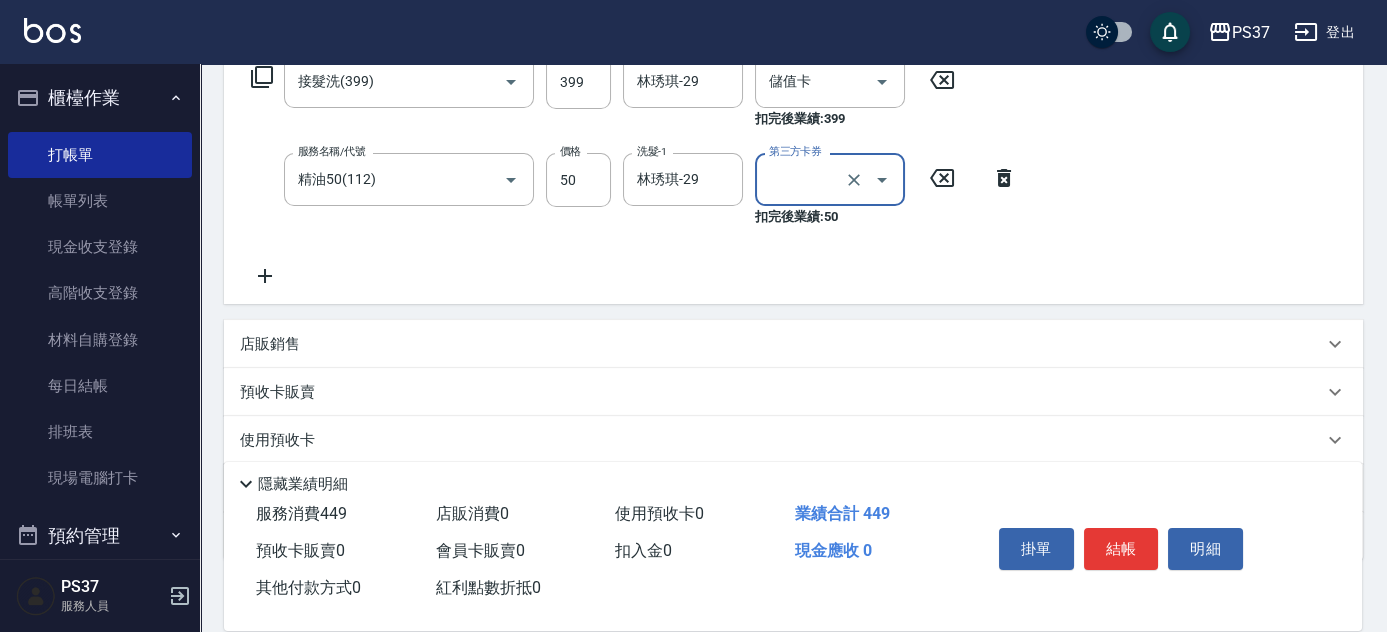 type on "儲值卡" 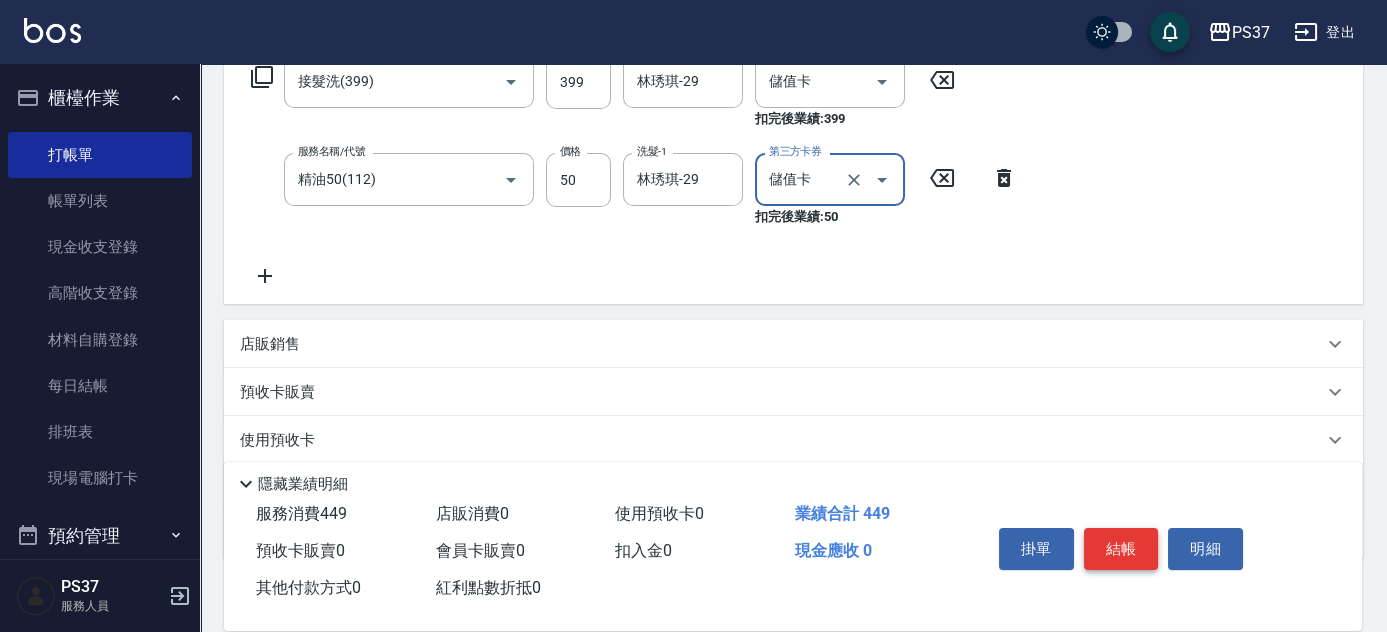 click on "結帳" at bounding box center (1121, 549) 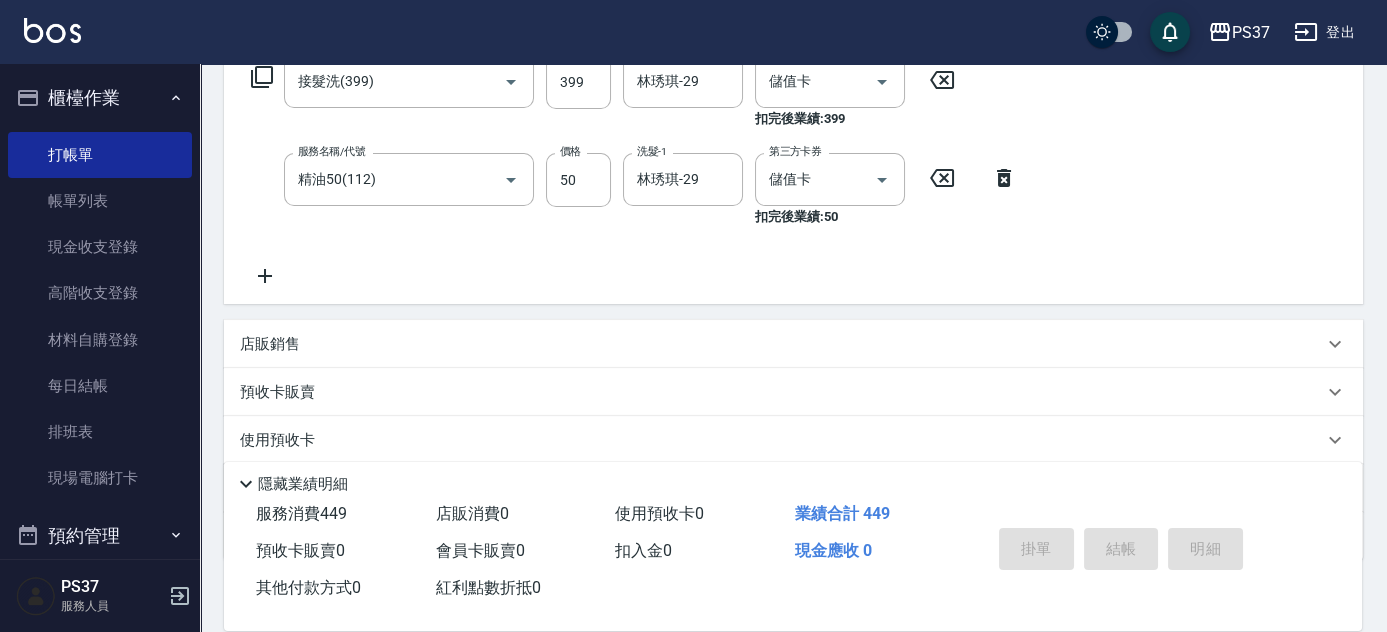 type on "2025/07/13 19:04" 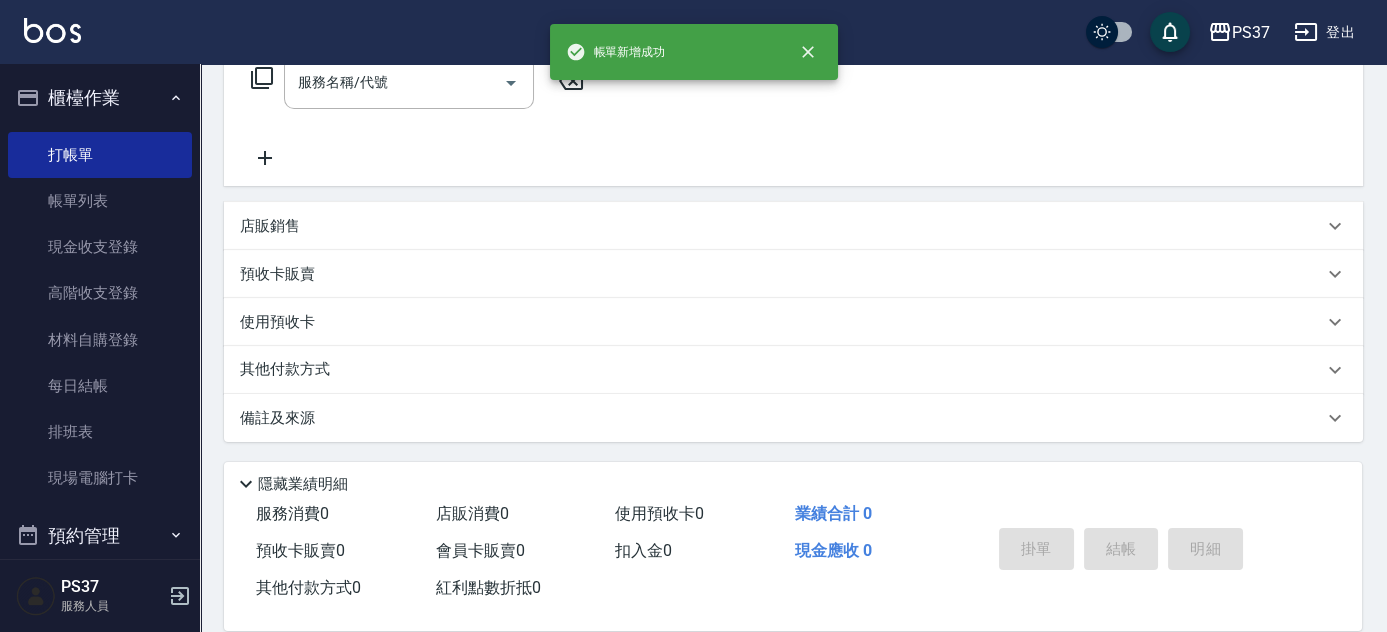 scroll, scrollTop: 0, scrollLeft: 0, axis: both 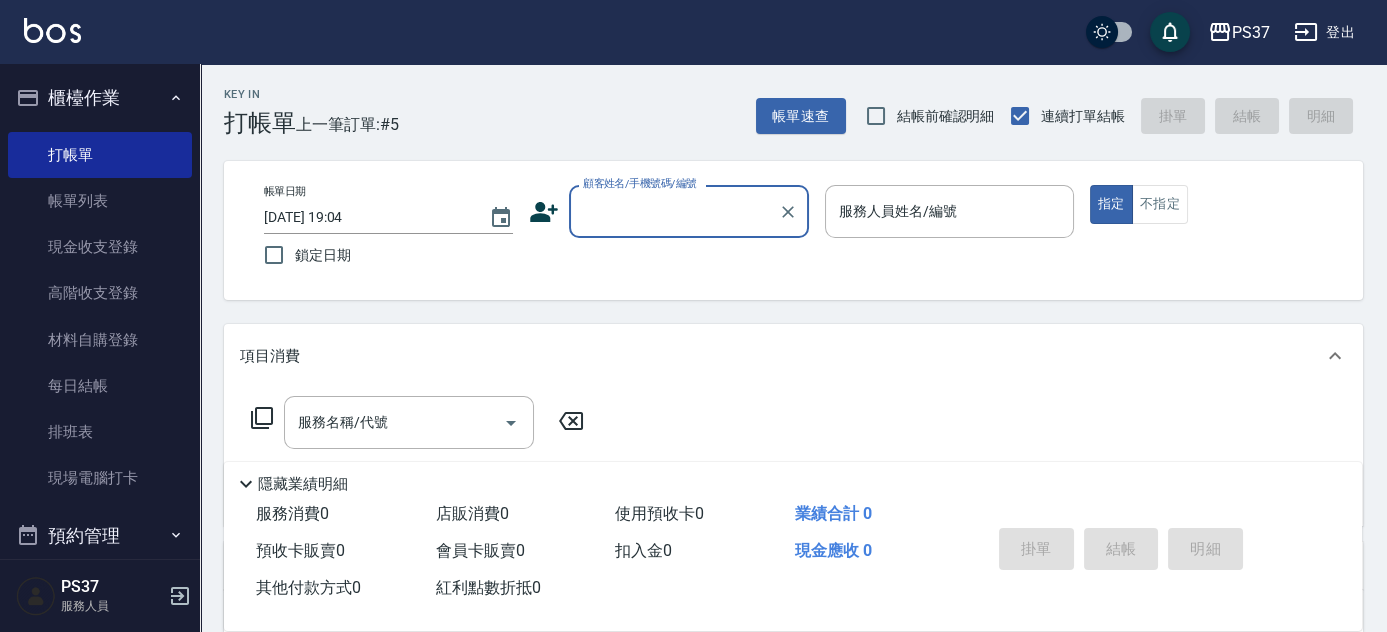 click on "顧客姓名/手機號碼/編號" at bounding box center (674, 211) 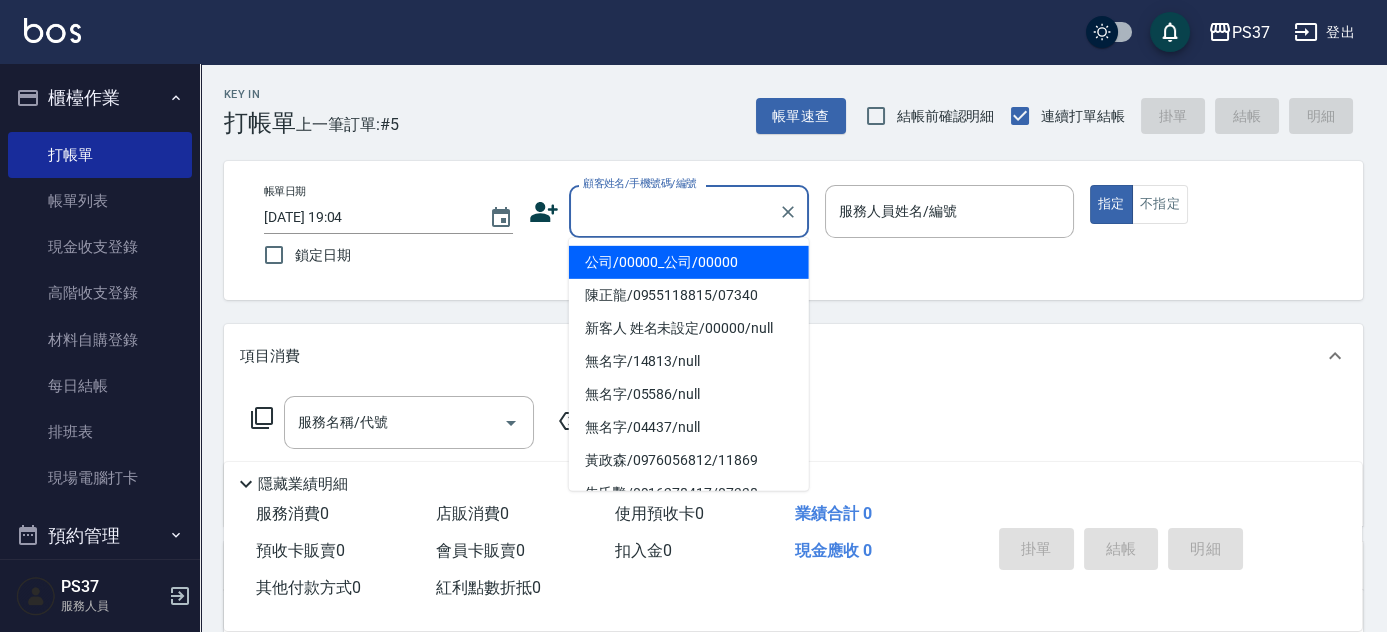 click on "公司/00000_公司/00000" at bounding box center [689, 262] 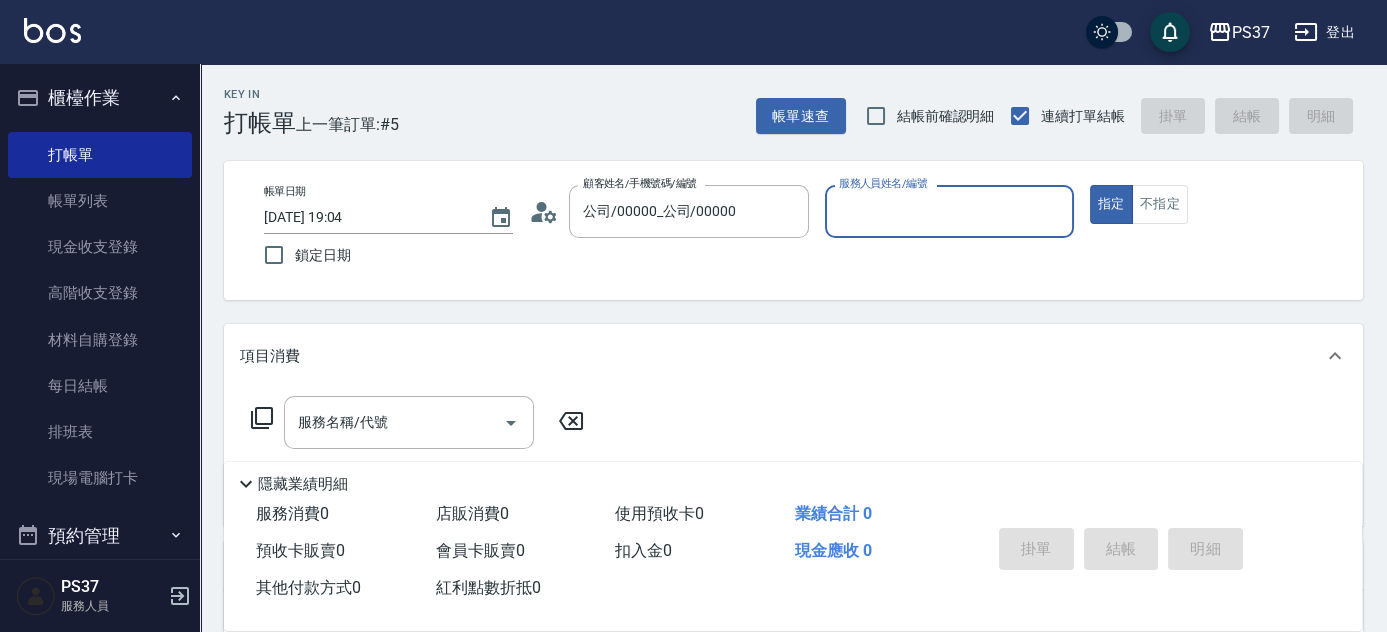 click on "服務人員姓名/編號" at bounding box center [949, 211] 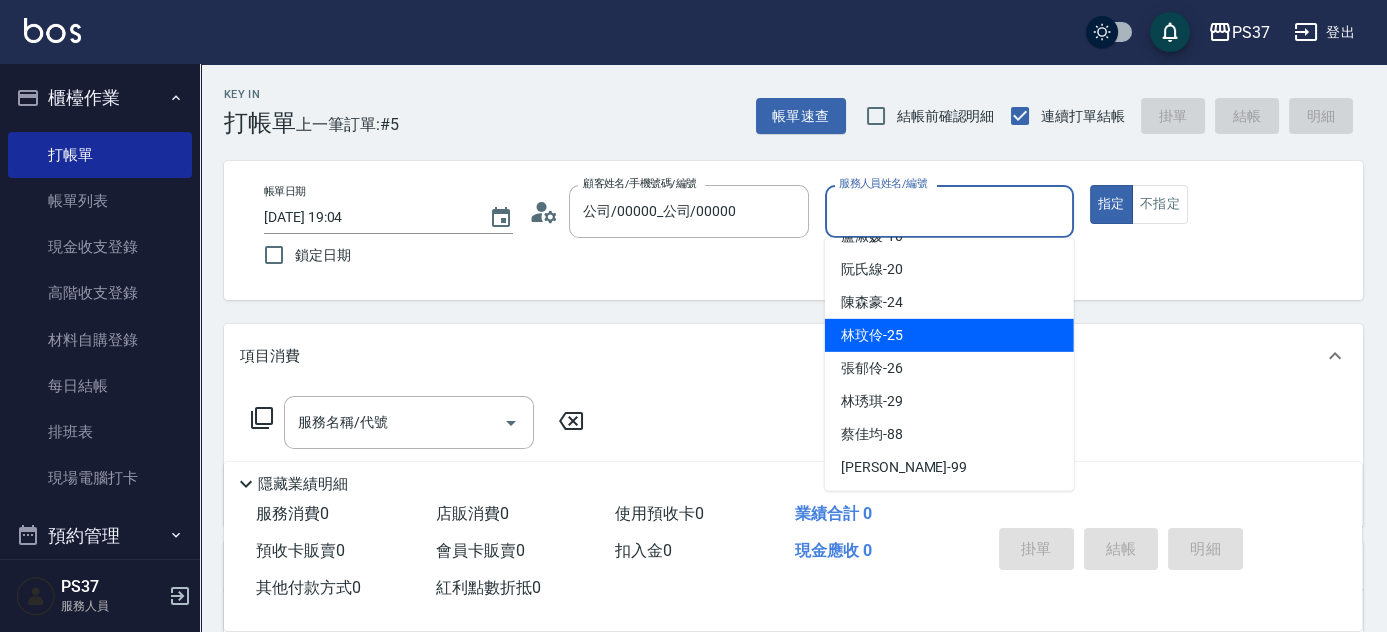 scroll, scrollTop: 141, scrollLeft: 0, axis: vertical 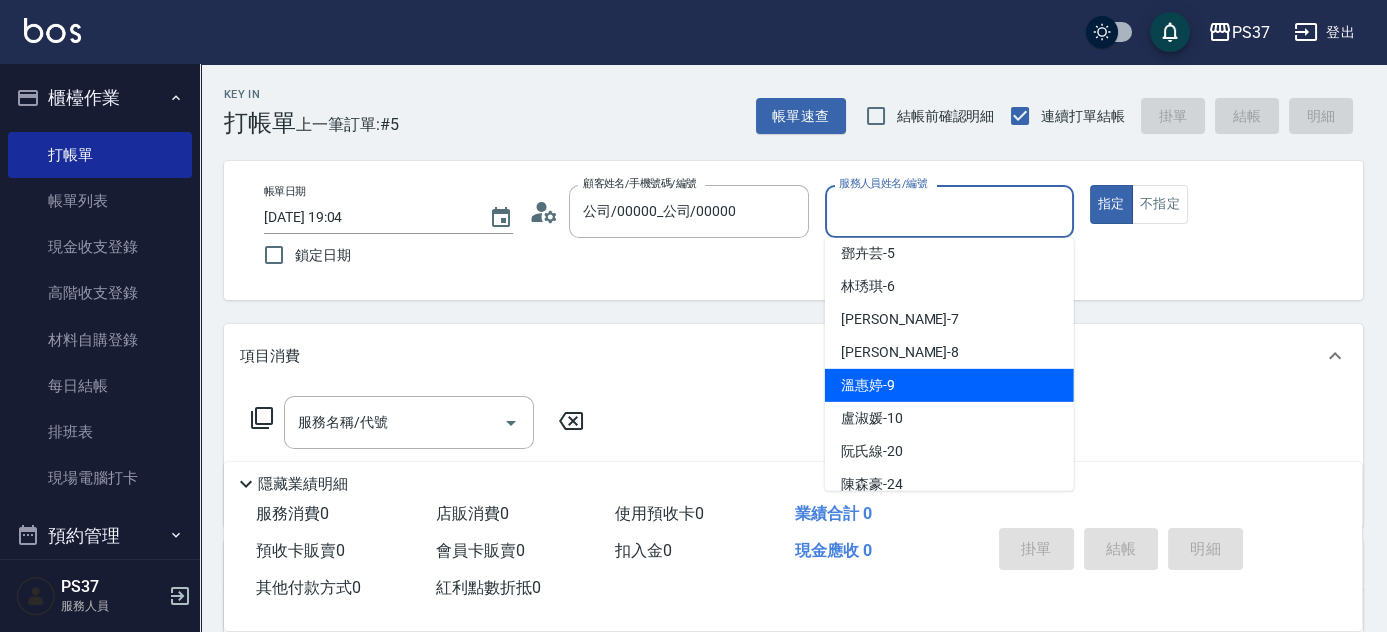 click on "溫惠婷 -9" at bounding box center [949, 385] 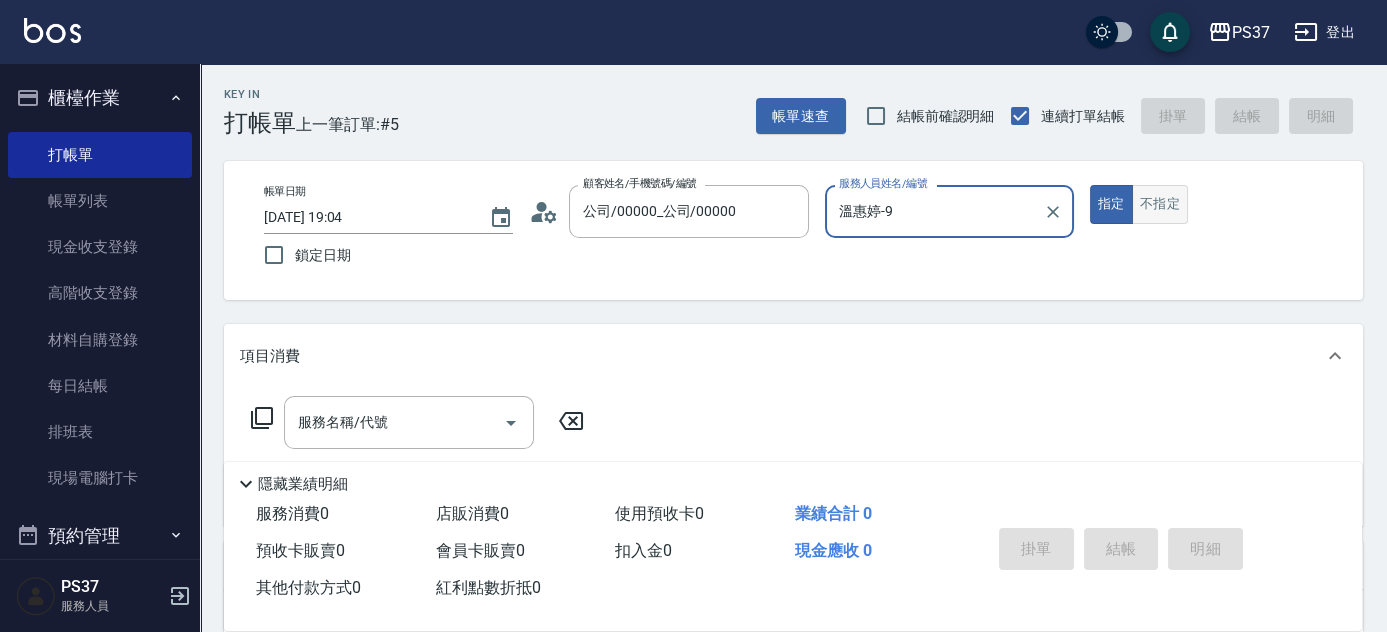 click on "不指定" at bounding box center (1160, 204) 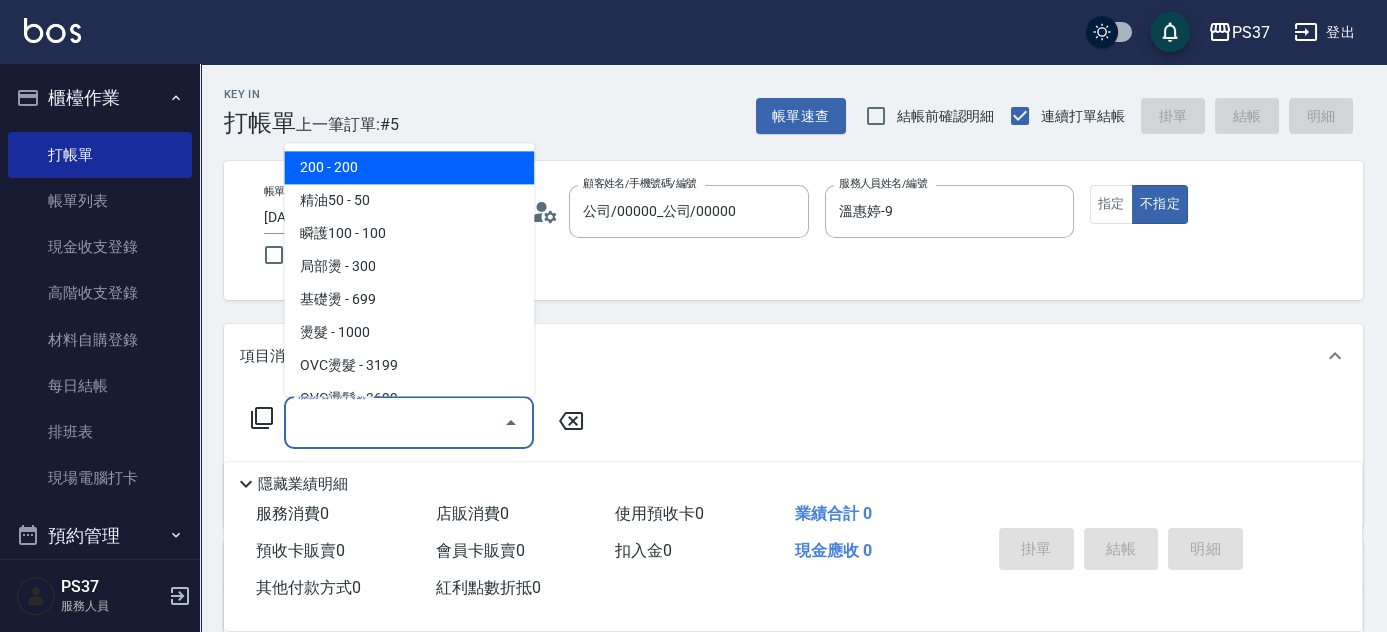 click on "服務名稱/代號" at bounding box center [394, 422] 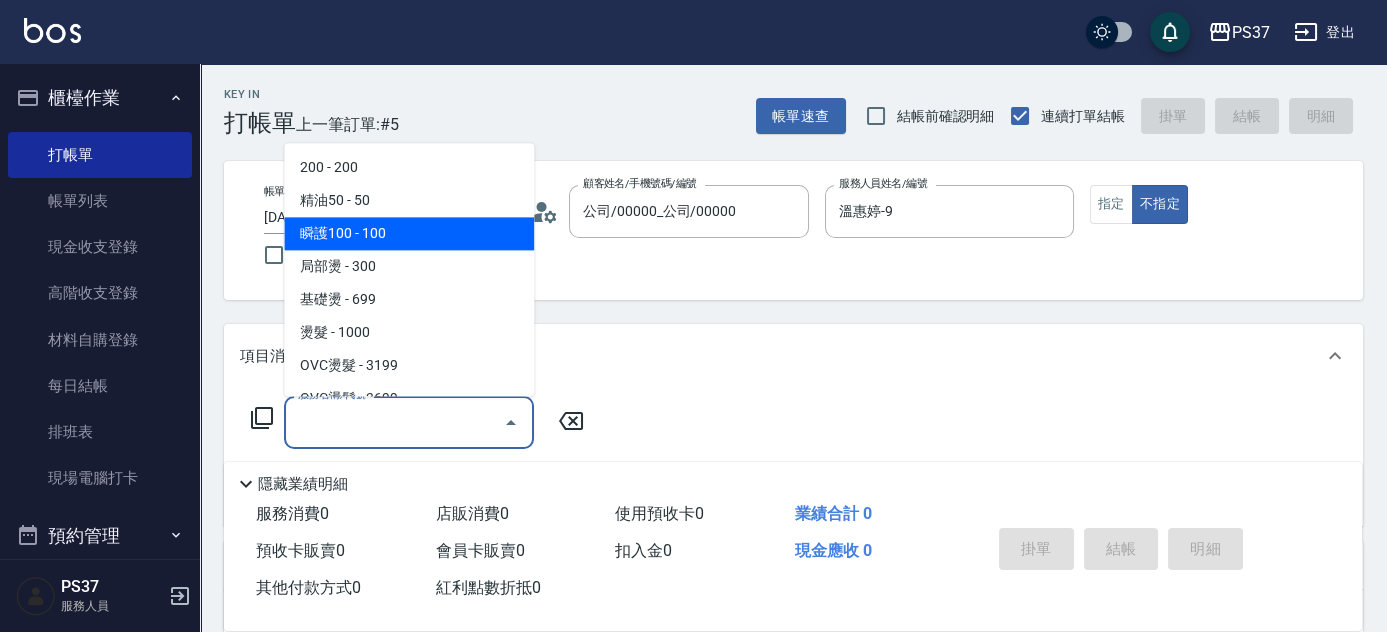 click on "瞬護100 - 100" at bounding box center [409, 234] 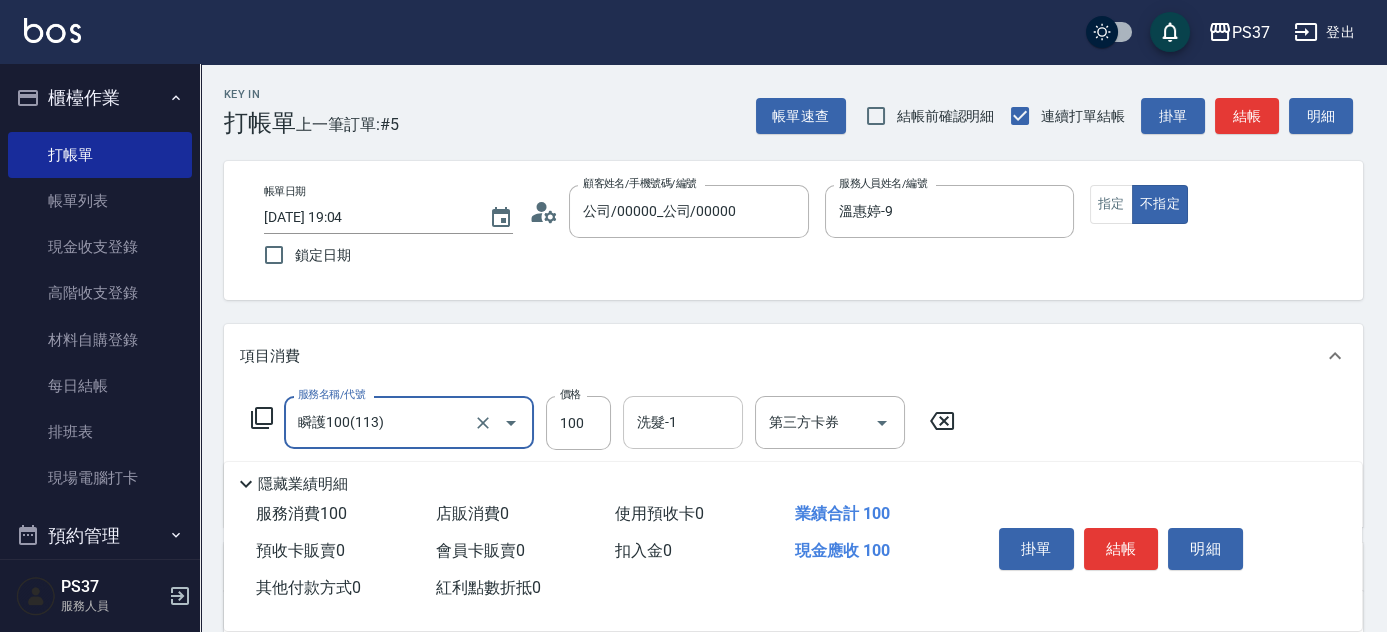 click on "洗髮-1" at bounding box center (683, 422) 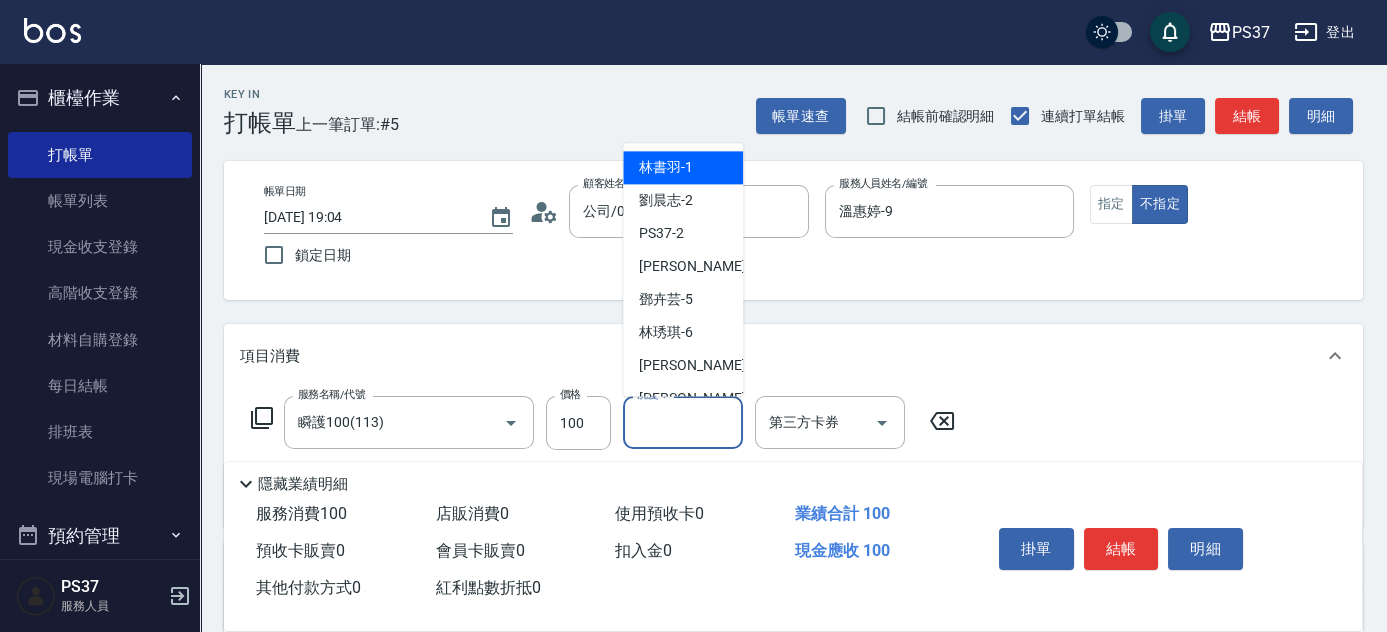 drag, startPoint x: 680, startPoint y: 179, endPoint x: 595, endPoint y: 199, distance: 87.32124 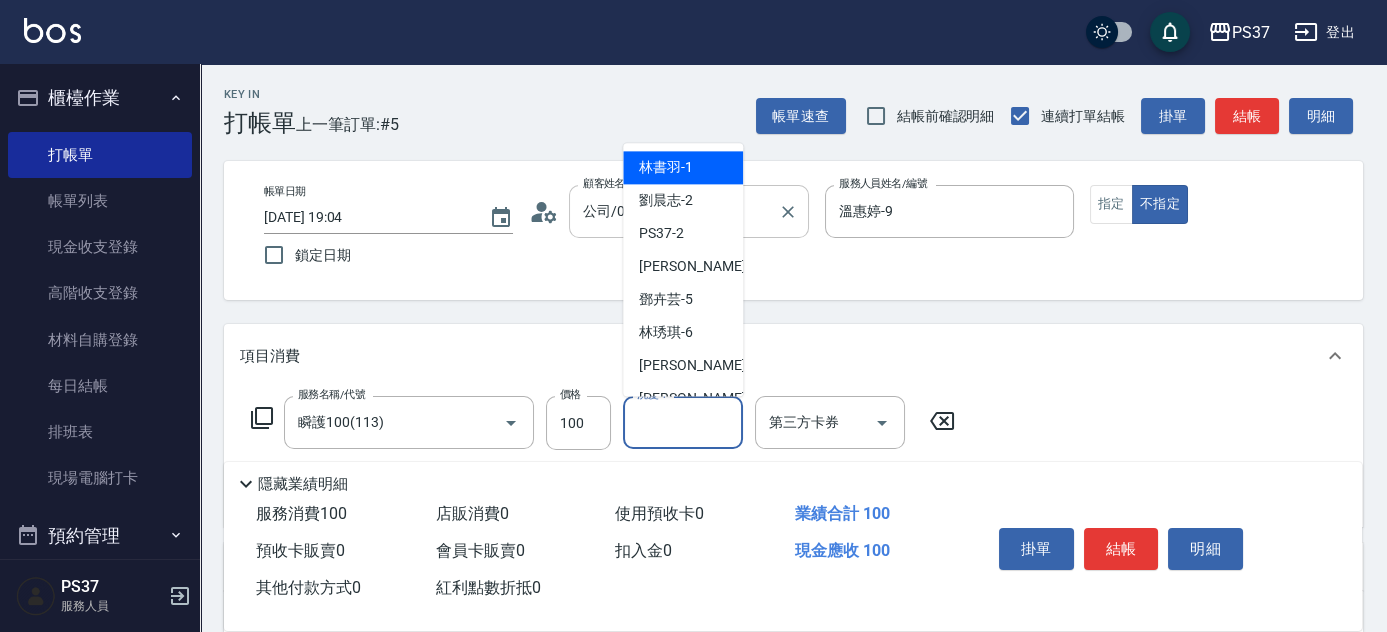 type on "林書羽-1" 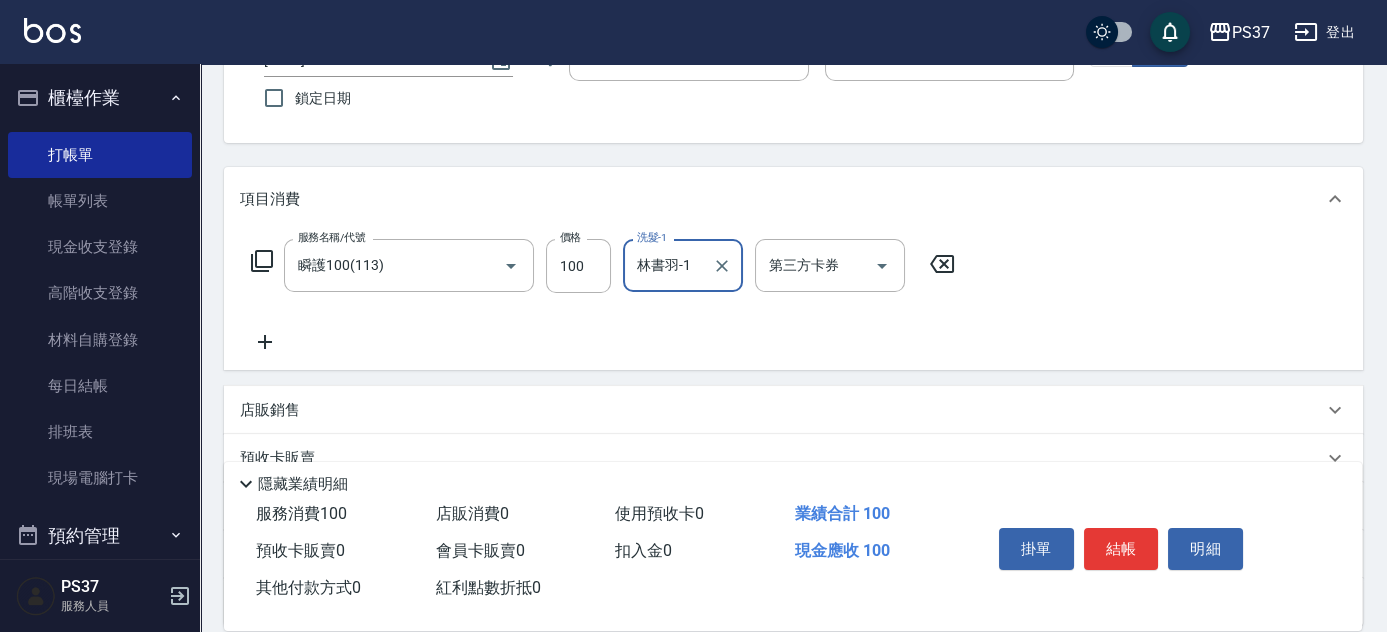scroll, scrollTop: 181, scrollLeft: 0, axis: vertical 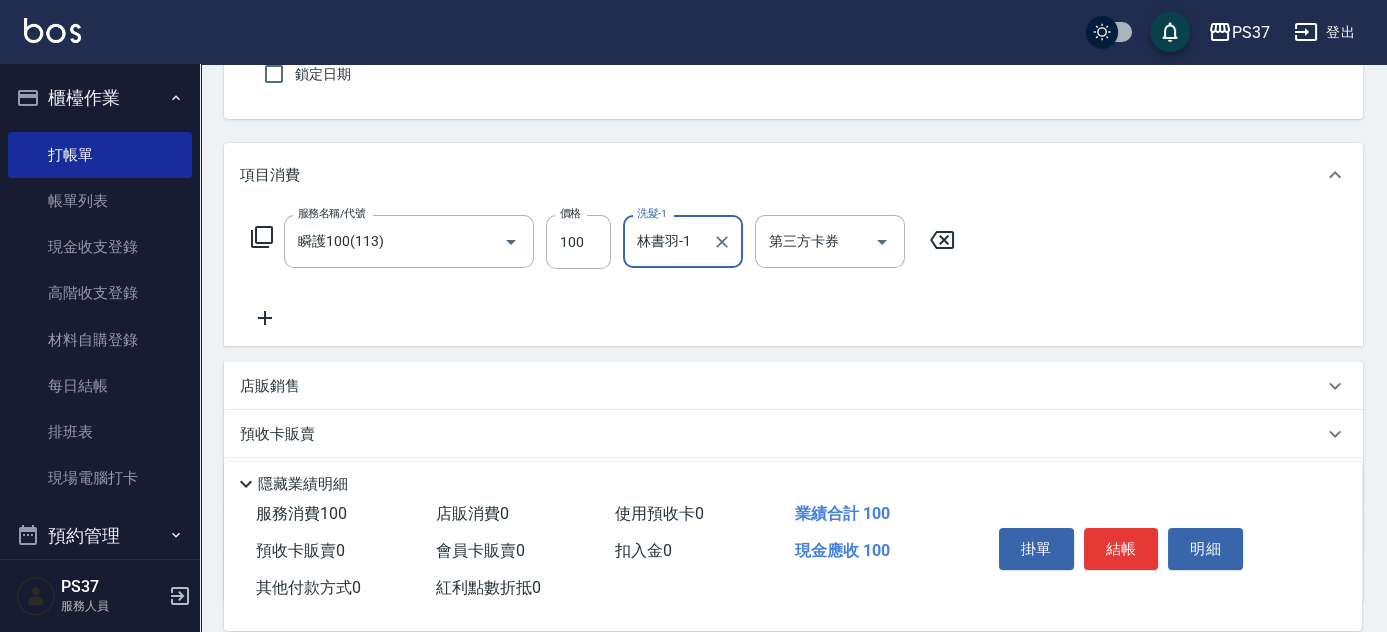 click 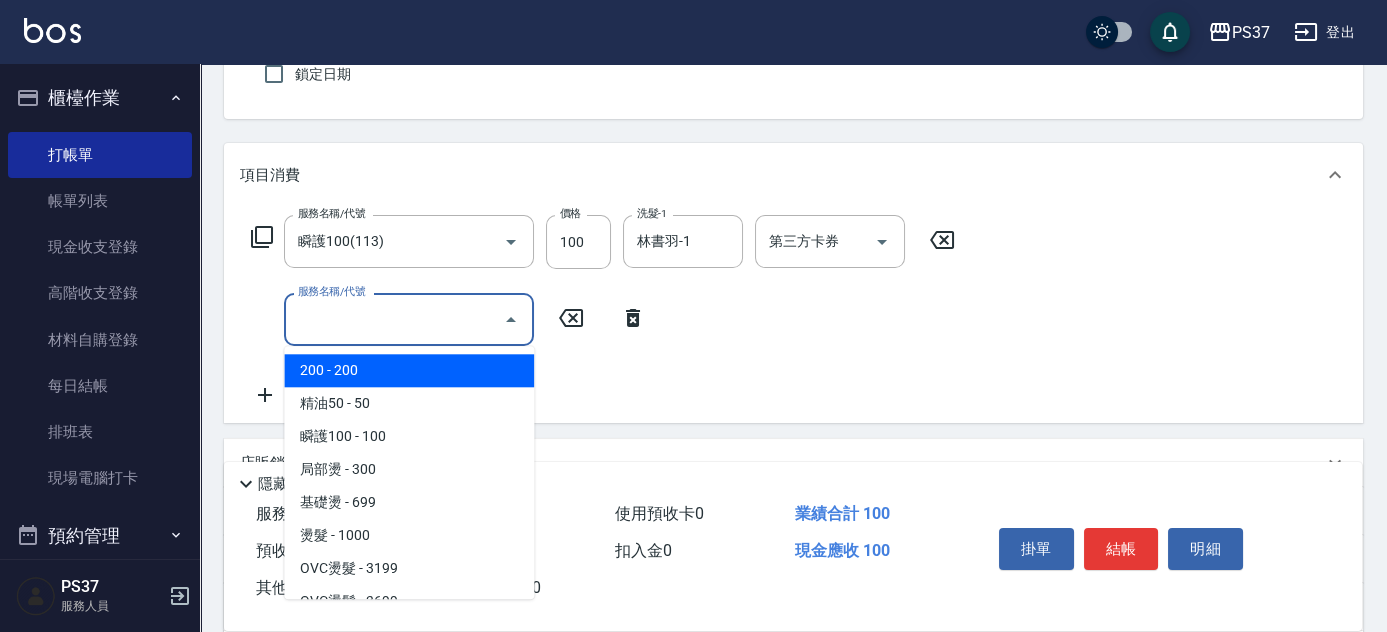 click on "服務名稱/代號" at bounding box center (394, 319) 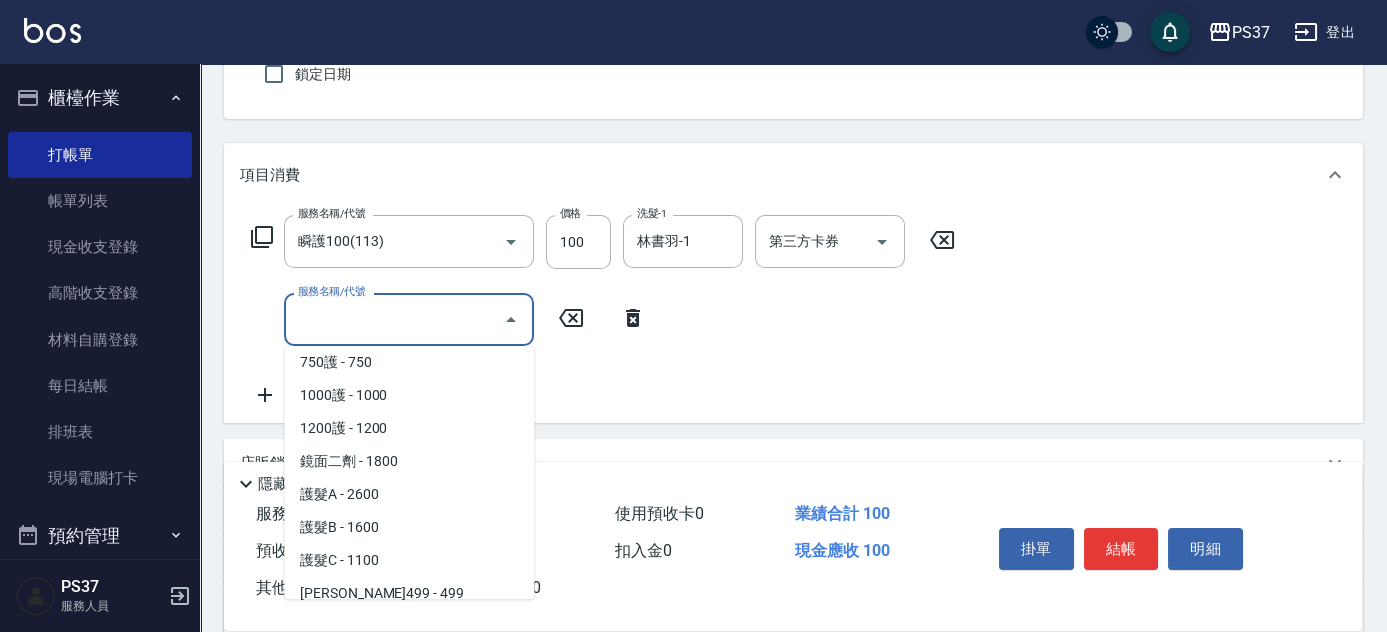 scroll, scrollTop: 909, scrollLeft: 0, axis: vertical 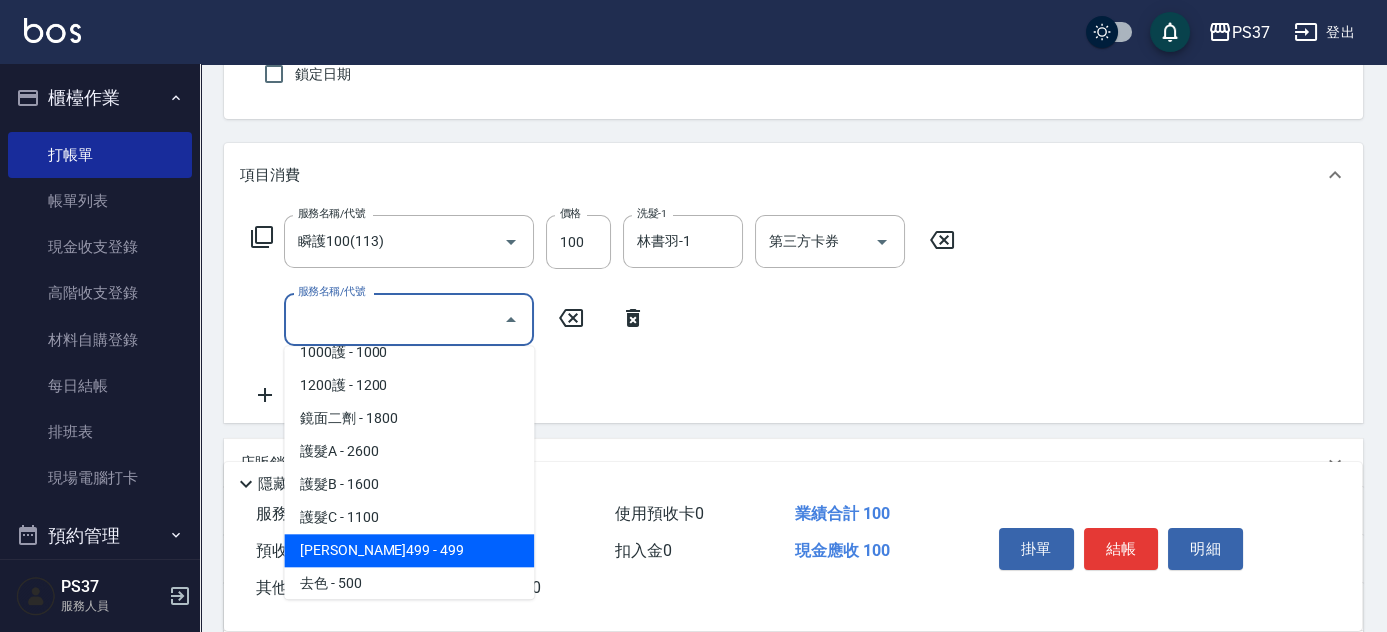 click on "伊黛莉499 - 499" at bounding box center [409, 550] 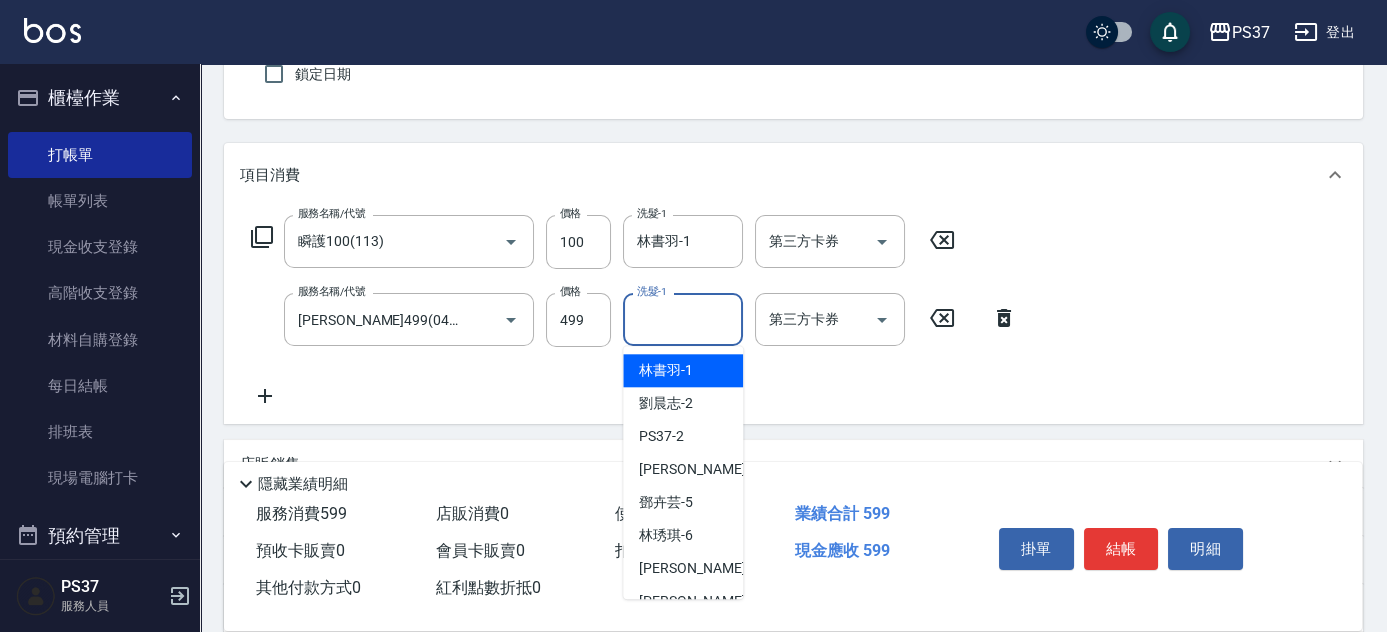 click on "洗髮-1" at bounding box center (683, 319) 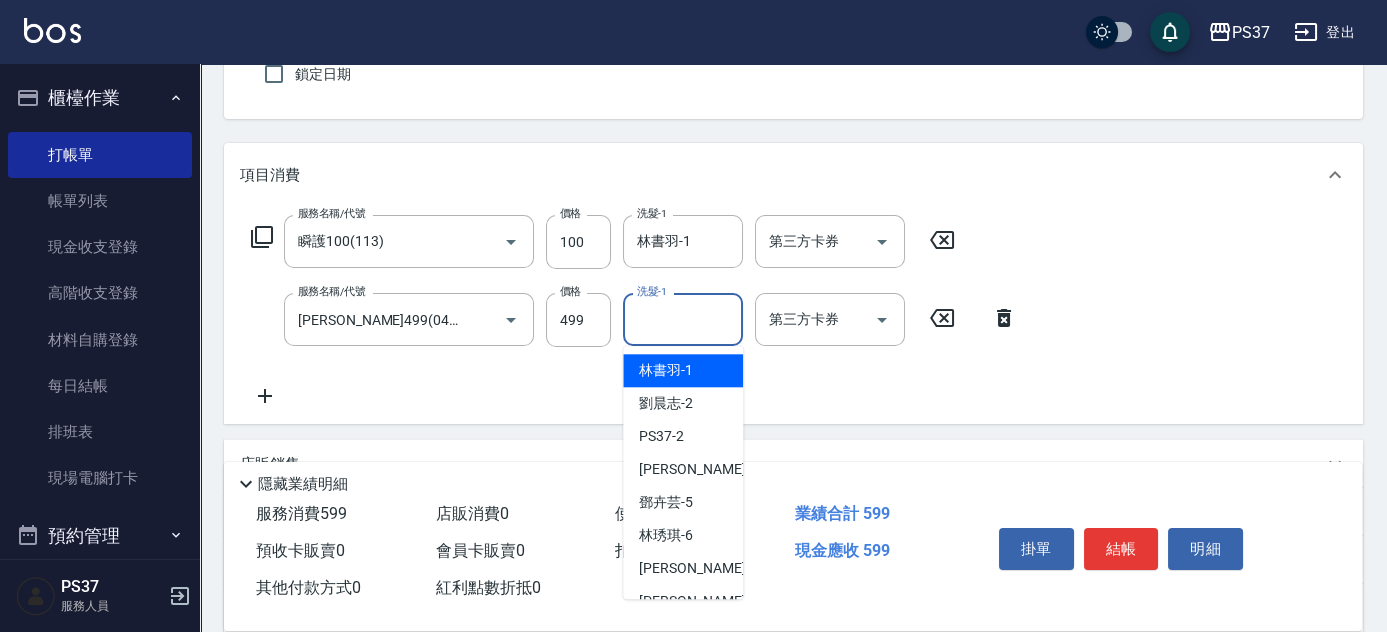 click on "林書羽 -1" at bounding box center (666, 370) 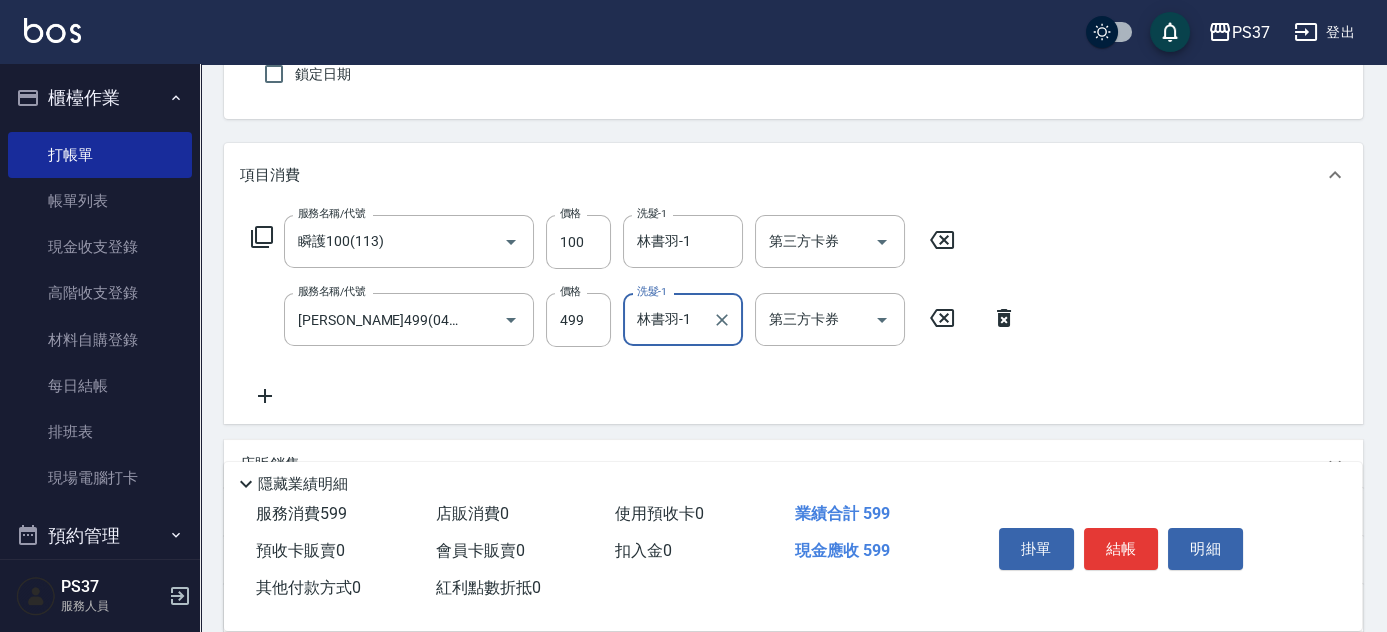 click 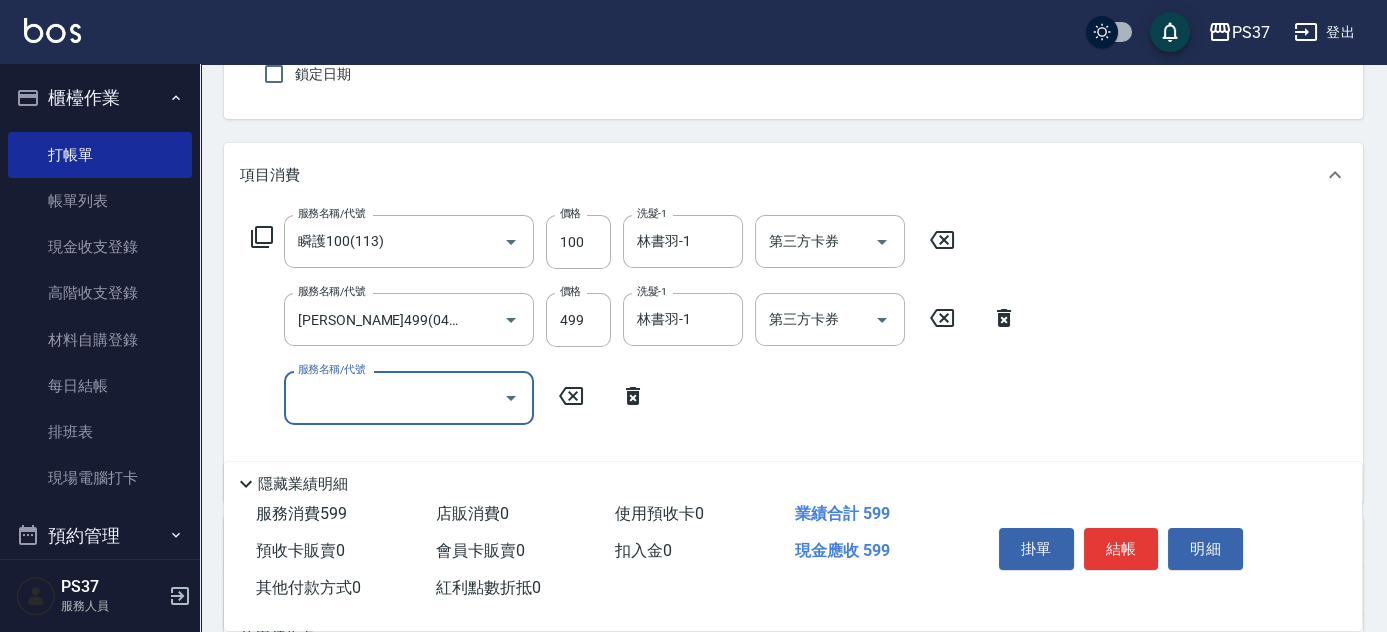 click on "服務名稱/代號" at bounding box center [394, 397] 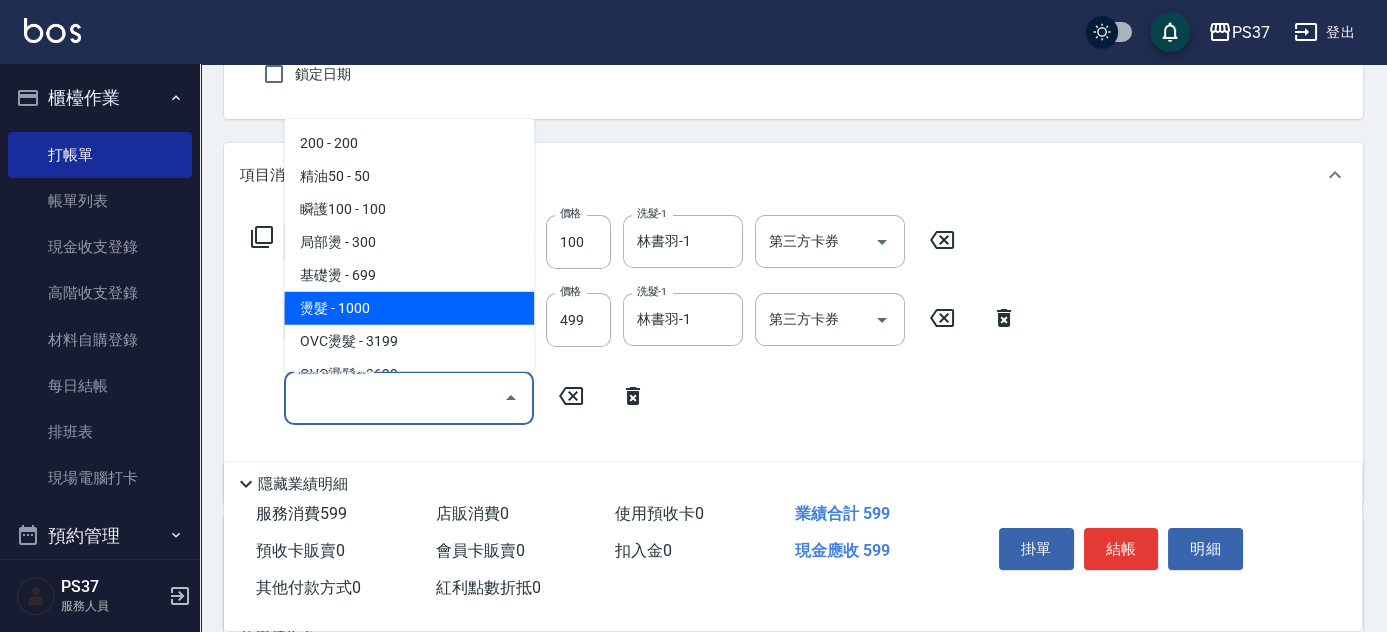 scroll, scrollTop: 272, scrollLeft: 0, axis: vertical 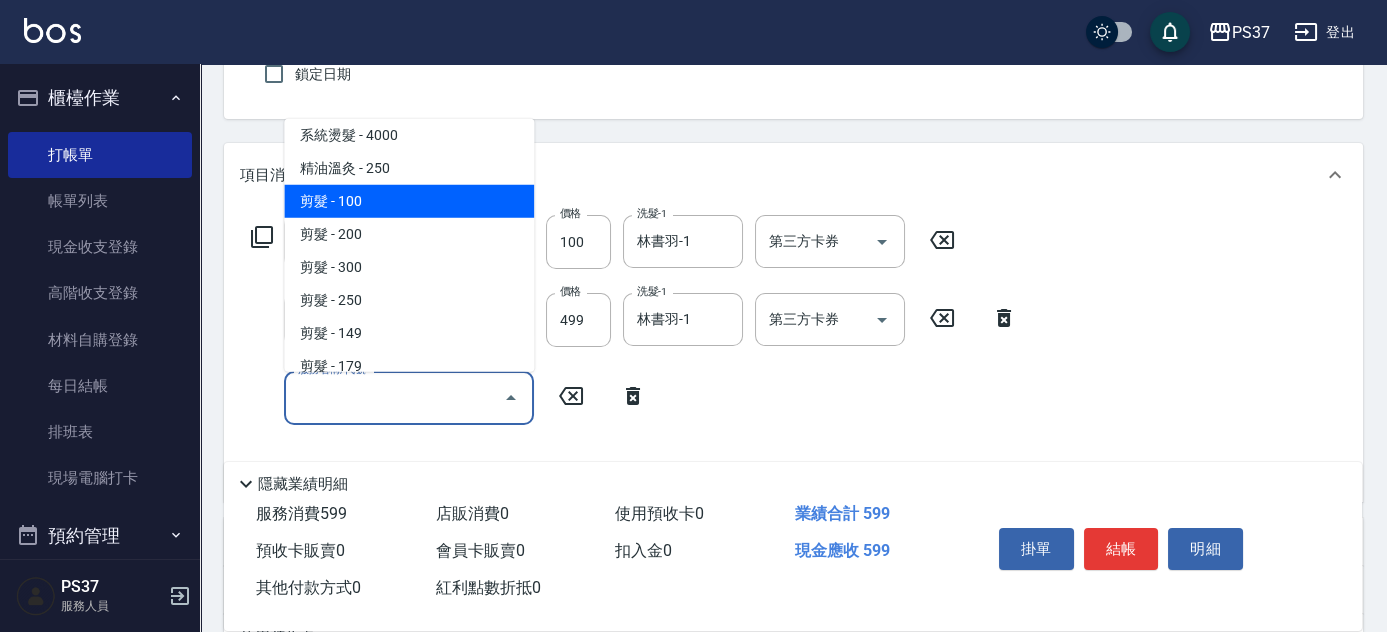 click on "剪髮 - 100" at bounding box center (409, 201) 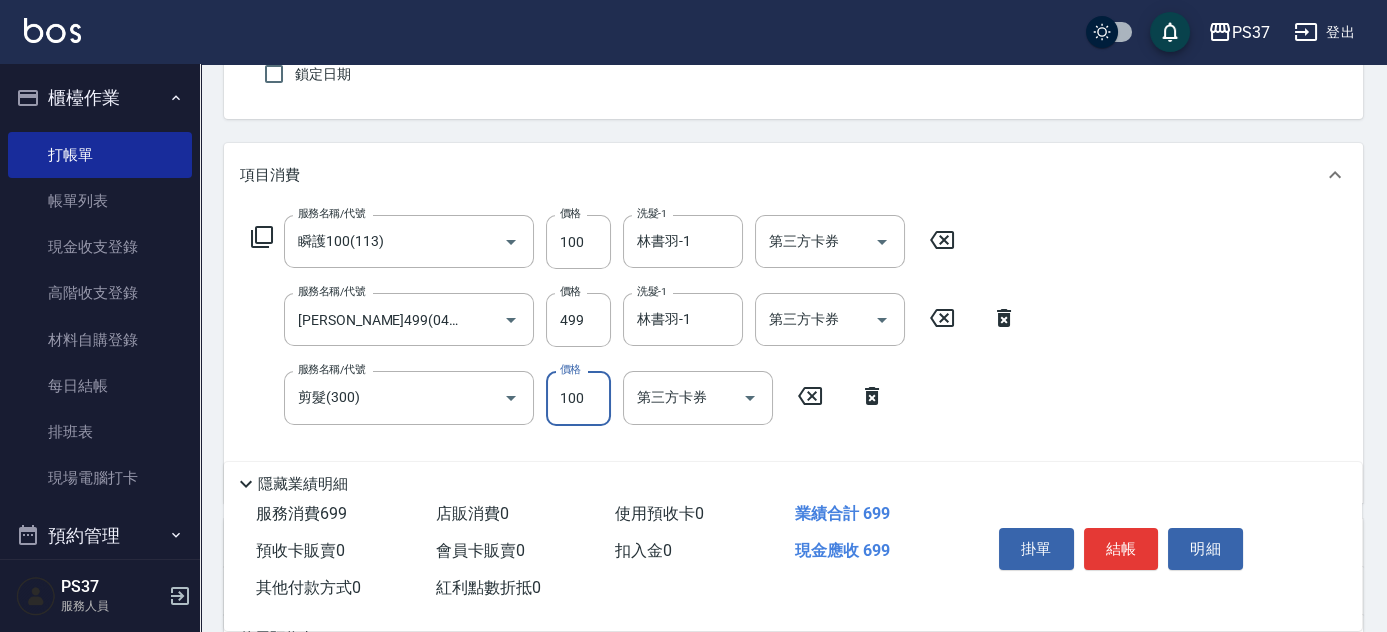 click on "100" at bounding box center (578, 398) 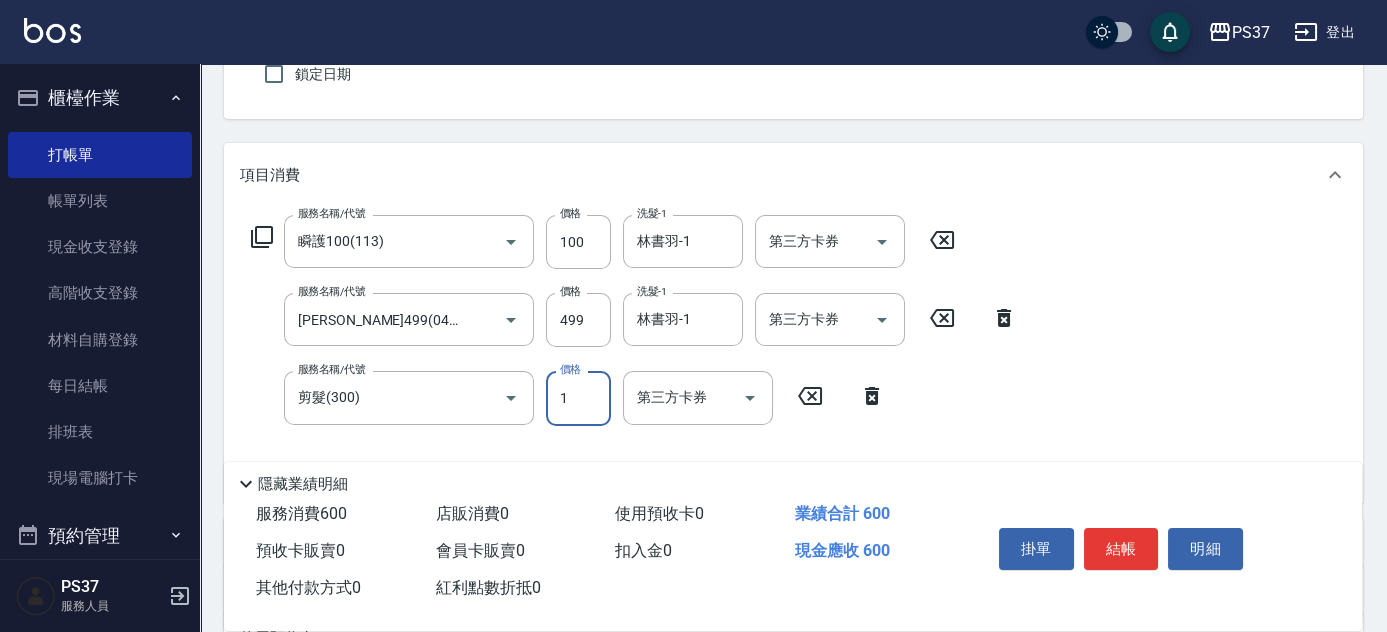 type on "1" 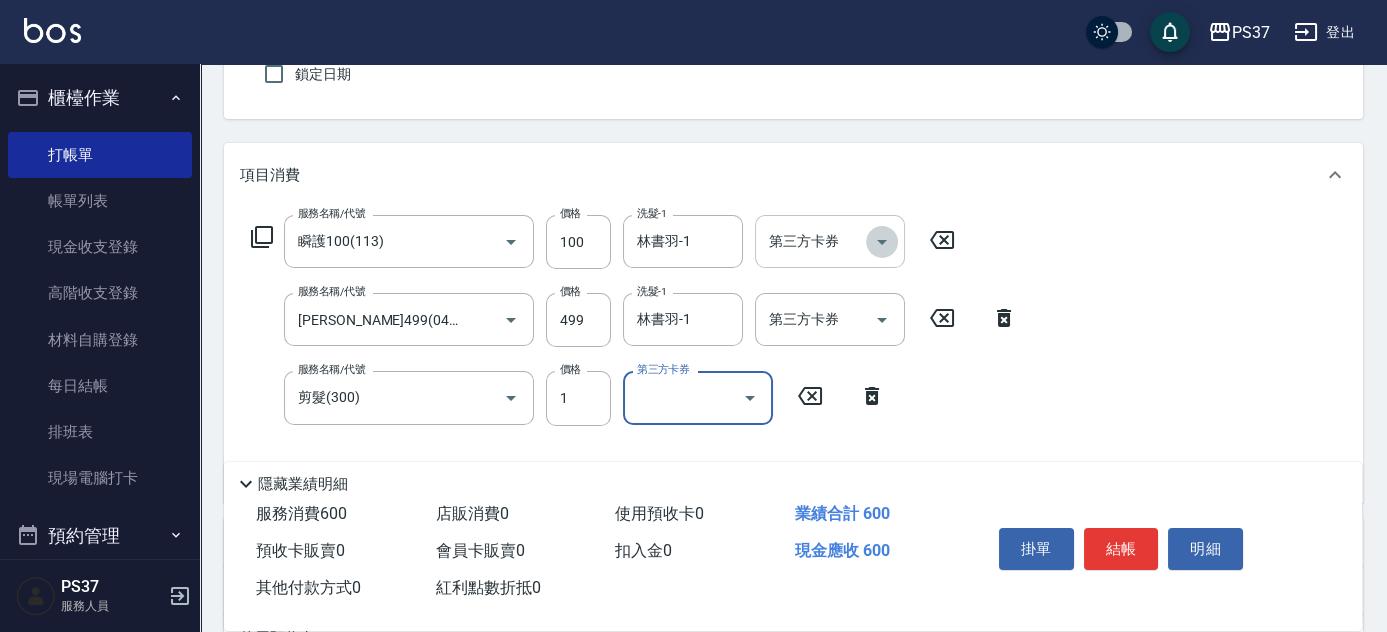 click 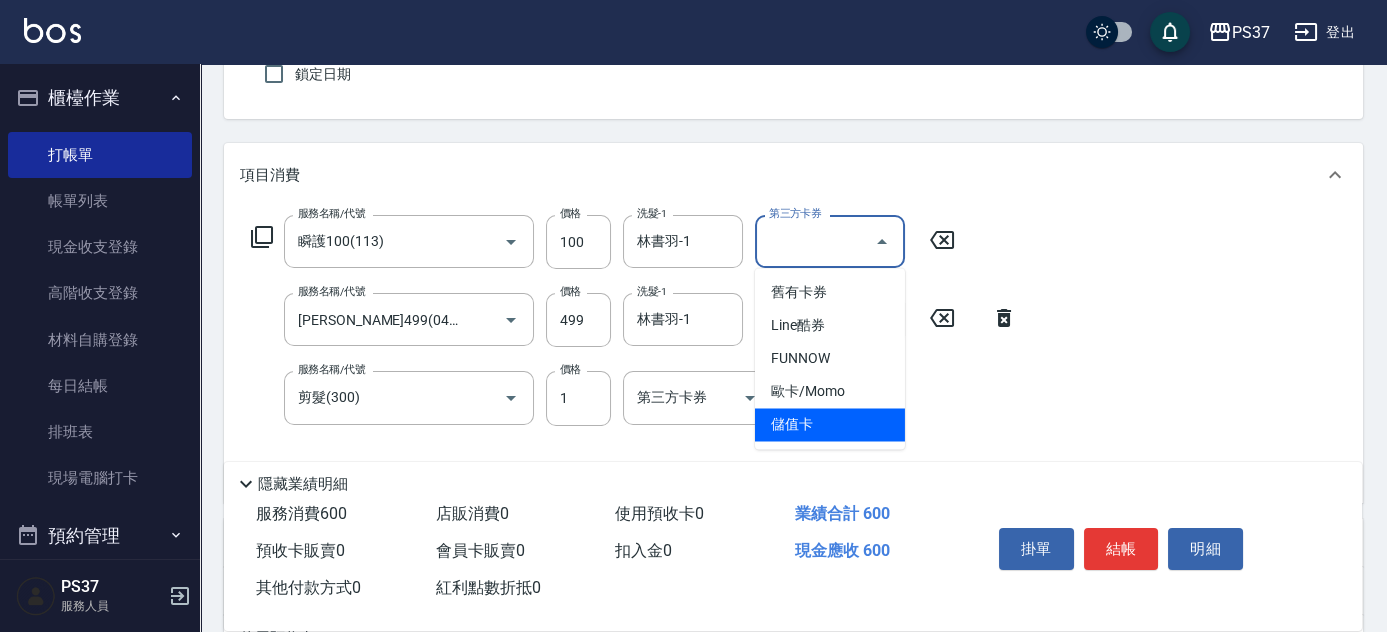 click on "儲值卡" at bounding box center (830, 424) 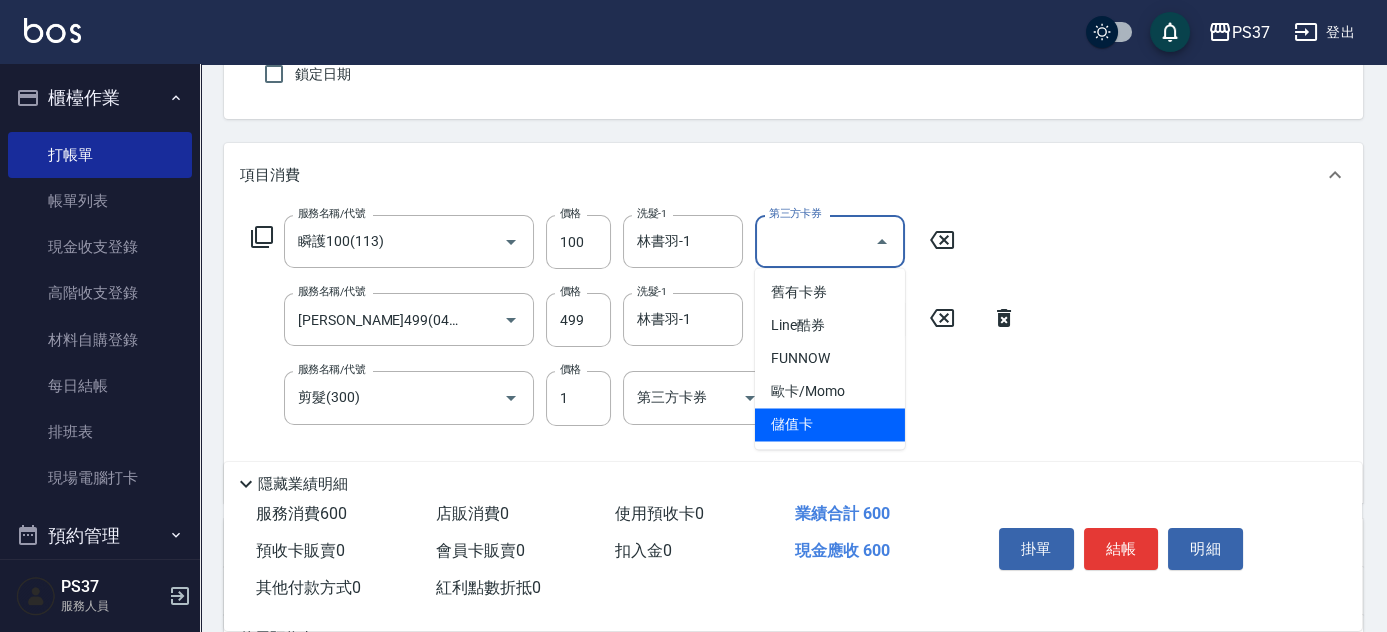 type on "儲值卡" 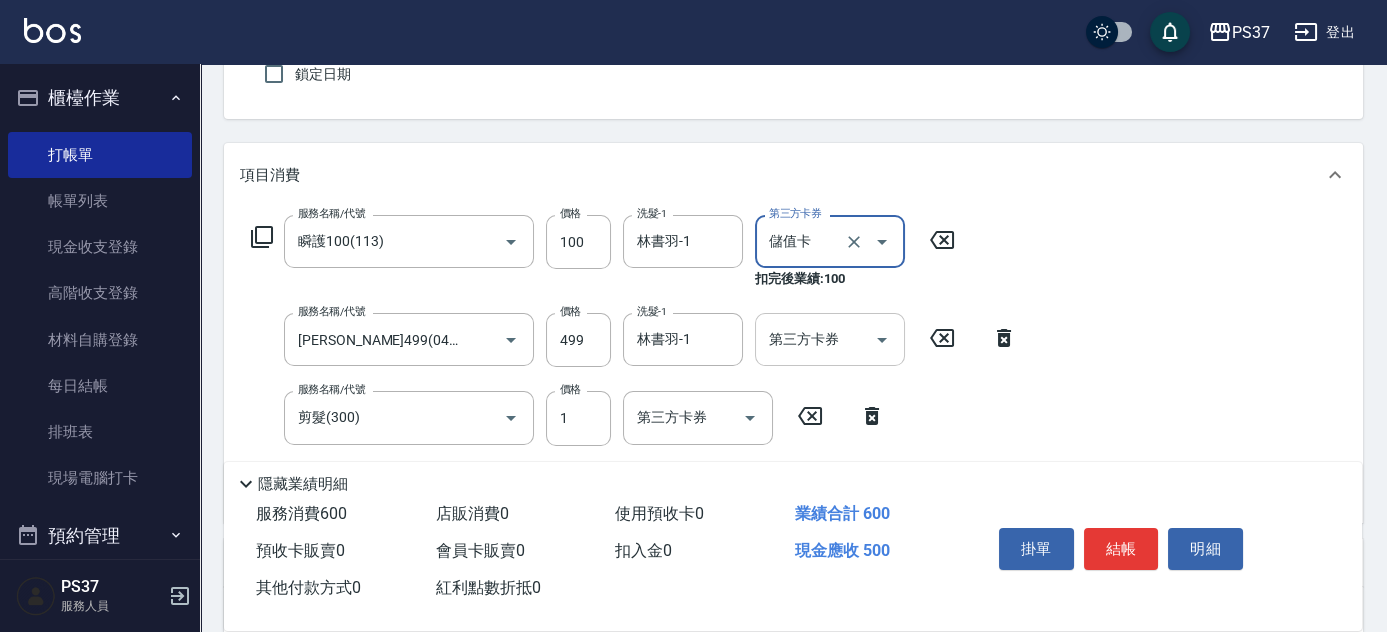 click 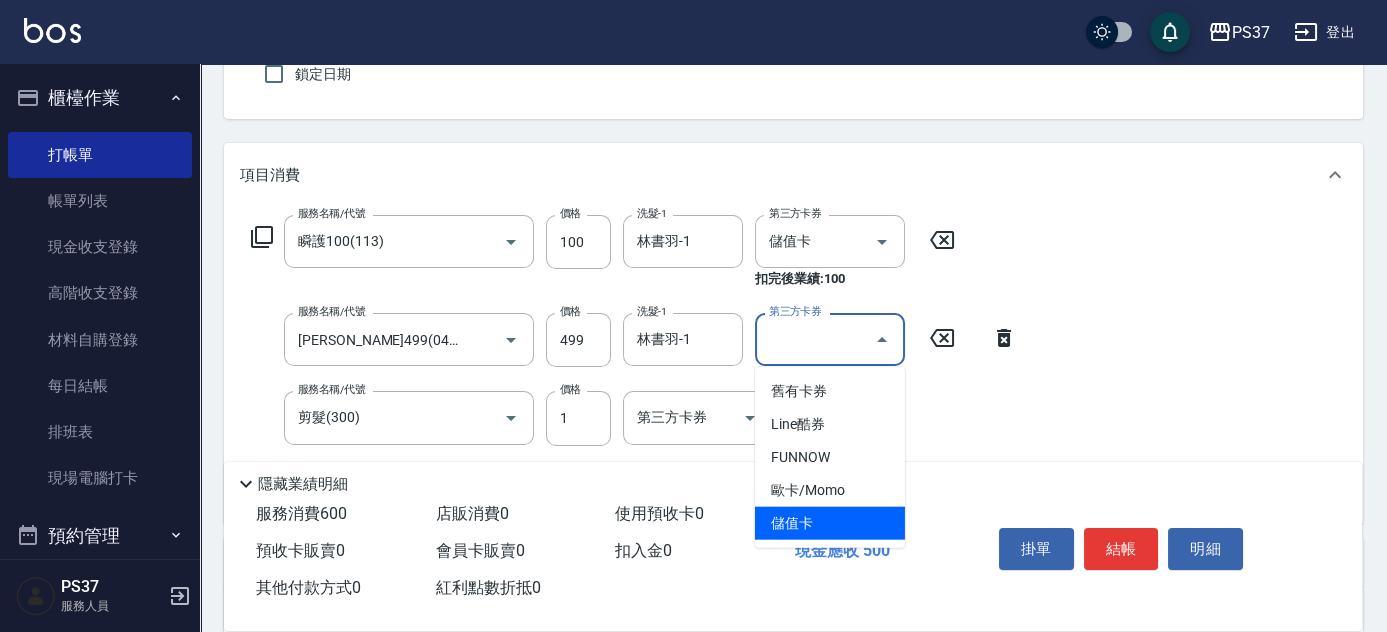 click on "儲值卡" at bounding box center [830, 523] 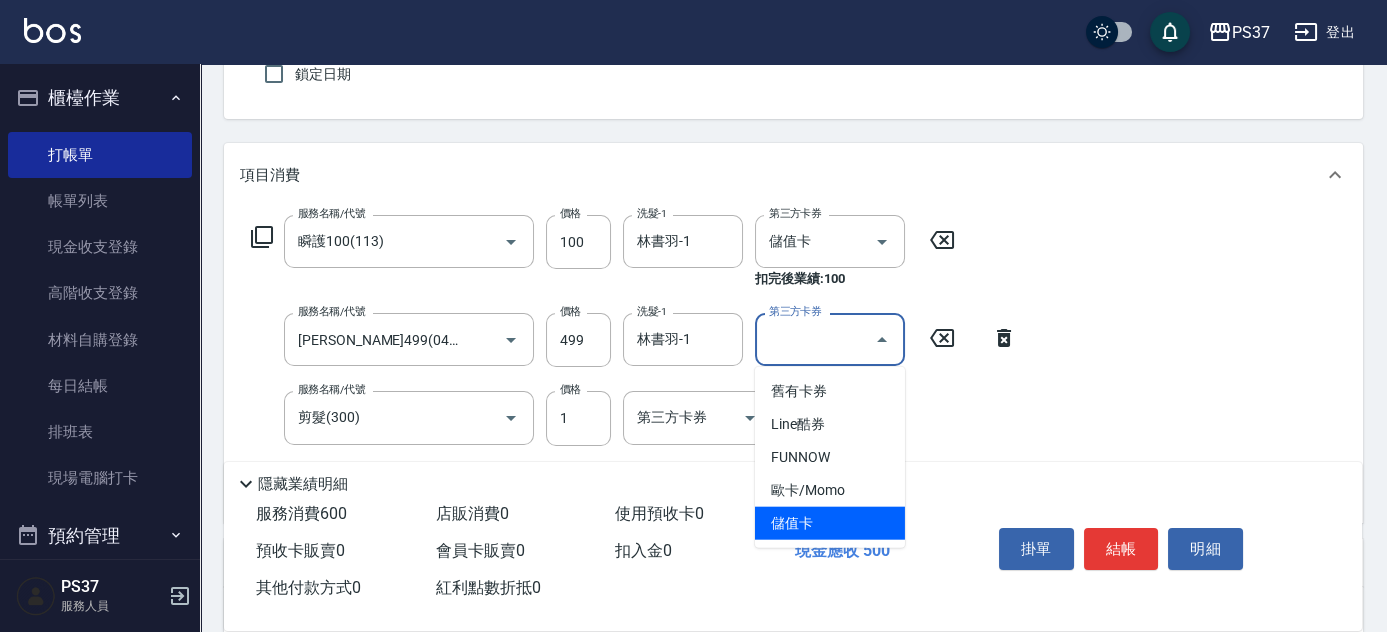 type on "儲值卡" 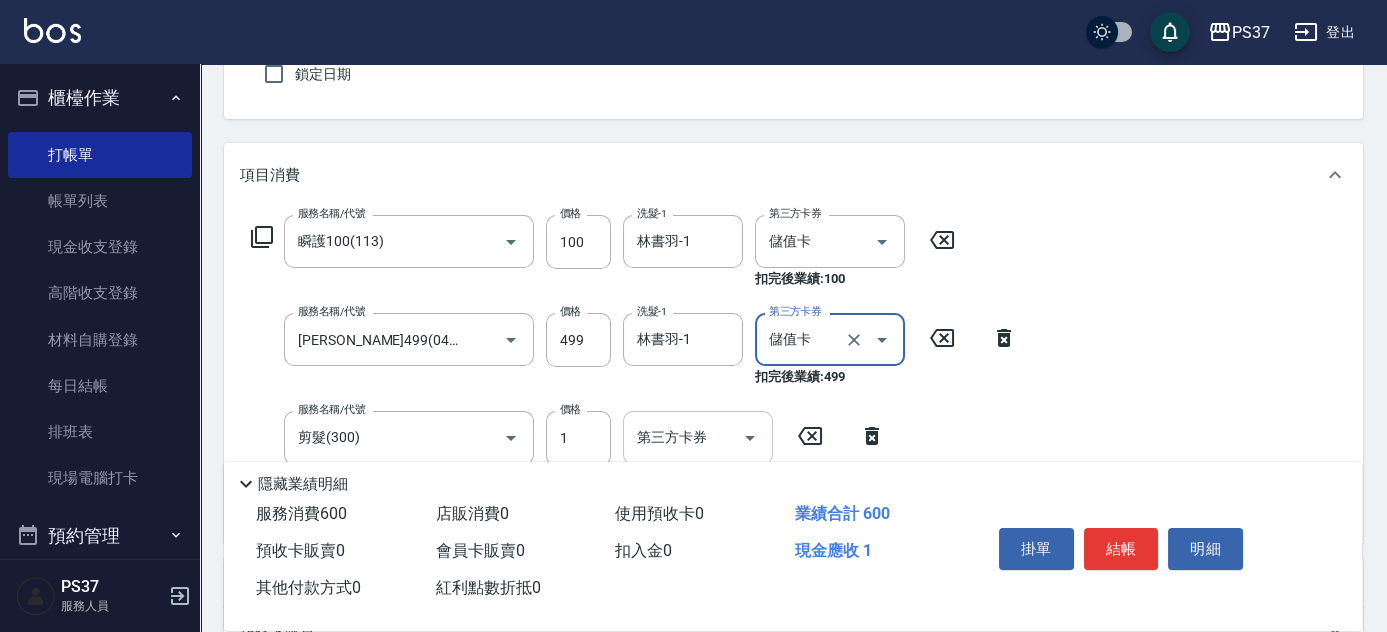 click 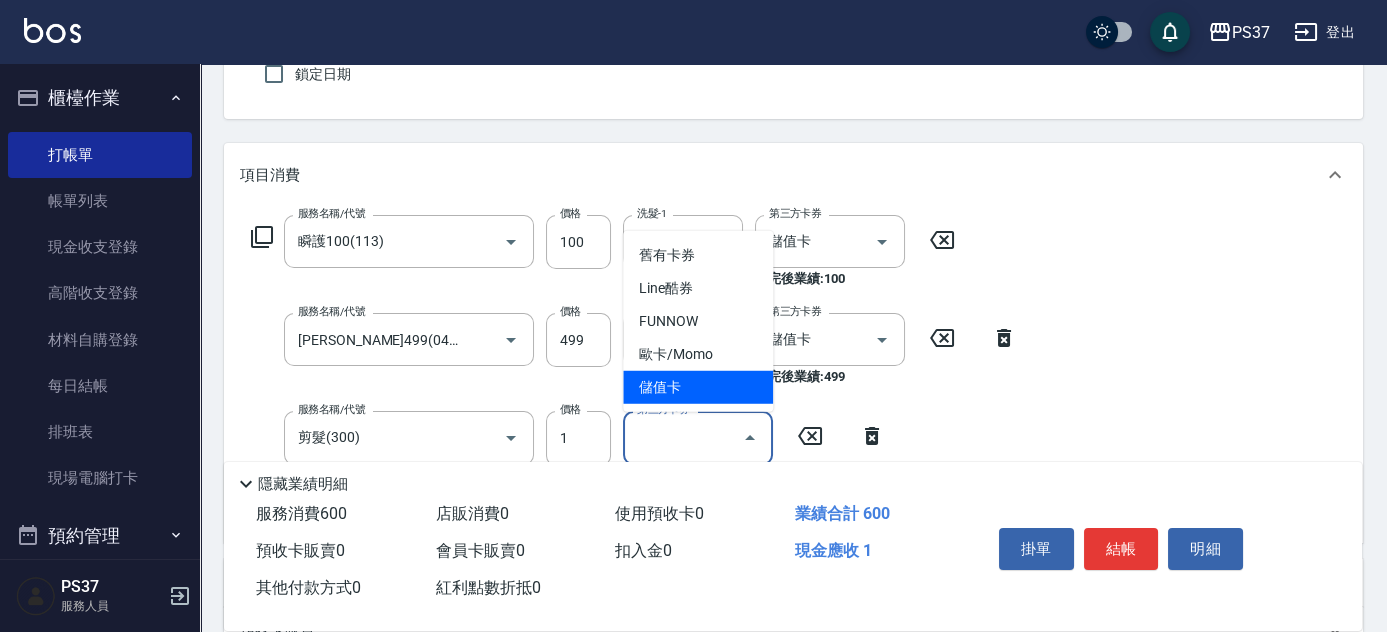 drag, startPoint x: 706, startPoint y: 390, endPoint x: 731, endPoint y: 401, distance: 27.313 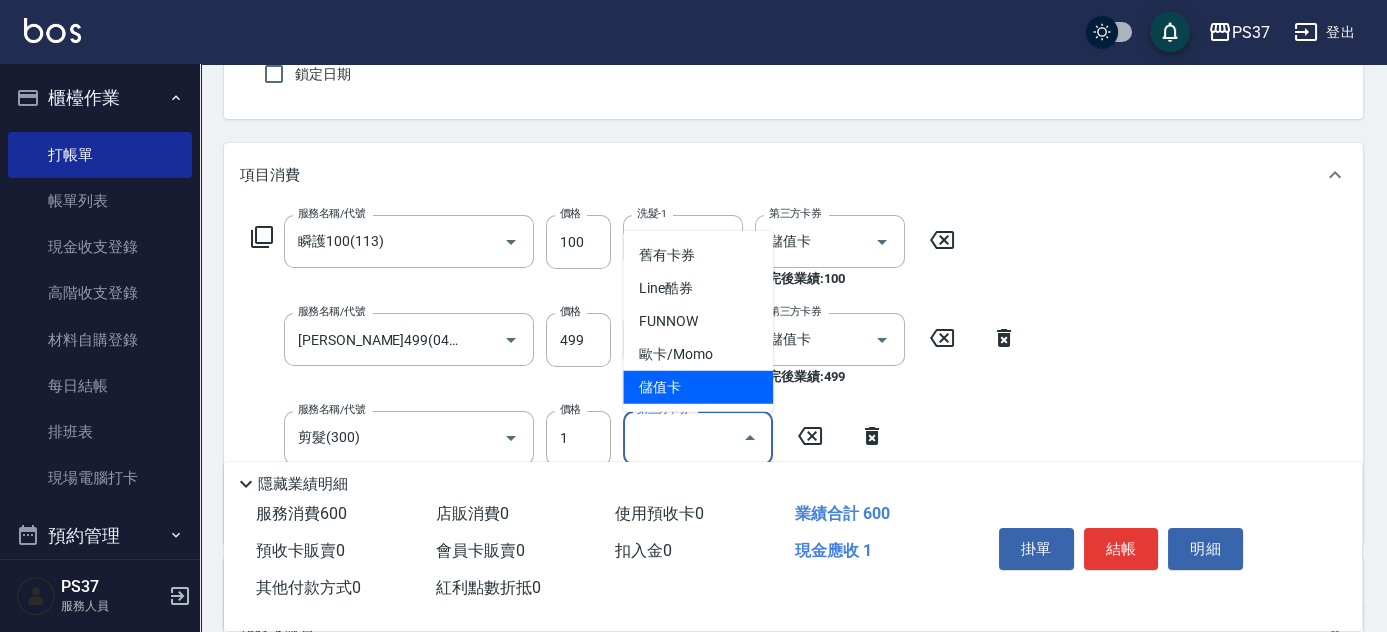 click on "儲值卡" at bounding box center (698, 387) 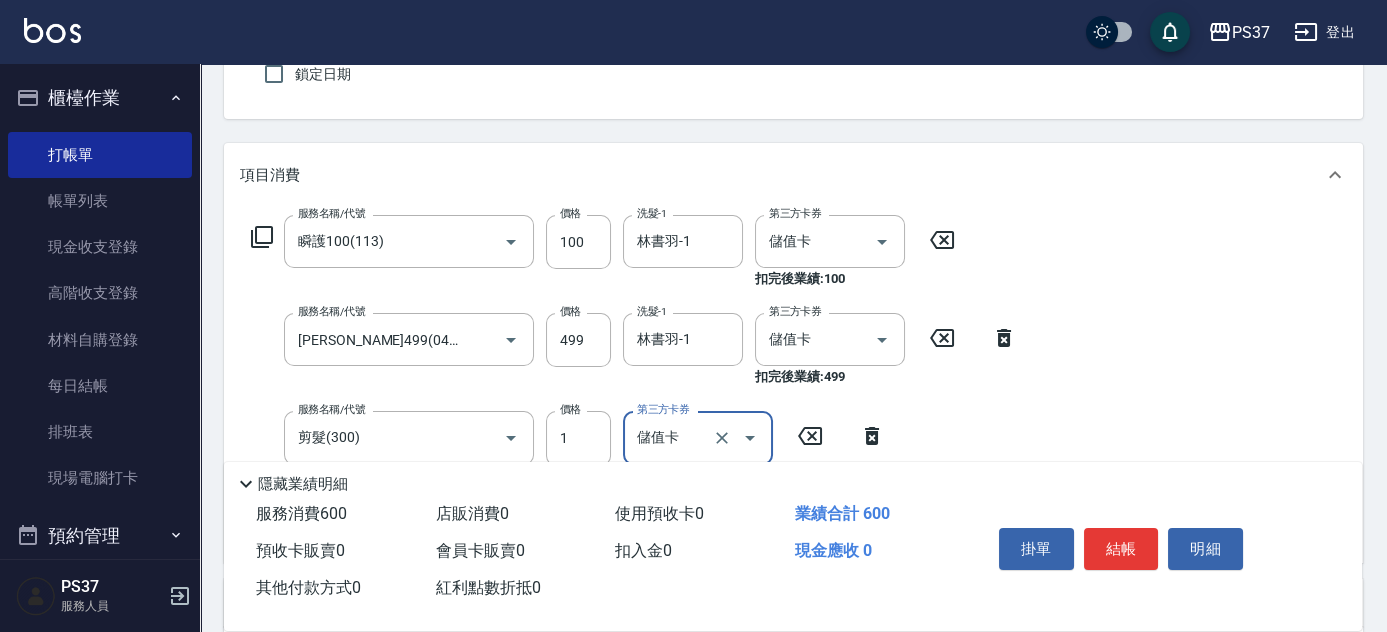 type on "儲值卡" 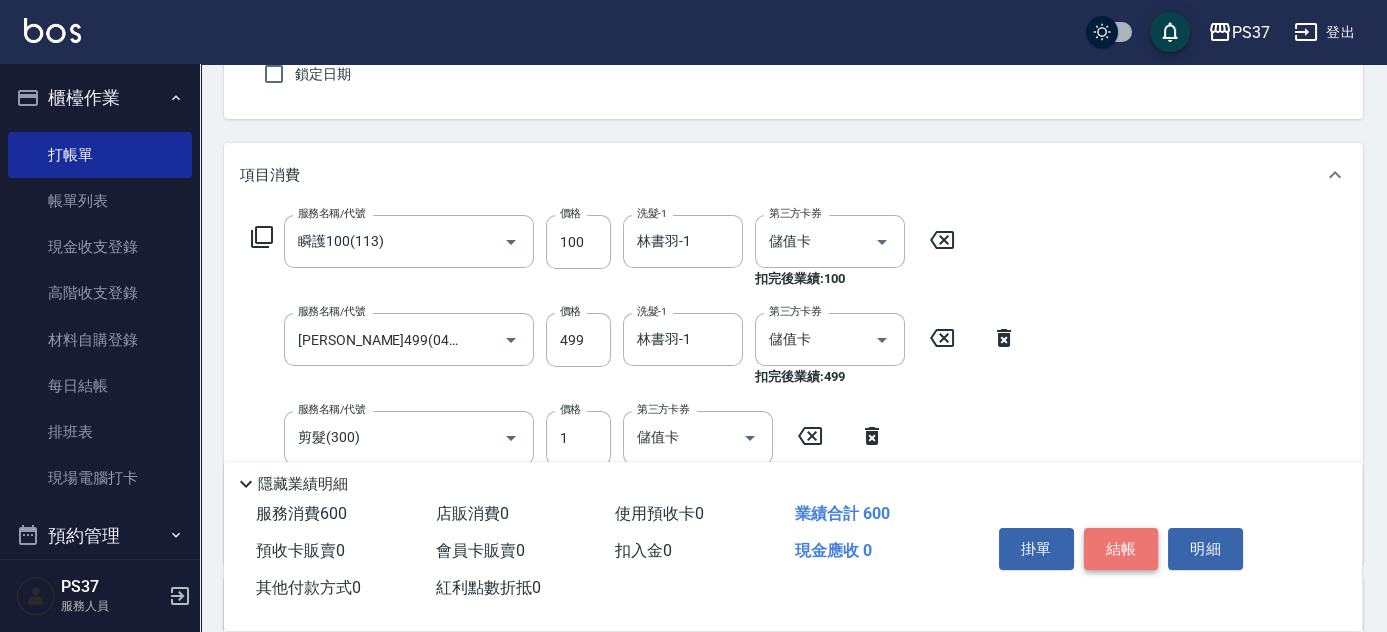 click on "結帳" at bounding box center [1121, 549] 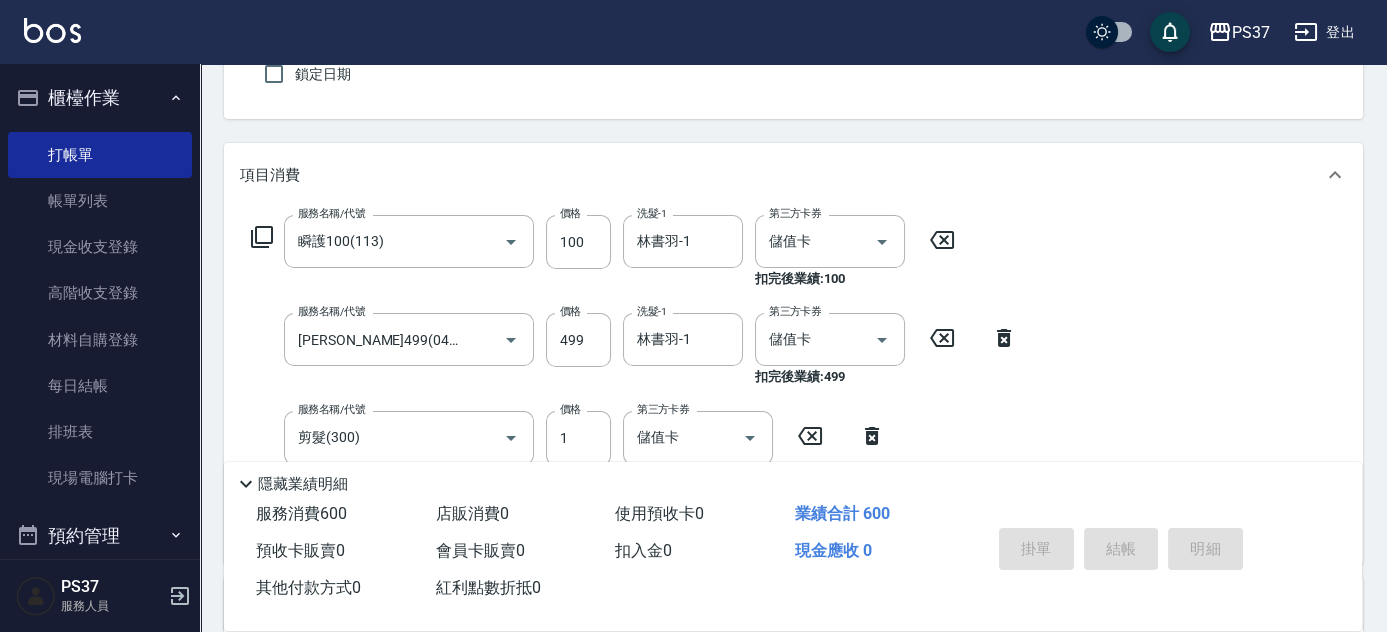 type 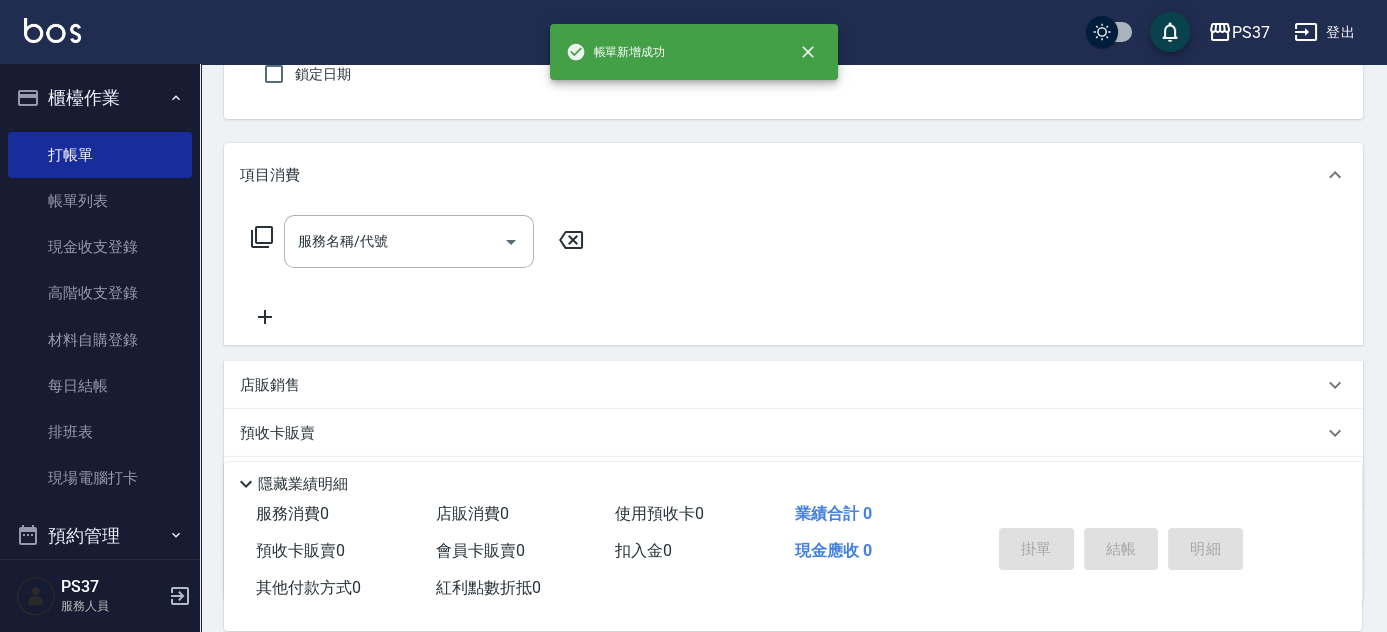 scroll, scrollTop: 0, scrollLeft: 0, axis: both 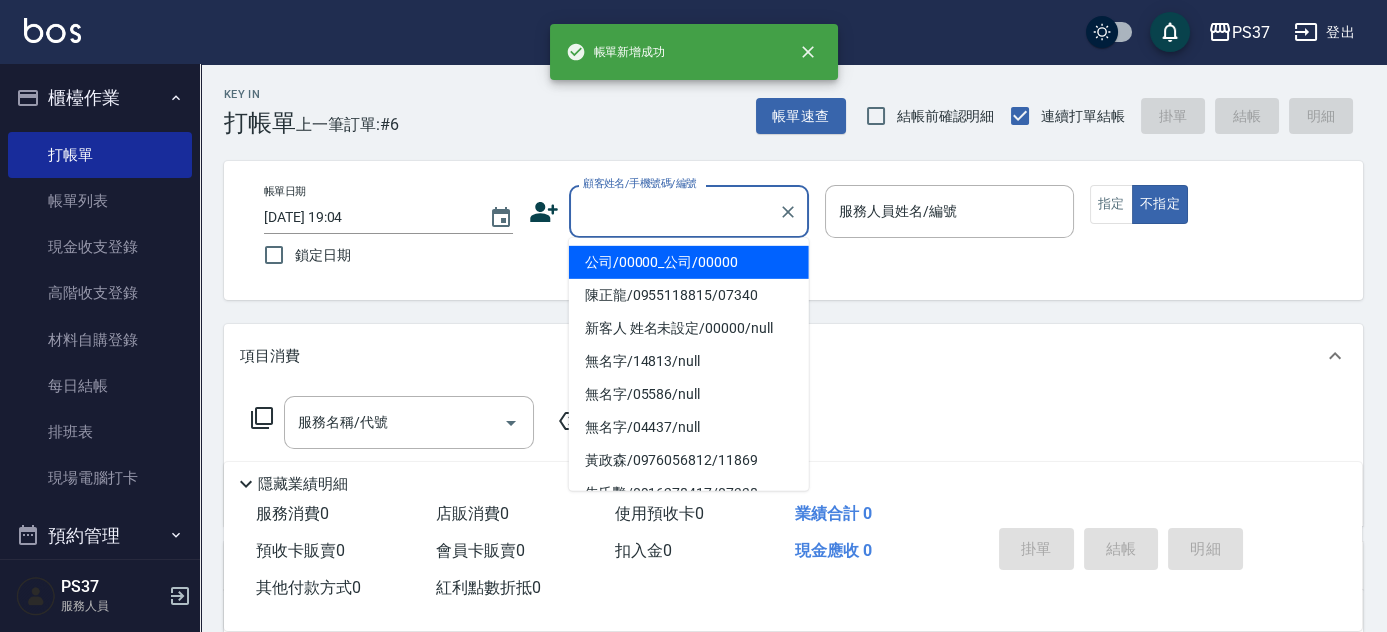 click on "顧客姓名/手機號碼/編號" at bounding box center [674, 211] 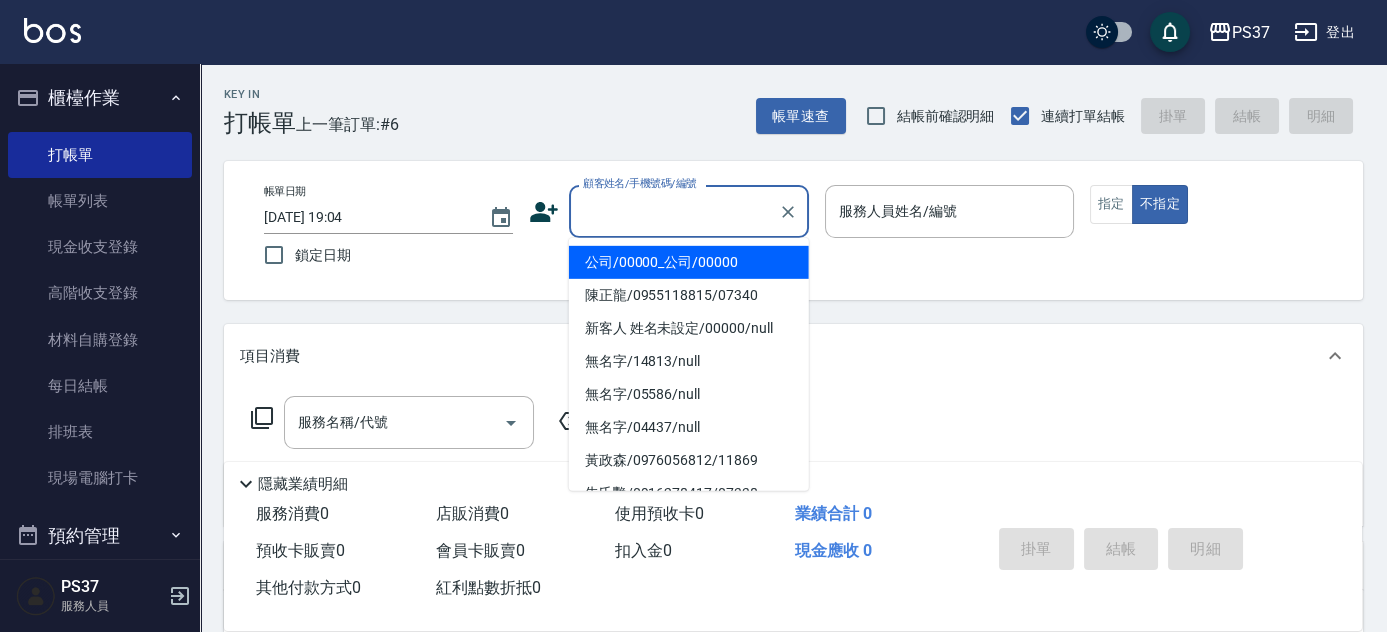 click on "公司/00000_公司/00000" at bounding box center (689, 262) 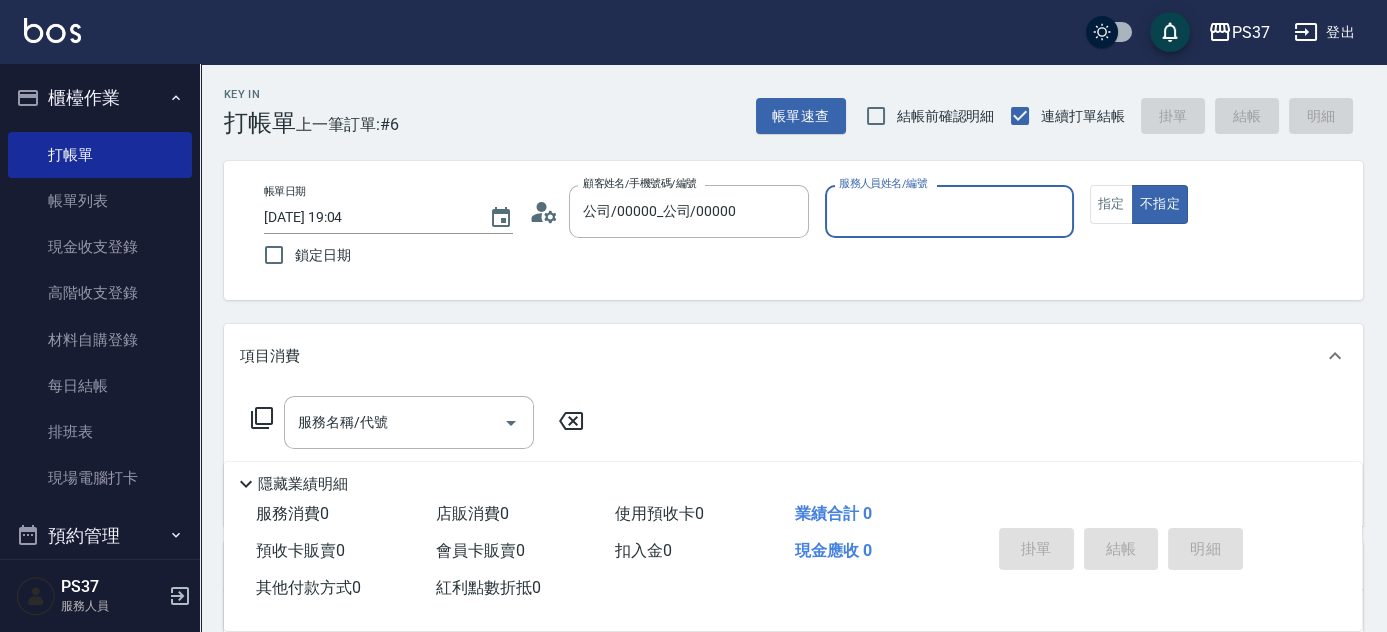 click on "服務人員姓名/編號" at bounding box center [949, 211] 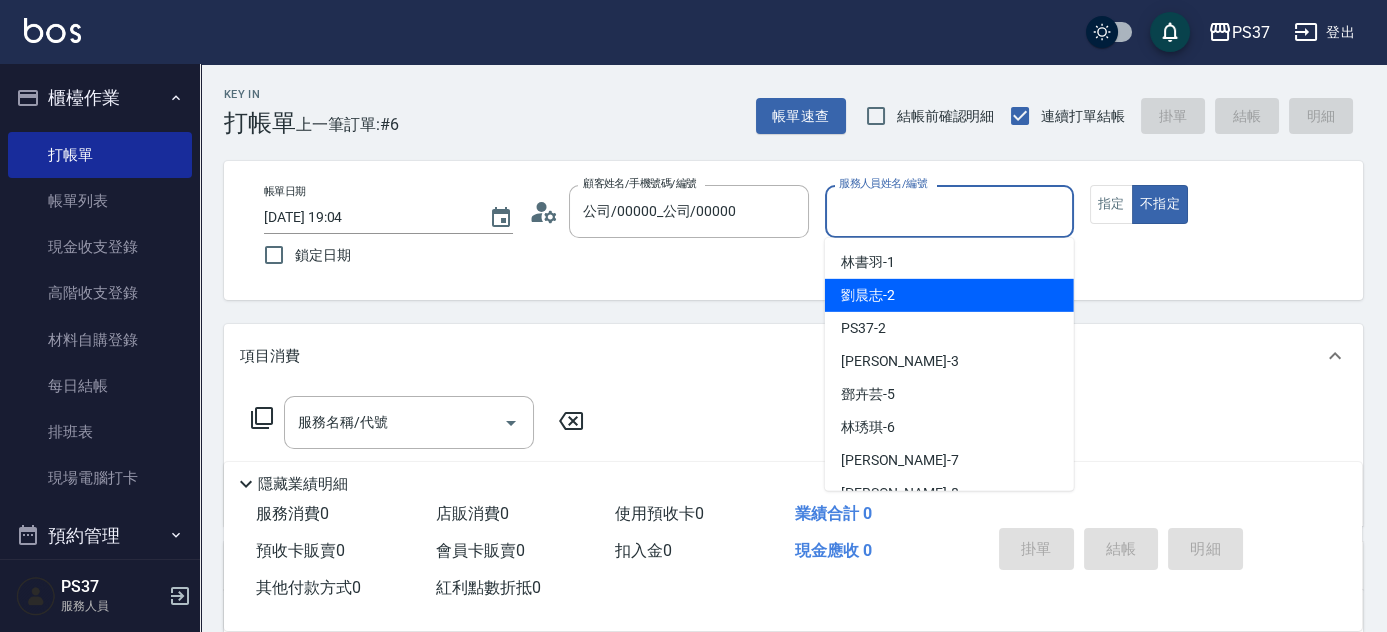 click on "劉晨志 -2" at bounding box center (949, 295) 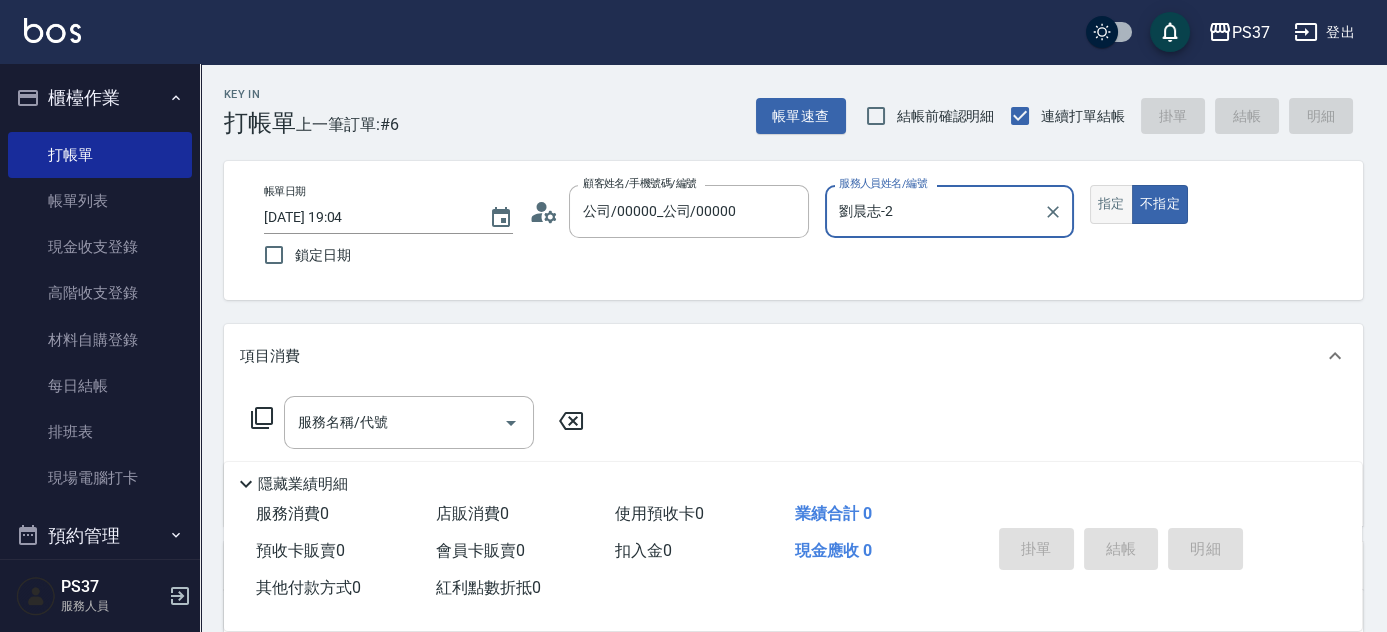 click on "指定" at bounding box center [1111, 204] 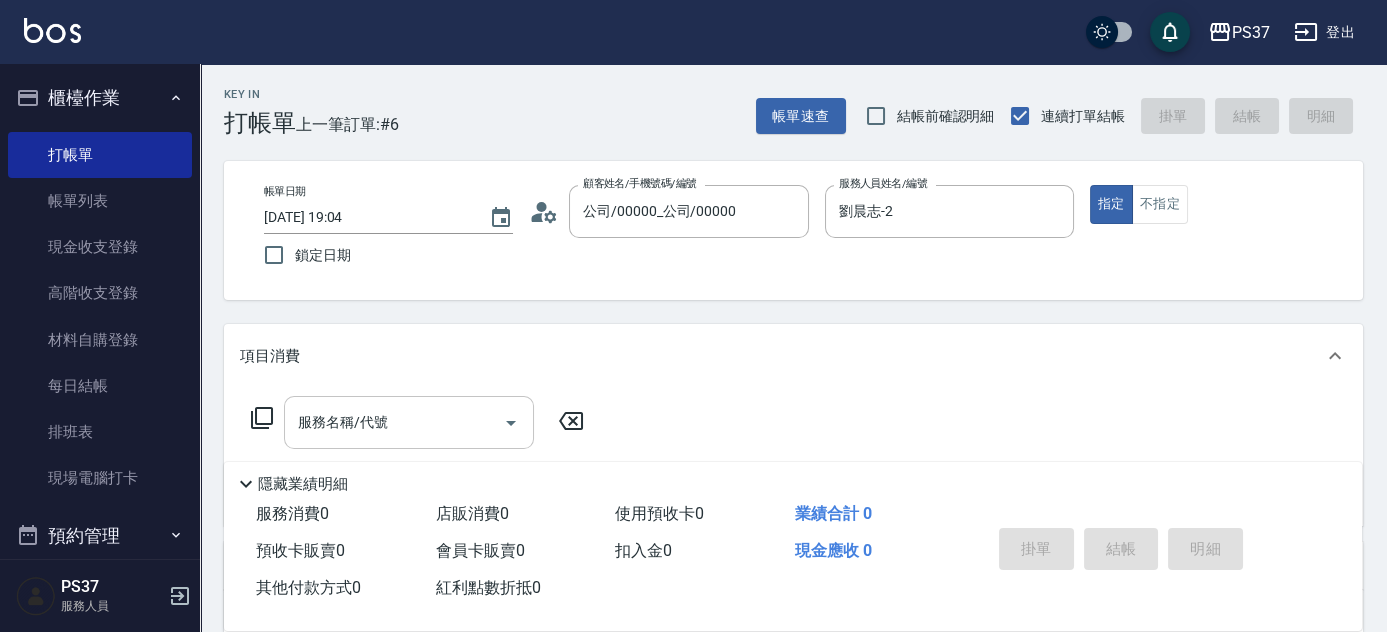 click on "服務名稱/代號" at bounding box center (394, 422) 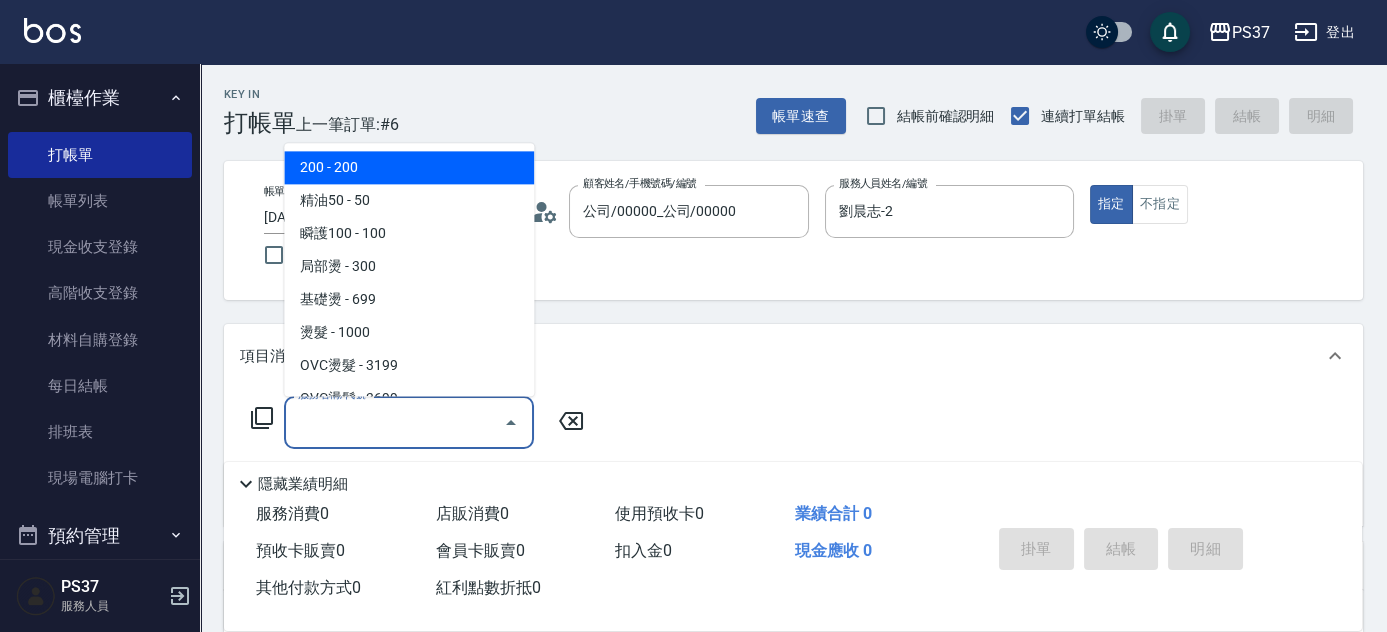 click on "200 - 200" at bounding box center (409, 168) 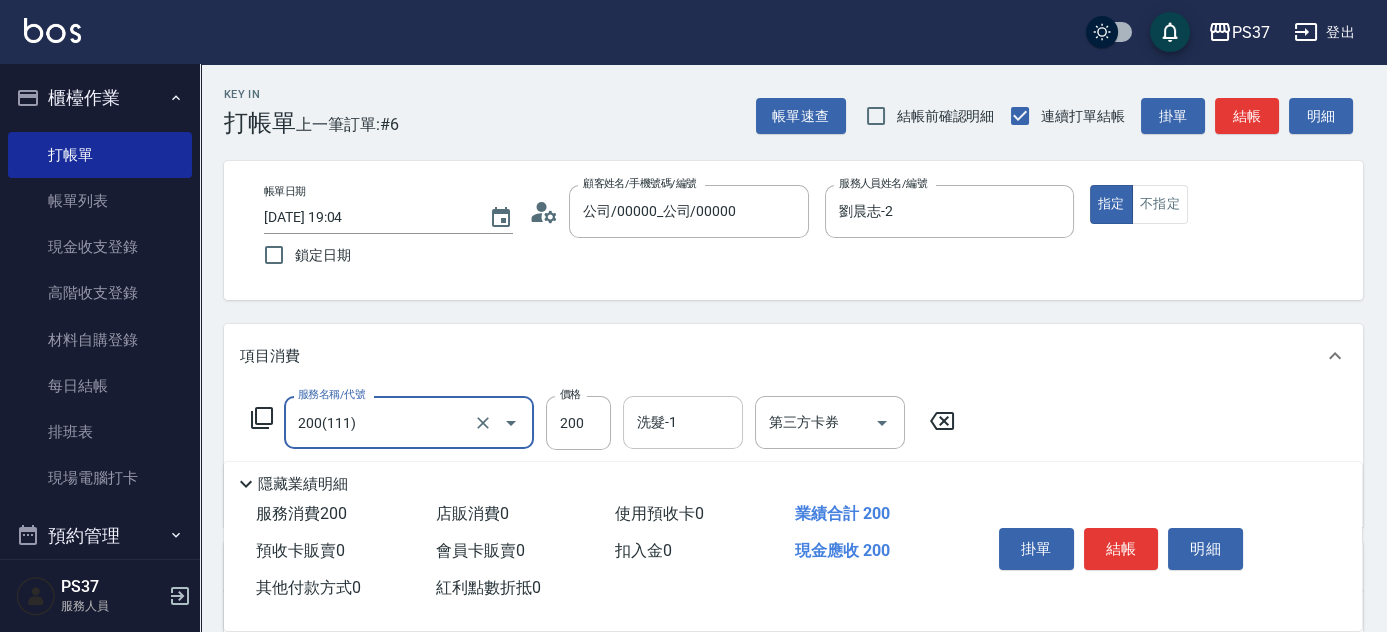 click on "洗髮-1" at bounding box center [683, 422] 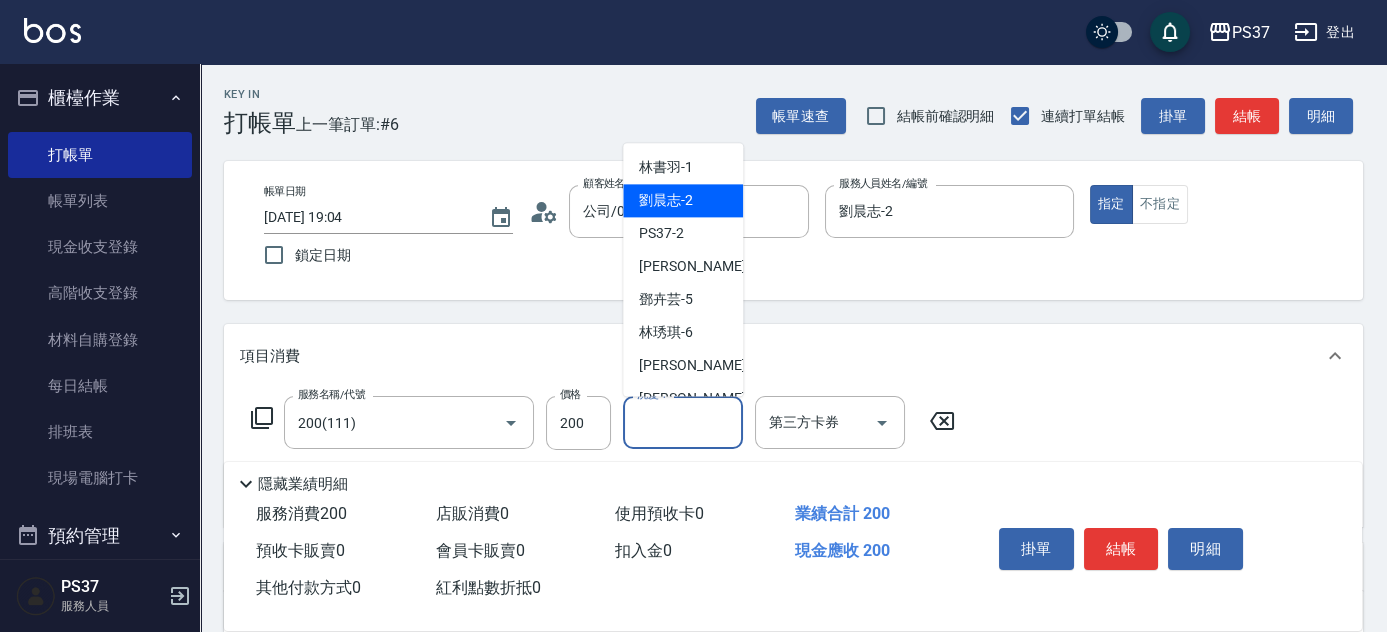click on "劉晨志 -2" at bounding box center (666, 201) 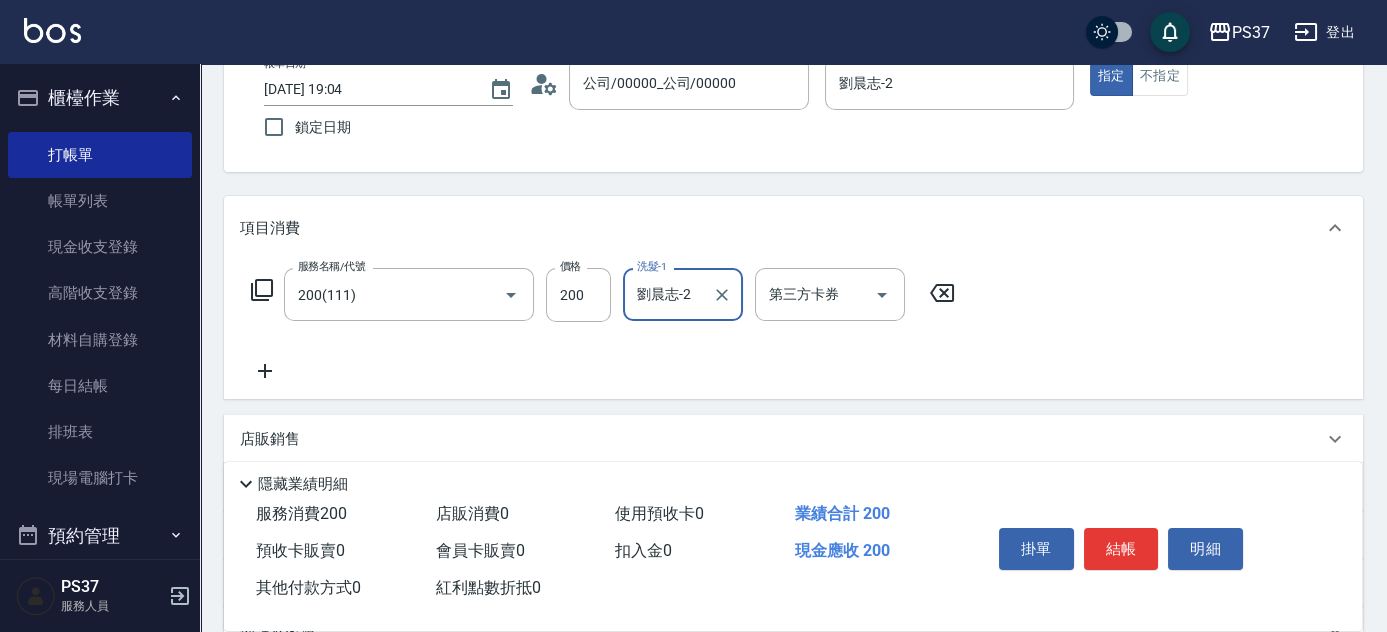 scroll, scrollTop: 181, scrollLeft: 0, axis: vertical 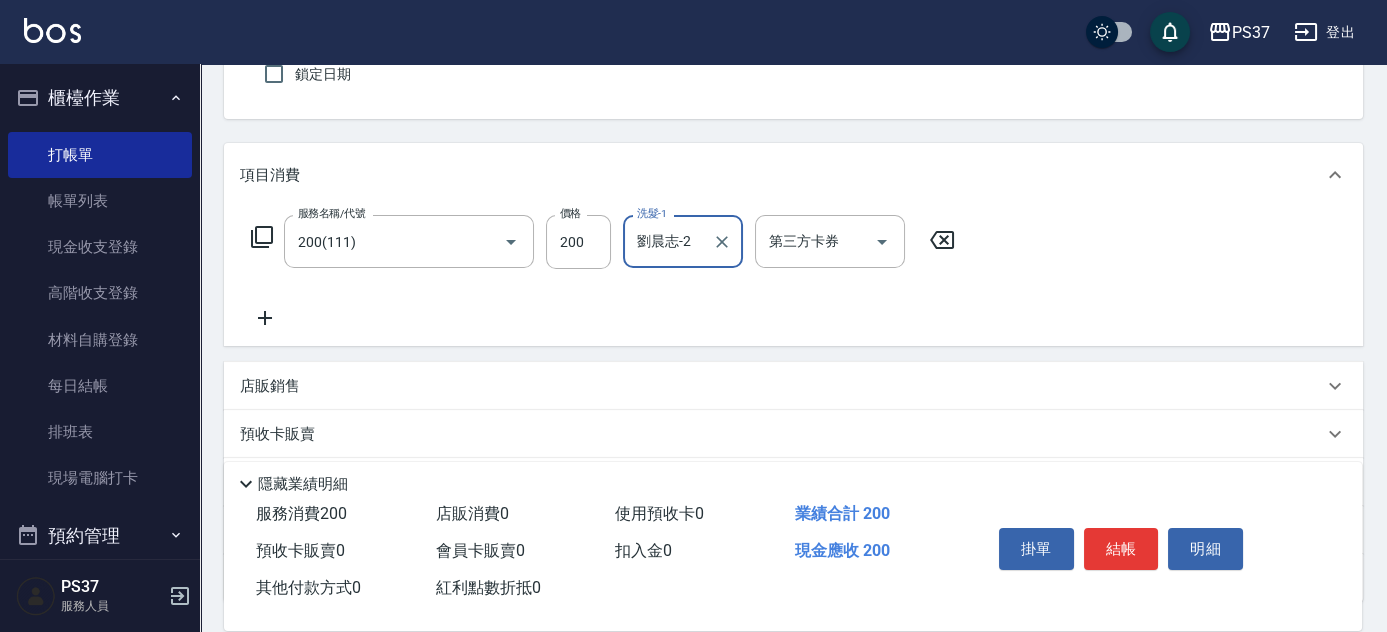 drag, startPoint x: 265, startPoint y: 298, endPoint x: 267, endPoint y: 316, distance: 18.110771 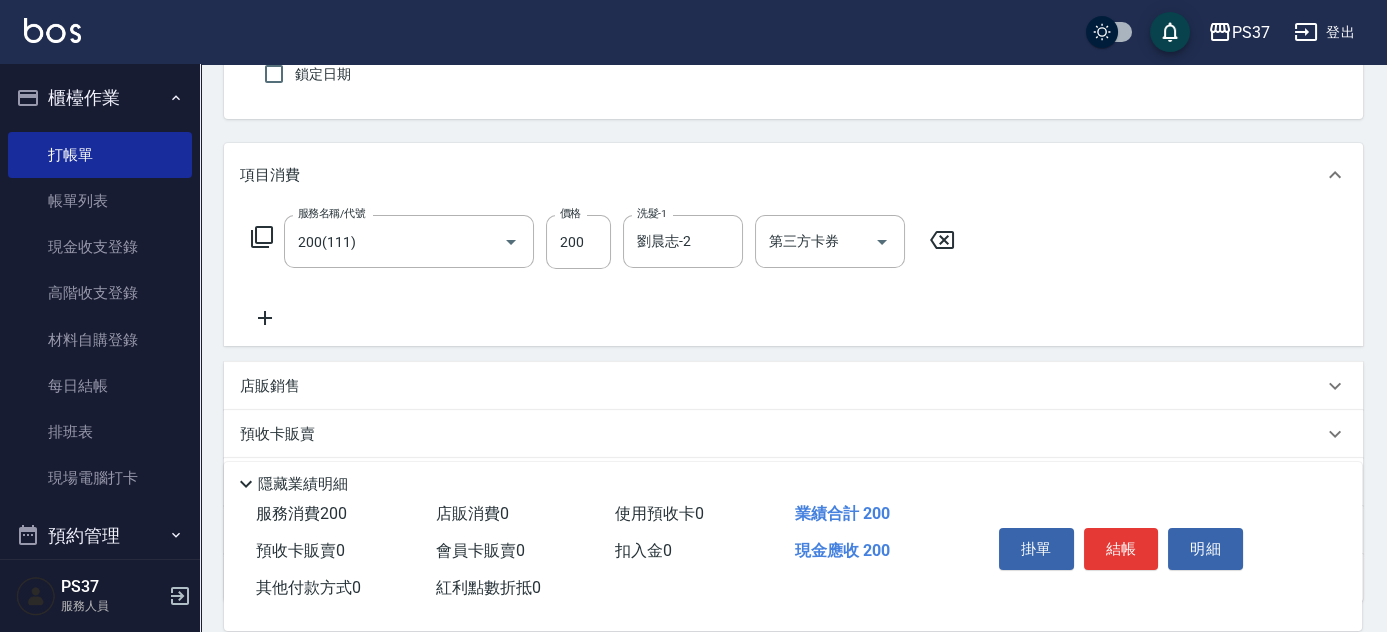 click 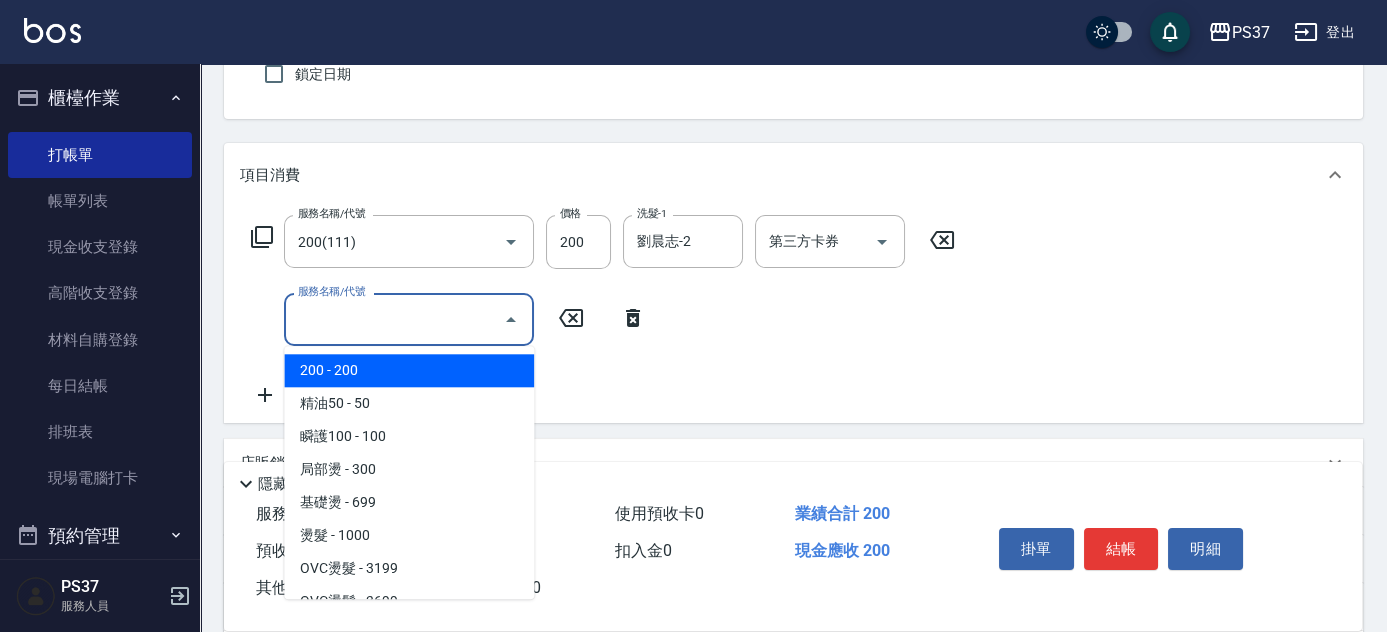 click on "服務名稱/代號" at bounding box center [394, 319] 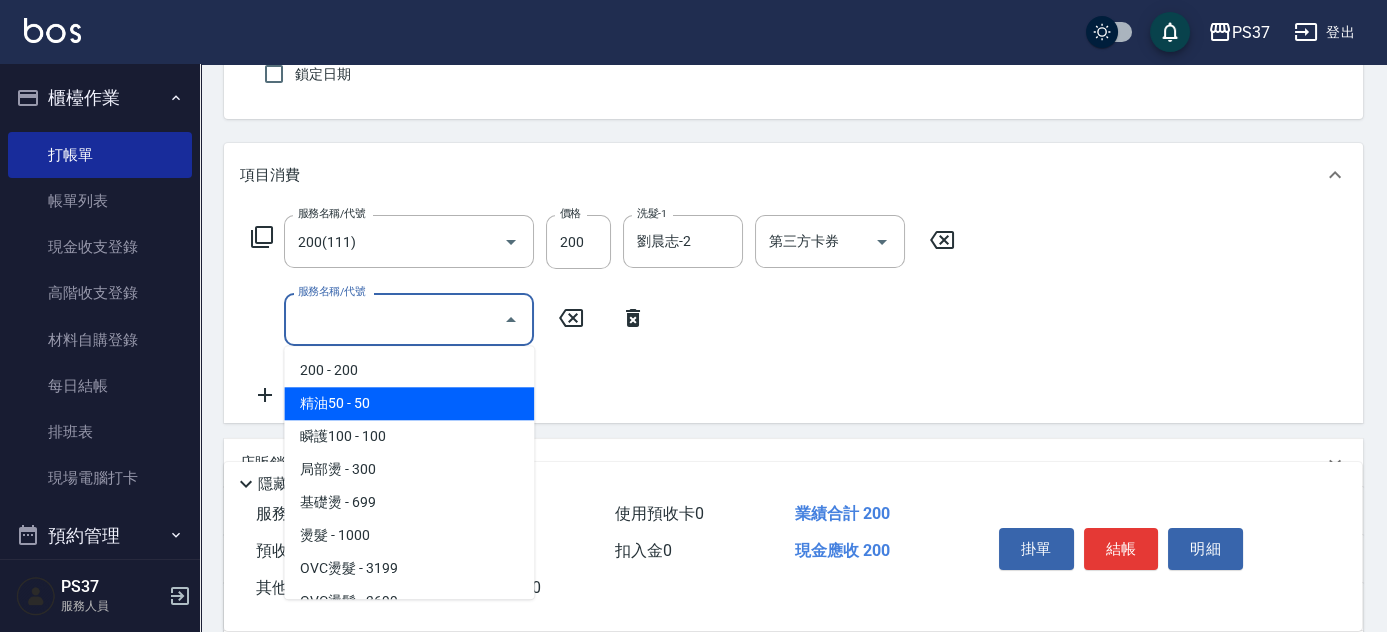 click on "精油50 - 50" at bounding box center [409, 403] 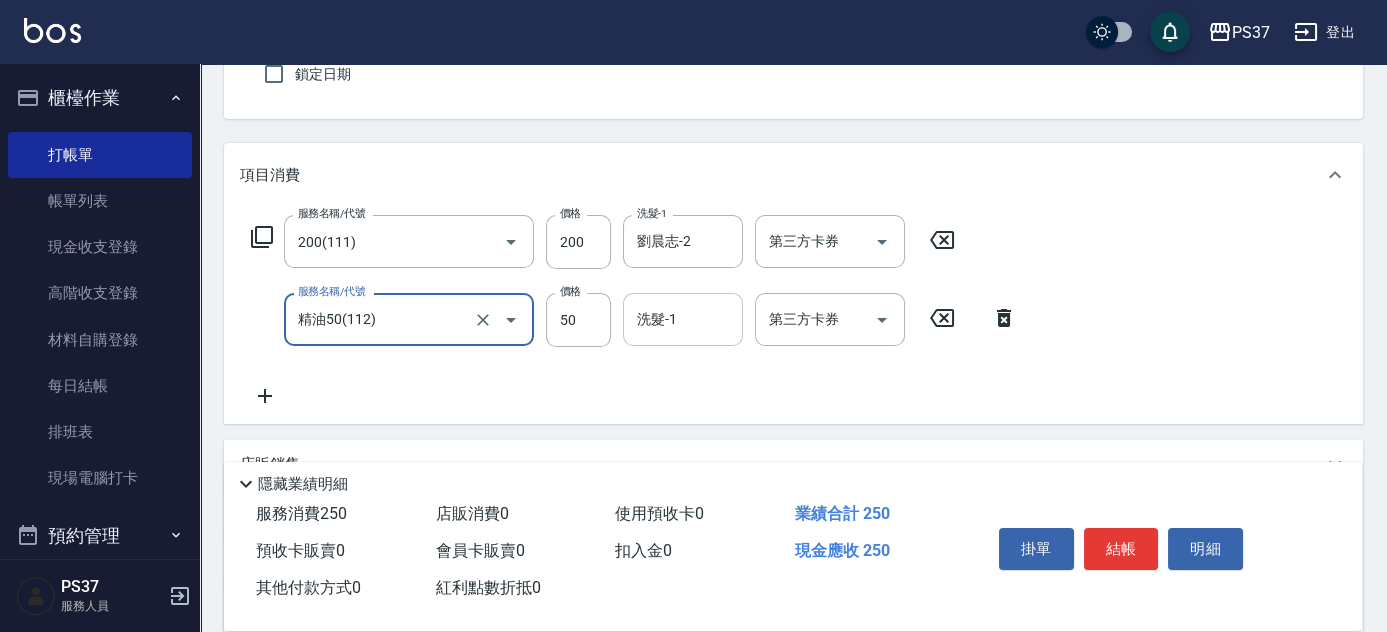 drag, startPoint x: 674, startPoint y: 295, endPoint x: 680, endPoint y: 340, distance: 45.39824 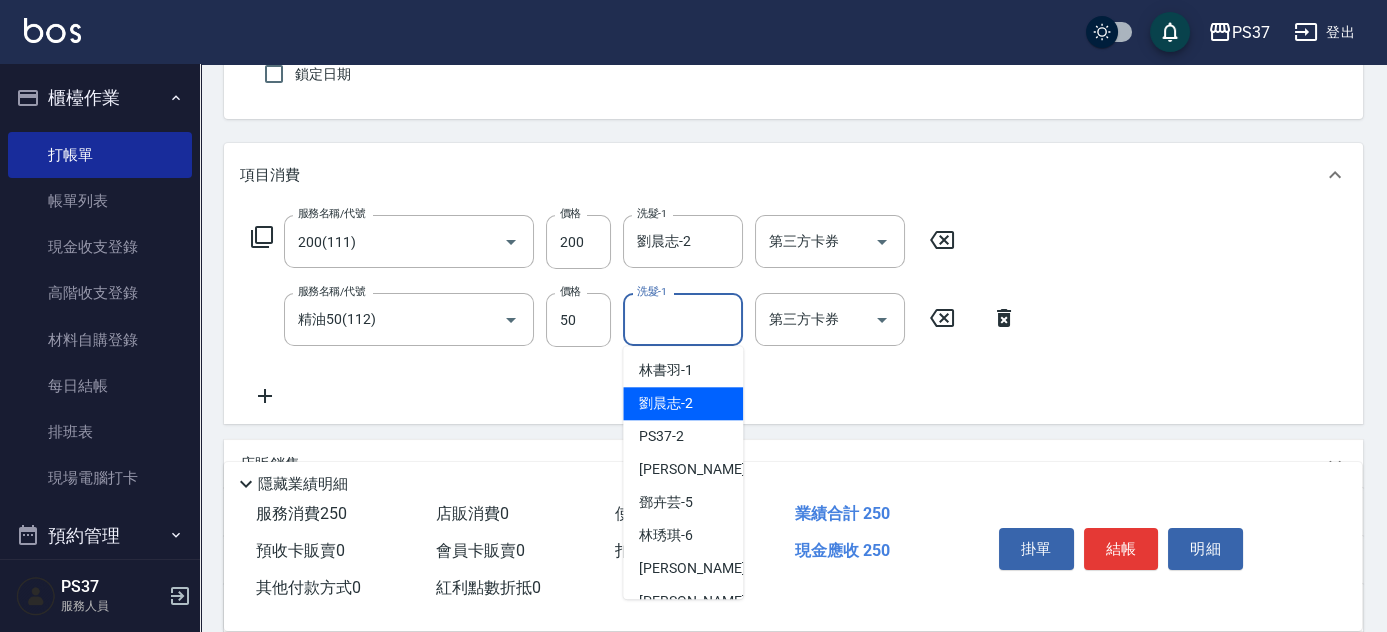 click on "劉晨志 -2" at bounding box center [666, 403] 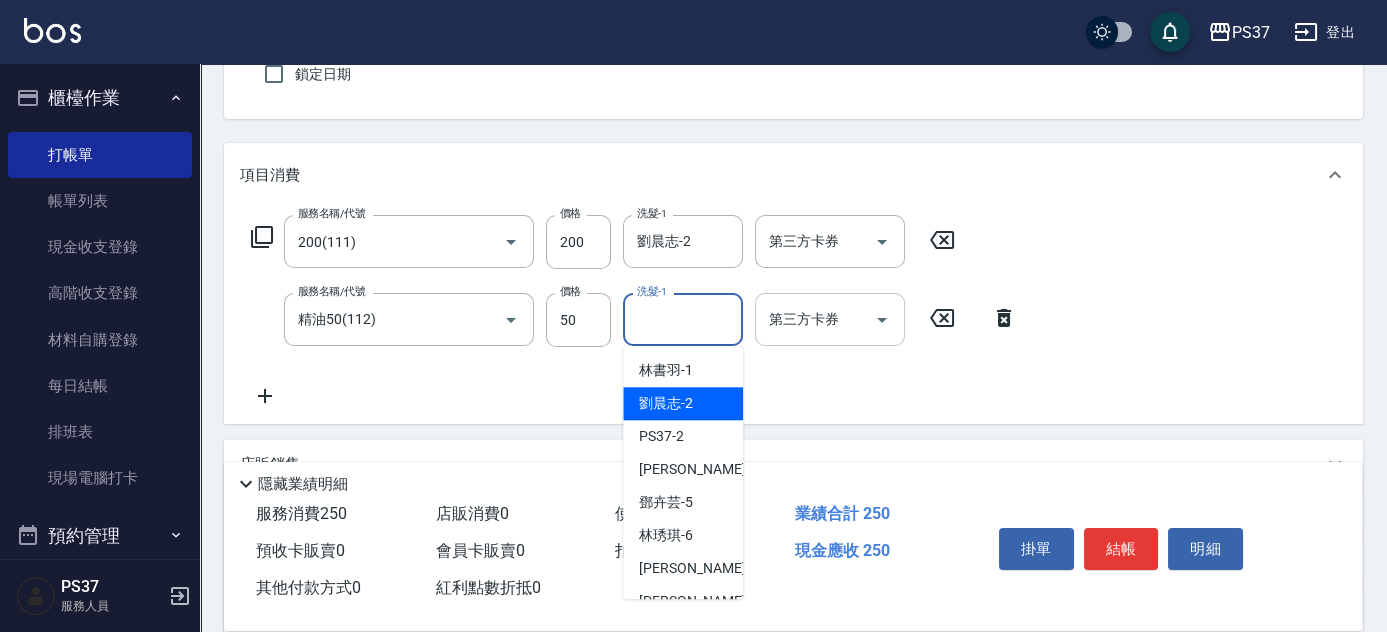 type on "劉晨志-2" 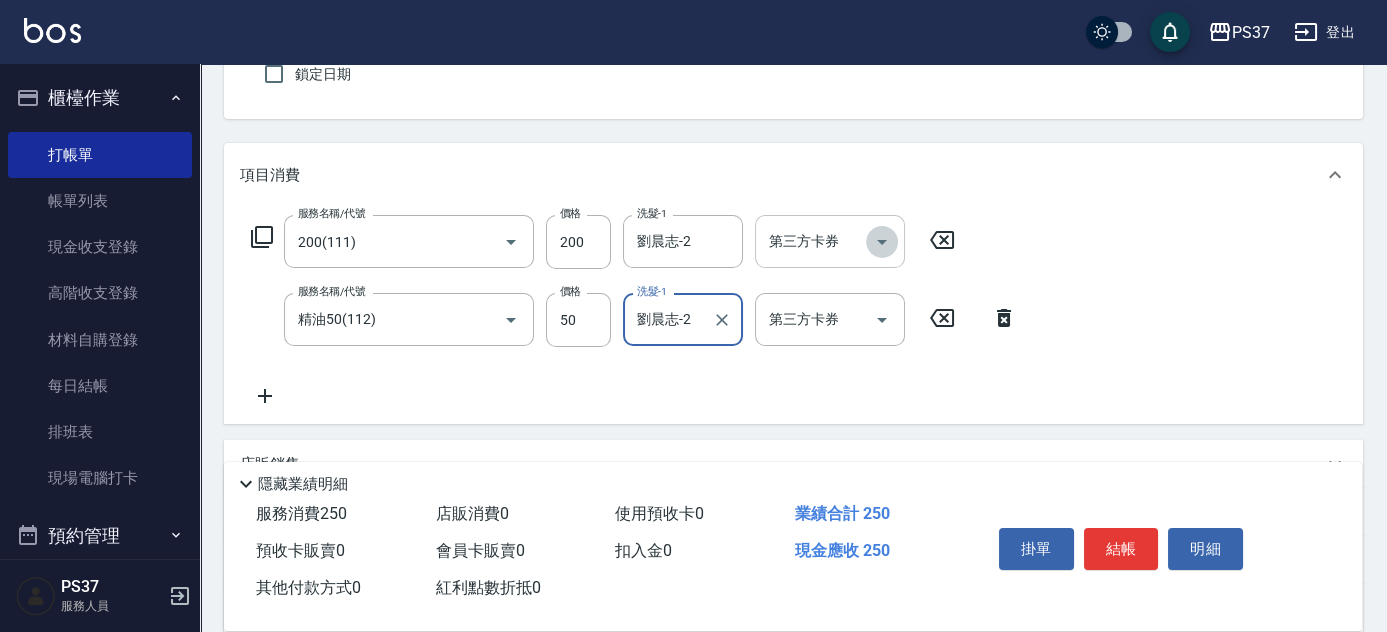 click 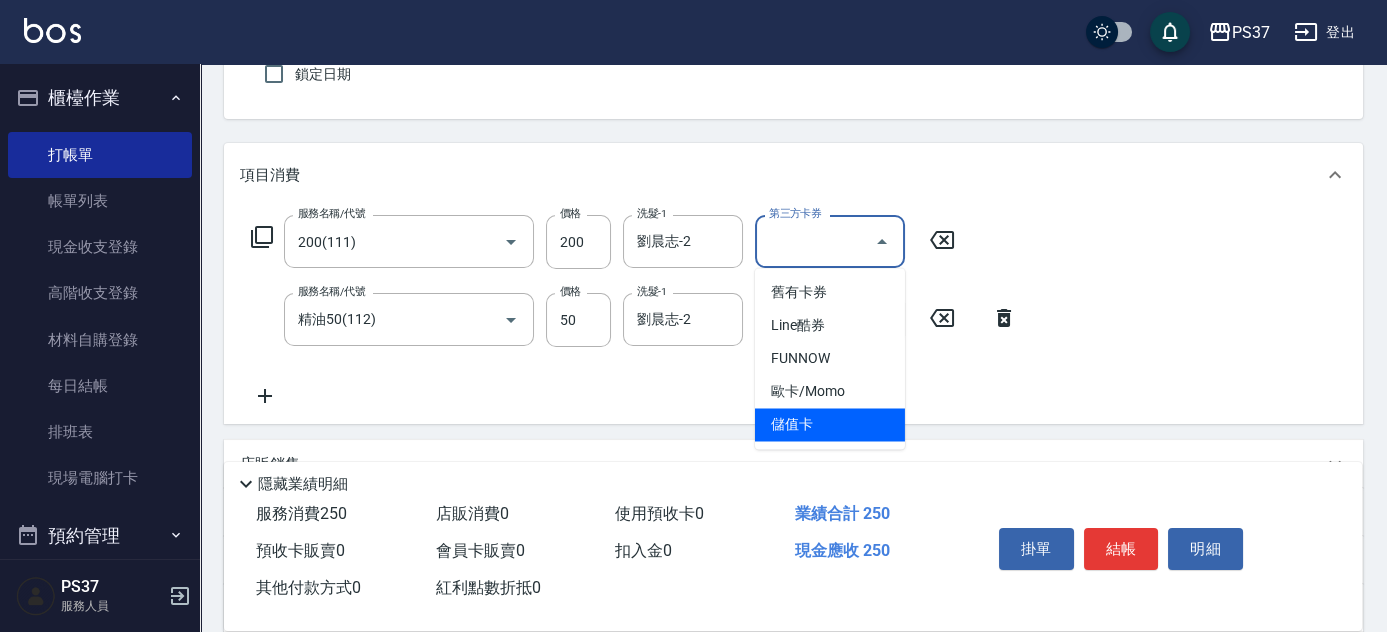click on "儲值卡" at bounding box center [830, 424] 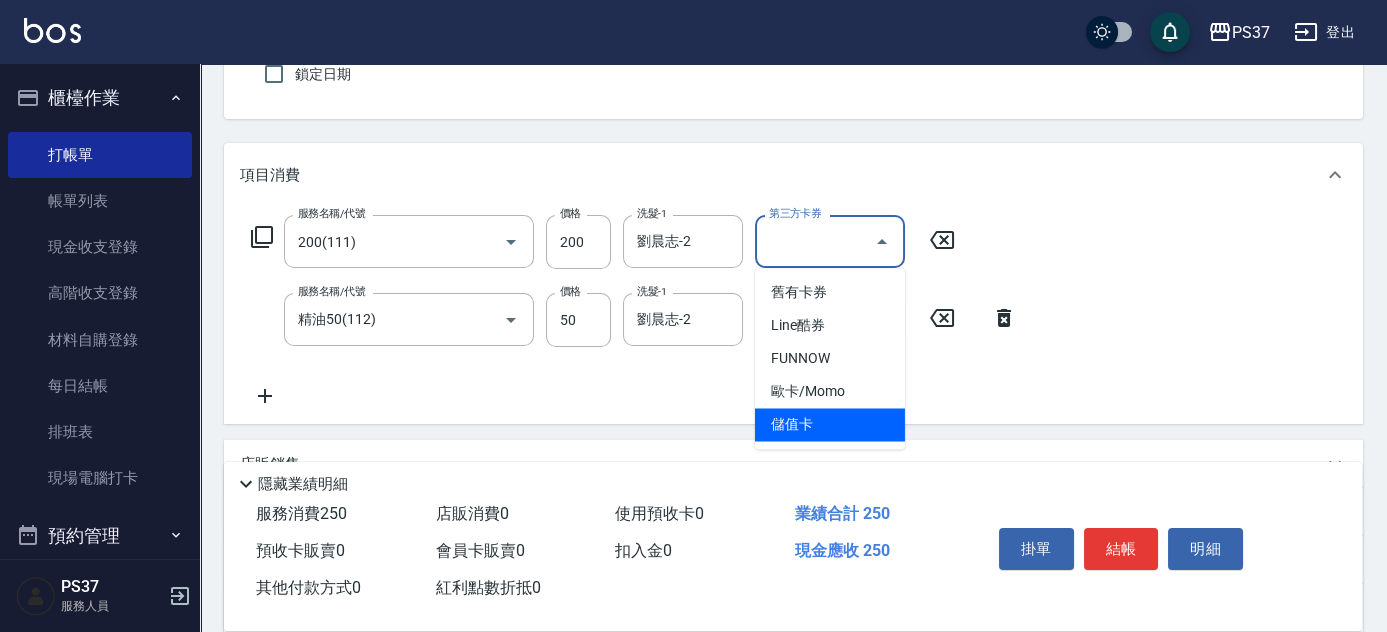 type on "儲值卡" 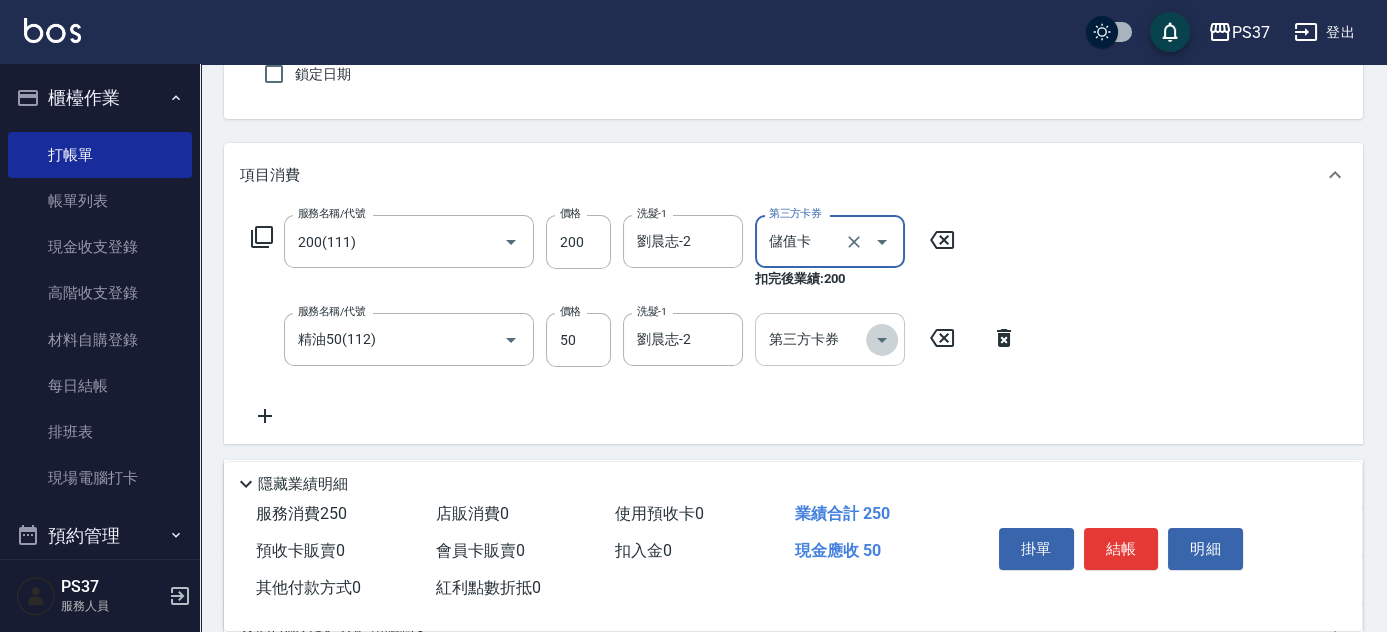 click 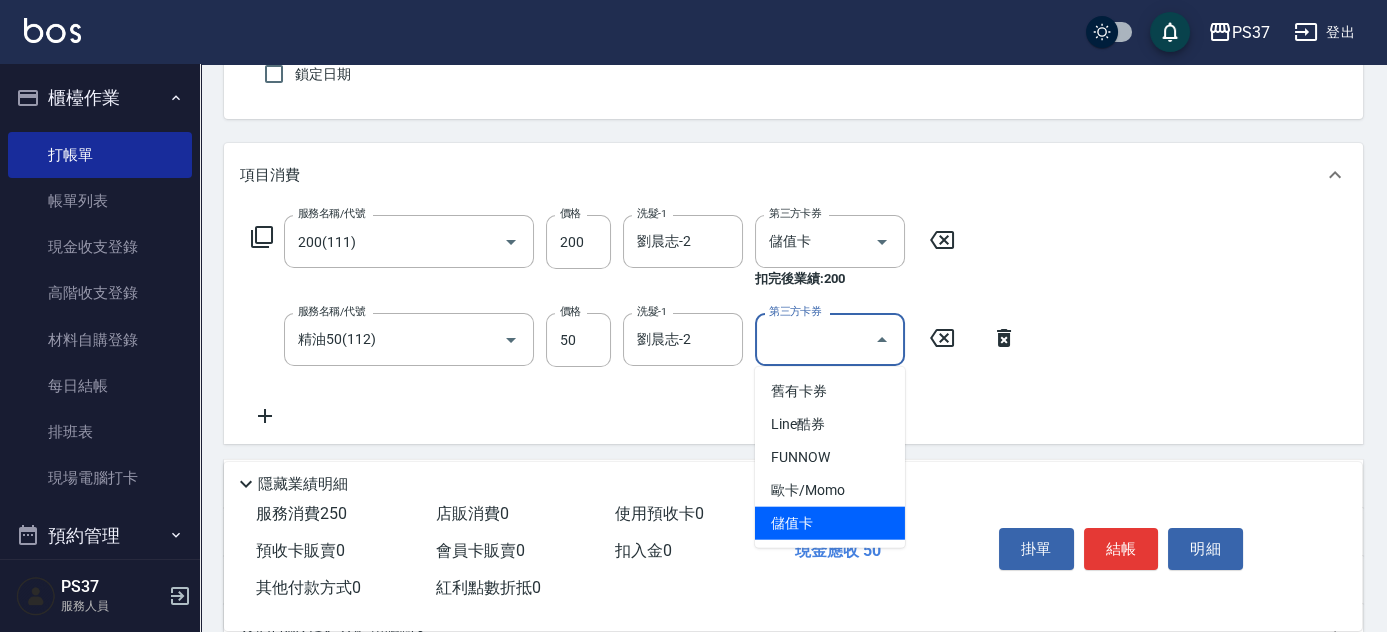click on "儲值卡" at bounding box center [830, 523] 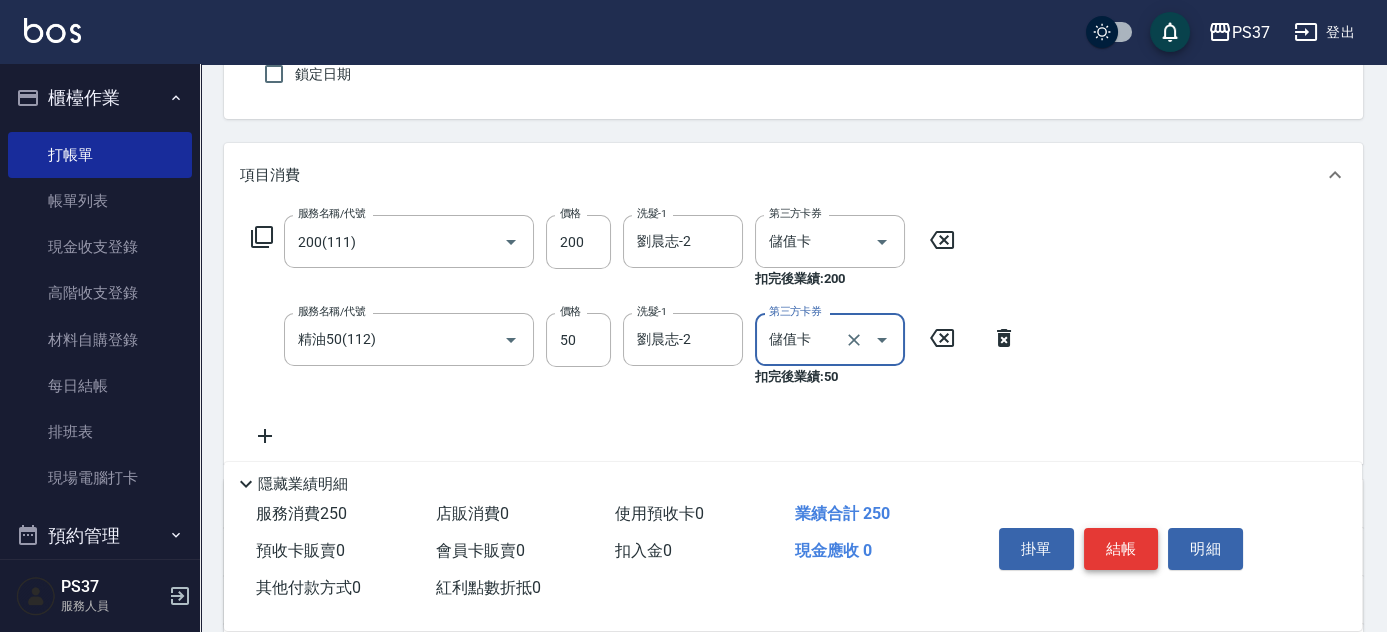 click on "結帳" at bounding box center (1121, 549) 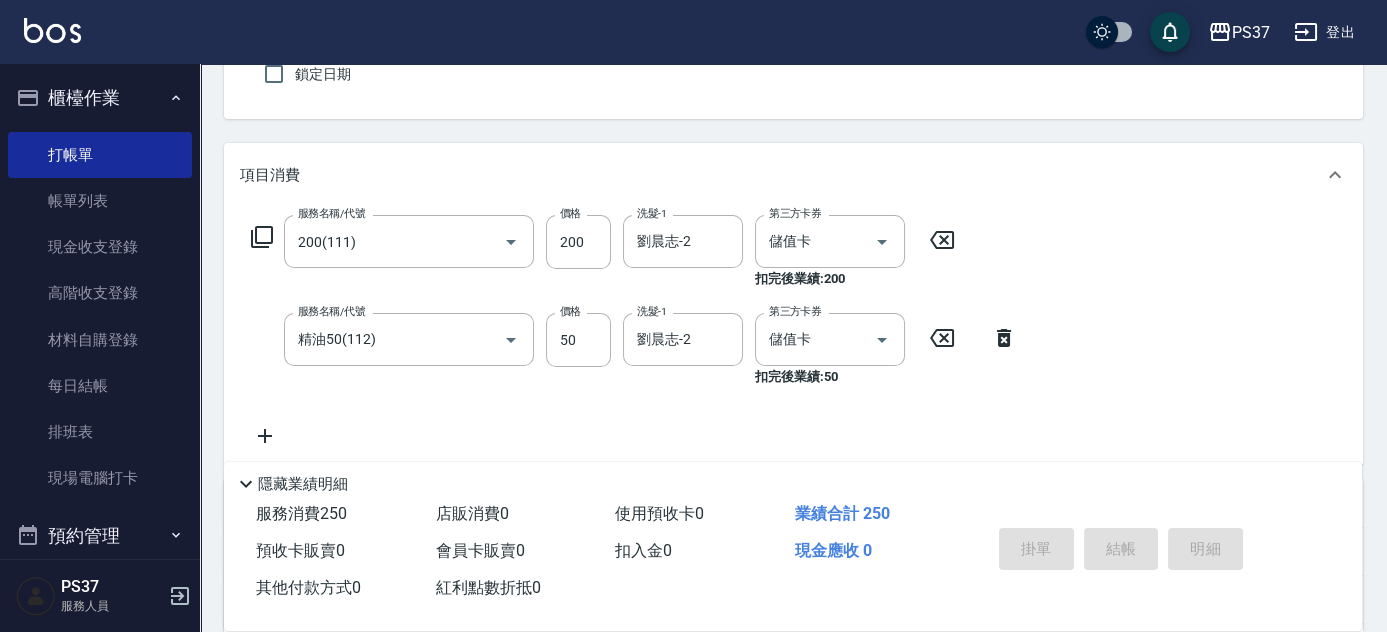 type on "2025/07/13 19:05" 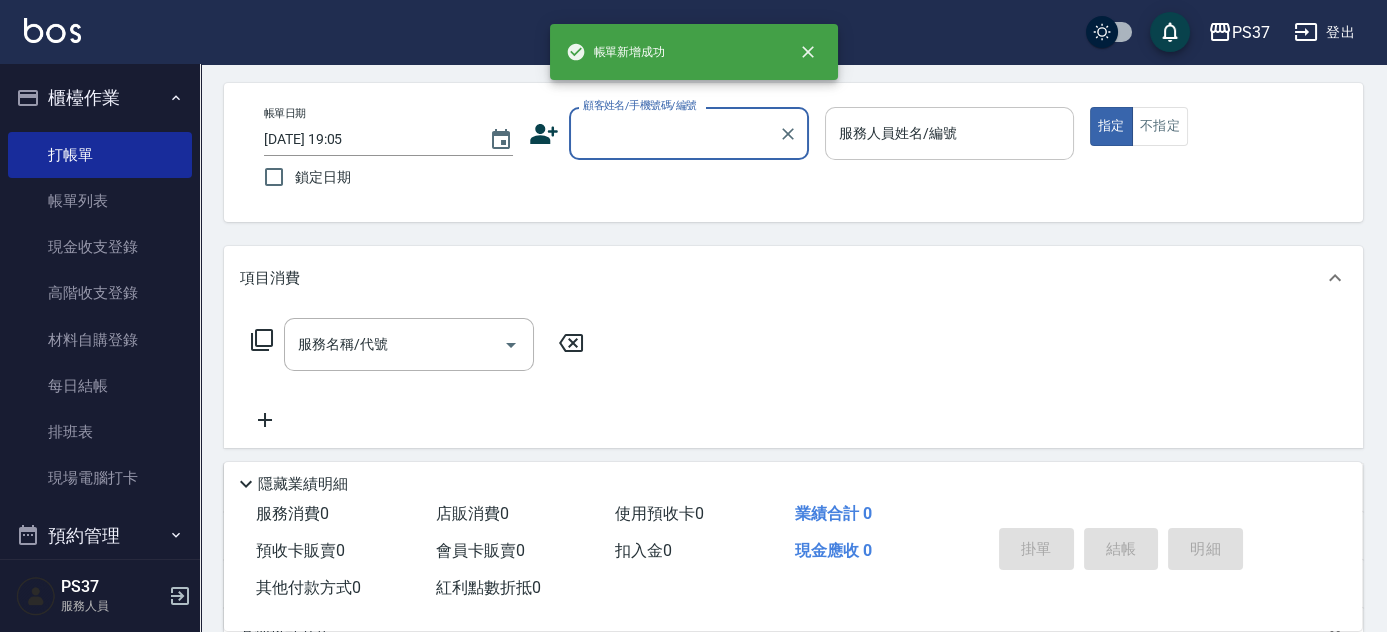 scroll, scrollTop: 0, scrollLeft: 0, axis: both 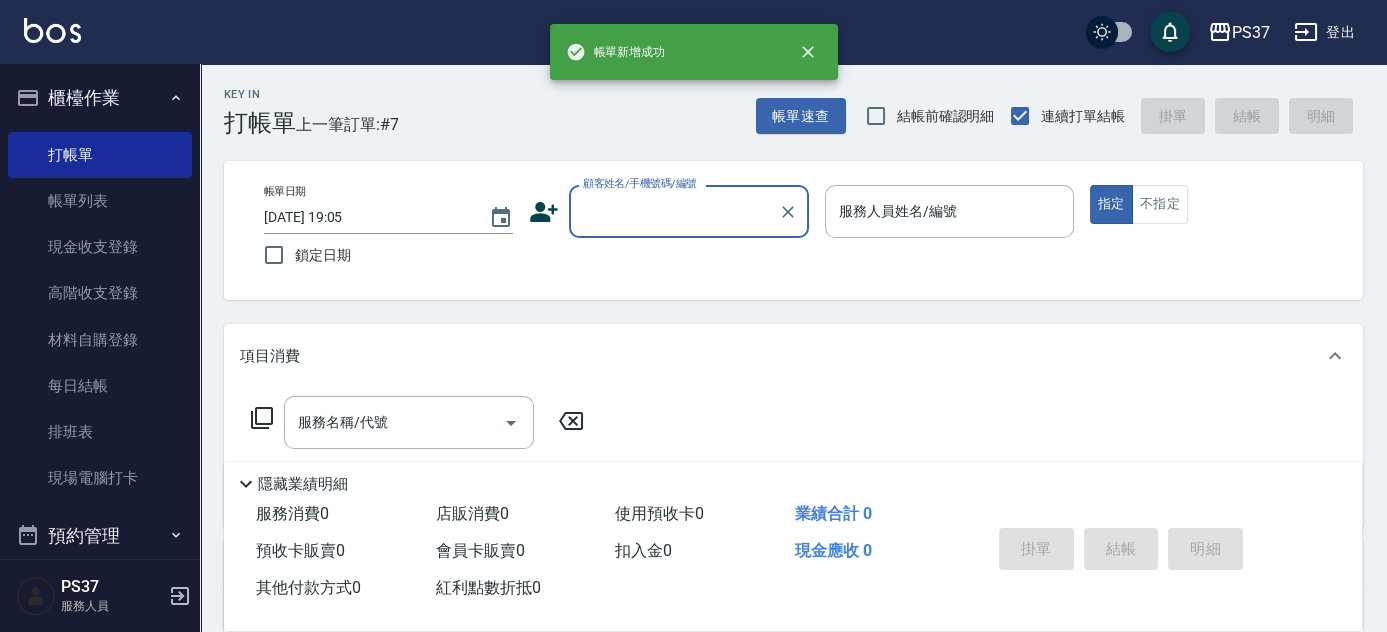 click on "顧客姓名/手機號碼/編號" at bounding box center (674, 211) 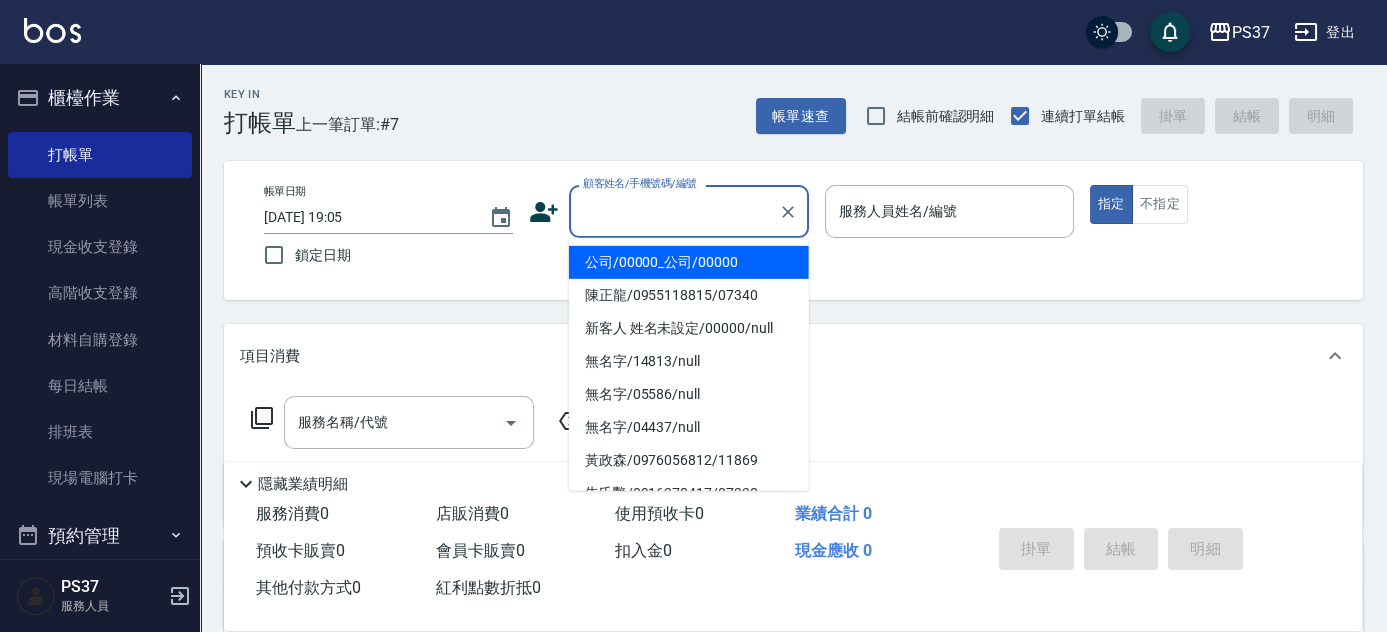click on "公司/00000_公司/00000" at bounding box center [689, 262] 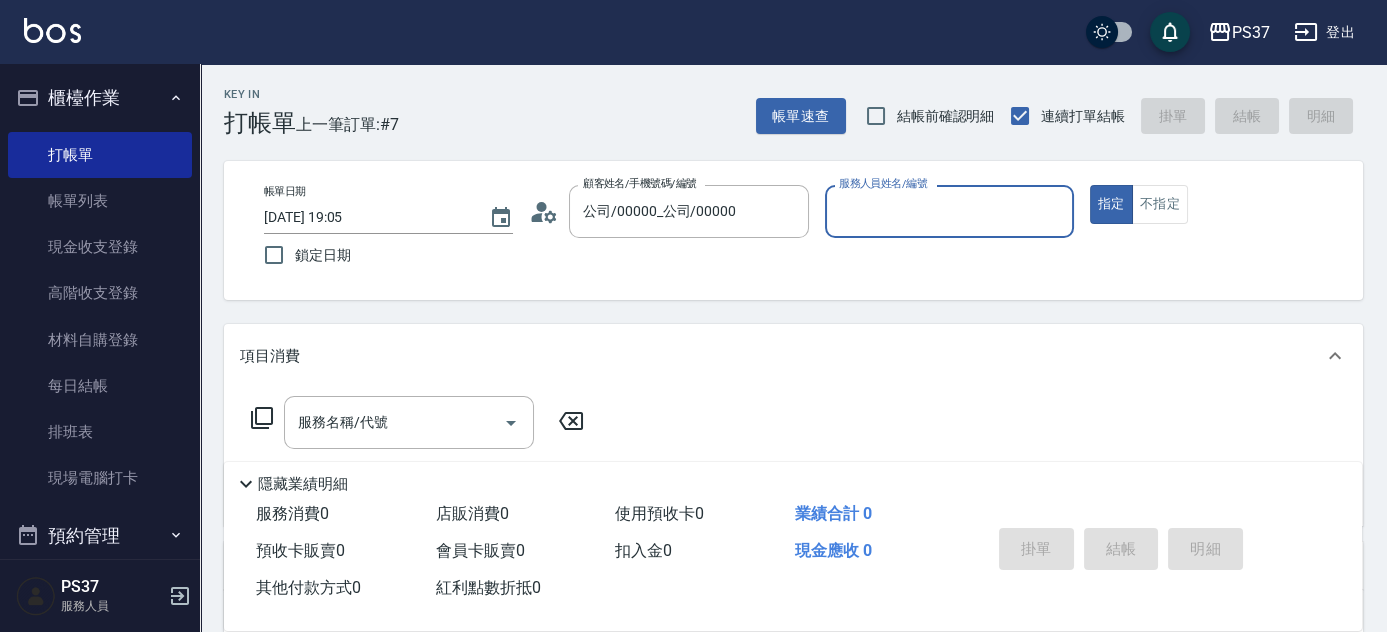 click on "服務人員姓名/編號" at bounding box center (949, 211) 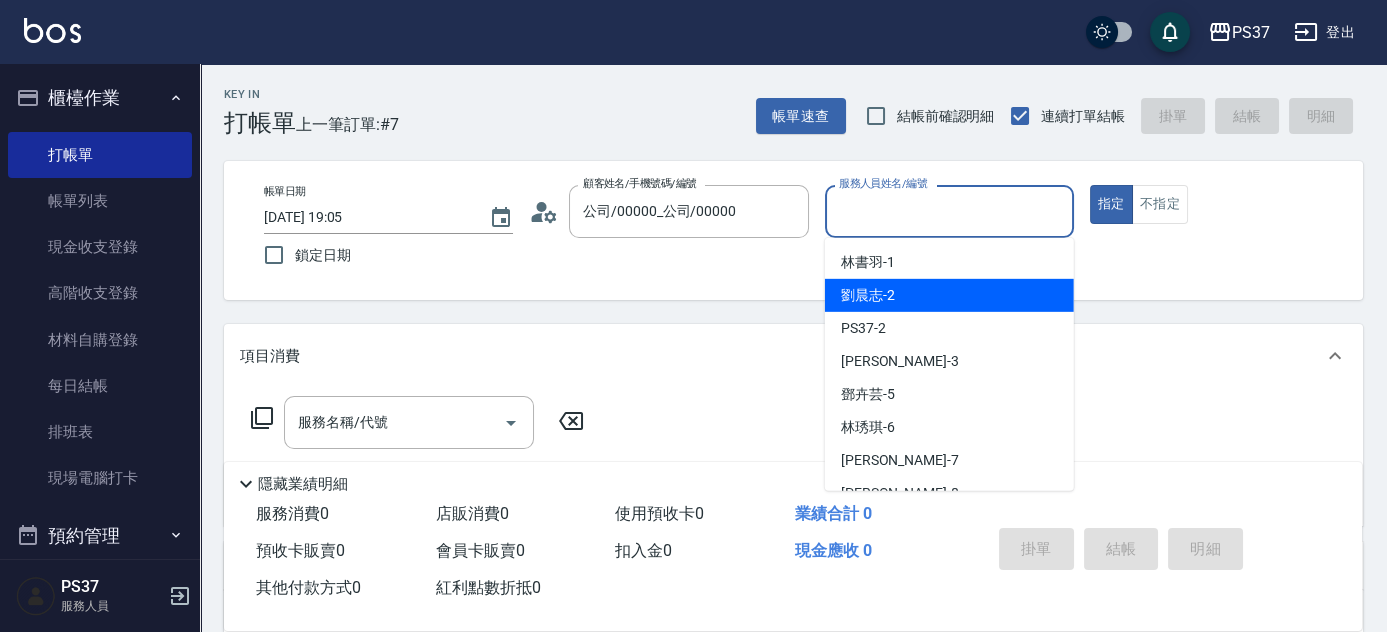 click on "劉晨志 -2" at bounding box center [868, 295] 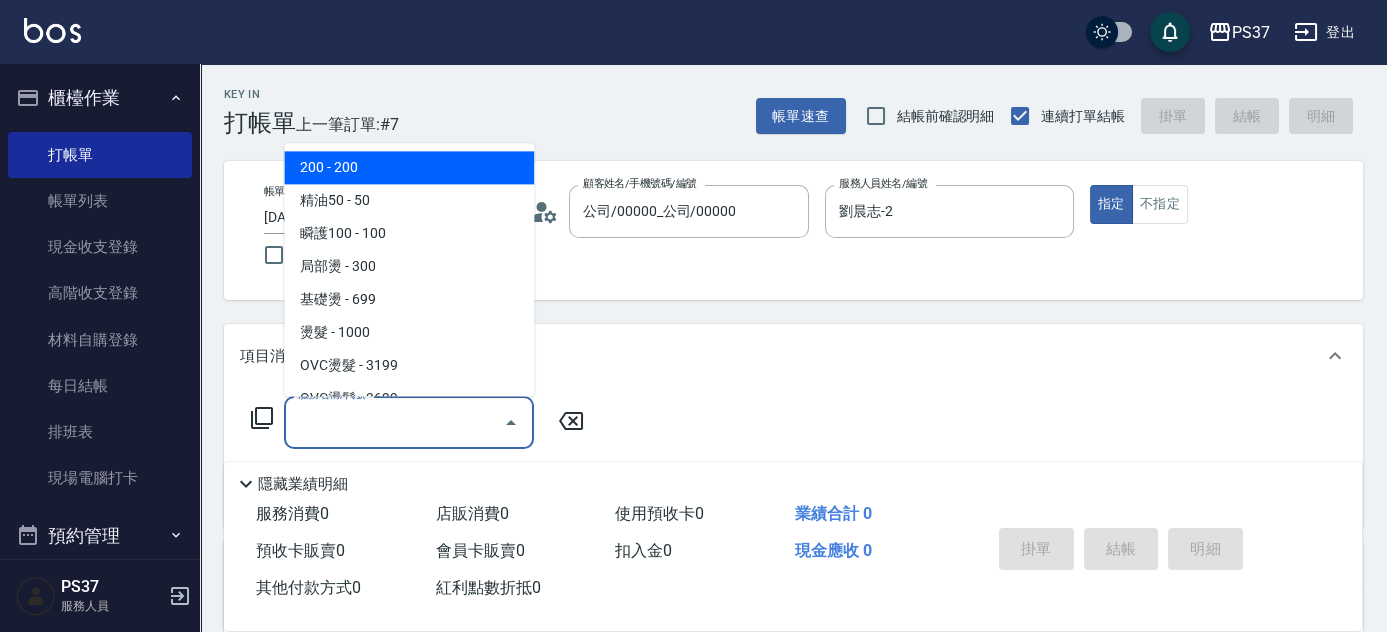 click on "服務名稱/代號" at bounding box center (394, 422) 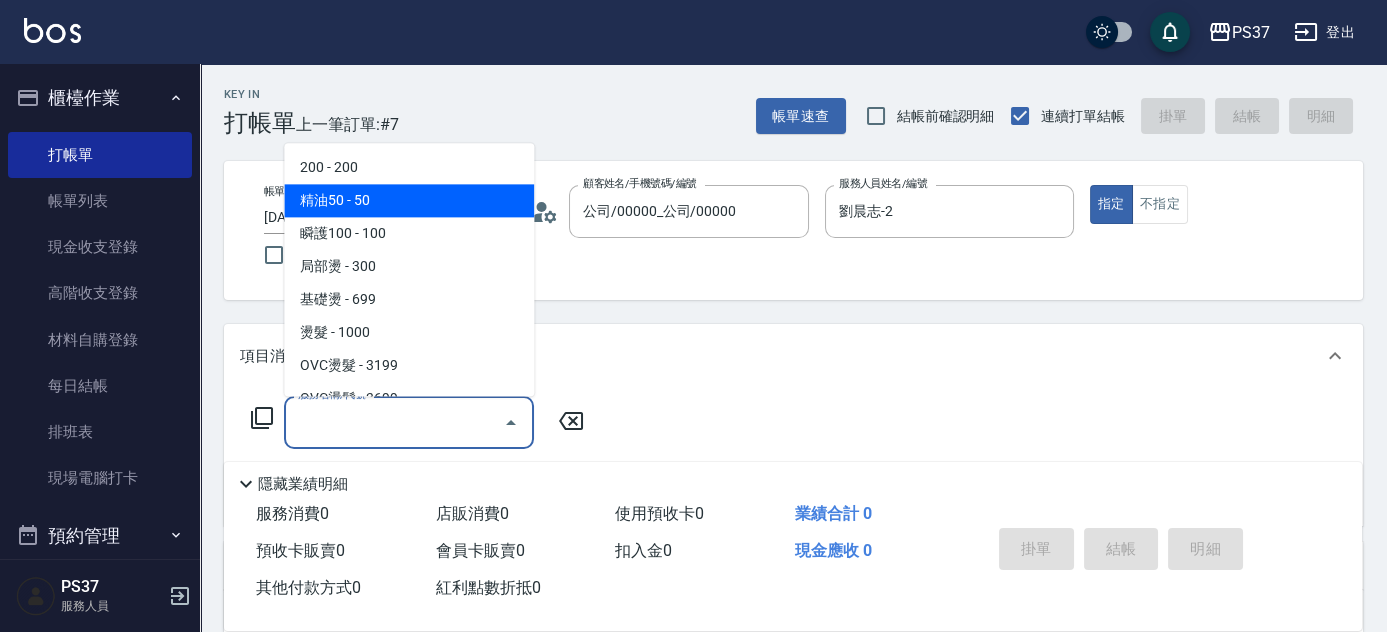 click on "200 - 200" at bounding box center (409, 168) 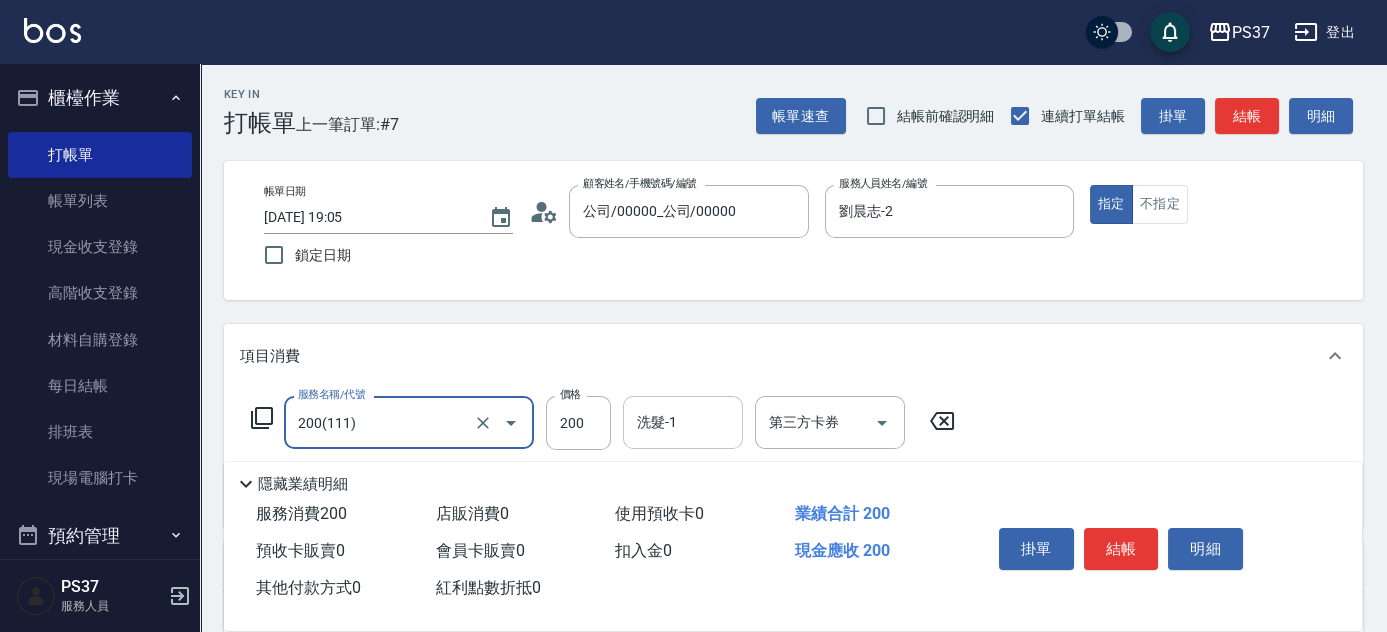 click on "洗髮-1" at bounding box center (683, 422) 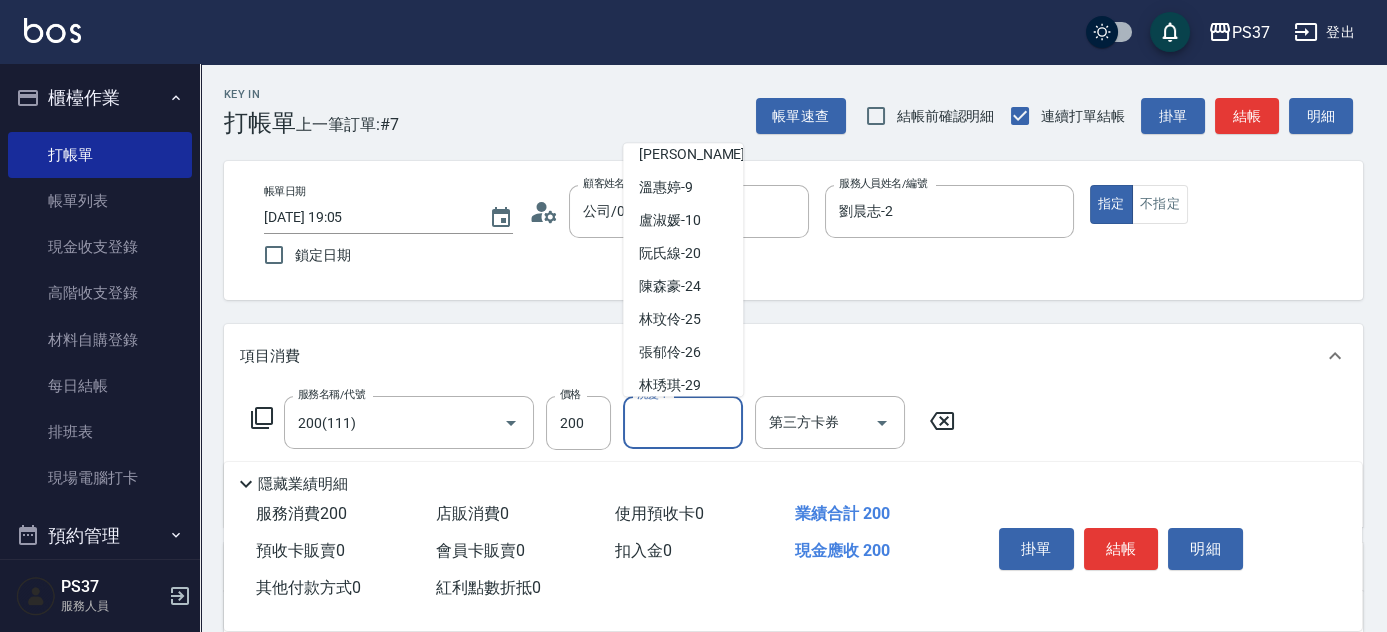 scroll, scrollTop: 323, scrollLeft: 0, axis: vertical 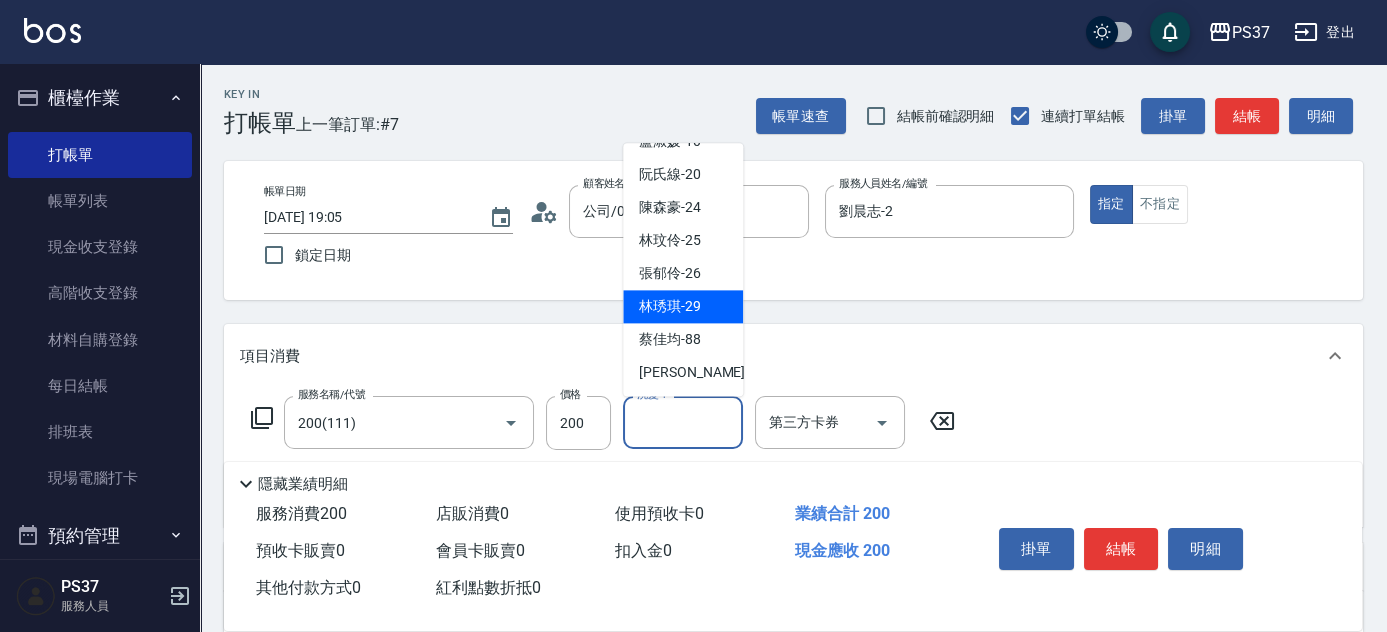 click on "林琇琪 -29" at bounding box center (670, 307) 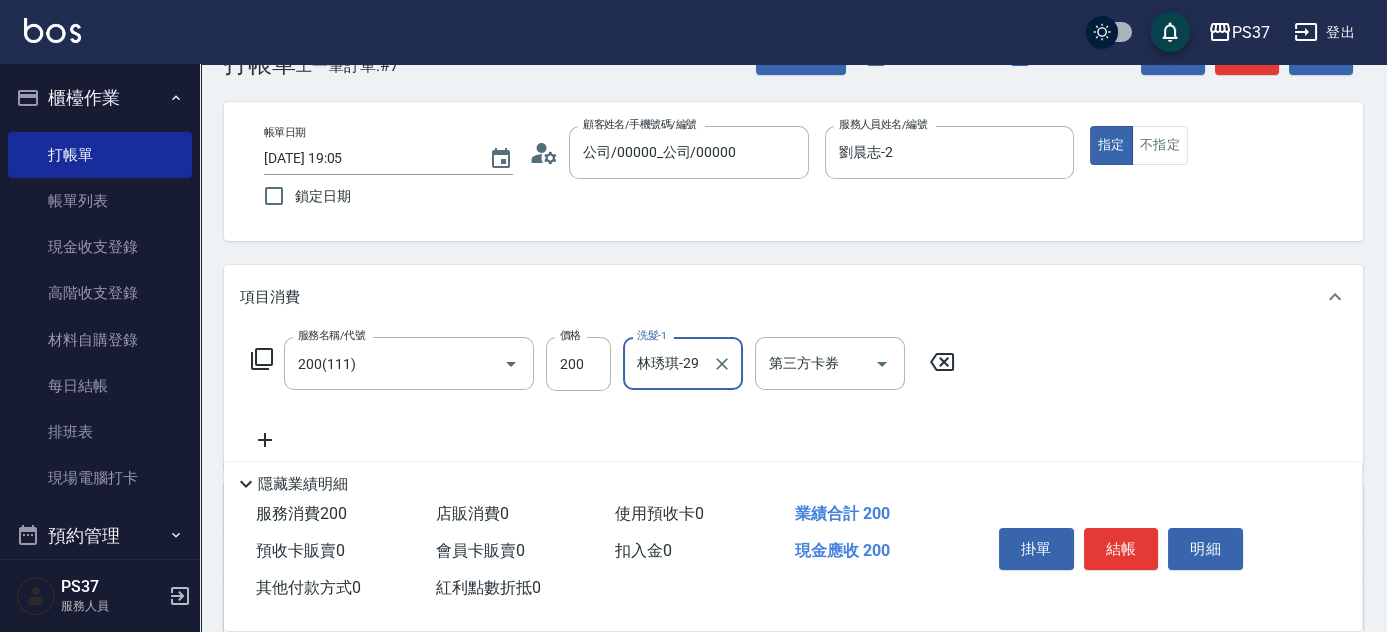 scroll, scrollTop: 90, scrollLeft: 0, axis: vertical 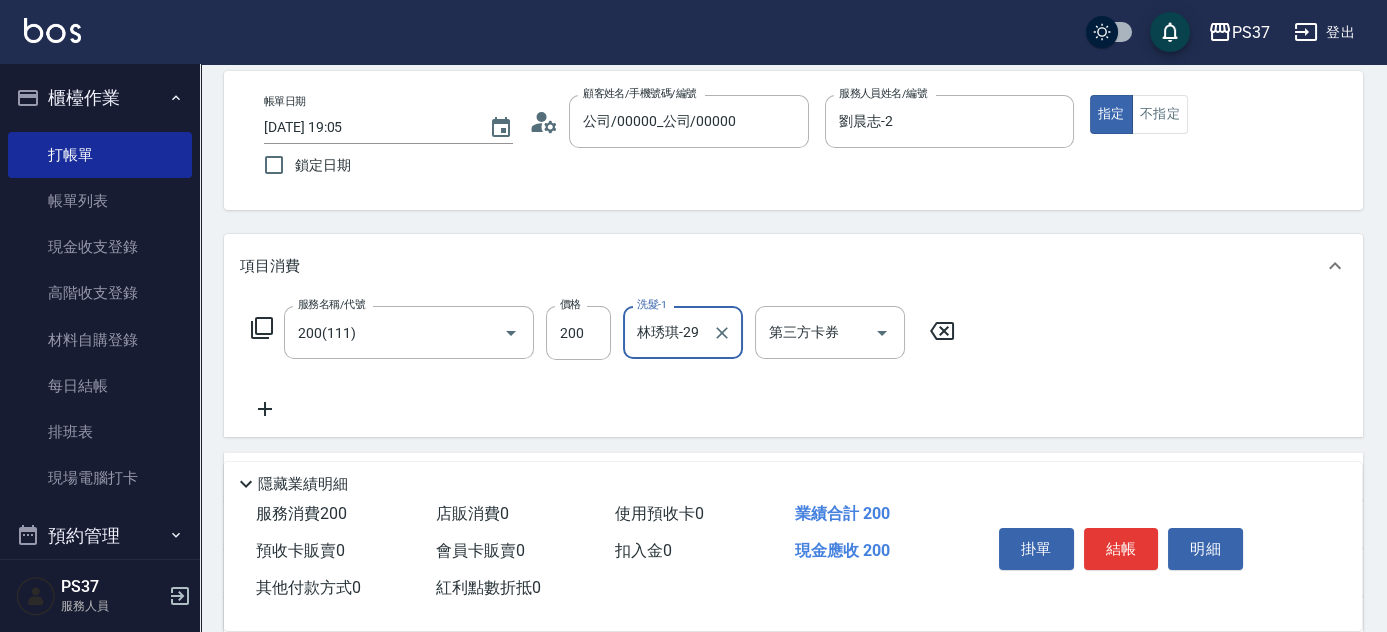 click 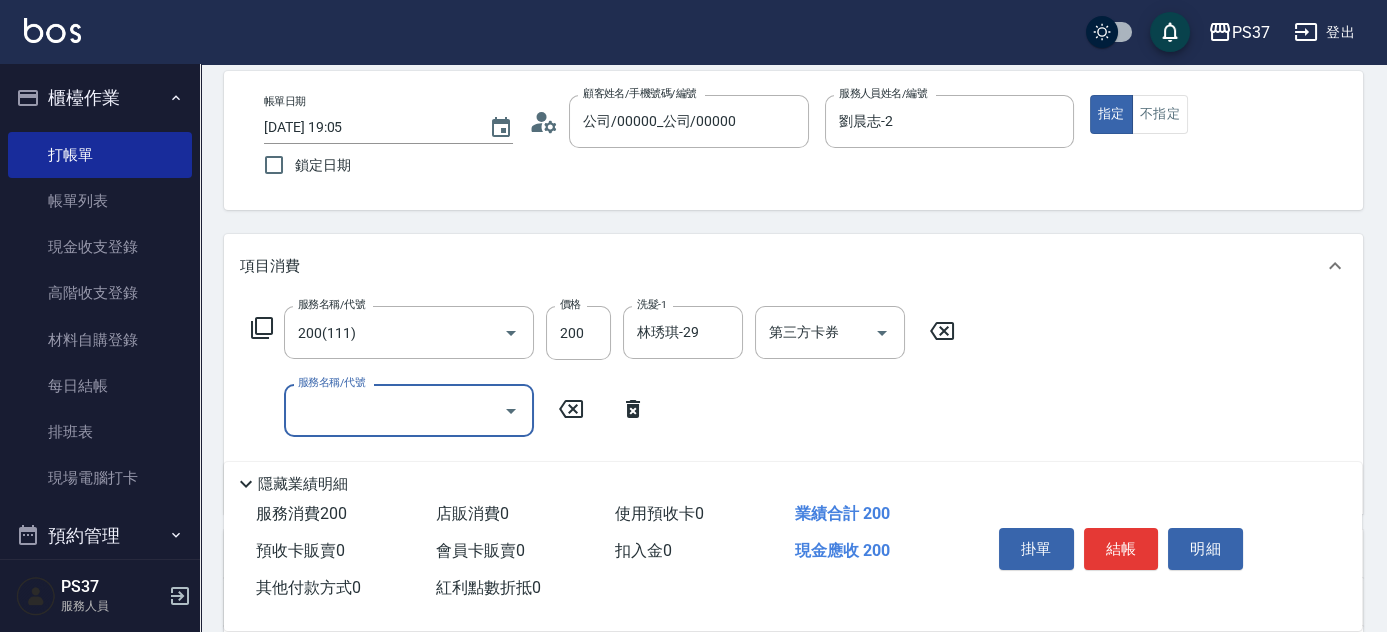click on "服務名稱/代號" at bounding box center [394, 410] 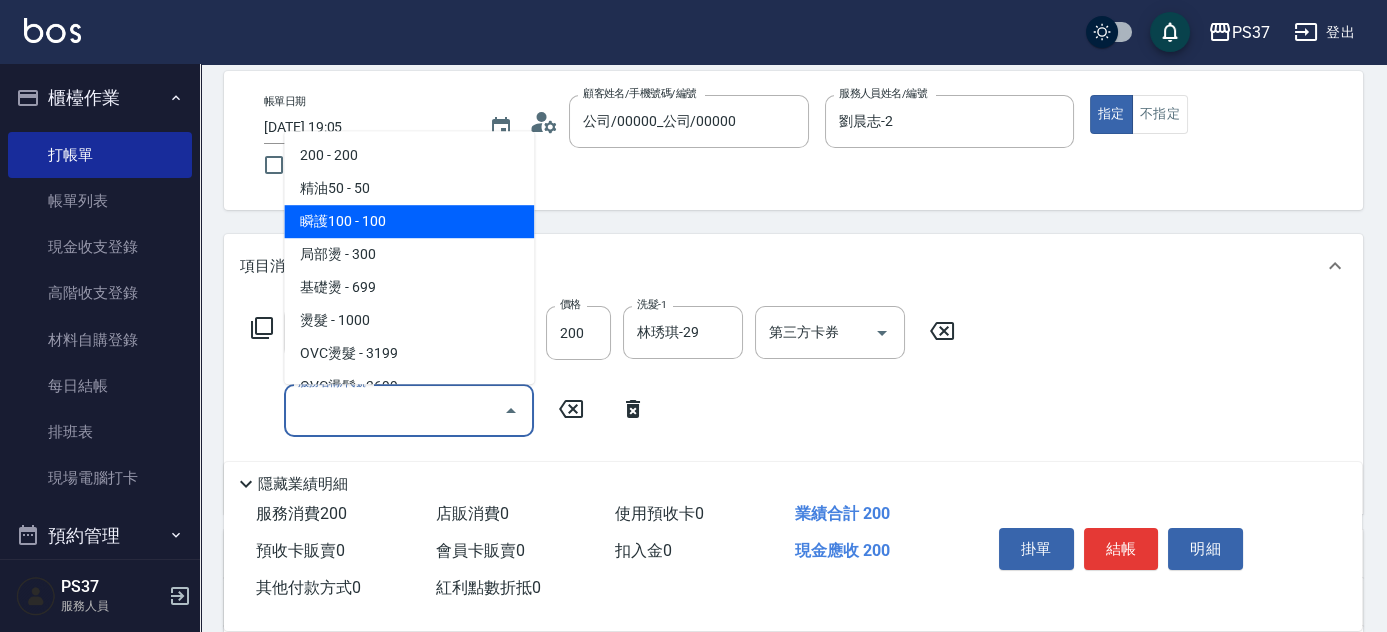 click on "瞬護100 - 100" at bounding box center (409, 221) 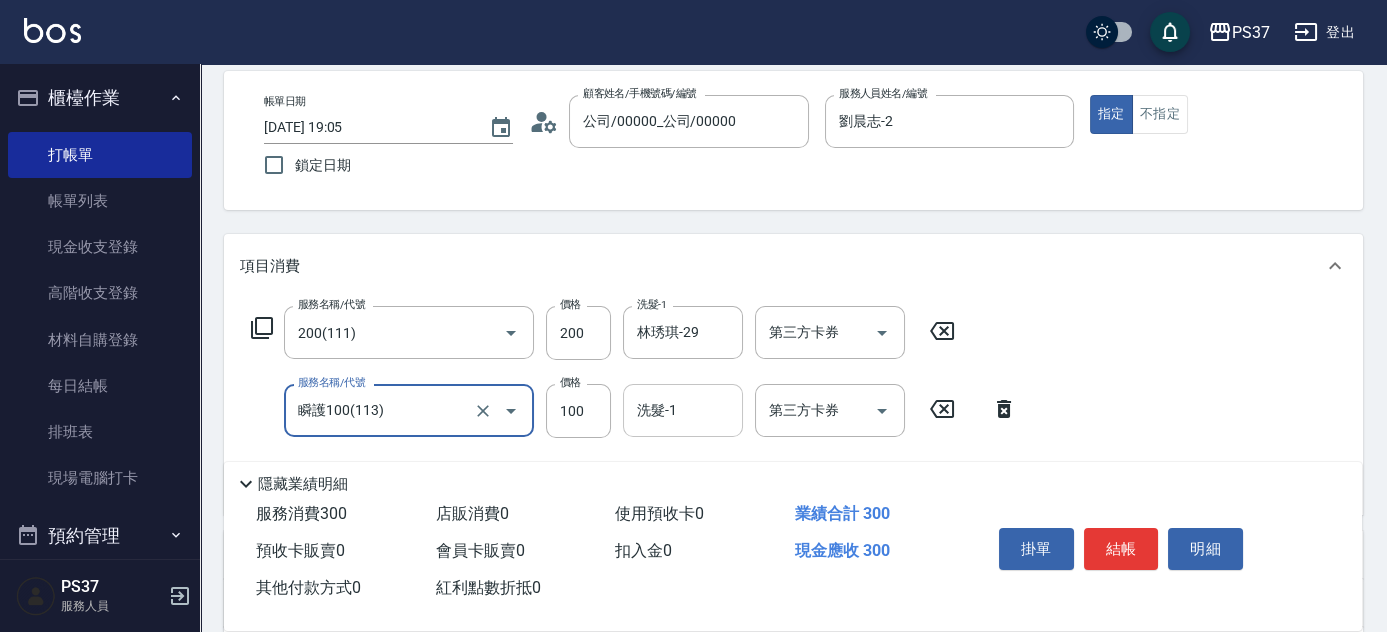 click on "洗髮-1" at bounding box center [683, 410] 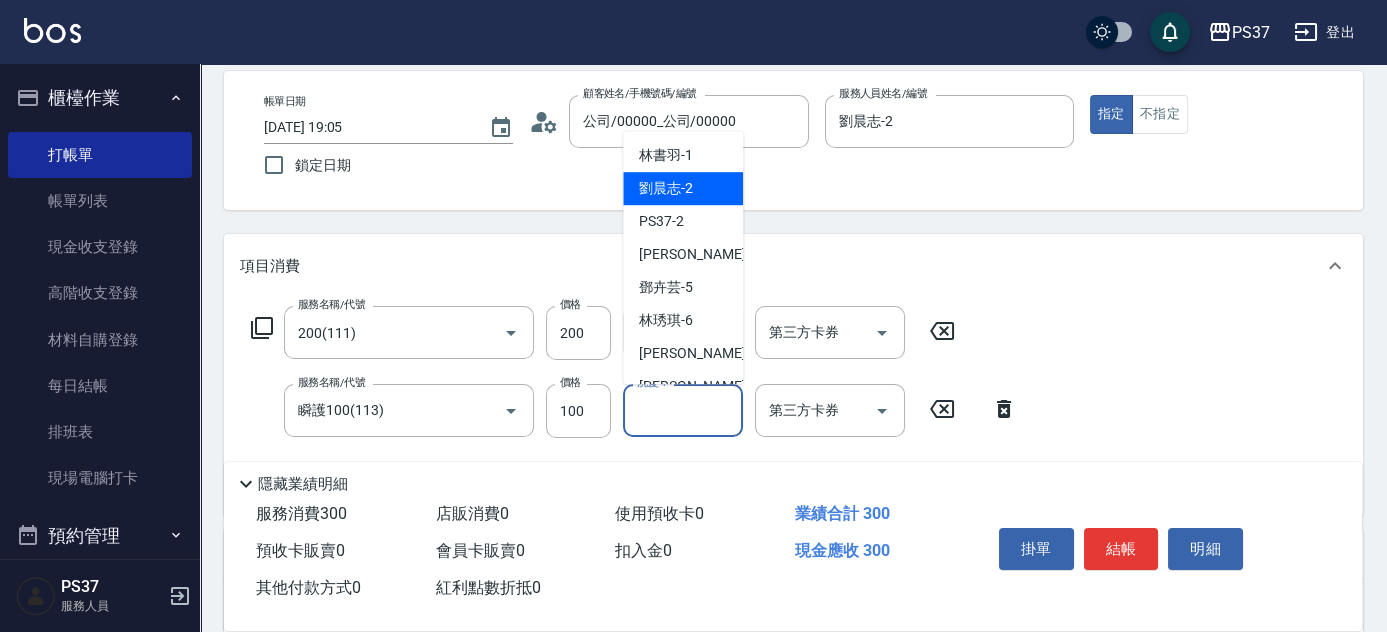 click on "劉晨志 -2" at bounding box center [666, 188] 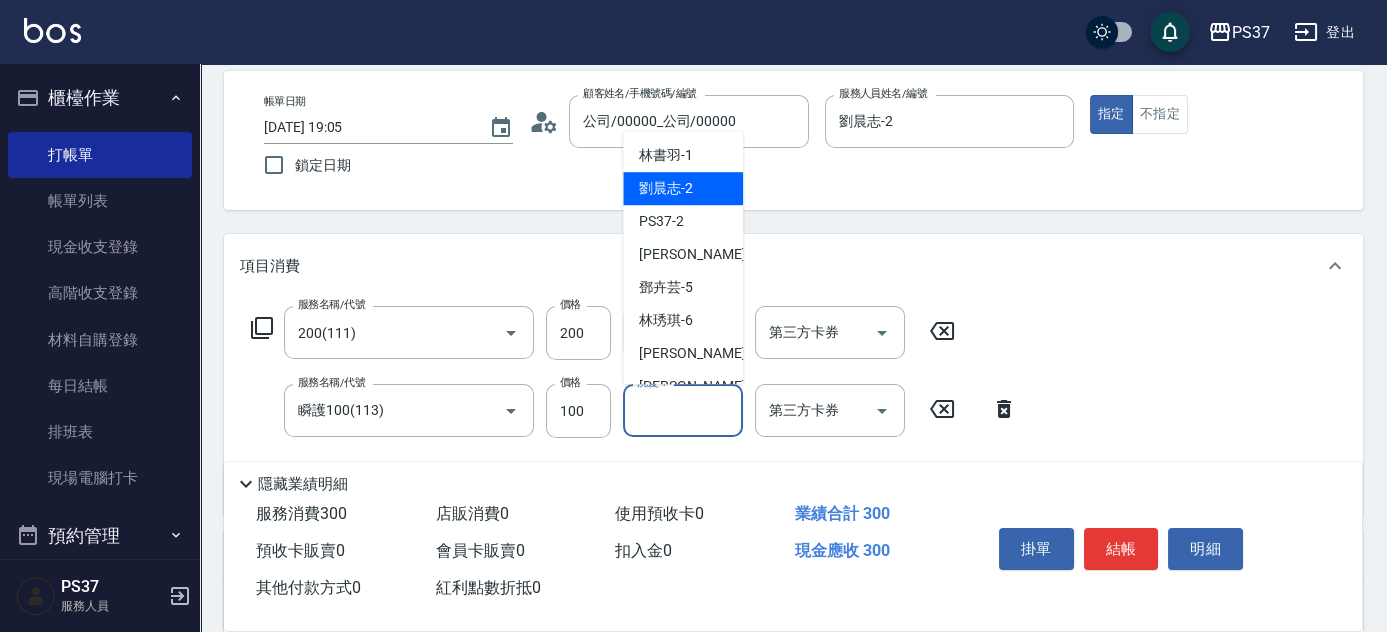 type on "劉晨志-2" 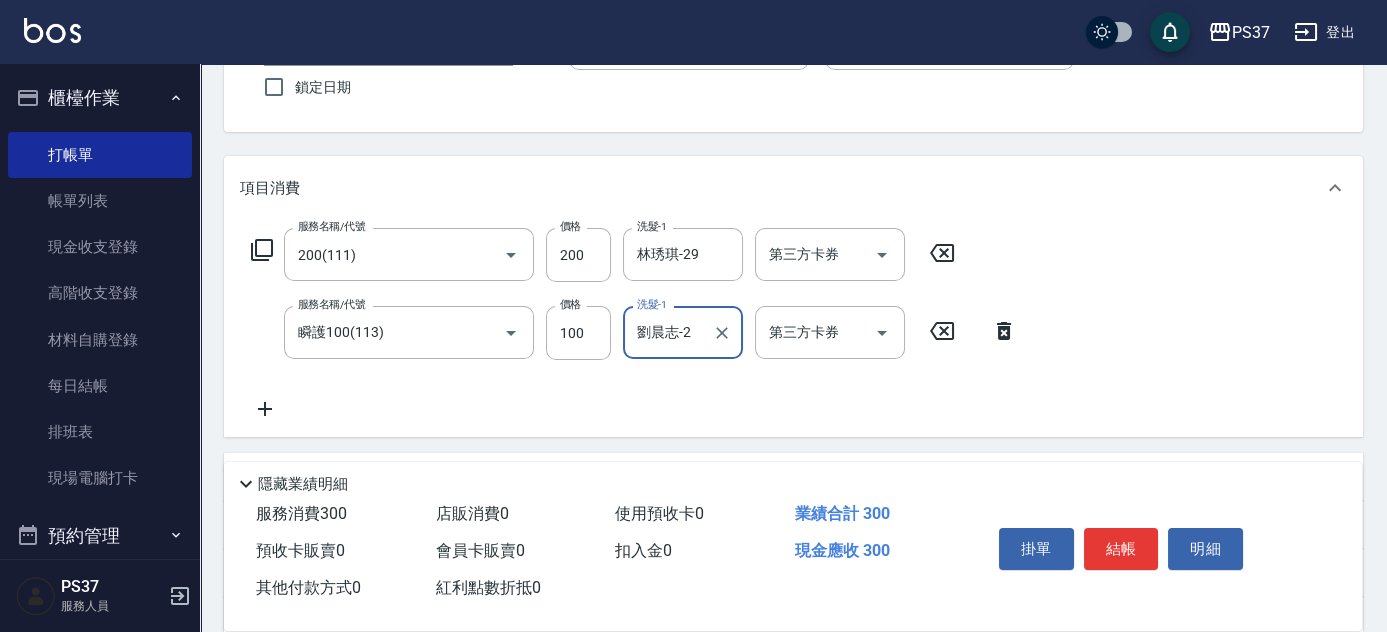 scroll, scrollTop: 272, scrollLeft: 0, axis: vertical 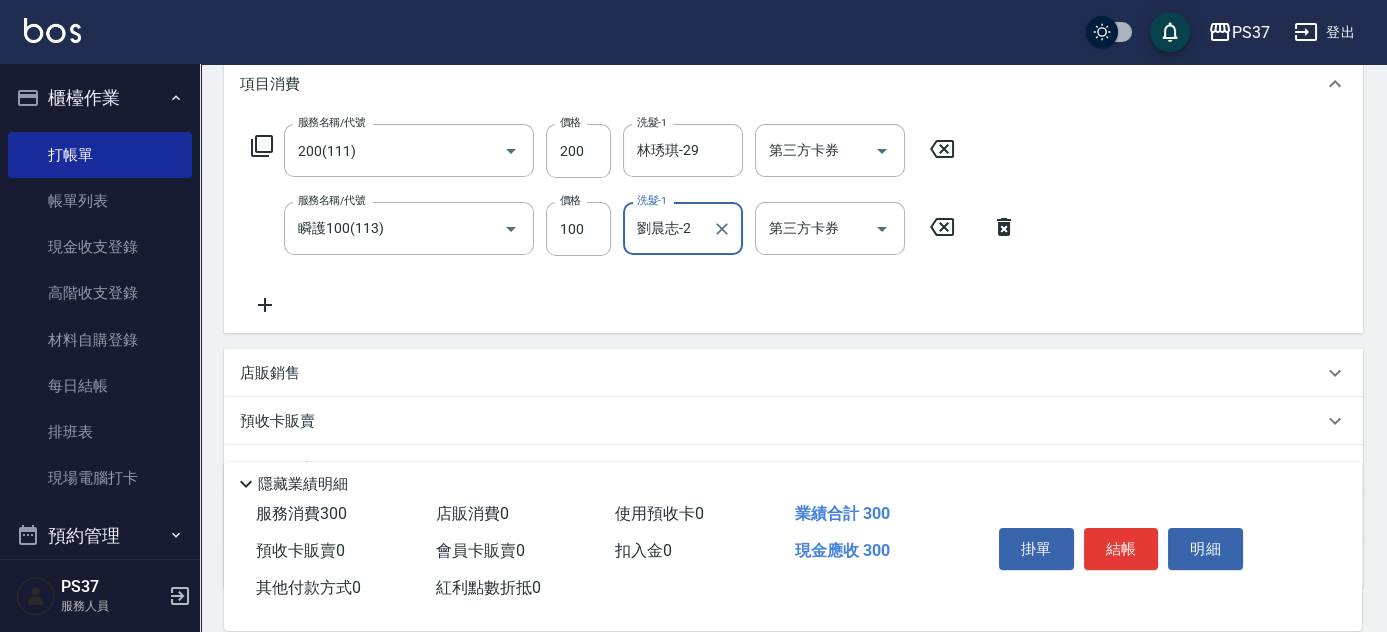 click 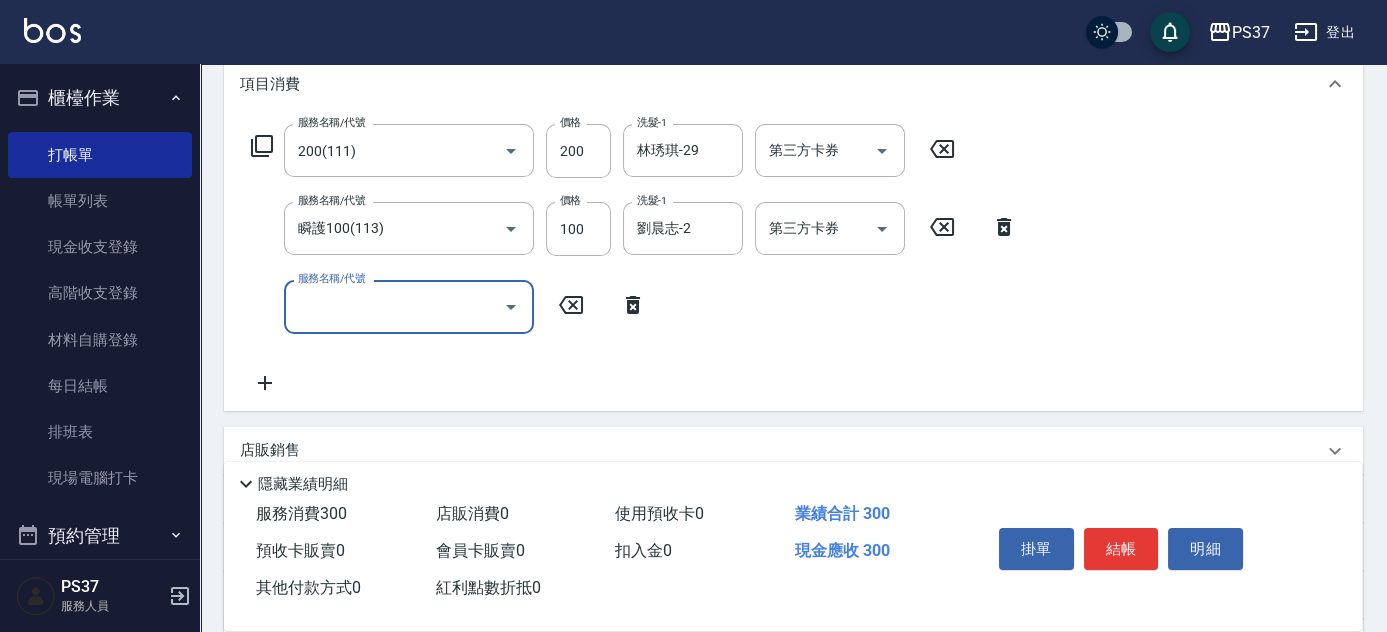 click on "服務名稱/代號" at bounding box center (394, 306) 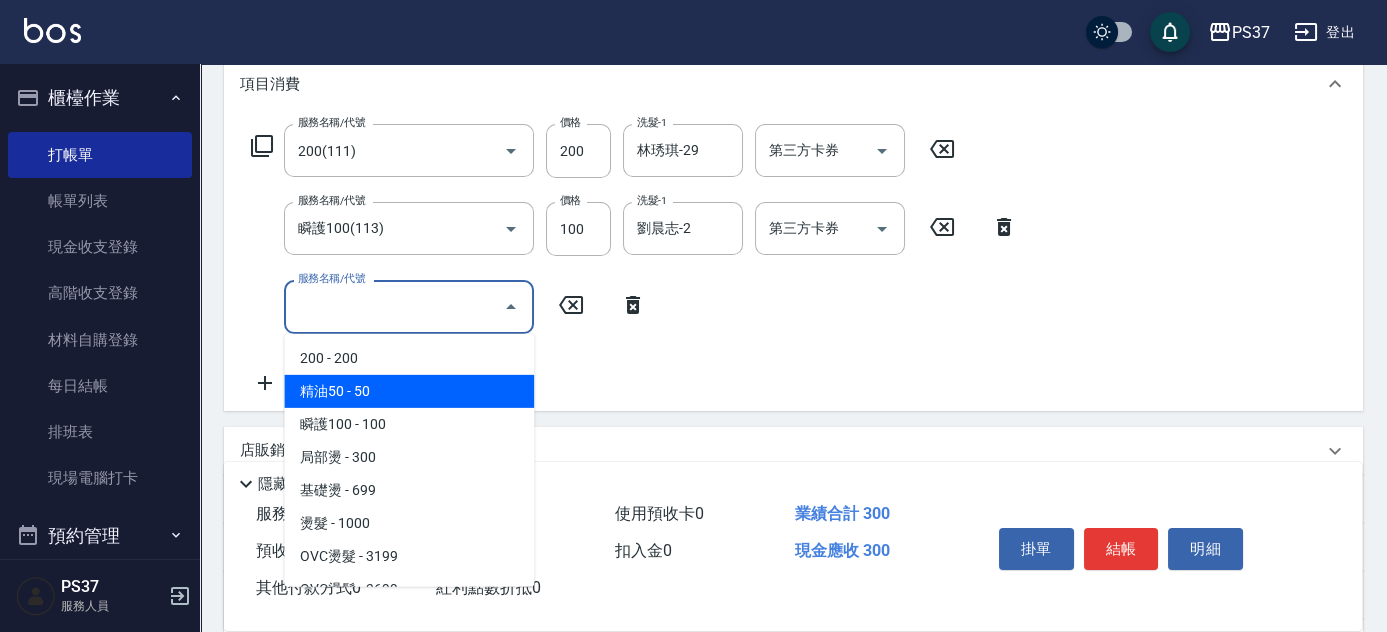 click on "精油50 - 50" at bounding box center [409, 391] 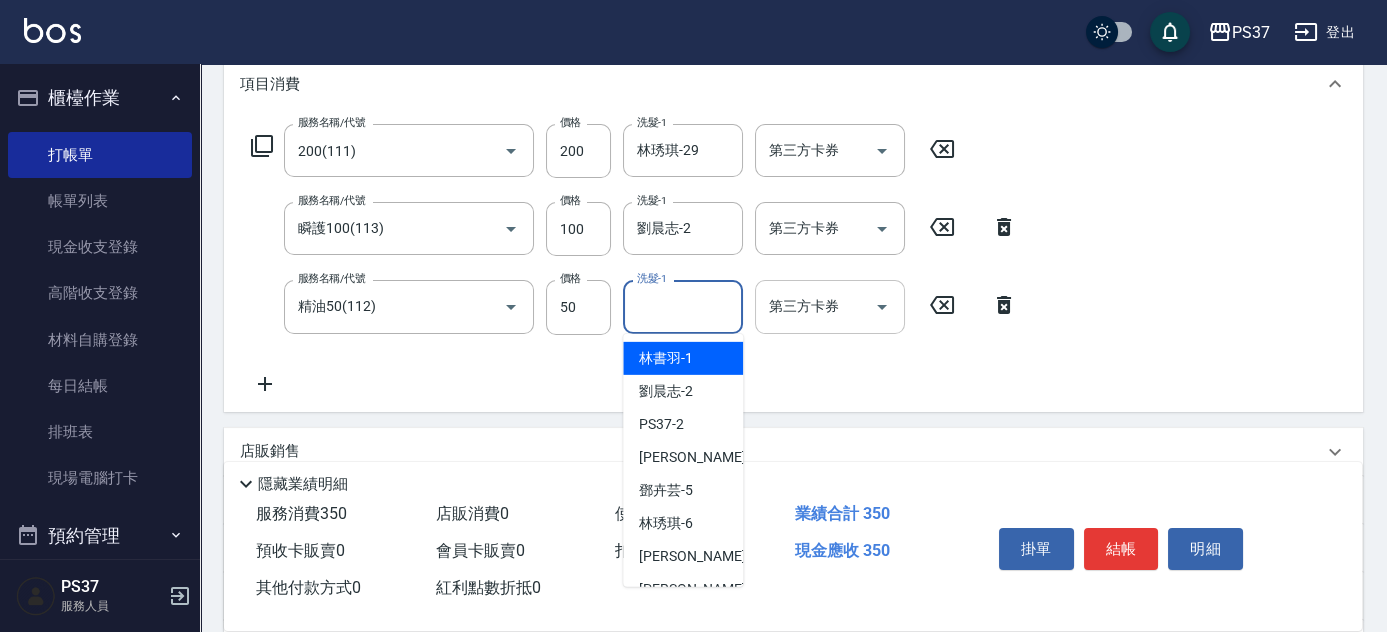 drag, startPoint x: 722, startPoint y: 295, endPoint x: 672, endPoint y: 348, distance: 72.862885 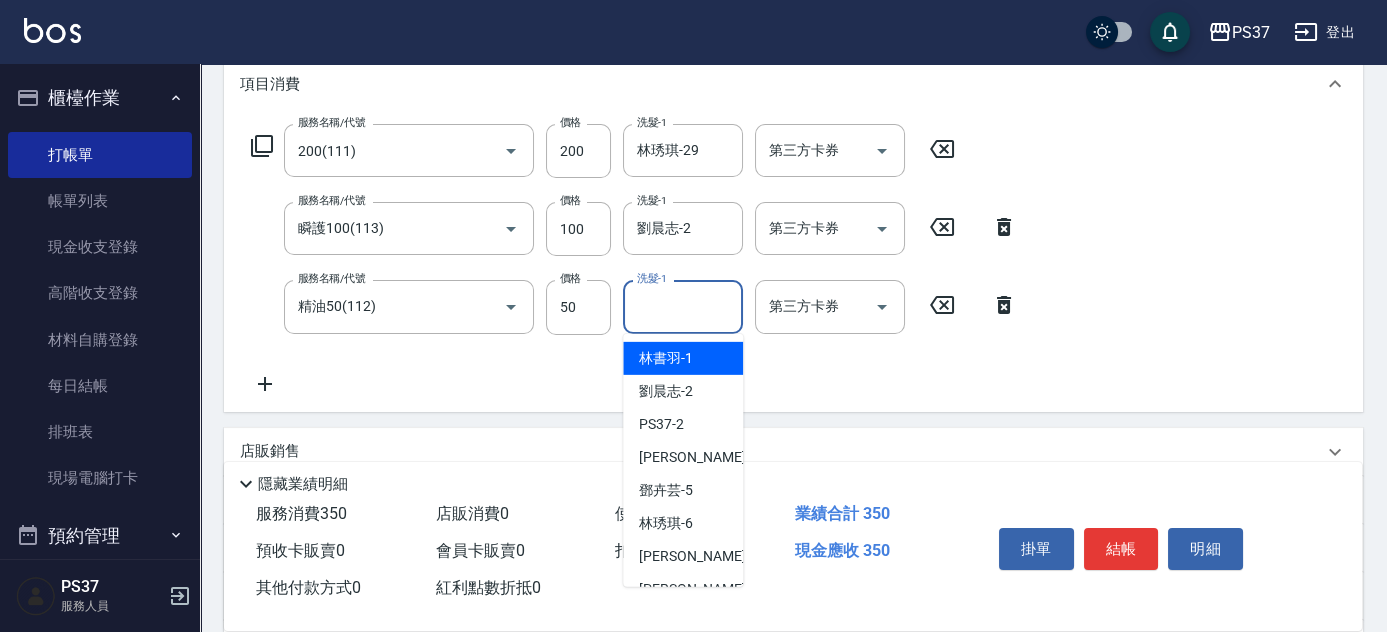 click on "洗髮-1 洗髮-1" at bounding box center (683, 306) 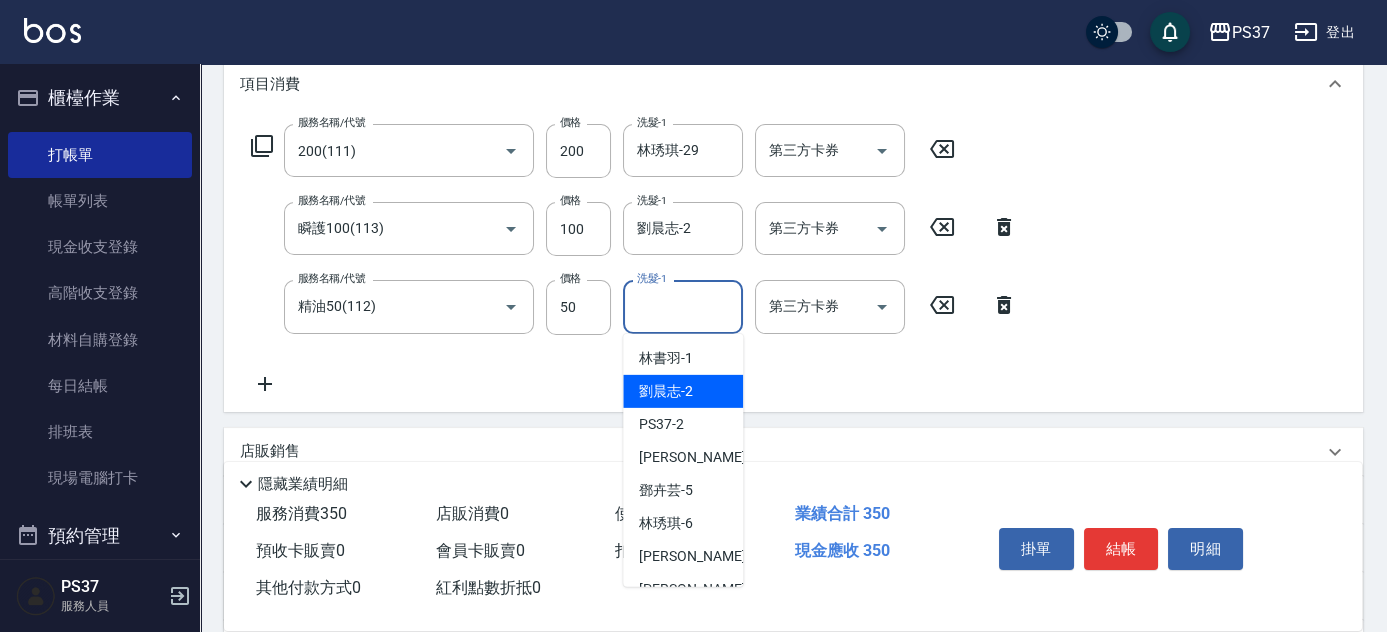 click on "劉晨志 -2" at bounding box center [666, 391] 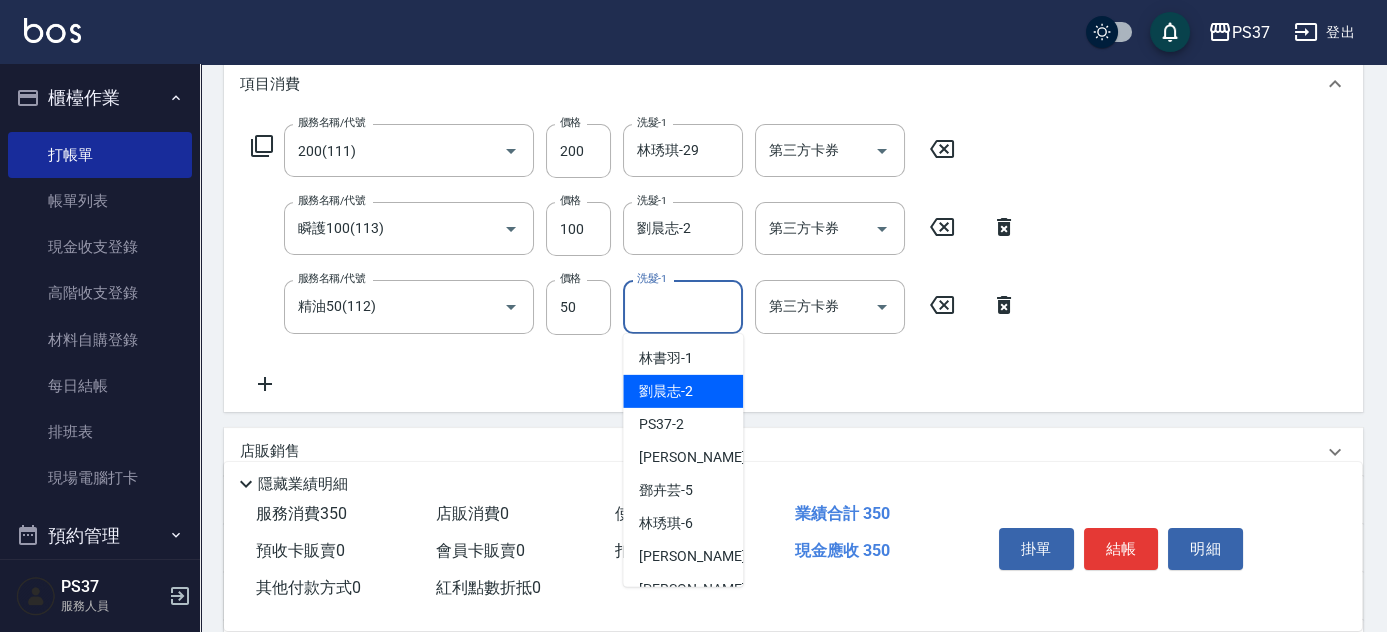 type on "劉晨志-2" 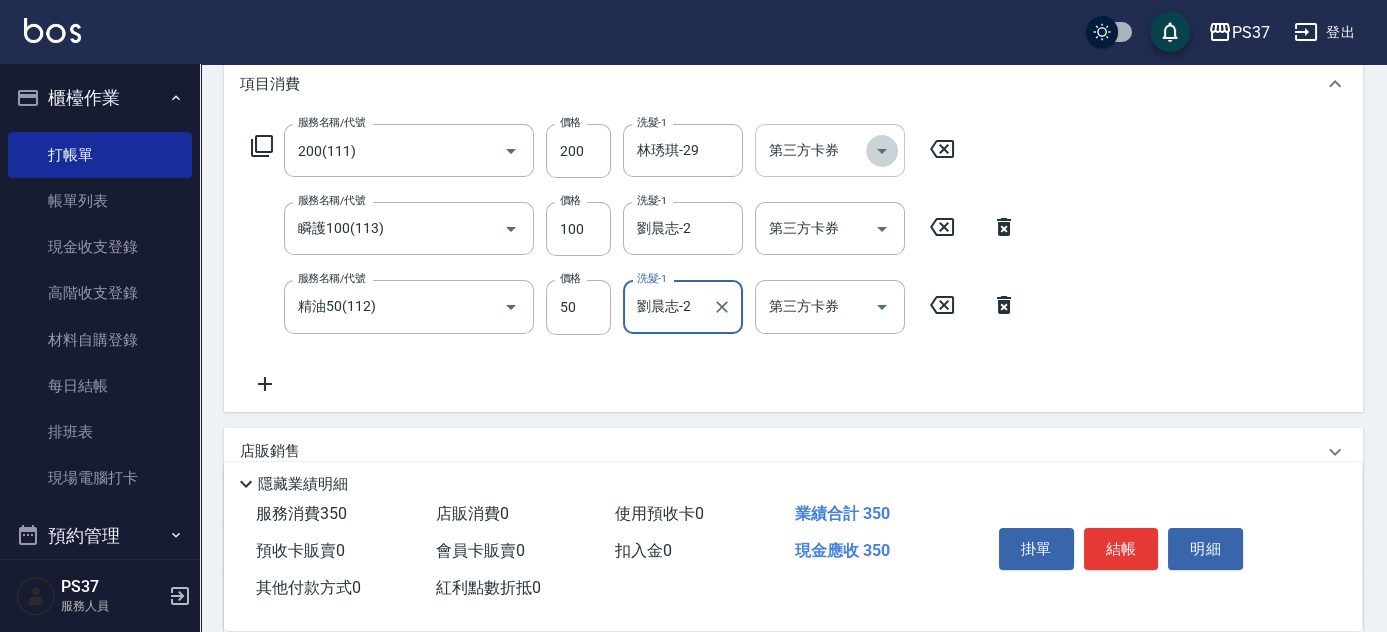 click 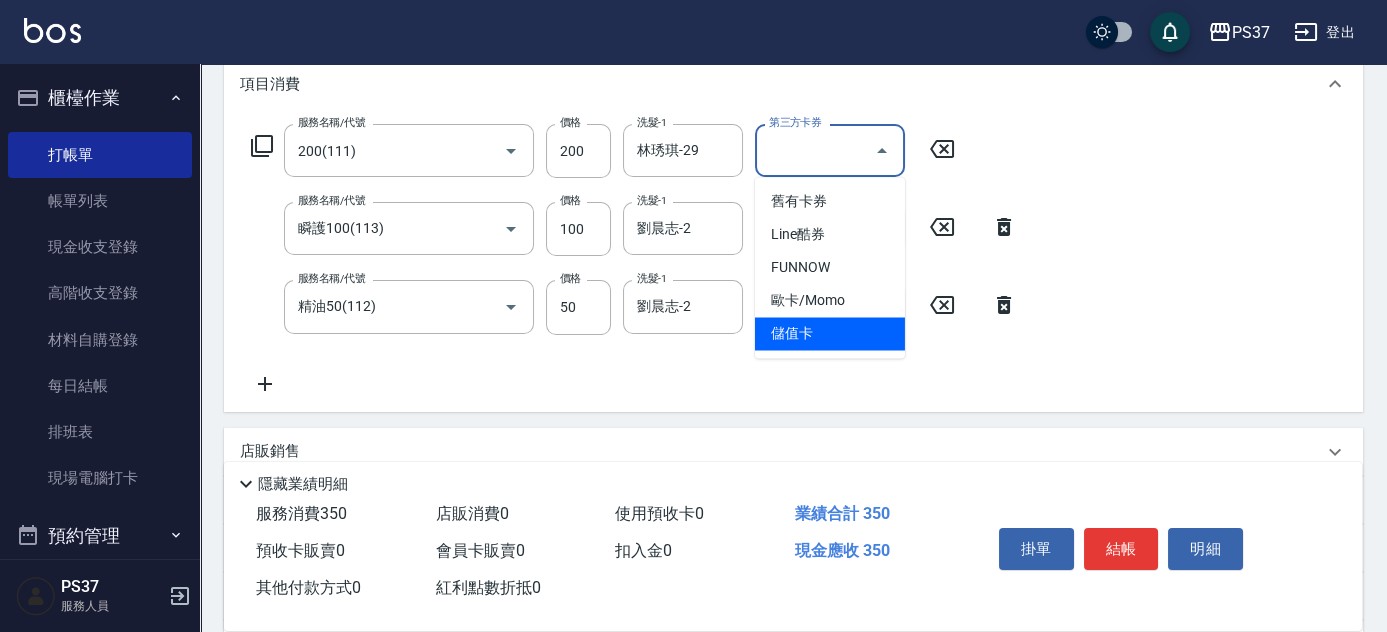 click on "儲值卡" at bounding box center (830, 333) 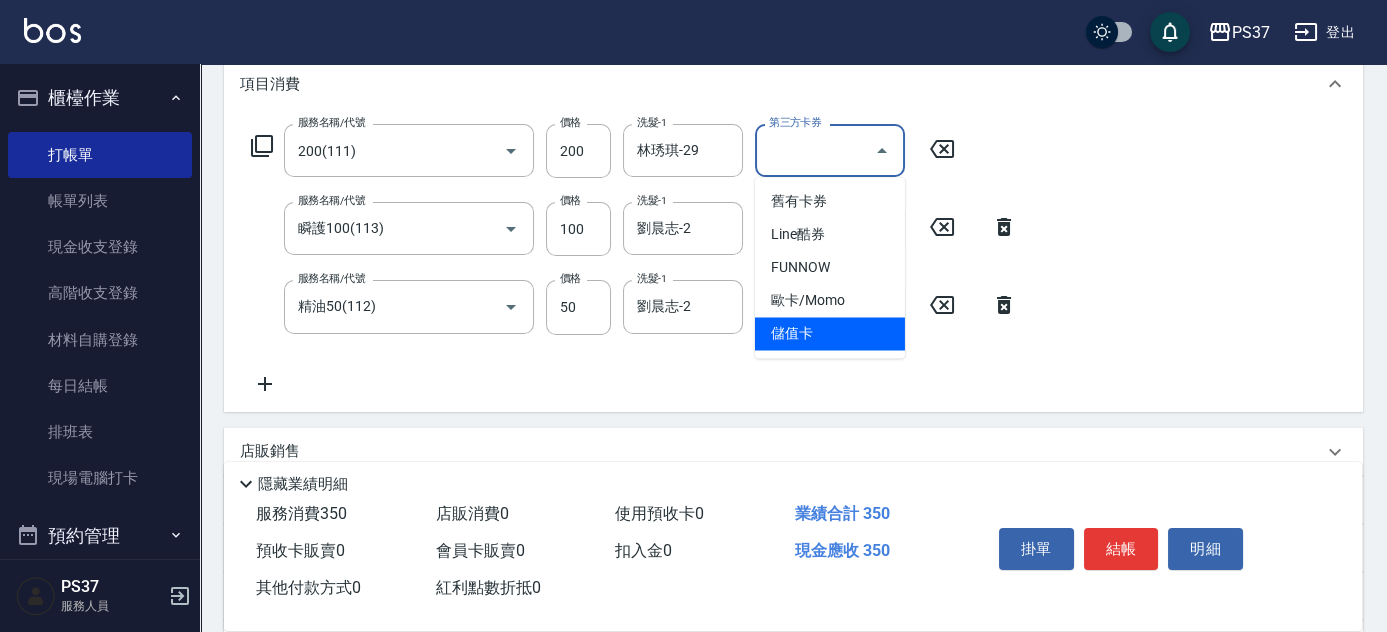 type on "儲值卡" 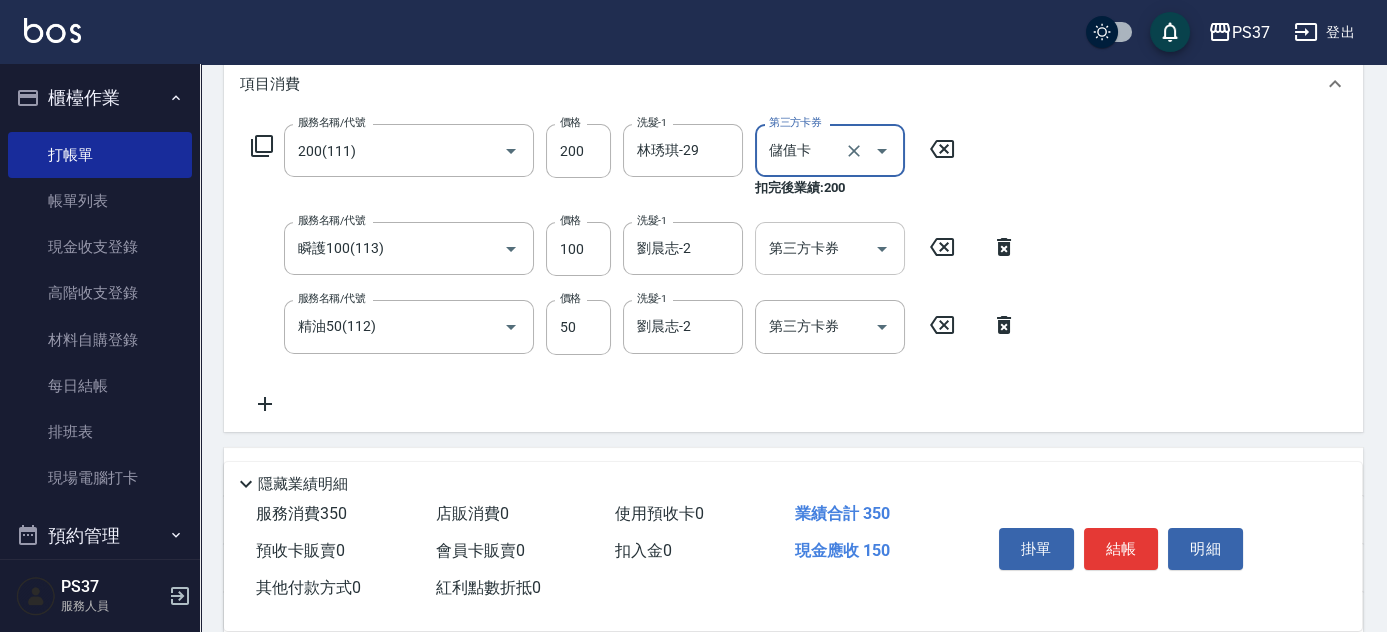 click 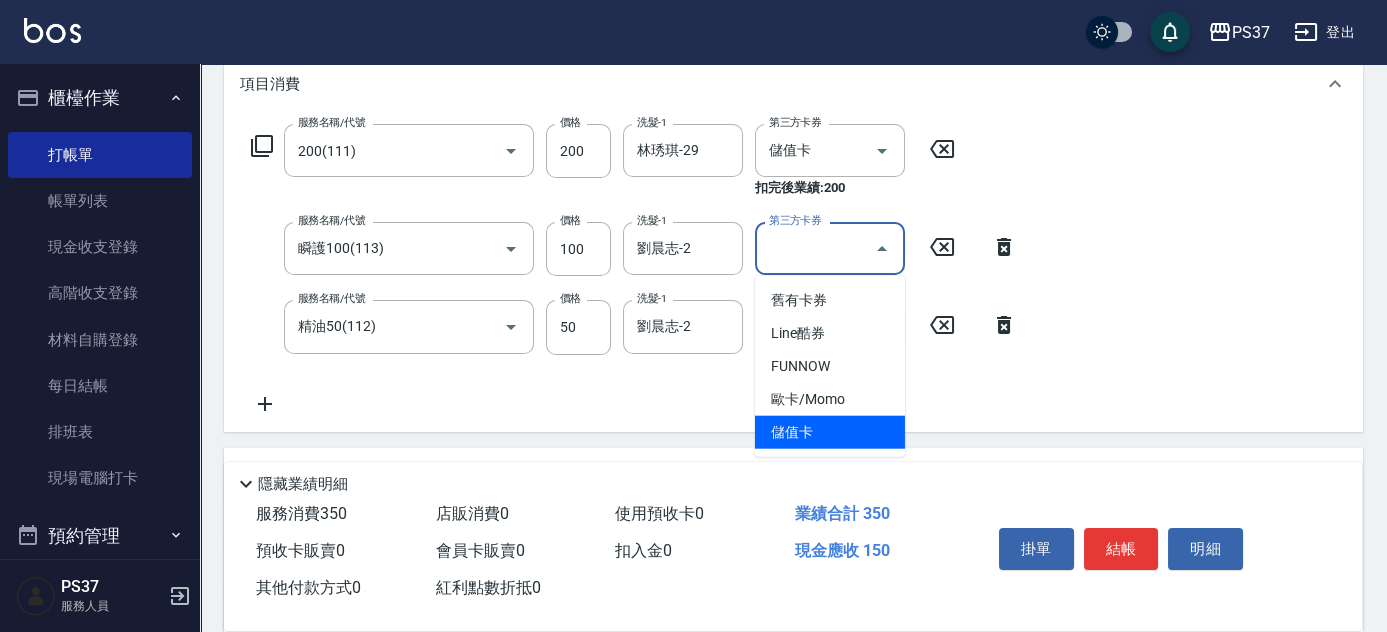click on "舊有卡券 Line酷券 FUNNOW 歐卡/Momo 儲值卡" at bounding box center [830, 366] 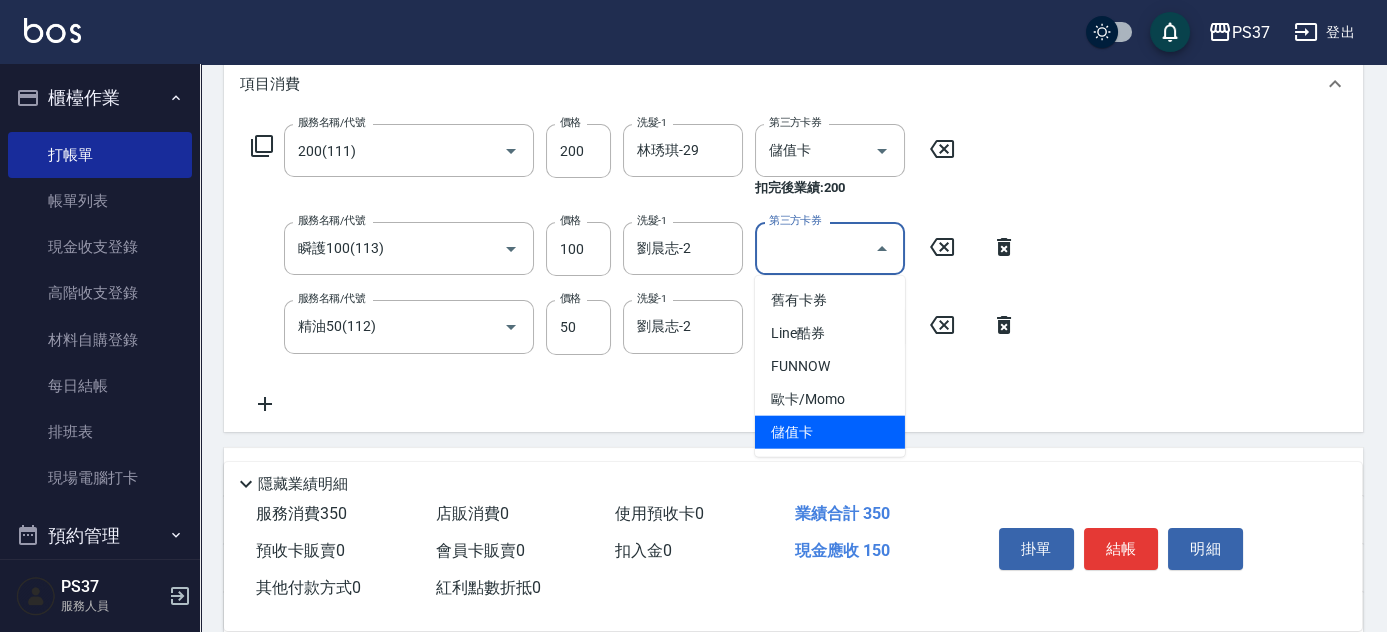 click on "儲值卡" at bounding box center (830, 432) 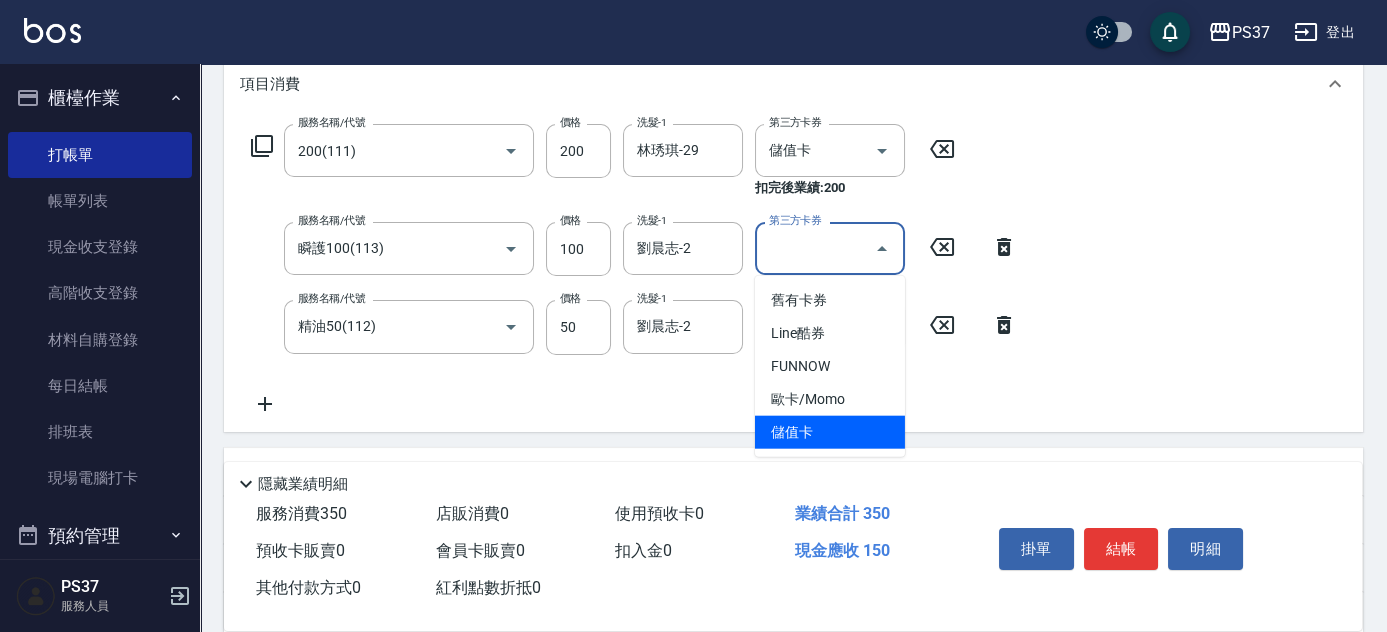 type on "儲值卡" 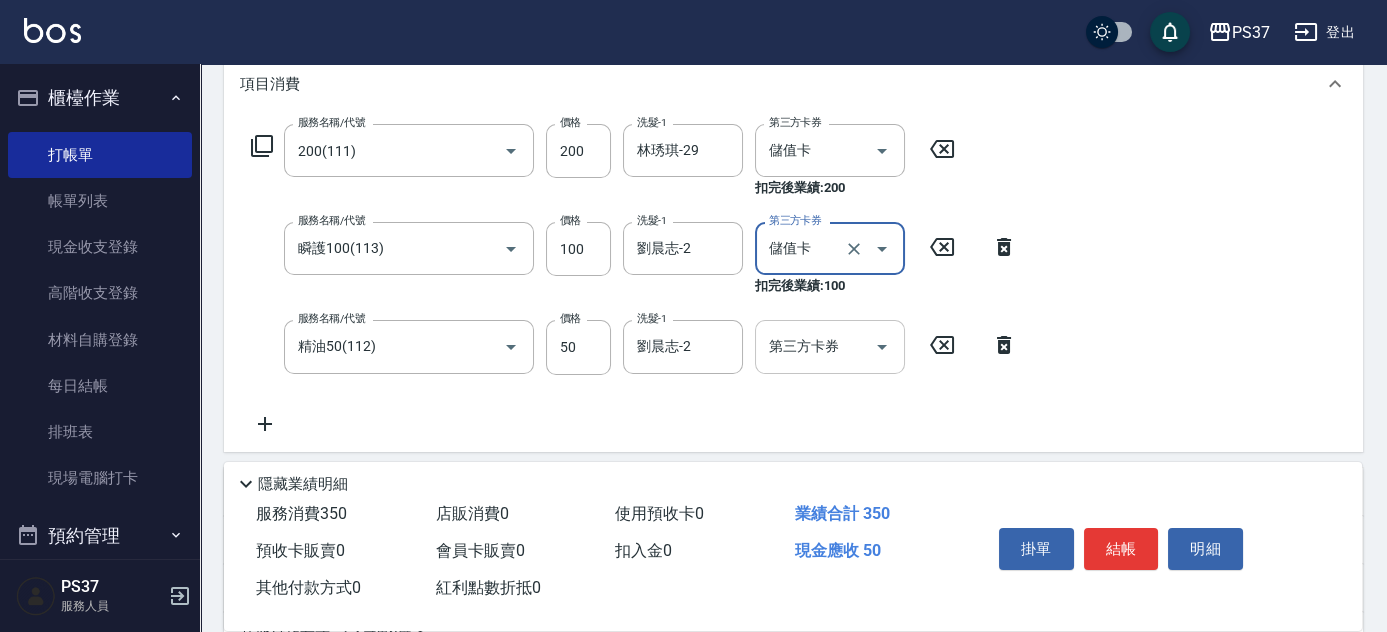 click at bounding box center (881, 346) 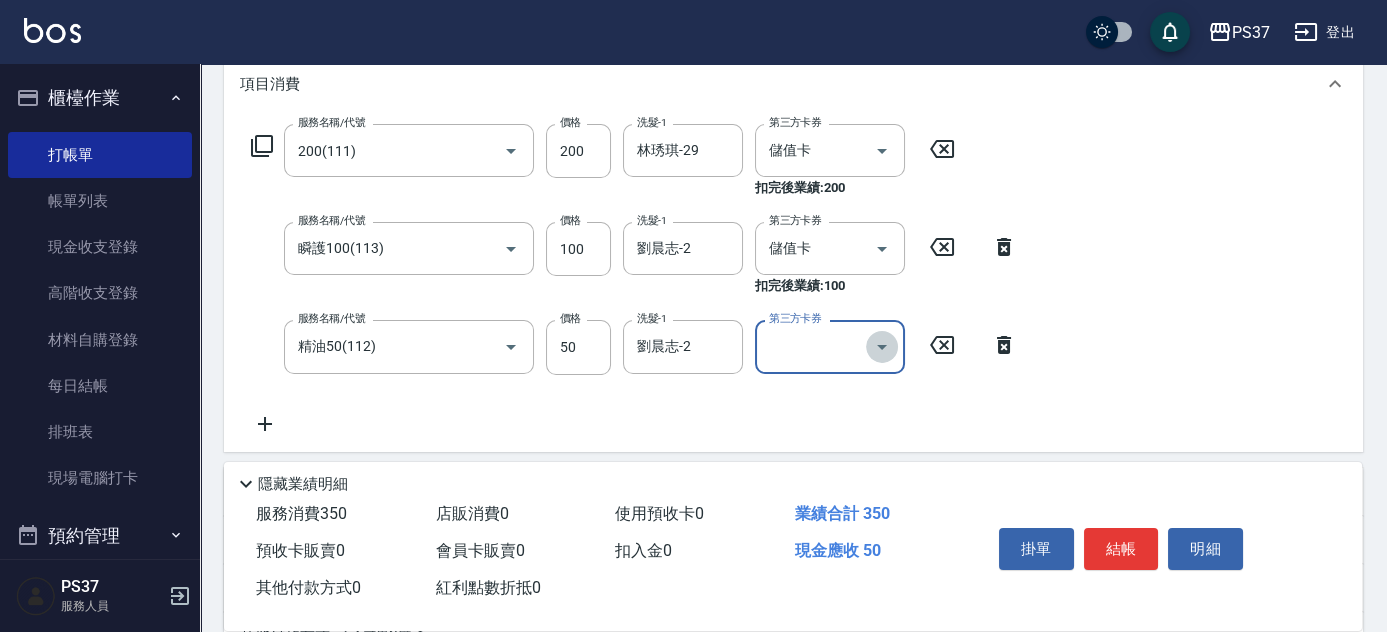 click 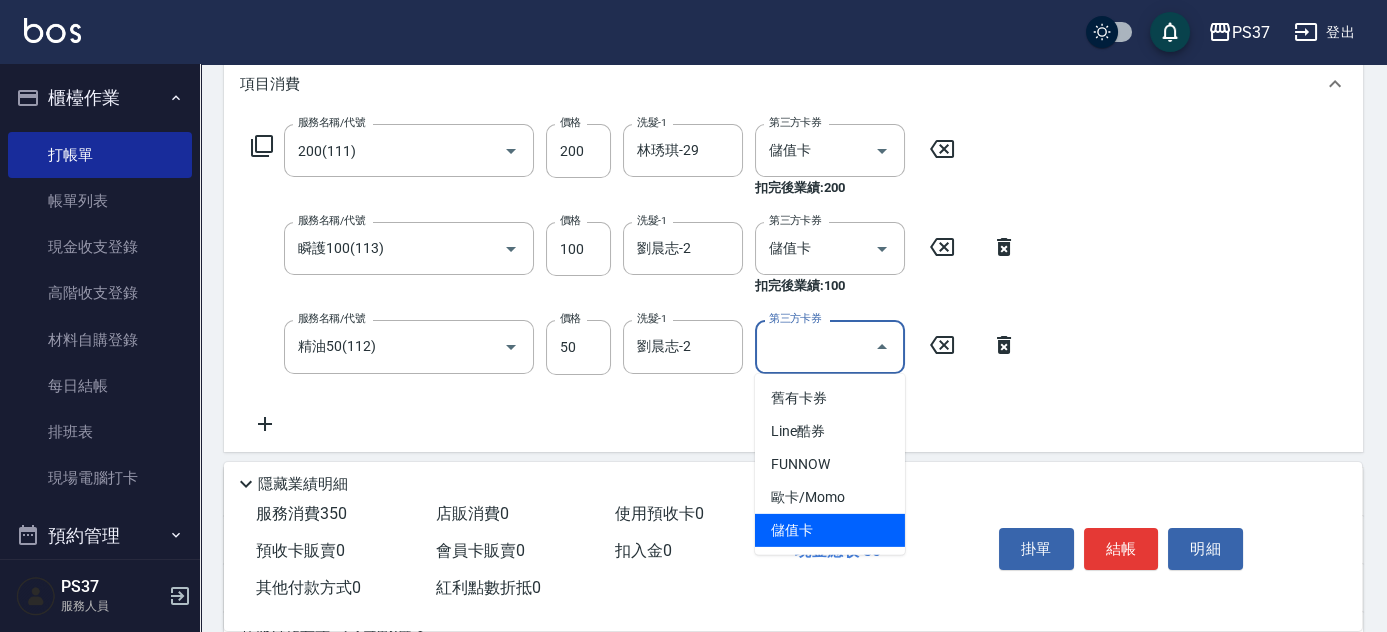 click on "儲值卡" at bounding box center (830, 530) 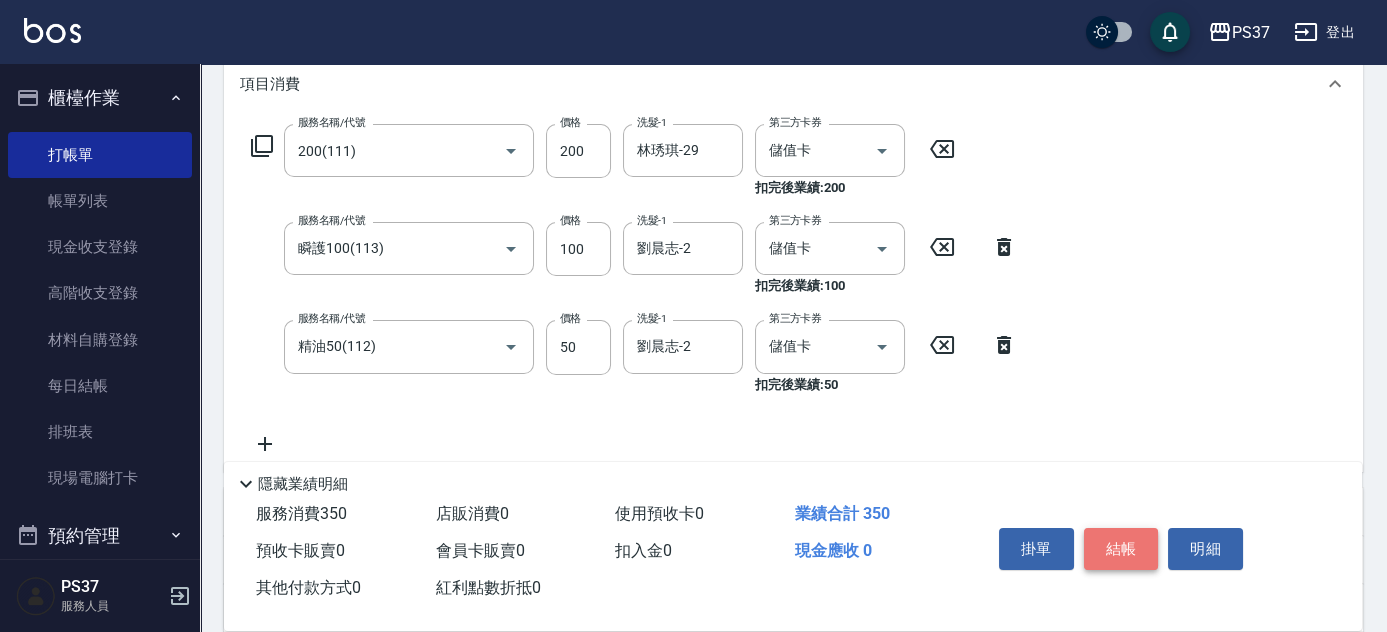 click on "結帳" at bounding box center (1121, 549) 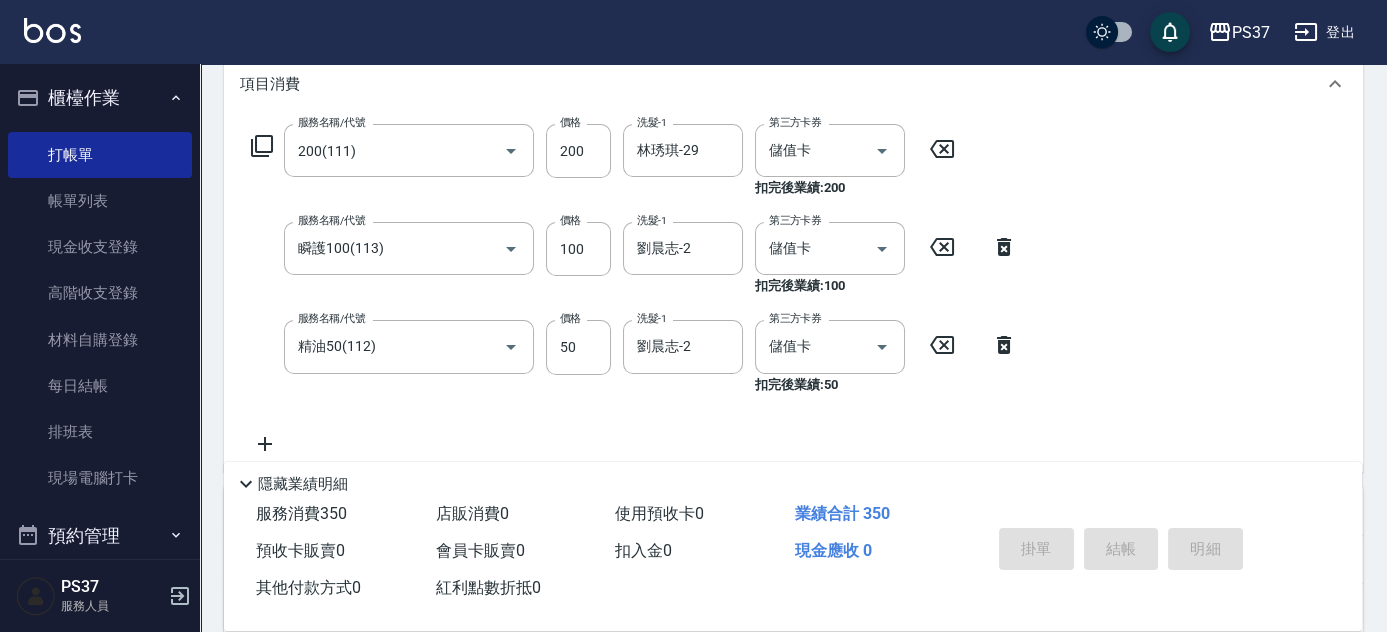 type 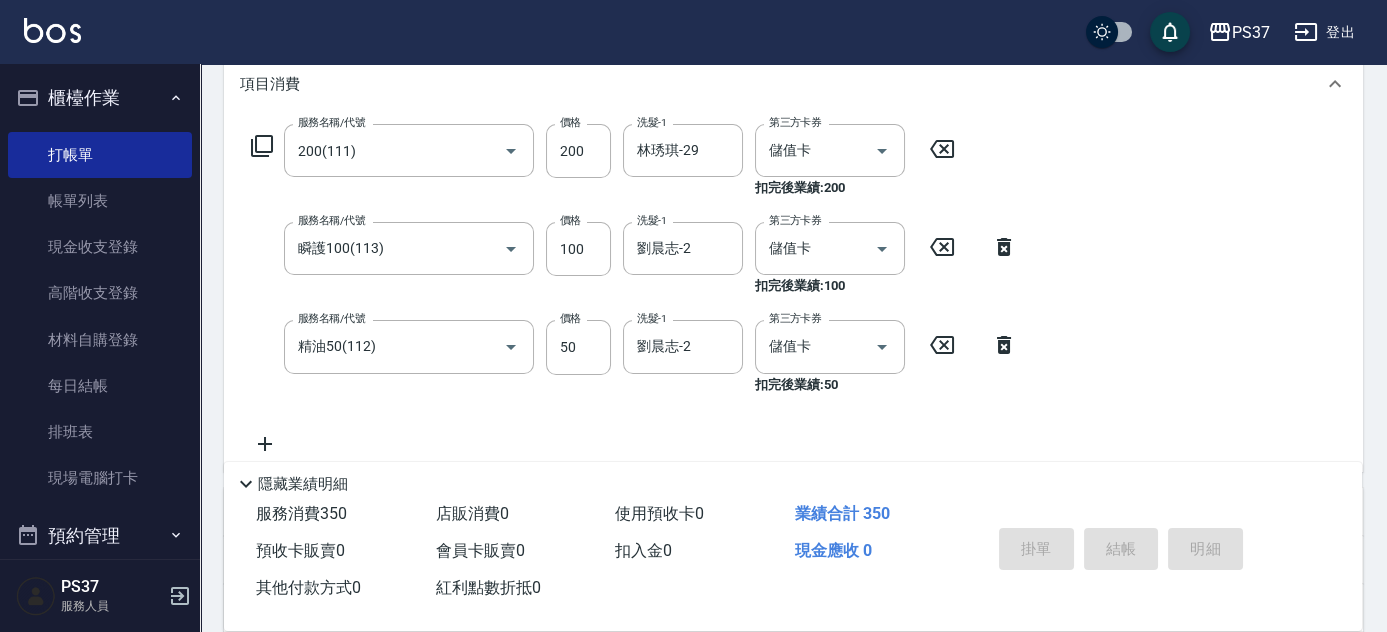 type 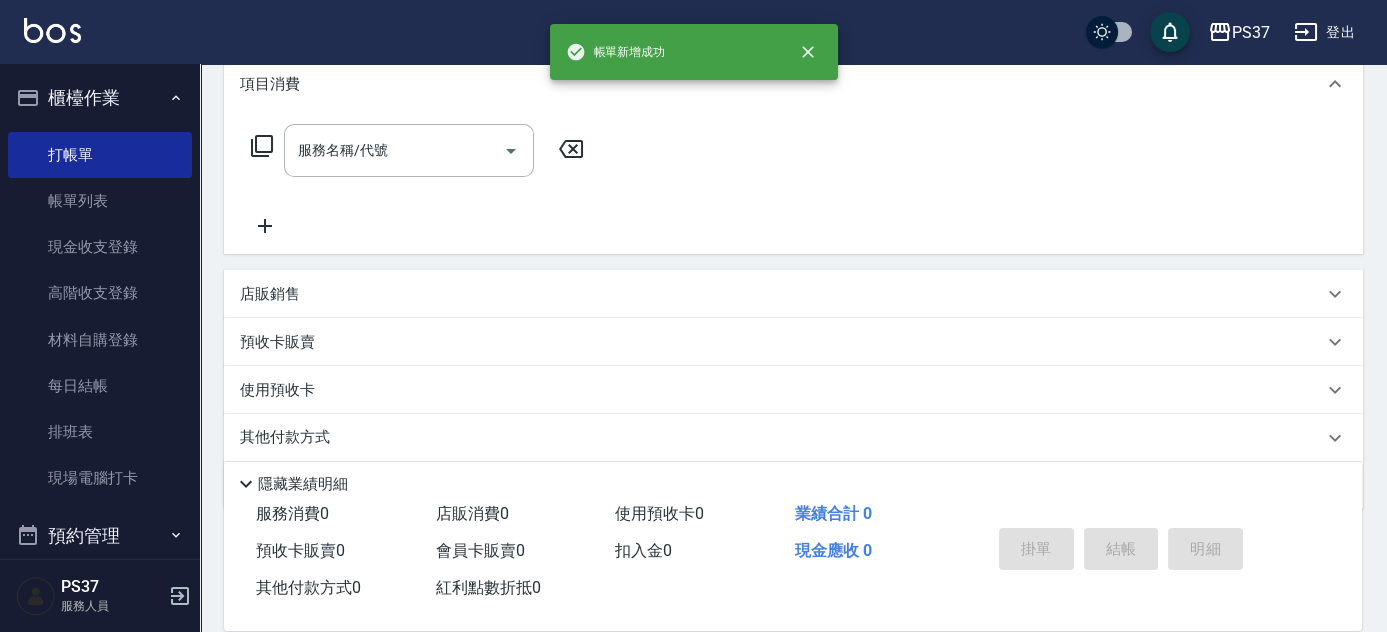 scroll, scrollTop: 0, scrollLeft: 0, axis: both 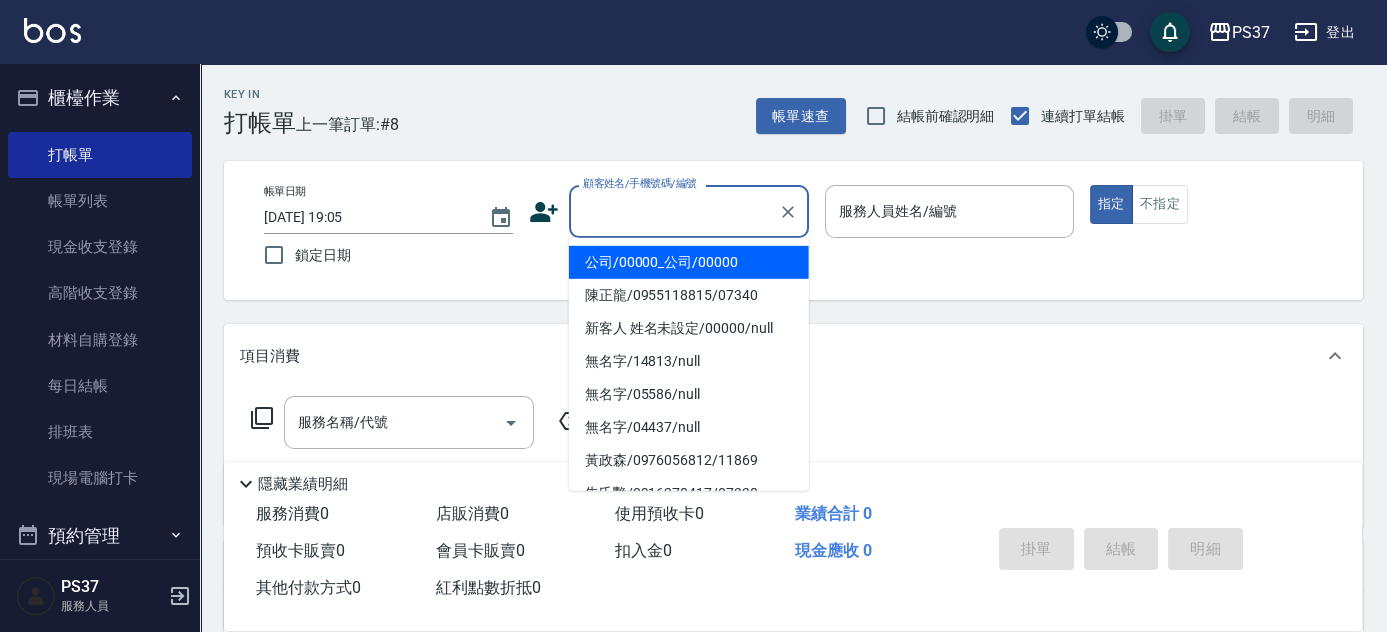 click on "顧客姓名/手機號碼/編號" at bounding box center [674, 211] 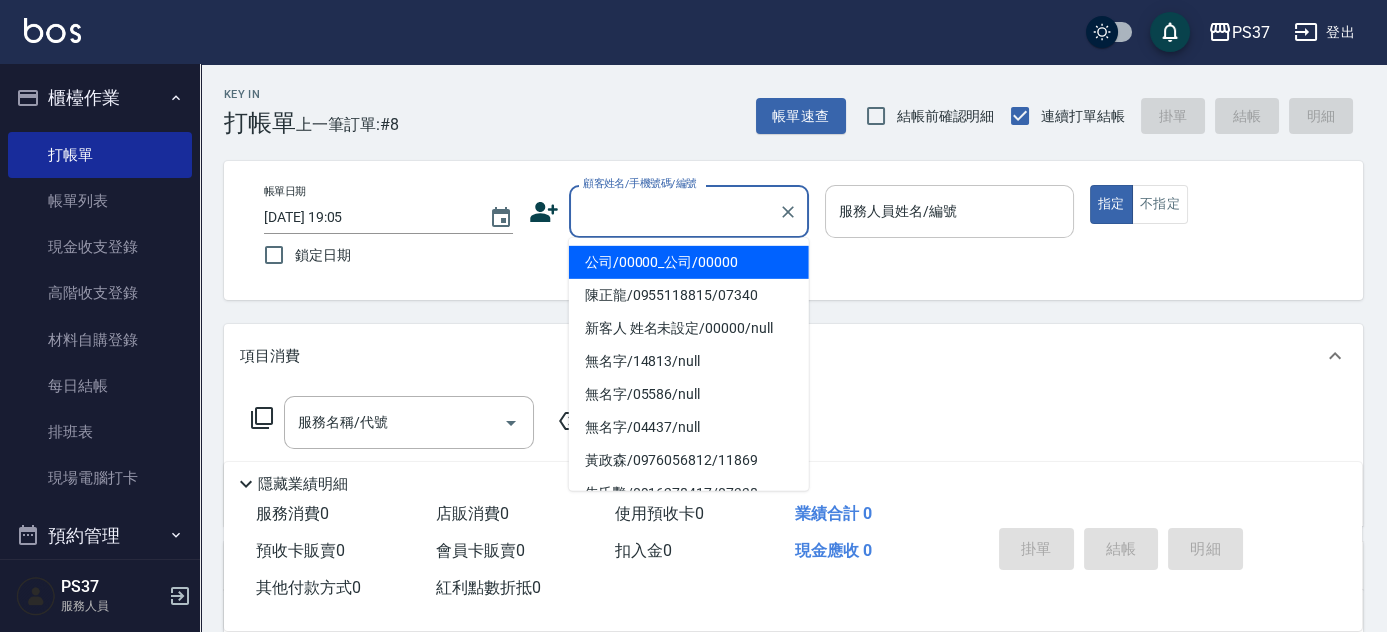 type on "公司/00000_公司/00000" 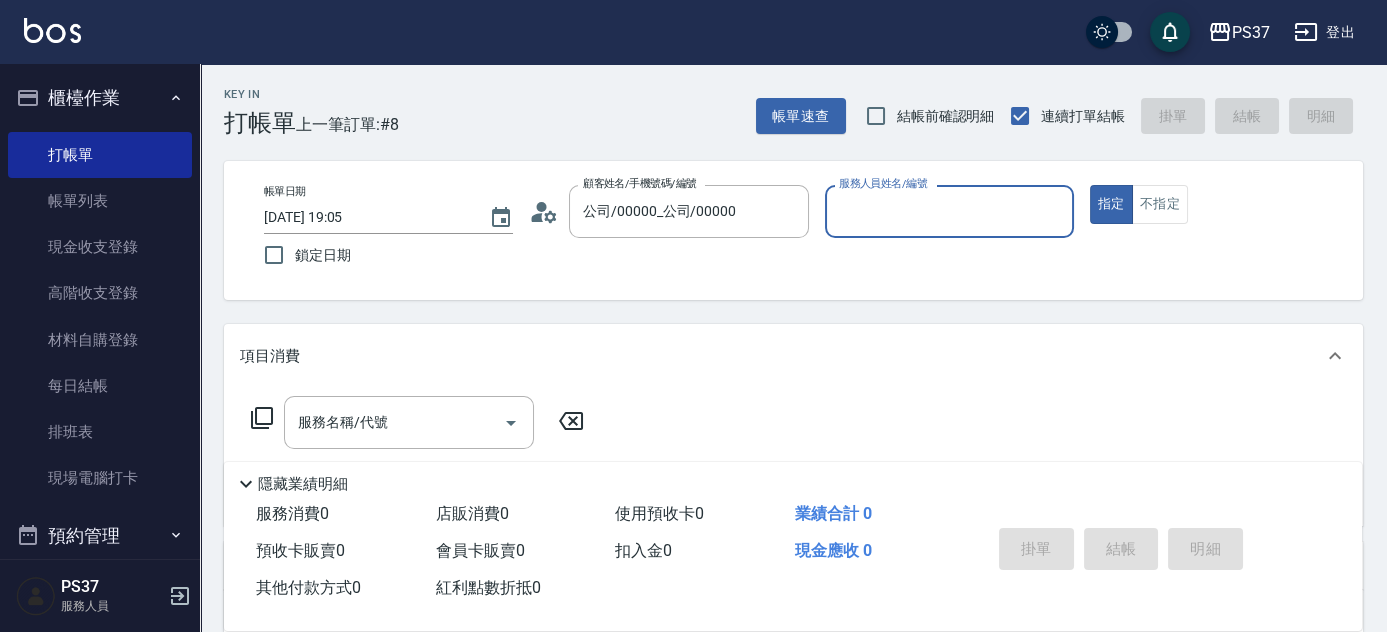 click on "服務人員姓名/編號" at bounding box center [949, 211] 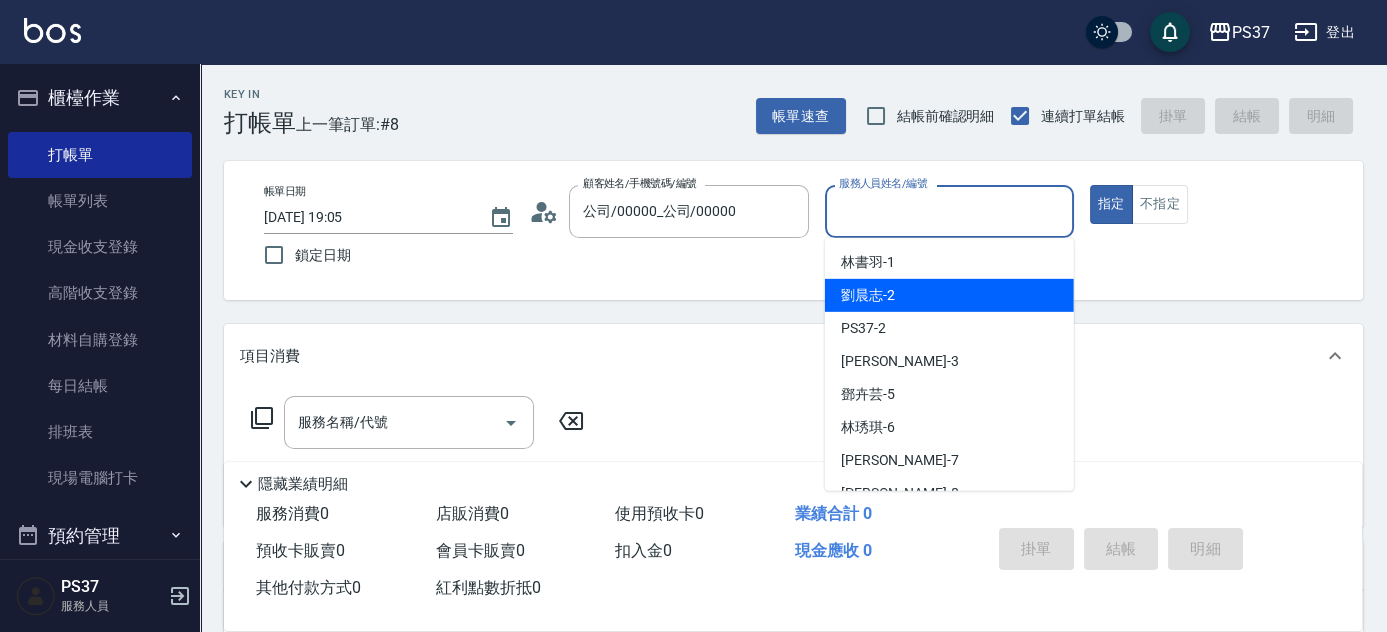 click on "劉晨志 -2" at bounding box center [949, 295] 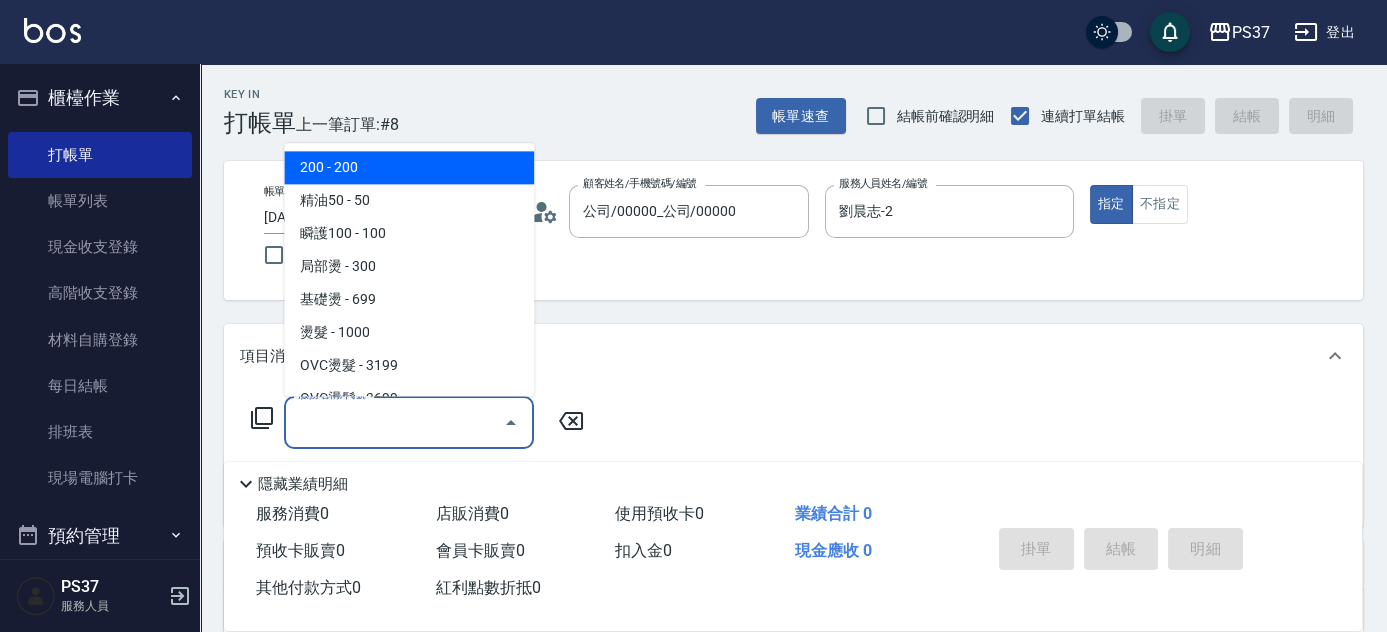 click on "服務名稱/代號" at bounding box center [394, 422] 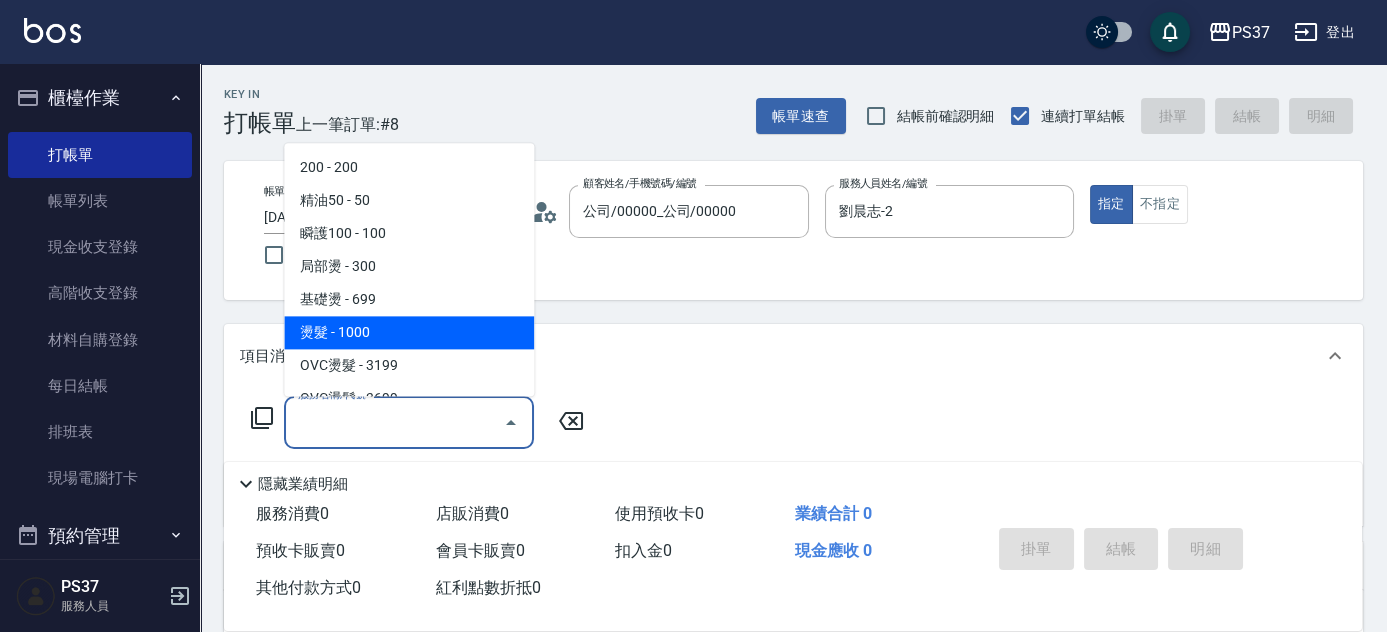 click on "燙髮 - 1000" at bounding box center [409, 333] 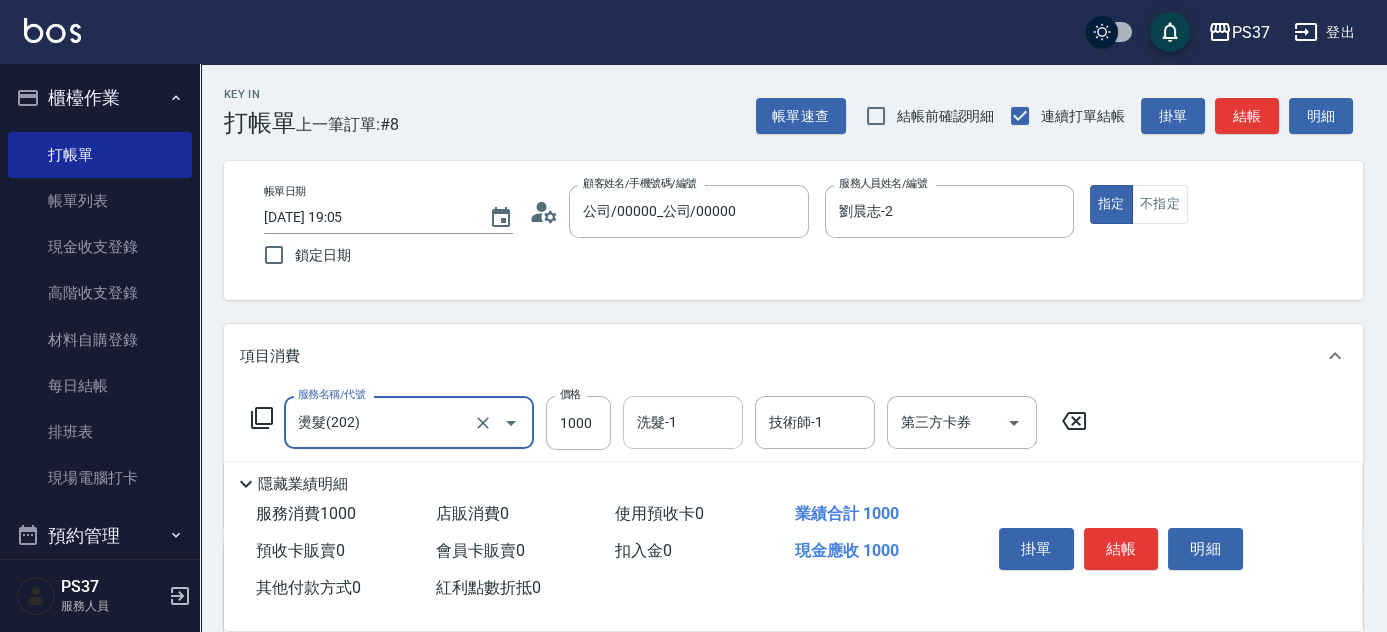 click on "洗髮-1" at bounding box center [683, 422] 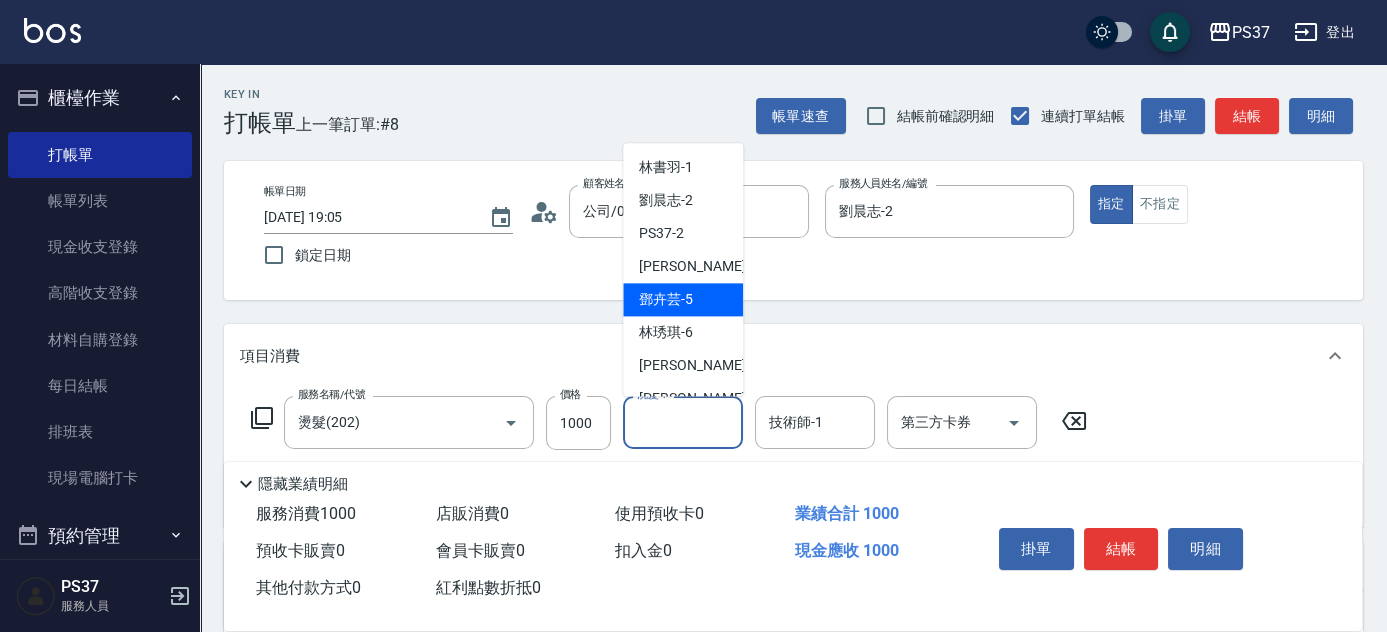 scroll, scrollTop: 323, scrollLeft: 0, axis: vertical 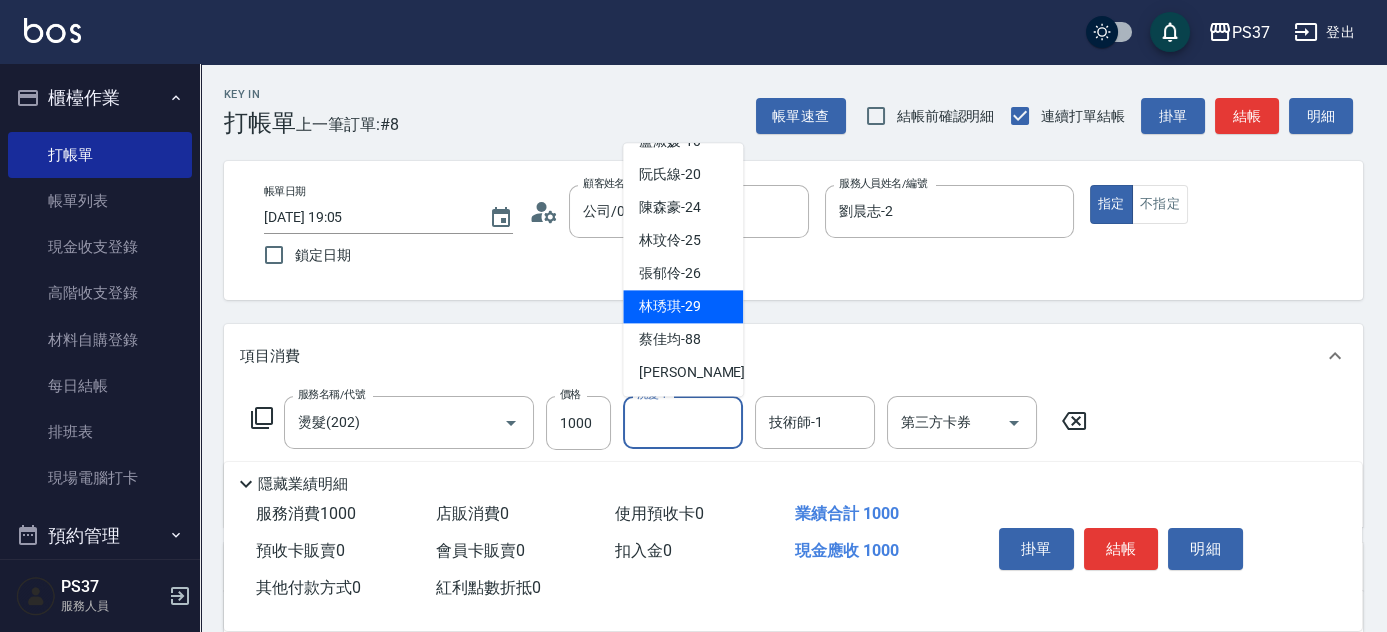 click on "林琇琪 -29" at bounding box center [670, 307] 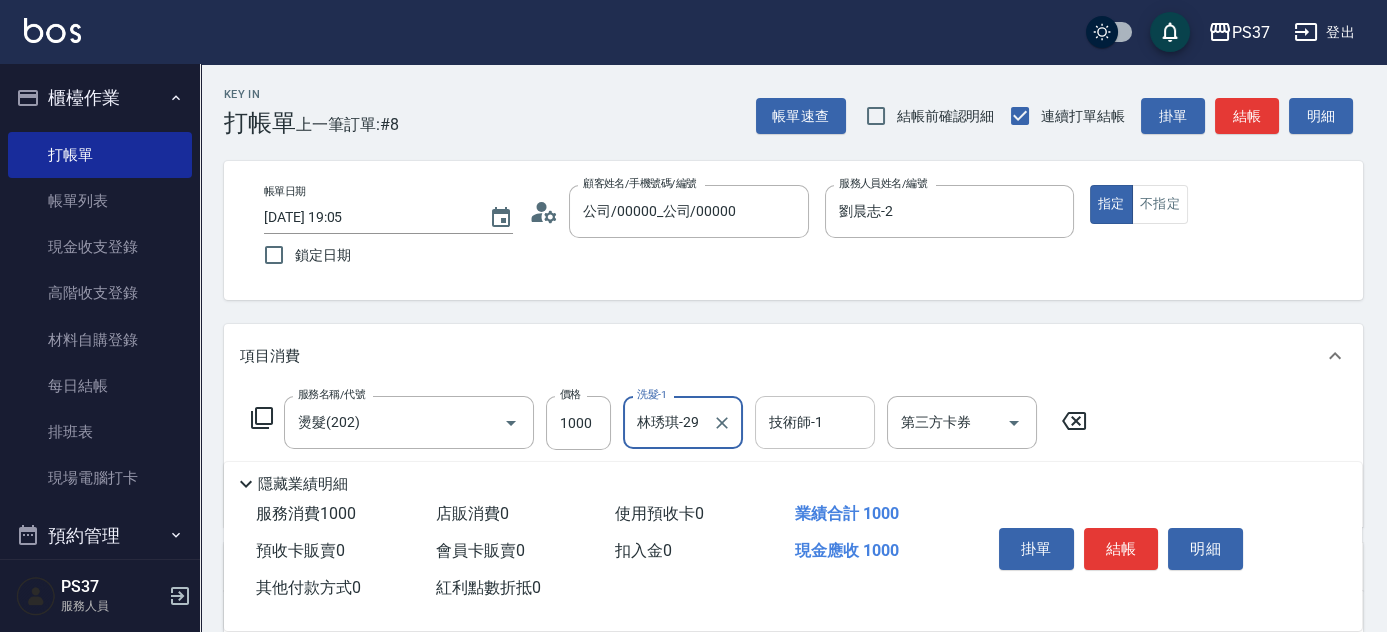click on "技術師-1 技術師-1" at bounding box center [815, 422] 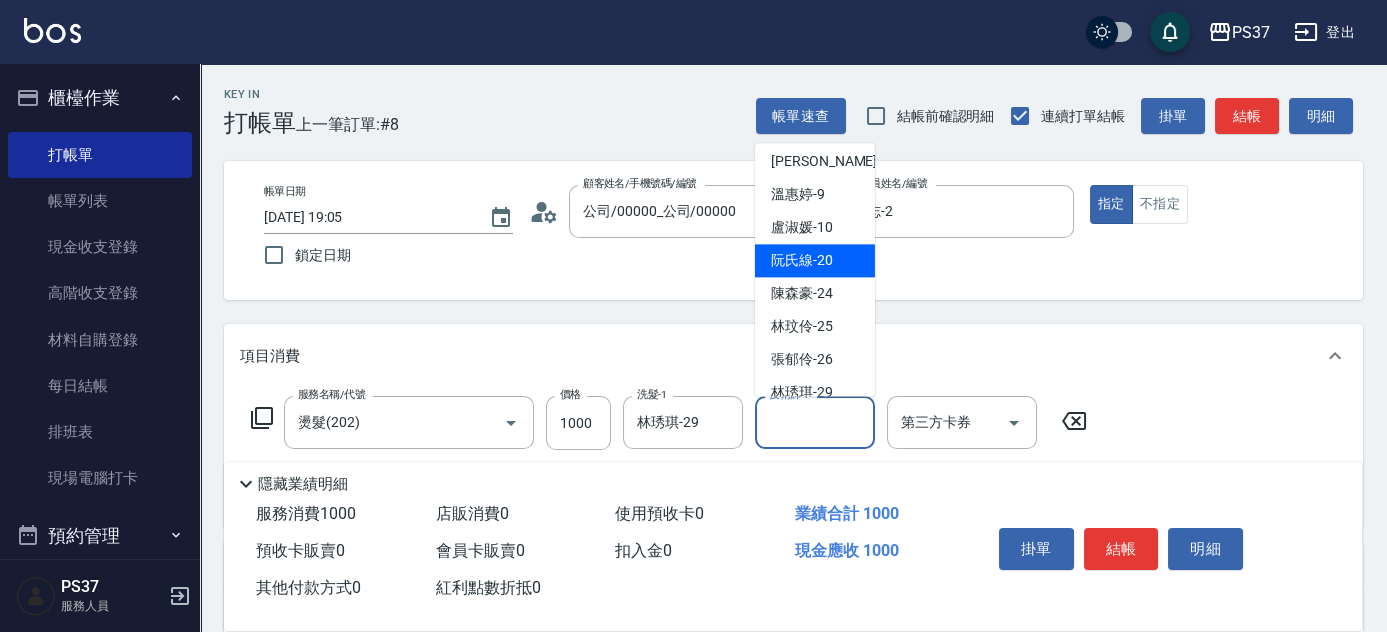 scroll, scrollTop: 323, scrollLeft: 0, axis: vertical 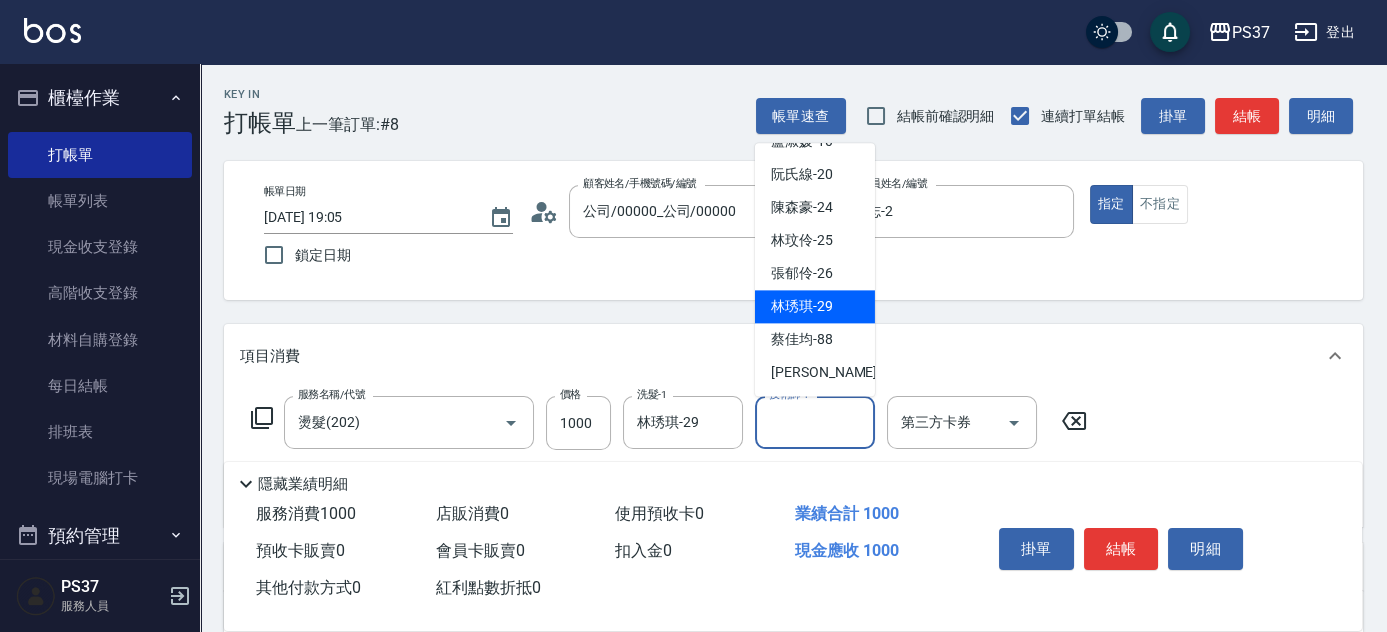 click on "林琇琪 -29" at bounding box center [802, 307] 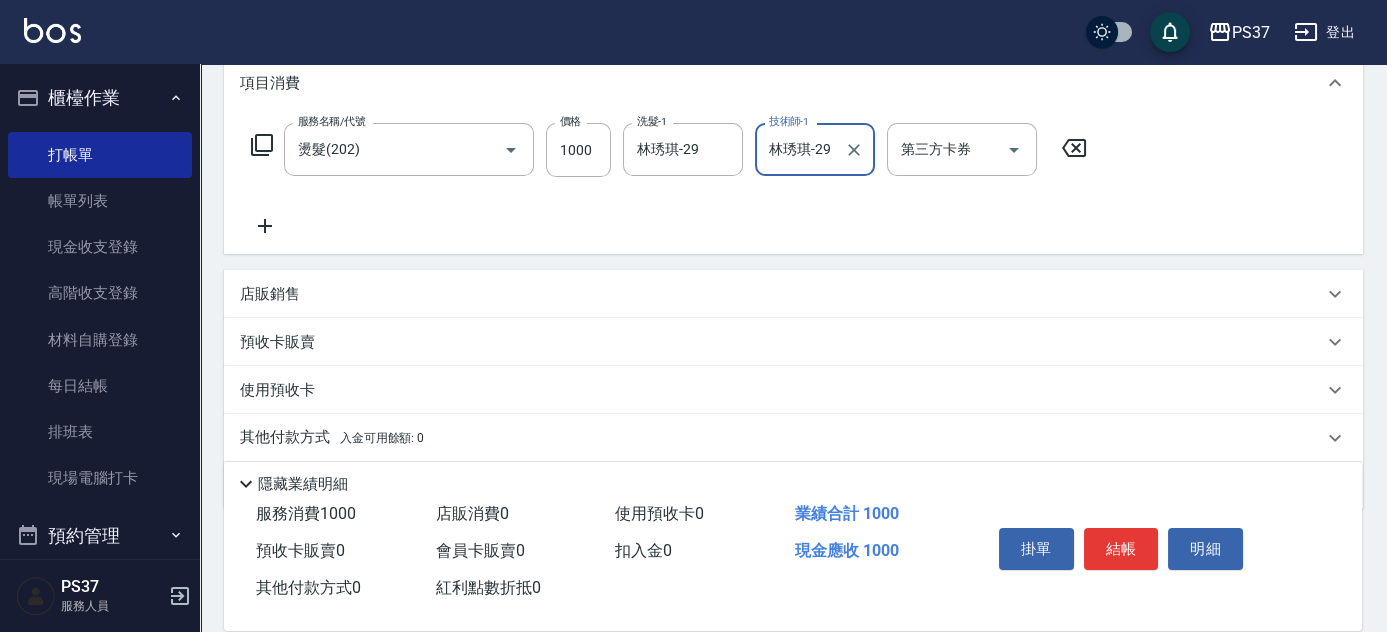 scroll, scrollTop: 341, scrollLeft: 0, axis: vertical 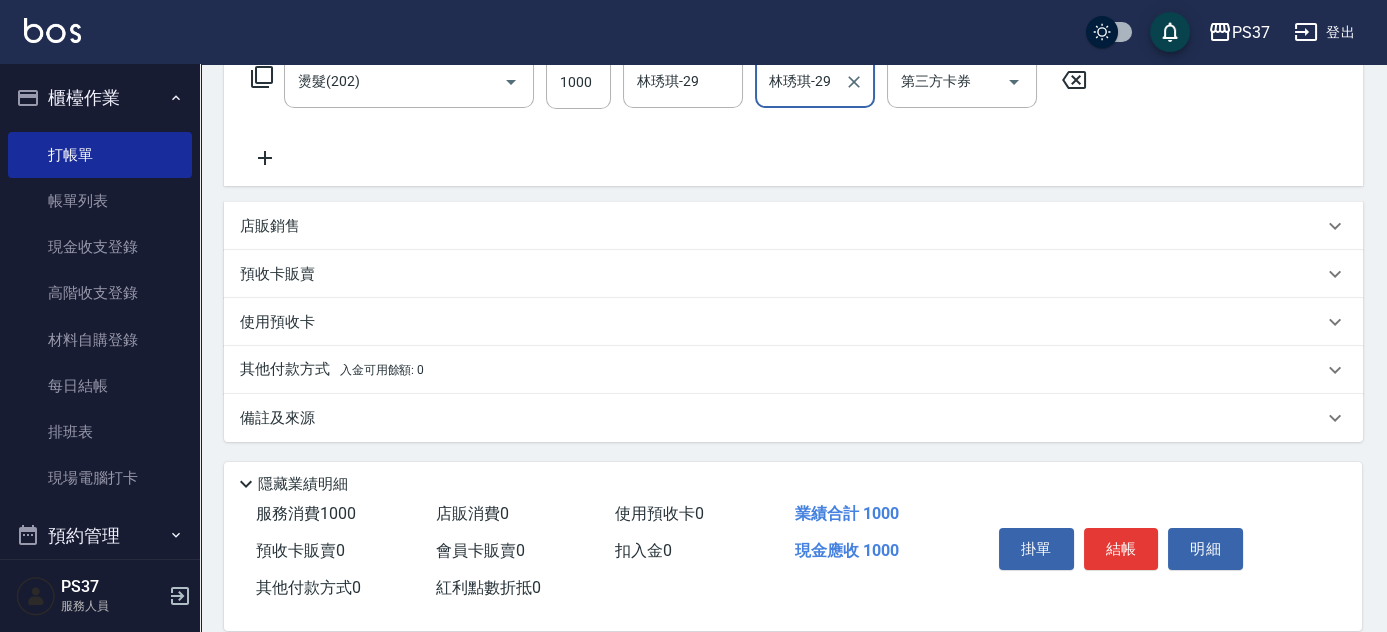 click 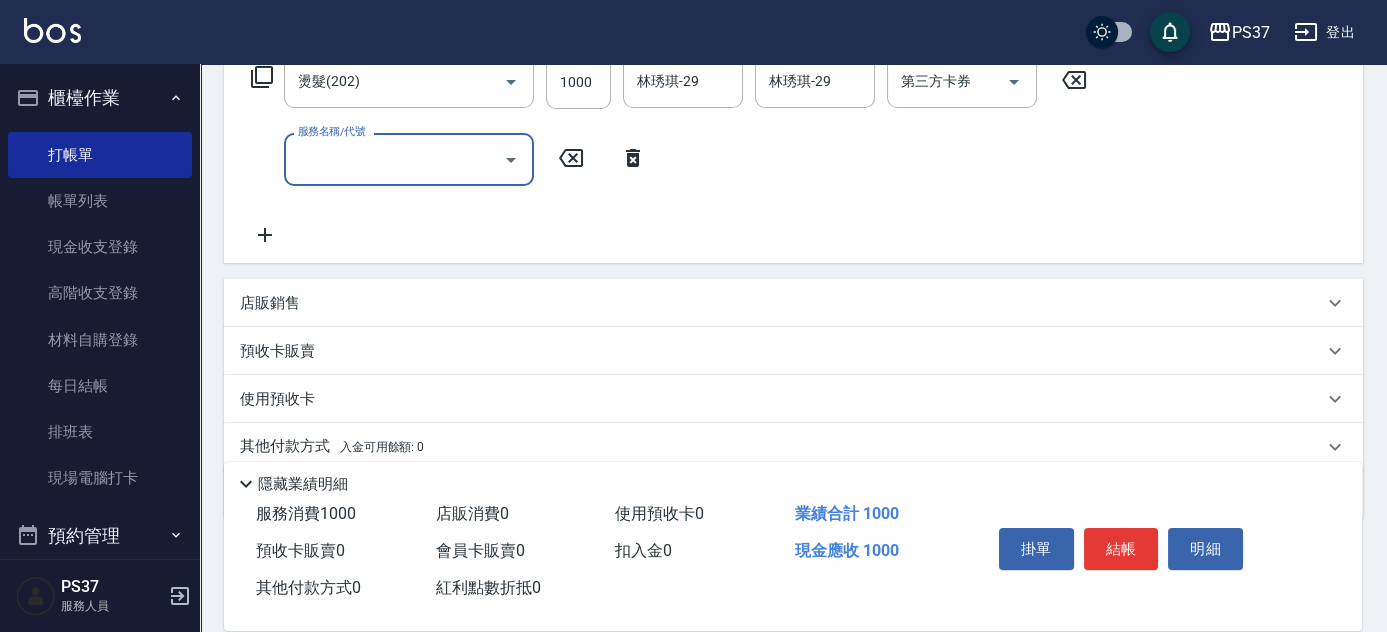drag, startPoint x: 330, startPoint y: 166, endPoint x: 345, endPoint y: 180, distance: 20.518284 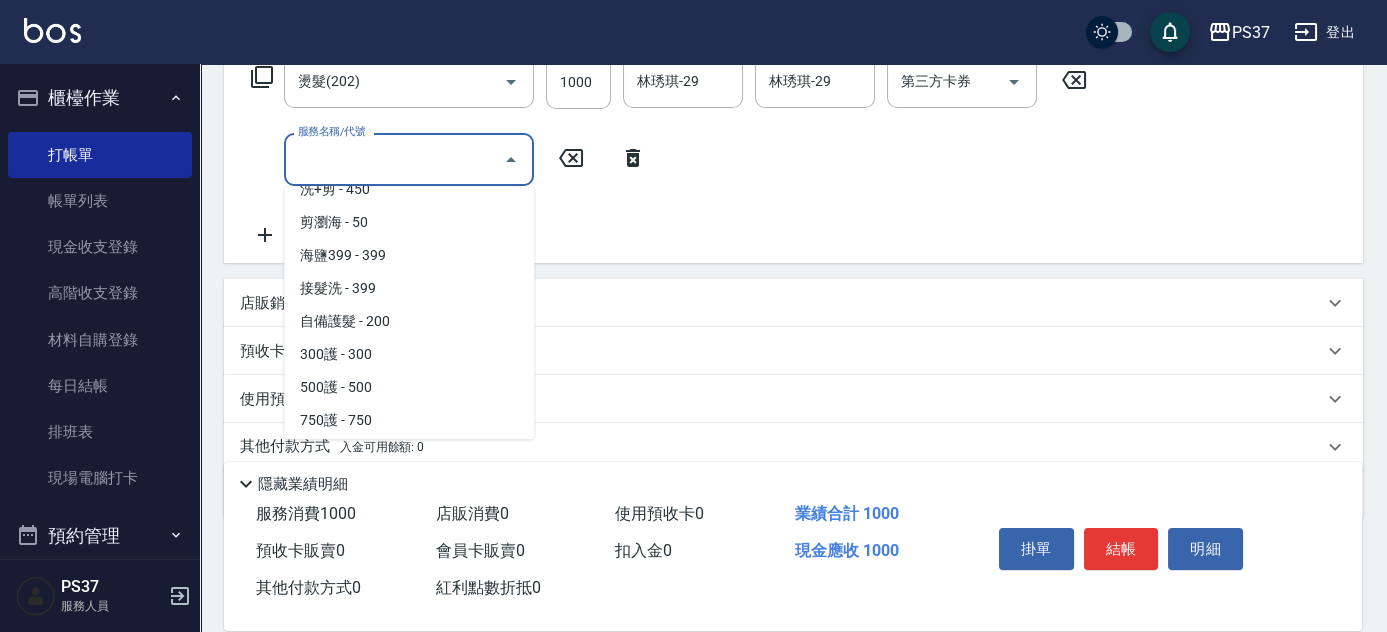 scroll, scrollTop: 727, scrollLeft: 0, axis: vertical 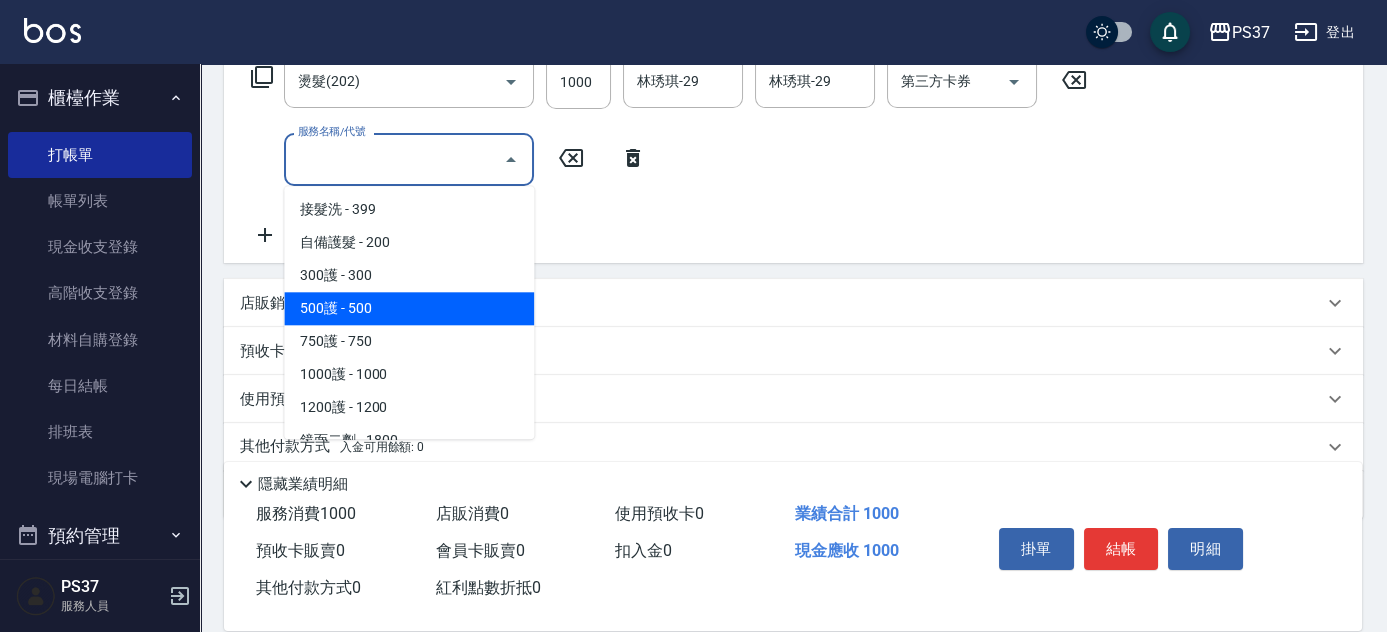 click on "500護 - 500" at bounding box center (409, 308) 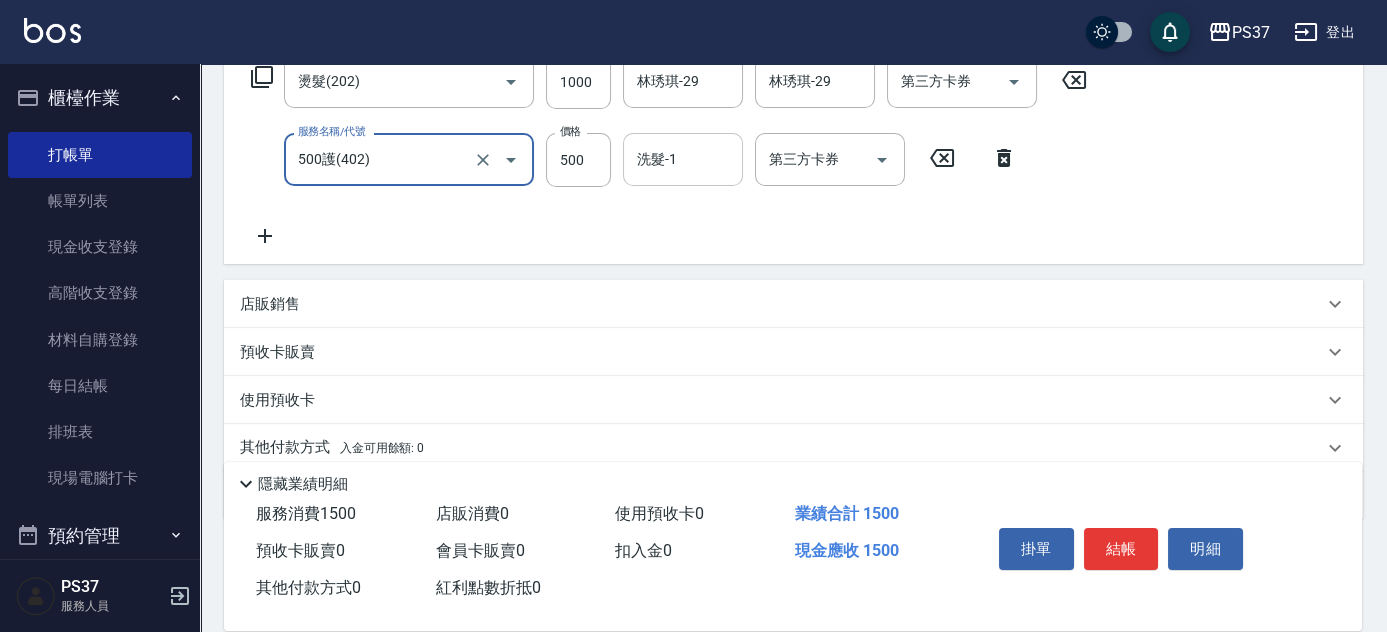 click on "洗髮-1" at bounding box center (683, 159) 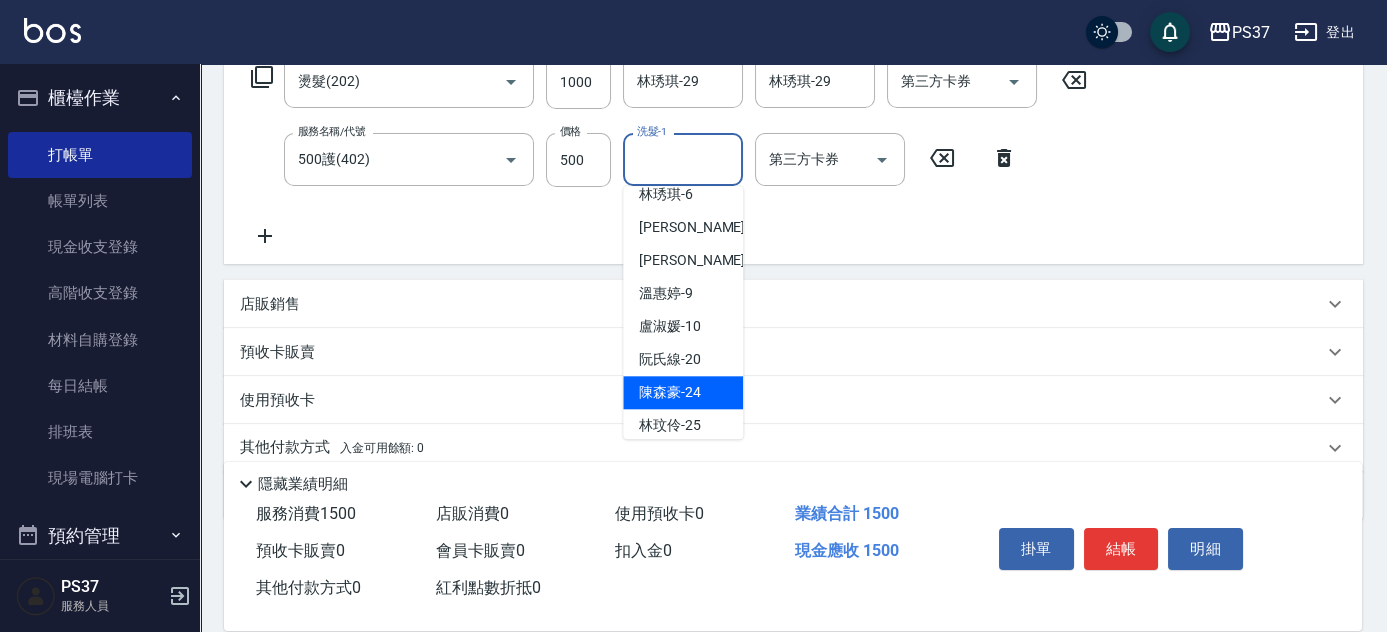 scroll, scrollTop: 323, scrollLeft: 0, axis: vertical 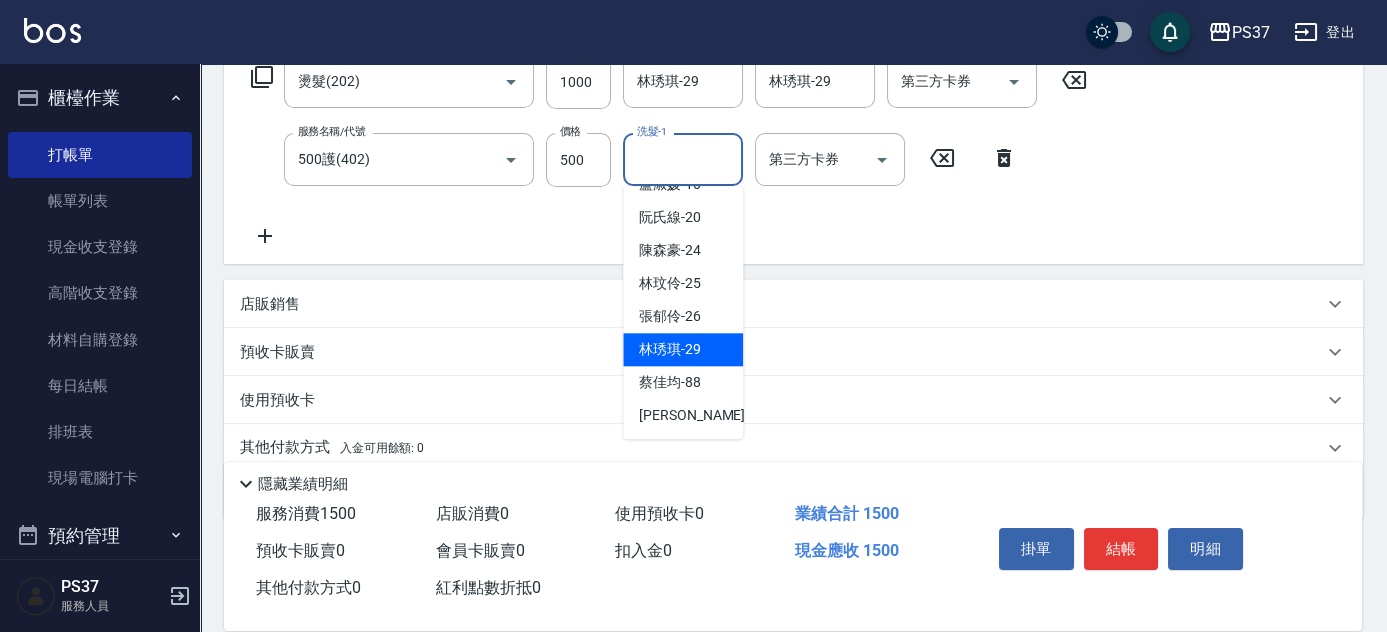 click on "林琇琪 -29" at bounding box center [670, 349] 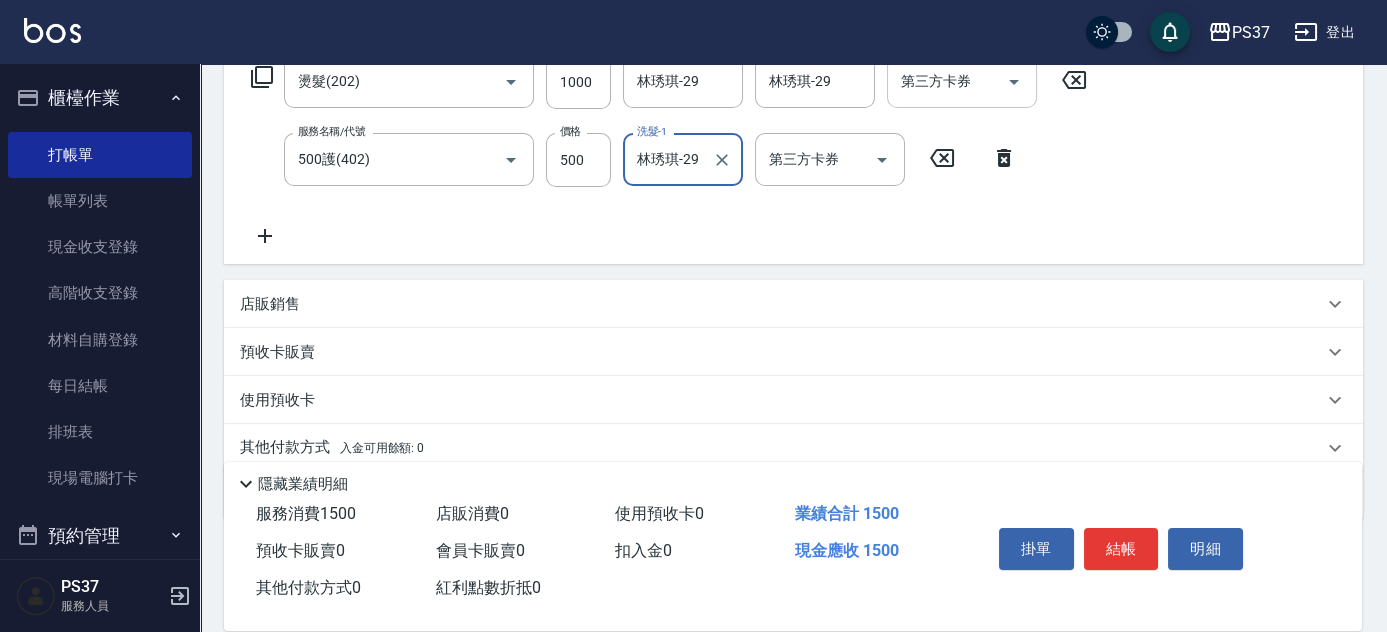 click 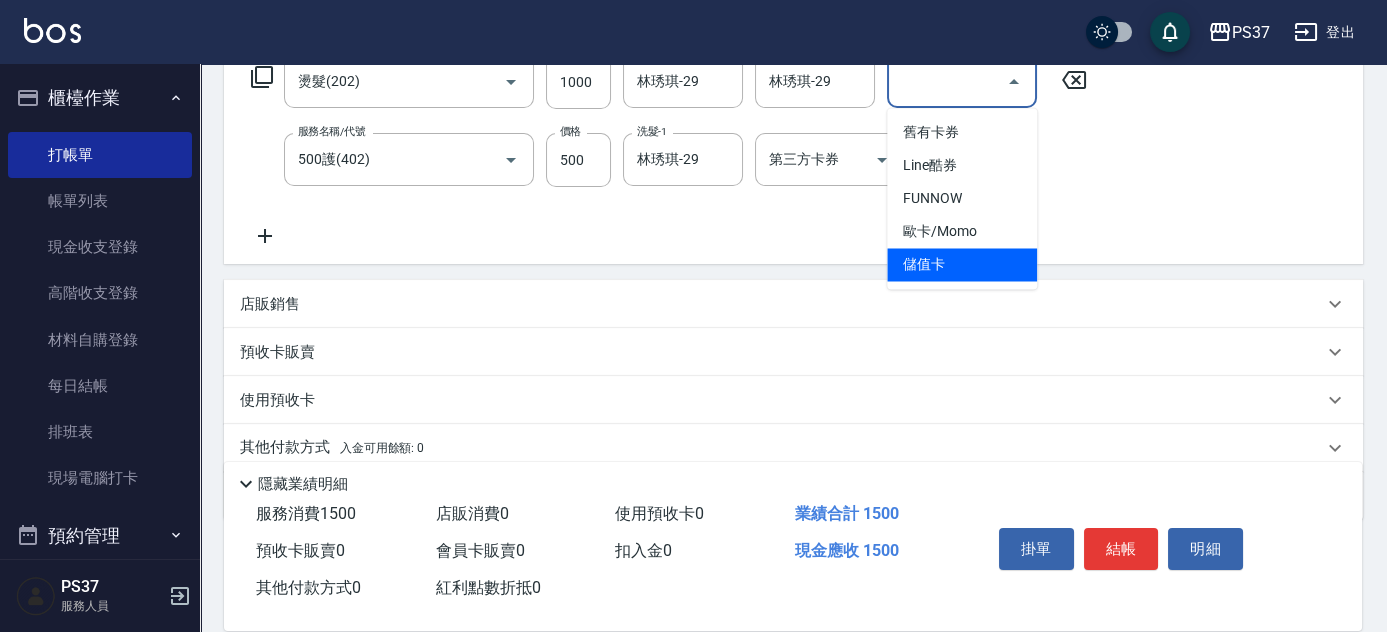click on "儲值卡" at bounding box center (962, 264) 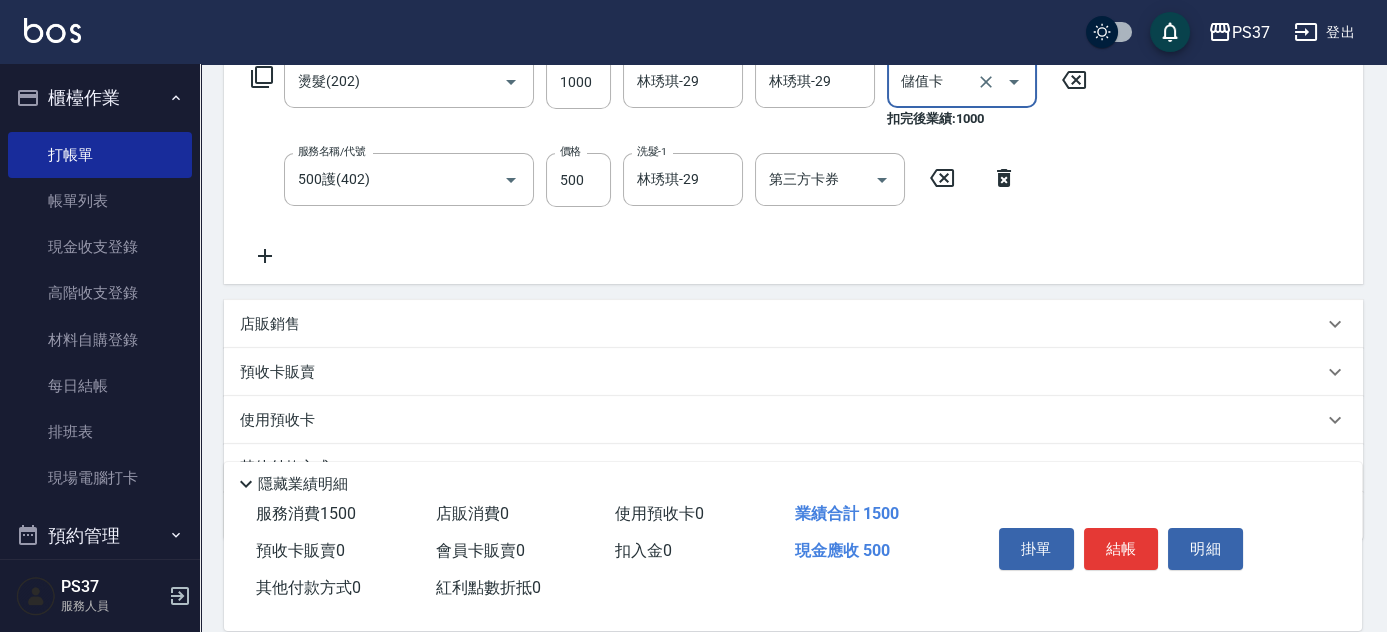 type on "儲值卡" 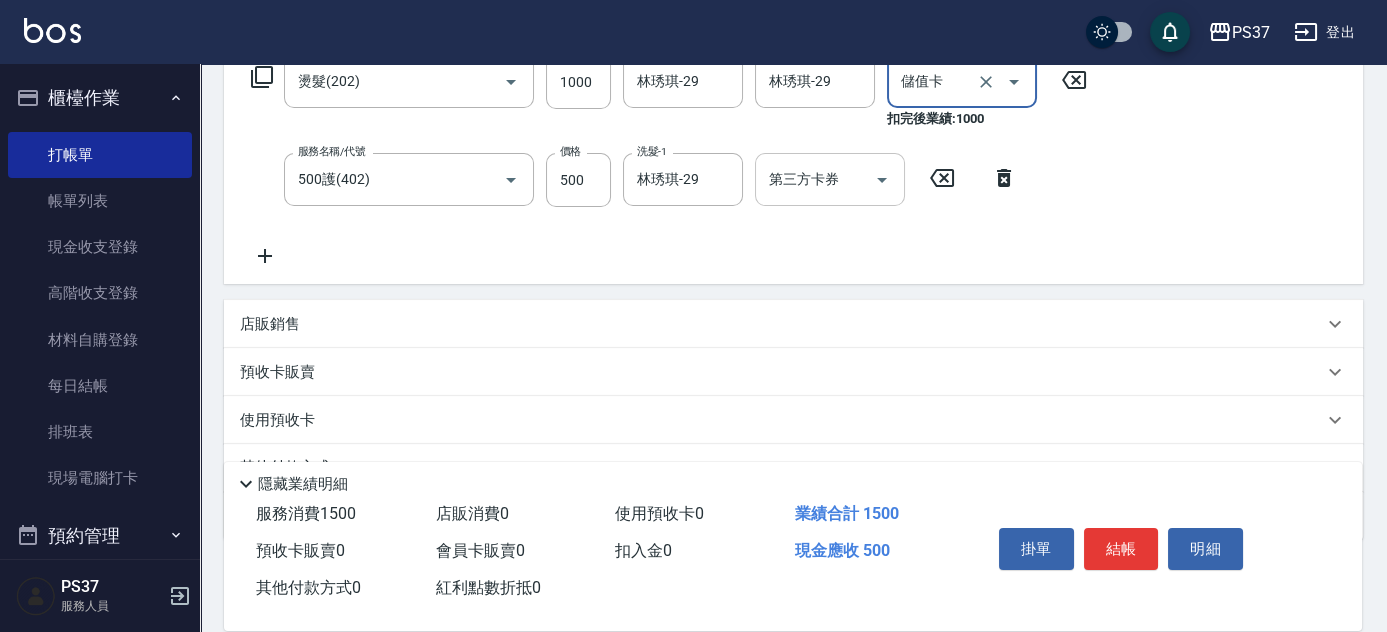 click 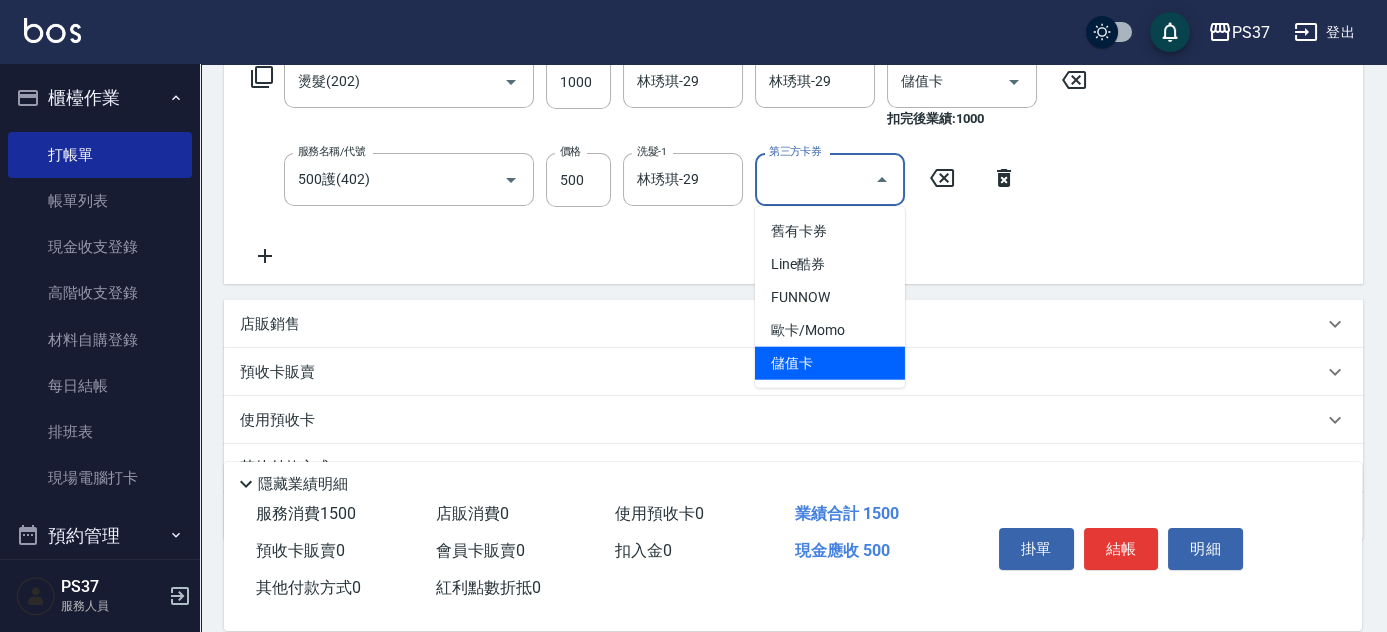 click on "儲值卡" at bounding box center [830, 363] 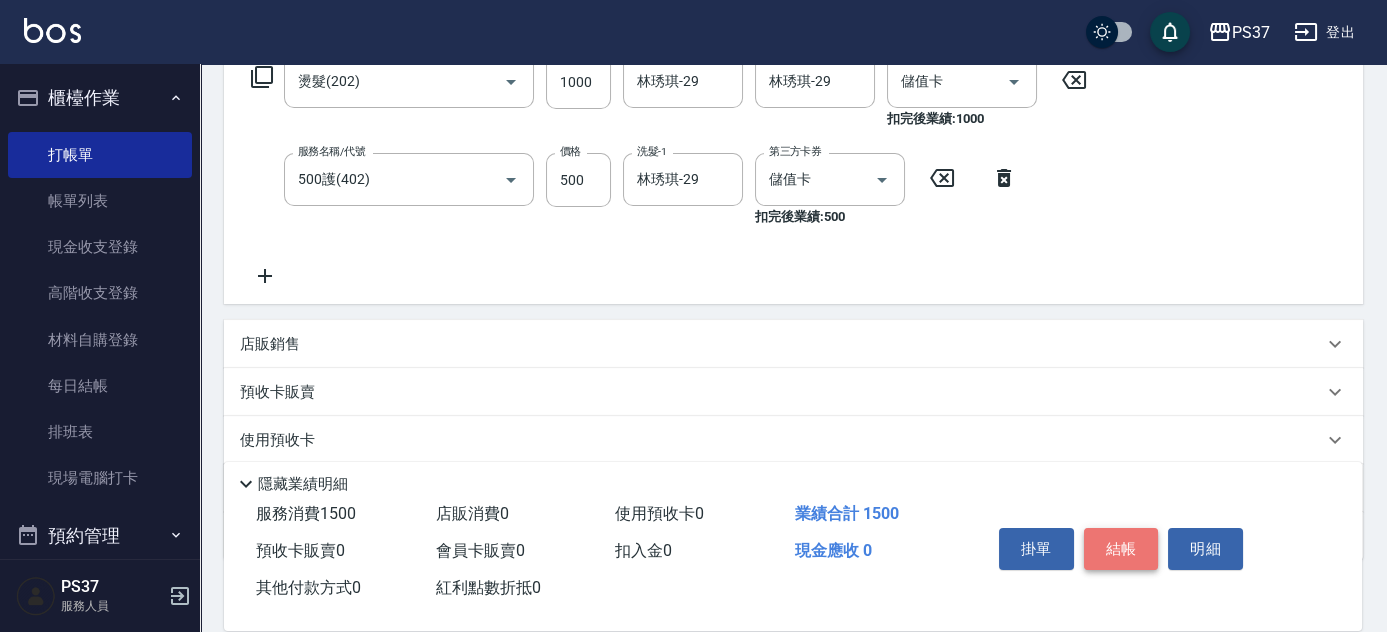 click on "結帳" at bounding box center [1121, 549] 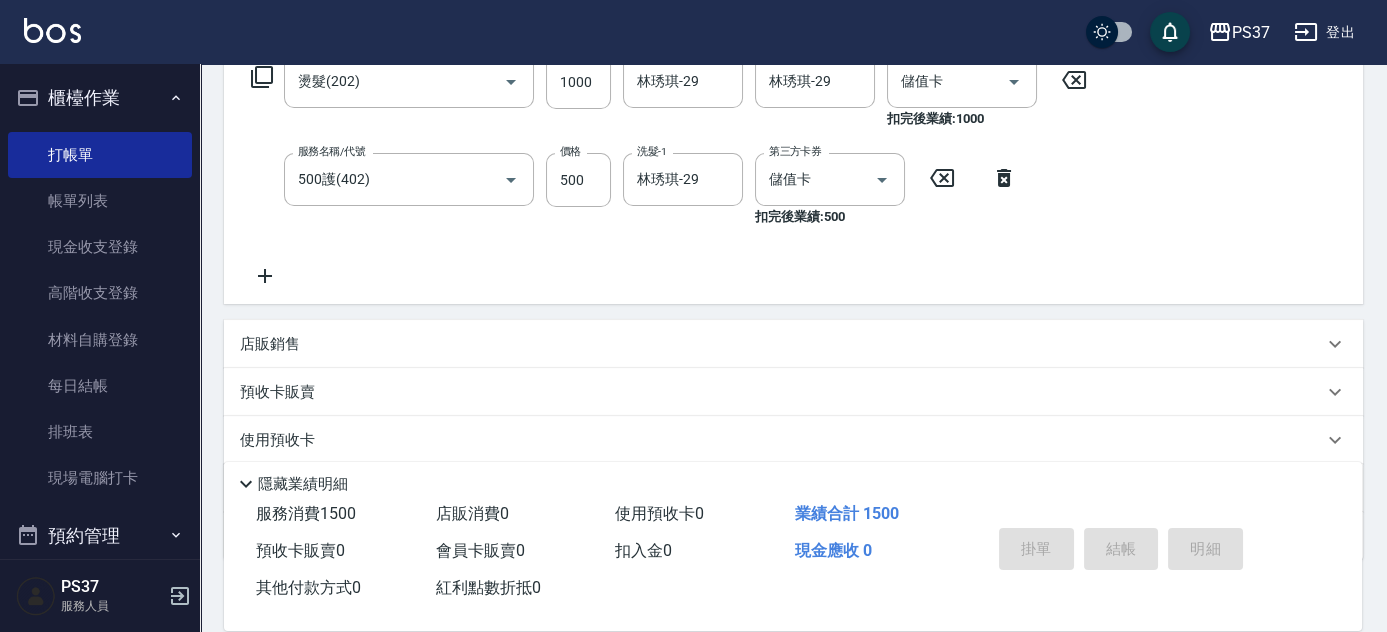 scroll, scrollTop: 336, scrollLeft: 0, axis: vertical 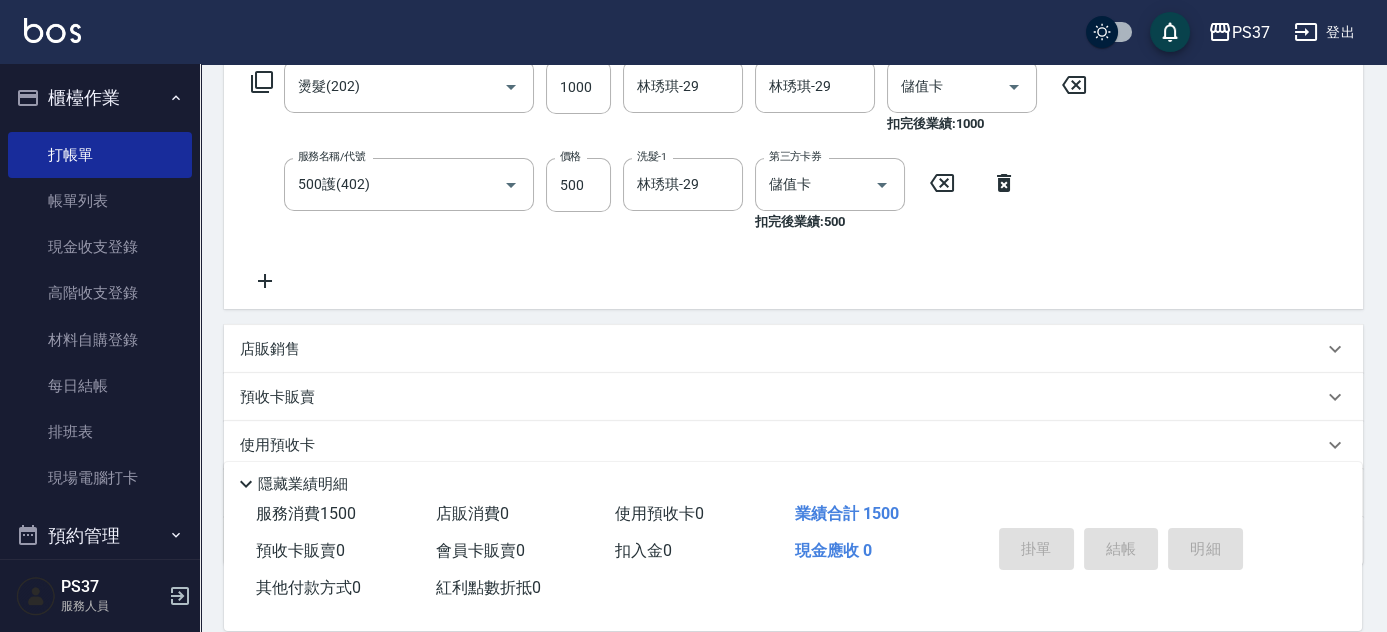 type 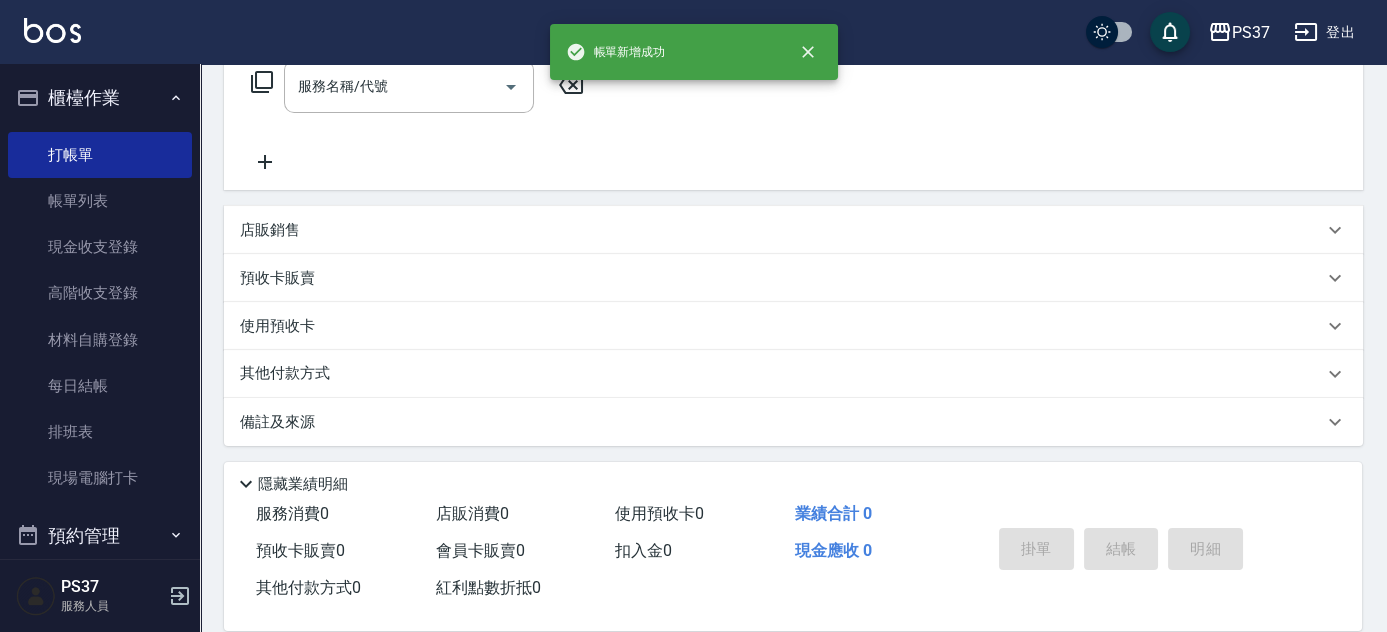 scroll, scrollTop: 0, scrollLeft: 0, axis: both 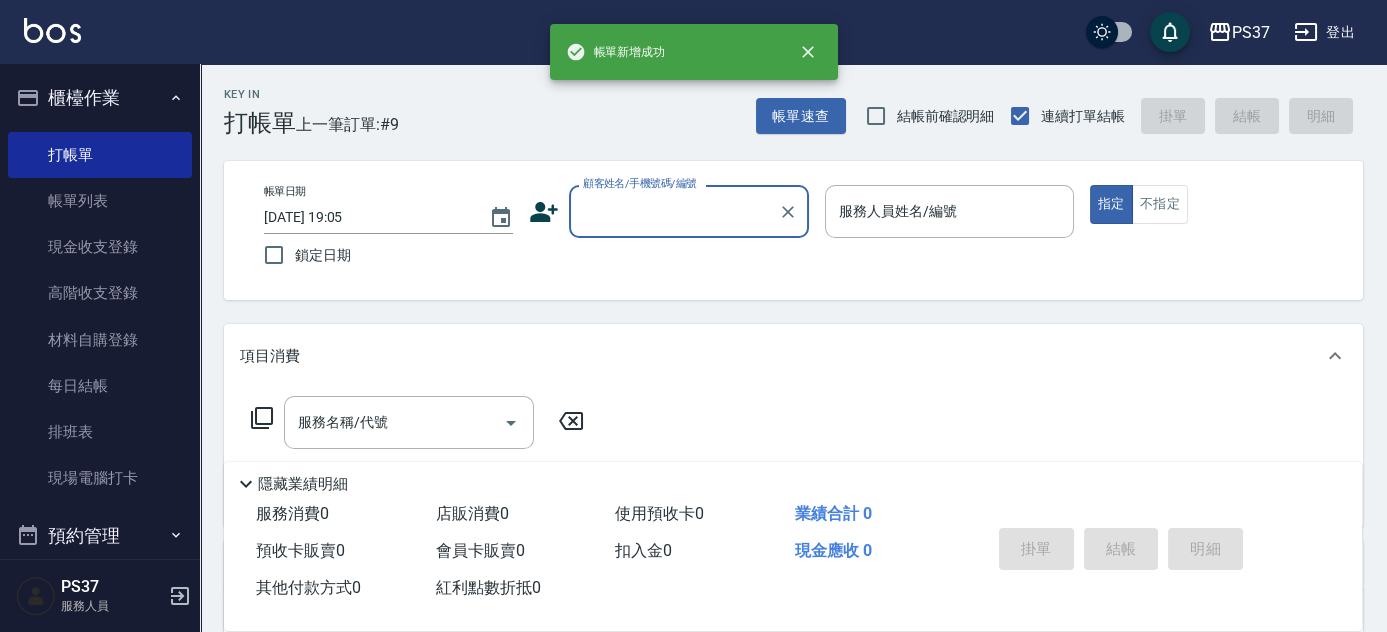 click on "顧客姓名/手機號碼/編號" at bounding box center (674, 211) 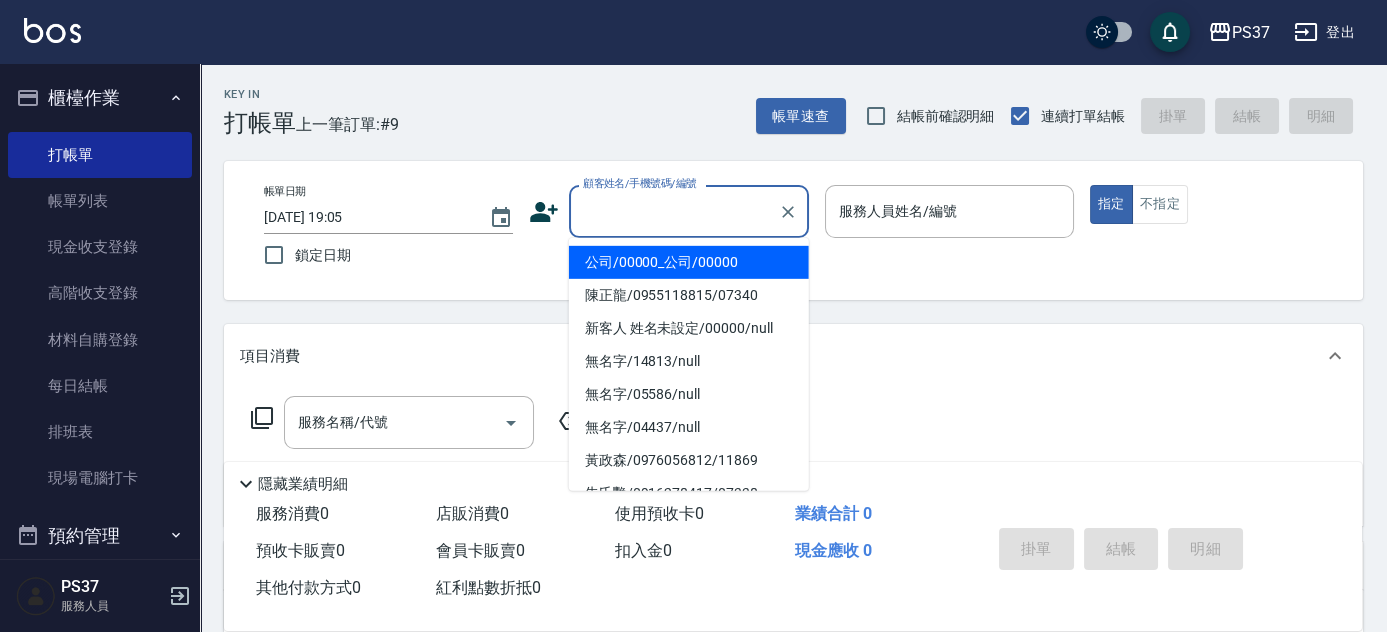 drag, startPoint x: 674, startPoint y: 242, endPoint x: 677, endPoint y: 252, distance: 10.440307 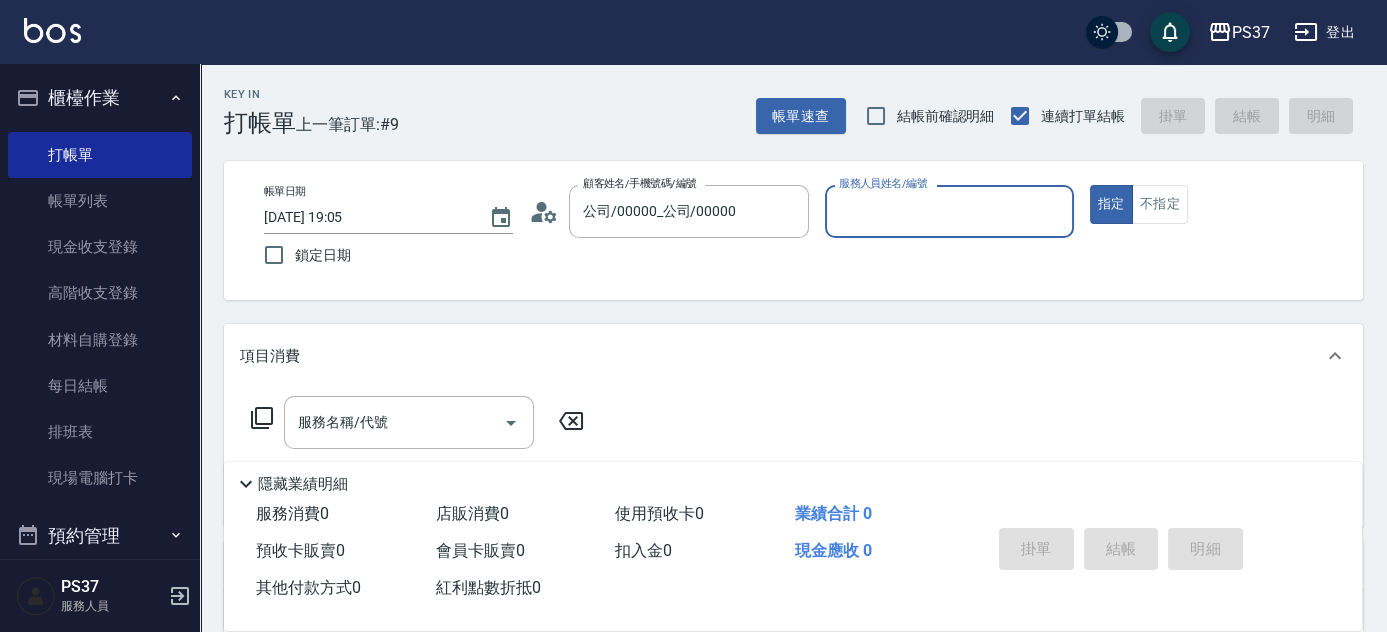 click on "服務人員姓名/編號" at bounding box center (949, 211) 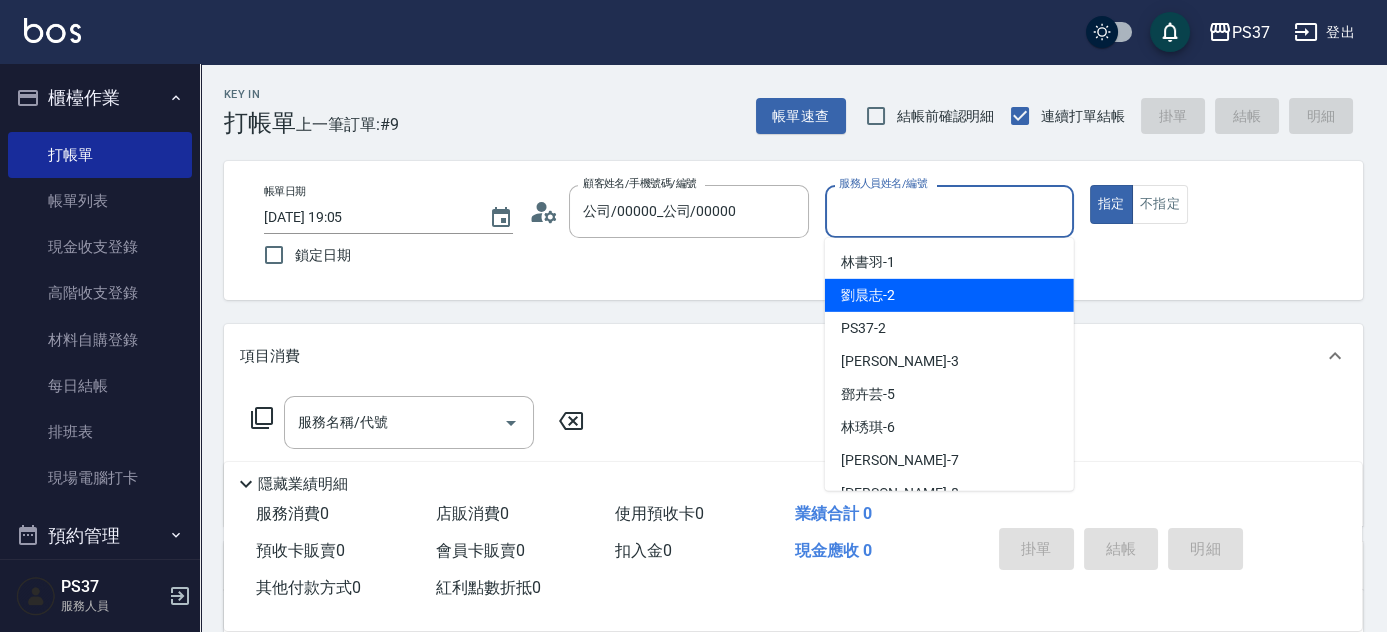 click on "劉晨志 -2" at bounding box center (868, 295) 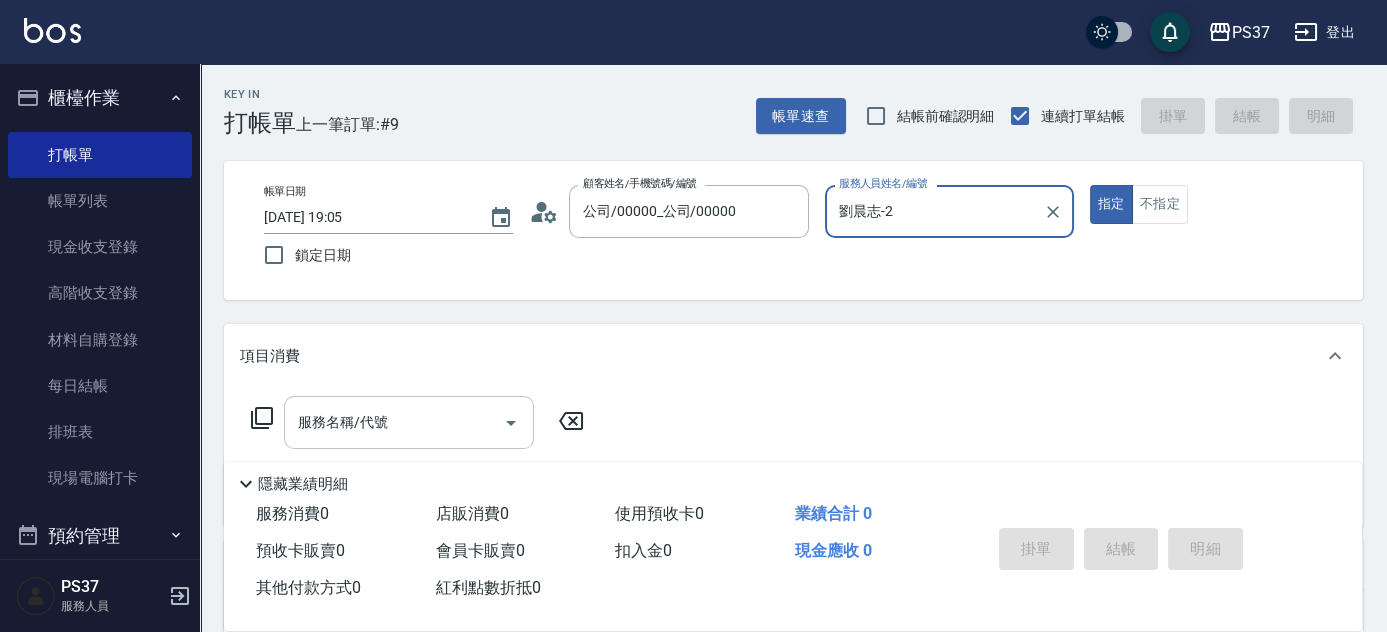click on "服務名稱/代號" at bounding box center (394, 422) 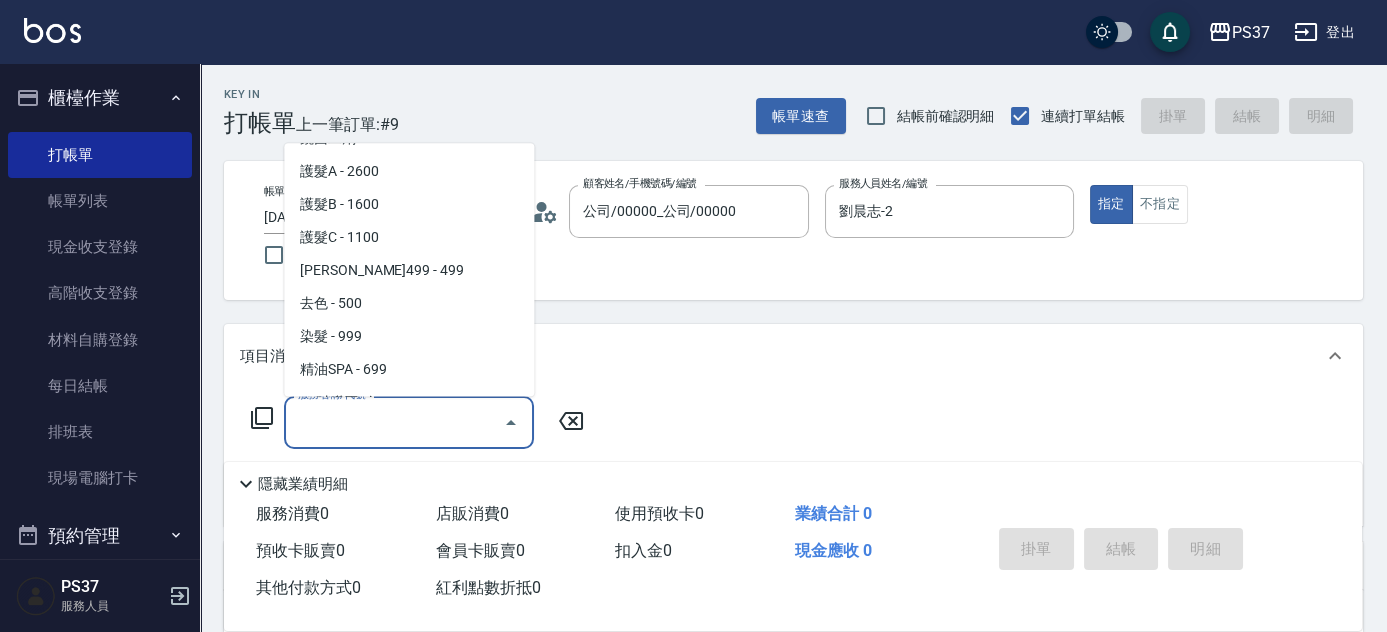 scroll, scrollTop: 1000, scrollLeft: 0, axis: vertical 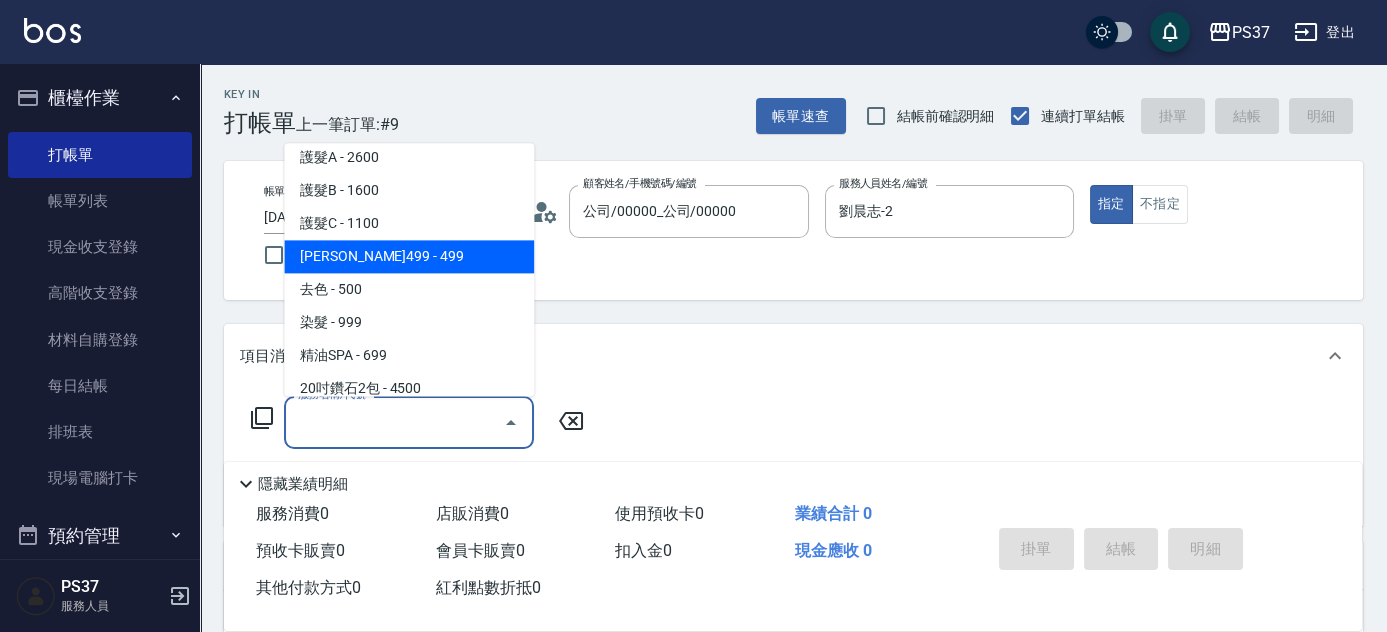 click on "伊黛莉499 - 499" at bounding box center [409, 257] 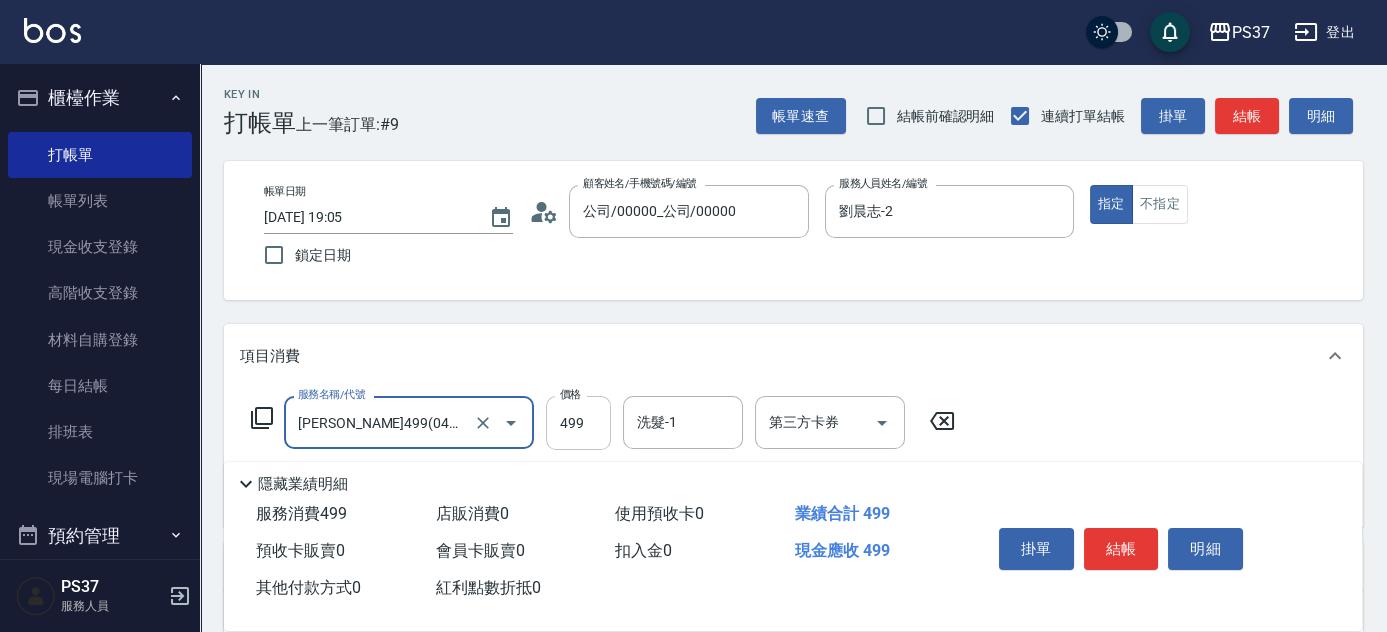 click on "499" at bounding box center (578, 423) 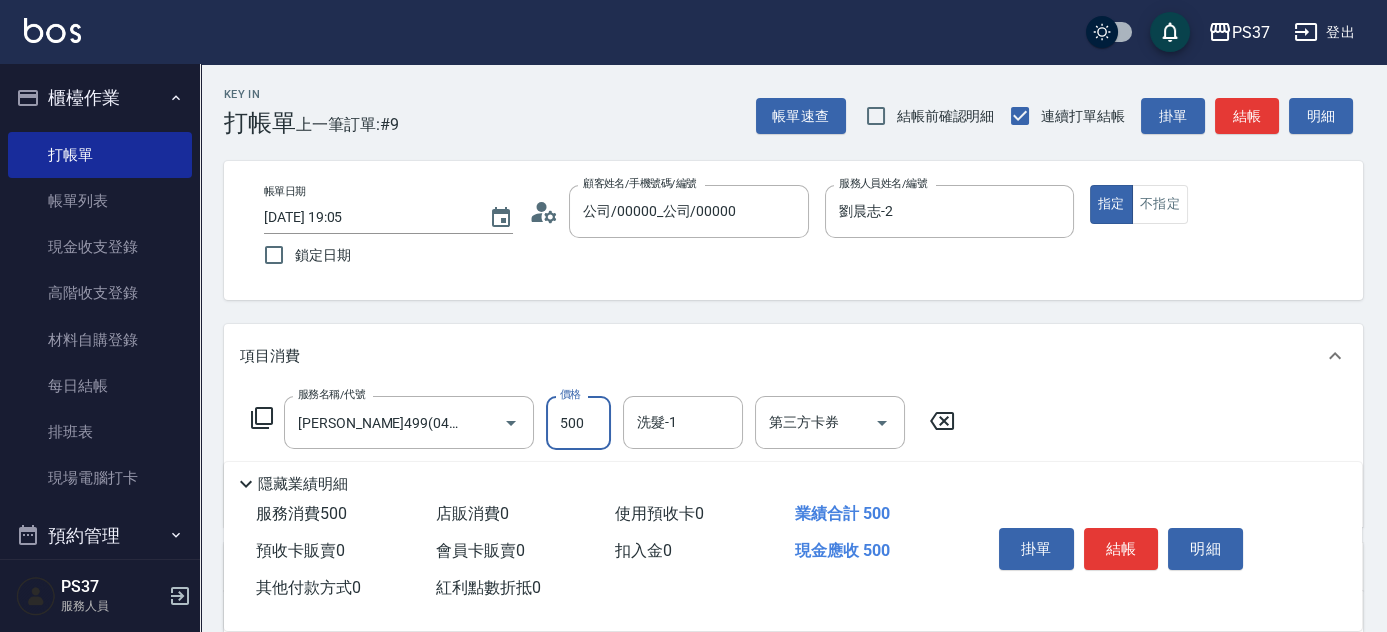 type on "500" 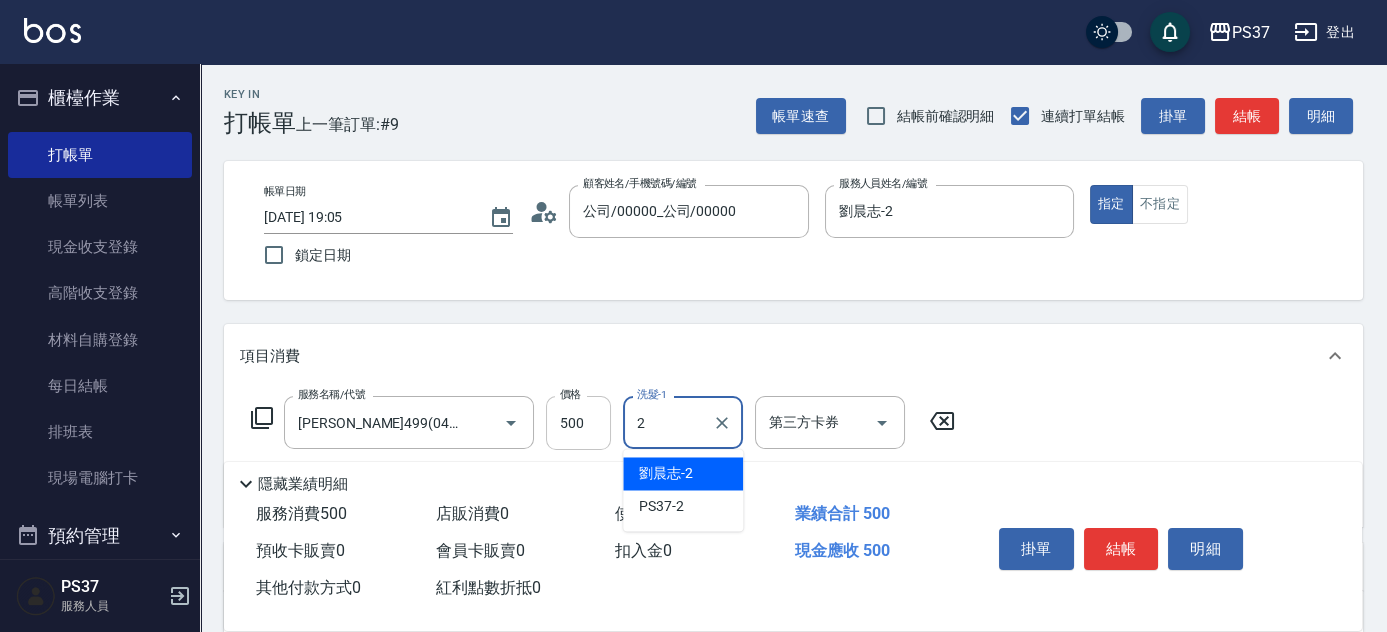 type on "劉晨志-2" 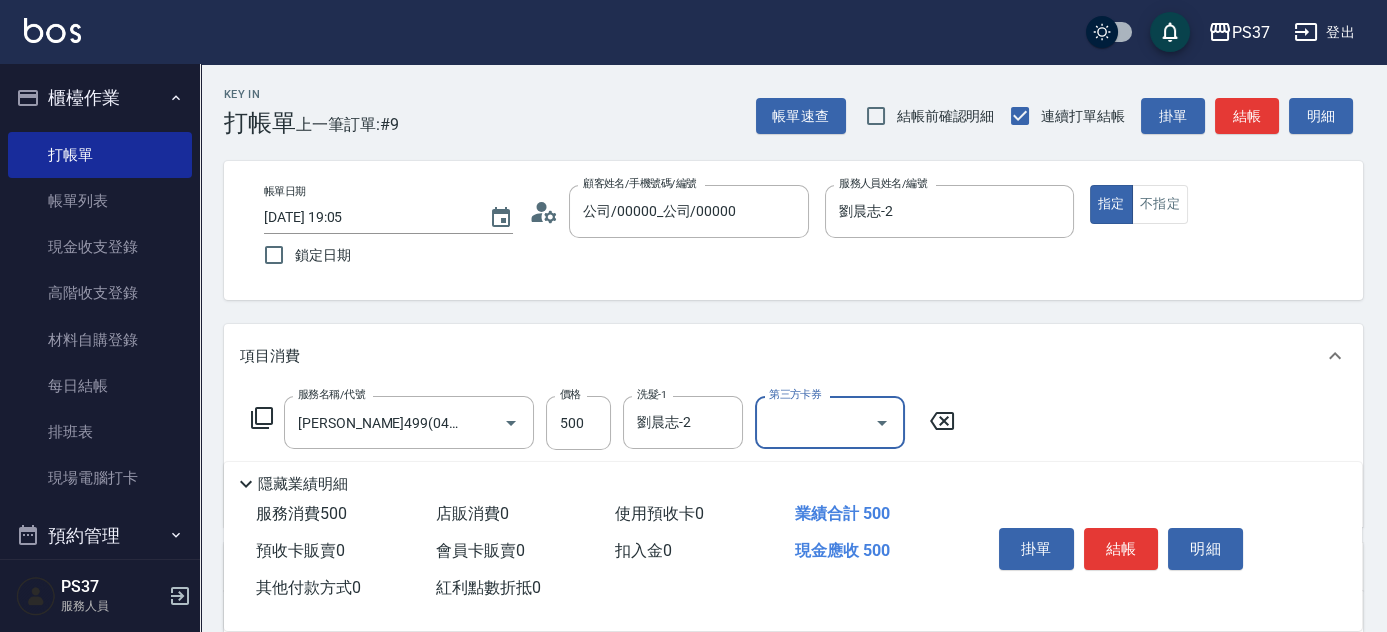 click 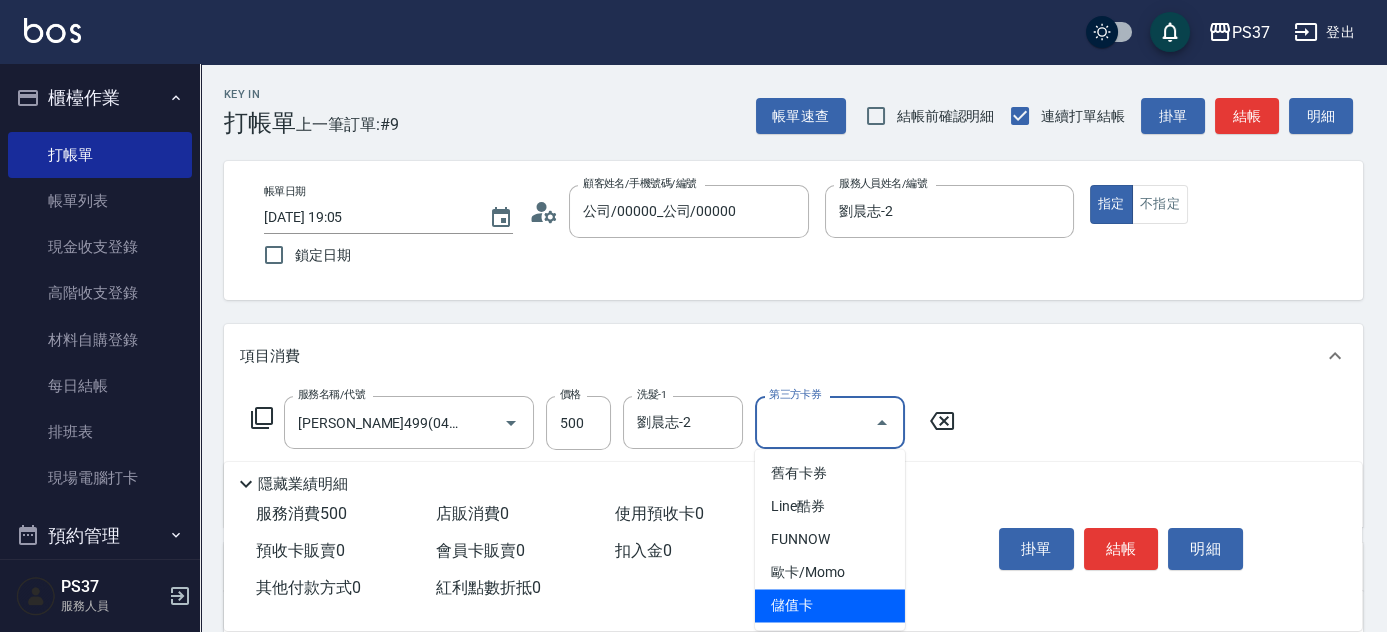 drag, startPoint x: 842, startPoint y: 615, endPoint x: 975, endPoint y: 590, distance: 135.32922 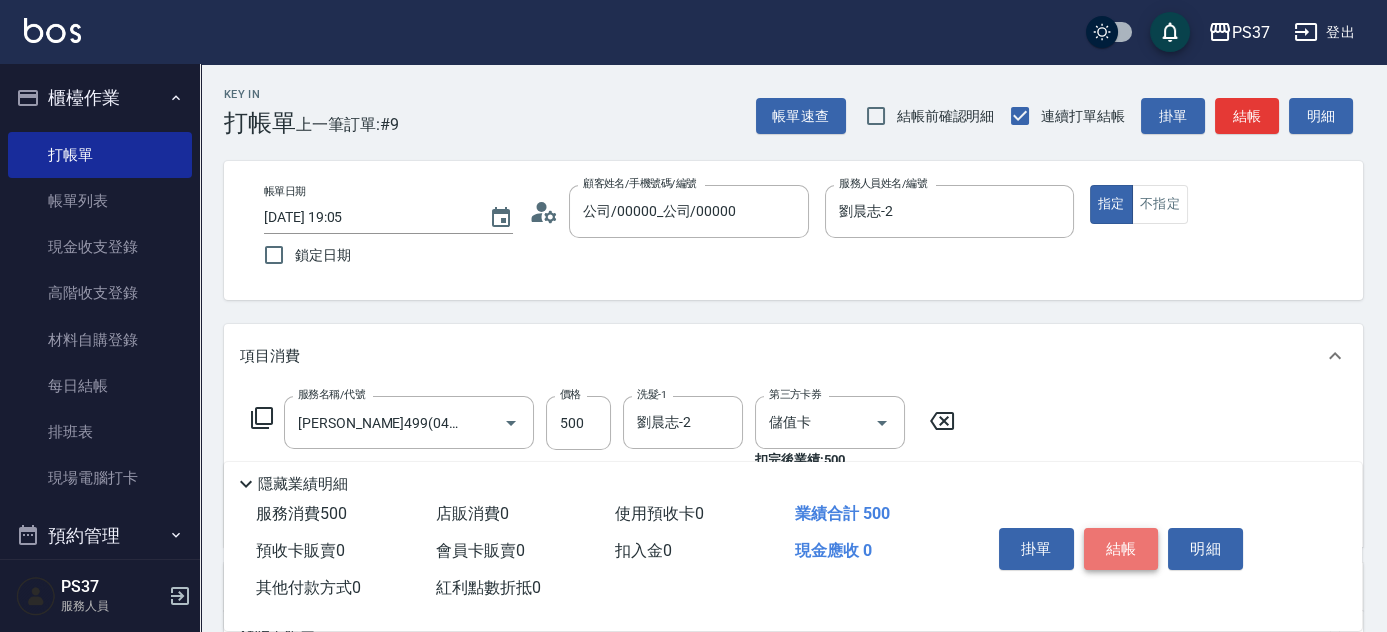 click on "結帳" at bounding box center (1121, 549) 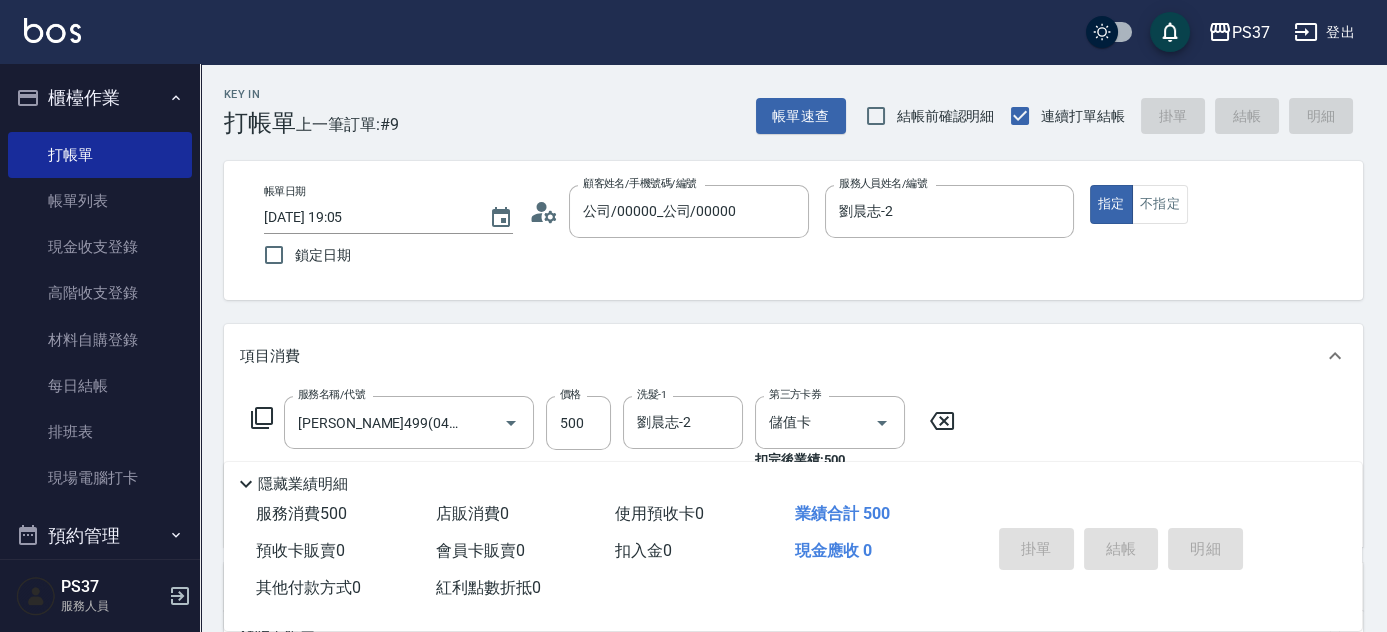 type on "2025/07/13 19:06" 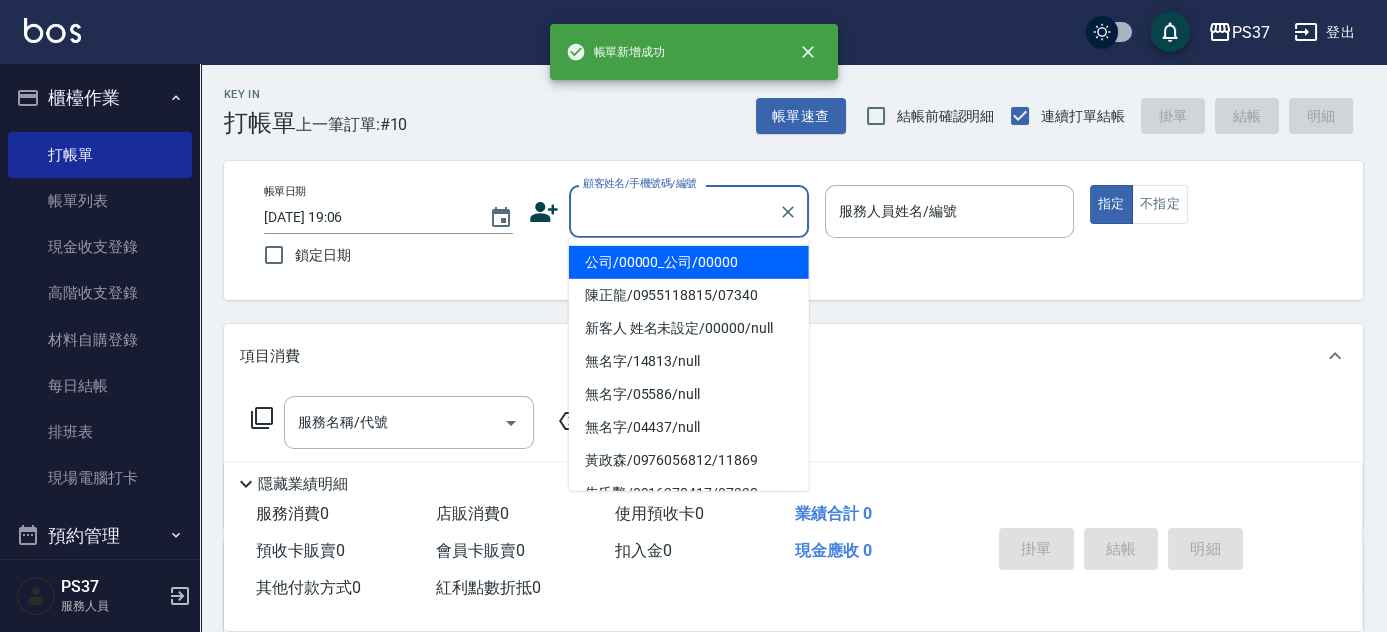 click on "顧客姓名/手機號碼/編號" at bounding box center (674, 211) 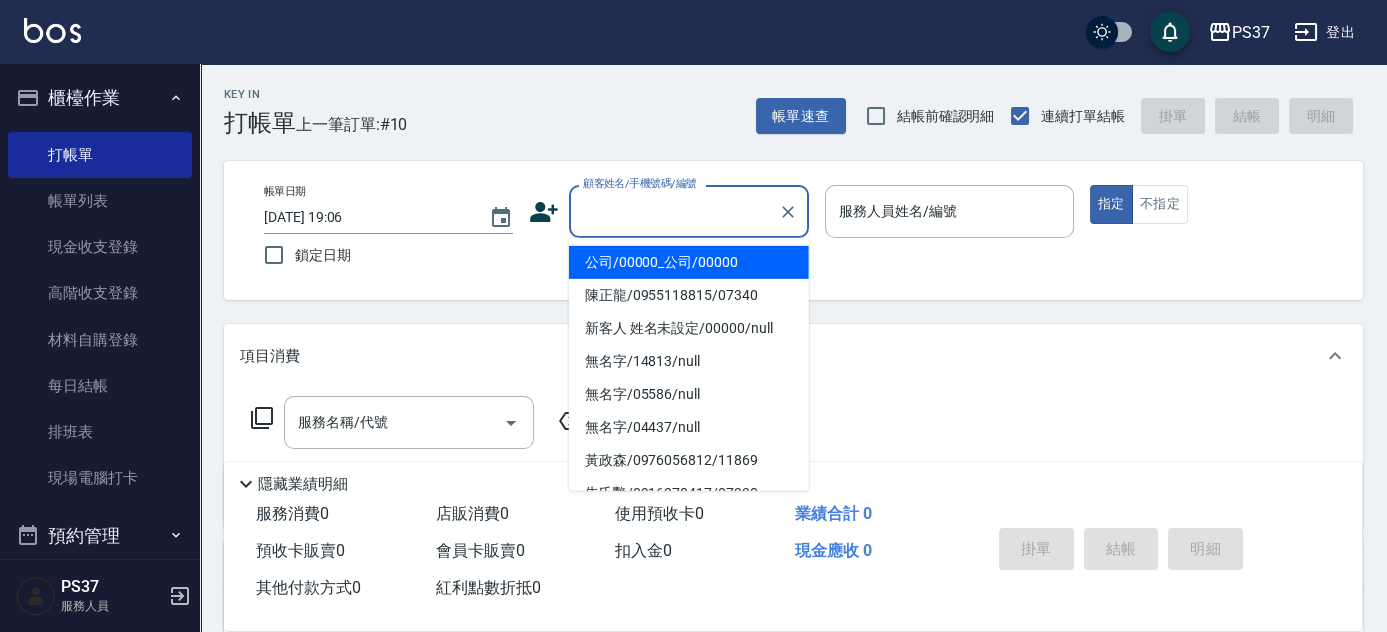 click on "公司/00000_公司/00000" at bounding box center [689, 262] 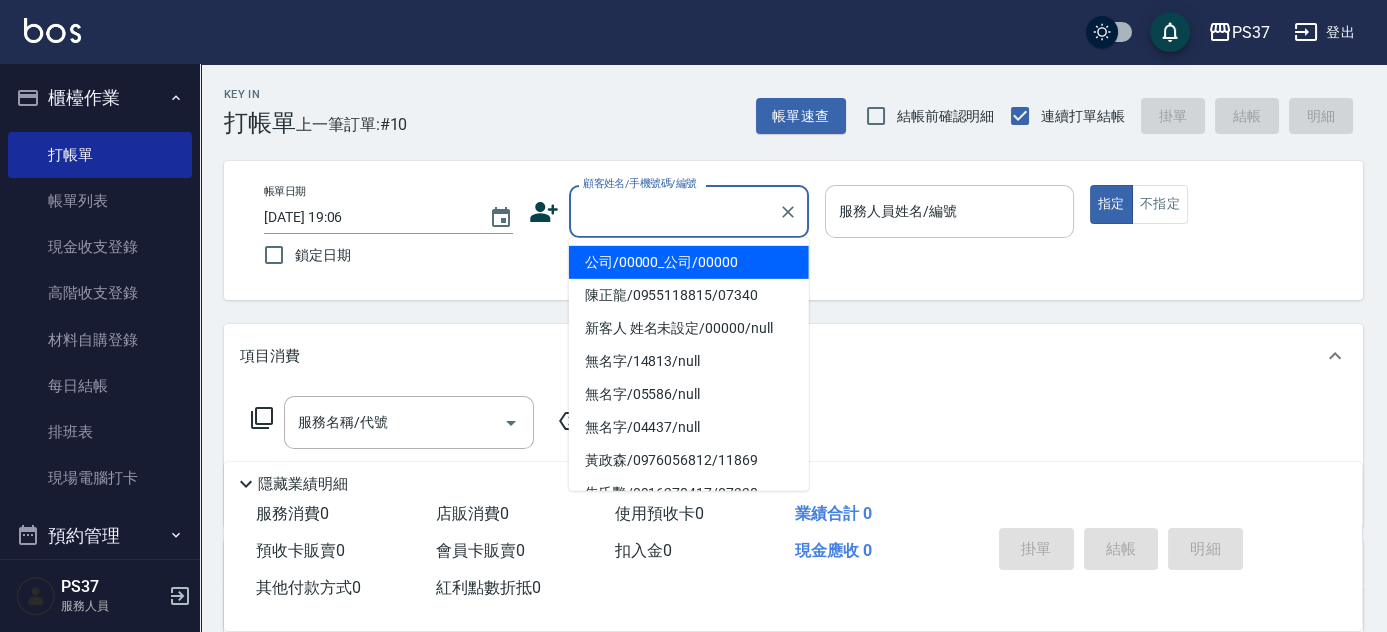 type on "公司/00000_公司/00000" 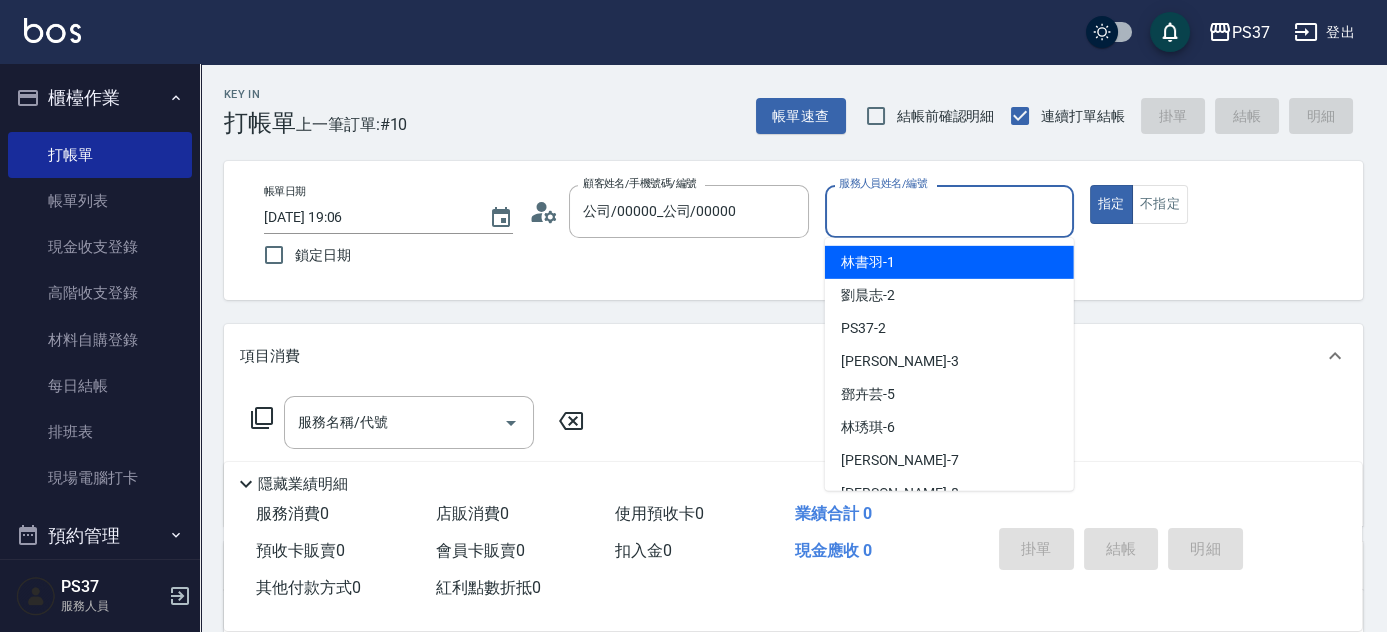 click on "服務人員姓名/編號" at bounding box center (949, 211) 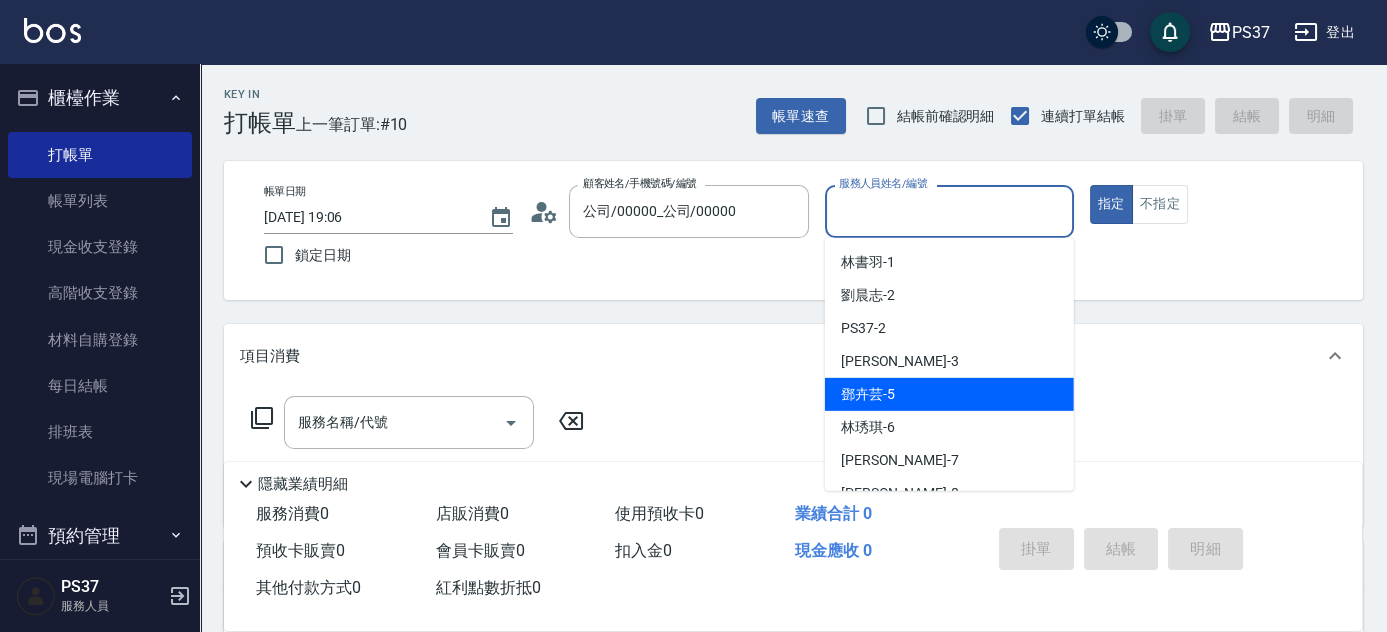 click on "鄧卉芸 -5" at bounding box center [949, 394] 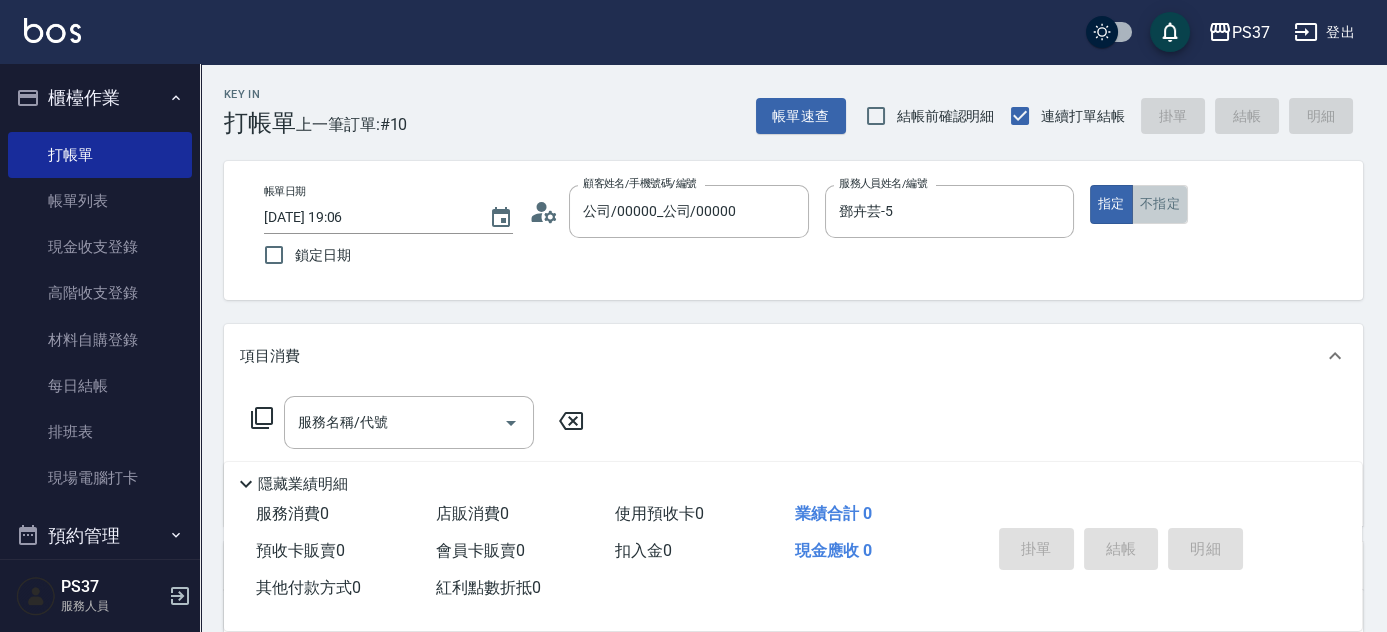 click on "不指定" at bounding box center (1160, 204) 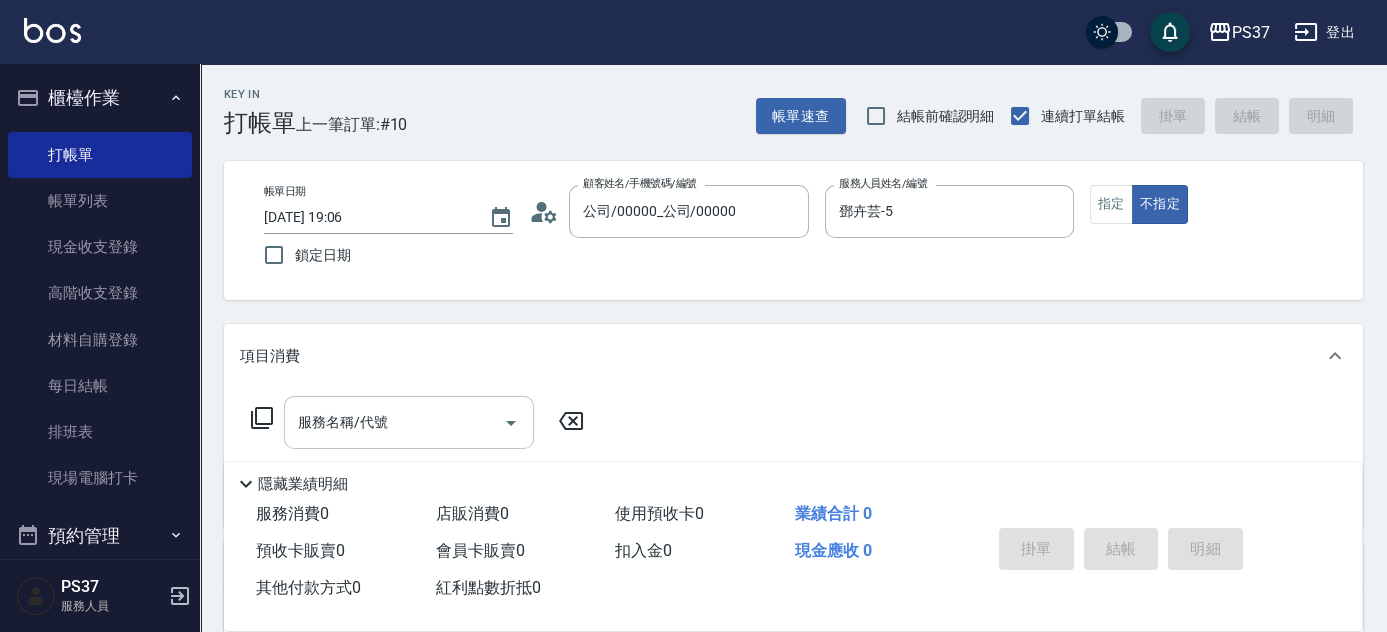 click on "服務名稱/代號" at bounding box center (394, 422) 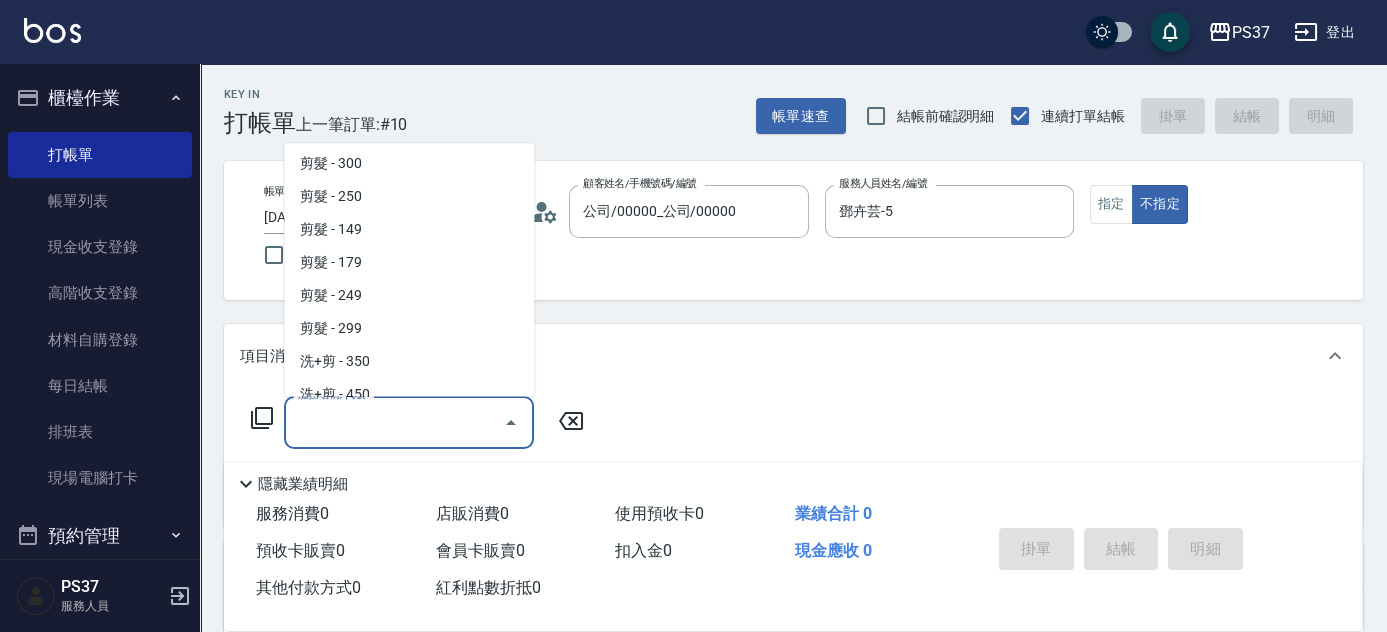 scroll, scrollTop: 454, scrollLeft: 0, axis: vertical 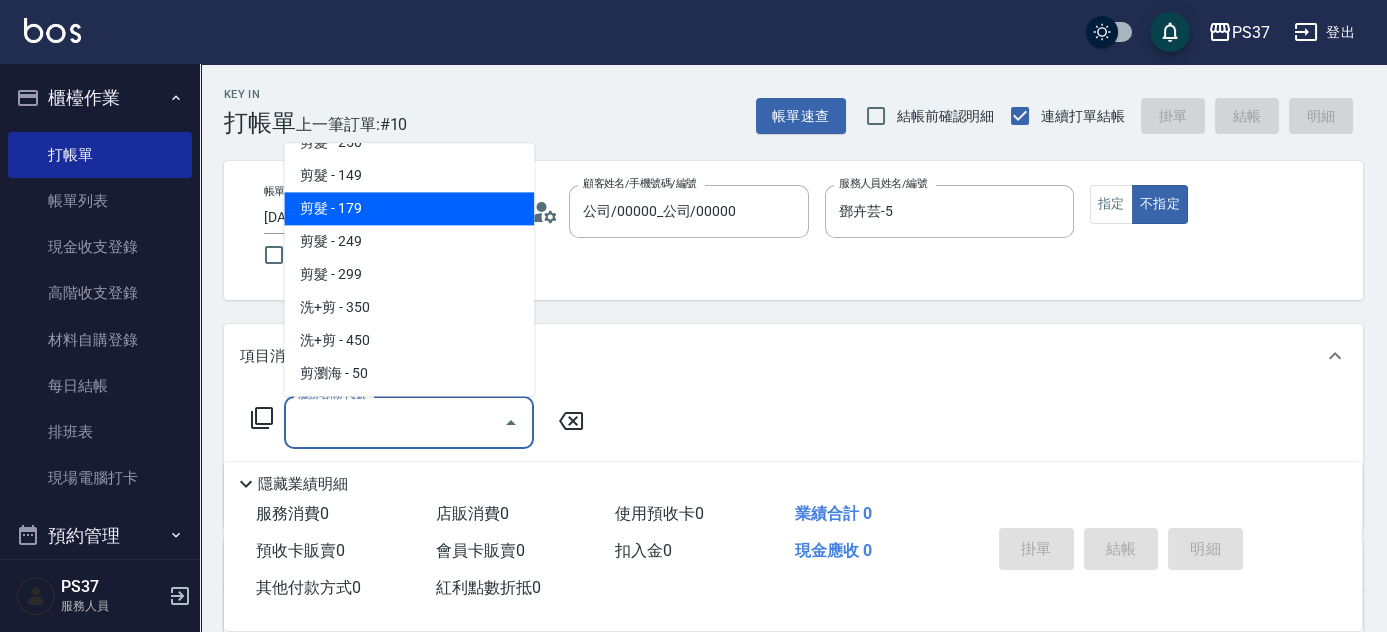 click on "剪髮 - 179" at bounding box center [409, 209] 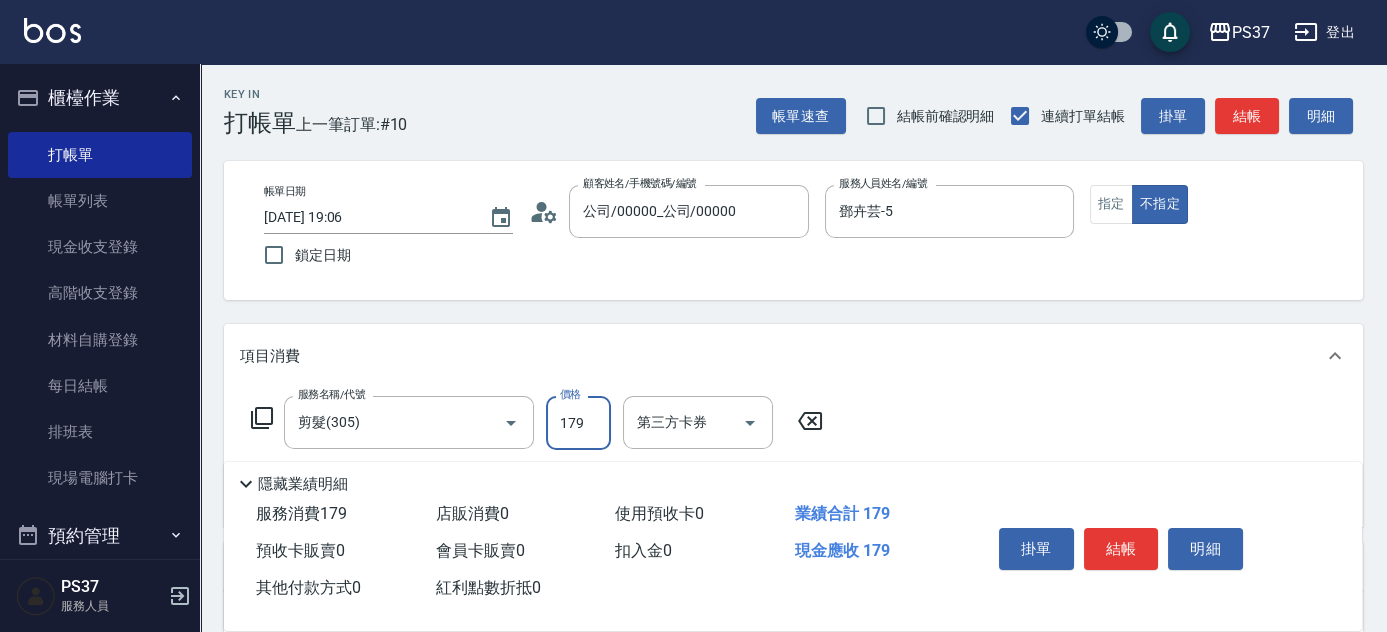 click on "179" at bounding box center [578, 423] 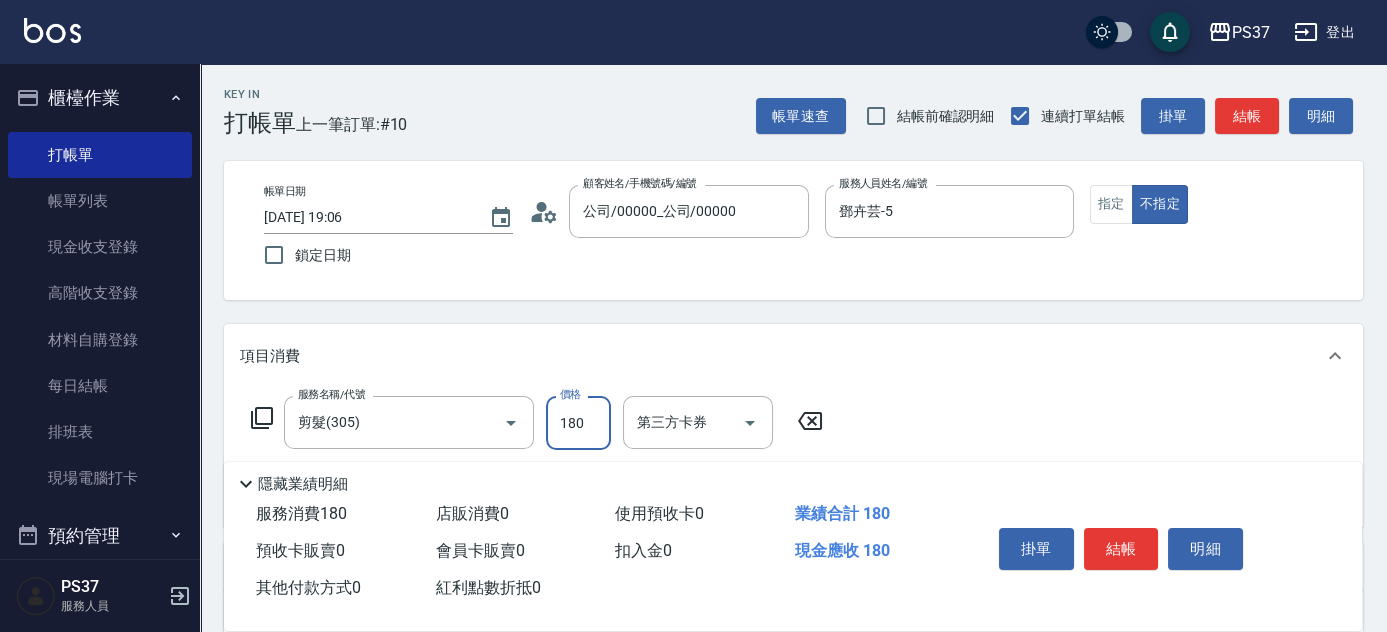 type on "180" 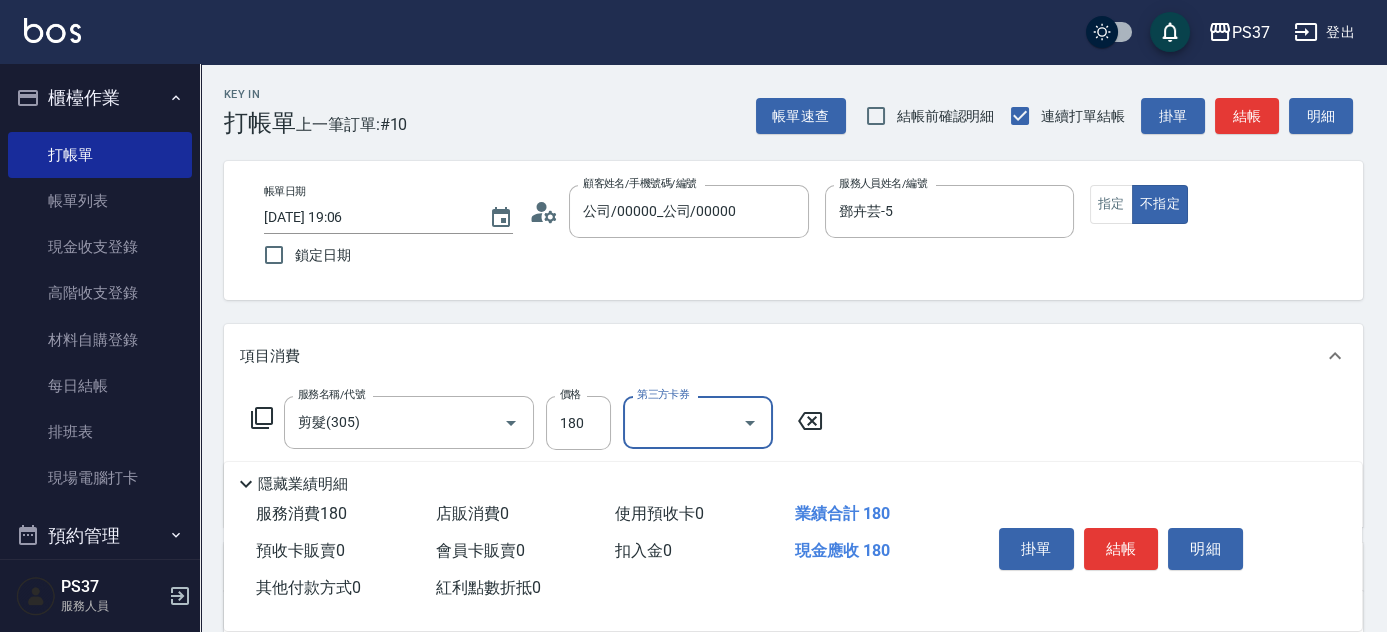 click 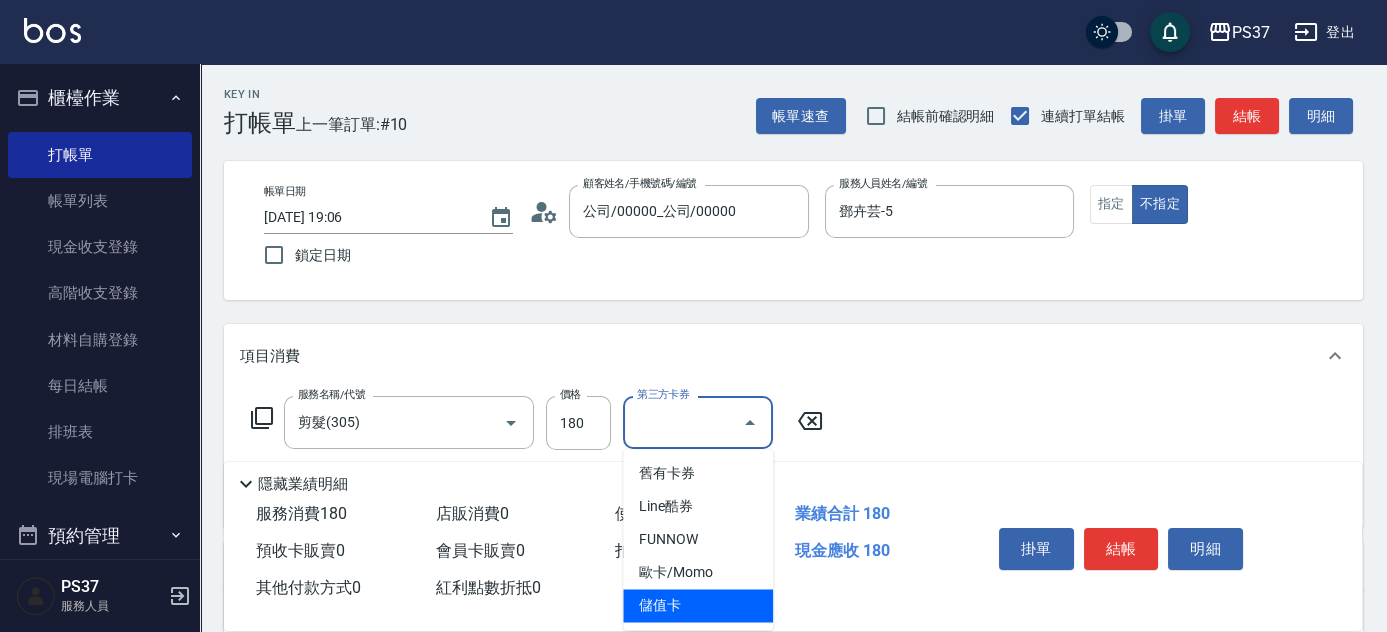 click on "儲值卡" at bounding box center [698, 605] 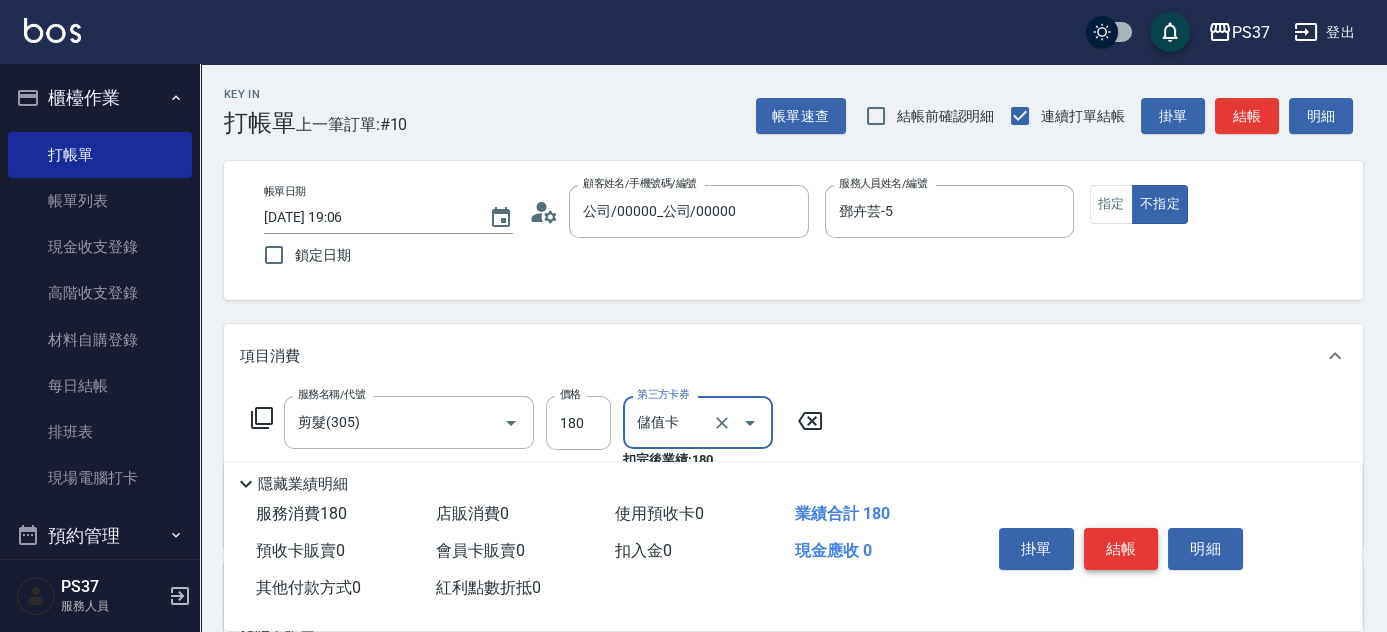 click on "結帳" at bounding box center (1121, 549) 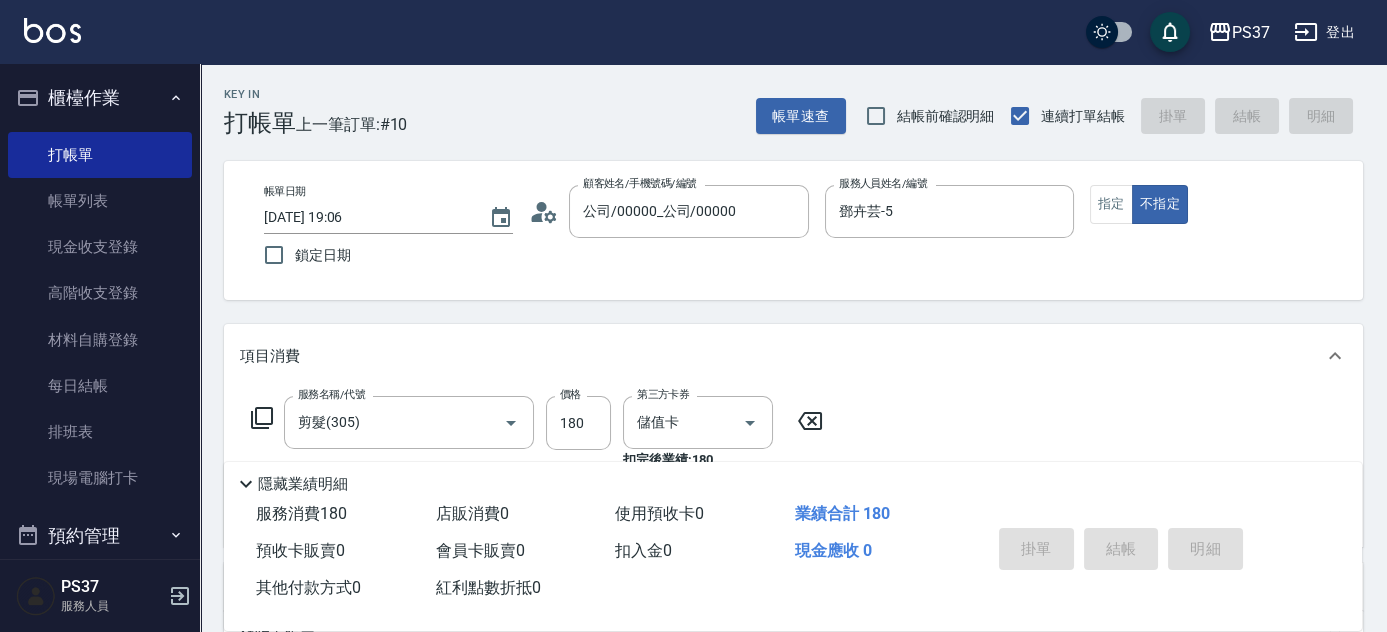 type 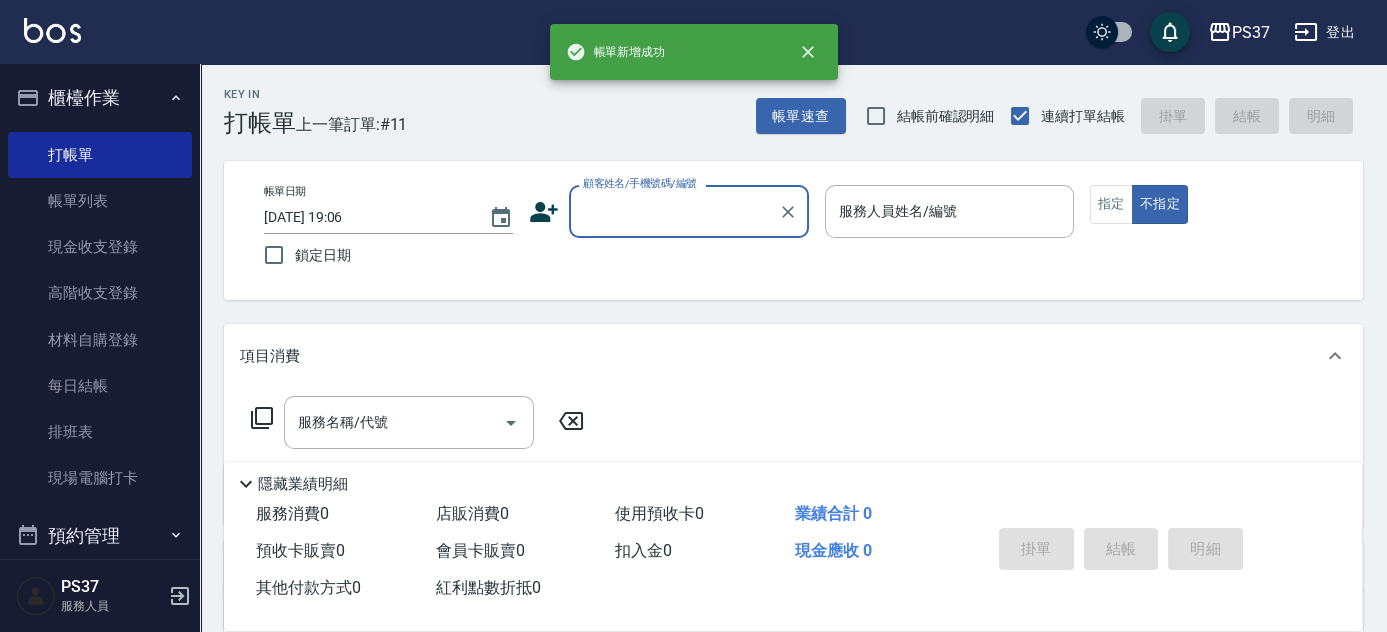 click on "顧客姓名/手機號碼/編號" at bounding box center [674, 211] 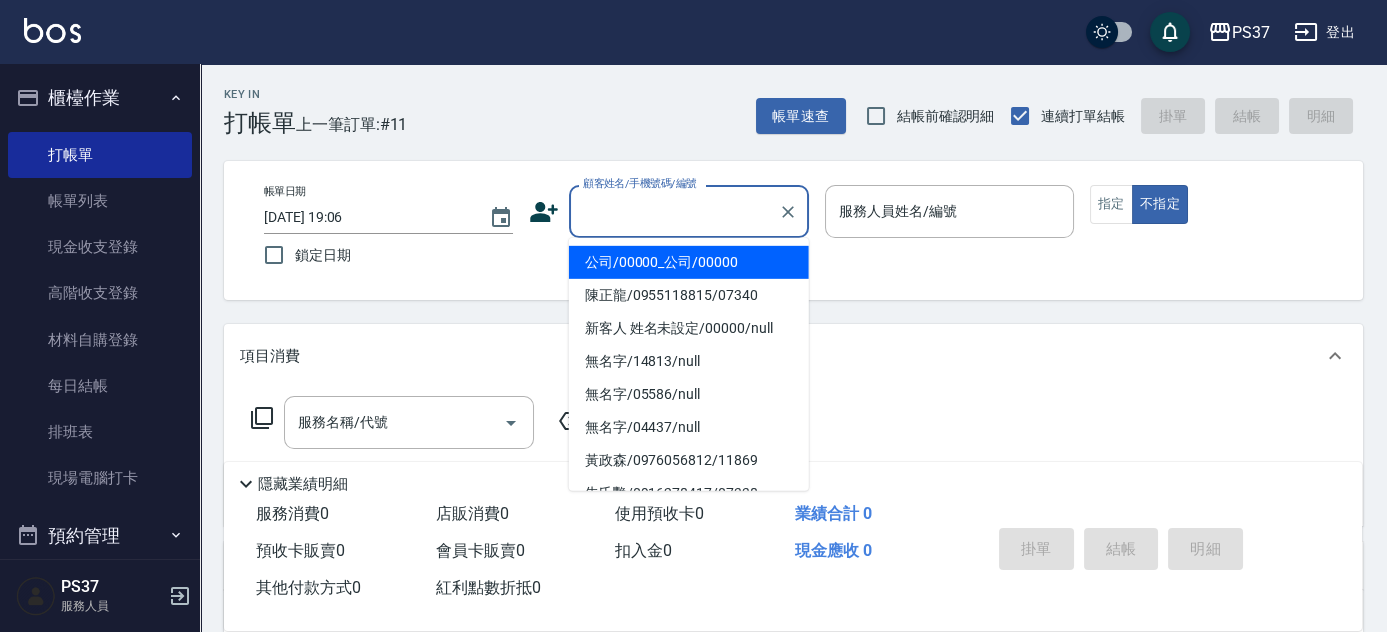 click on "公司/00000_公司/00000" at bounding box center (689, 262) 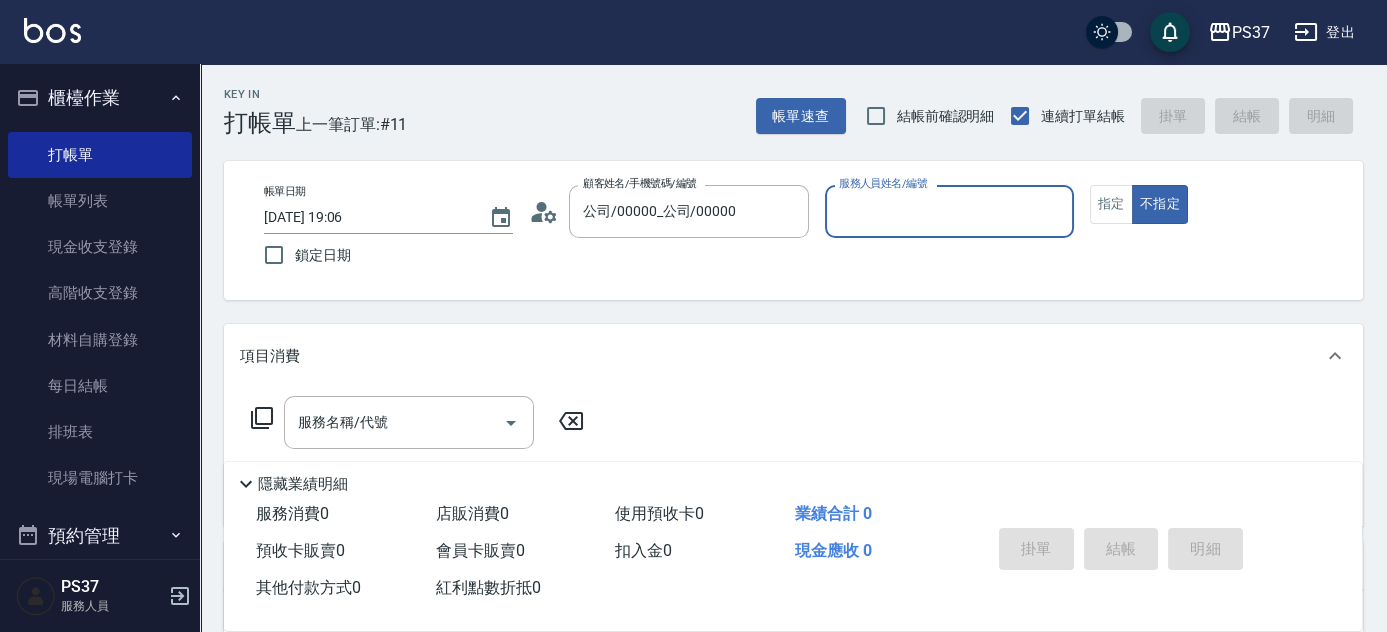 click on "服務人員姓名/編號" at bounding box center [949, 211] 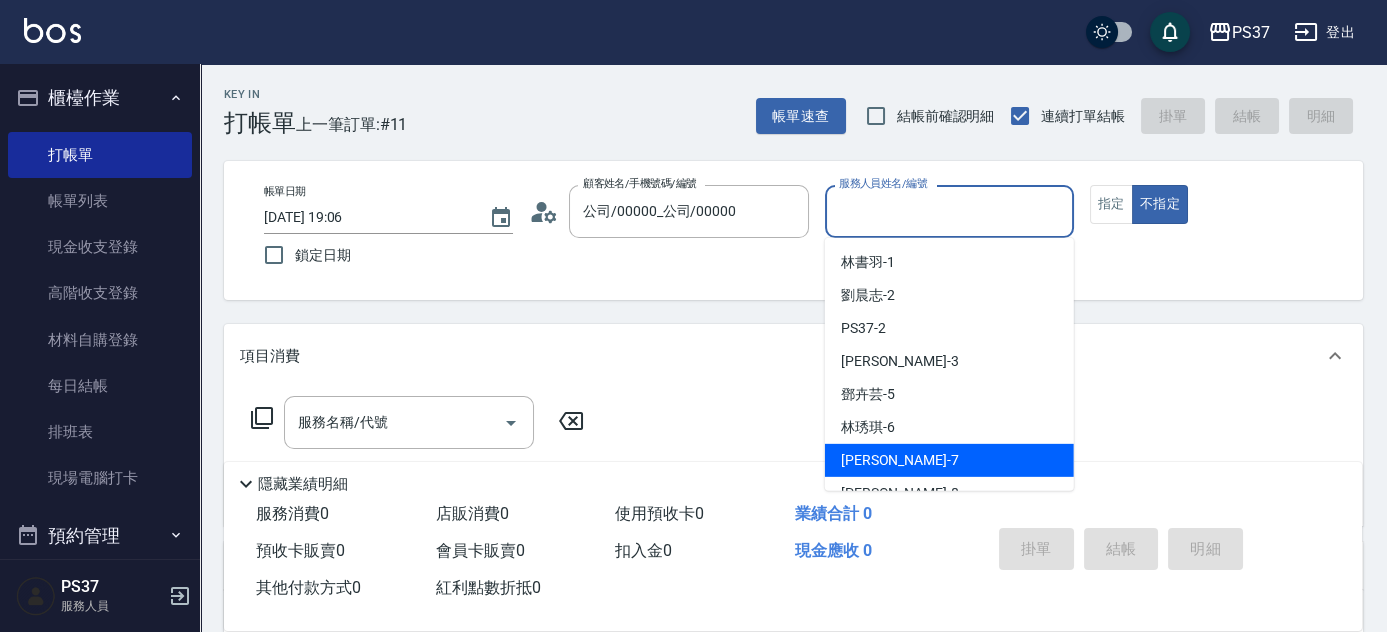 click on "黎氏萍 -7" at bounding box center (949, 460) 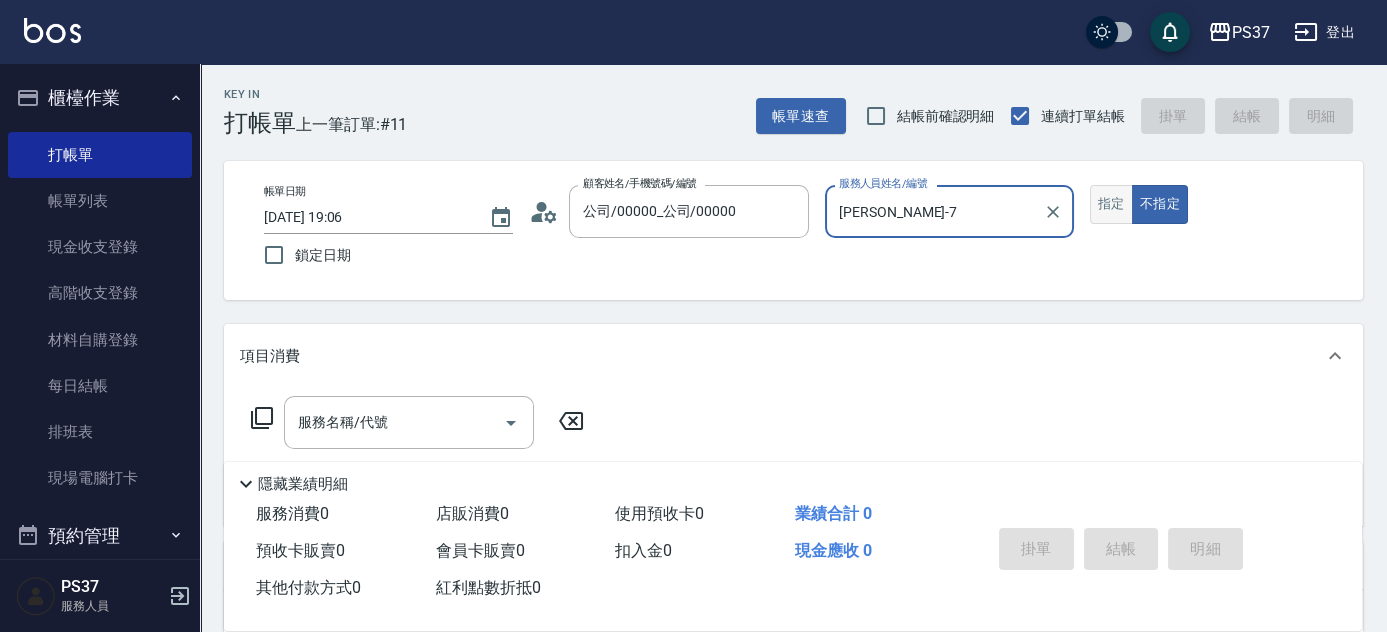 click on "指定" at bounding box center [1111, 204] 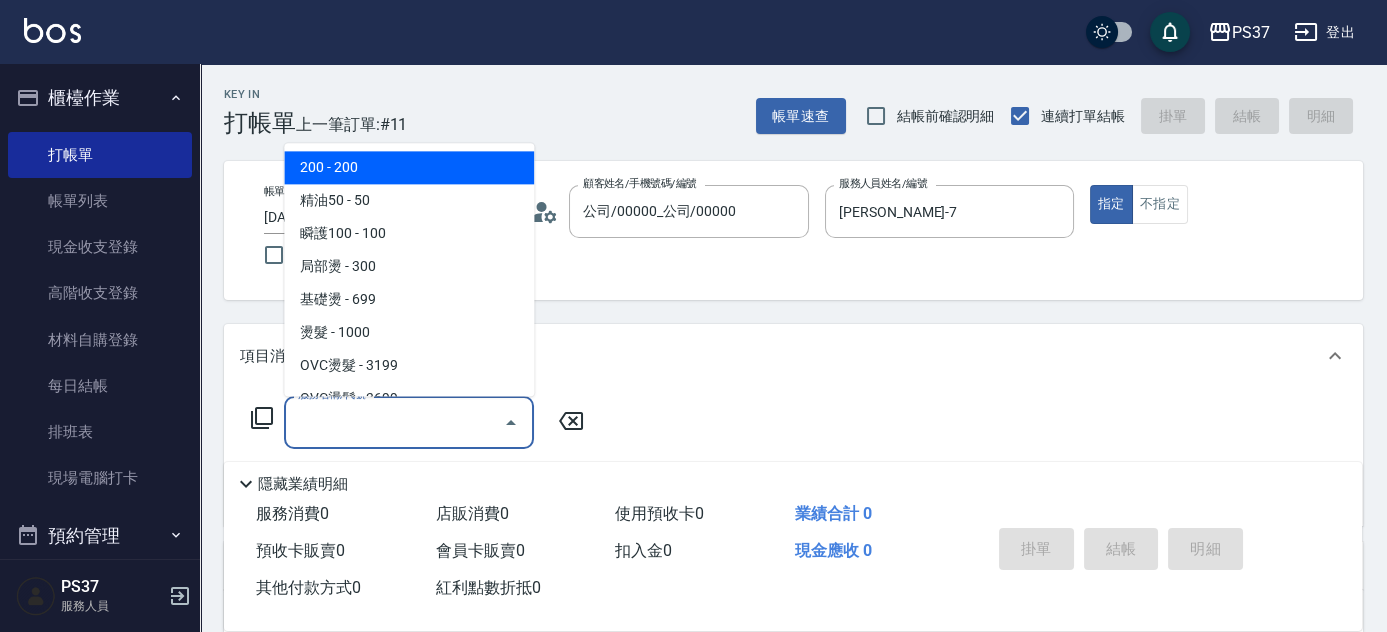 click on "服務名稱/代號" at bounding box center [394, 422] 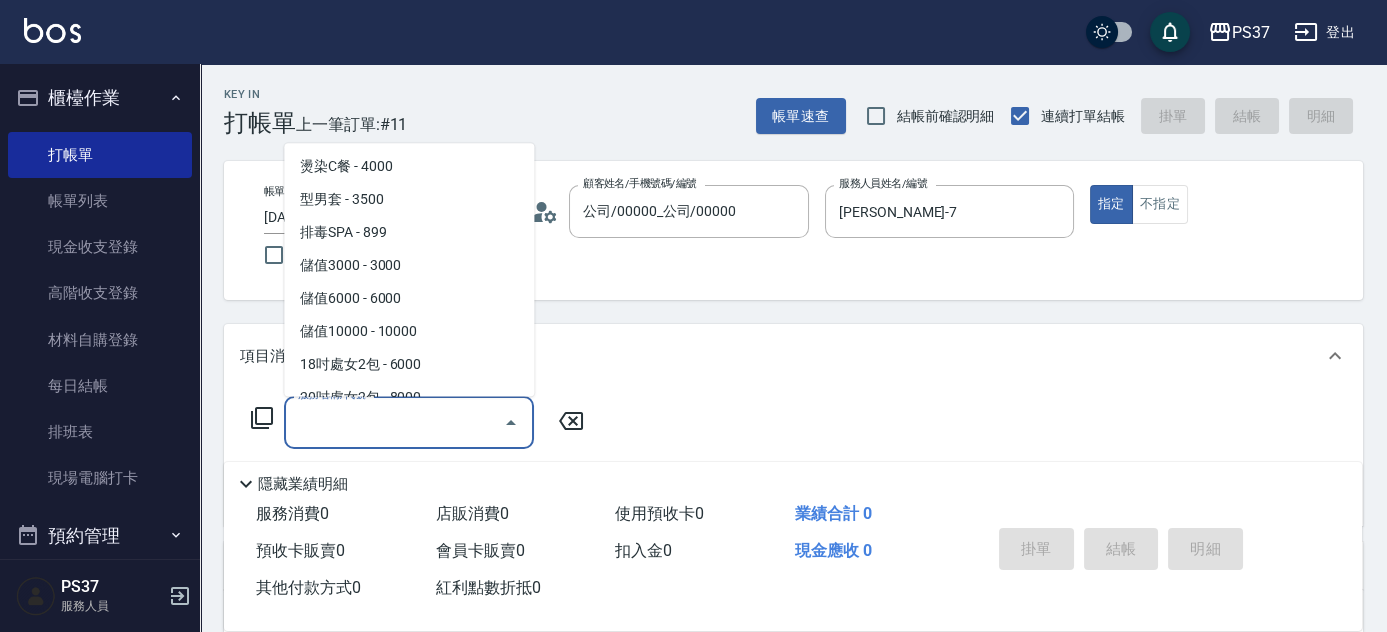 scroll, scrollTop: 2181, scrollLeft: 0, axis: vertical 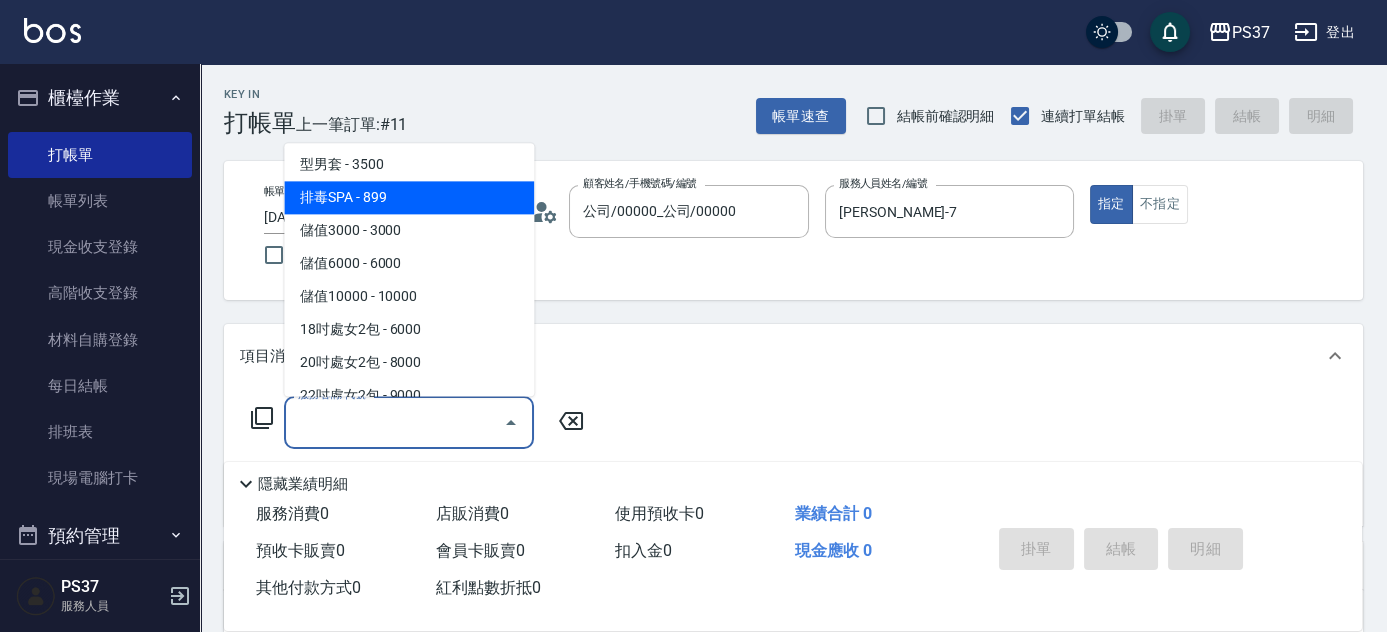 click on "排毒SPA - 899" at bounding box center [409, 198] 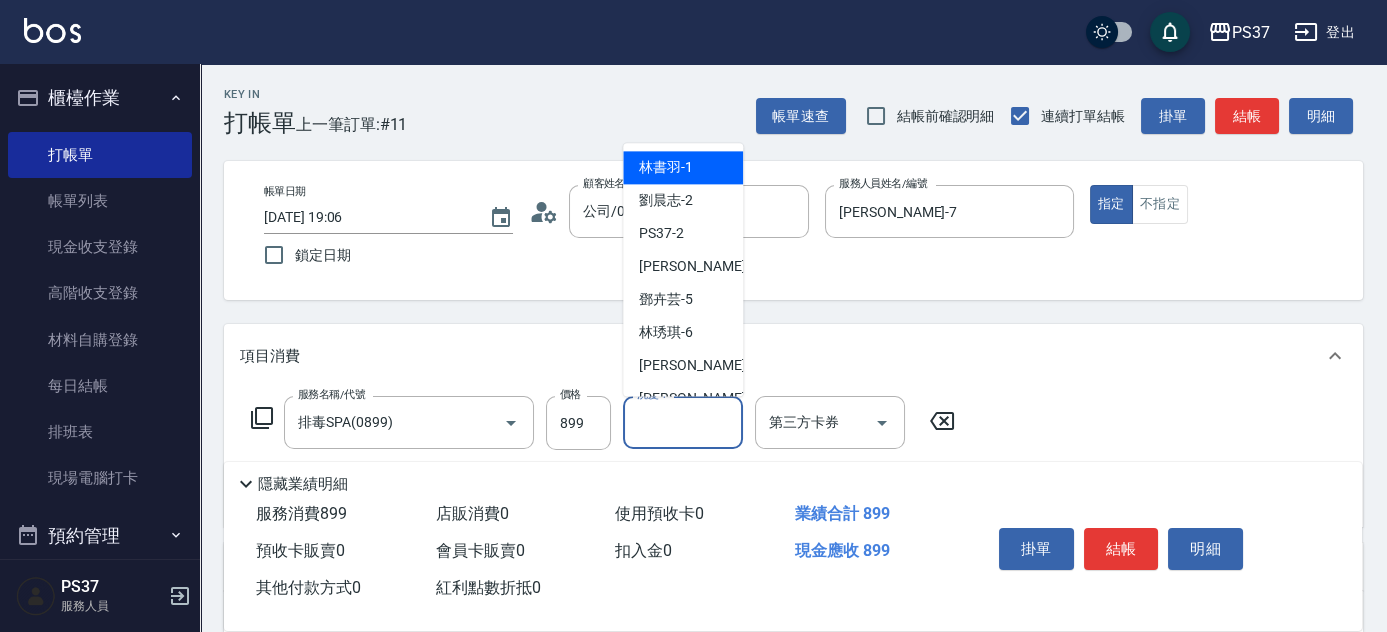click on "洗髮-1" at bounding box center (683, 422) 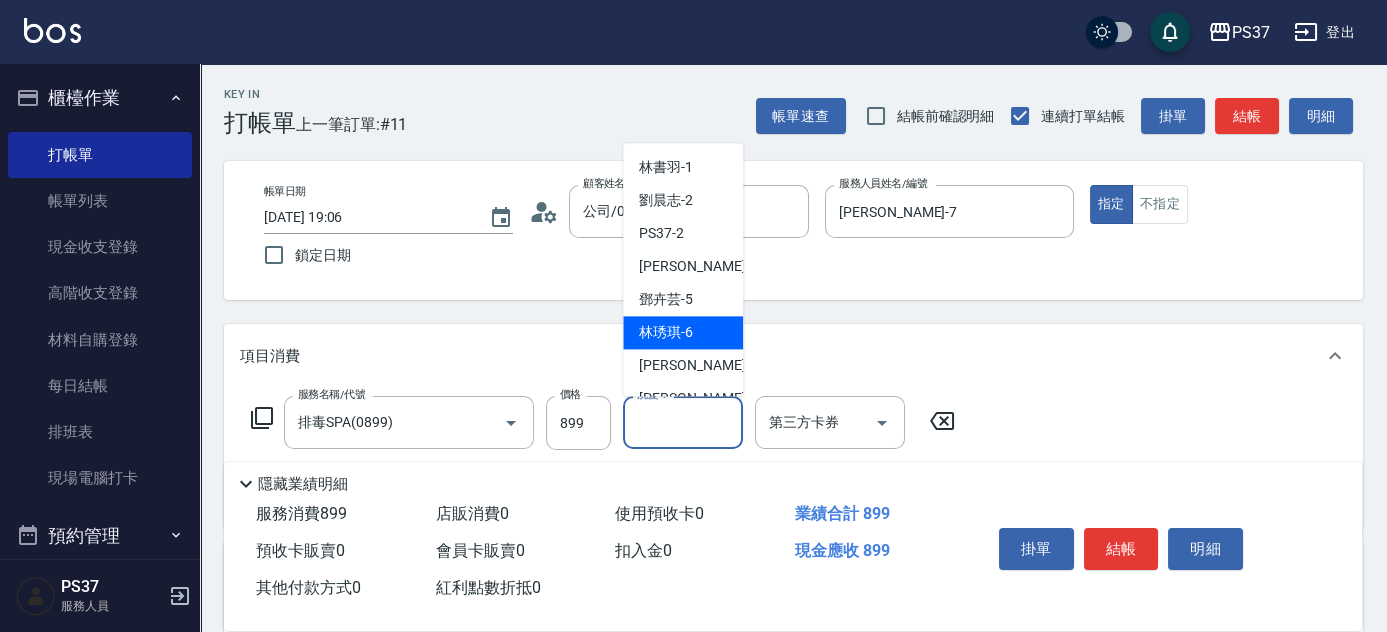 scroll, scrollTop: 272, scrollLeft: 0, axis: vertical 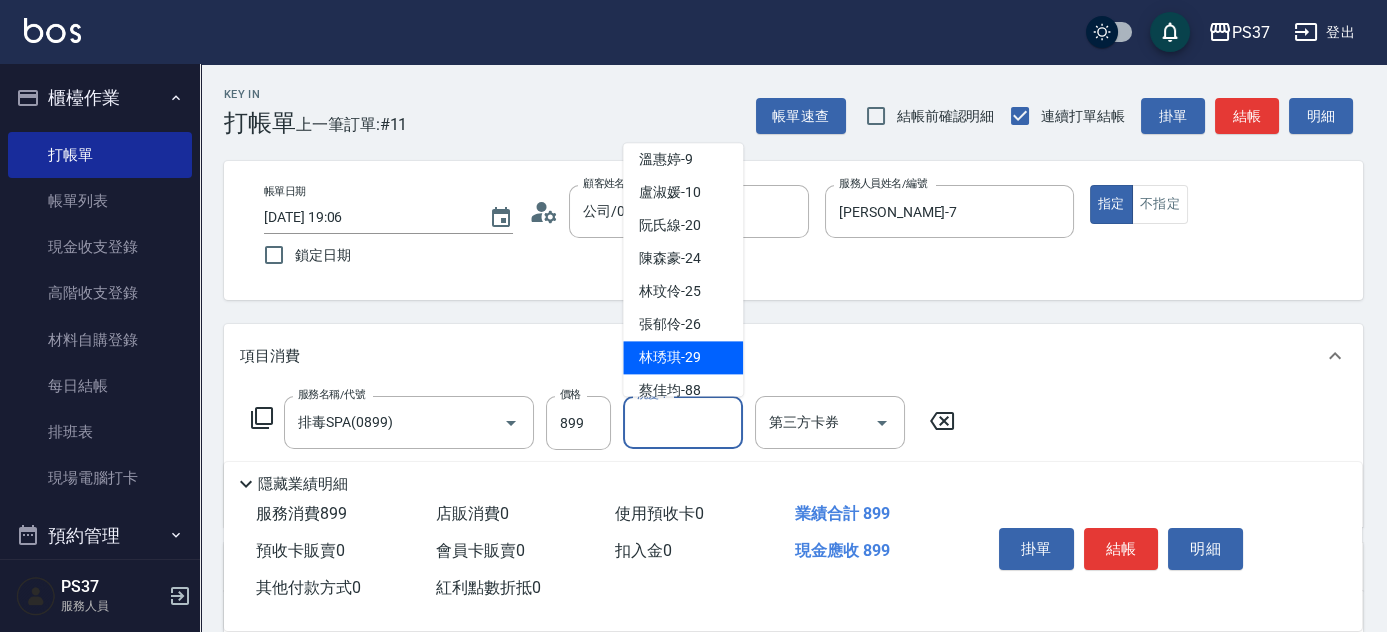 click on "林琇琪 -29" at bounding box center [670, 358] 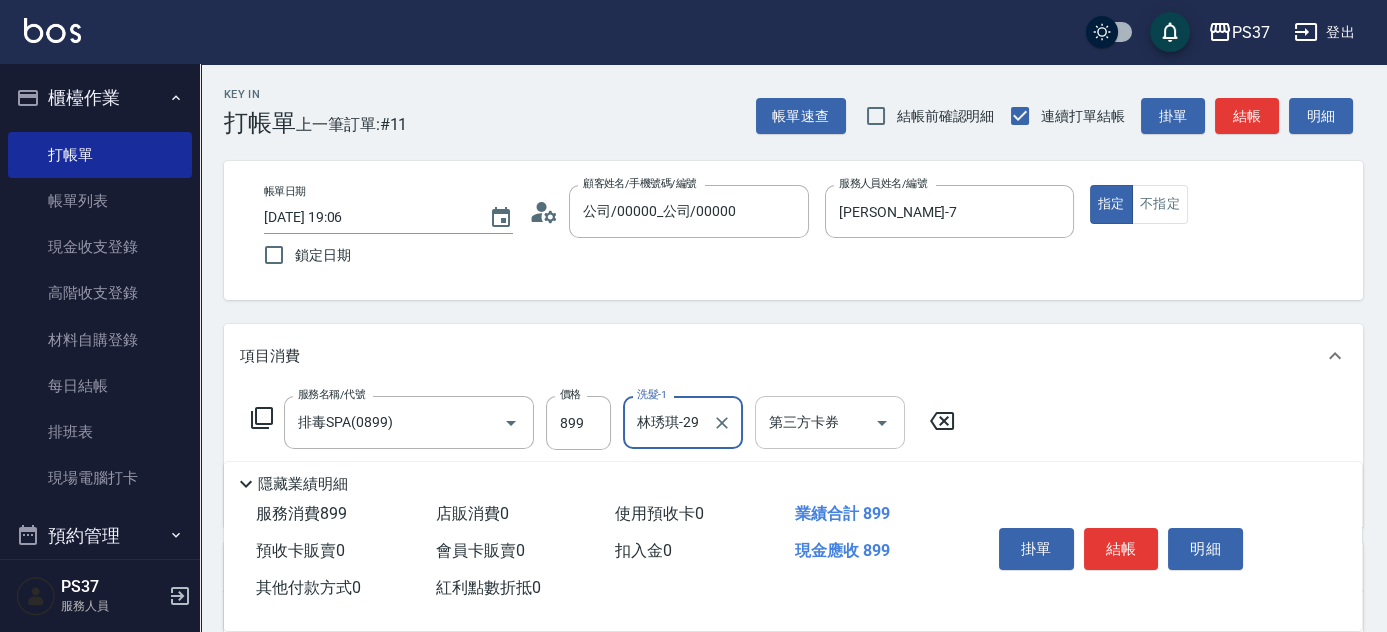 click 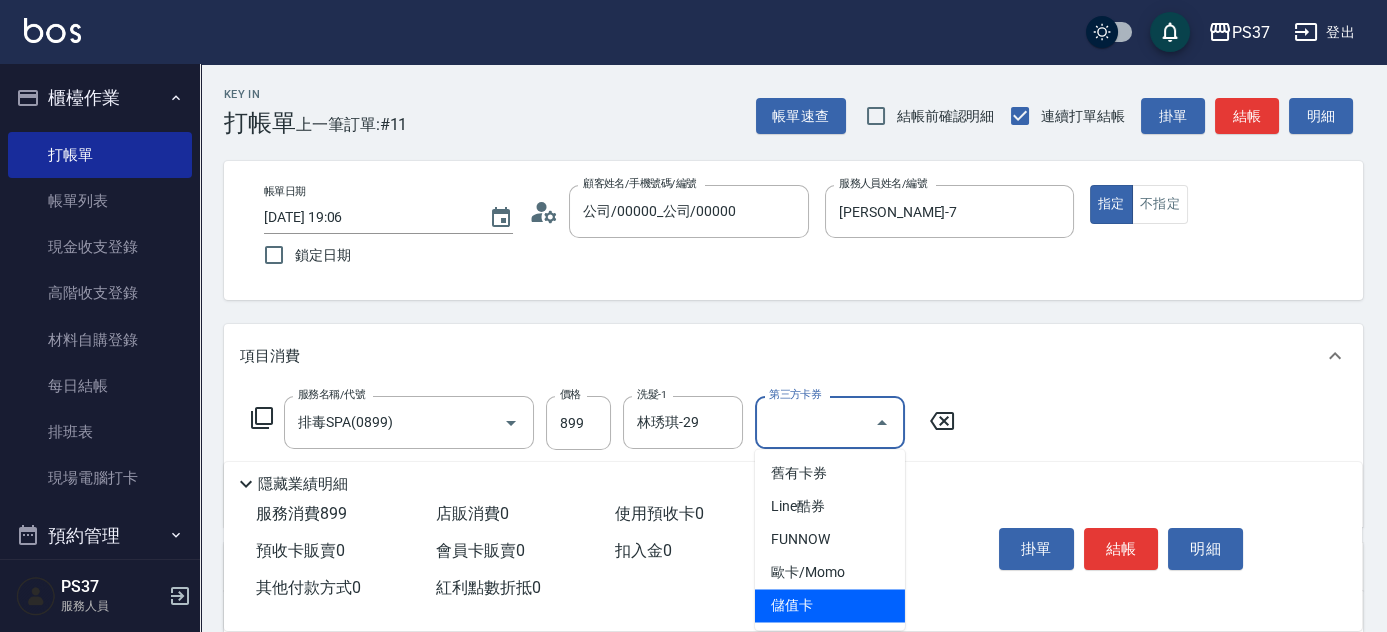 click on "儲值卡" at bounding box center (830, 605) 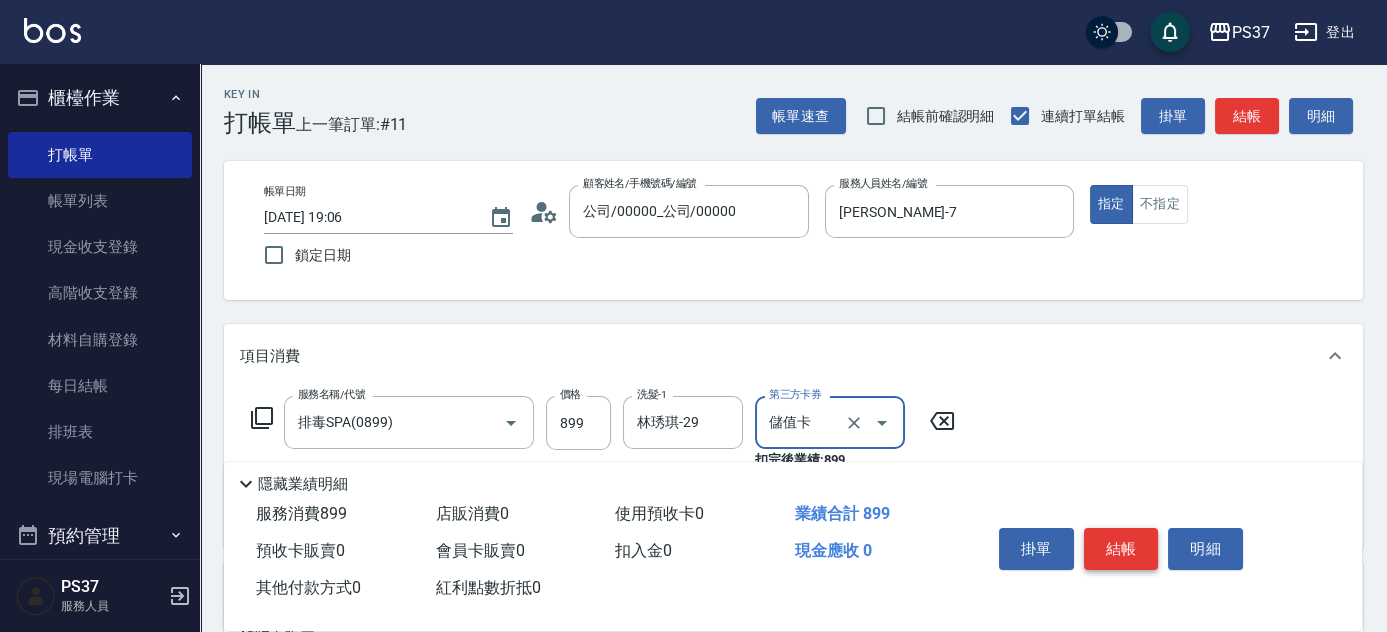 click on "結帳" at bounding box center [1121, 549] 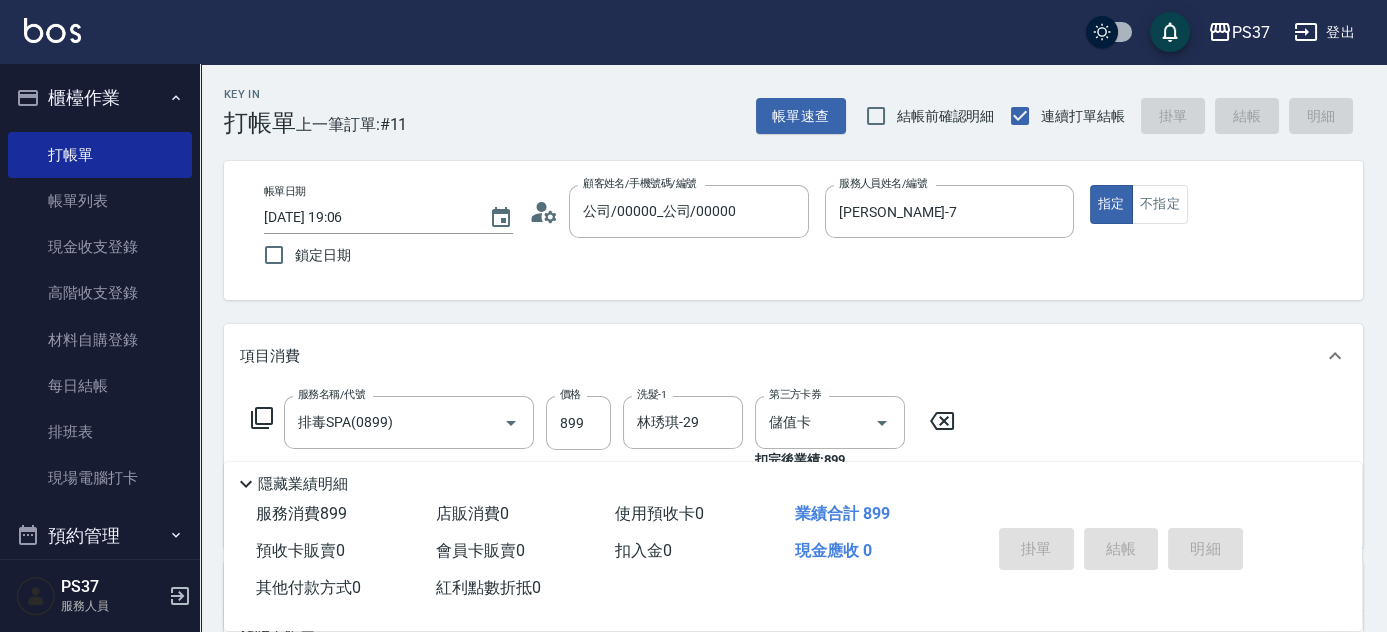 type 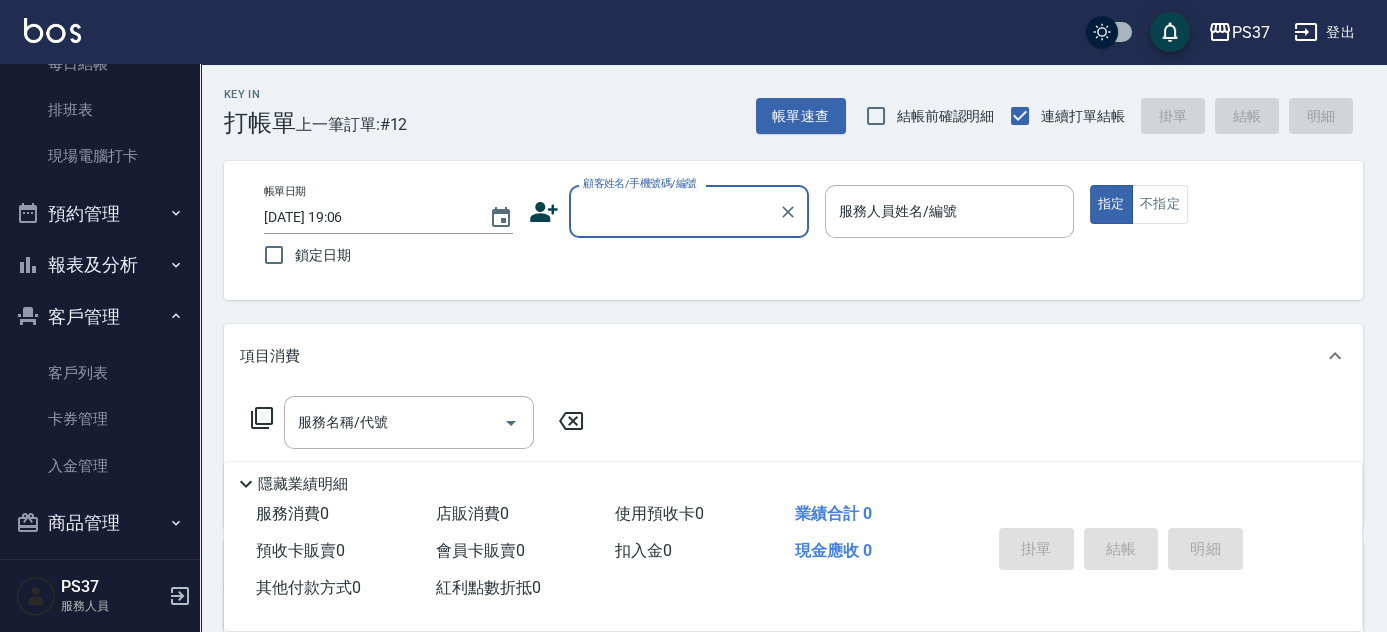 scroll, scrollTop: 335, scrollLeft: 0, axis: vertical 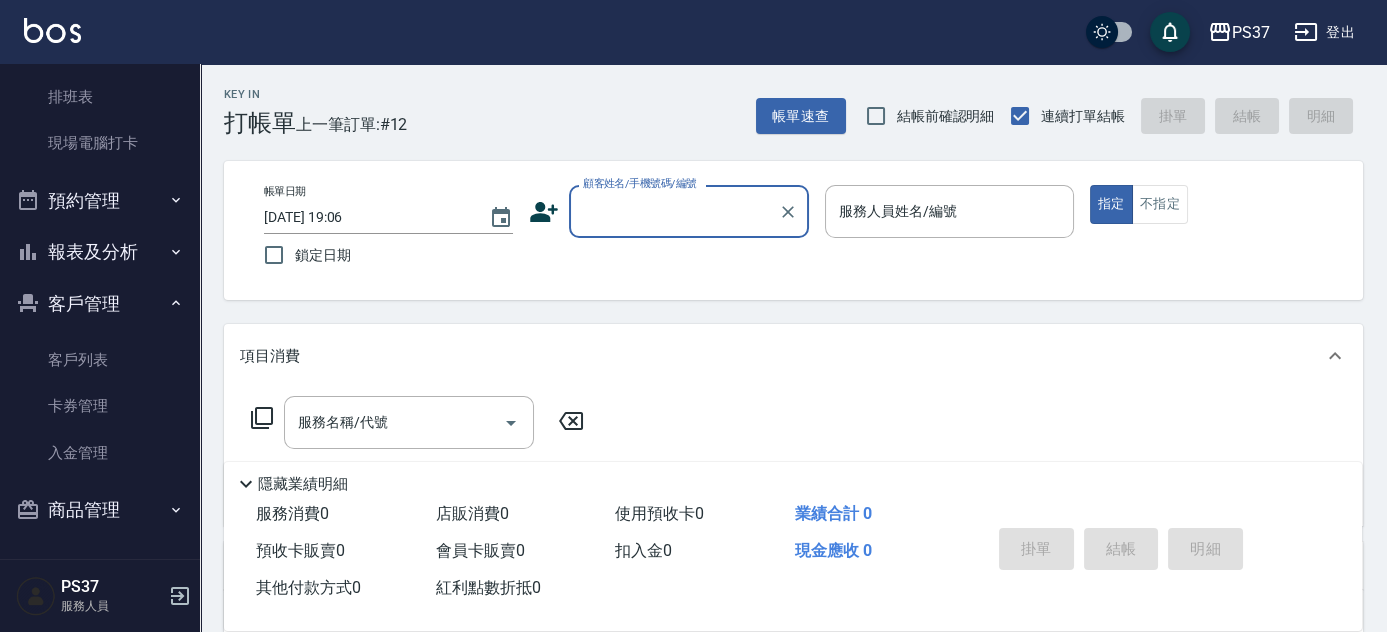 click on "報表及分析" at bounding box center (100, 252) 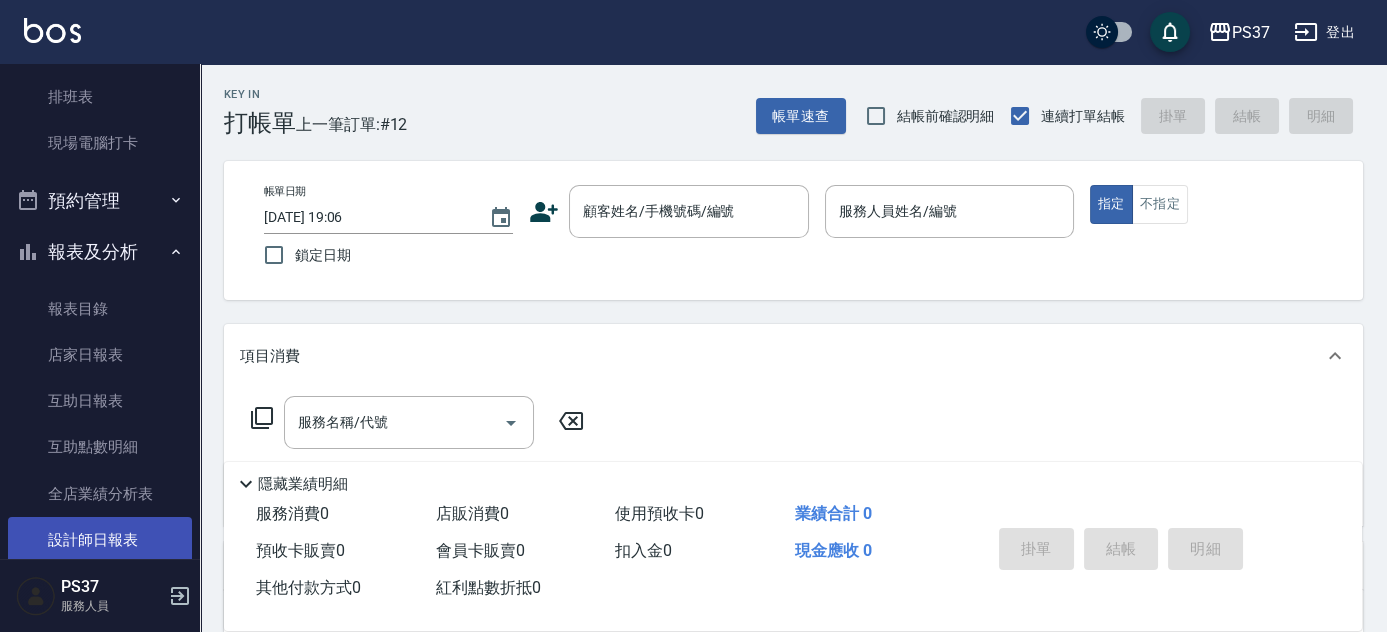 click on "設計師日報表" at bounding box center [100, 540] 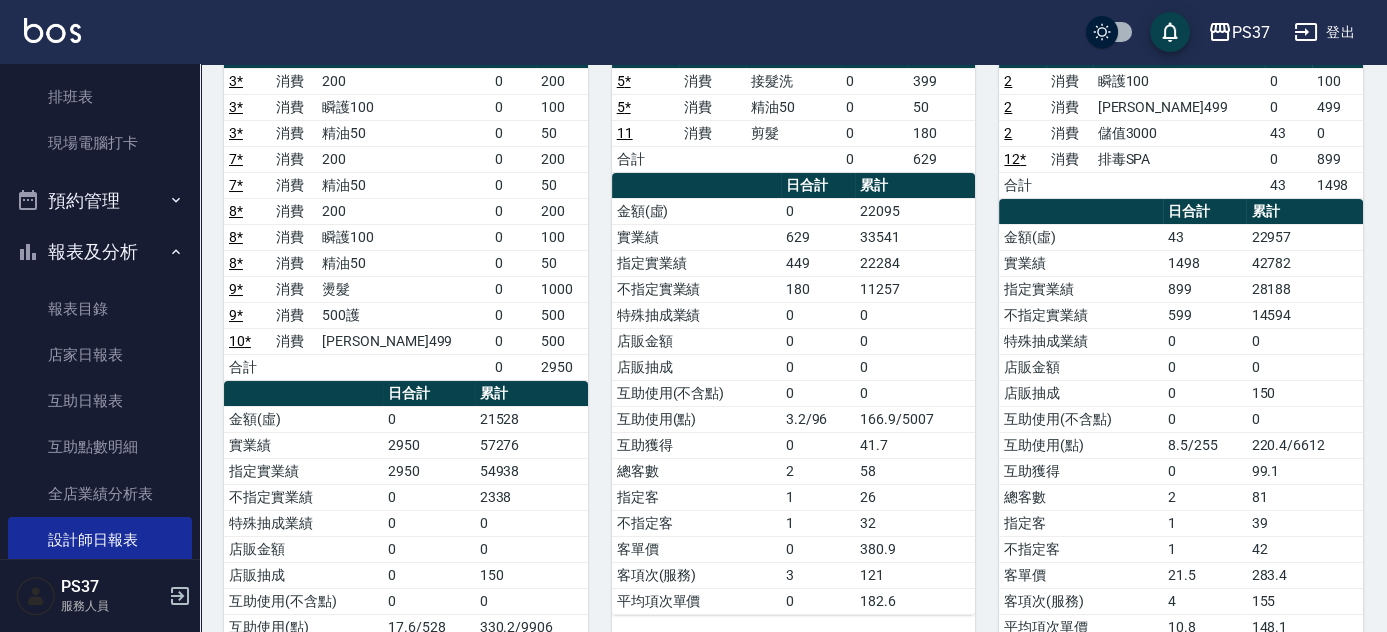 scroll, scrollTop: 90, scrollLeft: 0, axis: vertical 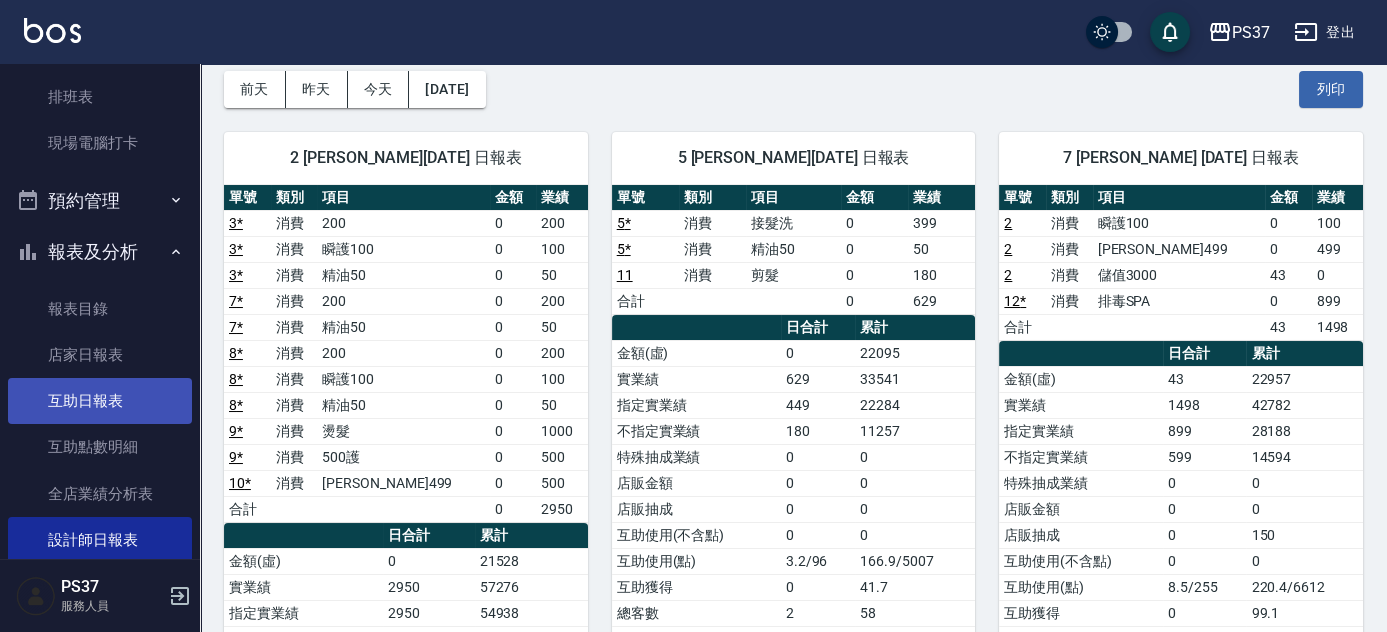 click on "互助日報表" at bounding box center [100, 401] 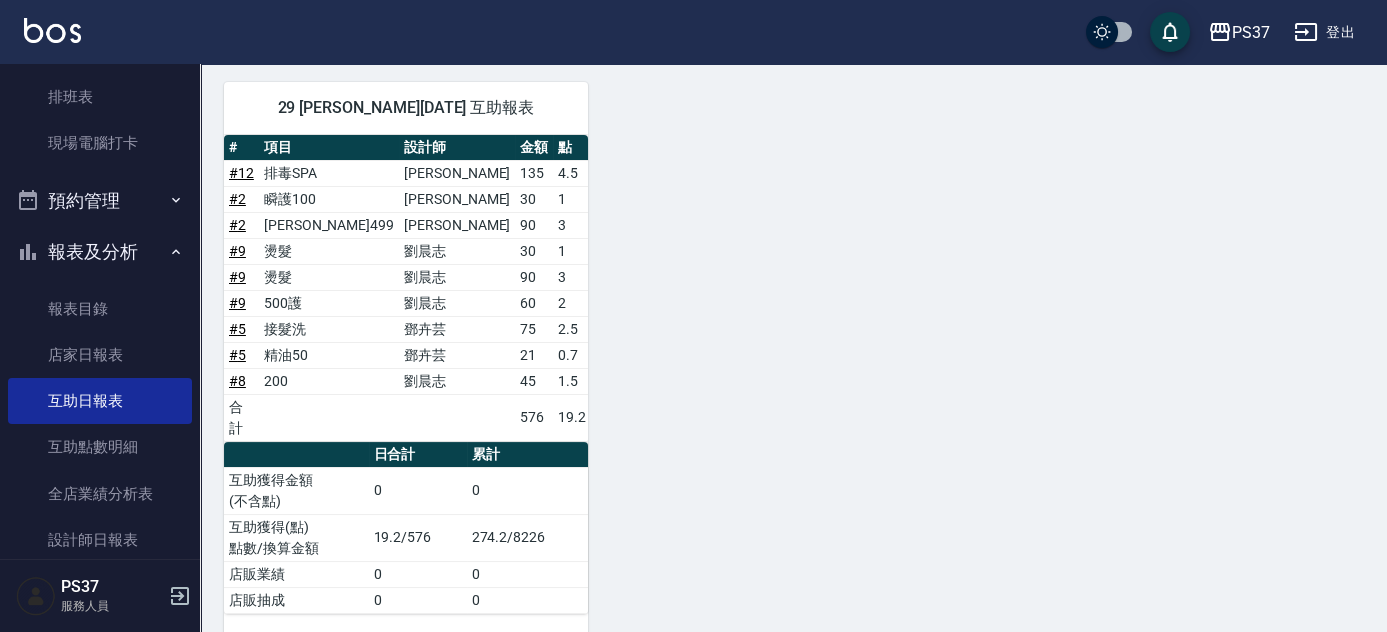 scroll, scrollTop: 174, scrollLeft: 0, axis: vertical 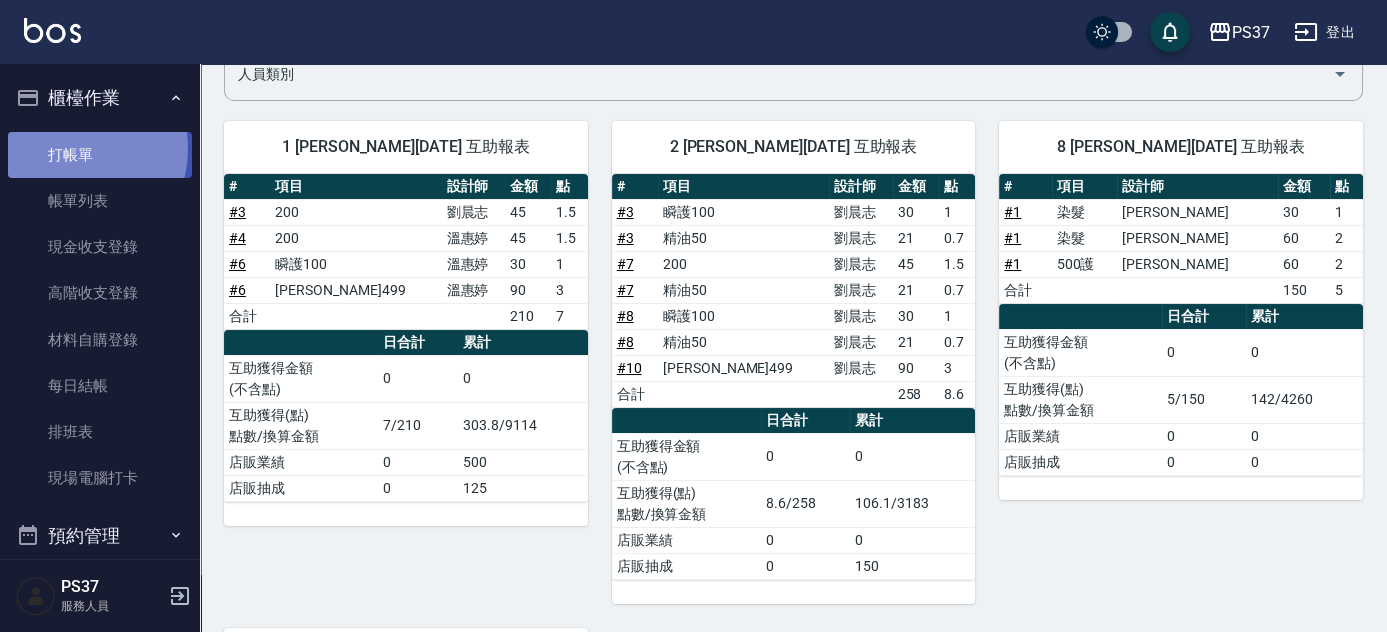 click on "打帳單" at bounding box center (100, 155) 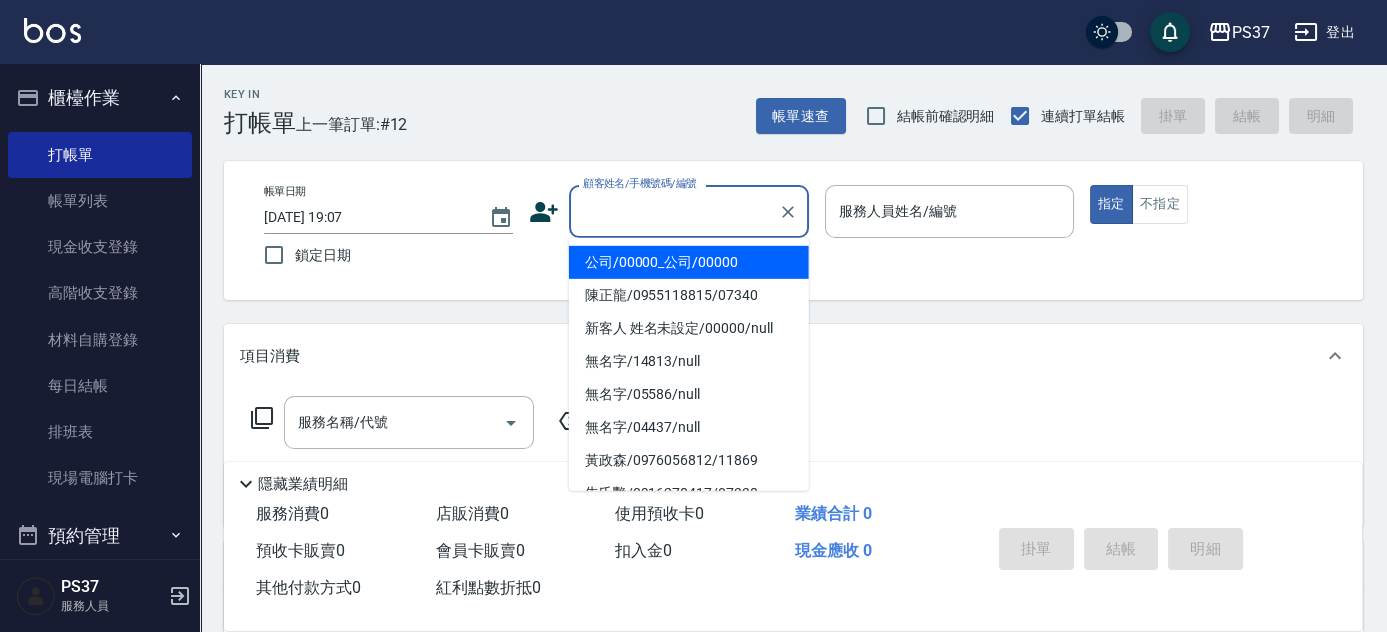 click on "顧客姓名/手機號碼/編號" at bounding box center (674, 211) 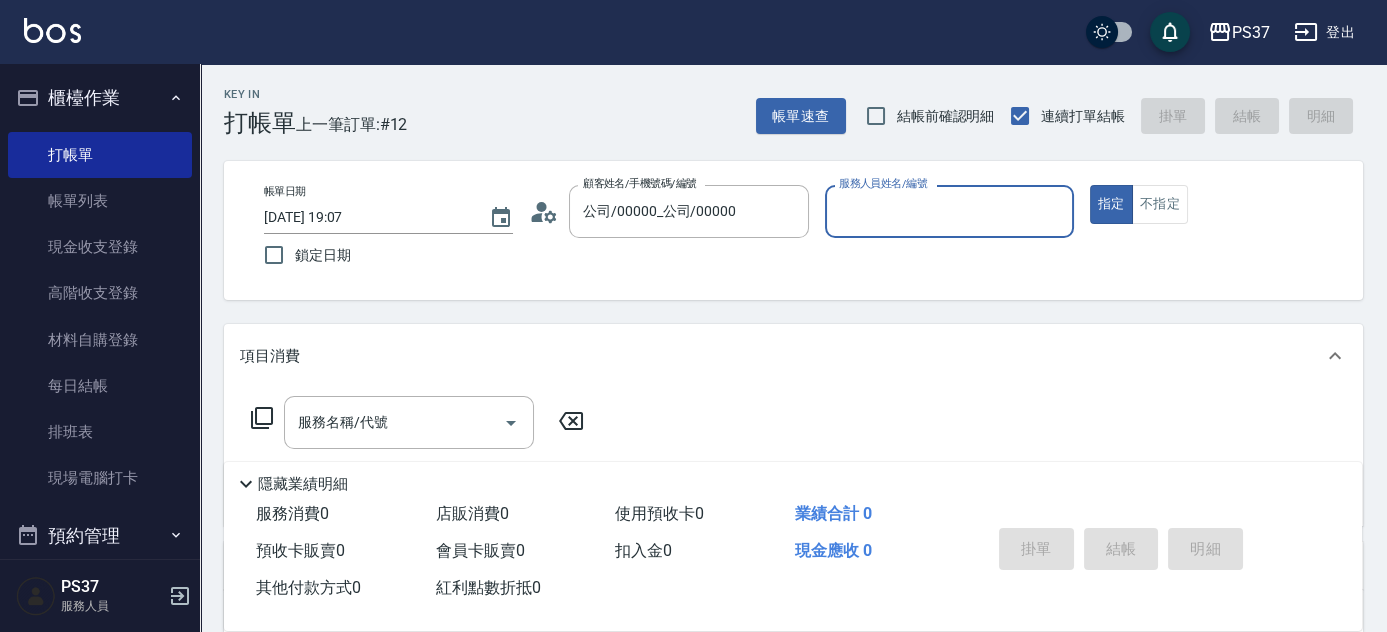 click on "服務人員姓名/編號" at bounding box center (949, 211) 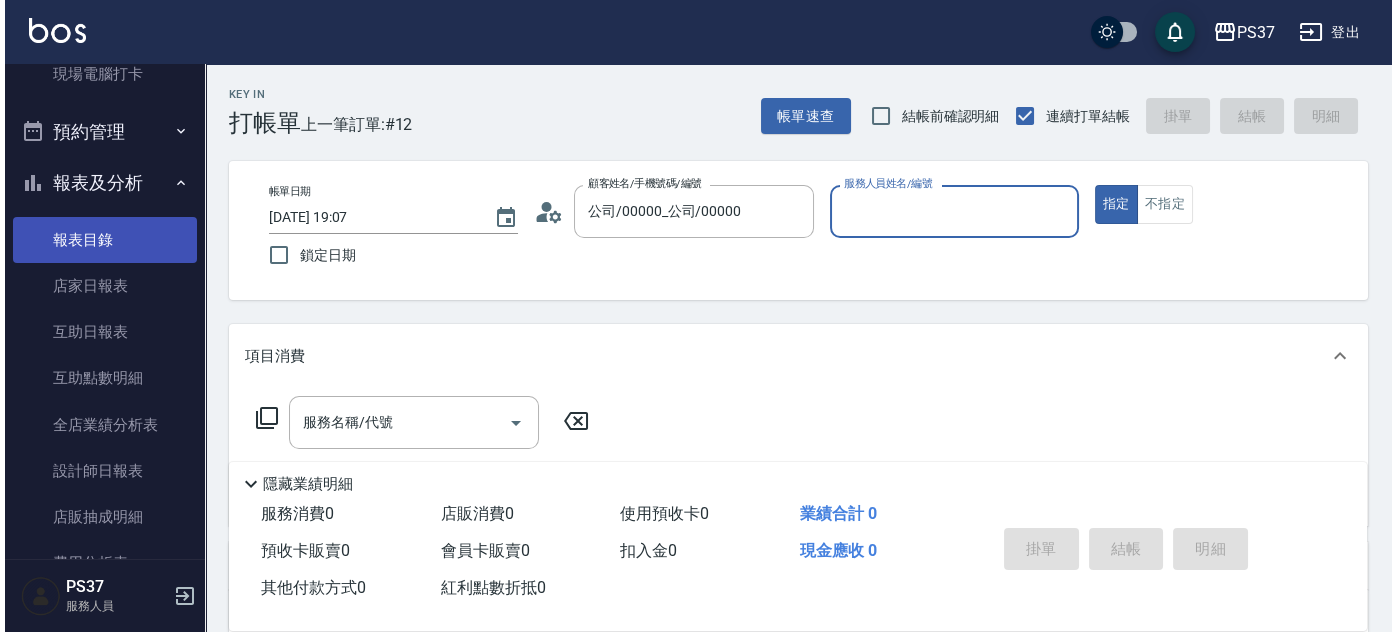 scroll, scrollTop: 636, scrollLeft: 0, axis: vertical 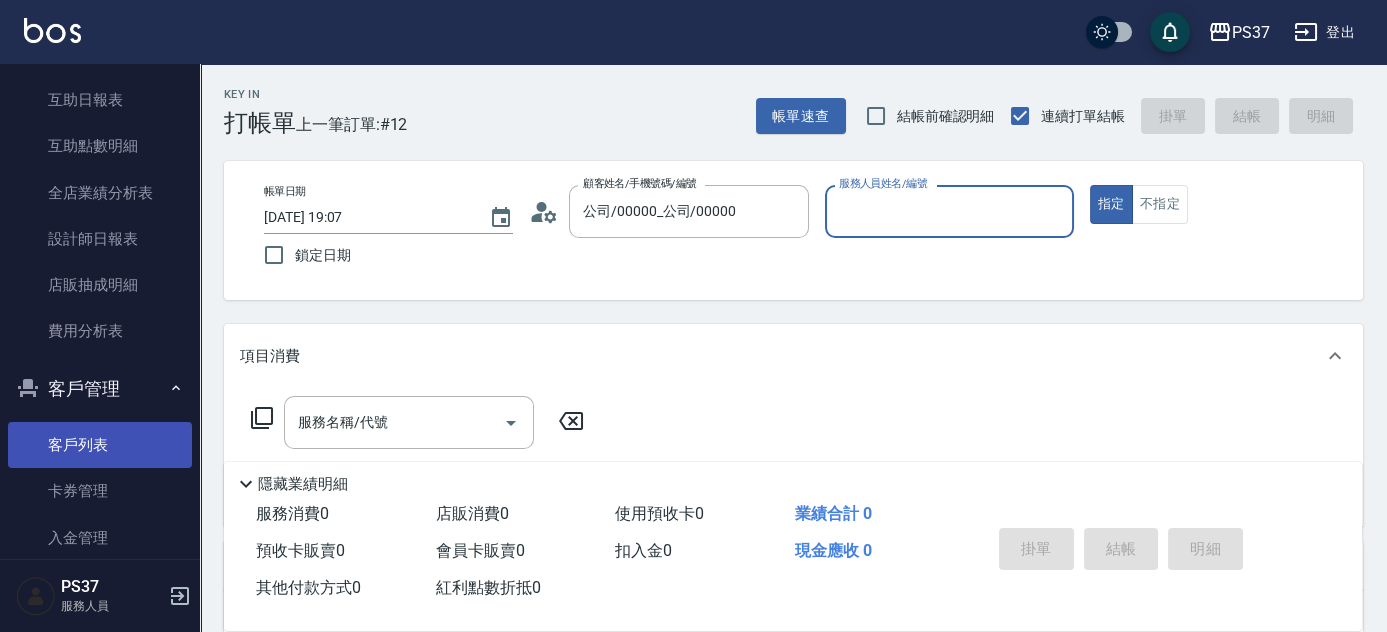 click on "客戶列表" at bounding box center [100, 445] 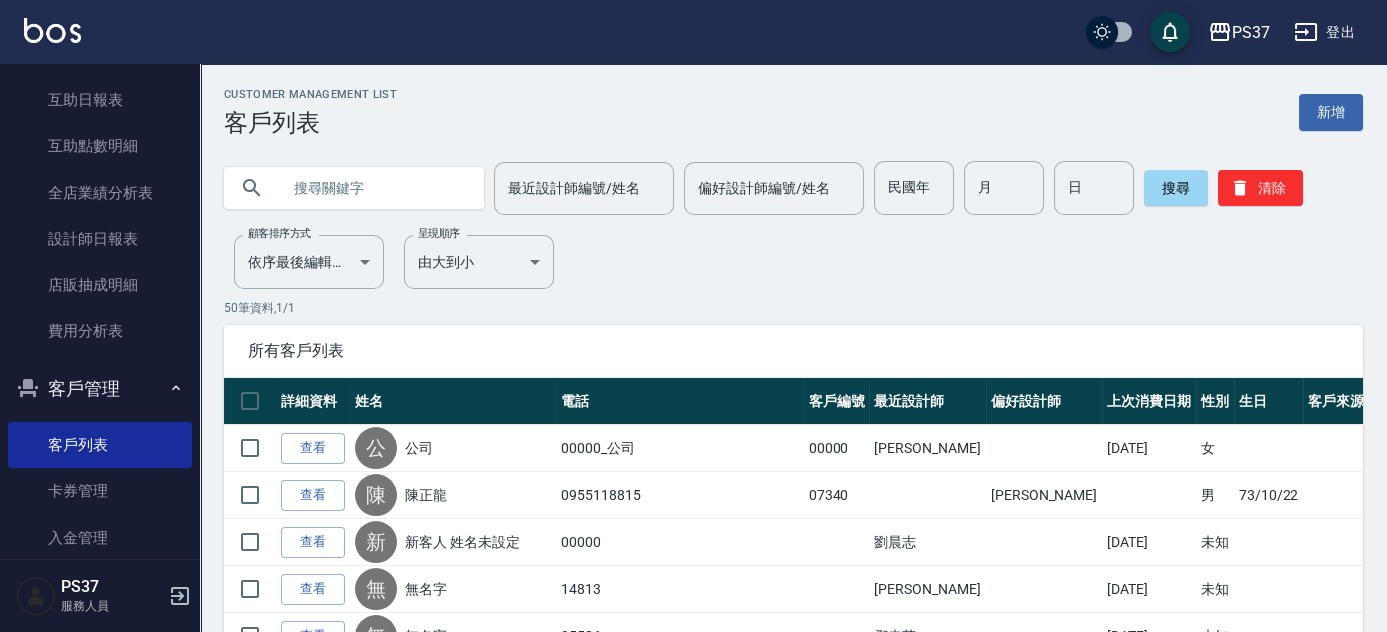 click on "民國年" at bounding box center [914, 188] 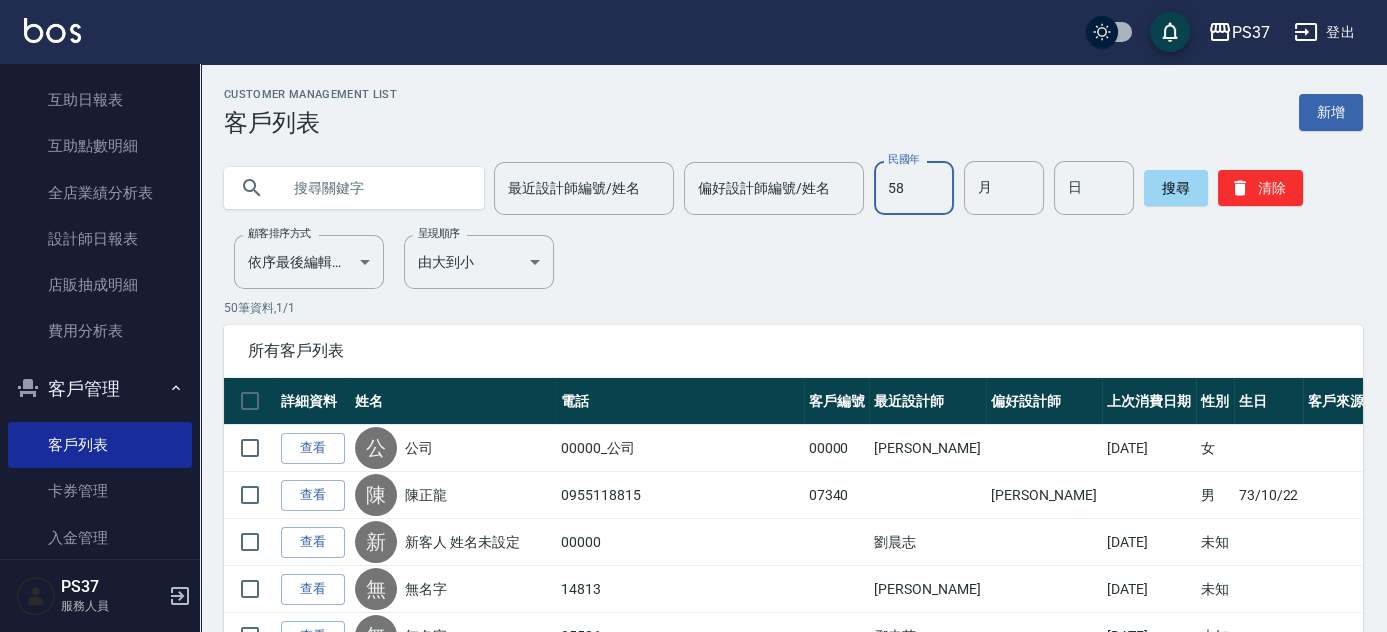 type on "58" 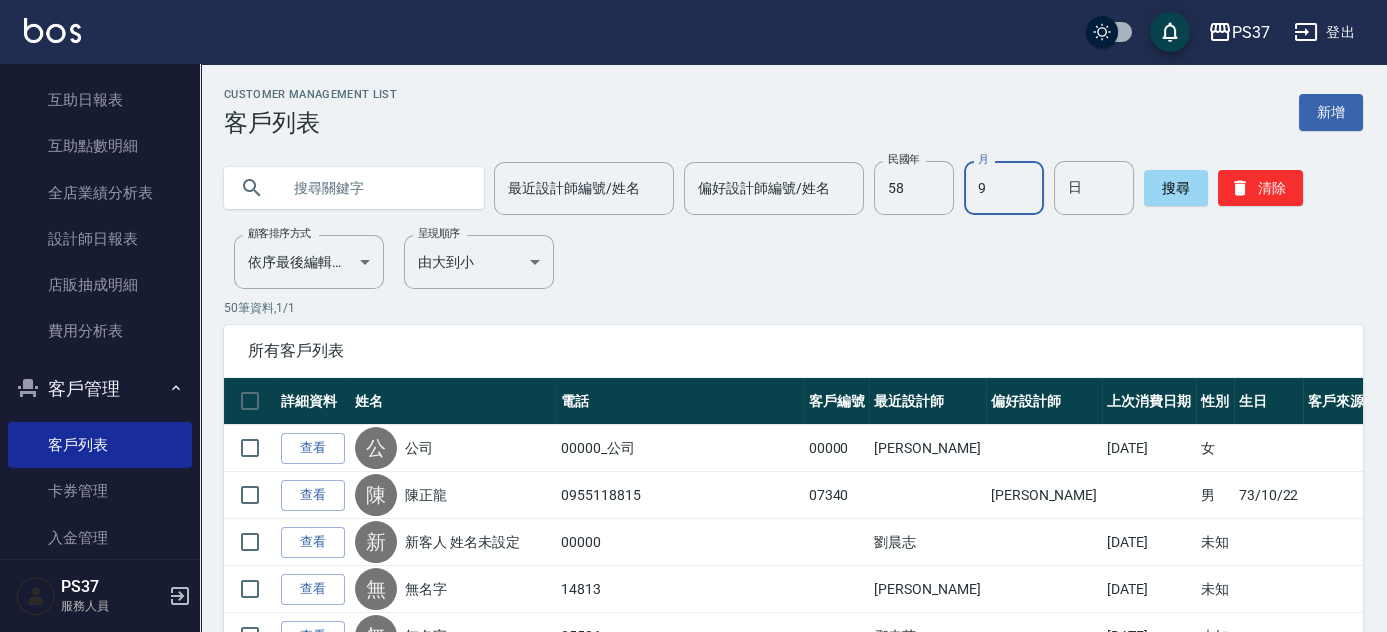 type on "9" 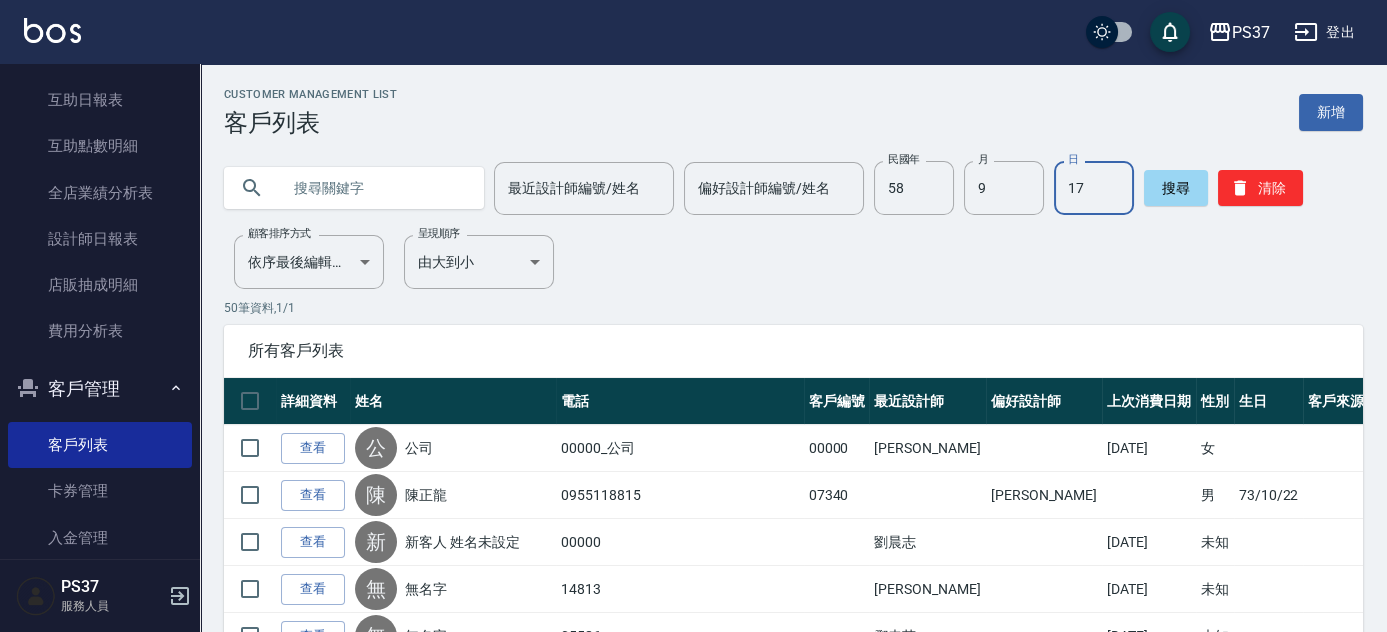 type on "17" 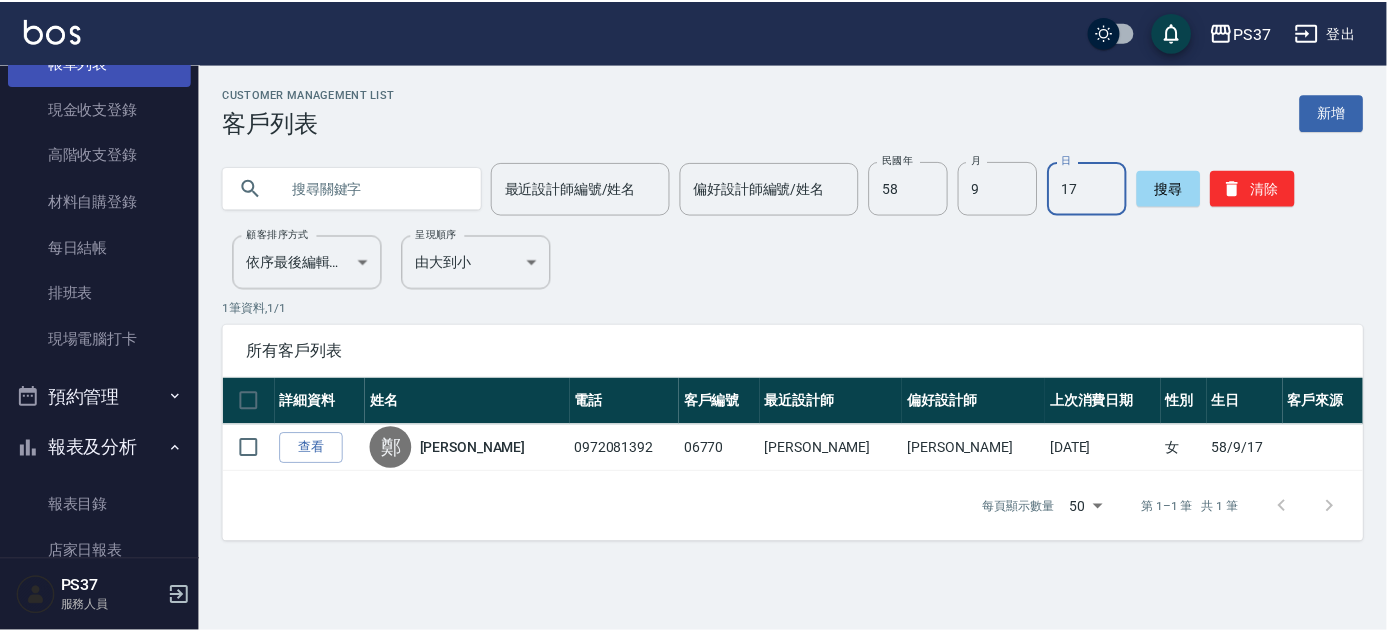 scroll, scrollTop: 0, scrollLeft: 0, axis: both 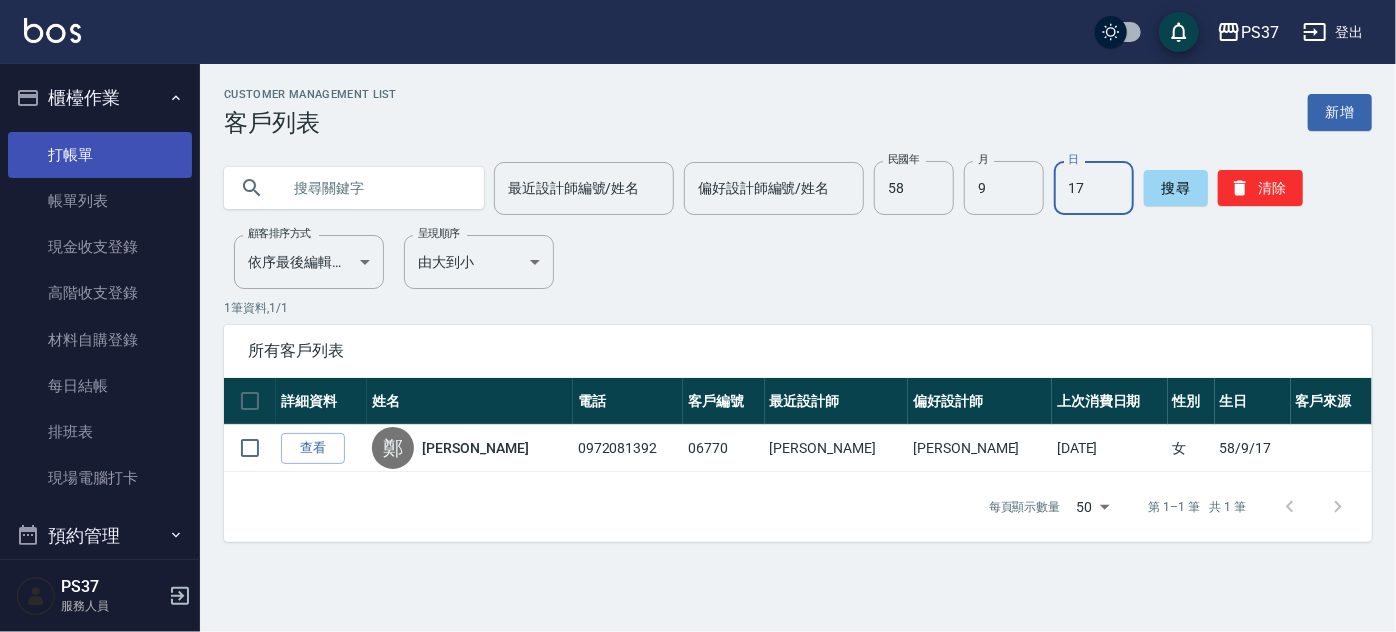 drag, startPoint x: 81, startPoint y: 149, endPoint x: 96, endPoint y: 162, distance: 19.849434 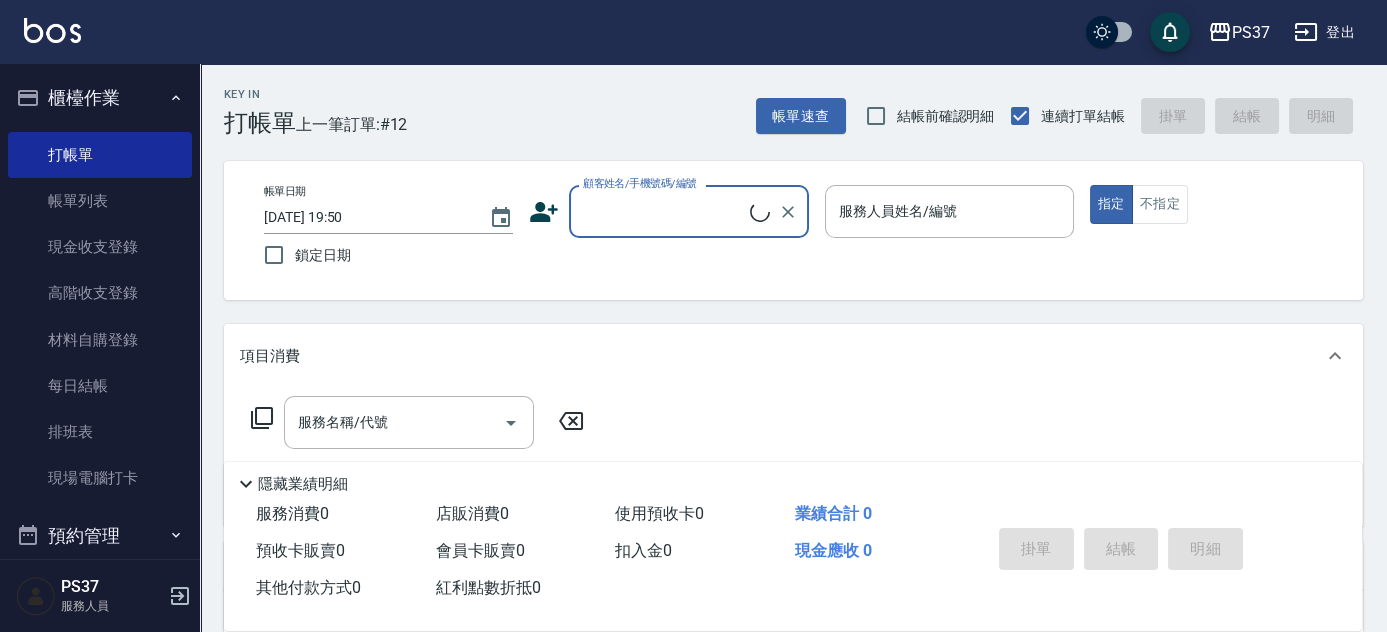 click on "顧客姓名/手機號碼/編號" at bounding box center [689, 211] 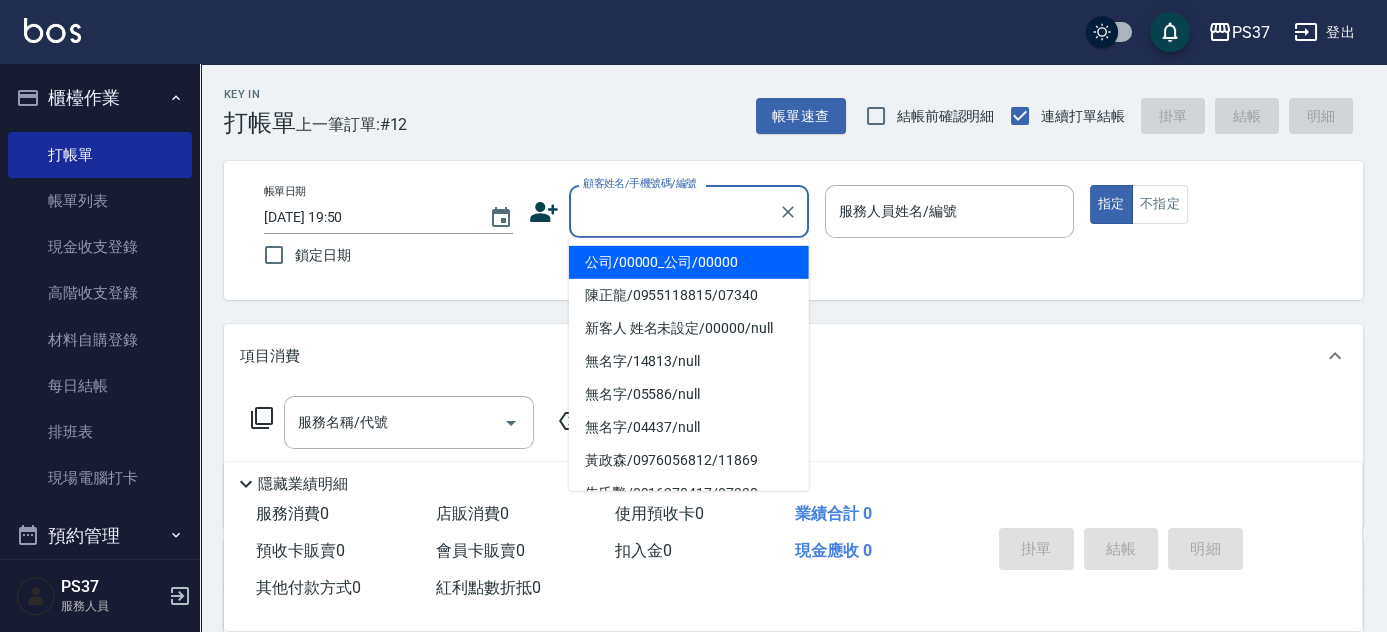 click on "公司/00000_公司/00000" at bounding box center [689, 262] 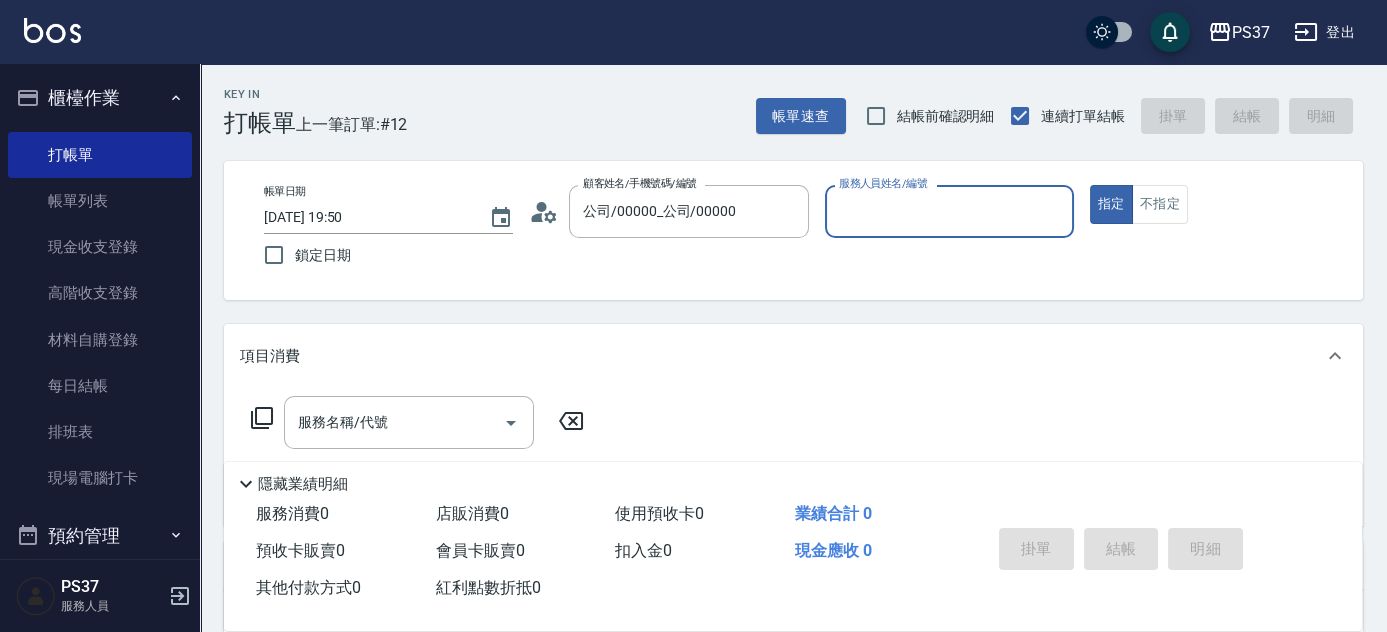 click on "服務人員姓名/編號" at bounding box center [949, 211] 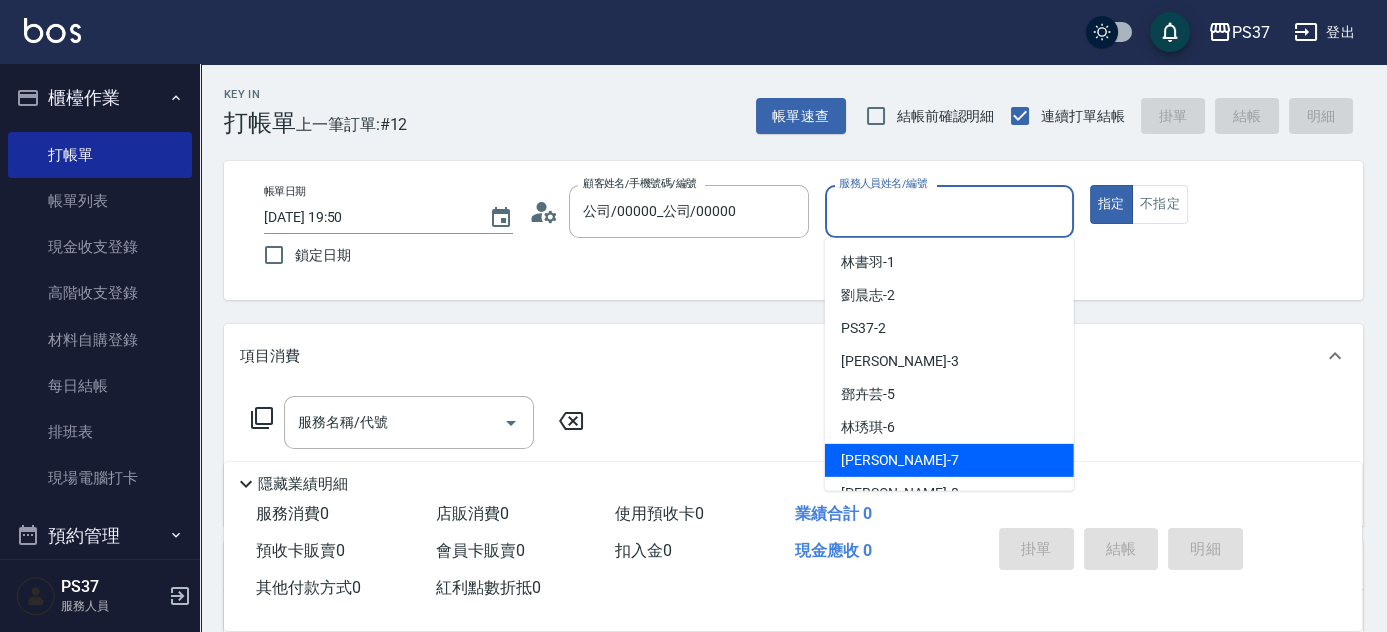 click on "黎氏萍 -7" at bounding box center [900, 460] 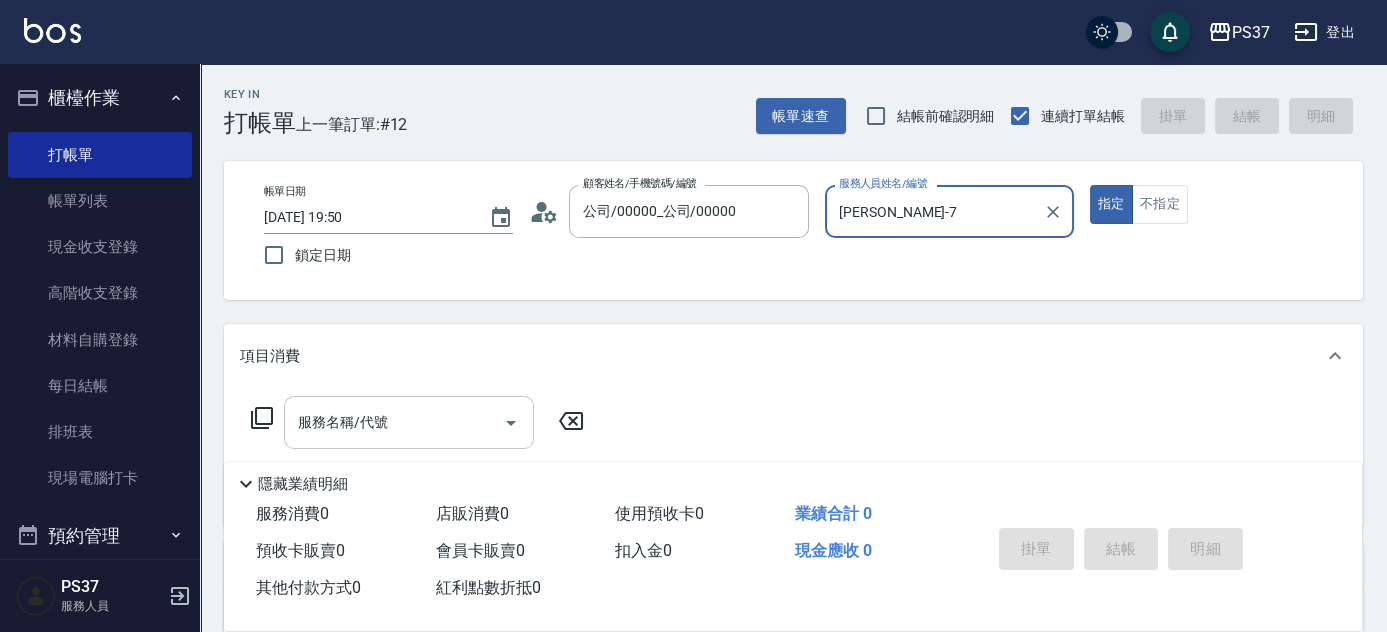 click on "服務名稱/代號" at bounding box center (394, 422) 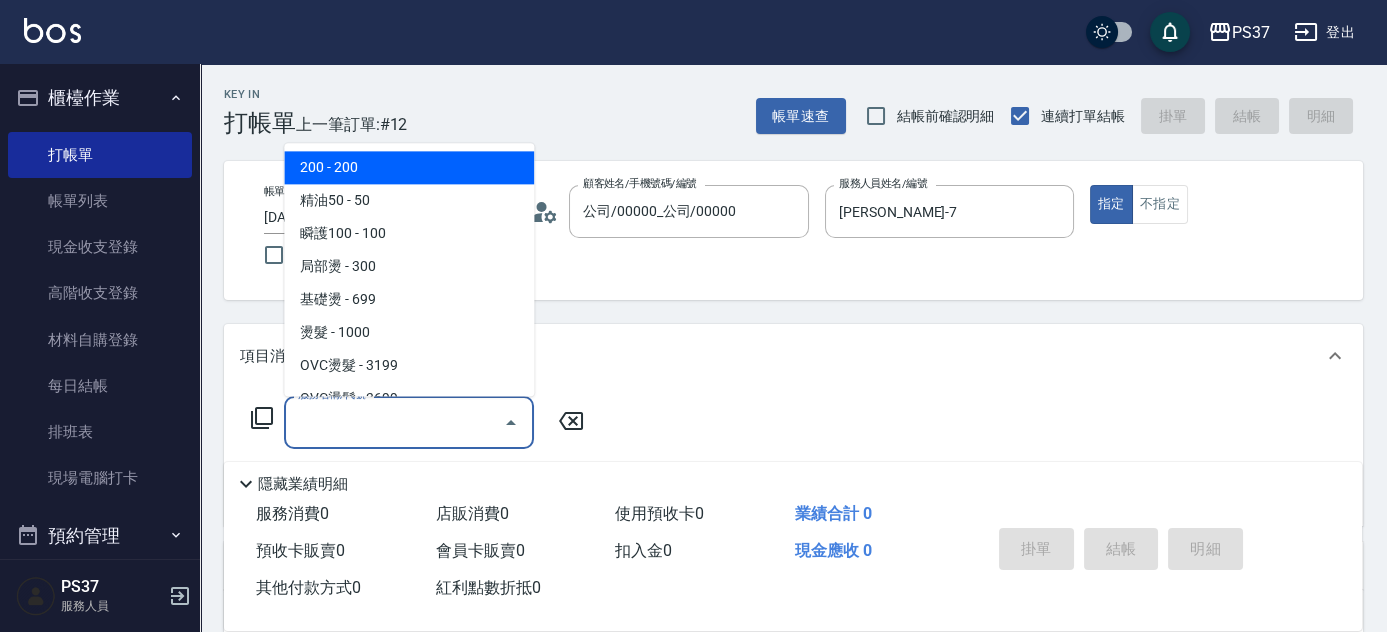 click on "200 - 200" at bounding box center [409, 168] 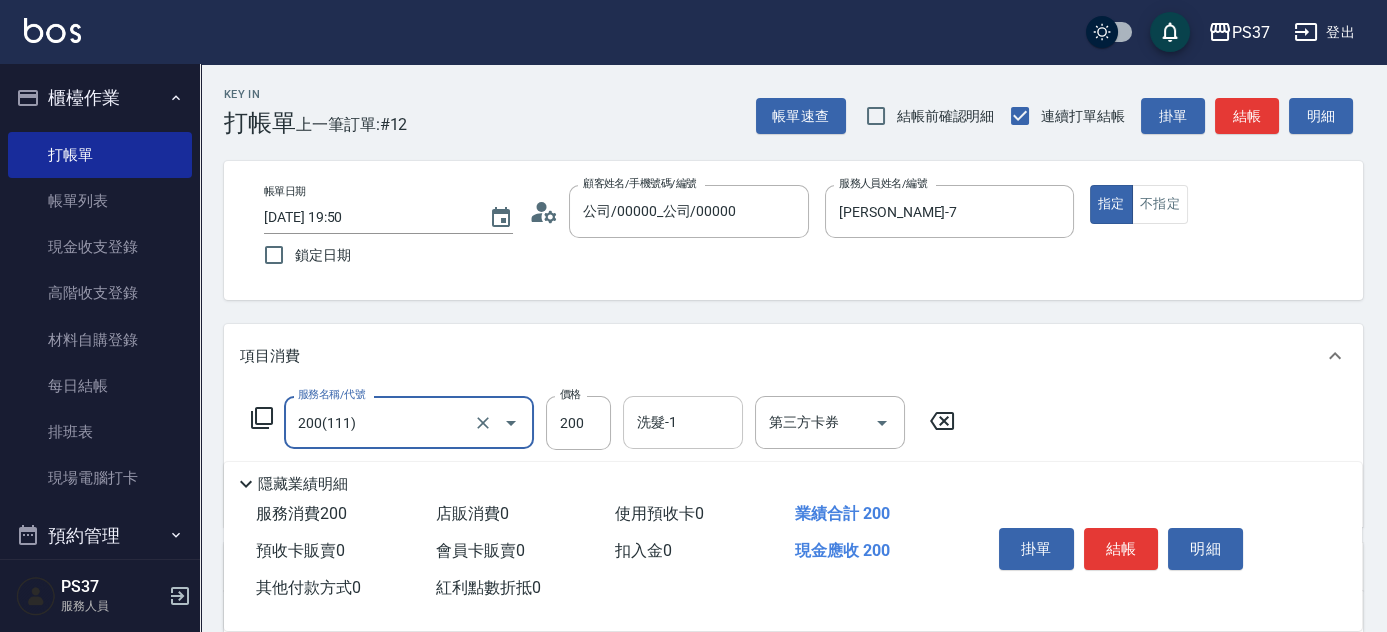 click on "洗髮-1" at bounding box center (683, 422) 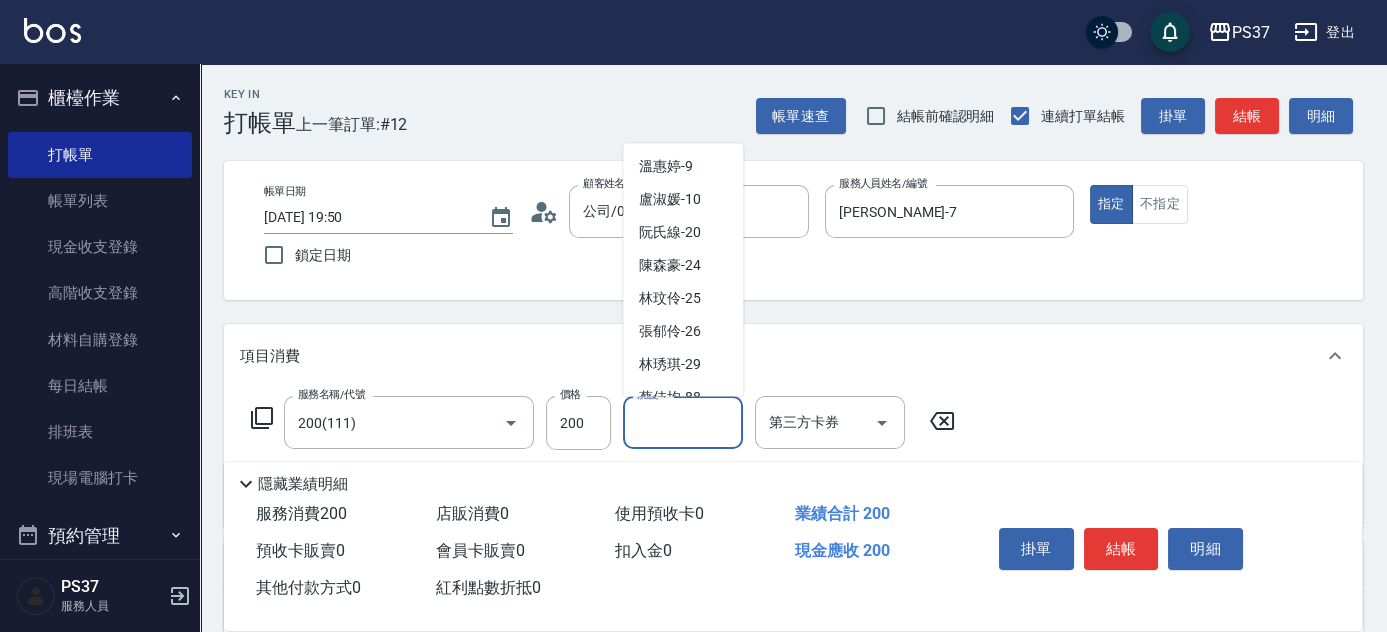 scroll, scrollTop: 272, scrollLeft: 0, axis: vertical 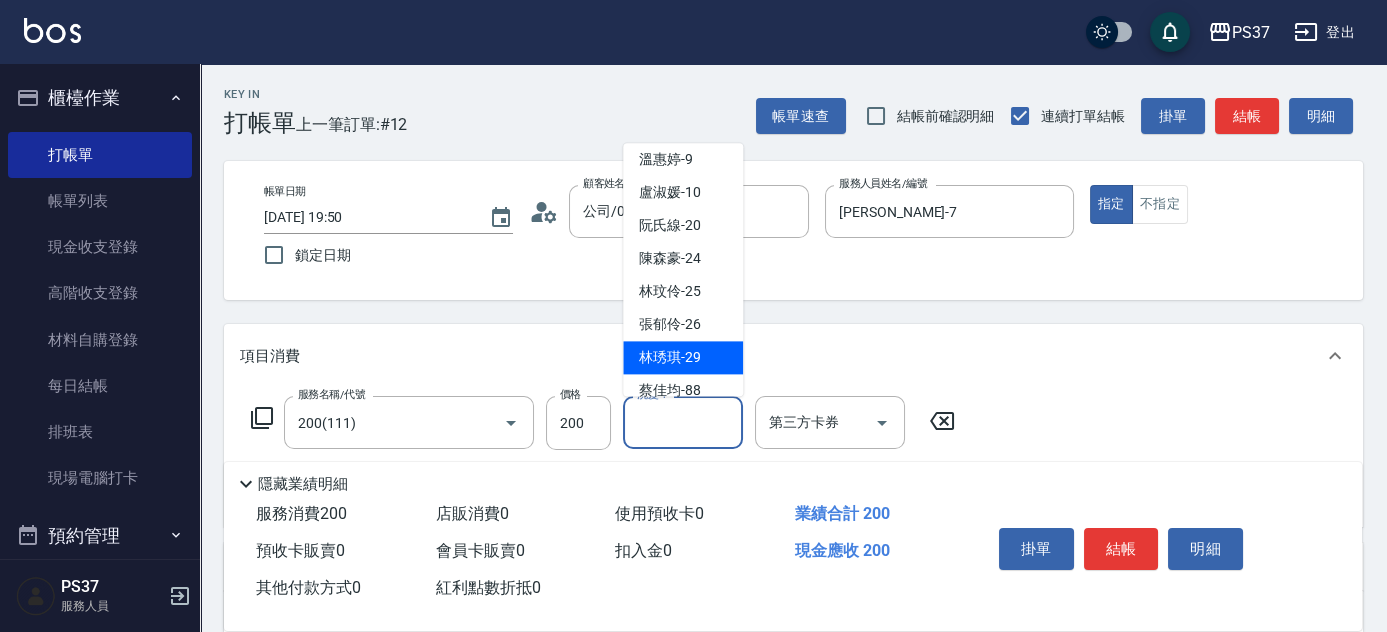 click on "林琇琪 -29" at bounding box center [670, 358] 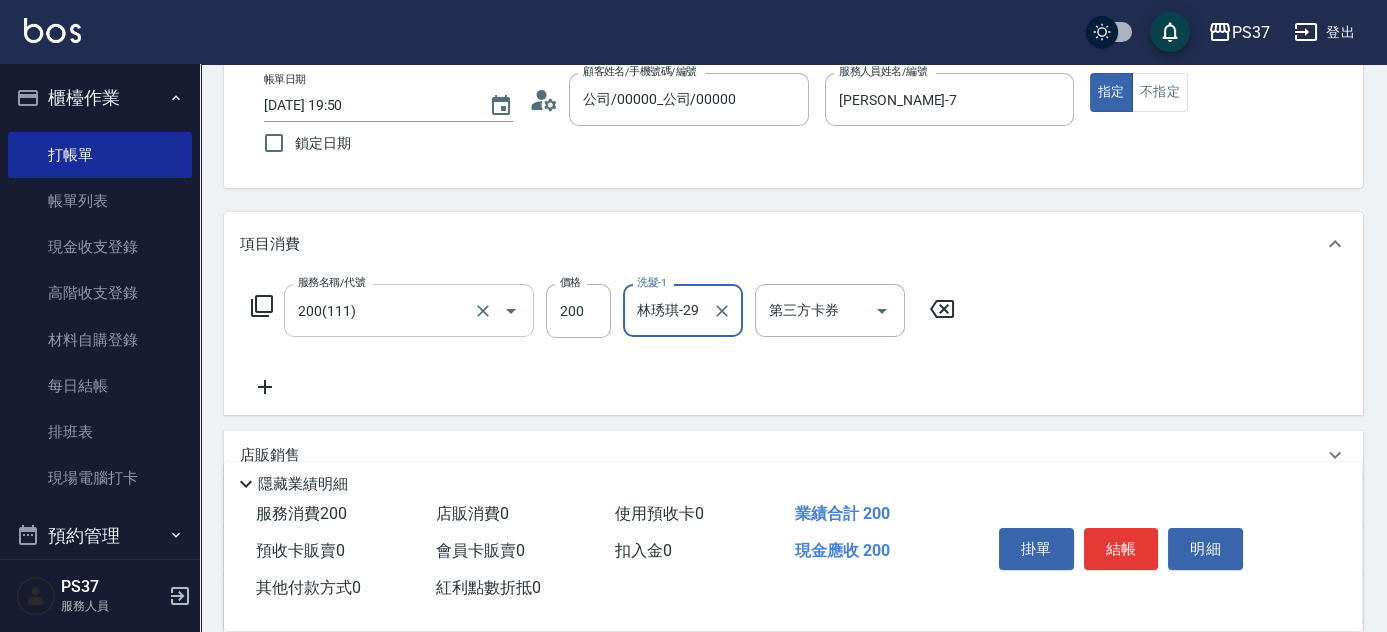 scroll, scrollTop: 181, scrollLeft: 0, axis: vertical 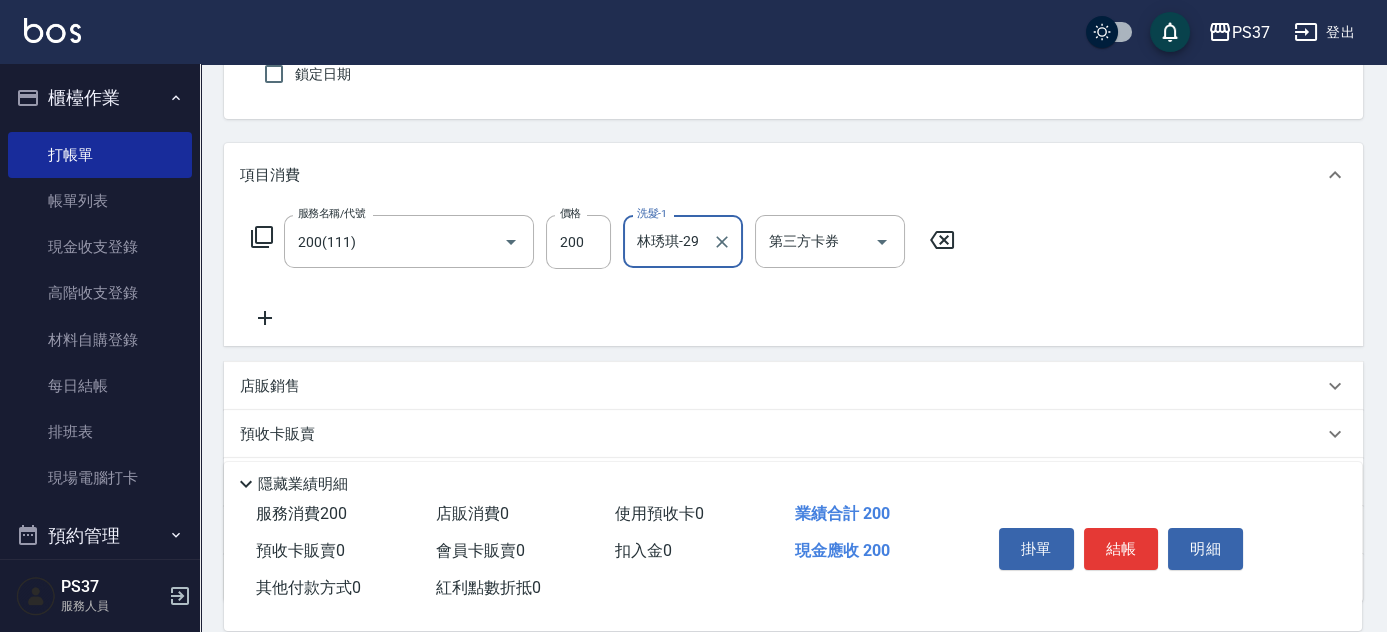 click 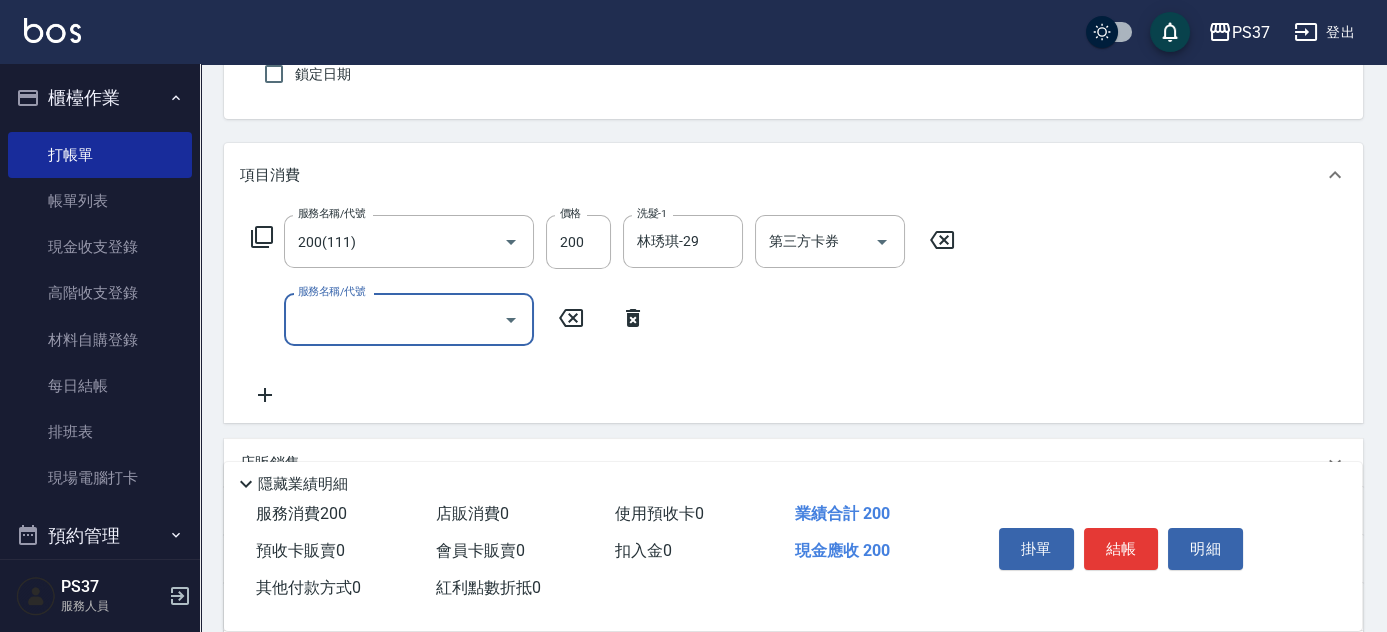 click on "服務名稱/代號" at bounding box center [394, 319] 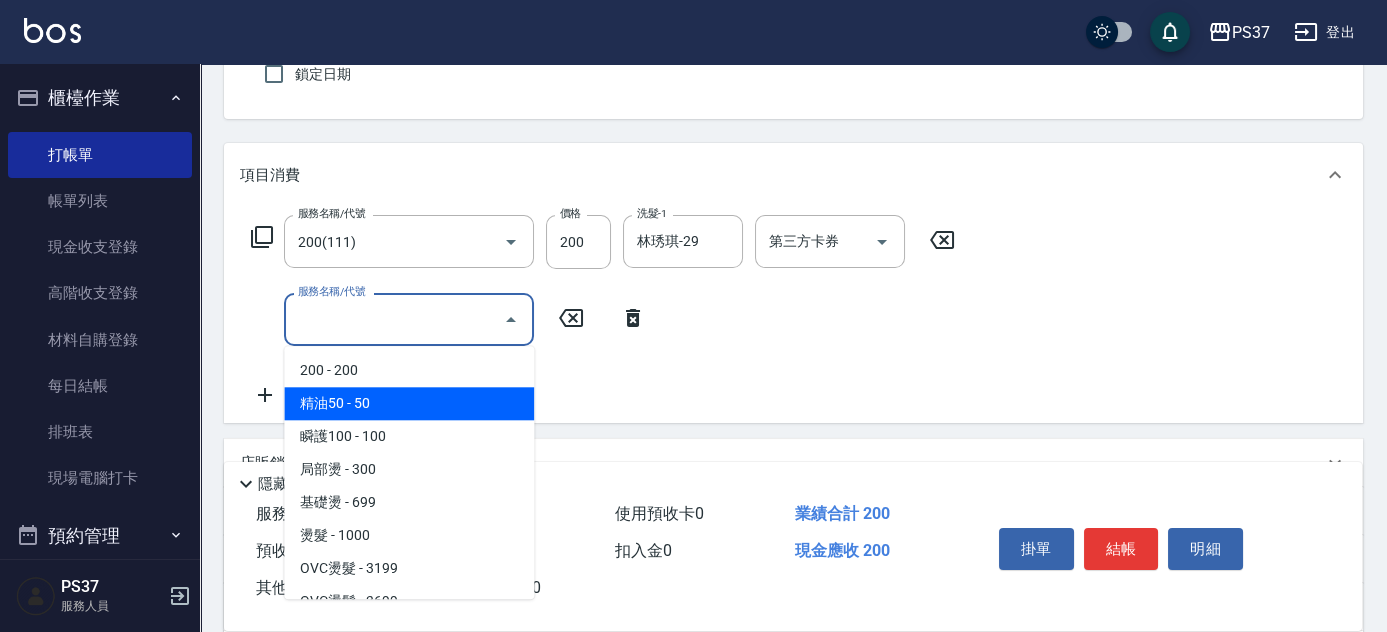 drag, startPoint x: 402, startPoint y: 396, endPoint x: 529, endPoint y: 378, distance: 128.26924 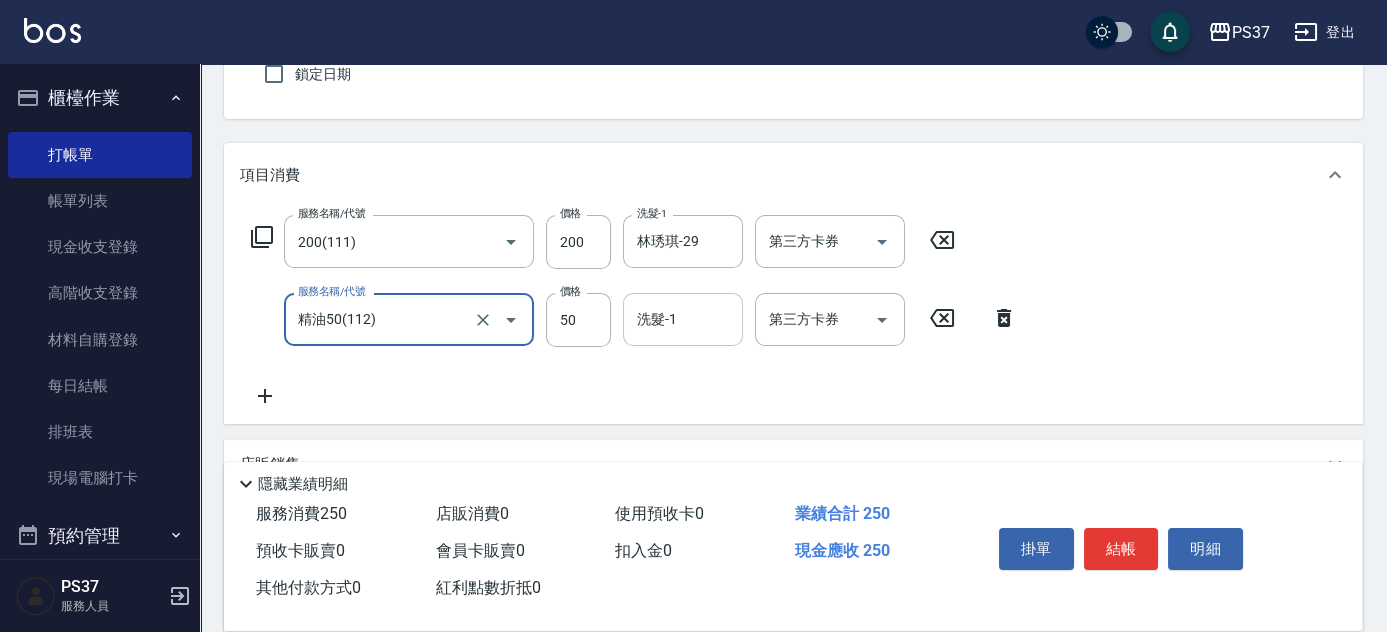 click on "洗髮-1" at bounding box center (683, 319) 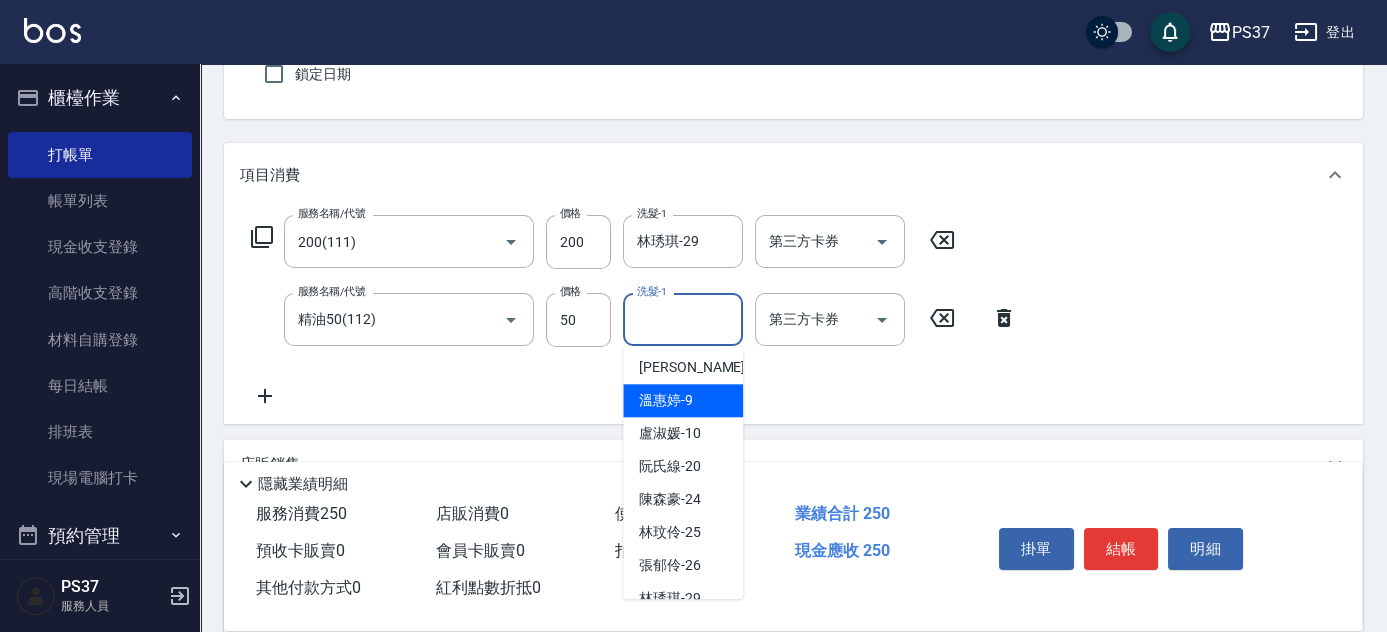 scroll, scrollTop: 323, scrollLeft: 0, axis: vertical 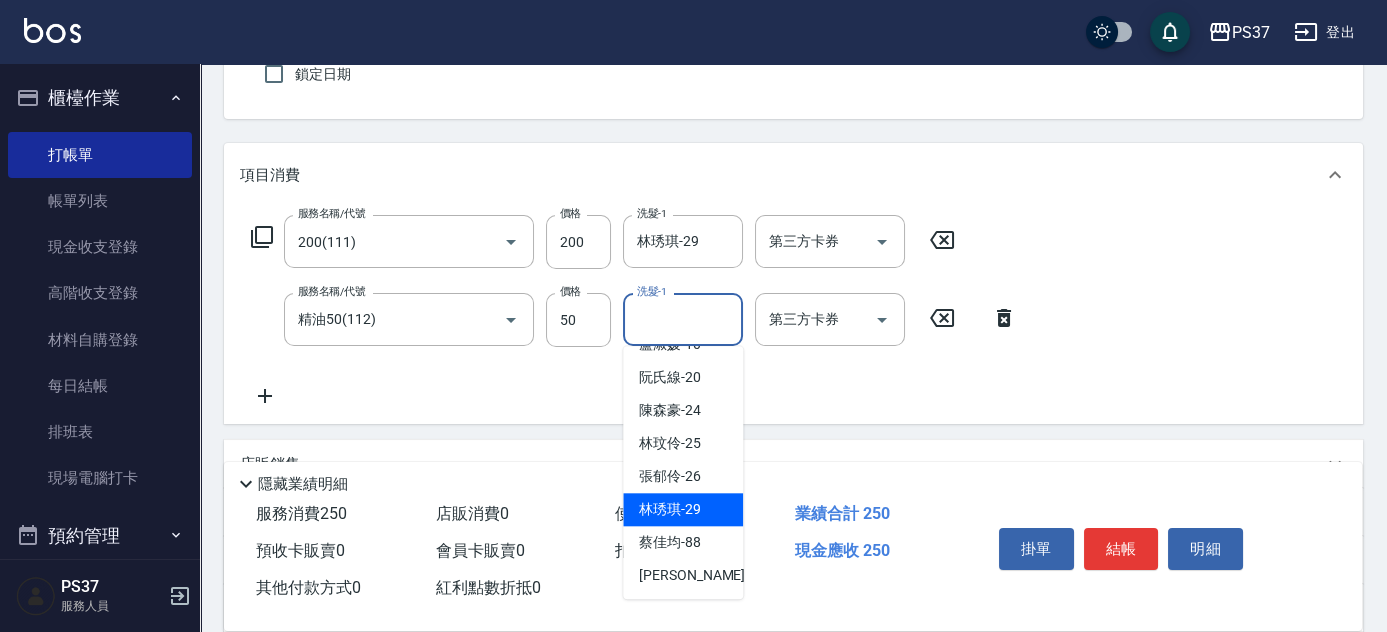 drag, startPoint x: 683, startPoint y: 507, endPoint x: 823, endPoint y: 425, distance: 162.24672 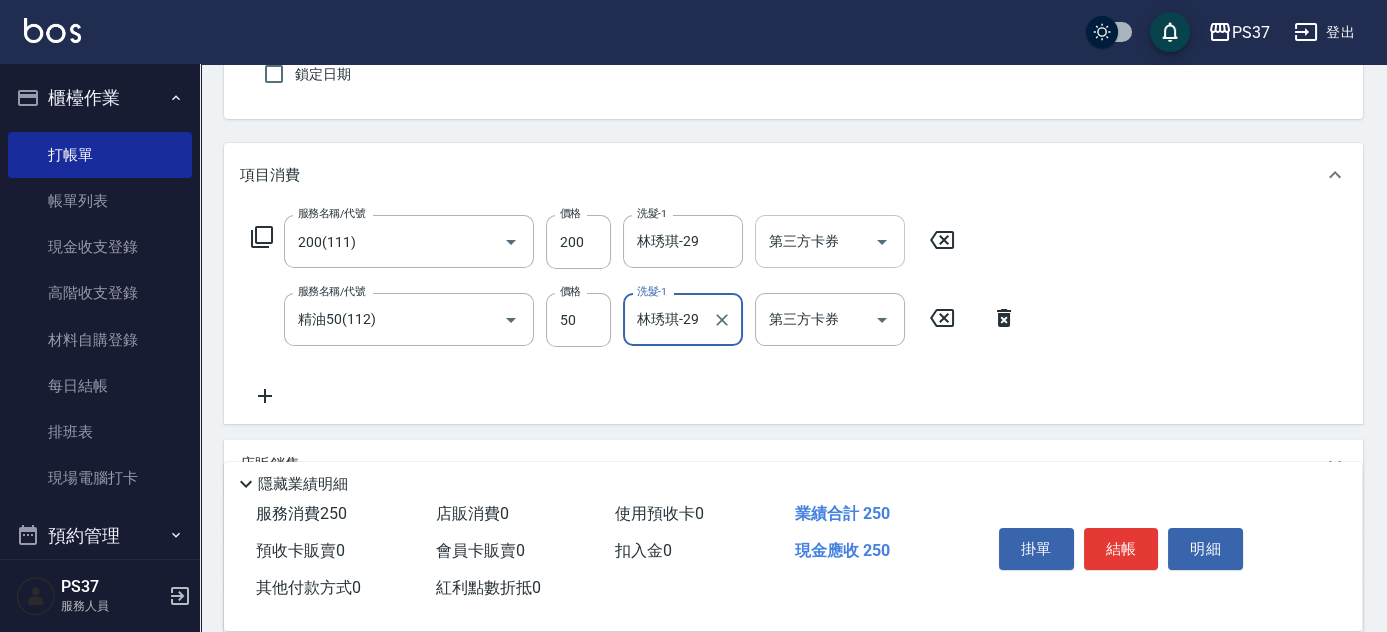 click at bounding box center (882, 242) 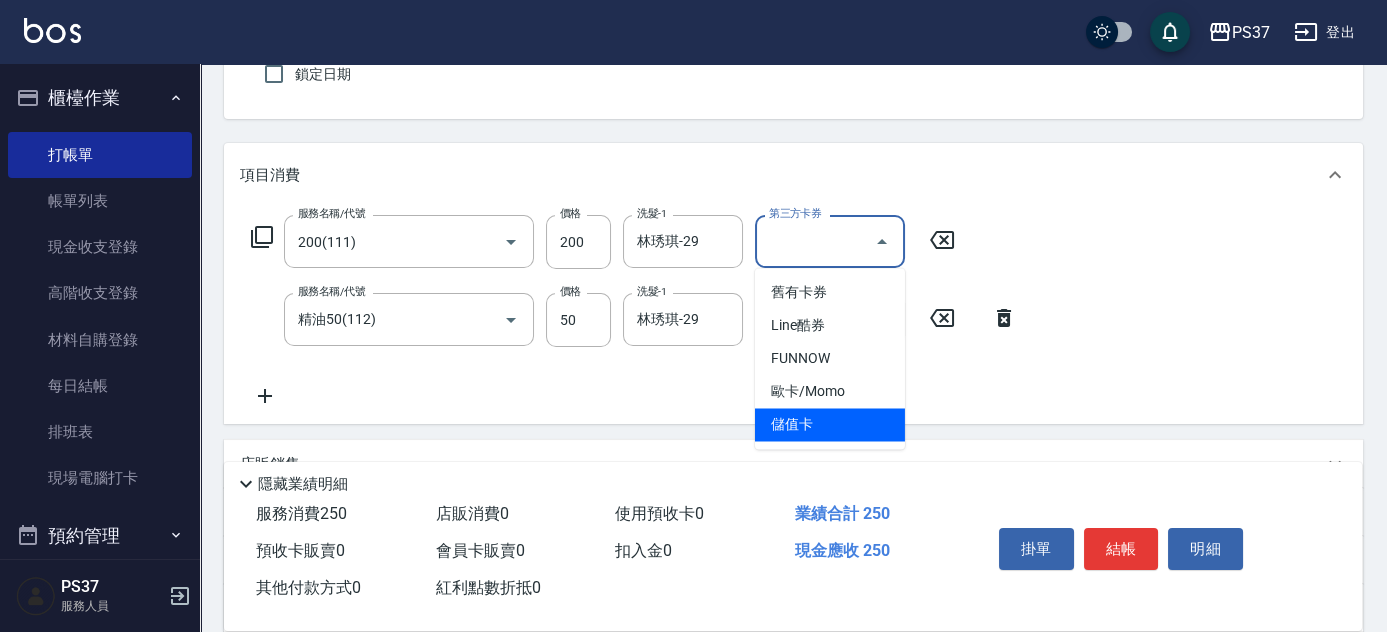 click on "儲值卡" at bounding box center (830, 424) 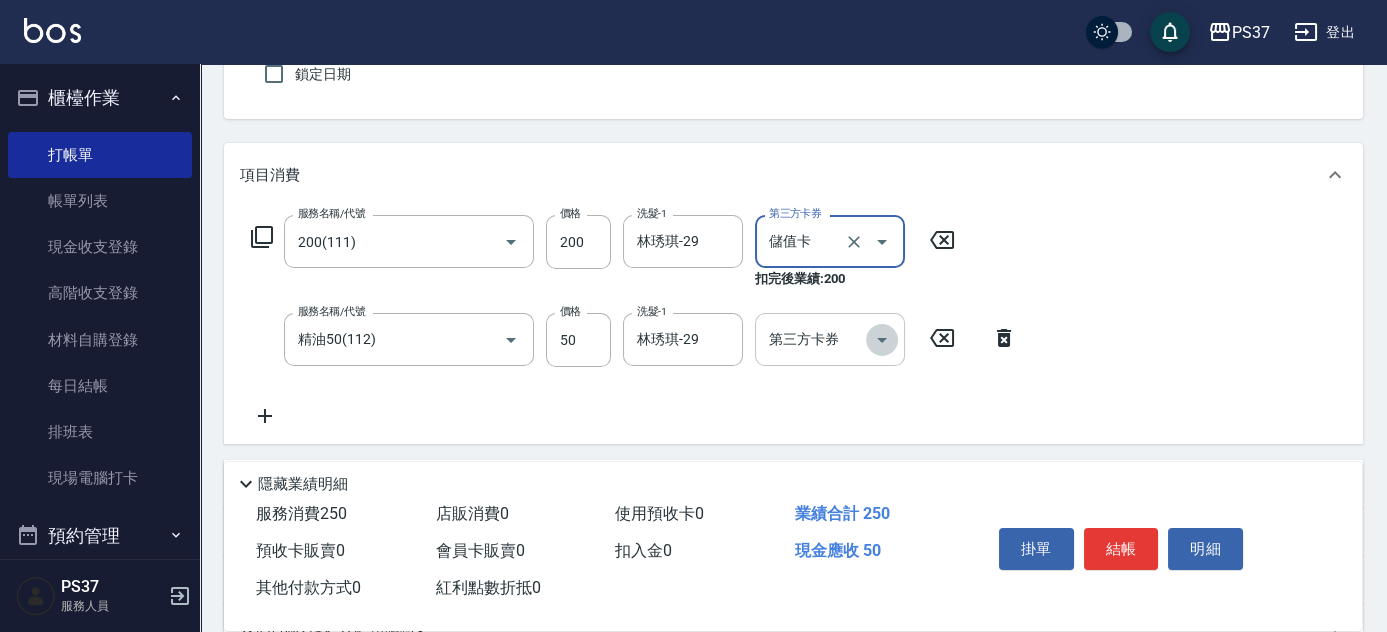 click 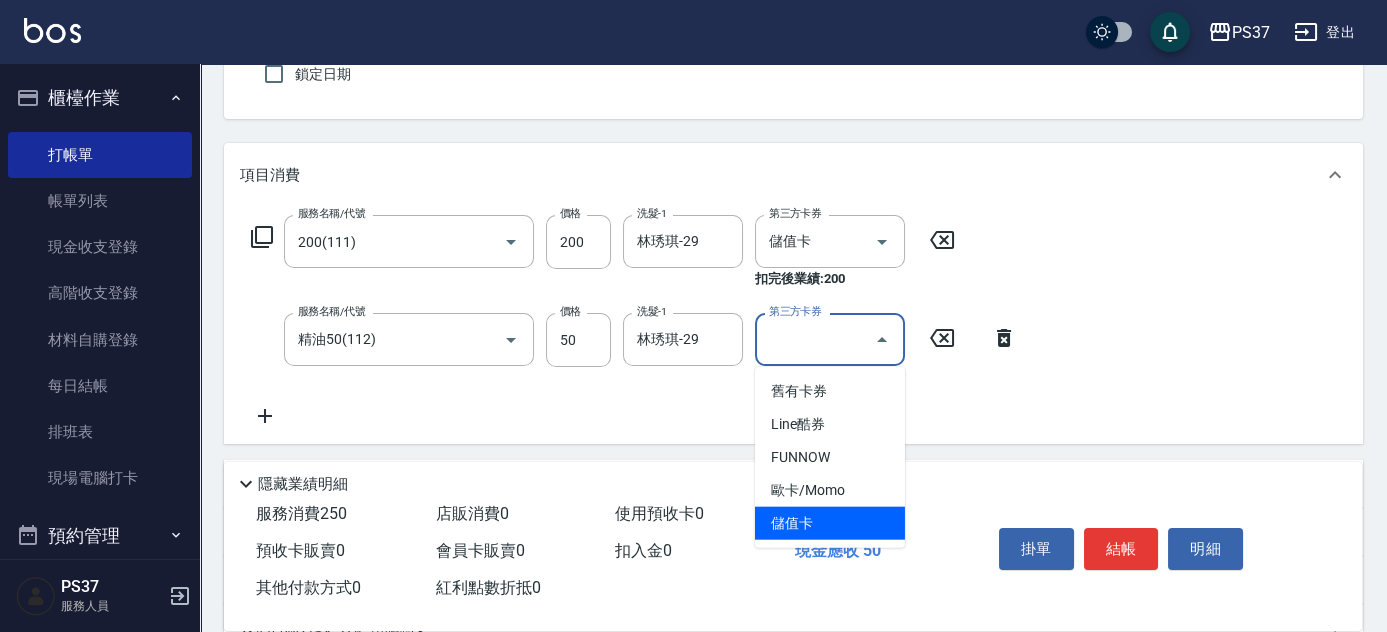 drag, startPoint x: 845, startPoint y: 519, endPoint x: 925, endPoint y: 524, distance: 80.1561 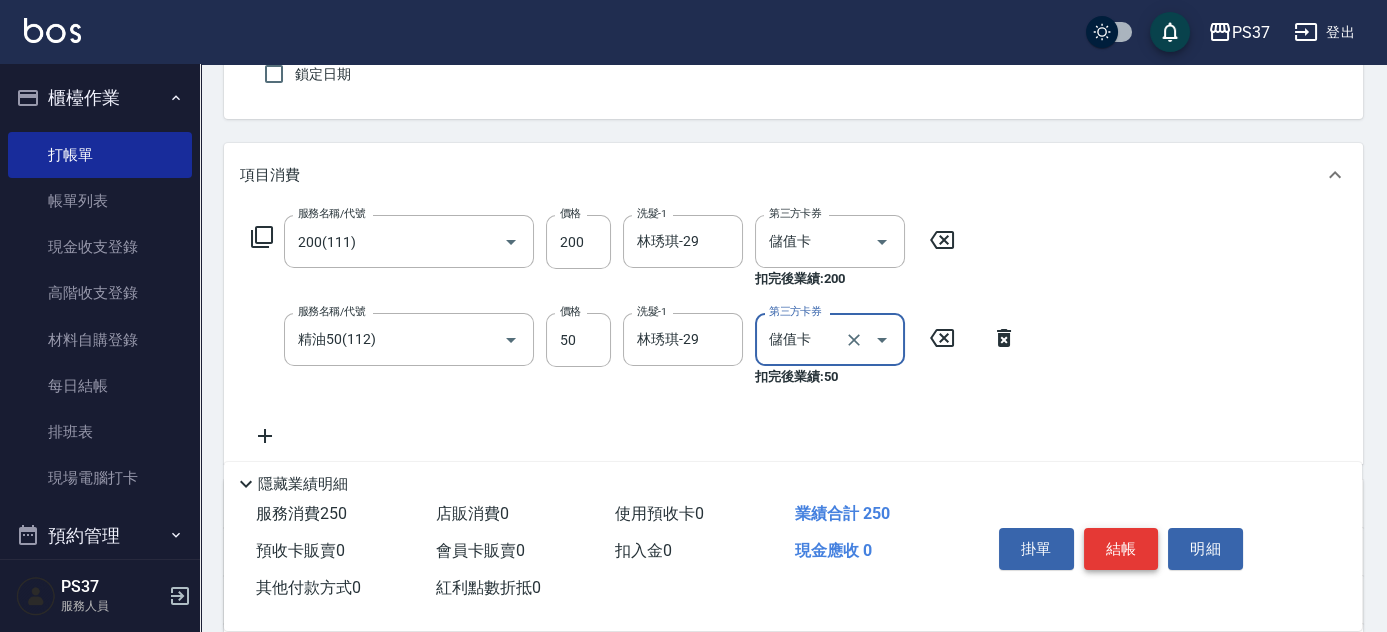 click on "結帳" at bounding box center [1121, 549] 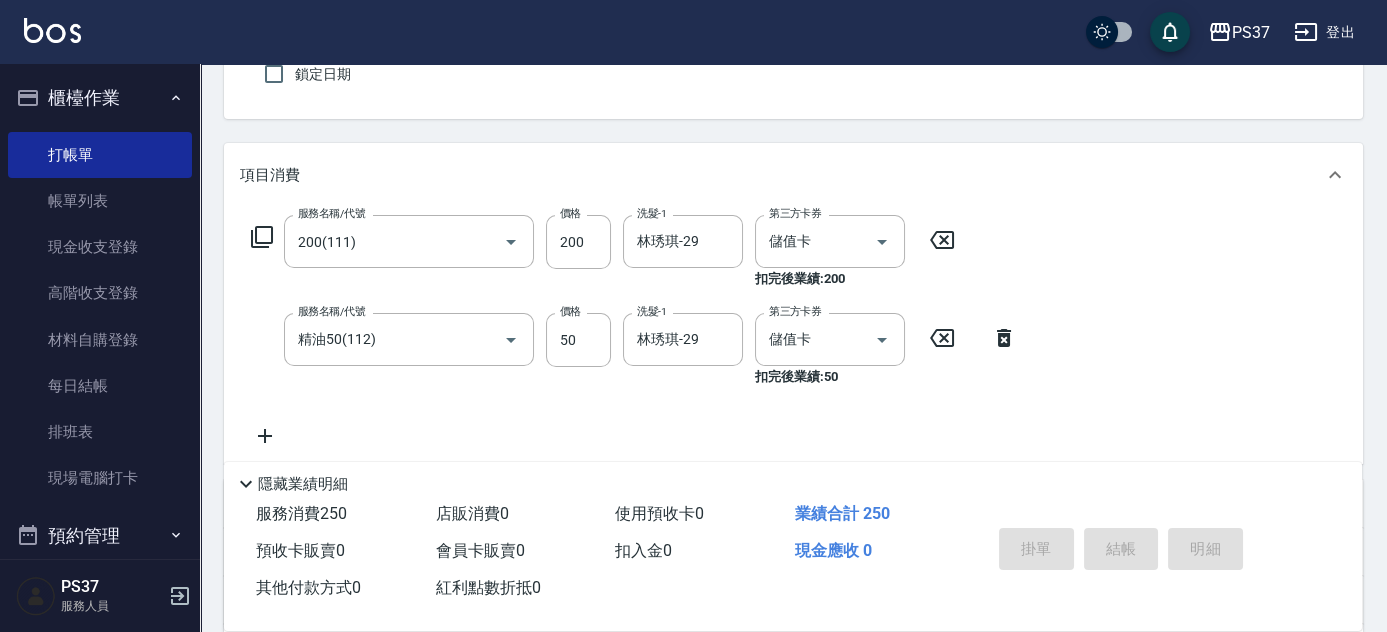 type on "2025/07/13 19:51" 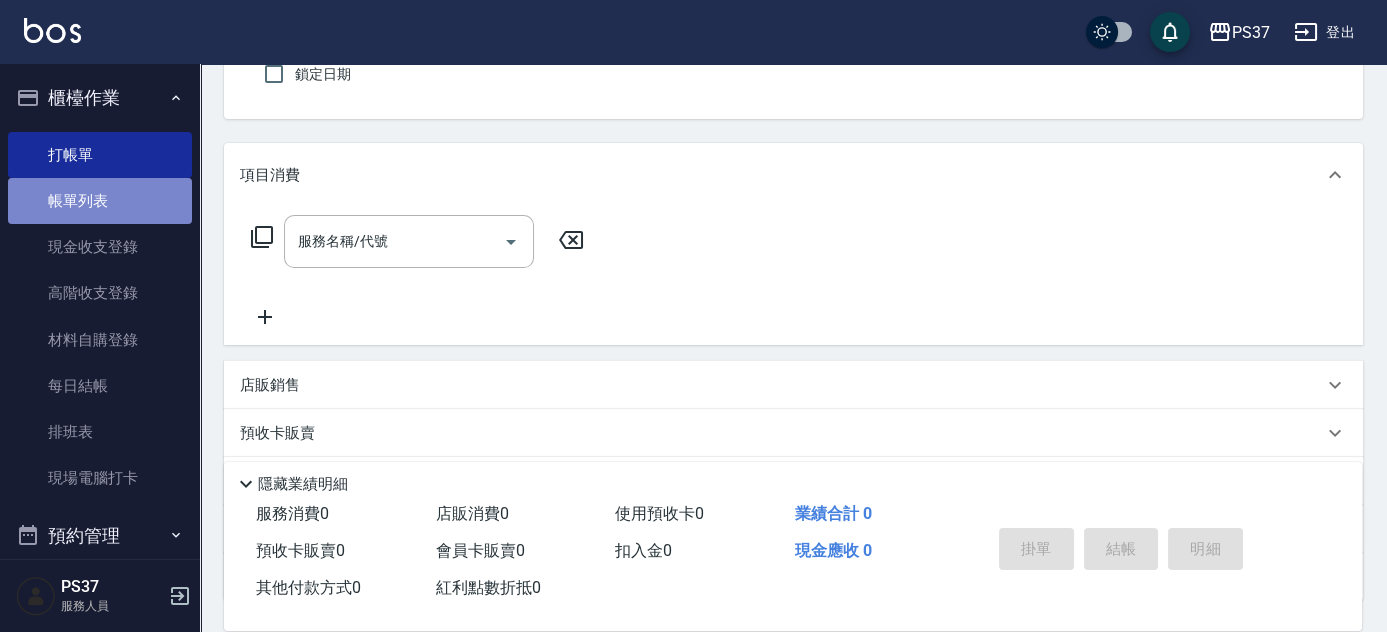 click on "帳單列表" at bounding box center (100, 201) 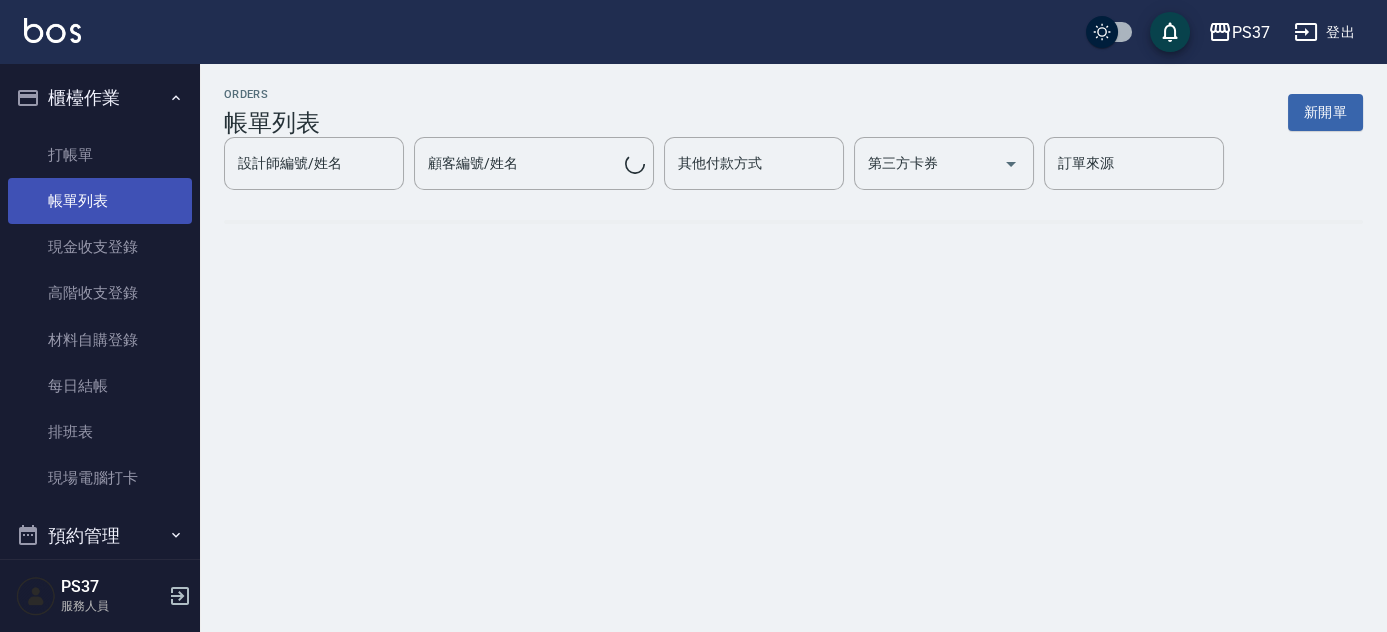 scroll, scrollTop: 0, scrollLeft: 0, axis: both 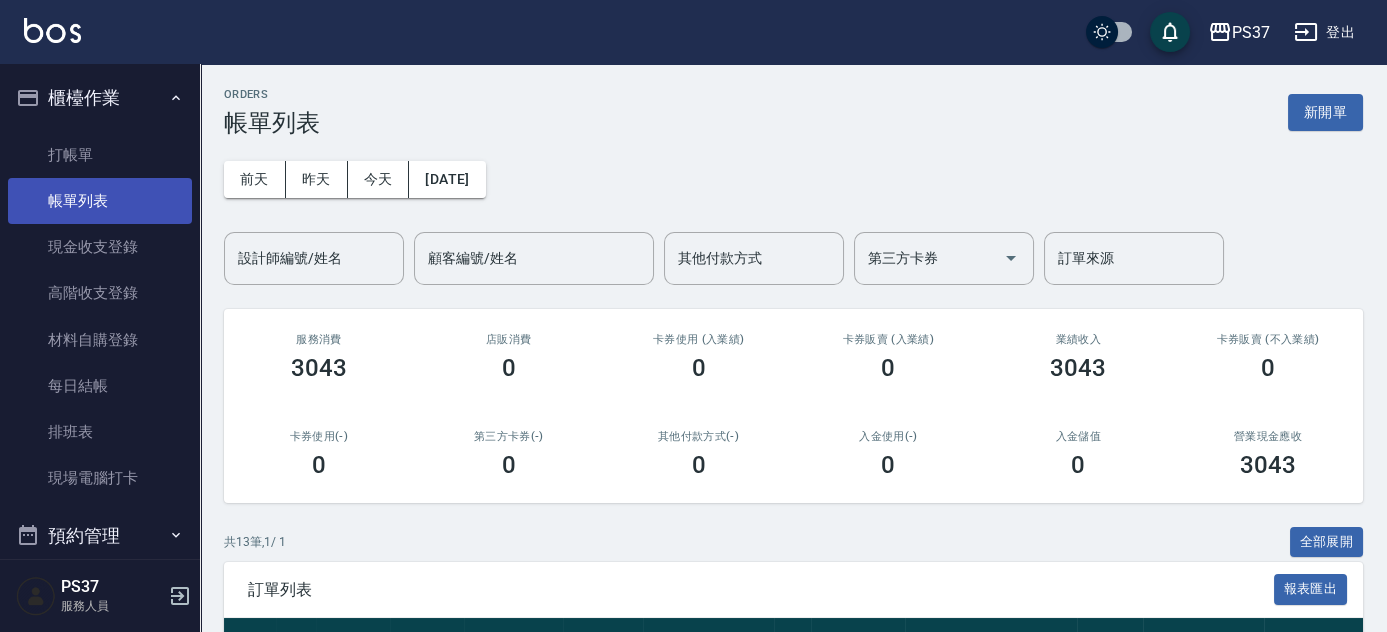 click on "帳單列表" at bounding box center [100, 201] 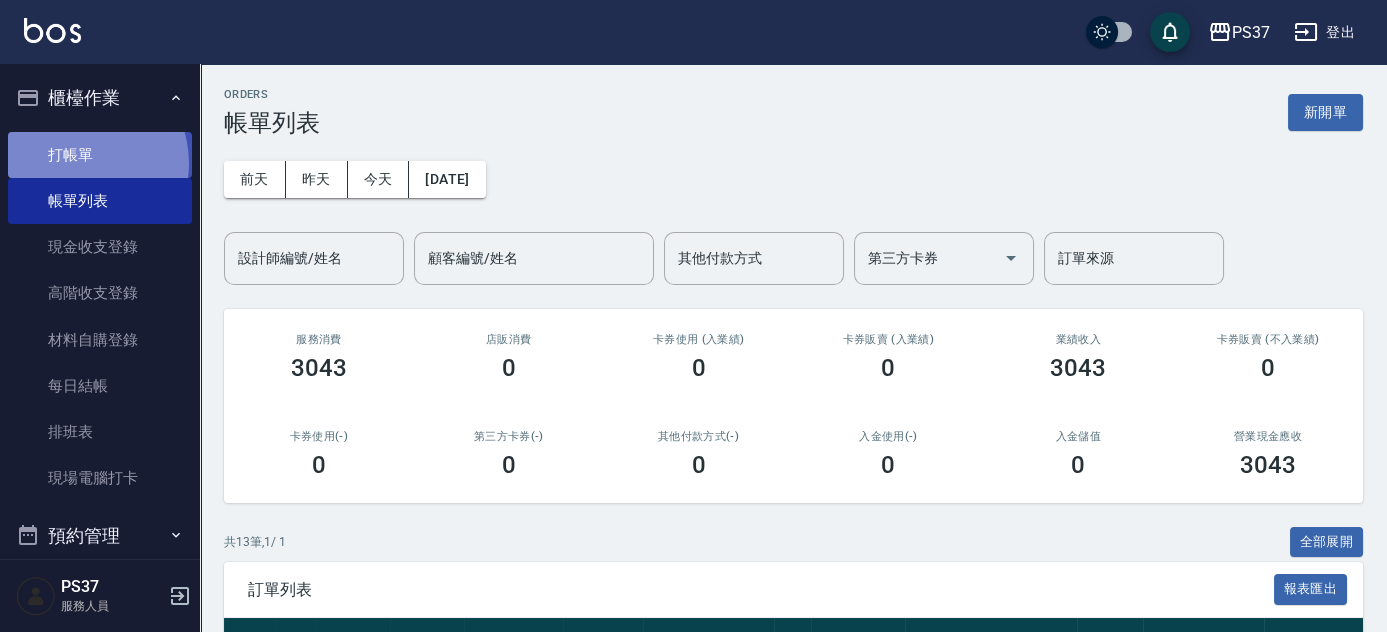 click on "打帳單" at bounding box center (100, 155) 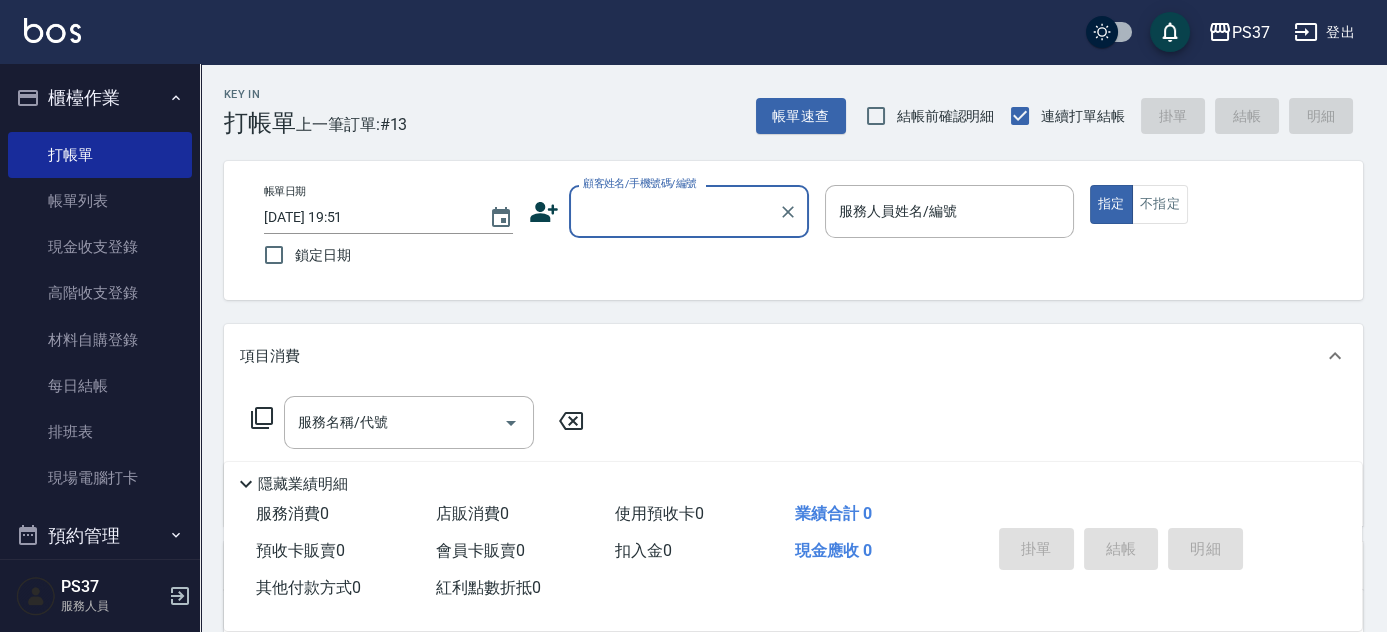 click on "顧客姓名/手機號碼/編號" at bounding box center (674, 211) 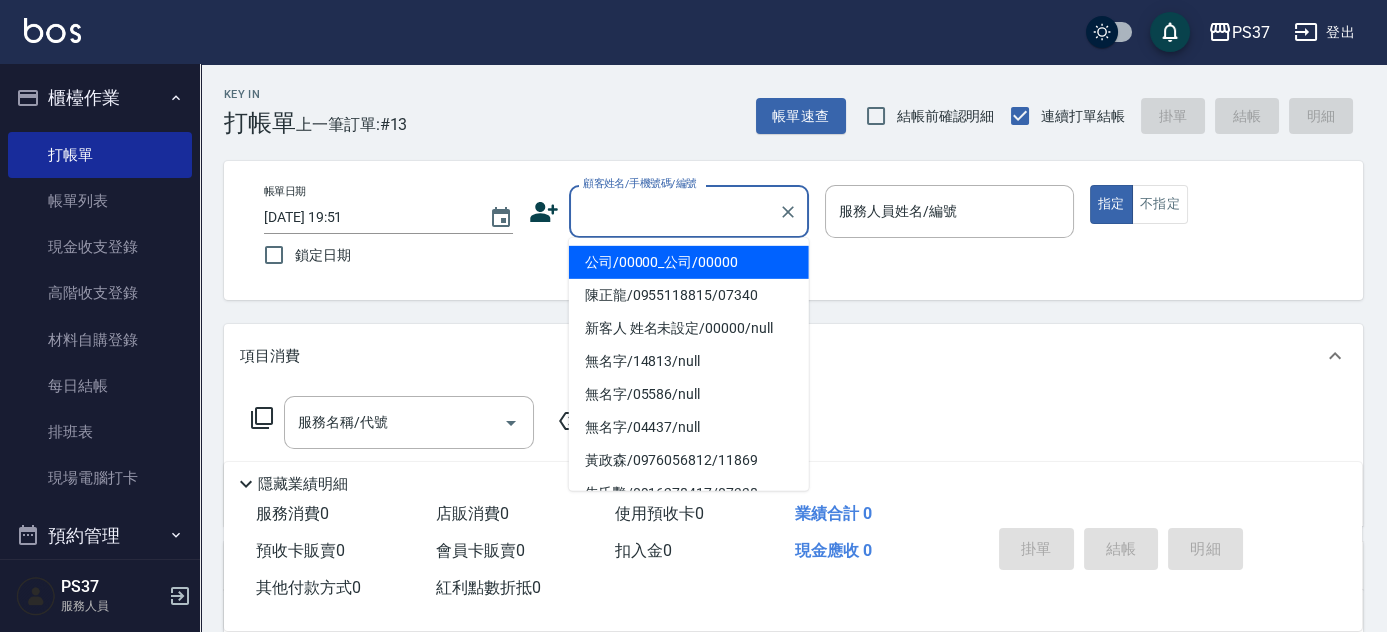 click on "公司/00000_公司/00000" at bounding box center [689, 262] 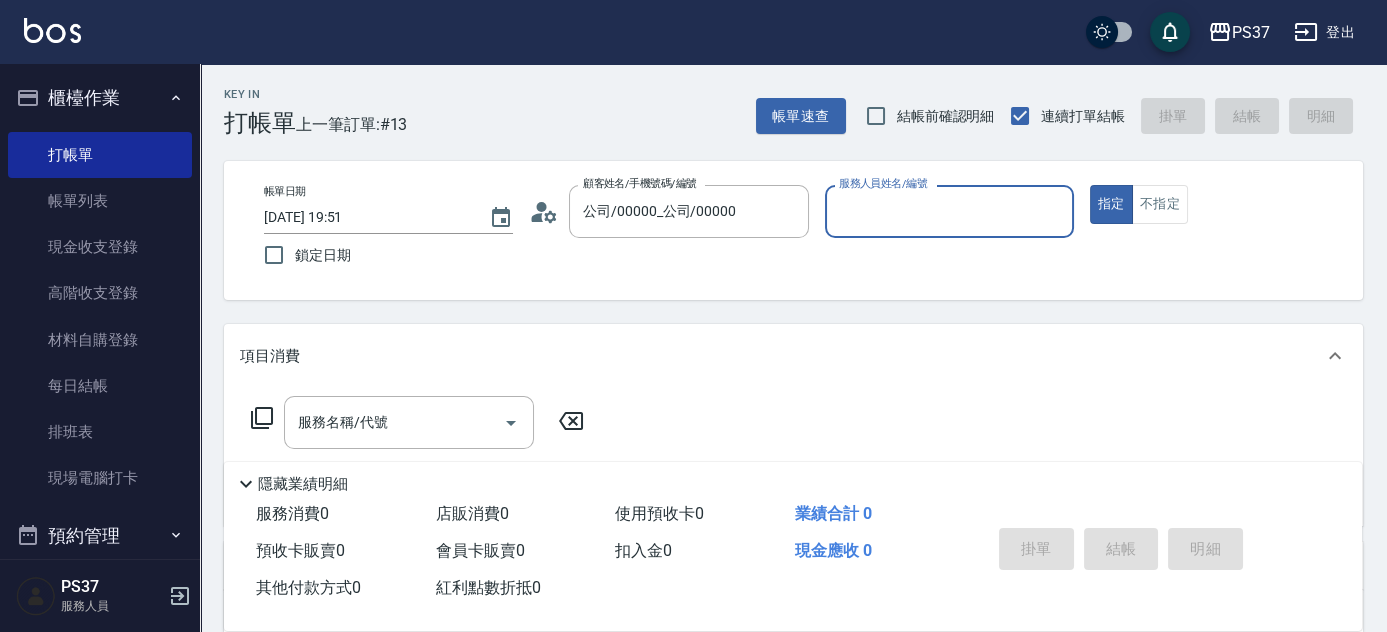 click on "服務人員姓名/編號" at bounding box center (949, 211) 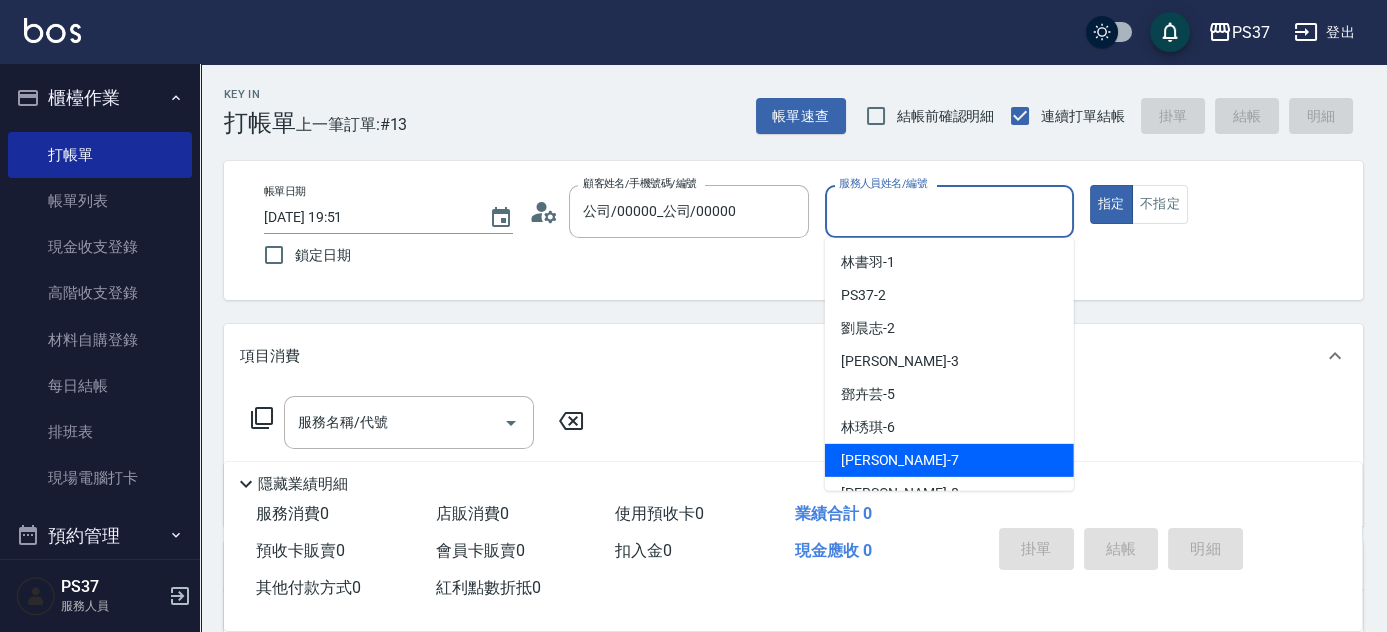 click on "黎氏萍 -7" at bounding box center [900, 460] 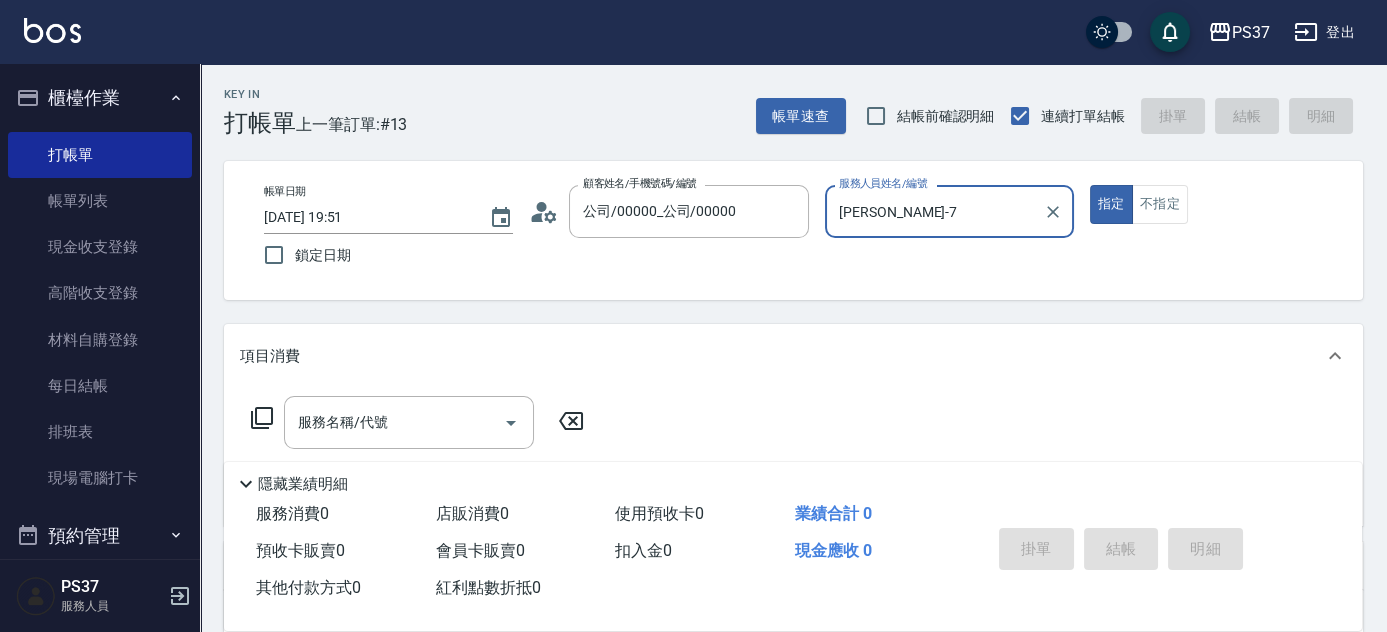 type on "黎氏萍-7" 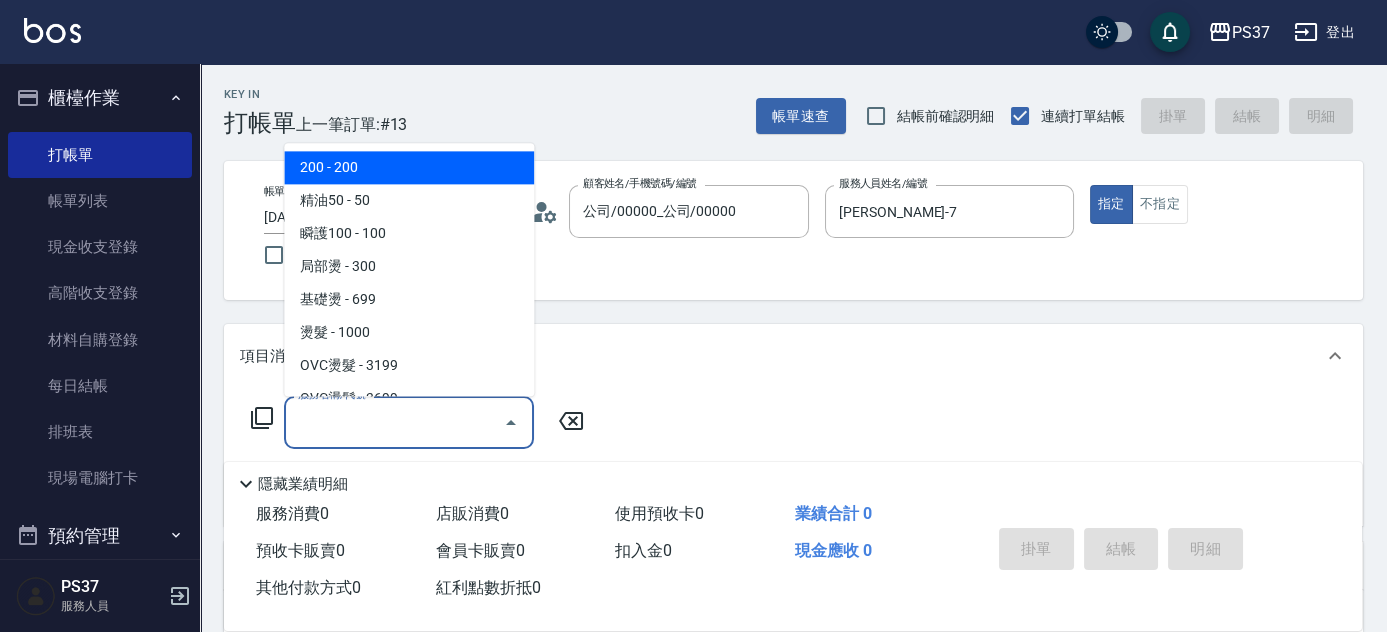 click on "服務名稱/代號" at bounding box center (394, 422) 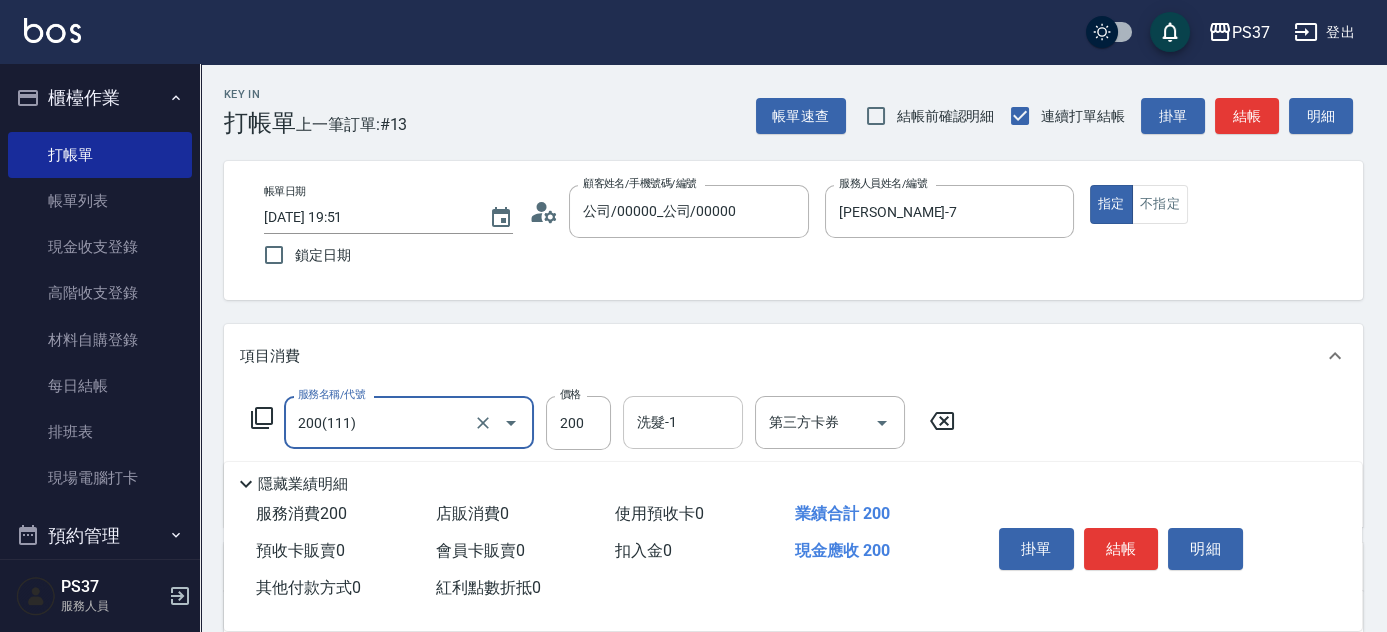click on "洗髮-1" at bounding box center [683, 422] 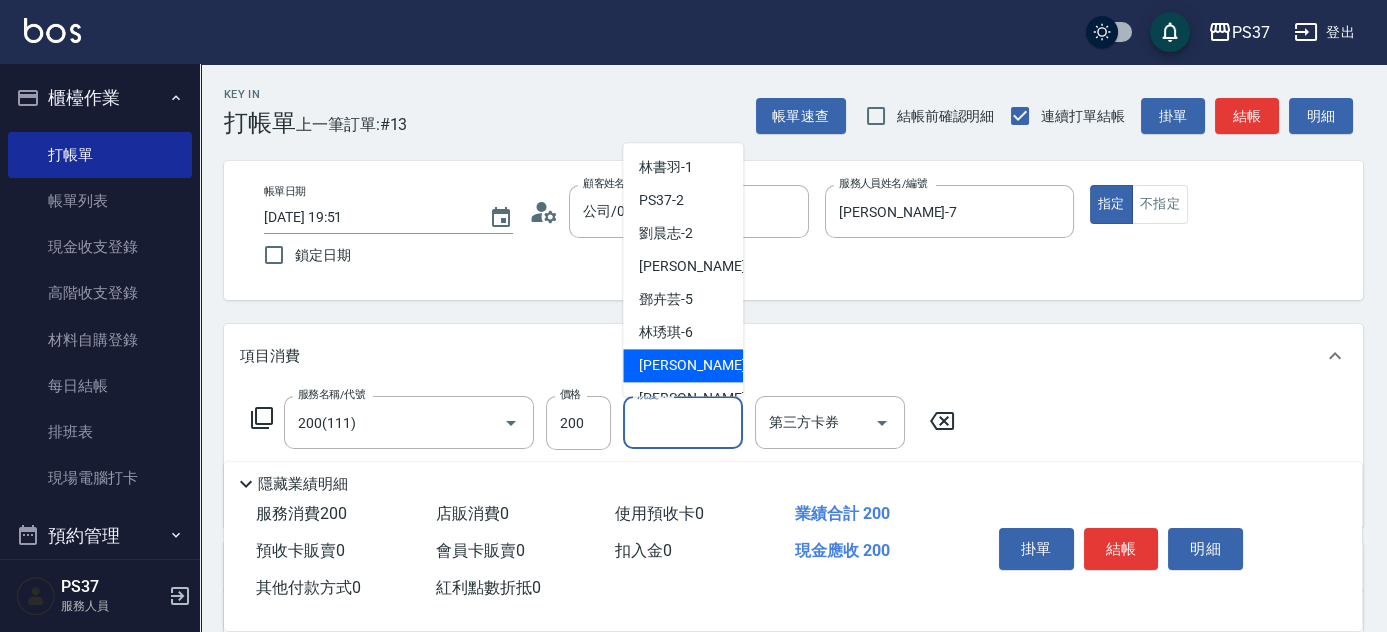 click on "黎氏萍 -7" at bounding box center [698, 366] 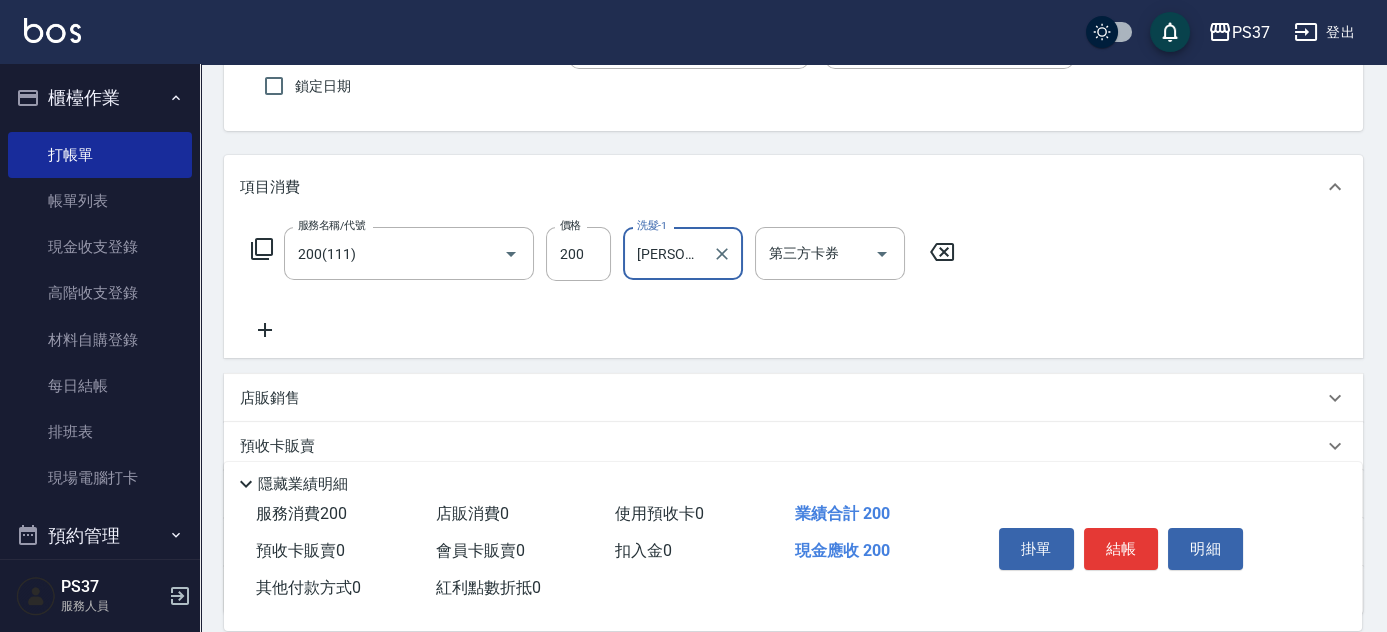 scroll, scrollTop: 272, scrollLeft: 0, axis: vertical 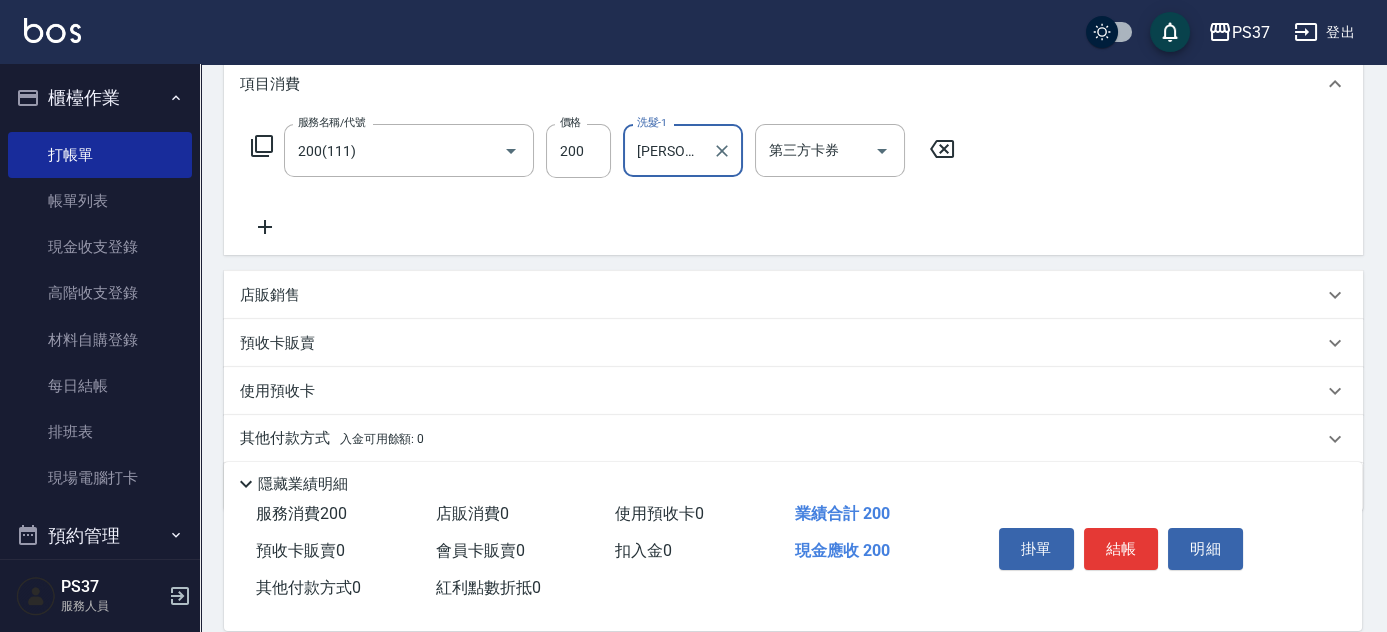 click 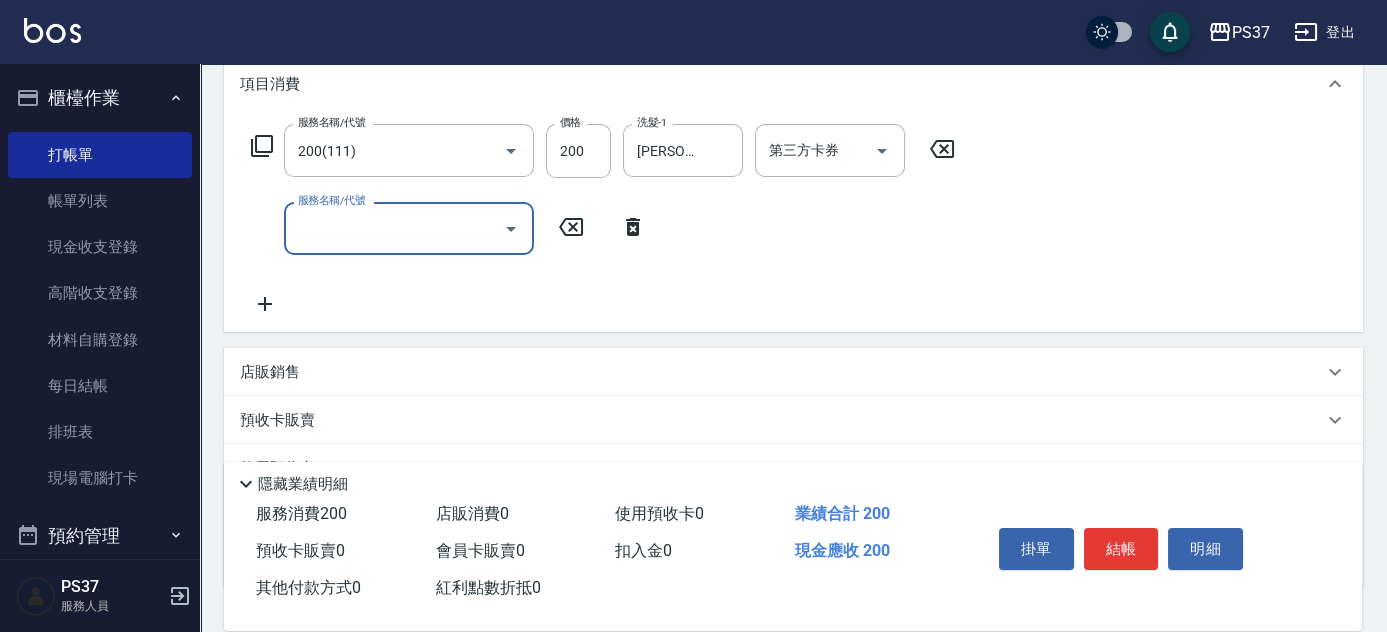 click on "服務名稱/代號" at bounding box center (394, 228) 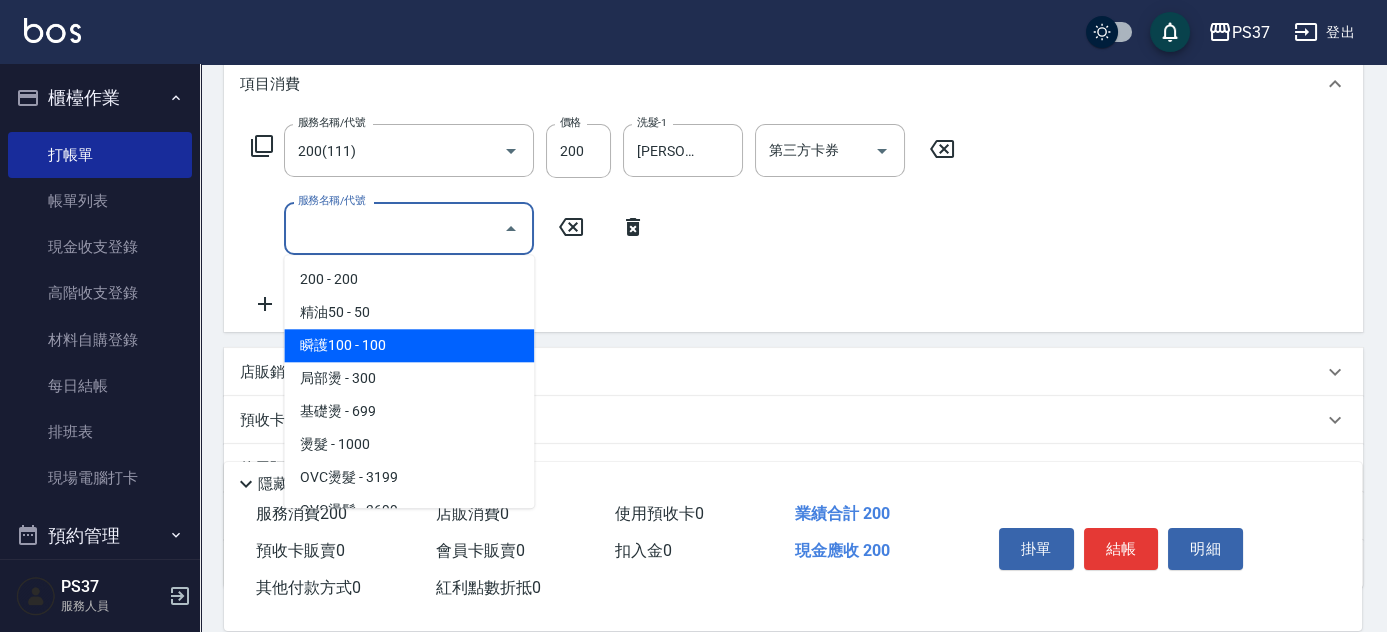 click on "瞬護100 - 100" at bounding box center [409, 345] 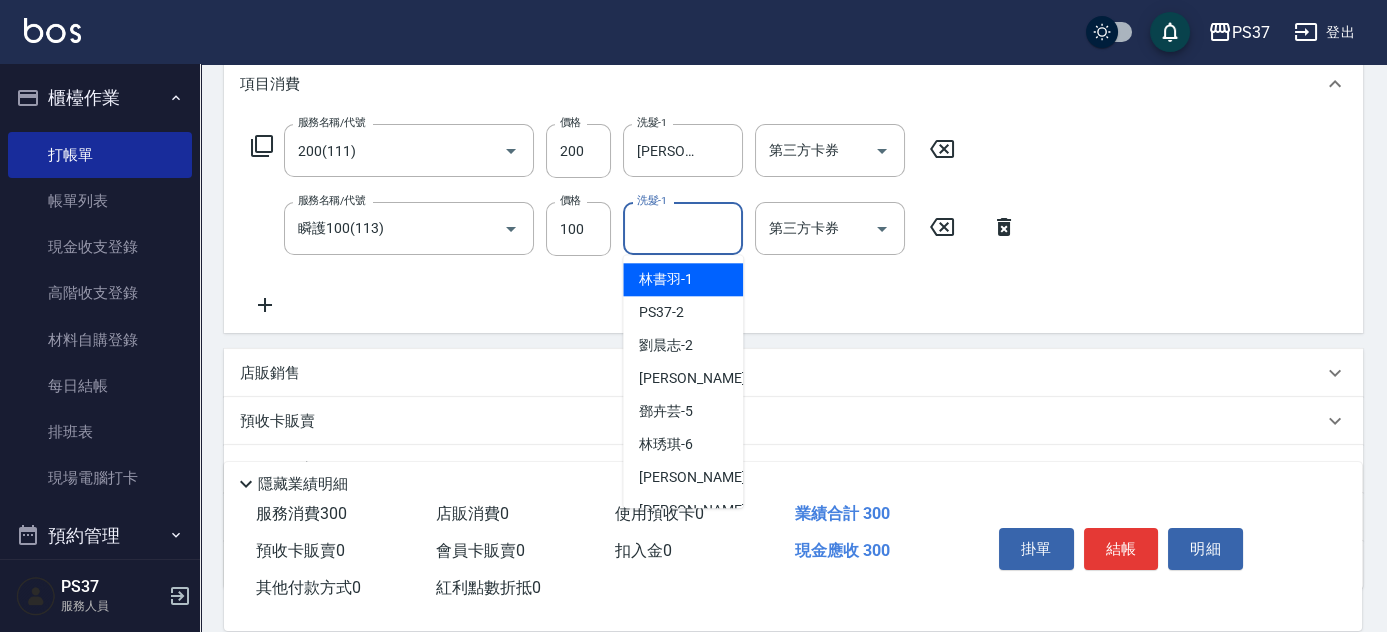 click on "洗髮-1" at bounding box center [683, 228] 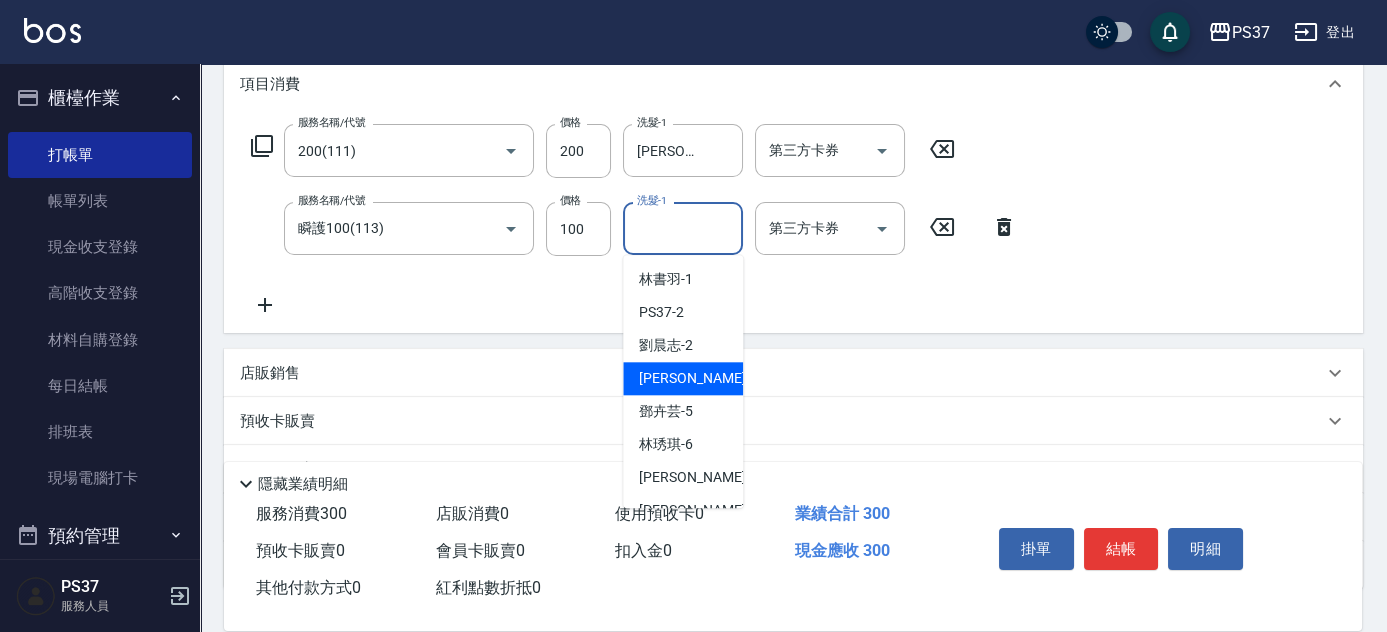 scroll, scrollTop: 272, scrollLeft: 0, axis: vertical 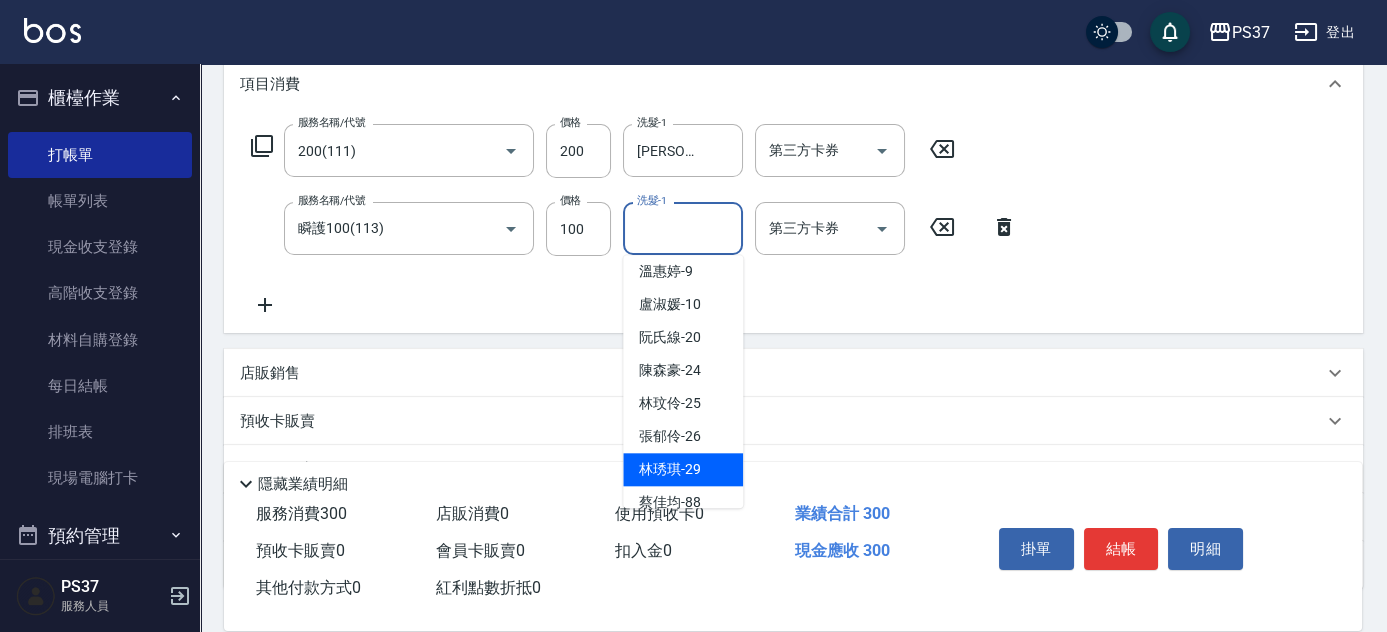click on "林琇琪 -29" at bounding box center (683, 469) 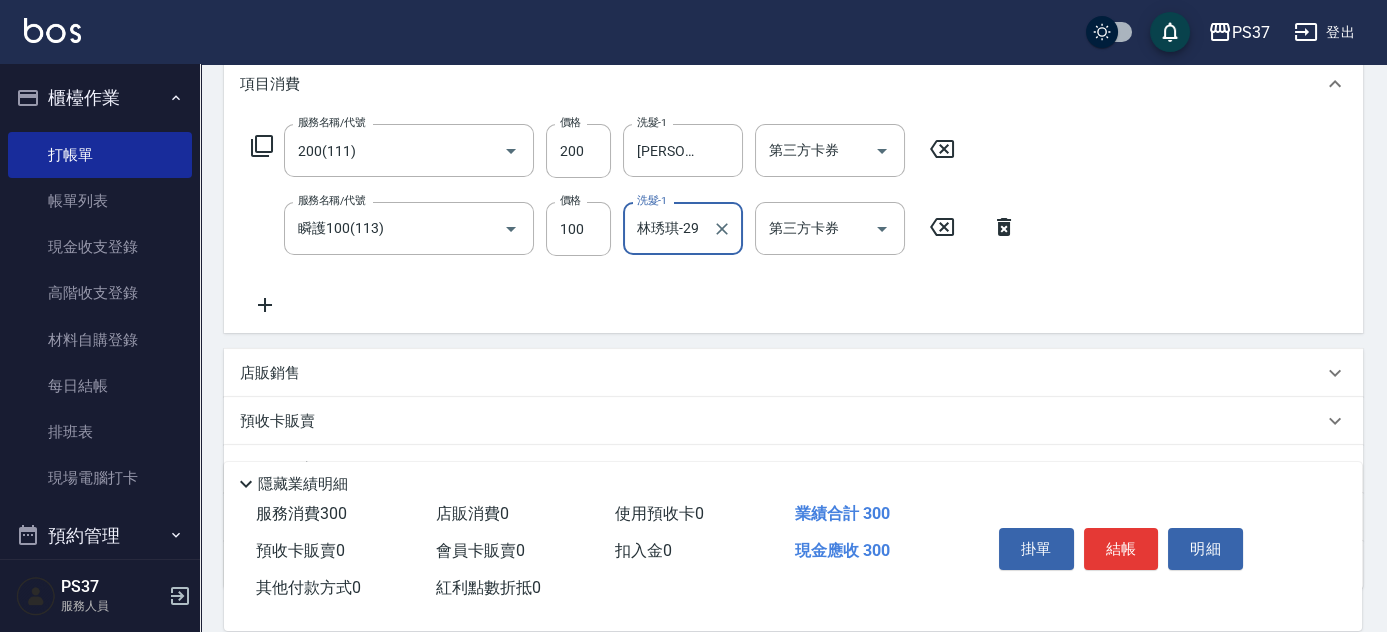 click 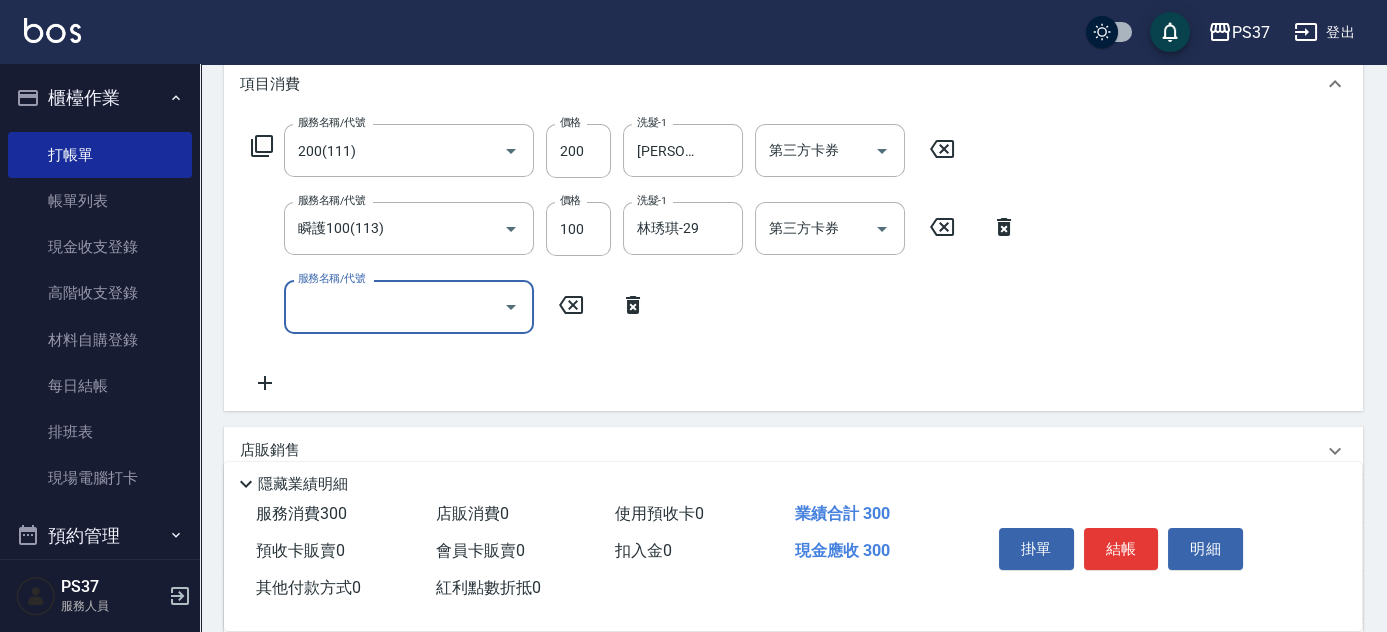 click on "服務名稱/代號" at bounding box center [394, 306] 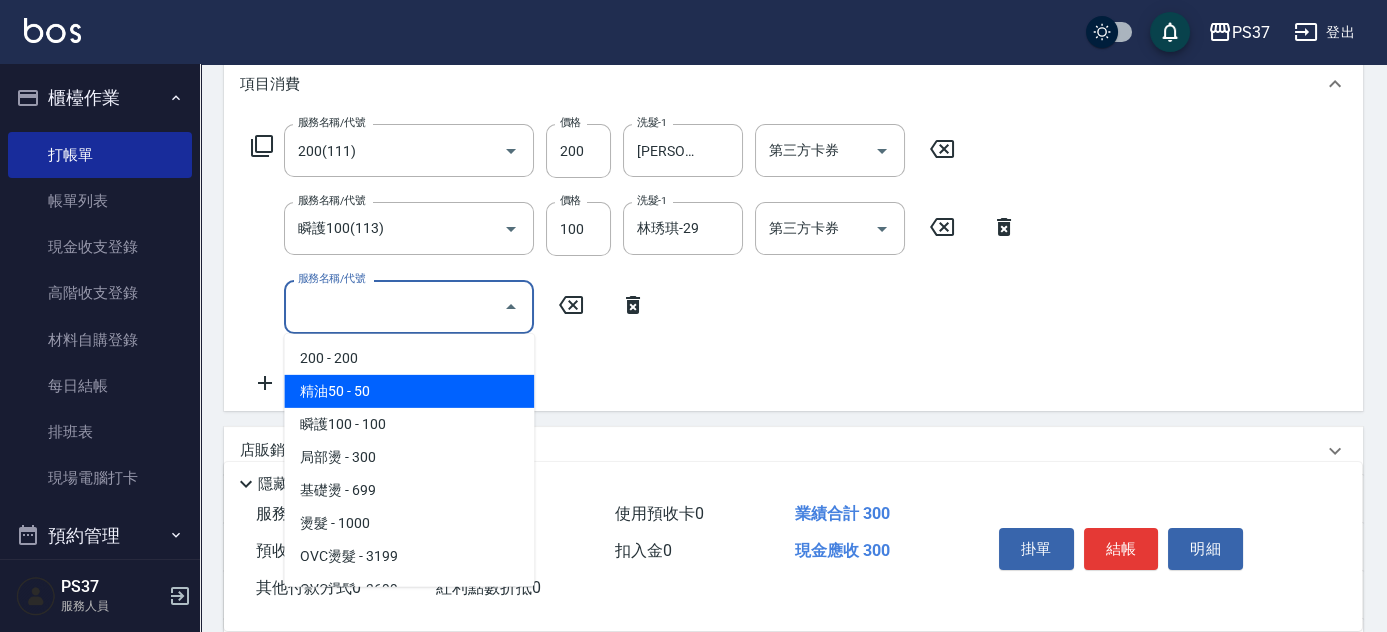 click on "精油50 - 50" at bounding box center (409, 391) 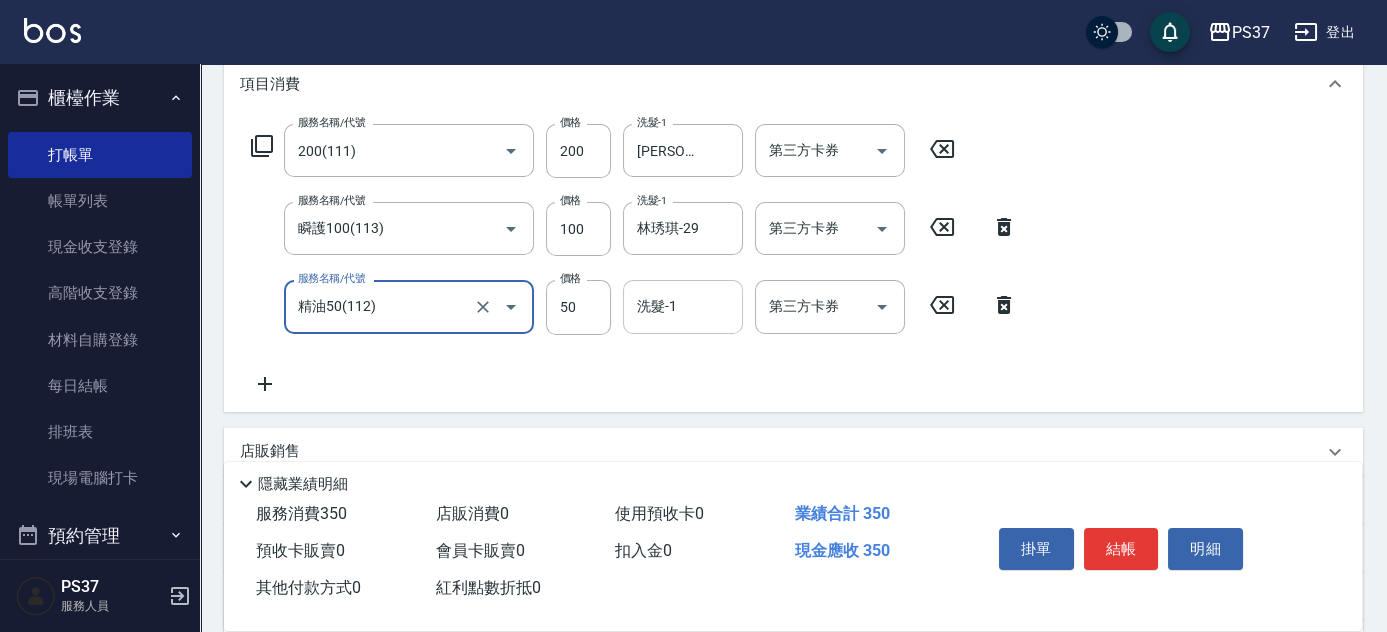 drag, startPoint x: 687, startPoint y: 289, endPoint x: 683, endPoint y: 314, distance: 25.317978 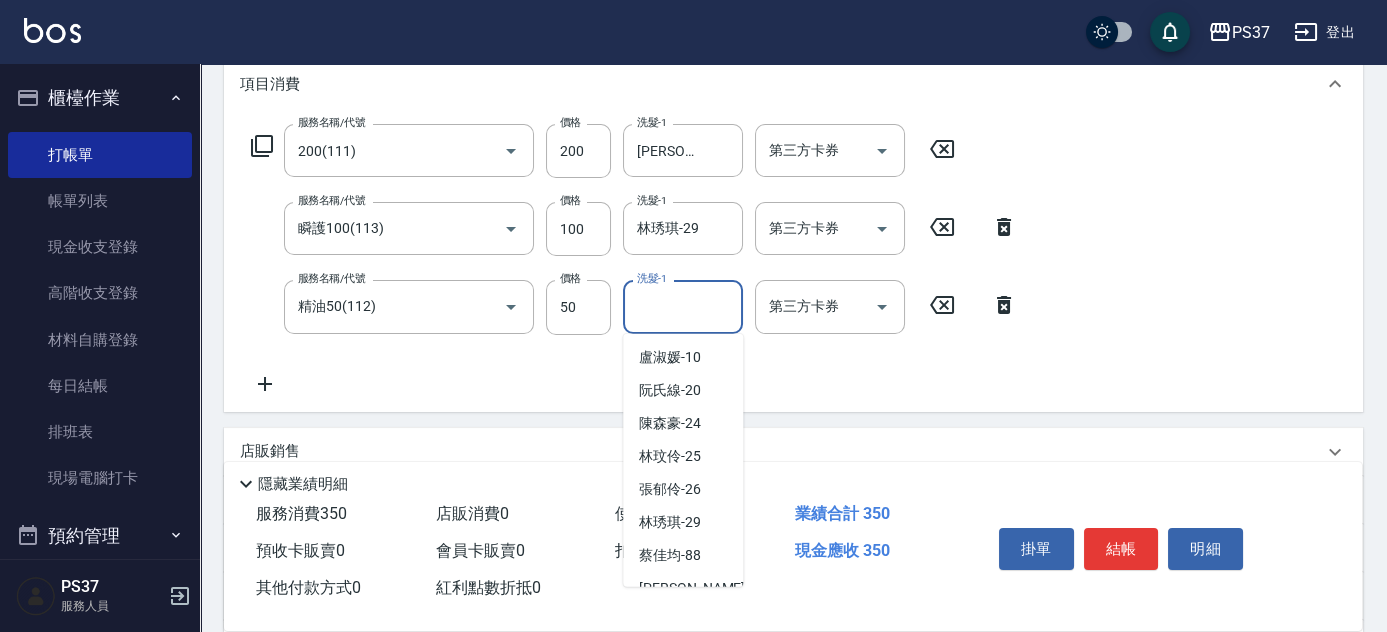scroll, scrollTop: 323, scrollLeft: 0, axis: vertical 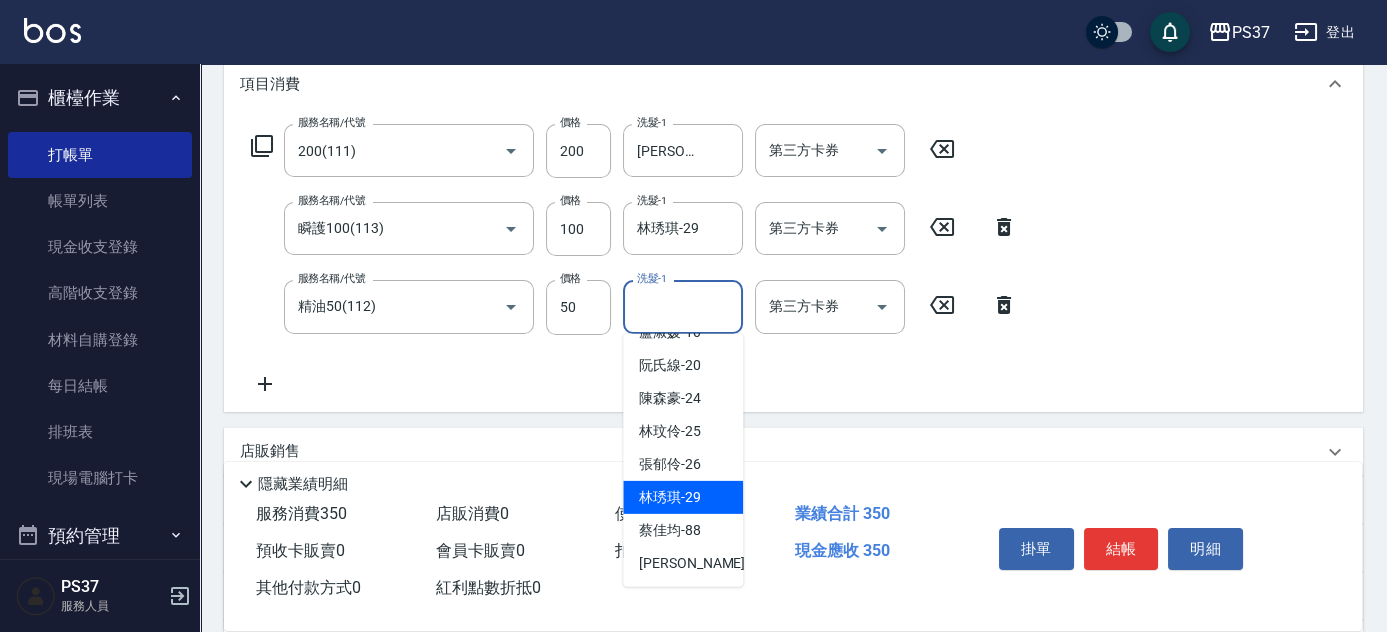 click on "林琇琪 -29" at bounding box center (670, 497) 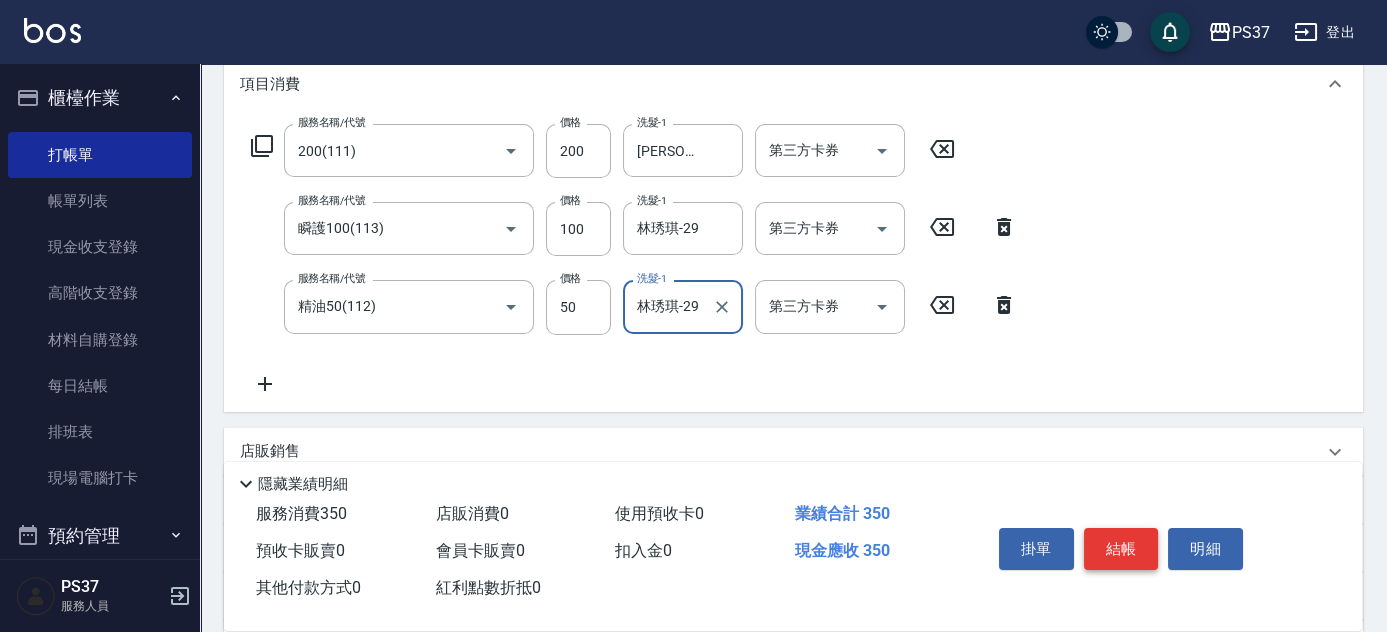 click on "結帳" at bounding box center (1121, 549) 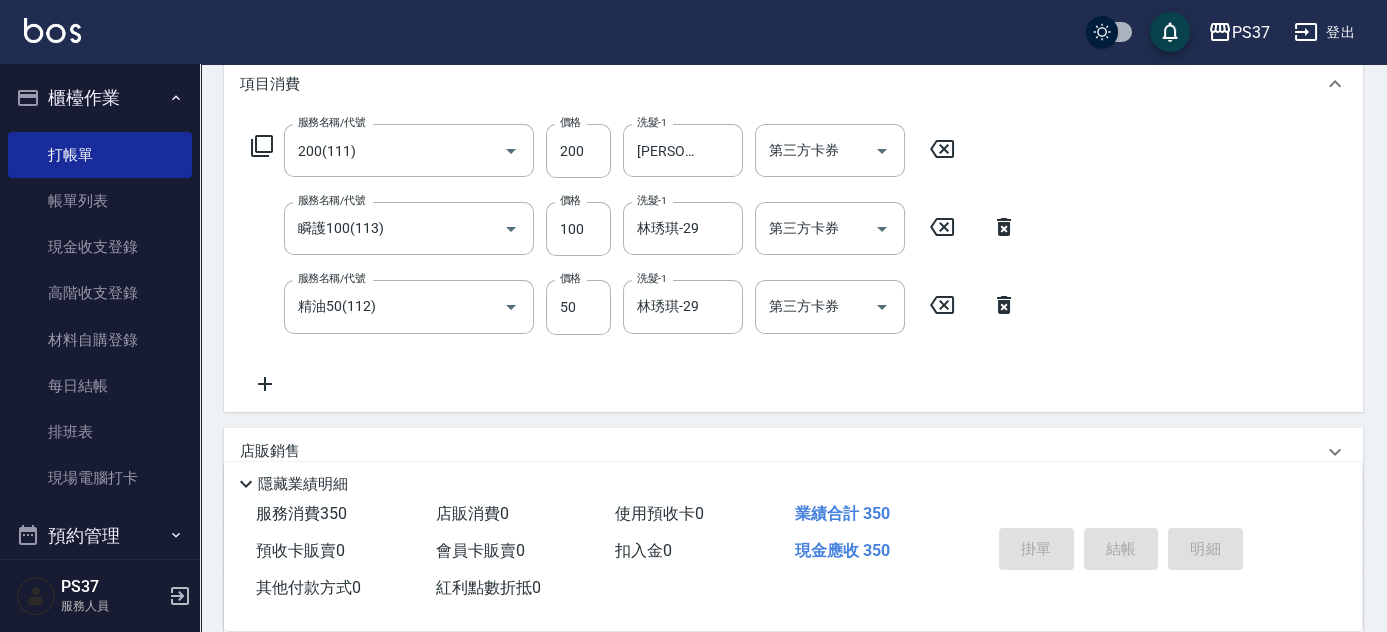 type 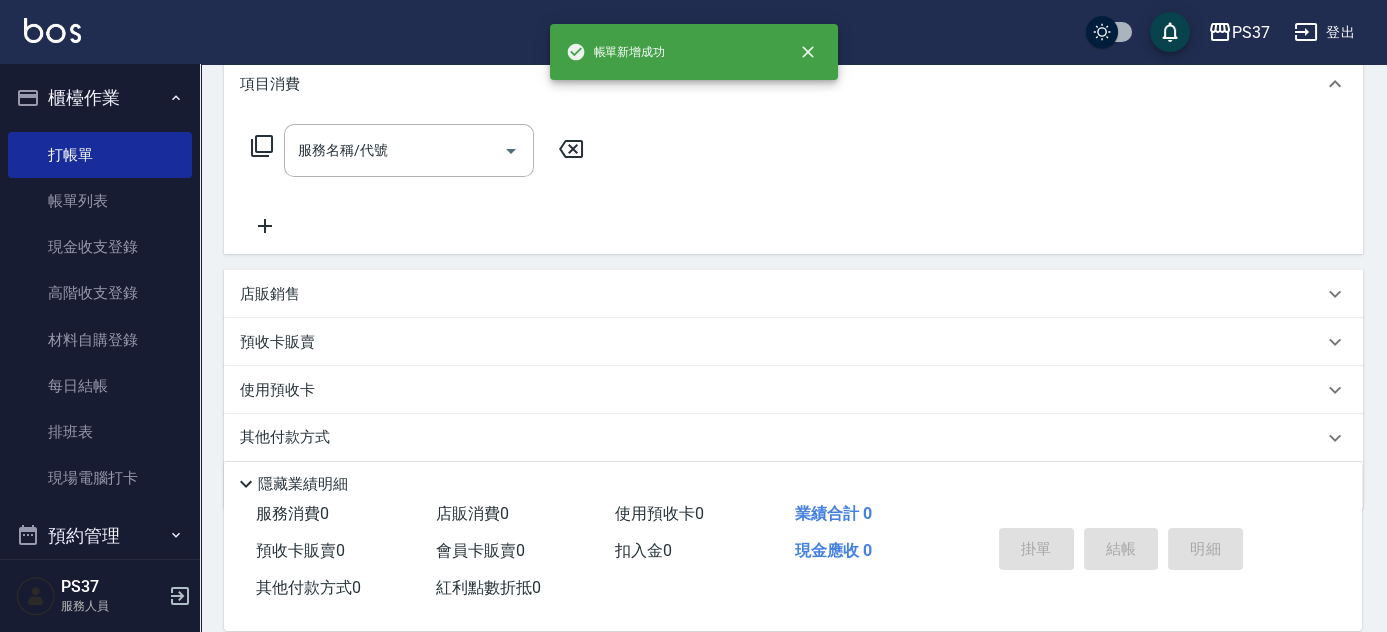 scroll, scrollTop: 0, scrollLeft: 0, axis: both 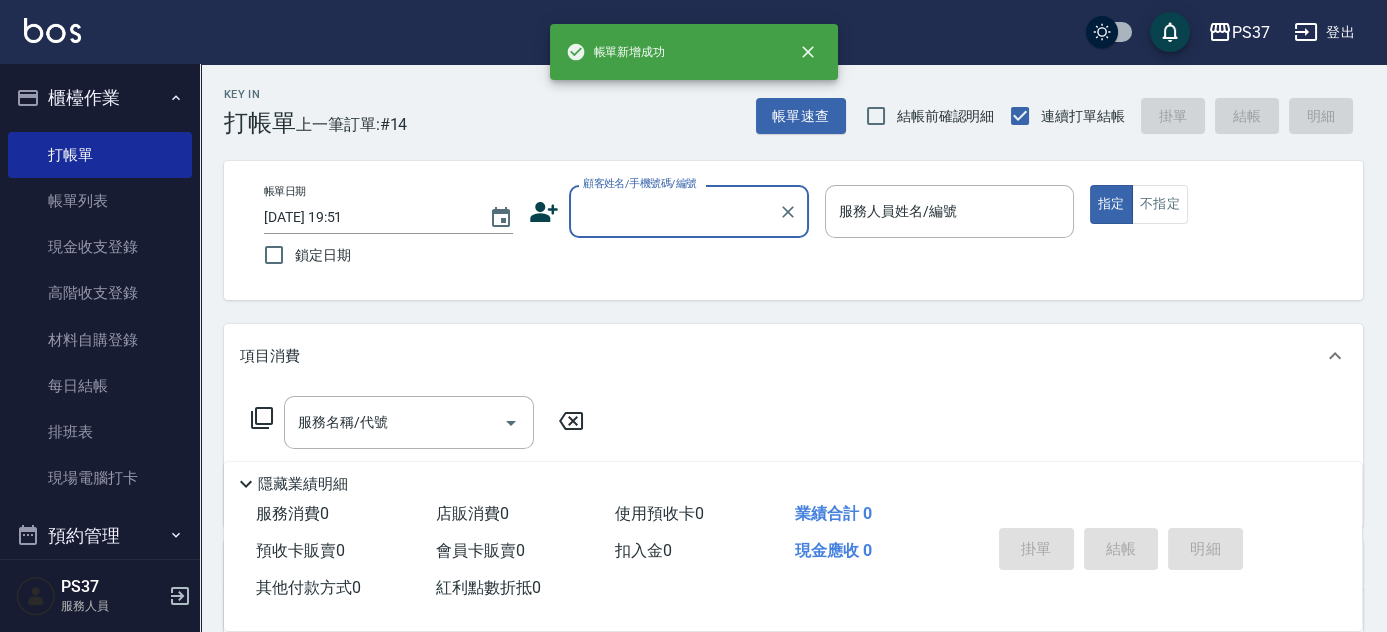 drag, startPoint x: 670, startPoint y: 239, endPoint x: 653, endPoint y: 231, distance: 18.788294 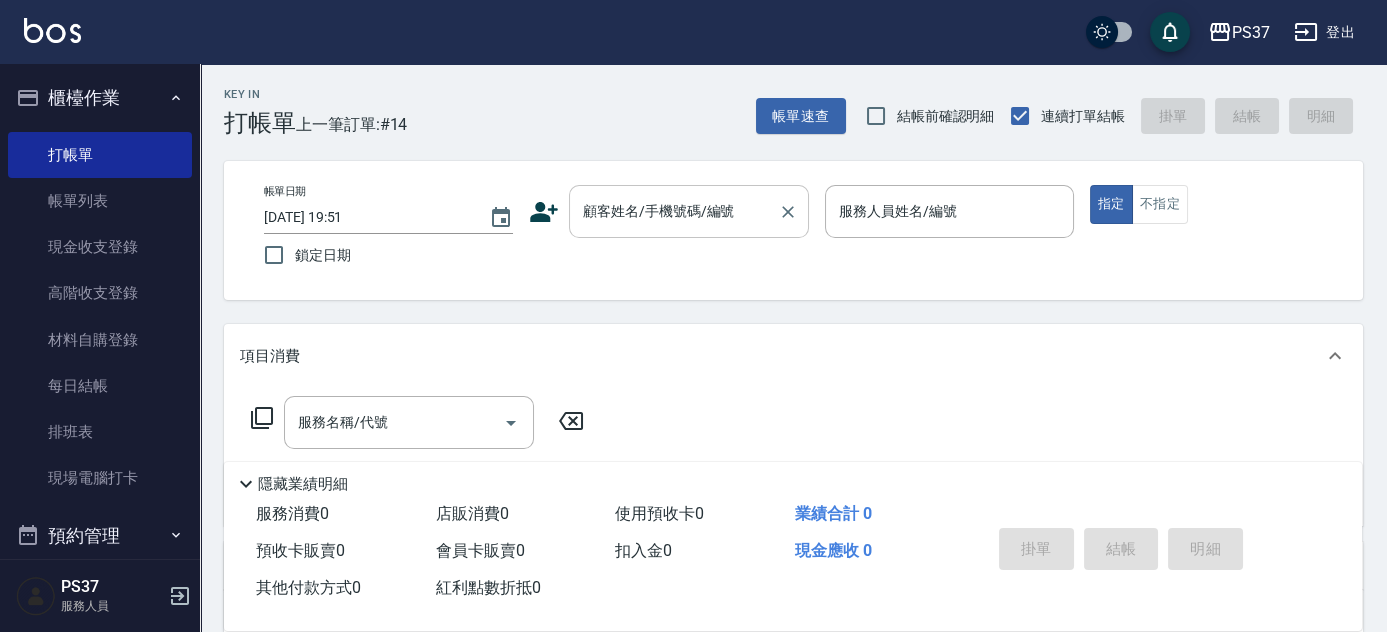 click on "顧客姓名/手機號碼/編號" at bounding box center (674, 211) 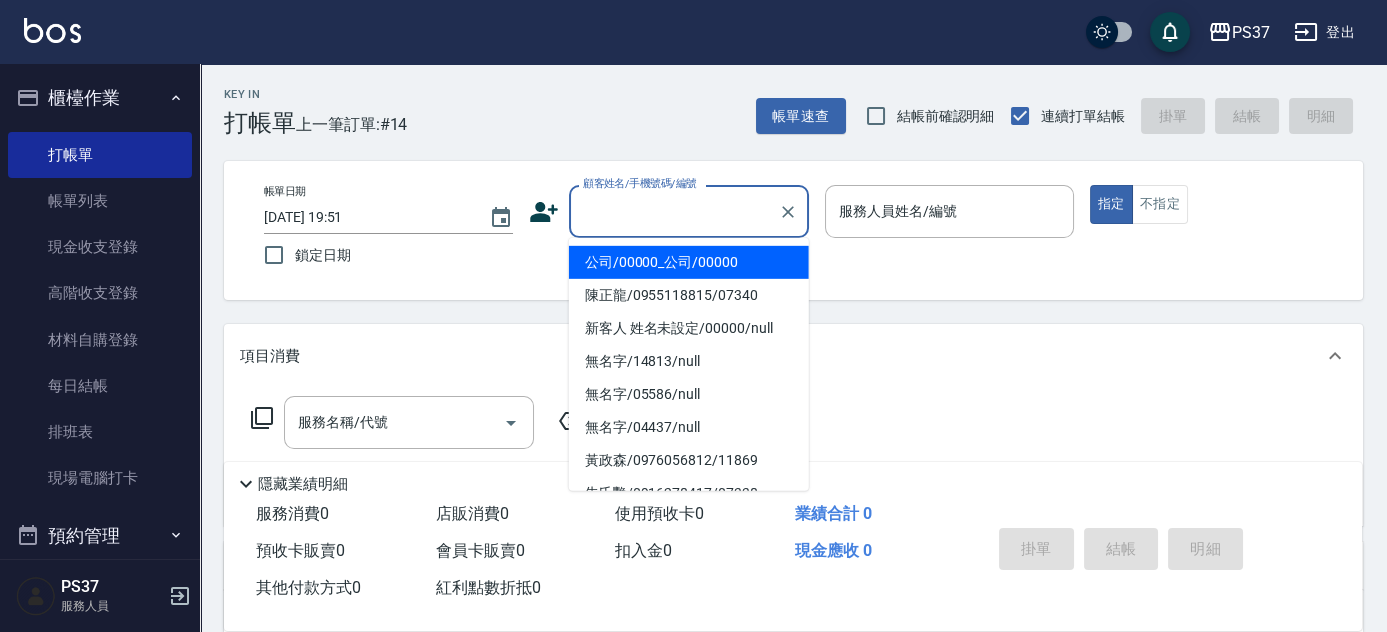 click on "公司/00000_公司/00000" at bounding box center [689, 262] 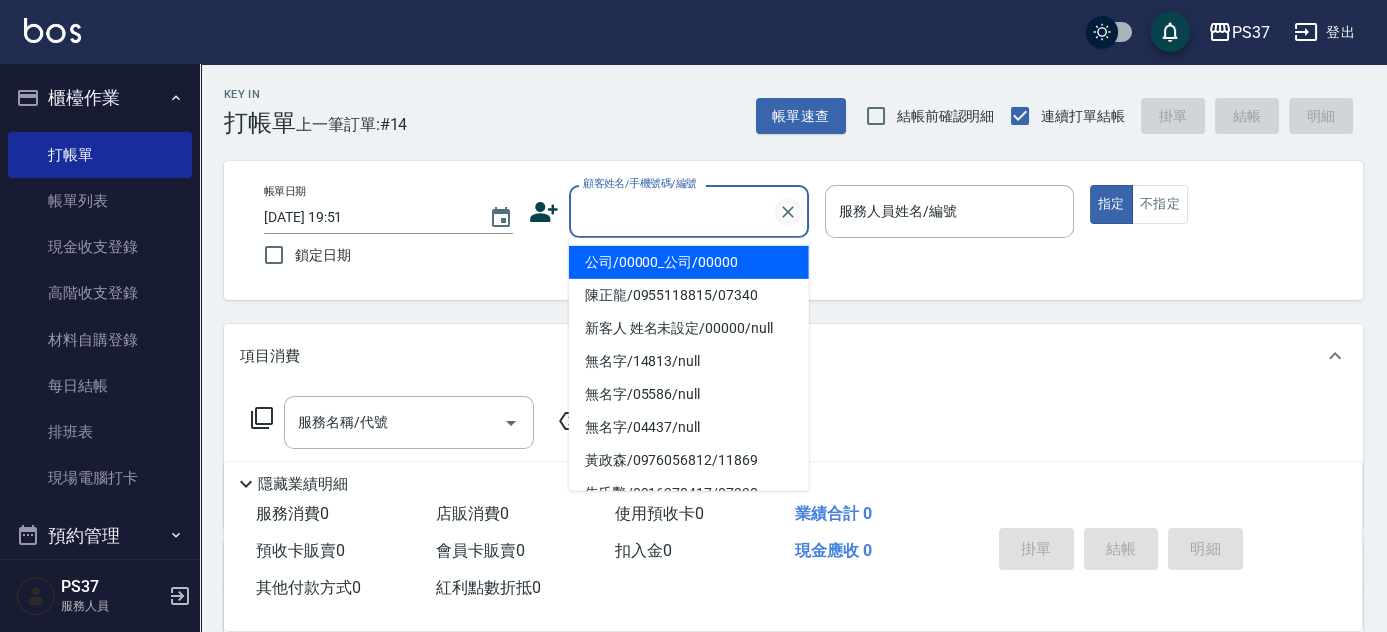 type on "公司/00000_公司/00000" 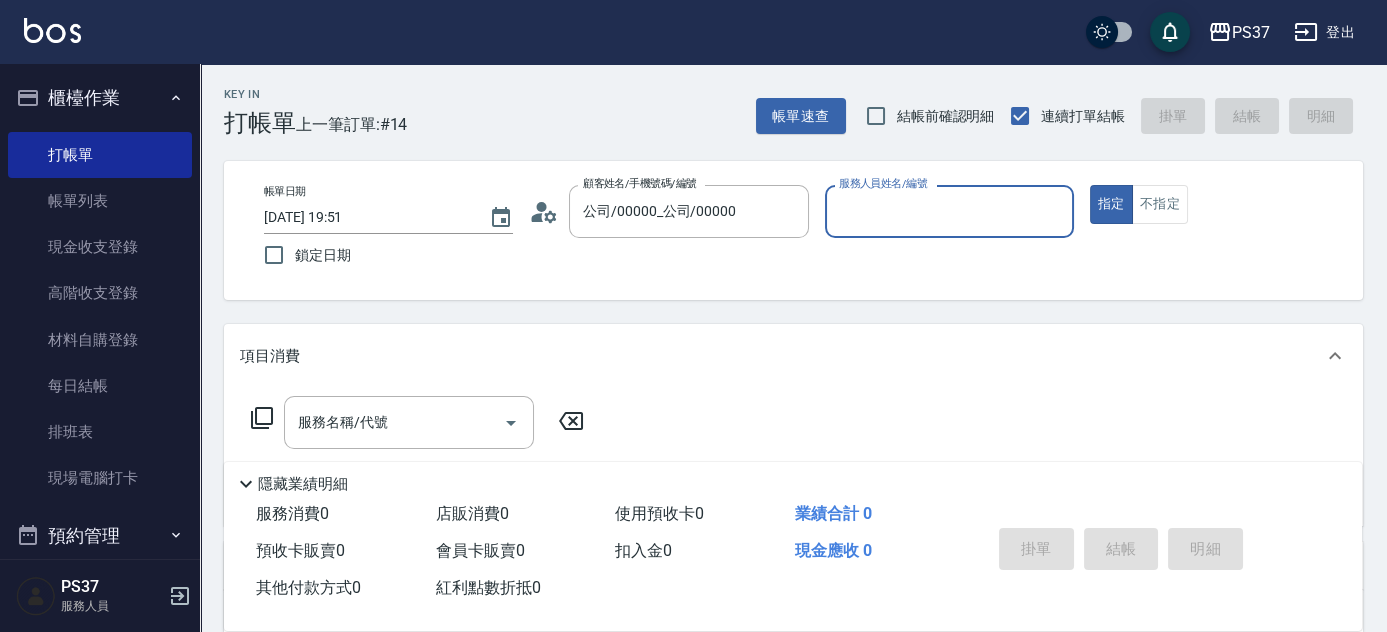 click on "服務人員姓名/編號" at bounding box center (949, 211) 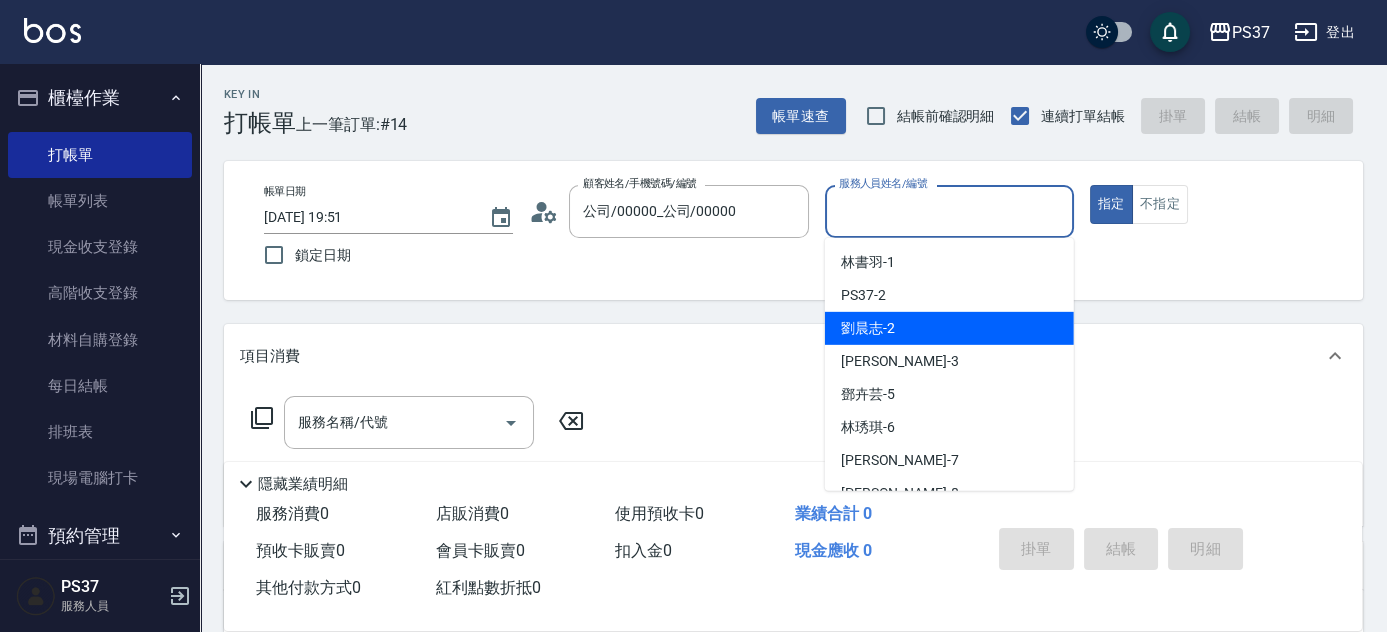 click on "劉晨志 -2" at bounding box center (949, 328) 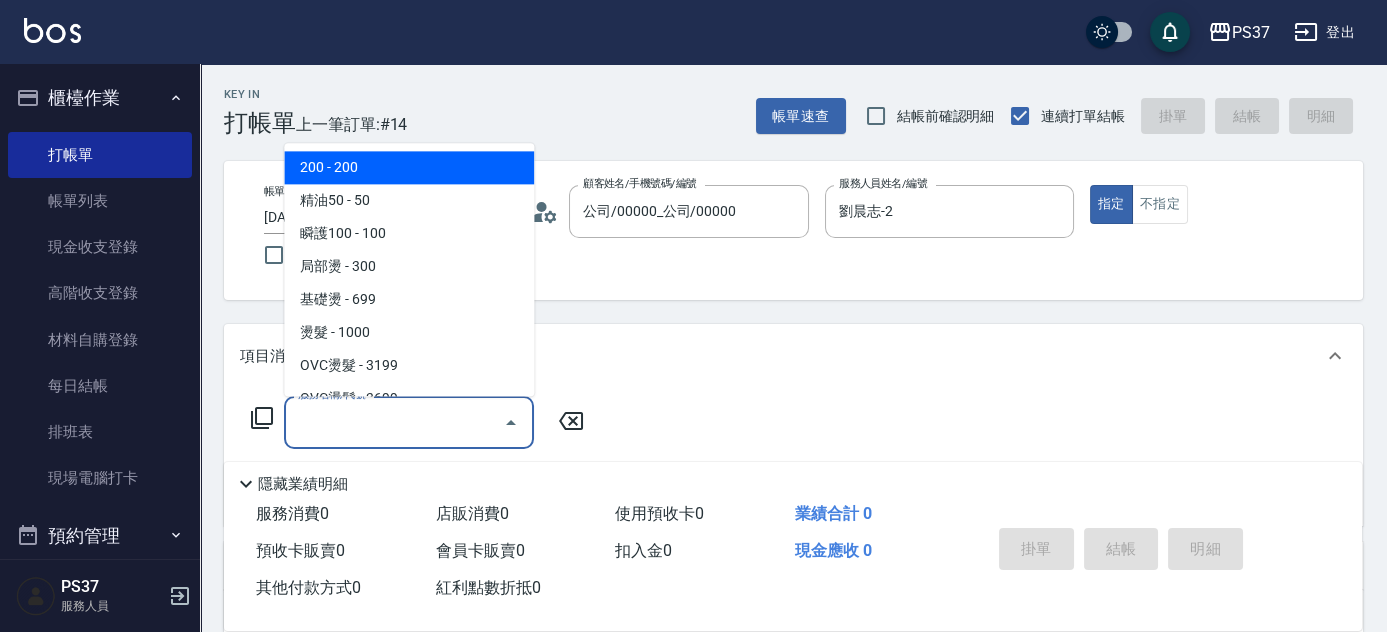 click on "服務名稱/代號" at bounding box center [394, 422] 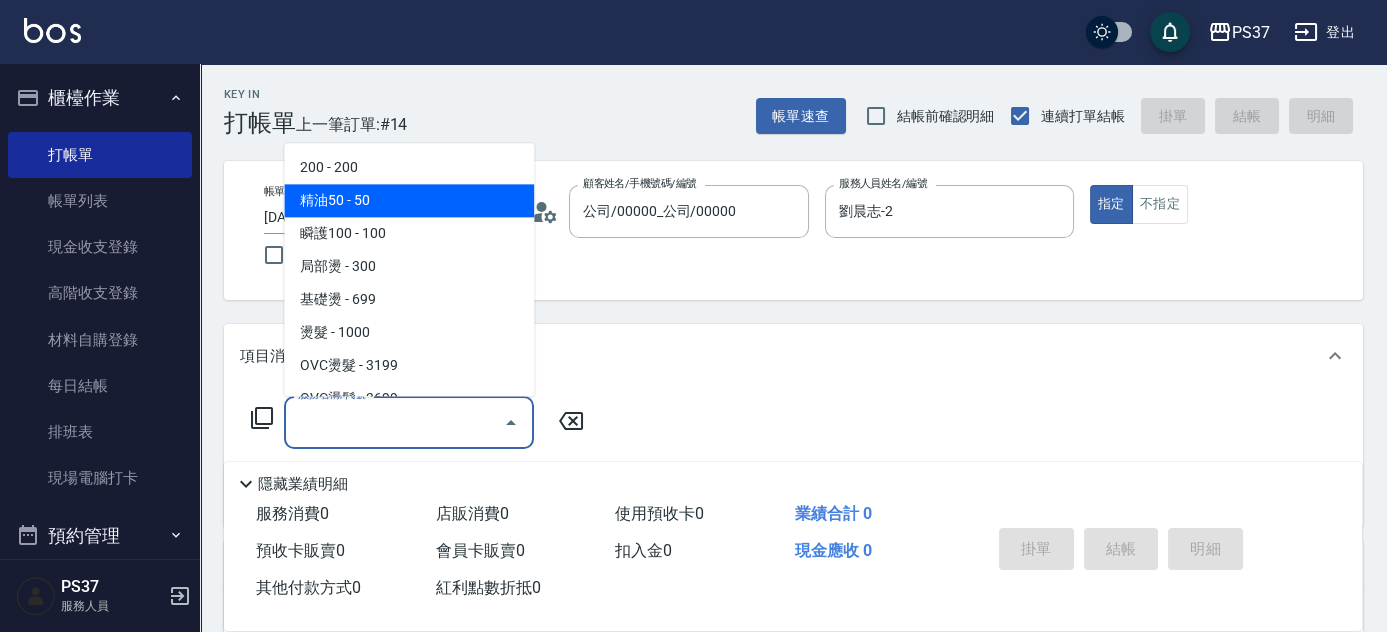 click on "200 - 200" at bounding box center [409, 168] 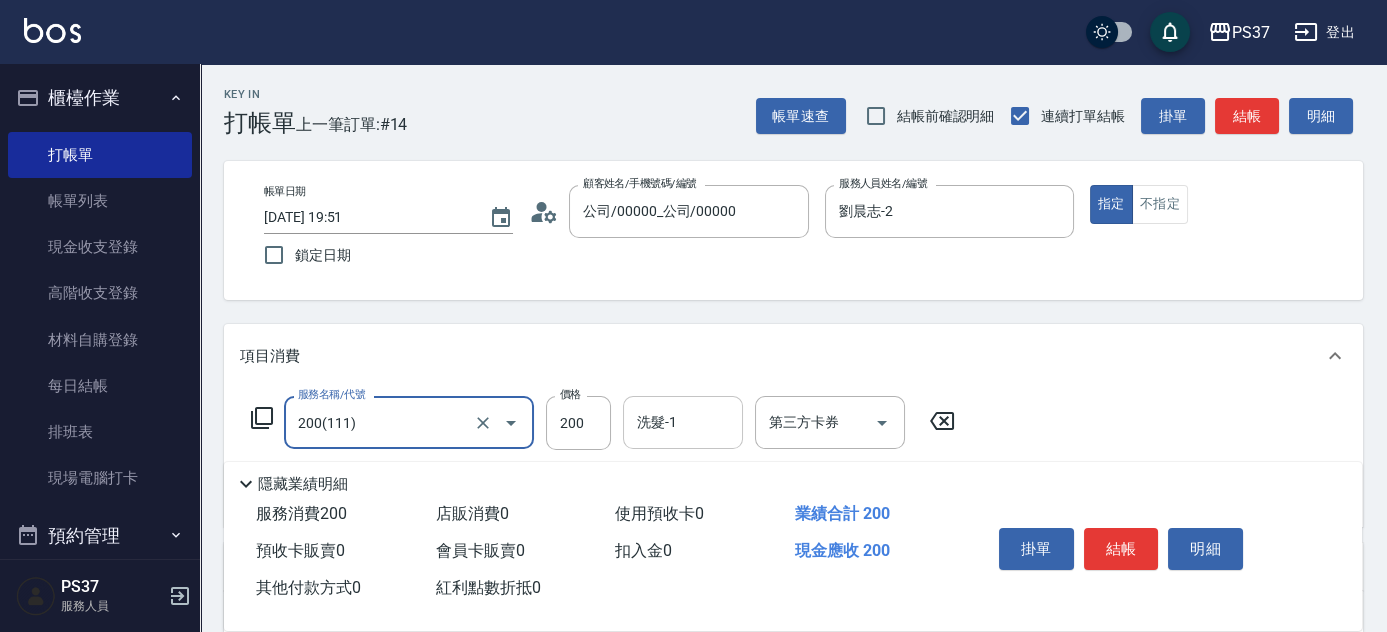 click on "洗髮-1 洗髮-1" at bounding box center [683, 422] 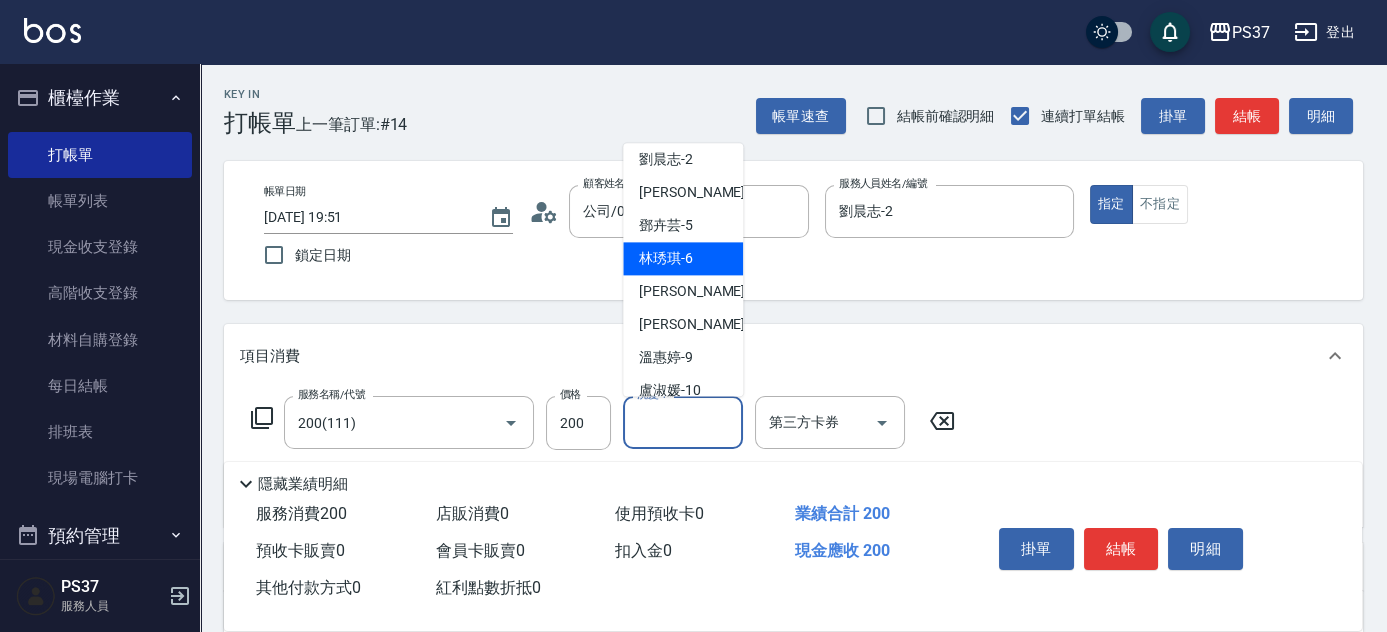 scroll, scrollTop: 181, scrollLeft: 0, axis: vertical 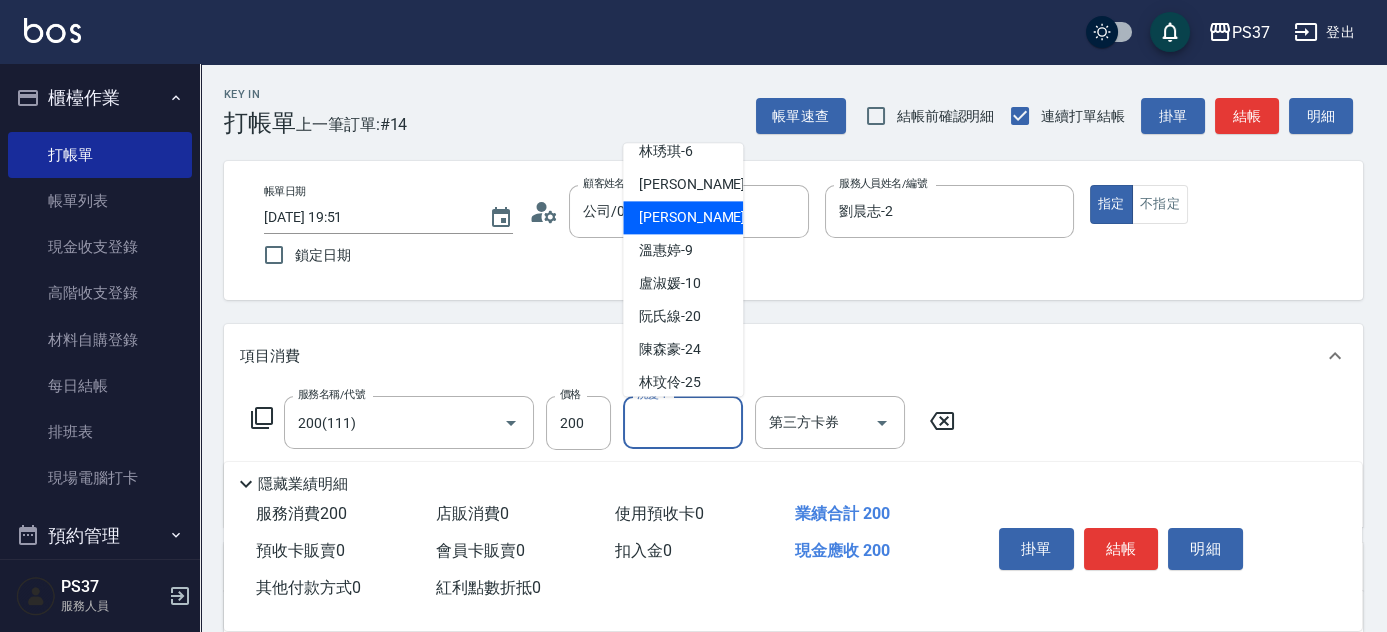 click on "徐雅娟 -8" at bounding box center [698, 218] 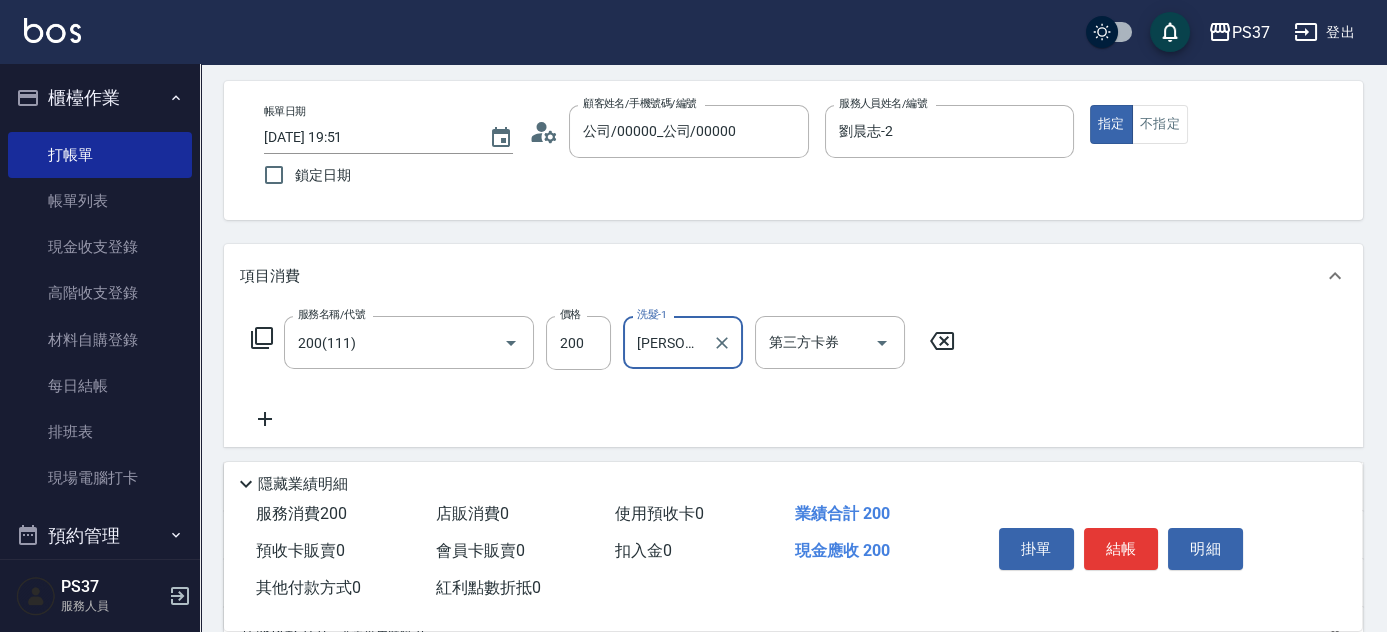 scroll, scrollTop: 181, scrollLeft: 0, axis: vertical 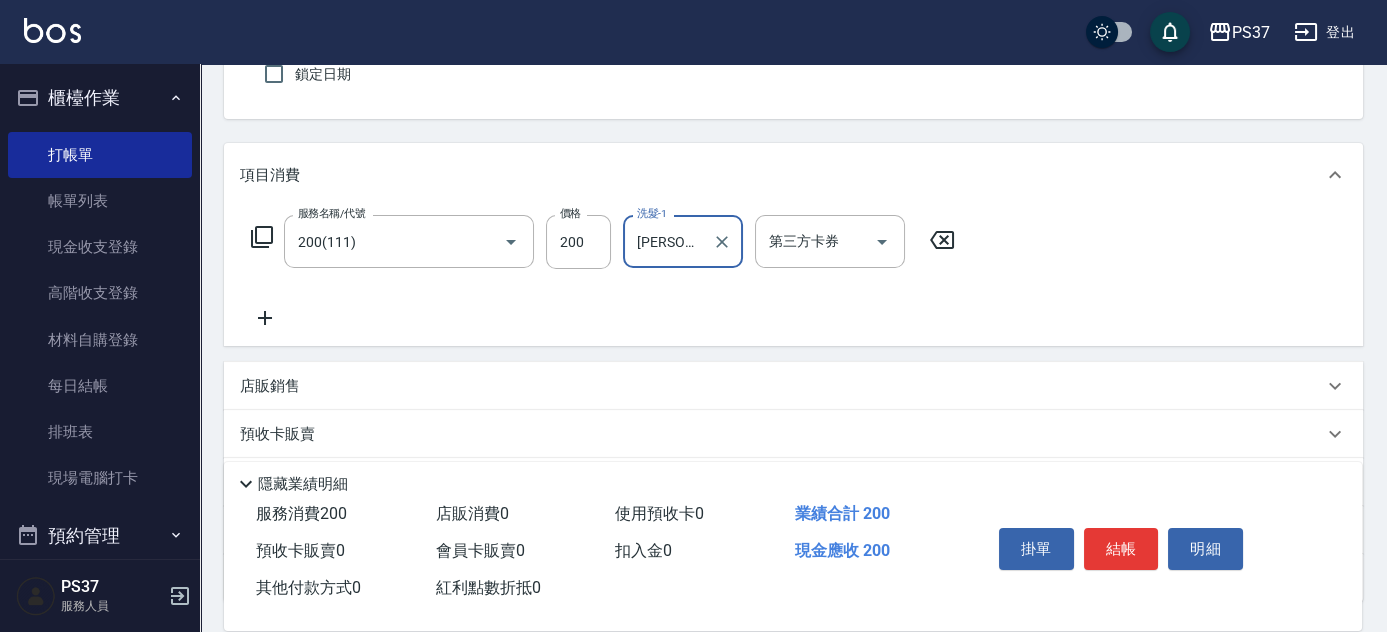 click 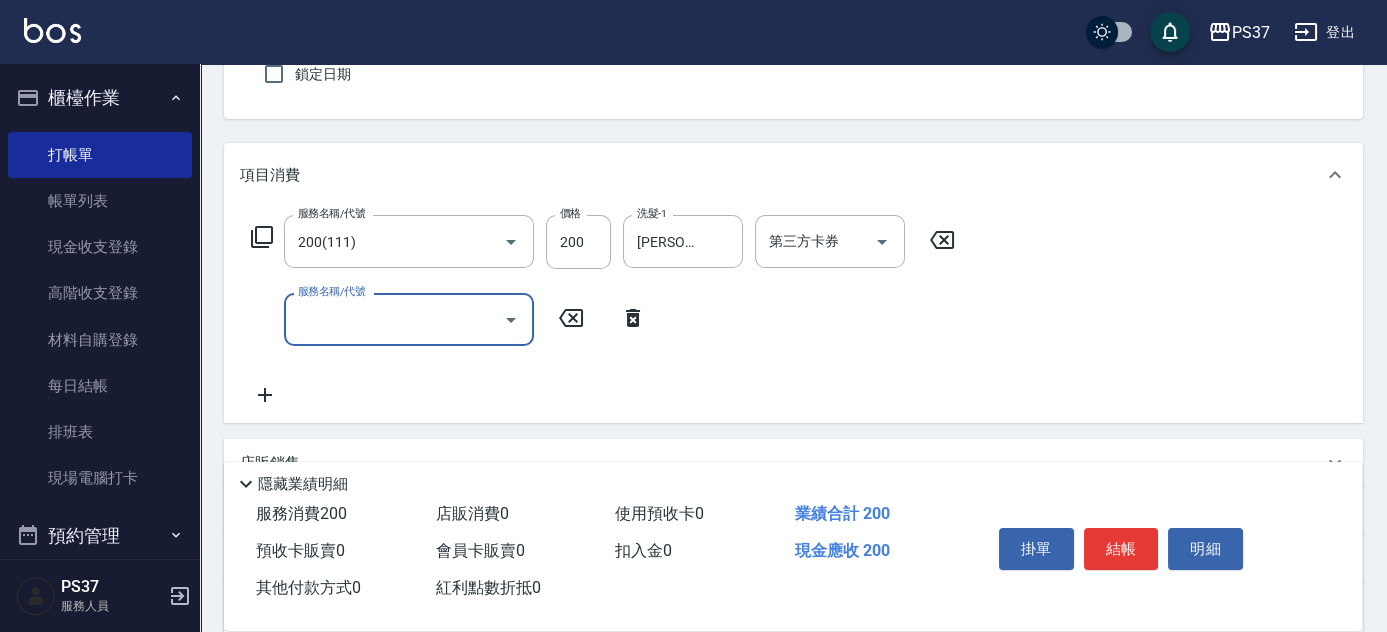 click on "服務名稱/代號" at bounding box center [394, 319] 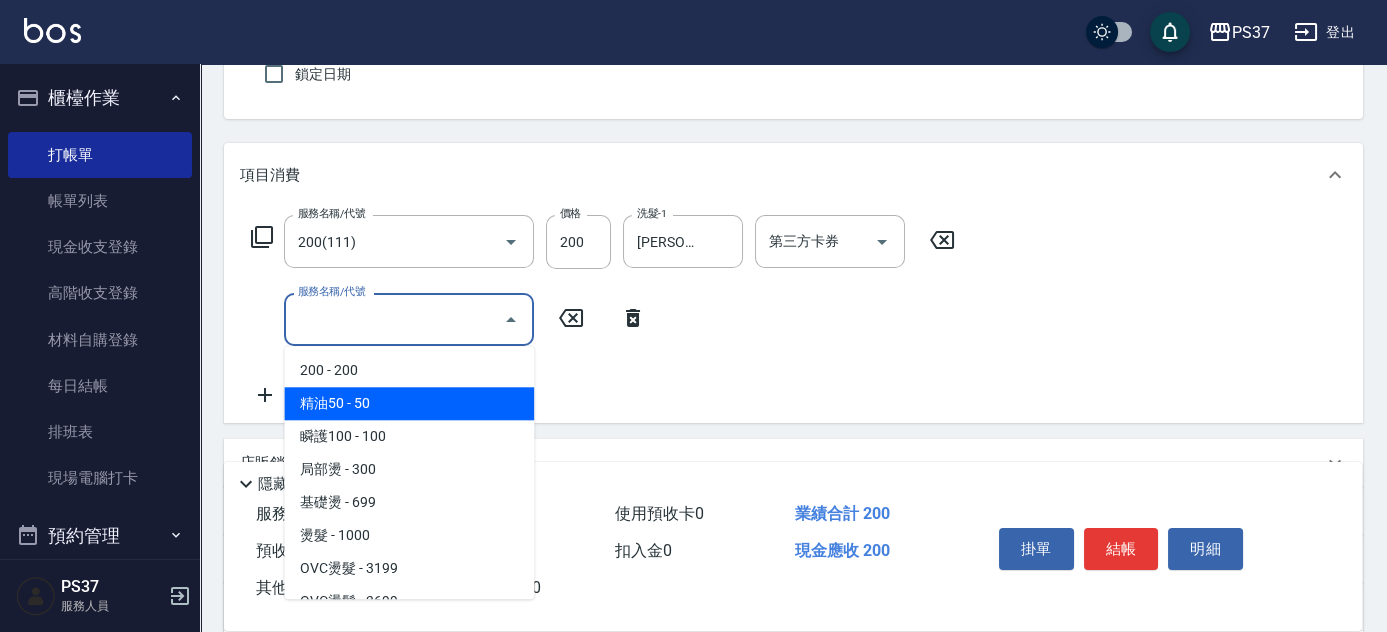 click on "精油50 - 50" at bounding box center (409, 403) 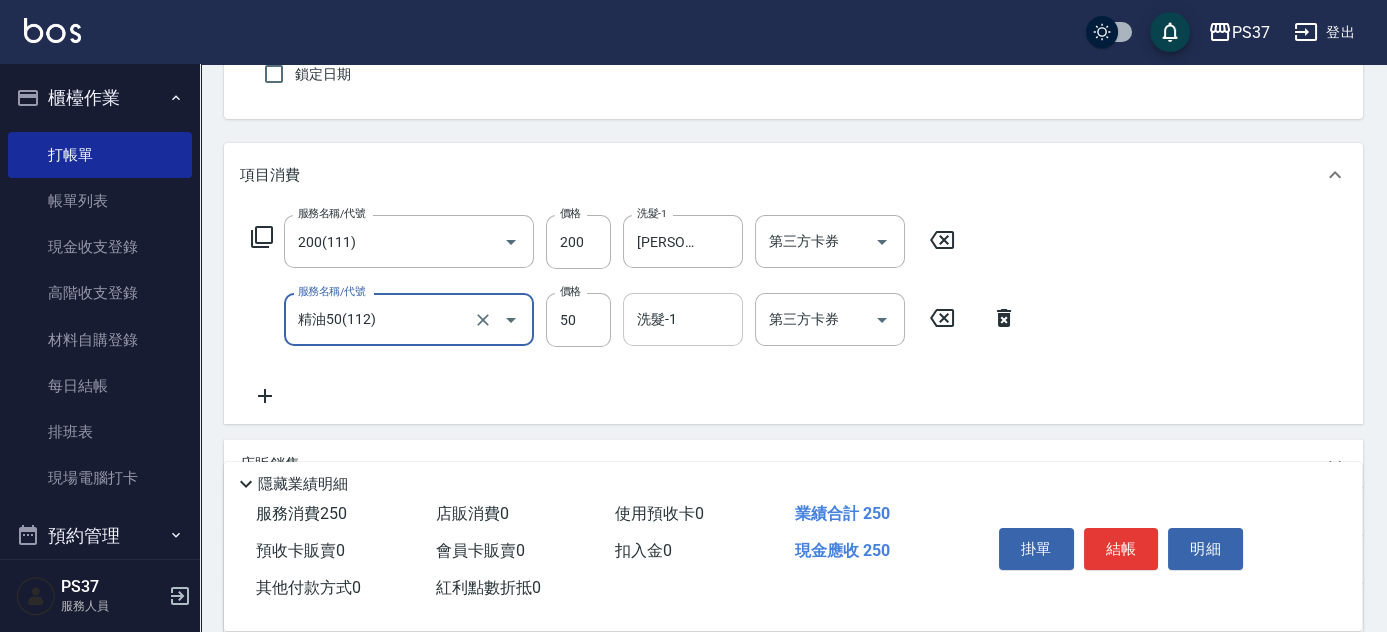 click on "洗髮-1" at bounding box center (683, 319) 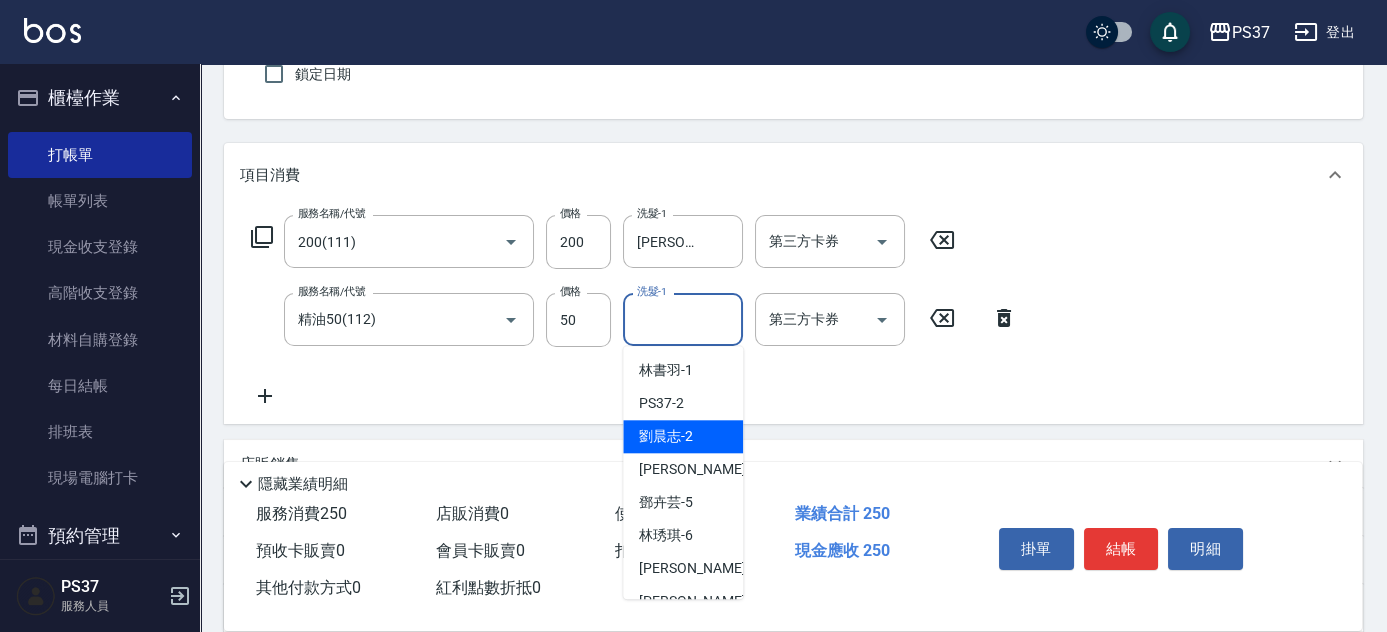 click on "劉晨志 -2" at bounding box center (666, 436) 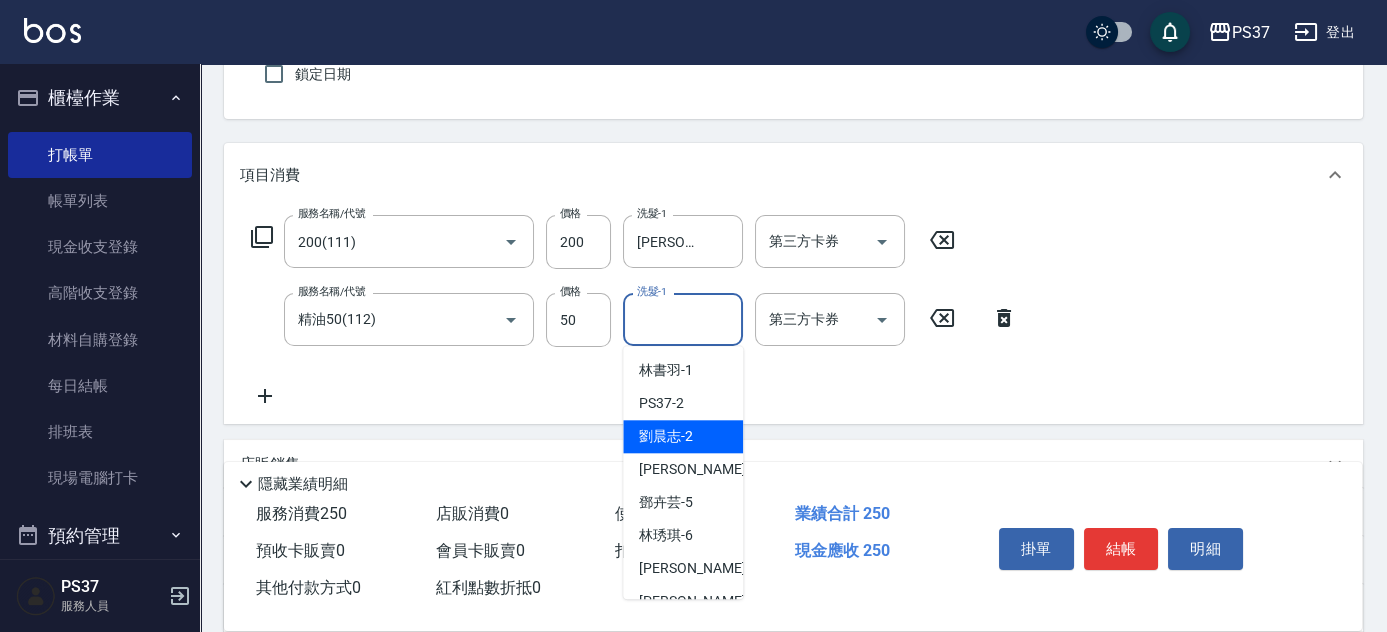 type on "劉晨志-2" 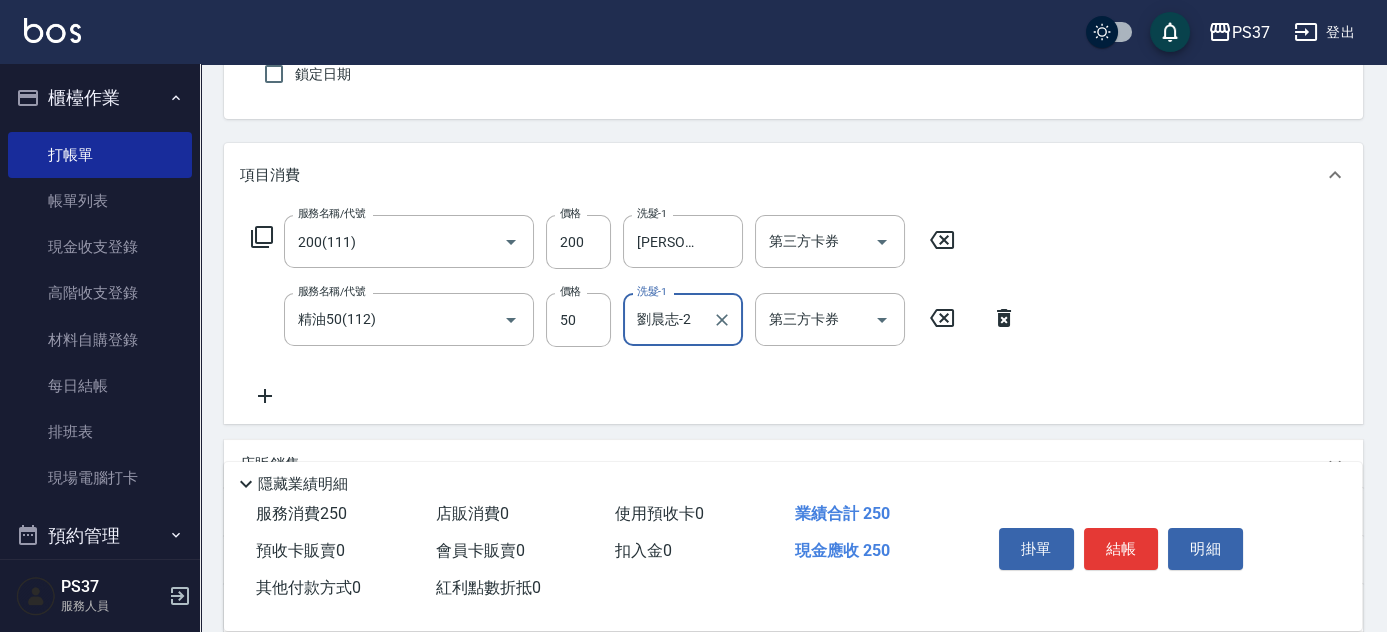 click 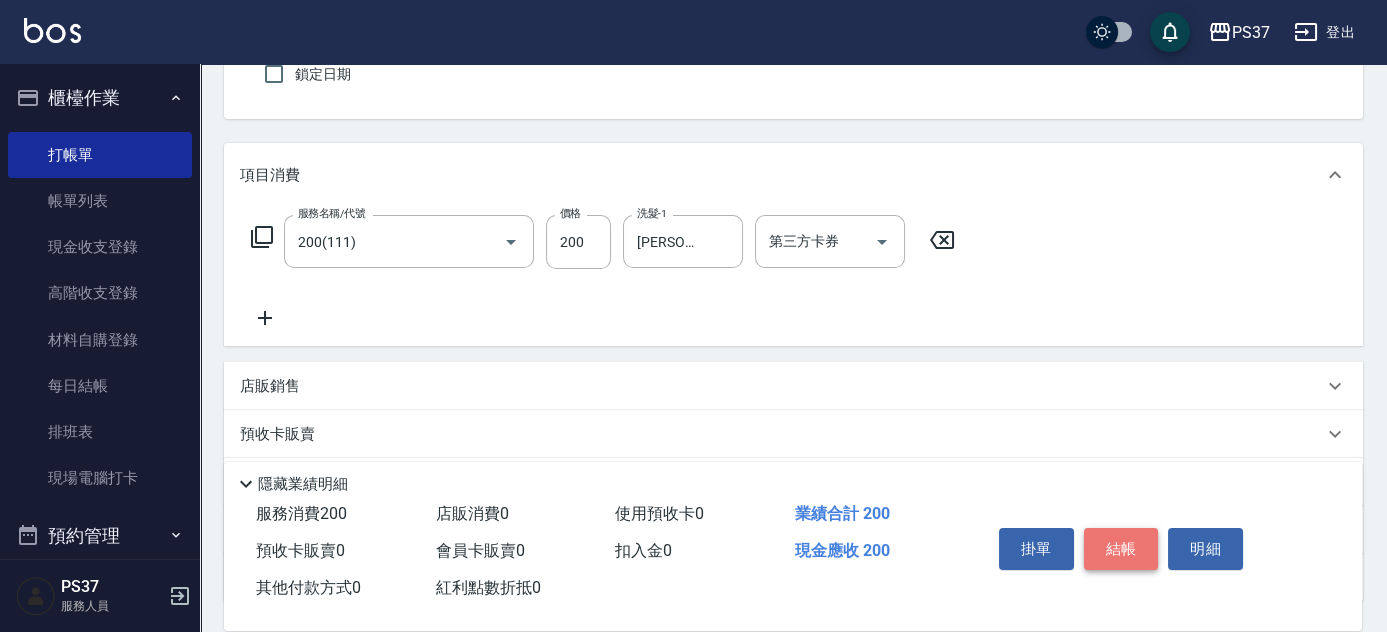 click on "結帳" at bounding box center [1121, 549] 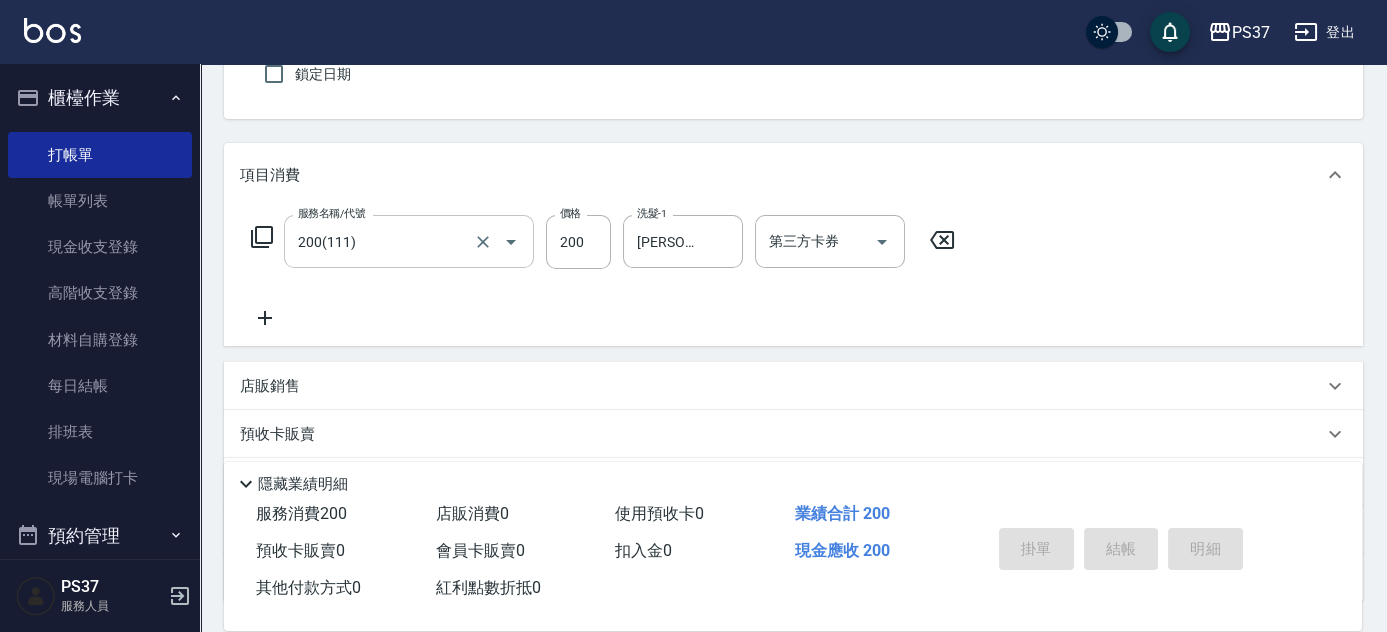 type on "2025/07/13 19:52" 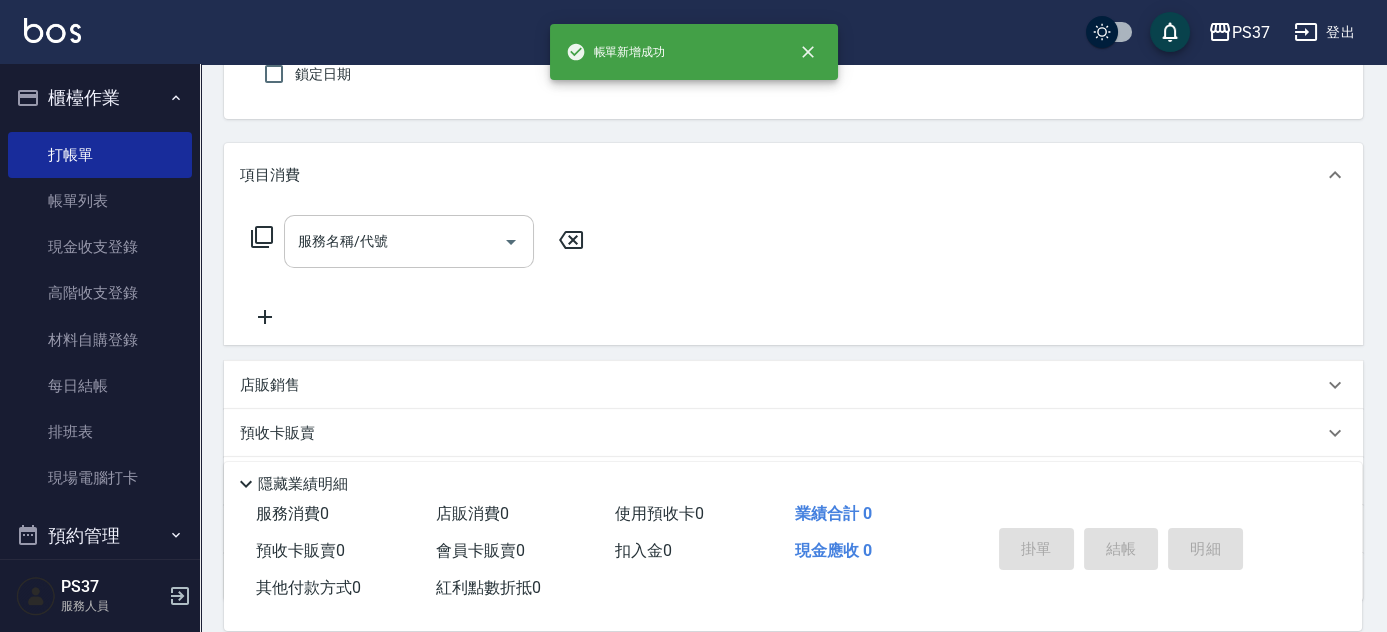 scroll, scrollTop: 0, scrollLeft: 0, axis: both 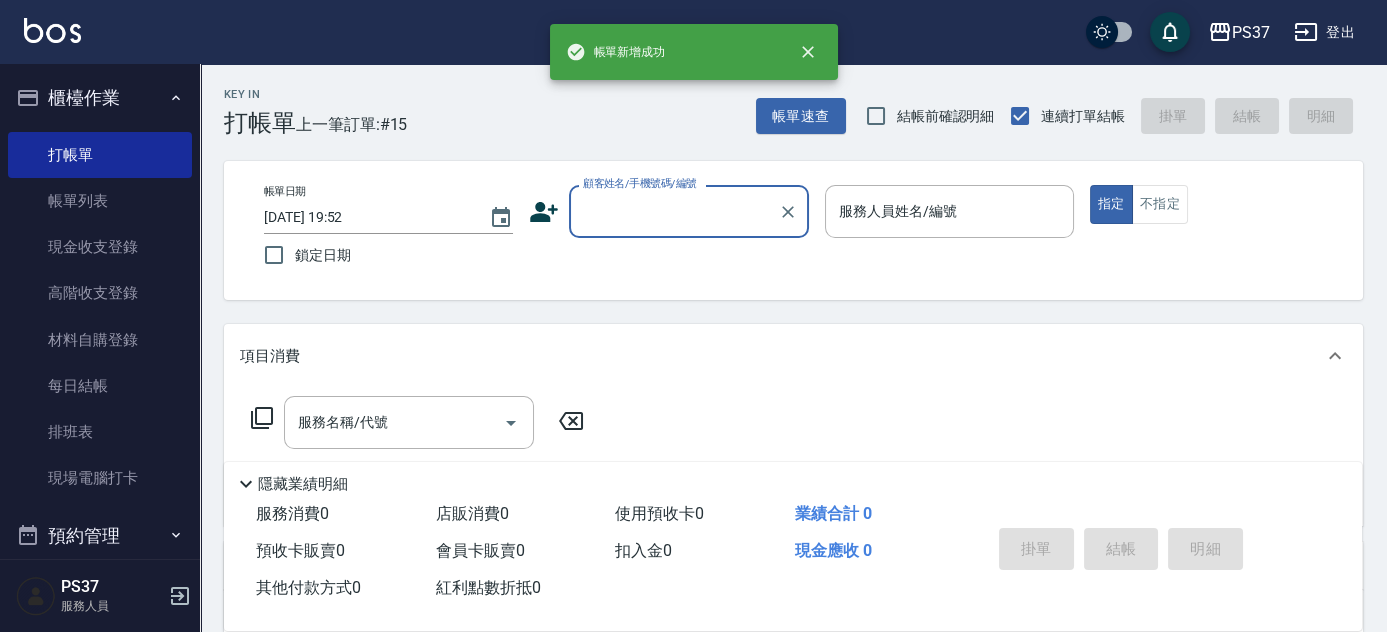 click on "顧客姓名/手機號碼/編號" at bounding box center (674, 211) 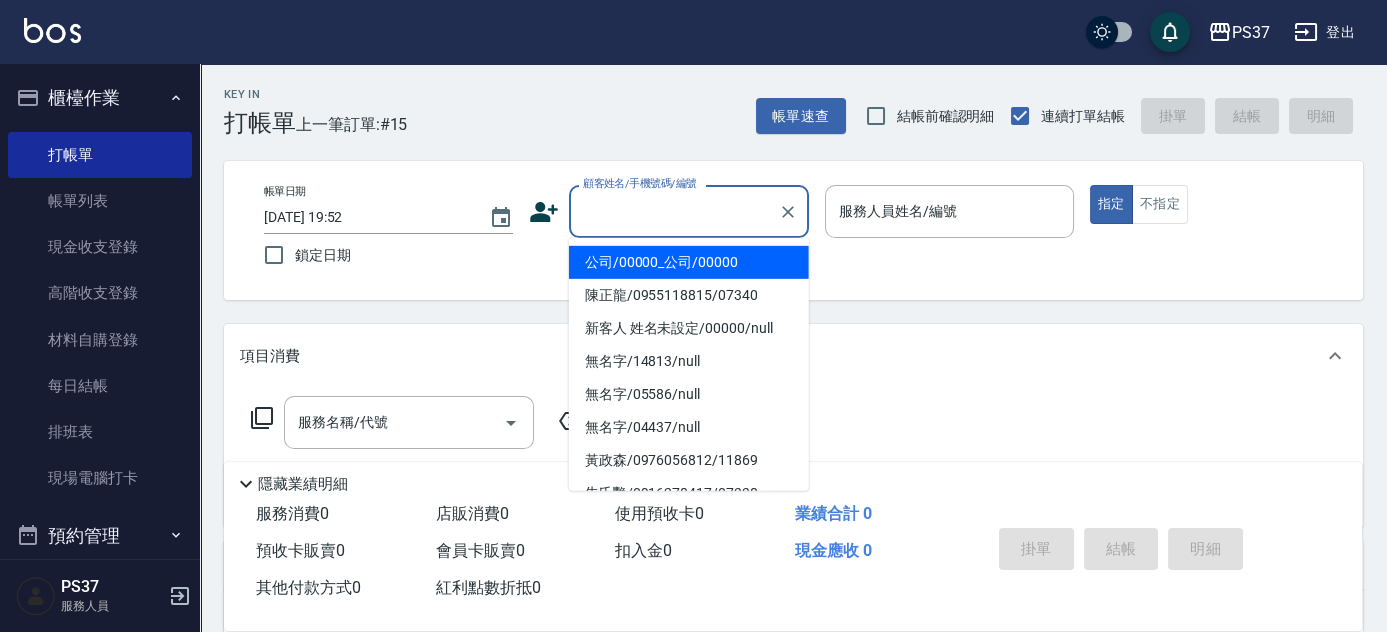 click on "公司/00000_公司/00000" at bounding box center (689, 262) 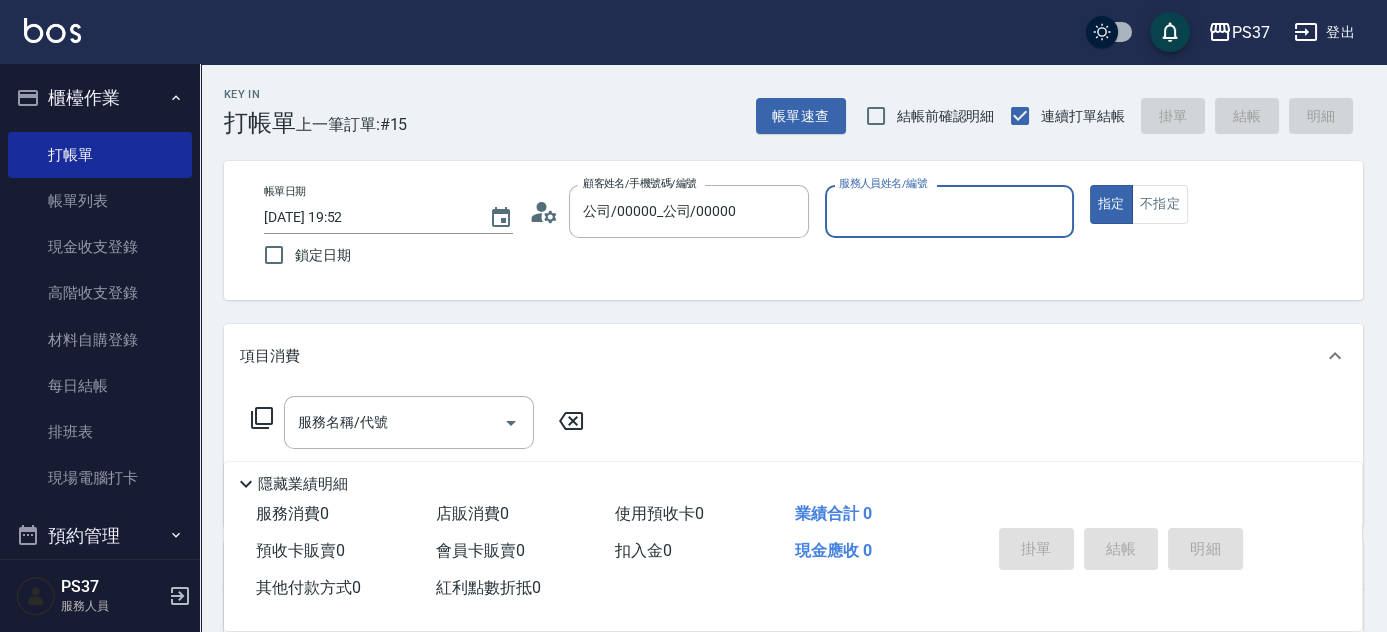 click on "帳單日期 2025/07/13 19:52 鎖定日期 顧客姓名/手機號碼/編號 公司/00000_公司/00000 顧客姓名/手機號碼/編號 服務人員姓名/編號 服務人員姓名/編號 指定 不指定" at bounding box center [793, 230] 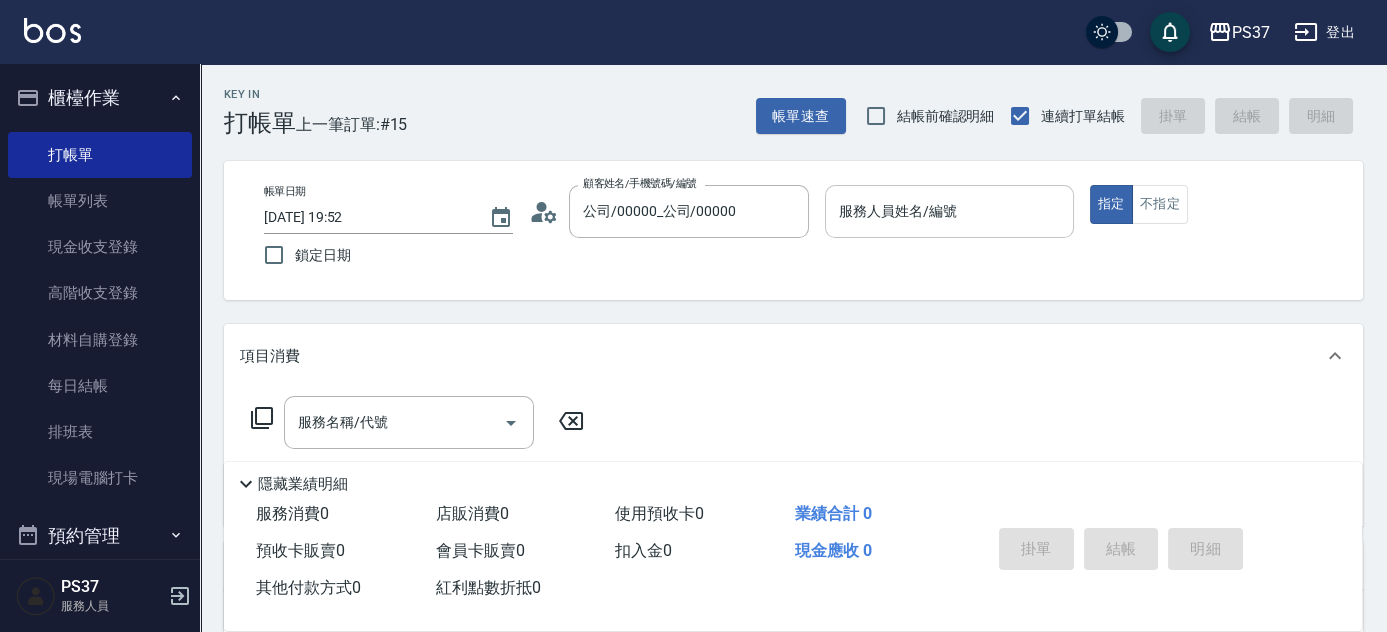 click on "服務人員姓名/編號" at bounding box center [949, 211] 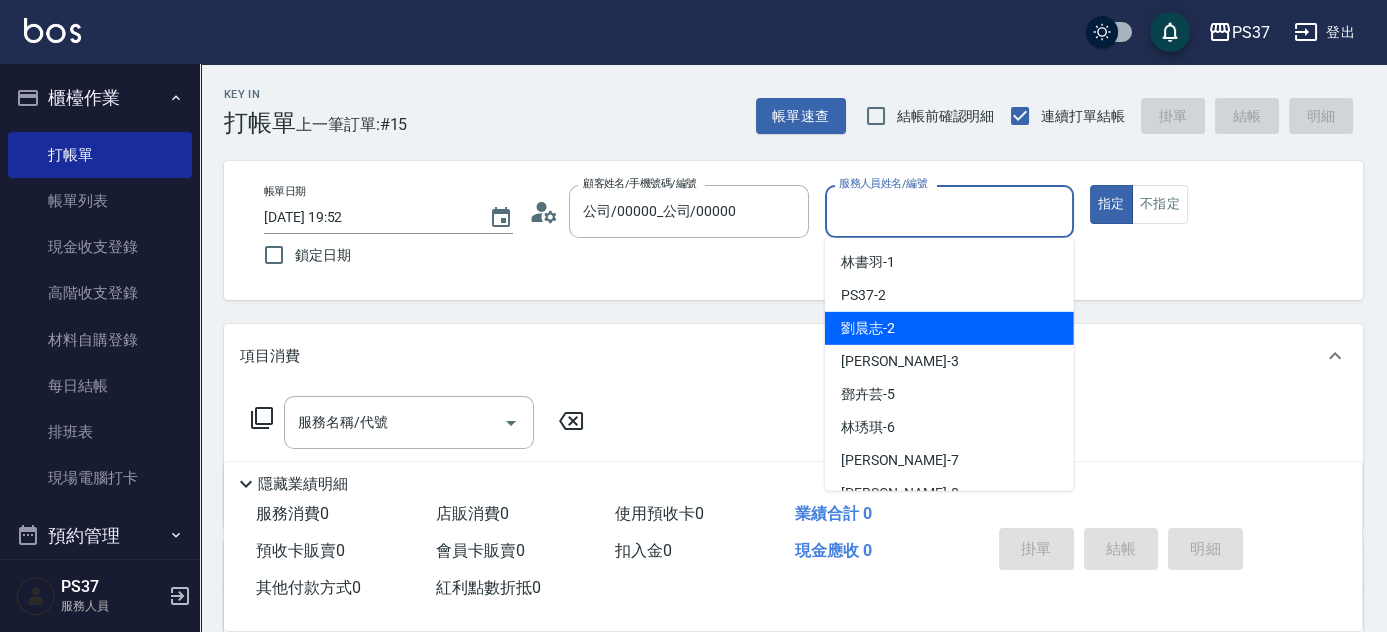 drag, startPoint x: 888, startPoint y: 326, endPoint x: 616, endPoint y: 347, distance: 272.80945 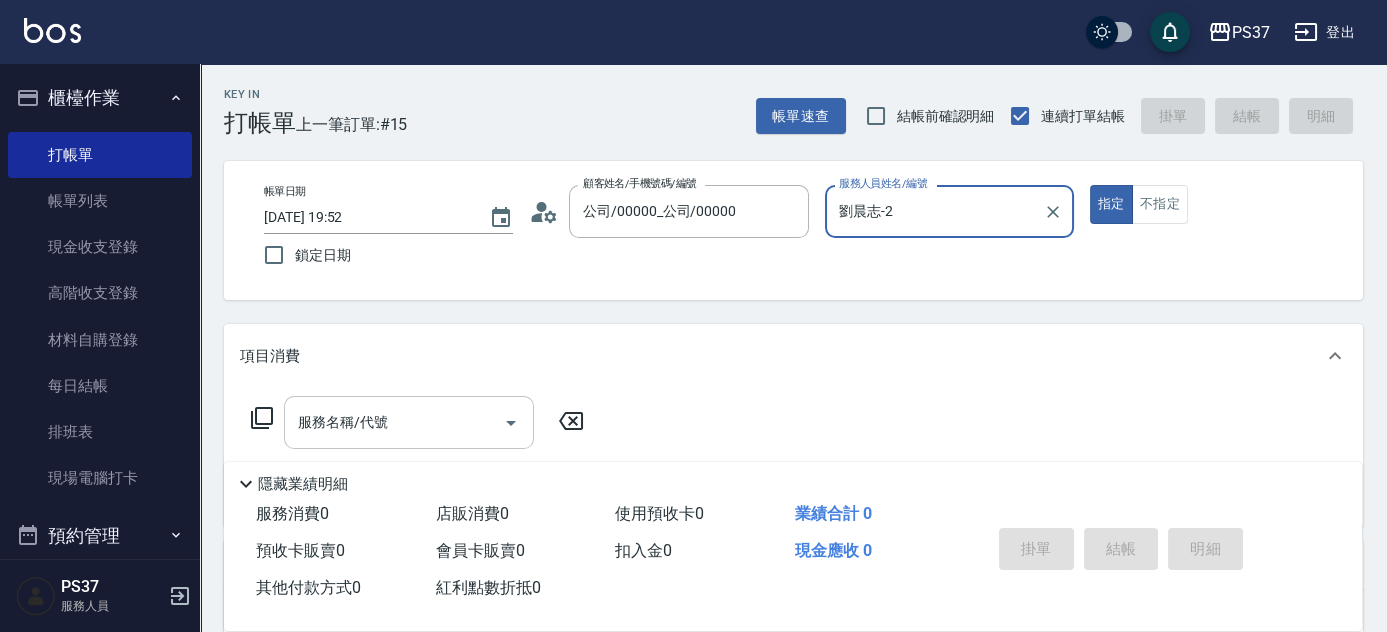click on "服務名稱/代號" at bounding box center [409, 422] 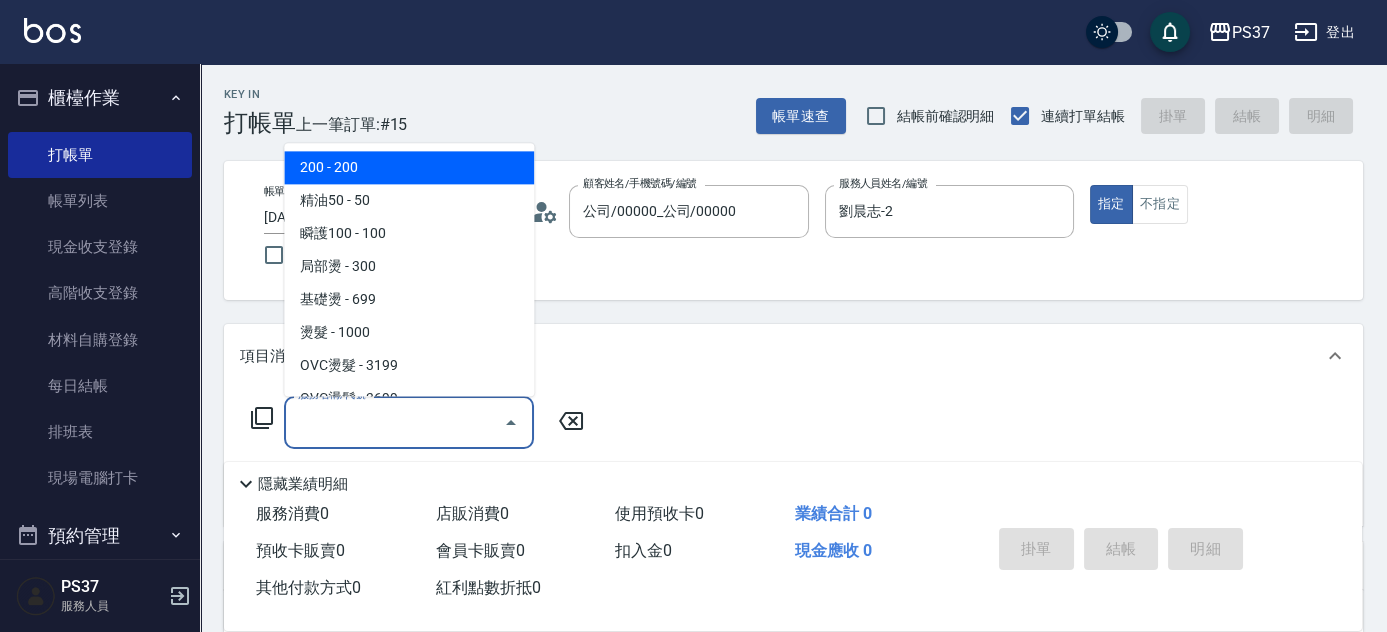 click on "200 - 200" at bounding box center (409, 168) 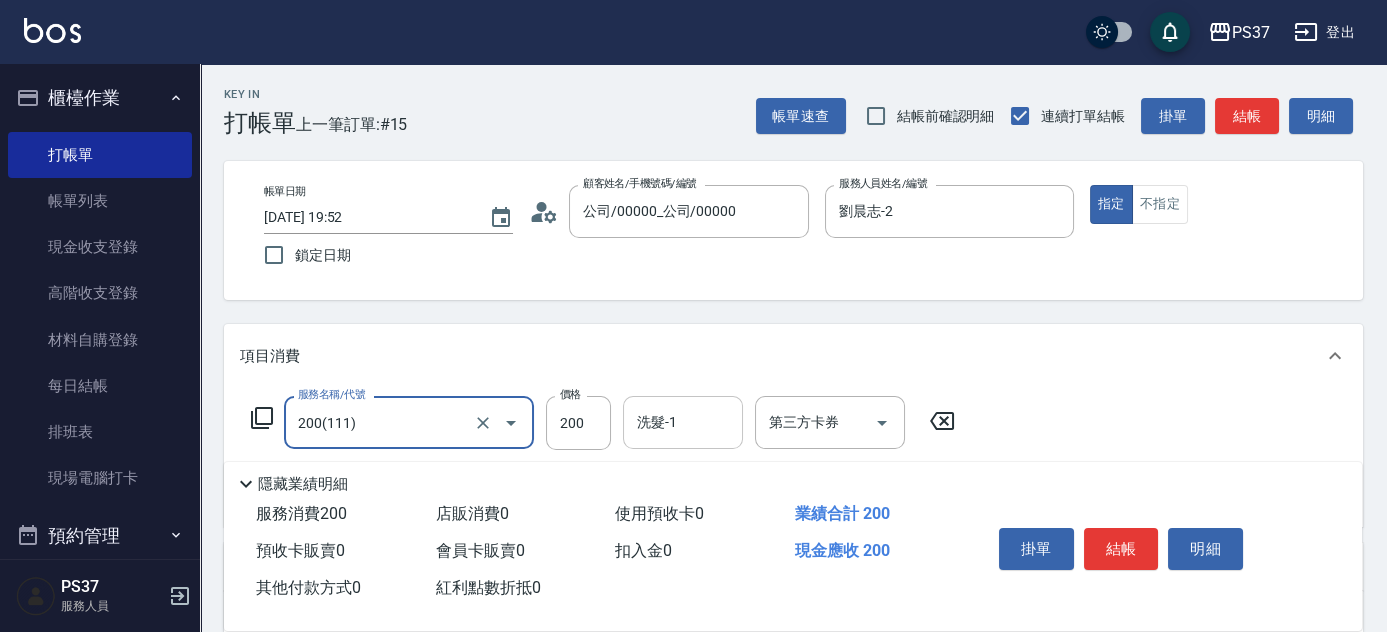 click on "洗髮-1 洗髮-1" at bounding box center [683, 422] 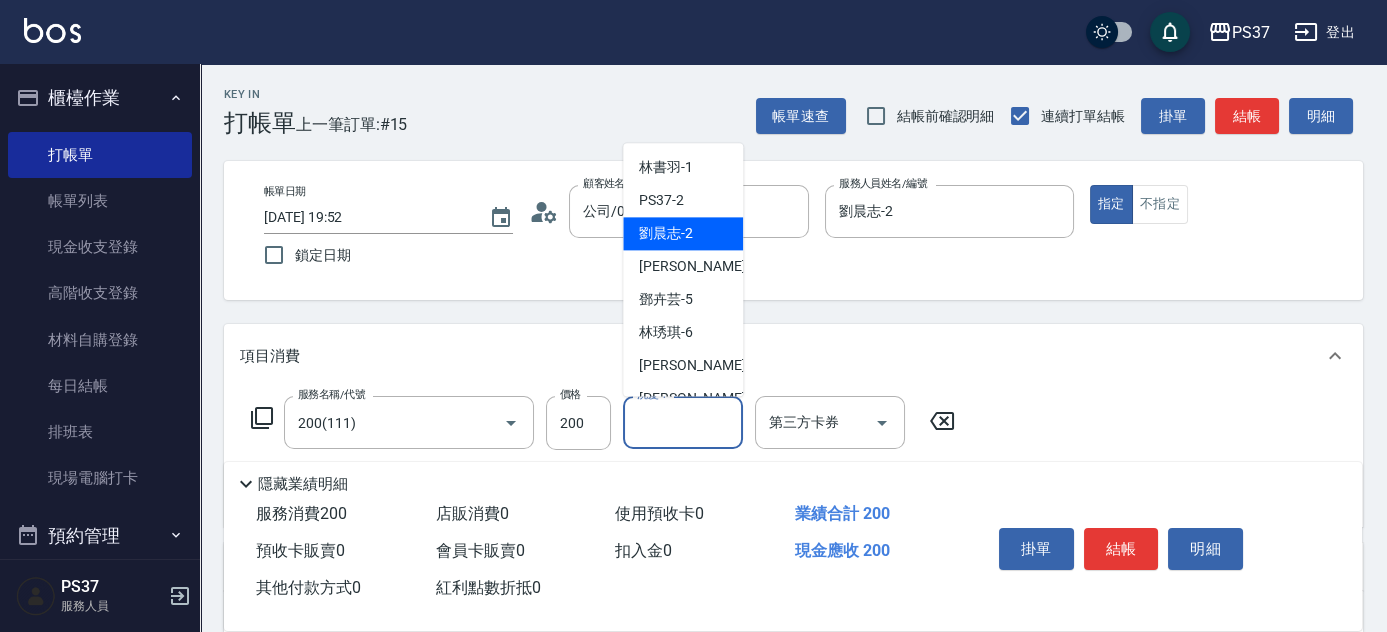 click on "劉晨志 -2" at bounding box center (666, 234) 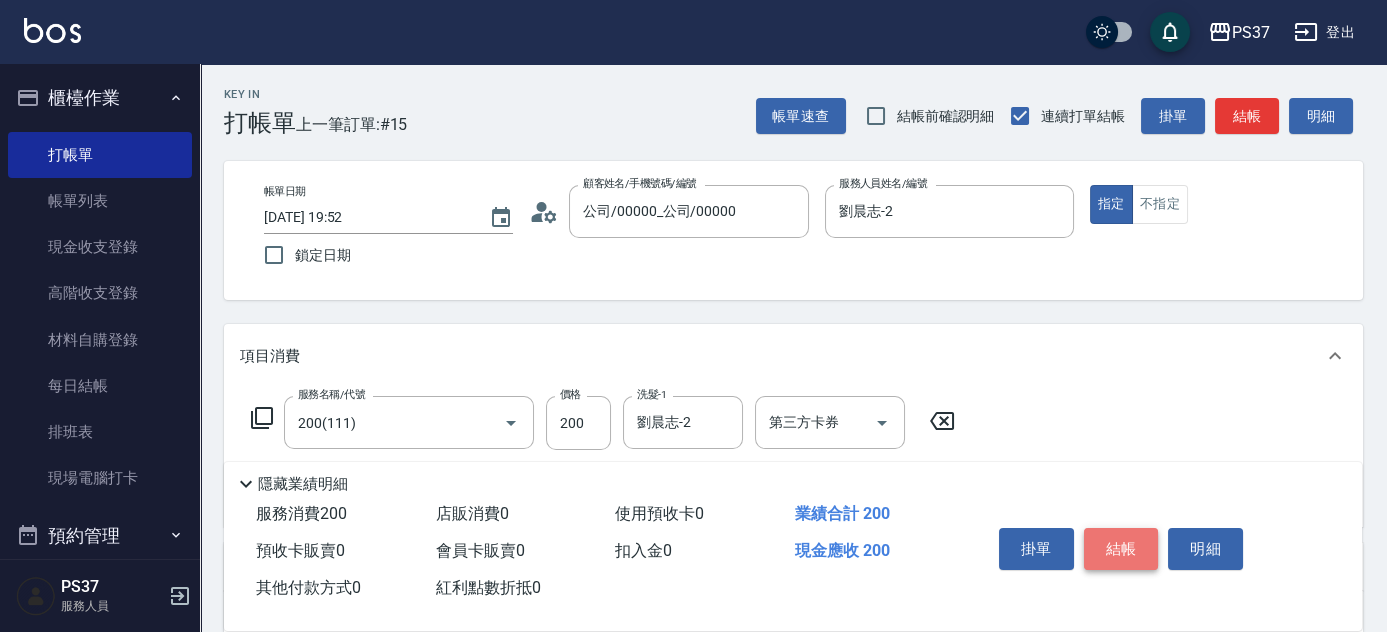 drag, startPoint x: 1139, startPoint y: 539, endPoint x: 578, endPoint y: 309, distance: 606.31757 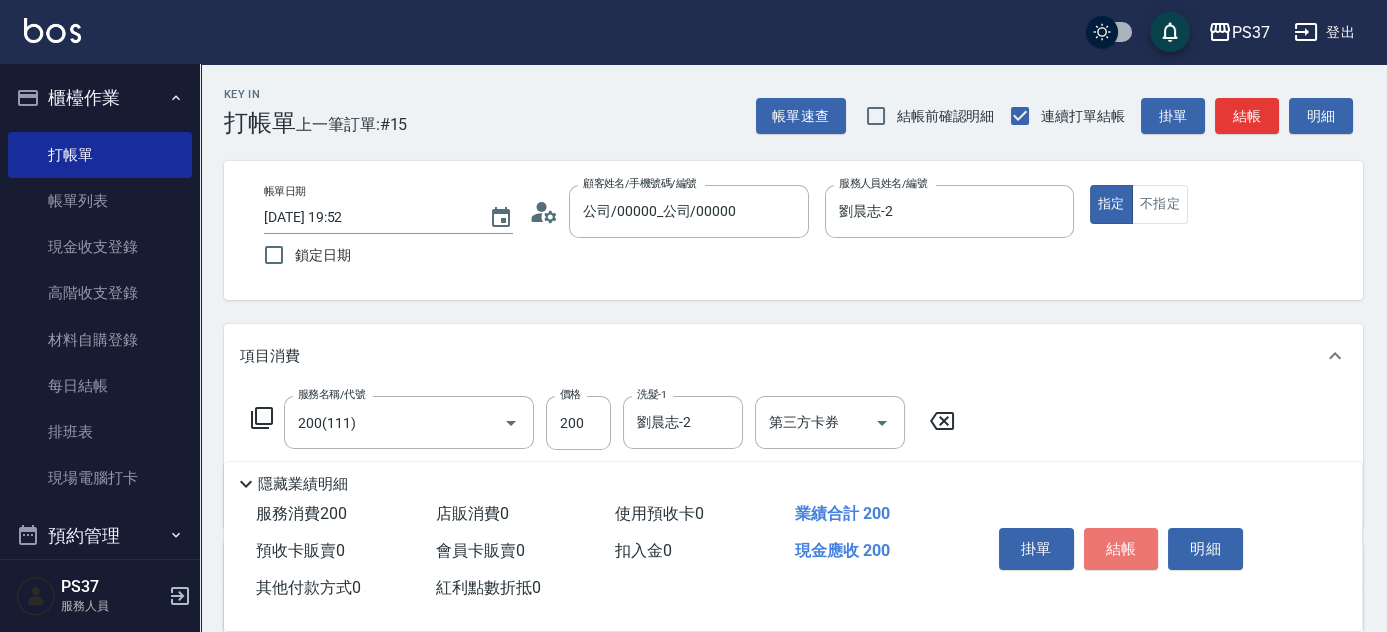 click on "結帳" at bounding box center (1121, 549) 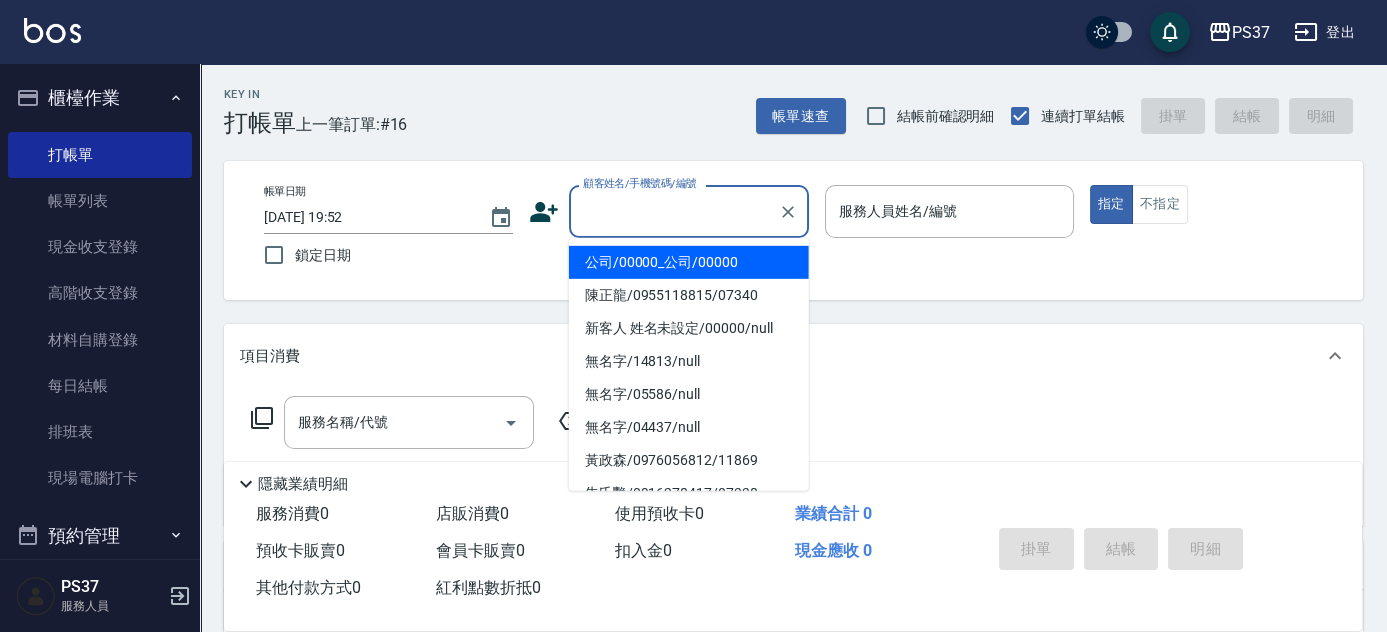 click on "顧客姓名/手機號碼/編號" at bounding box center (674, 211) 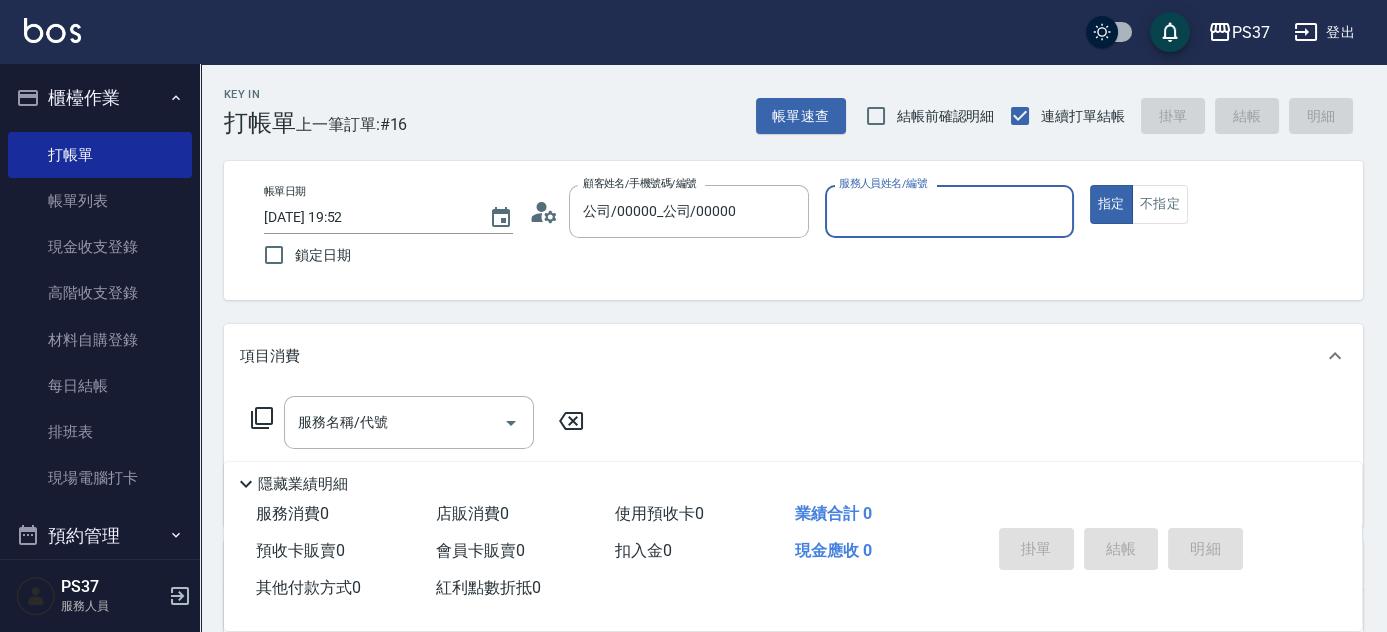 click on "服務人員姓名/編號" at bounding box center (949, 211) 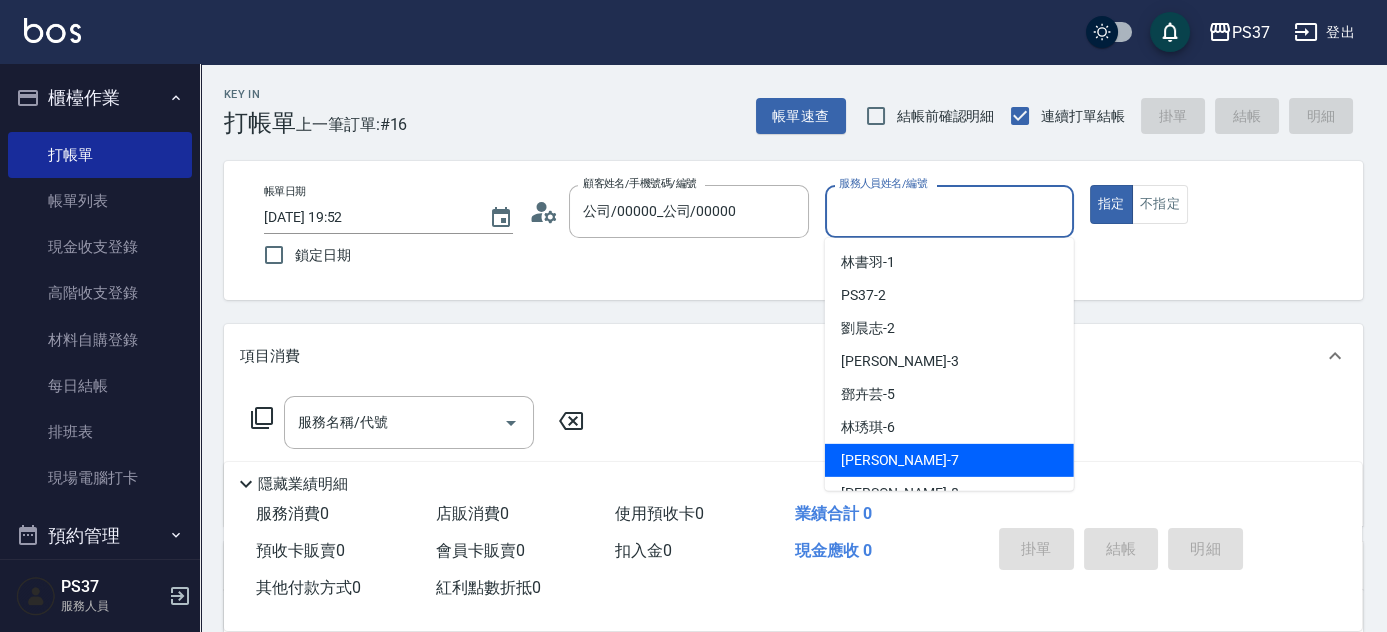 click on "黎氏萍 -7" at bounding box center [949, 460] 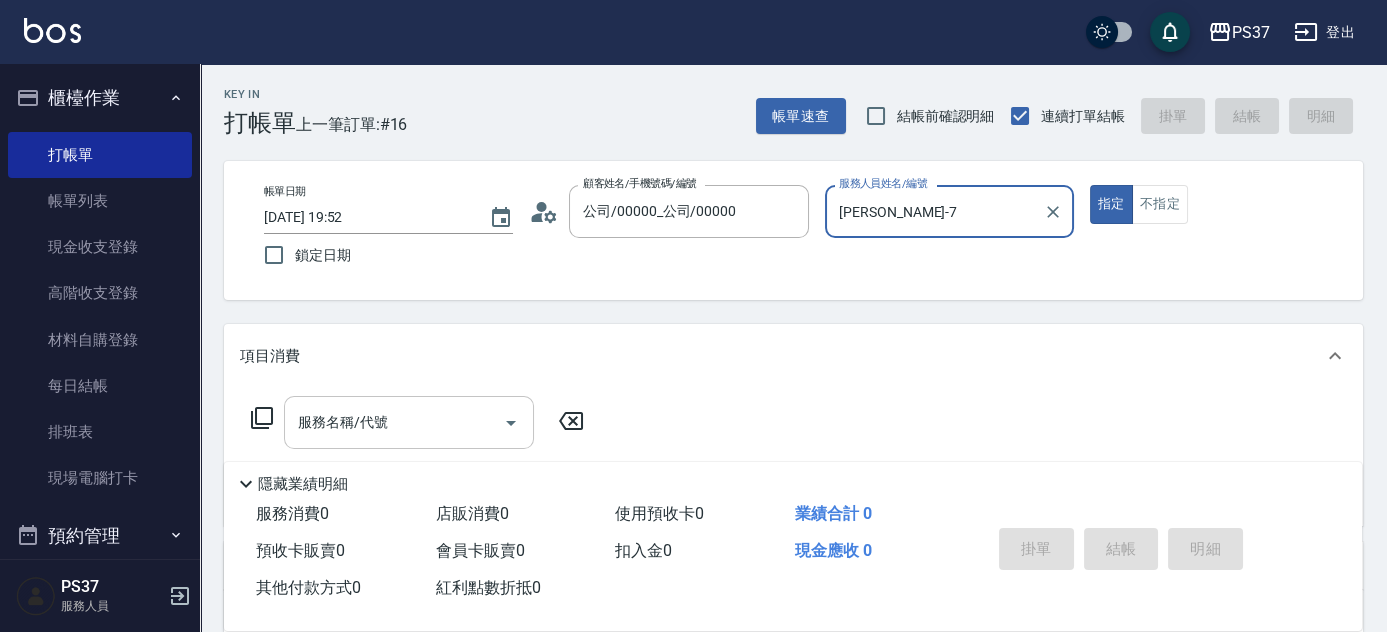 click on "服務名稱/代號" at bounding box center [394, 422] 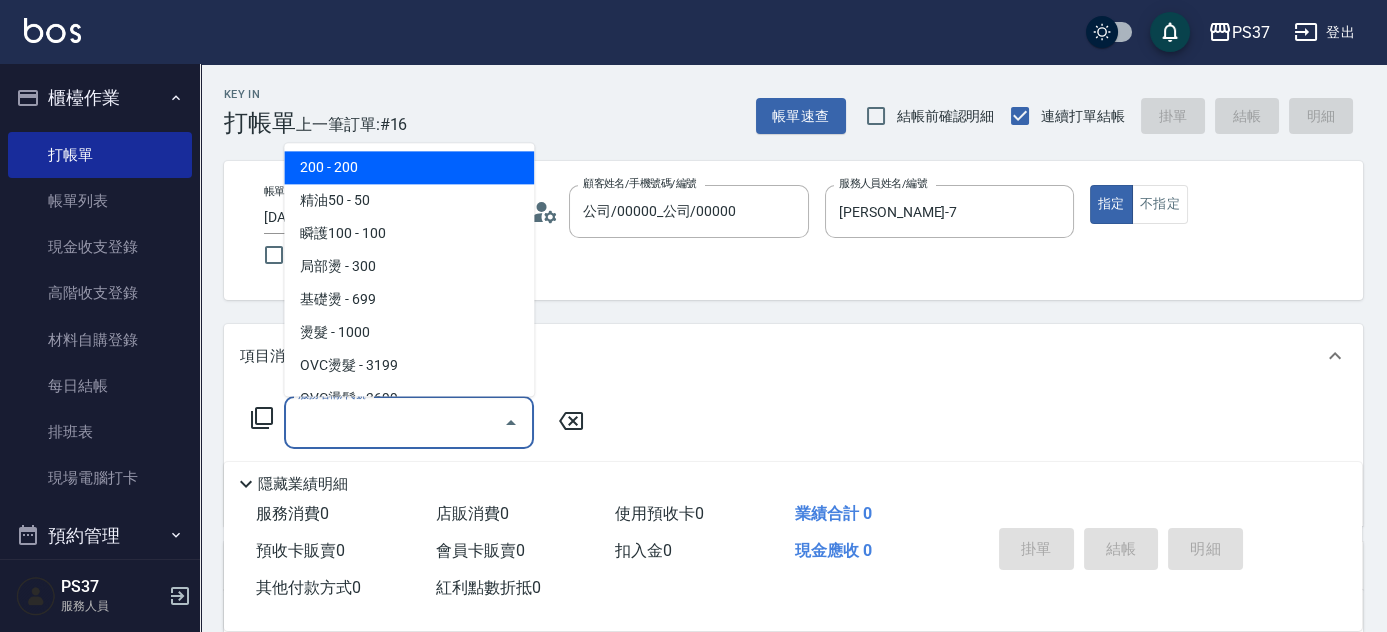 click on "200 - 200" at bounding box center (409, 168) 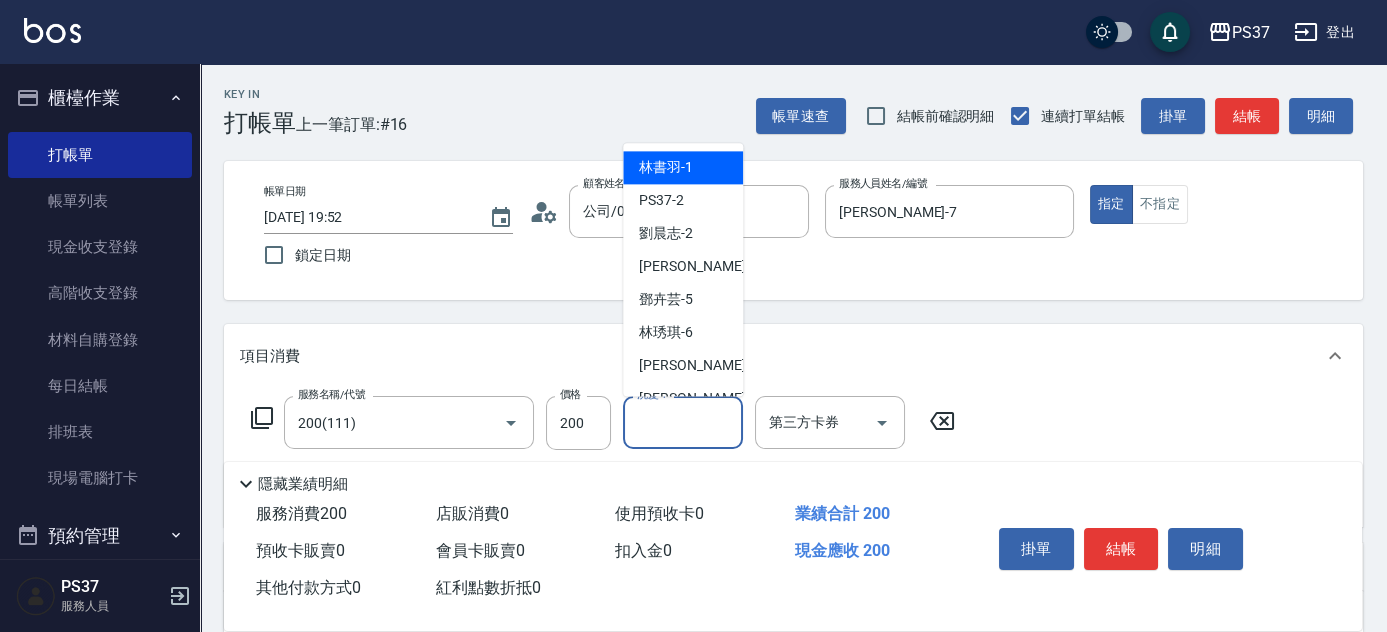 drag, startPoint x: 660, startPoint y: 431, endPoint x: 672, endPoint y: 346, distance: 85.84288 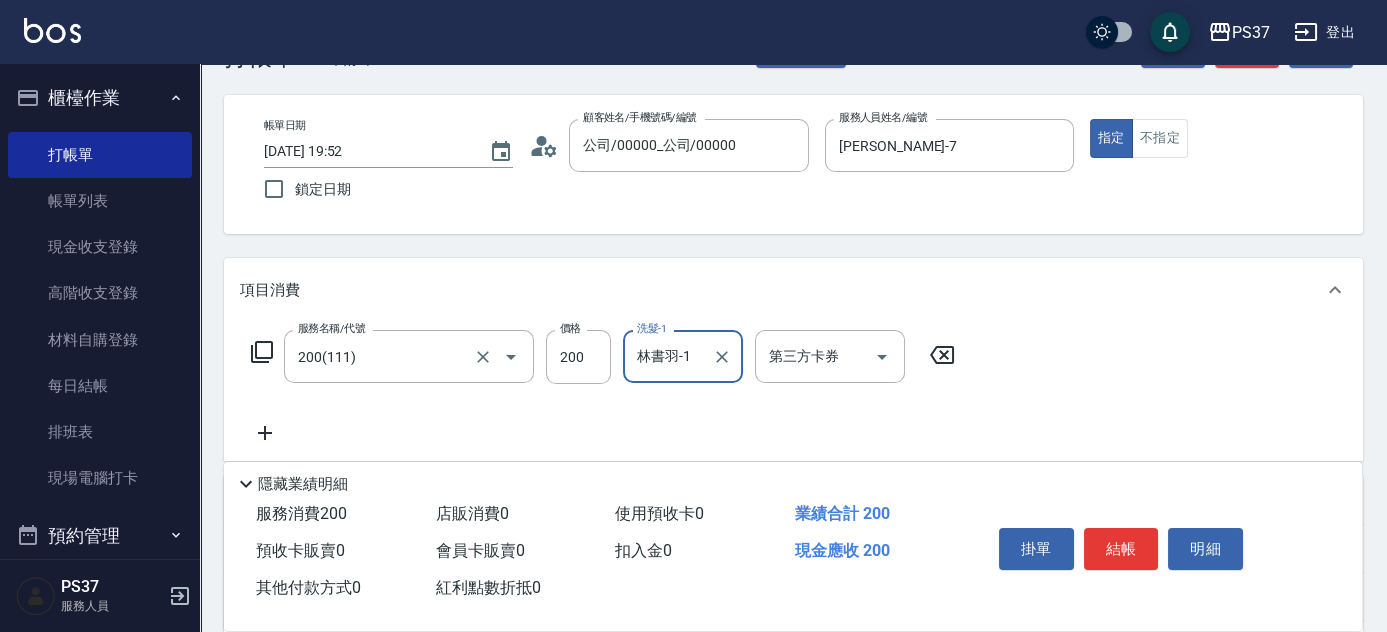 scroll, scrollTop: 181, scrollLeft: 0, axis: vertical 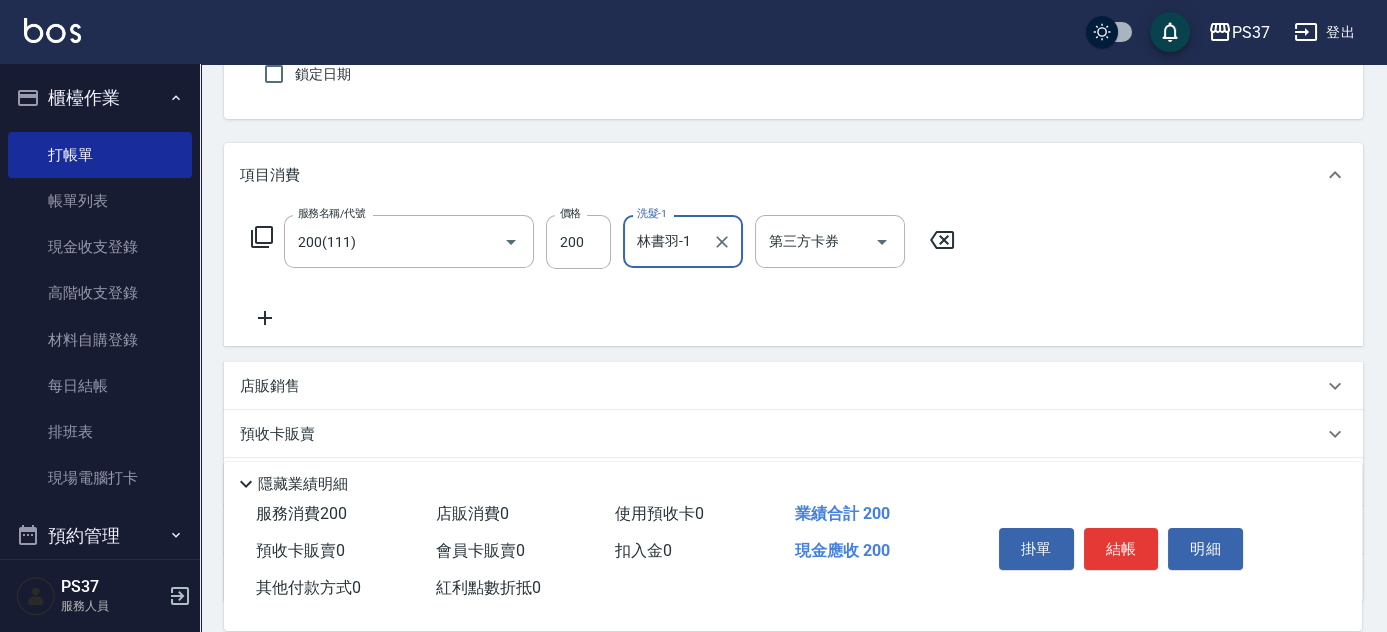 click 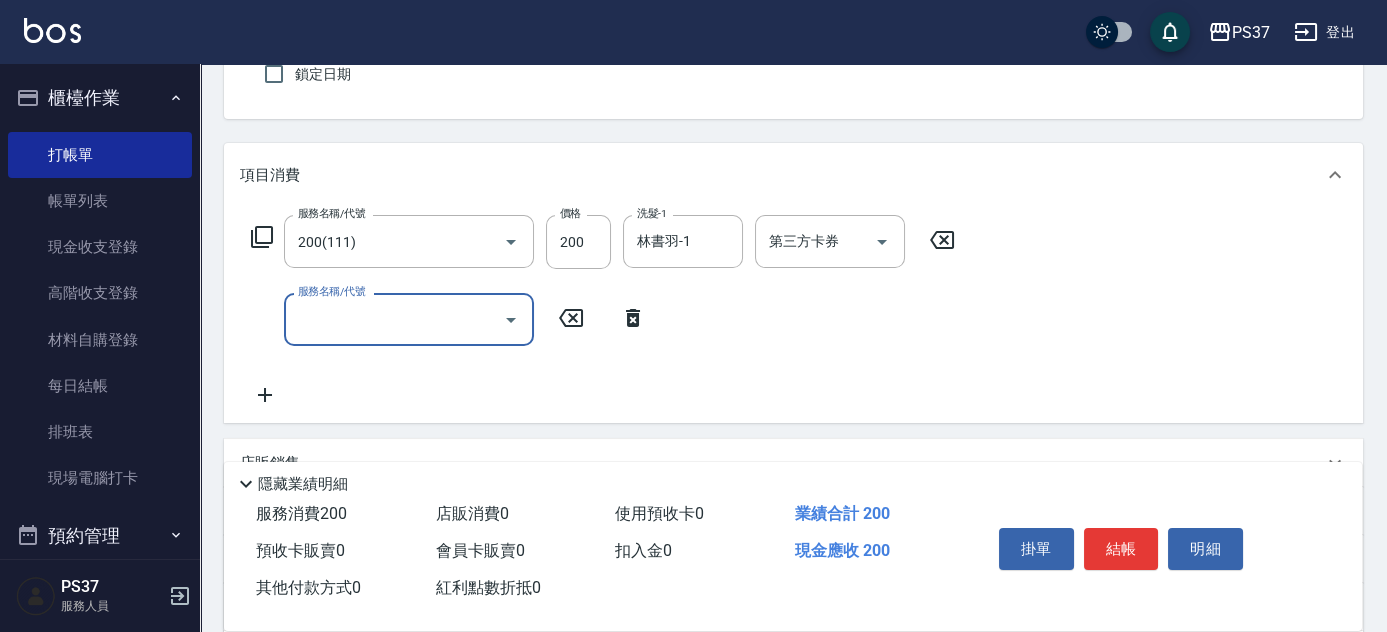 drag, startPoint x: 270, startPoint y: 319, endPoint x: 391, endPoint y: 332, distance: 121.69634 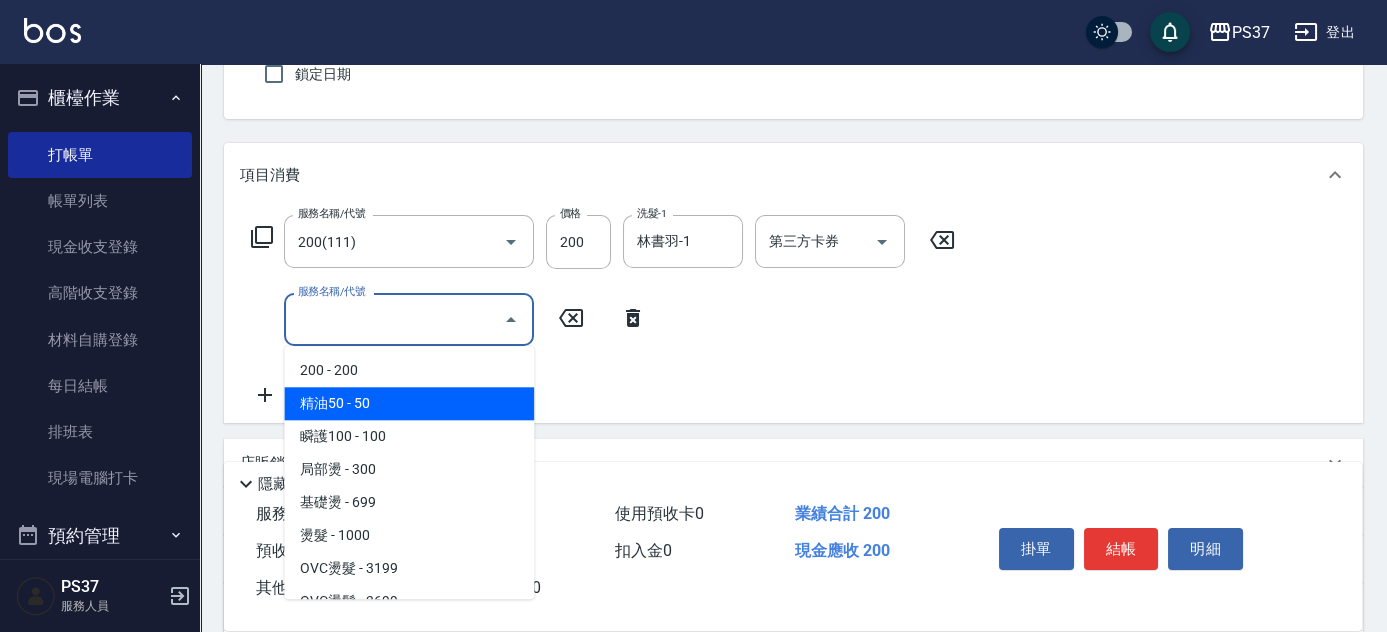 click on "精油50 - 50" at bounding box center [409, 403] 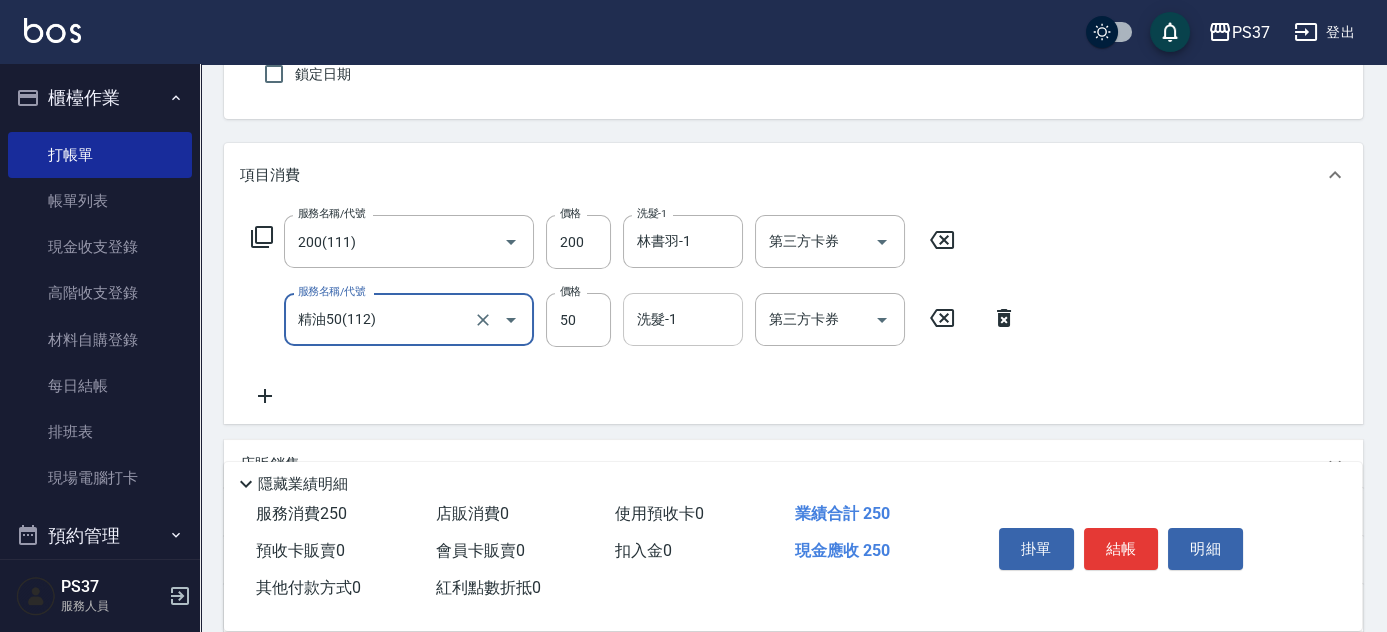 click on "洗髮-1" at bounding box center [683, 319] 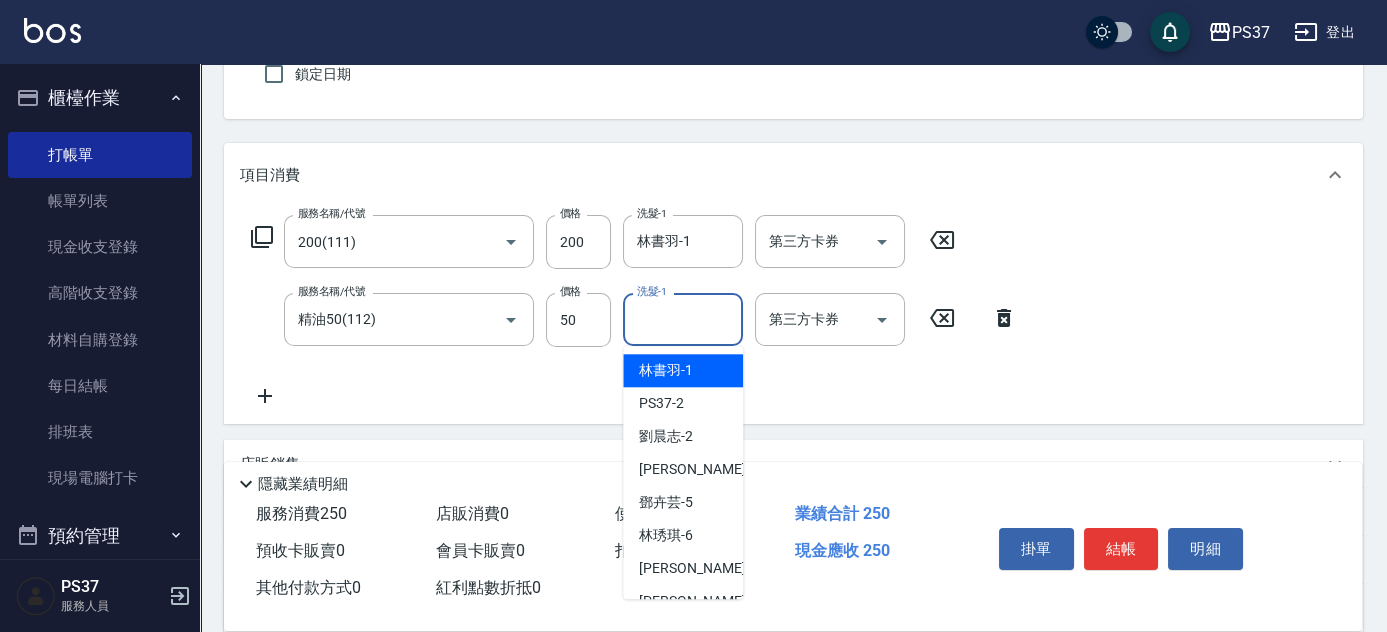 click on "林書羽 -1" at bounding box center (683, 370) 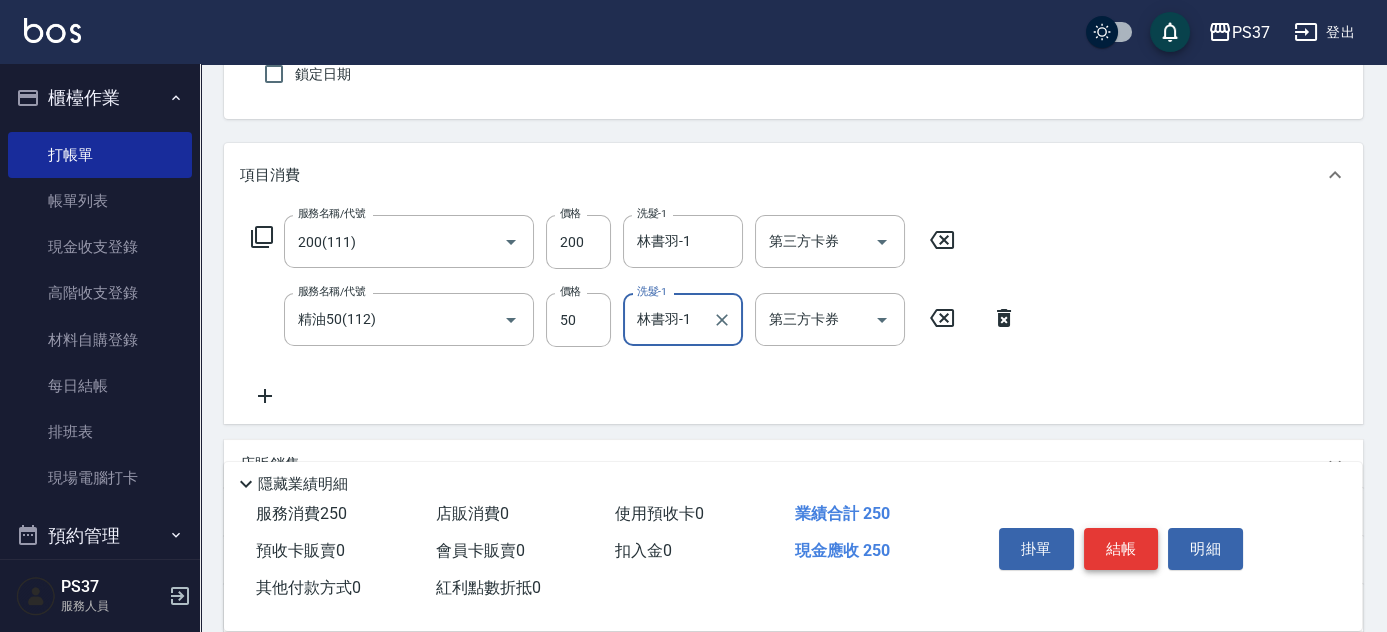 click on "結帳" at bounding box center (1121, 549) 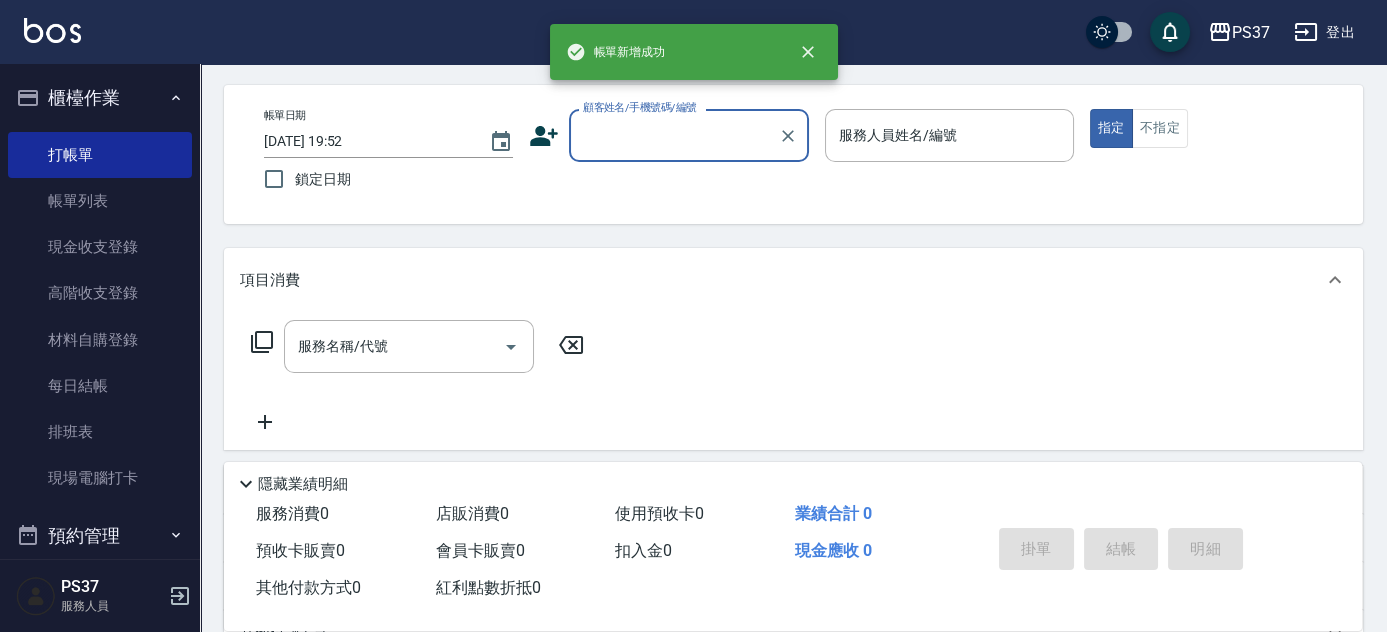 scroll, scrollTop: 0, scrollLeft: 0, axis: both 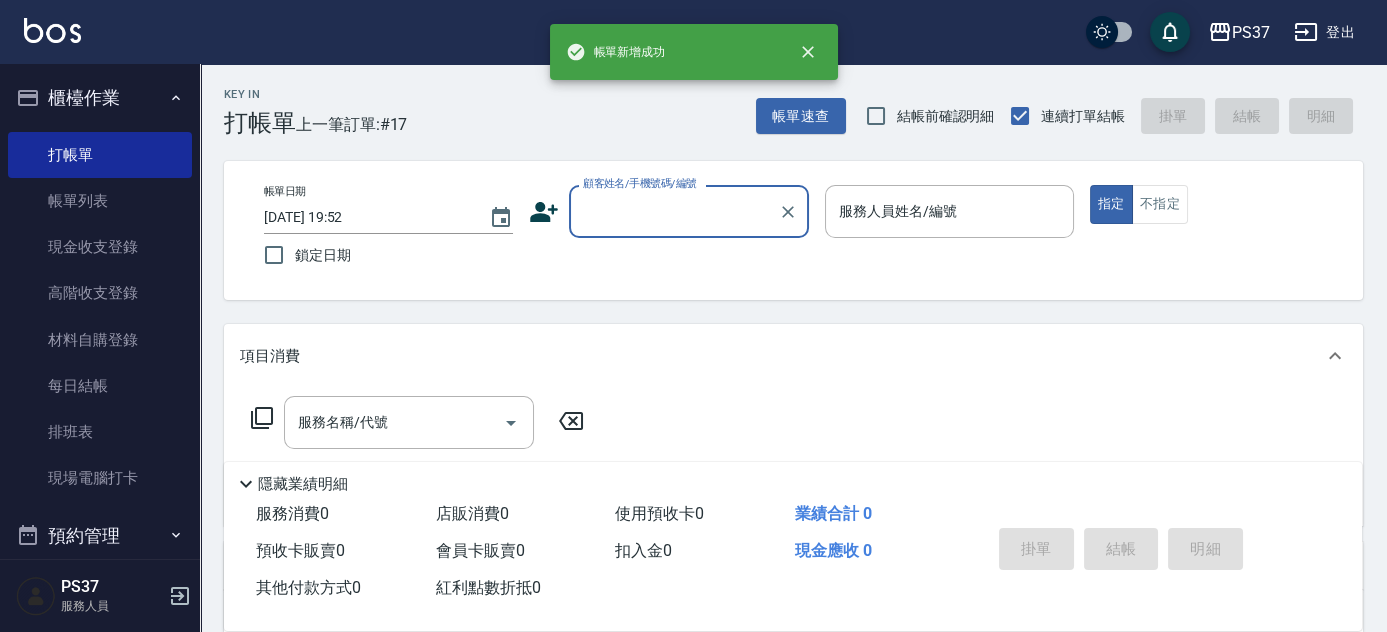 click on "顧客姓名/手機號碼/編號" at bounding box center (674, 211) 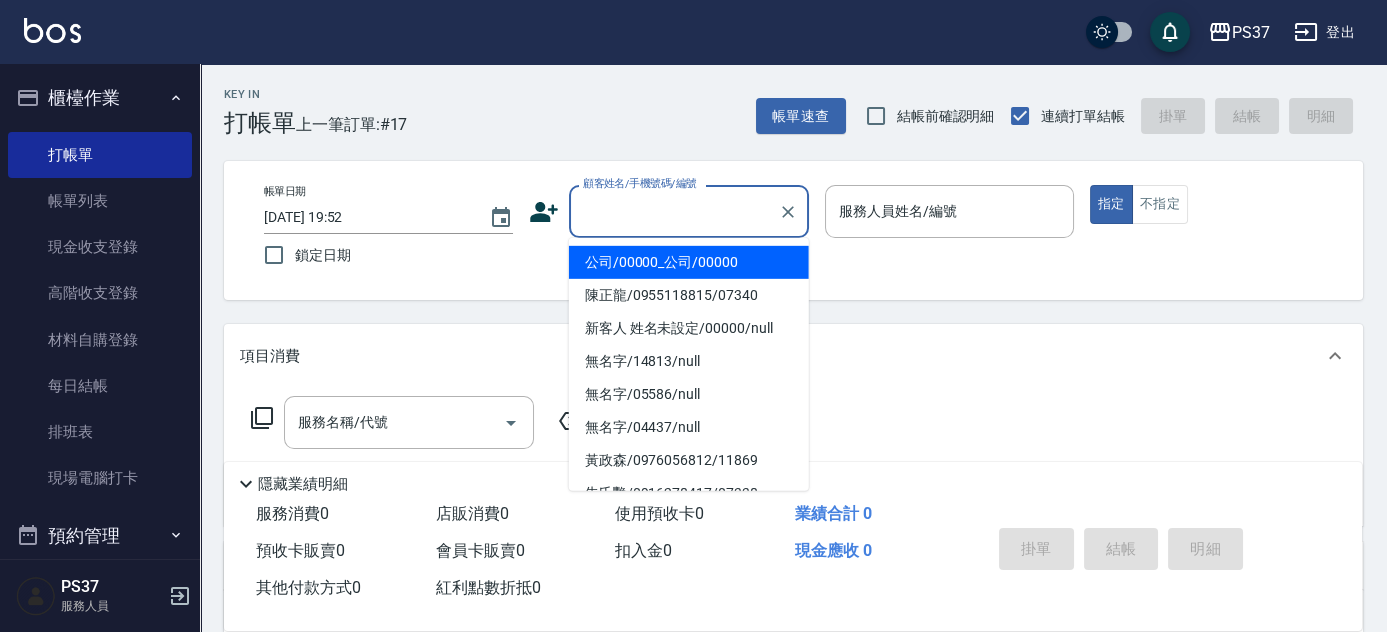 click on "公司/00000_公司/00000" at bounding box center (689, 262) 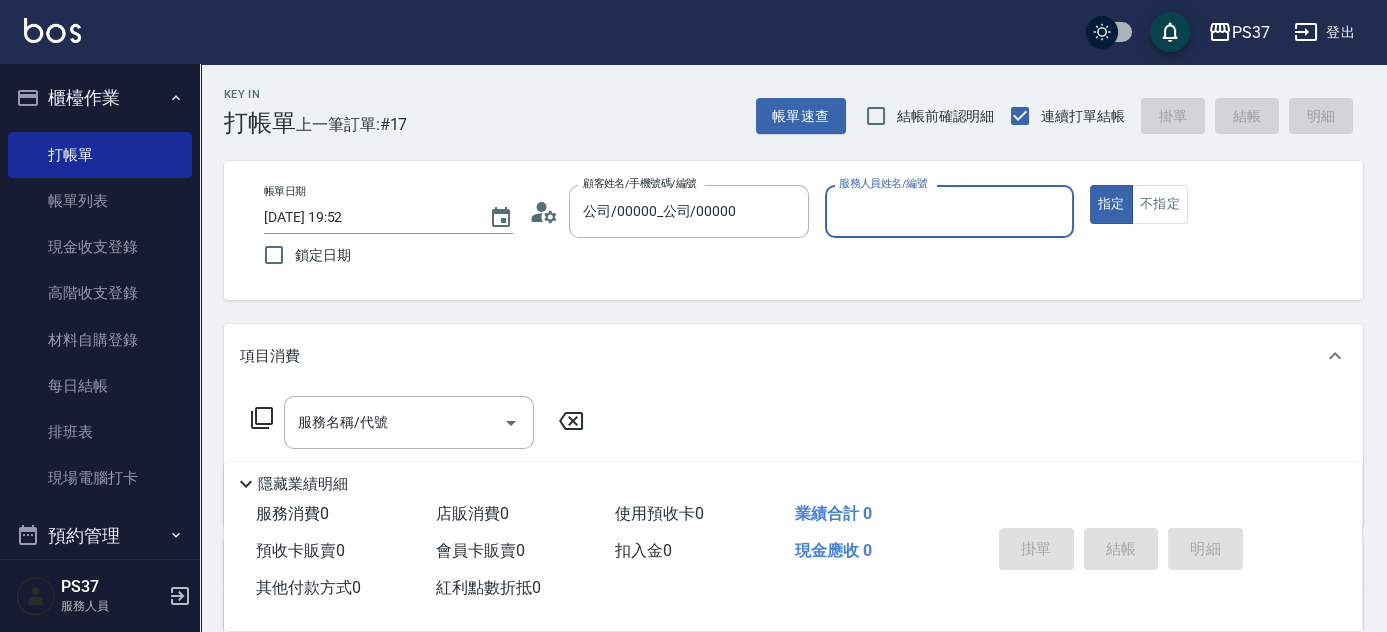 click on "服務人員姓名/編號" at bounding box center (949, 211) 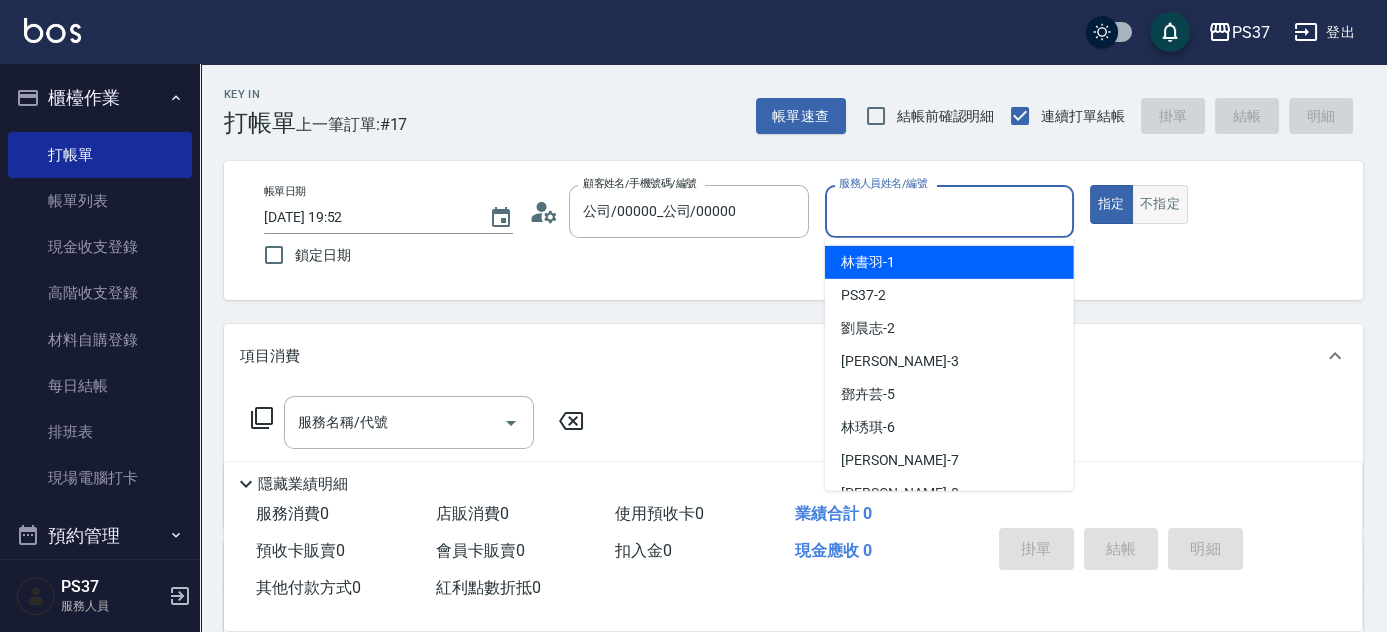 click on "不指定" at bounding box center (1160, 204) 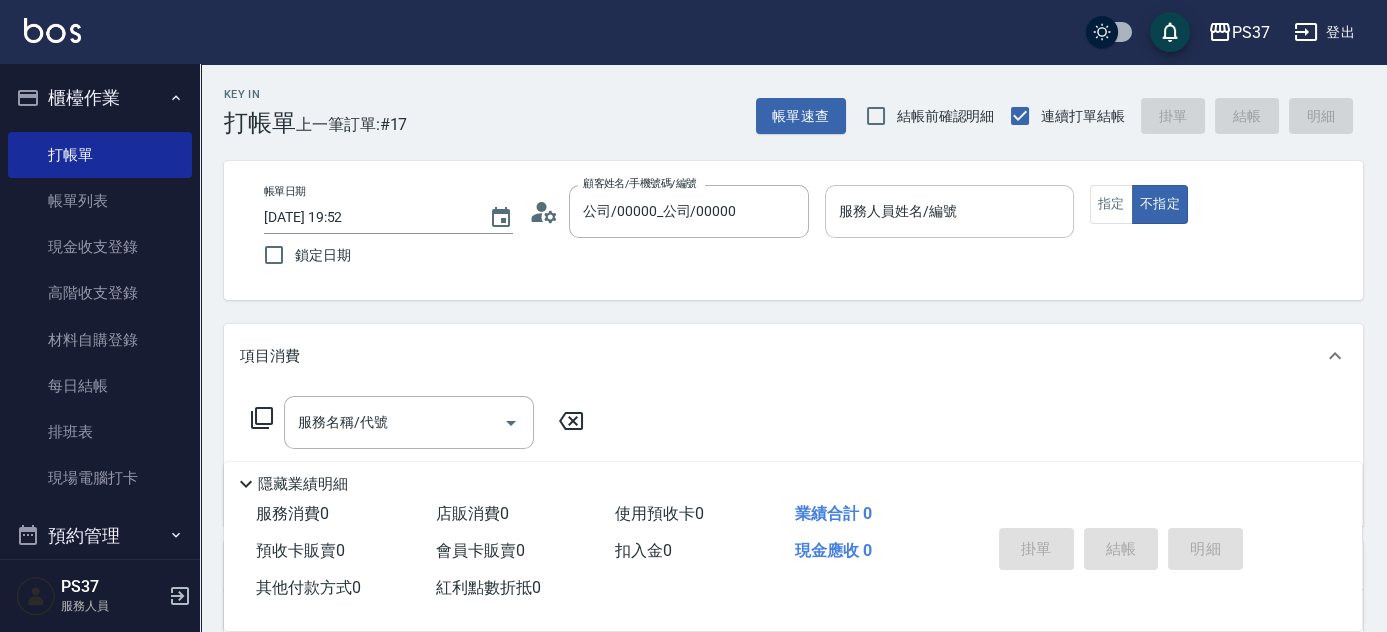 click on "服務人員姓名/編號" at bounding box center [949, 211] 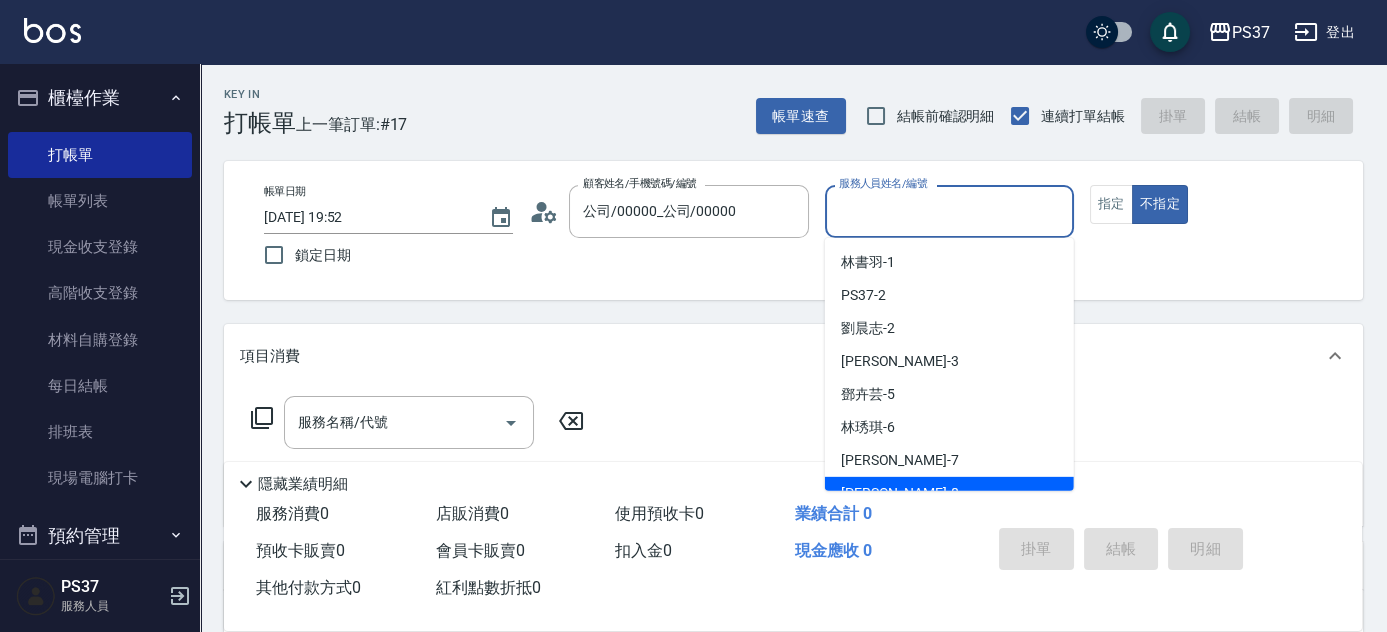 click on "徐雅娟 -8" at bounding box center [949, 493] 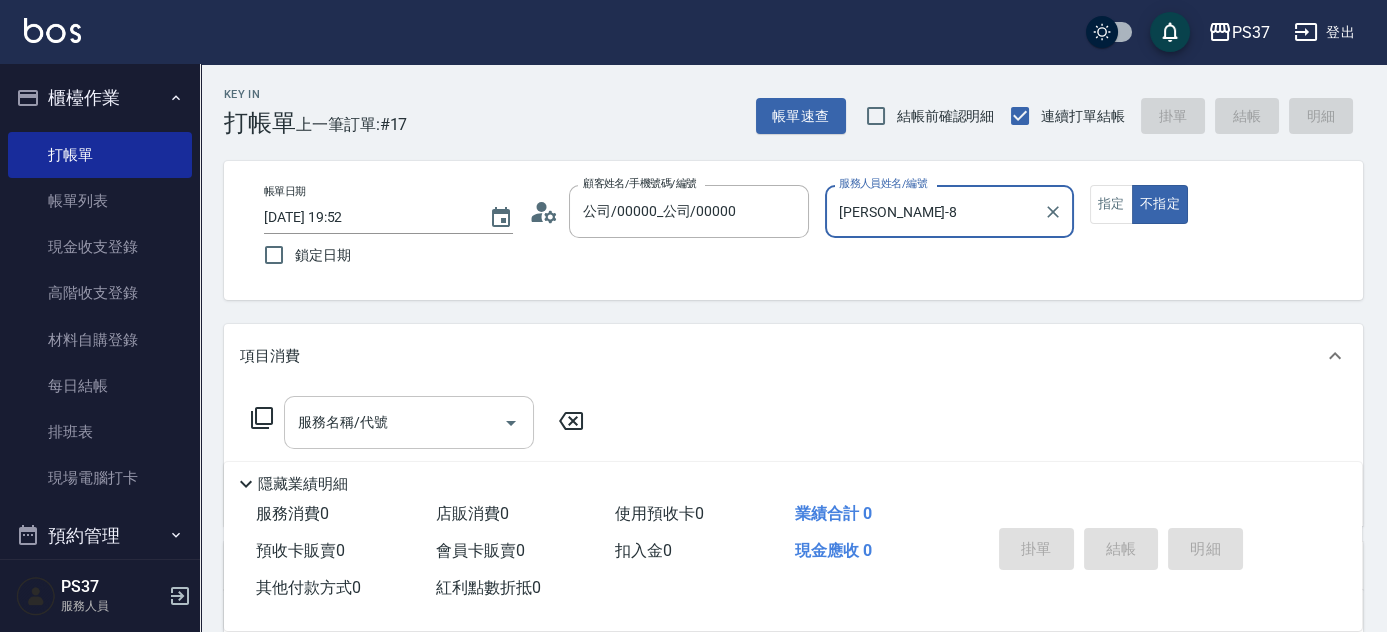 click on "服務名稱/代號" at bounding box center [394, 422] 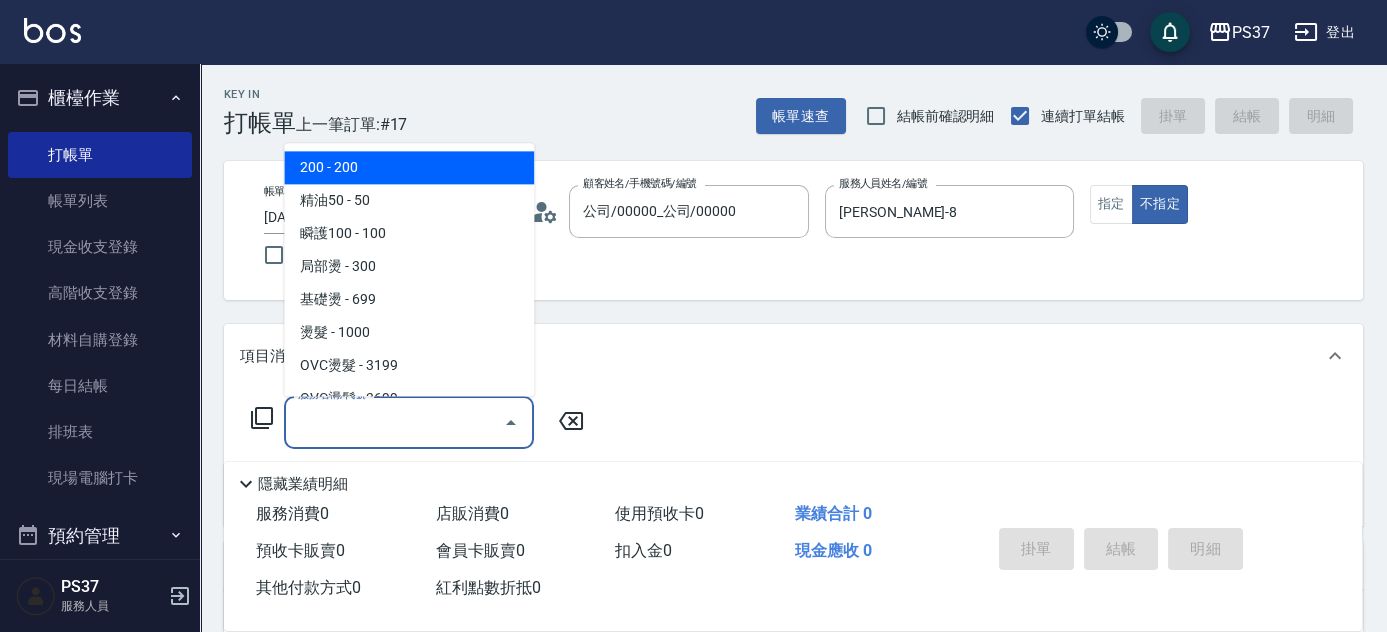 click on "200 - 200" at bounding box center [409, 168] 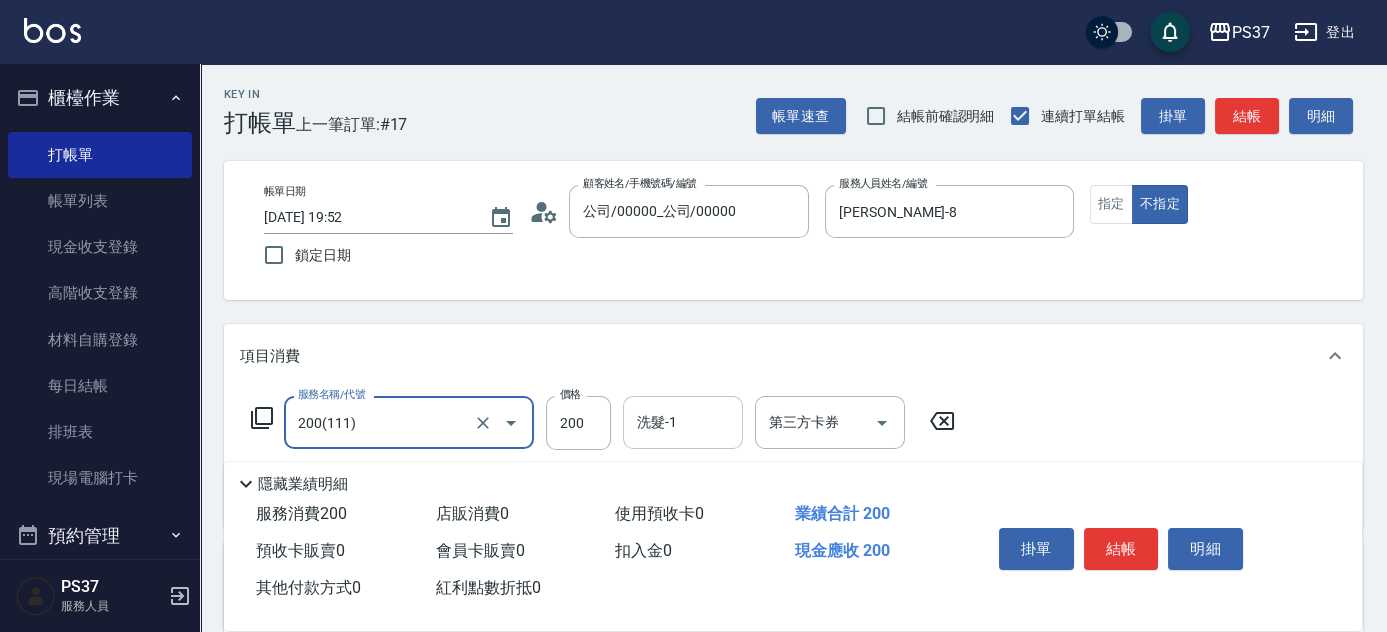 click on "洗髮-1" at bounding box center (683, 422) 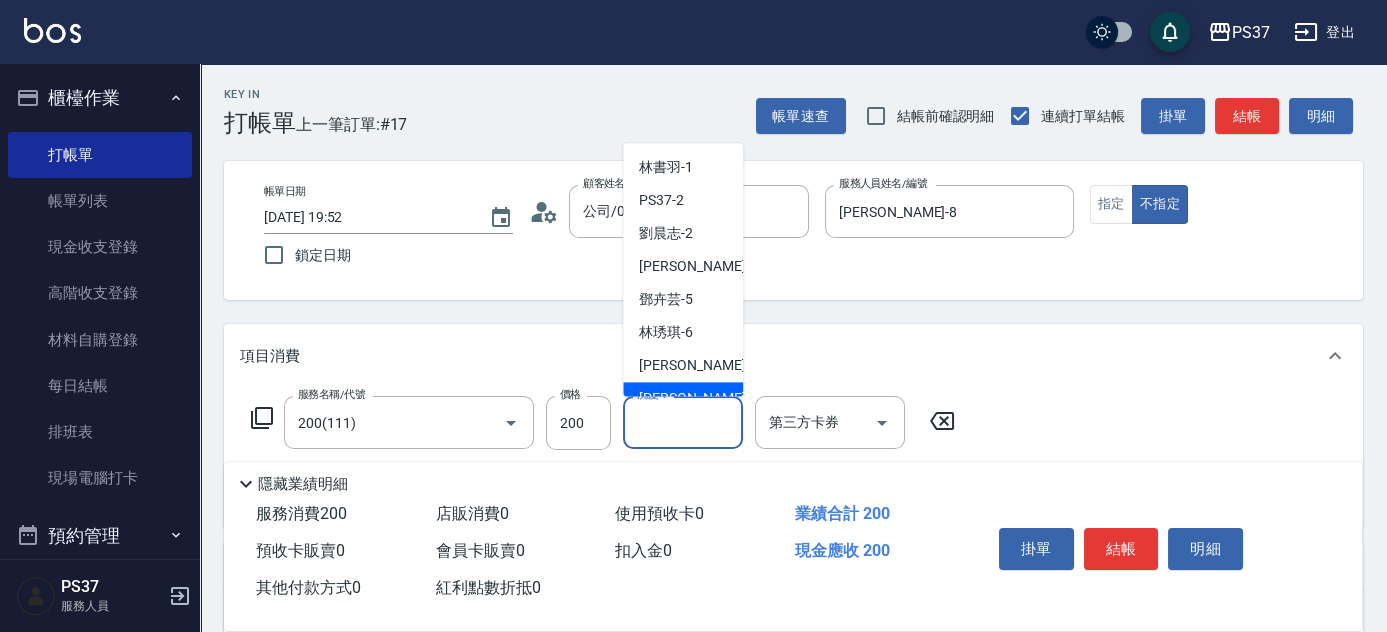 click on "徐雅娟 -8" at bounding box center [683, 399] 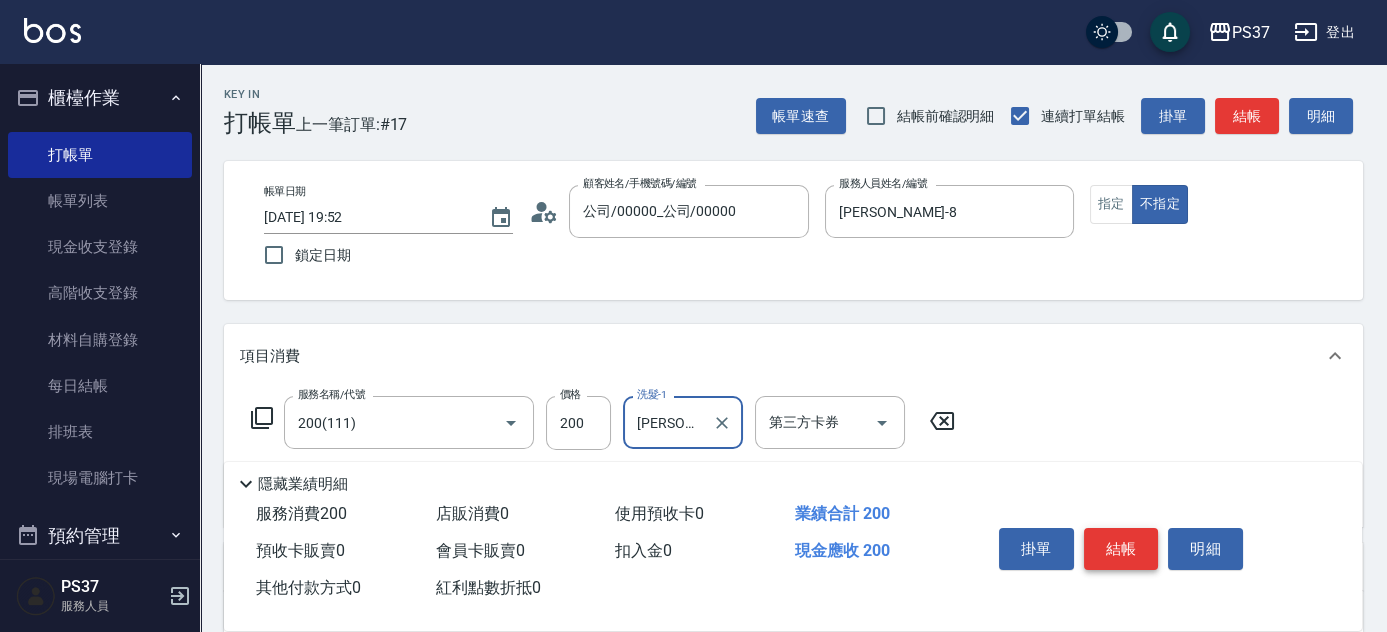 click on "結帳" at bounding box center (1121, 549) 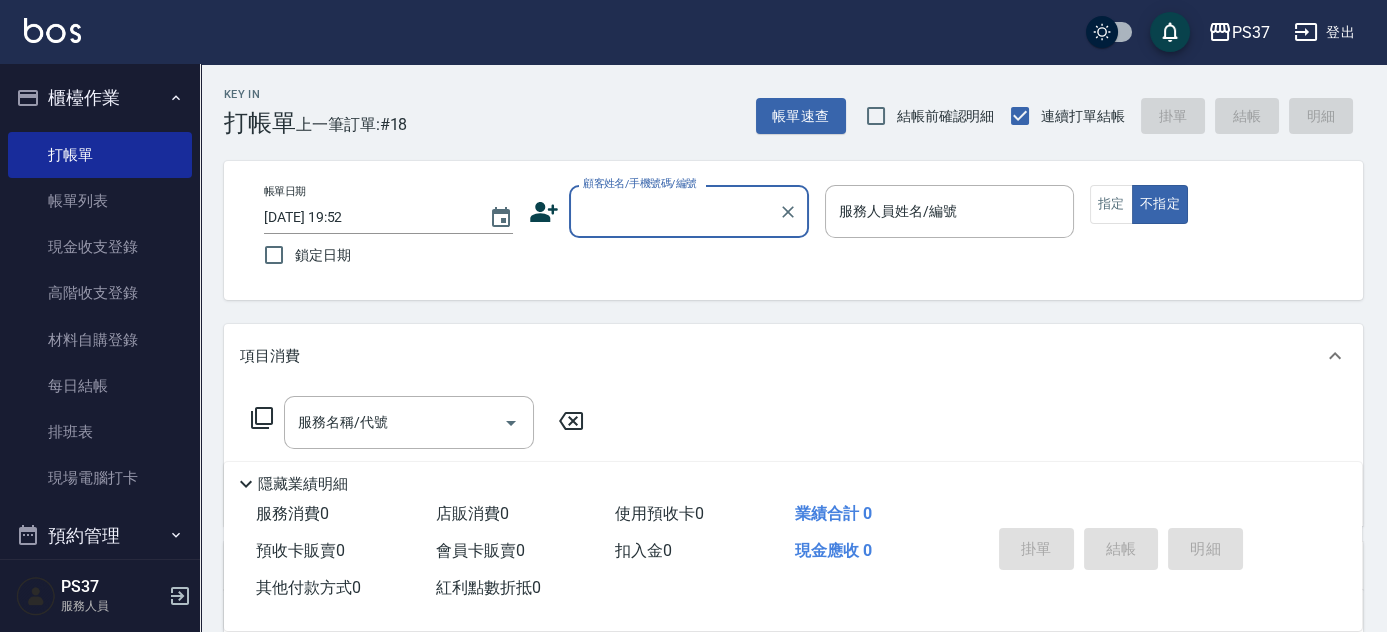 click on "顧客姓名/手機號碼/編號" at bounding box center (674, 211) 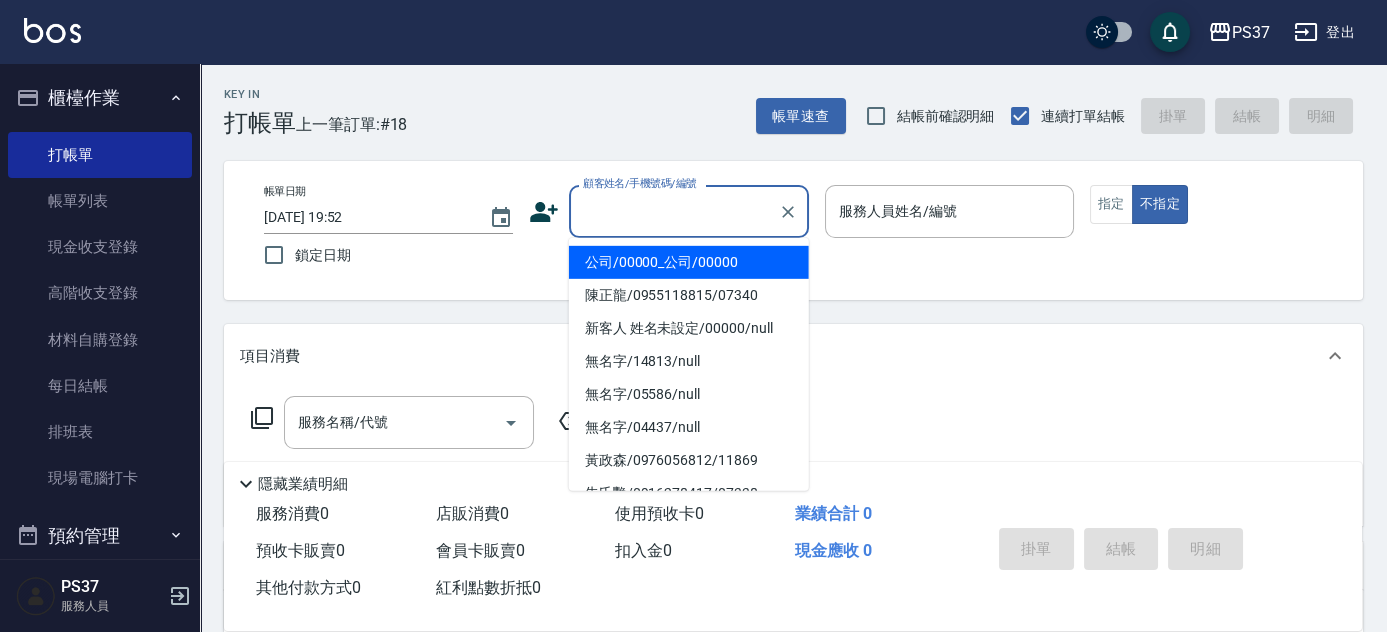 click on "公司/00000_公司/00000" at bounding box center (689, 262) 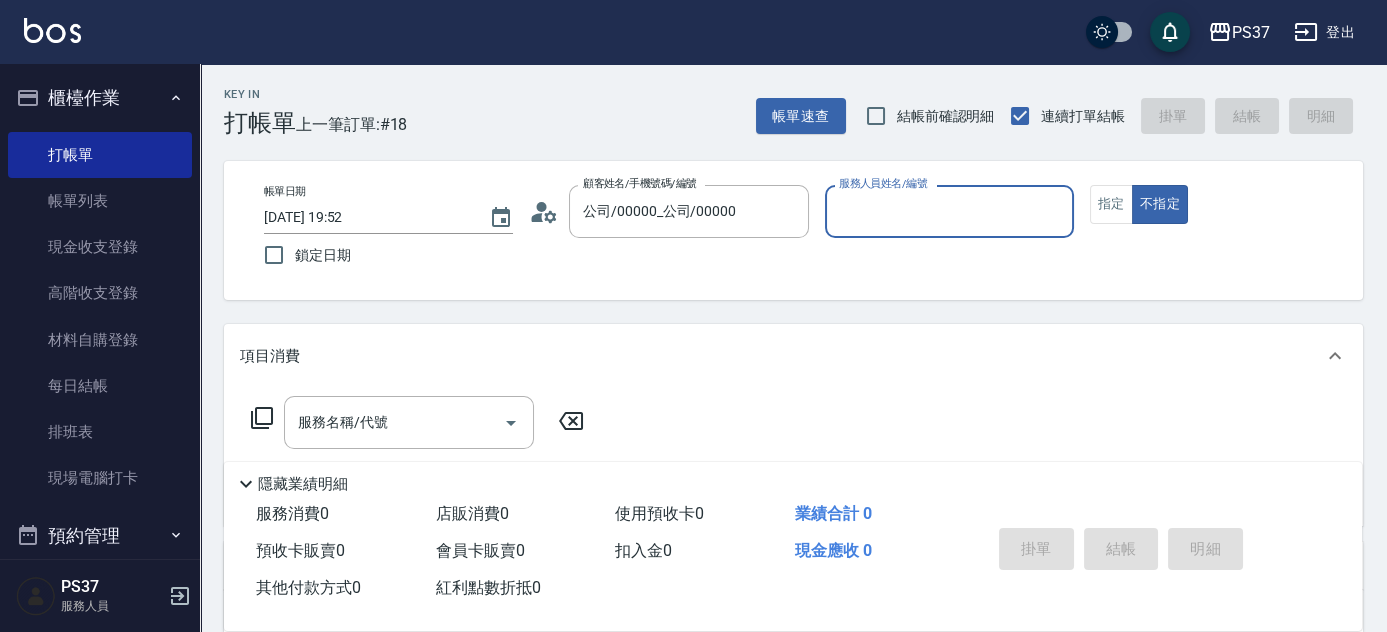 click on "服務人員姓名/編號" at bounding box center (949, 211) 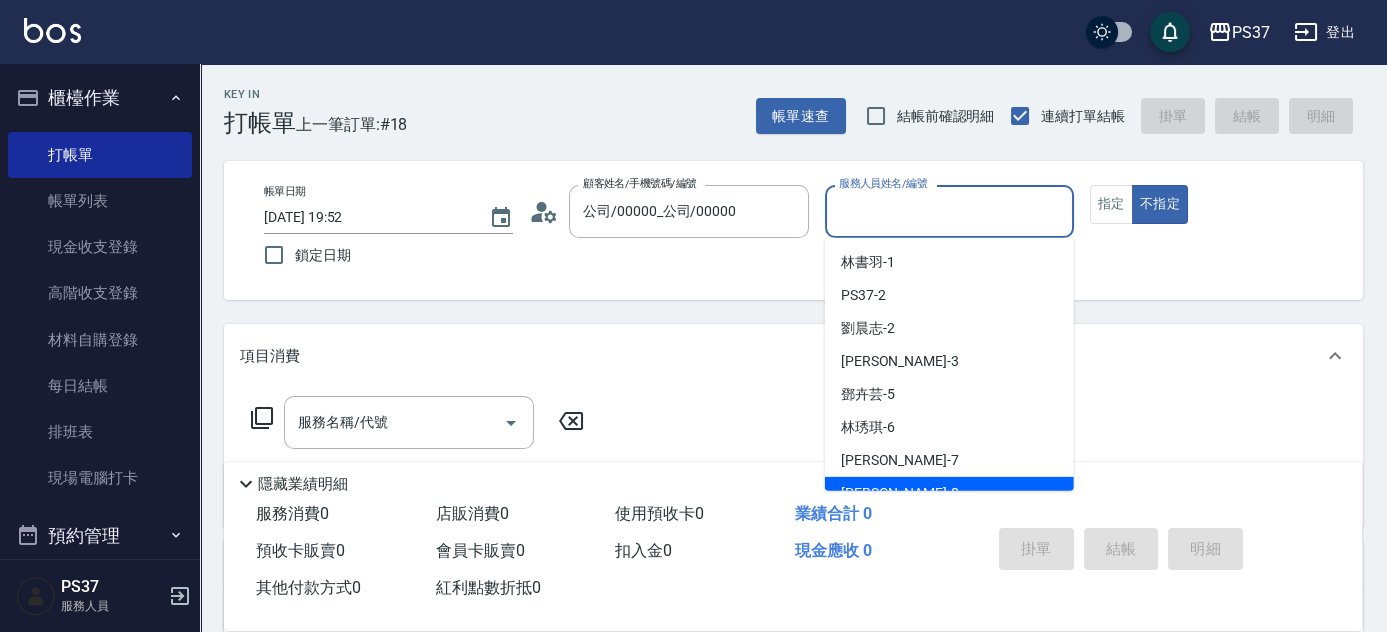 click on "徐雅娟 -8" at bounding box center [949, 493] 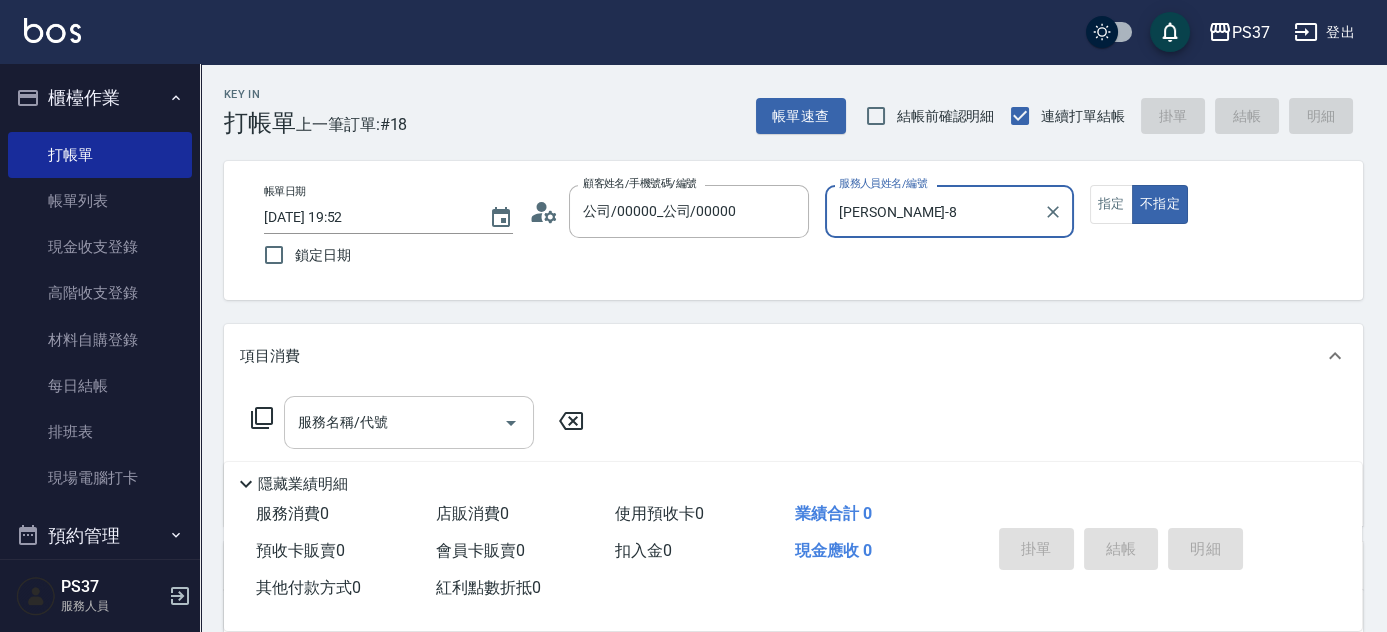 click on "服務名稱/代號" at bounding box center [394, 422] 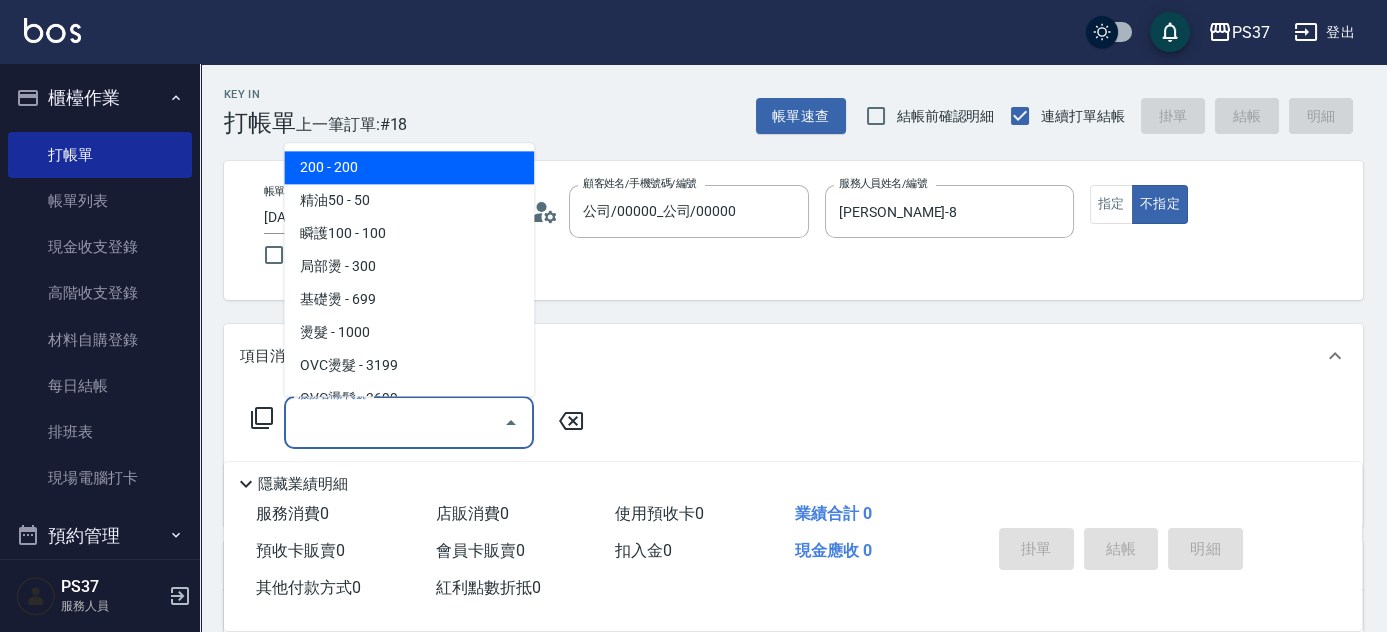 click on "200 - 200" at bounding box center (409, 168) 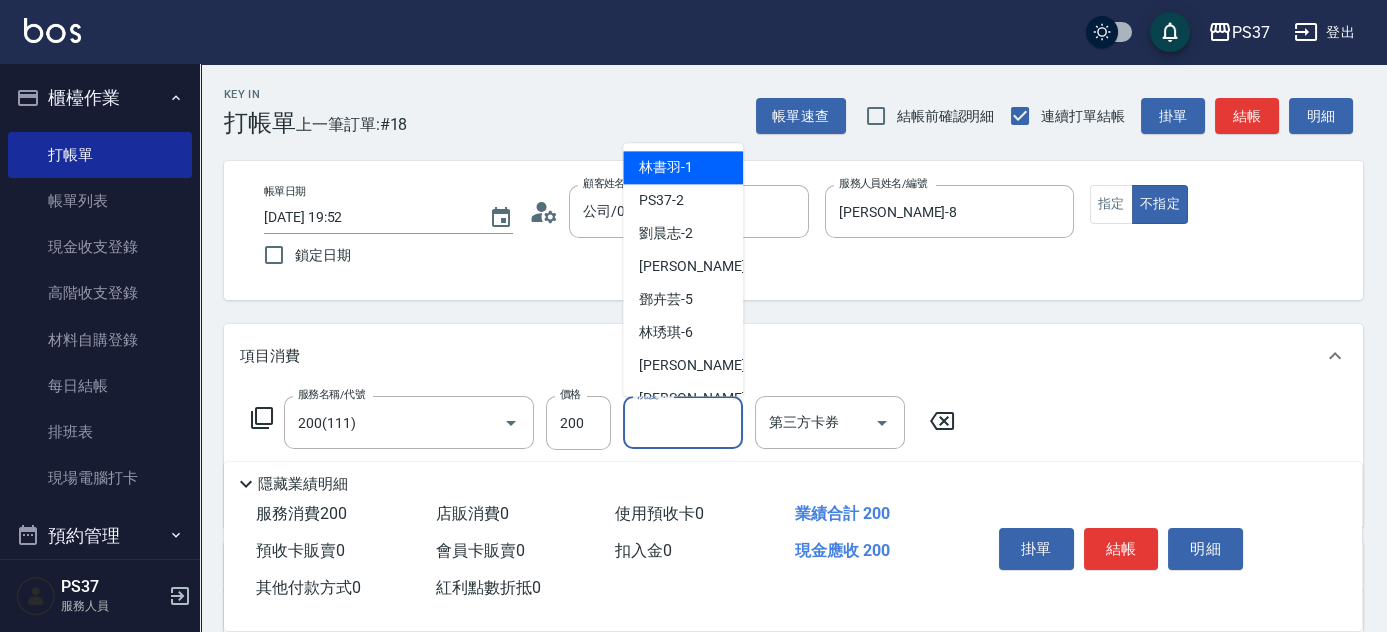 click on "洗髮-1" at bounding box center (683, 422) 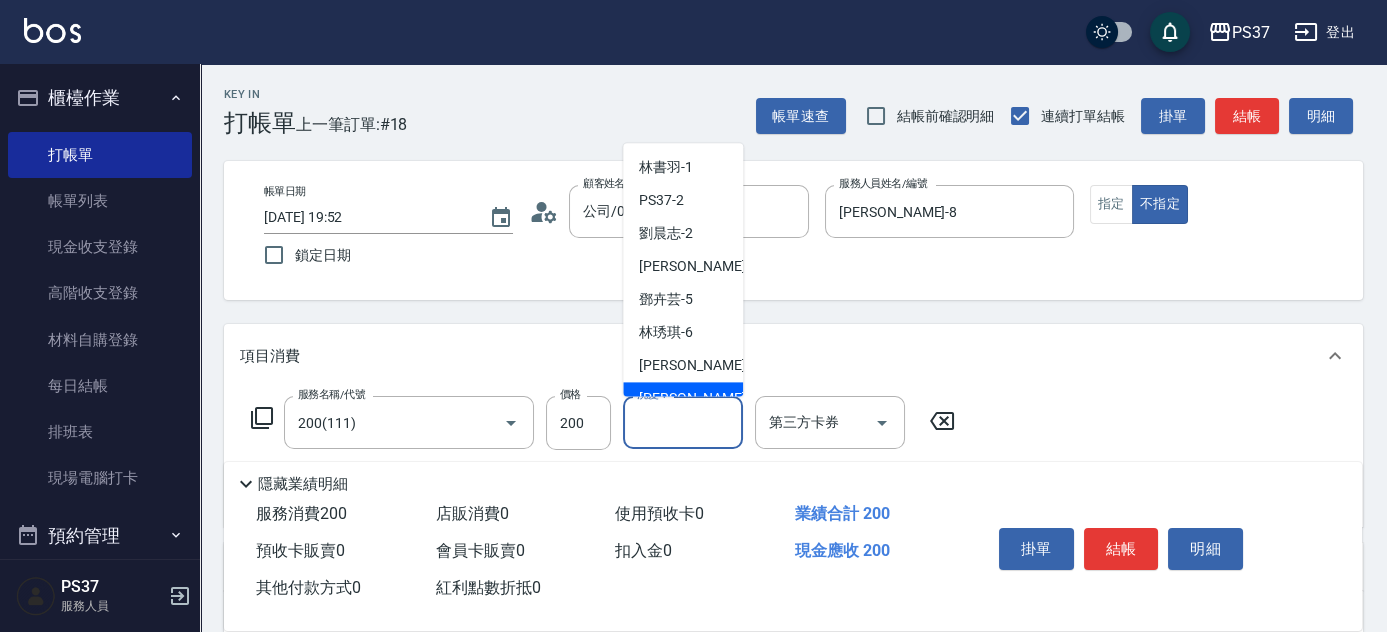 click on "徐雅娟 -8" at bounding box center (683, 399) 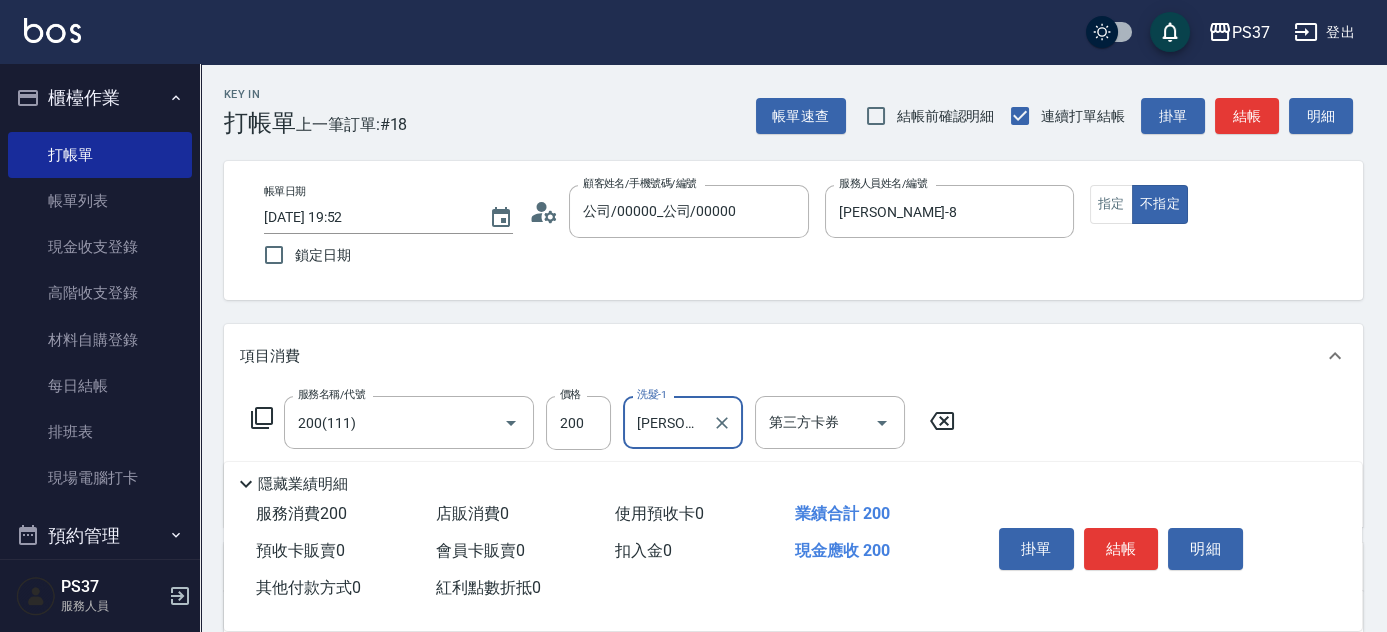 click on "結帳" at bounding box center (1121, 549) 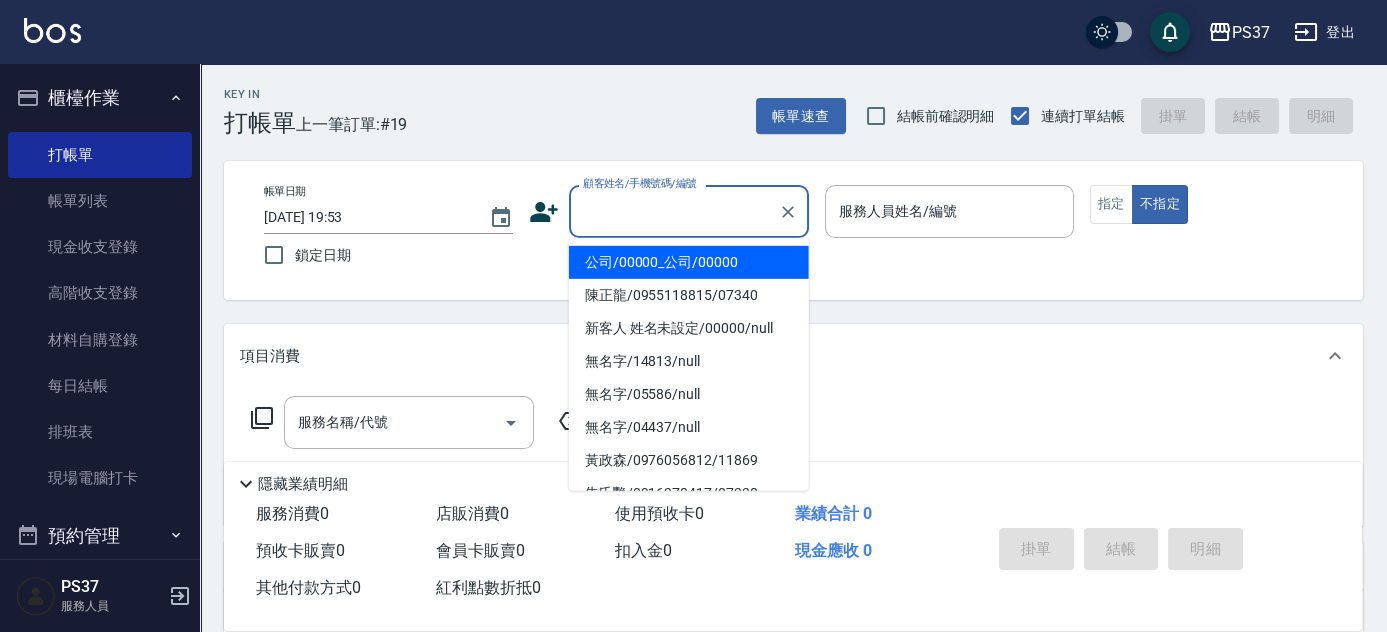 click on "顧客姓名/手機號碼/編號" at bounding box center (674, 211) 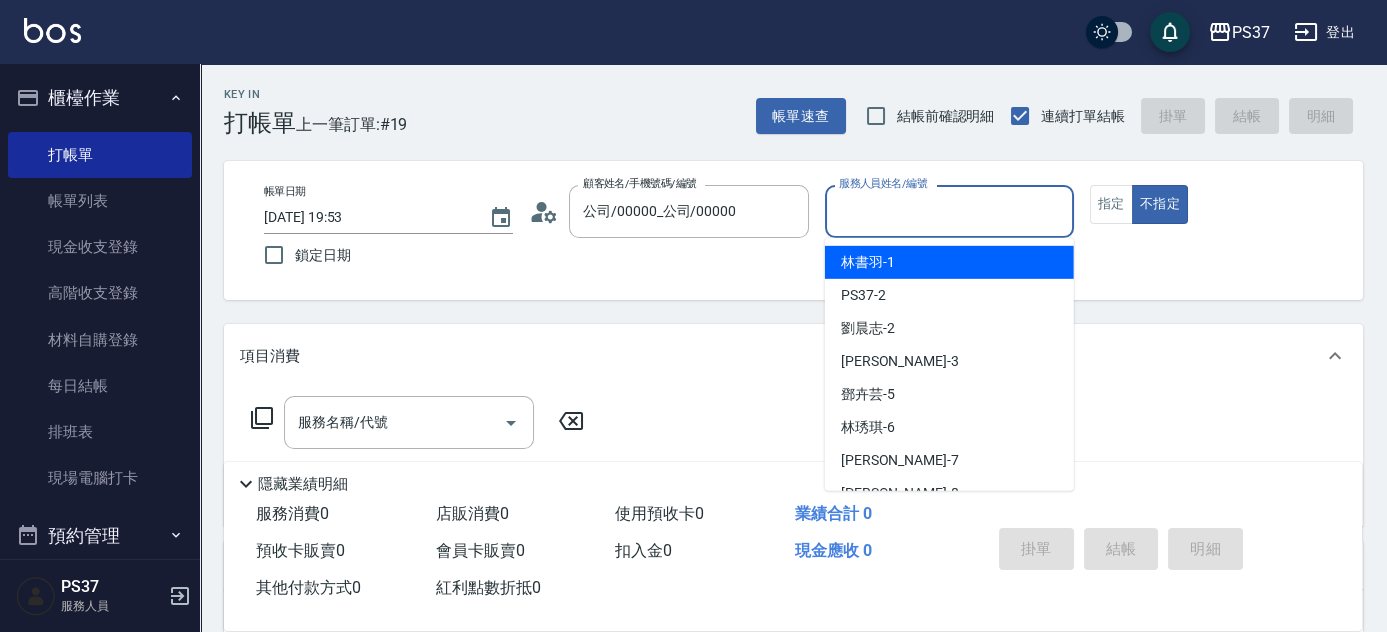 click on "服務人員姓名/編號" at bounding box center (949, 211) 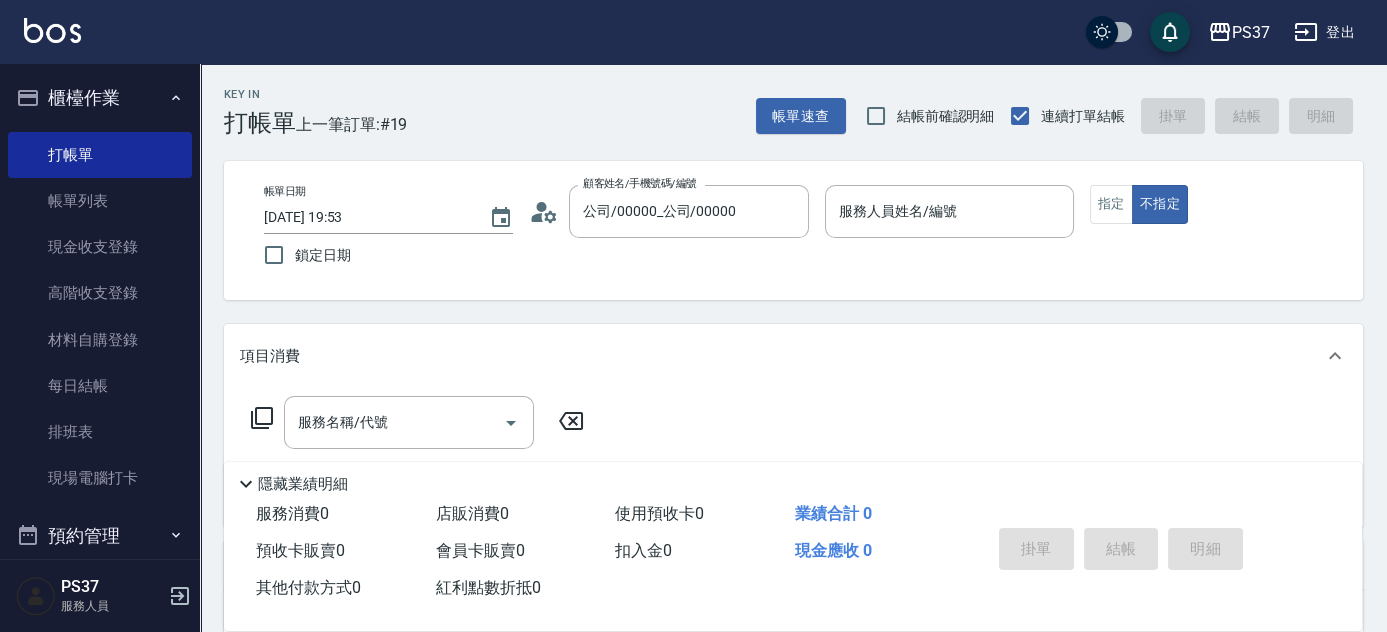 click on "業績合計   0" at bounding box center [877, 514] 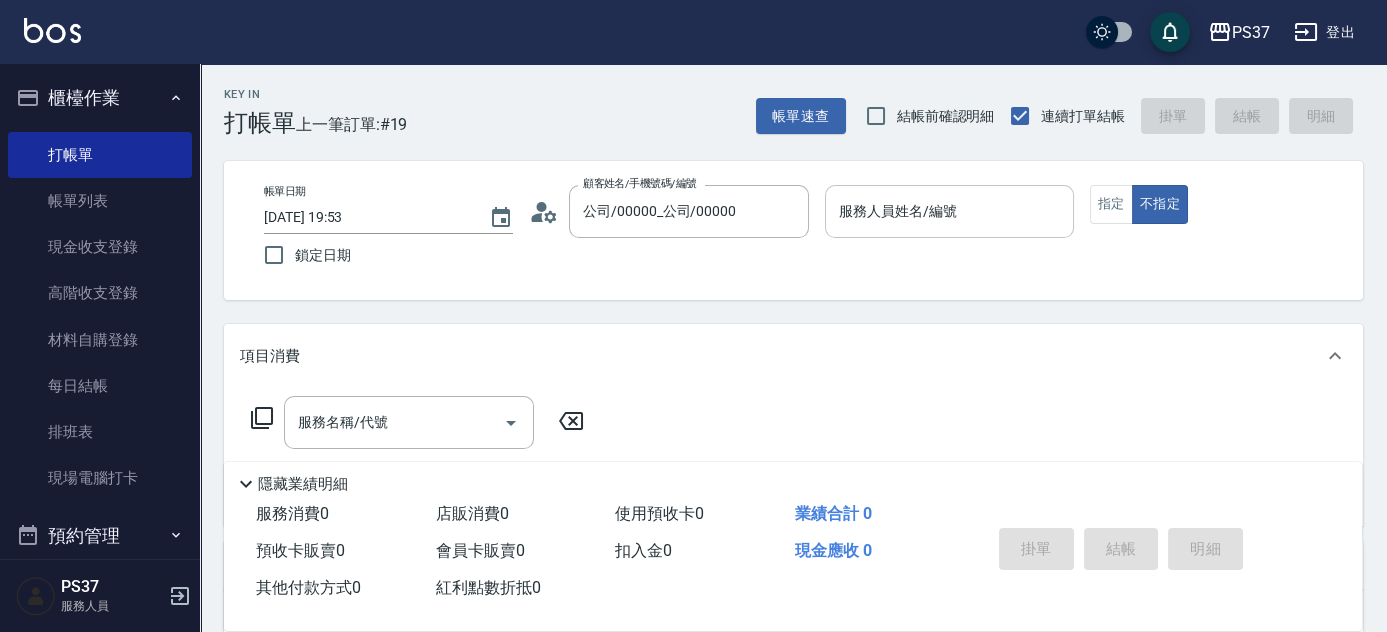 click on "服務人員姓名/編號 服務人員姓名/編號" at bounding box center [949, 211] 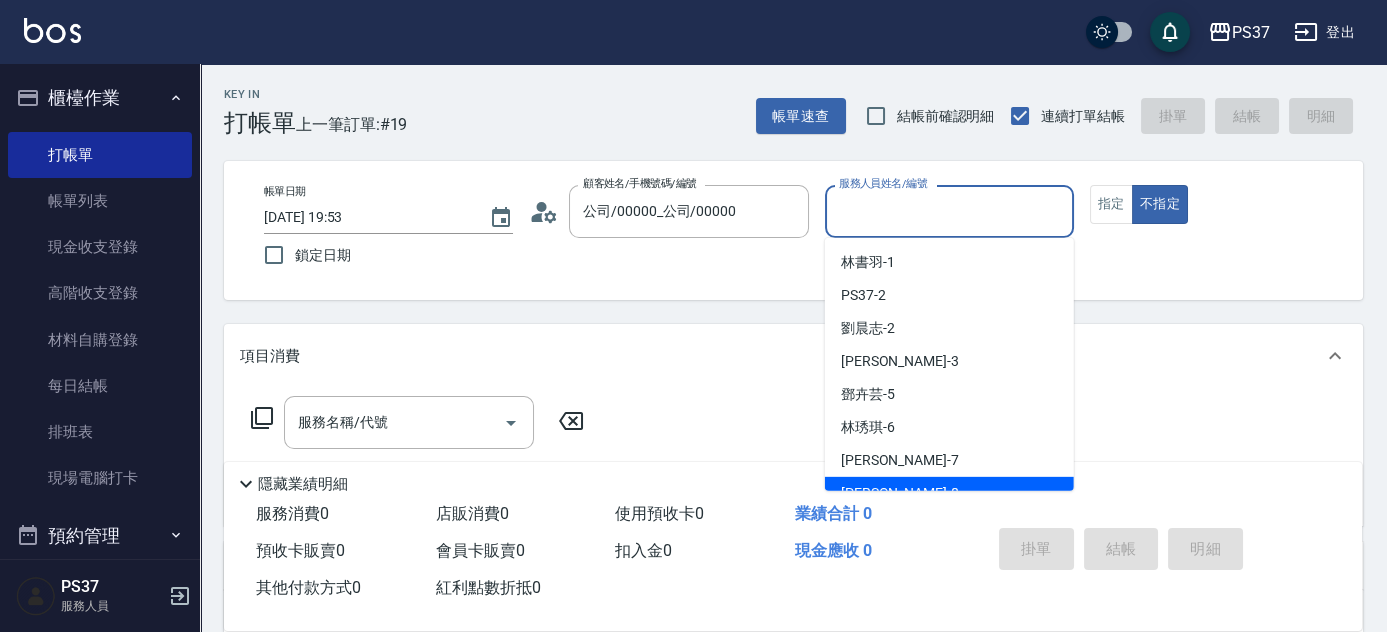 click on "徐雅娟 -8" at bounding box center (949, 493) 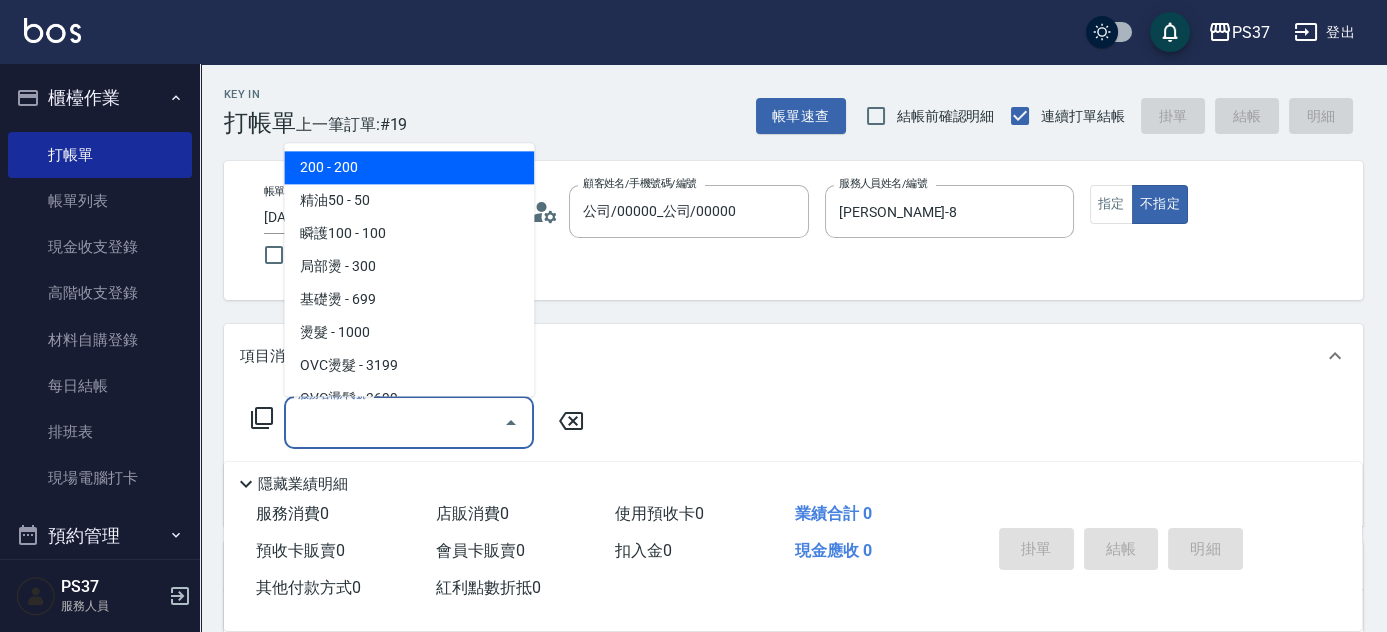 click on "服務名稱/代號" at bounding box center (394, 422) 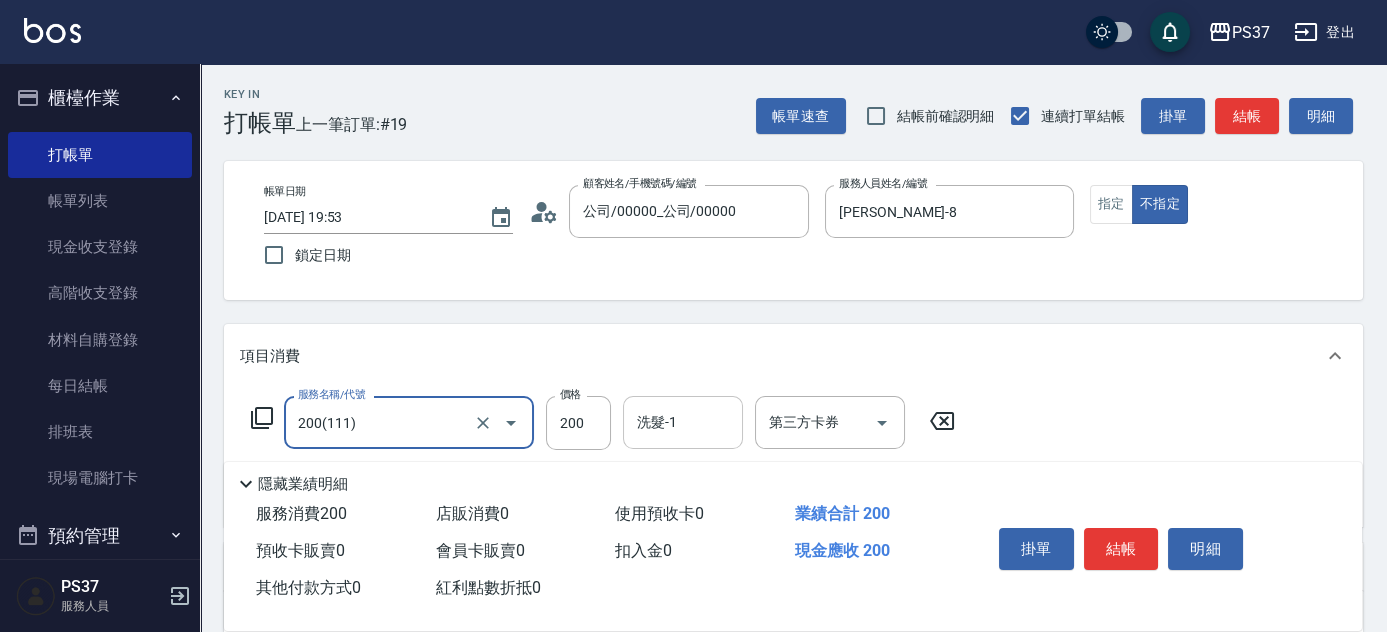 click on "洗髮-1" at bounding box center [683, 422] 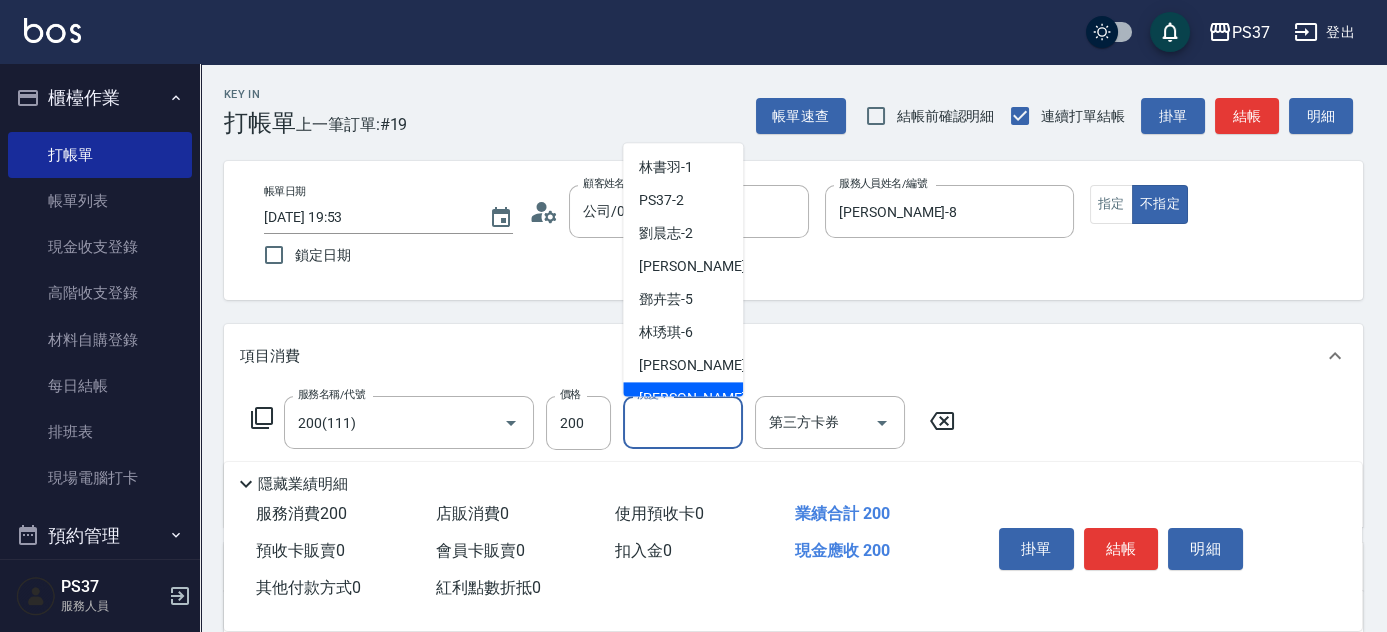 click on "徐雅娟 -8" at bounding box center [683, 399] 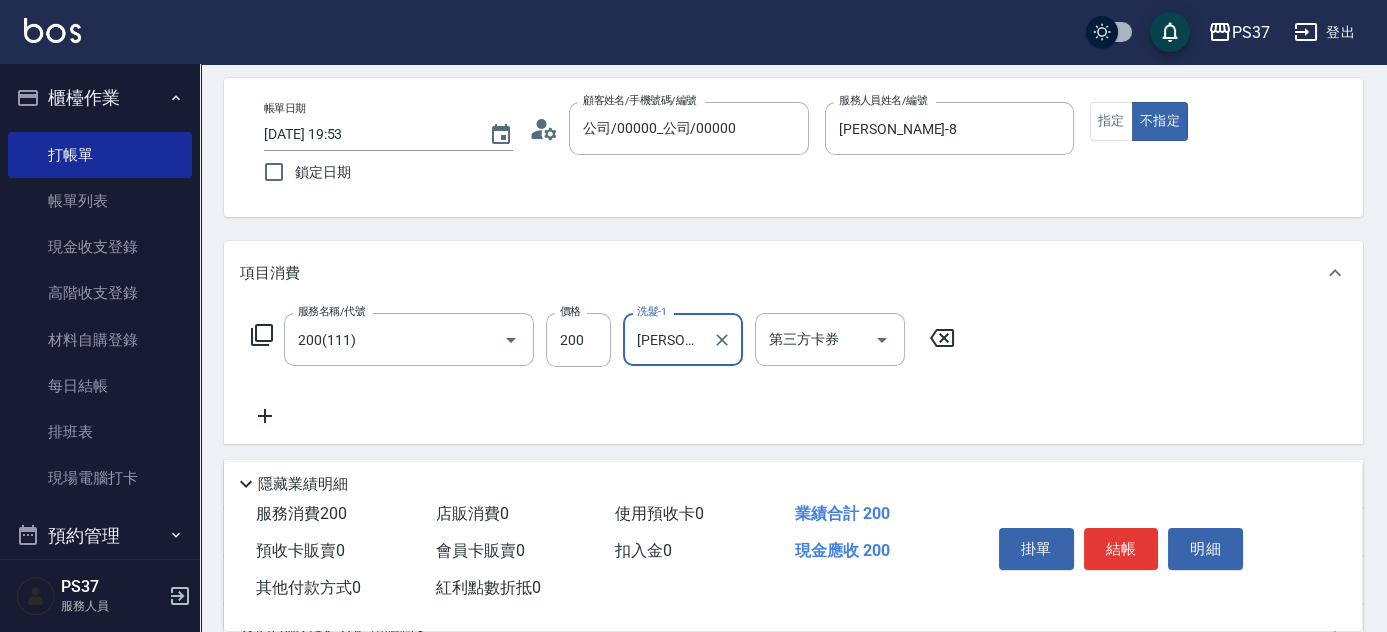 scroll, scrollTop: 90, scrollLeft: 0, axis: vertical 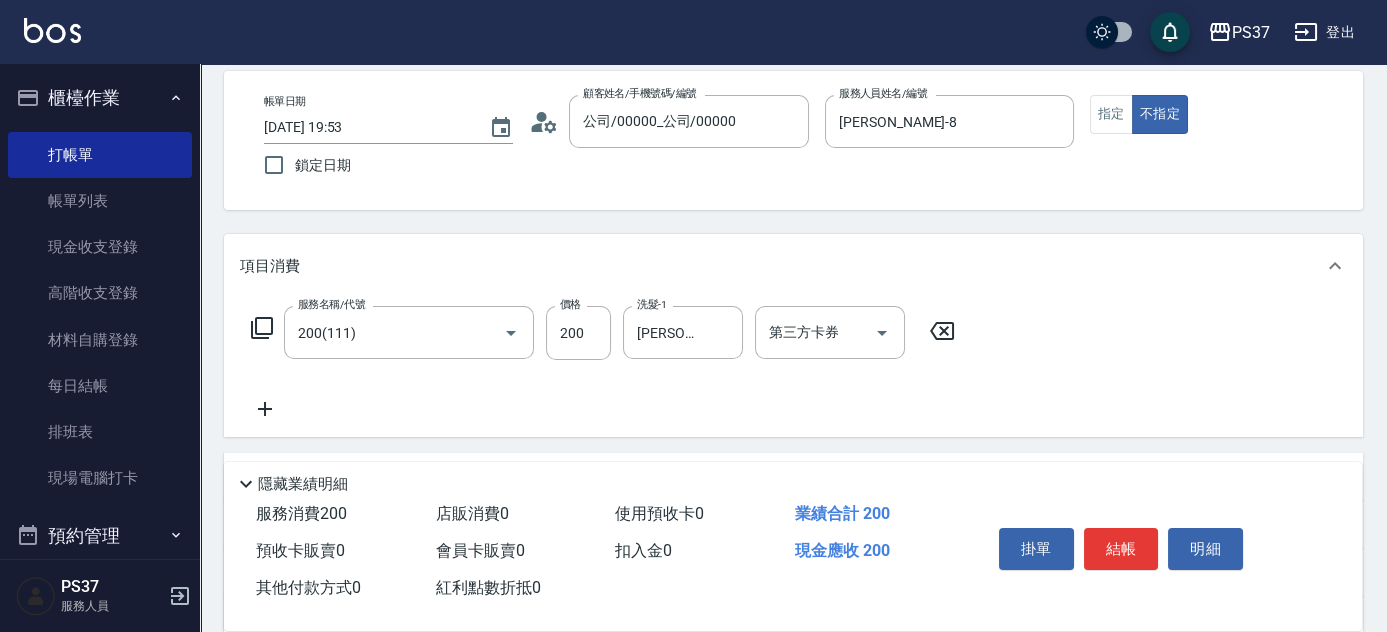 click 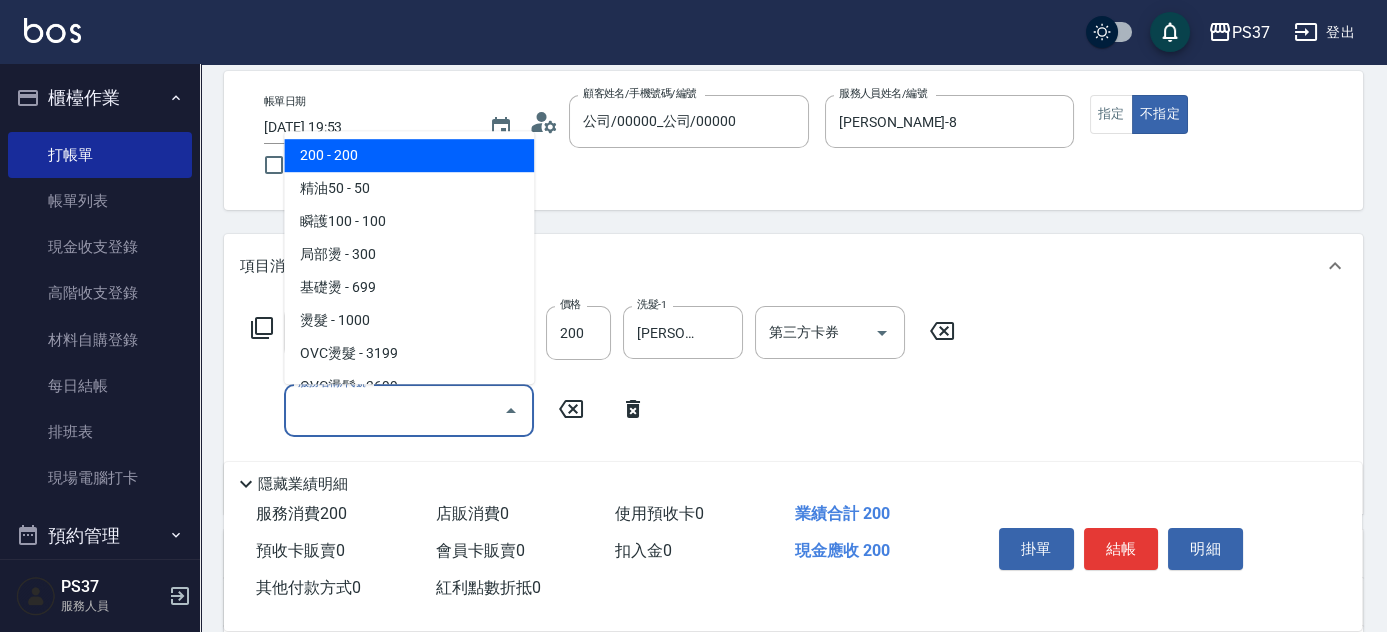 click on "服務名稱/代號" at bounding box center (394, 410) 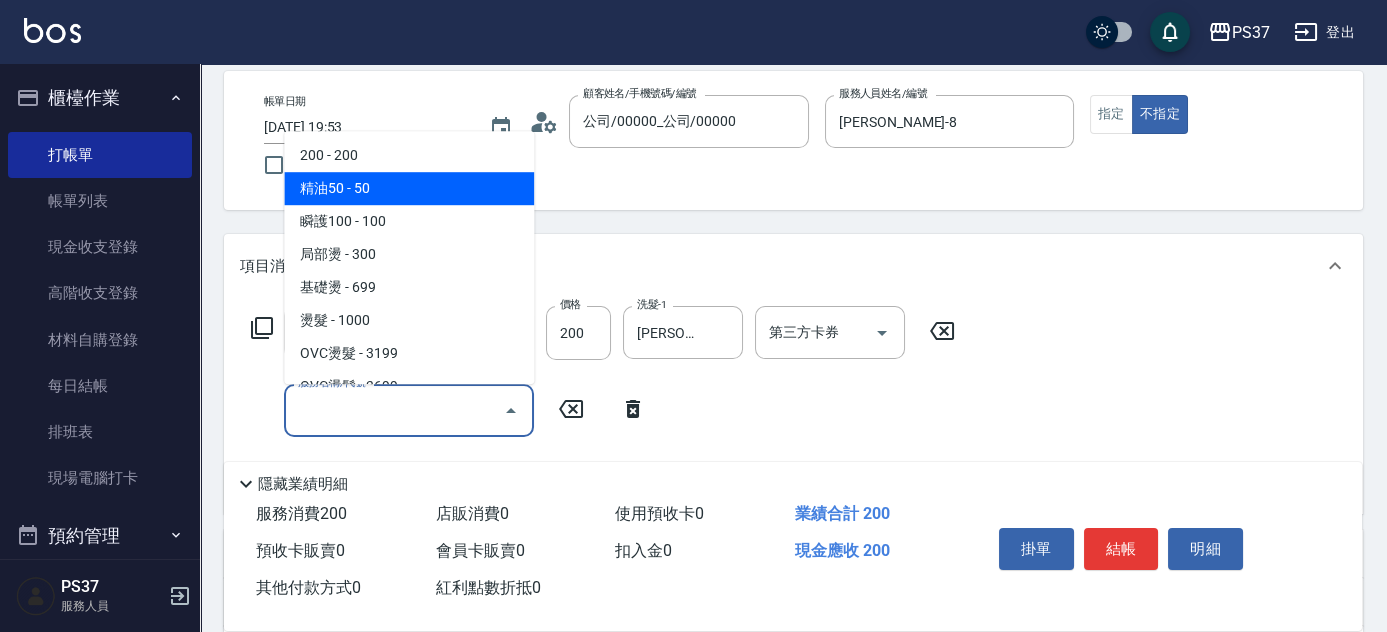 click on "精油50 - 50" at bounding box center (409, 188) 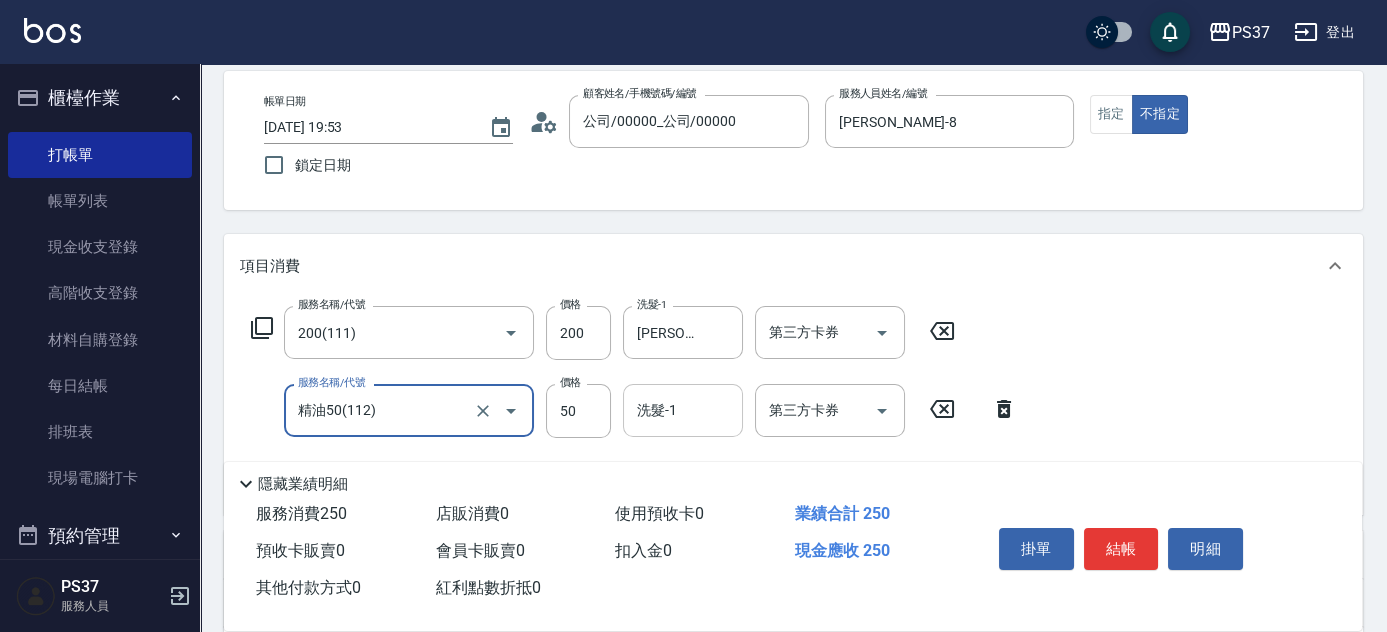 click on "洗髮-1 洗髮-1" at bounding box center [683, 410] 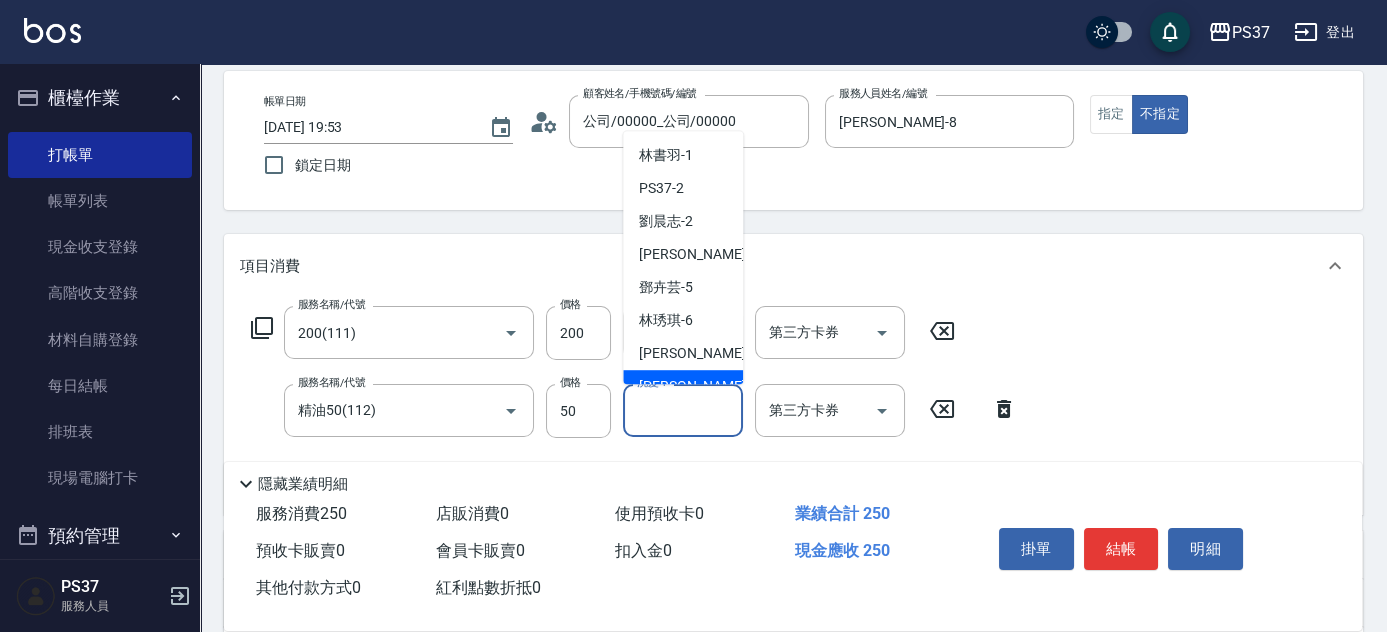 click on "徐雅娟 -8" at bounding box center [698, 386] 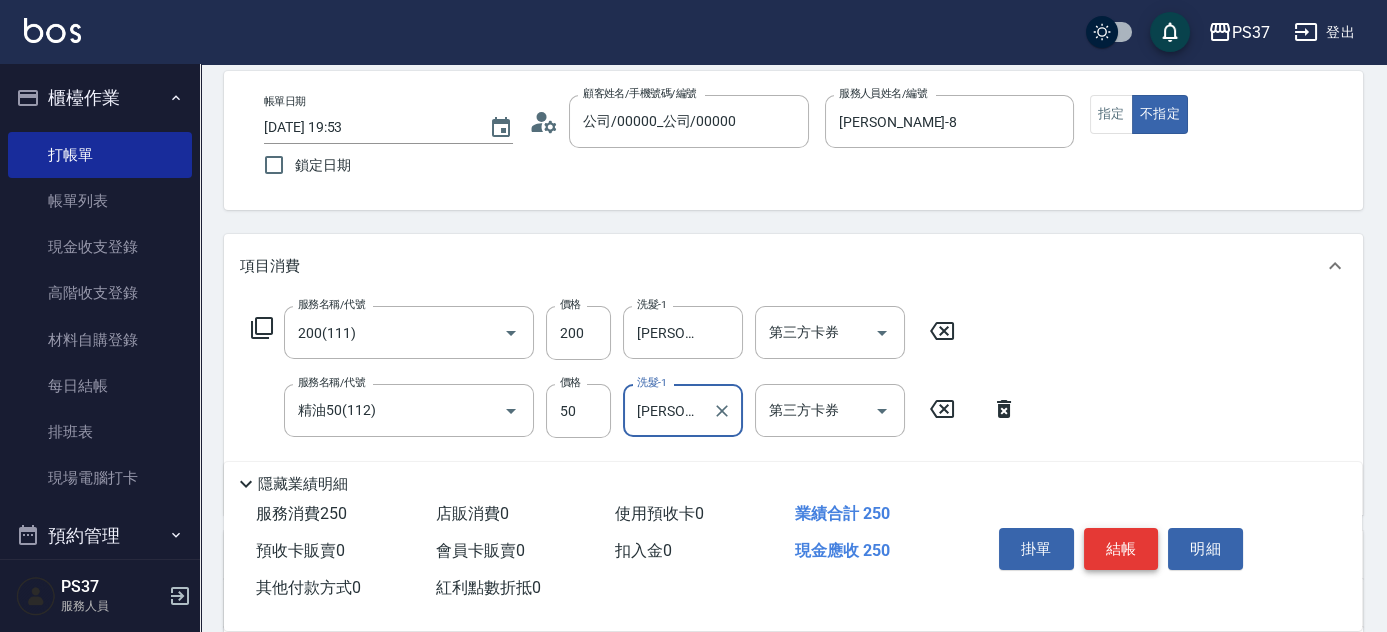 click on "結帳" at bounding box center (1121, 549) 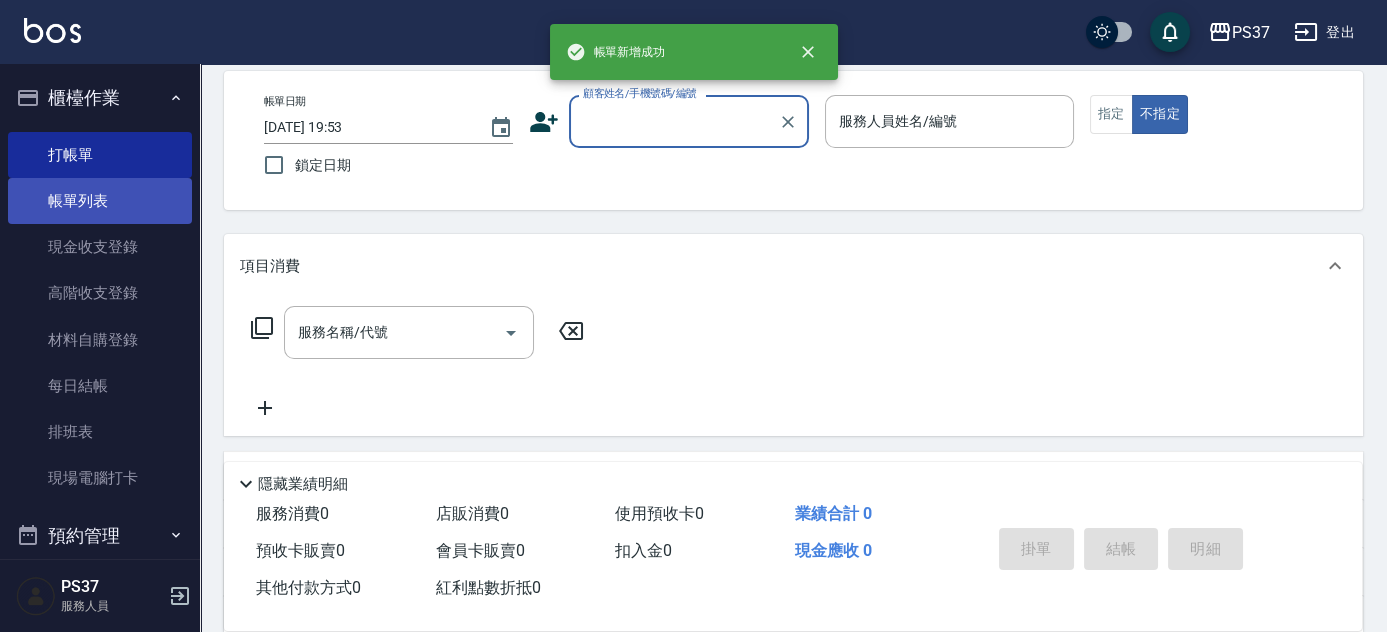 click on "帳單列表" at bounding box center [100, 201] 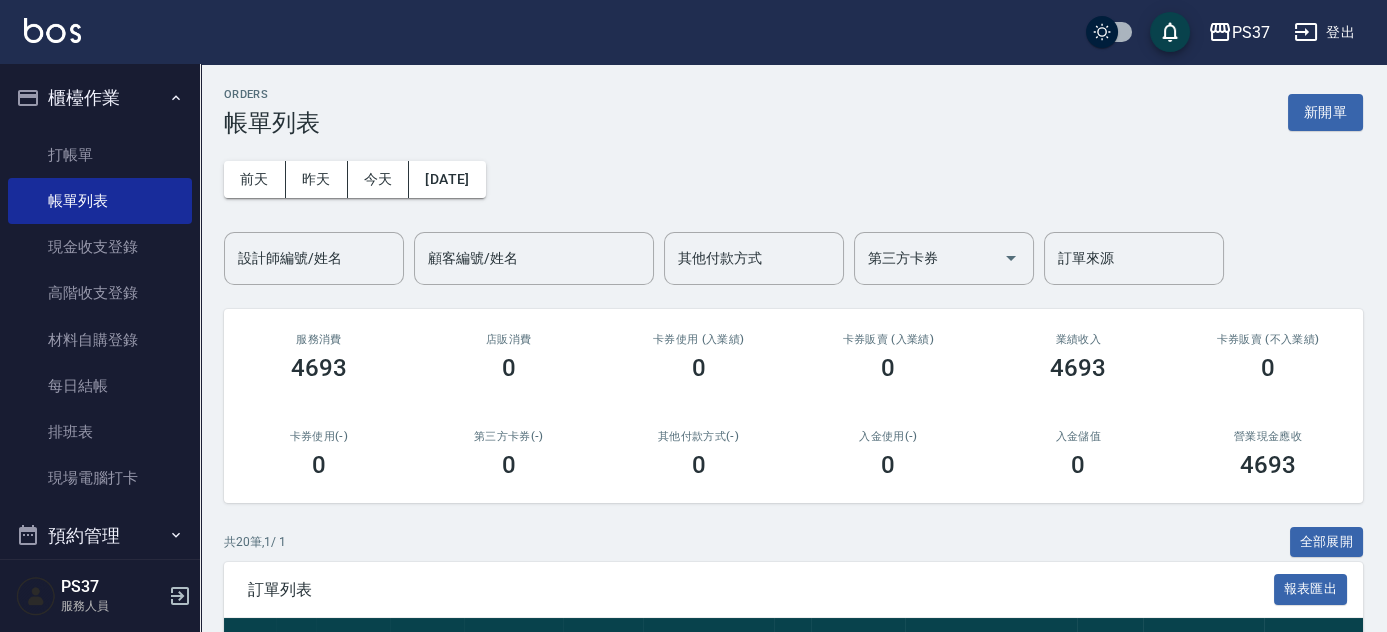 scroll, scrollTop: 363, scrollLeft: 0, axis: vertical 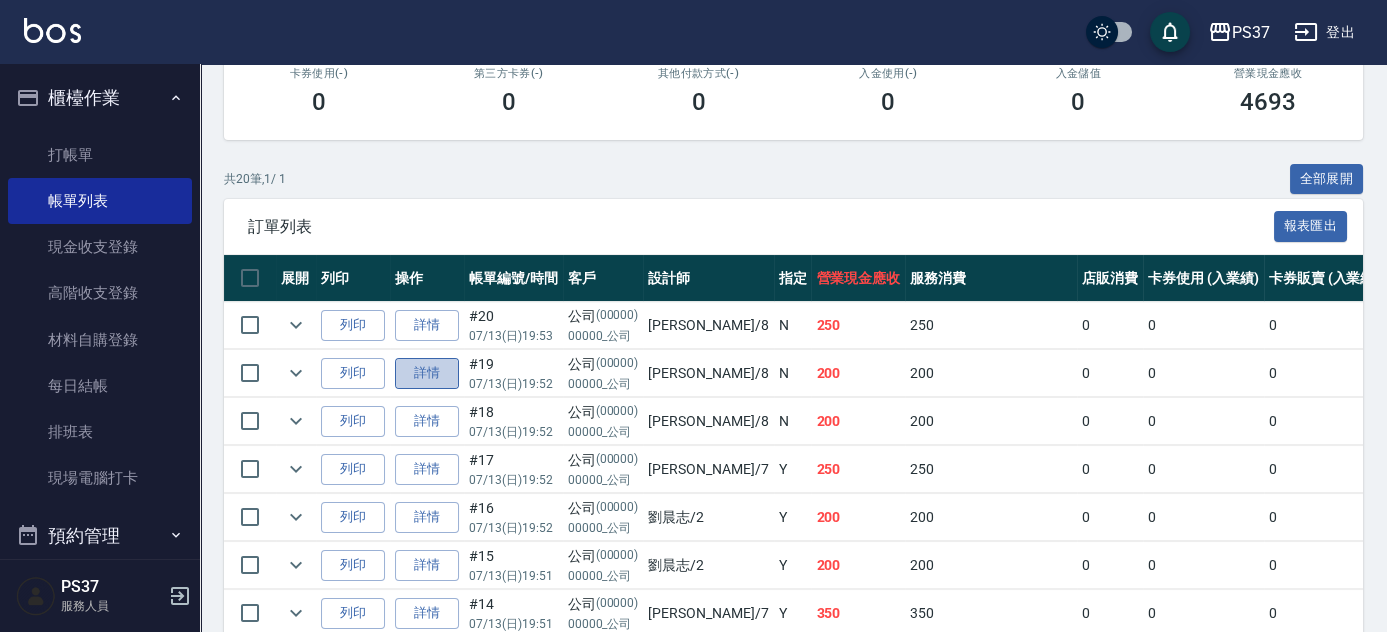 click on "詳情" at bounding box center [427, 373] 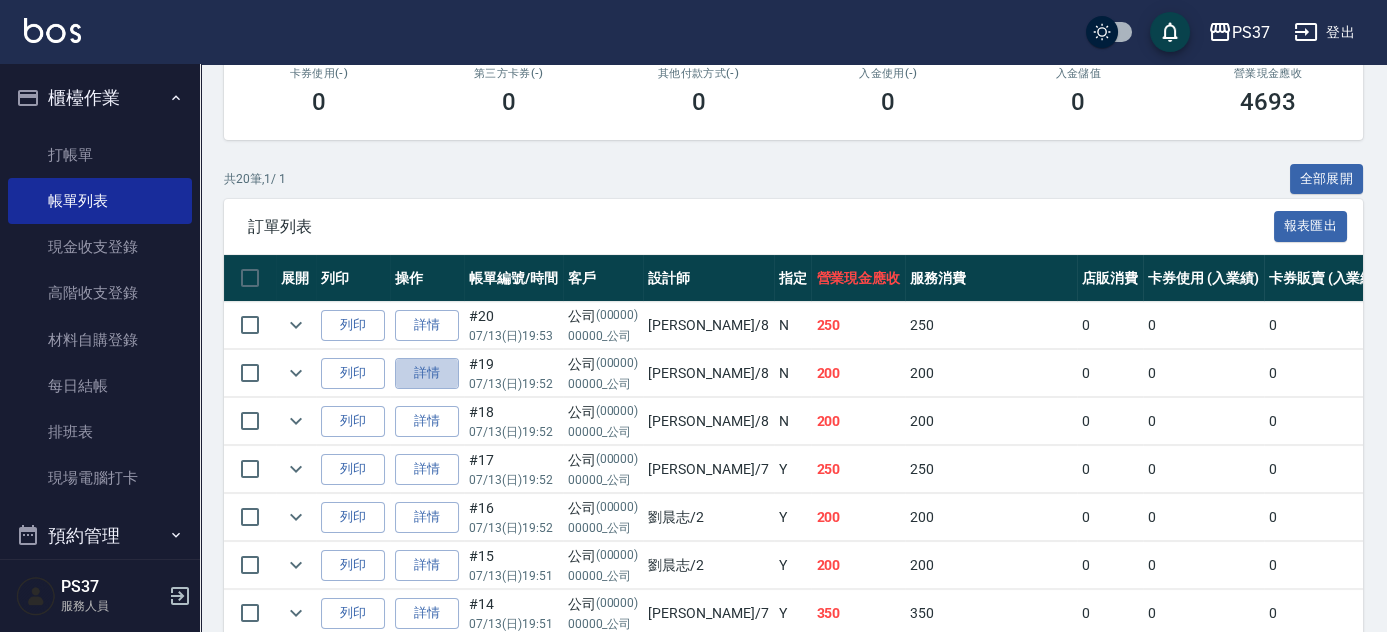 scroll, scrollTop: 0, scrollLeft: 0, axis: both 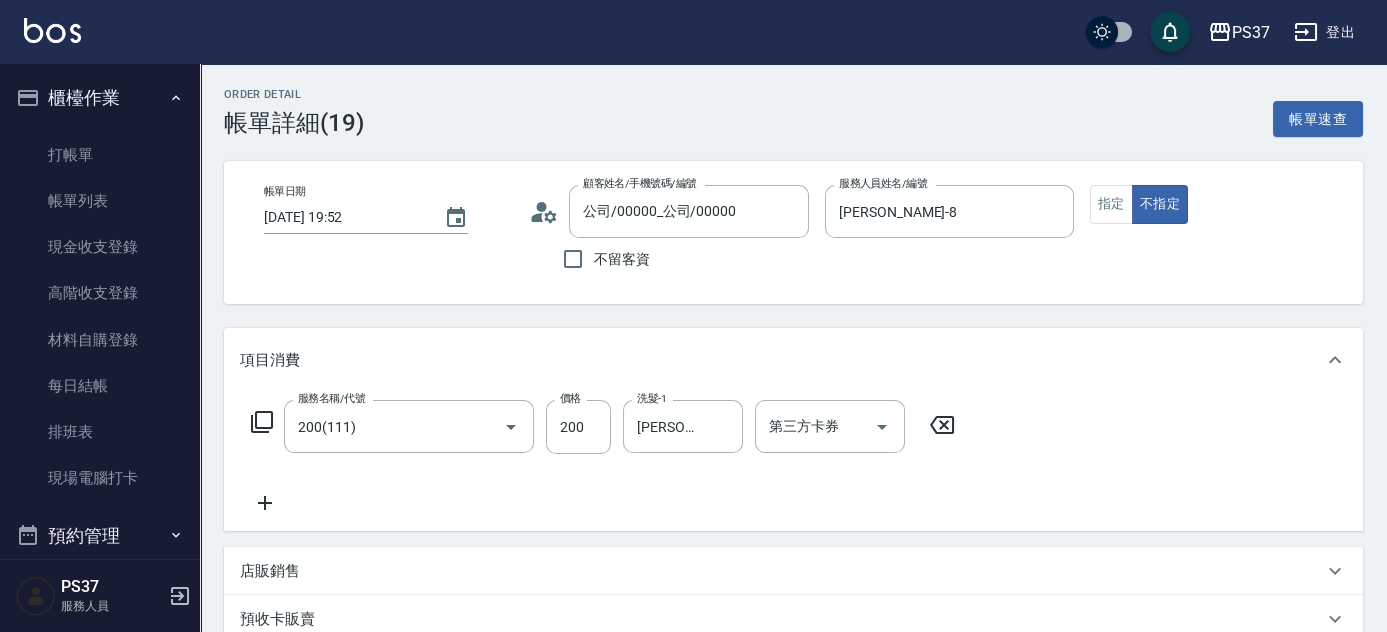 drag, startPoint x: 280, startPoint y: 508, endPoint x: 266, endPoint y: 508, distance: 14 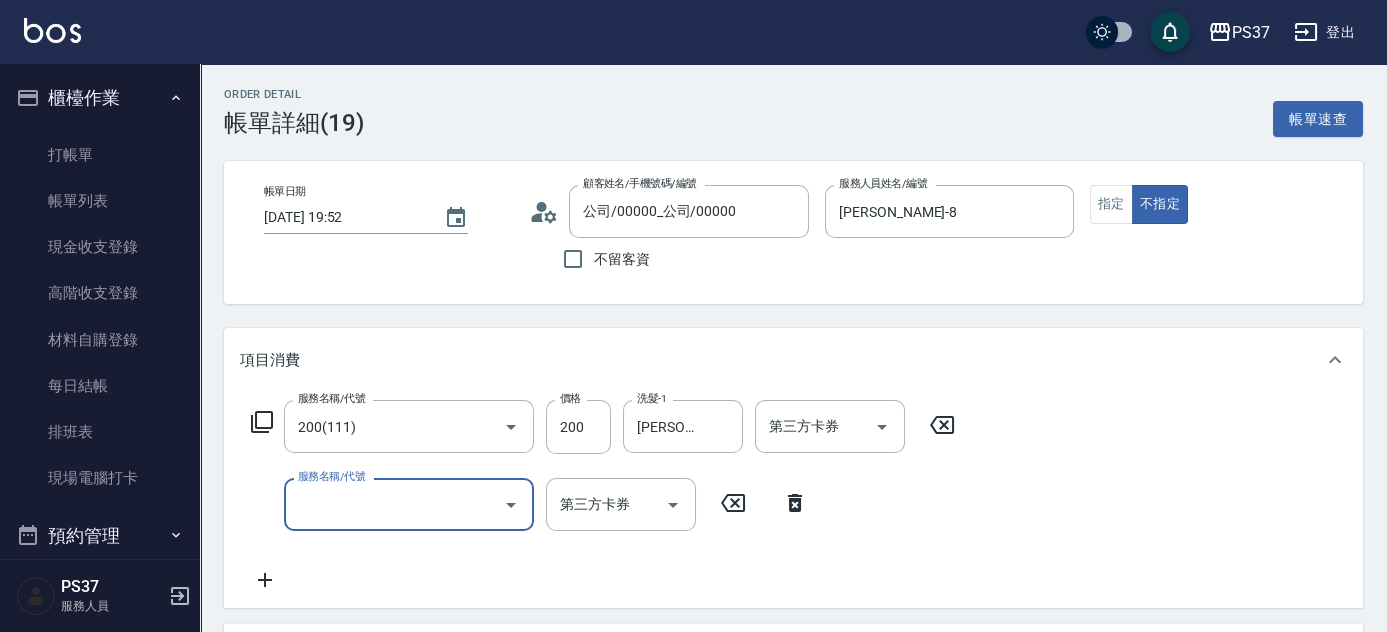 click on "服務名稱/代號" at bounding box center (394, 504) 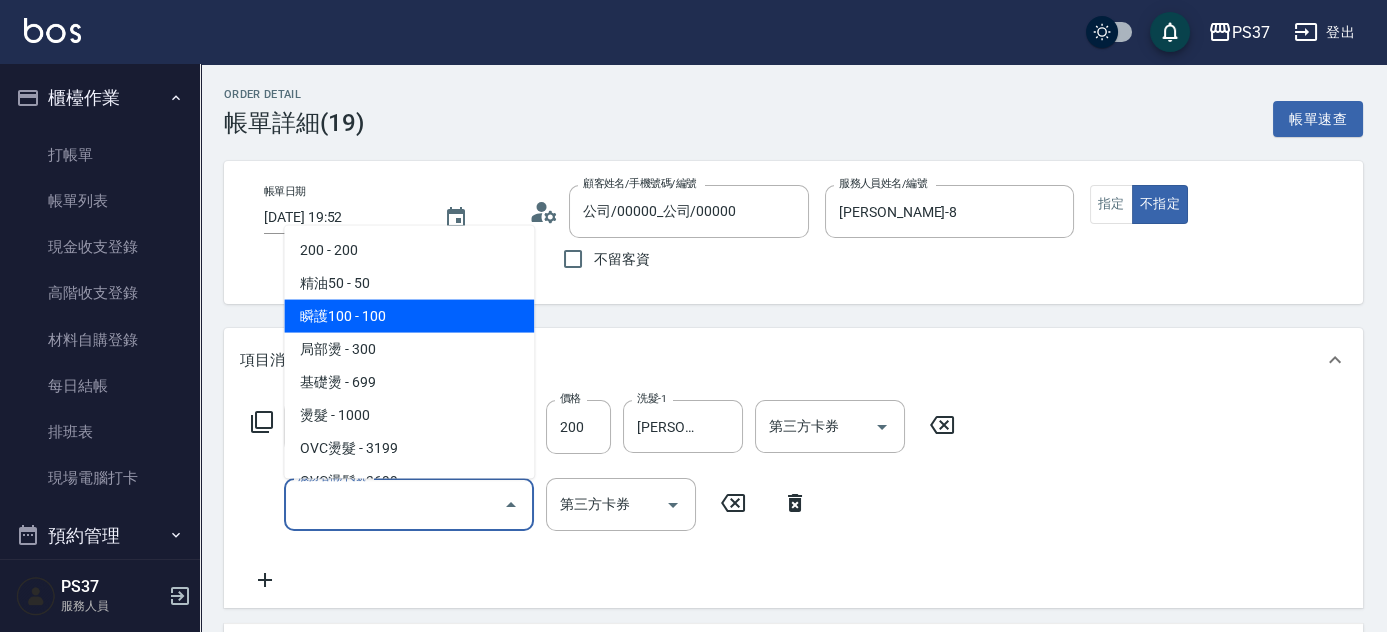 click on "瞬護100 - 100" at bounding box center (409, 316) 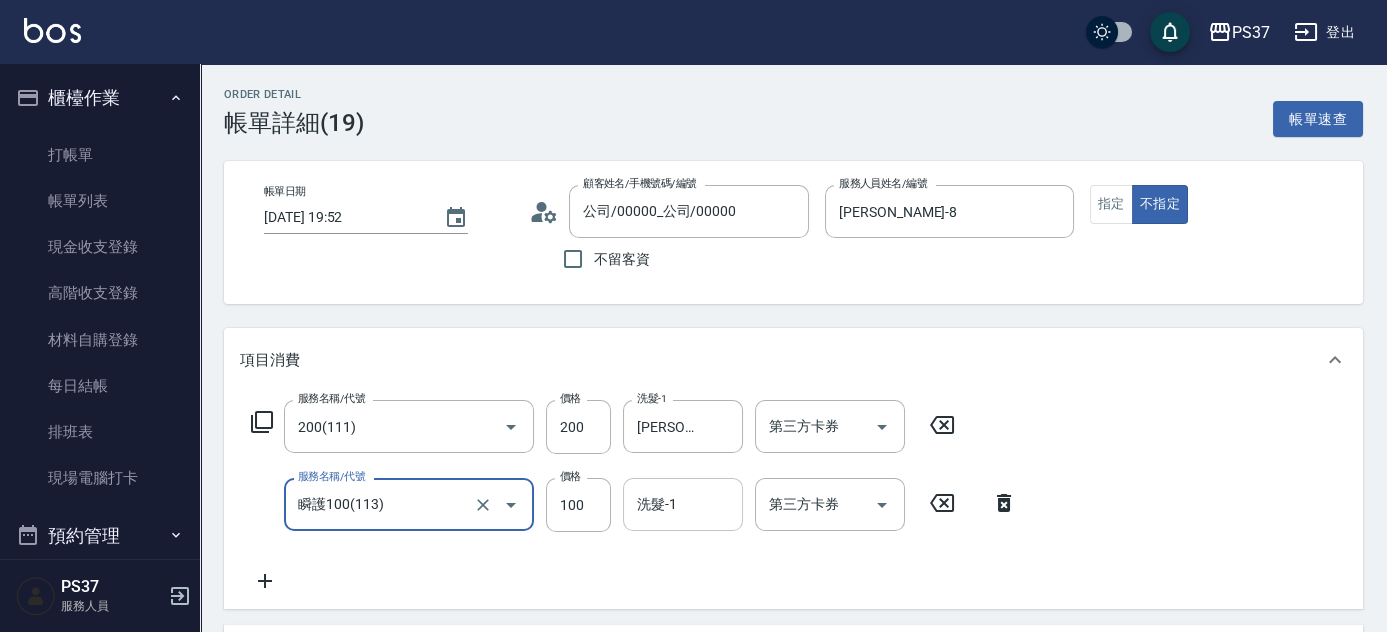 click on "洗髮-1" at bounding box center [683, 504] 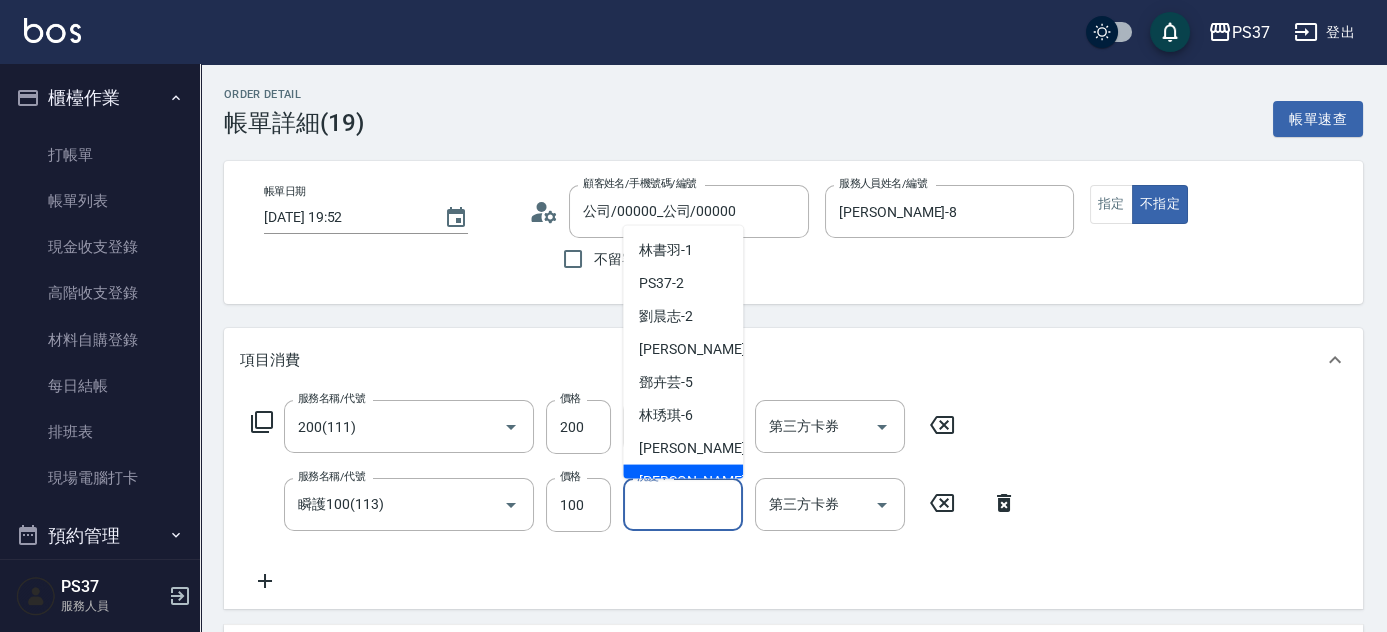 click on "徐雅娟 -8" at bounding box center (683, 481) 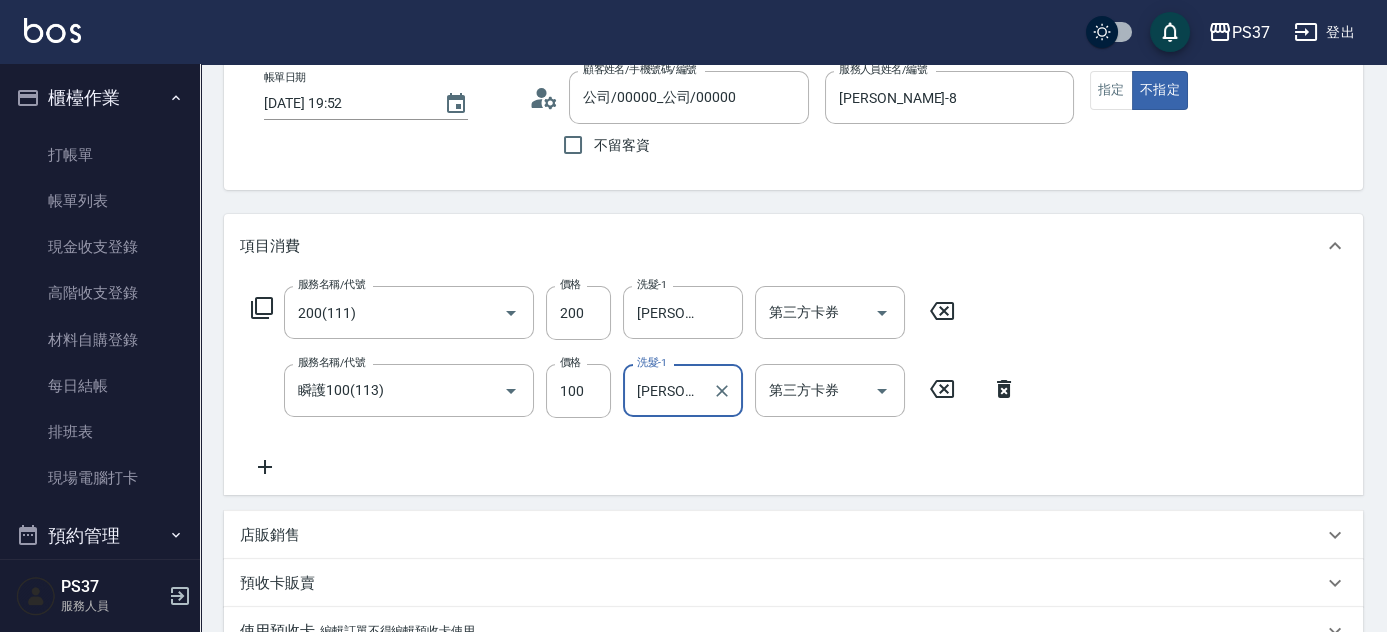 scroll, scrollTop: 181, scrollLeft: 0, axis: vertical 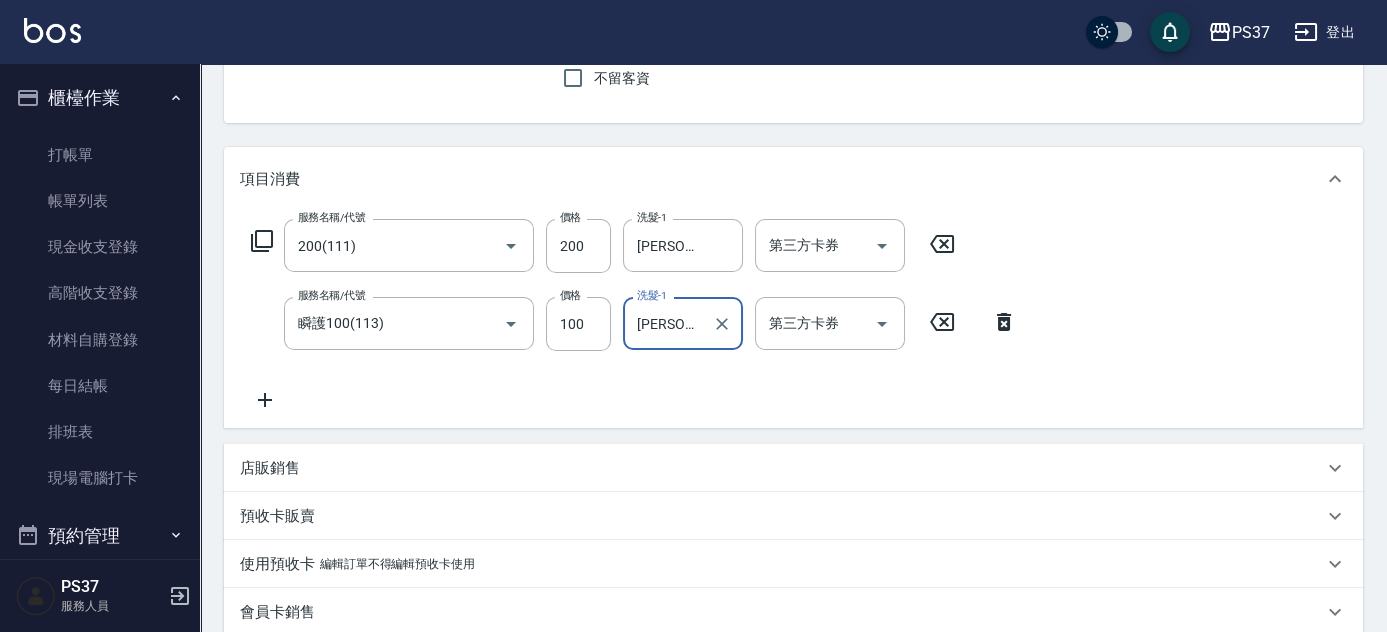 click 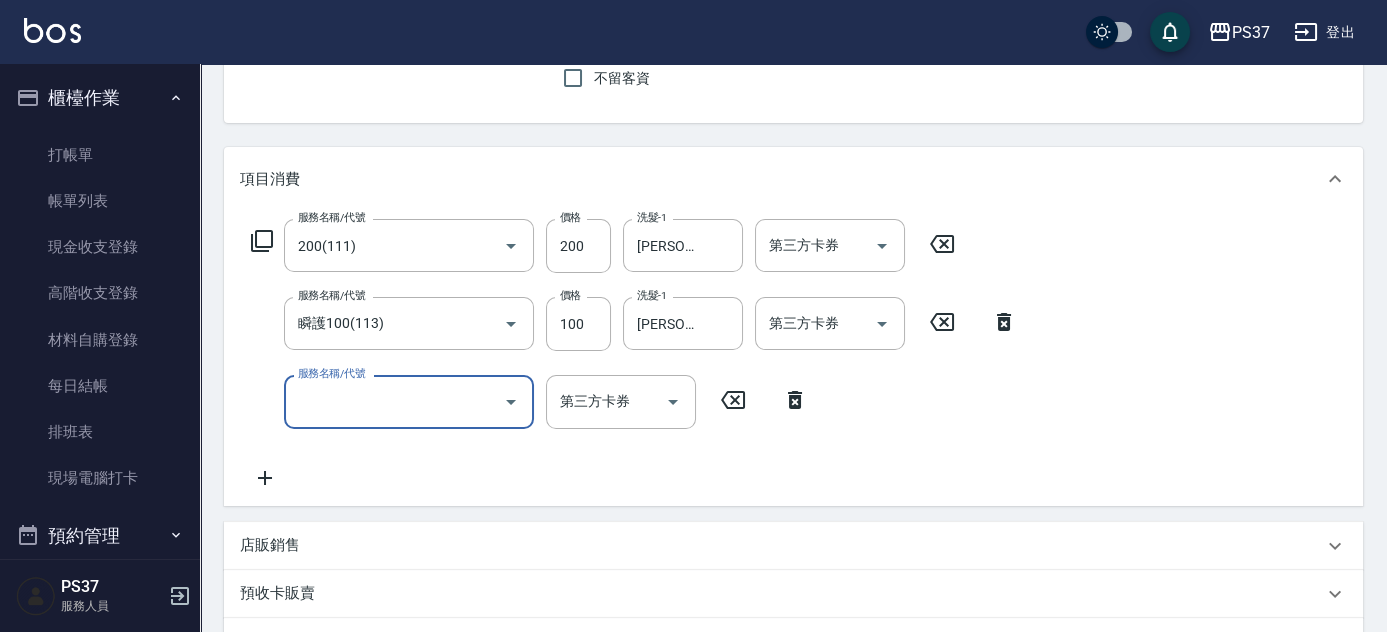 click on "服務名稱/代號" at bounding box center [394, 401] 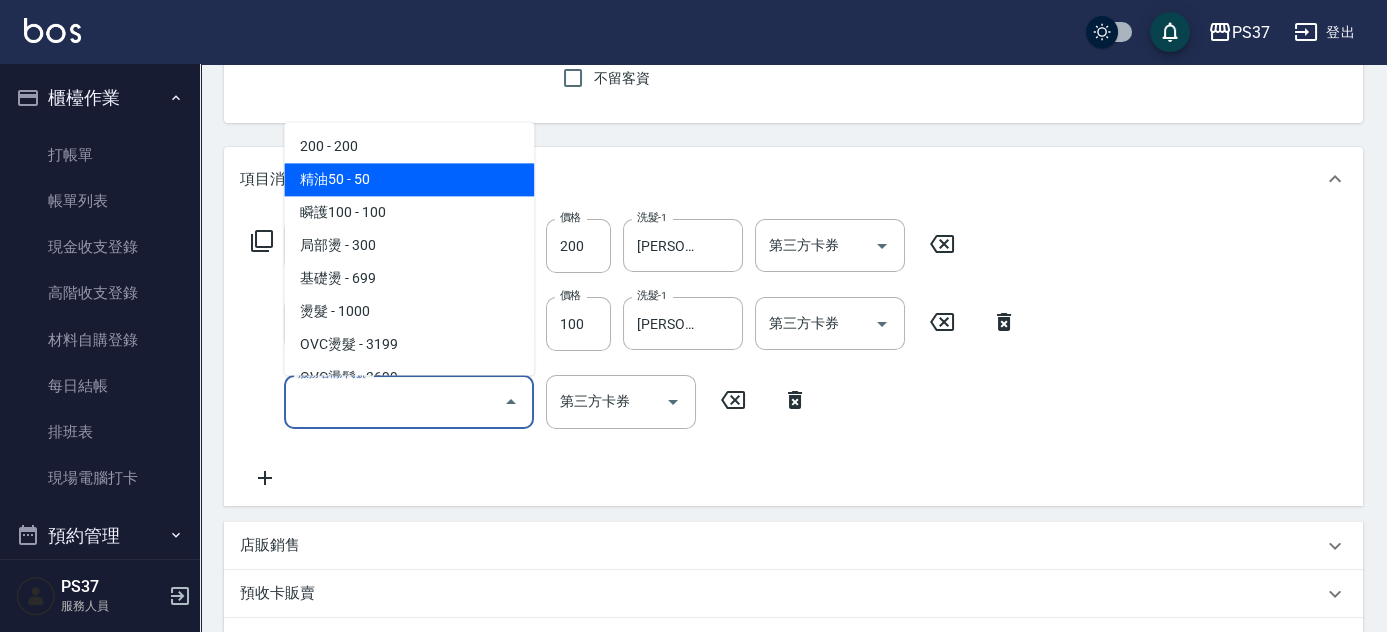click on "精油50 - 50" at bounding box center (409, 180) 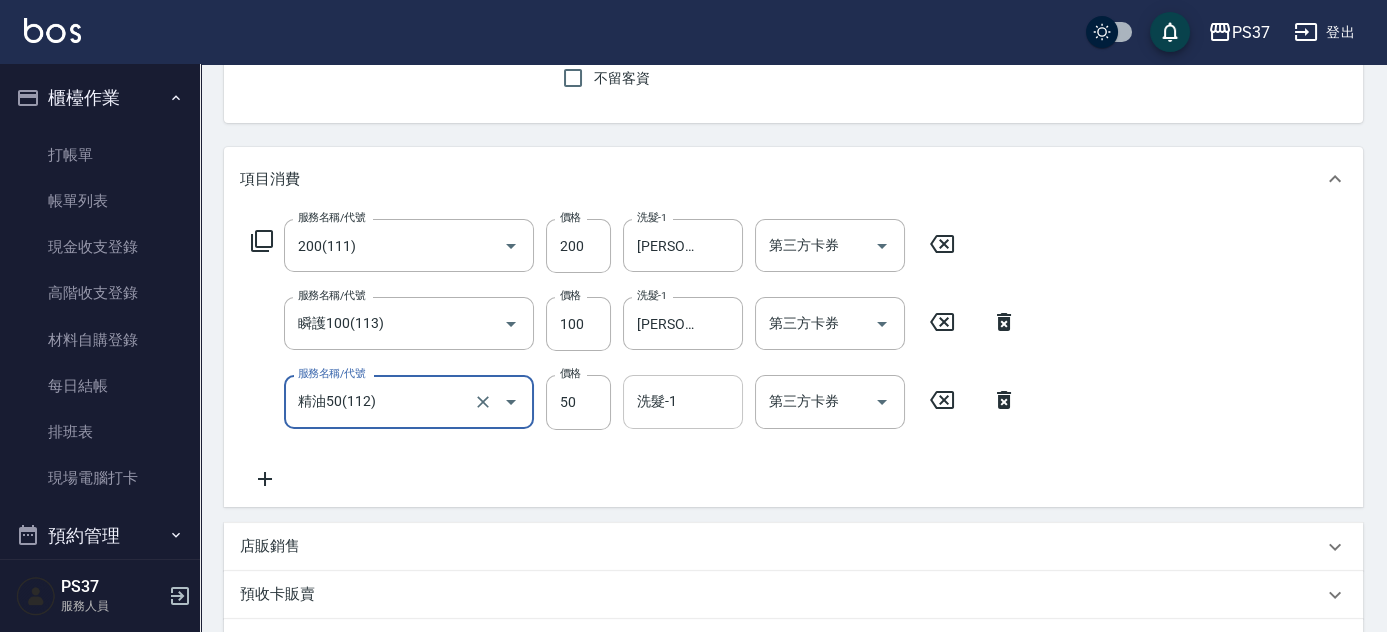 click on "洗髮-1" at bounding box center [683, 401] 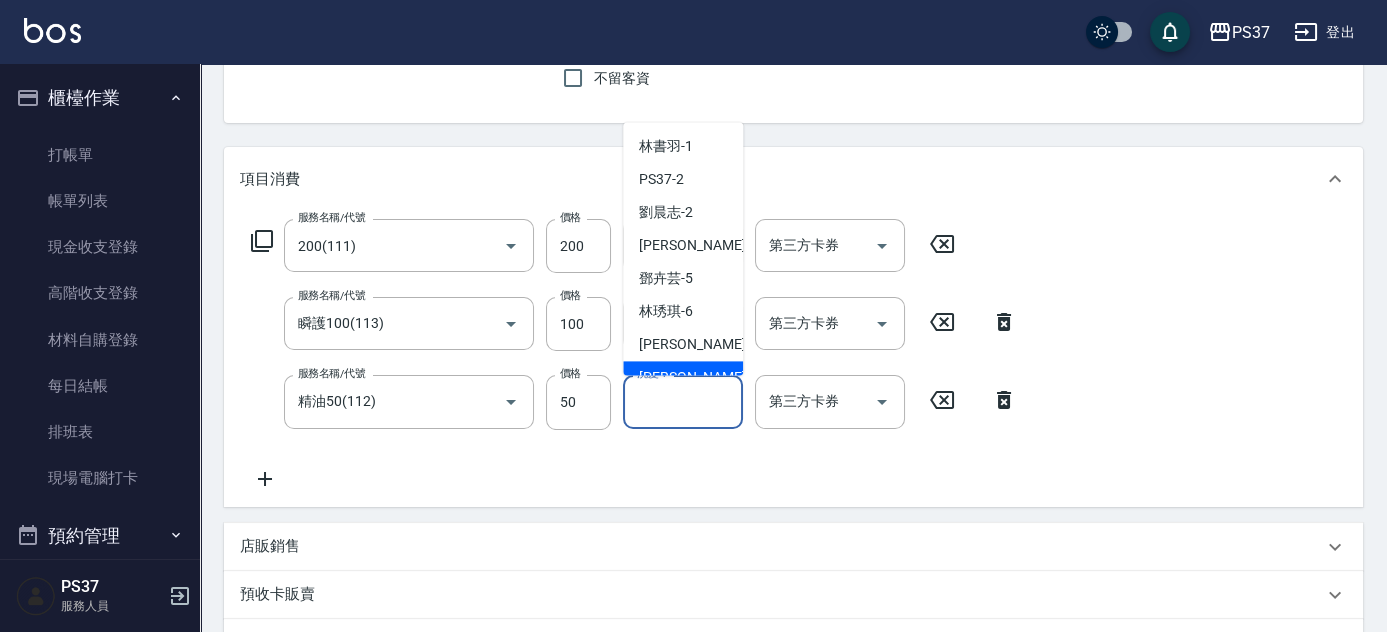 click on "徐雅娟 -8" at bounding box center (683, 378) 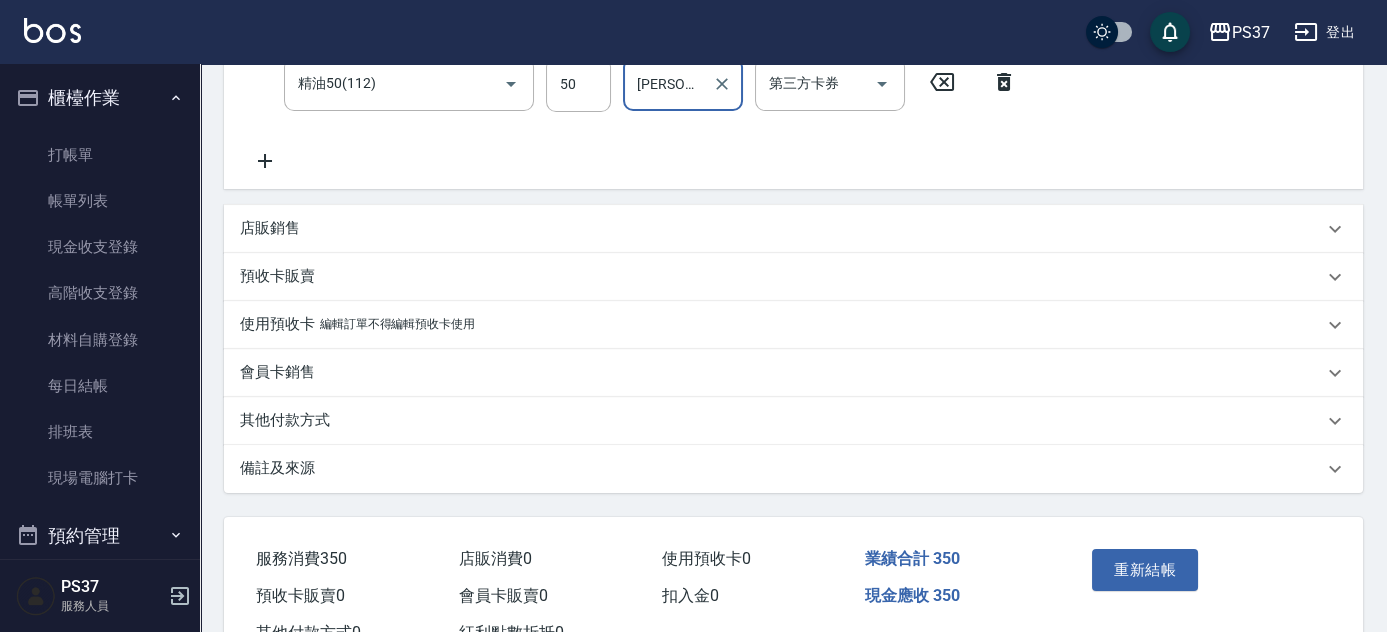 scroll, scrollTop: 573, scrollLeft: 0, axis: vertical 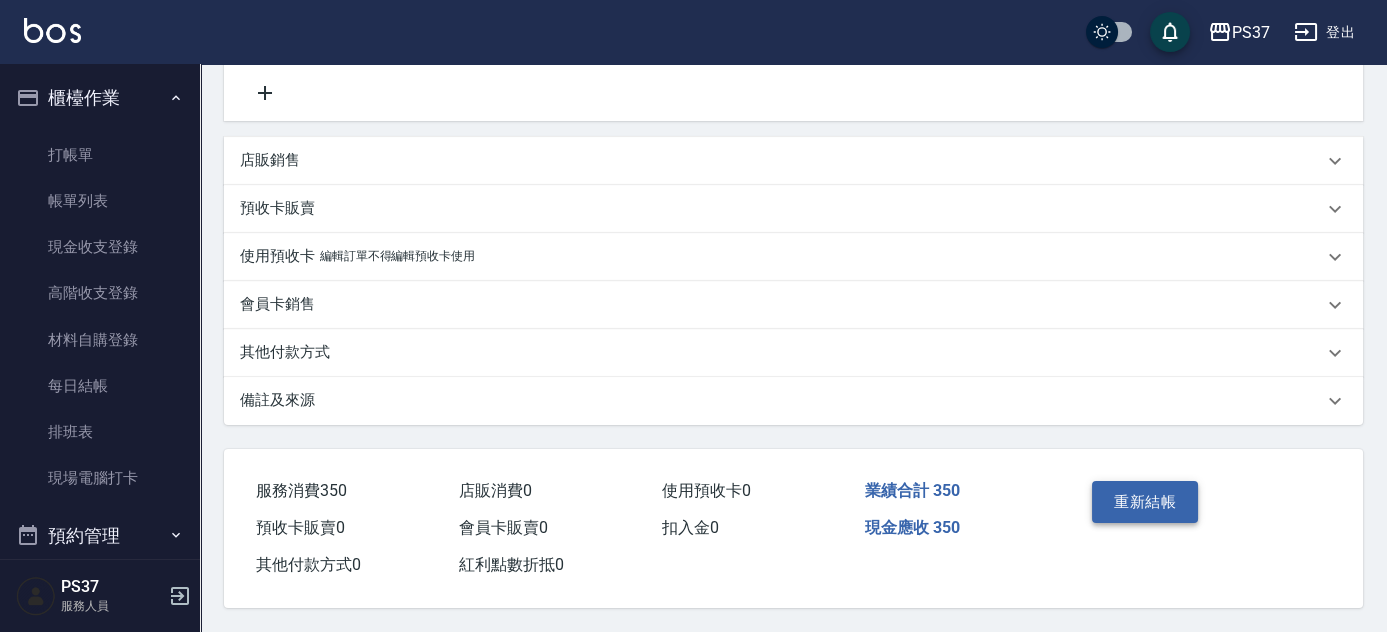 click on "重新結帳" at bounding box center [1145, 502] 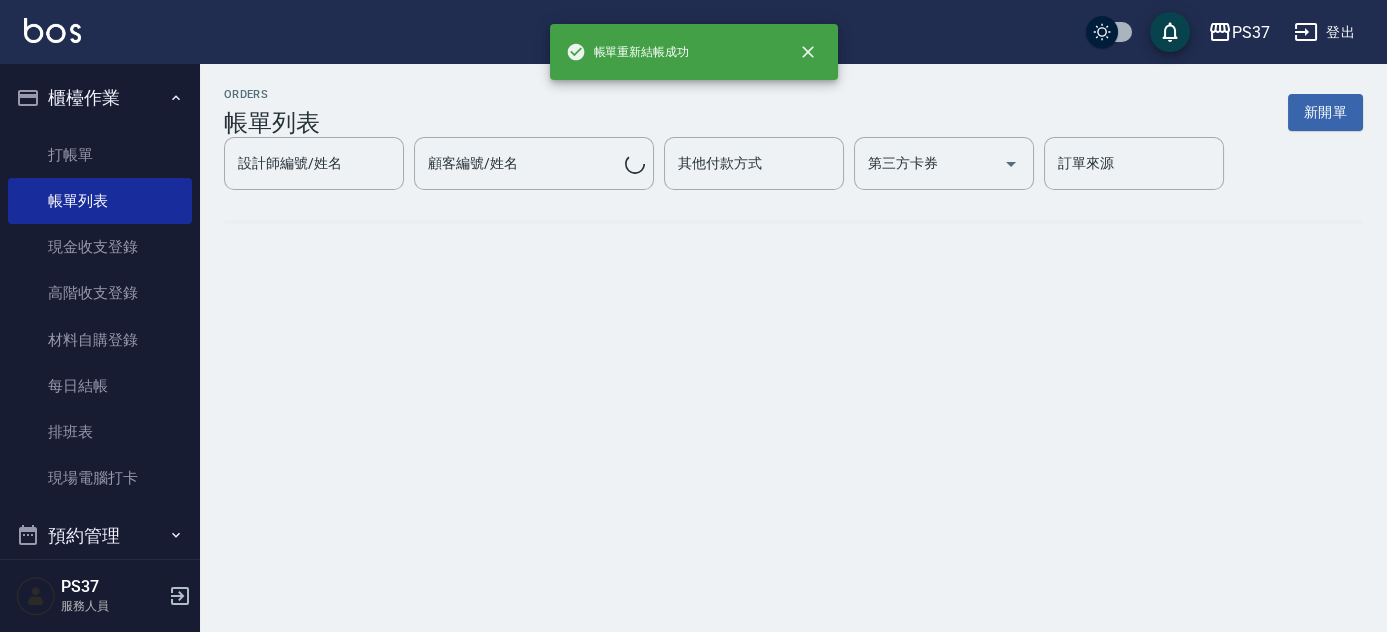 scroll, scrollTop: 0, scrollLeft: 0, axis: both 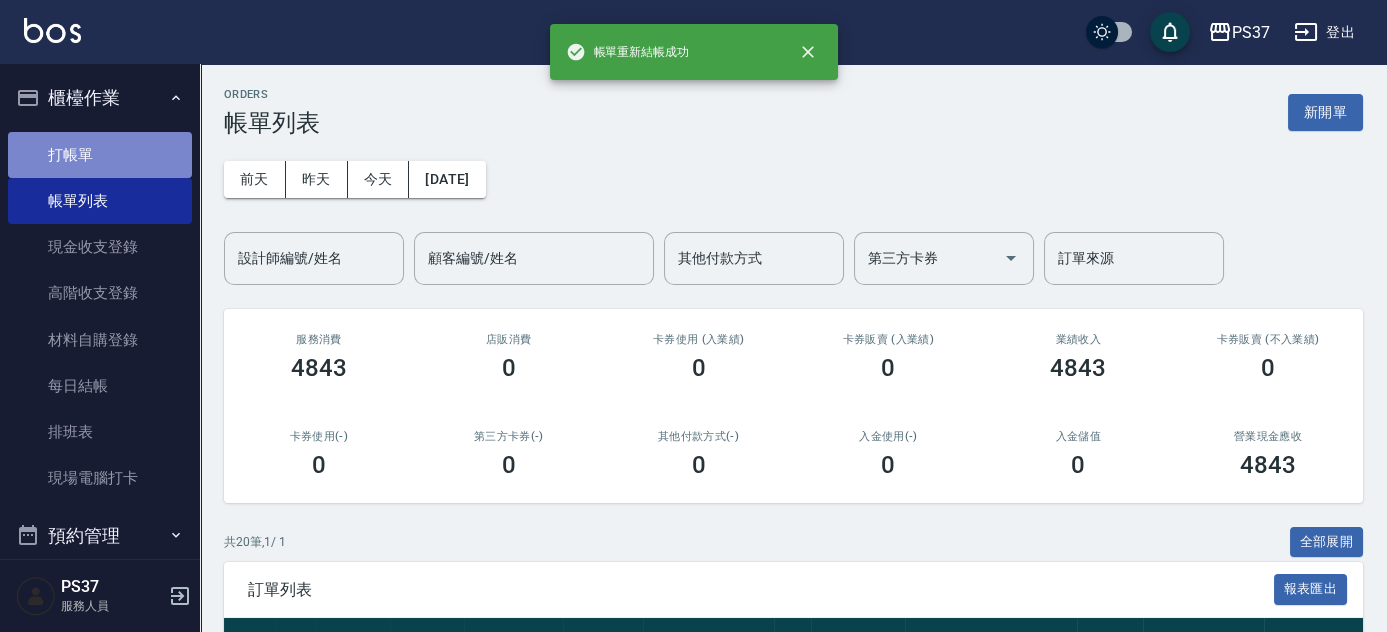 click on "打帳單" at bounding box center (100, 155) 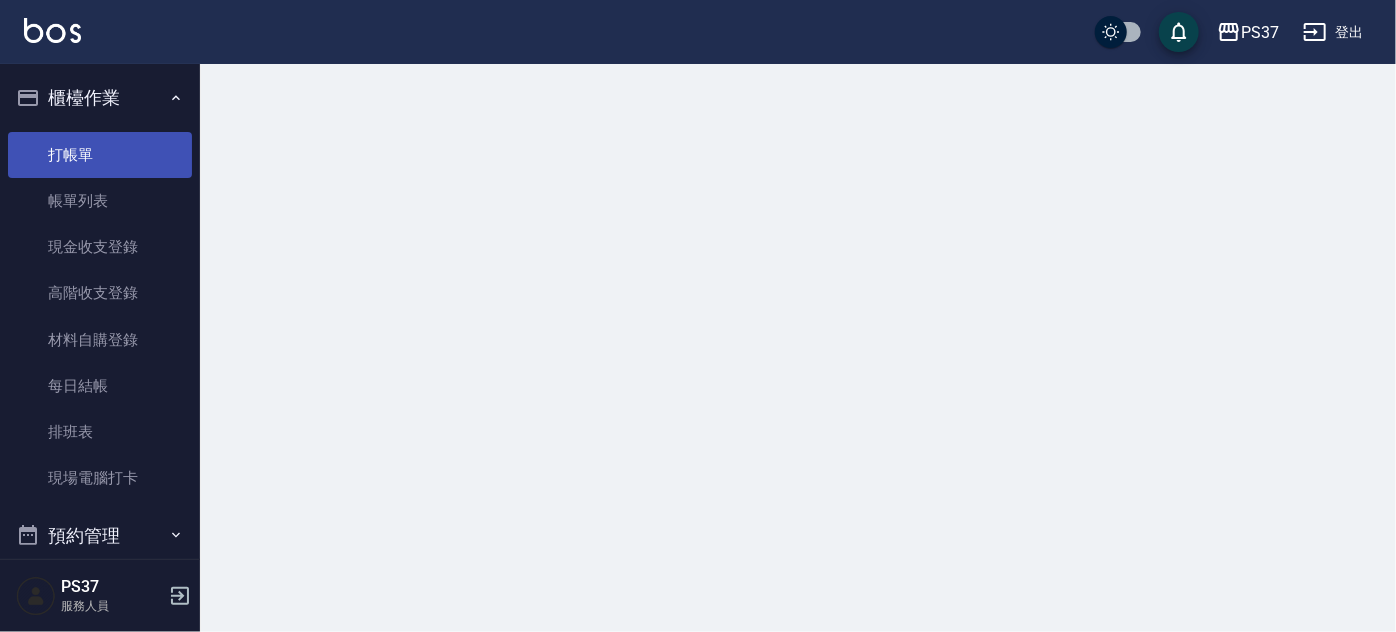 click on "打帳單" at bounding box center (100, 155) 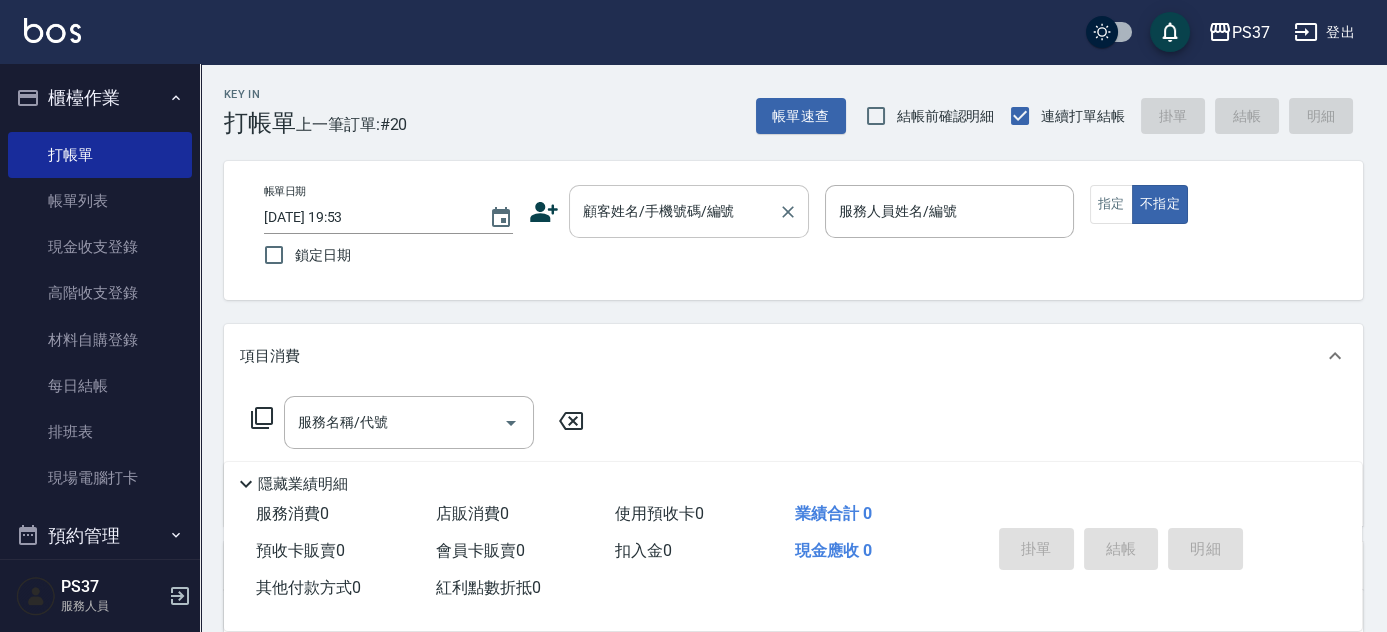 drag, startPoint x: 662, startPoint y: 215, endPoint x: 662, endPoint y: 231, distance: 16 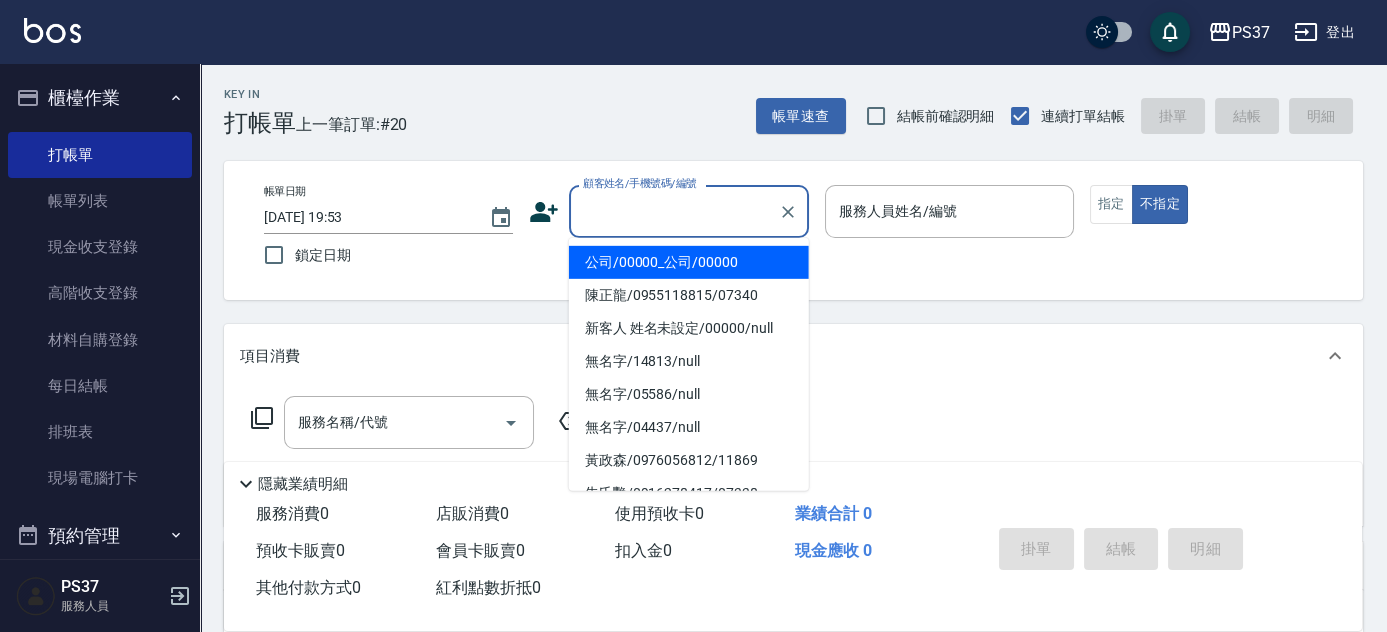 click on "公司/00000_公司/00000" at bounding box center (689, 262) 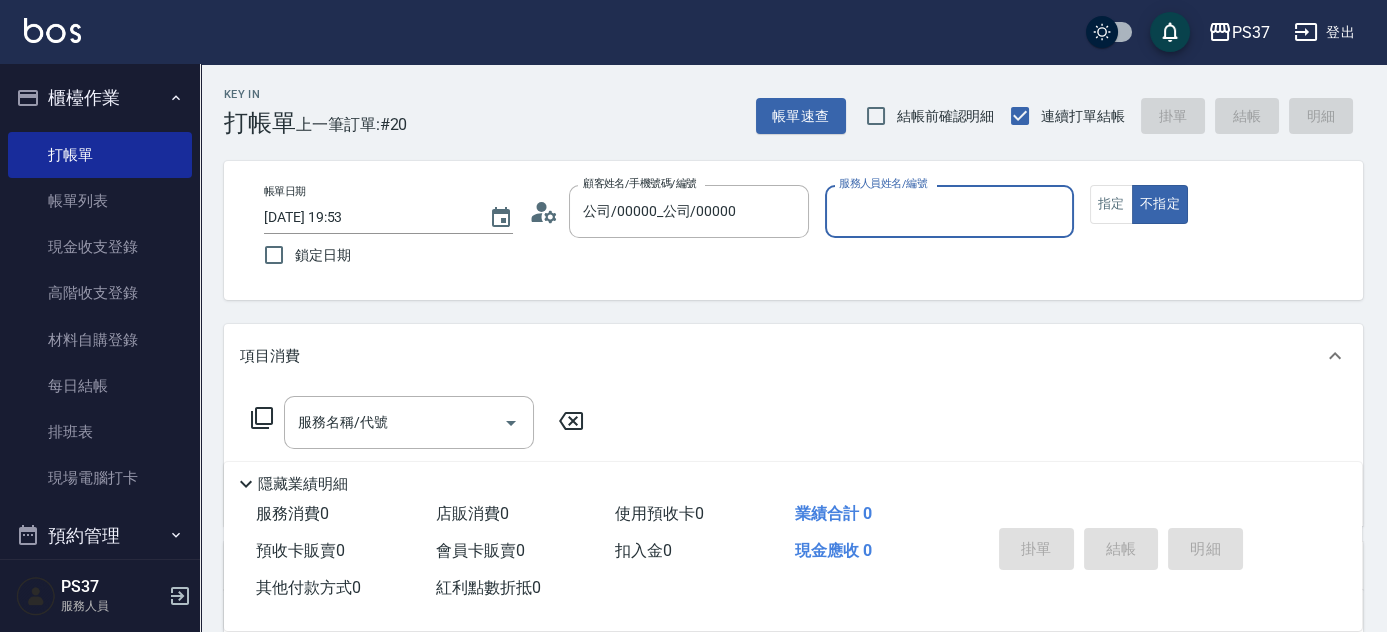 click on "服務人員姓名/編號" at bounding box center [949, 211] 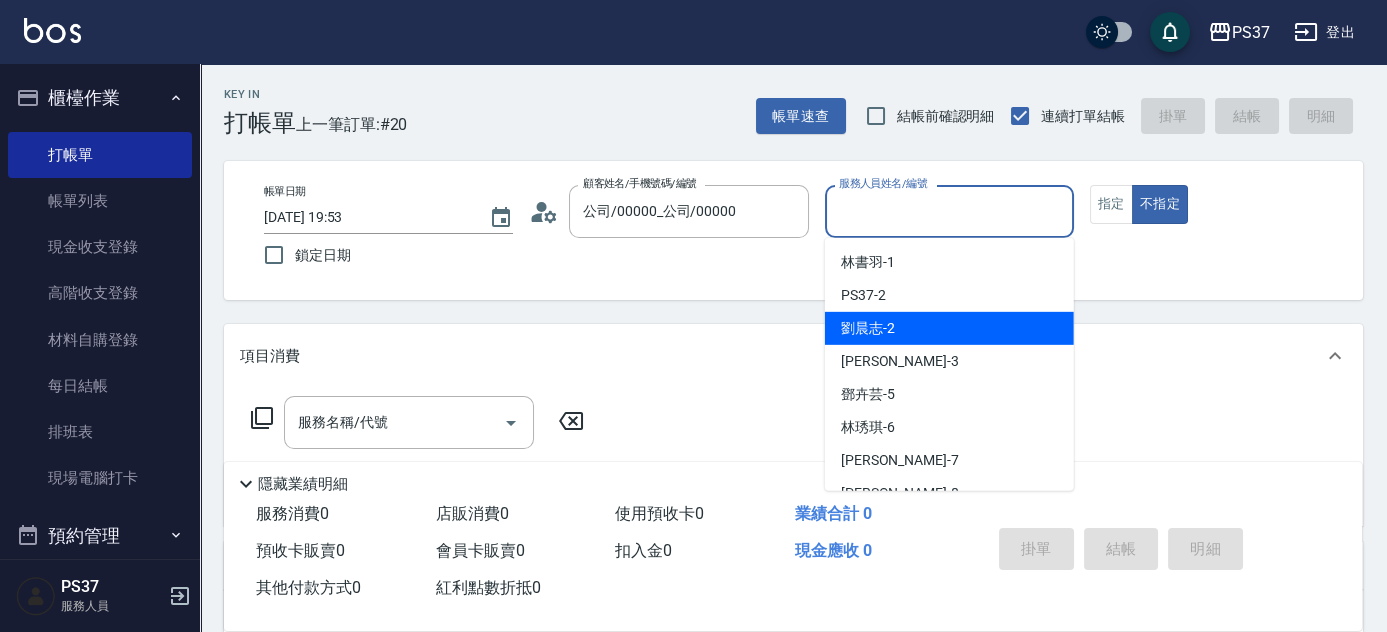 drag, startPoint x: 920, startPoint y: 322, endPoint x: 965, endPoint y: 308, distance: 47.127487 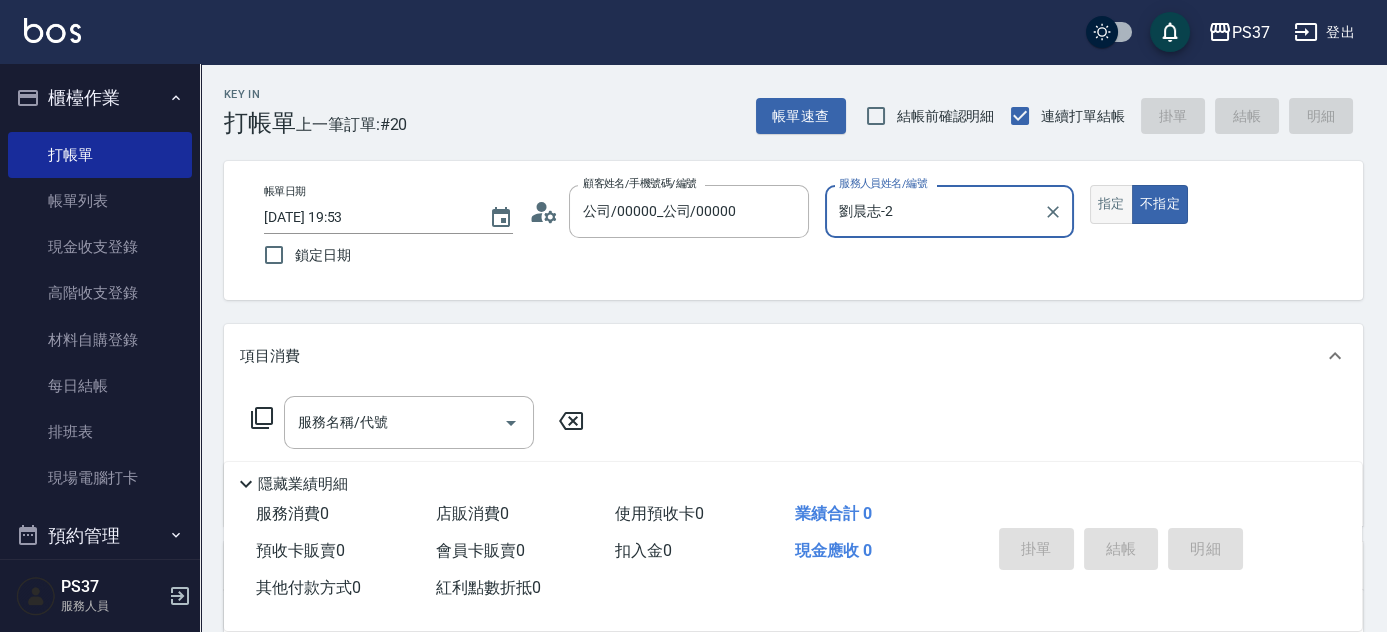 click on "指定" at bounding box center [1111, 204] 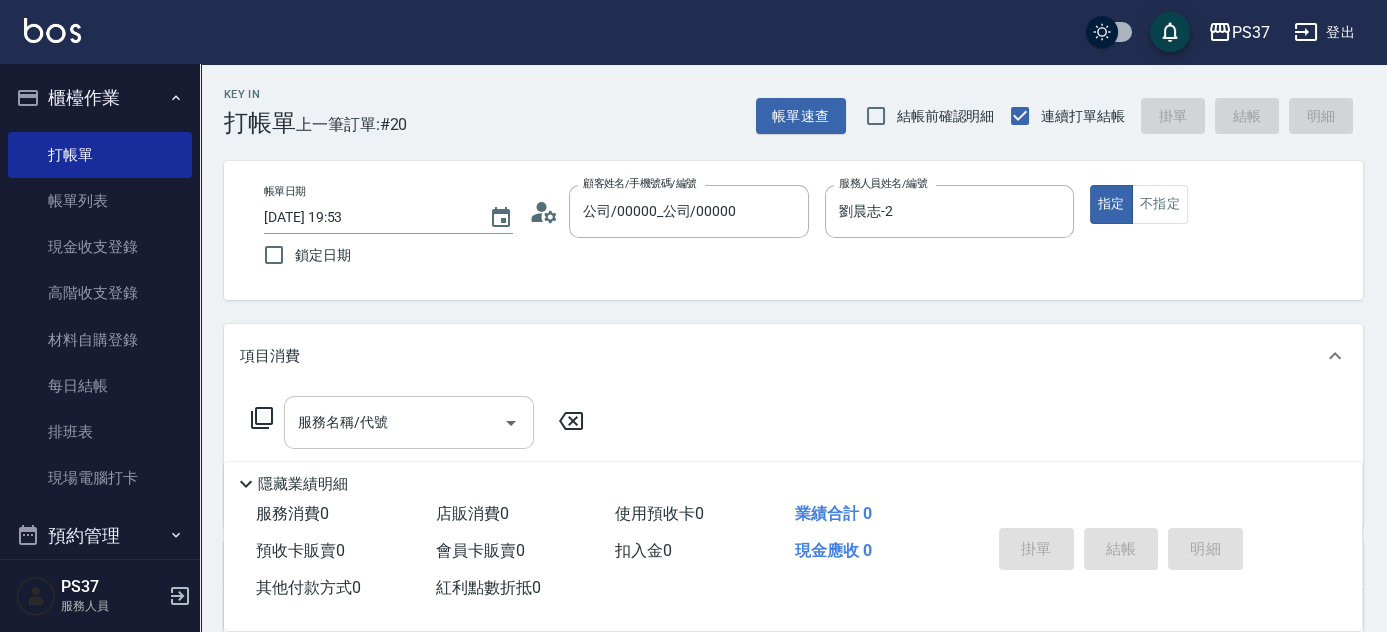click on "服務名稱/代號 服務名稱/代號" at bounding box center (409, 422) 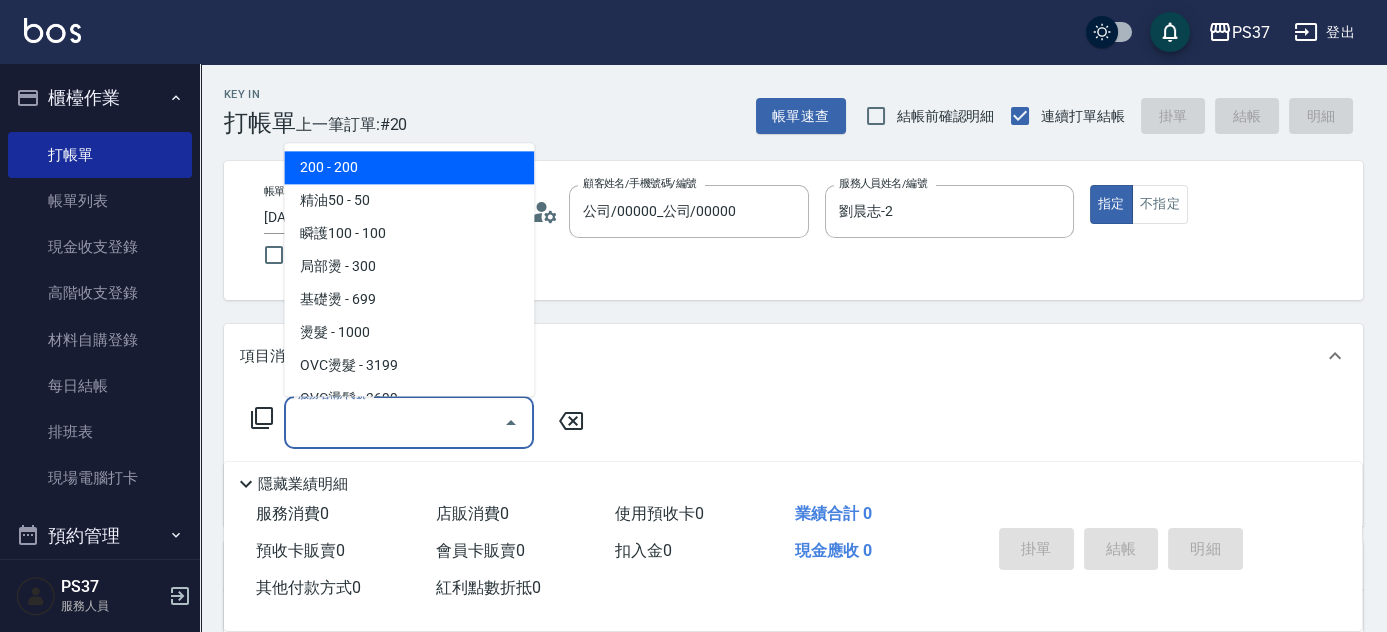 click on "200 - 200" at bounding box center (409, 168) 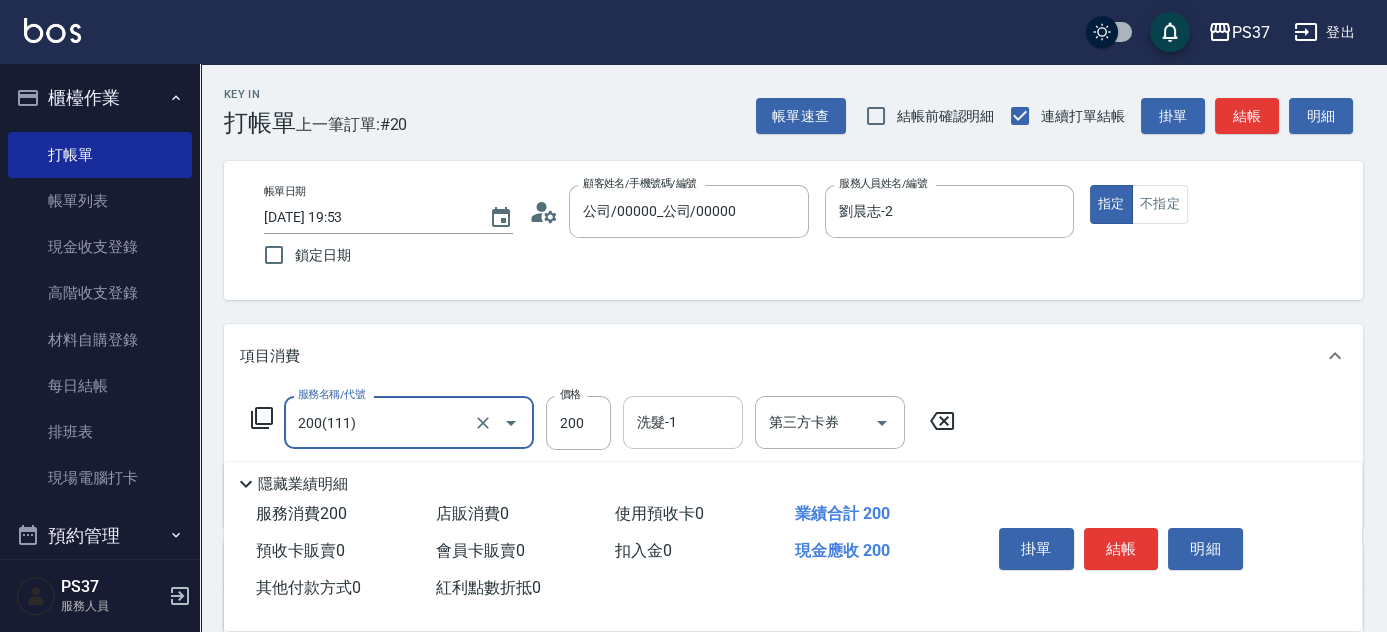 click on "洗髮-1" at bounding box center (683, 422) 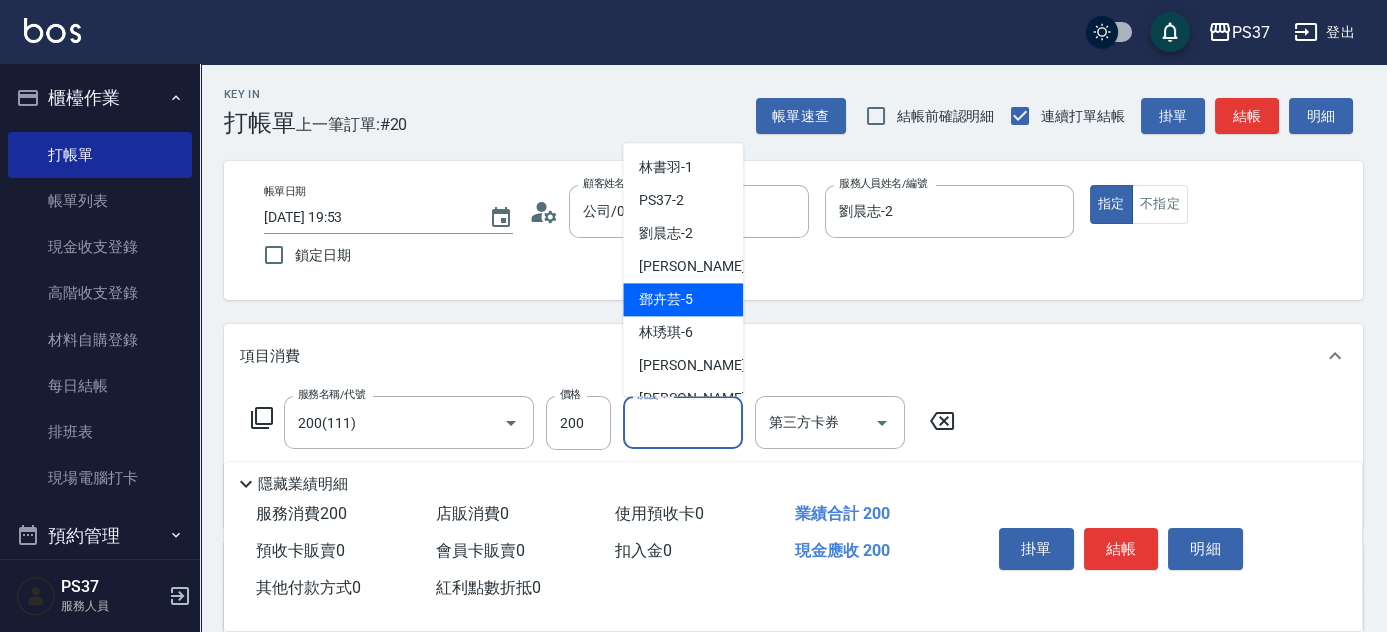 scroll, scrollTop: 323, scrollLeft: 0, axis: vertical 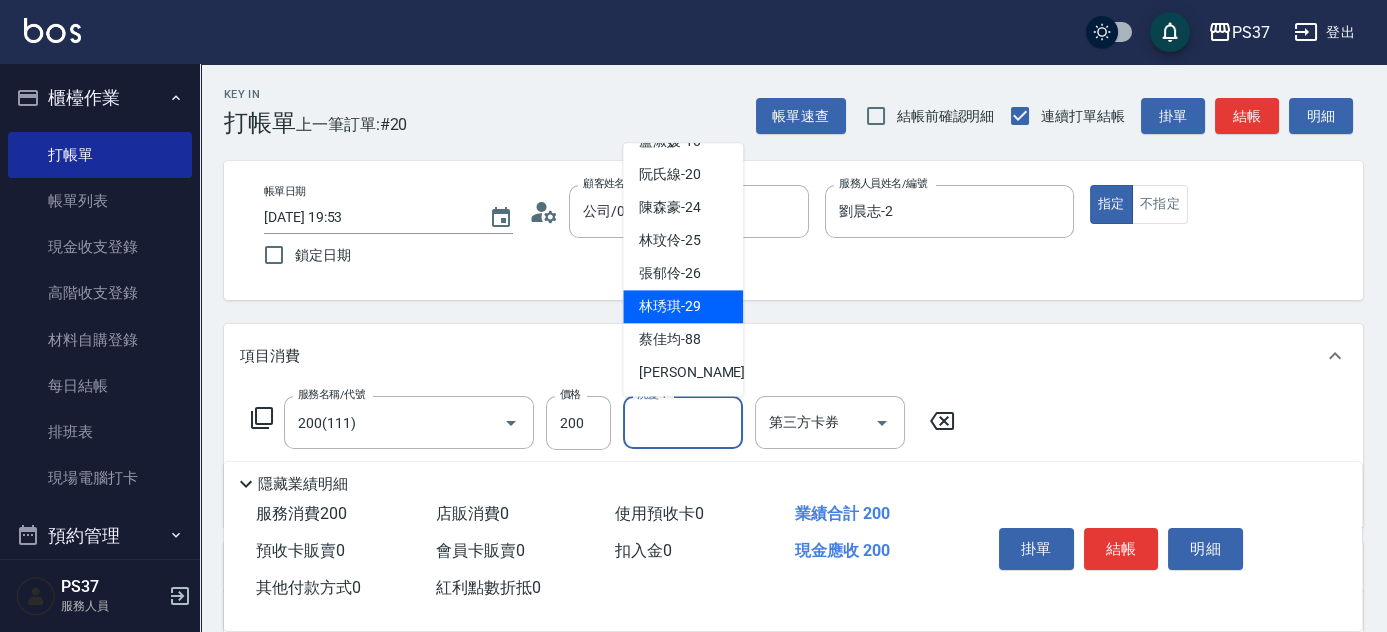 click on "林琇琪 -29" at bounding box center [670, 307] 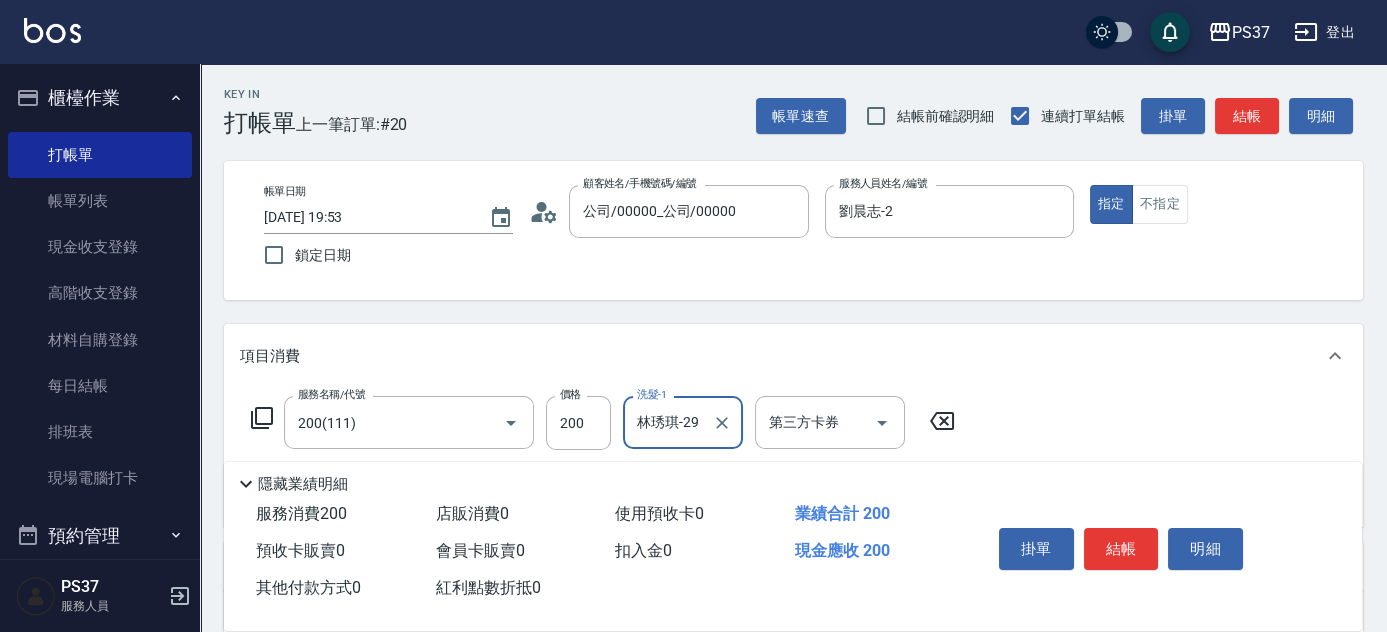 drag, startPoint x: 1130, startPoint y: 541, endPoint x: 1072, endPoint y: 495, distance: 74.02702 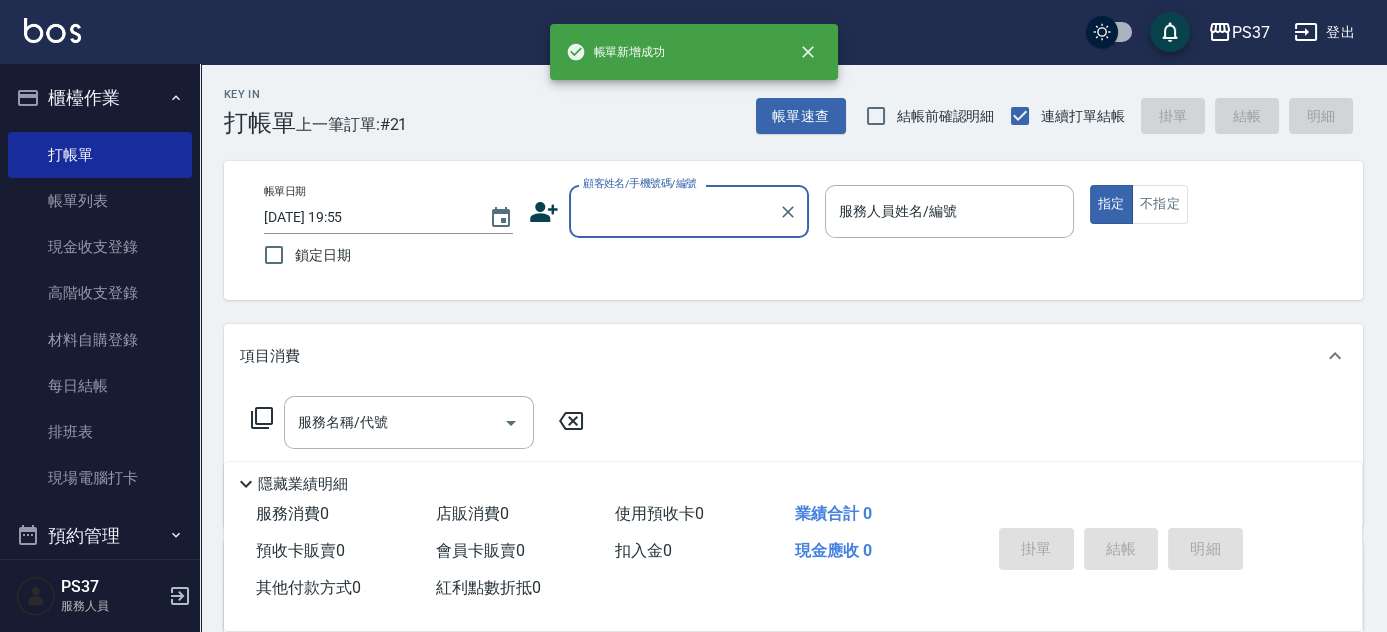 click on "顧客姓名/手機號碼/編號" at bounding box center (674, 211) 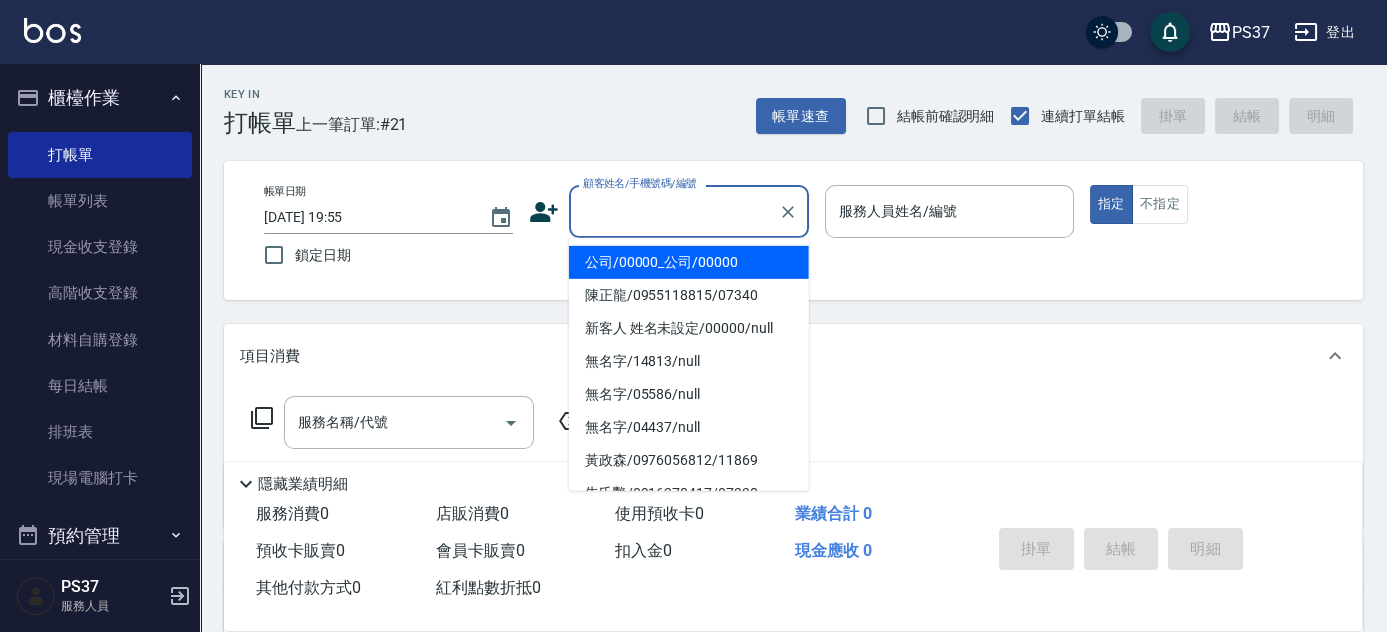 click on "公司/00000_公司/00000" at bounding box center (689, 262) 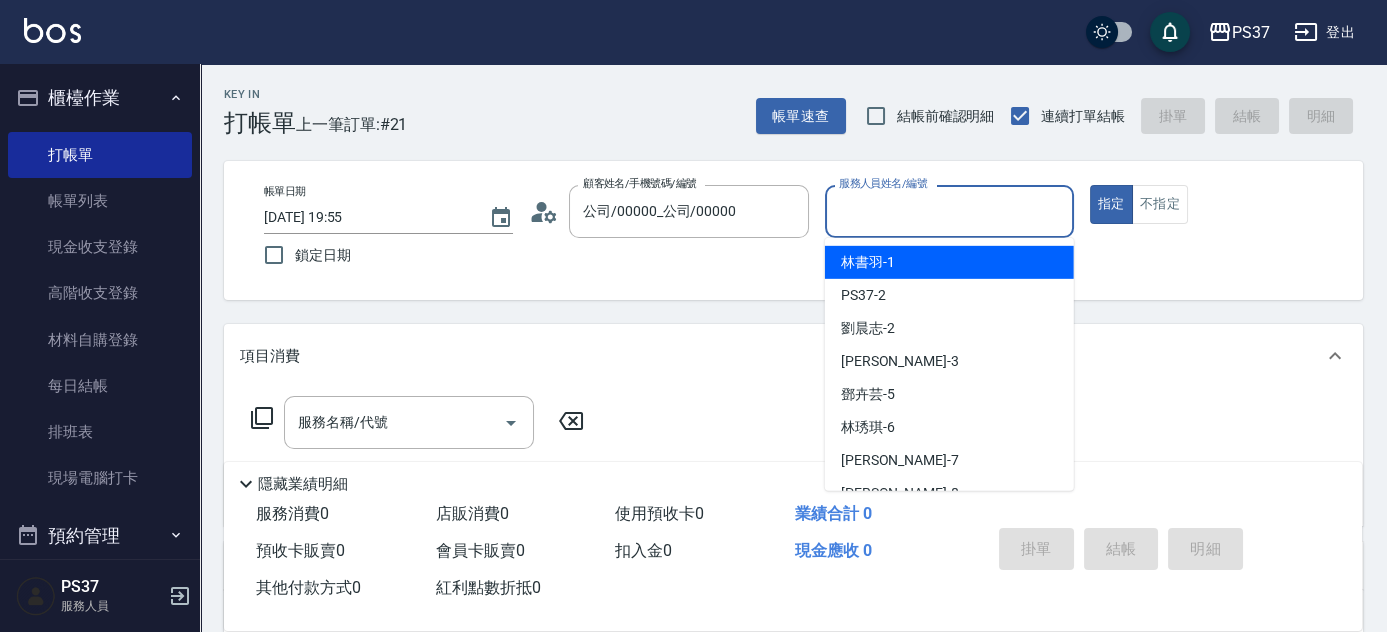 click on "服務人員姓名/編號" at bounding box center (949, 211) 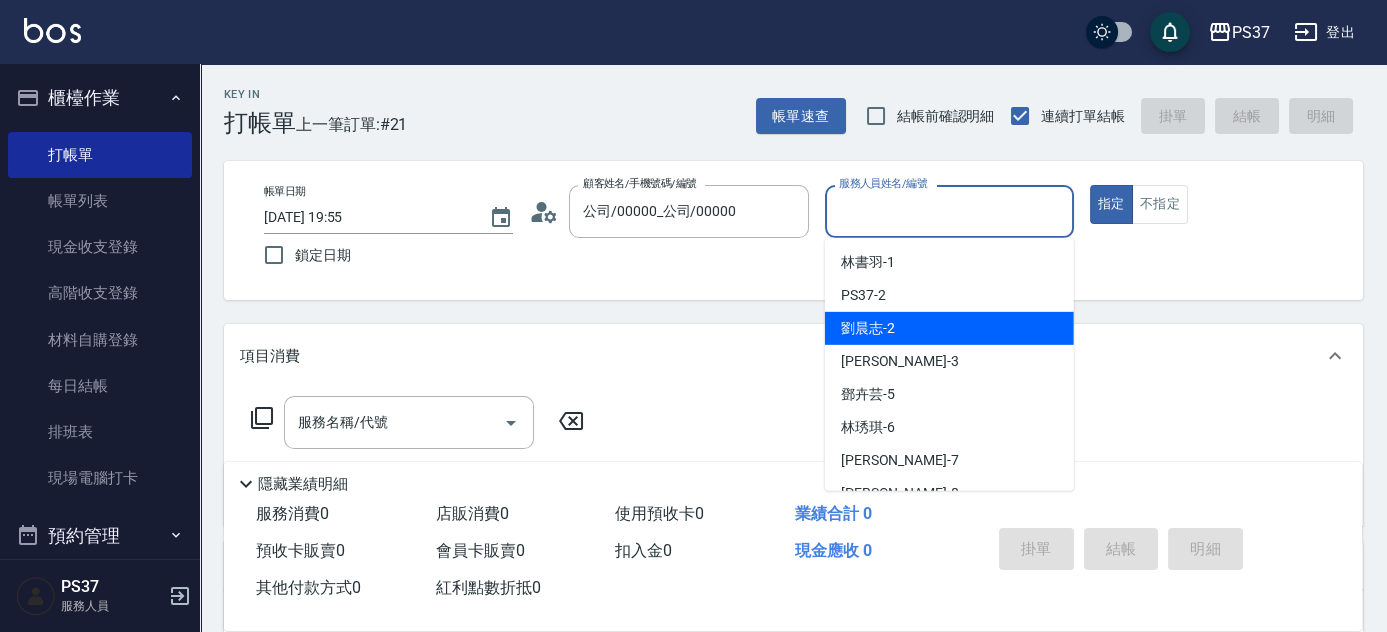 click on "劉晨志 -2" at bounding box center [949, 328] 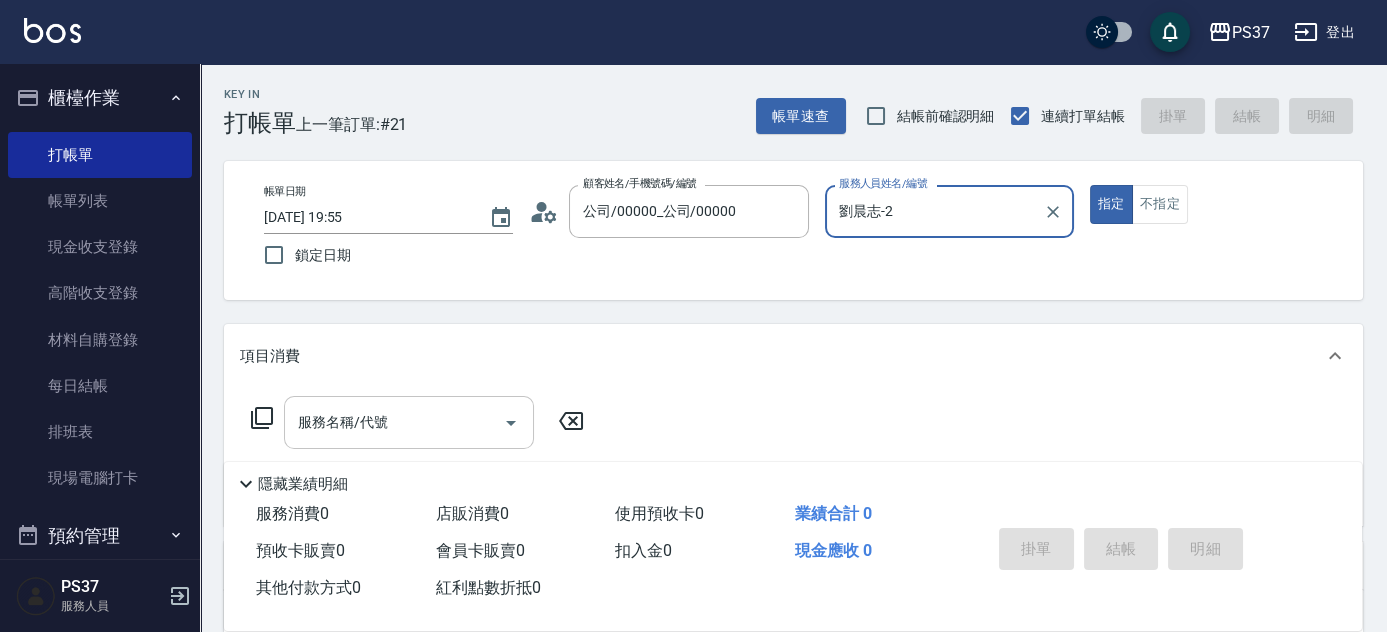 click on "服務名稱/代號" at bounding box center [394, 422] 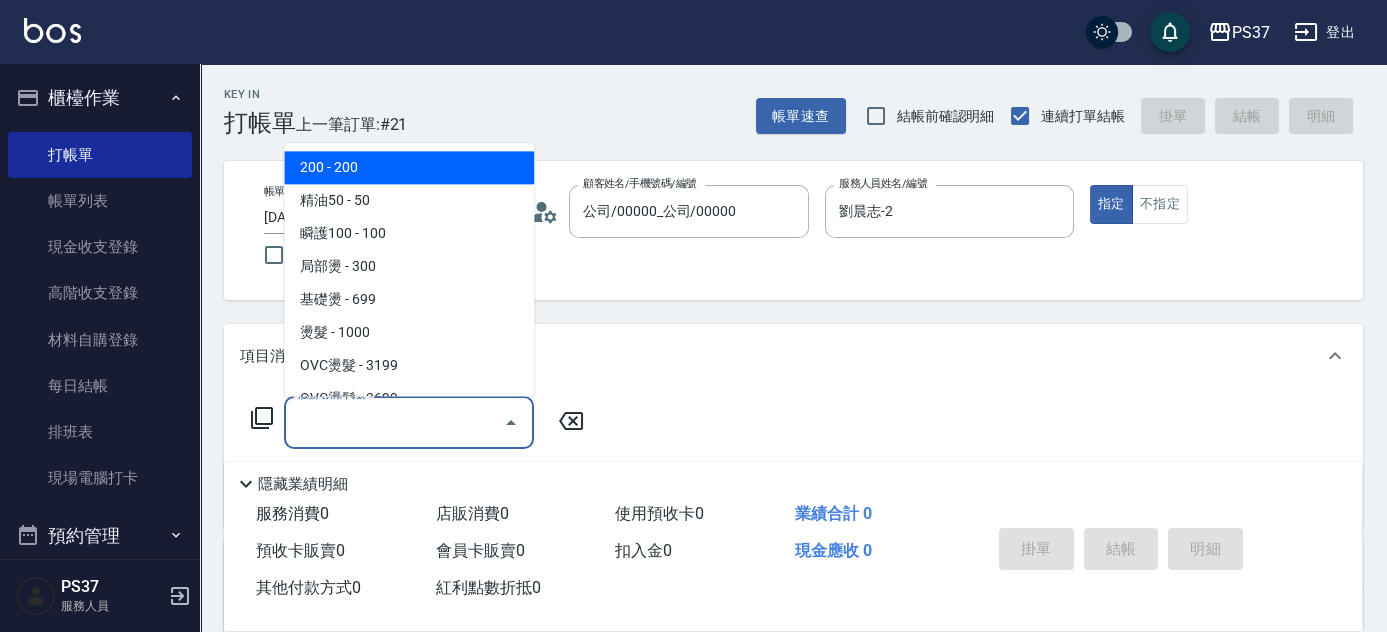 click on "200 - 200" at bounding box center (409, 168) 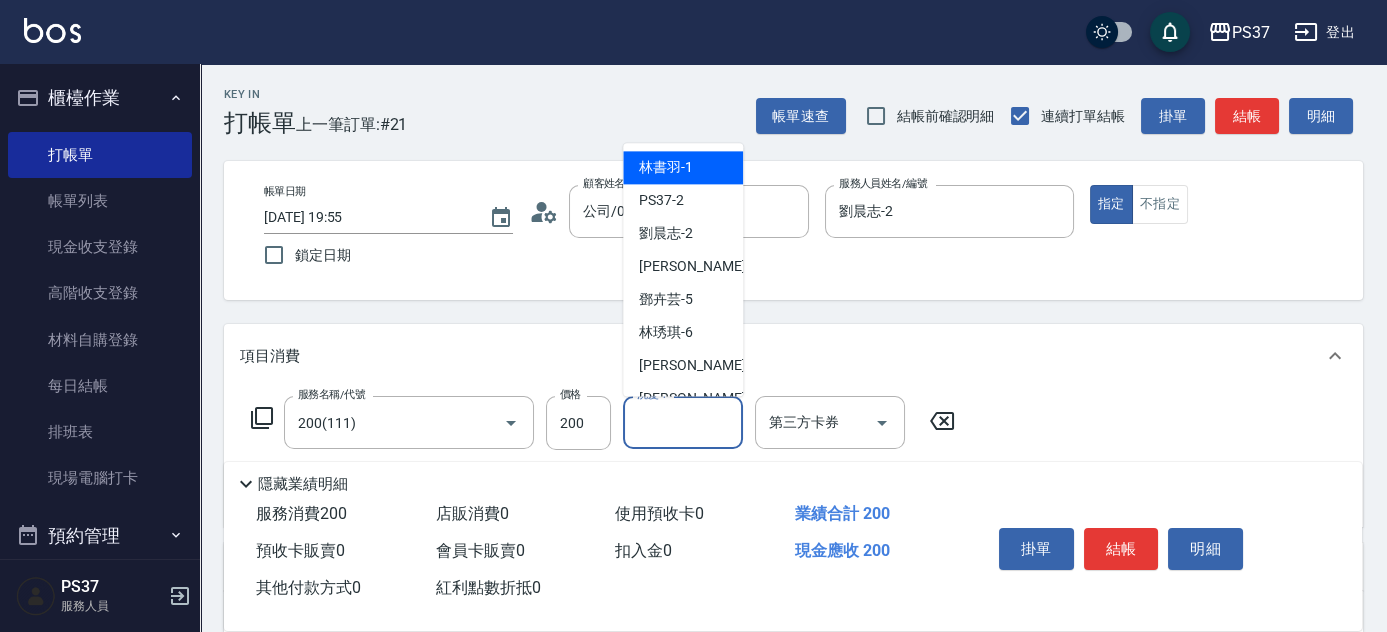 click on "洗髮-1" at bounding box center (683, 422) 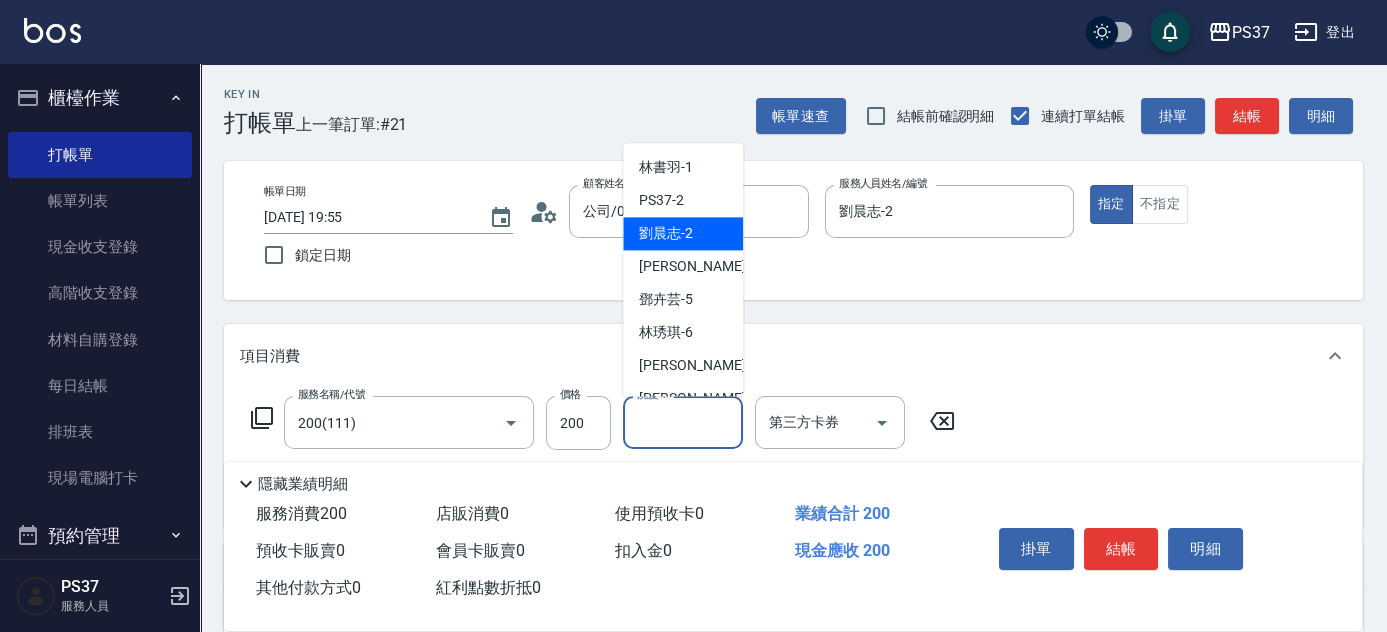 click on "劉晨志 -2" at bounding box center (683, 234) 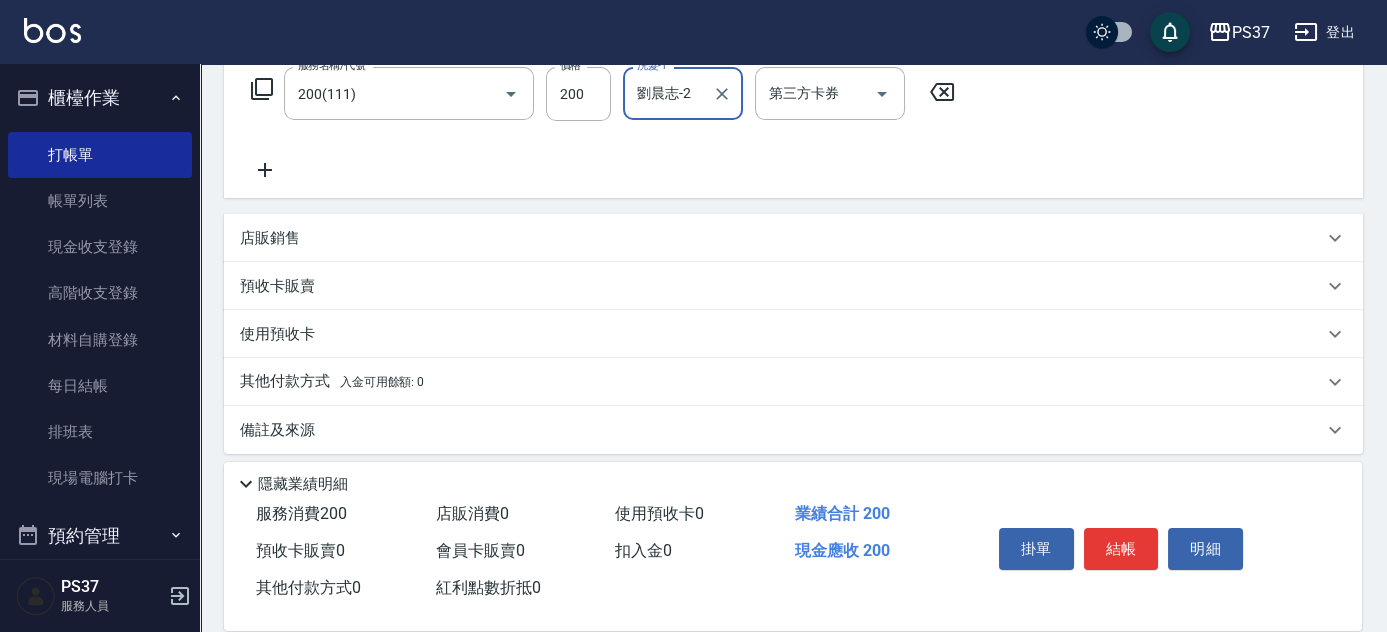 scroll, scrollTop: 341, scrollLeft: 0, axis: vertical 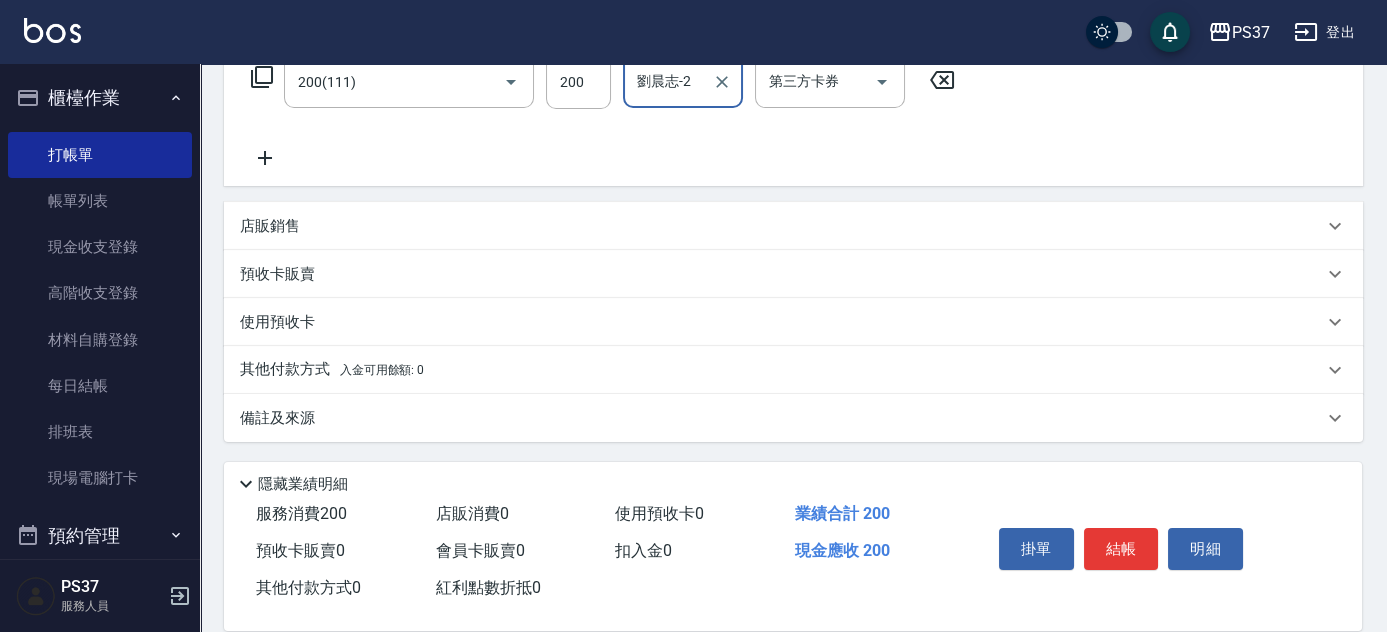 click 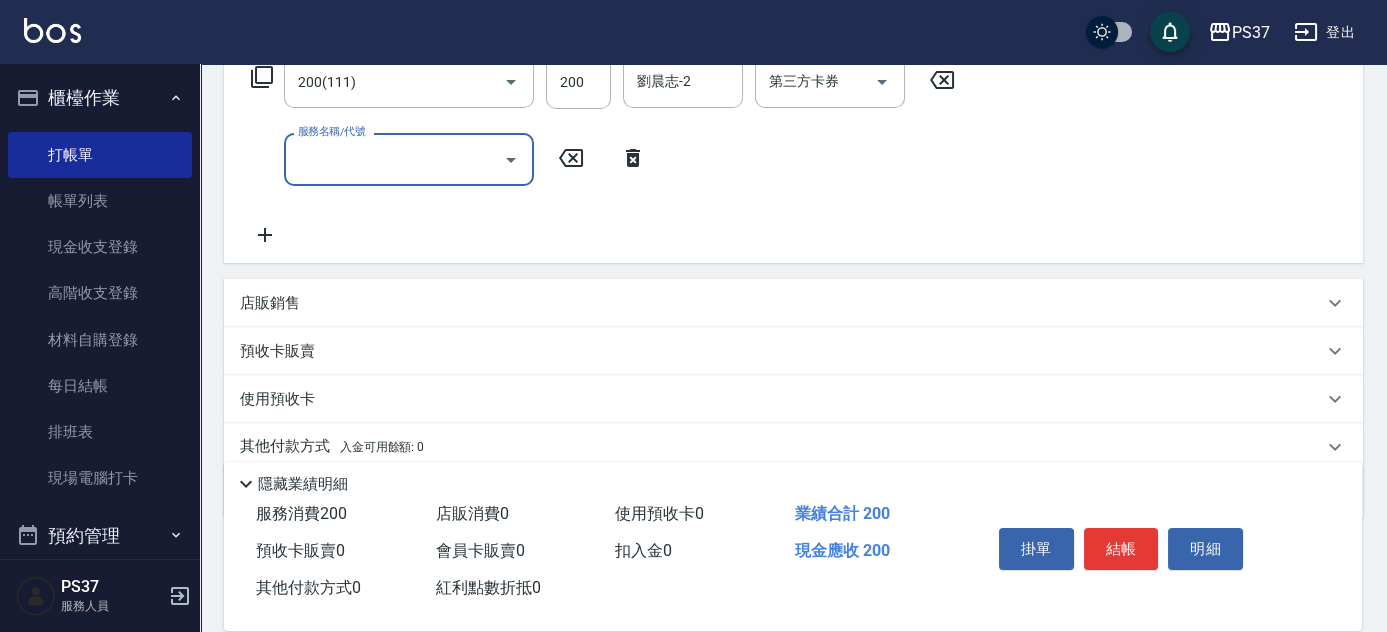 click on "服務名稱/代號" at bounding box center [394, 159] 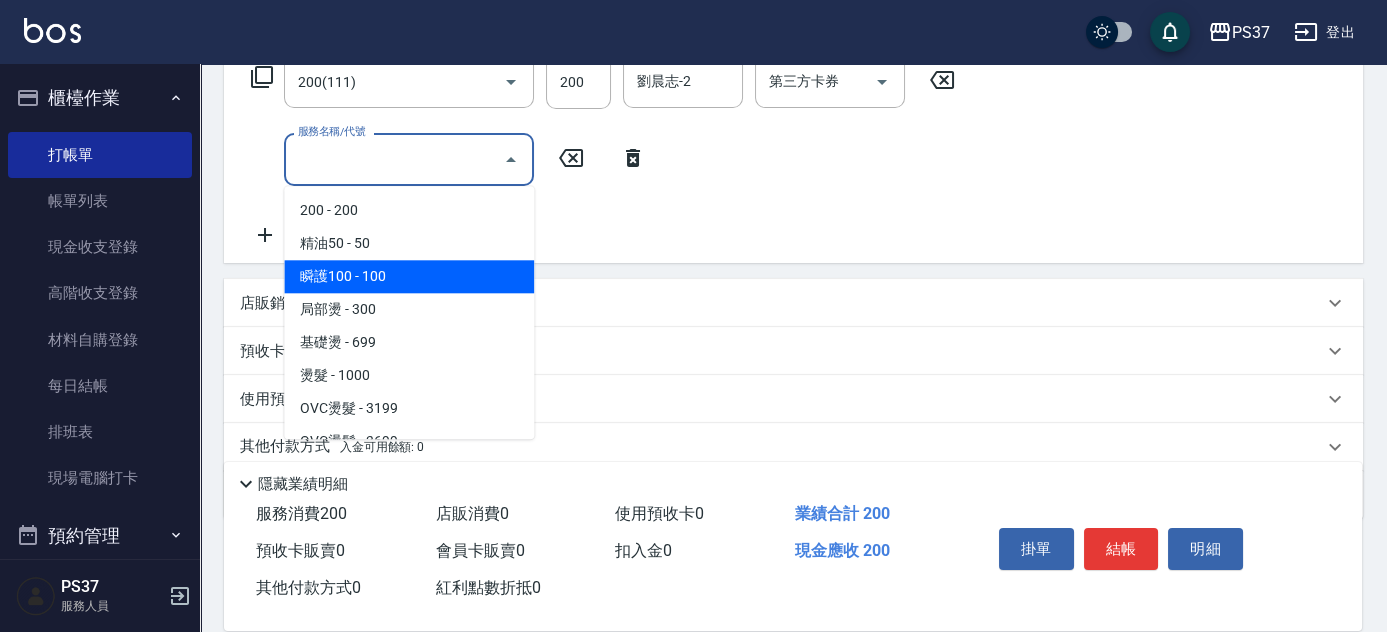 click on "瞬護100 - 100" at bounding box center (409, 276) 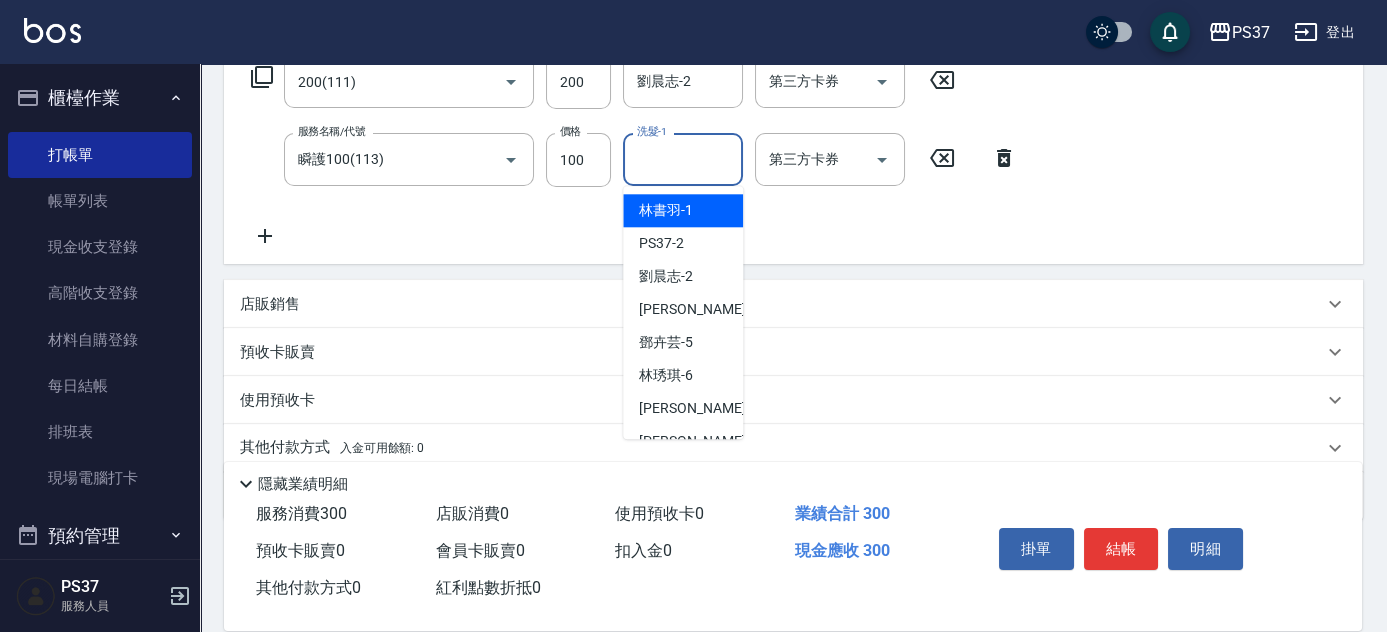 click on "洗髮-1" at bounding box center (683, 159) 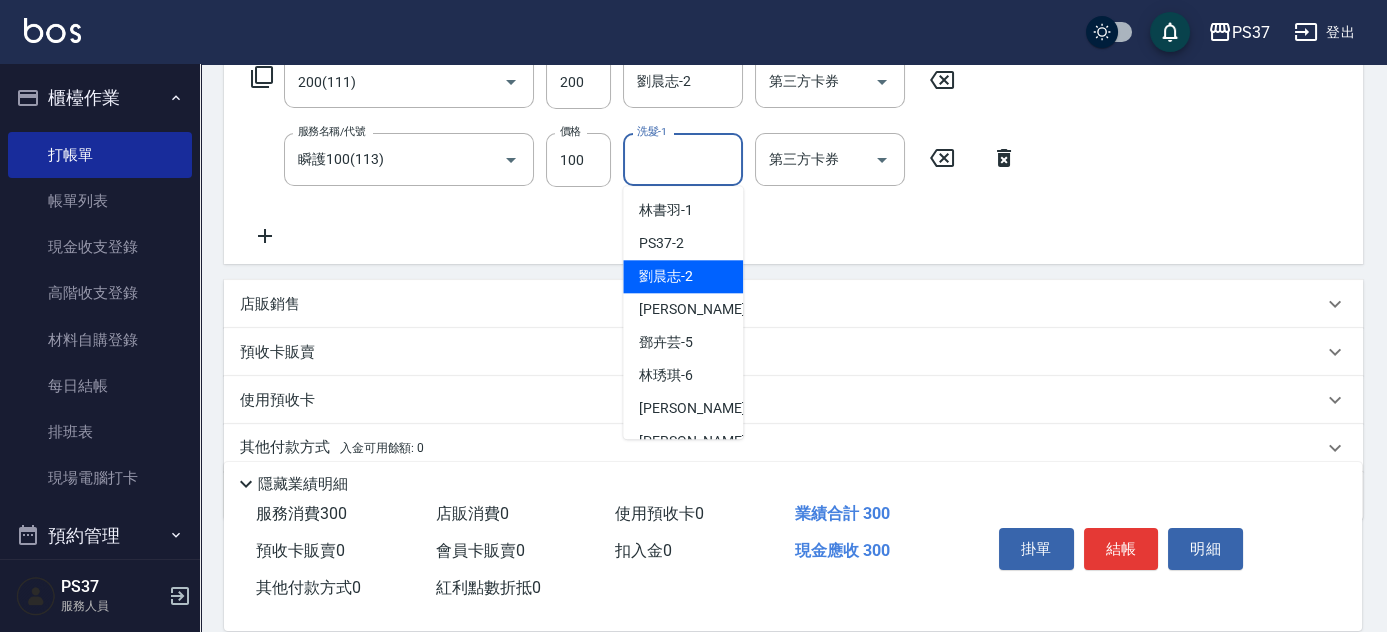 click on "劉晨志 -2" at bounding box center [666, 276] 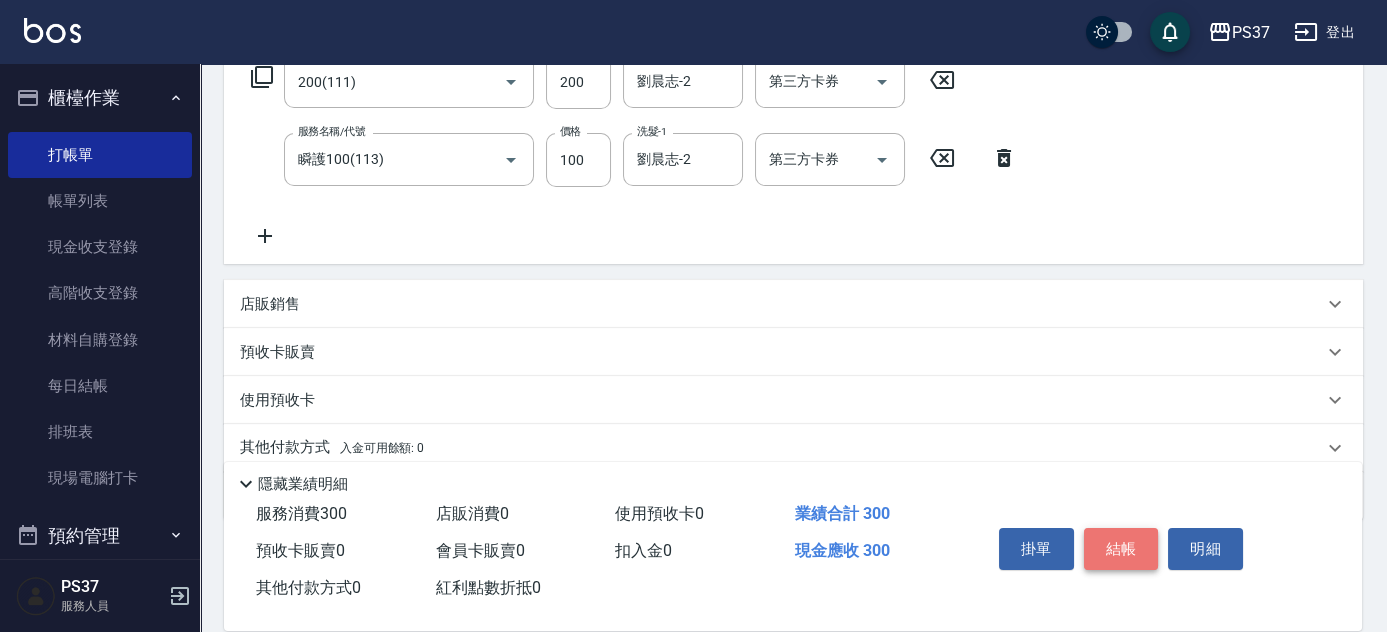 click on "結帳" at bounding box center (1121, 549) 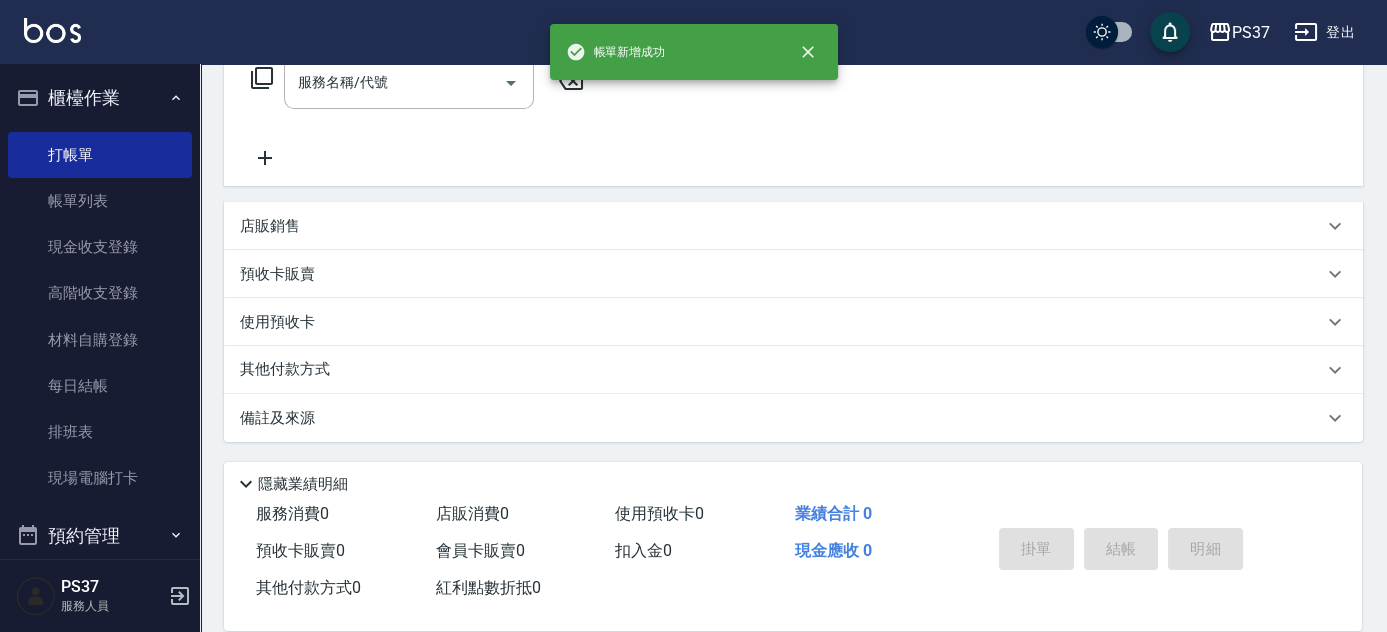 scroll, scrollTop: 0, scrollLeft: 0, axis: both 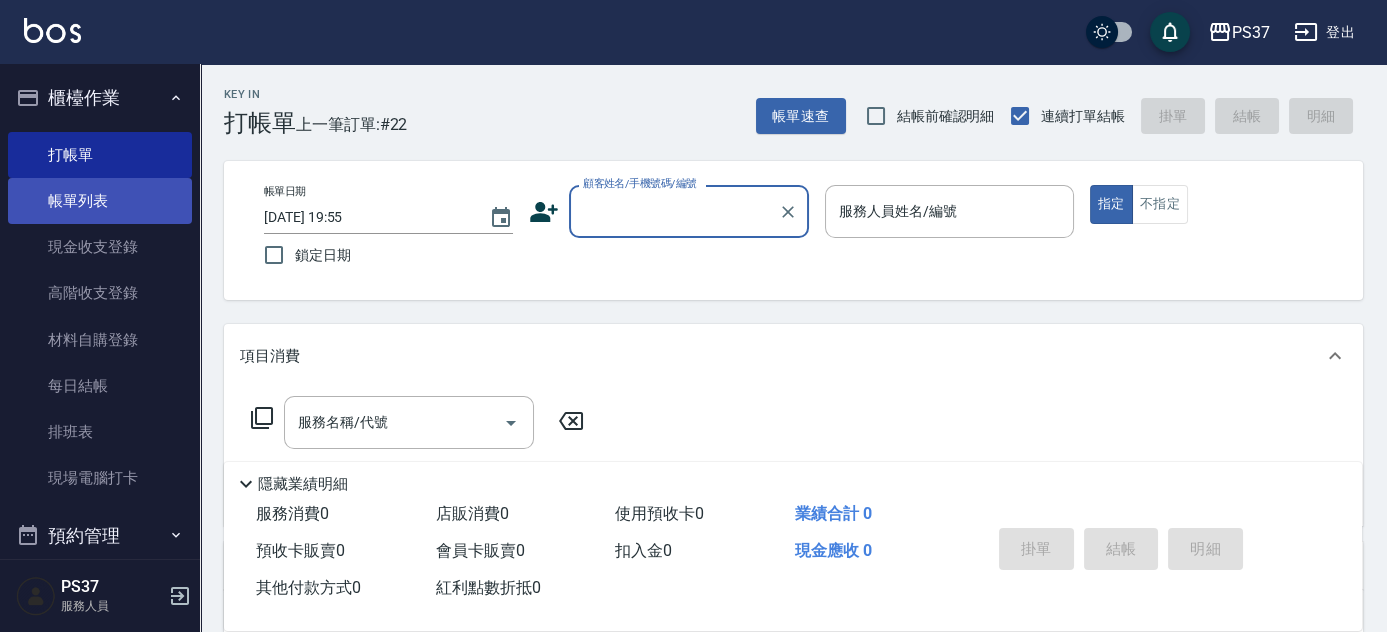 click on "帳單列表" at bounding box center [100, 201] 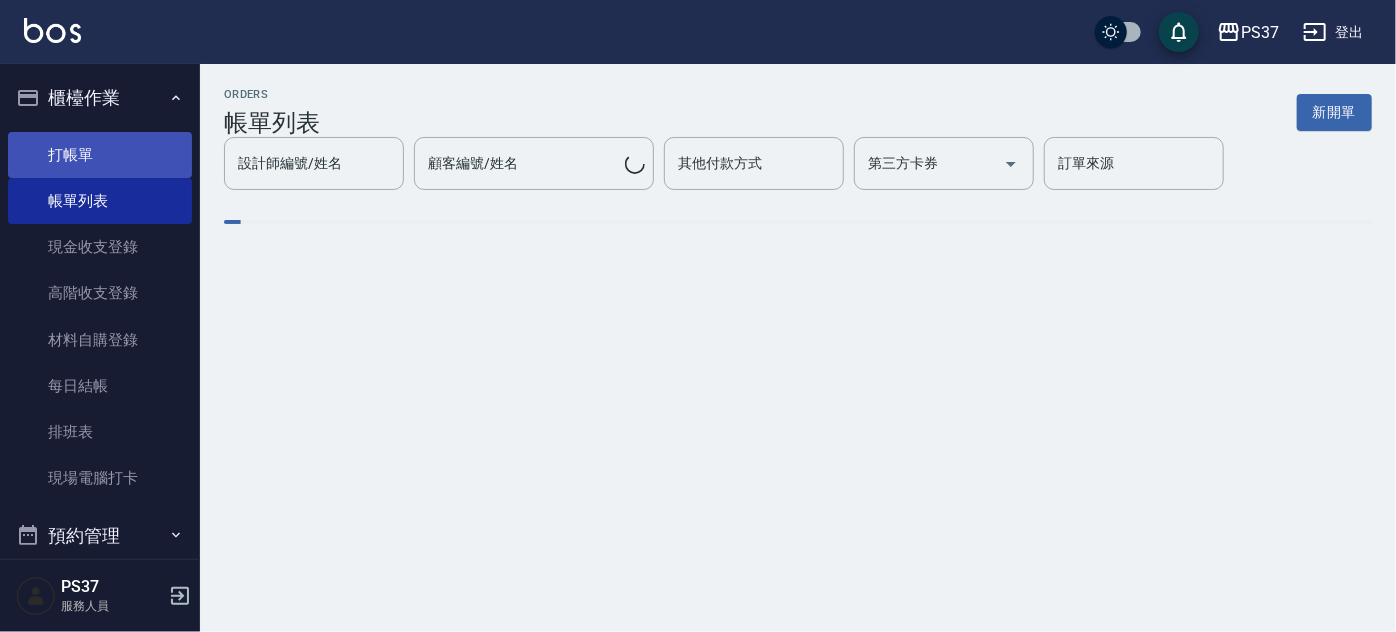 click on "打帳單" at bounding box center [100, 155] 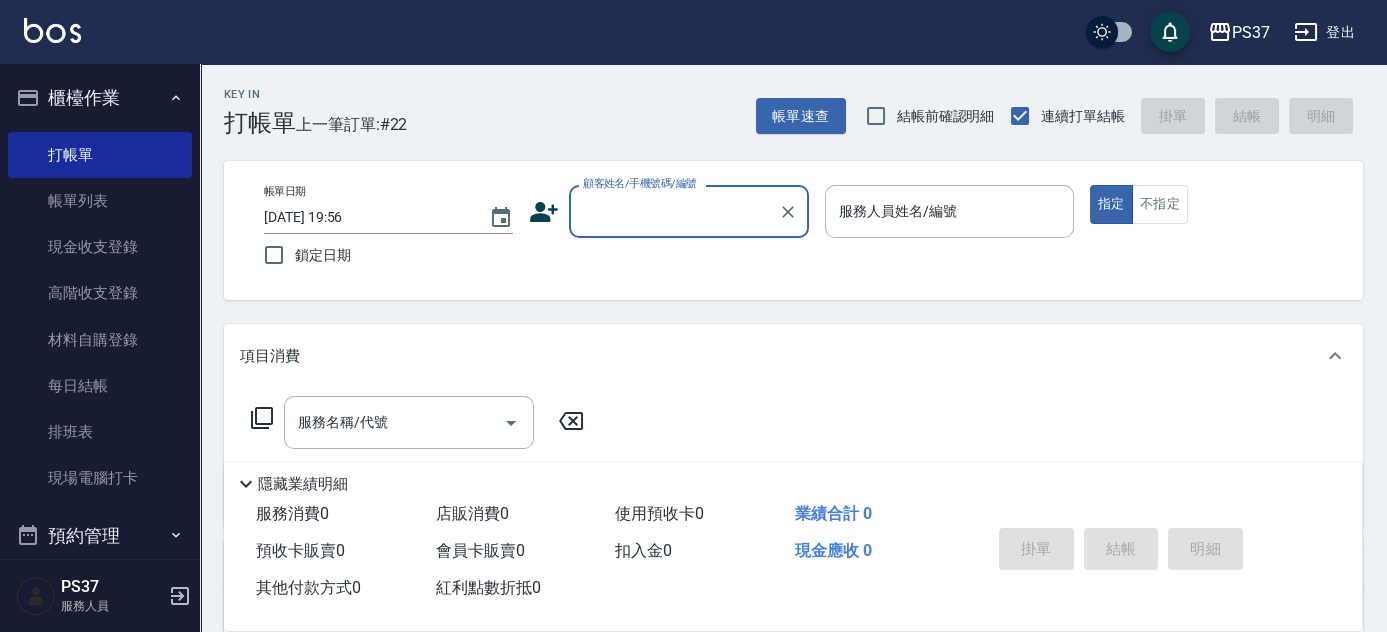 click on "顧客姓名/手機號碼/編號" at bounding box center (674, 211) 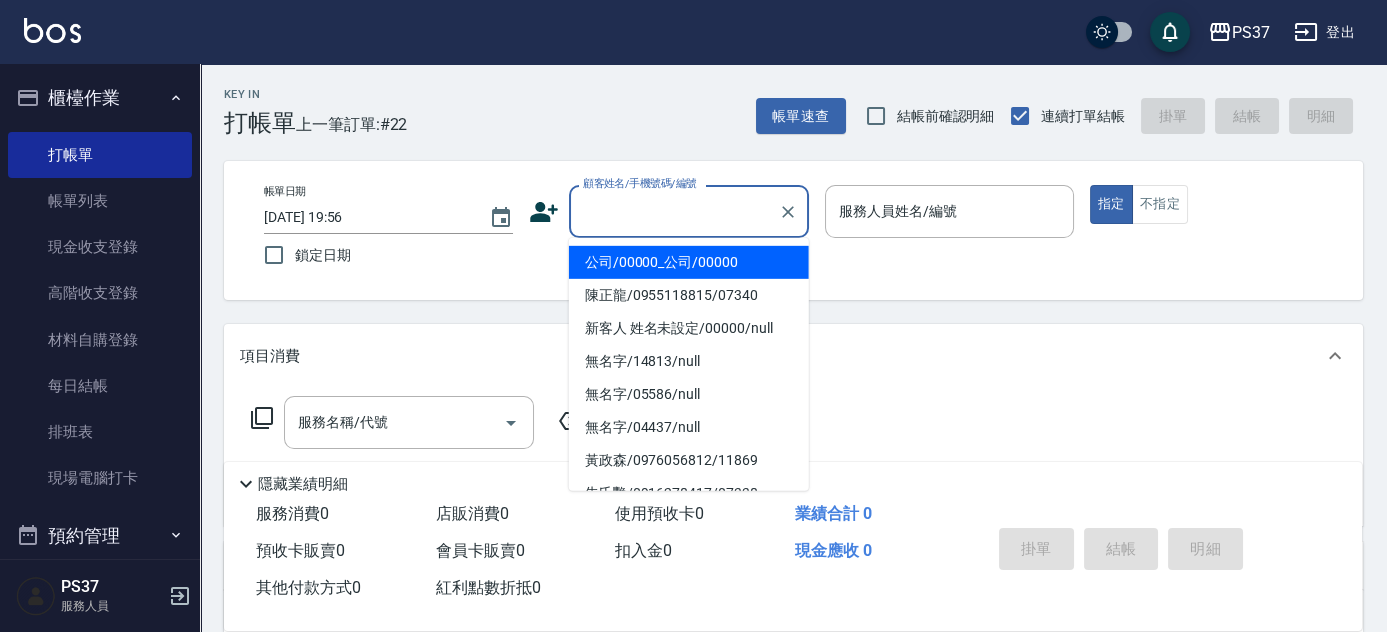 click on "公司/00000_公司/00000" at bounding box center (689, 262) 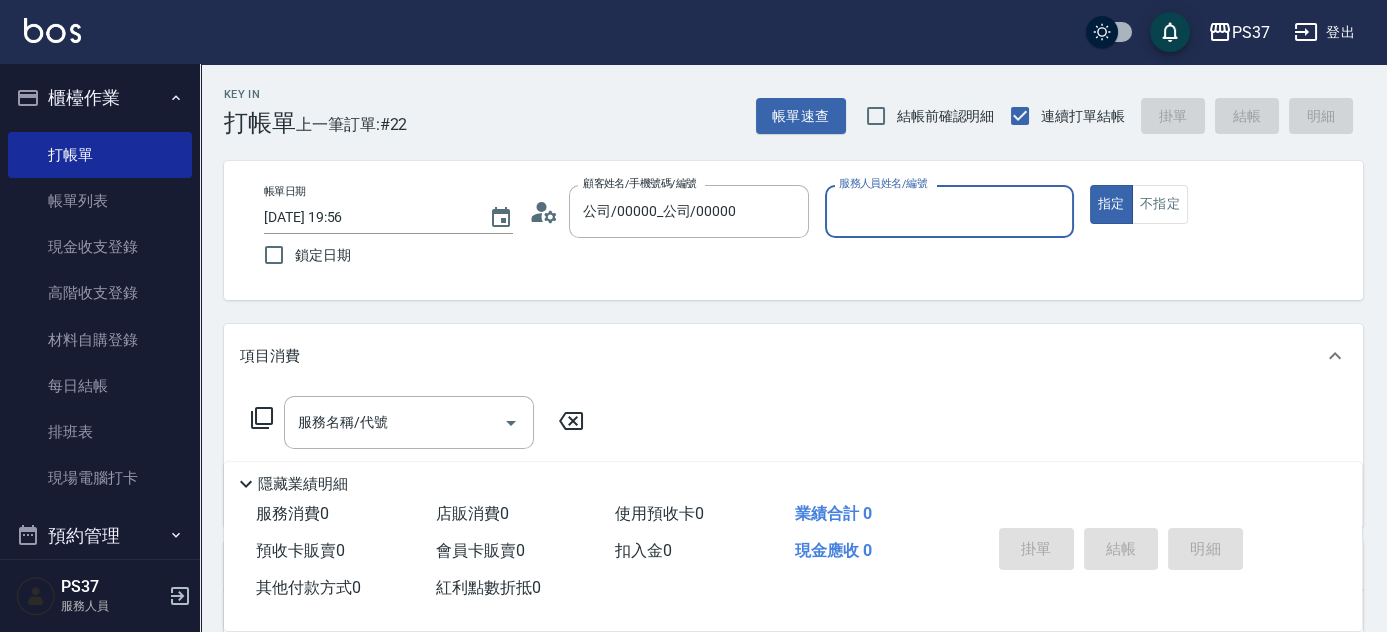 click on "服務人員姓名/編號" at bounding box center [949, 211] 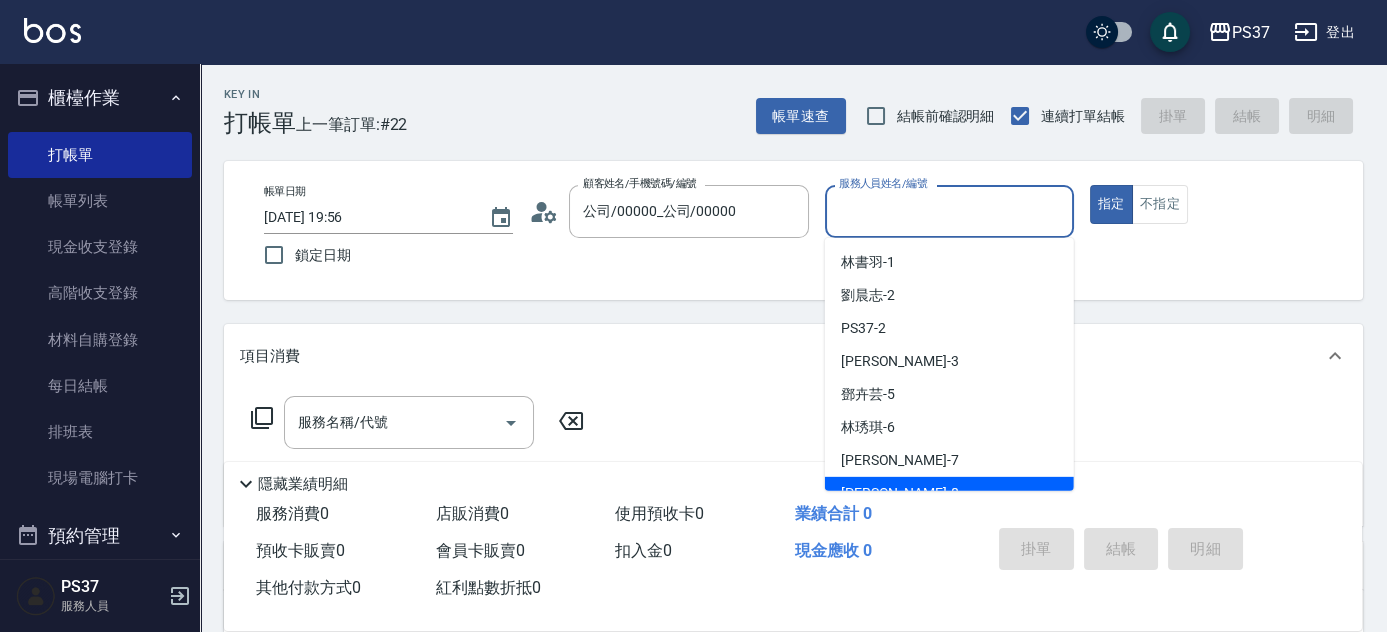 click on "徐雅娟 -8" at bounding box center [949, 493] 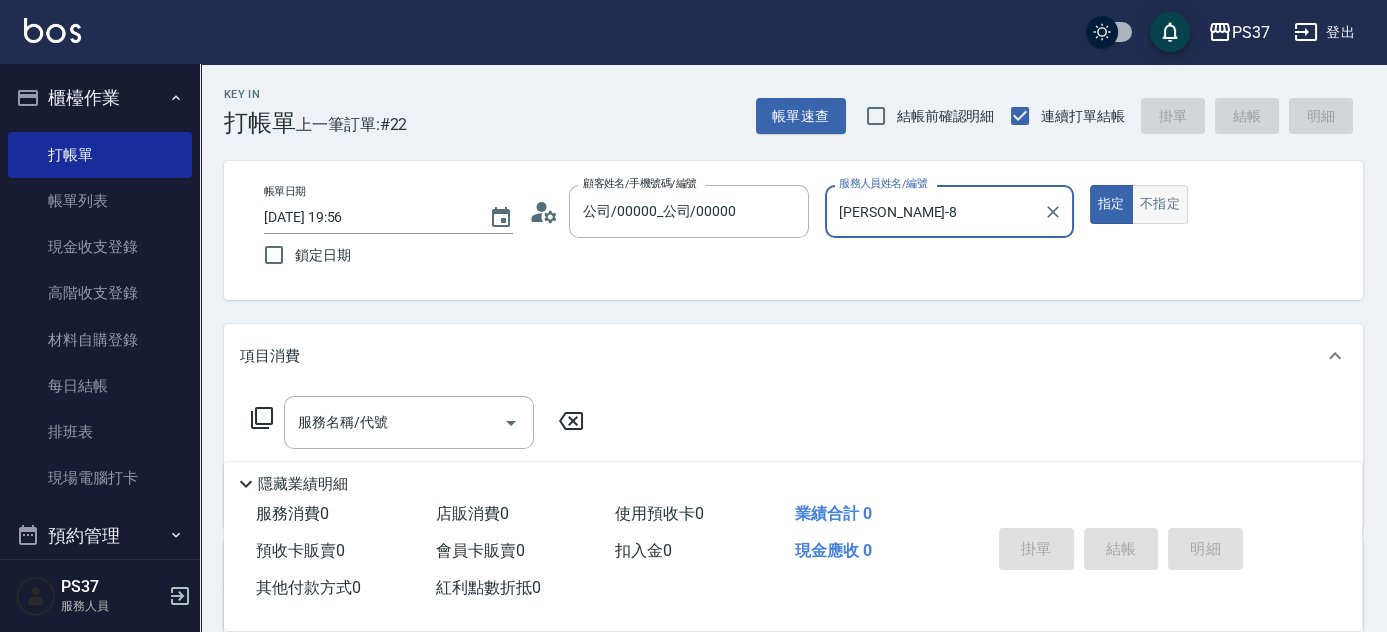 click on "不指定" at bounding box center (1160, 204) 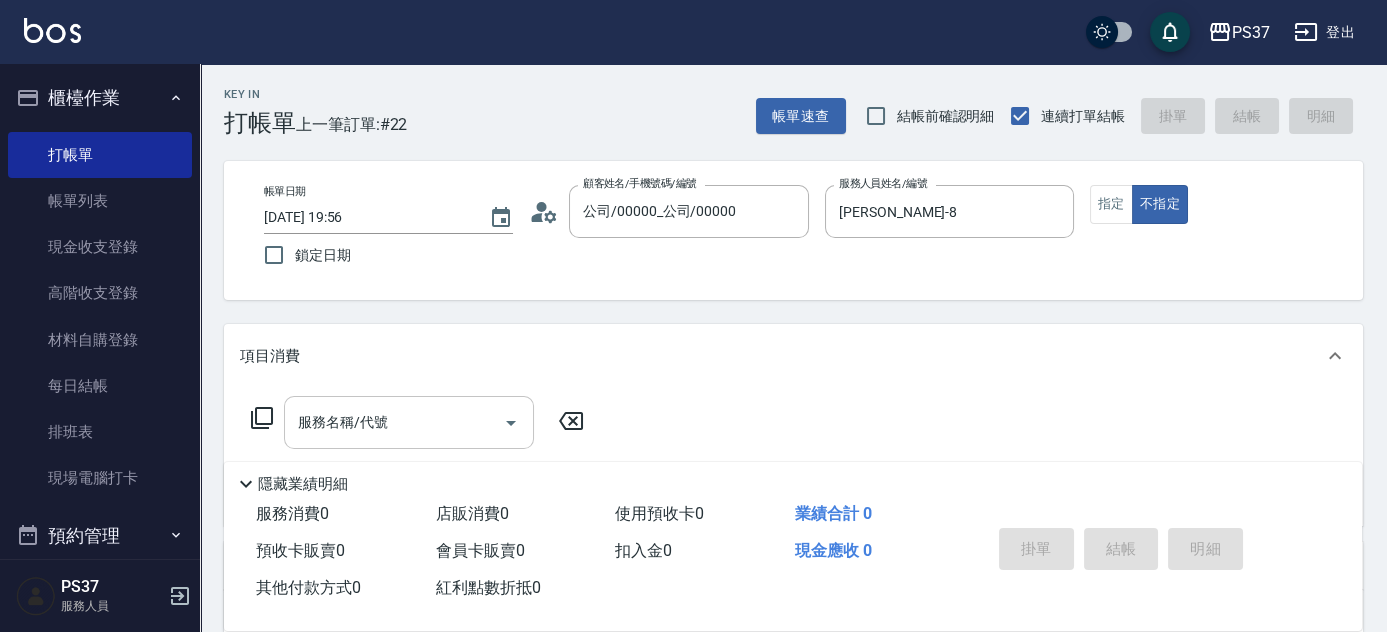 click on "服務名稱/代號" at bounding box center (394, 422) 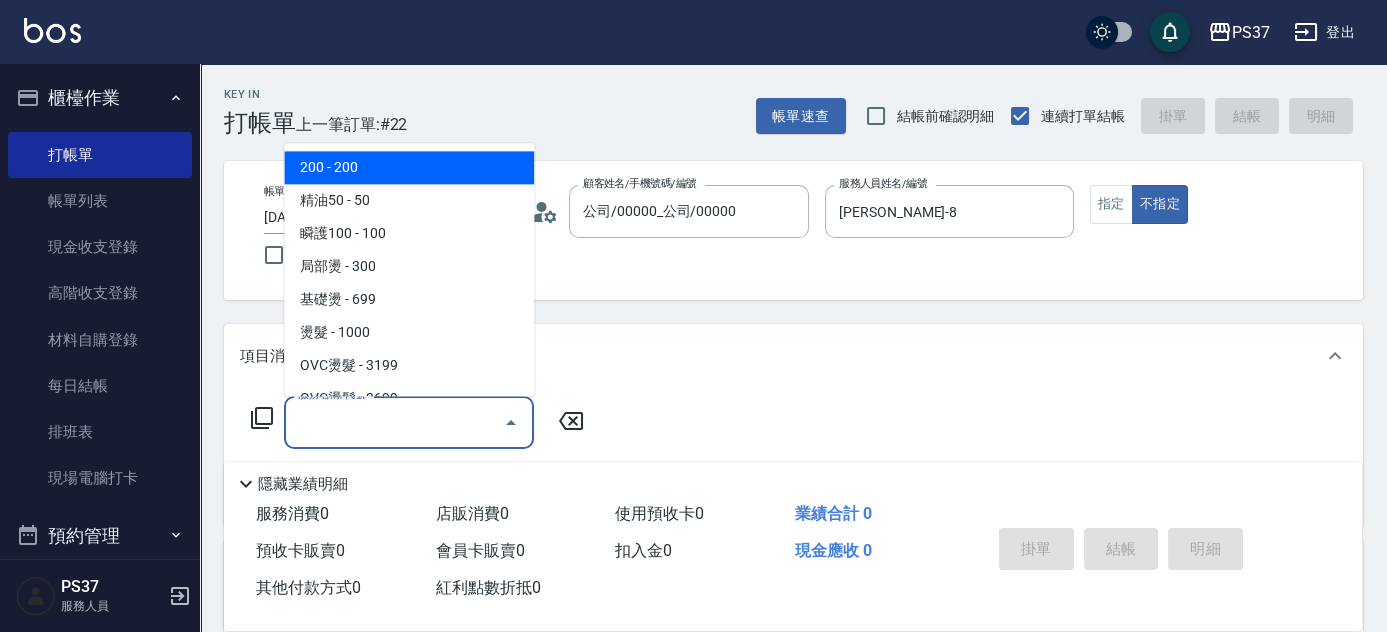 click on "200 - 200" at bounding box center (409, 168) 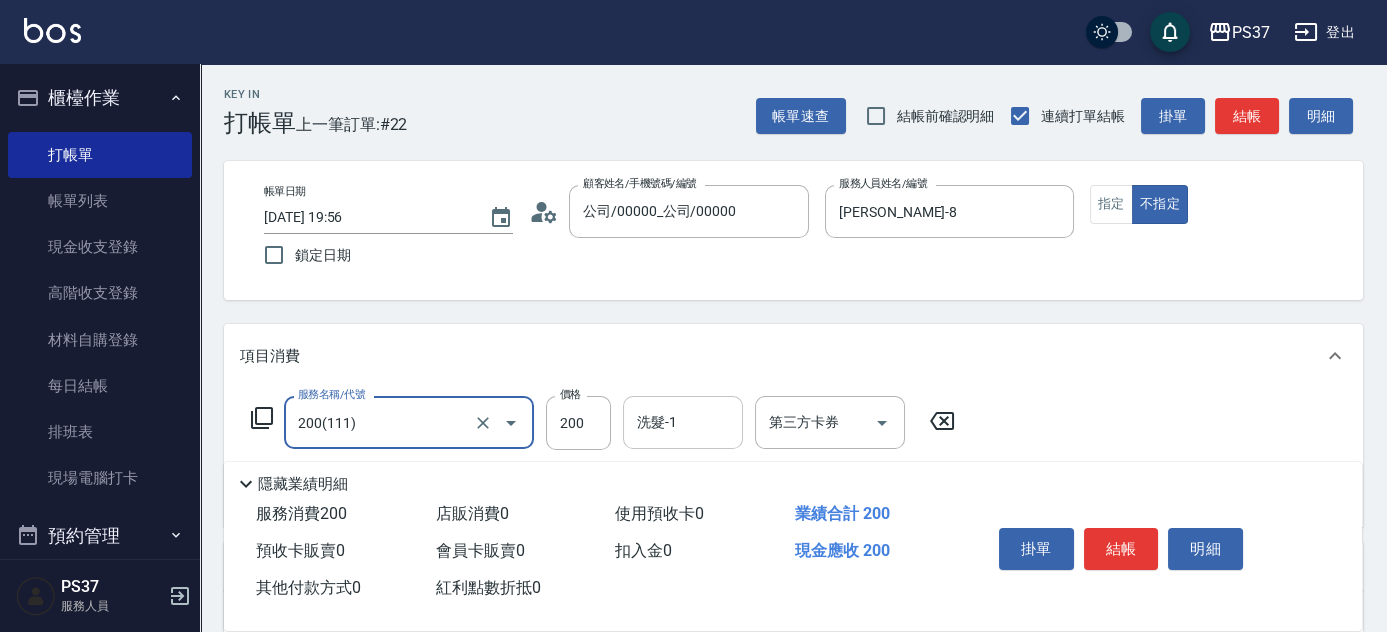 click on "洗髮-1" at bounding box center (683, 422) 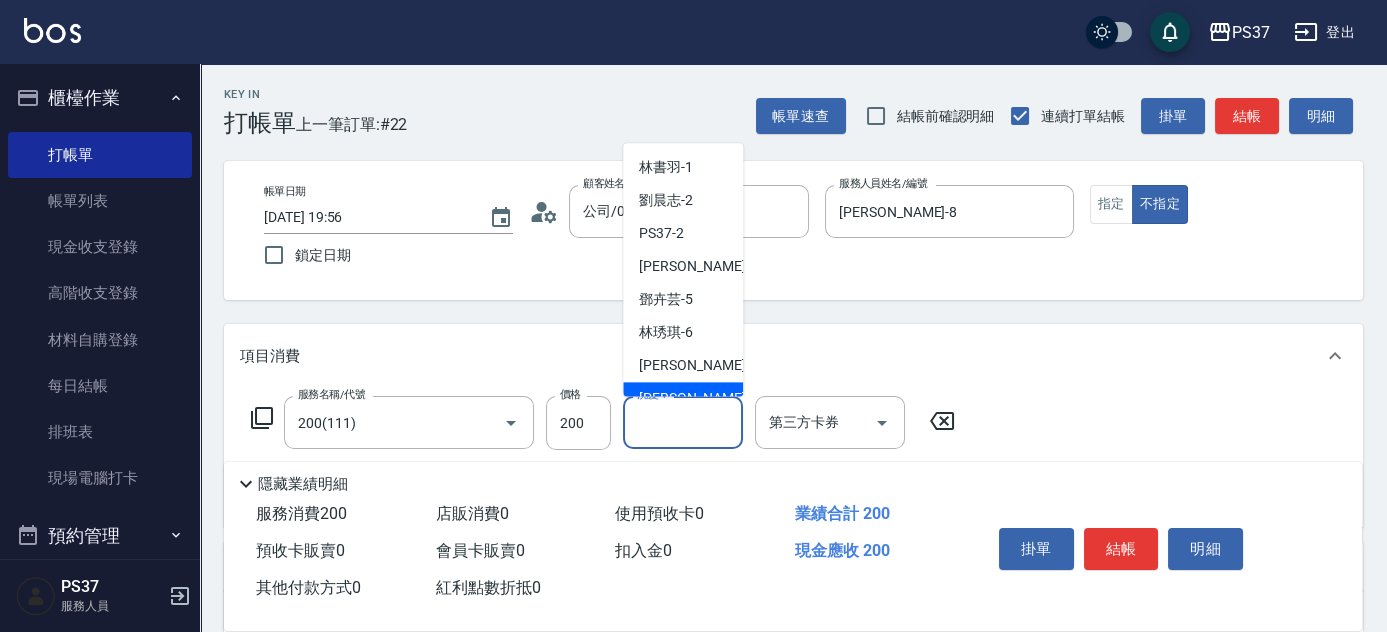 click on "徐雅娟 -8" at bounding box center [698, 399] 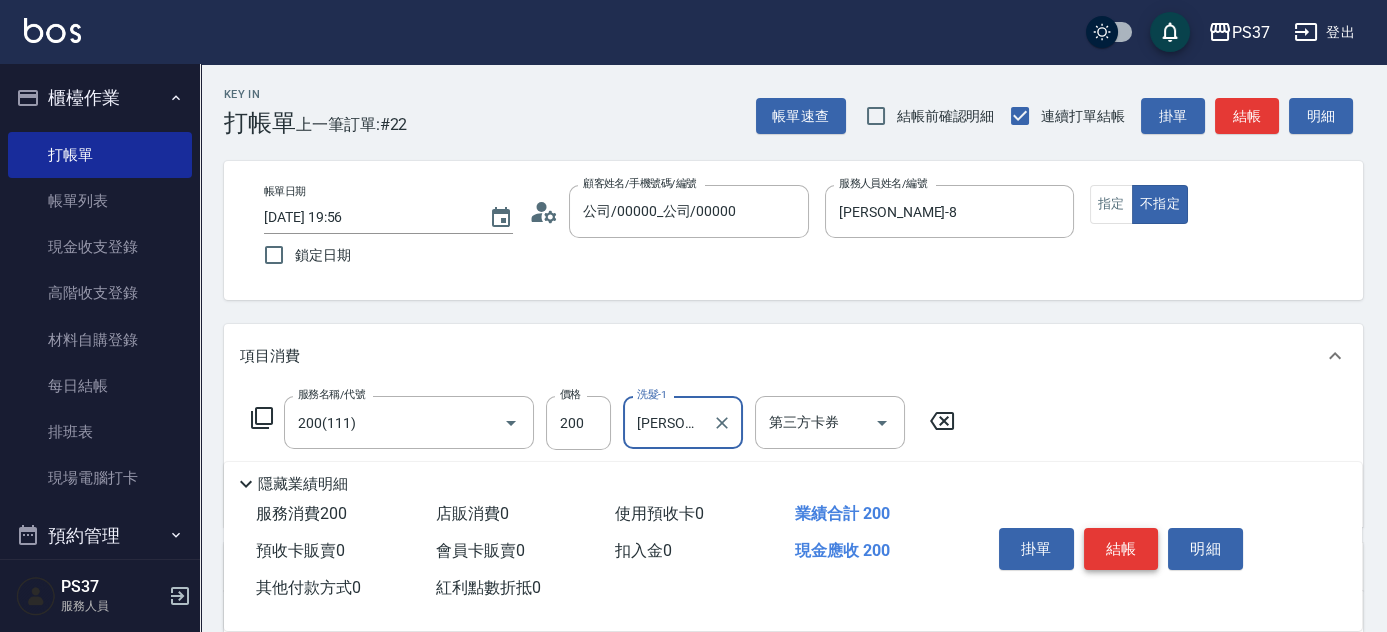 click on "結帳" at bounding box center [1121, 549] 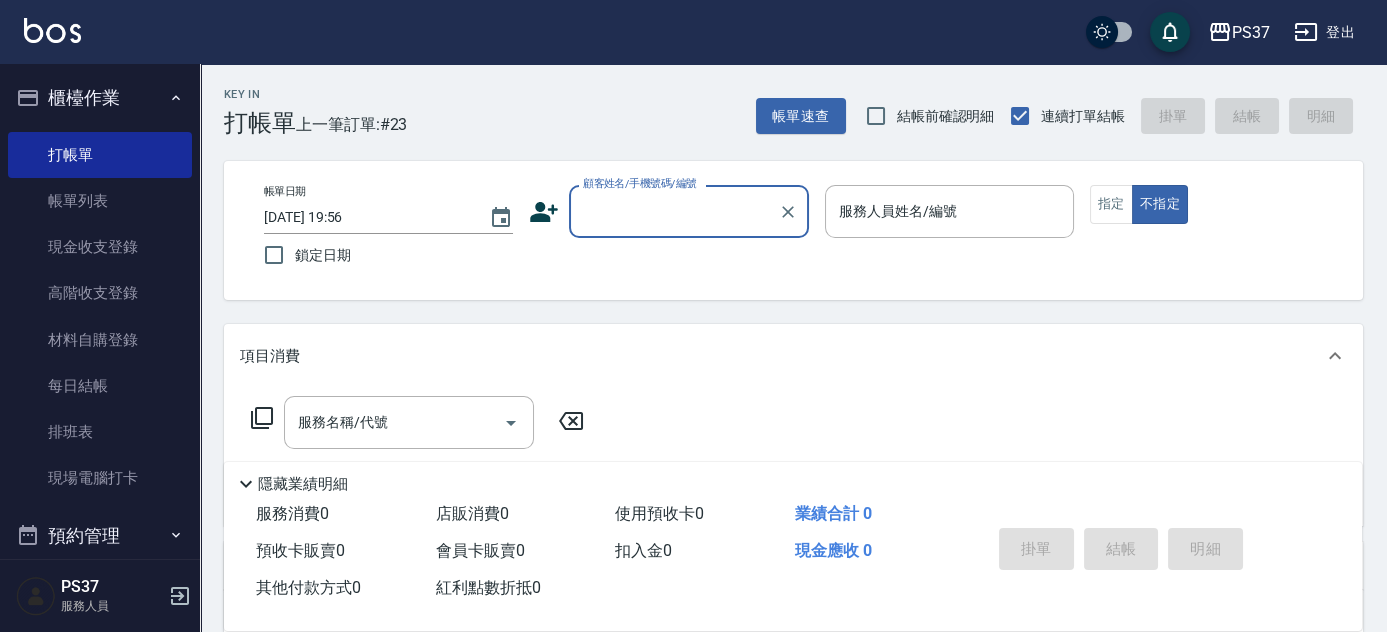 click on "顧客姓名/手機號碼/編號" at bounding box center (674, 211) 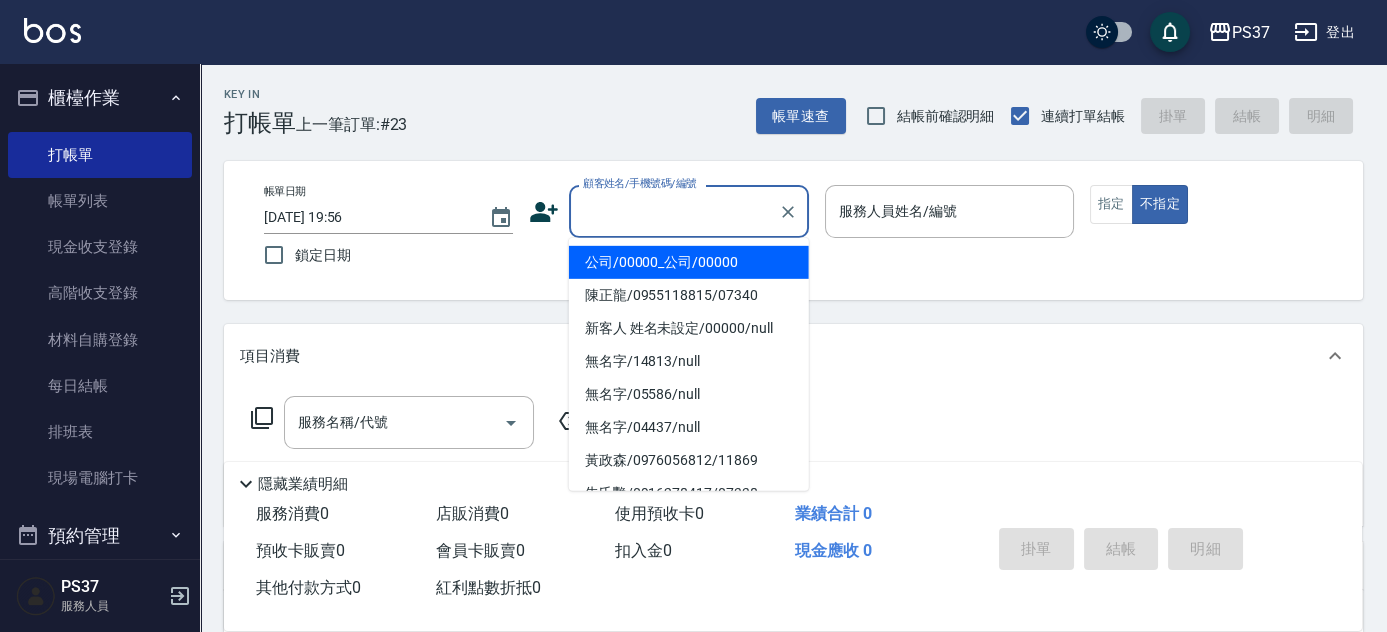 click on "公司/00000_公司/00000" at bounding box center [689, 262] 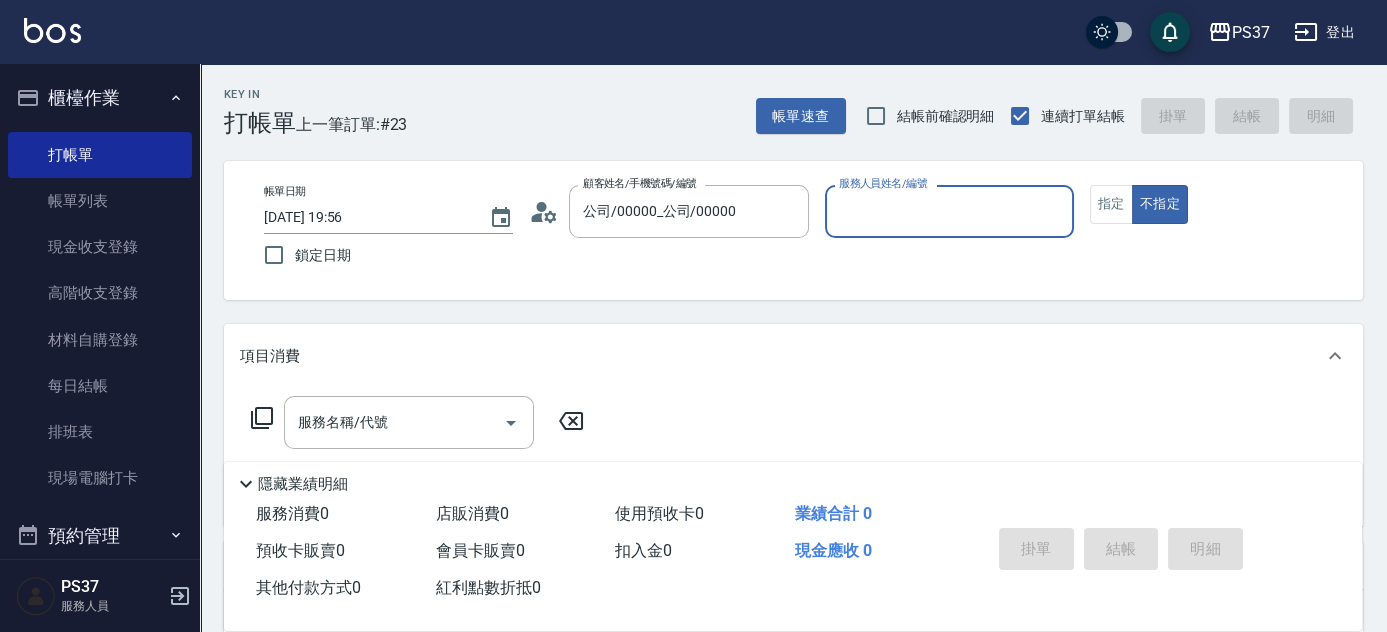 drag, startPoint x: 917, startPoint y: 210, endPoint x: 924, endPoint y: 227, distance: 18.384777 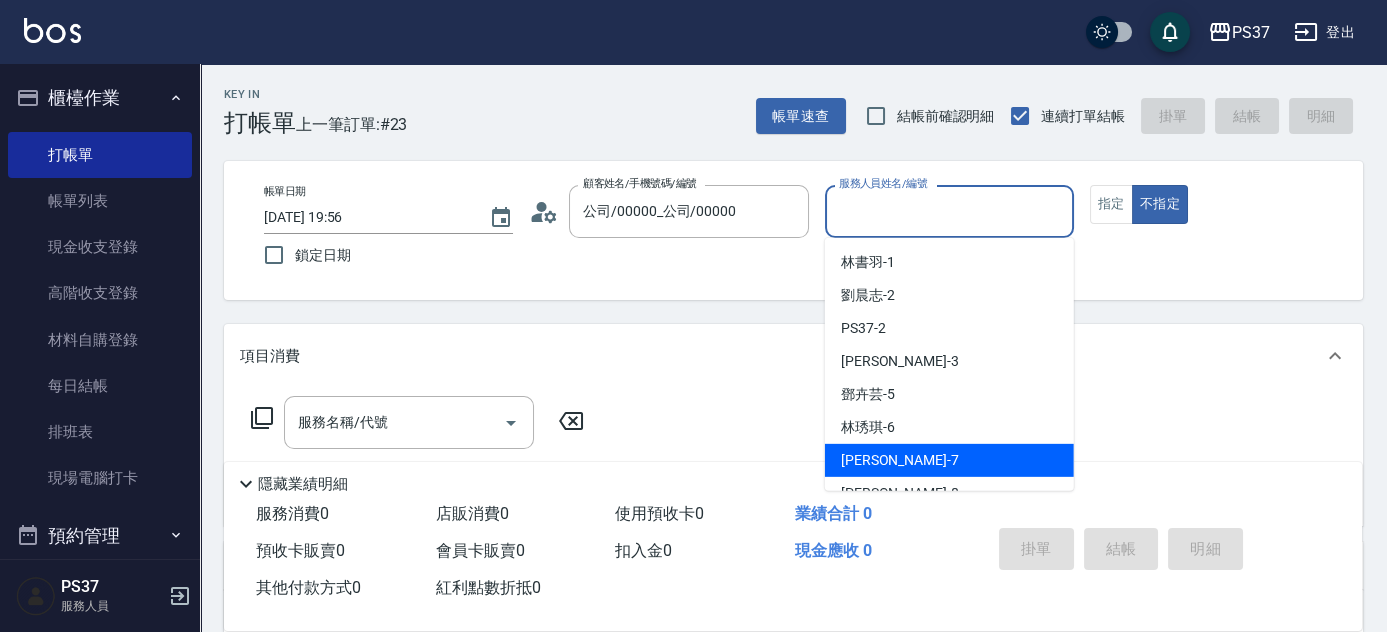 click on "黎氏萍 -7" at bounding box center (949, 460) 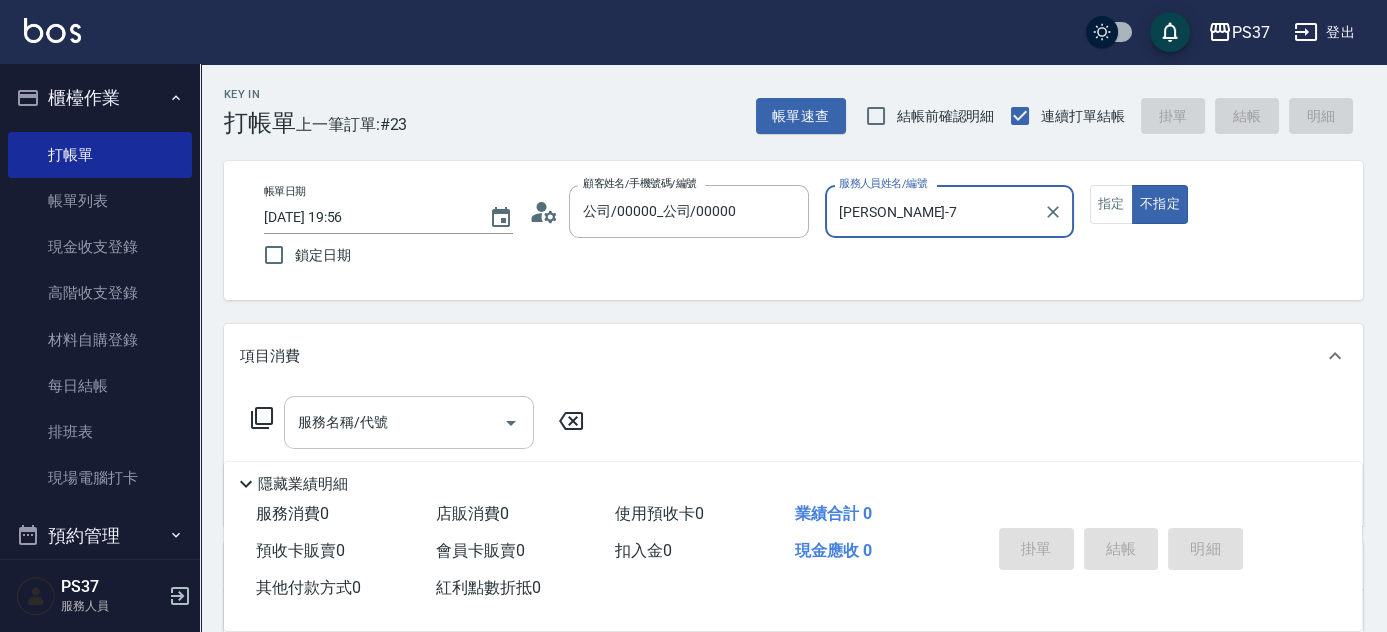 click on "服務名稱/代號" at bounding box center [394, 422] 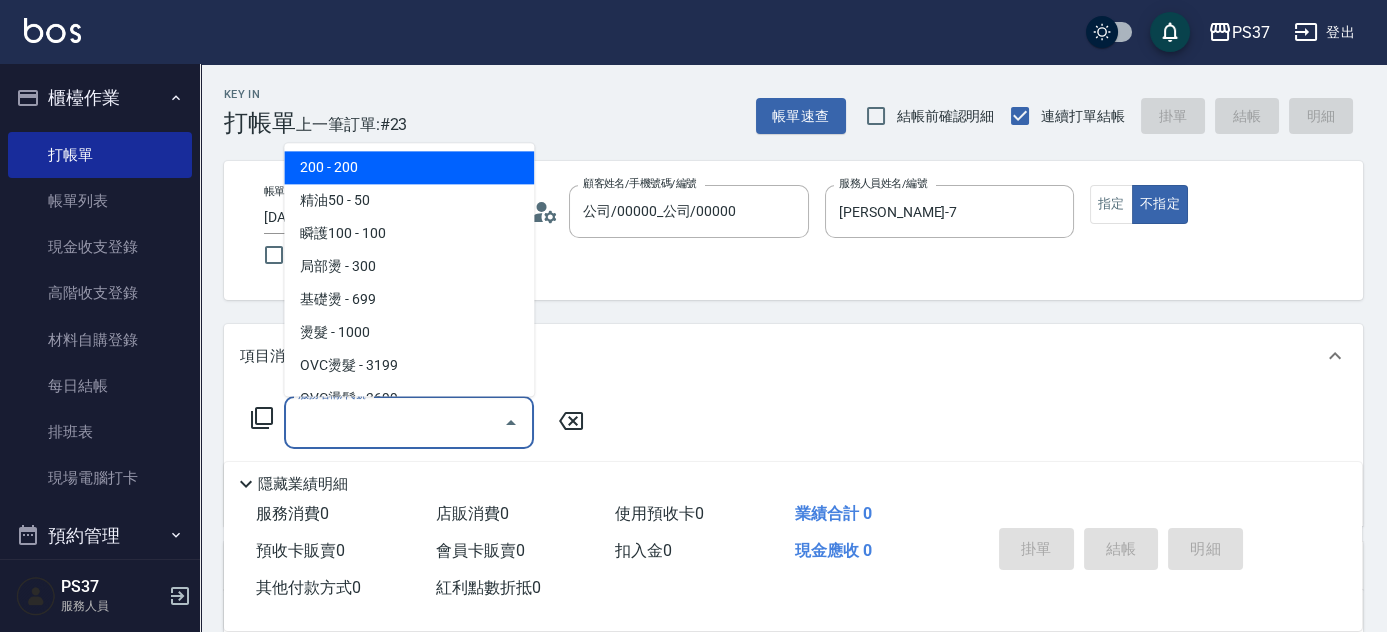 click on "200 - 200" at bounding box center [409, 168] 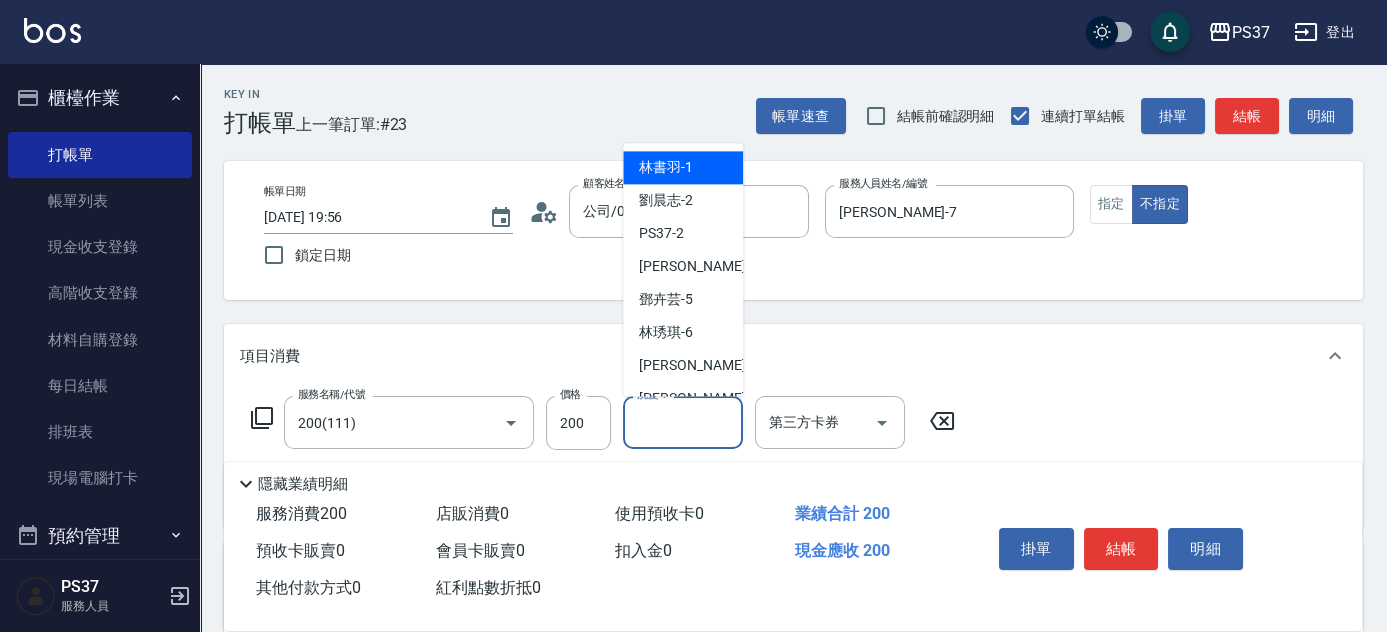 click on "洗髮-1" at bounding box center (683, 422) 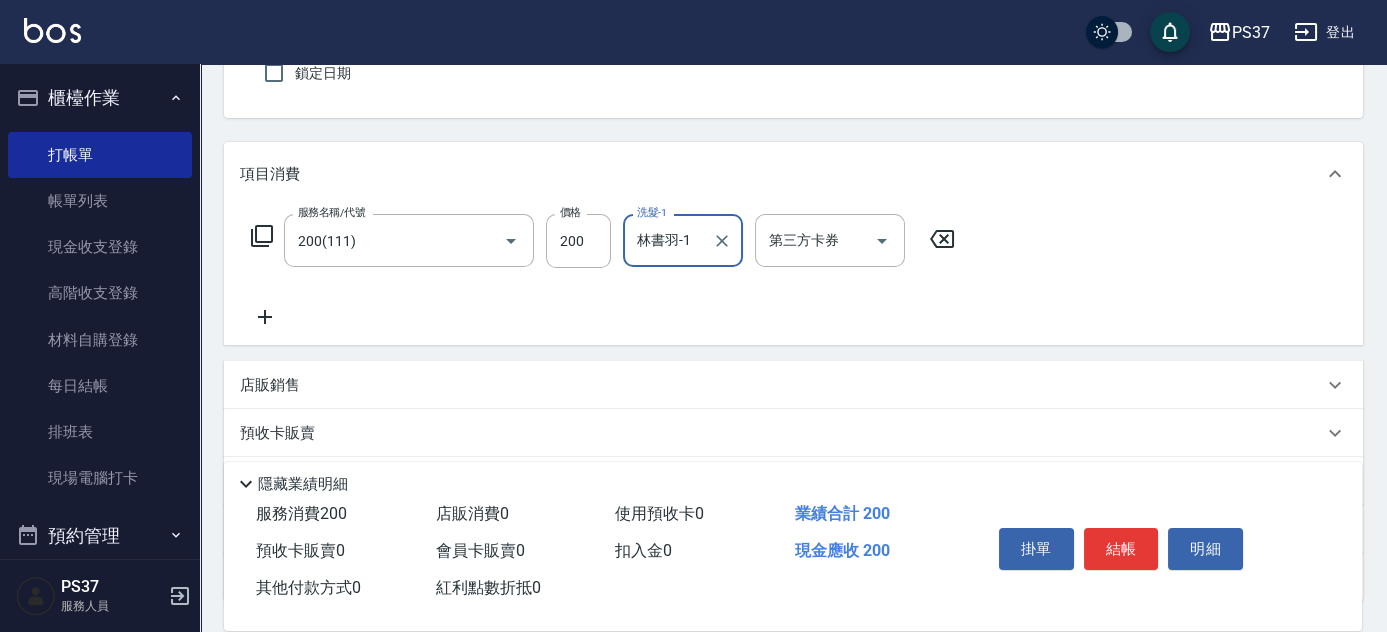 scroll, scrollTop: 272, scrollLeft: 0, axis: vertical 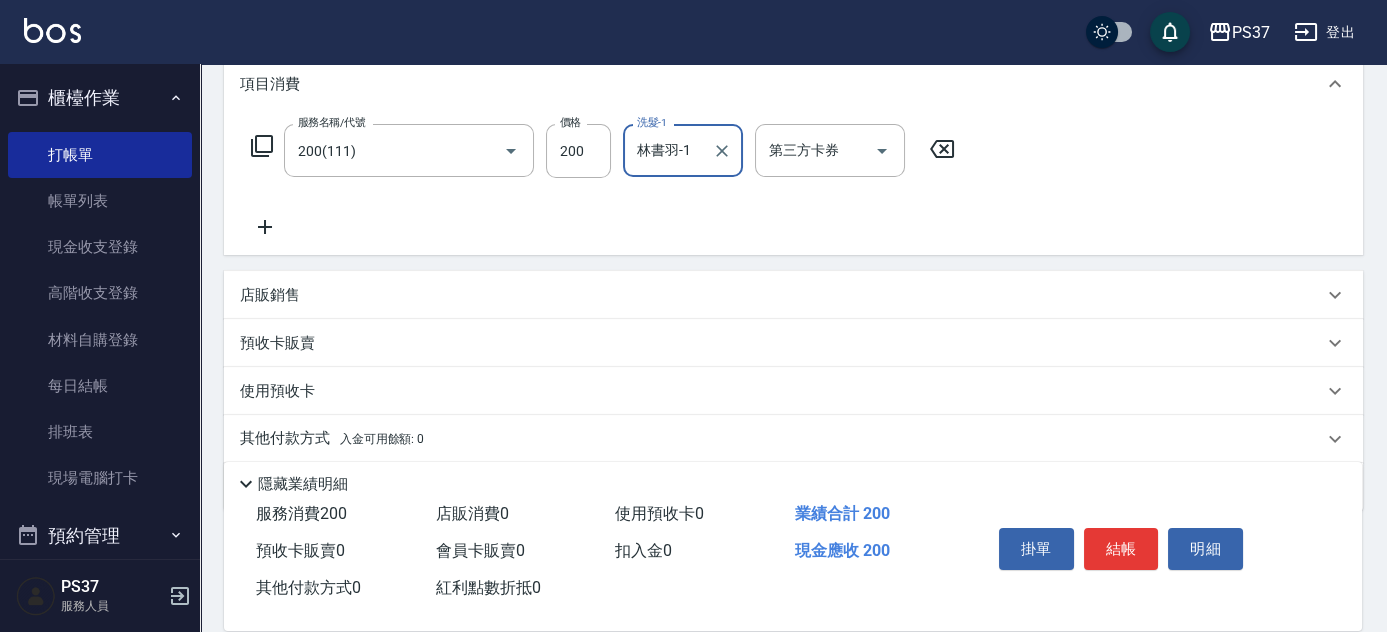 click 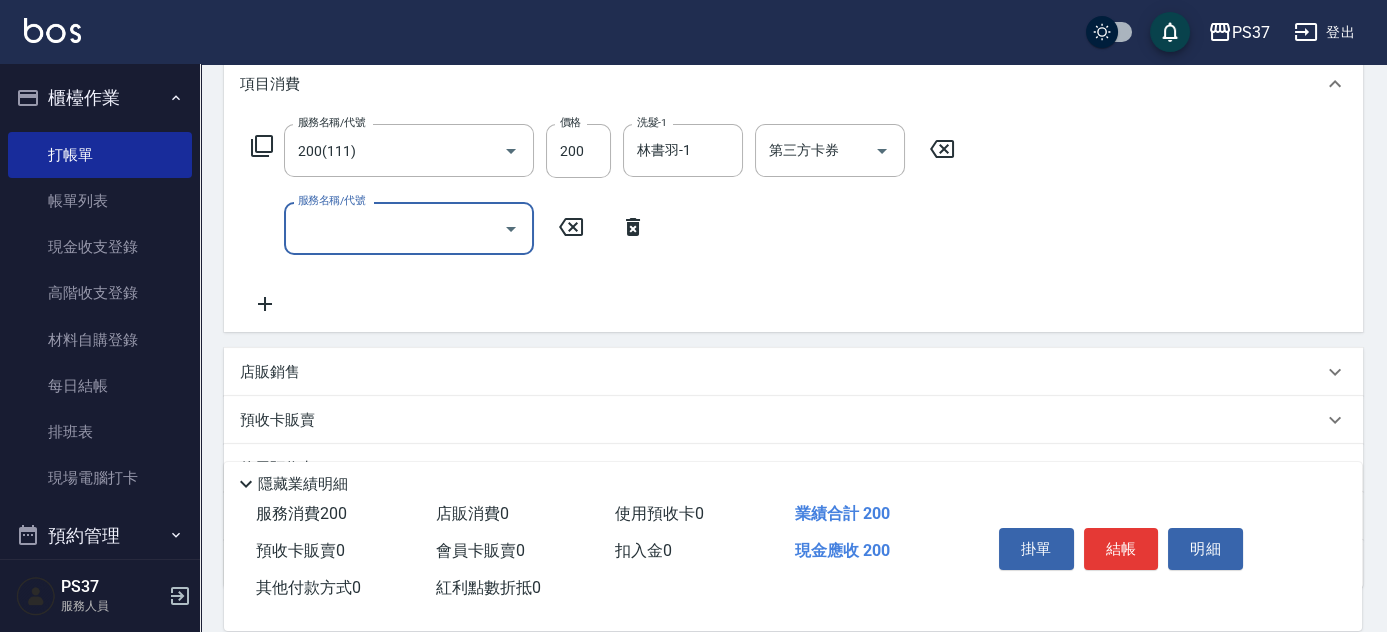 click on "服務名稱/代號" at bounding box center (394, 228) 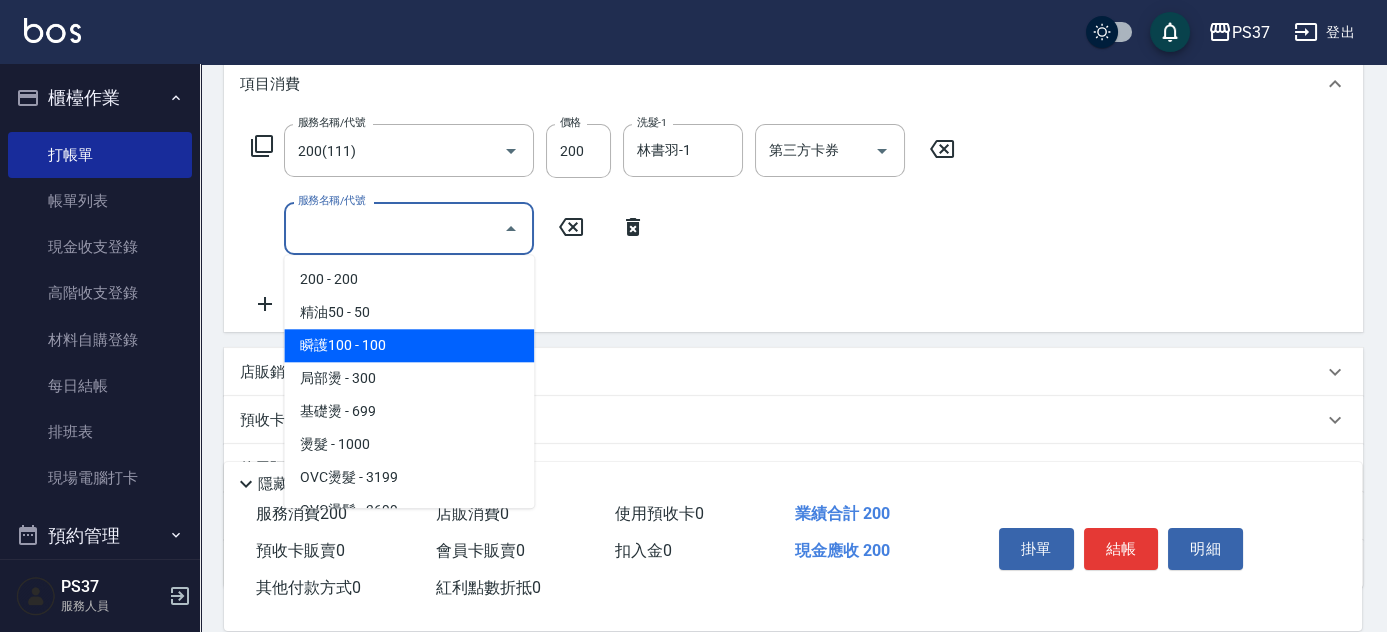 click on "瞬護100 - 100" at bounding box center (409, 345) 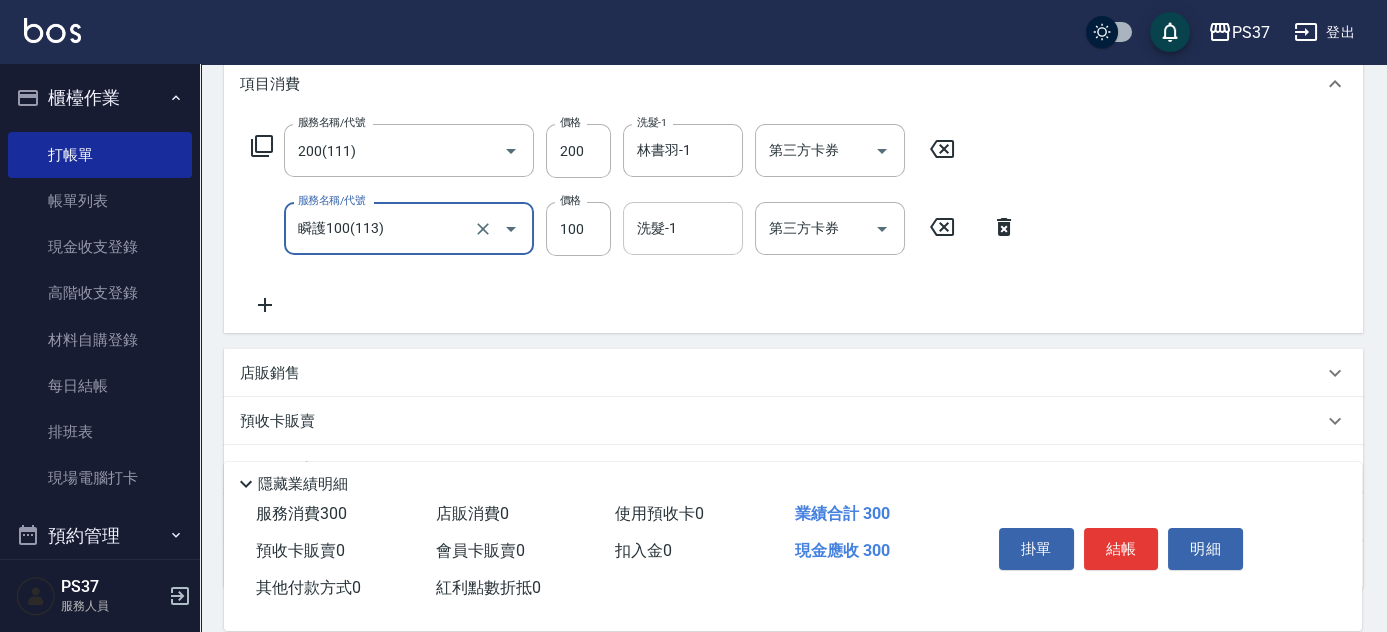 click on "洗髮-1" at bounding box center (683, 228) 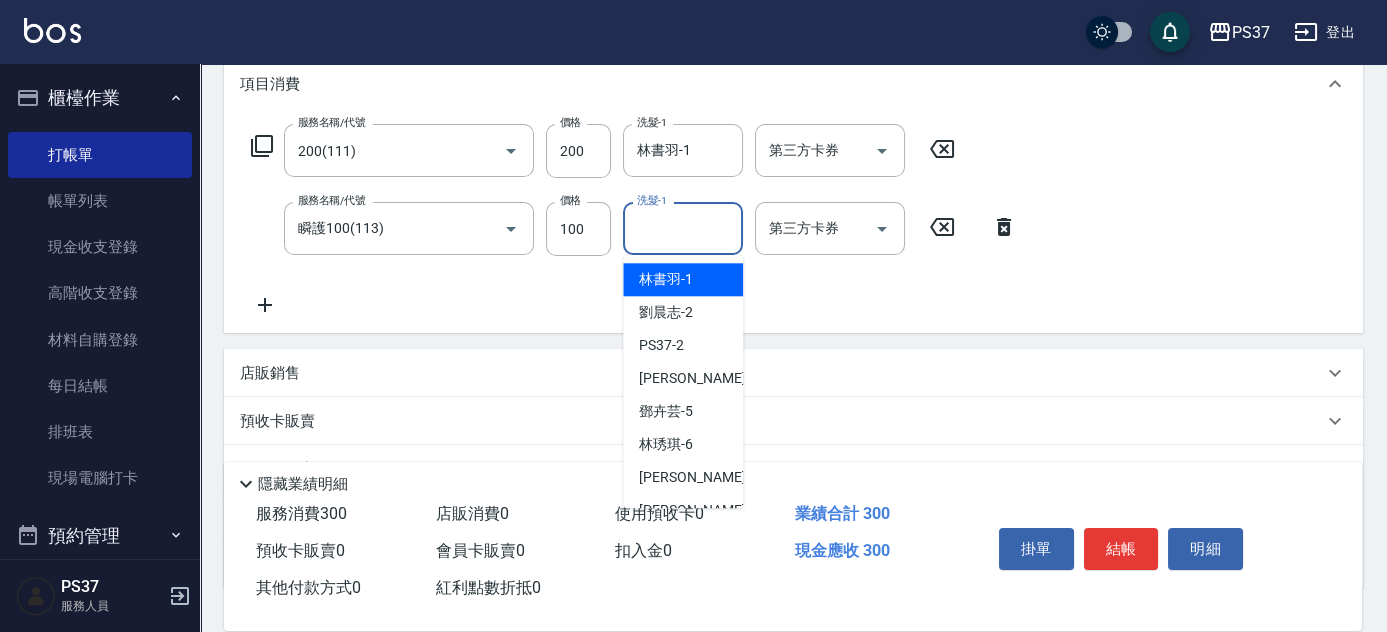 click on "林書羽 -1" at bounding box center (666, 279) 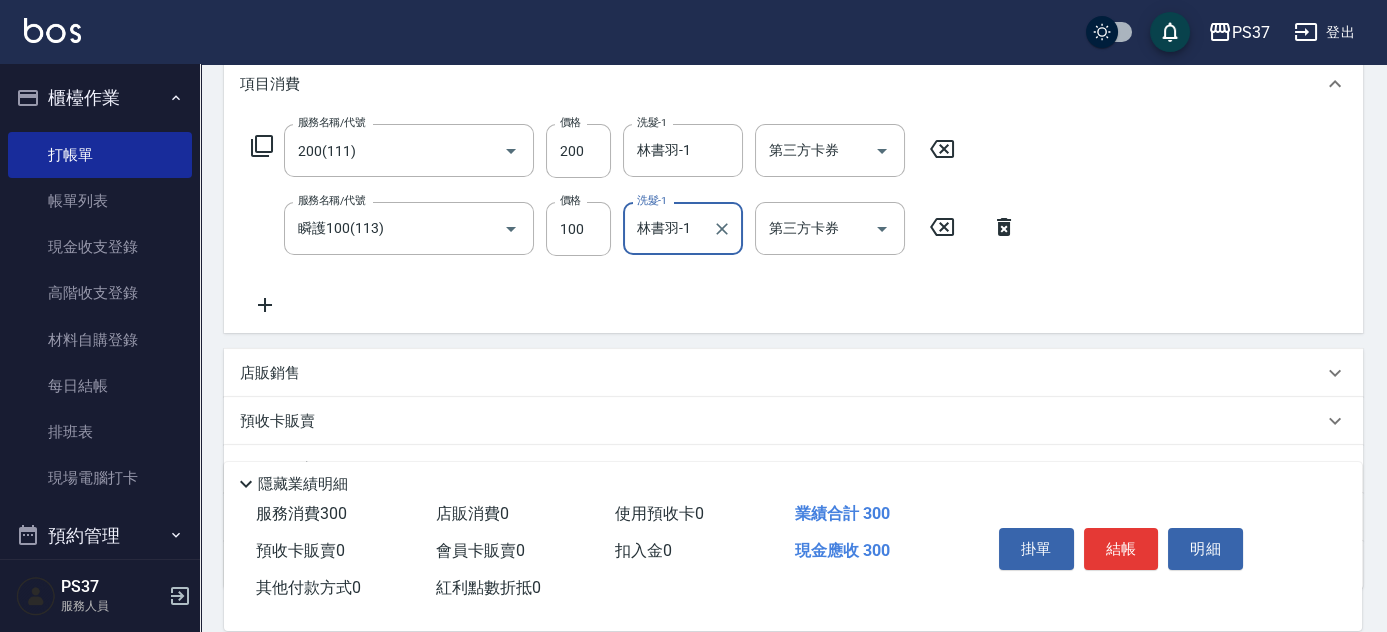 click 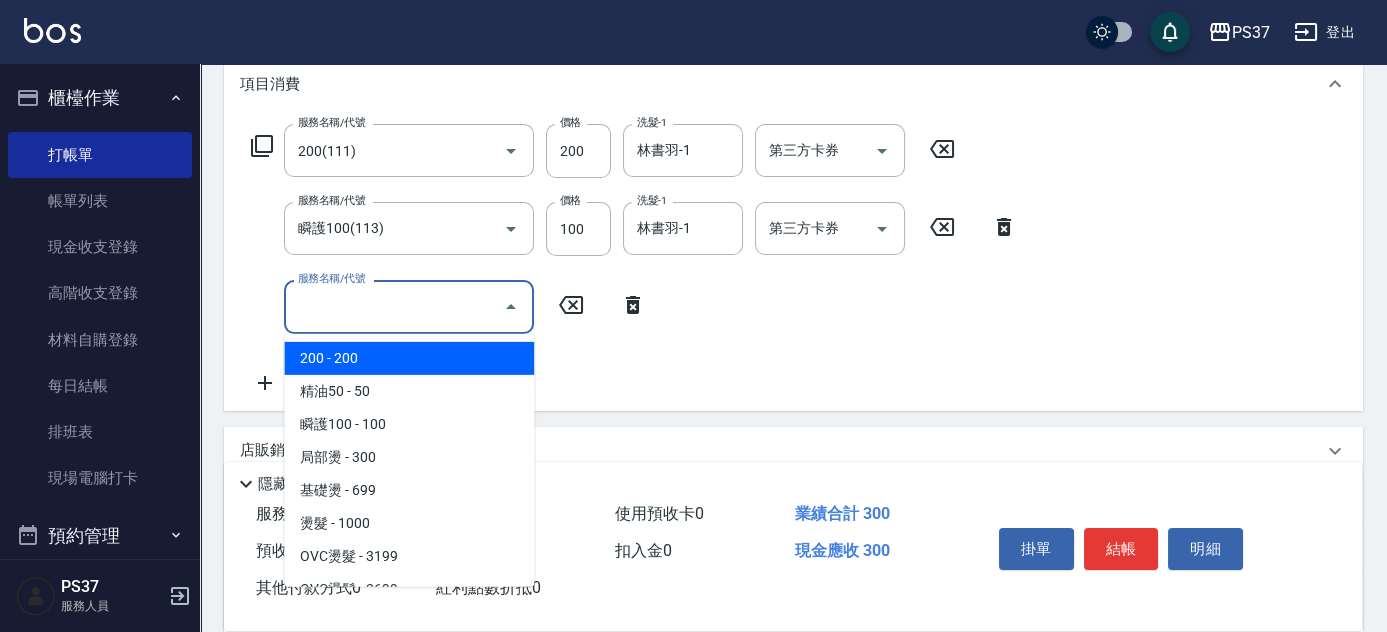 click on "服務名稱/代號" at bounding box center (394, 306) 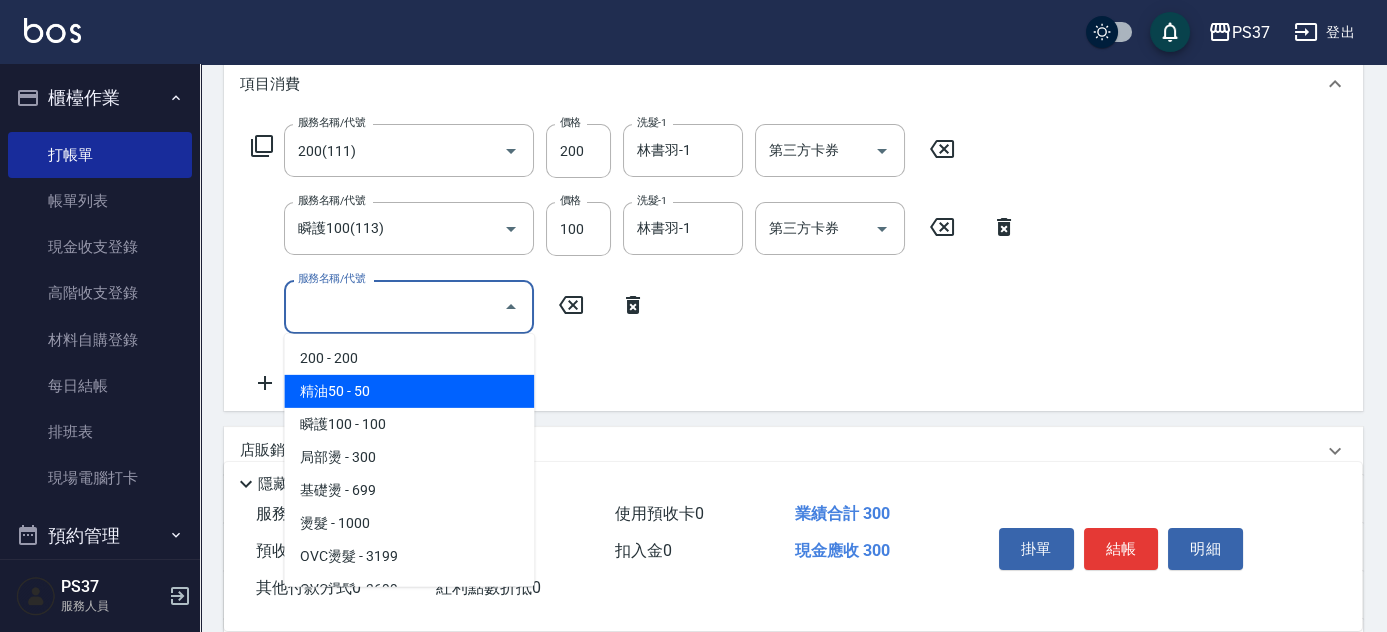 click on "精油50 - 50" at bounding box center [409, 391] 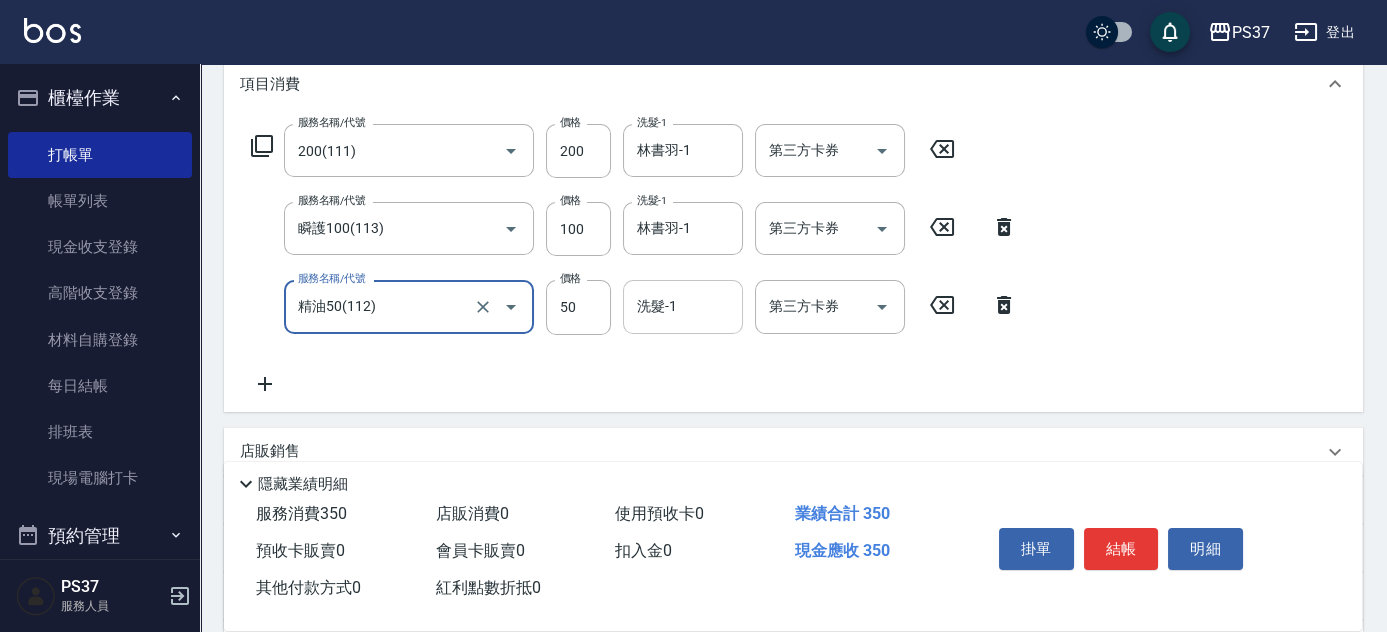 click on "洗髮-1" at bounding box center (683, 306) 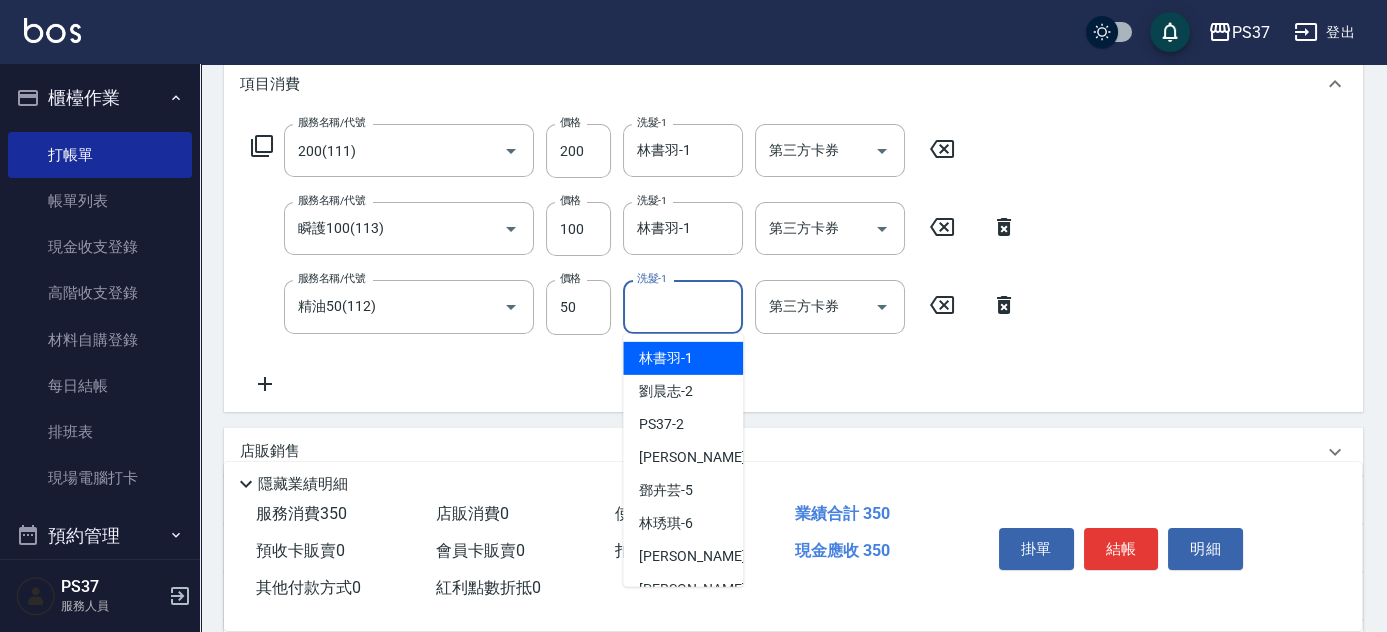click on "林書羽 -1 劉晨志 -2 PS37 -2 徐雅惠 -3 鄧卉芸 -5 林琇琪 -6 黎氏萍 -7 徐雅娟 -8 溫惠婷 -9 盧淑媛 -10 阮氏線 -20 陳森豪 -24 林玟伶 -25 張郁伶 -26 林琇琪 -29 蔡佳均 -88 詹明達 -99" at bounding box center (683, 460) 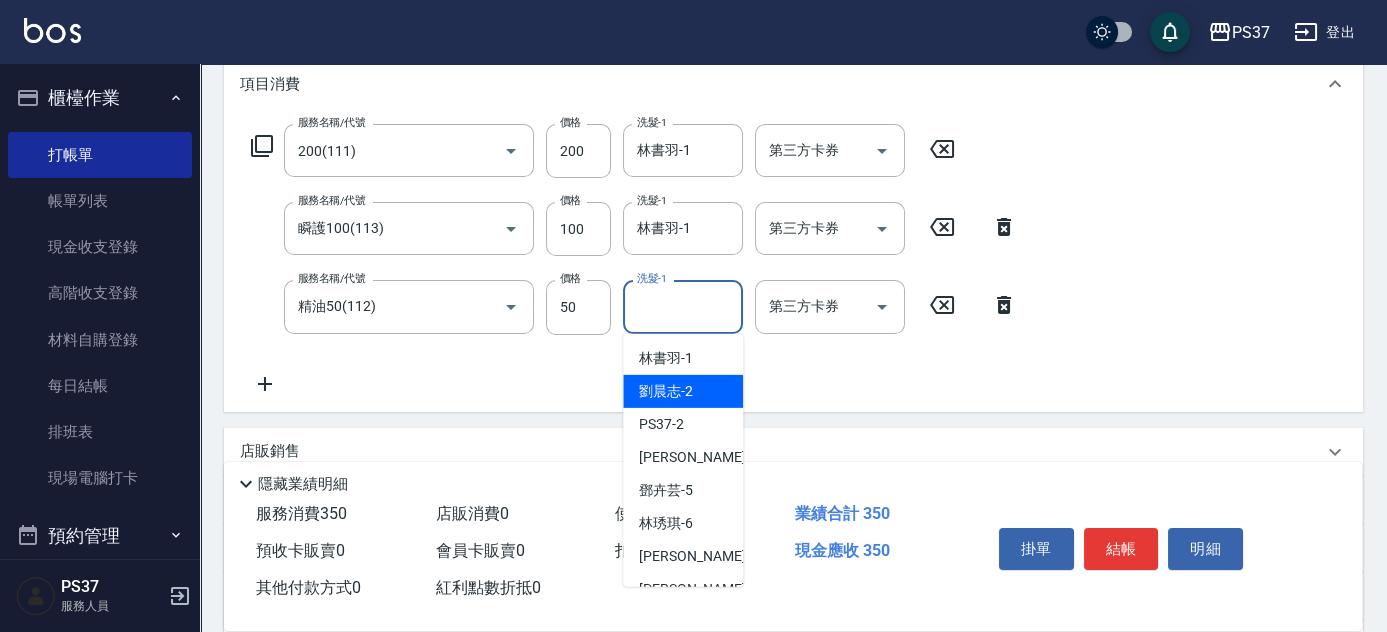 click on "林書羽 -1" at bounding box center (683, 358) 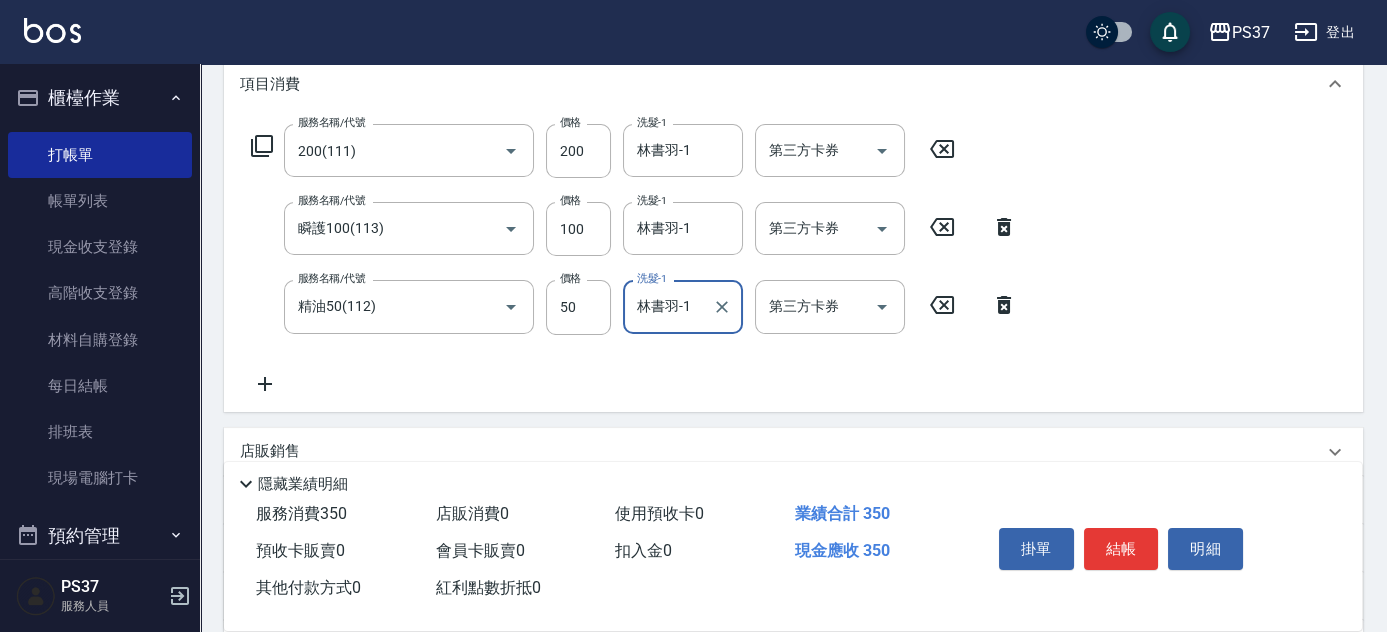 drag, startPoint x: 1130, startPoint y: 550, endPoint x: 1108, endPoint y: 543, distance: 23.086792 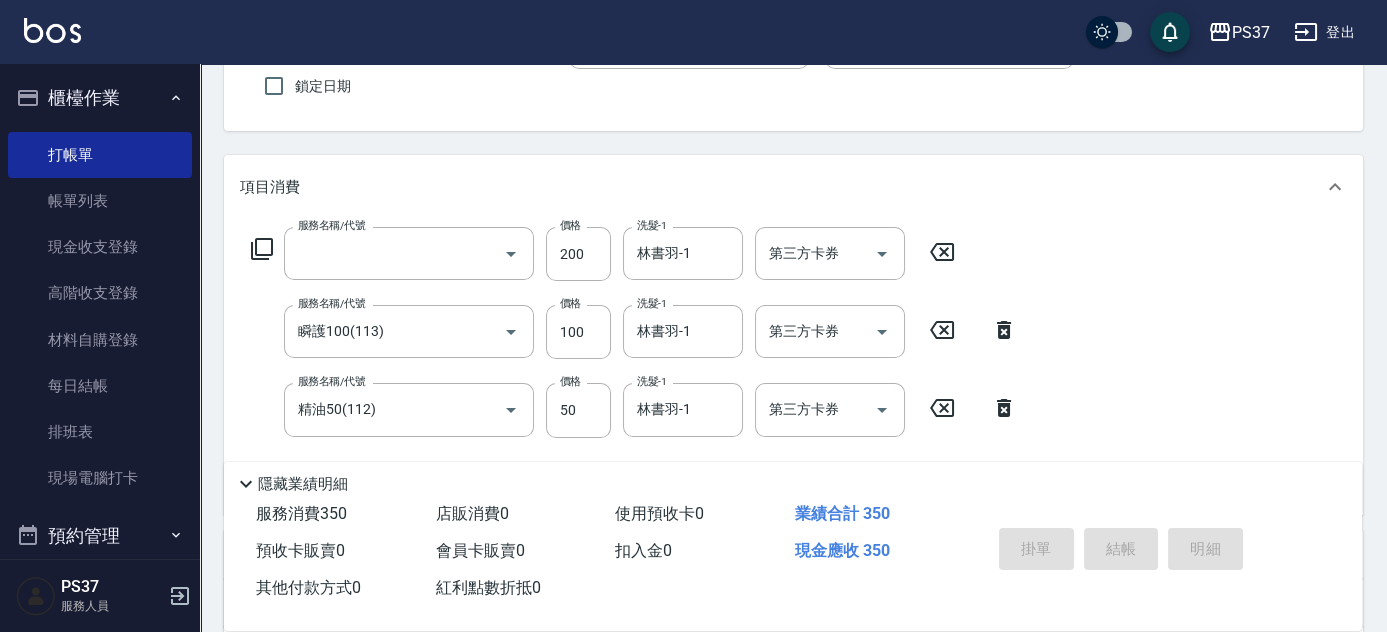 scroll, scrollTop: 90, scrollLeft: 0, axis: vertical 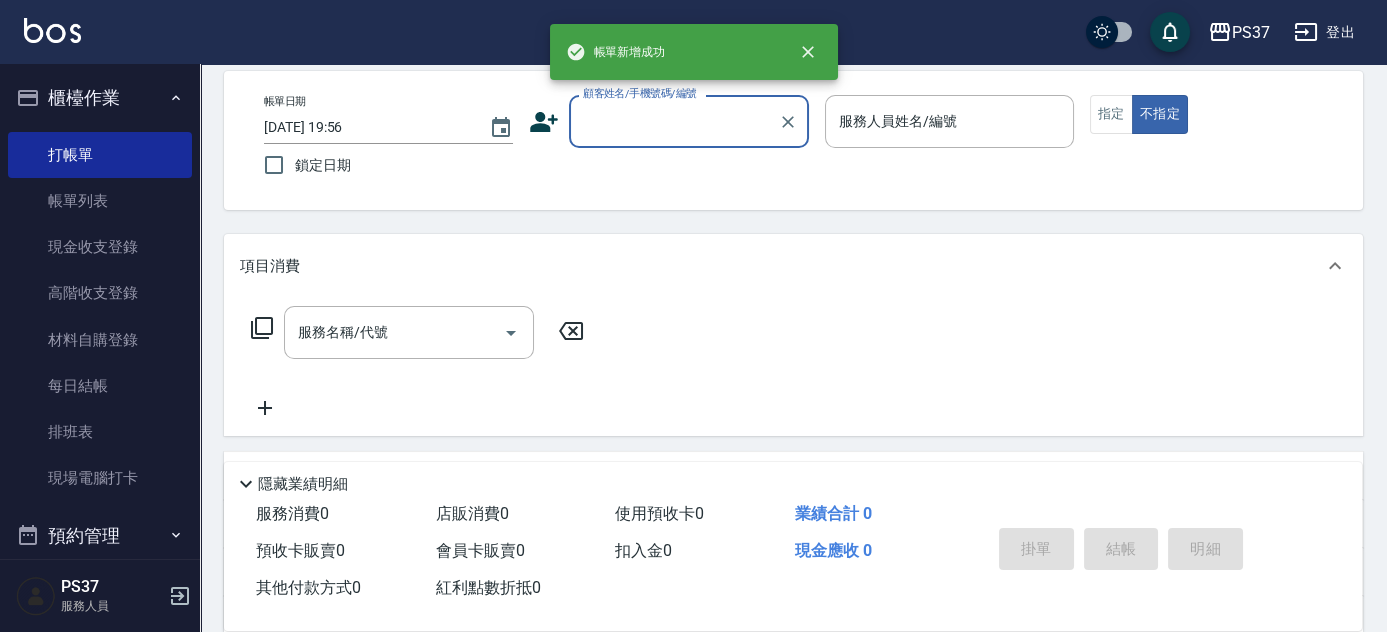click on "顧客姓名/手機號碼/編號" at bounding box center [674, 121] 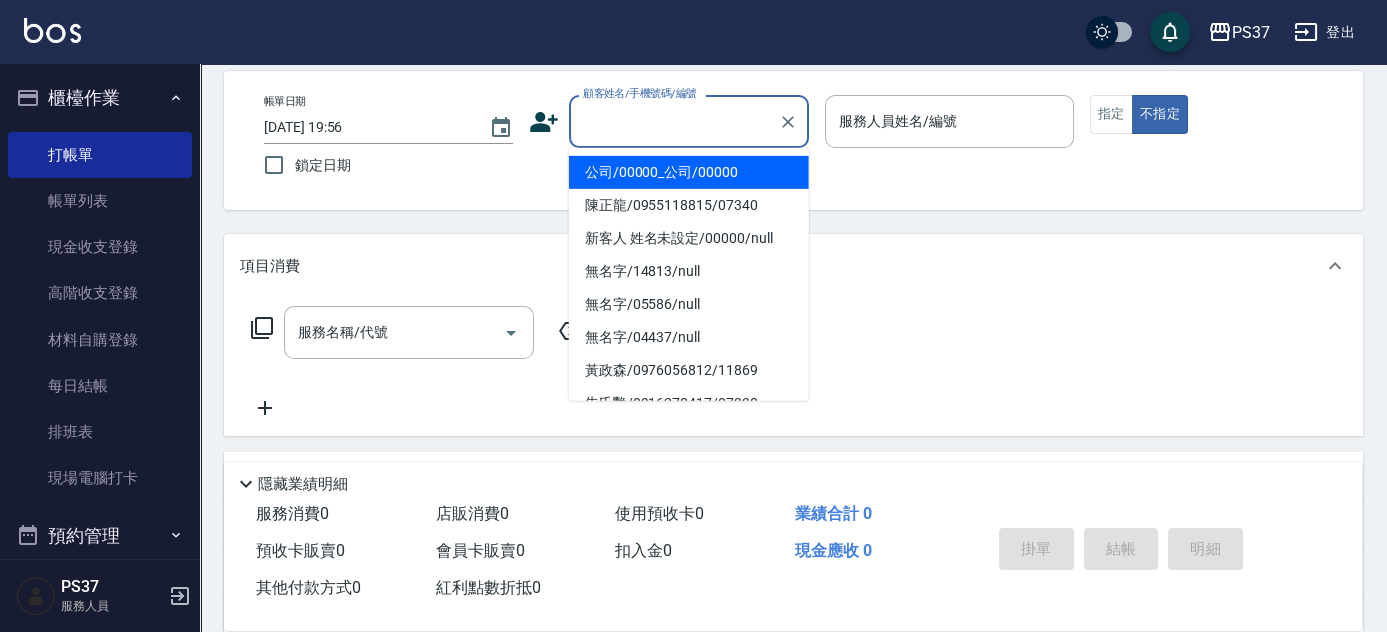 click on "帳單列表" at bounding box center (100, 201) 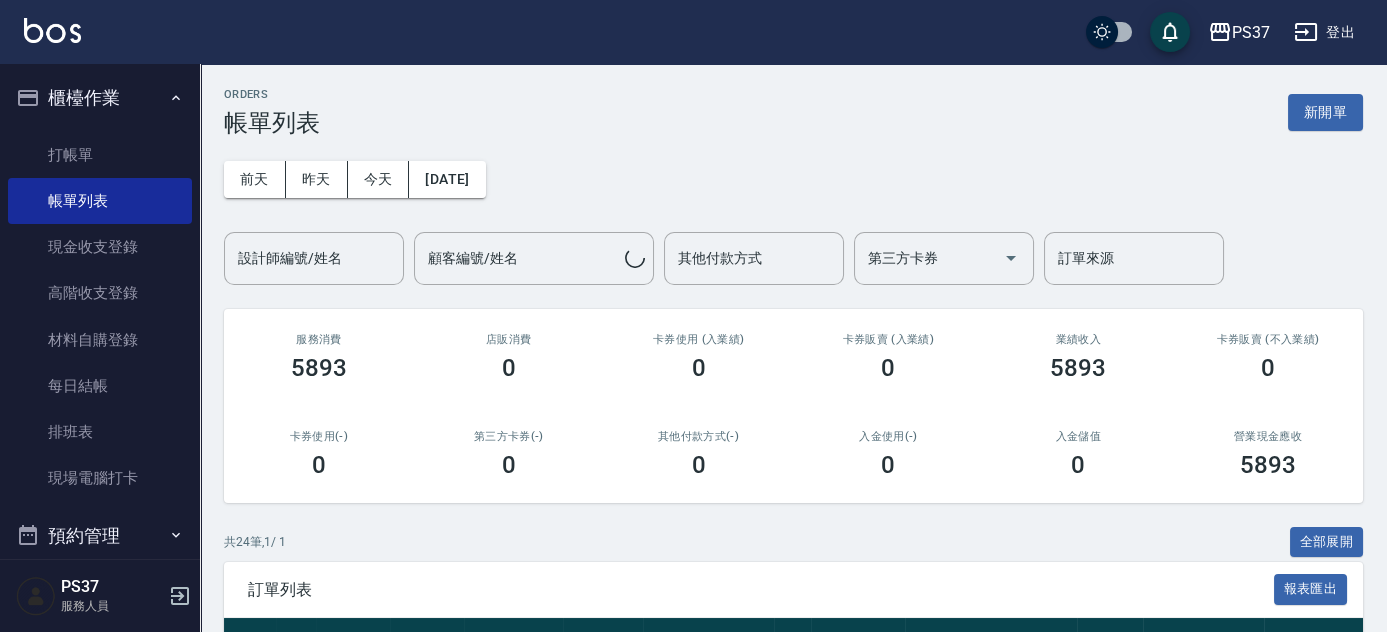 scroll, scrollTop: 272, scrollLeft: 0, axis: vertical 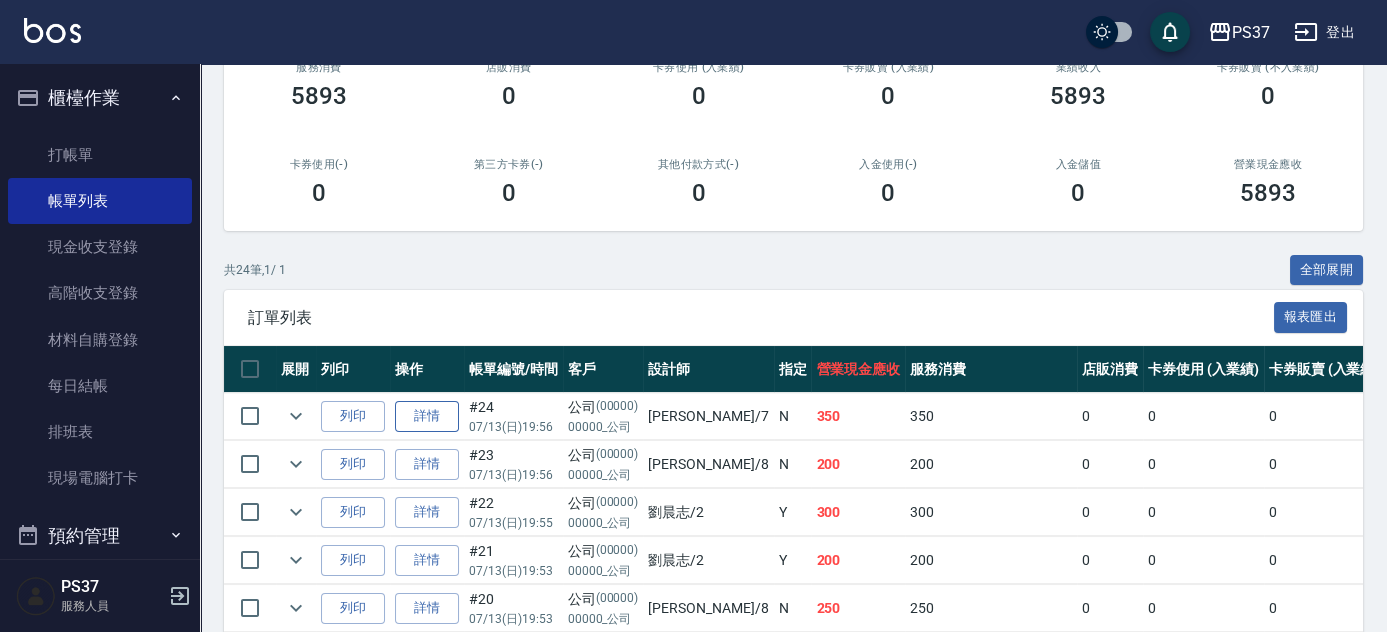 click on "詳情" at bounding box center [427, 416] 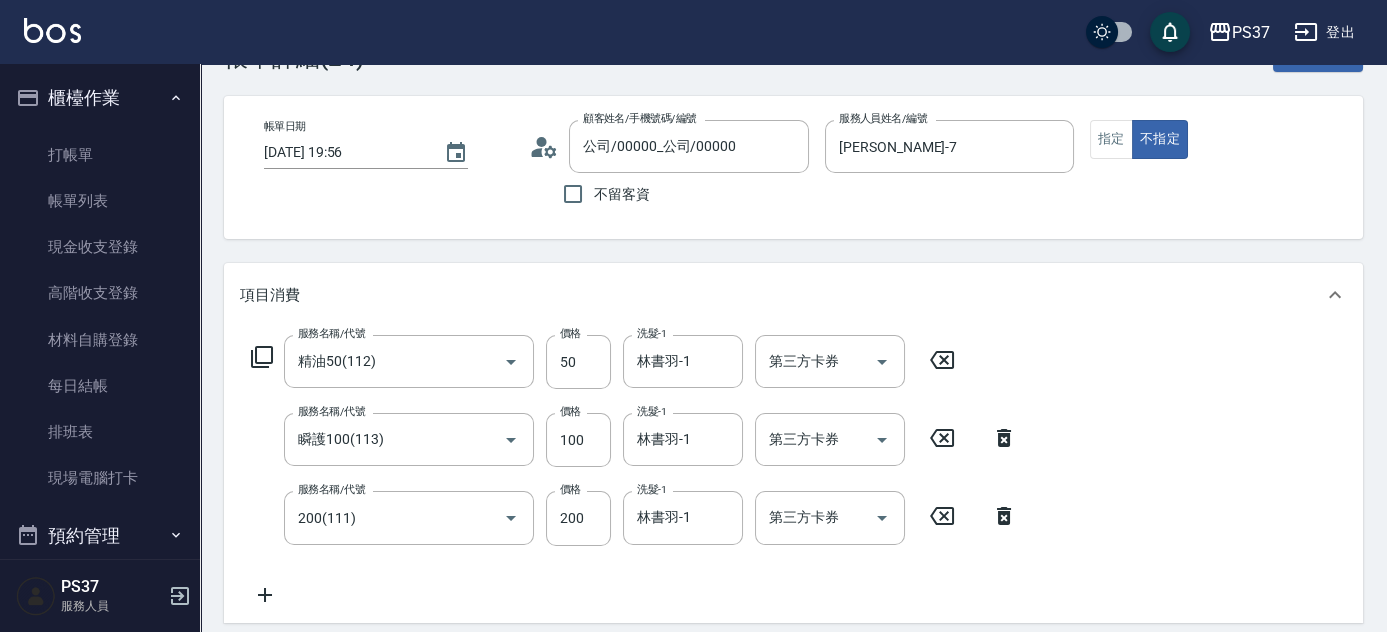 scroll, scrollTop: 272, scrollLeft: 0, axis: vertical 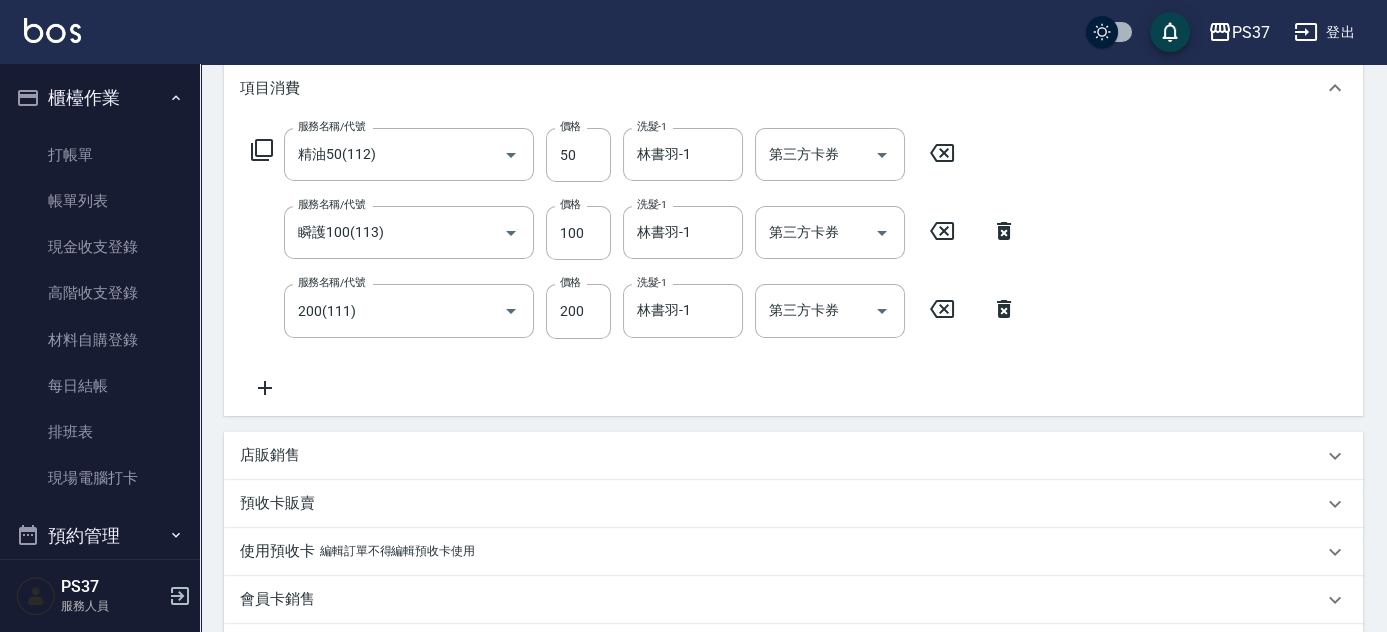 click 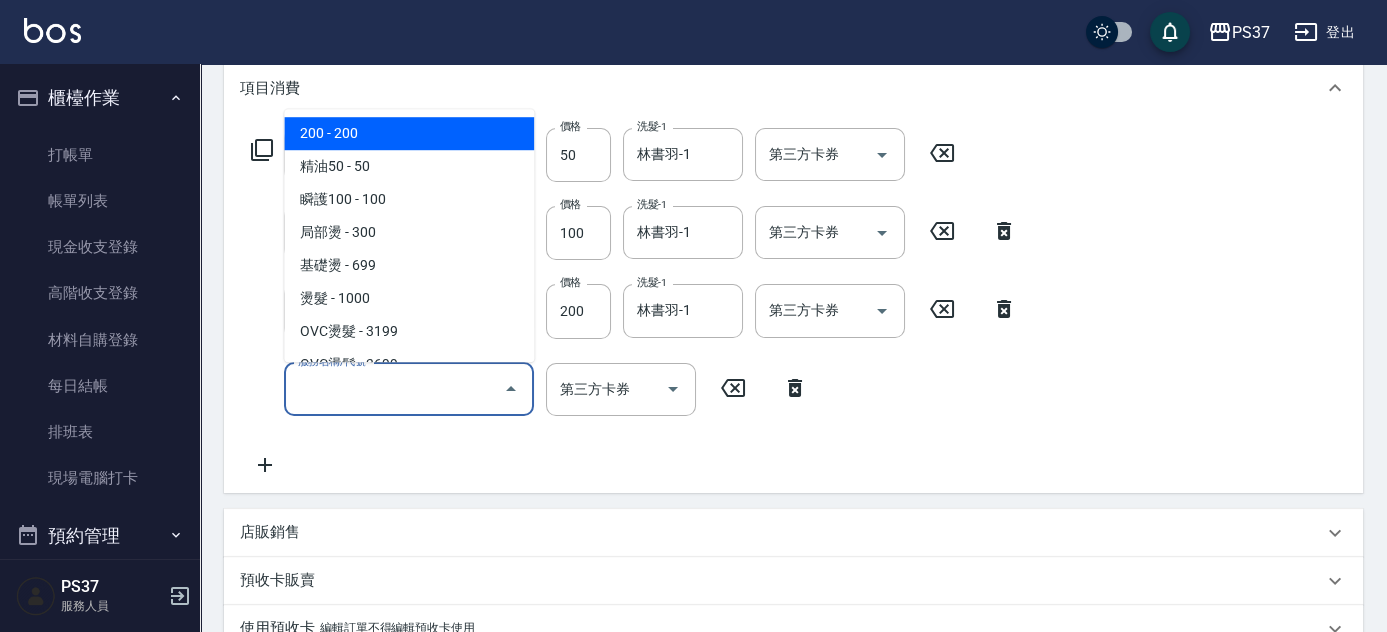 click on "服務名稱/代號" at bounding box center [394, 389] 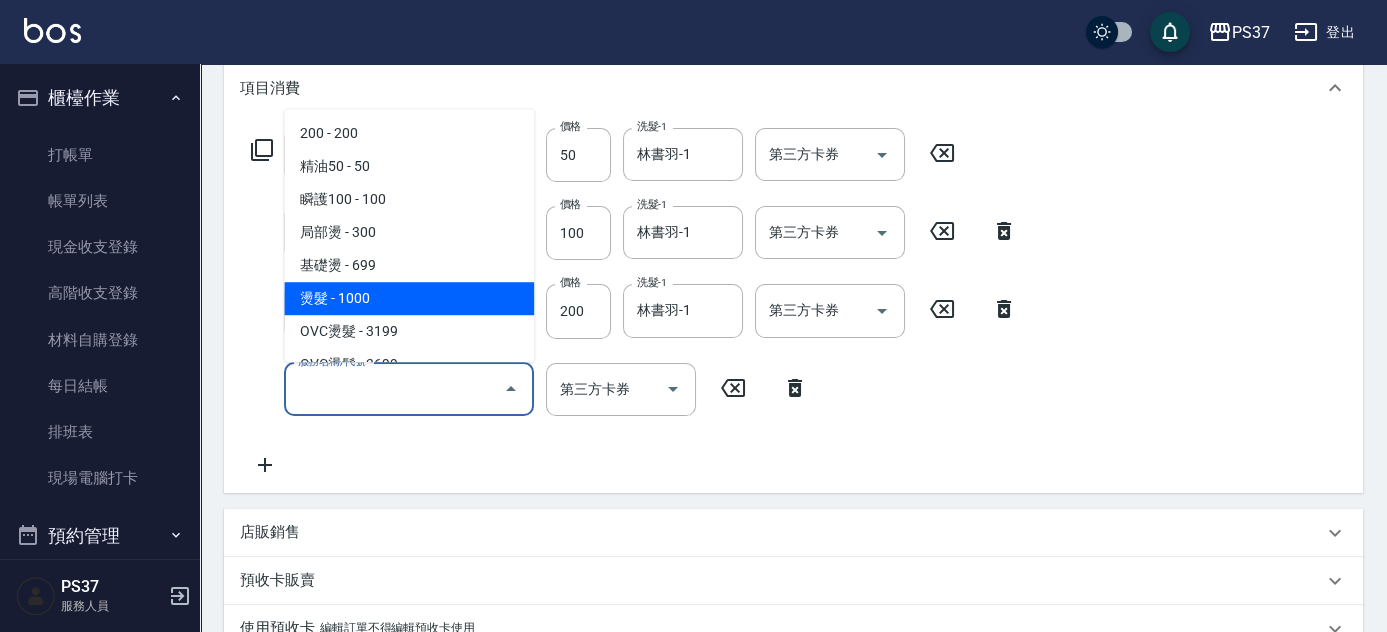 scroll, scrollTop: 454, scrollLeft: 0, axis: vertical 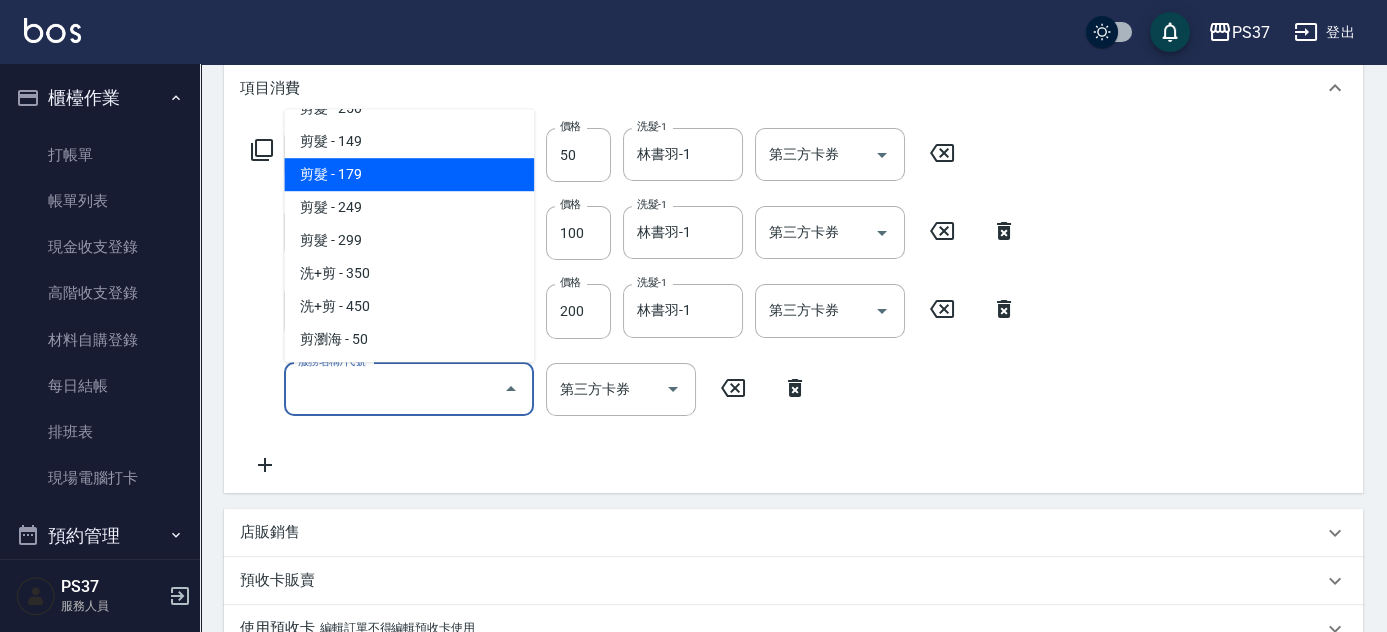 click on "剪髮 - 179" at bounding box center [409, 174] 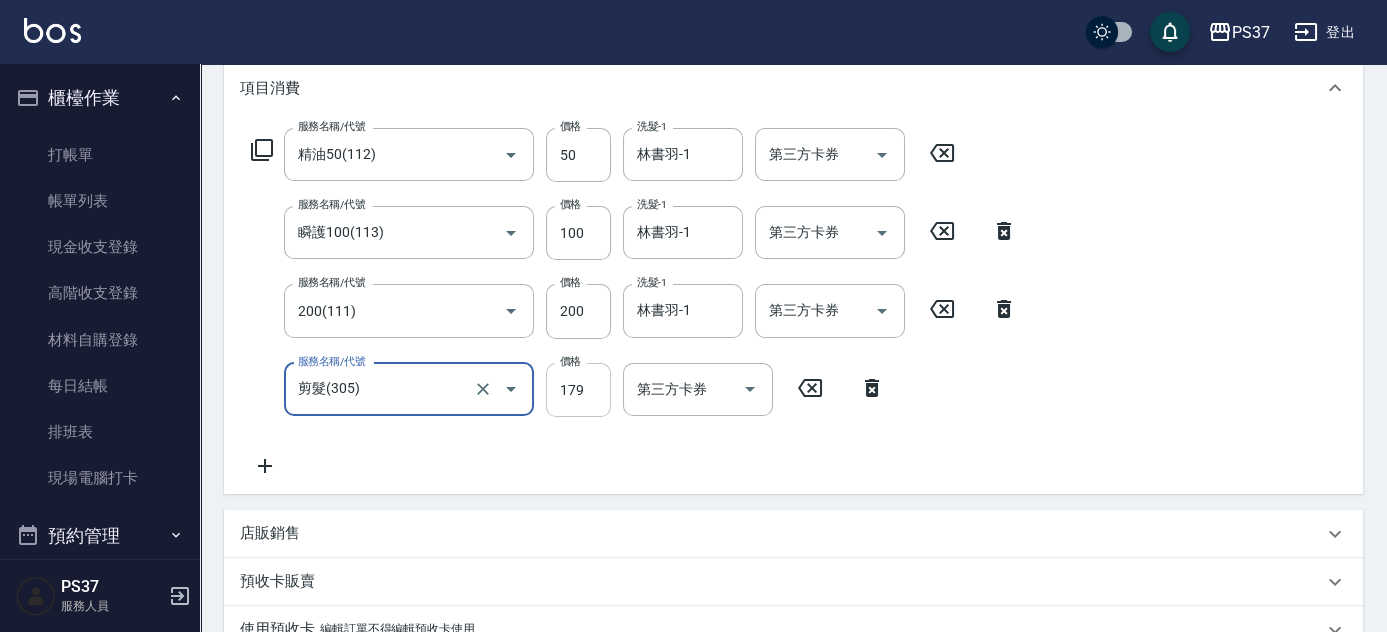 click on "179" at bounding box center [578, 390] 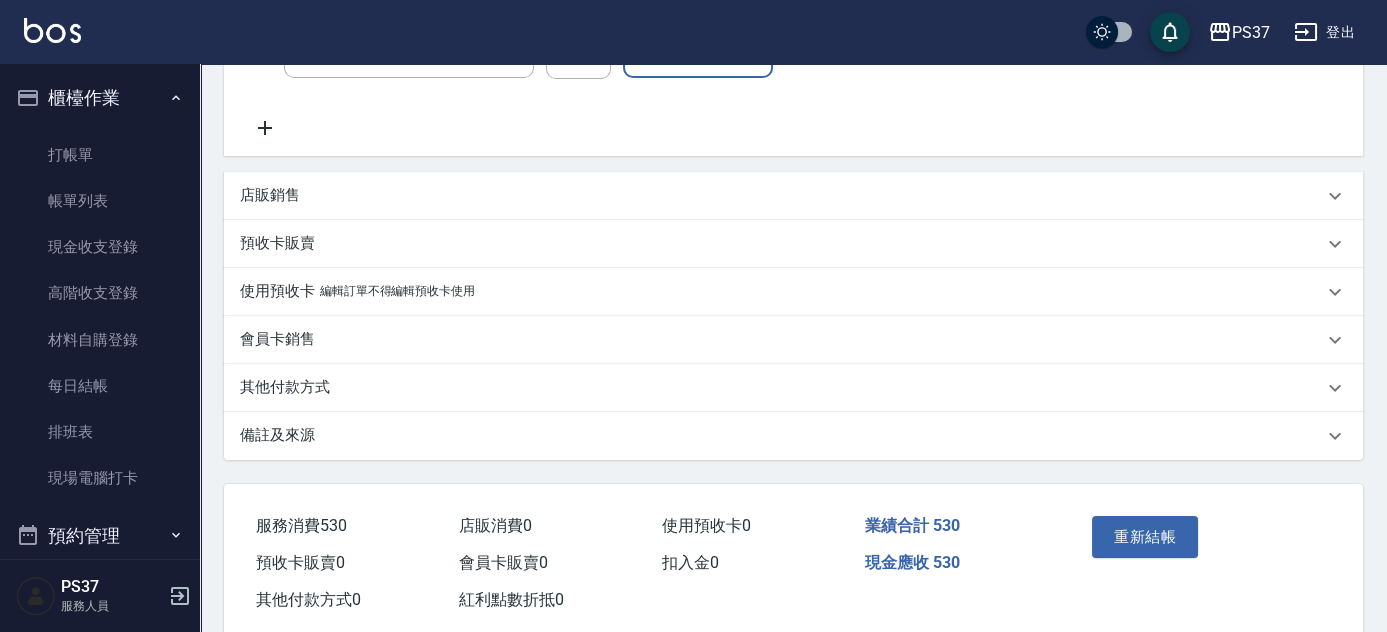 scroll, scrollTop: 651, scrollLeft: 0, axis: vertical 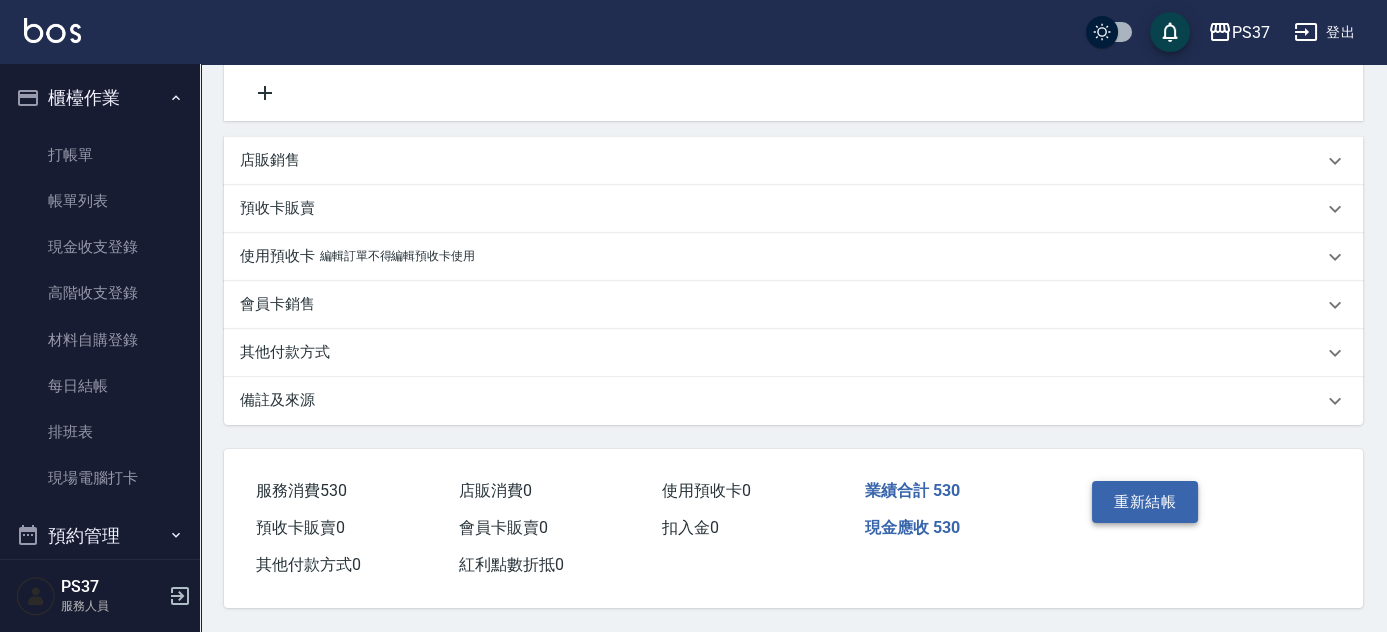 click on "重新結帳" at bounding box center (1145, 502) 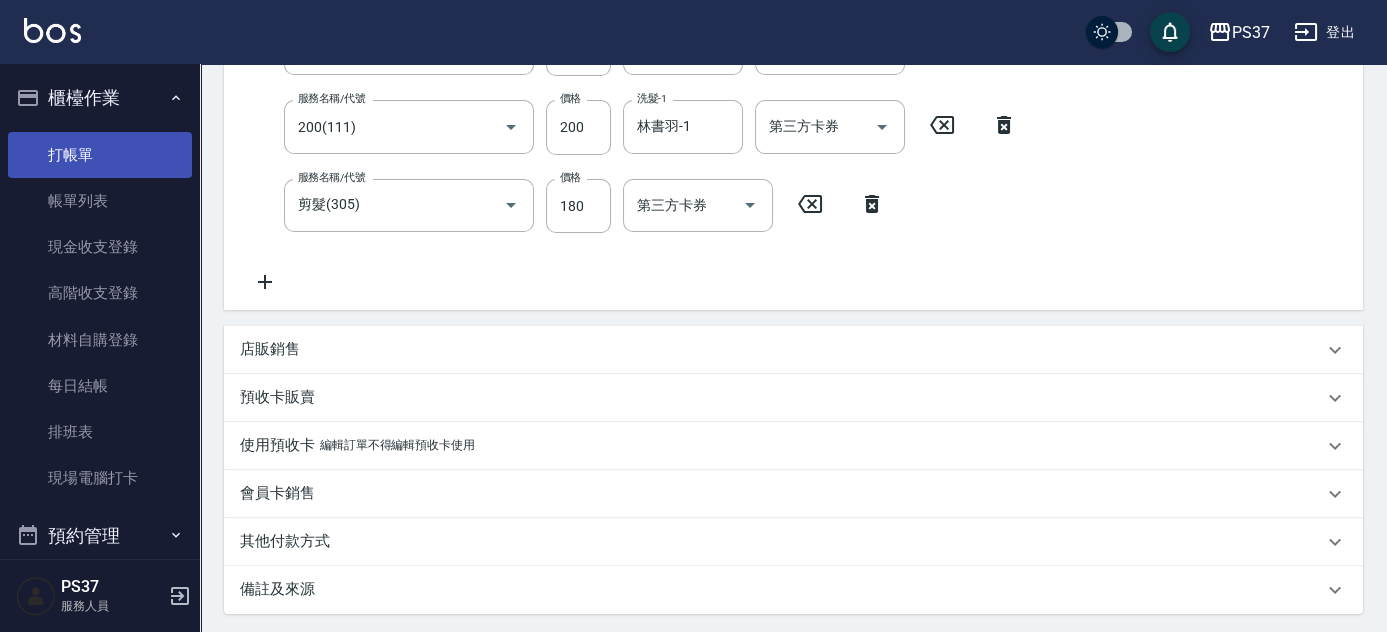 scroll, scrollTop: 378, scrollLeft: 0, axis: vertical 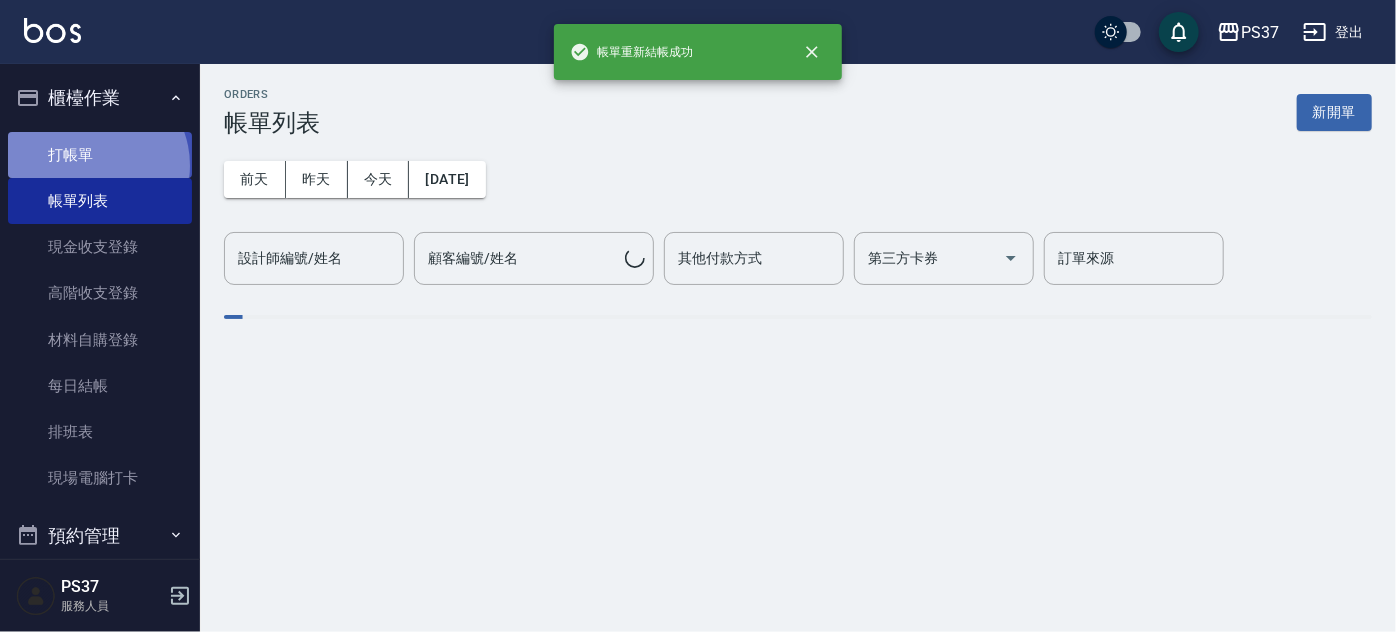 click on "打帳單" at bounding box center (100, 155) 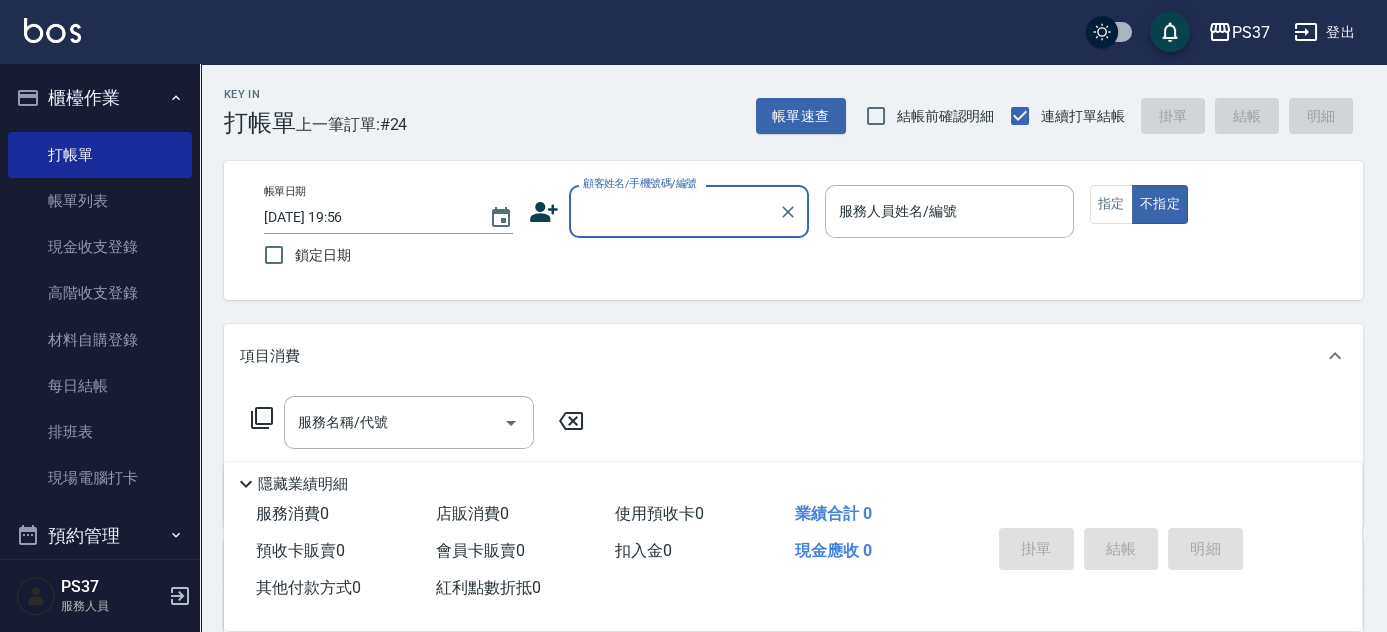 click on "顧客姓名/手機號碼/編號" at bounding box center [674, 211] 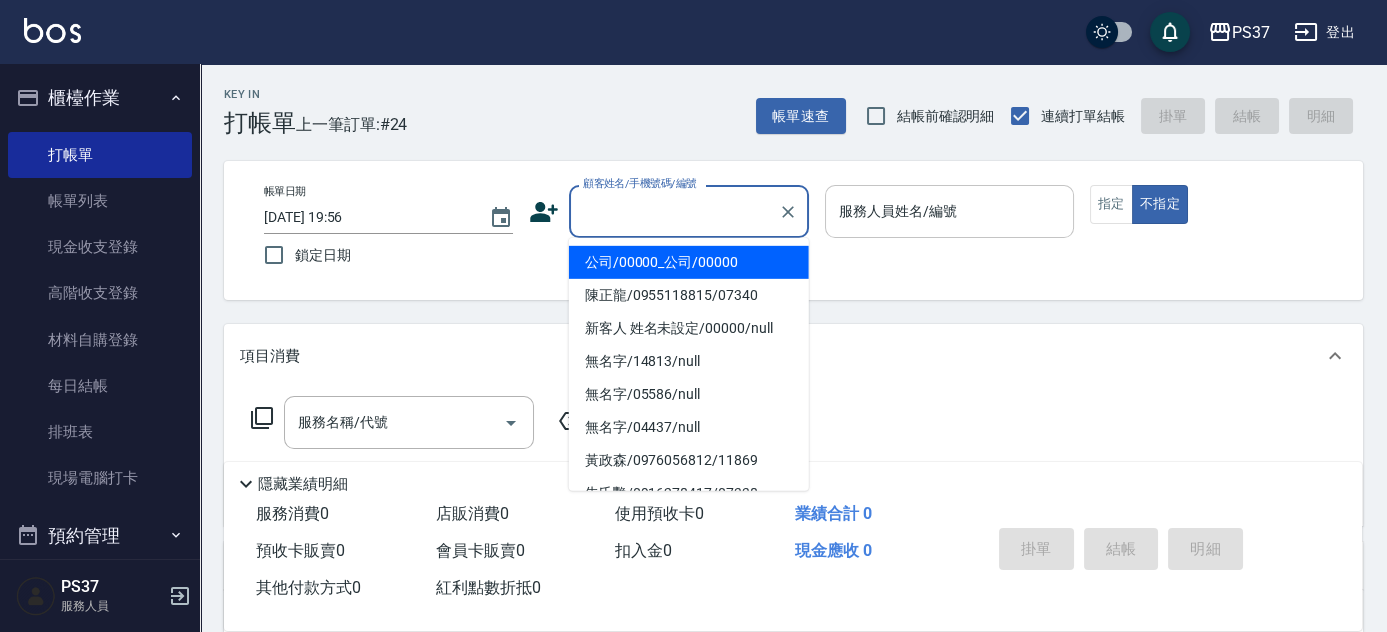 drag, startPoint x: 682, startPoint y: 252, endPoint x: 925, endPoint y: 220, distance: 245.09795 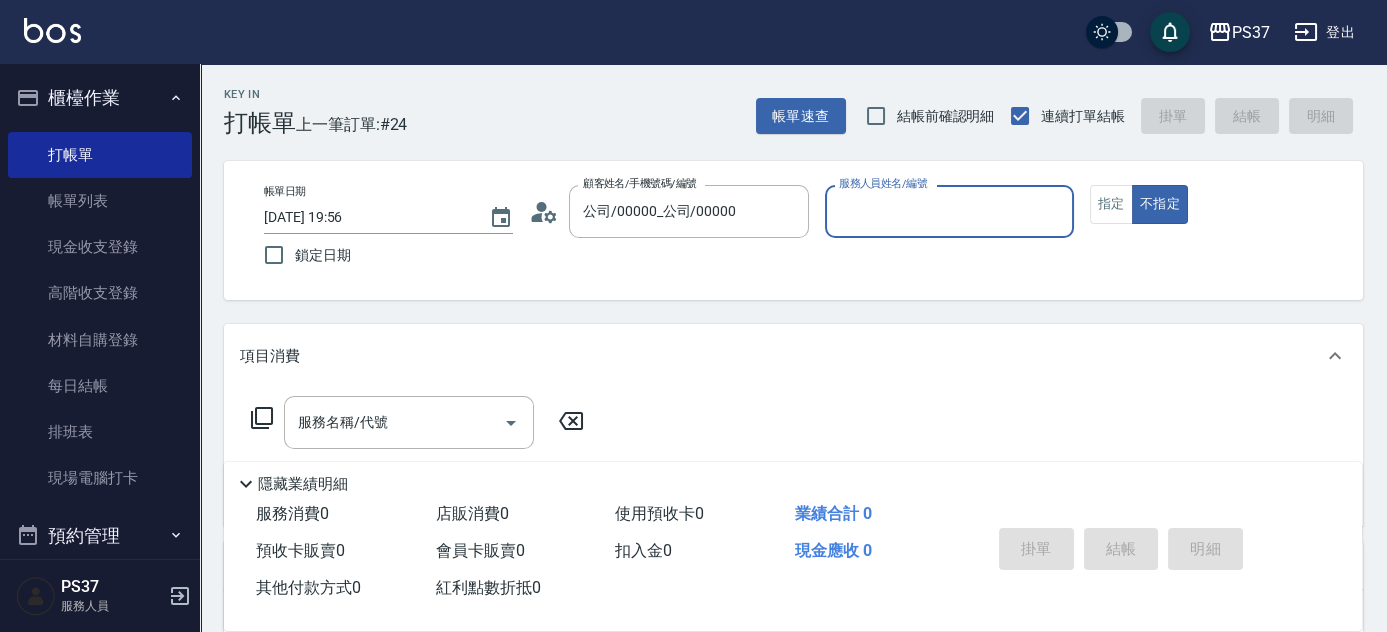 click on "服務人員姓名/編號" at bounding box center (949, 211) 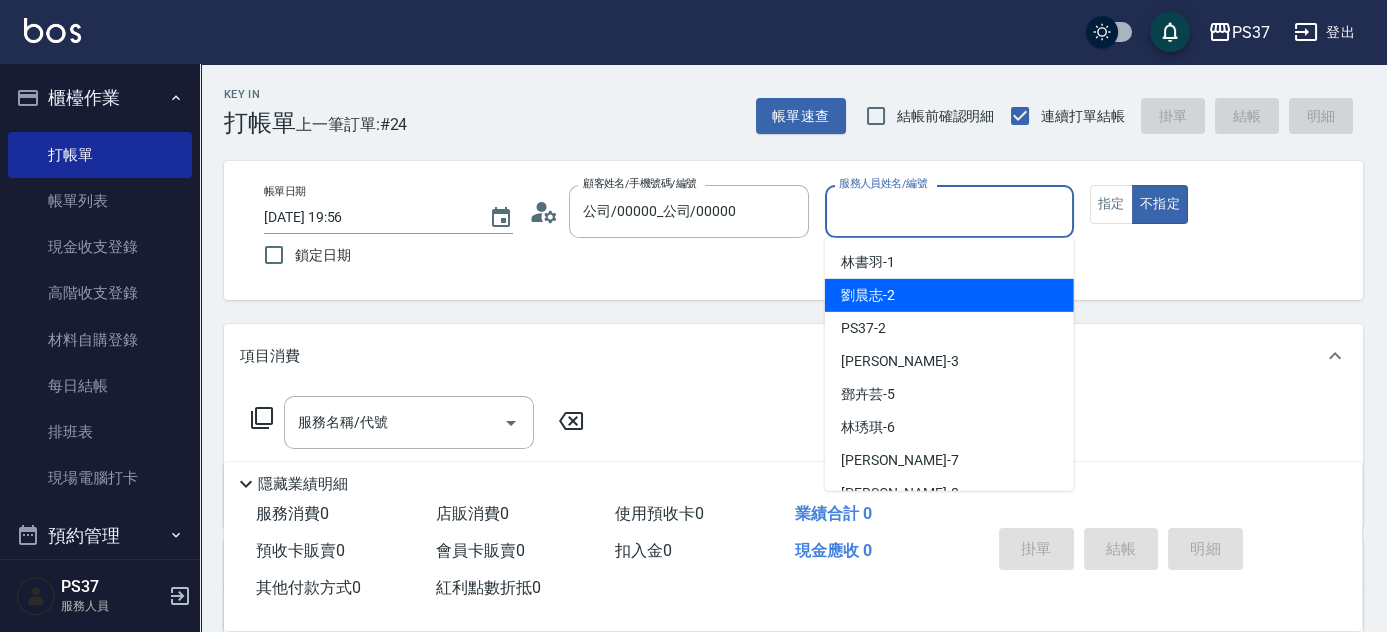 click on "劉晨志 -2" at bounding box center (949, 295) 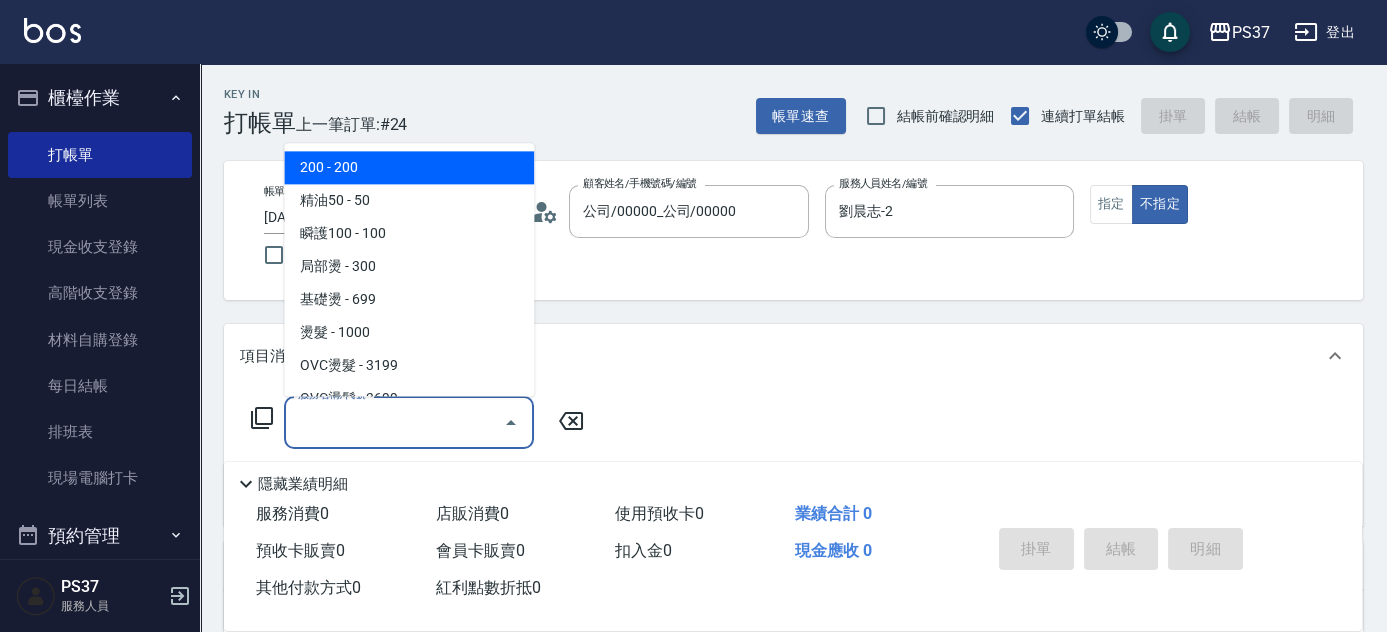 click on "服務名稱/代號" at bounding box center [394, 422] 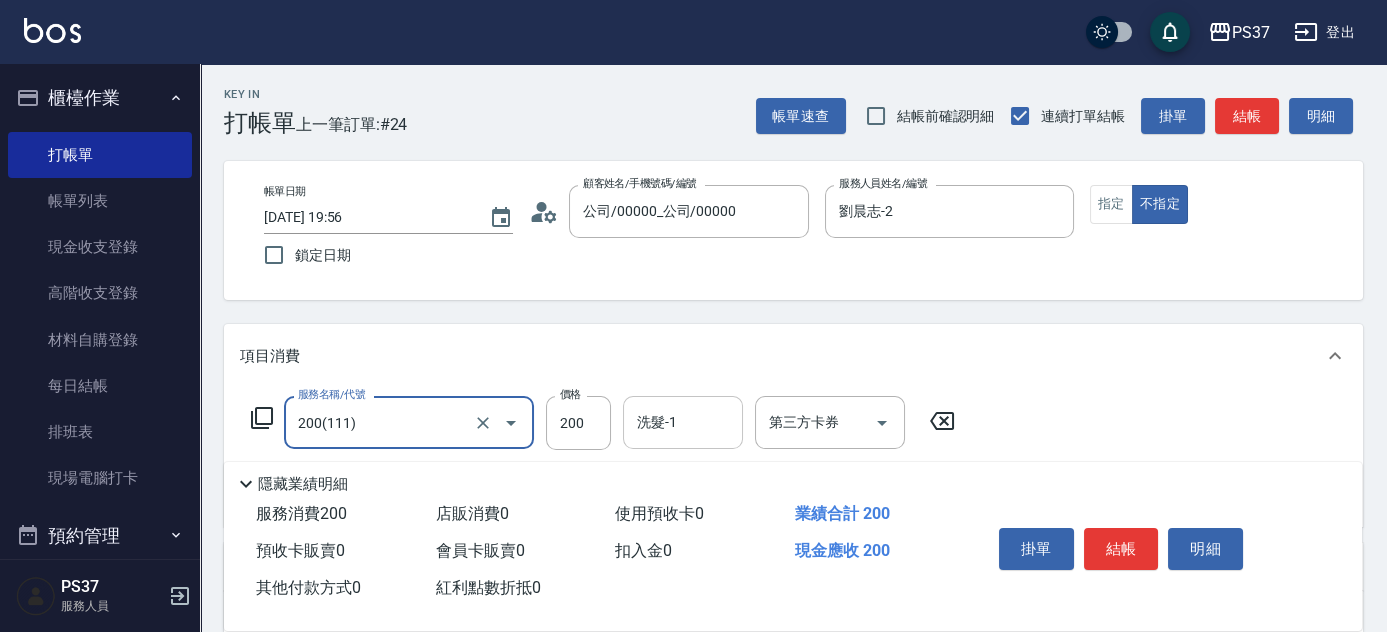 click on "洗髮-1" at bounding box center [683, 422] 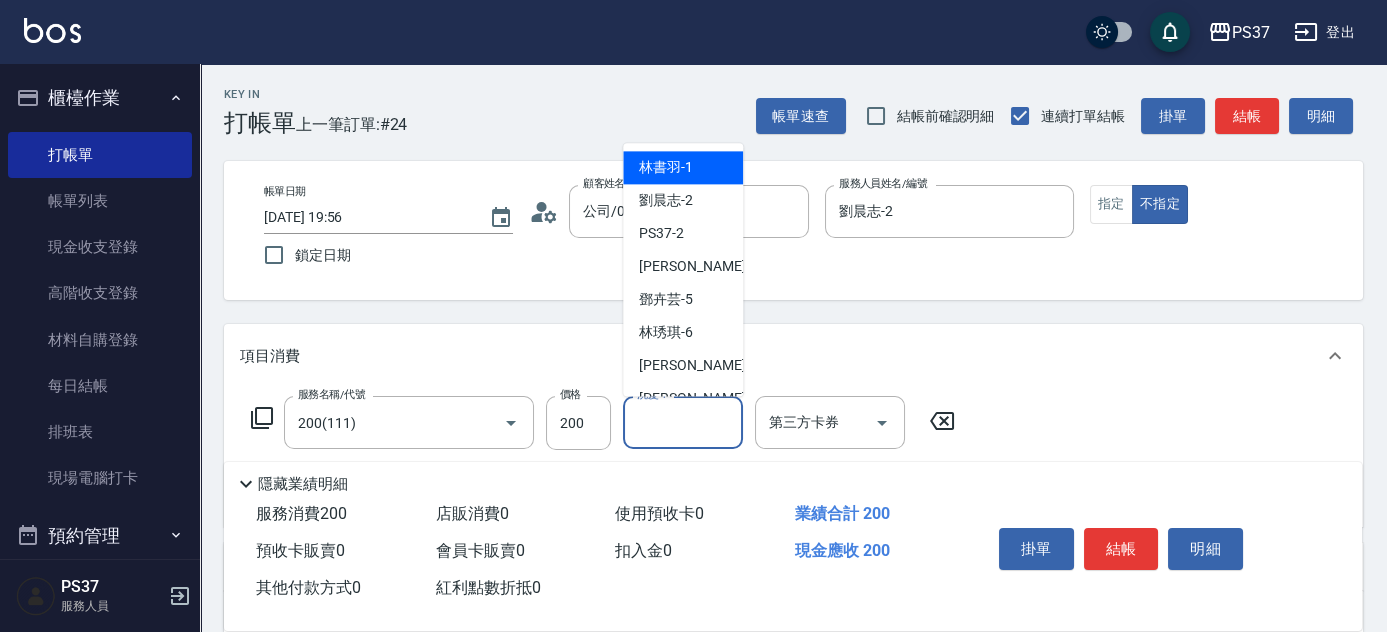 click on "林書羽 -1" at bounding box center (666, 168) 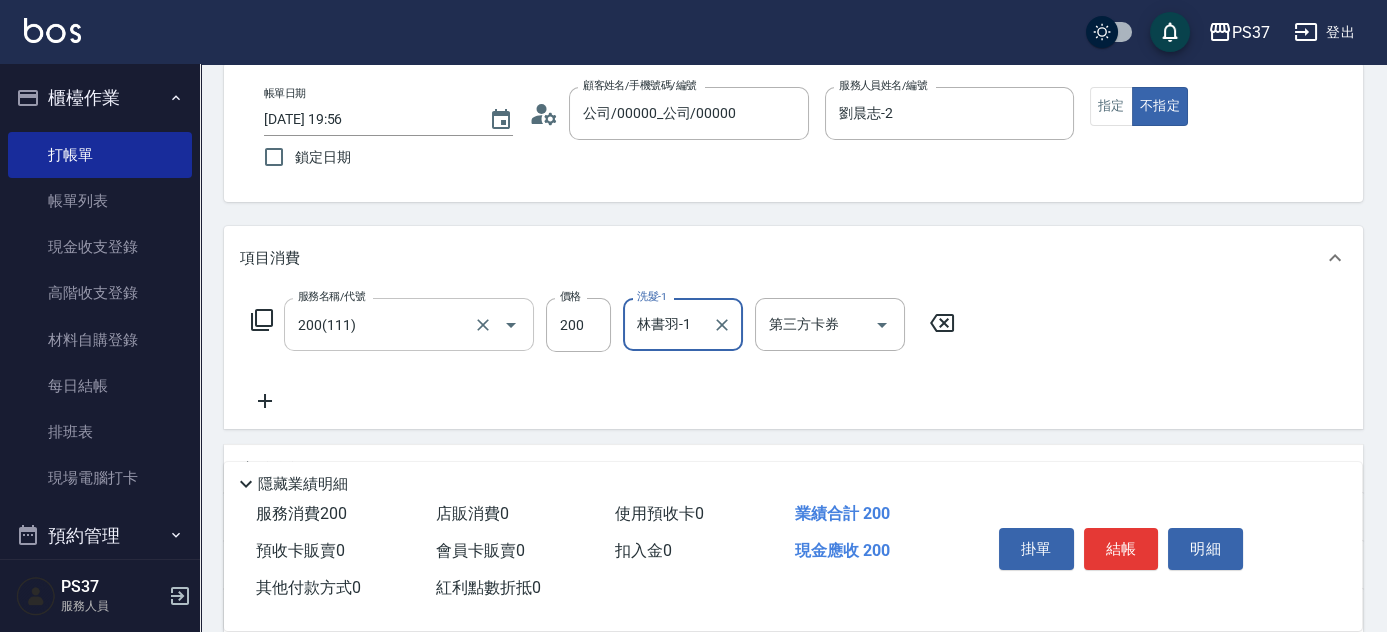 scroll, scrollTop: 181, scrollLeft: 0, axis: vertical 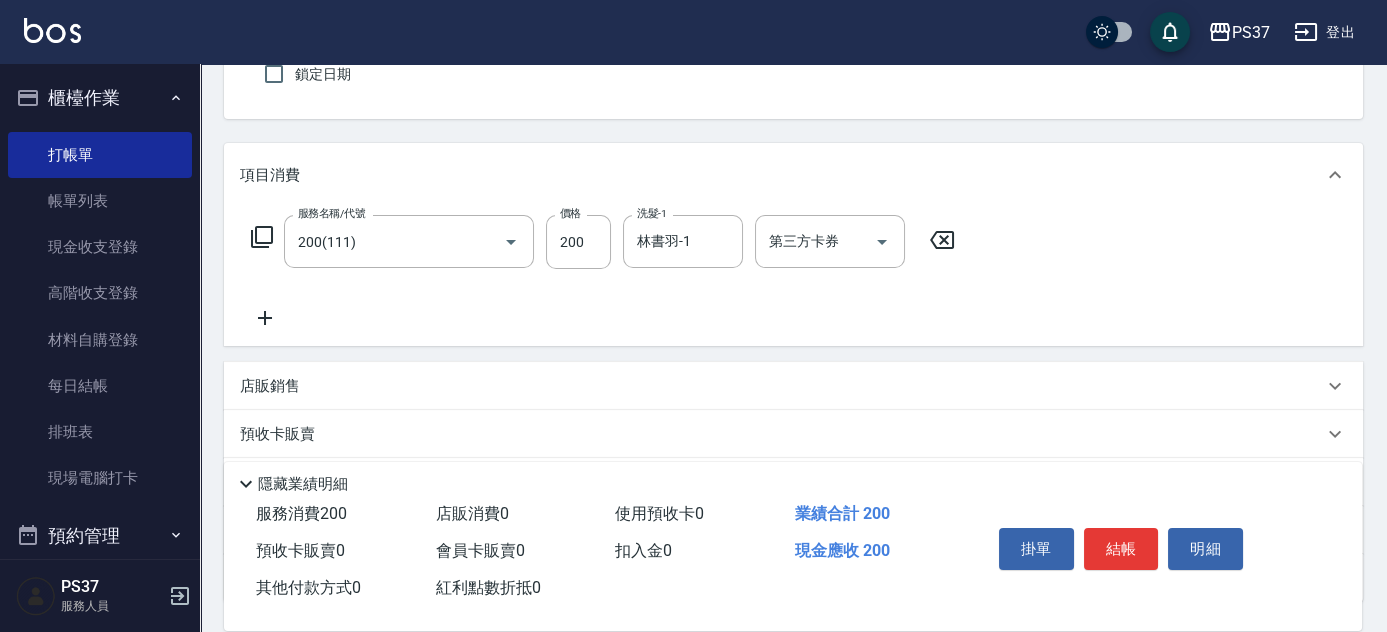 click 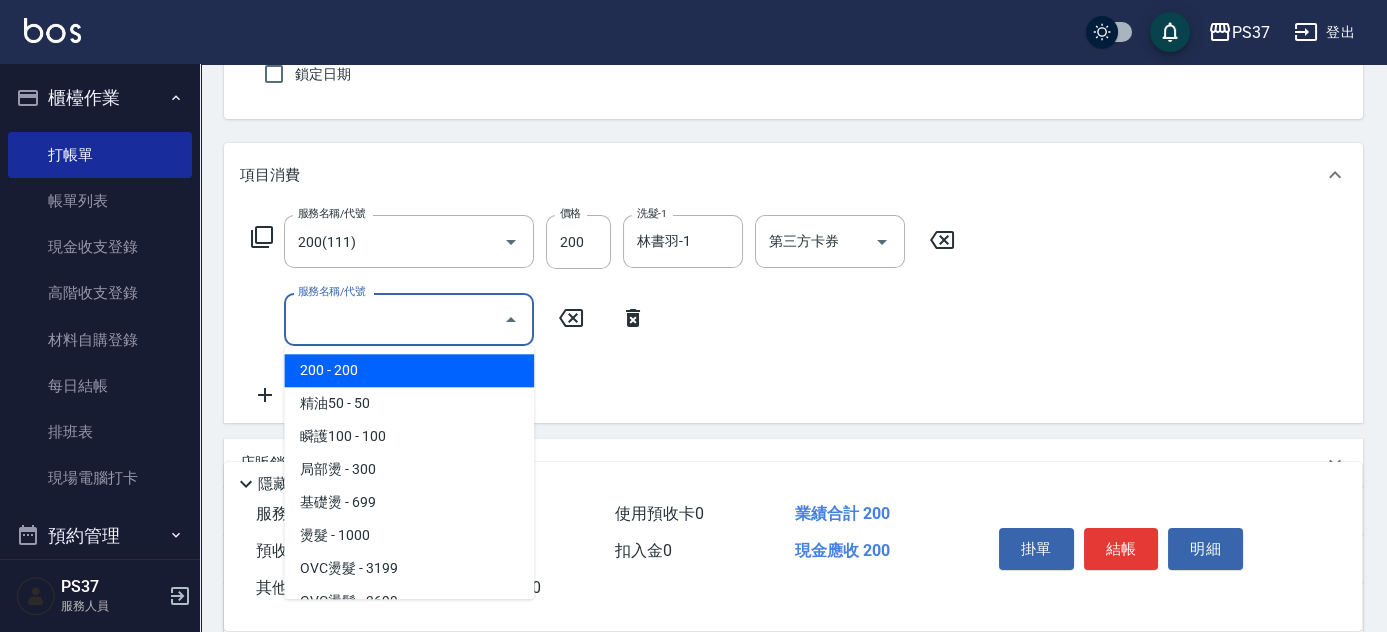 click on "服務名稱/代號" at bounding box center [394, 319] 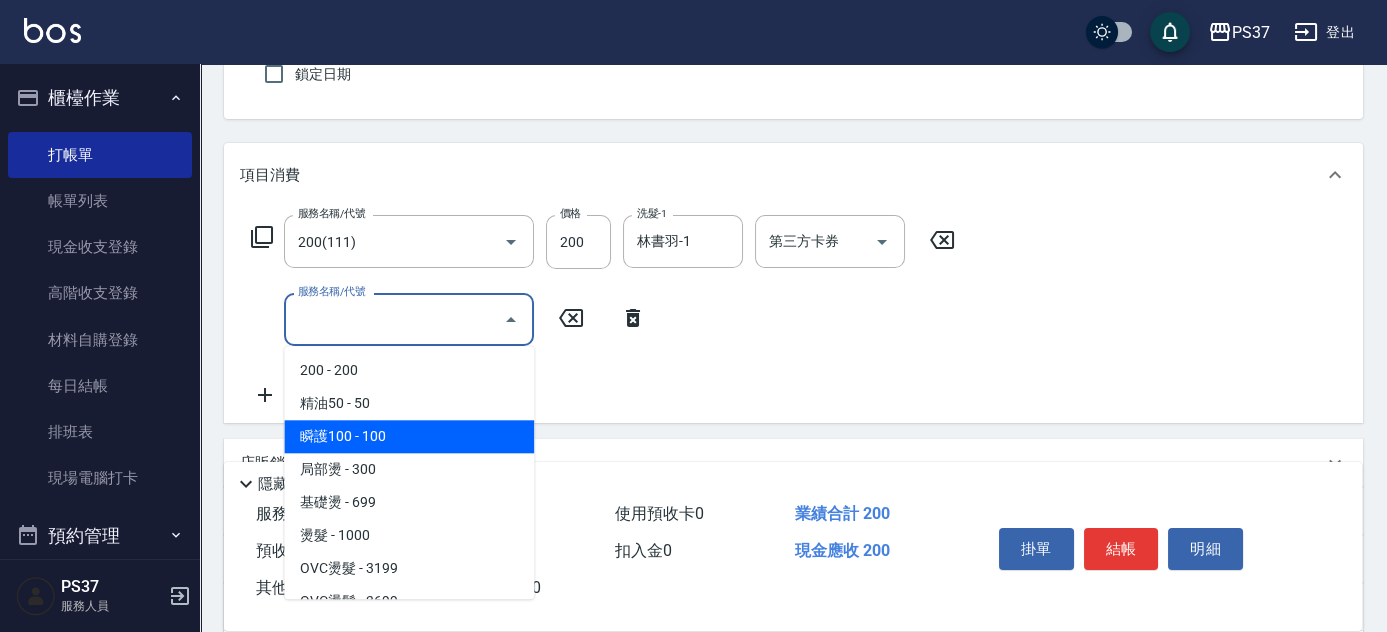 drag, startPoint x: 436, startPoint y: 447, endPoint x: 500, endPoint y: 427, distance: 67.052216 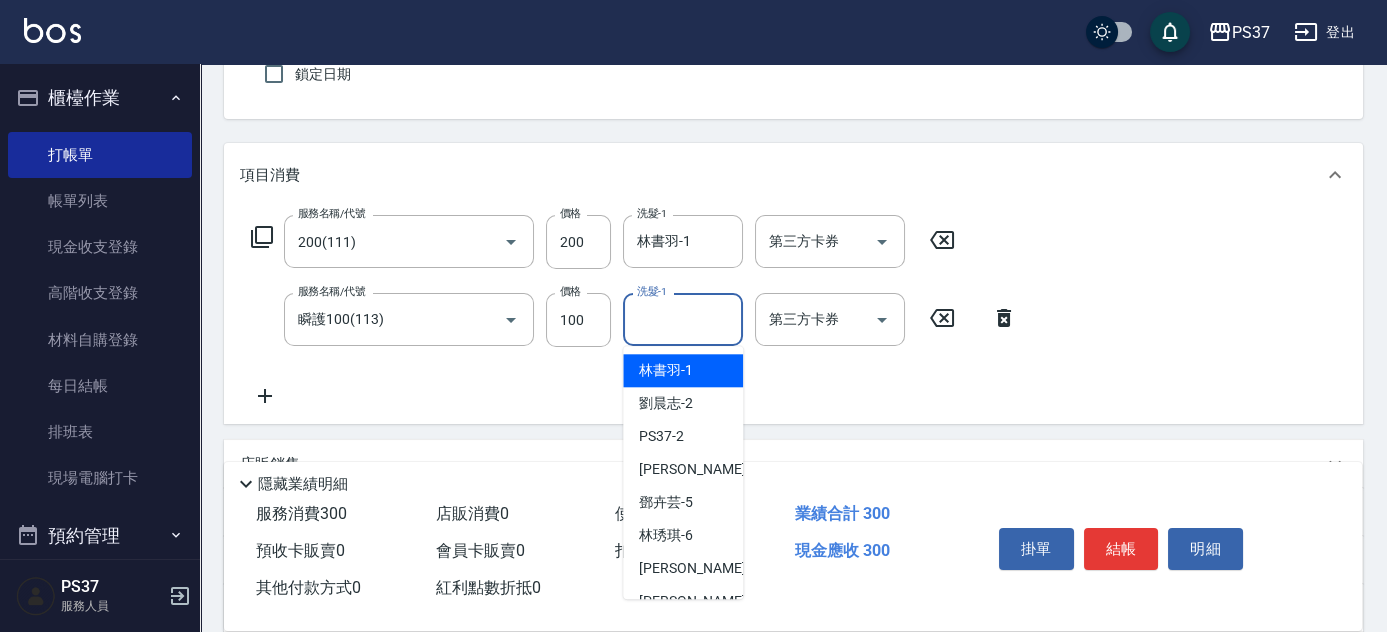 click on "洗髮-1" at bounding box center [683, 319] 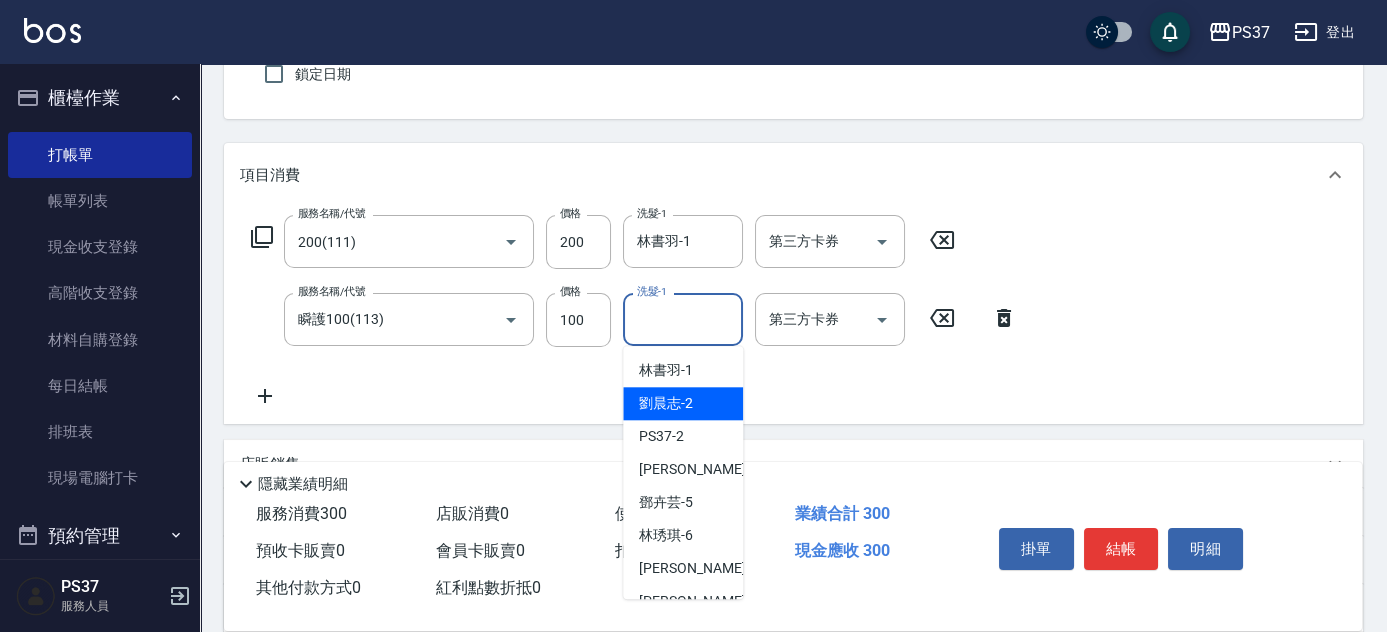 drag, startPoint x: 680, startPoint y: 400, endPoint x: 703, endPoint y: 409, distance: 24.698177 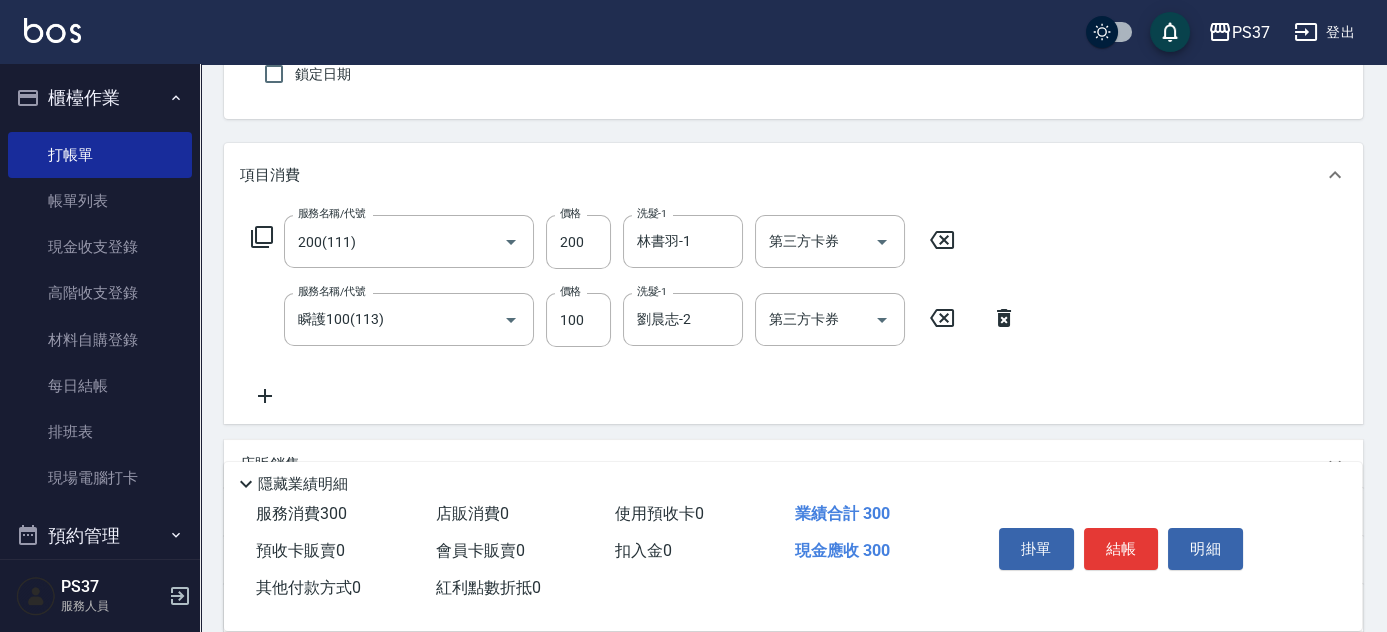click on "掛單 結帳 明細" at bounding box center (1121, 551) 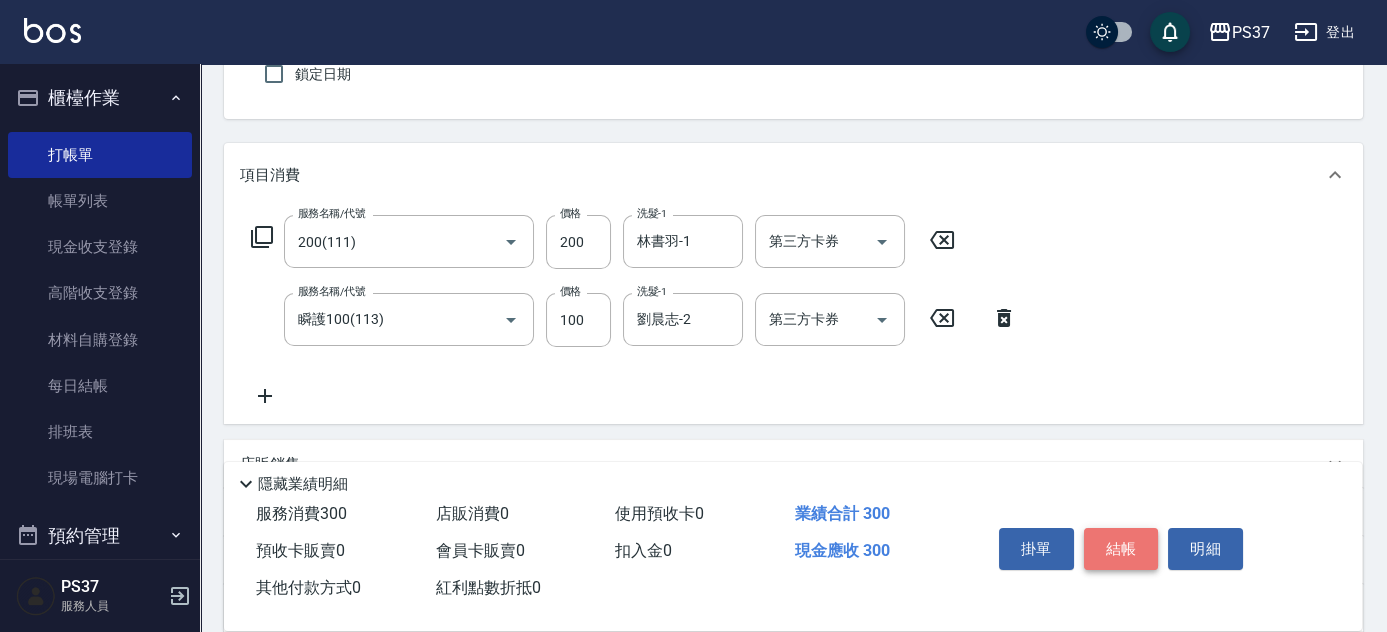click on "結帳" at bounding box center [1121, 549] 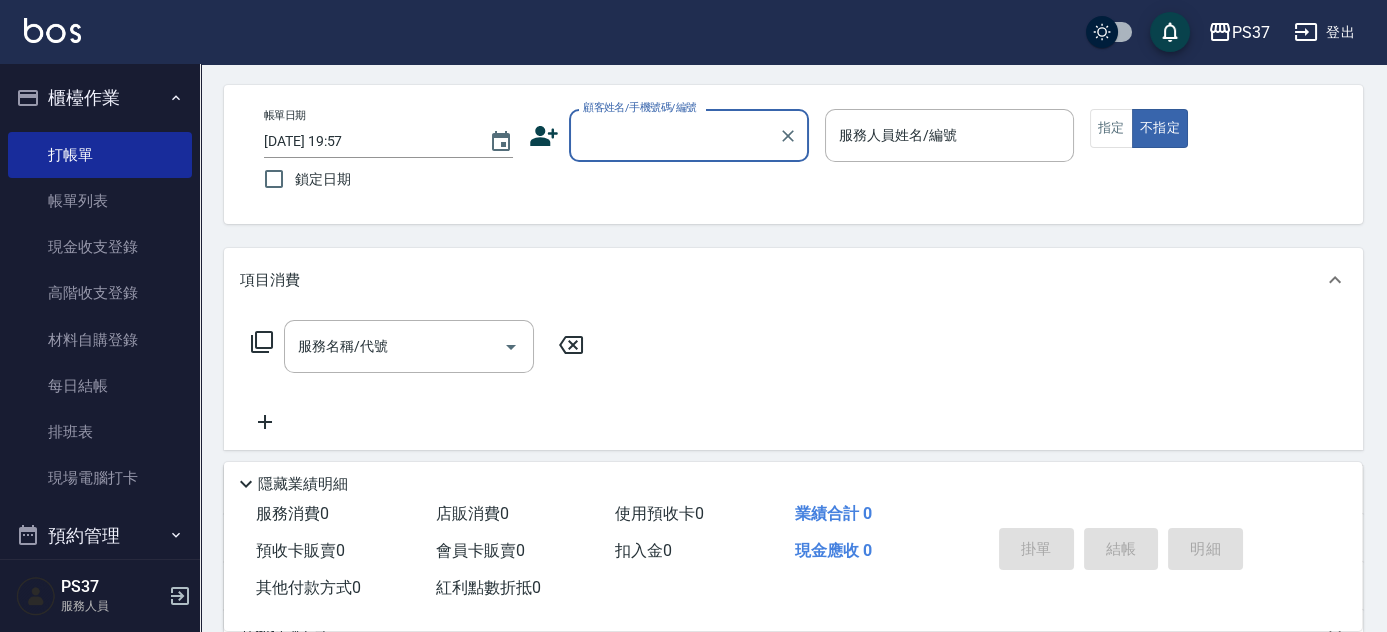 scroll, scrollTop: 0, scrollLeft: 0, axis: both 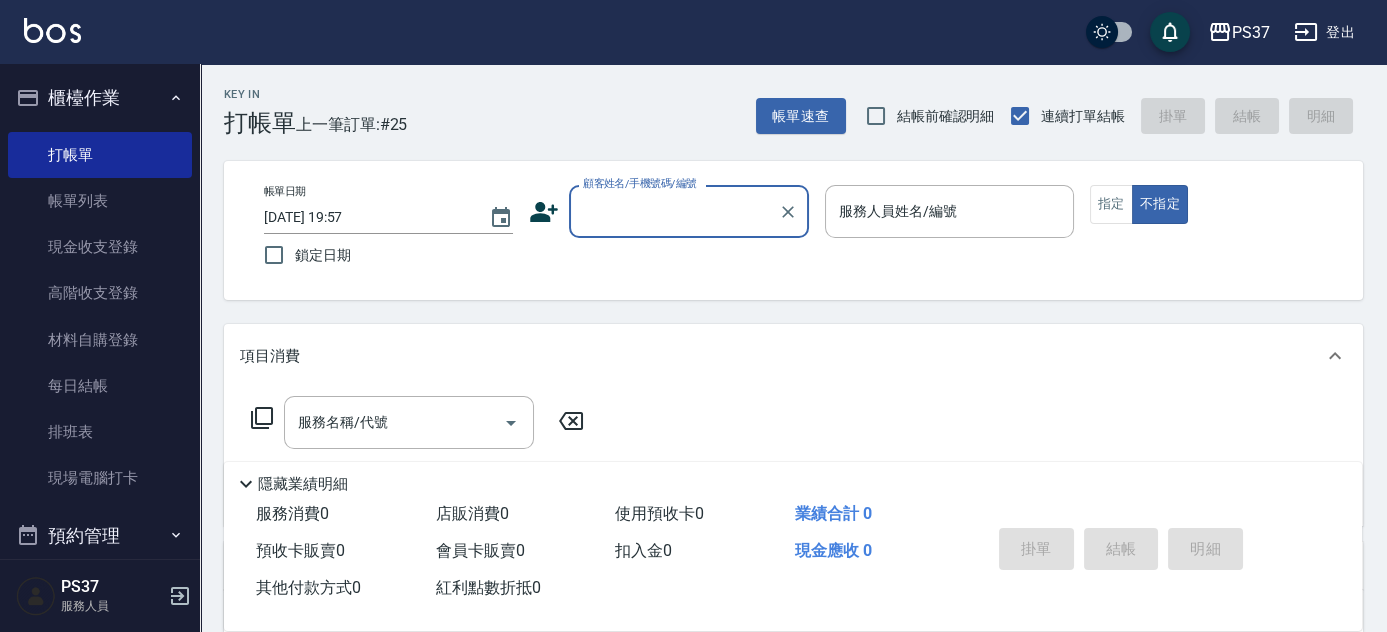 click on "顧客姓名/手機號碼/編號" at bounding box center [674, 211] 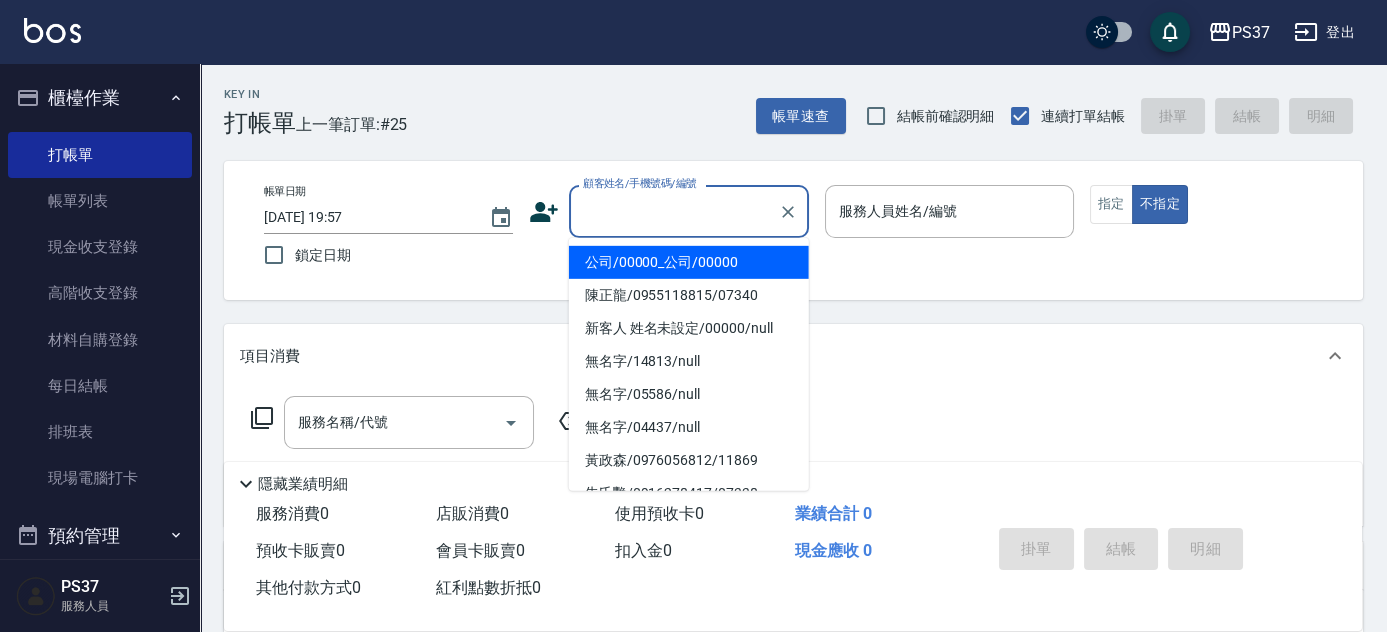 click on "公司/00000_公司/00000" at bounding box center [689, 262] 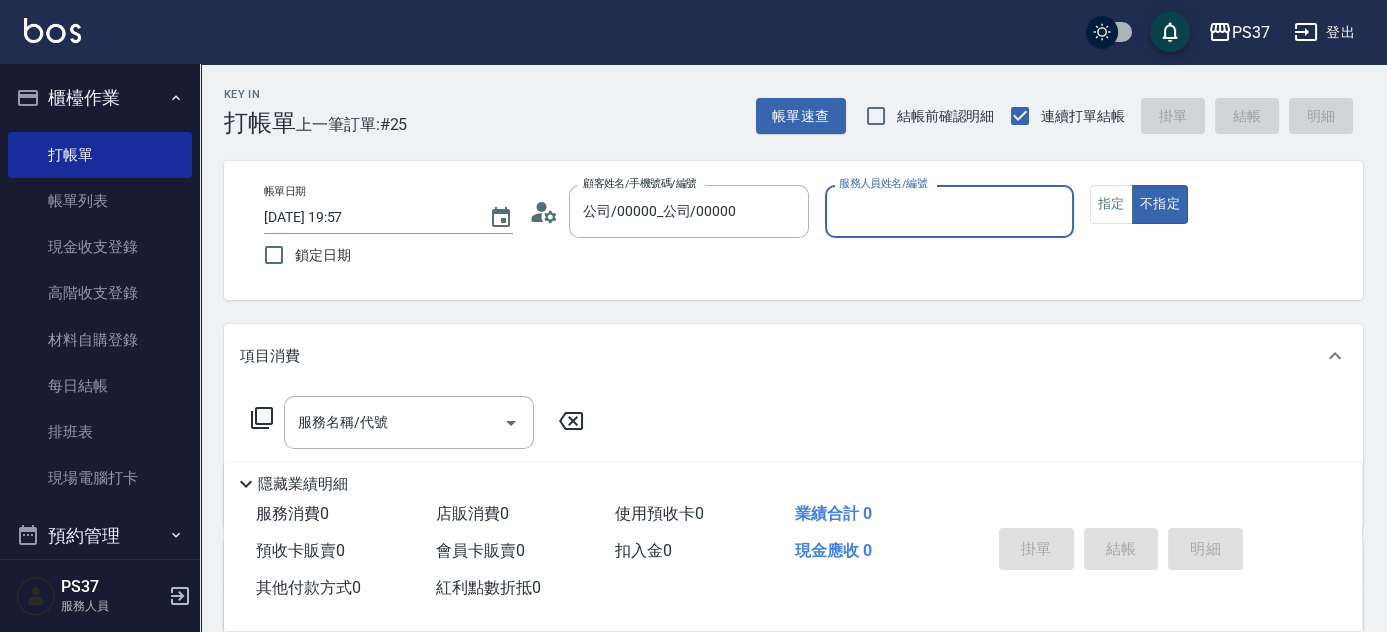 click on "服務人員姓名/編號" at bounding box center (949, 211) 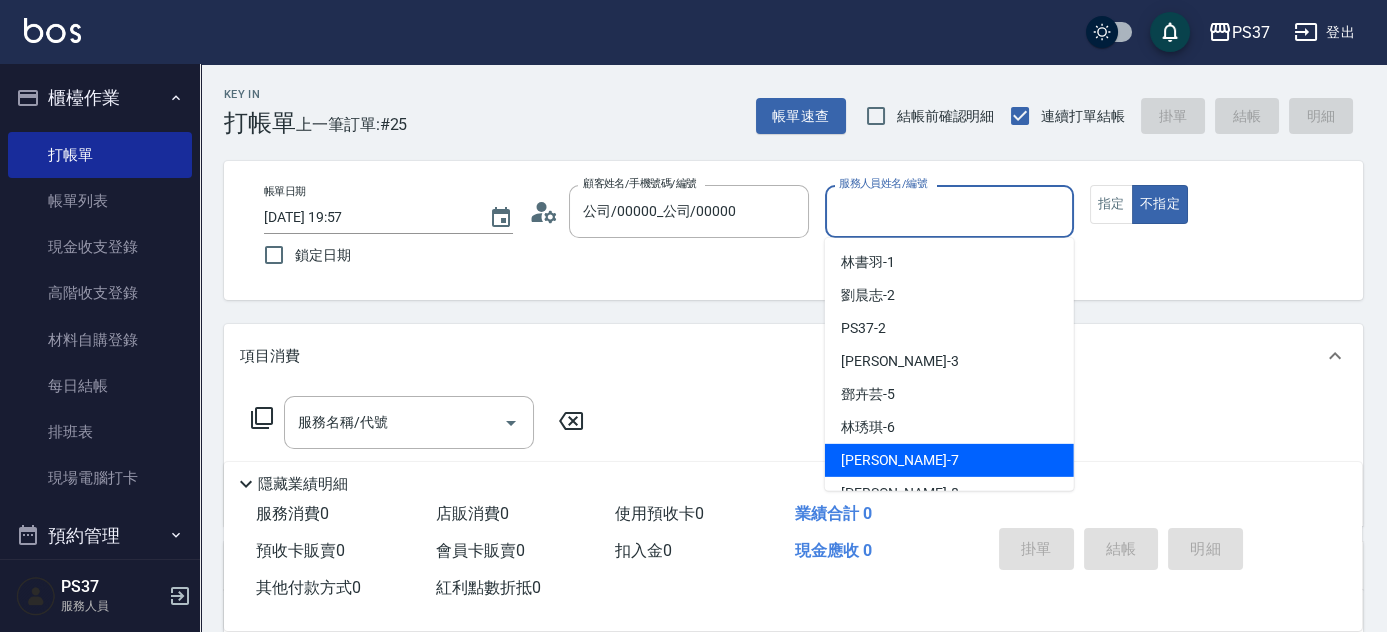 click on "黎氏萍 -7" at bounding box center [949, 460] 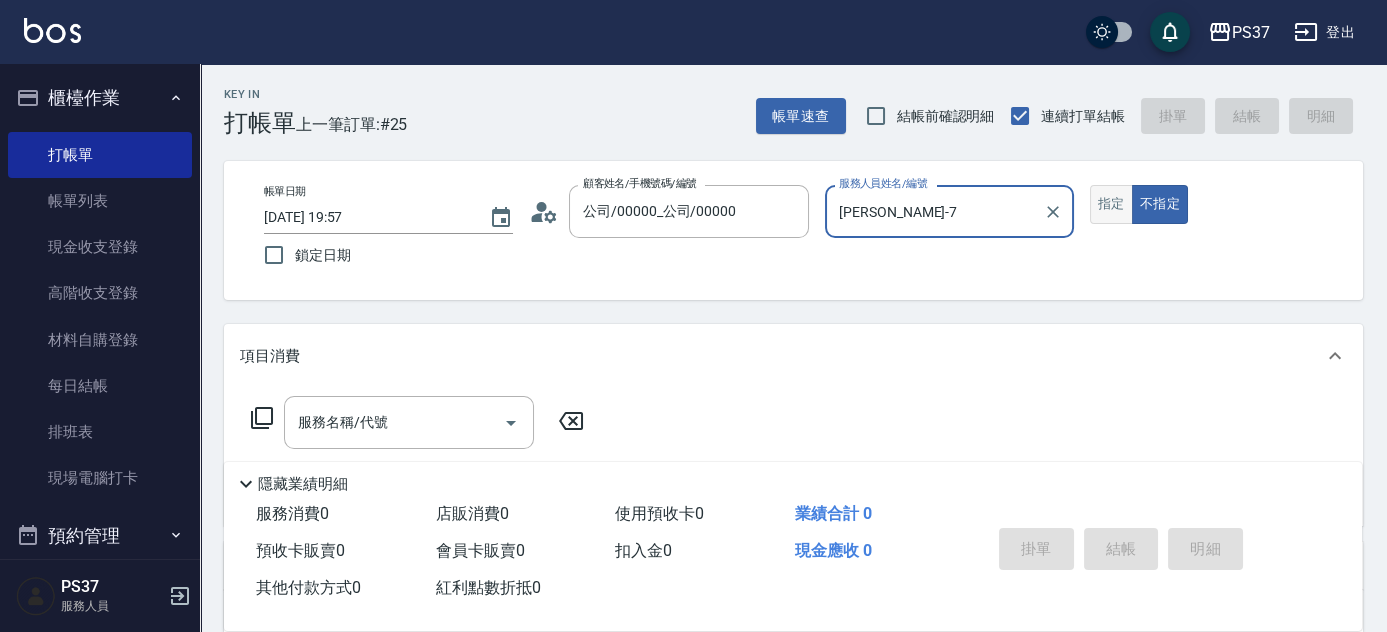 drag, startPoint x: 1106, startPoint y: 219, endPoint x: 1108, endPoint y: 209, distance: 10.198039 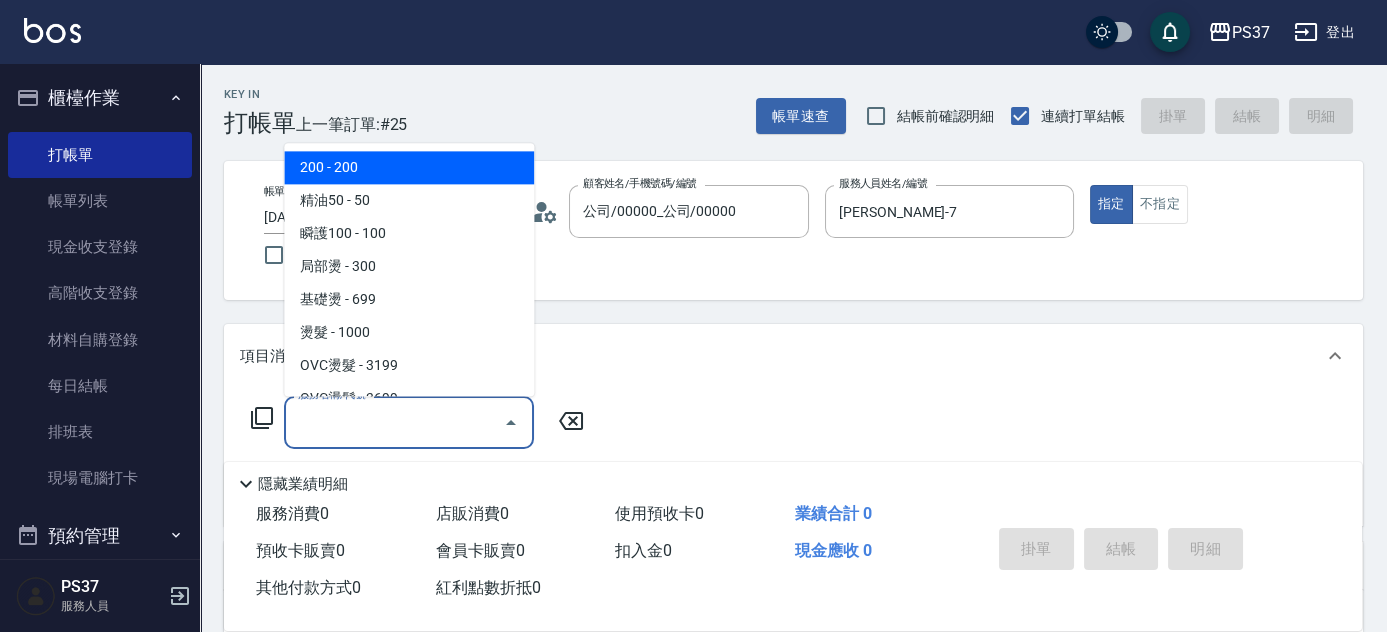 click on "服務名稱/代號" at bounding box center [394, 422] 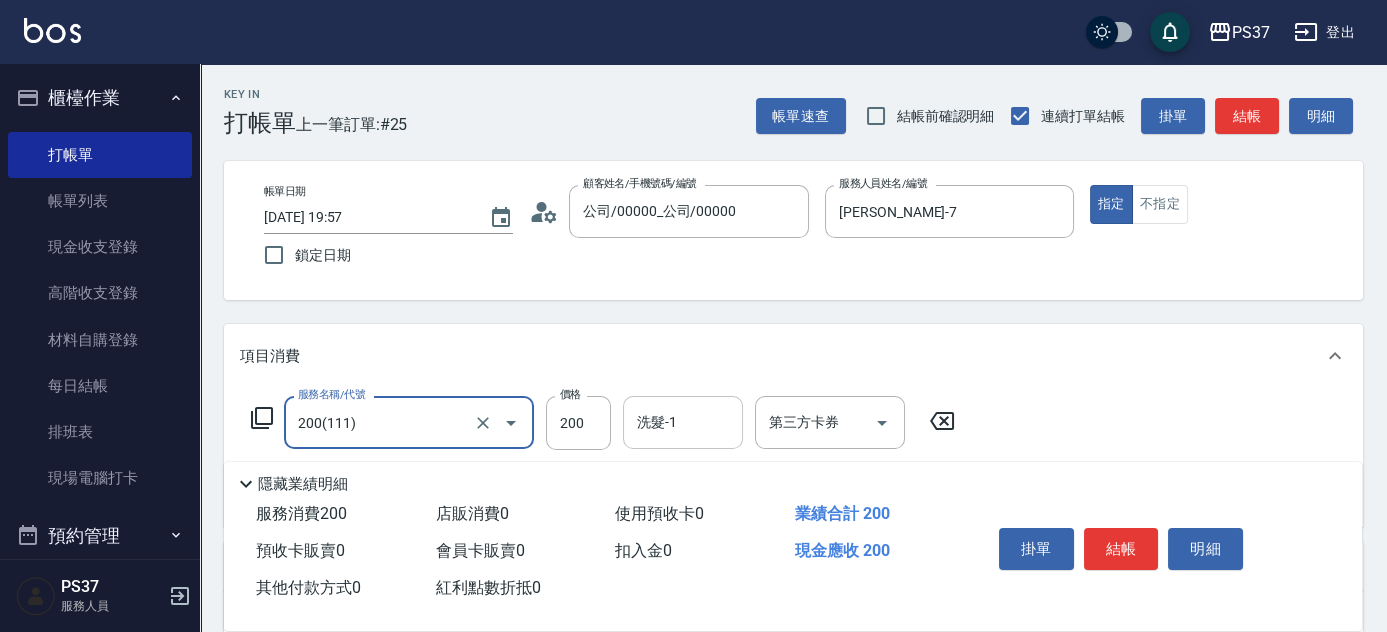 click on "洗髮-1 洗髮-1" at bounding box center (683, 422) 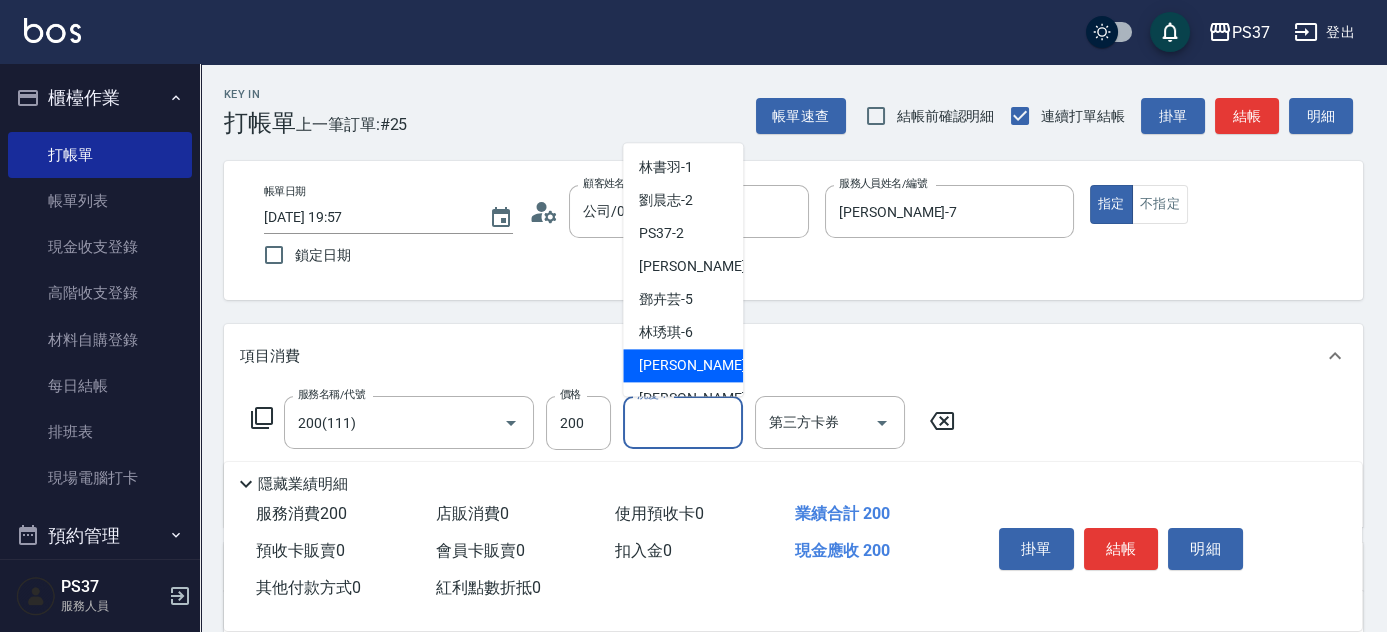 click on "黎氏萍 -7" at bounding box center [698, 366] 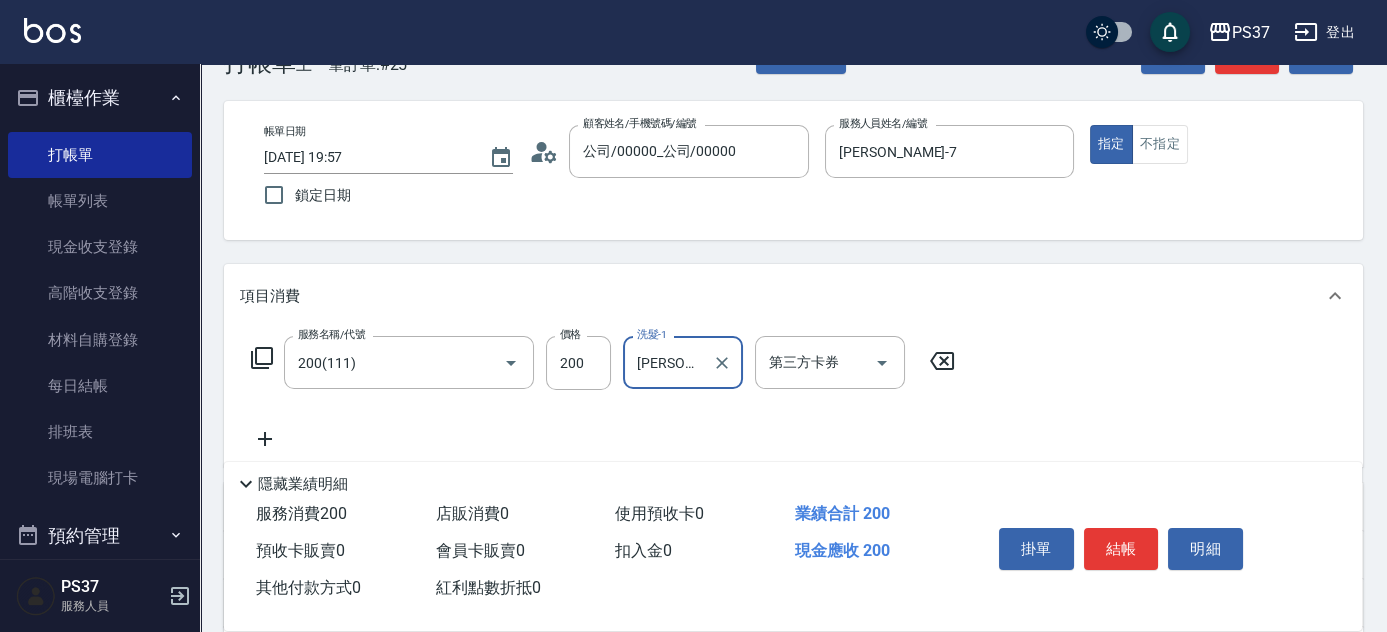 scroll, scrollTop: 181, scrollLeft: 0, axis: vertical 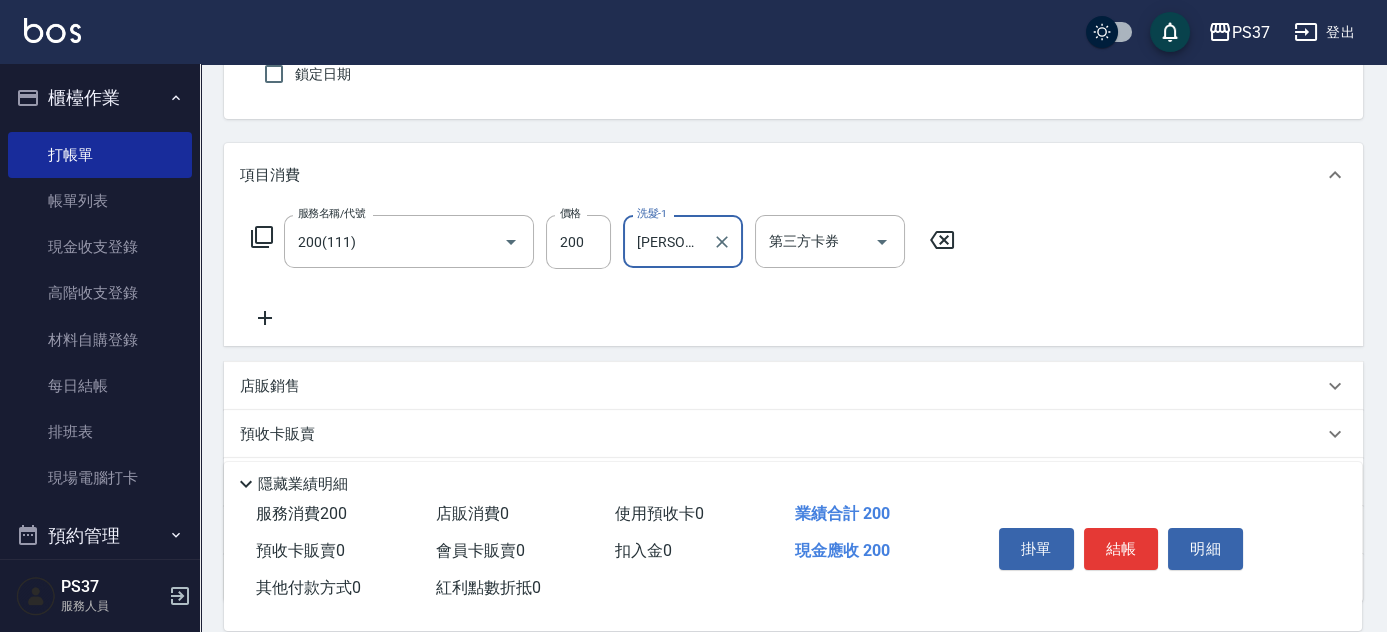 click 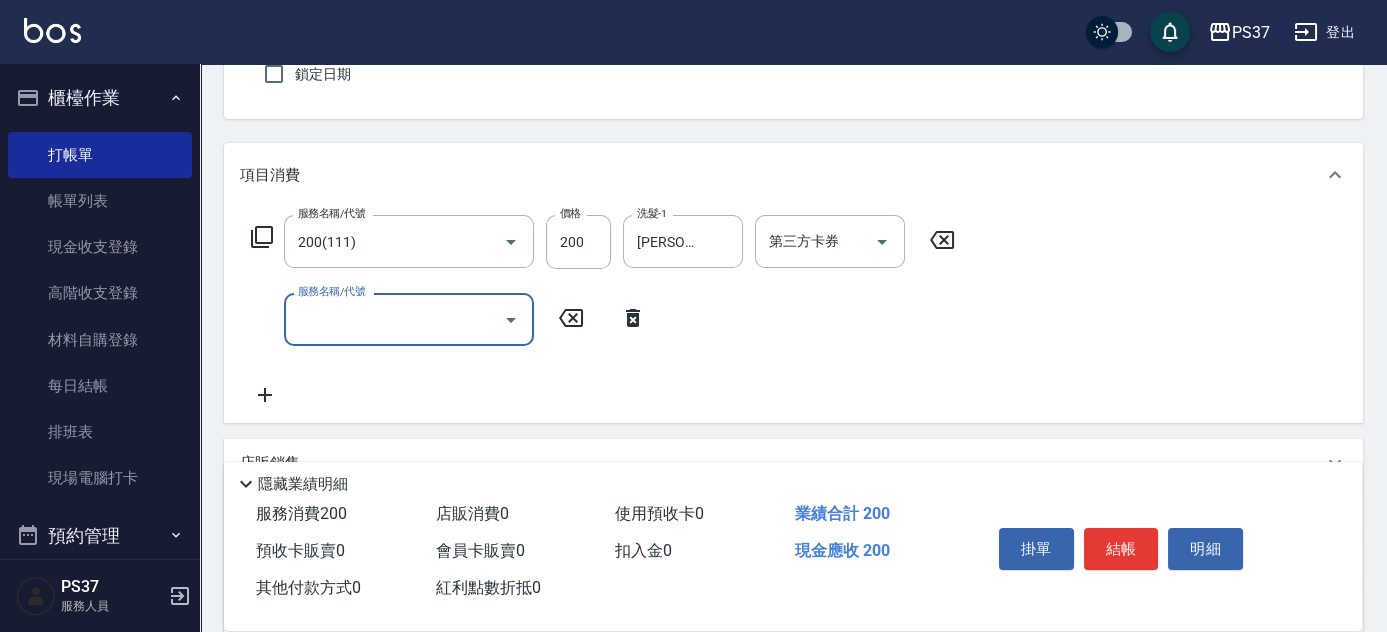 drag, startPoint x: 268, startPoint y: 315, endPoint x: 378, endPoint y: 335, distance: 111.8034 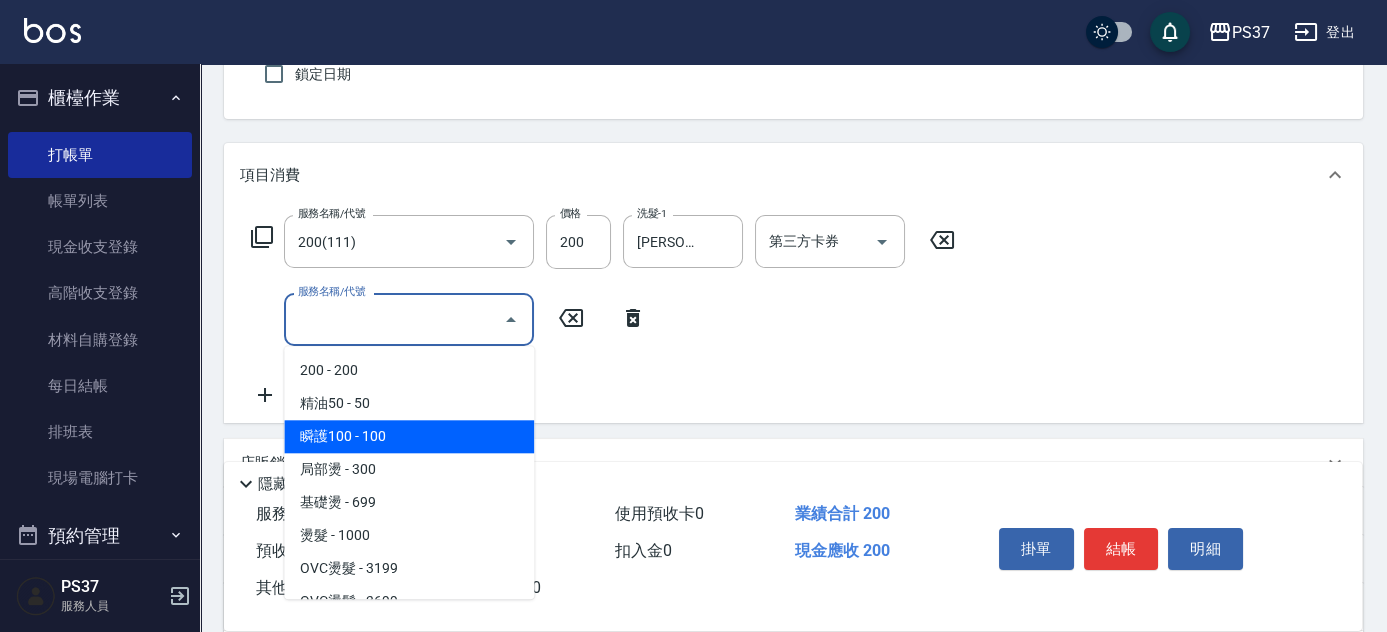 click on "瞬護100 - 100" at bounding box center (409, 436) 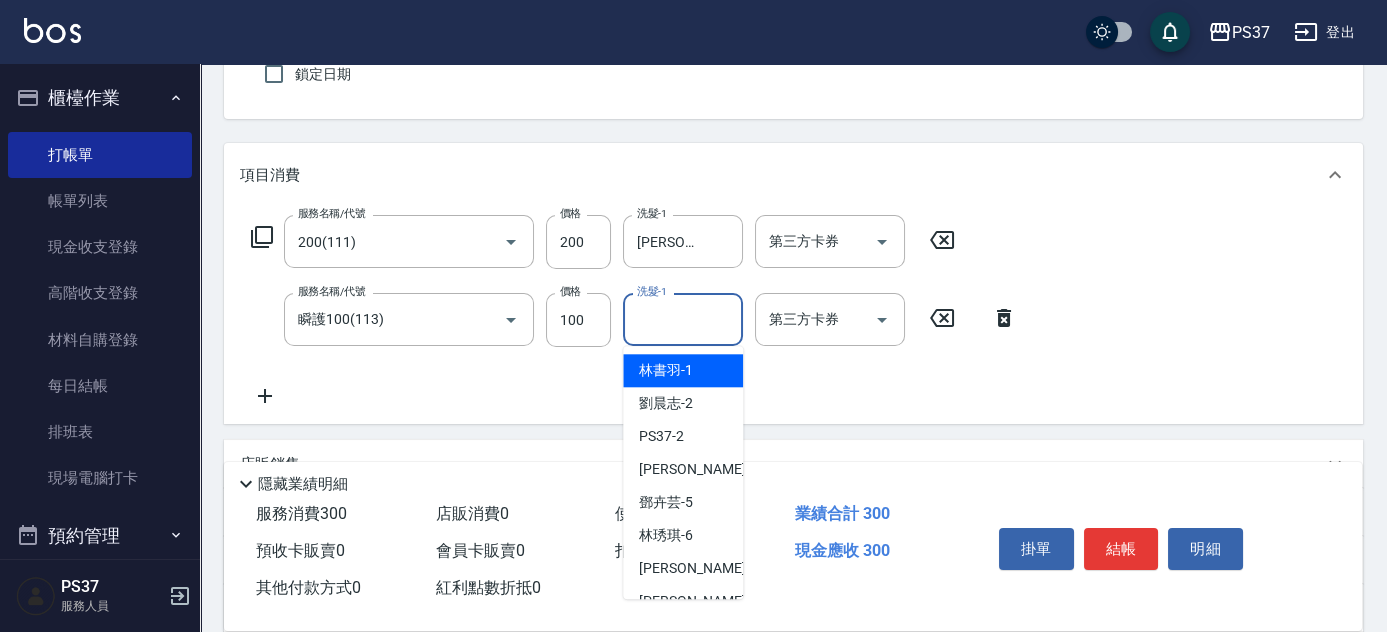 click on "洗髮-1" at bounding box center [683, 319] 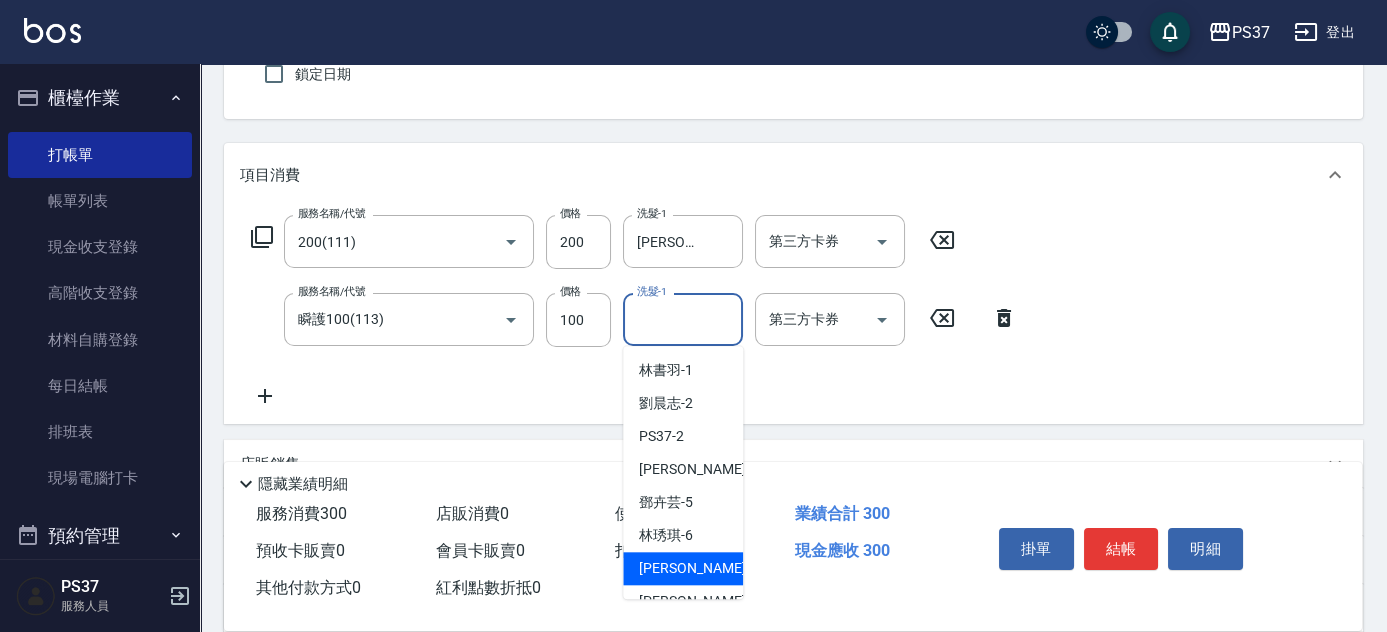 click on "黎氏萍 -7" at bounding box center (698, 568) 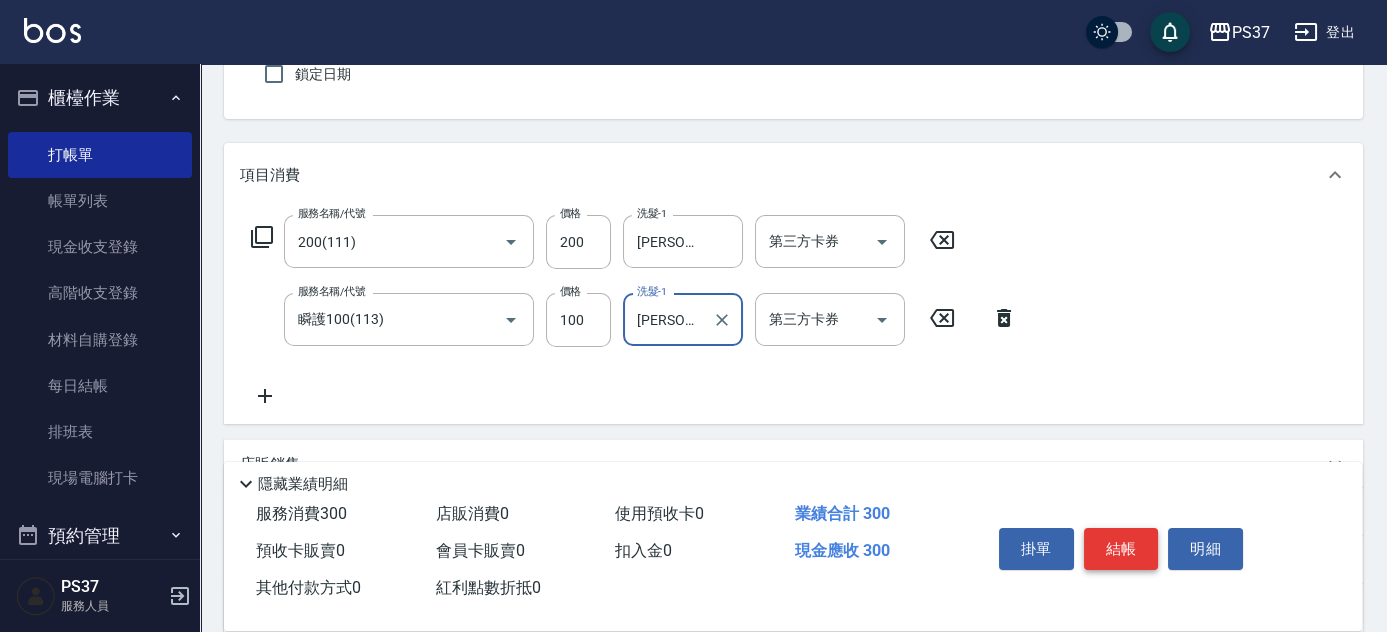 click on "結帳" at bounding box center (1121, 549) 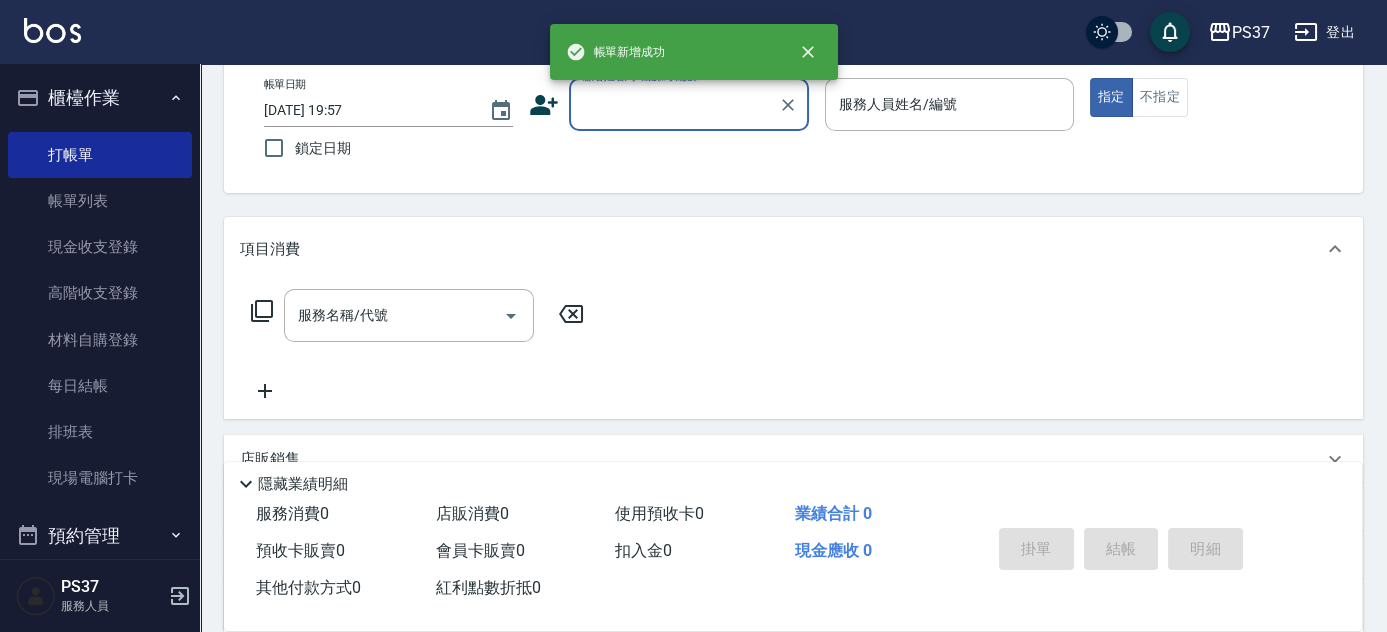 scroll, scrollTop: 0, scrollLeft: 0, axis: both 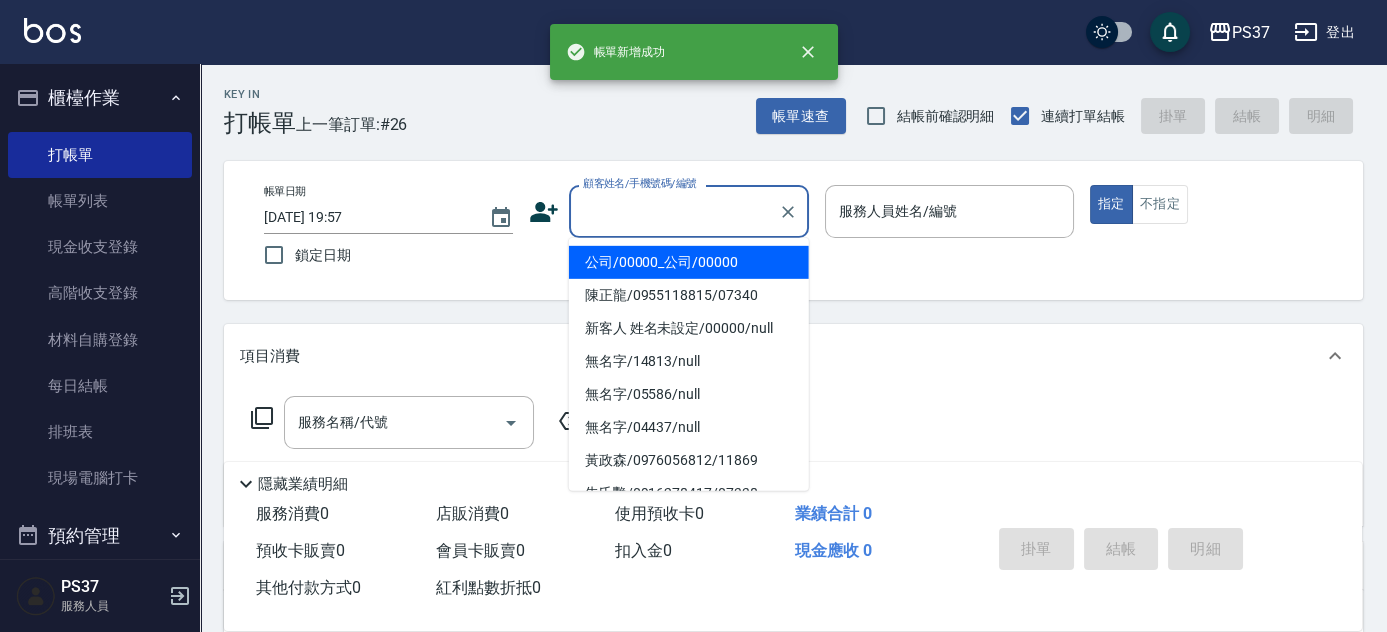 click on "顧客姓名/手機號碼/編號" at bounding box center (674, 211) 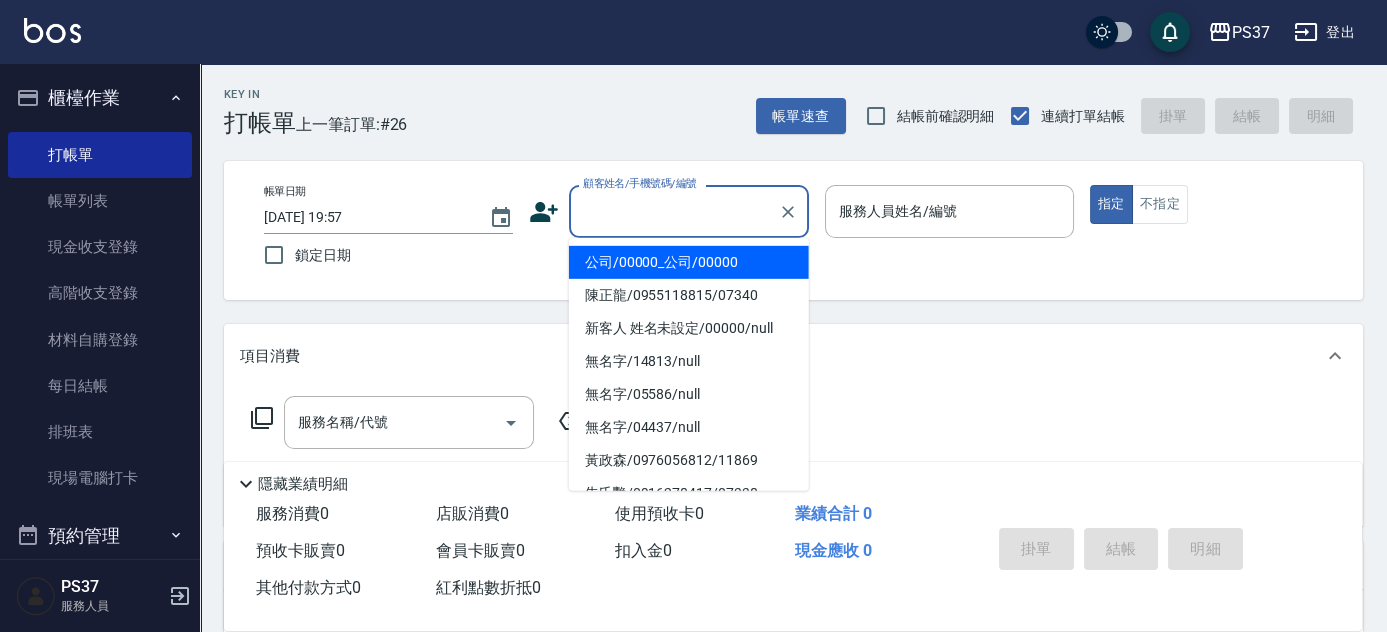 click on "公司/00000_公司/00000" at bounding box center (689, 262) 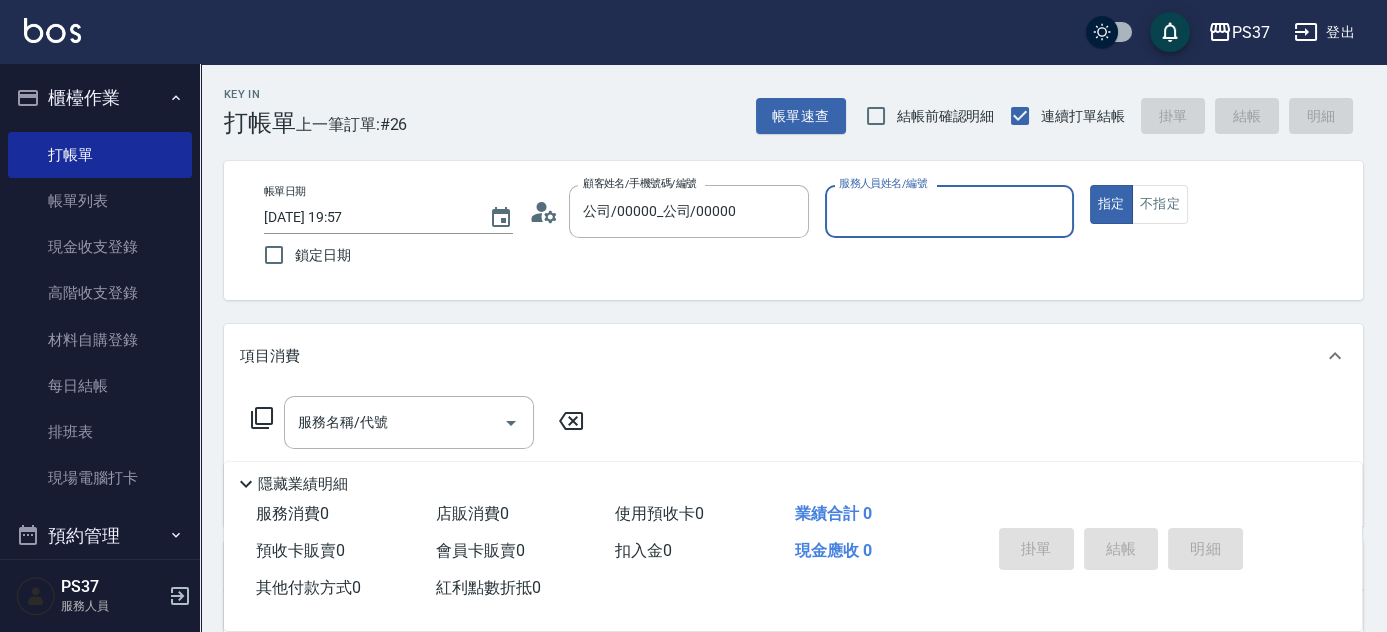 click on "服務人員姓名/編號" at bounding box center (949, 211) 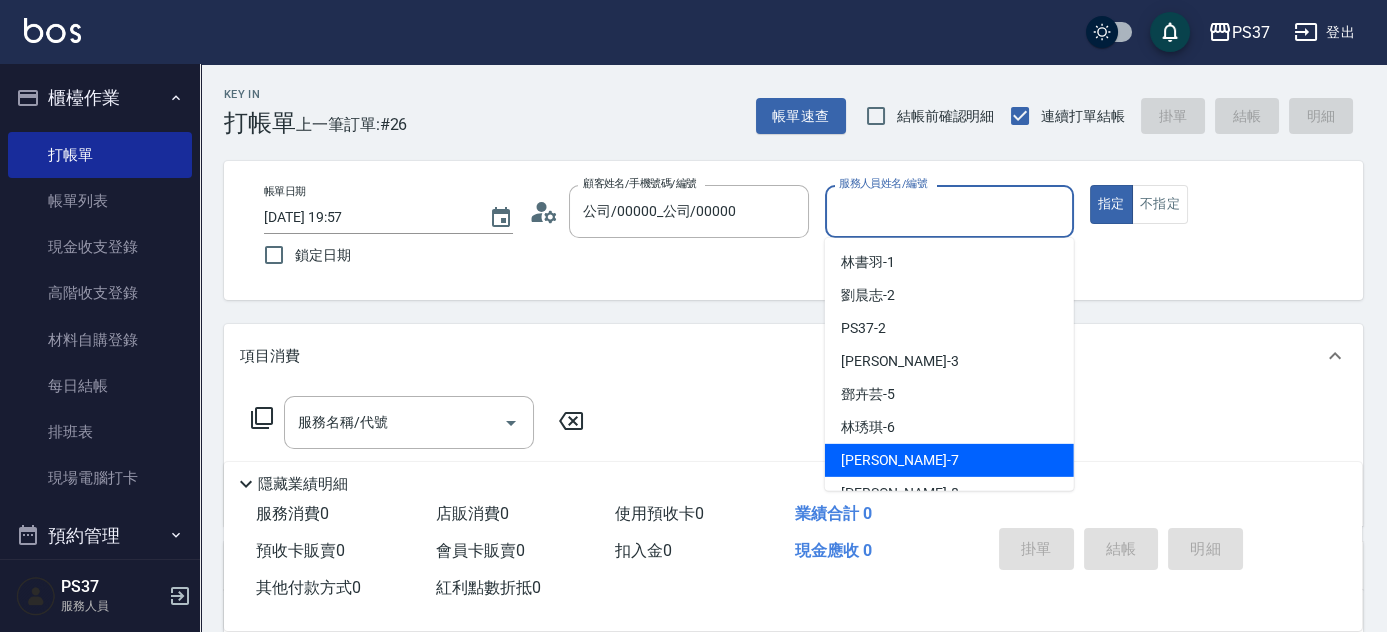 click on "黎氏萍 -7" at bounding box center (949, 460) 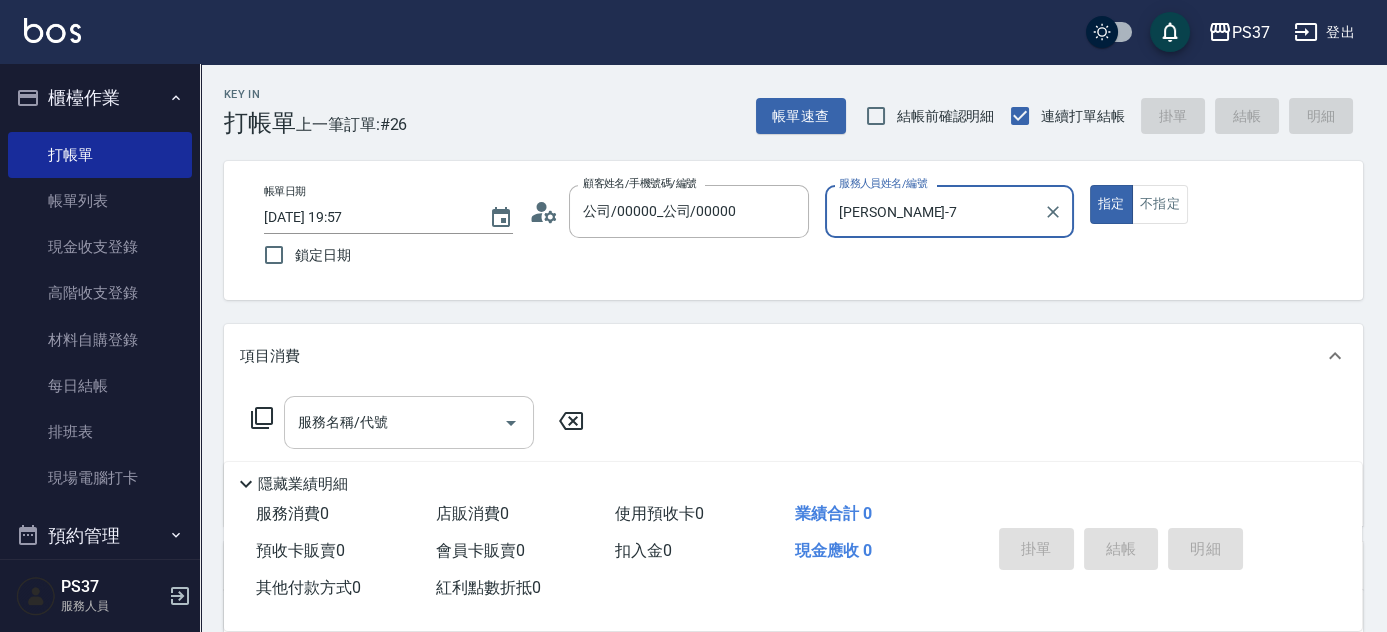 click on "服務名稱/代號" at bounding box center [409, 422] 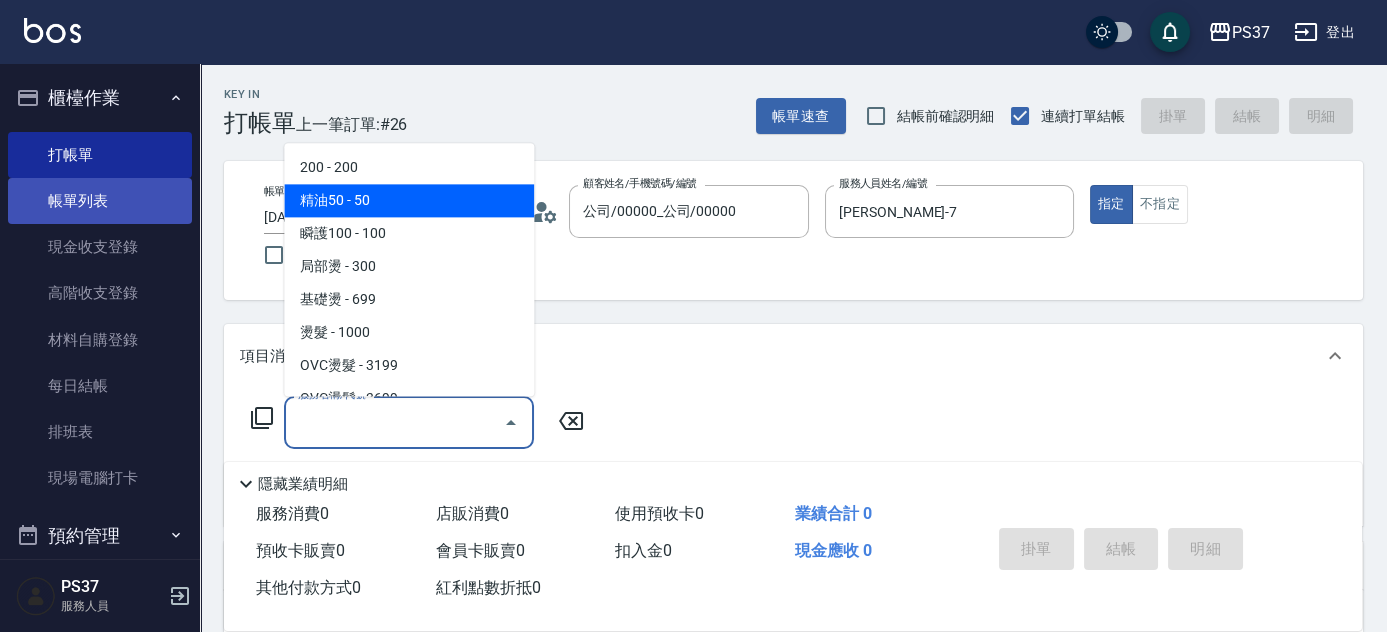 click on "帳單列表" at bounding box center (100, 201) 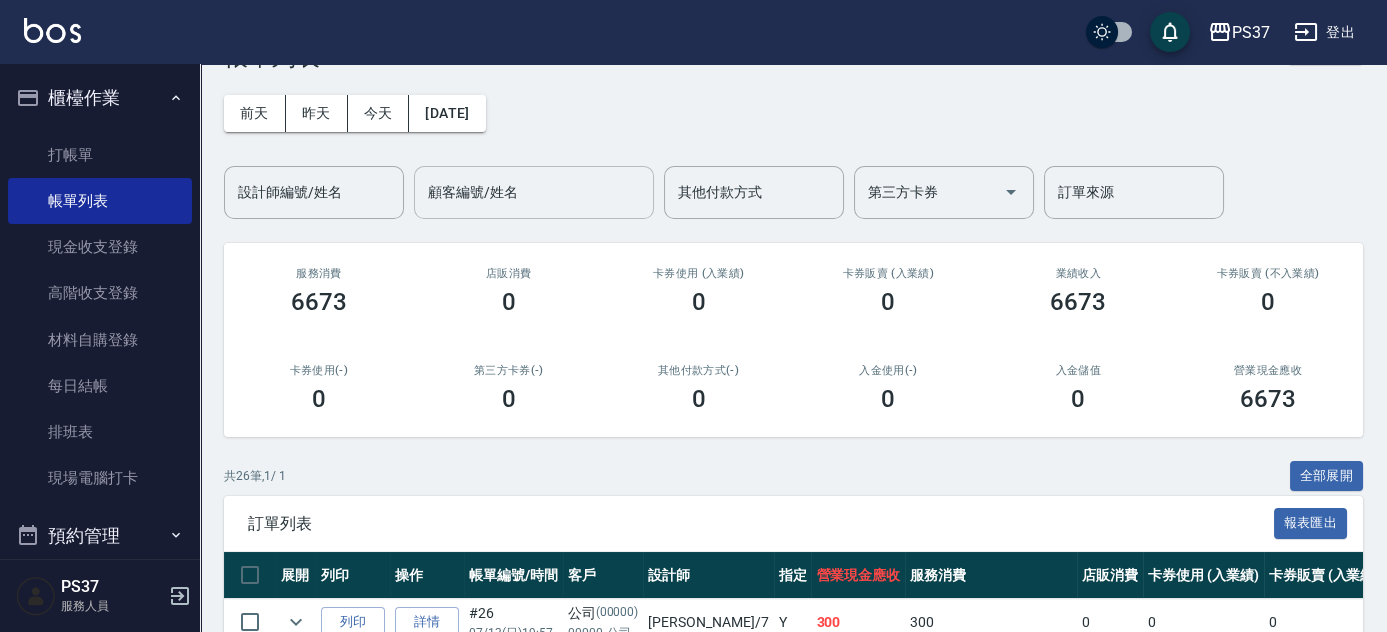 scroll, scrollTop: 0, scrollLeft: 0, axis: both 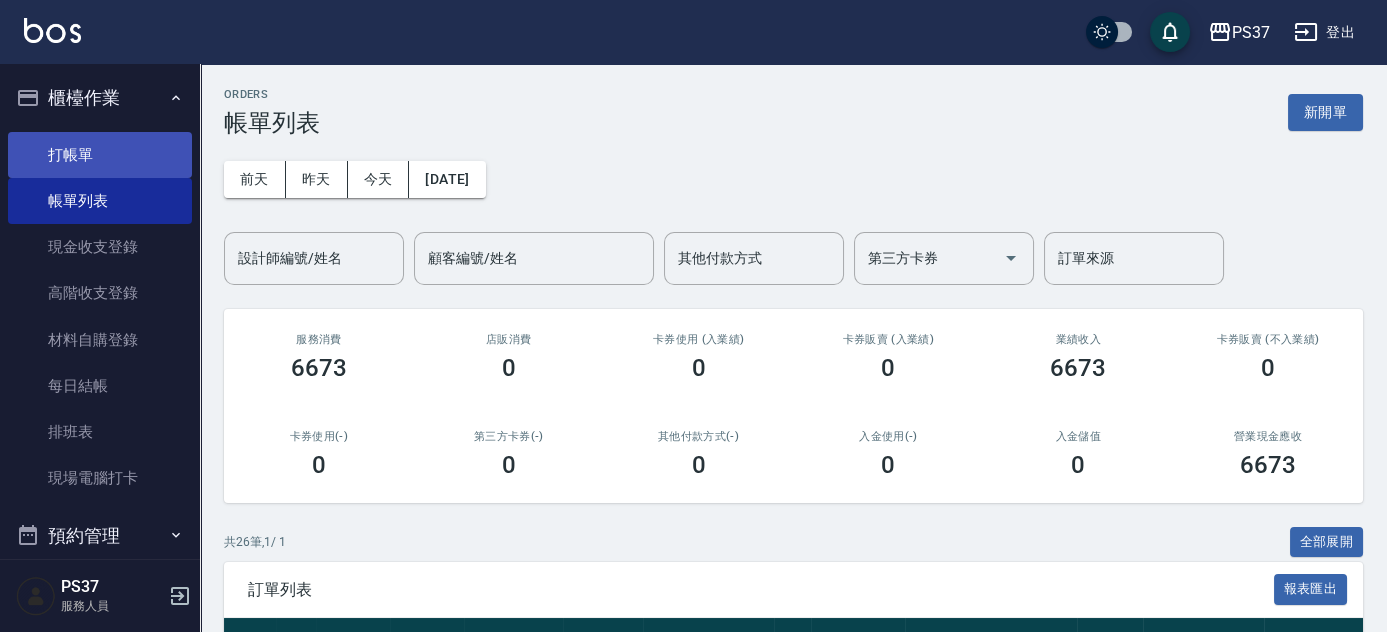 click on "打帳單" at bounding box center [100, 155] 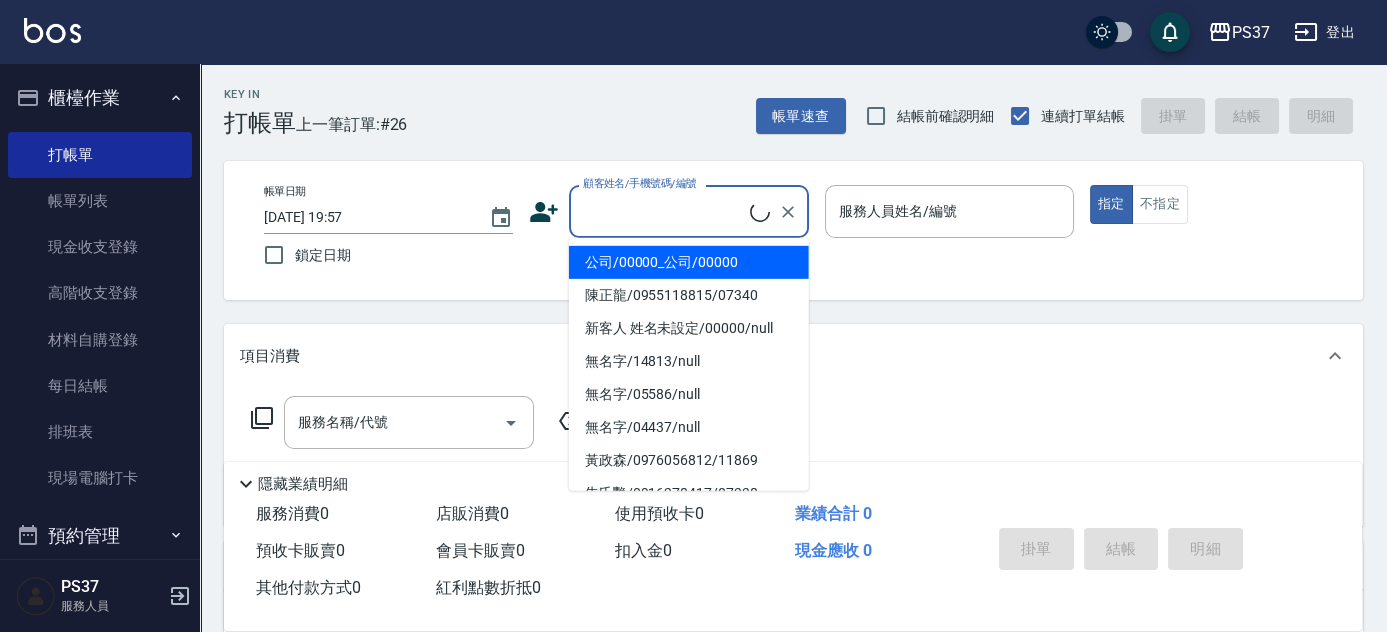 click on "顧客姓名/手機號碼/編號" at bounding box center (664, 211) 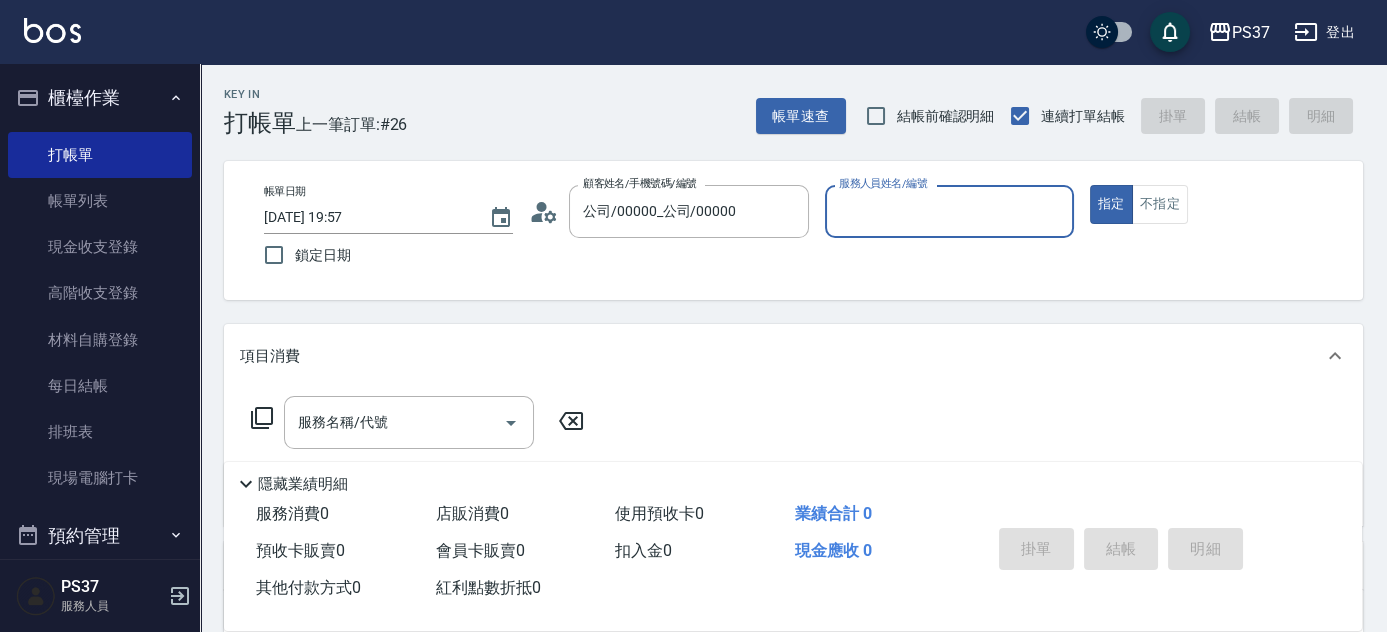 click at bounding box center (949, 248) 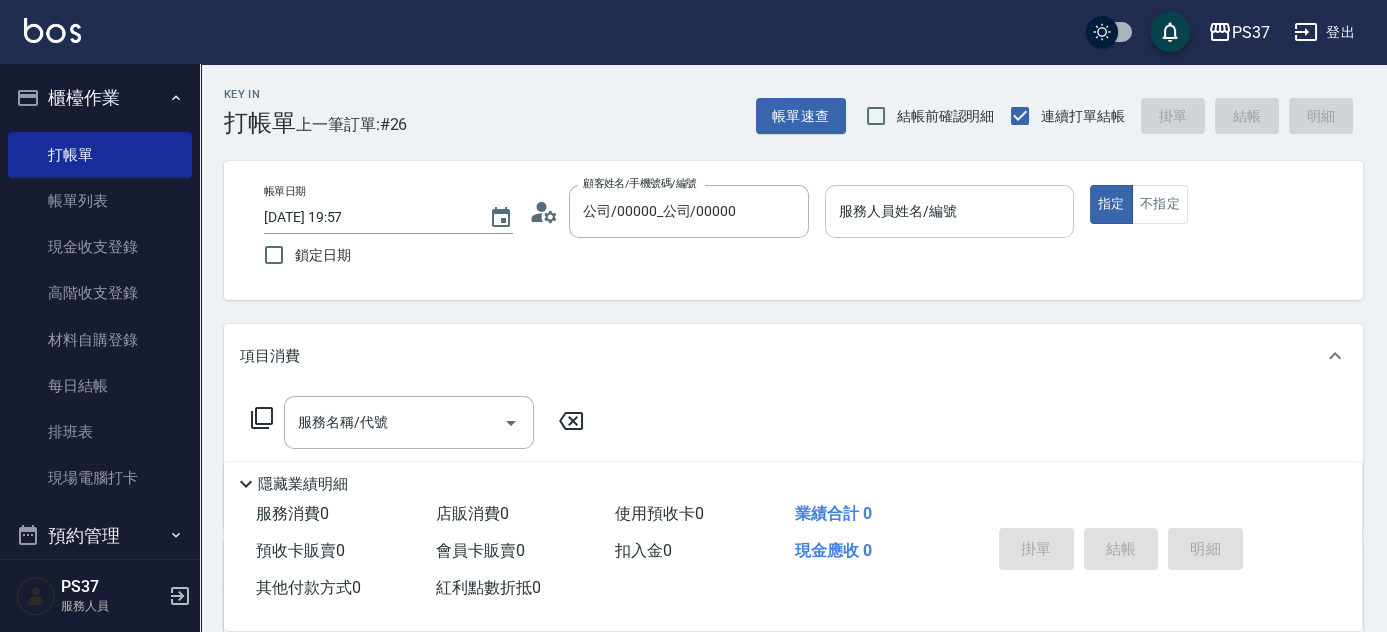 click on "服務人員姓名/編號" at bounding box center [949, 211] 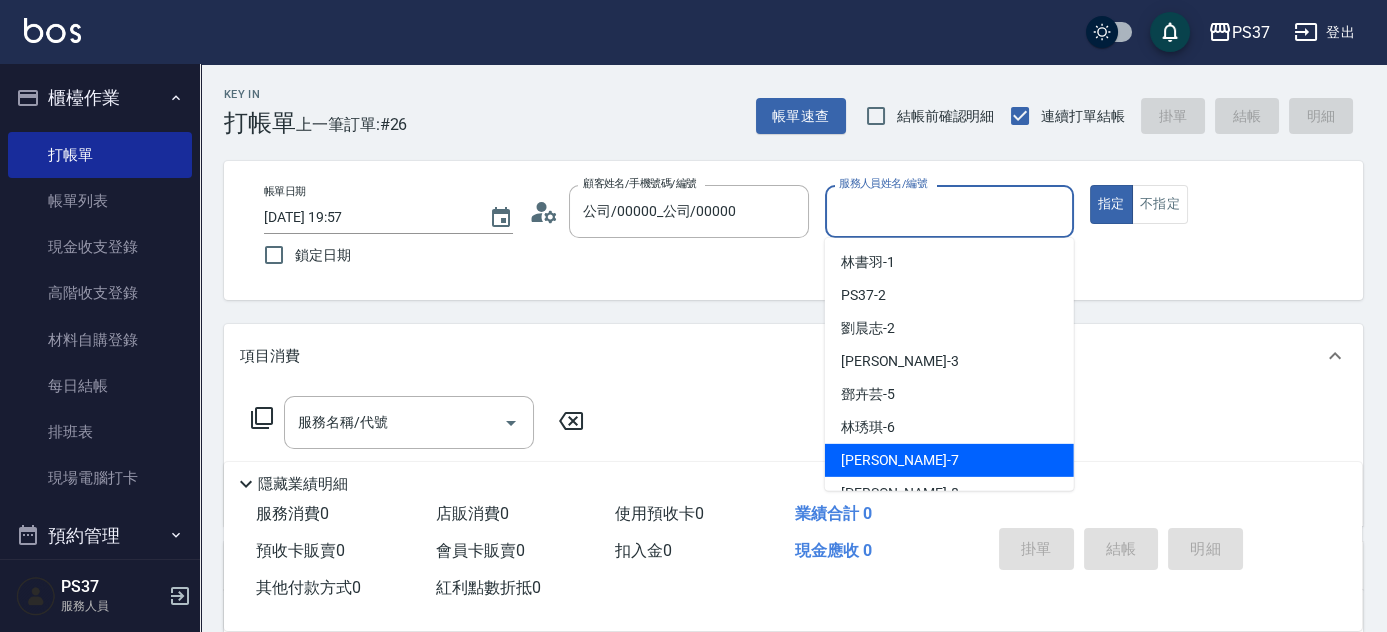 click on "黎氏萍 -7" at bounding box center [949, 460] 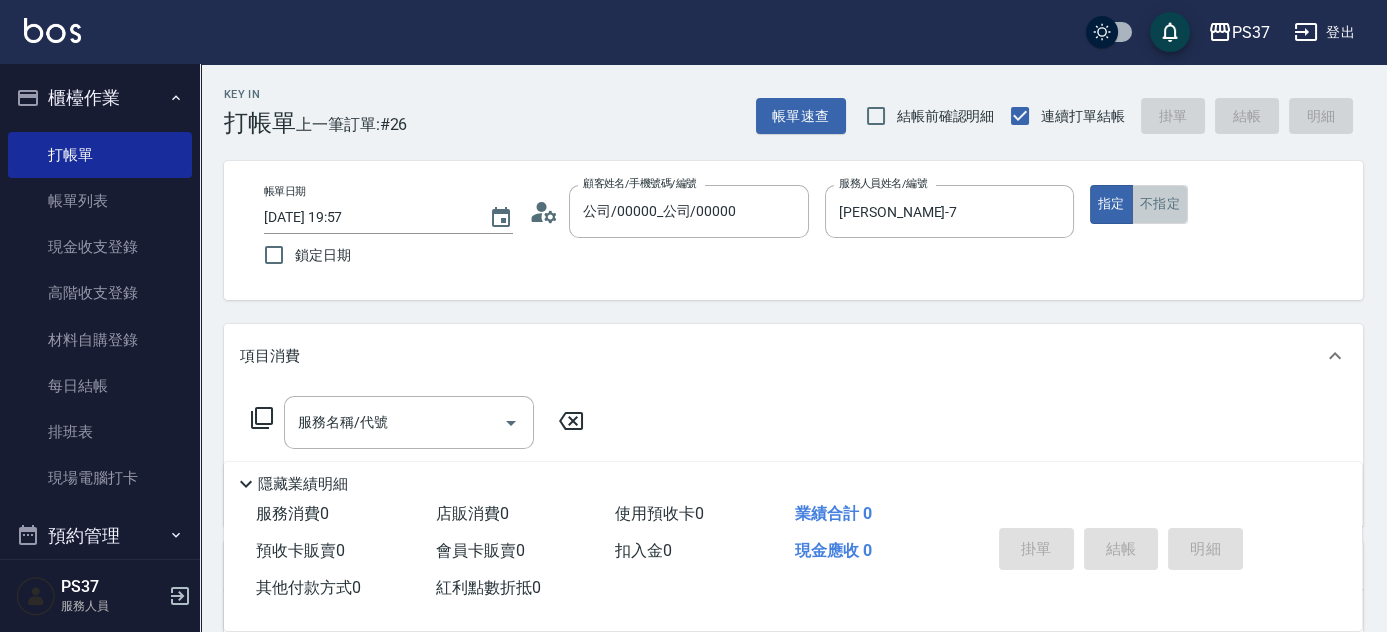 click on "不指定" at bounding box center (1160, 204) 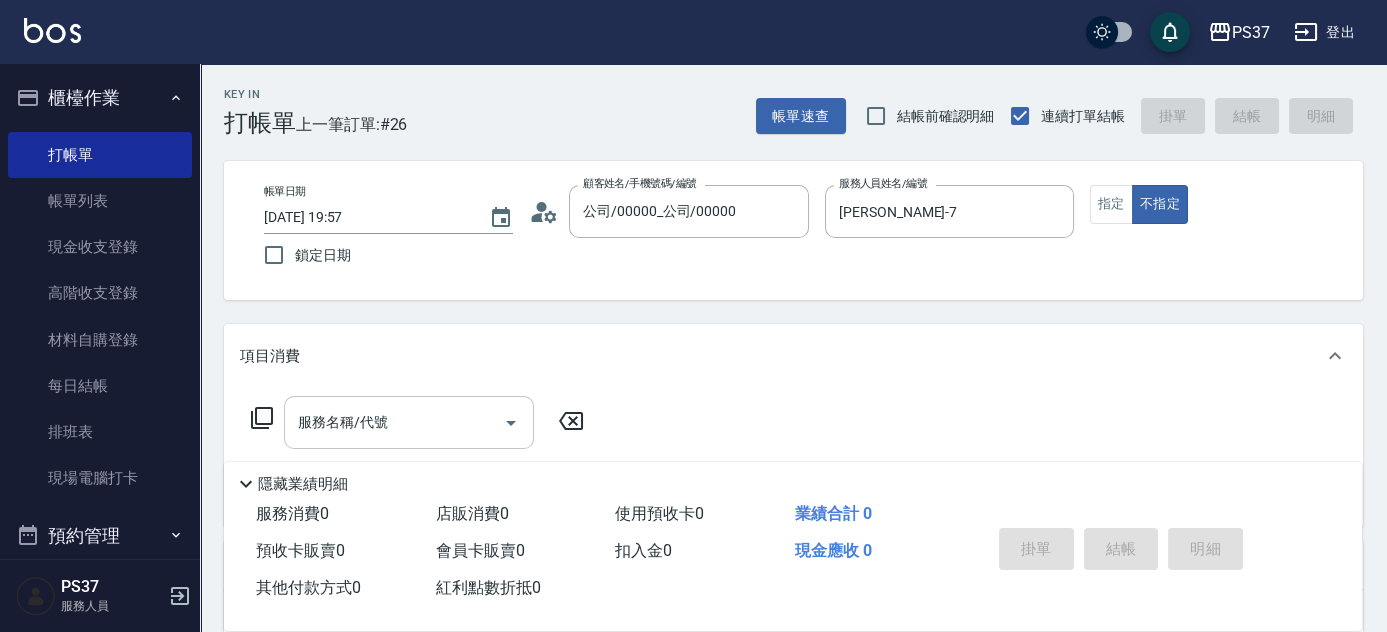 click on "服務名稱/代號" at bounding box center (394, 422) 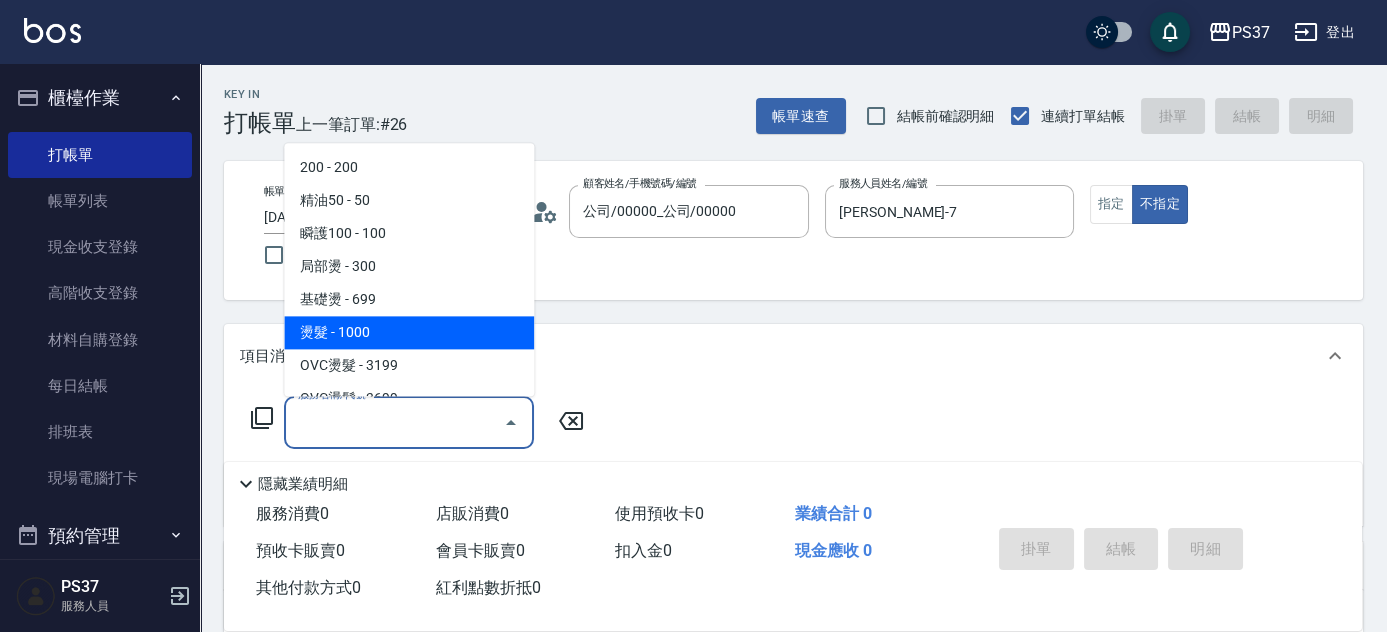 click on "燙髮 - 1000" at bounding box center (409, 333) 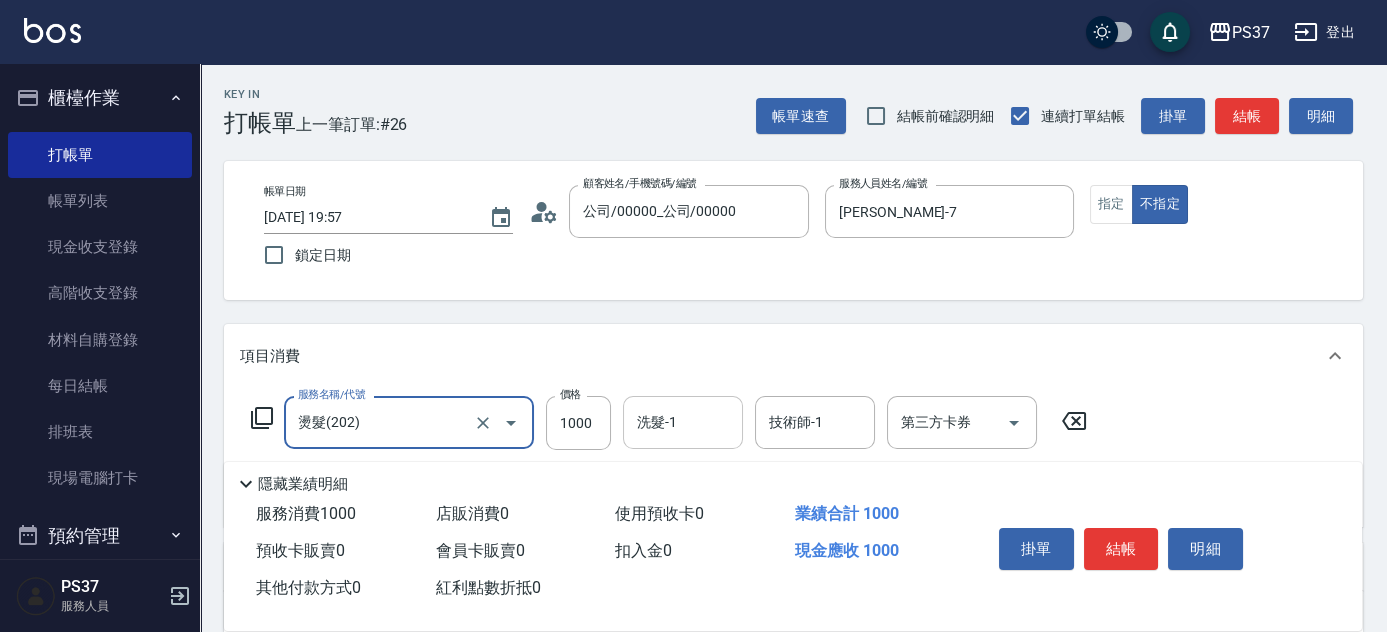 click on "洗髮-1" at bounding box center [683, 422] 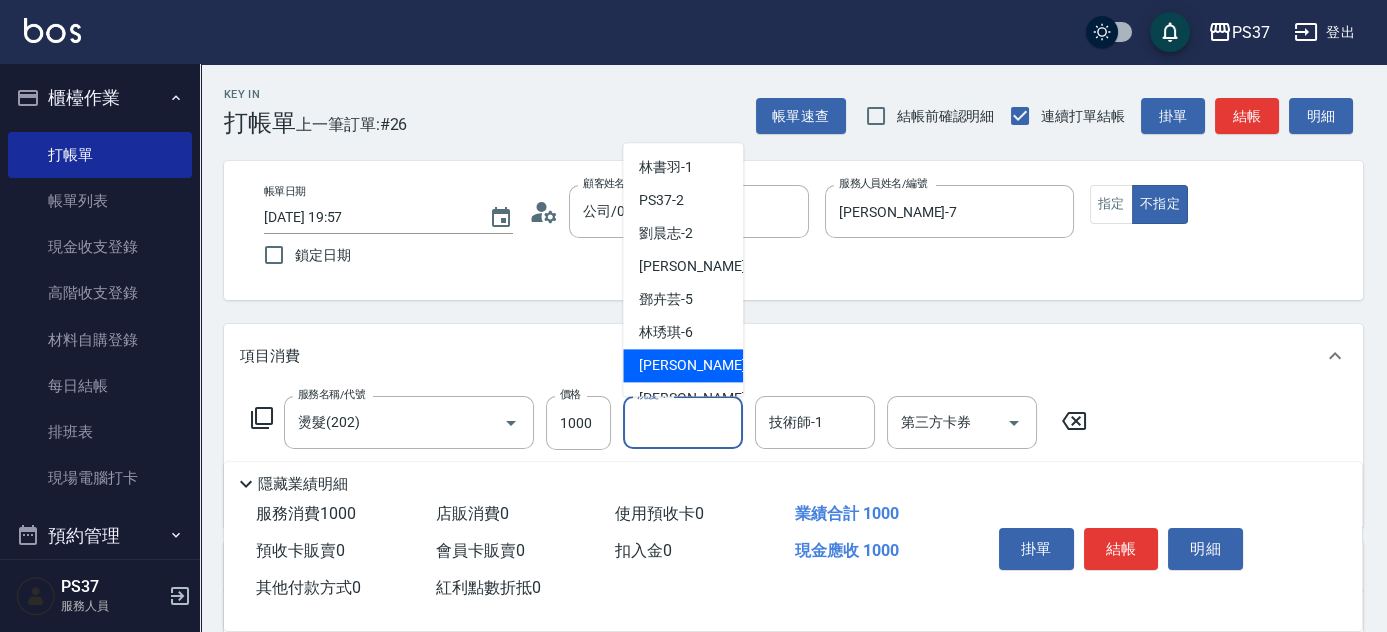 click on "黎氏萍 -7" at bounding box center (683, 366) 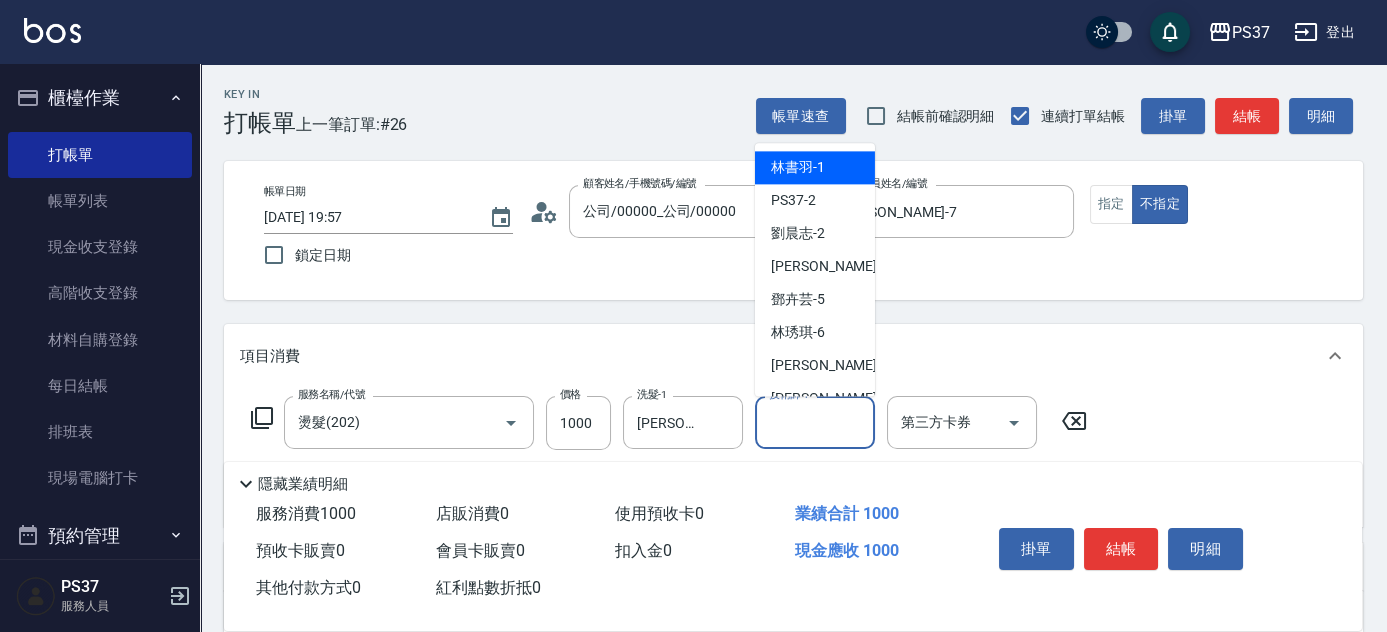 click on "技術師-1" at bounding box center [815, 422] 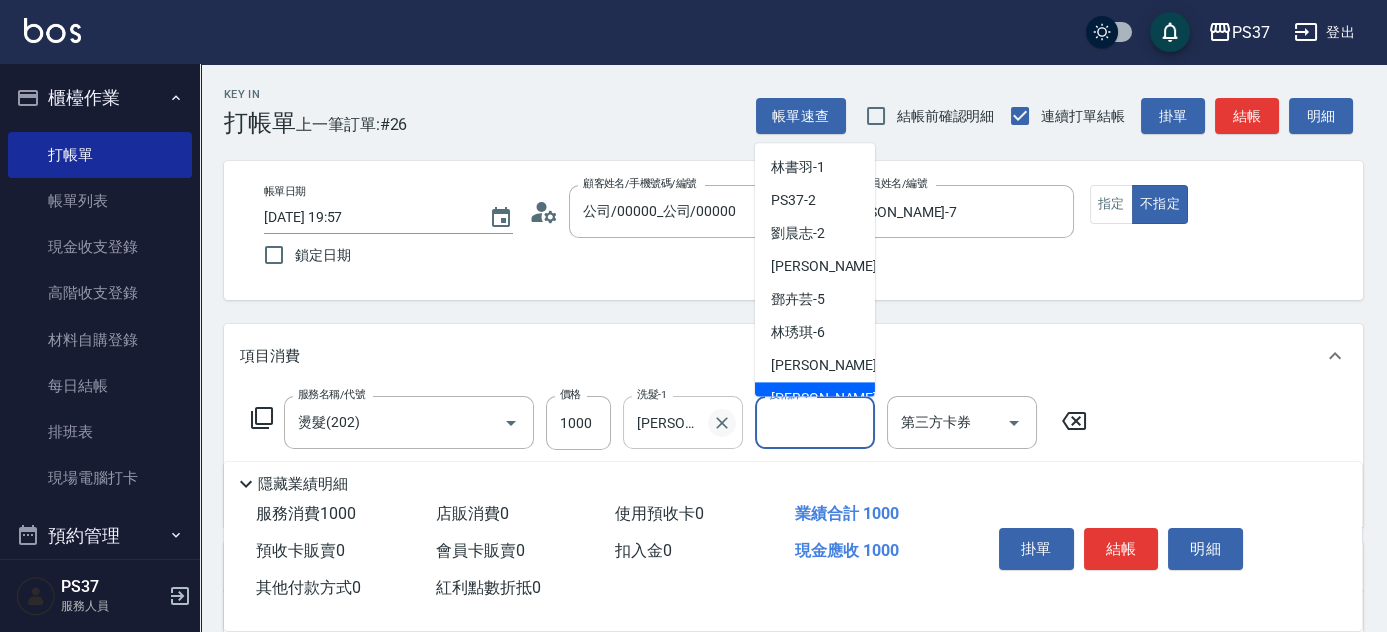 click 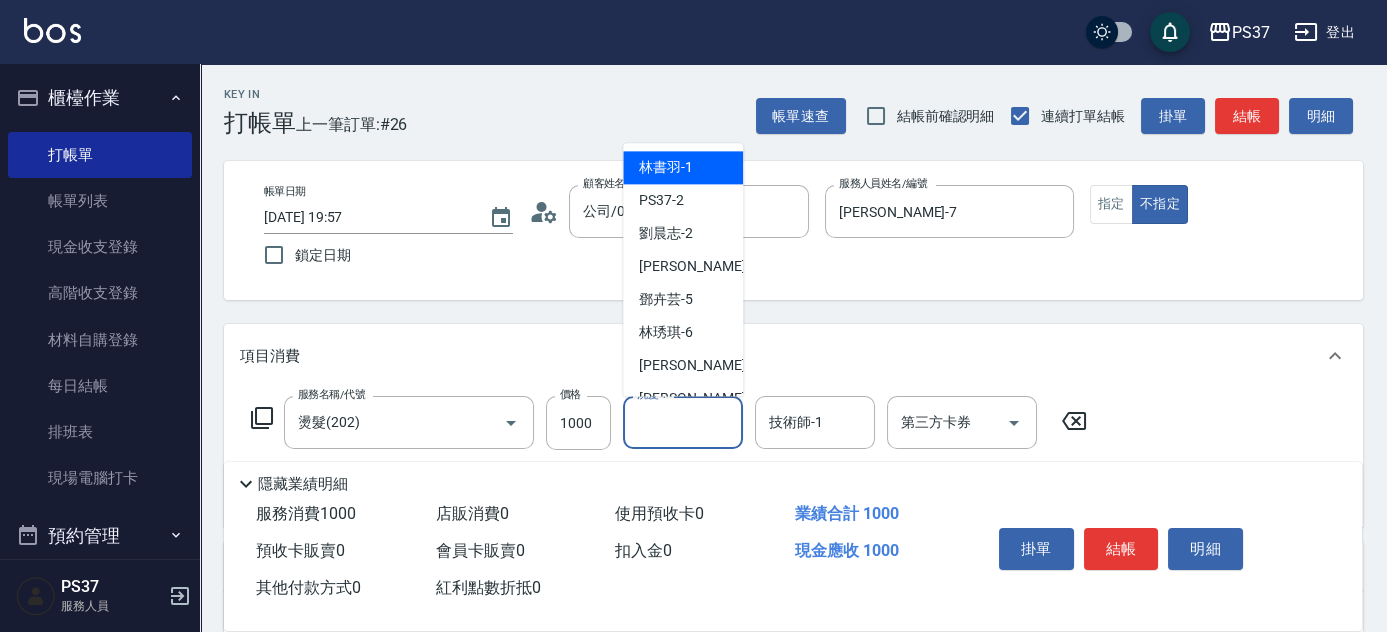 click on "洗髮-1" at bounding box center (683, 422) 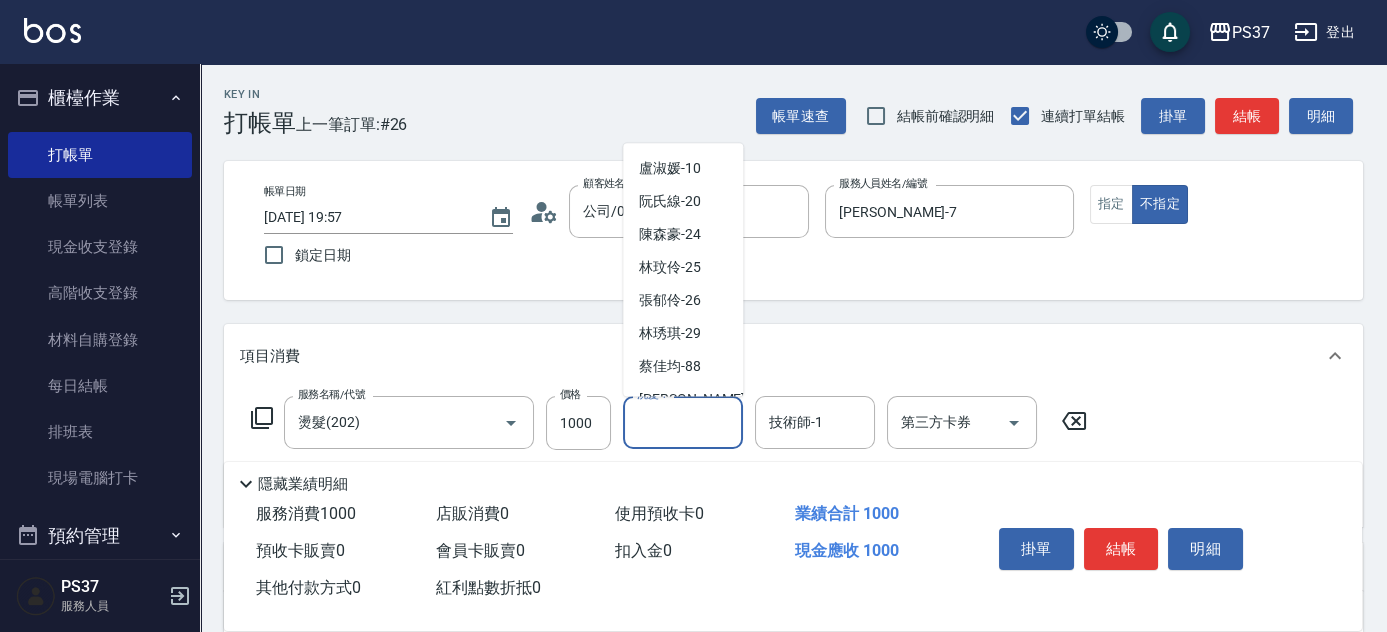 scroll, scrollTop: 323, scrollLeft: 0, axis: vertical 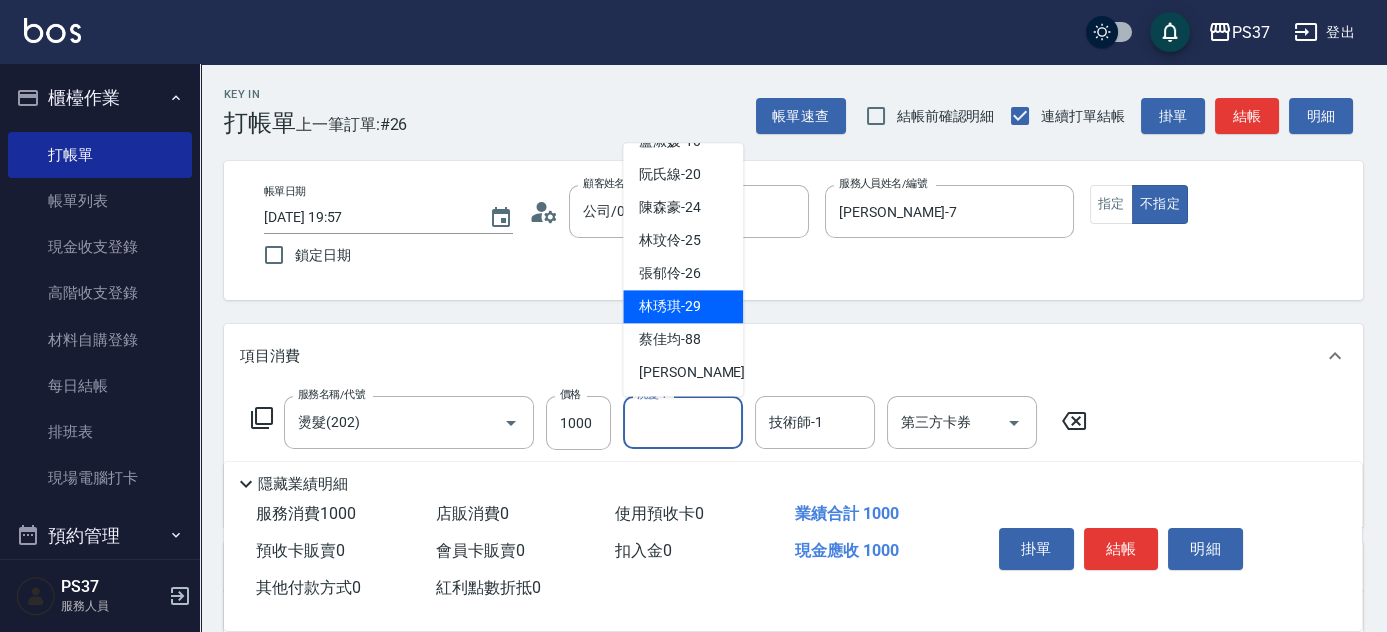 click on "林琇琪 -29" at bounding box center (670, 307) 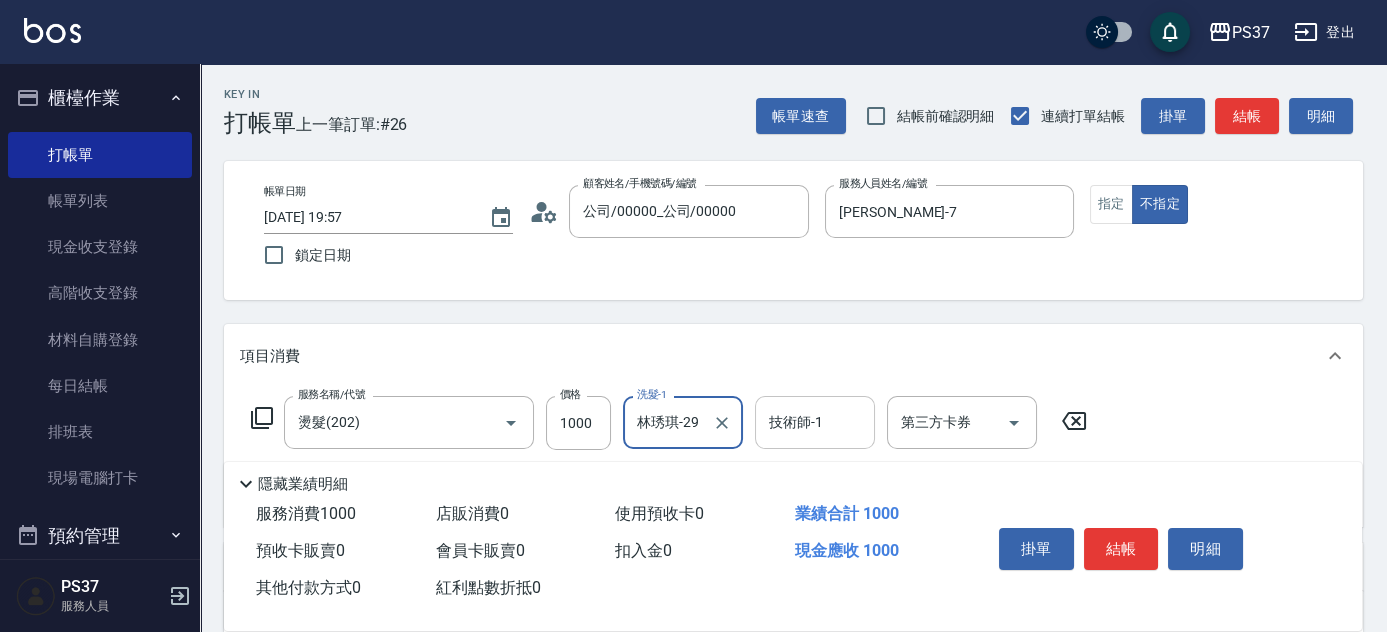 click on "技術師-1" at bounding box center (815, 422) 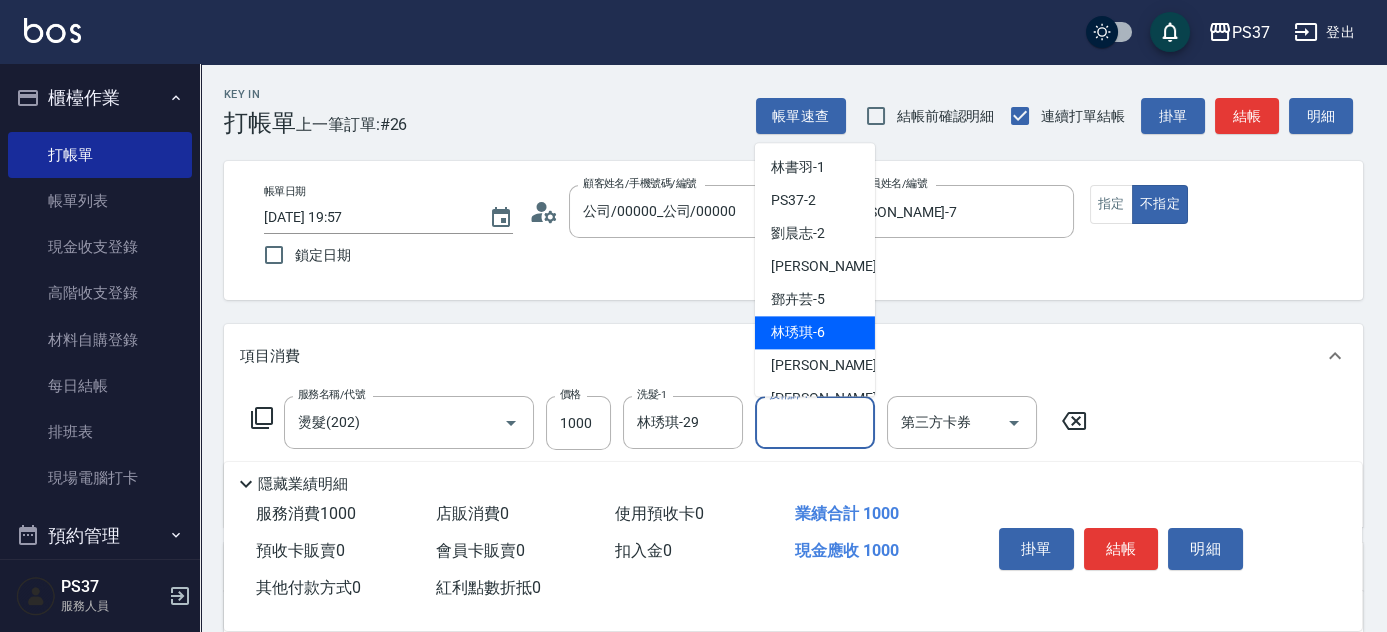scroll, scrollTop: 323, scrollLeft: 0, axis: vertical 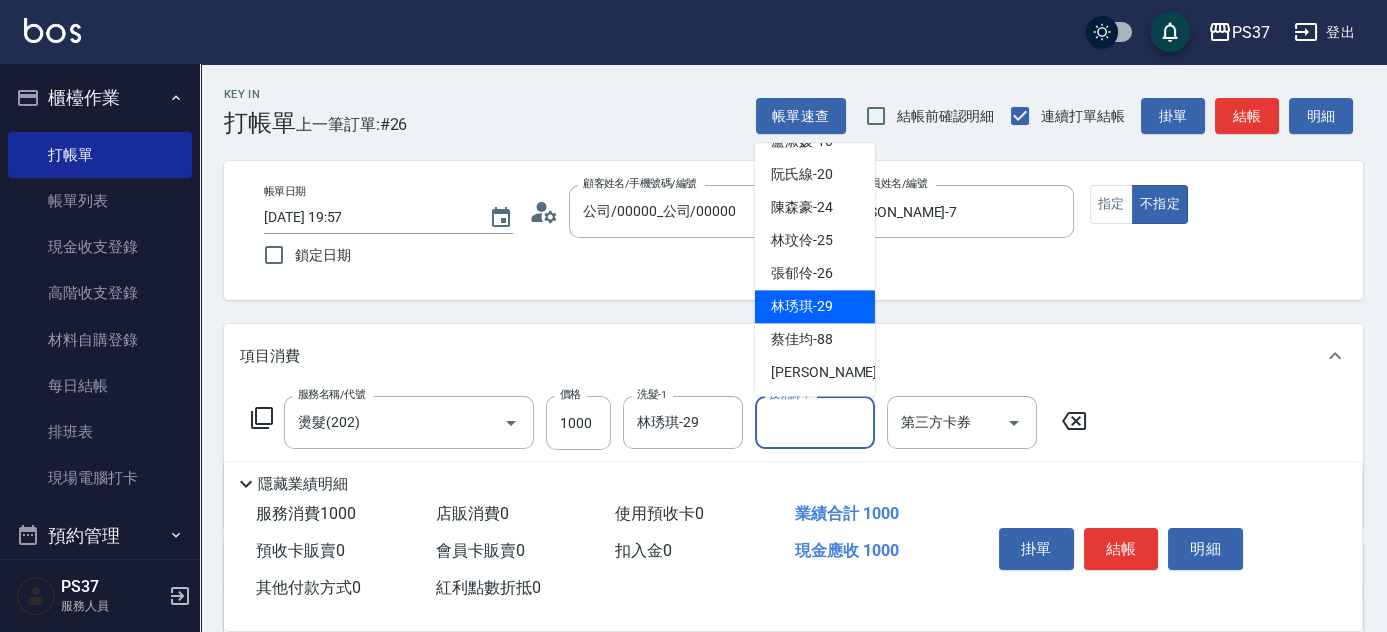click on "林琇琪 -29" at bounding box center (815, 307) 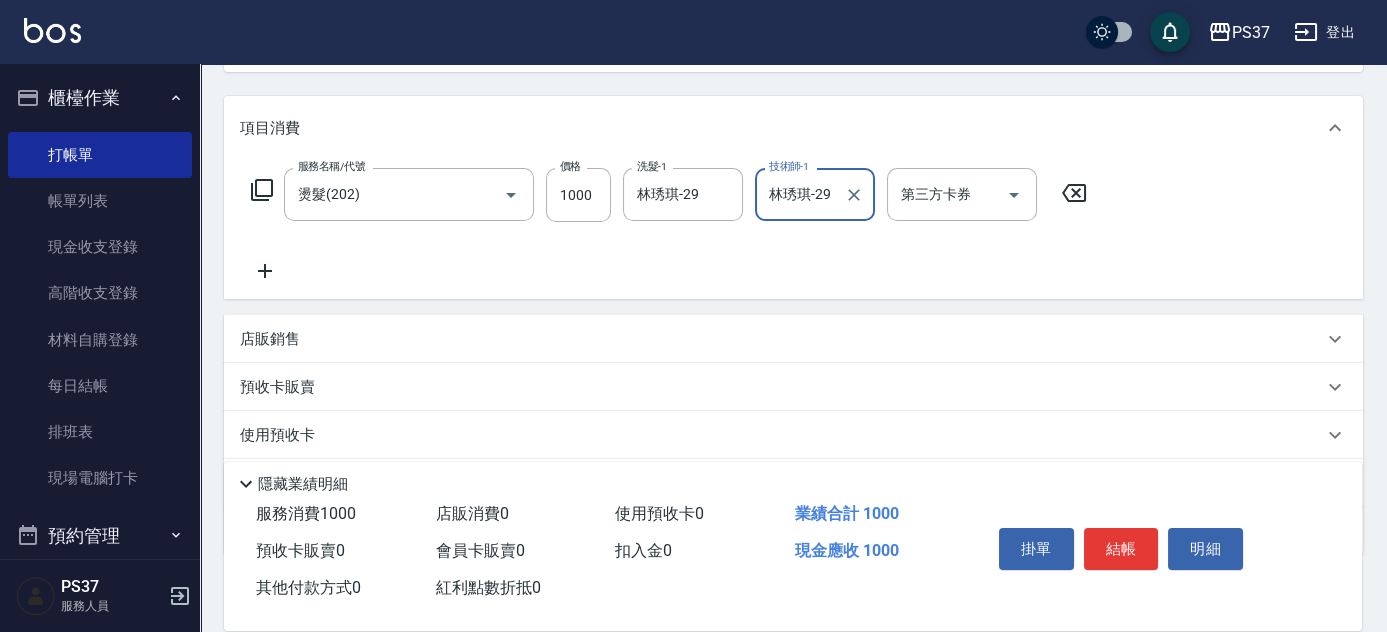 scroll, scrollTop: 272, scrollLeft: 0, axis: vertical 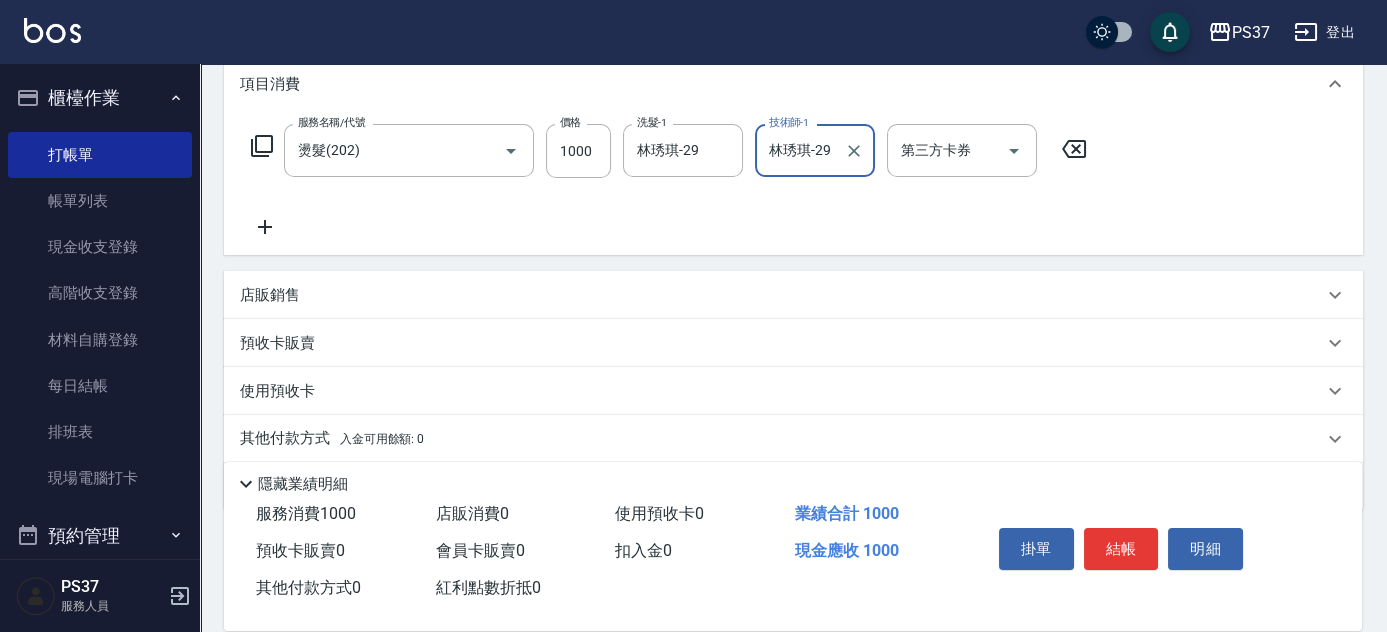 click 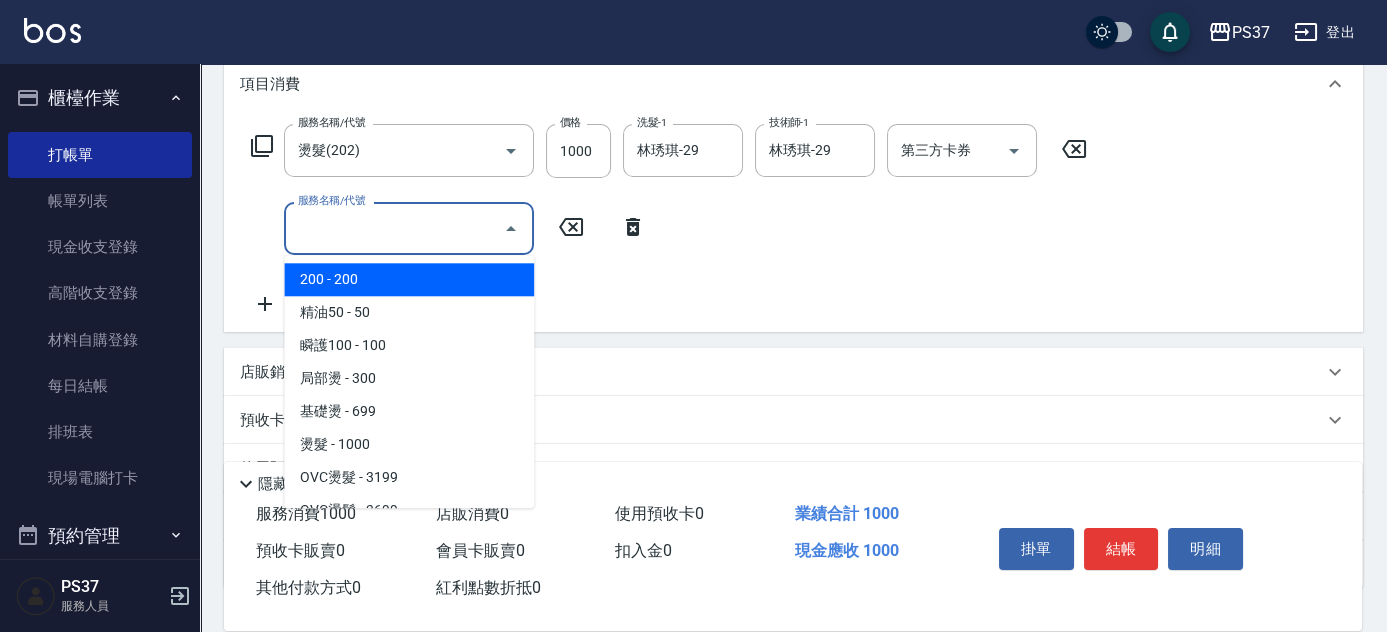 click on "服務名稱/代號" at bounding box center [394, 228] 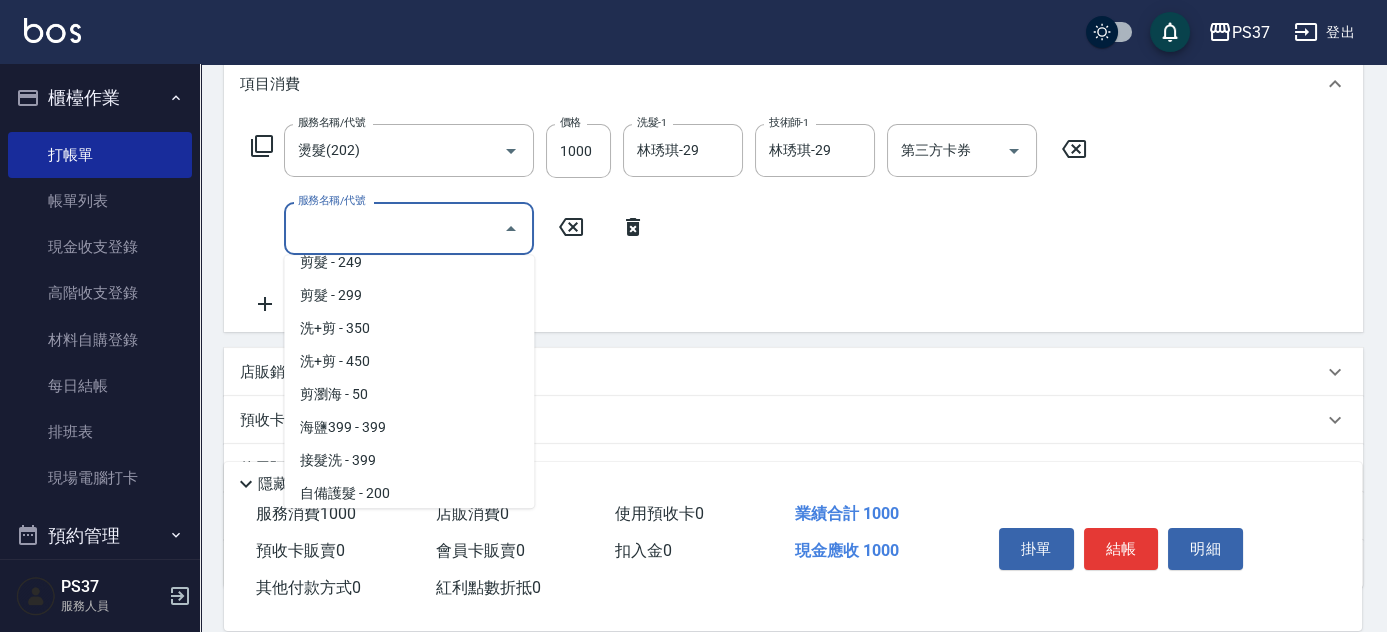 scroll, scrollTop: 1000, scrollLeft: 0, axis: vertical 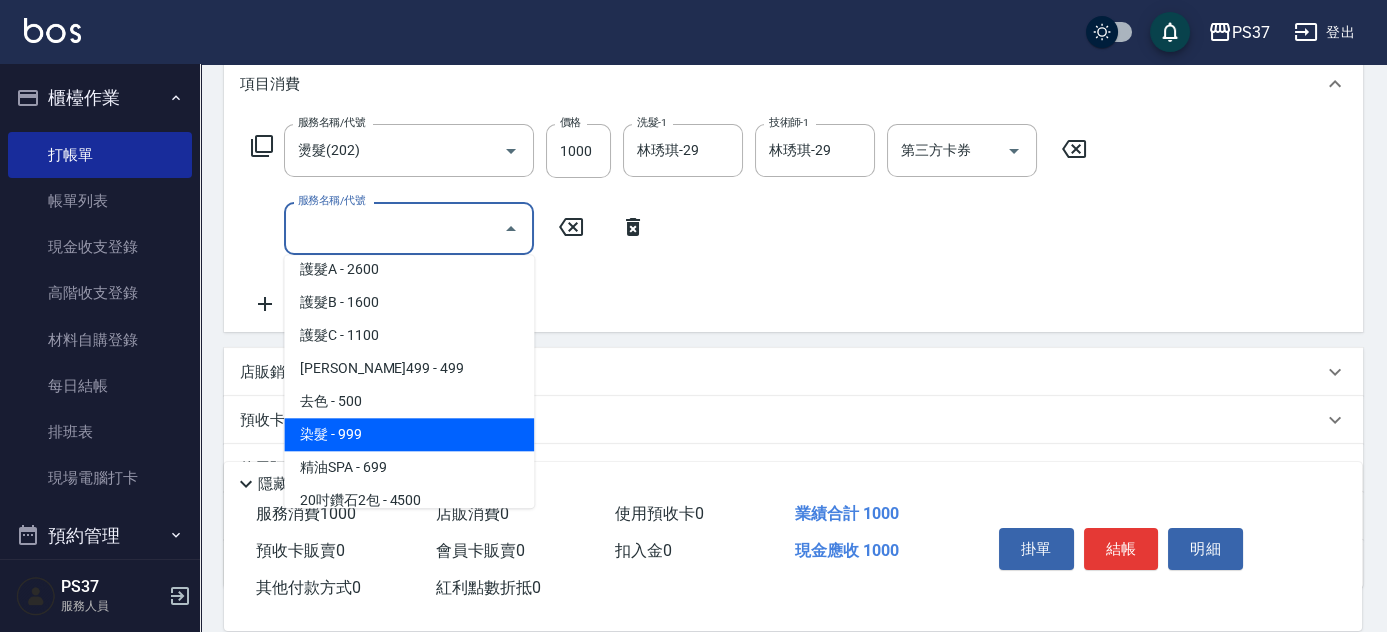 click on "染髮 - 999" at bounding box center (409, 434) 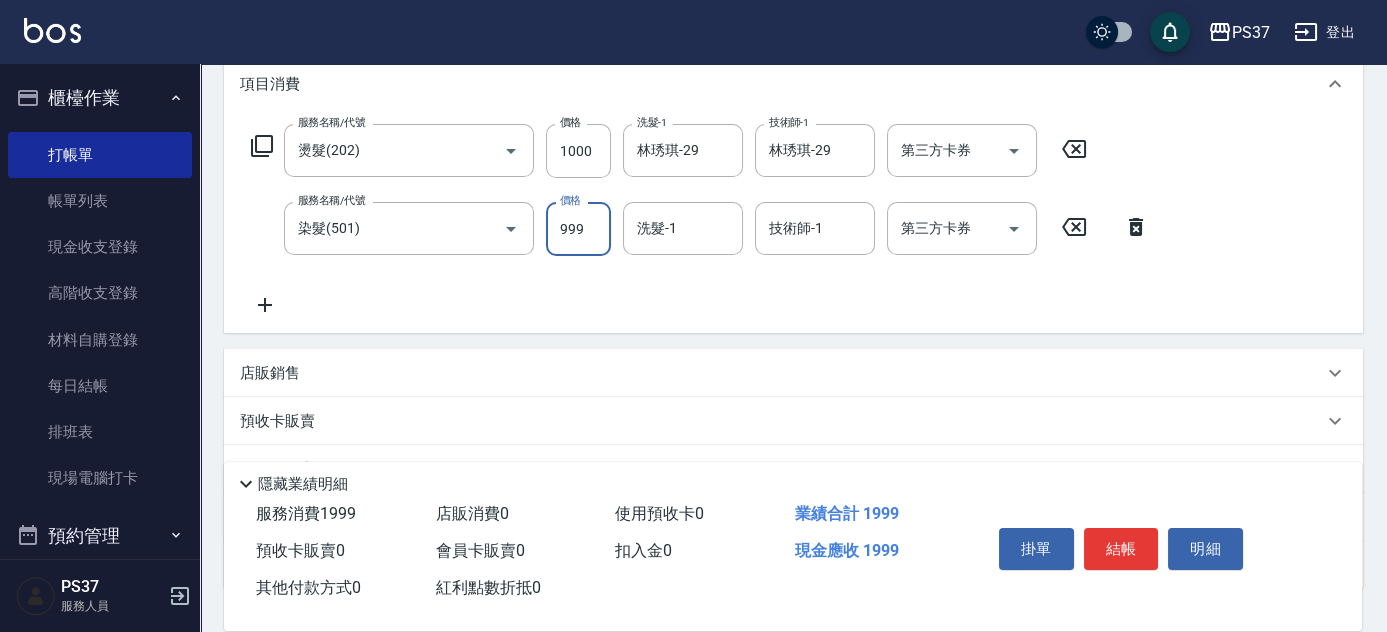 click on "999" at bounding box center (578, 229) 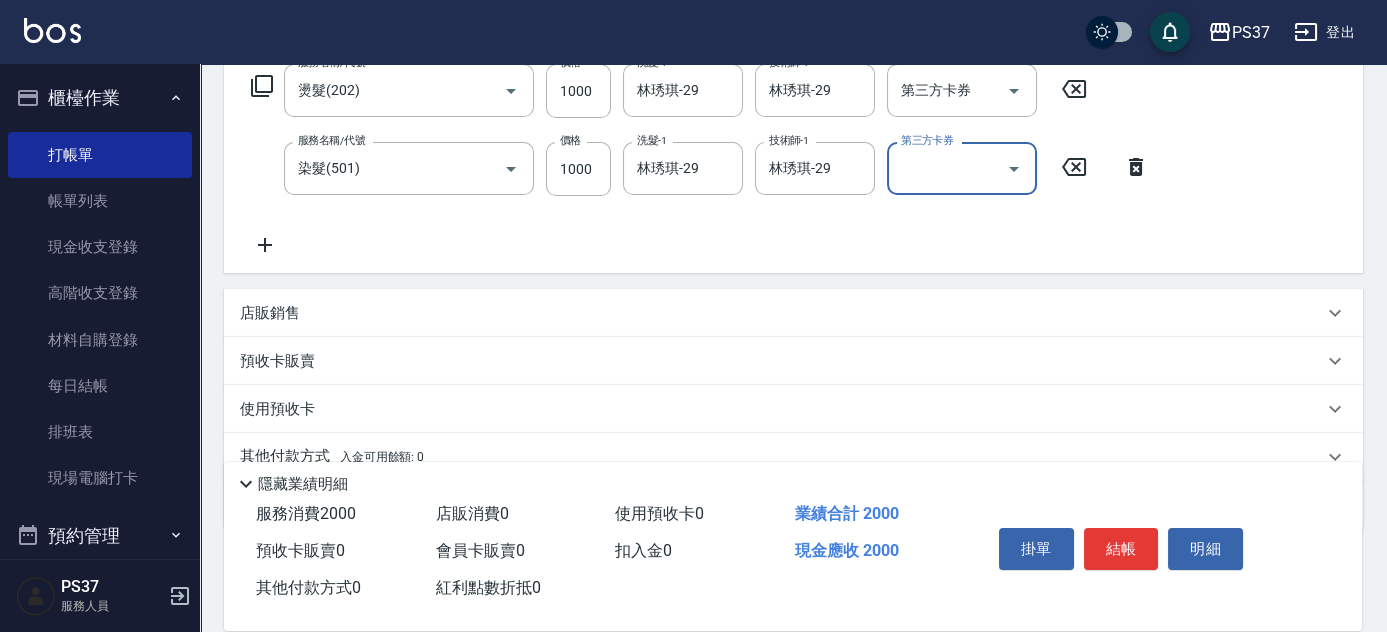 scroll, scrollTop: 363, scrollLeft: 0, axis: vertical 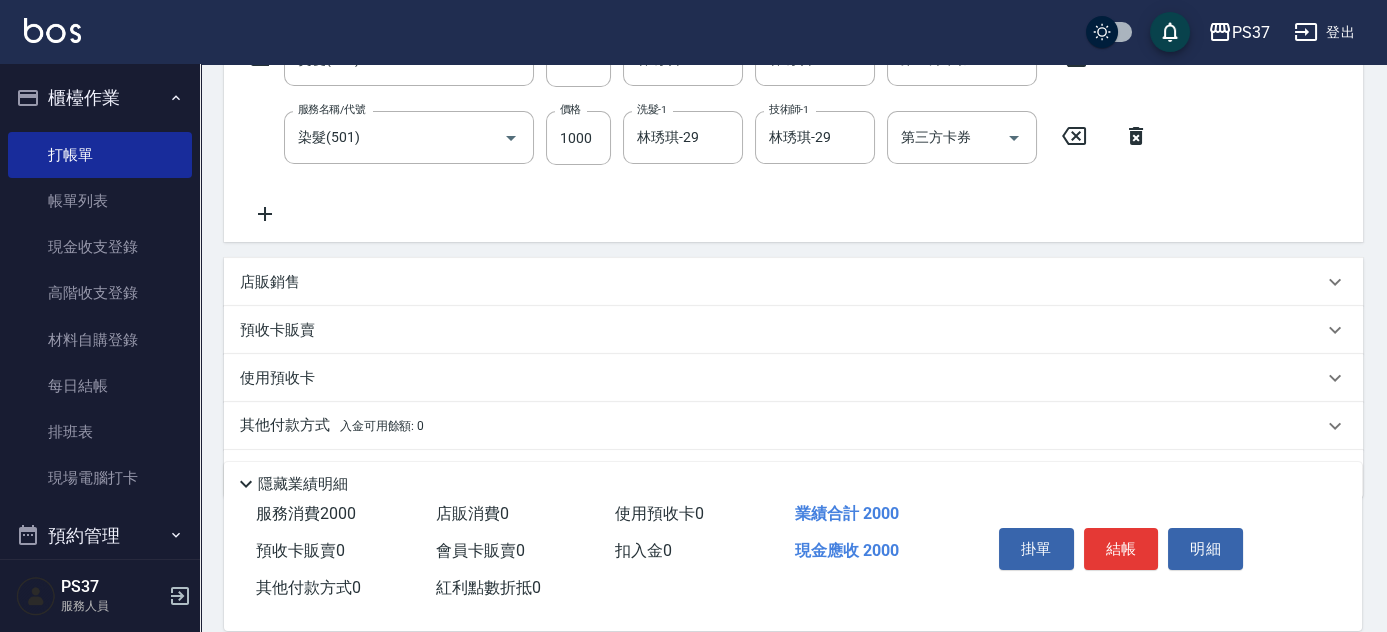 click 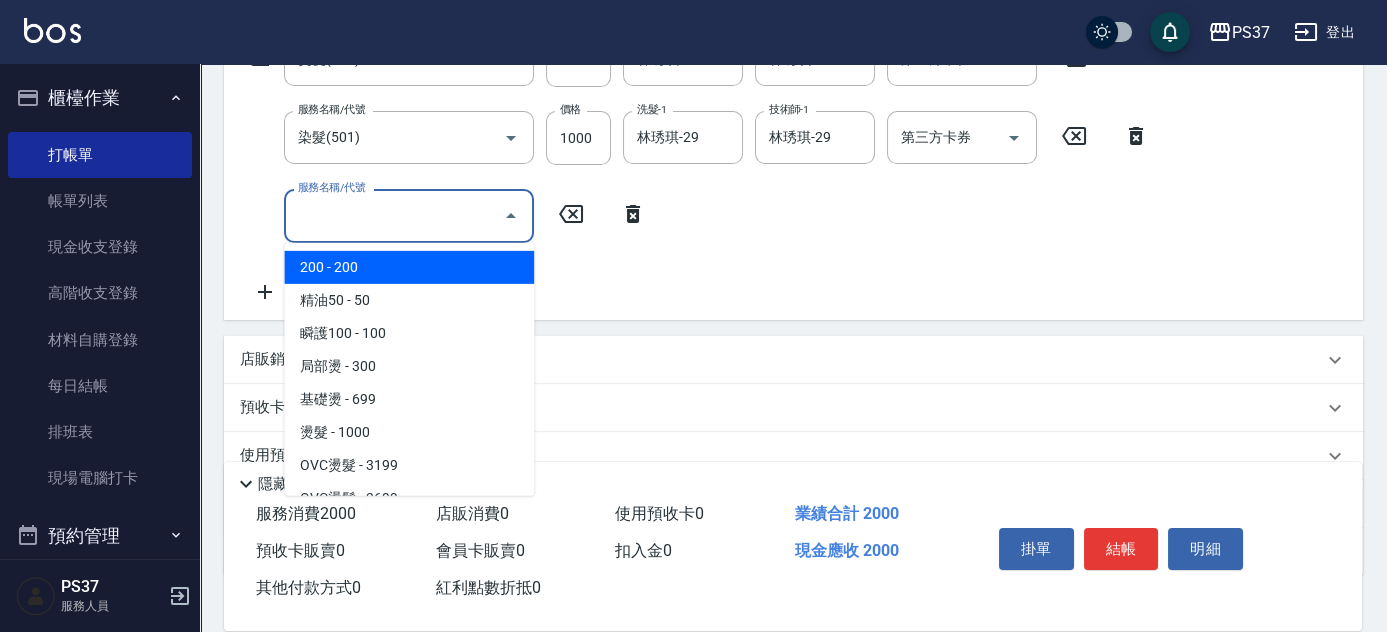 click on "服務名稱/代號" at bounding box center [394, 215] 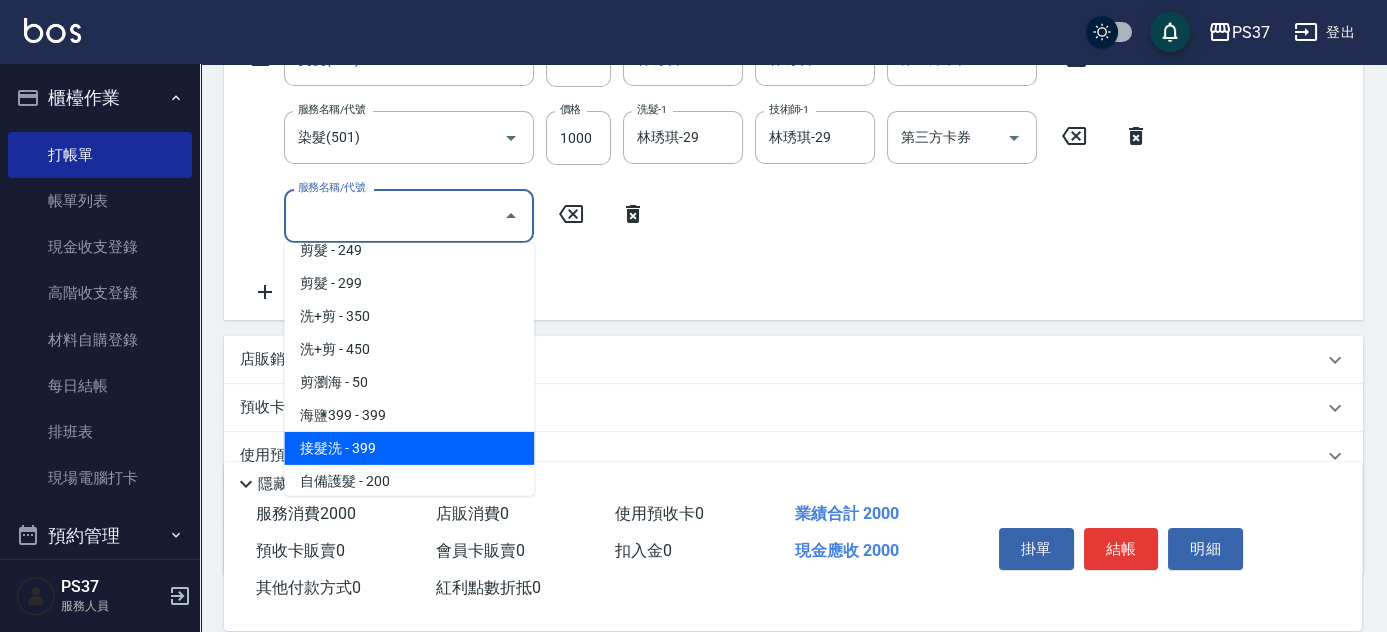 scroll, scrollTop: 727, scrollLeft: 0, axis: vertical 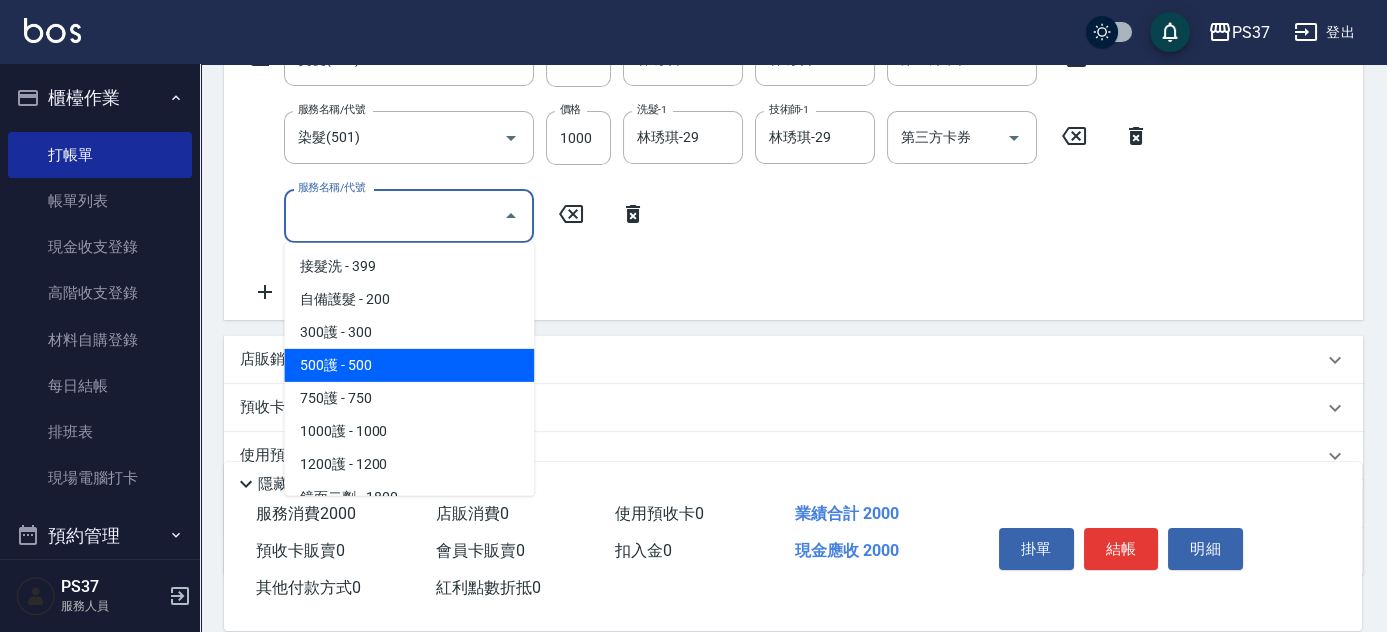 click on "500護 - 500" at bounding box center [409, 365] 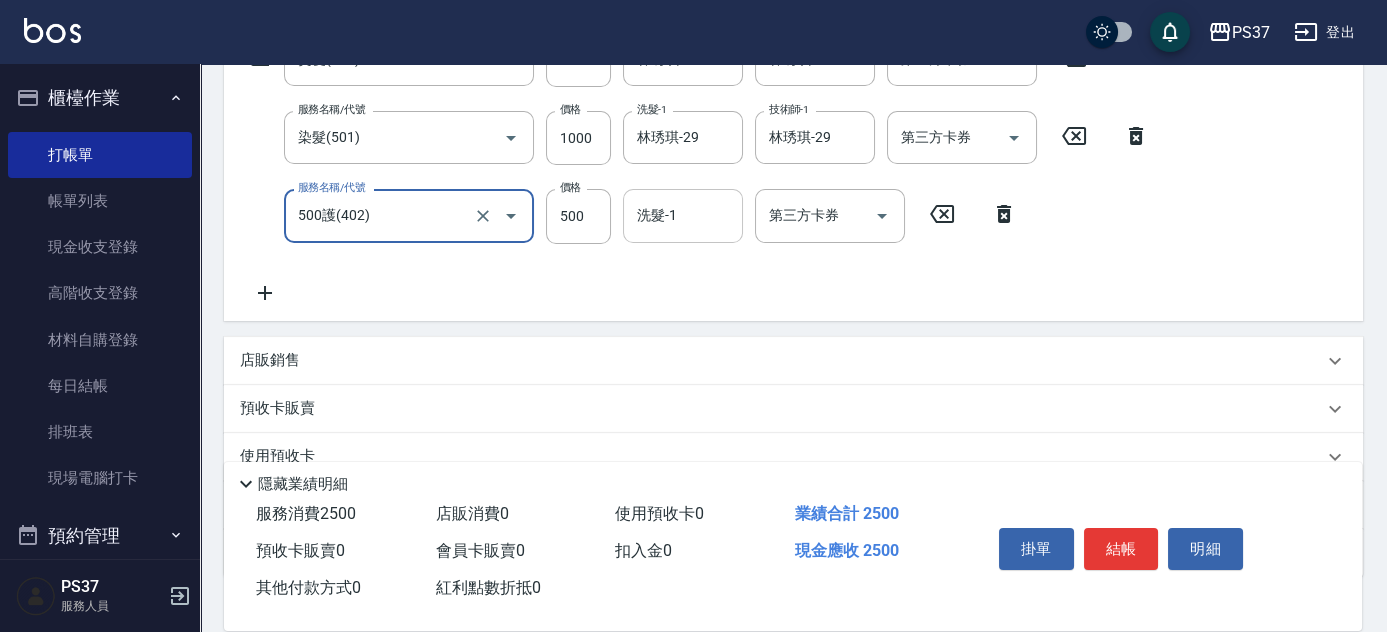click on "洗髮-1 洗髮-1" at bounding box center (683, 215) 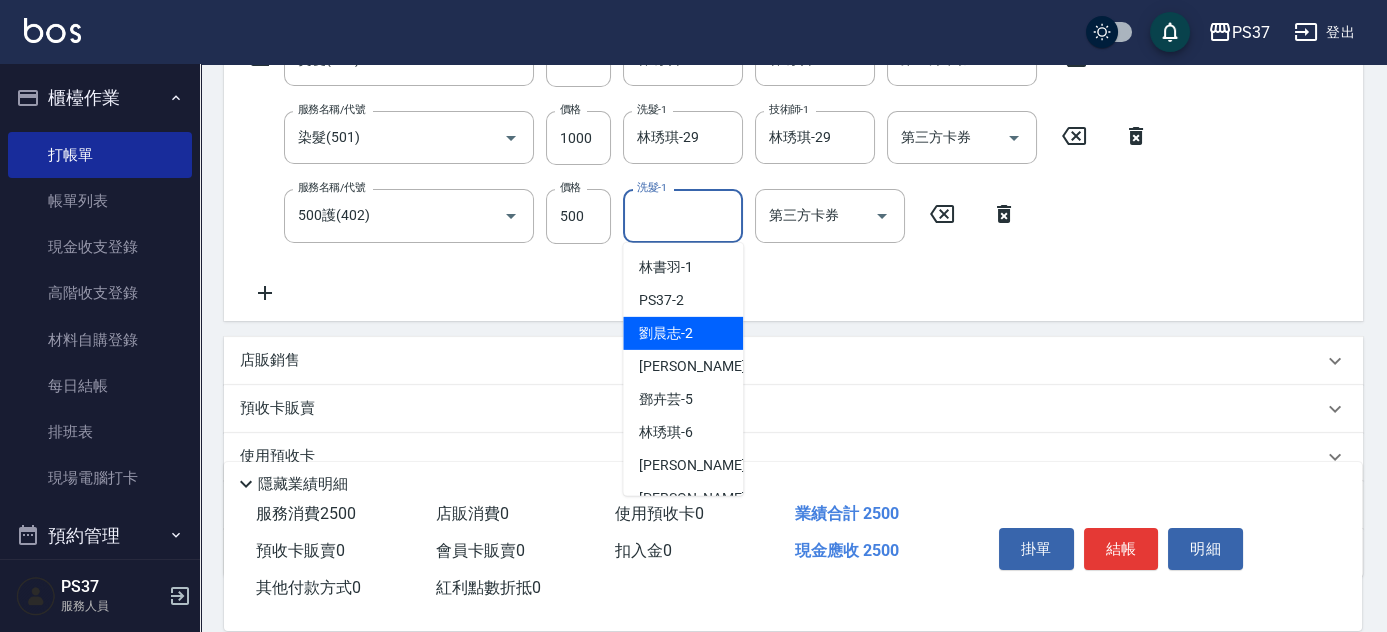 scroll, scrollTop: 272, scrollLeft: 0, axis: vertical 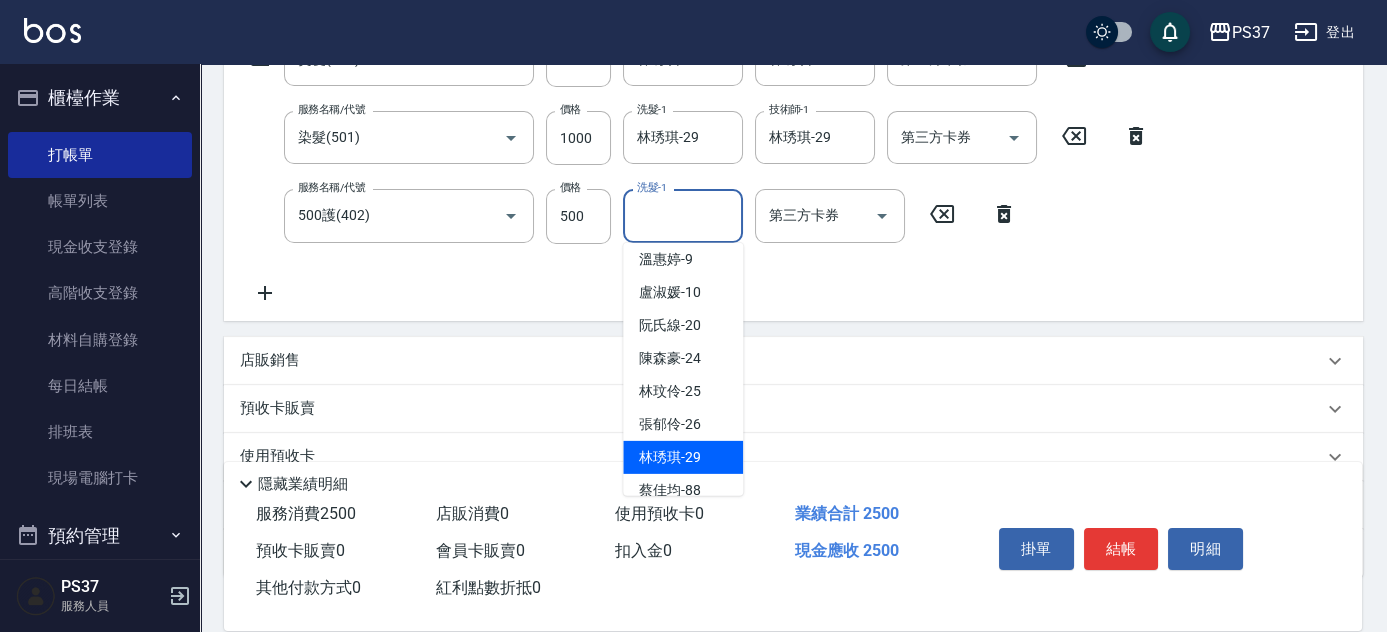 click on "林琇琪 -29" at bounding box center [670, 457] 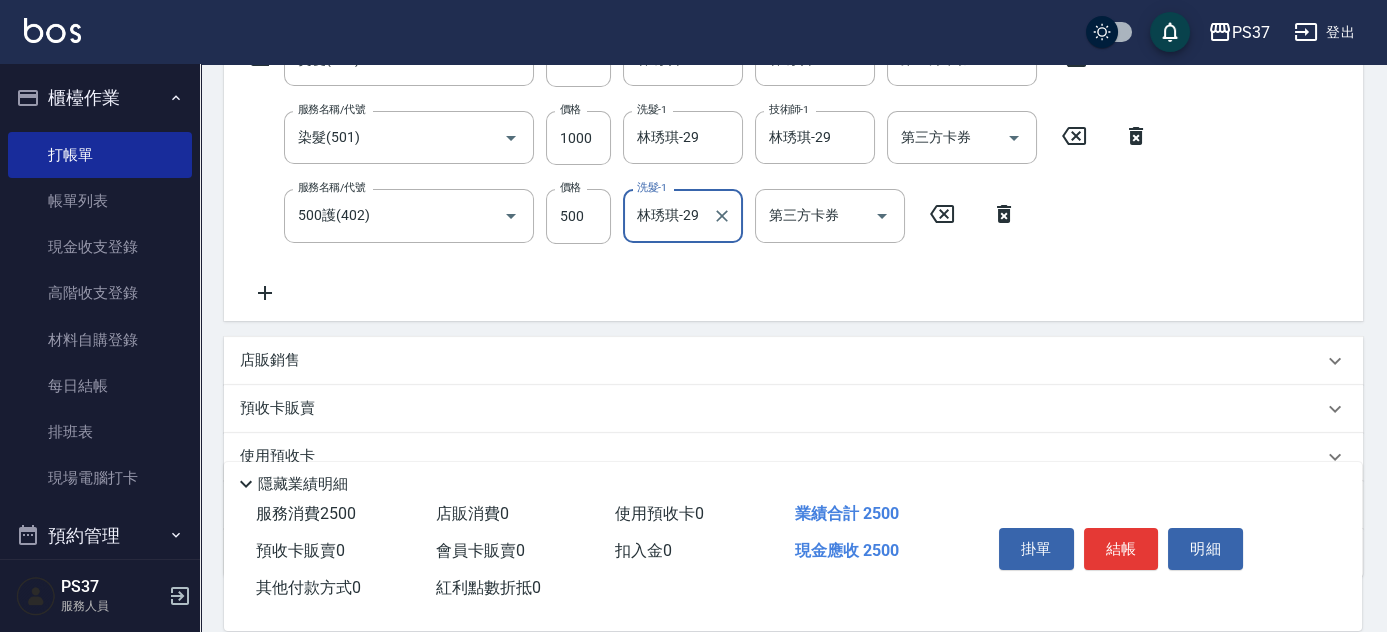 click on "結帳" at bounding box center [1121, 549] 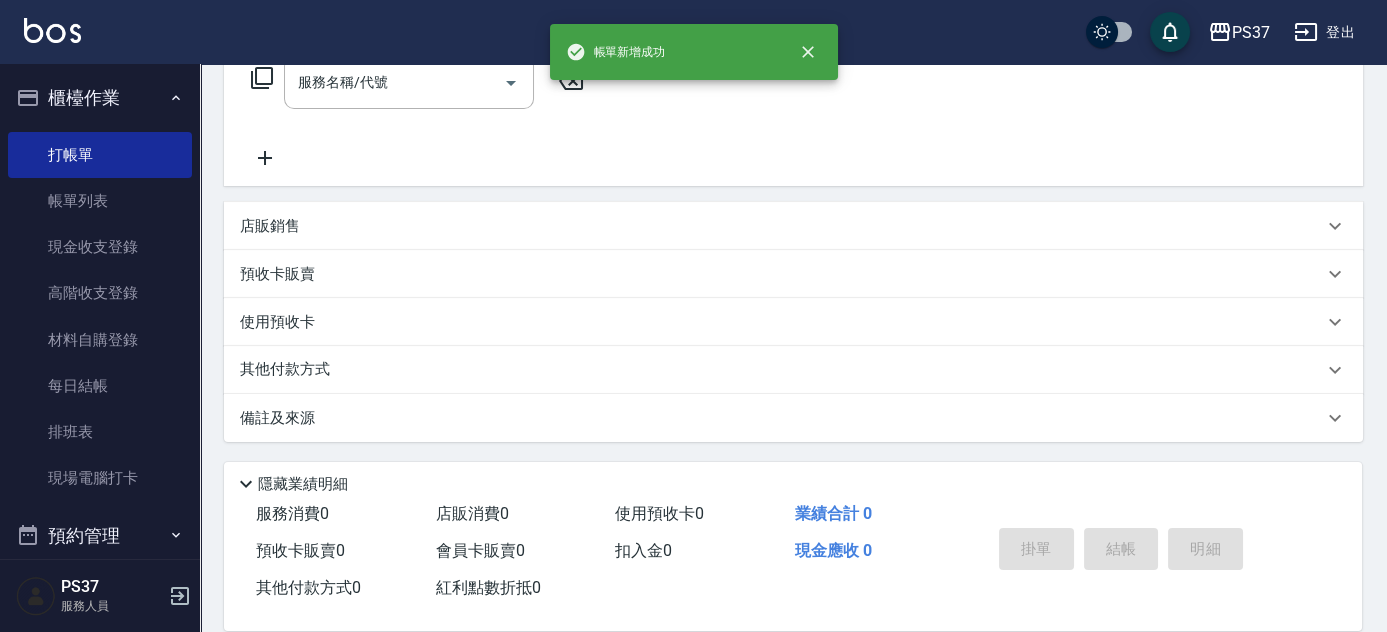 scroll, scrollTop: 0, scrollLeft: 0, axis: both 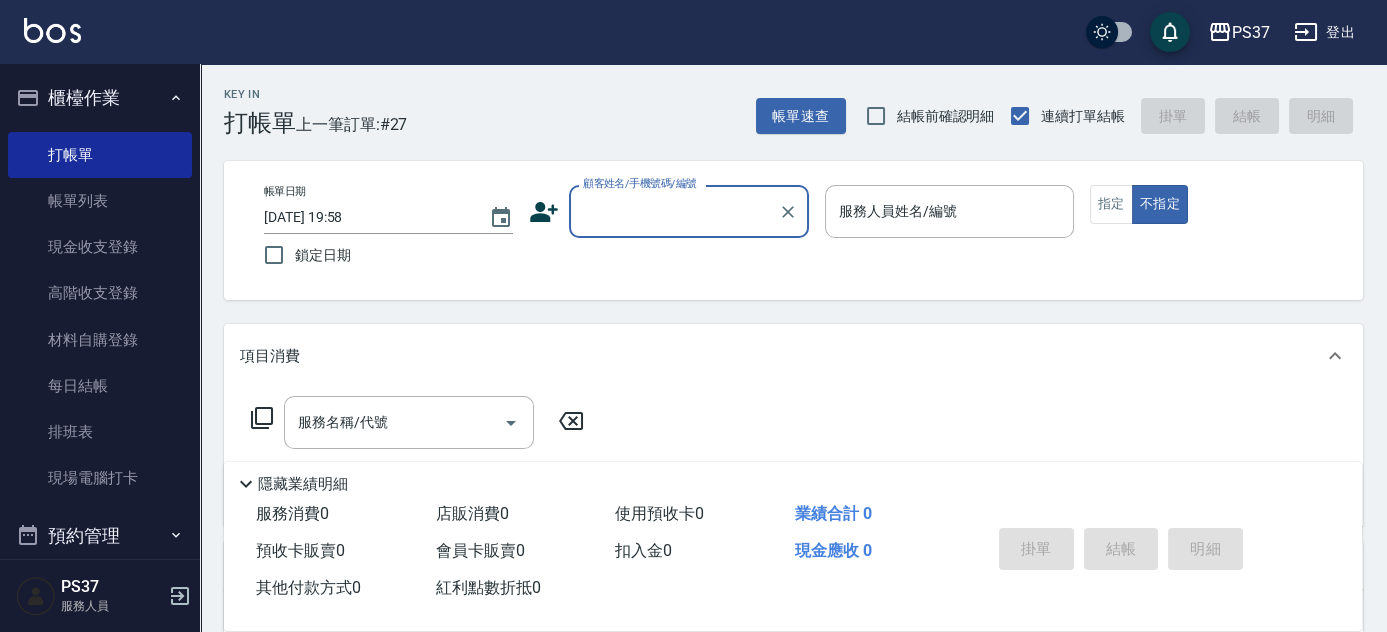 drag, startPoint x: 630, startPoint y: 208, endPoint x: 657, endPoint y: 231, distance: 35.468296 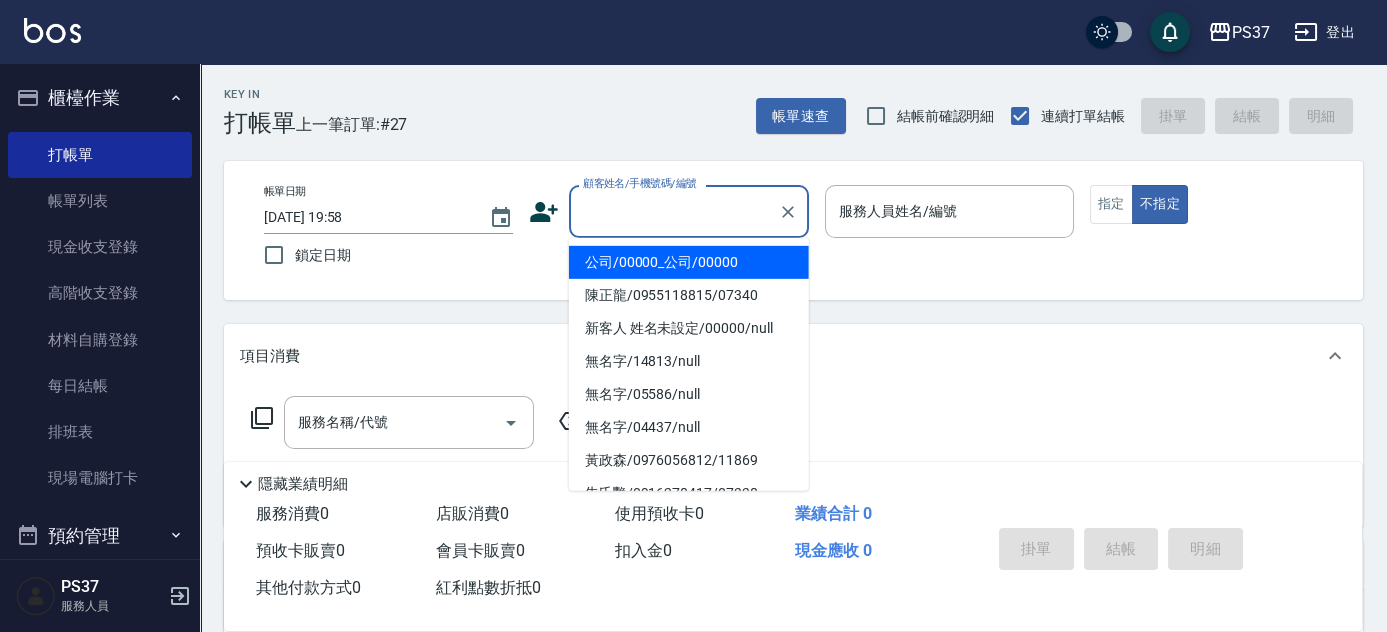 drag, startPoint x: 662, startPoint y: 277, endPoint x: 672, endPoint y: 278, distance: 10.049875 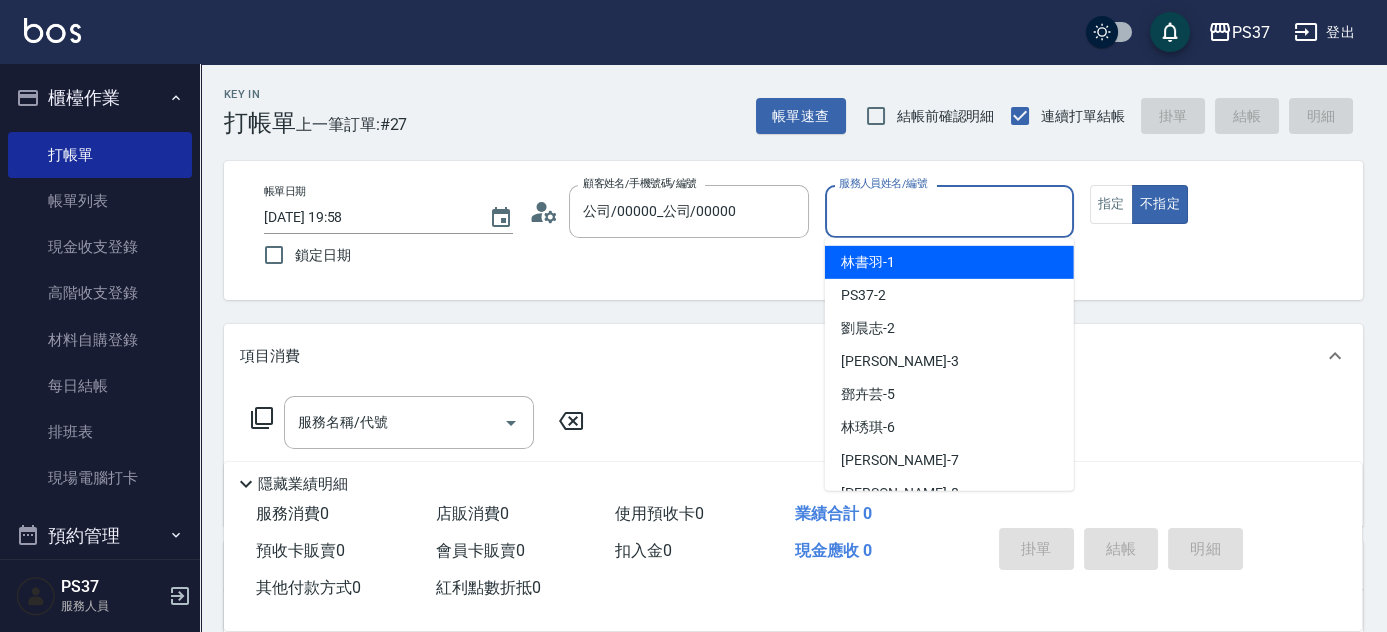 click on "服務人員姓名/編號" at bounding box center [949, 211] 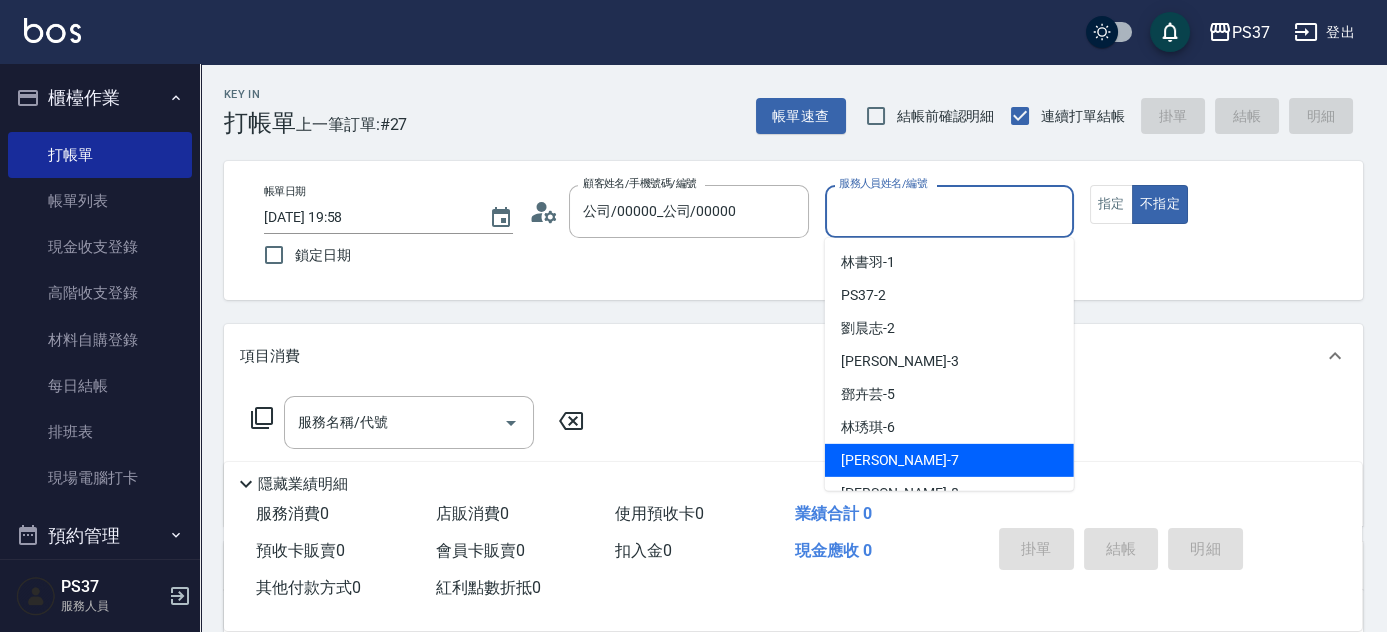 click on "黎氏萍 -7" at bounding box center [949, 460] 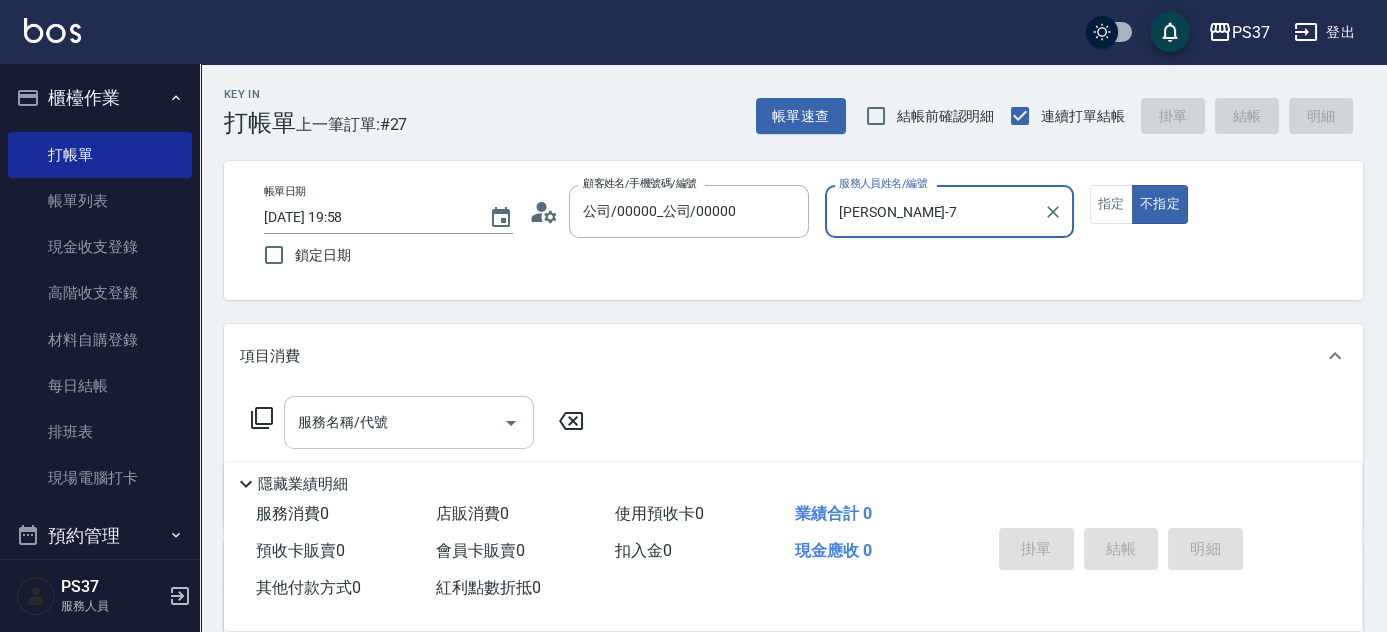 click on "服務名稱/代號" at bounding box center (394, 422) 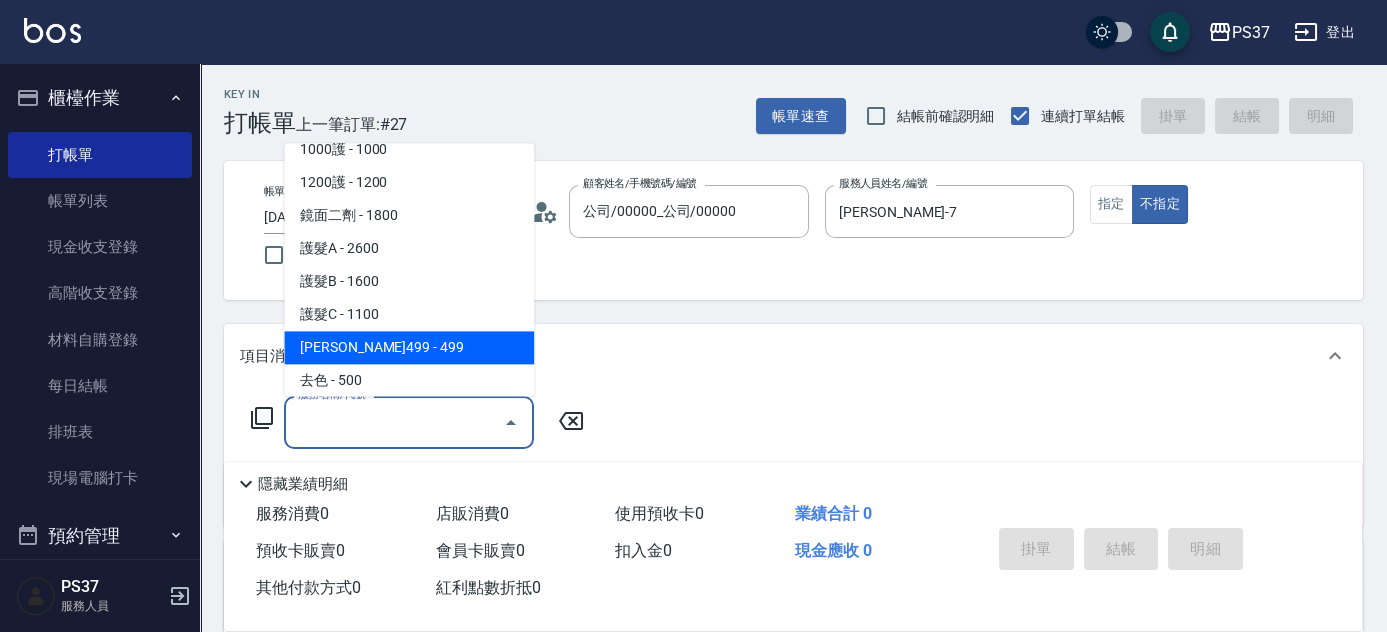 scroll, scrollTop: 1090, scrollLeft: 0, axis: vertical 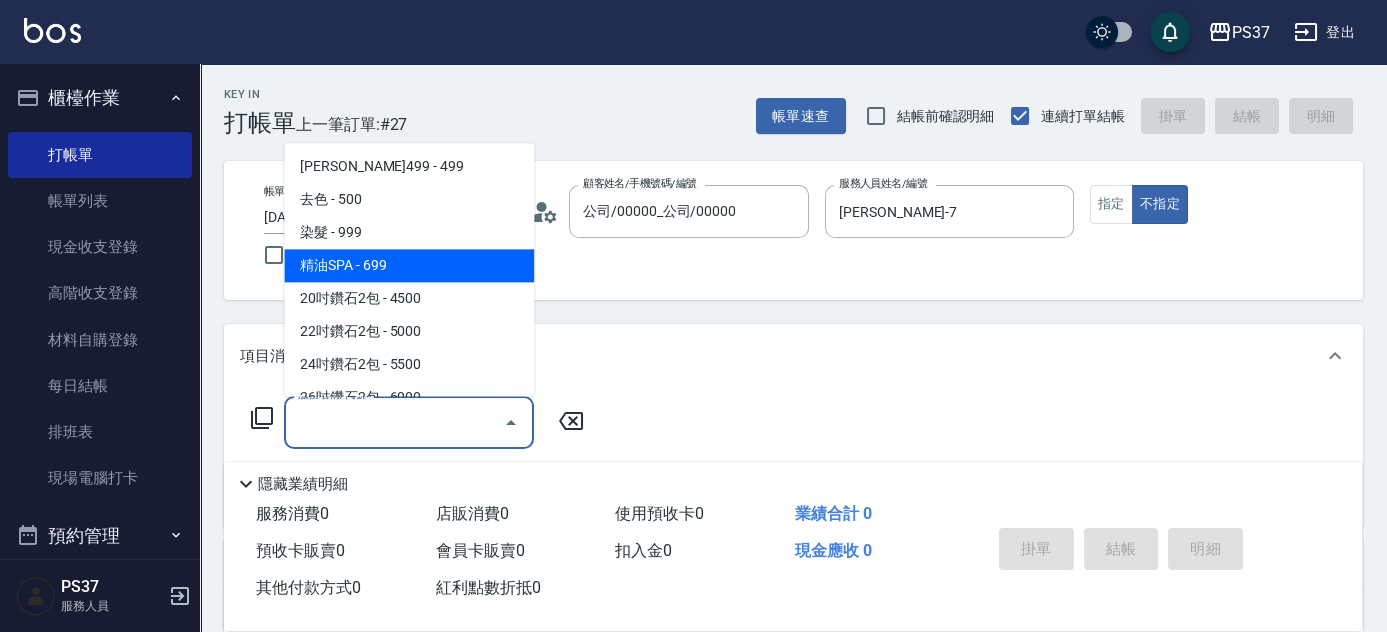 click on "精油SPA - 699" at bounding box center [409, 266] 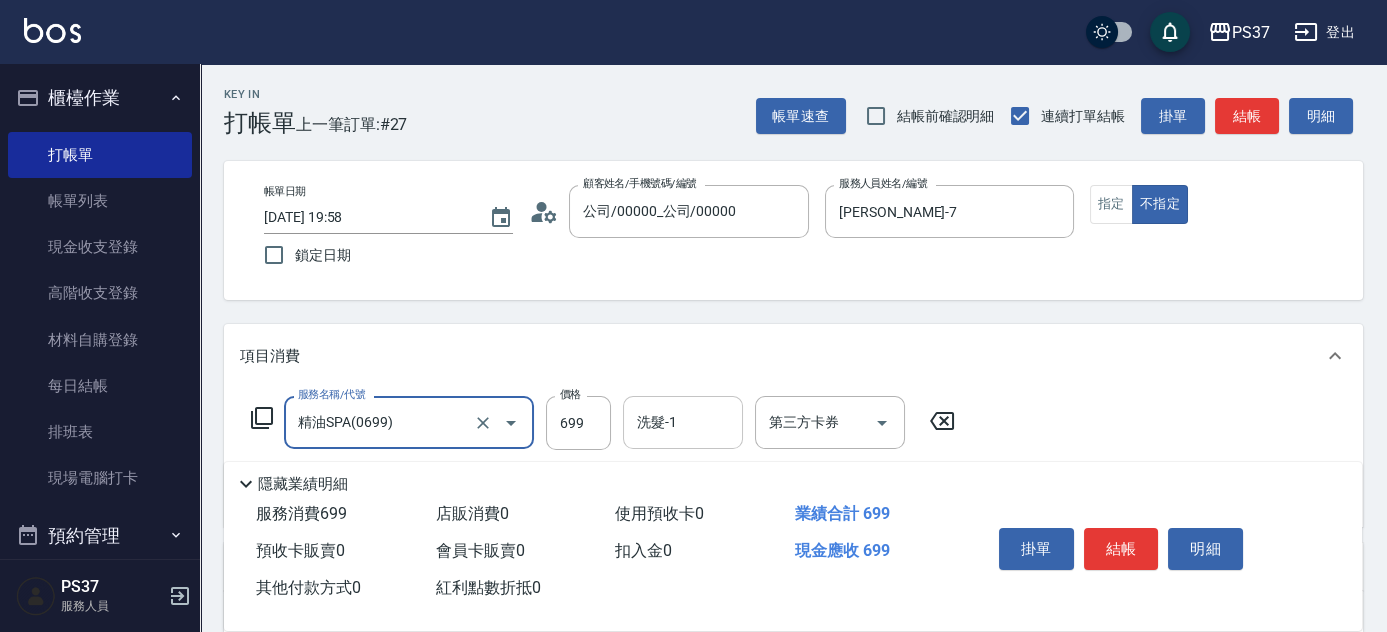 click on "洗髮-1" at bounding box center (683, 422) 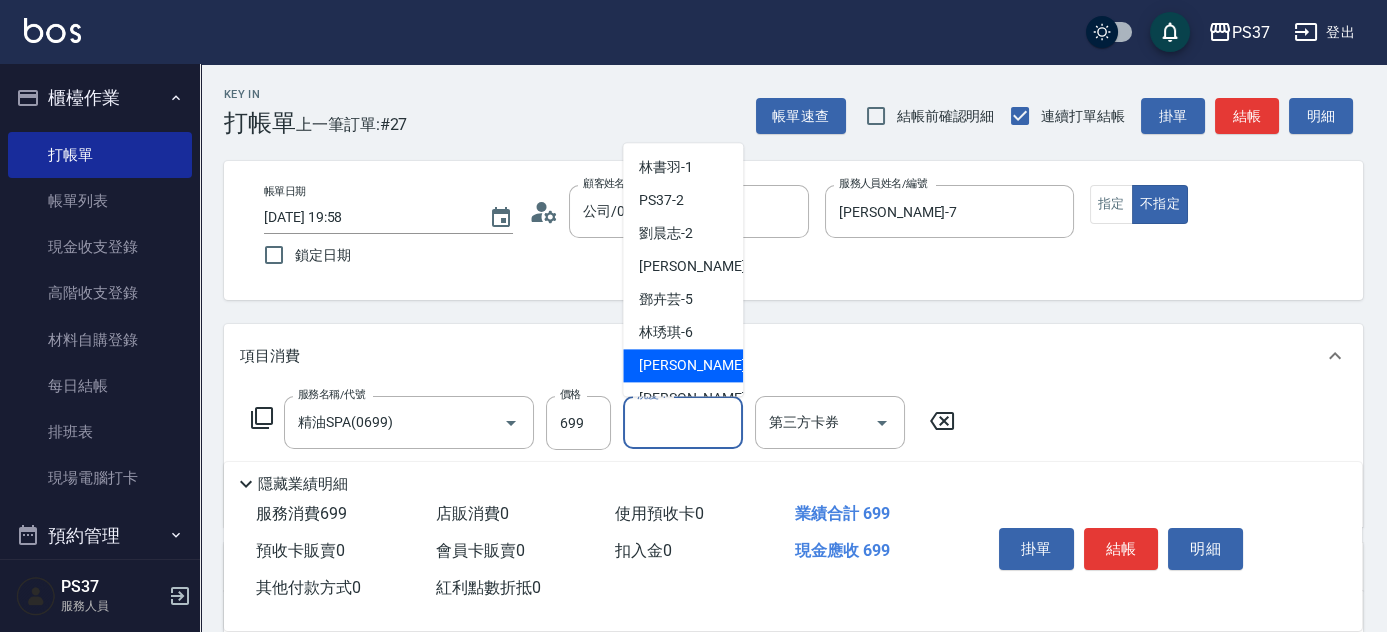 click on "黎氏萍 -7" at bounding box center [698, 366] 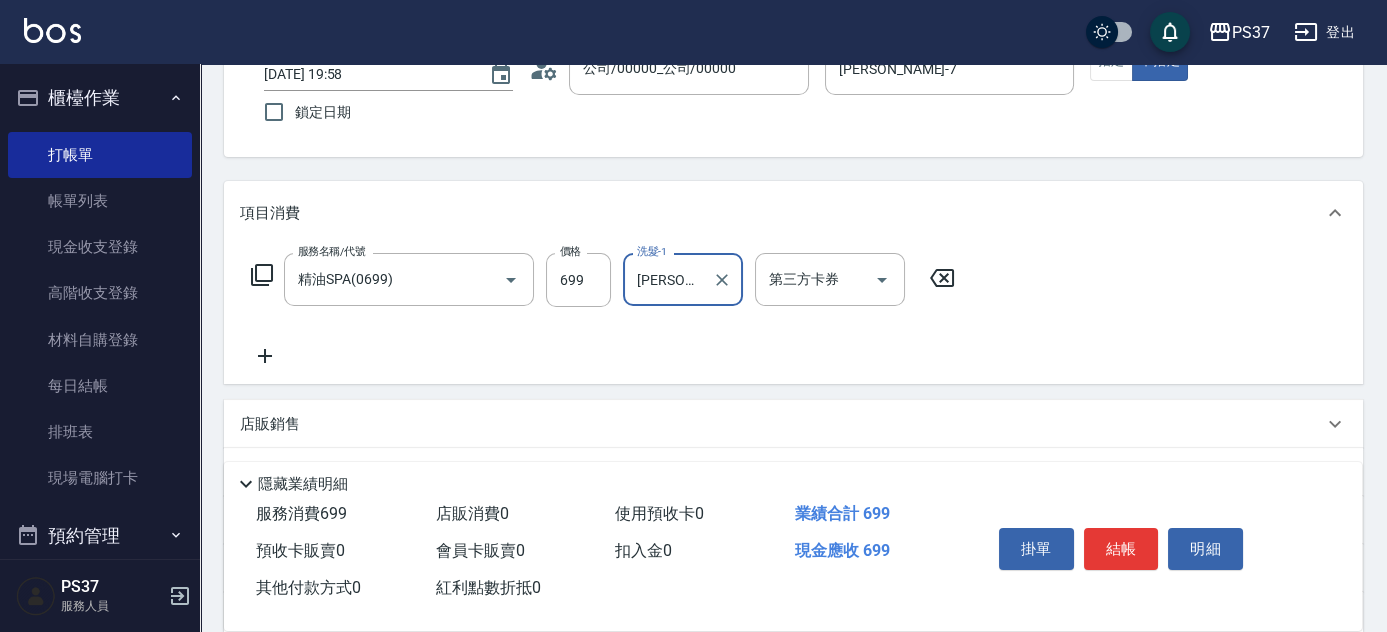 scroll, scrollTop: 272, scrollLeft: 0, axis: vertical 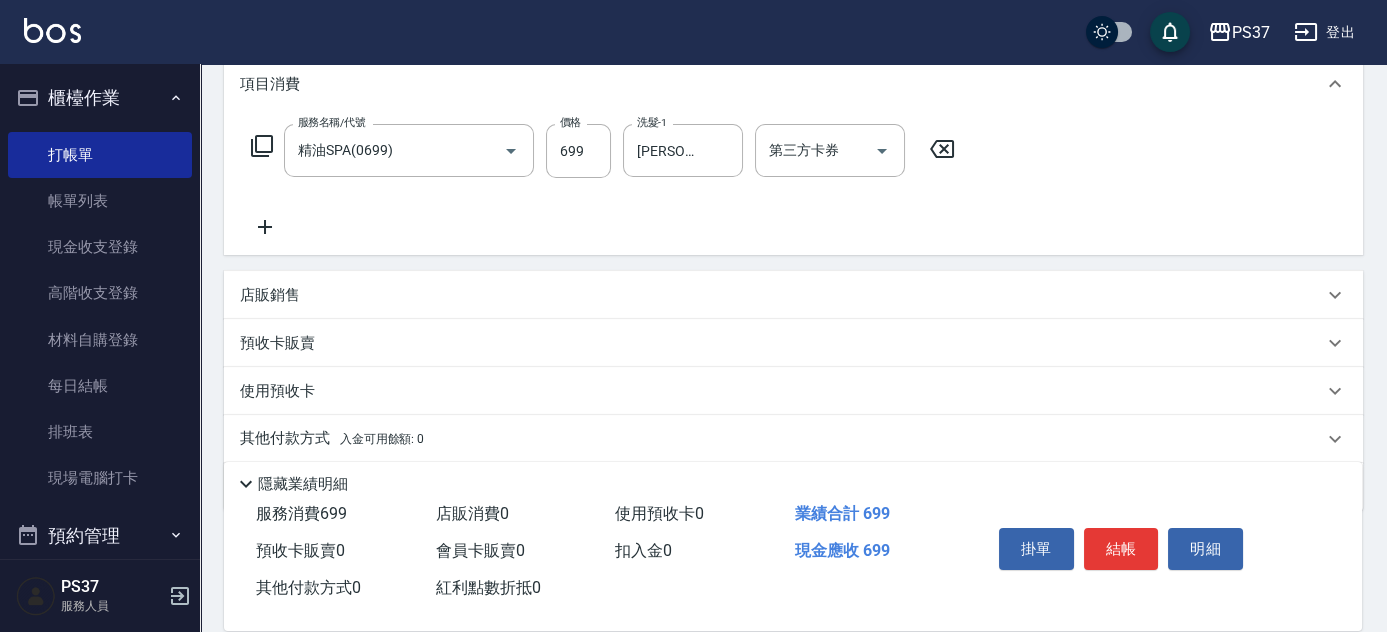click 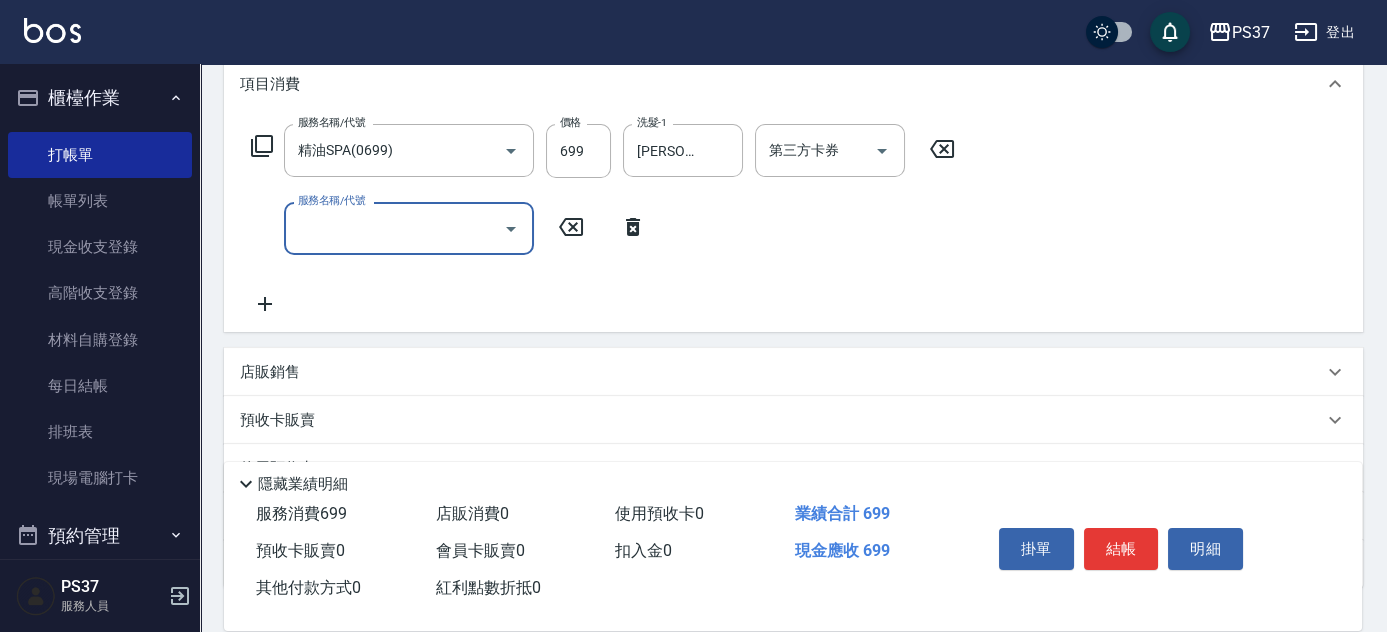 click on "服務名稱/代號" at bounding box center [394, 228] 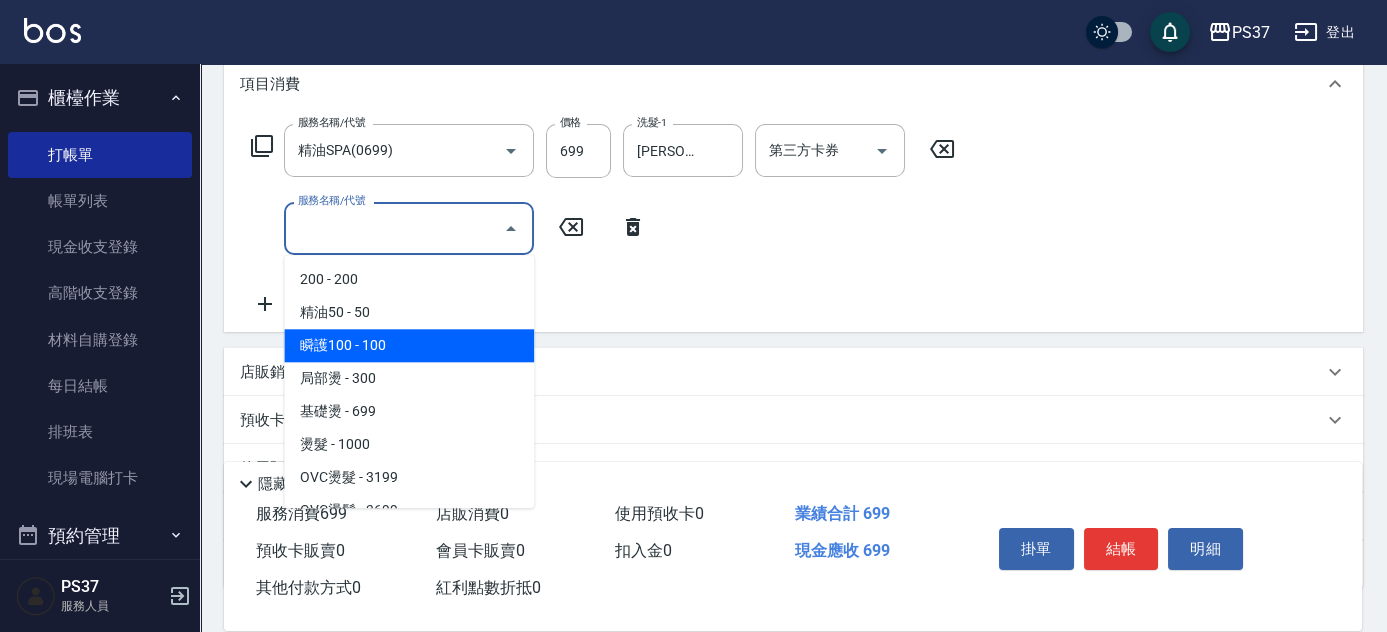 click on "瞬護100 - 100" at bounding box center [409, 345] 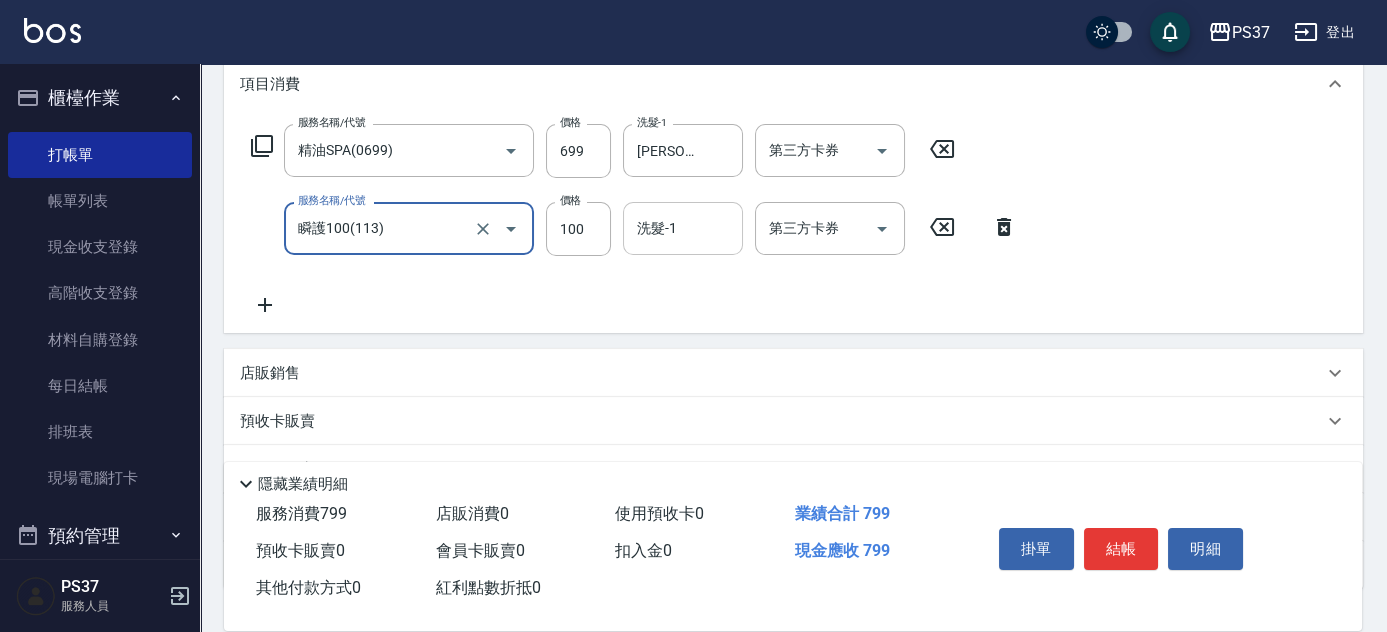 click on "洗髮-1" at bounding box center (683, 228) 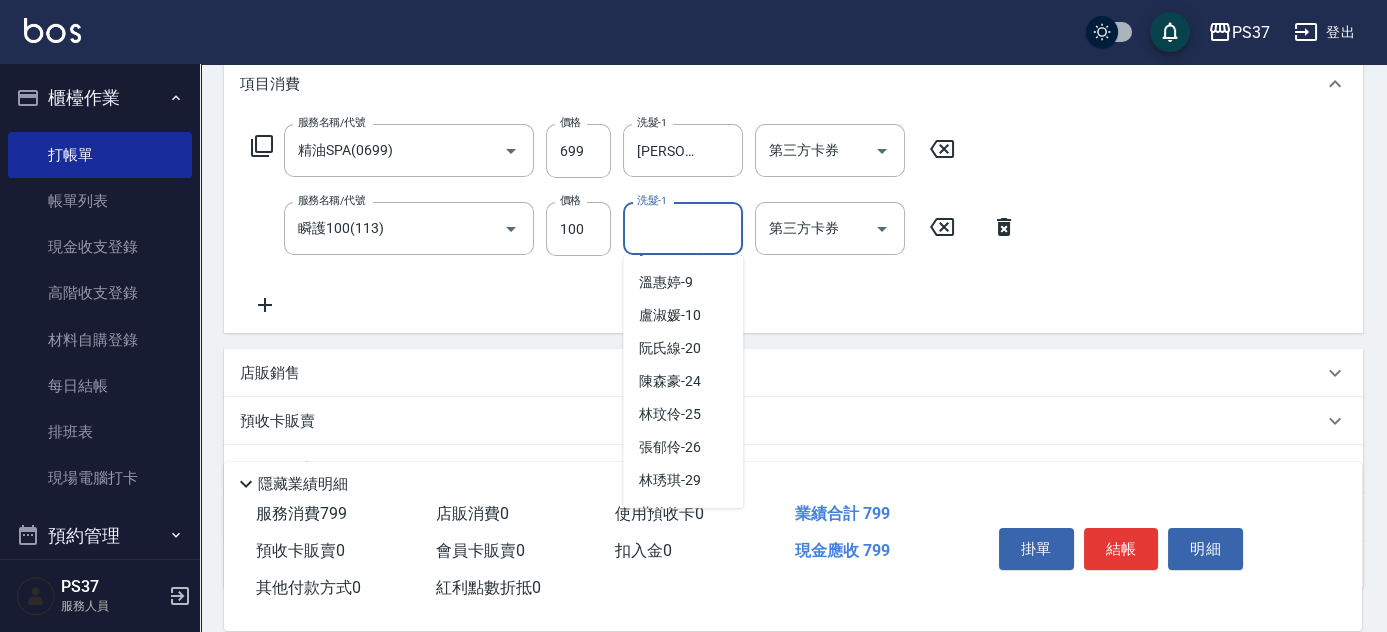 scroll, scrollTop: 323, scrollLeft: 0, axis: vertical 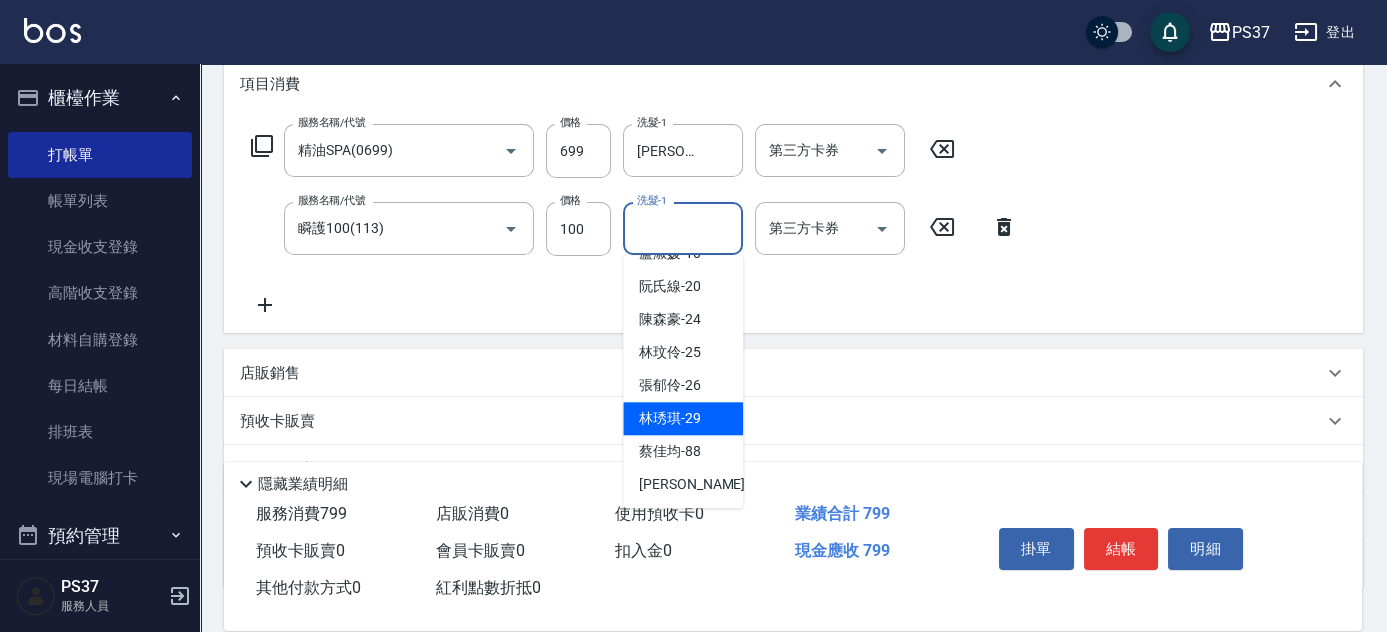 click on "林琇琪 -29" at bounding box center (670, 418) 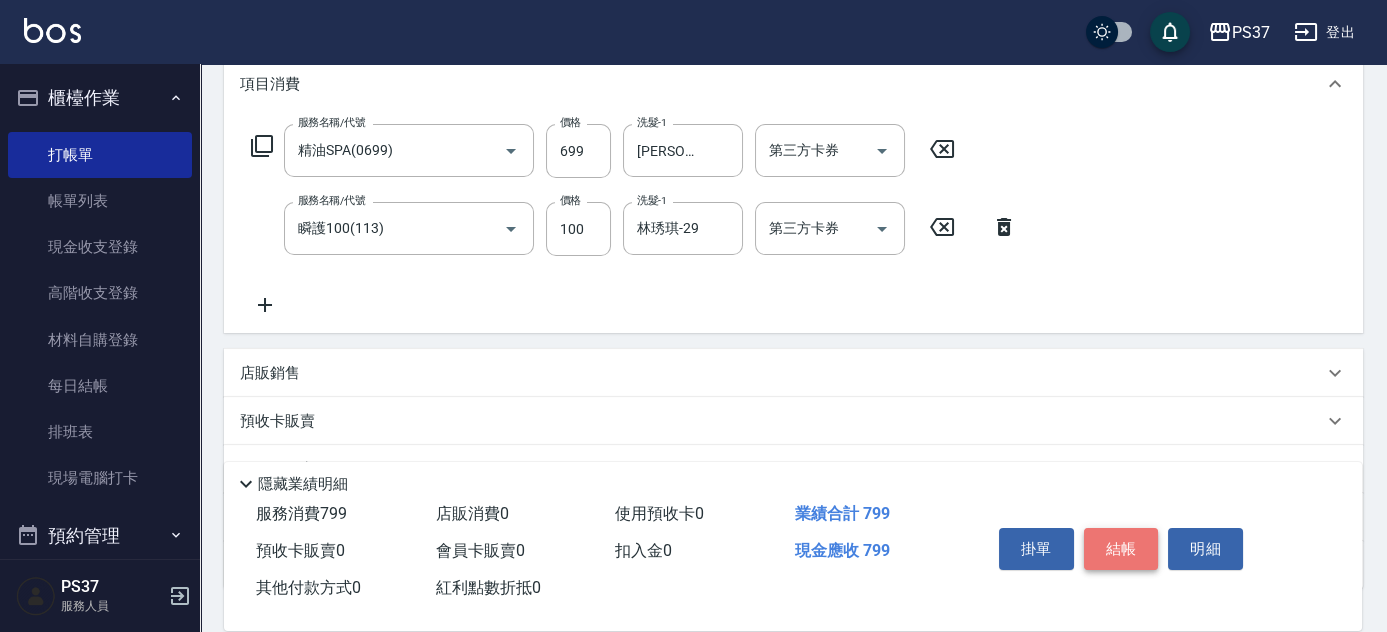 click on "結帳" at bounding box center [1121, 549] 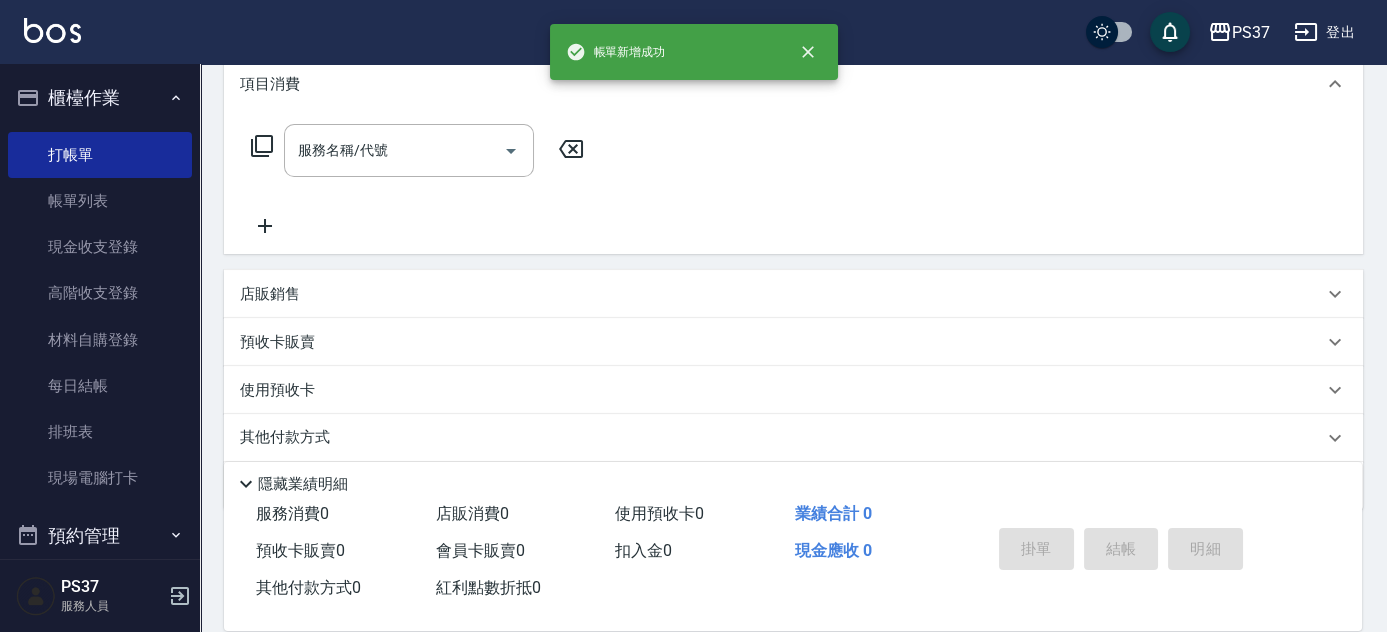 scroll, scrollTop: 0, scrollLeft: 0, axis: both 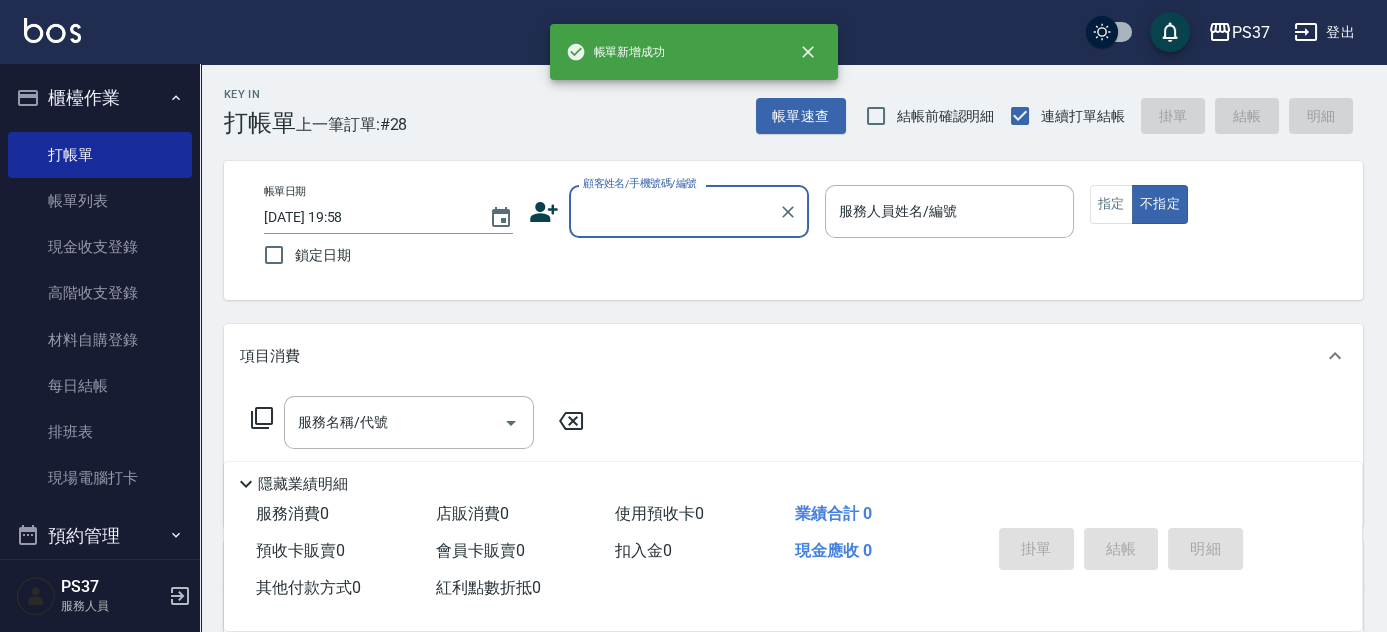 click on "顧客姓名/手機號碼/編號" at bounding box center (674, 211) 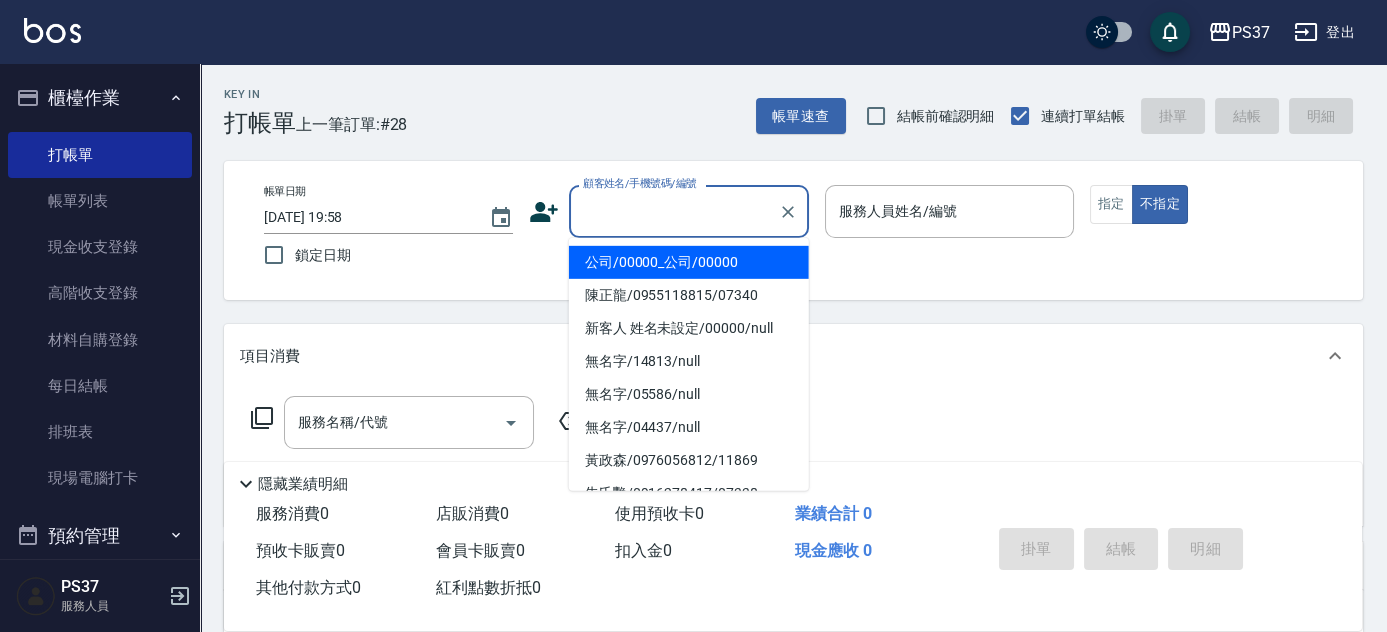click on "公司/00000_公司/00000" at bounding box center [689, 262] 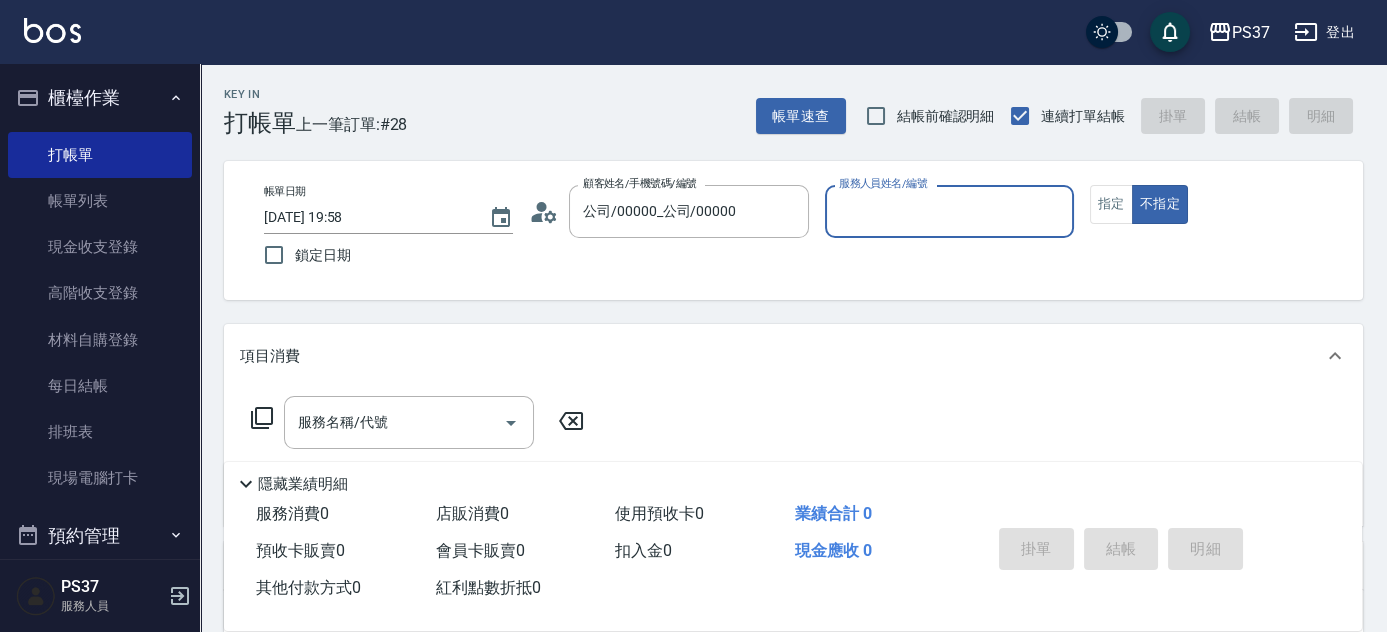 click on "服務人員姓名/編號" at bounding box center [949, 211] 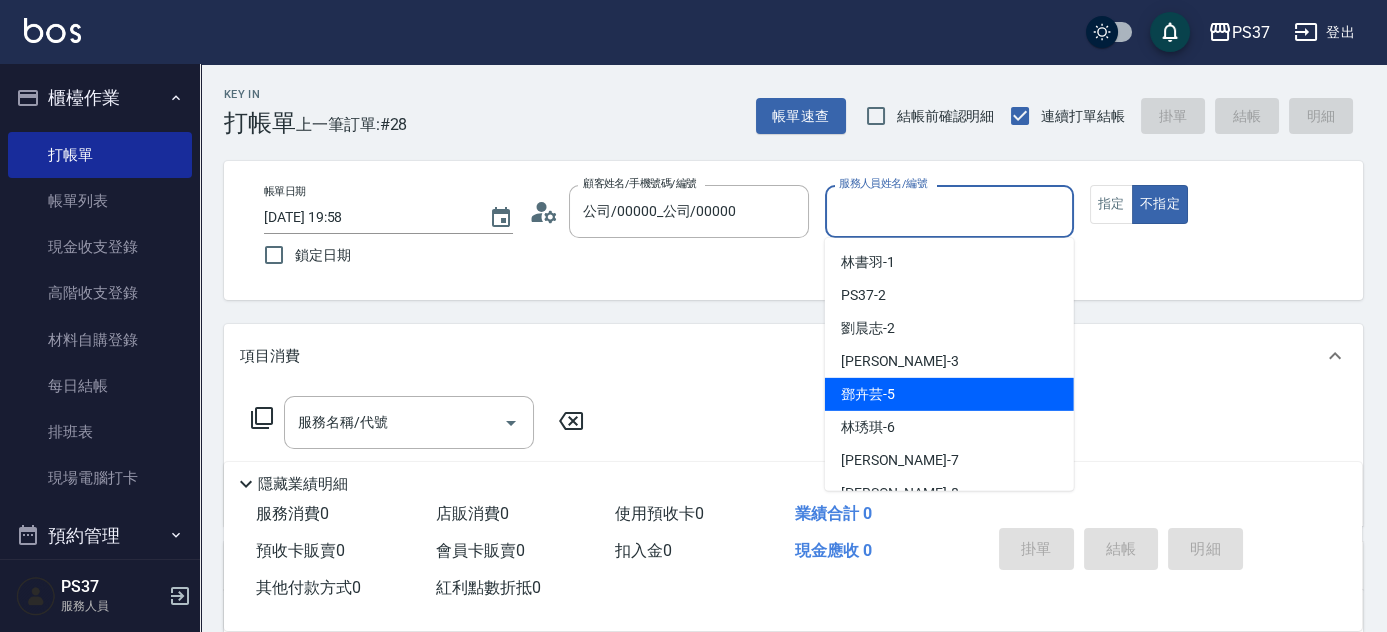 click on "鄧卉芸 -5" at bounding box center [949, 394] 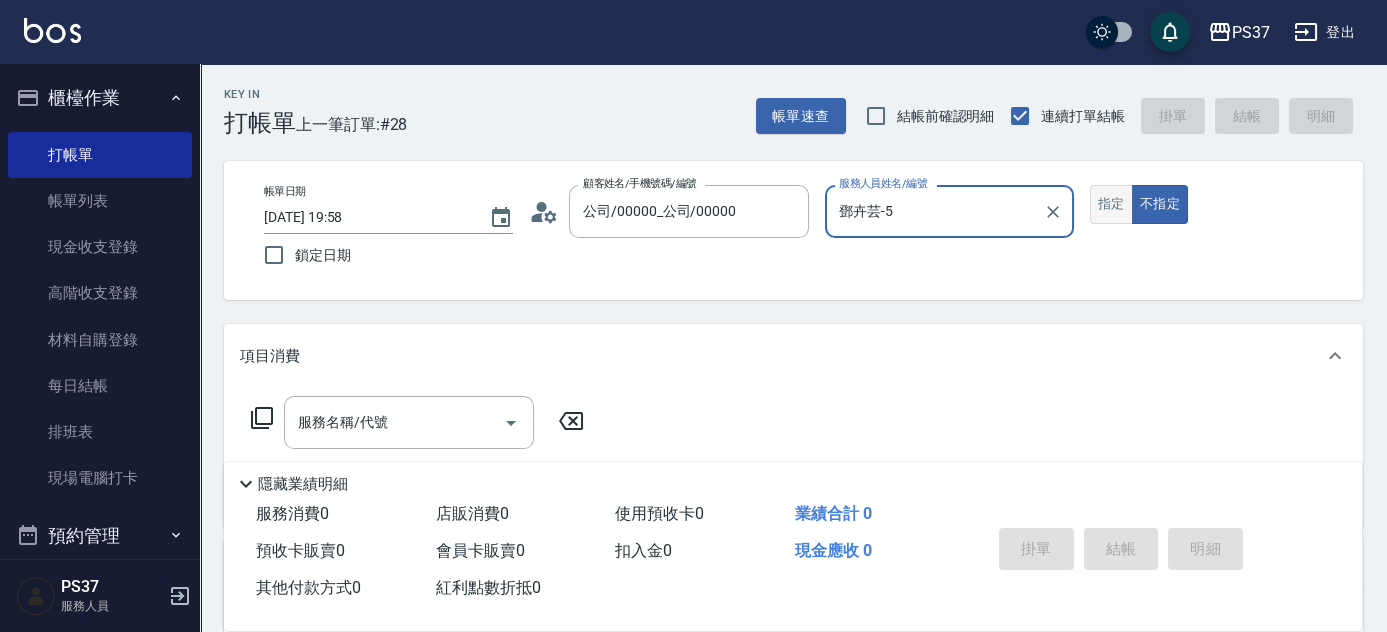 click on "指定" at bounding box center (1111, 204) 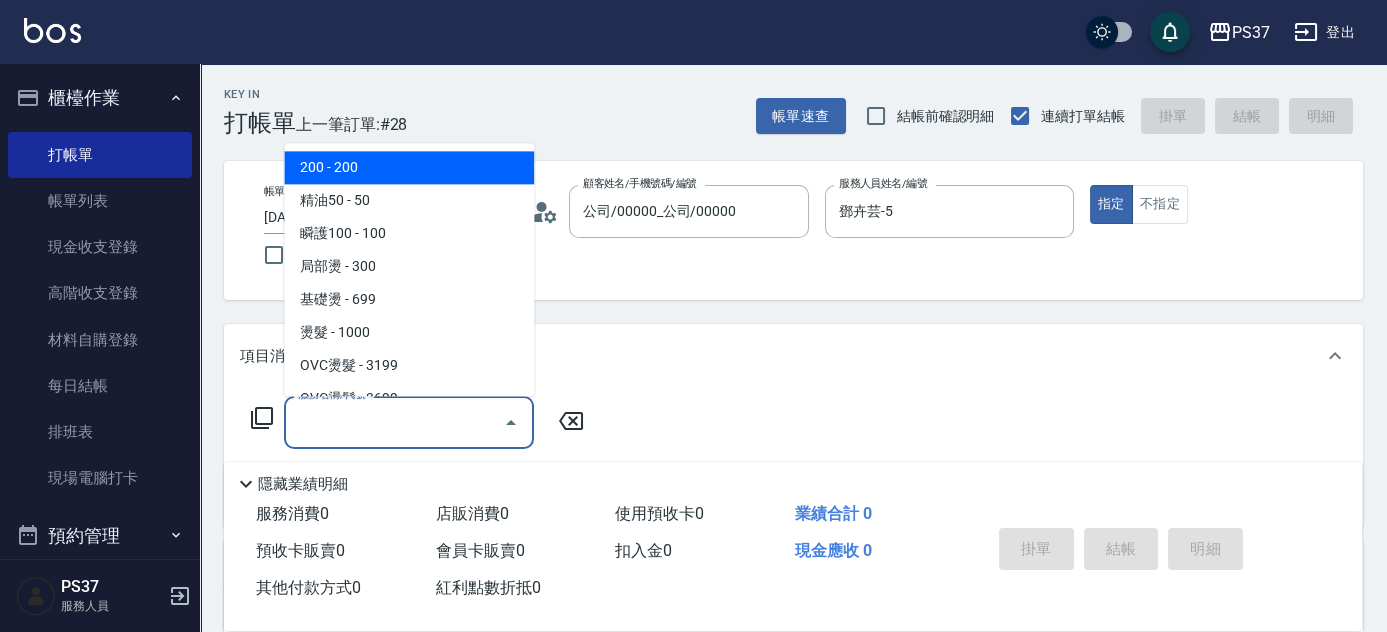 click on "服務名稱/代號" at bounding box center (394, 422) 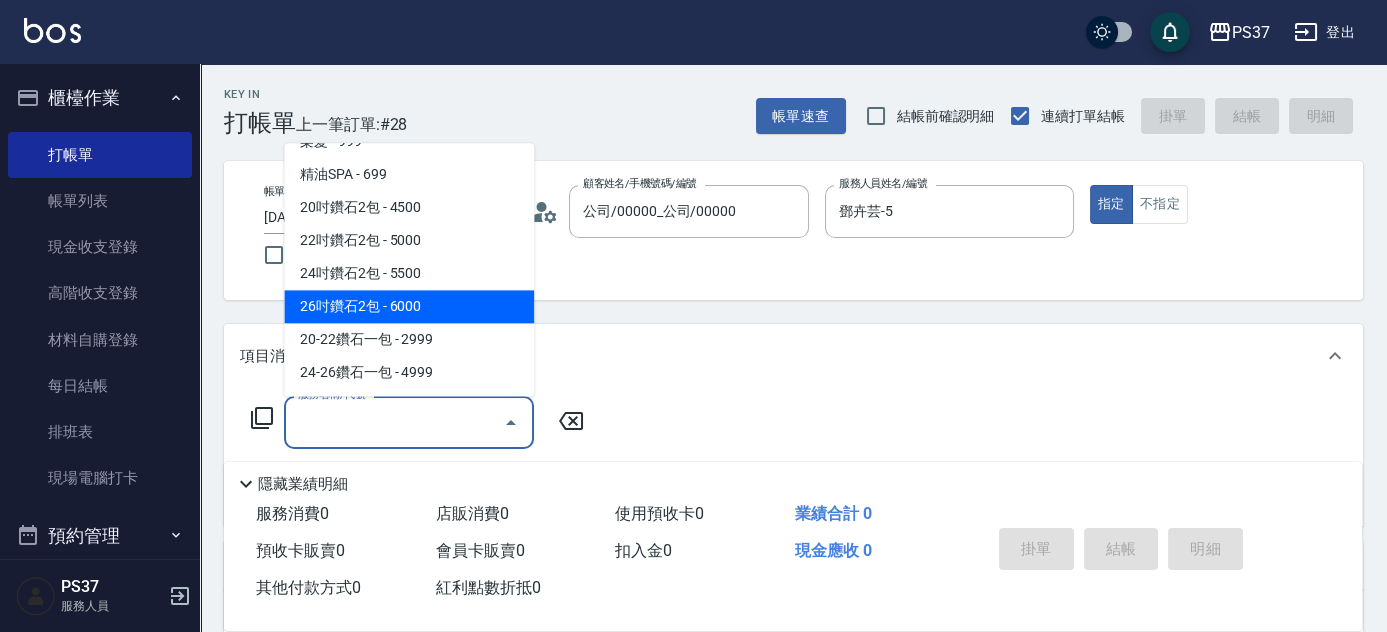 scroll, scrollTop: 1000, scrollLeft: 0, axis: vertical 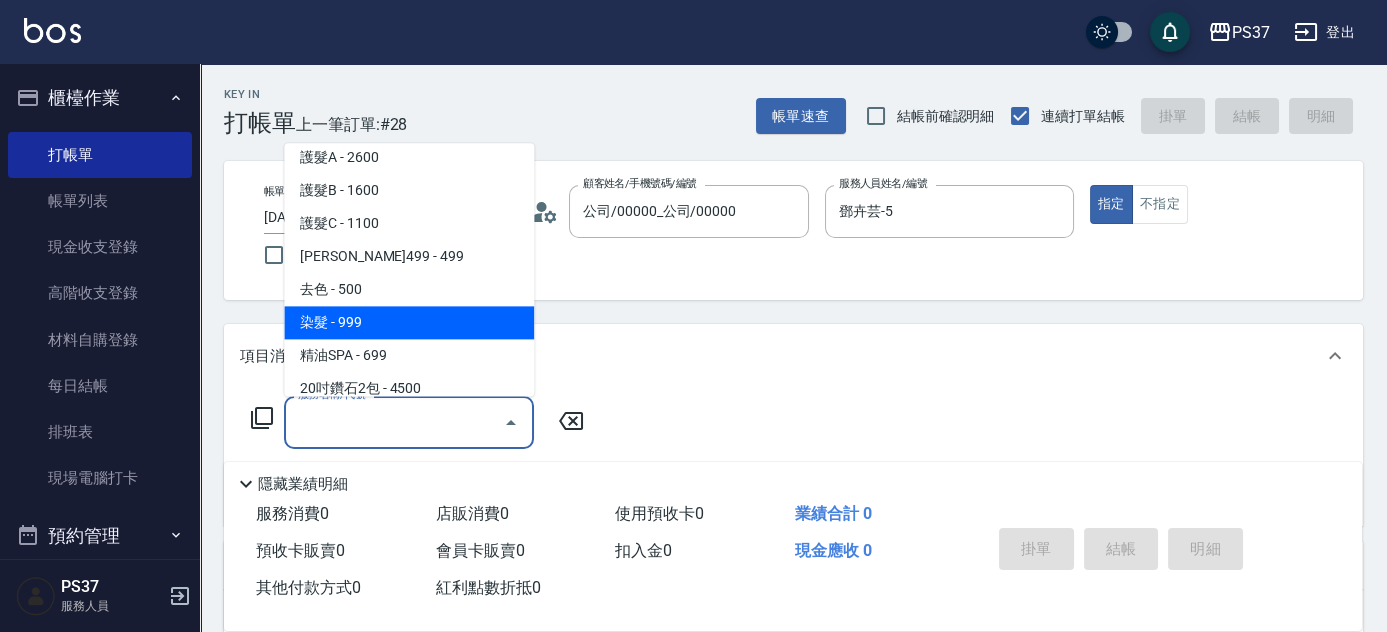 click on "染髮 - 999" at bounding box center [409, 323] 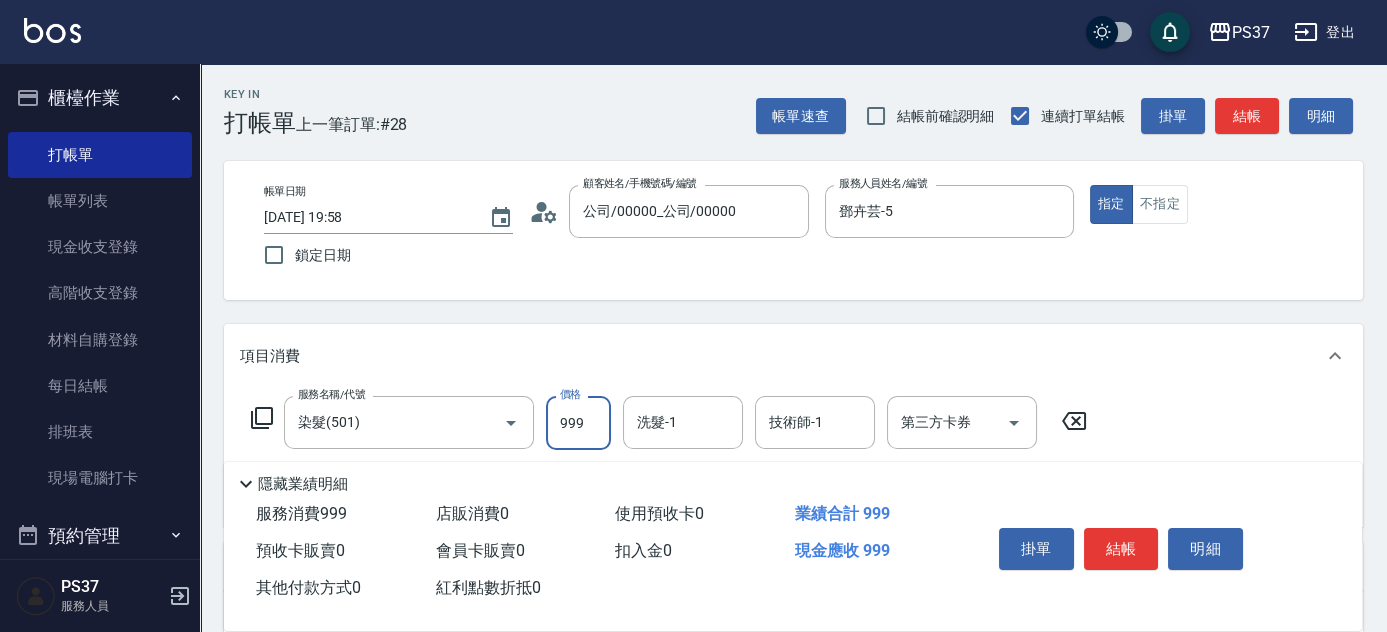 click on "999" at bounding box center (578, 423) 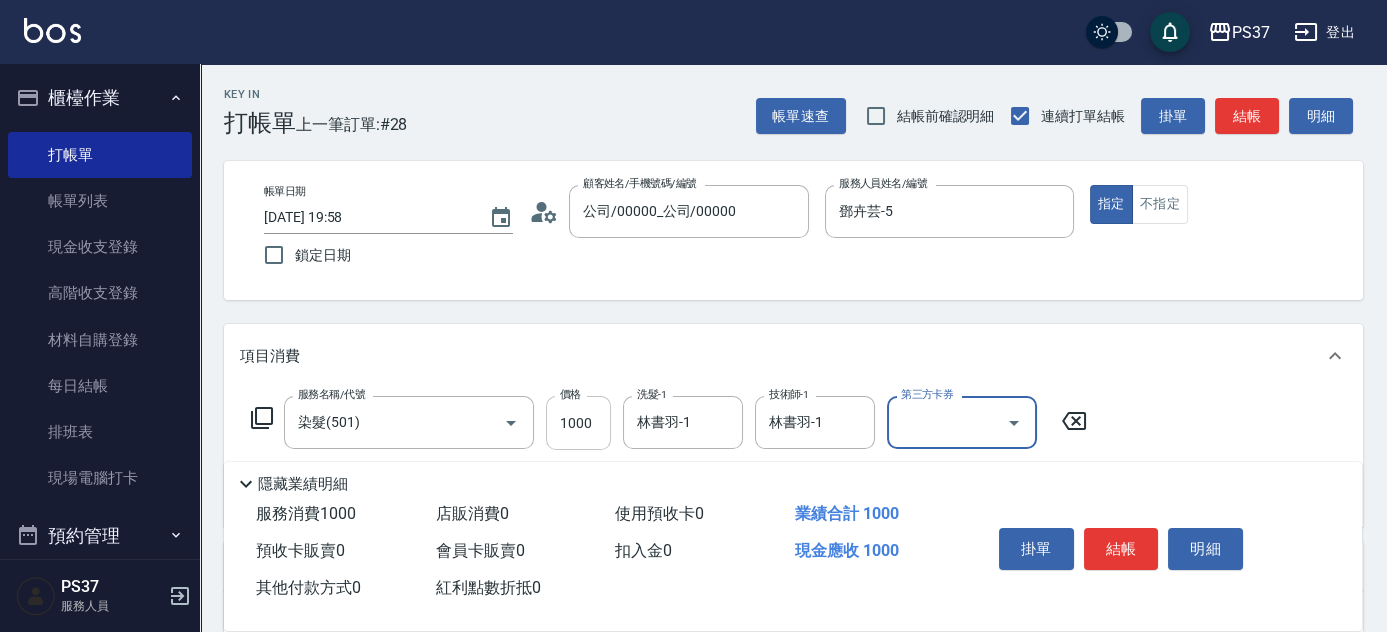 scroll, scrollTop: 90, scrollLeft: 0, axis: vertical 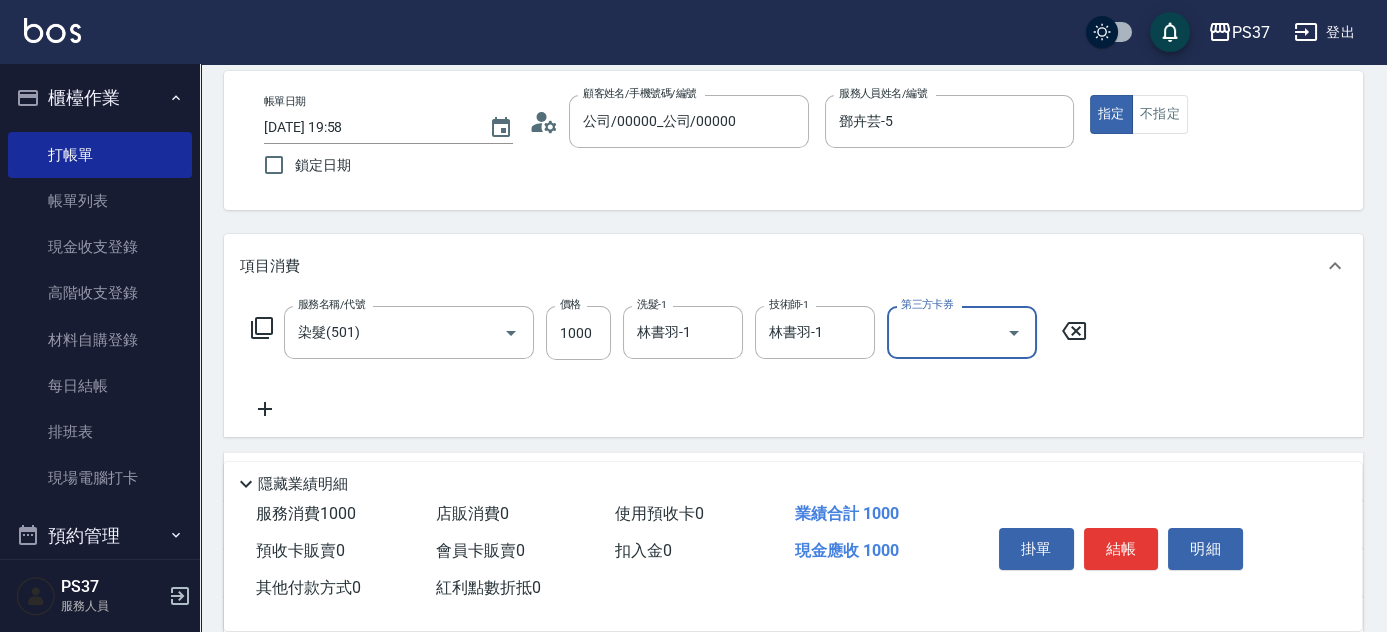 click 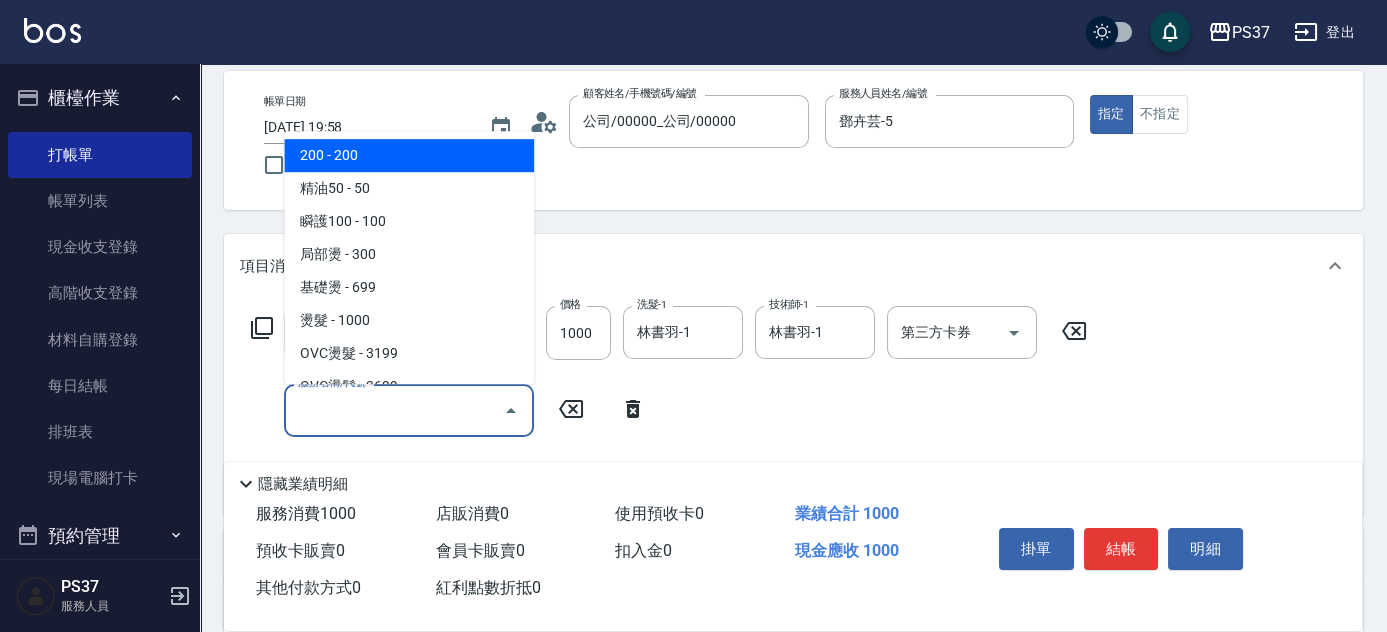drag, startPoint x: 329, startPoint y: 407, endPoint x: 353, endPoint y: 404, distance: 24.186773 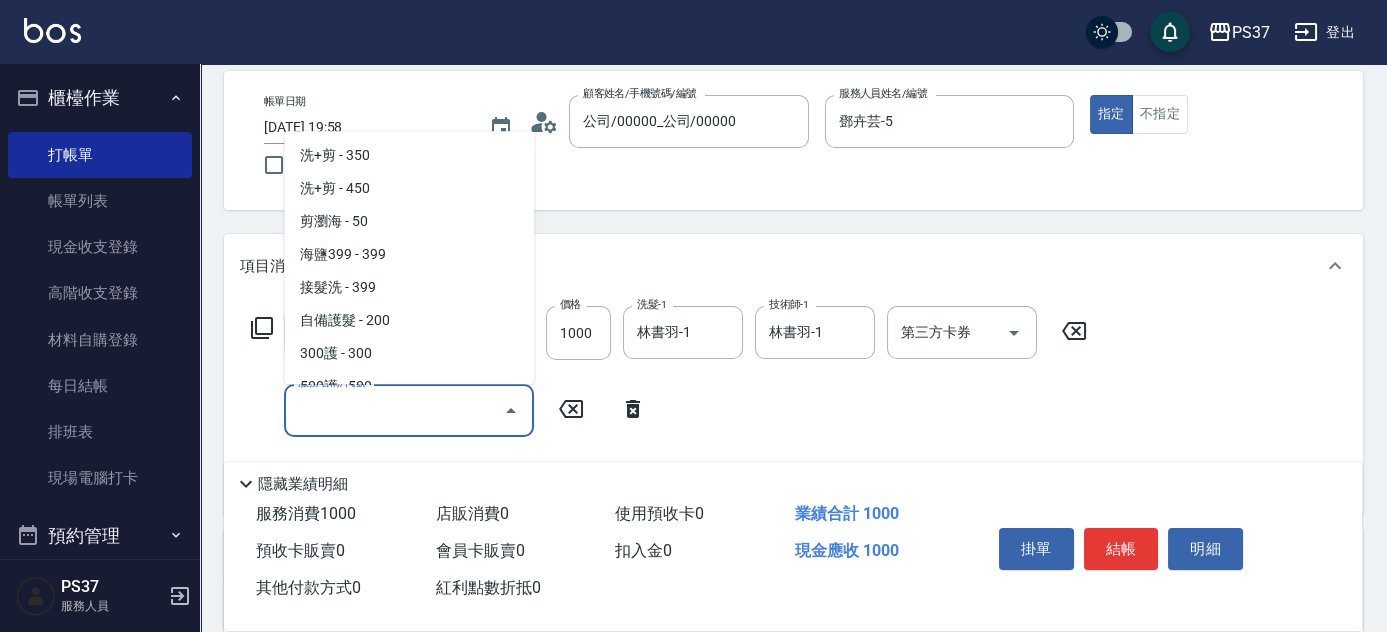 scroll, scrollTop: 818, scrollLeft: 0, axis: vertical 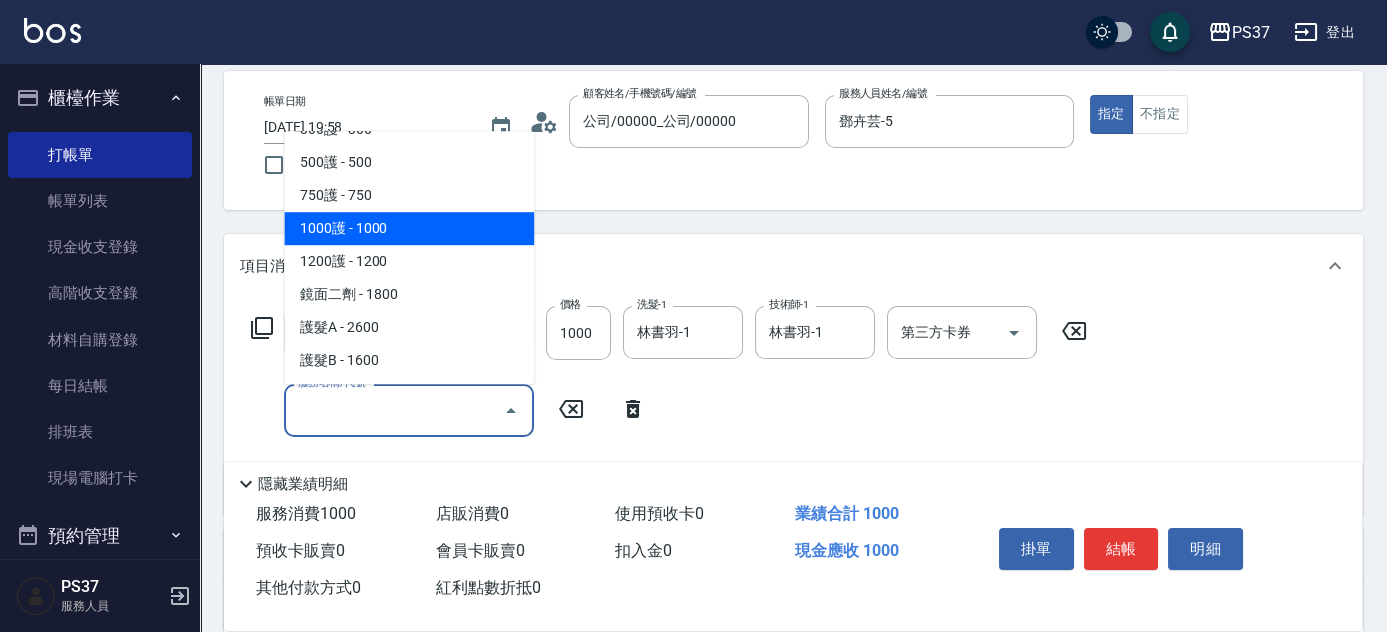 click on "1000護 - 1000" at bounding box center [409, 228] 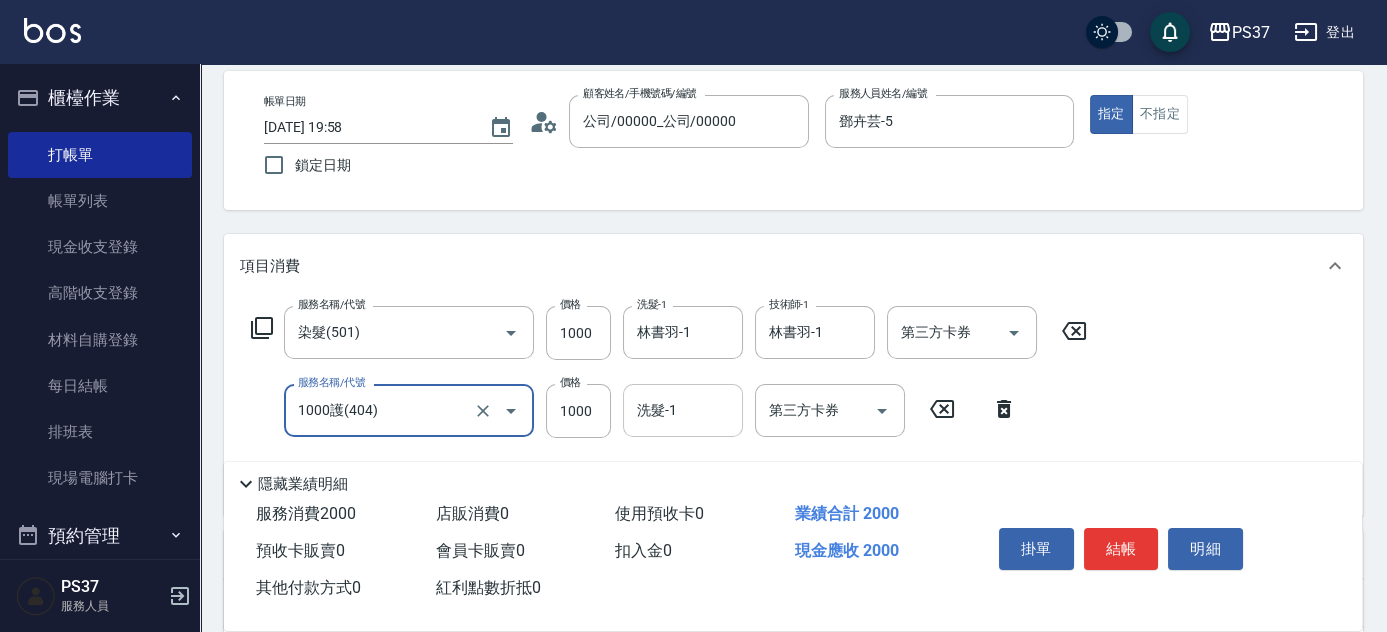 click on "洗髮-1" at bounding box center [683, 410] 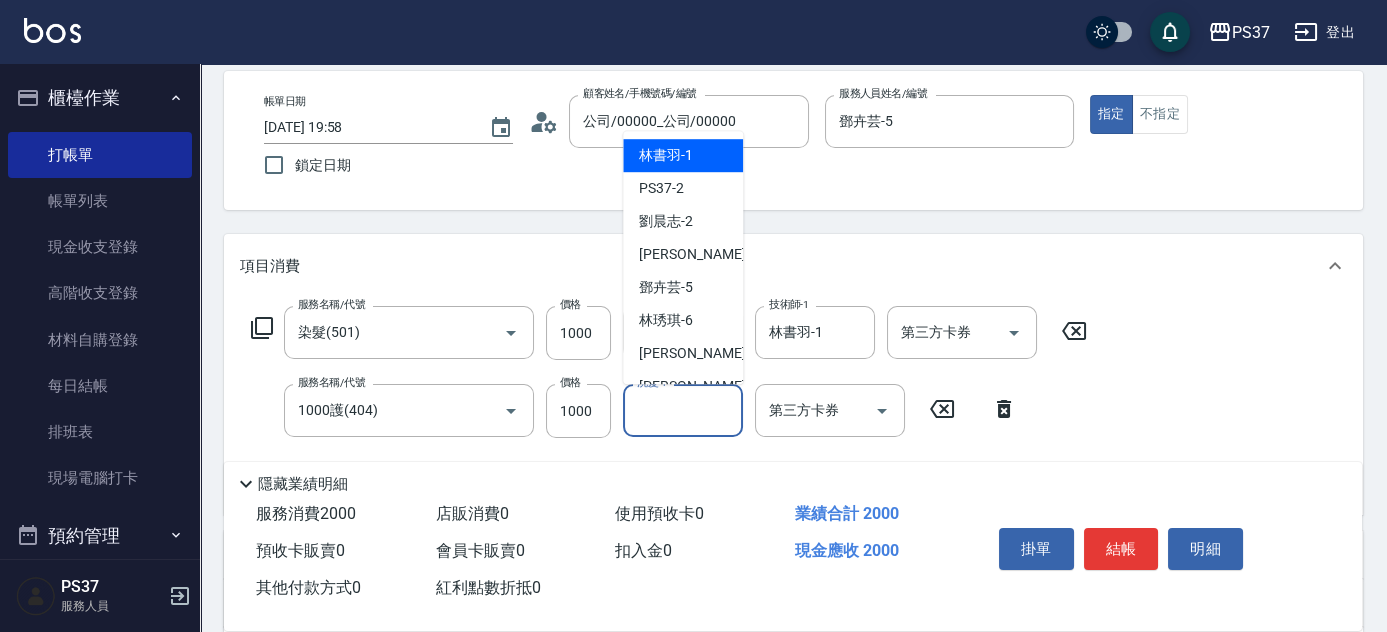 click on "林書羽 -1" at bounding box center [683, 155] 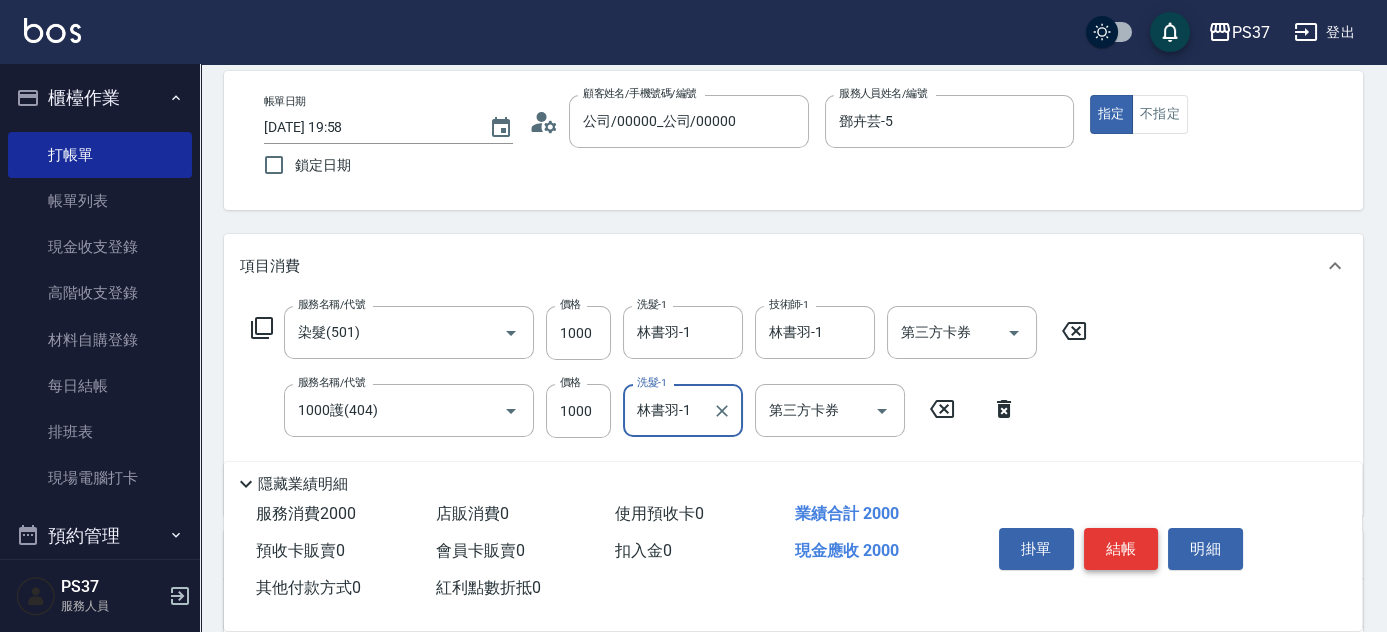 click on "結帳" at bounding box center [1121, 549] 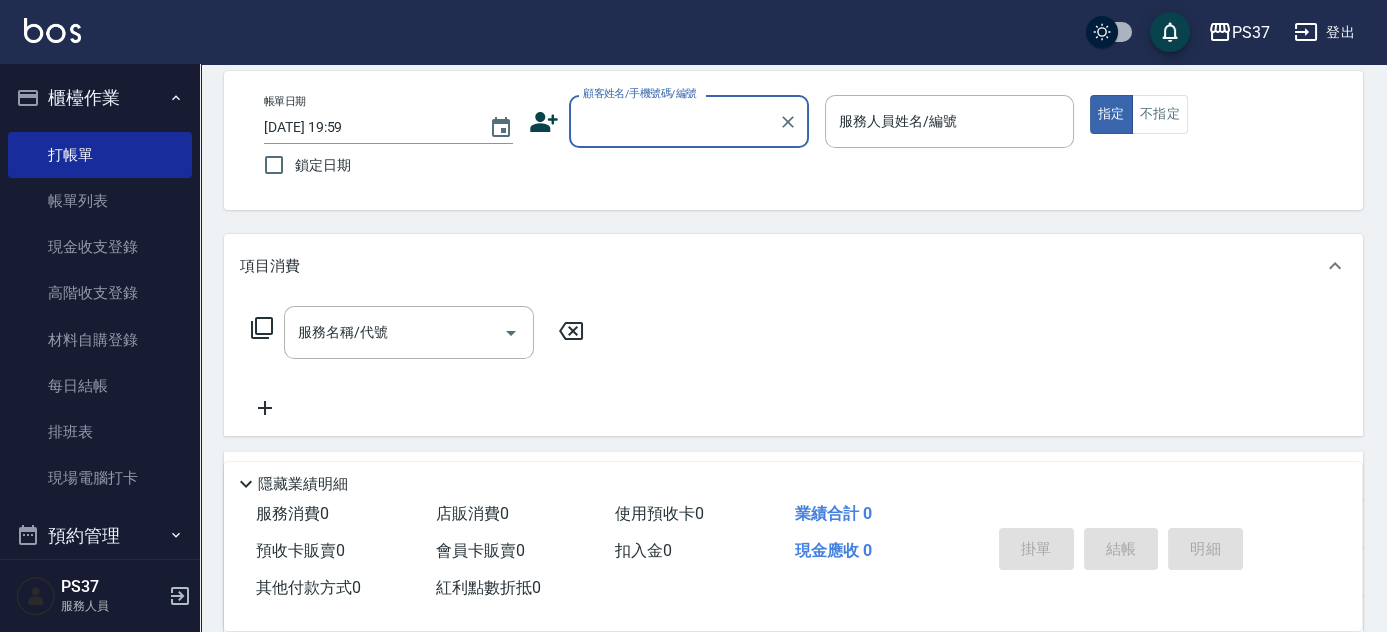 click on "顧客姓名/手機號碼/編號" at bounding box center [674, 121] 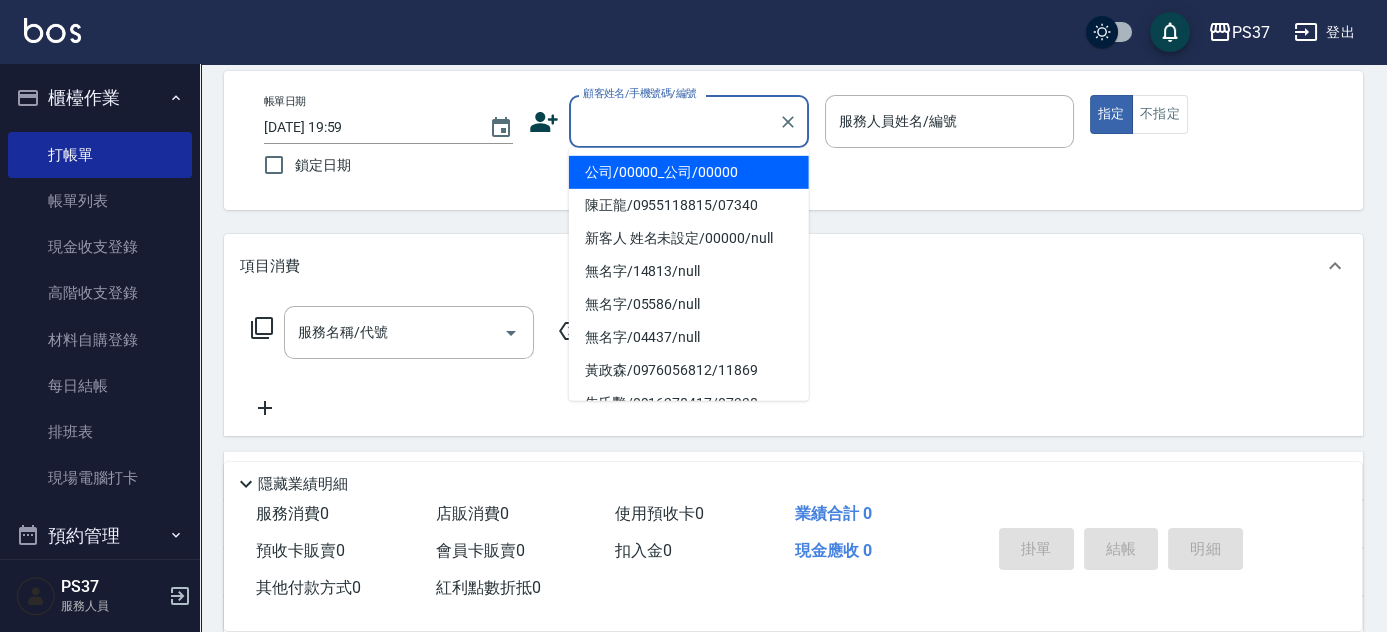 drag, startPoint x: 690, startPoint y: 166, endPoint x: 833, endPoint y: 150, distance: 143.89232 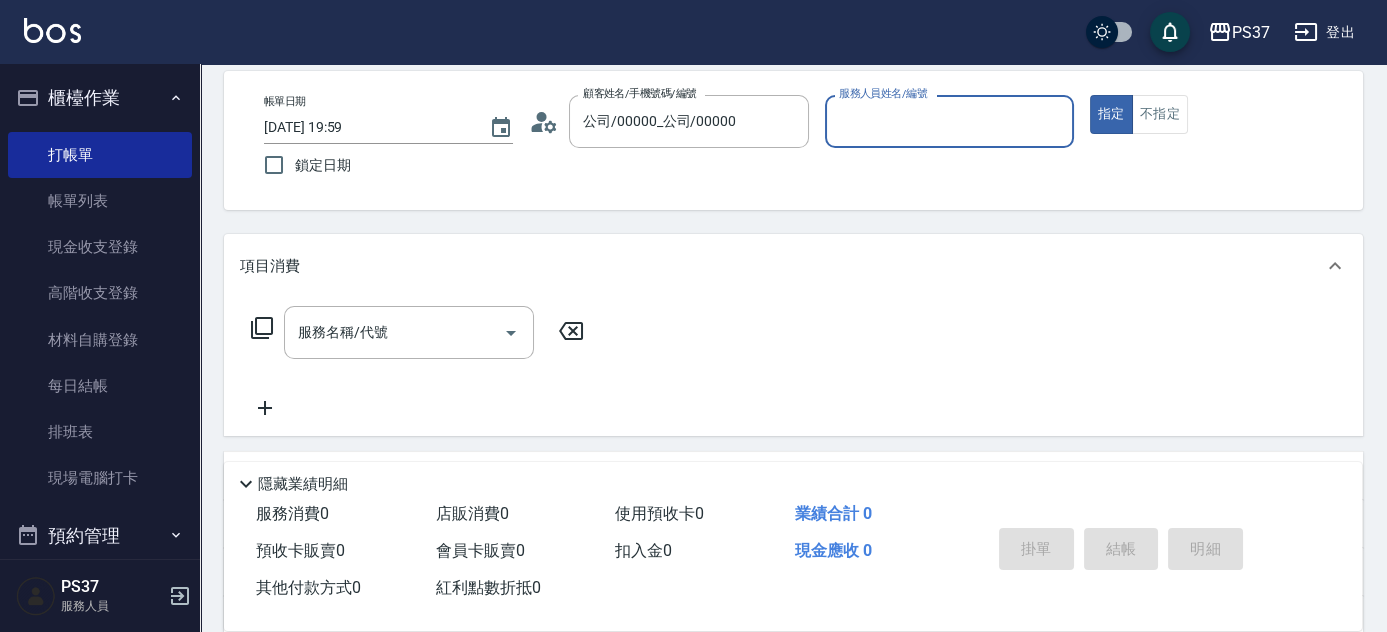 click on "服務人員姓名/編號" at bounding box center [949, 121] 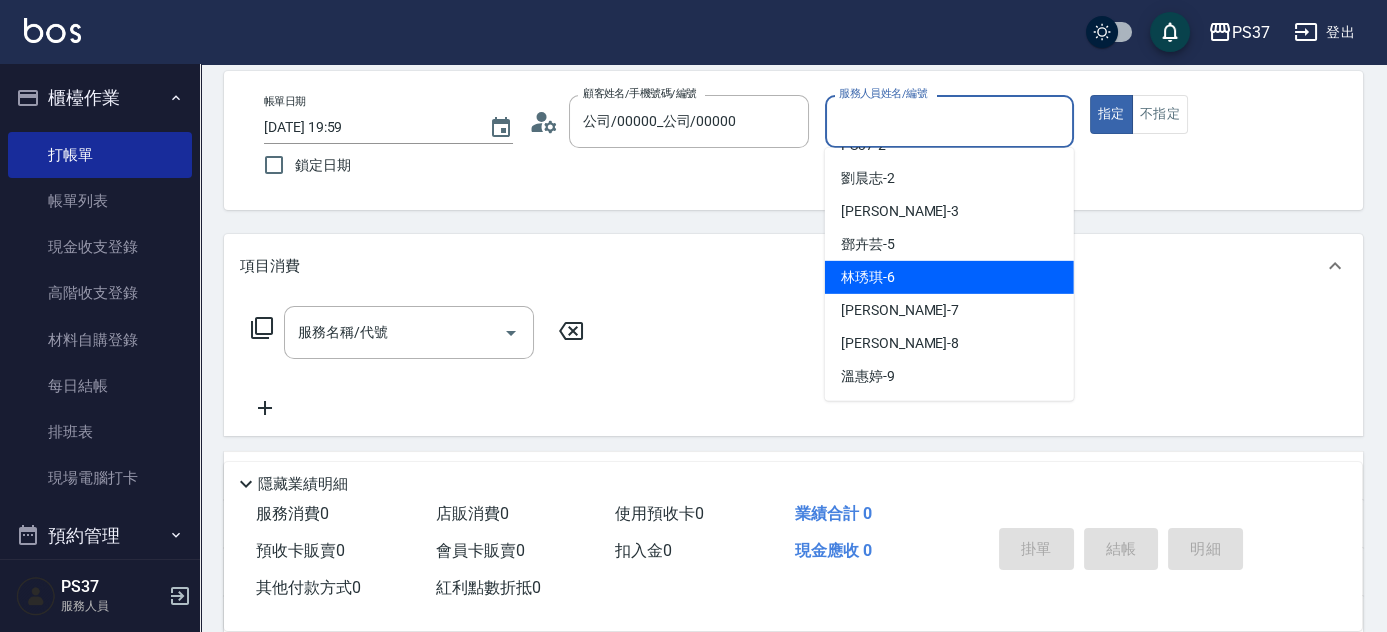 scroll, scrollTop: 90, scrollLeft: 0, axis: vertical 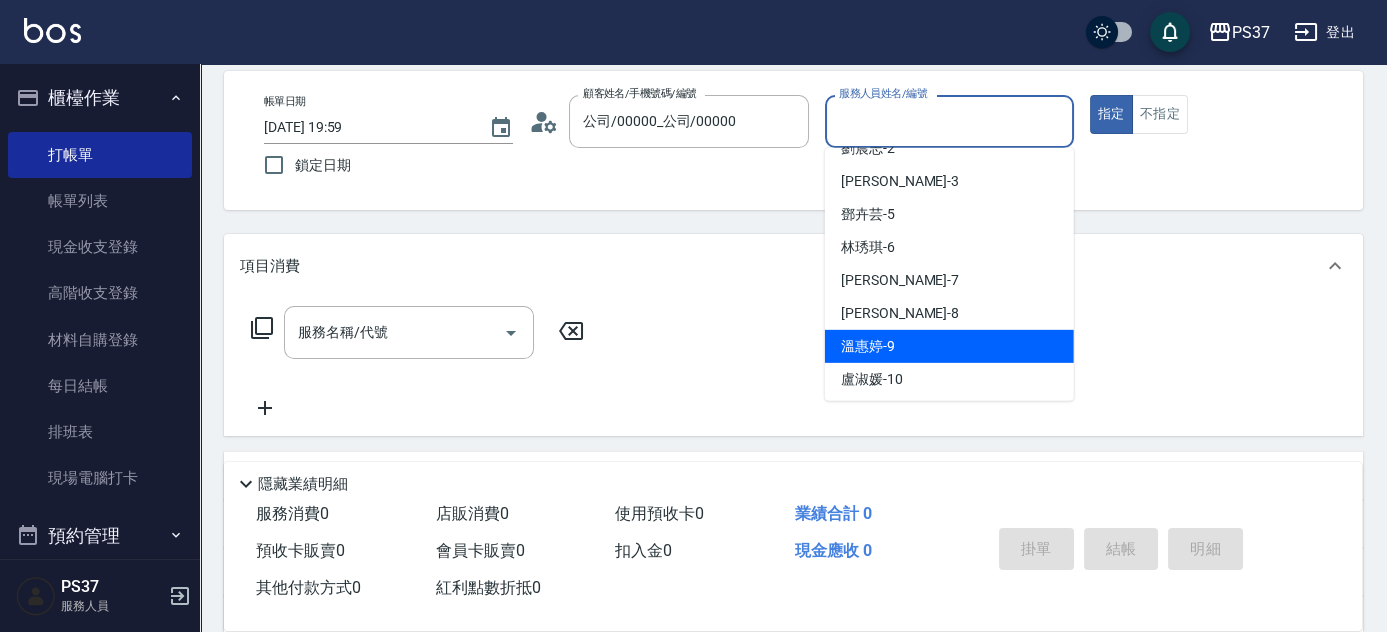 click on "溫惠婷 -9" at bounding box center (949, 346) 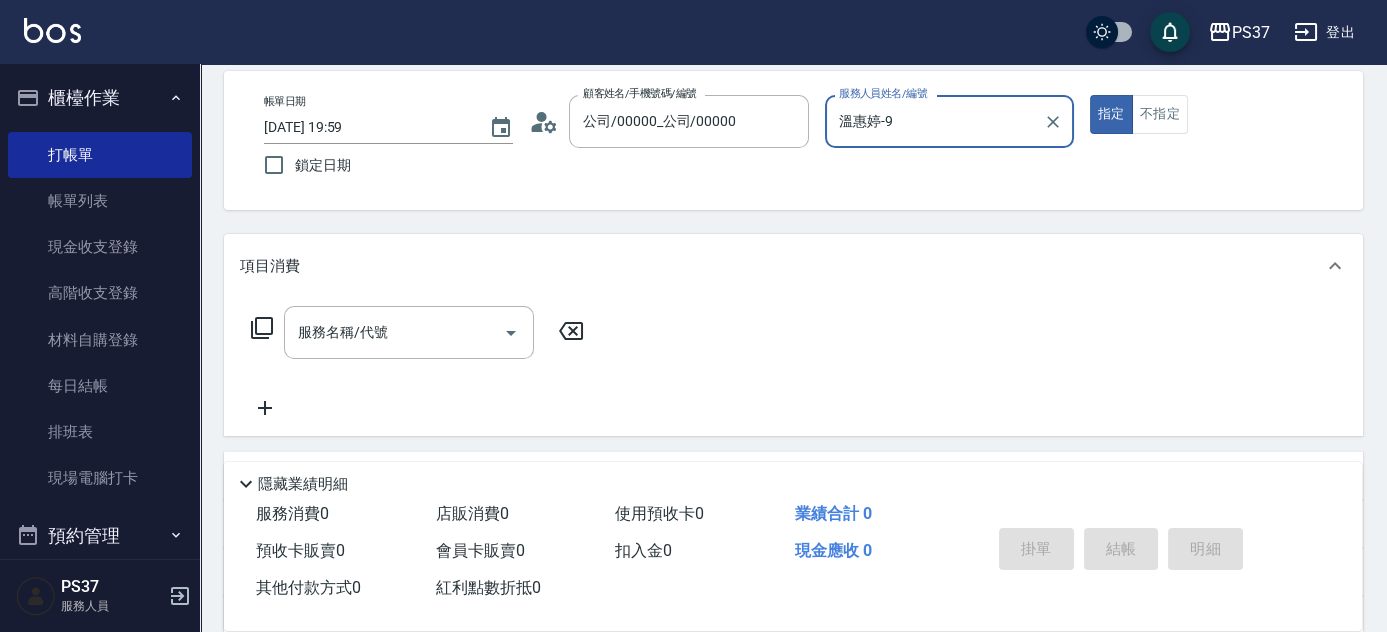 drag, startPoint x: 1173, startPoint y: 122, endPoint x: 1018, endPoint y: 195, distance: 171.3301 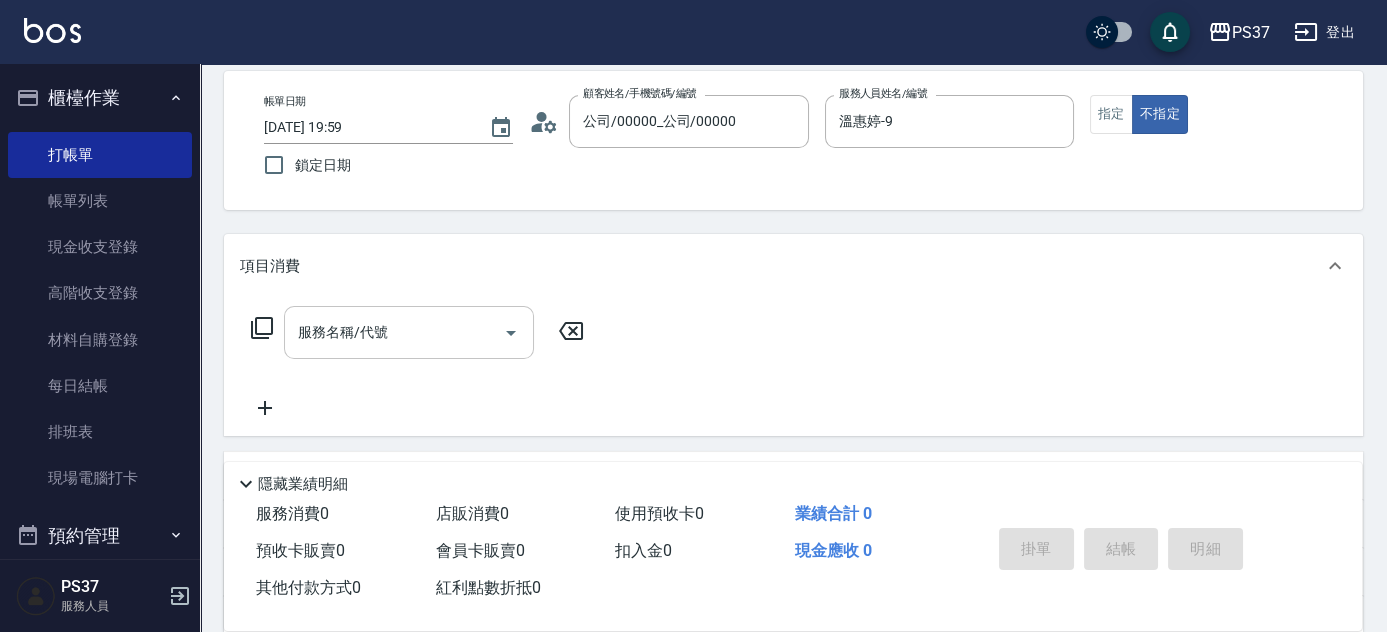 click on "服務名稱/代號" at bounding box center [394, 332] 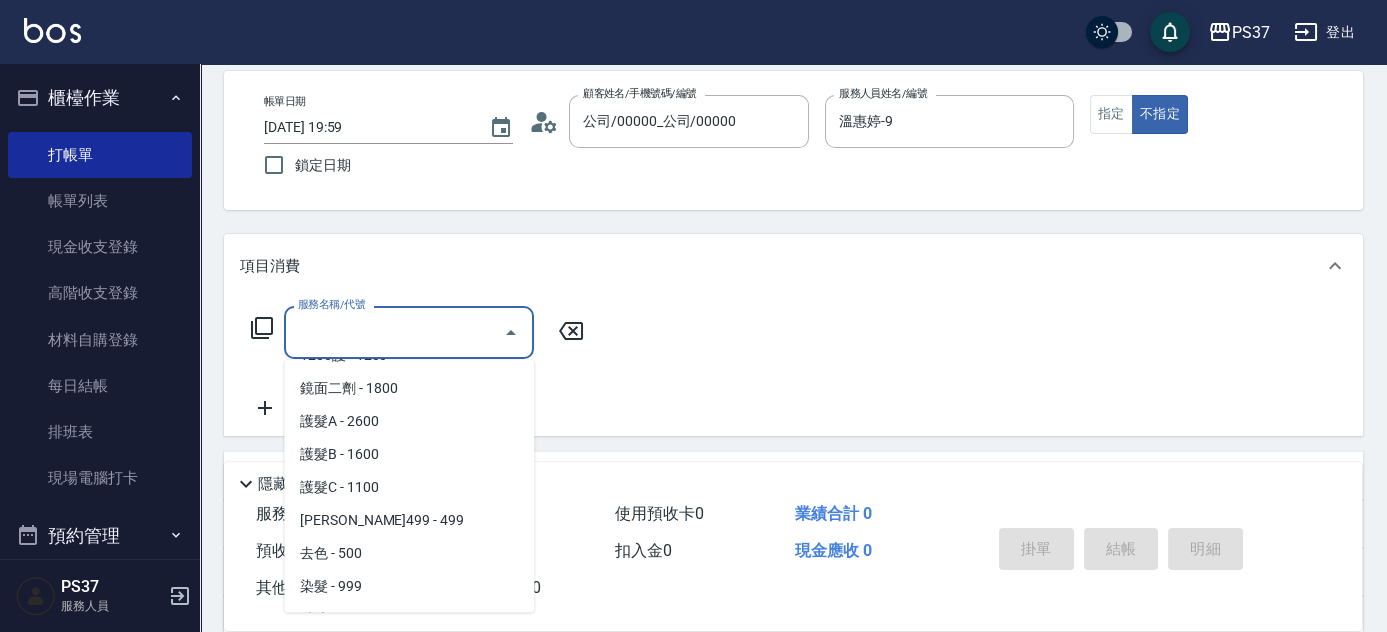 scroll, scrollTop: 1090, scrollLeft: 0, axis: vertical 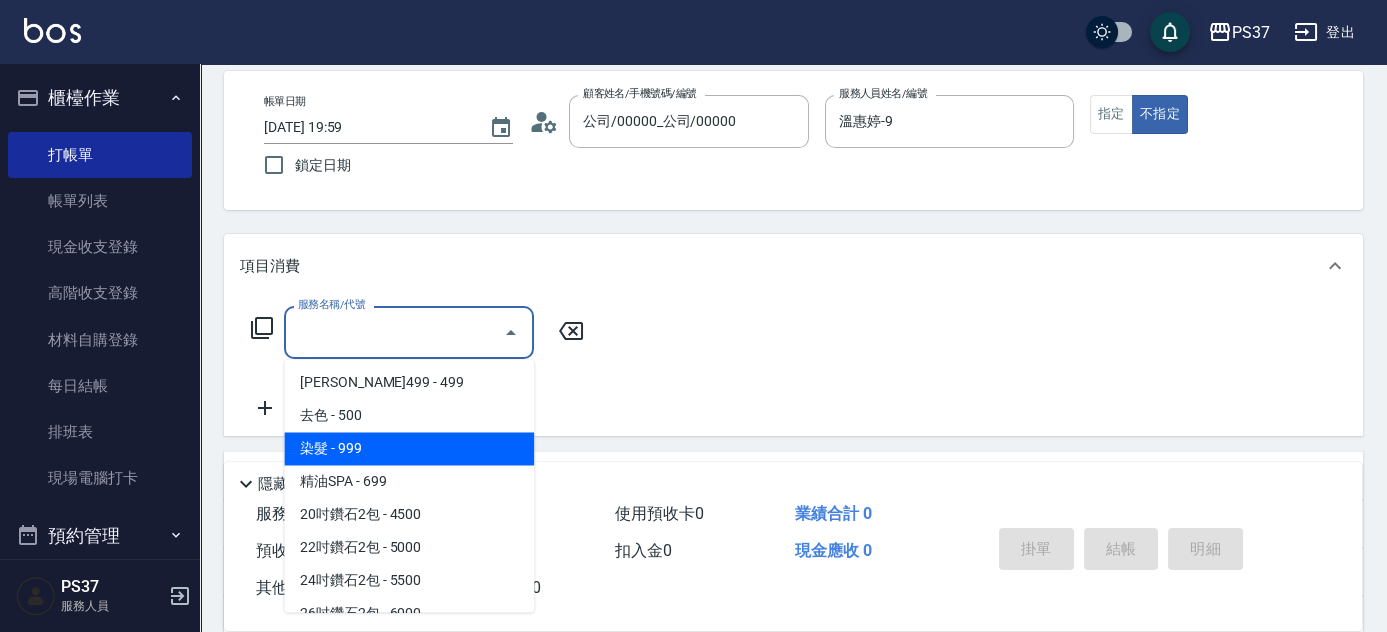 click on "染髮 - 999" at bounding box center (409, 448) 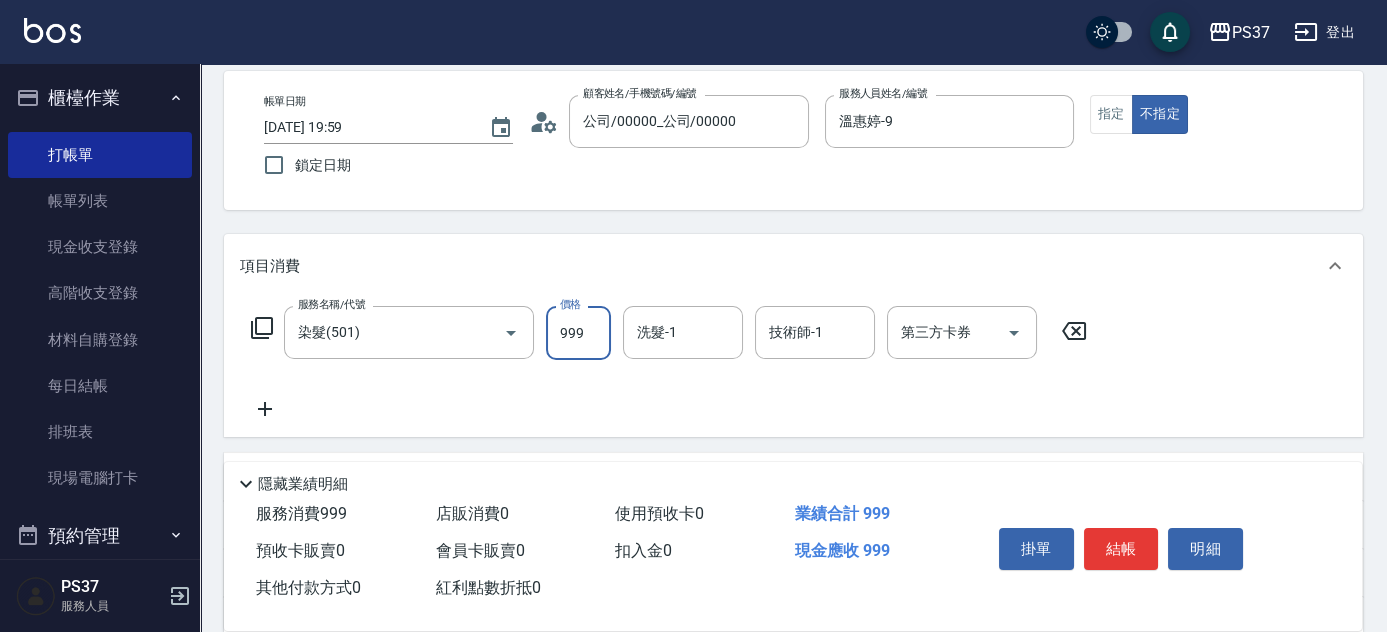 click on "999" at bounding box center [578, 333] 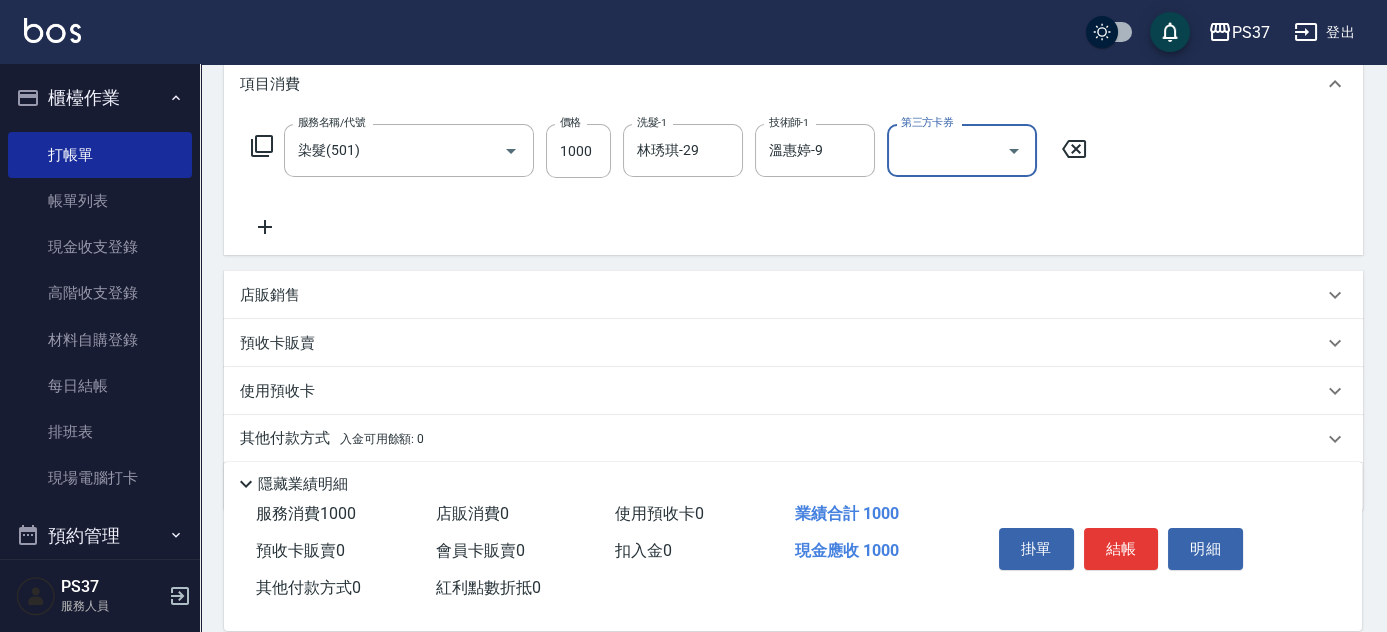 scroll, scrollTop: 272, scrollLeft: 0, axis: vertical 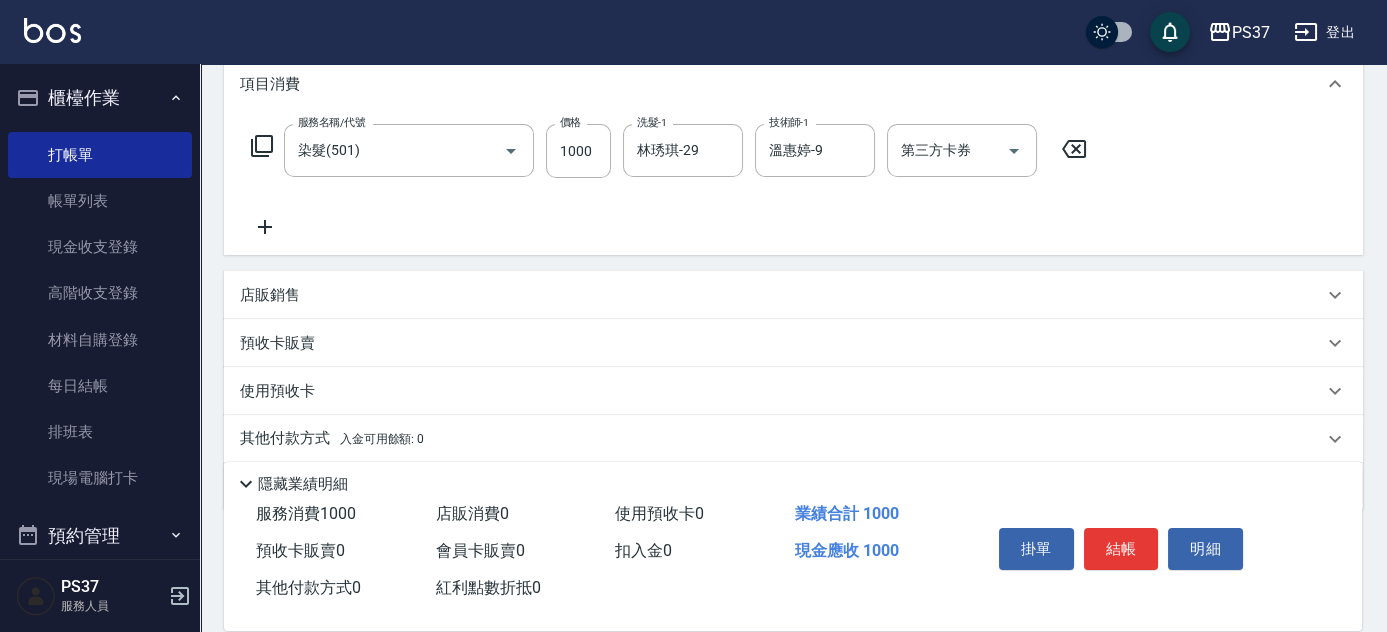 click 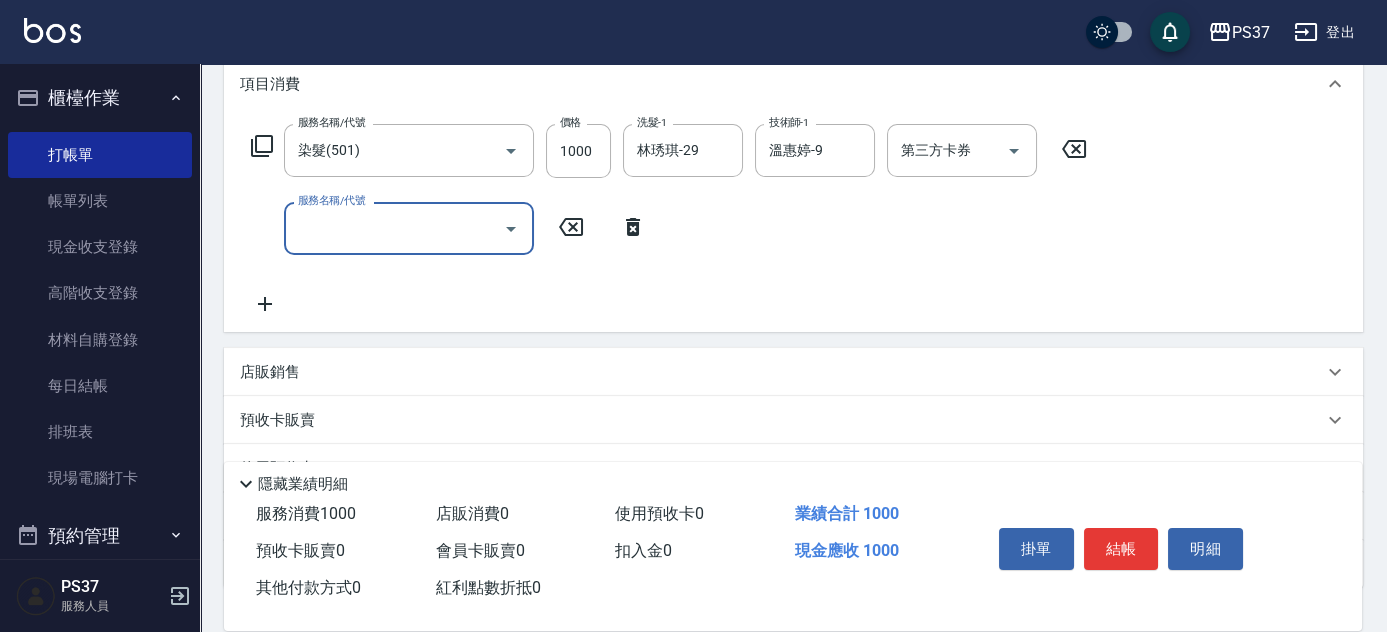 click on "服務名稱/代號" at bounding box center (394, 228) 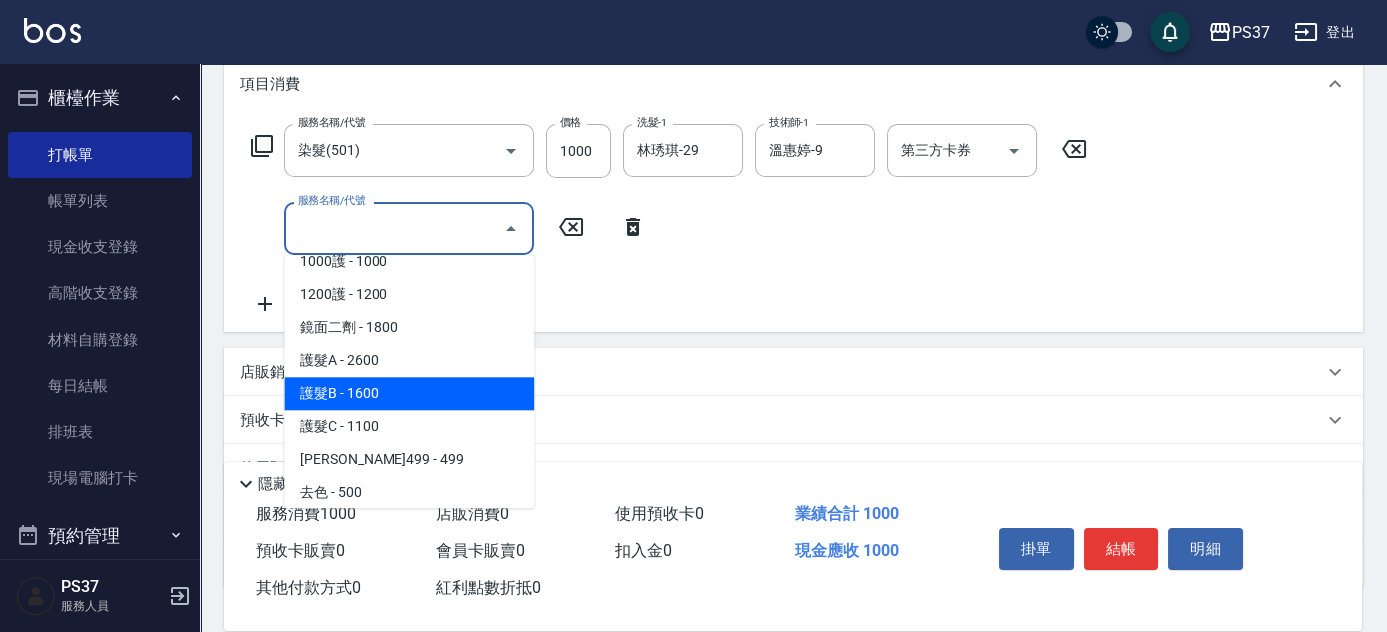 scroll, scrollTop: 818, scrollLeft: 0, axis: vertical 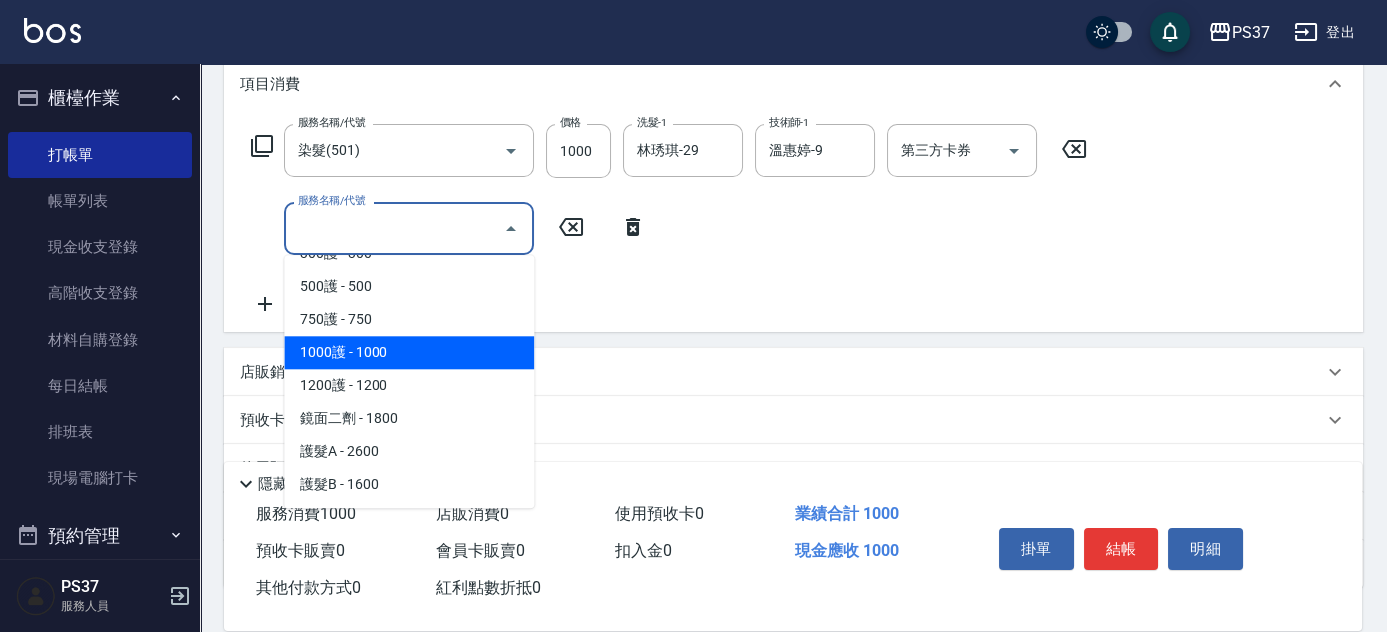 click on "1000護 - 1000" at bounding box center (409, 352) 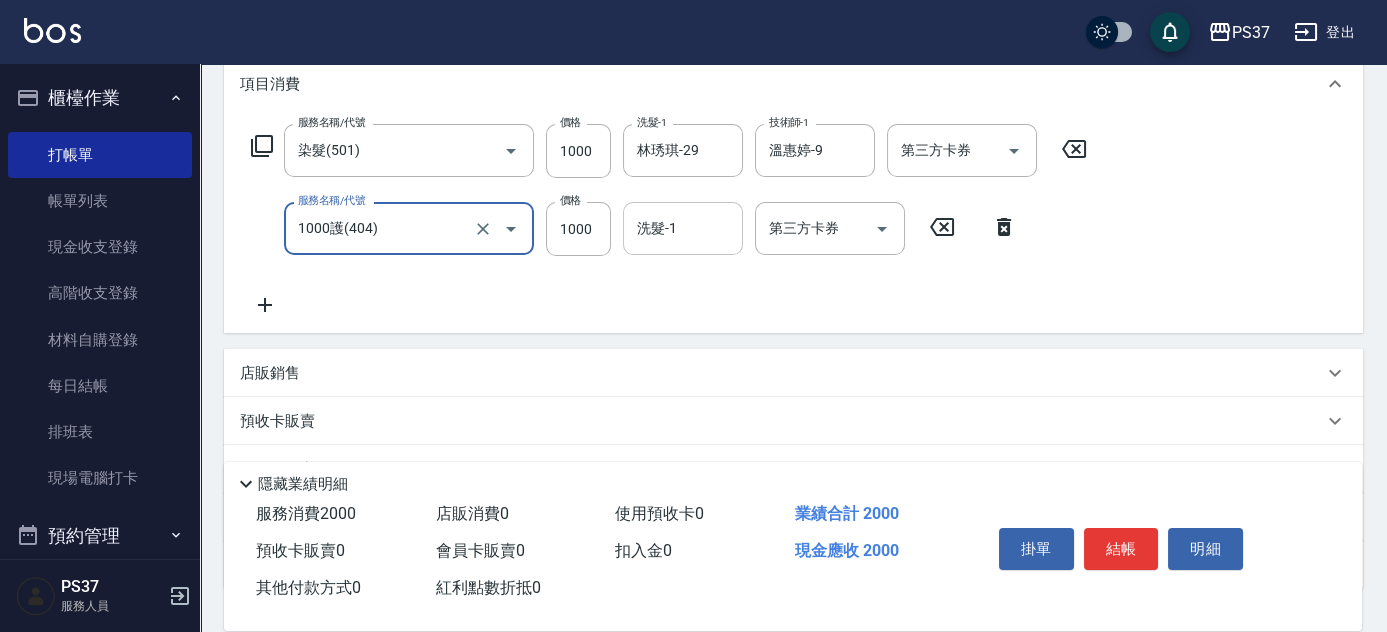 click on "洗髮-1" at bounding box center (683, 228) 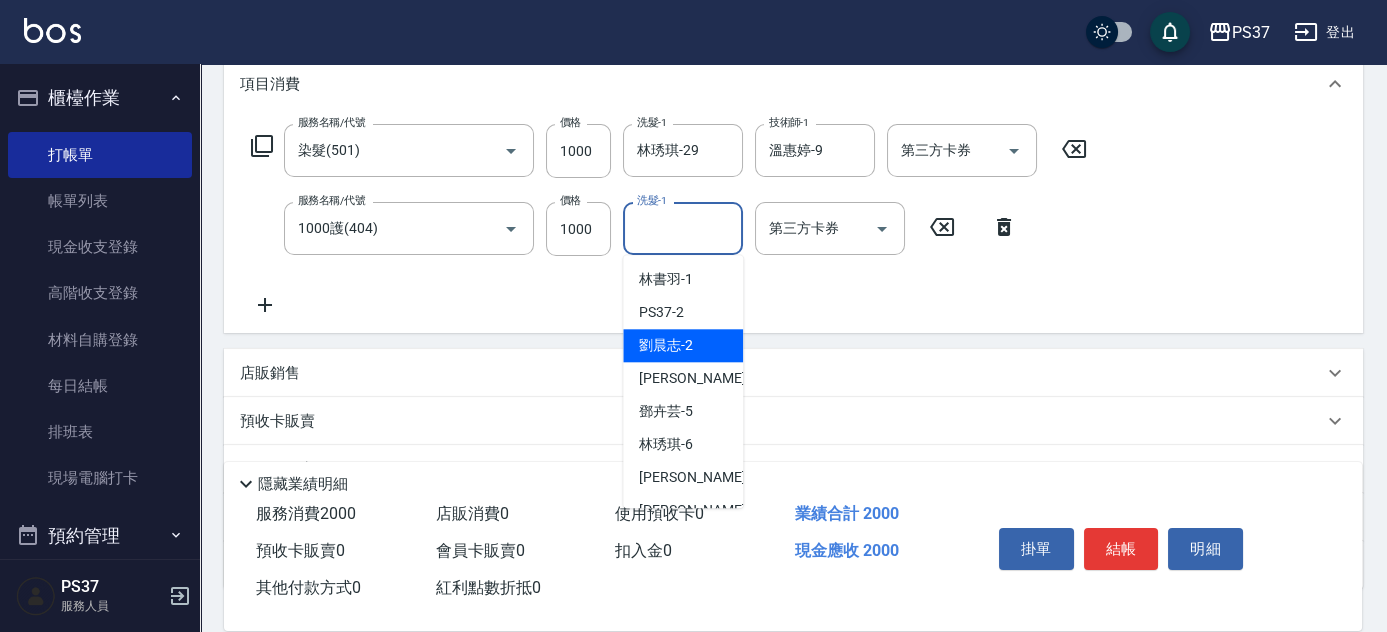 scroll, scrollTop: 323, scrollLeft: 0, axis: vertical 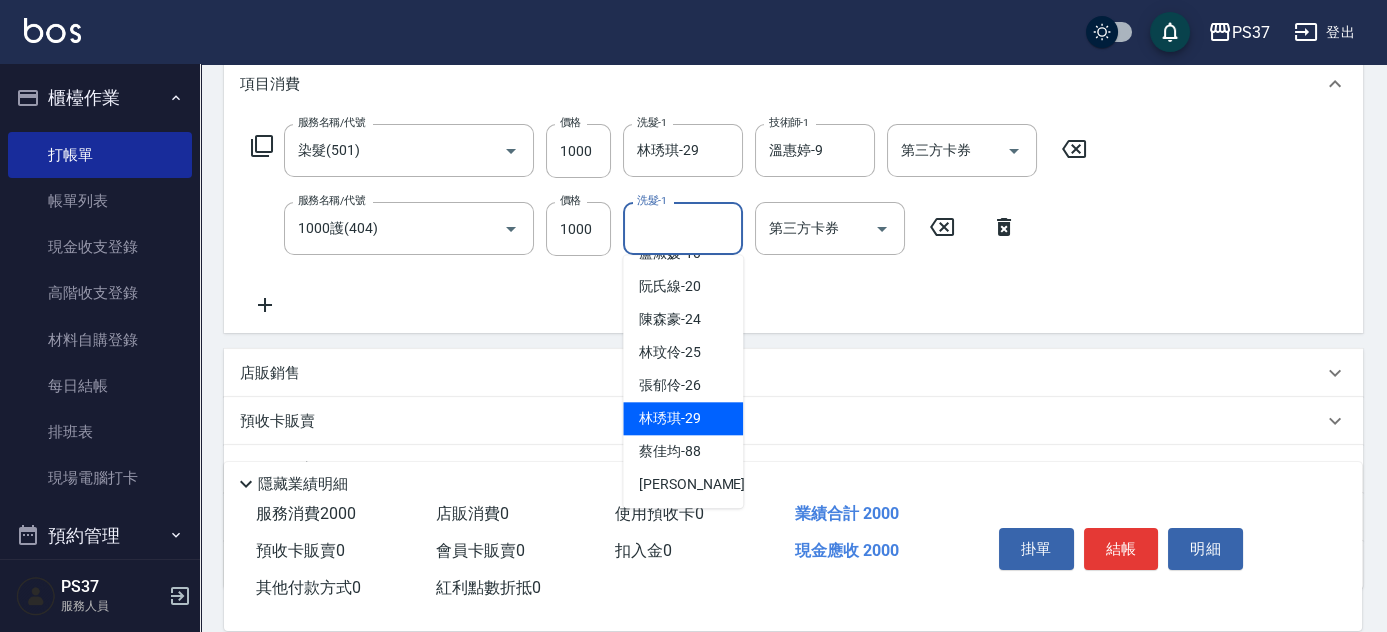 click on "林琇琪 -29" at bounding box center (683, 418) 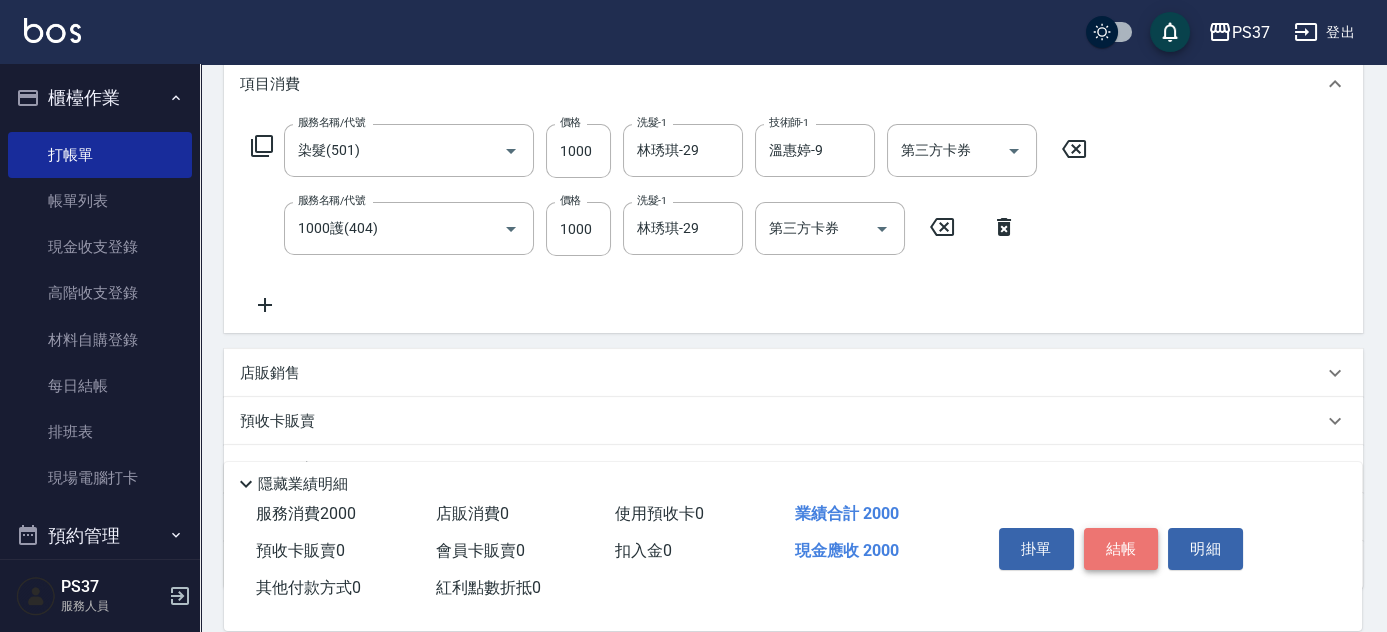 click on "結帳" at bounding box center (1121, 549) 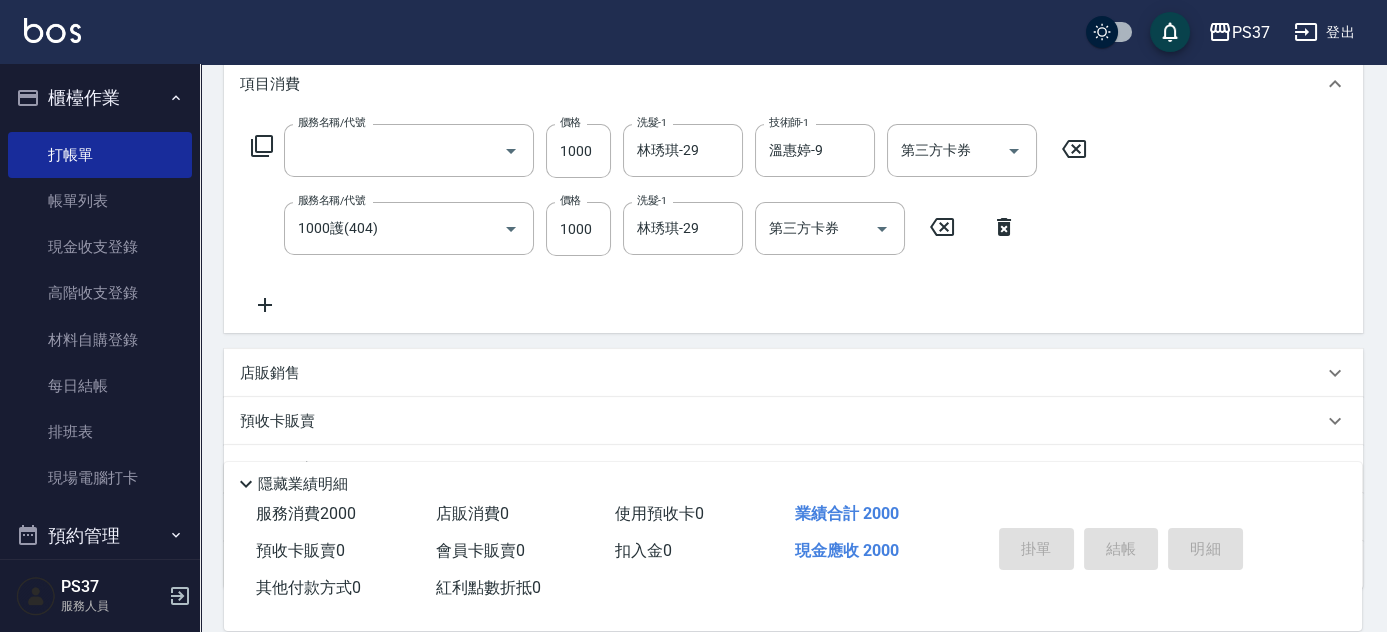 scroll, scrollTop: 0, scrollLeft: 0, axis: both 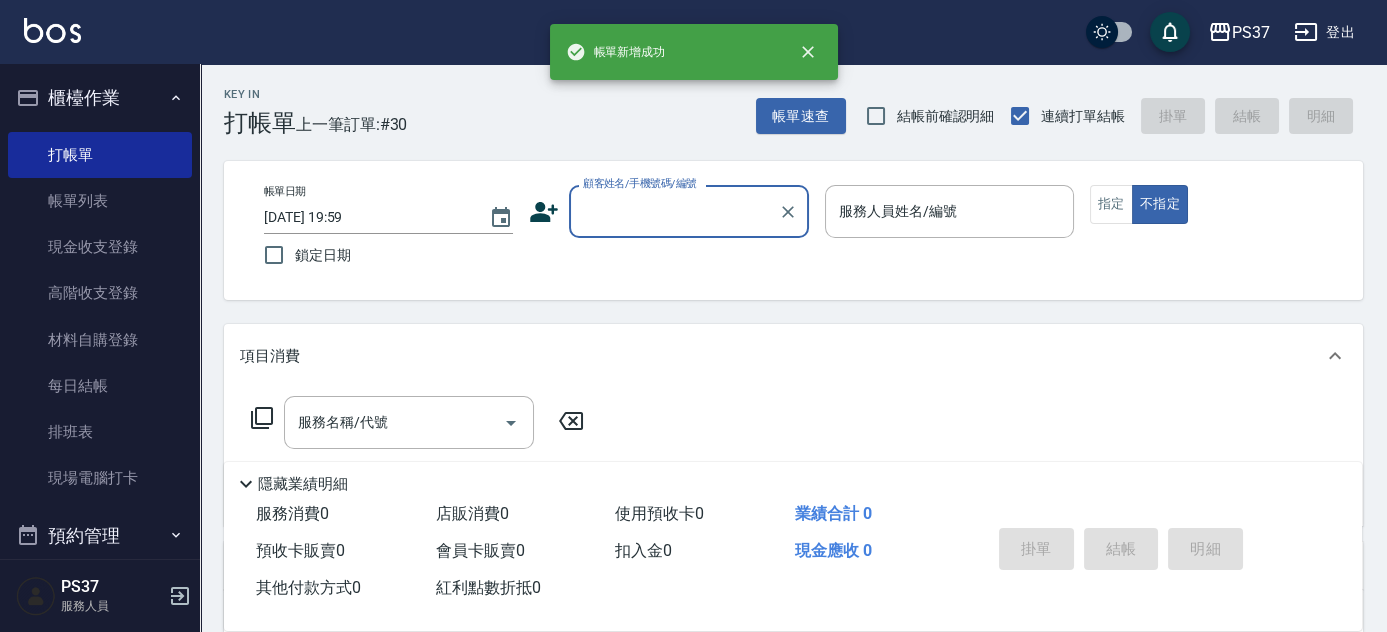 click on "顧客姓名/手機號碼/編號" at bounding box center [674, 211] 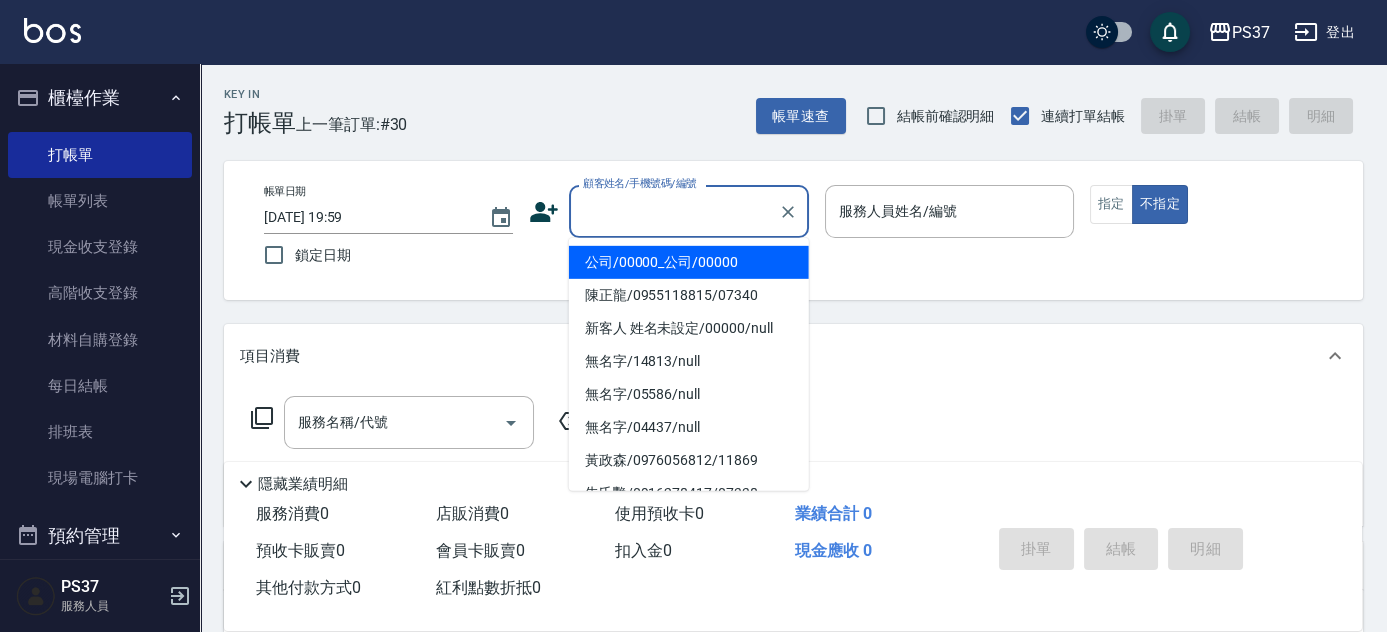 click on "公司/00000_公司/00000" at bounding box center (689, 262) 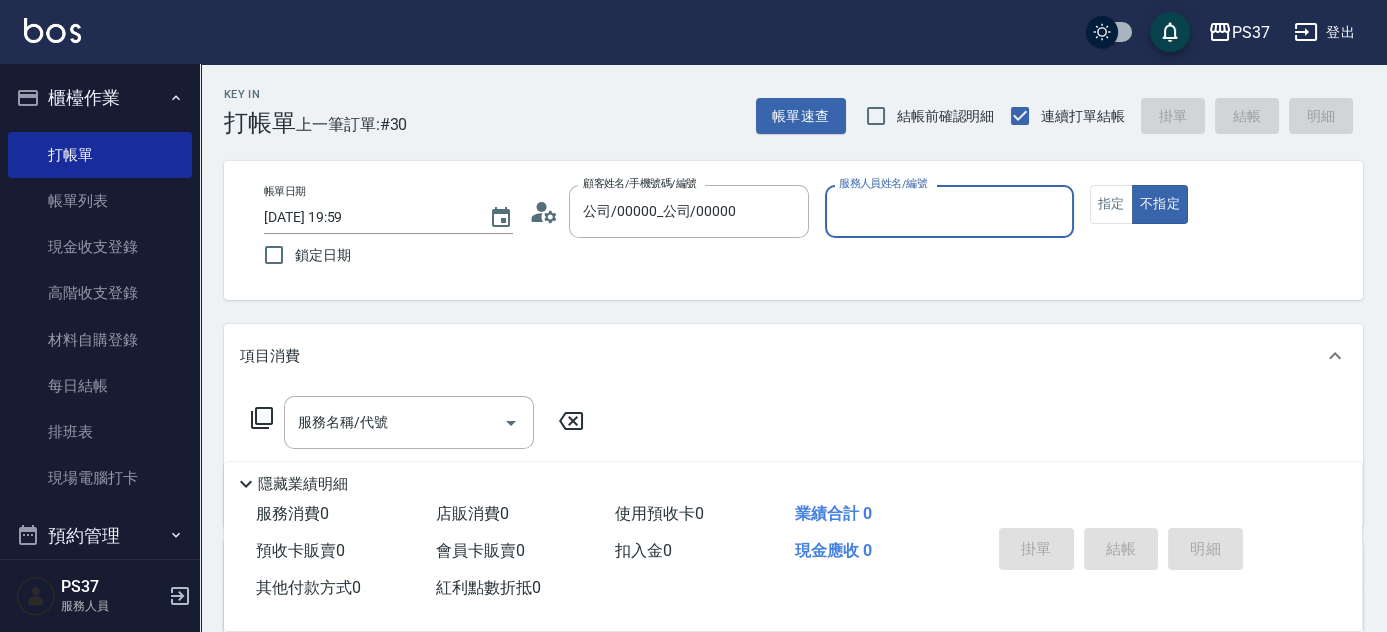 click on "服務人員姓名/編號" at bounding box center (949, 211) 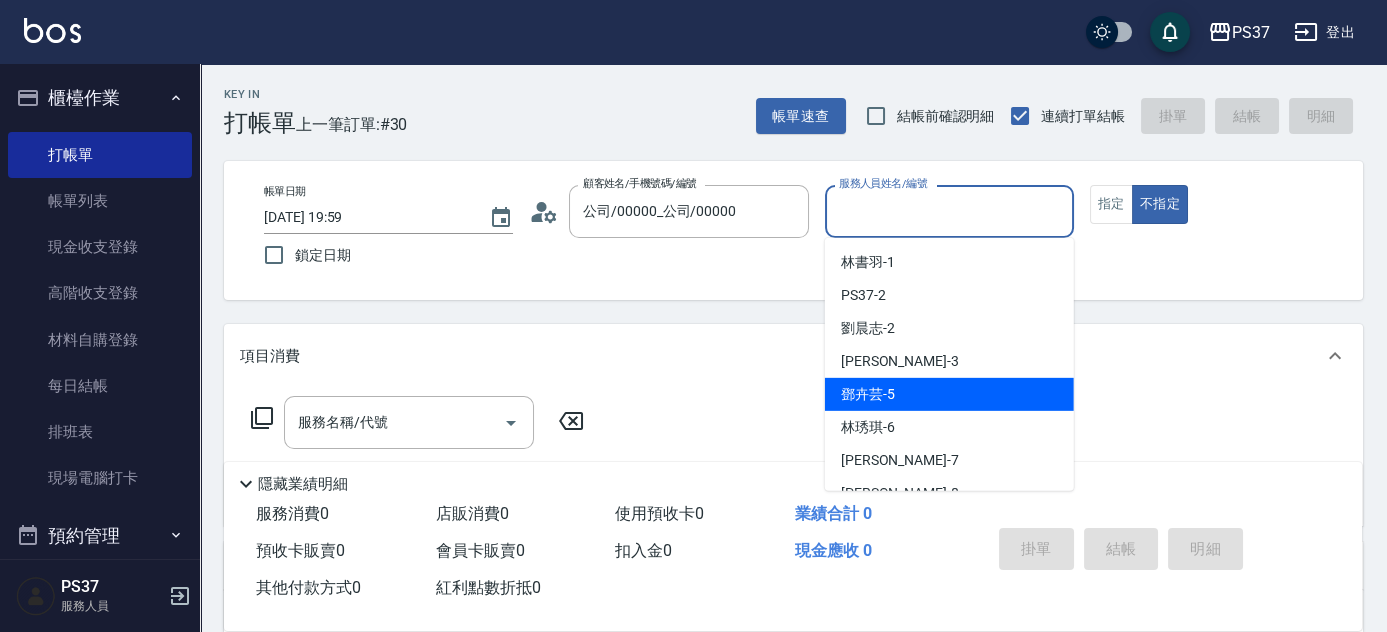 scroll, scrollTop: 90, scrollLeft: 0, axis: vertical 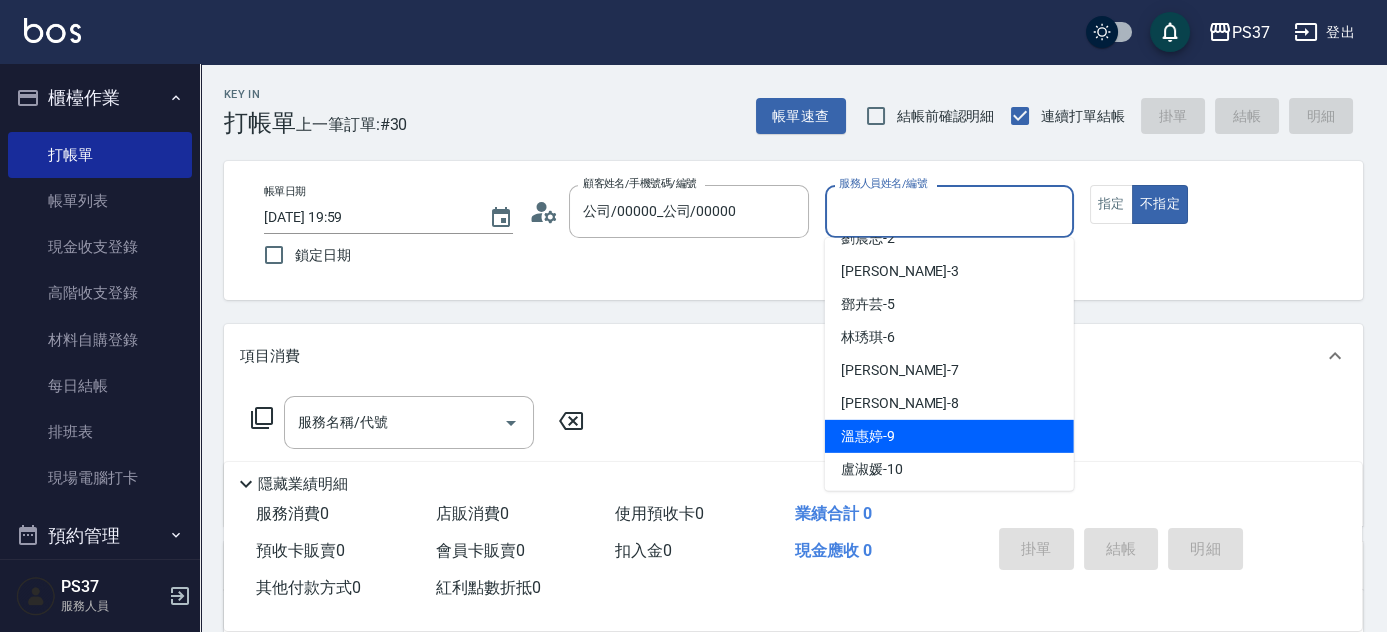 click on "溫惠婷 -9" at bounding box center (949, 436) 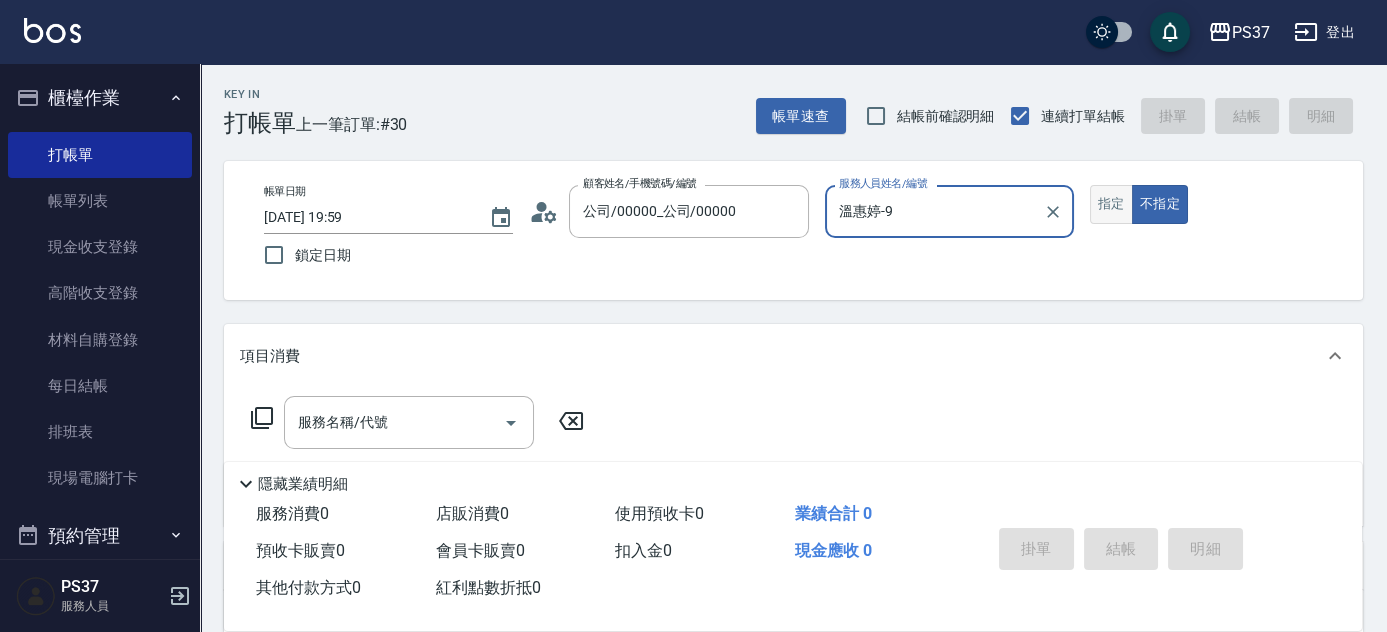 click on "指定" at bounding box center (1111, 204) 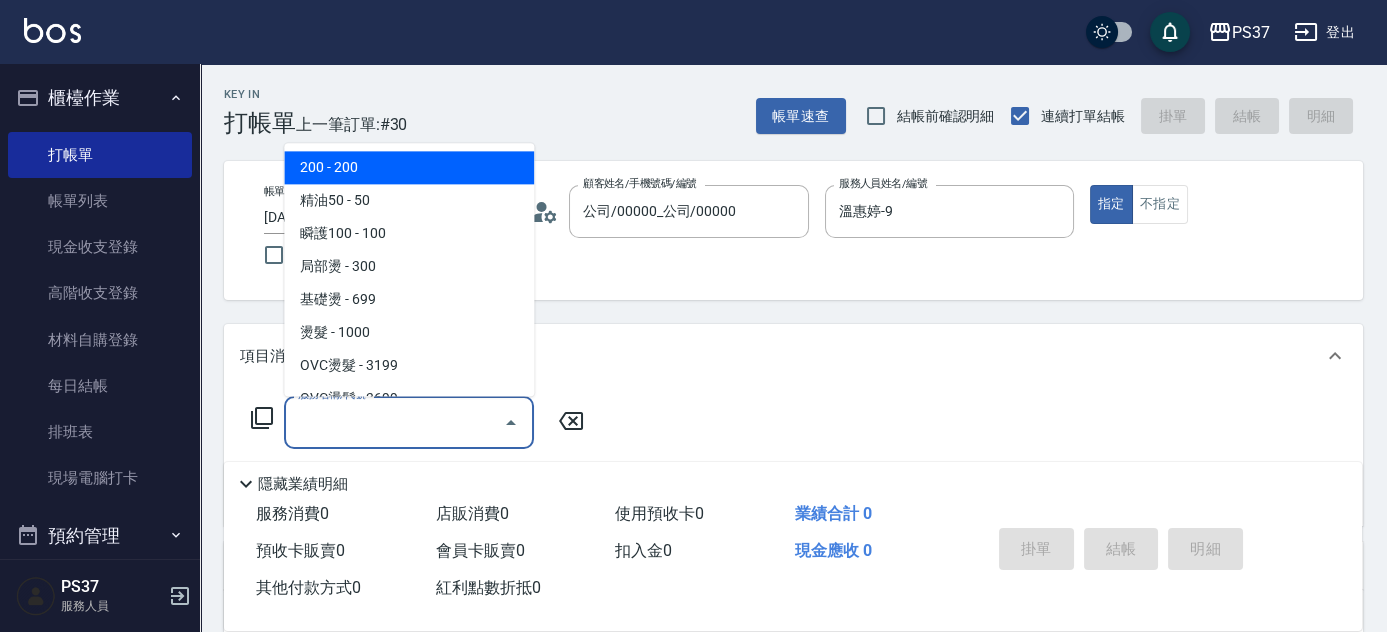 click on "服務名稱/代號" at bounding box center [394, 422] 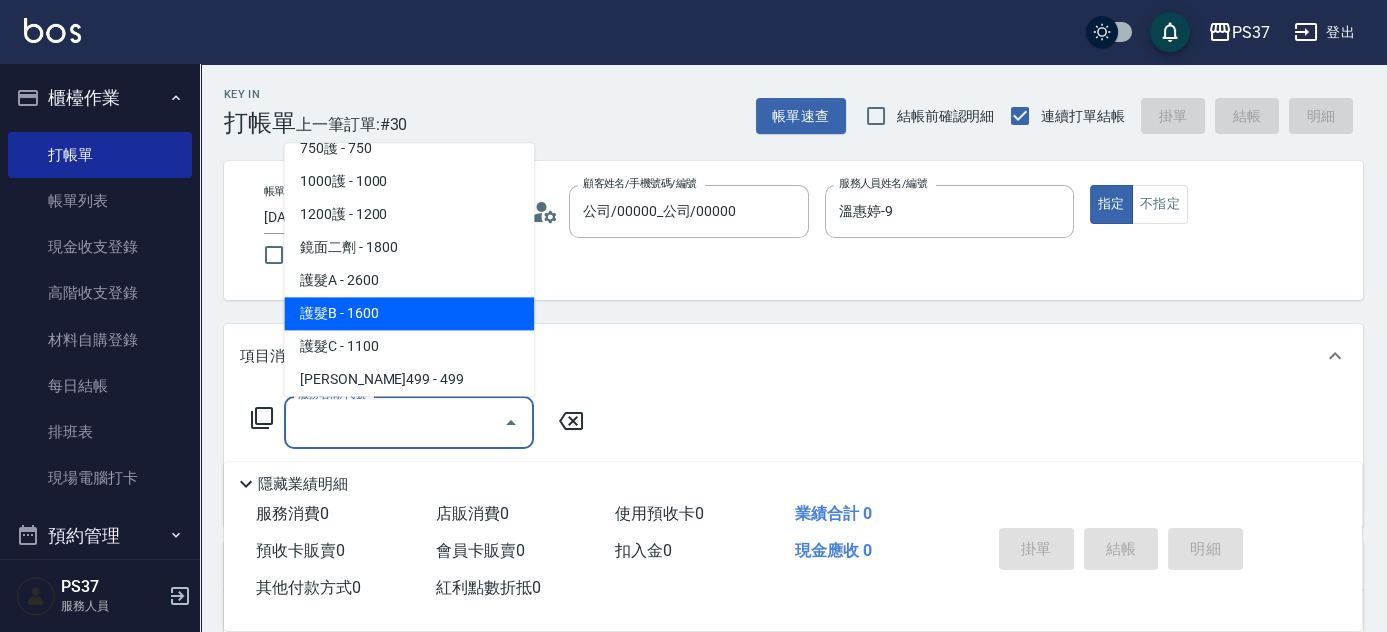 scroll, scrollTop: 909, scrollLeft: 0, axis: vertical 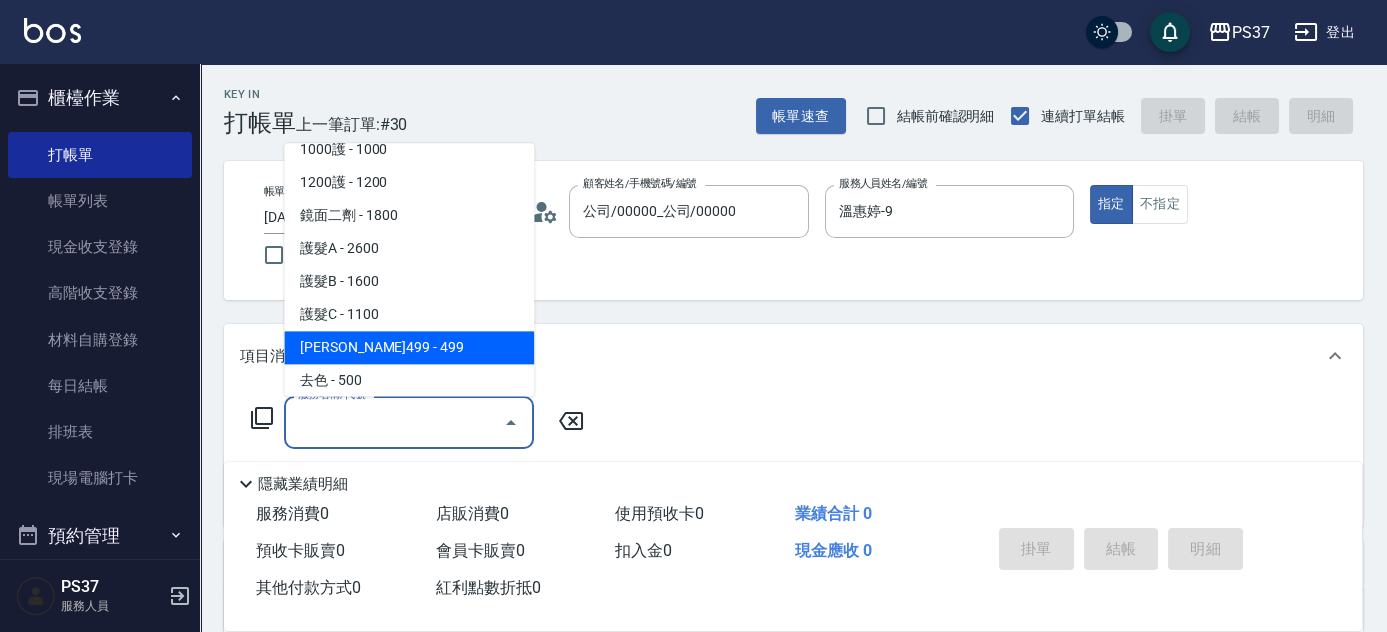click on "伊黛莉499 - 499" at bounding box center [409, 348] 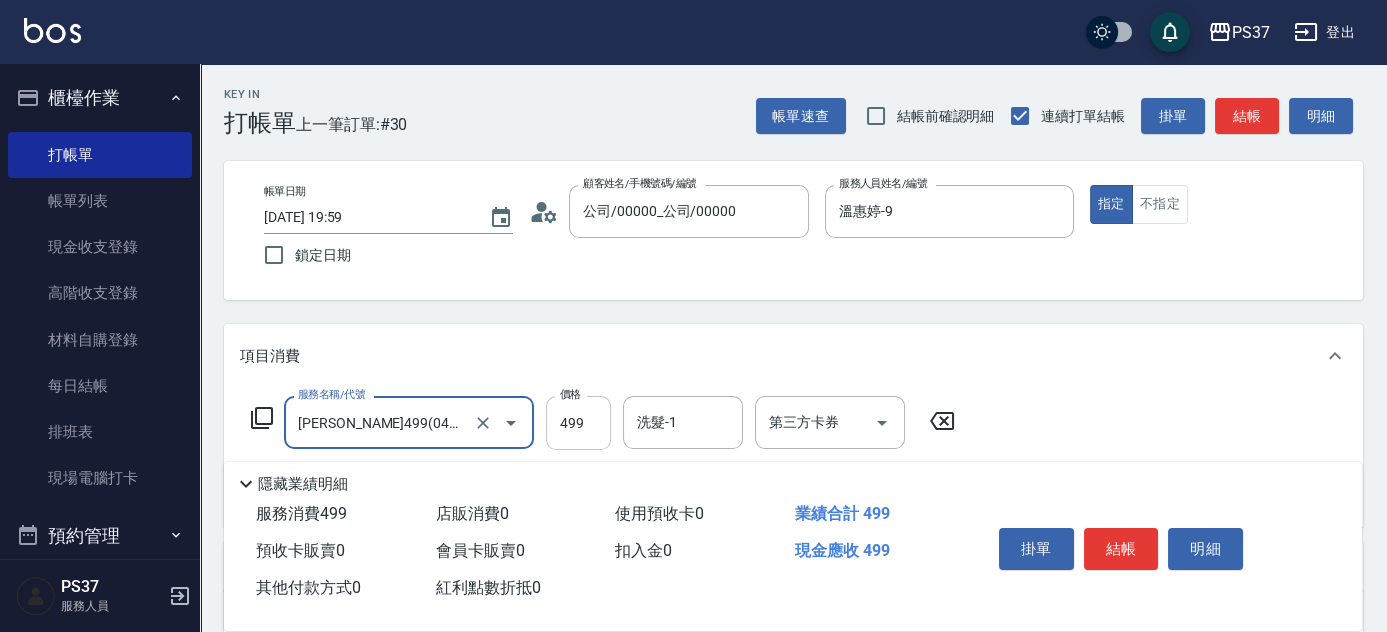 click on "499" at bounding box center (578, 423) 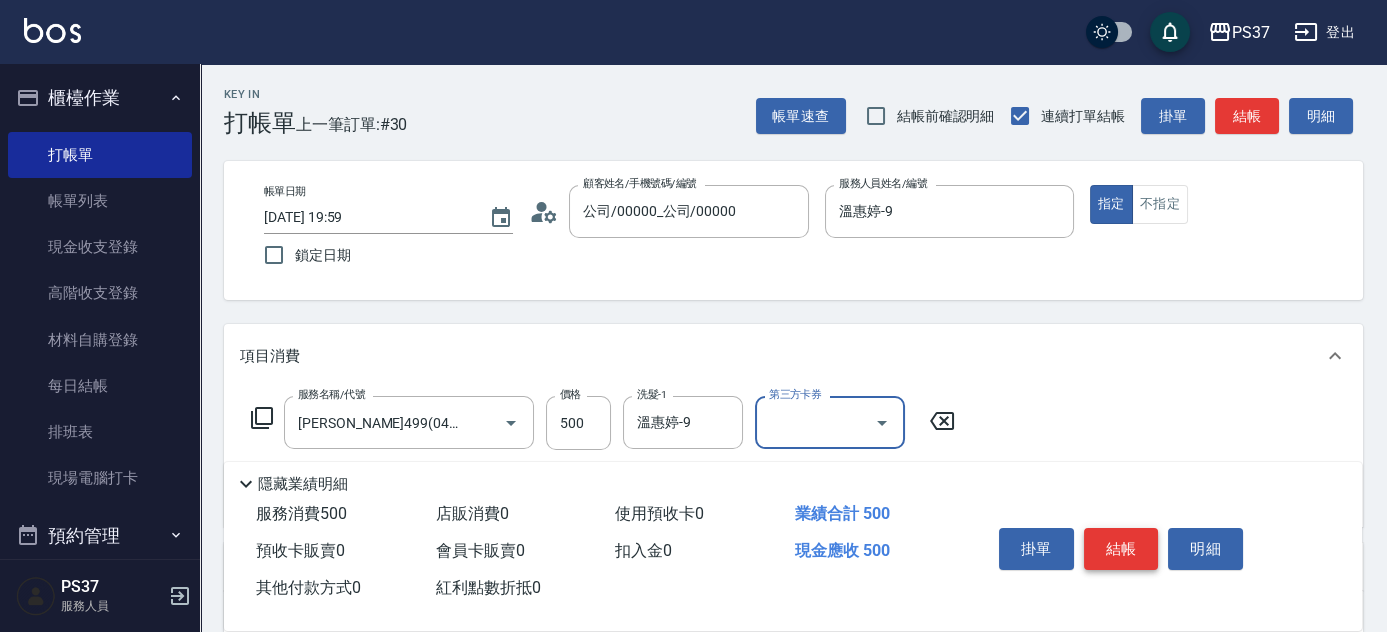click on "結帳" at bounding box center (1121, 549) 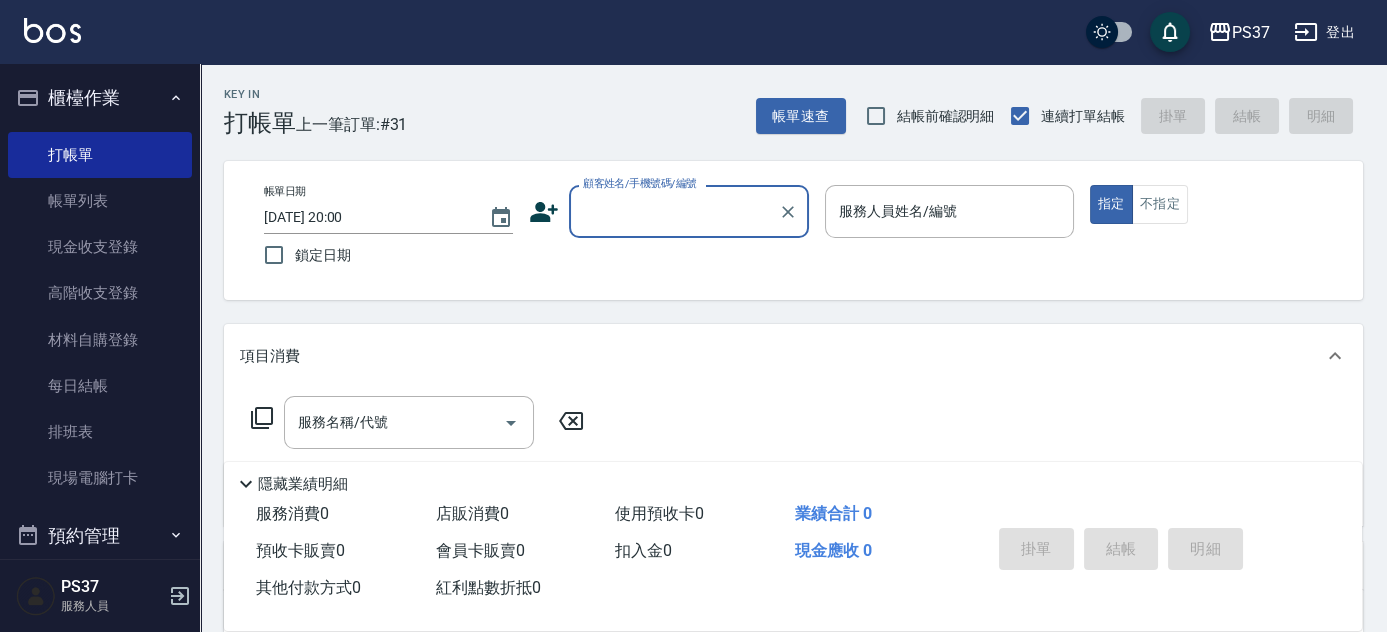 click on "顧客姓名/手機號碼/編號" at bounding box center [674, 211] 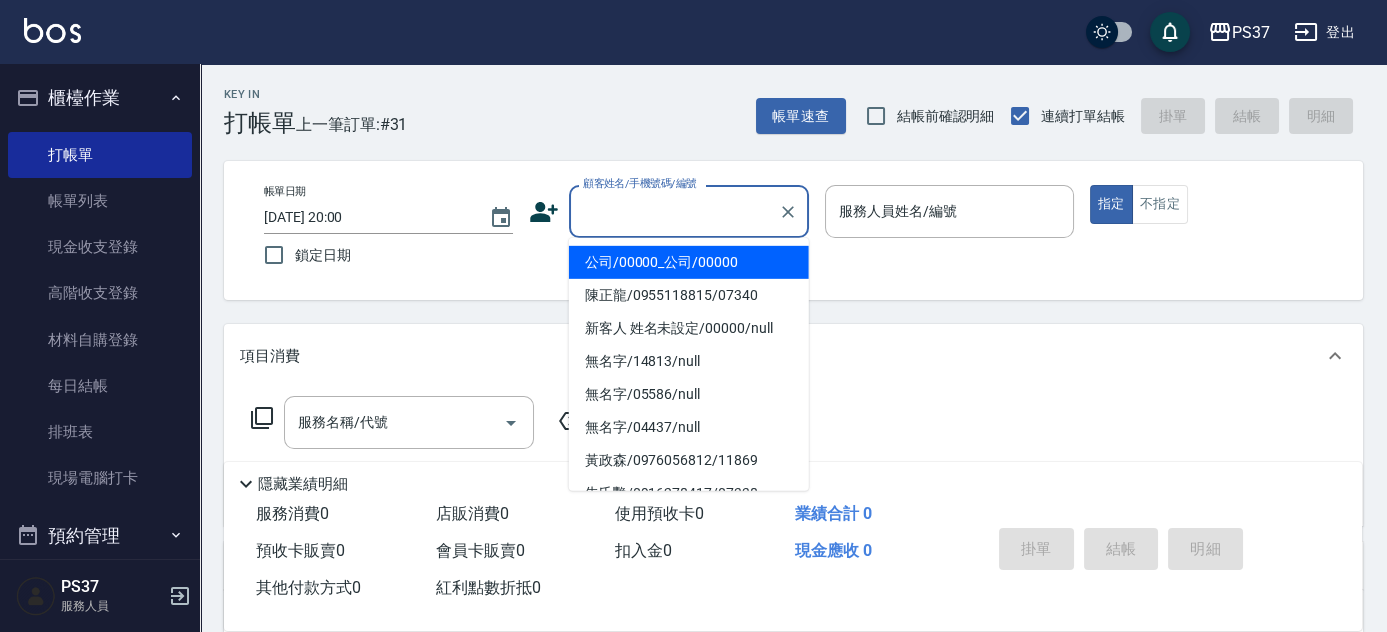 click on "公司/00000_公司/00000" at bounding box center [689, 262] 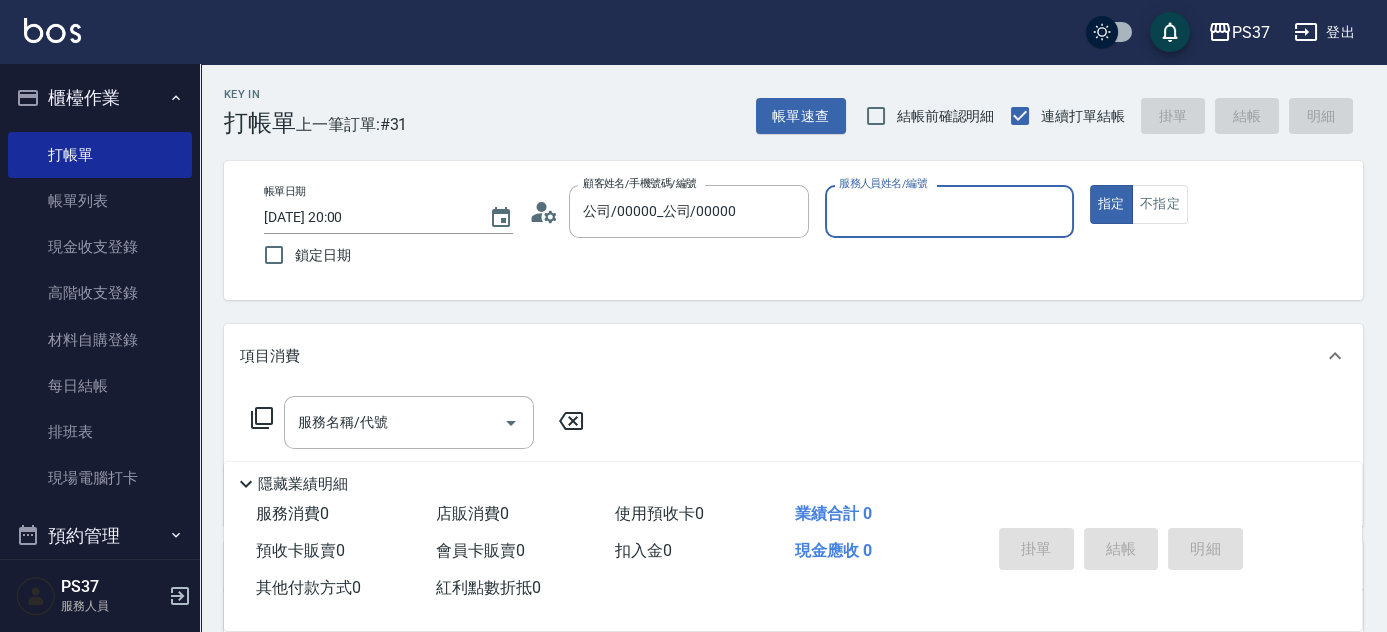 click on "服務人員姓名/編號" at bounding box center [949, 211] 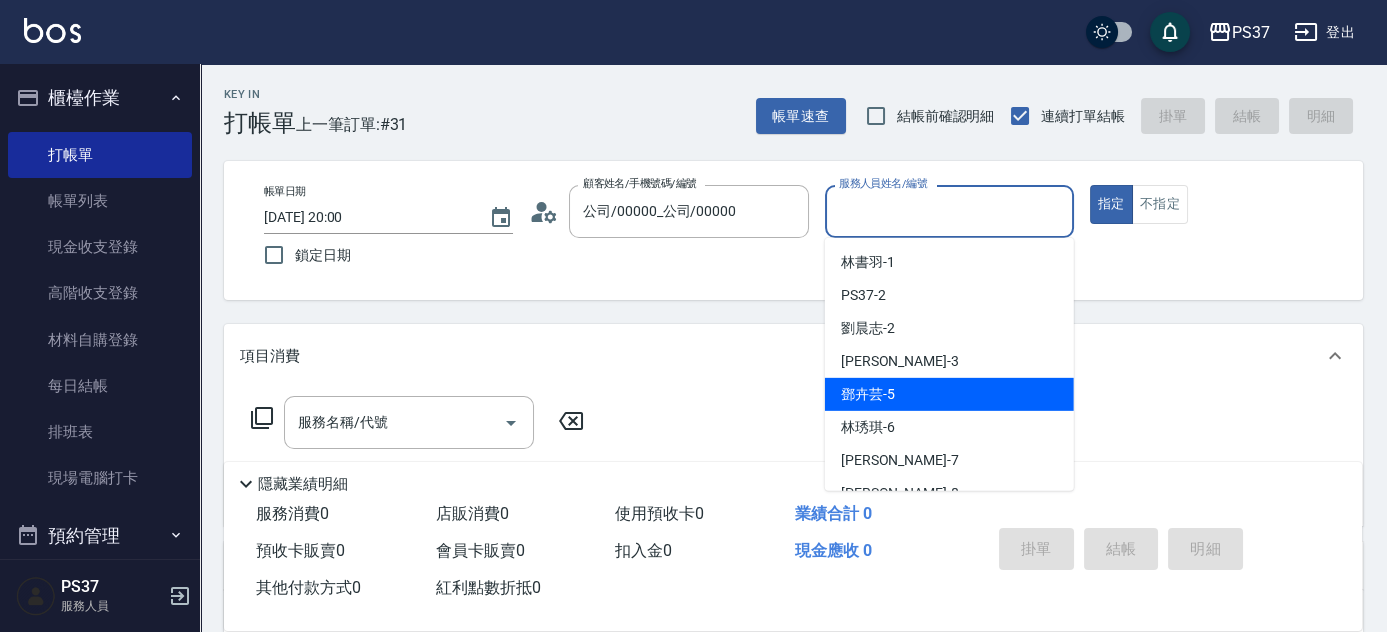 click on "鄧卉芸 -5" at bounding box center (949, 394) 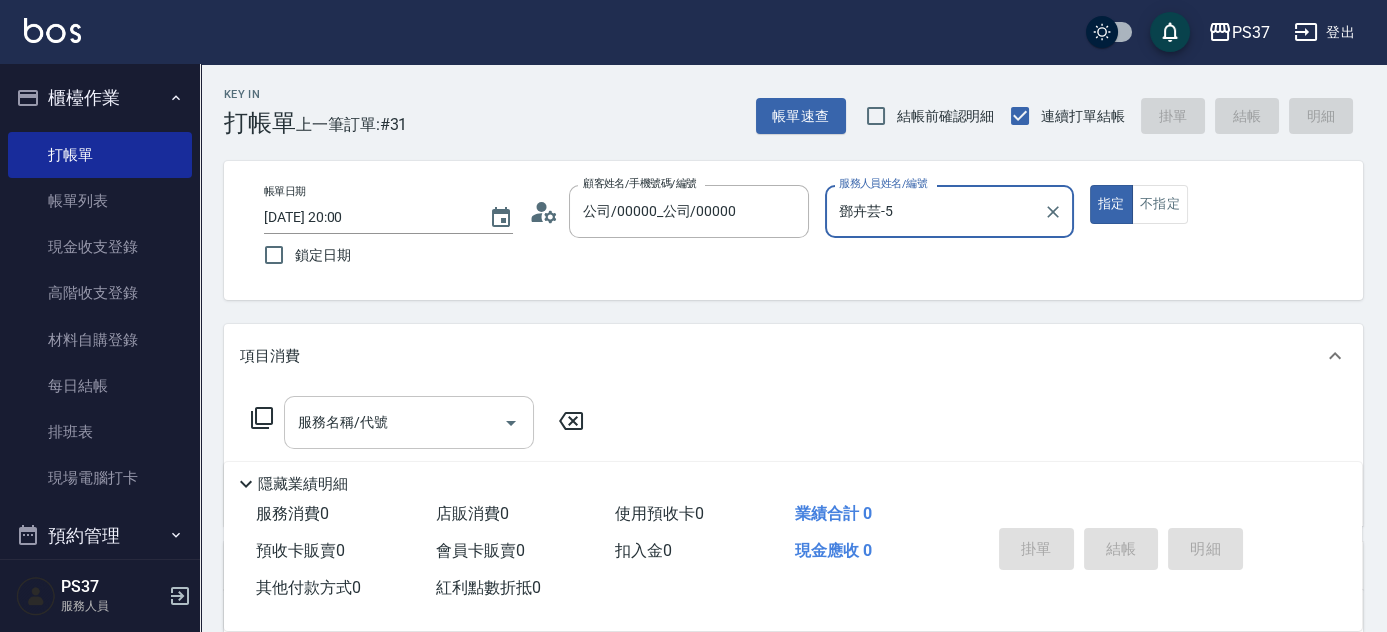 click on "服務名稱/代號" at bounding box center (394, 422) 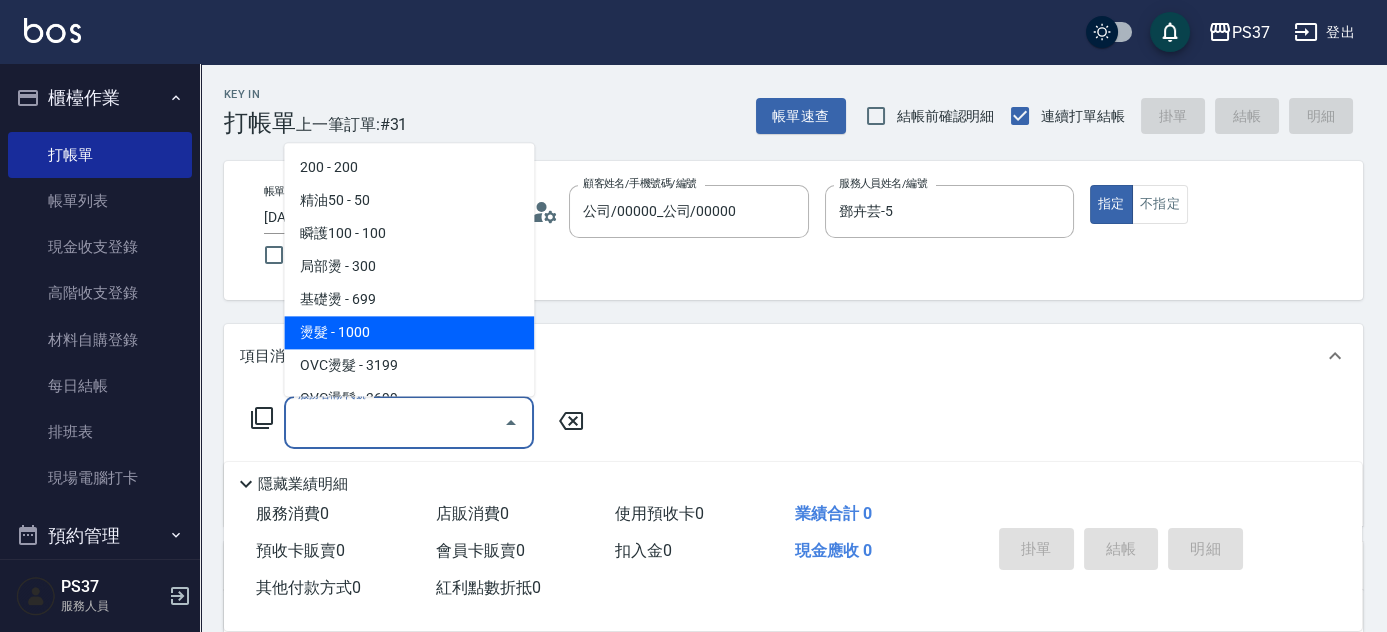 click on "燙髮 - 1000" at bounding box center [409, 333] 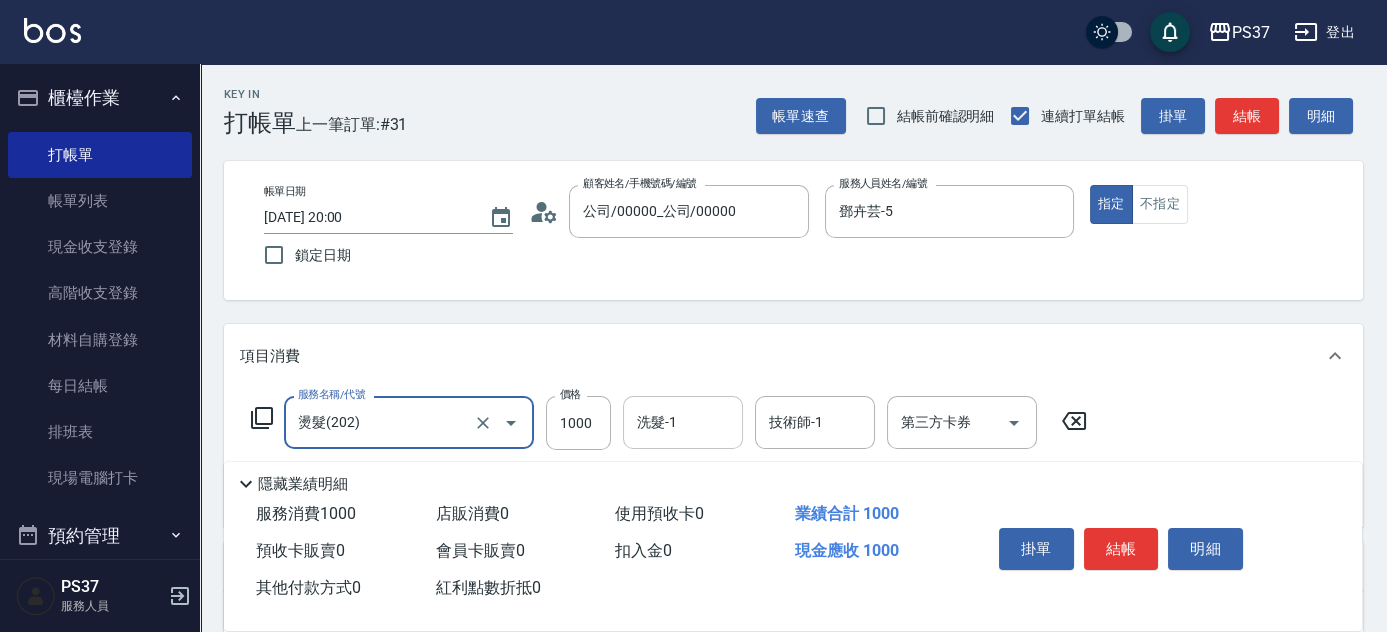 click on "洗髮-1" at bounding box center (683, 422) 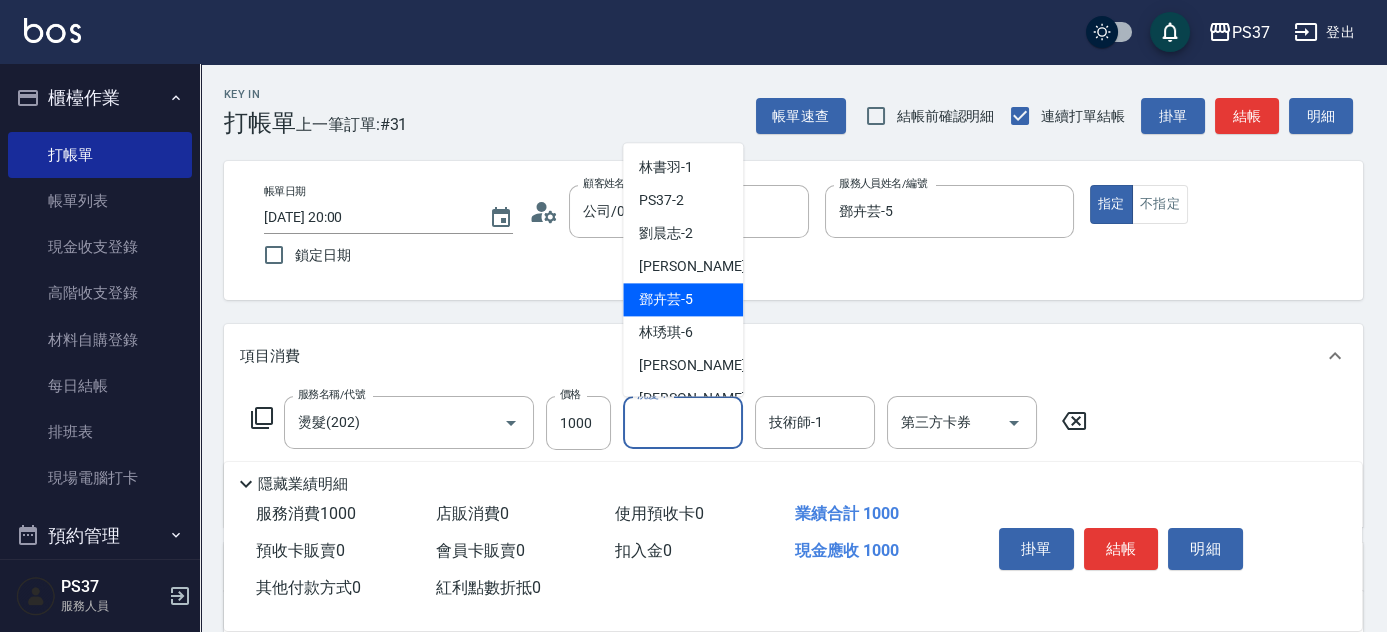 click on "鄧卉芸 -5" at bounding box center [666, 300] 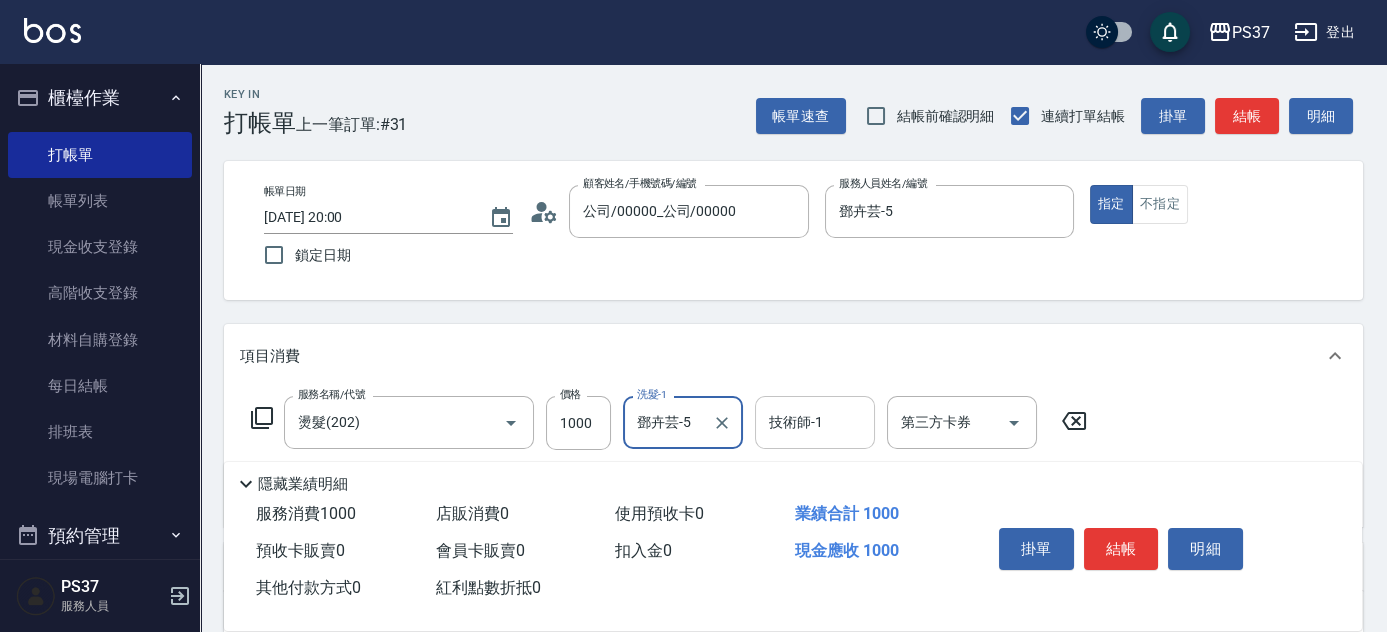 click on "技術師-1" at bounding box center (815, 422) 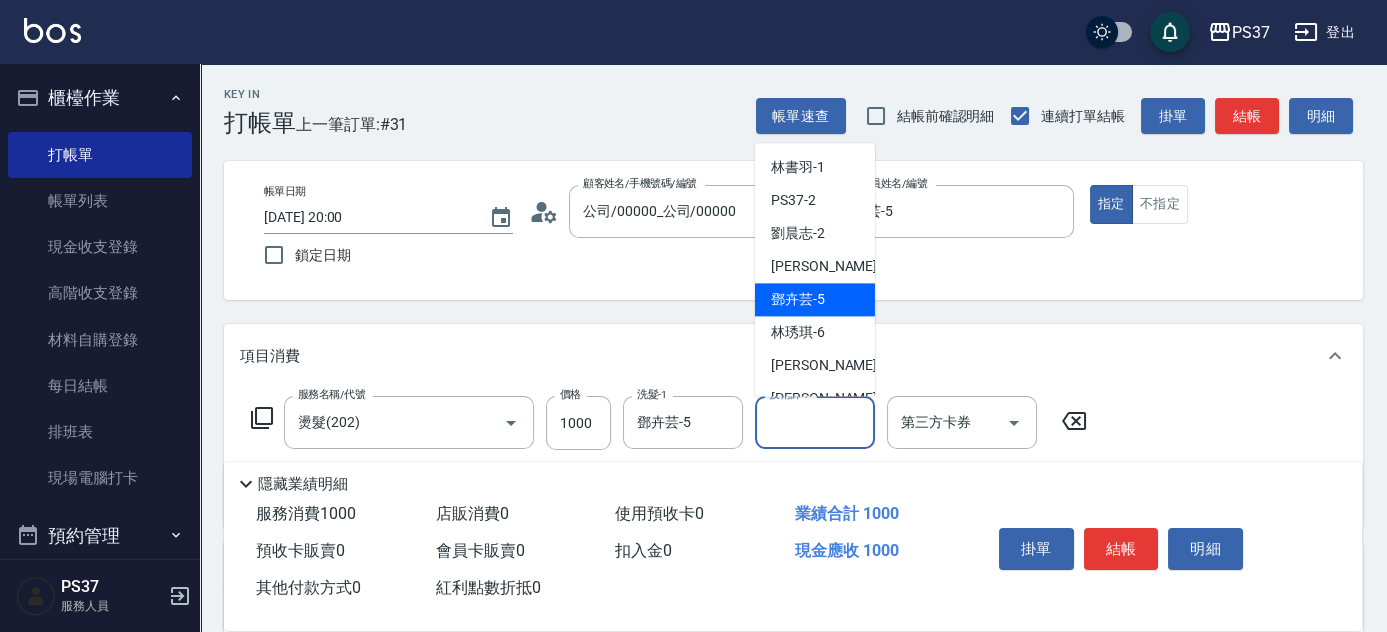 drag, startPoint x: 824, startPoint y: 299, endPoint x: 658, endPoint y: 313, distance: 166.58931 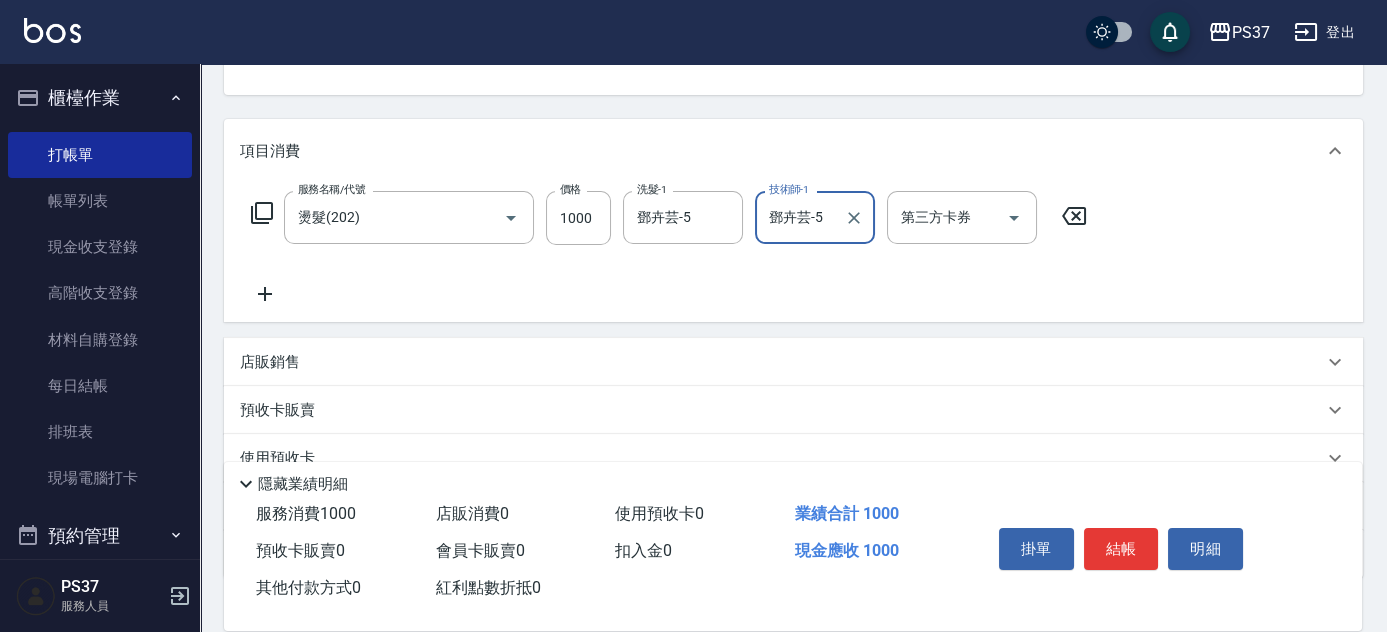 scroll, scrollTop: 272, scrollLeft: 0, axis: vertical 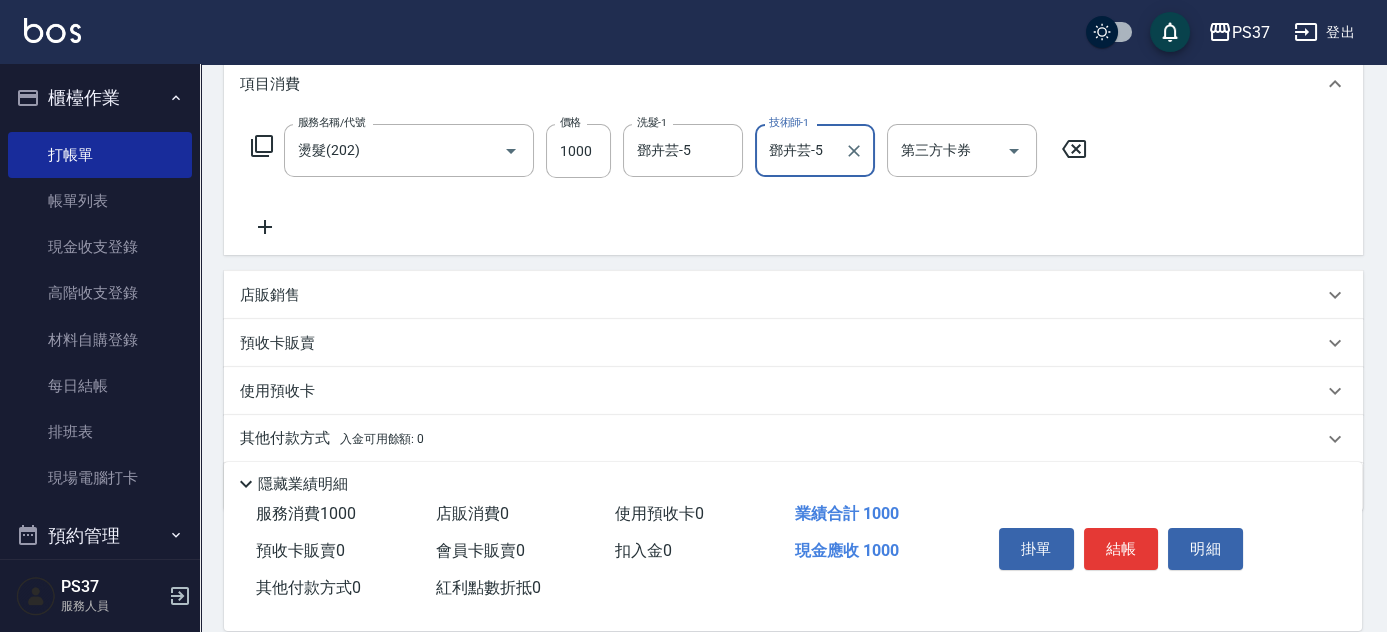 click 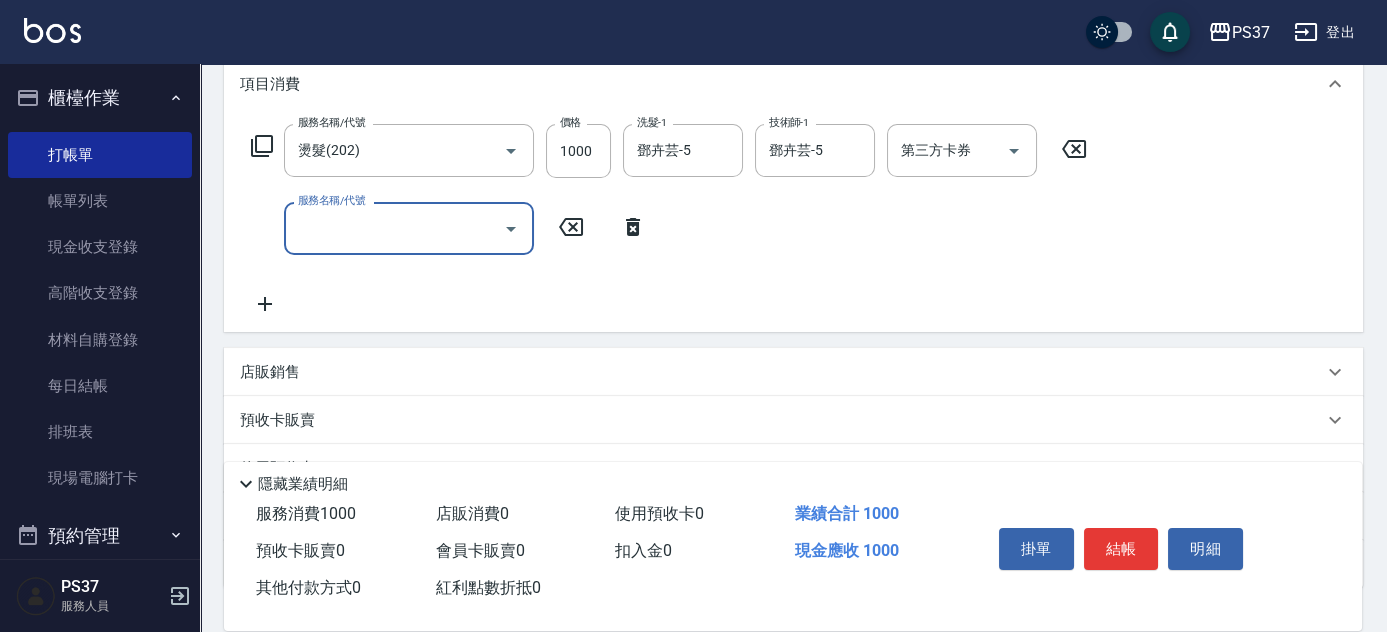 click on "服務名稱/代號" at bounding box center (394, 228) 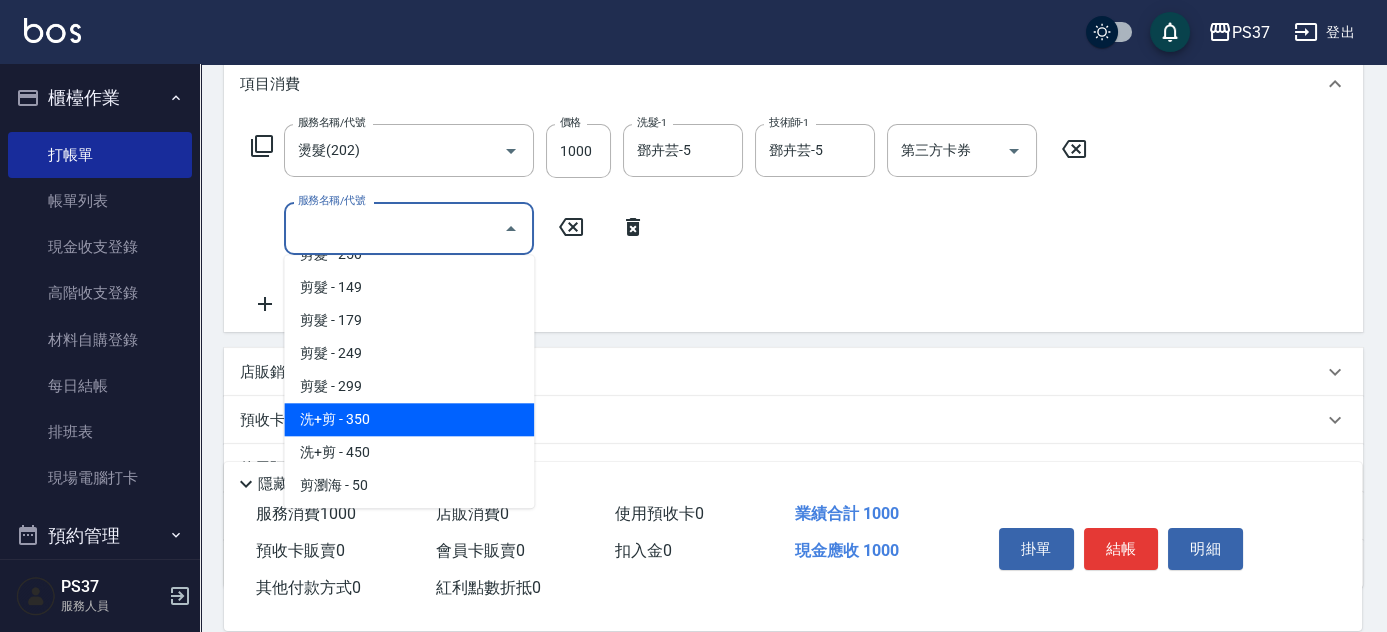 scroll, scrollTop: 727, scrollLeft: 0, axis: vertical 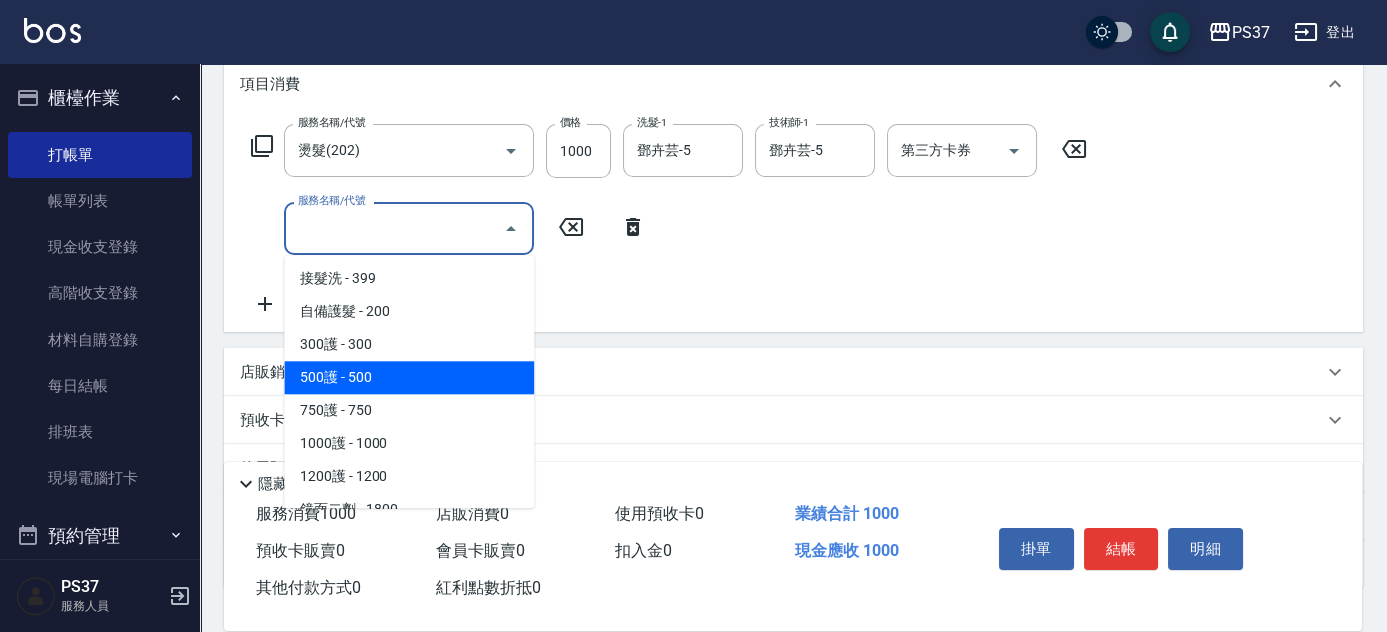 click on "500護 - 500" at bounding box center (409, 377) 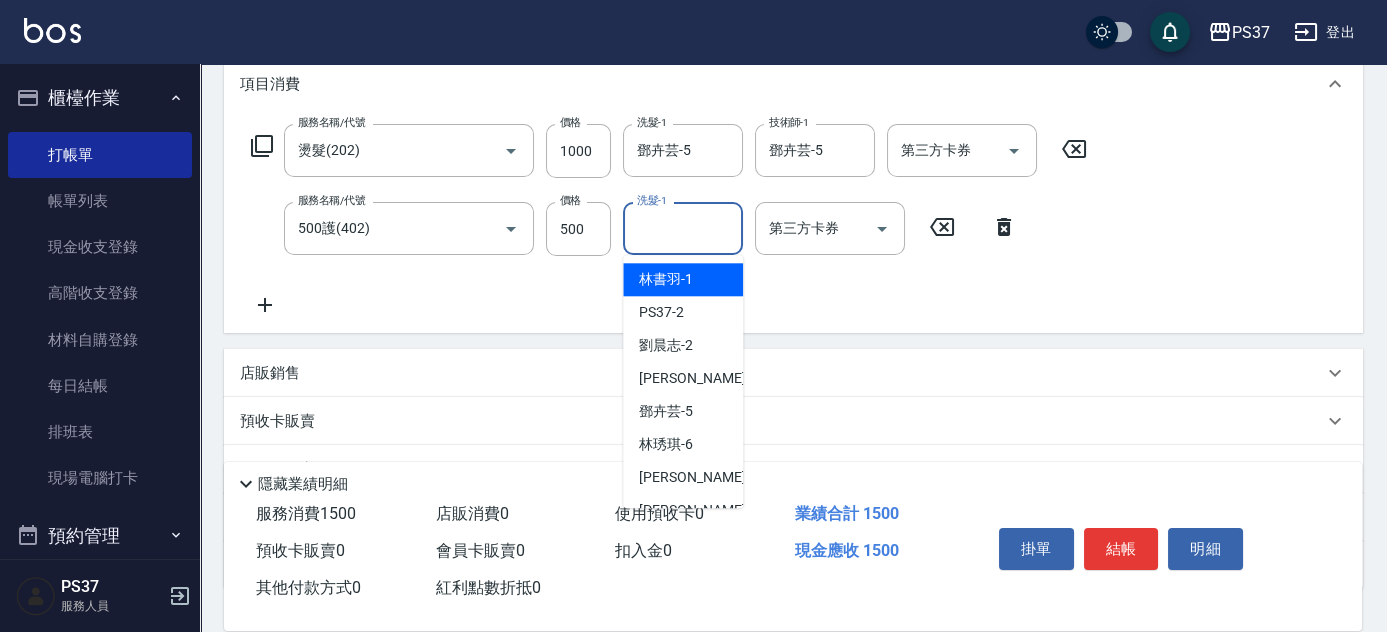 click on "洗髮-1" at bounding box center (683, 228) 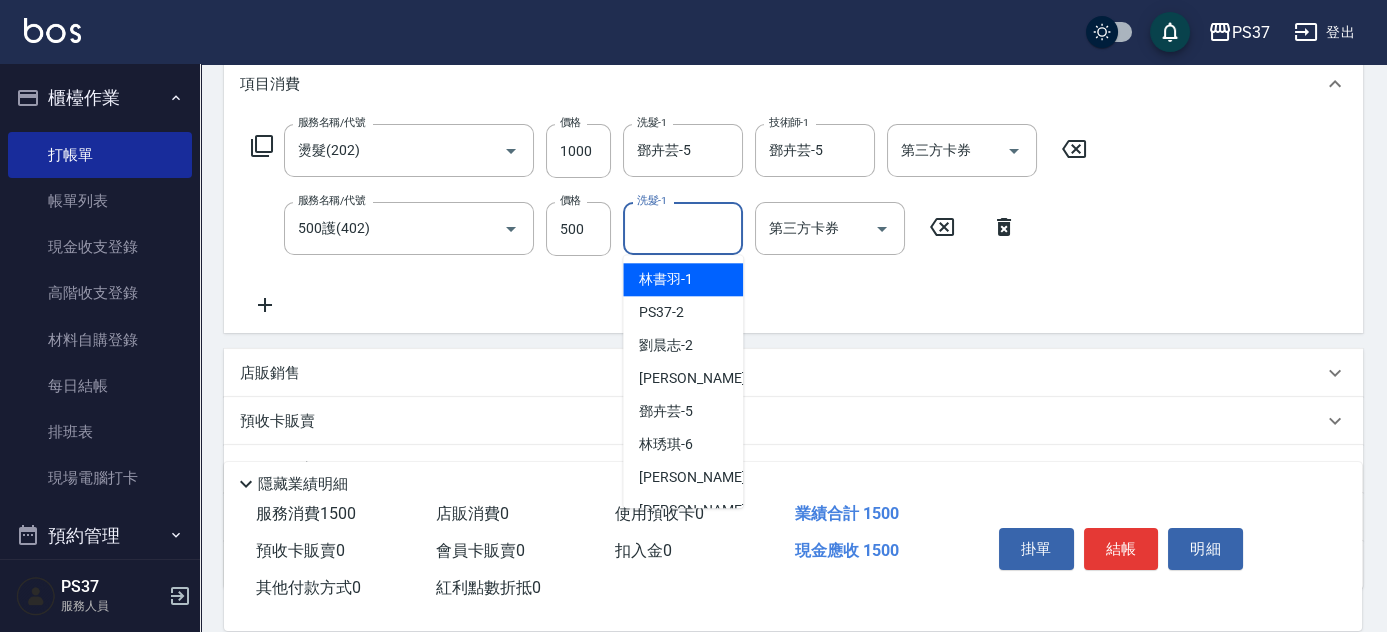 click on "林書羽 -1" at bounding box center [666, 279] 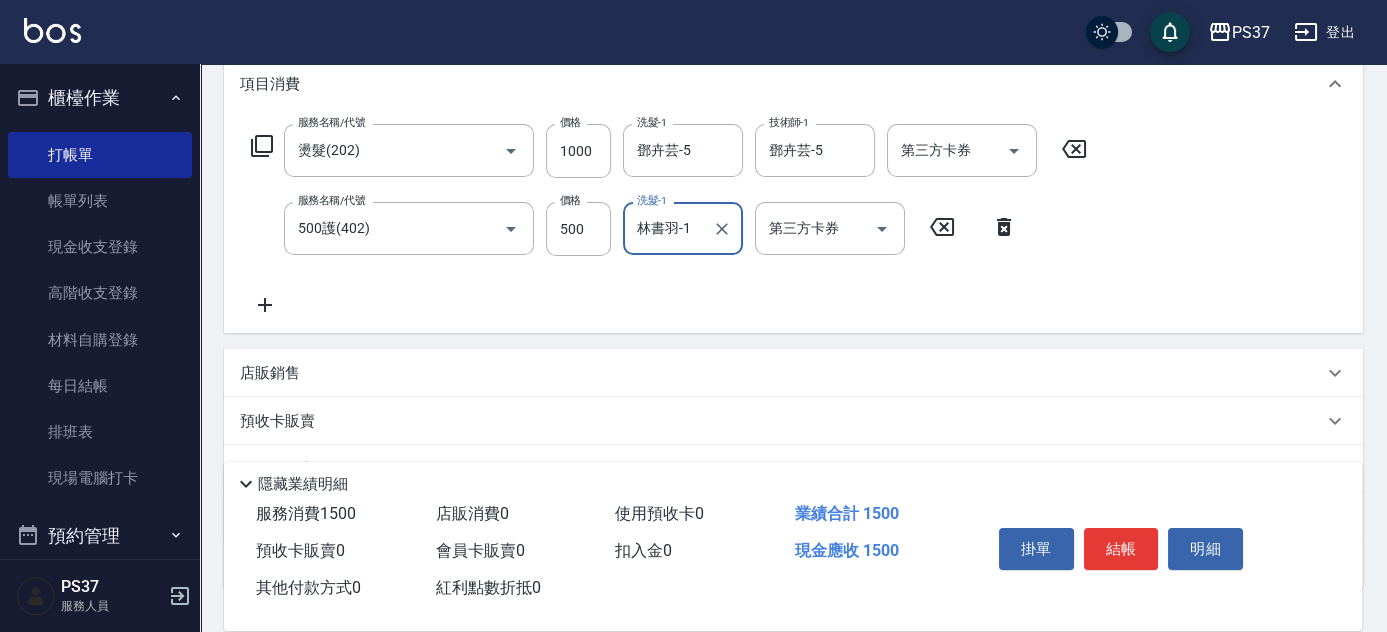 click 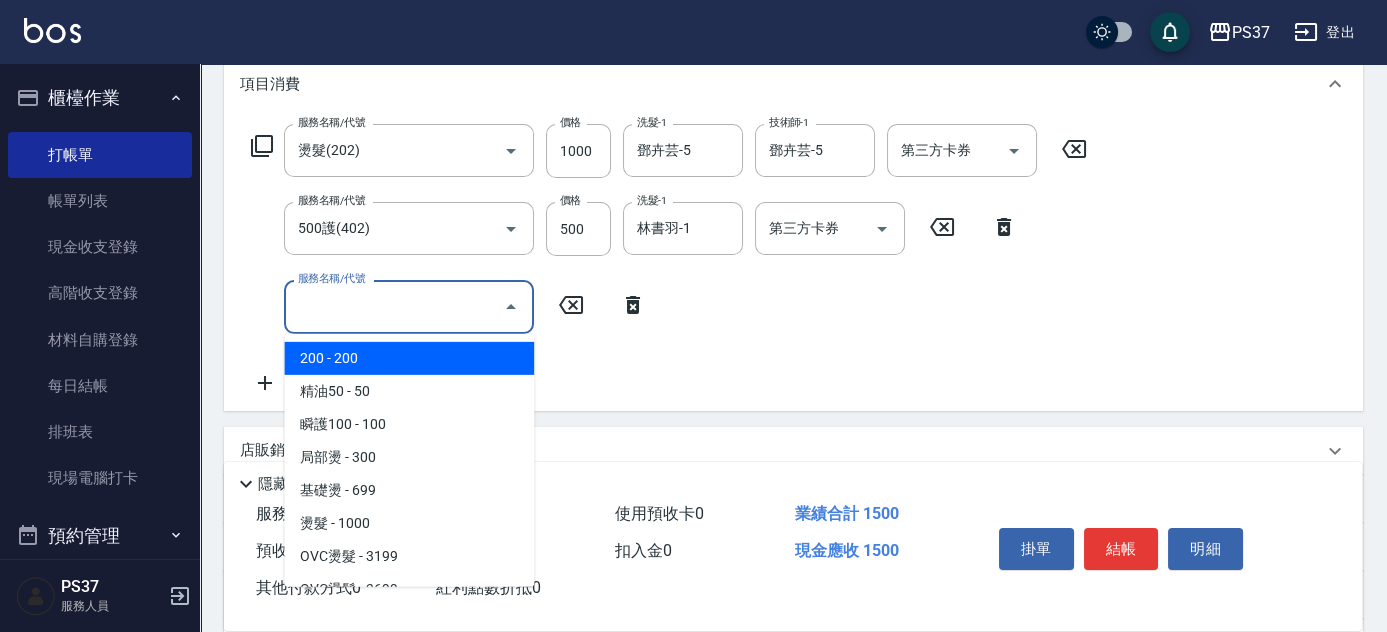 click on "服務名稱/代號" at bounding box center [394, 306] 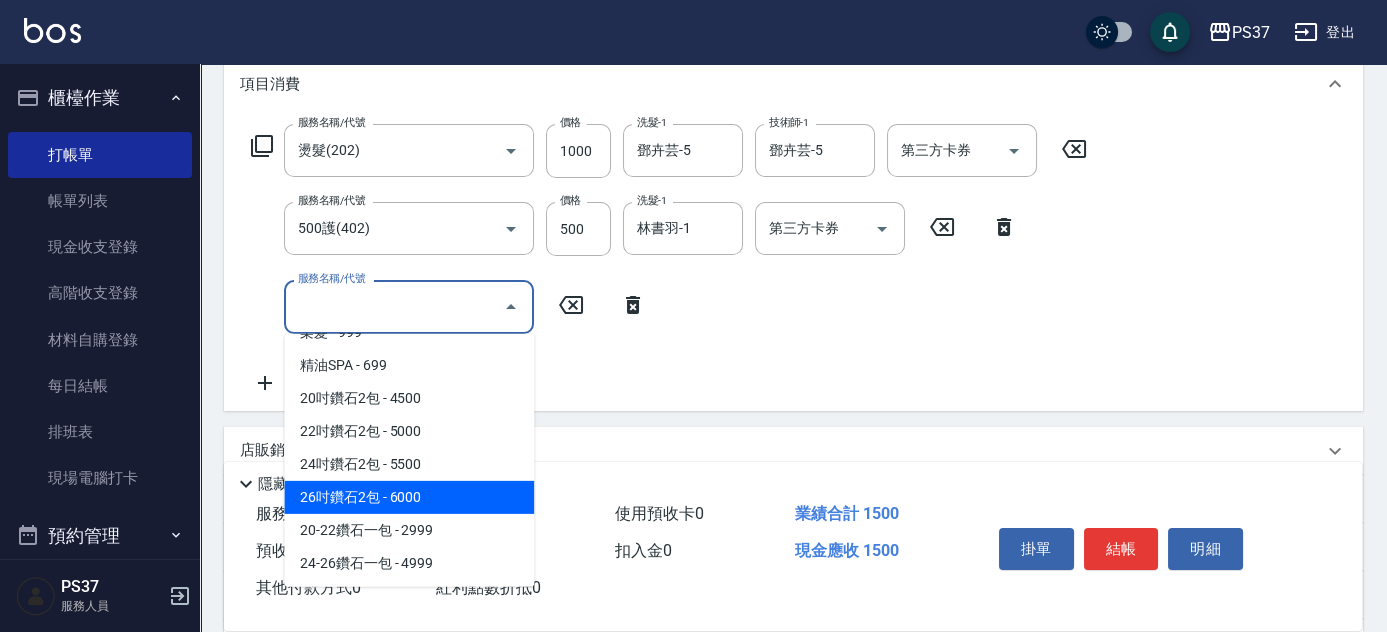 scroll, scrollTop: 1090, scrollLeft: 0, axis: vertical 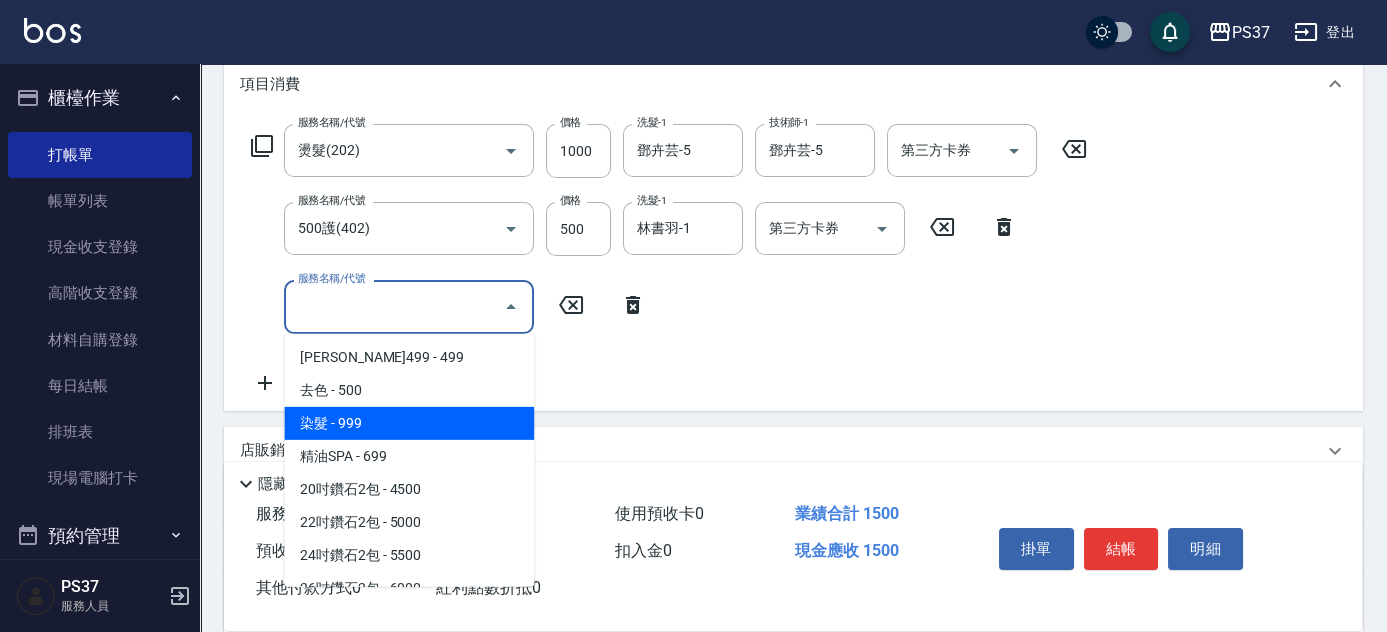 click on "染髮 - 999" at bounding box center (409, 423) 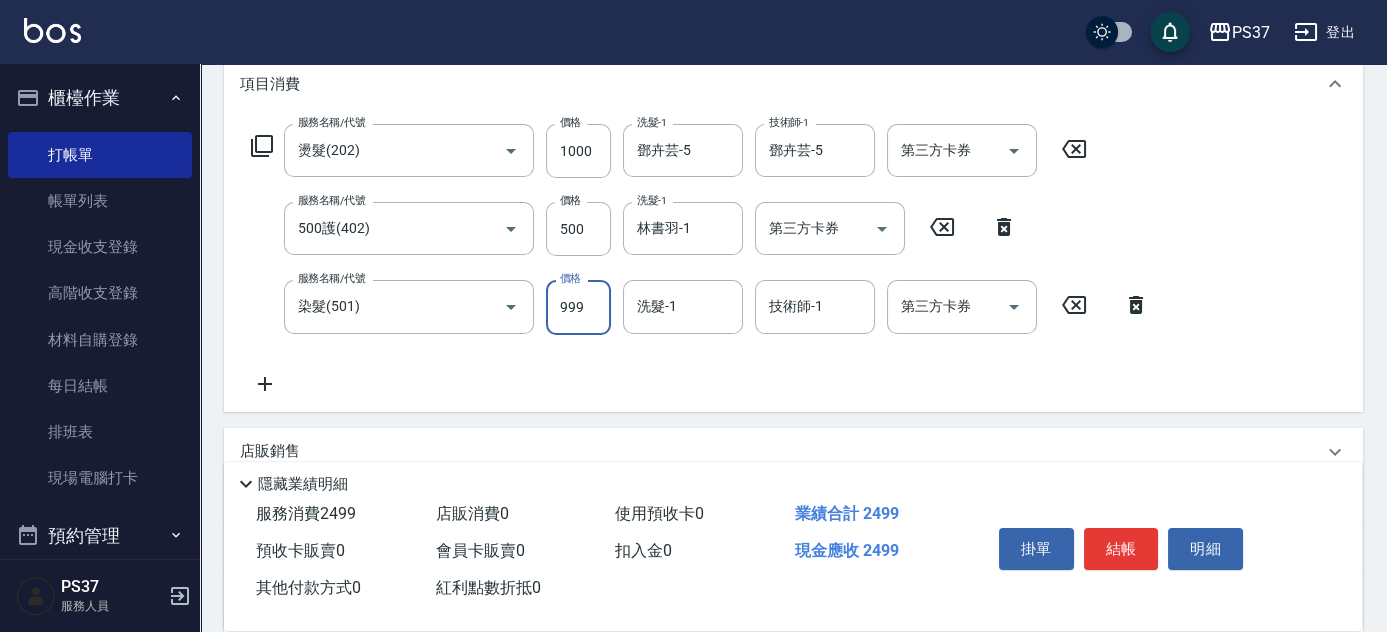 click on "999" at bounding box center [578, 307] 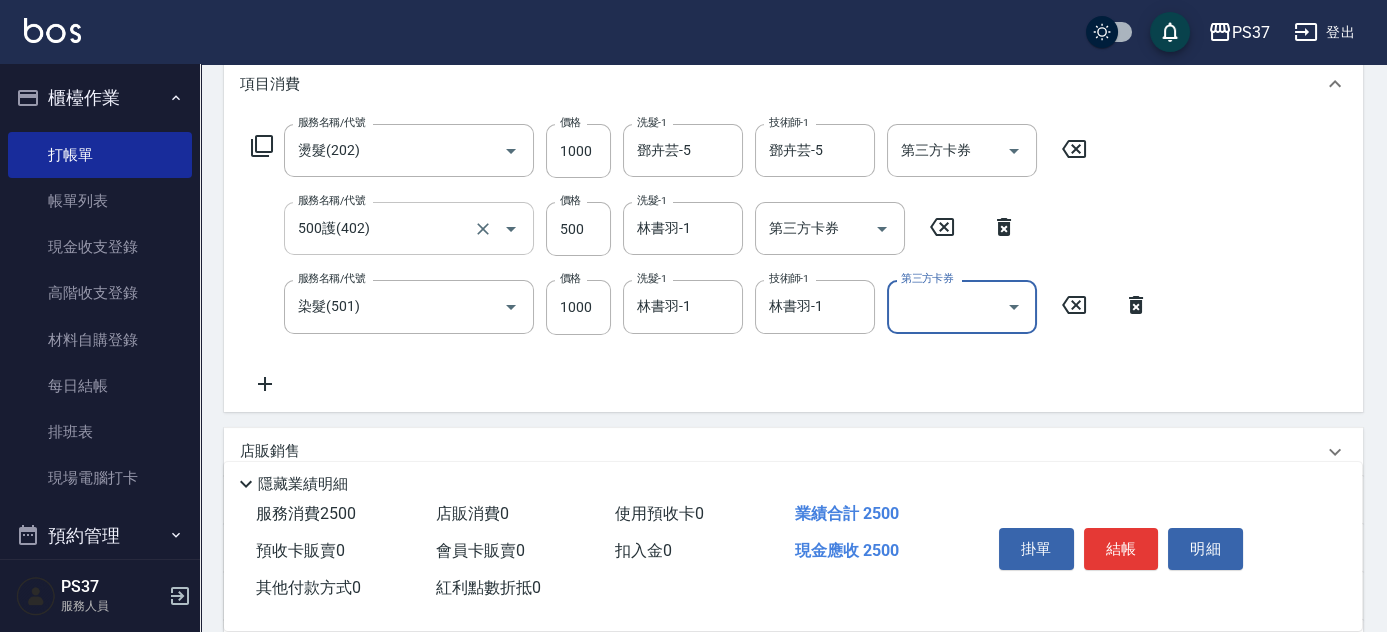 click on "500護(402)" at bounding box center (381, 228) 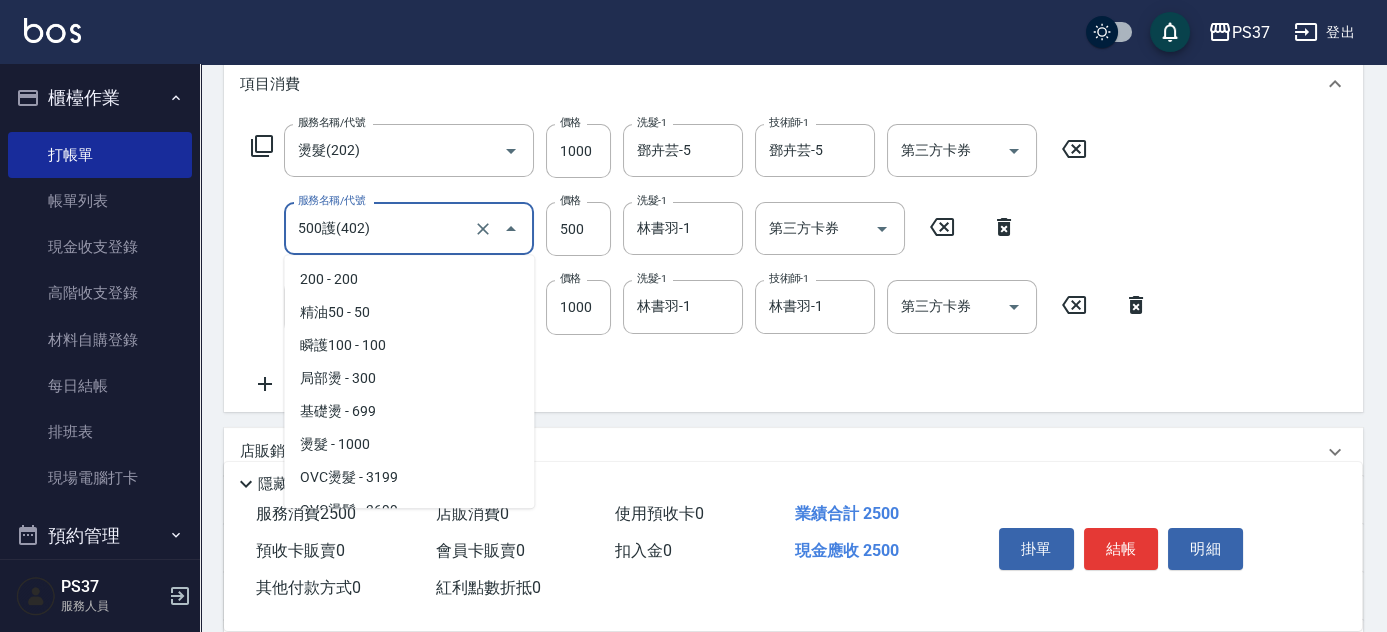 click on "500護(402)" at bounding box center [381, 228] 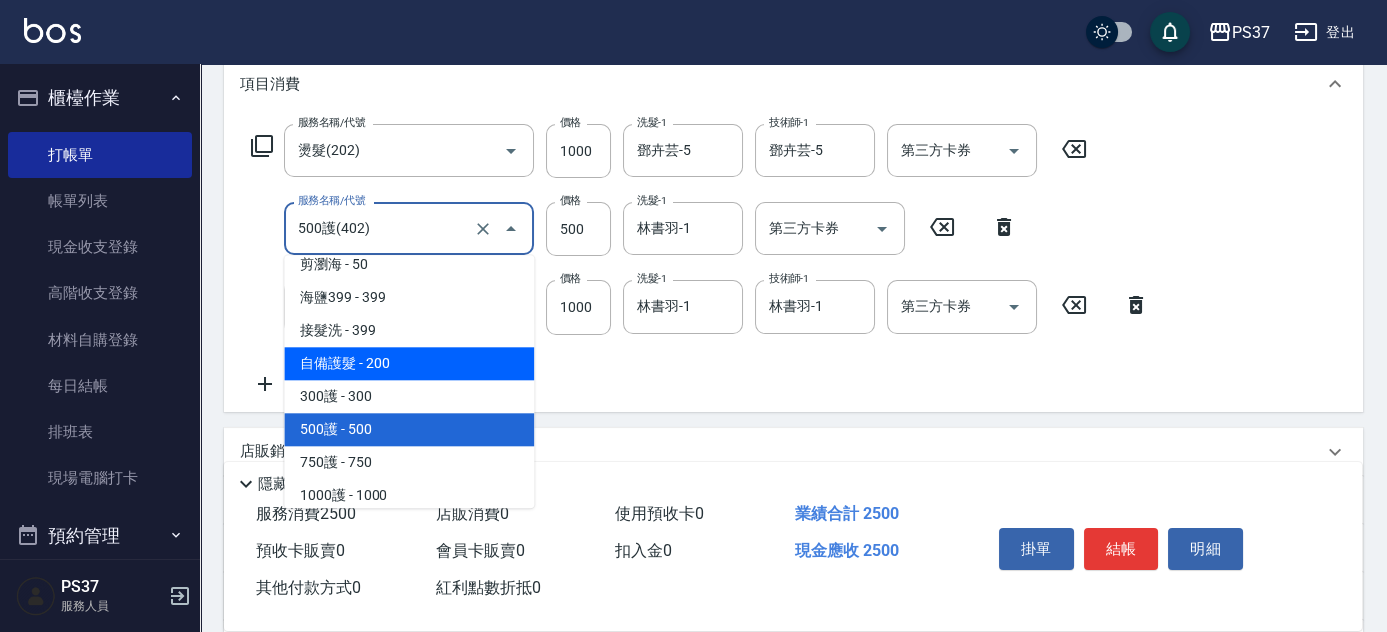 scroll, scrollTop: 704, scrollLeft: 0, axis: vertical 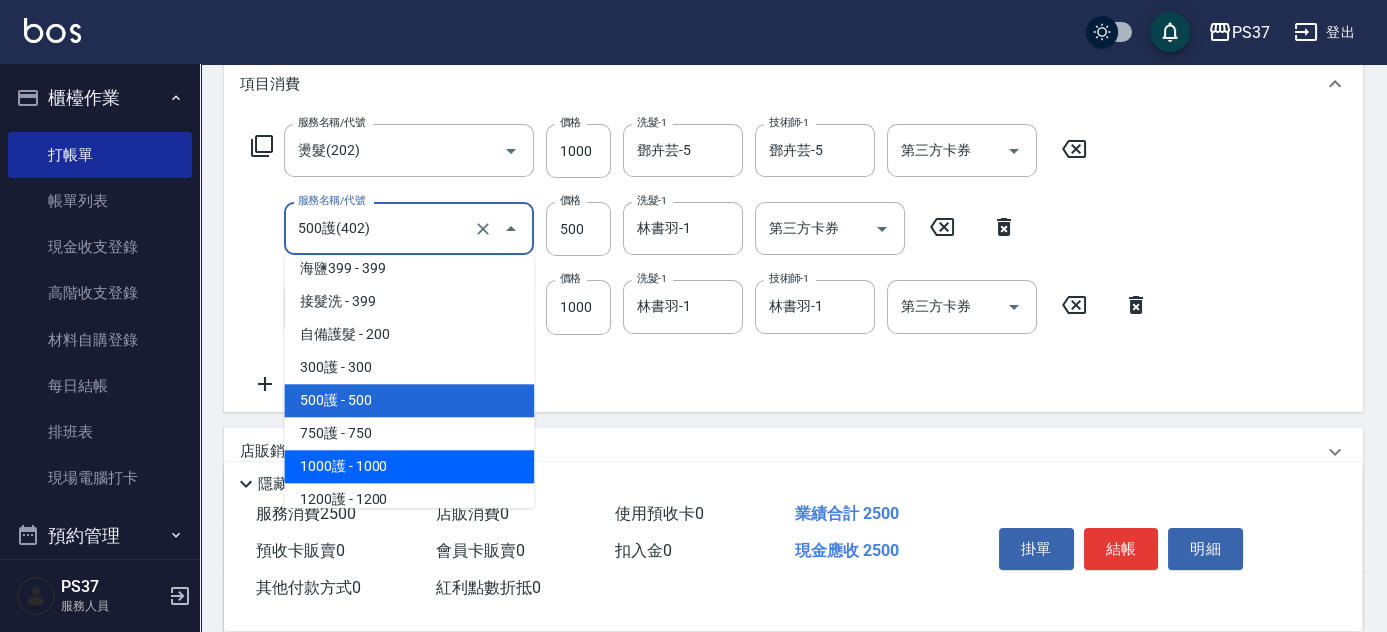 click on "1000護 - 1000" at bounding box center (409, 466) 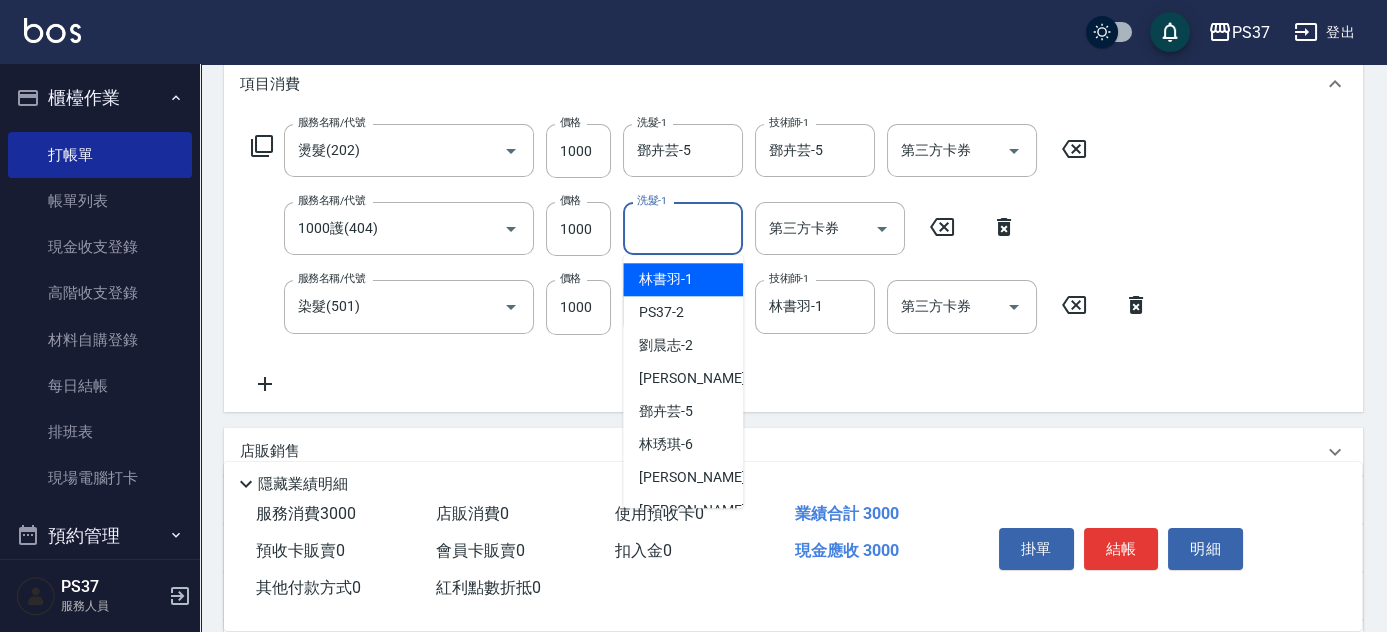 click on "洗髮-1 洗髮-1" at bounding box center [683, 228] 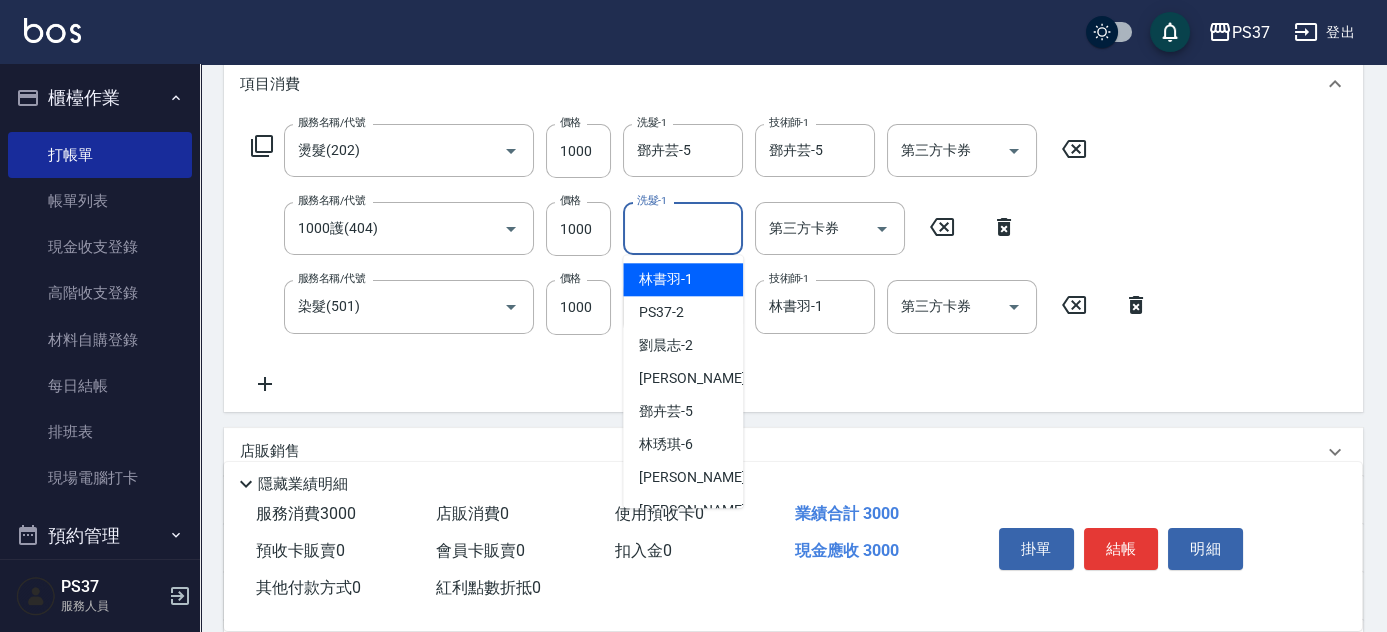 click on "林書羽 -1" at bounding box center [666, 279] 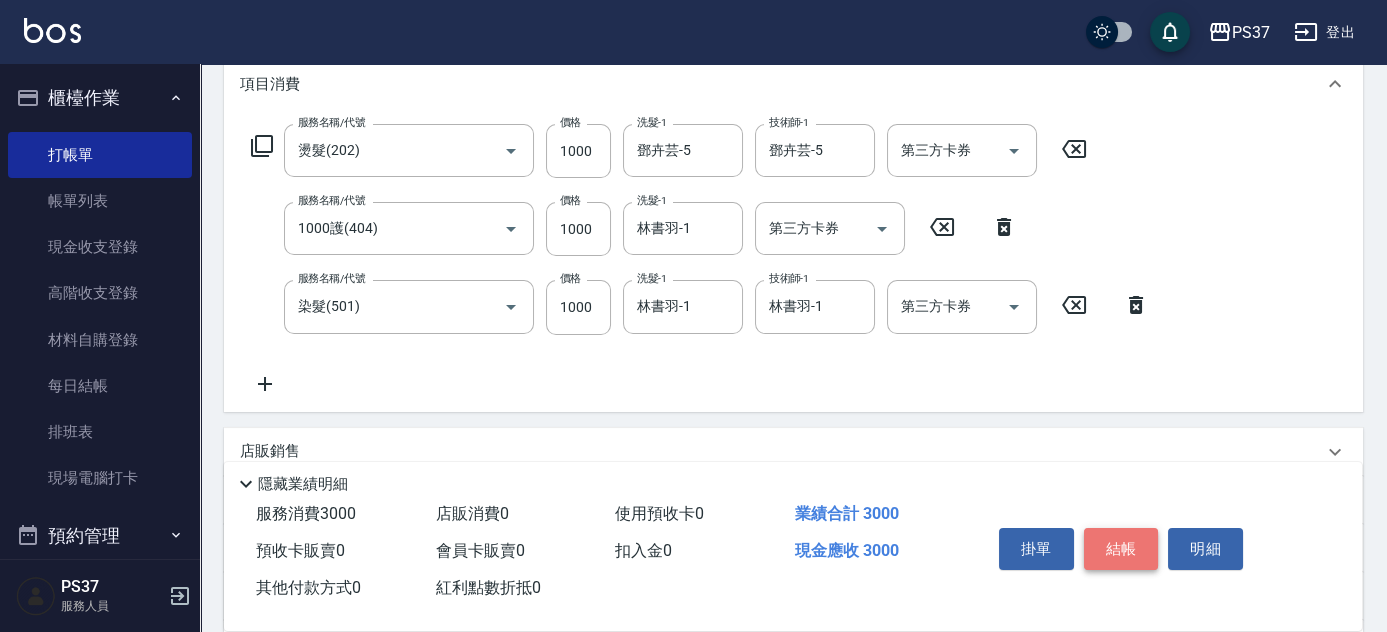 click on "結帳" at bounding box center [1121, 549] 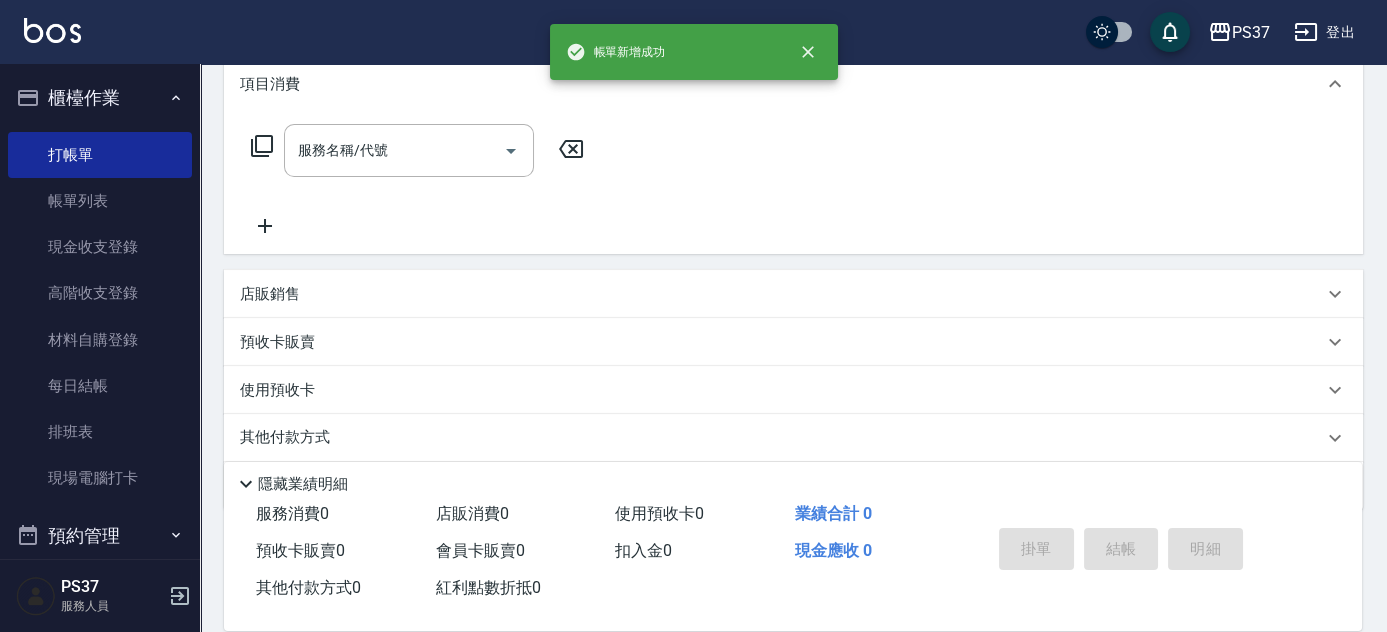 scroll, scrollTop: 0, scrollLeft: 0, axis: both 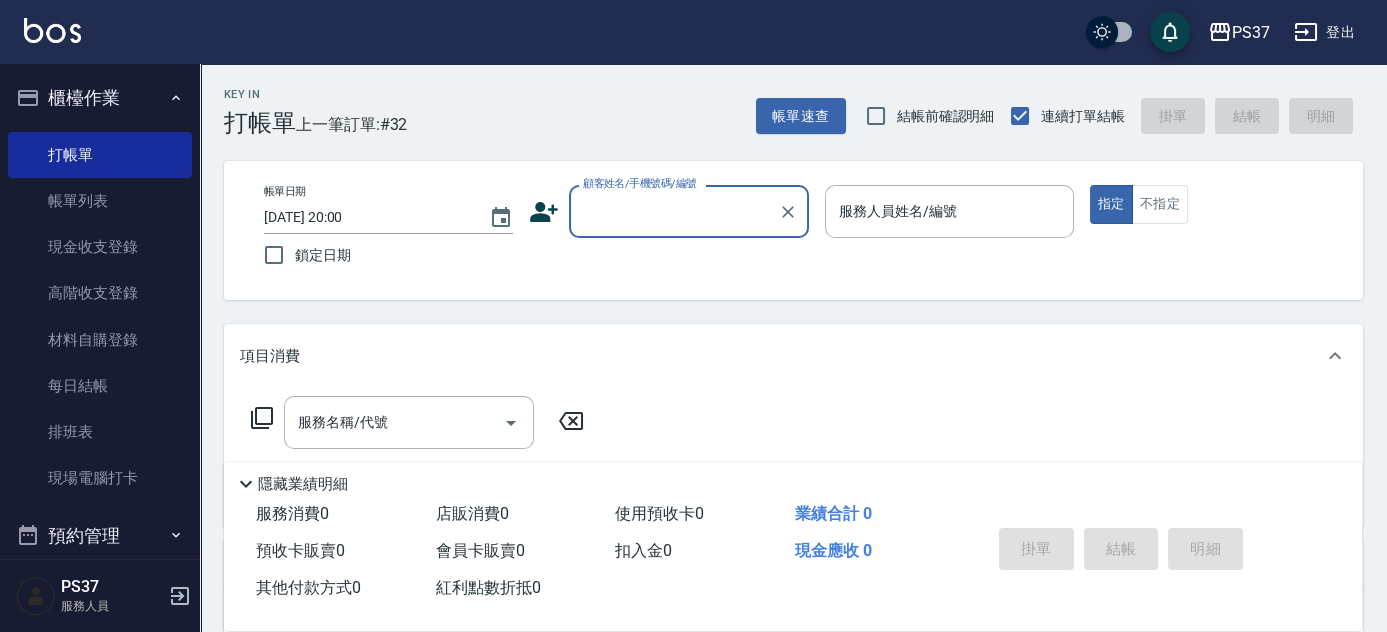 click on "顧客姓名/手機號碼/編號" at bounding box center (674, 211) 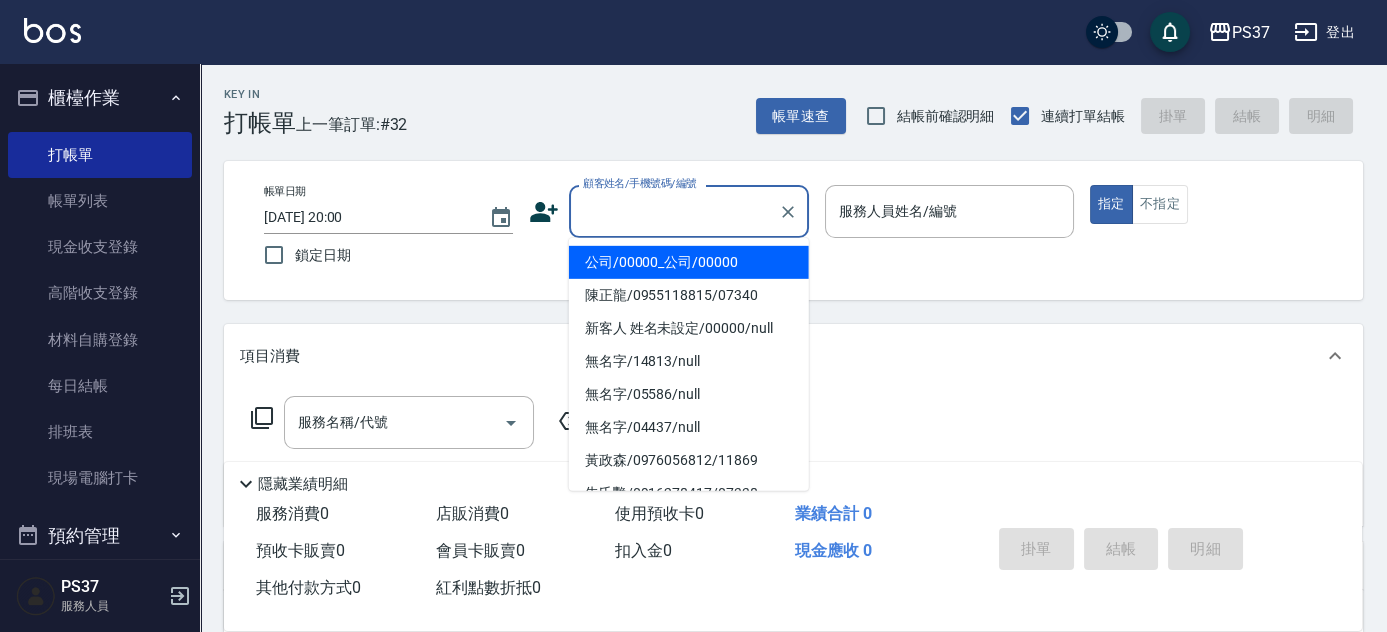 click on "公司/00000_公司/00000" at bounding box center (689, 262) 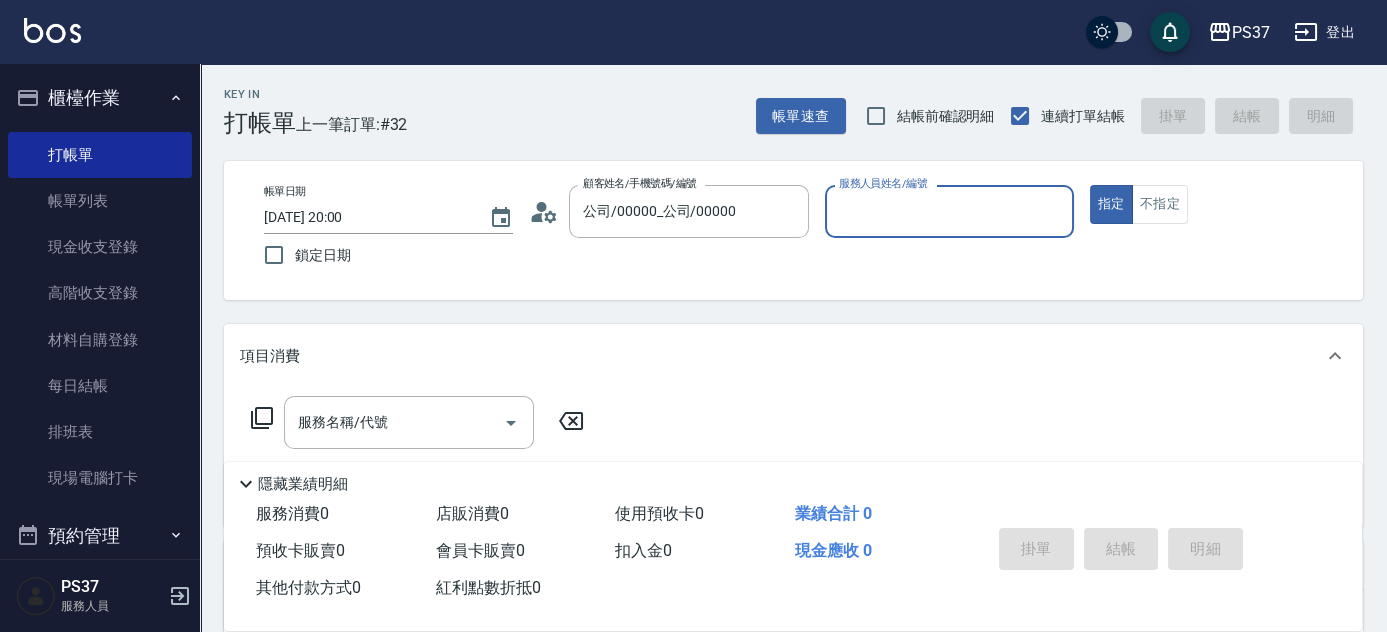 click on "服務人員姓名/編號" at bounding box center (949, 211) 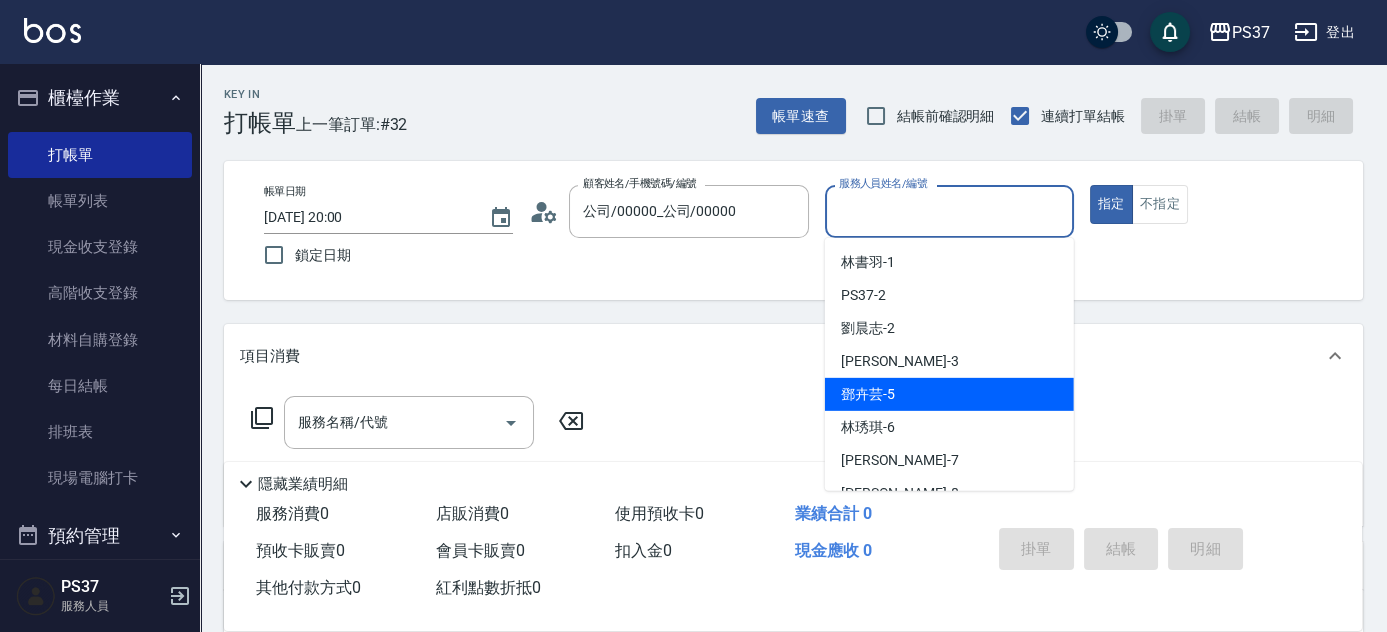 click on "鄧卉芸 -5" at bounding box center (949, 394) 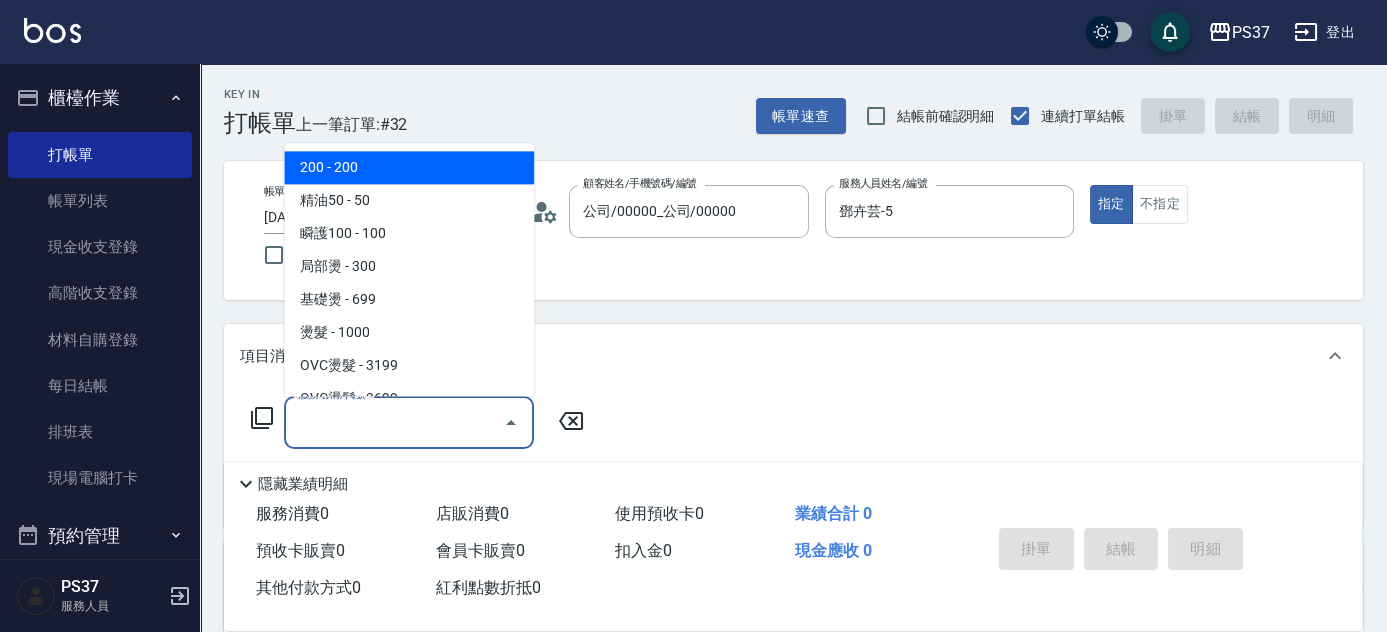 click on "服務名稱/代號" at bounding box center (394, 422) 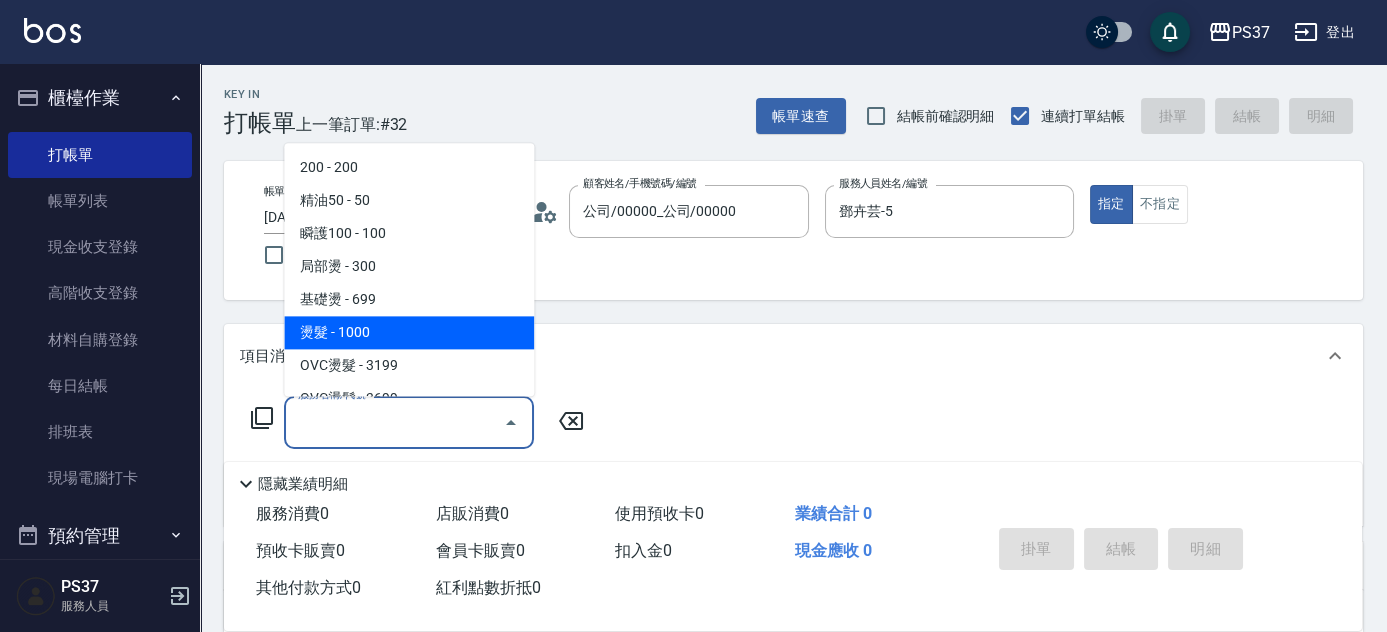 click on "燙髮 - 1000" at bounding box center (409, 333) 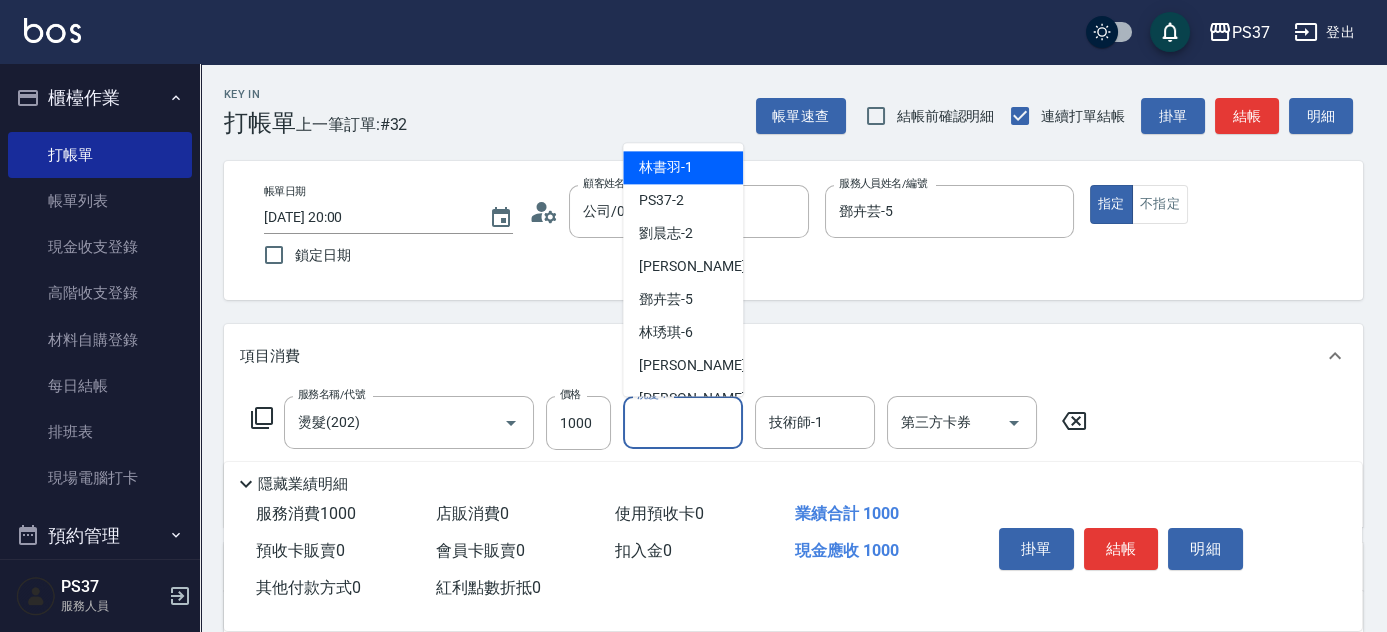 click on "洗髮-1" at bounding box center (683, 422) 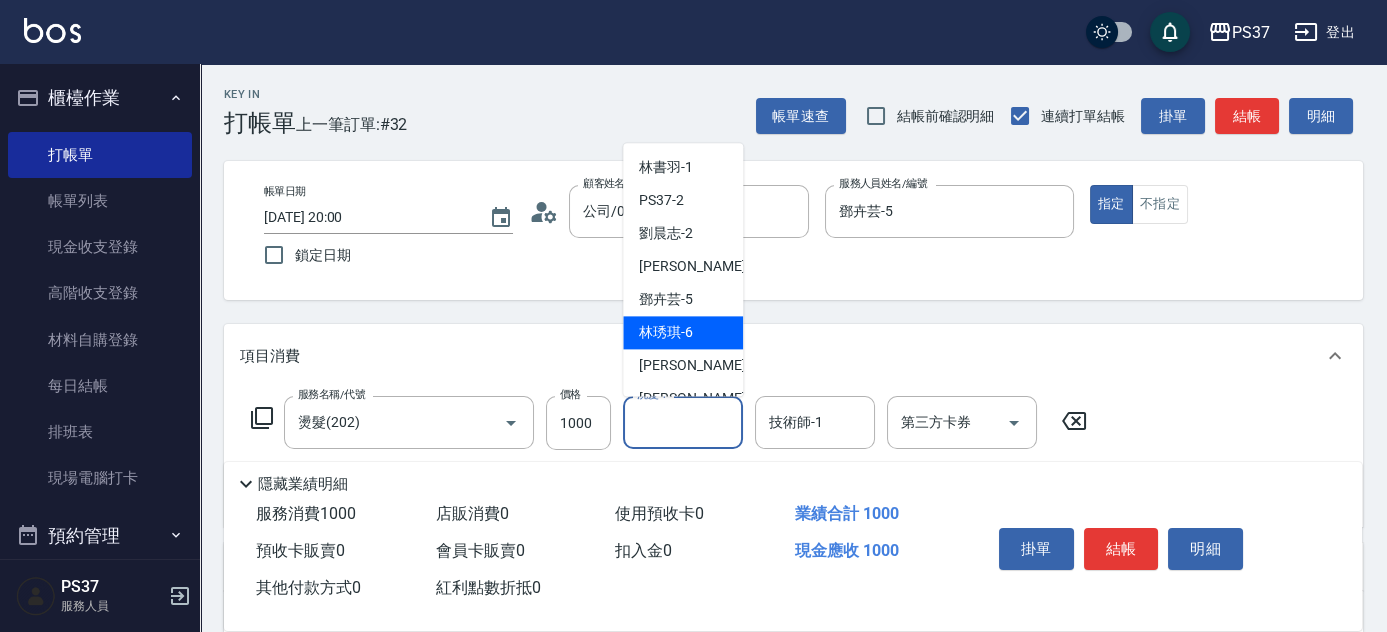 click on "鄧卉芸 -5" at bounding box center [666, 300] 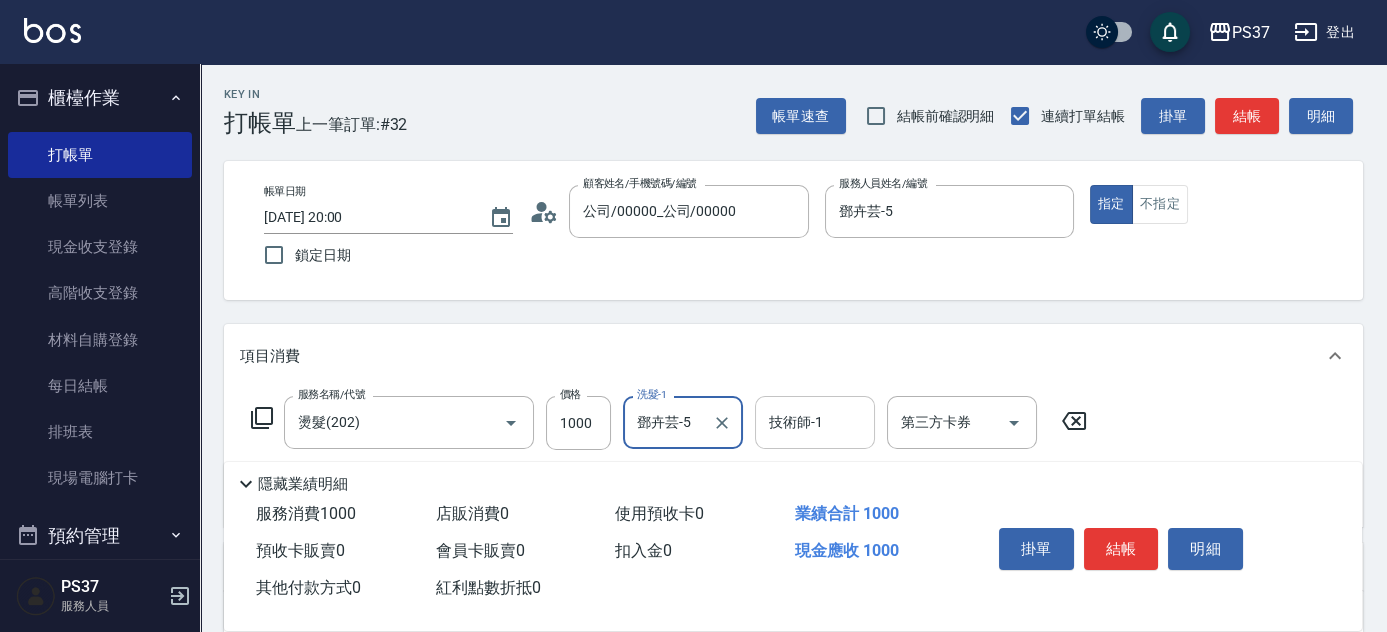 drag, startPoint x: 816, startPoint y: 426, endPoint x: 818, endPoint y: 398, distance: 28.071337 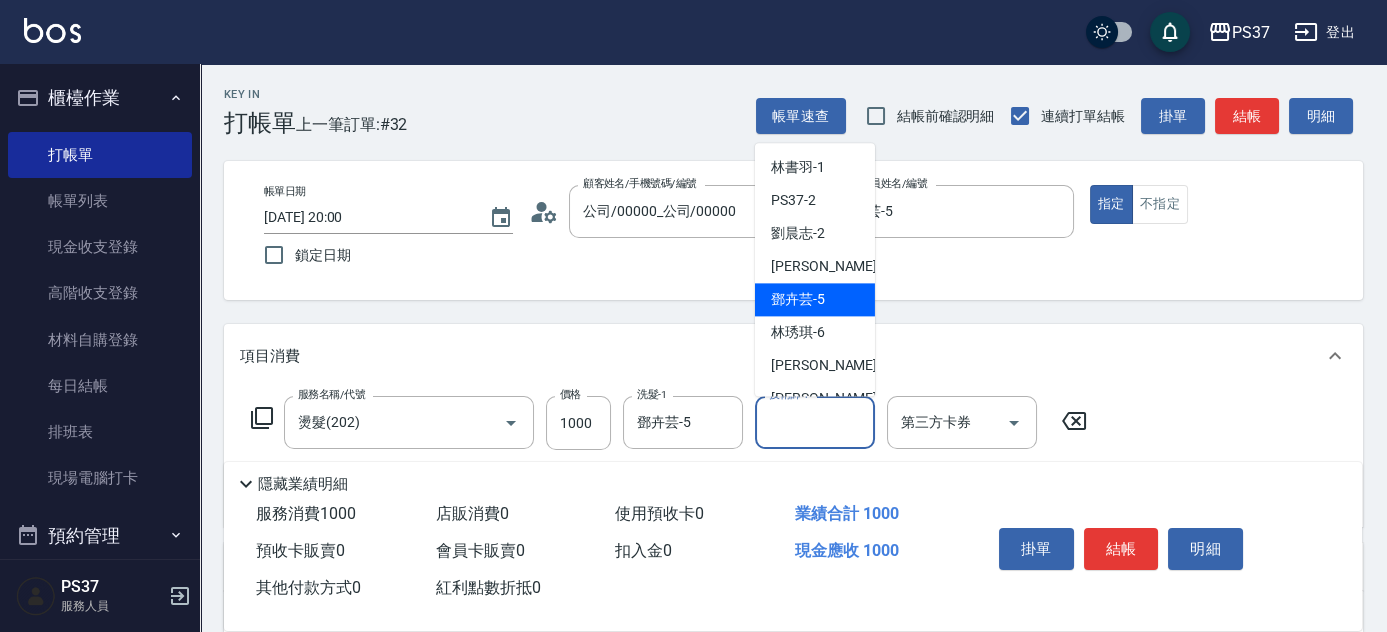 click on "鄧卉芸 -5" at bounding box center (798, 300) 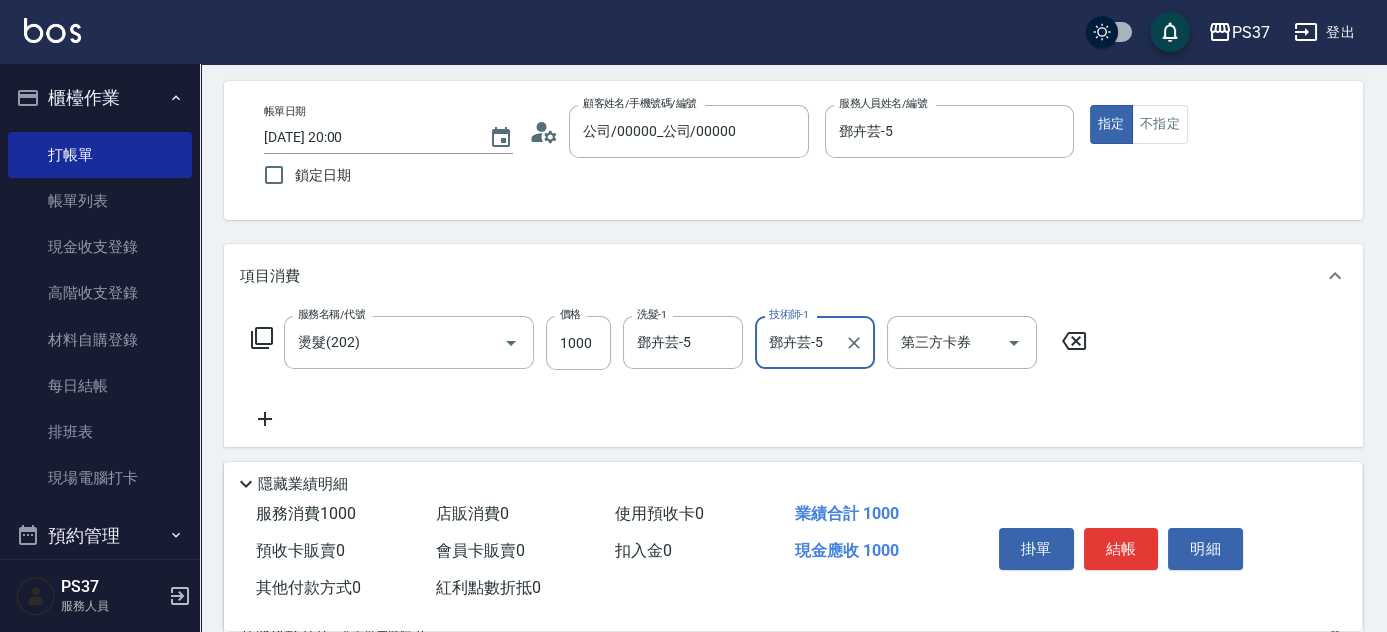 scroll, scrollTop: 181, scrollLeft: 0, axis: vertical 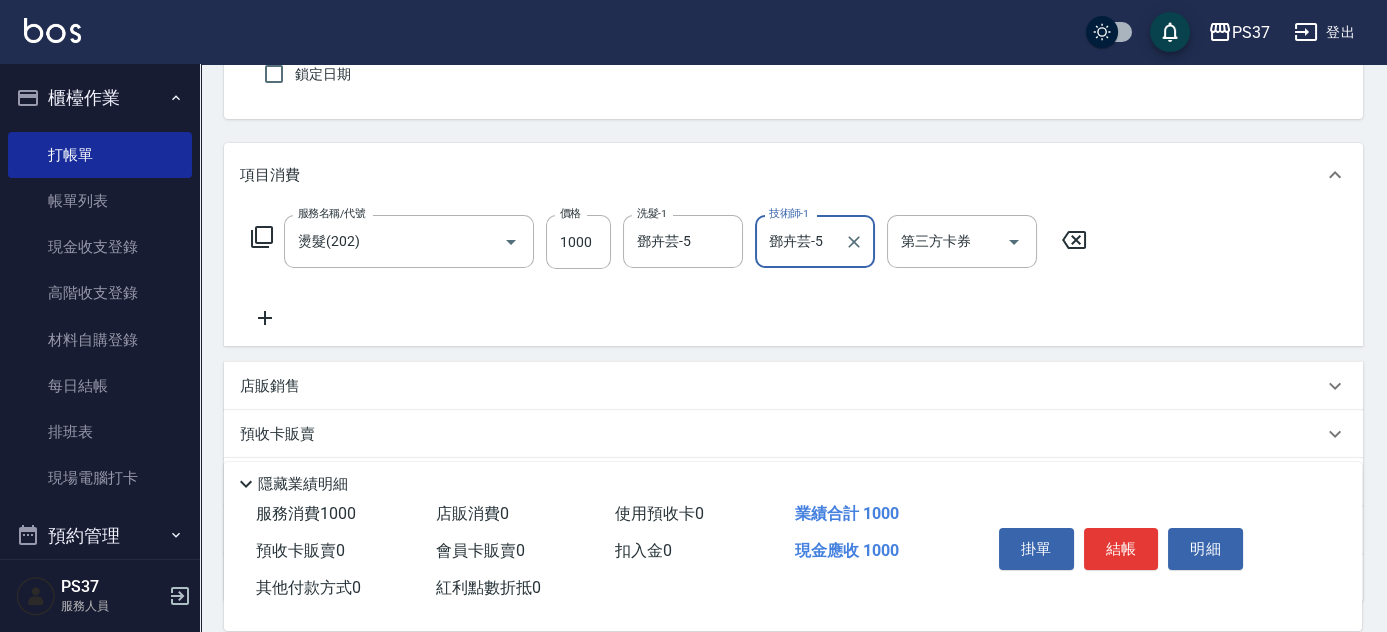 click 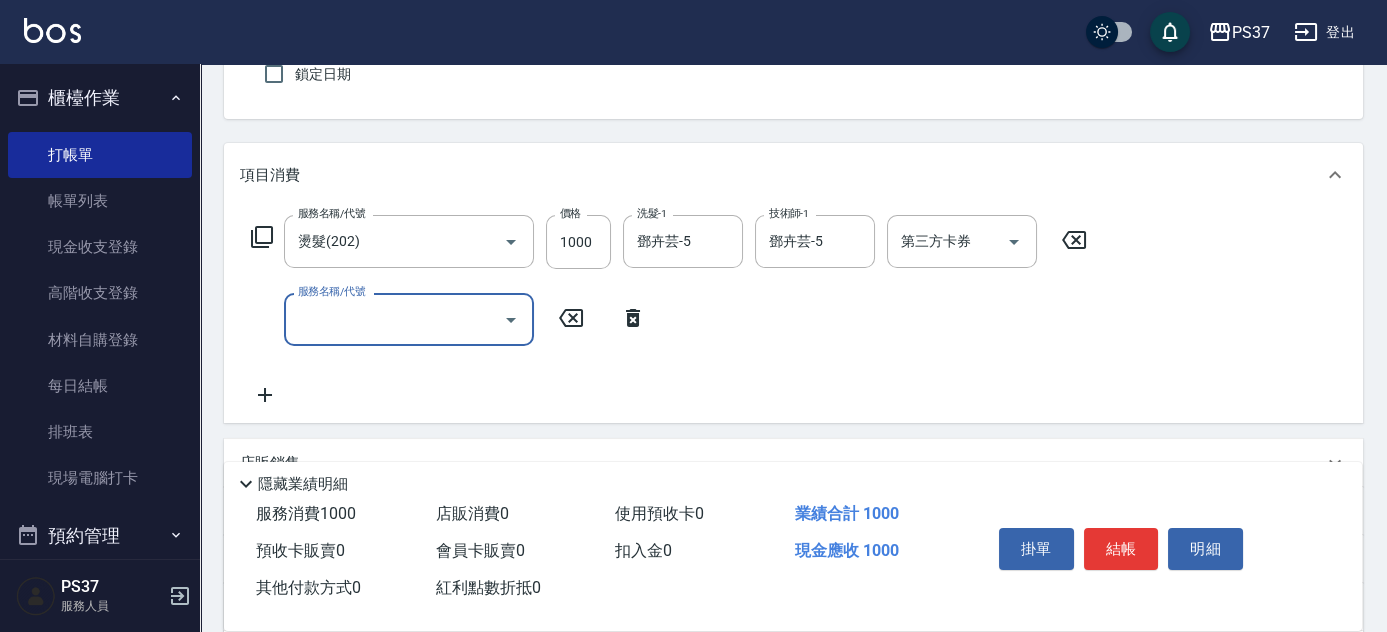 drag, startPoint x: 258, startPoint y: 316, endPoint x: 424, endPoint y: 346, distance: 168.68906 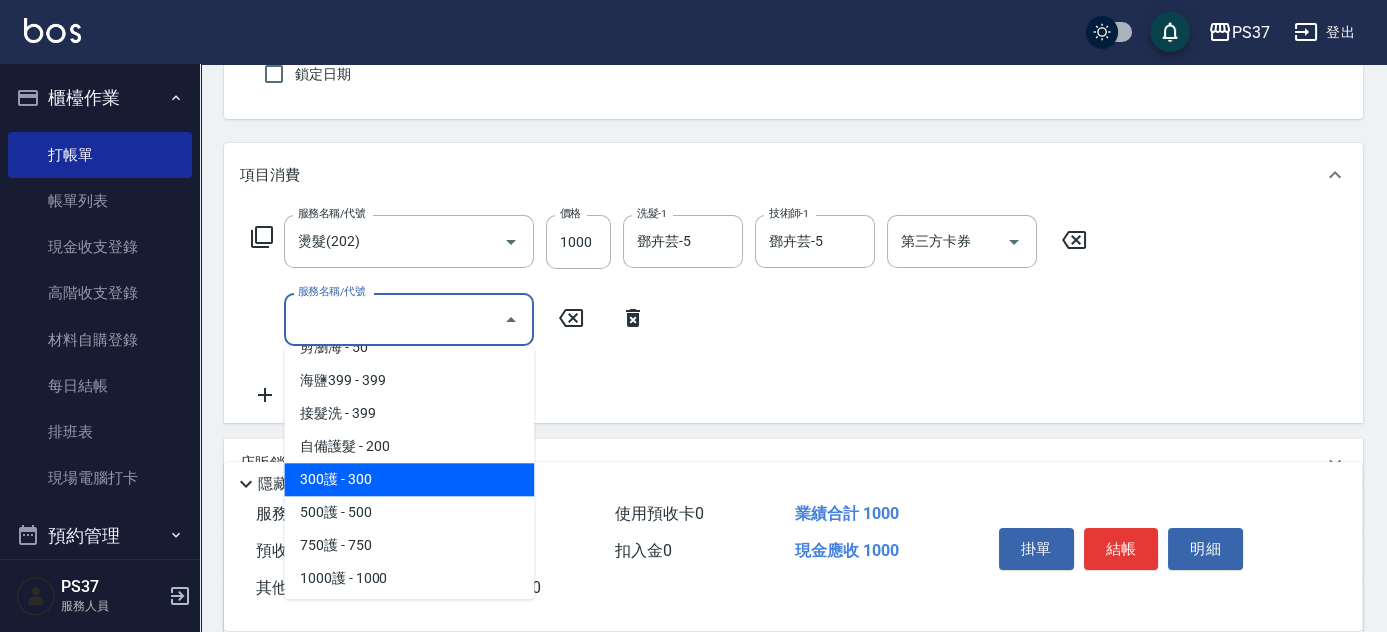 scroll, scrollTop: 727, scrollLeft: 0, axis: vertical 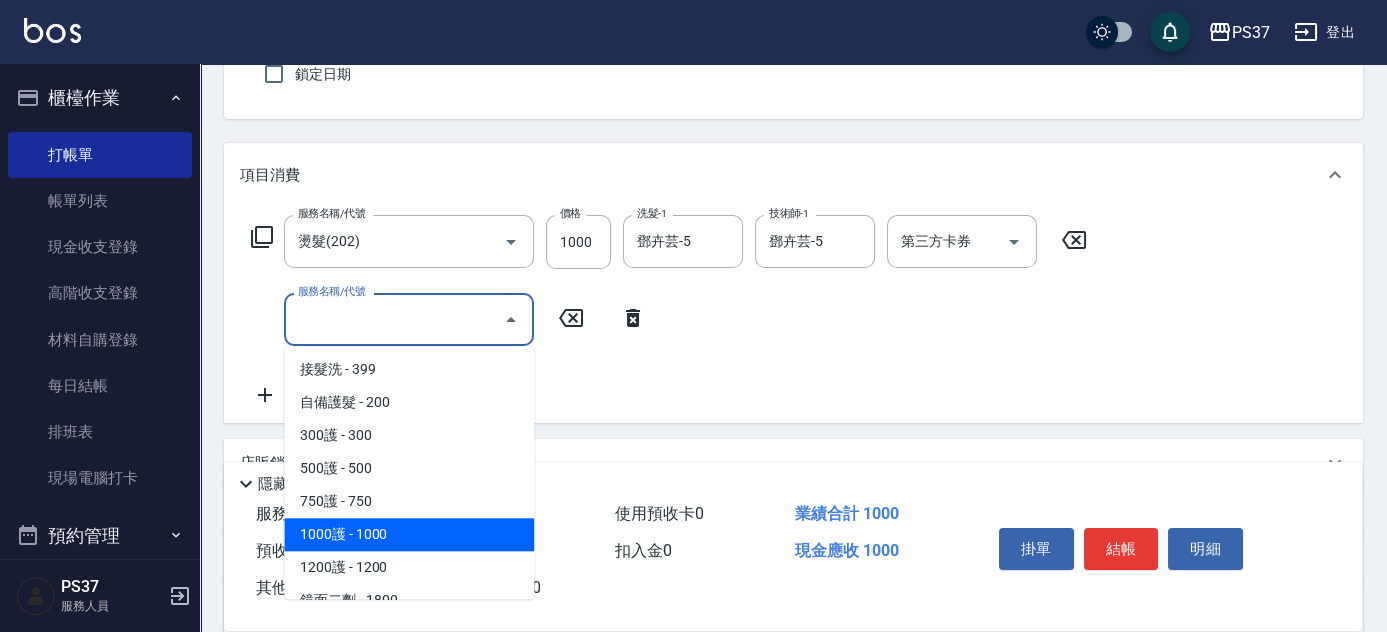 click on "1000護 - 1000" at bounding box center (409, 534) 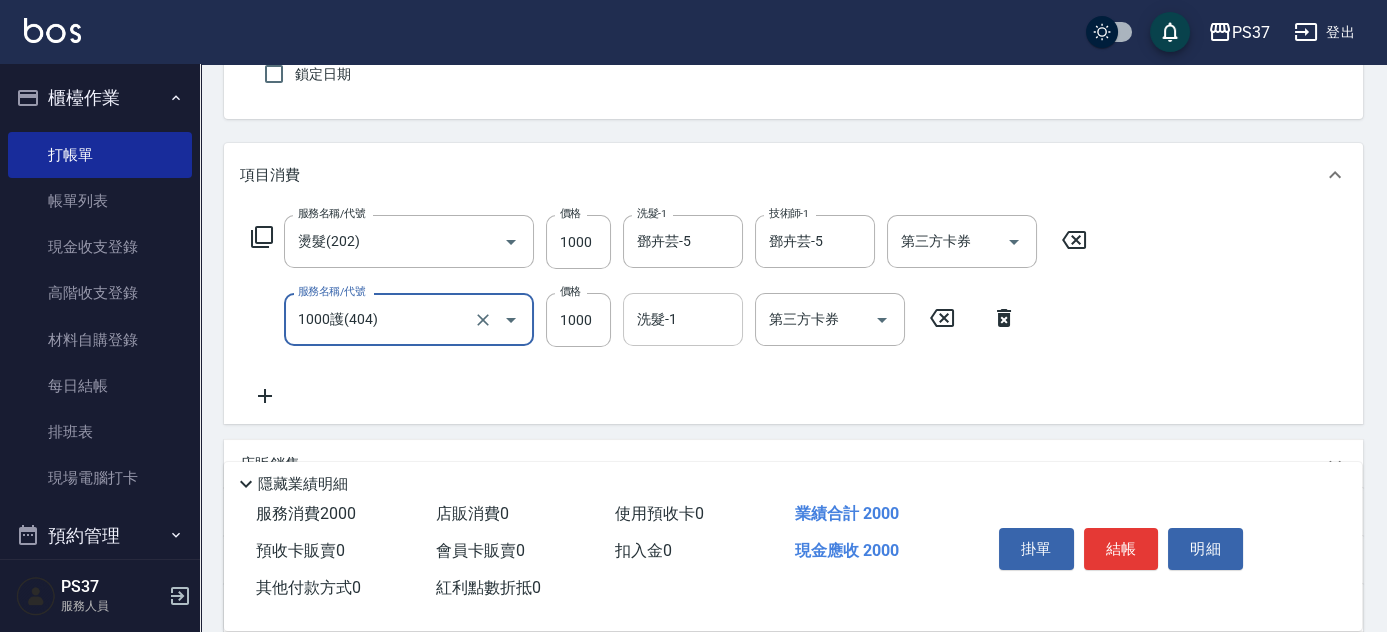 click on "洗髮-1" at bounding box center (683, 319) 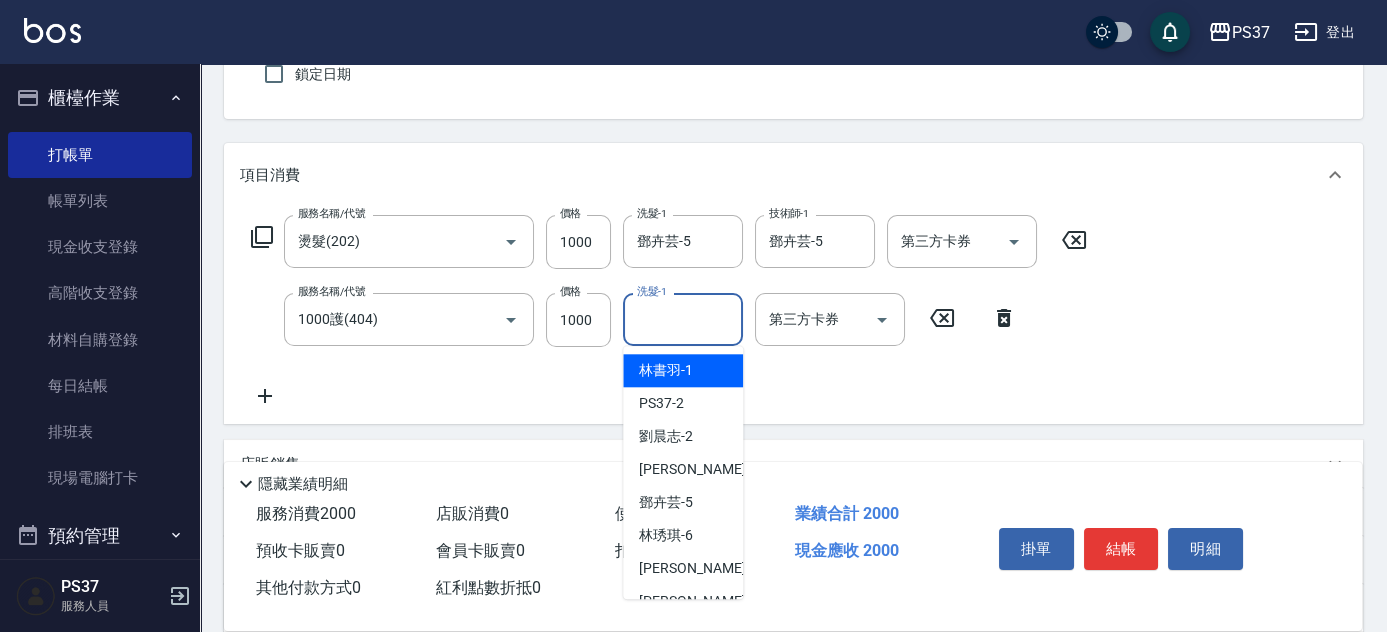 click on "林書羽 -1" at bounding box center [666, 370] 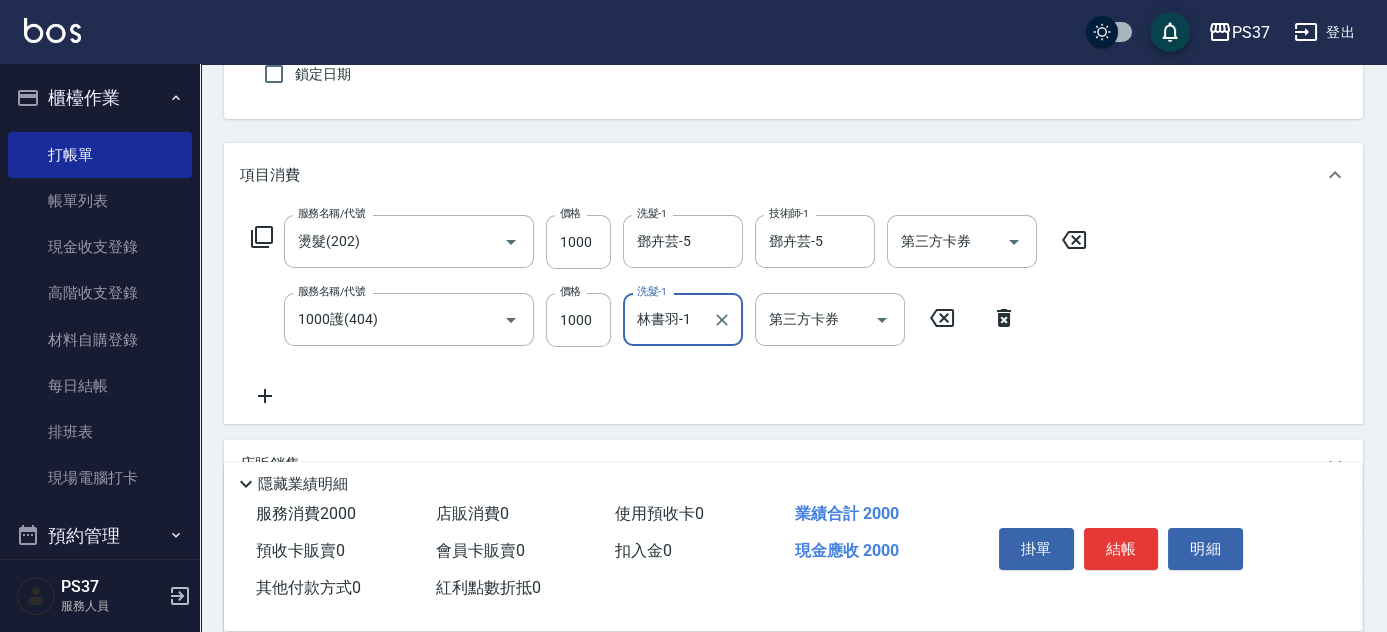 click 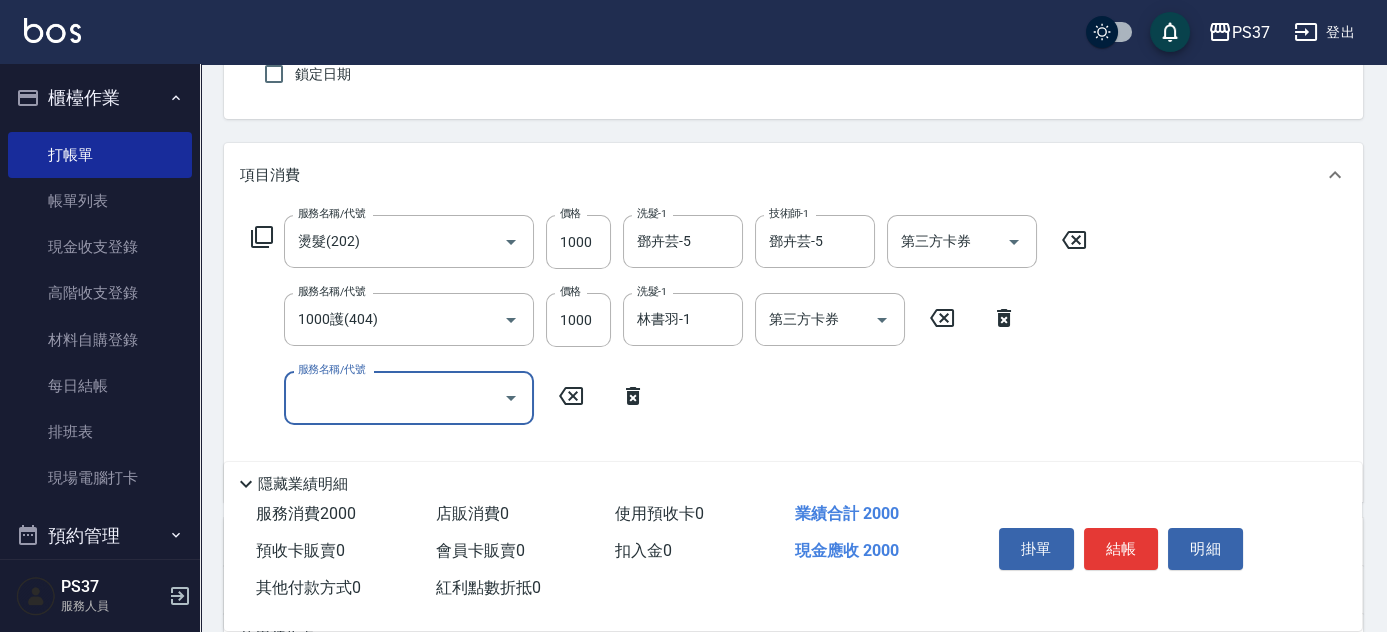 drag, startPoint x: 274, startPoint y: 399, endPoint x: 395, endPoint y: 401, distance: 121.016525 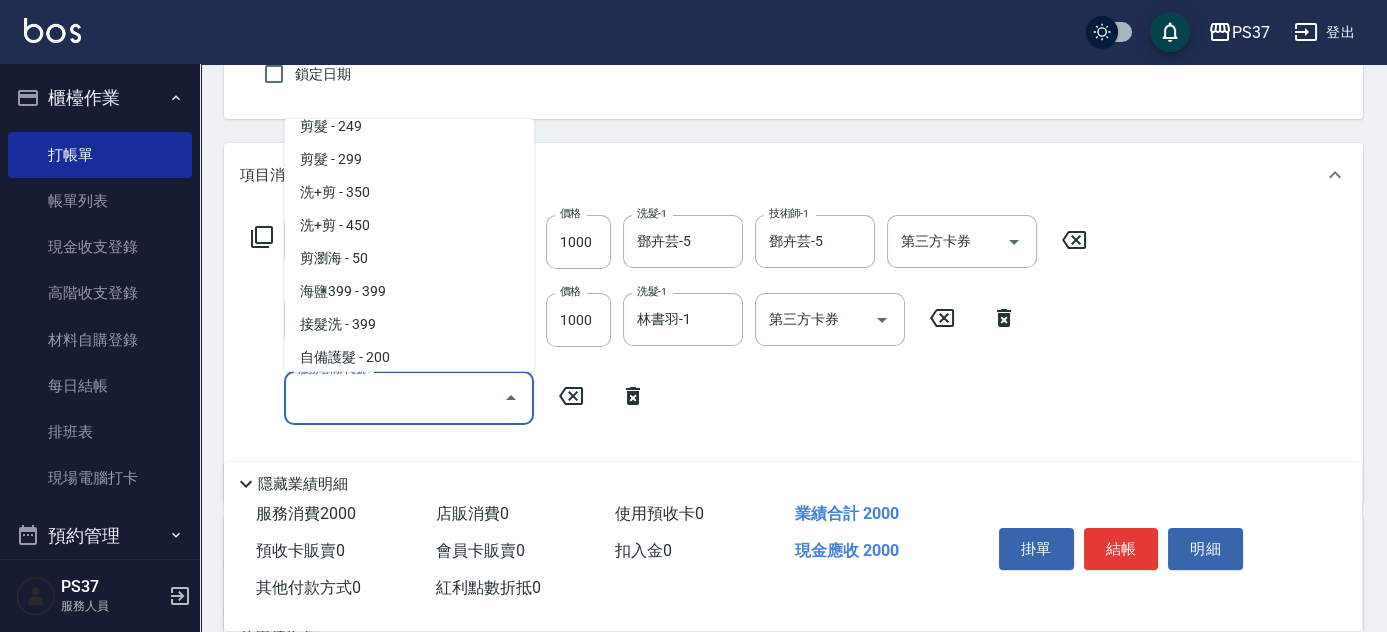 scroll, scrollTop: 1000, scrollLeft: 0, axis: vertical 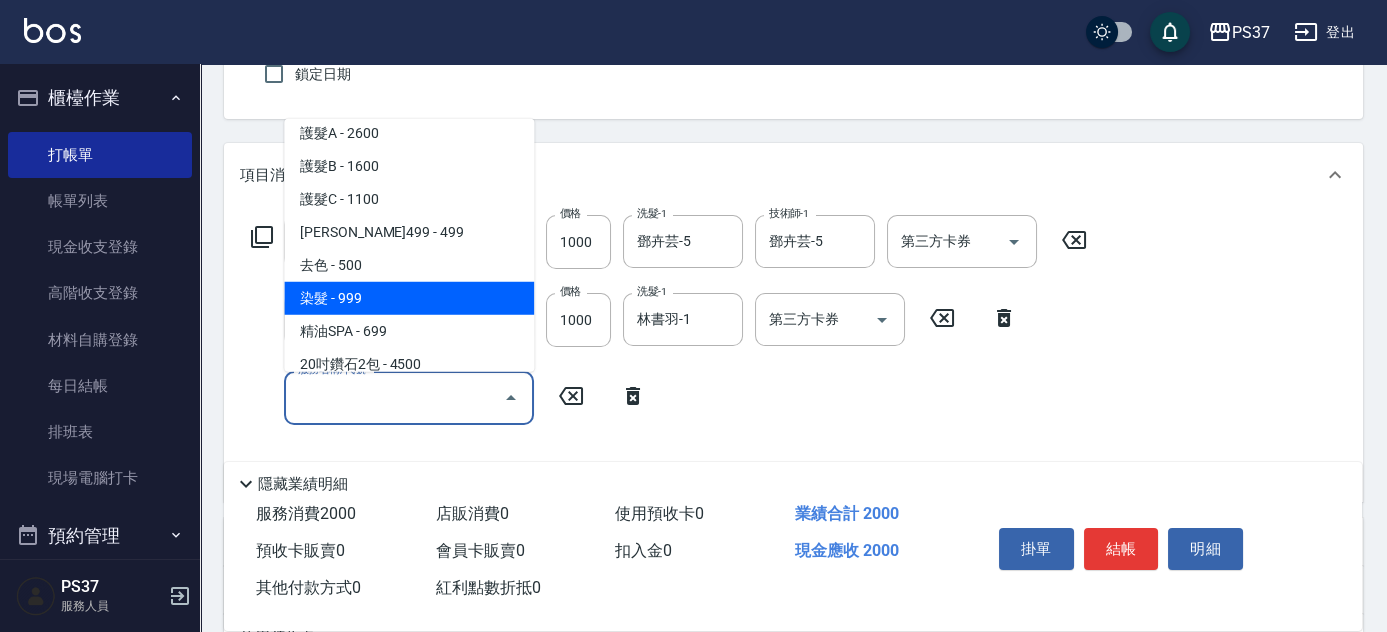 click on "染髮 - 999" at bounding box center [409, 298] 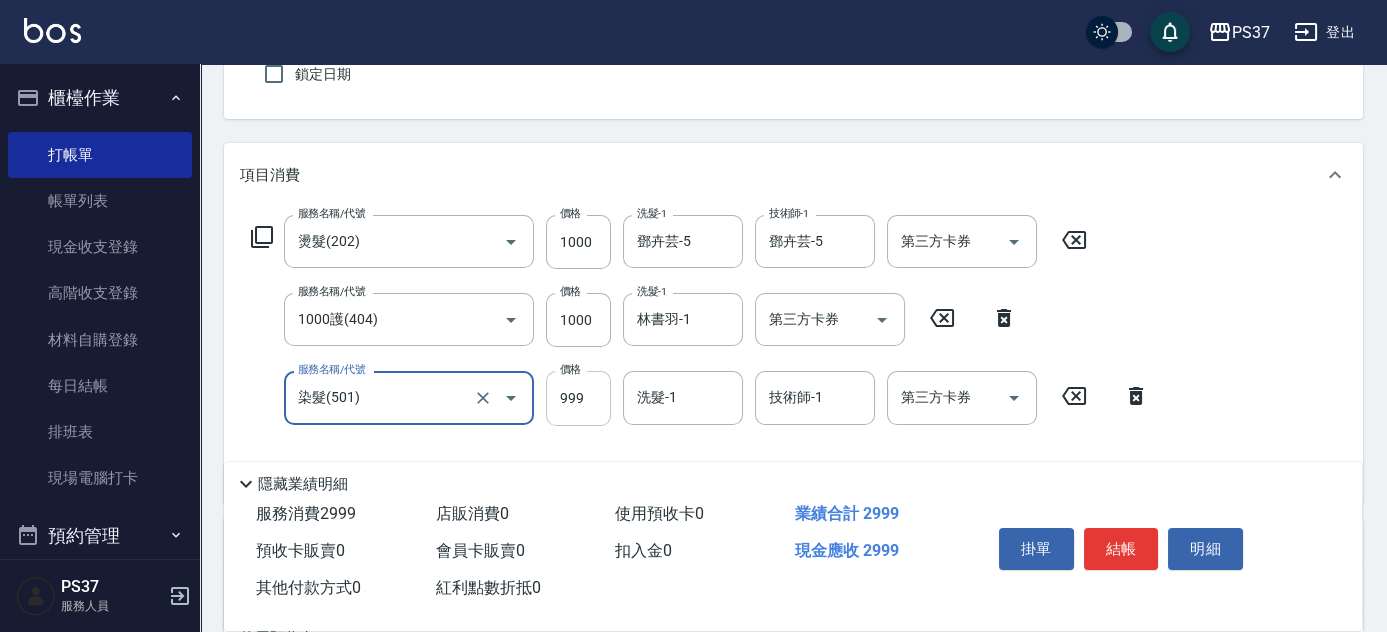 click on "999" at bounding box center [578, 398] 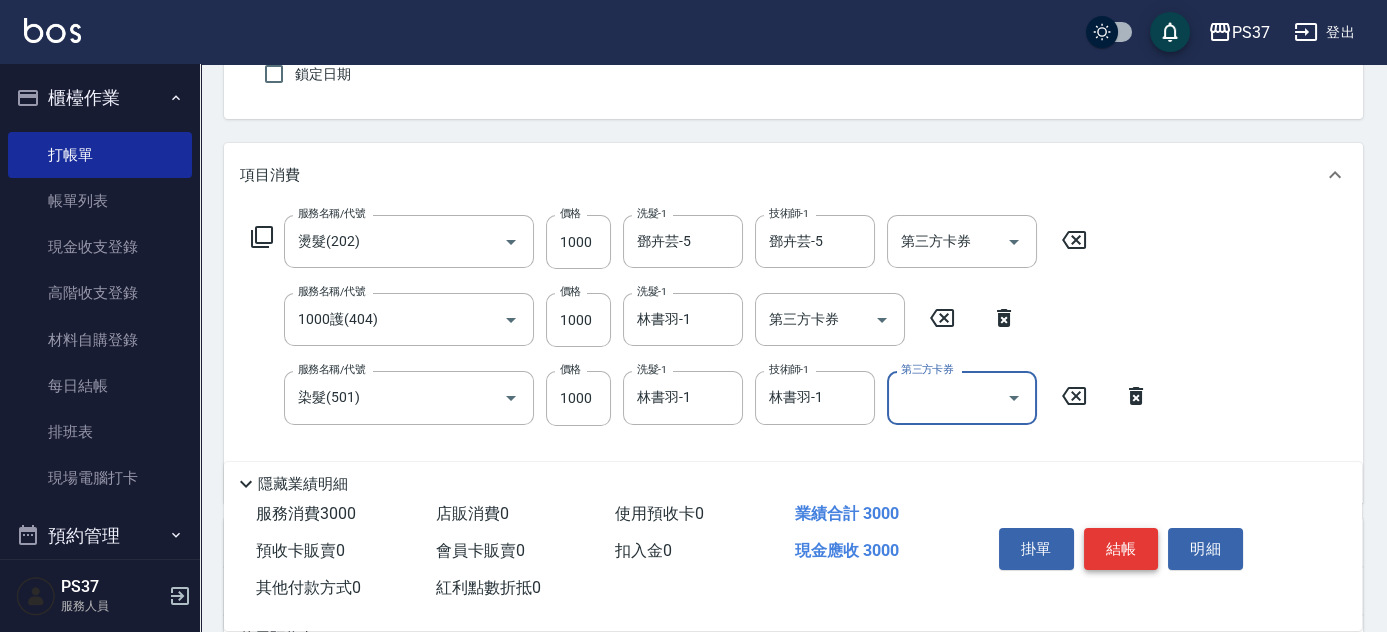 click on "結帳" at bounding box center [1121, 549] 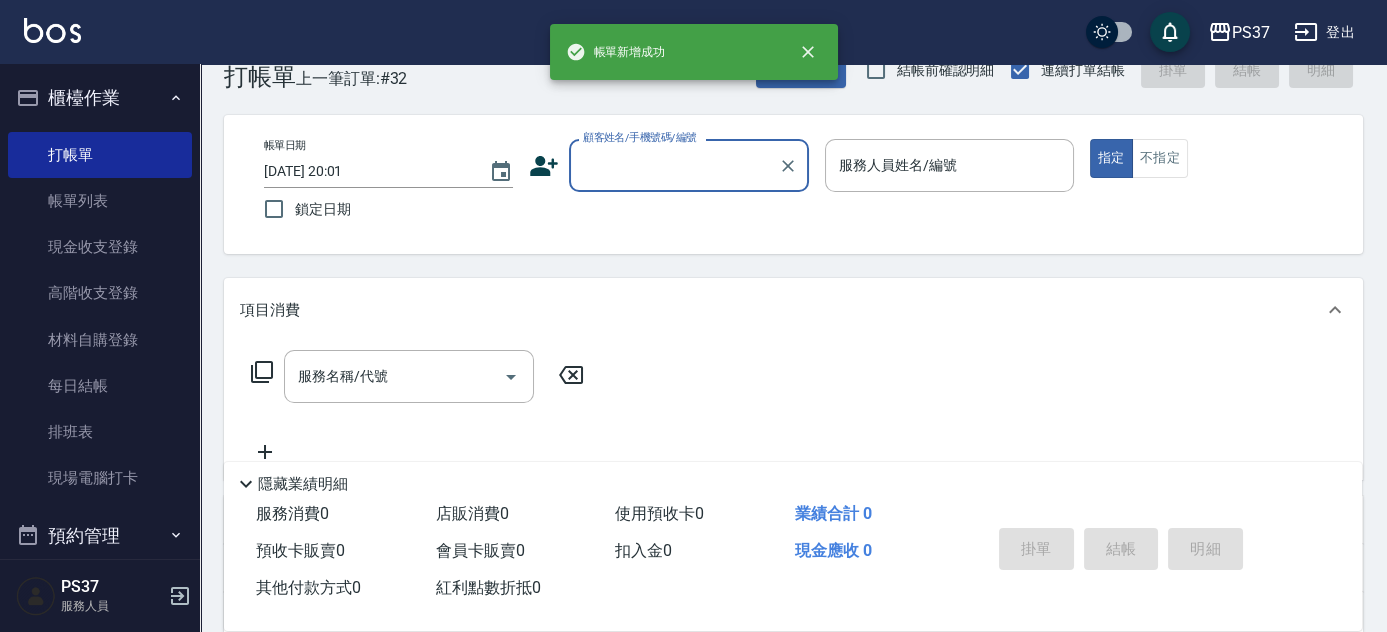 scroll, scrollTop: 0, scrollLeft: 0, axis: both 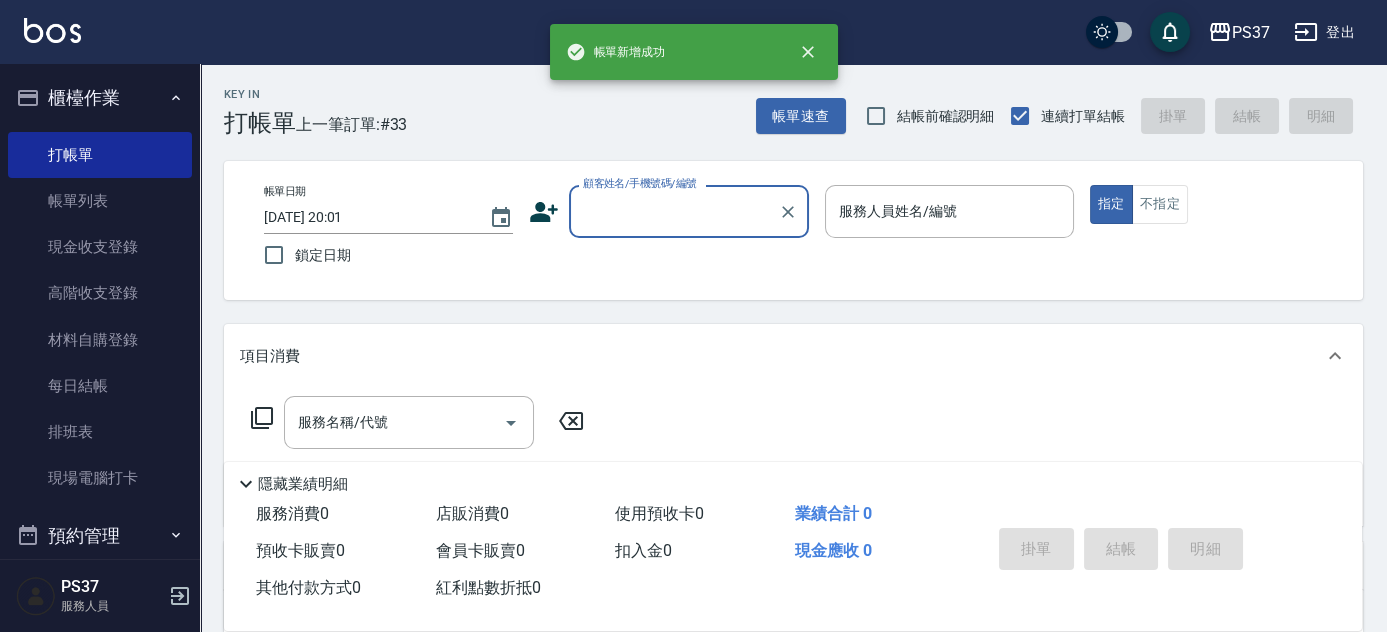 click on "顧客姓名/手機號碼/編號" at bounding box center (674, 211) 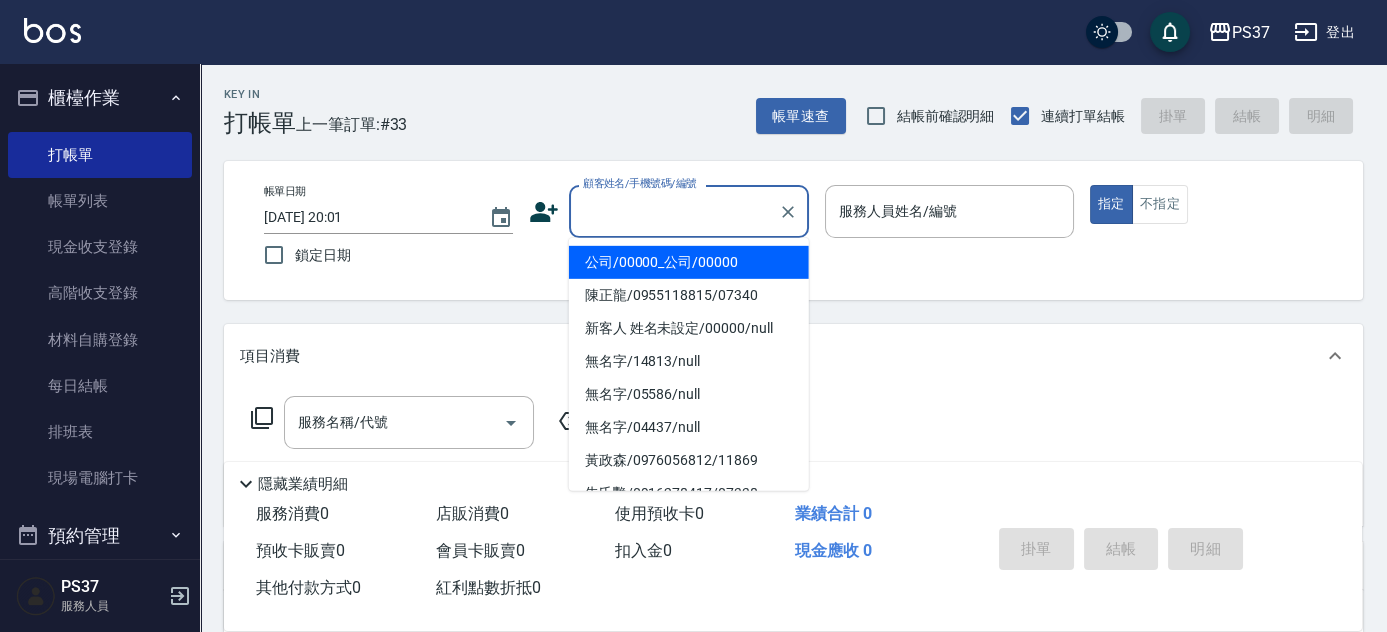 click on "公司/00000_公司/00000" at bounding box center (689, 262) 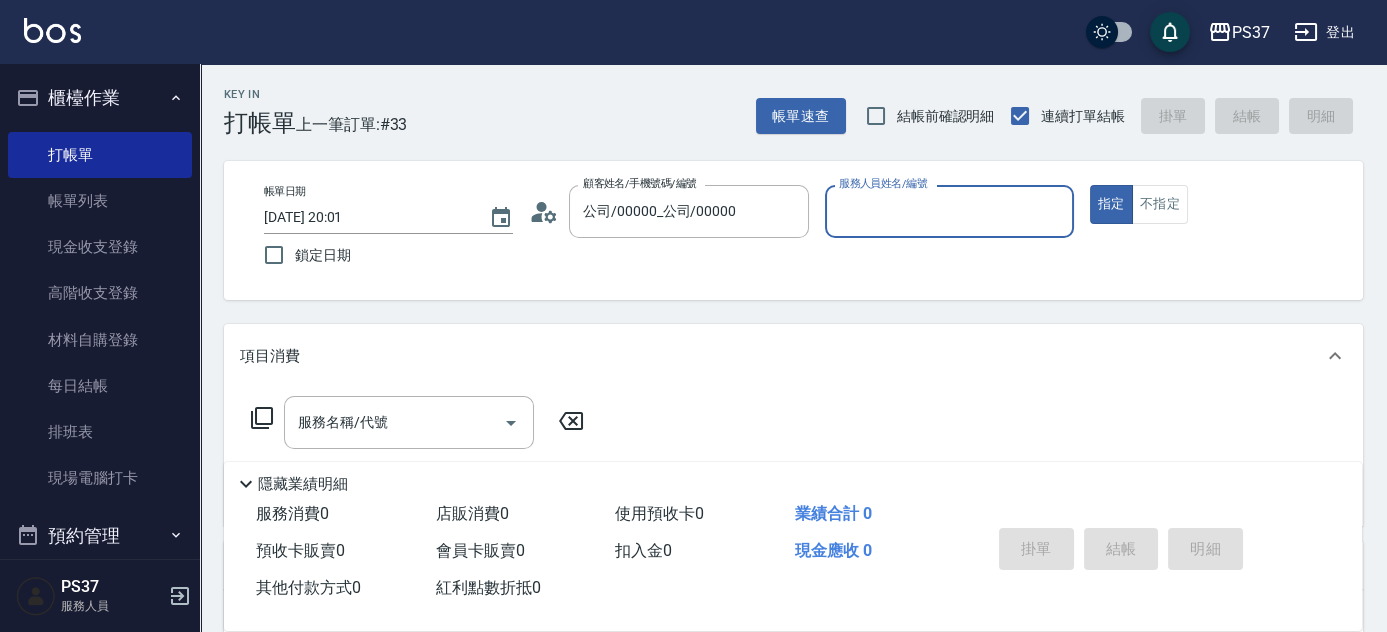 click on "服務人員姓名/編號" at bounding box center [949, 211] 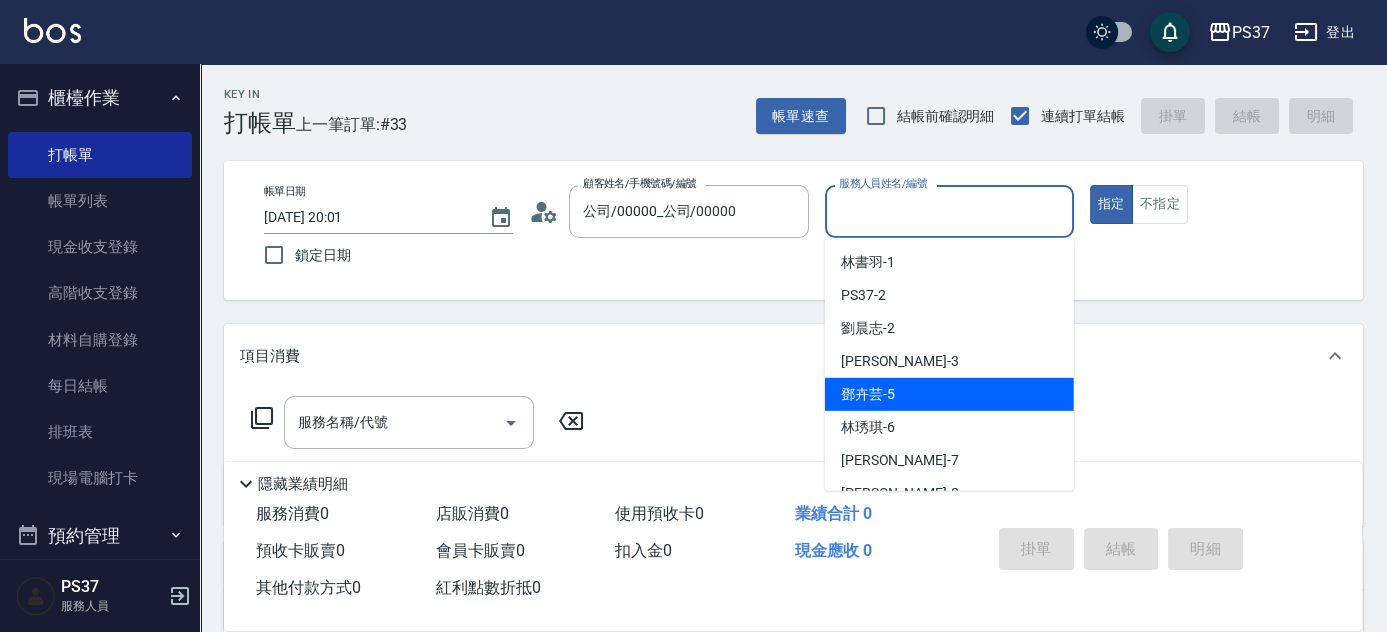 click on "鄧卉芸 -5" at bounding box center (949, 394) 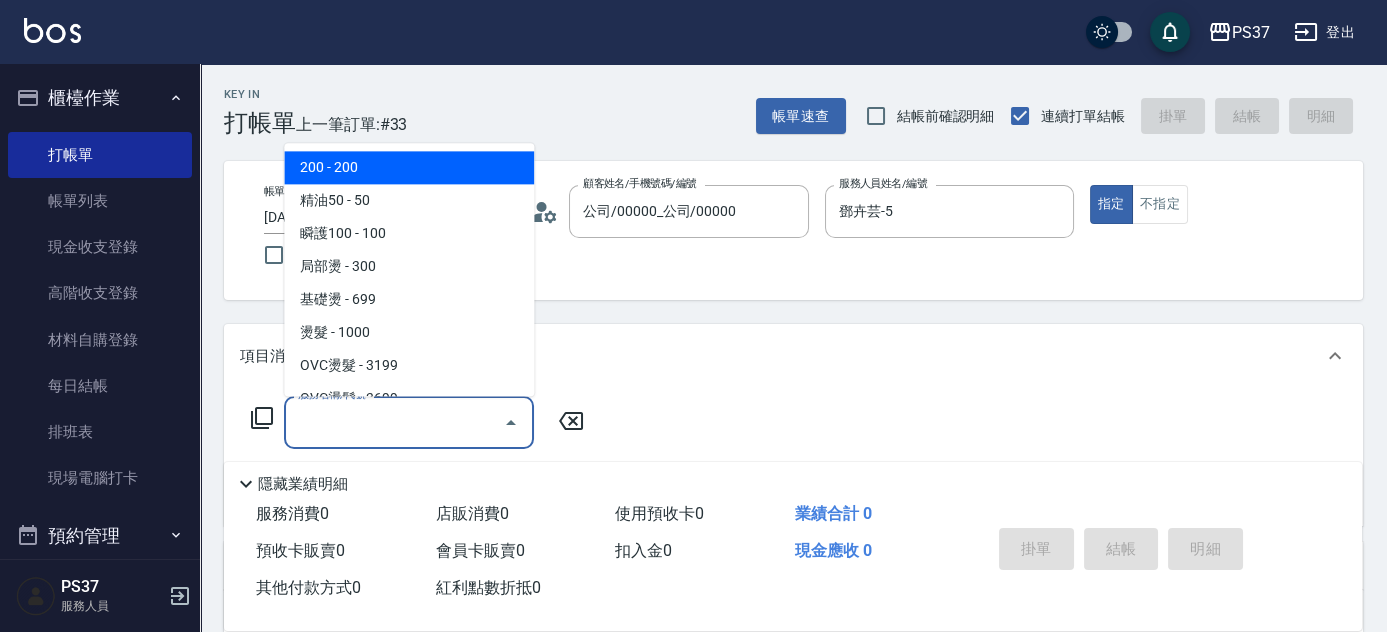 click on "服務名稱/代號" at bounding box center [394, 422] 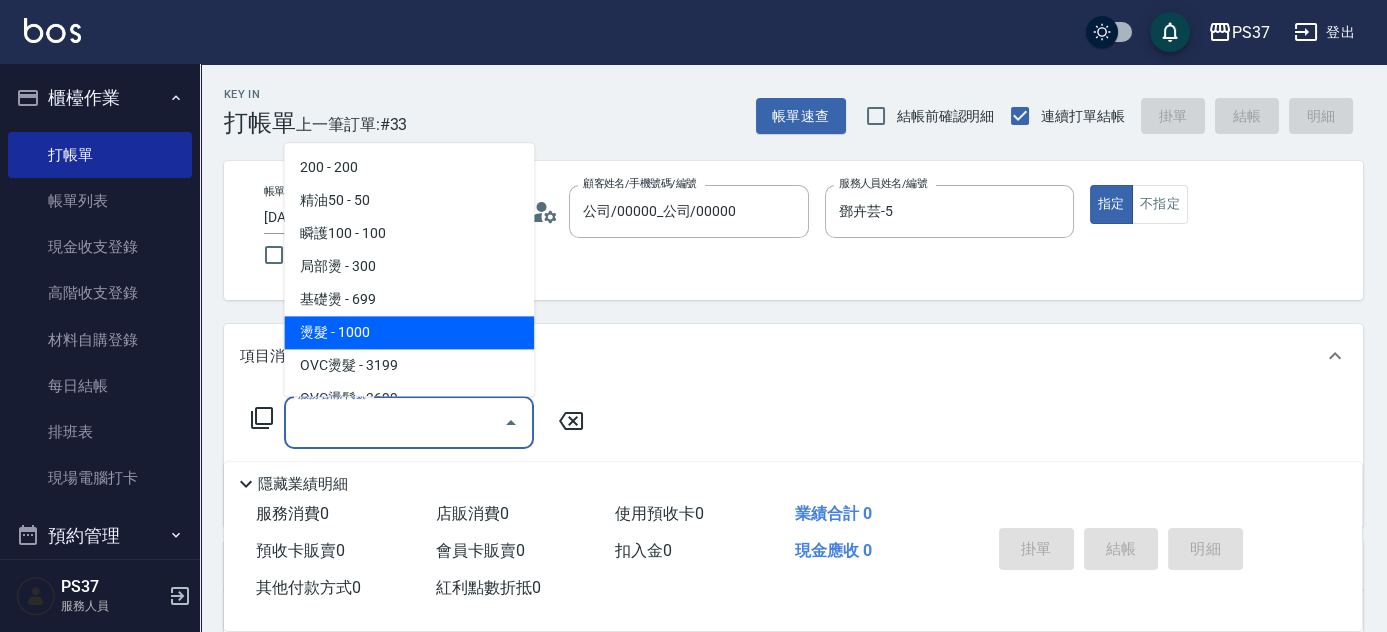 click on "燙髮 - 1000" at bounding box center [409, 333] 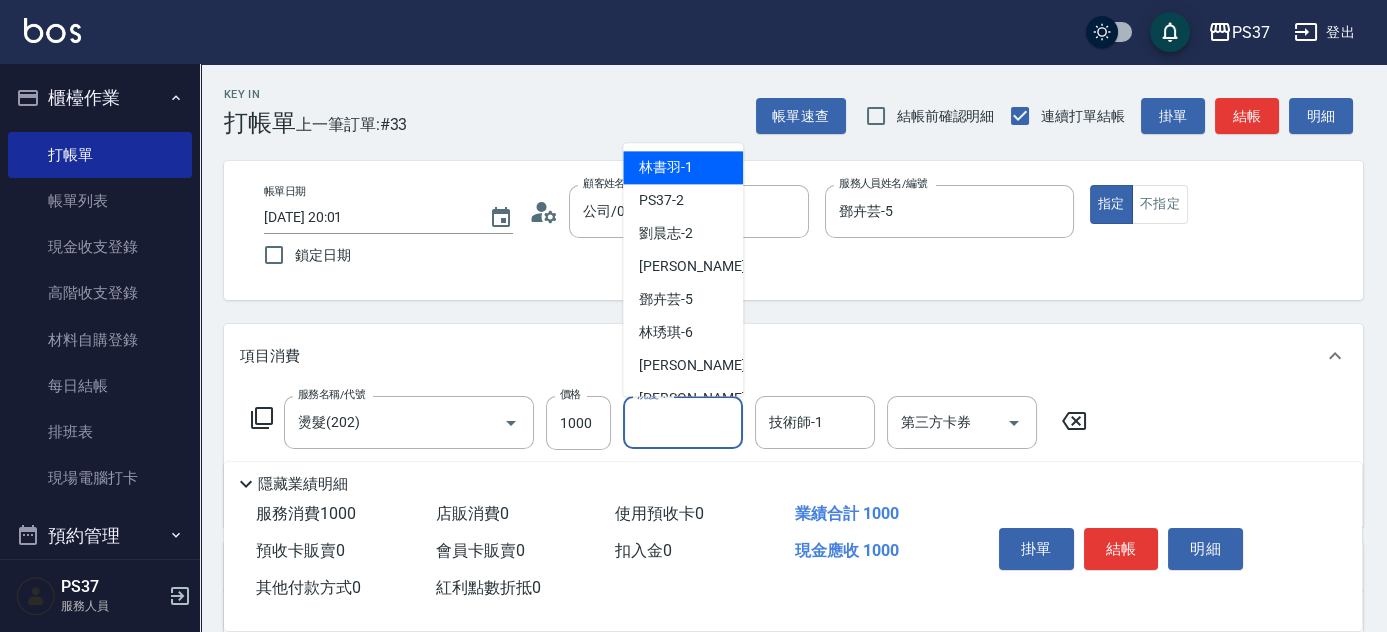 click on "洗髮-1" at bounding box center [683, 422] 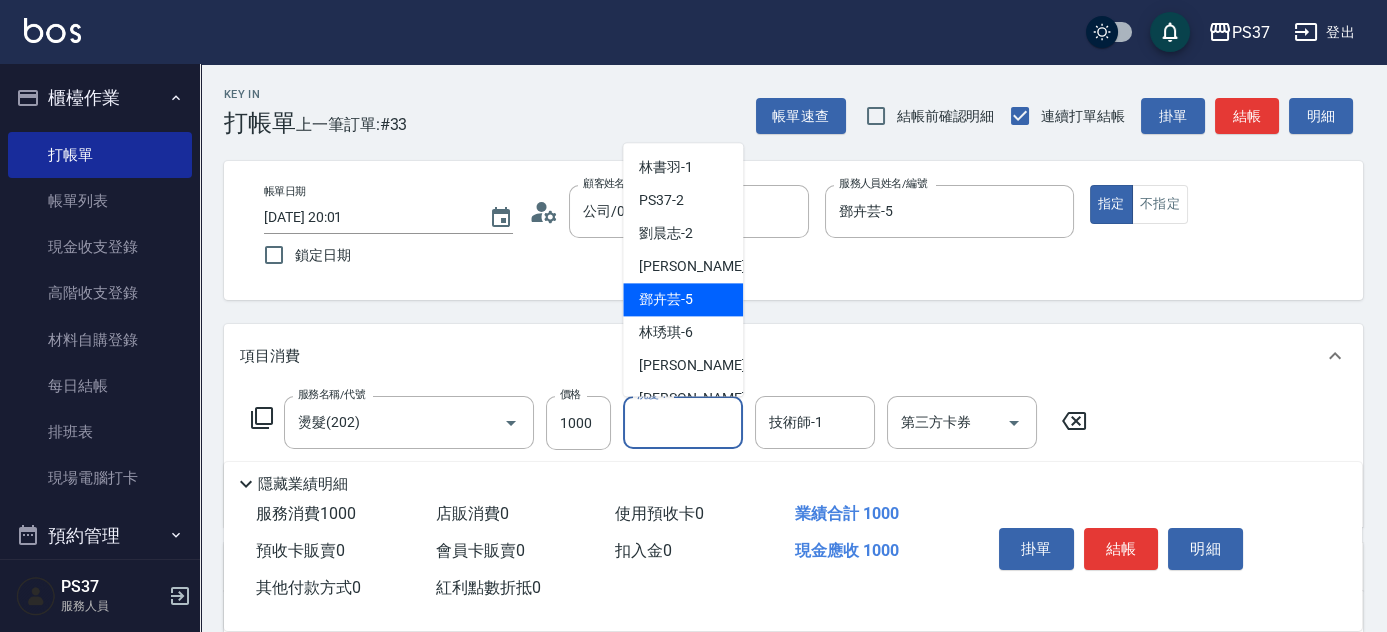 click on "鄧卉芸 -5" at bounding box center [666, 300] 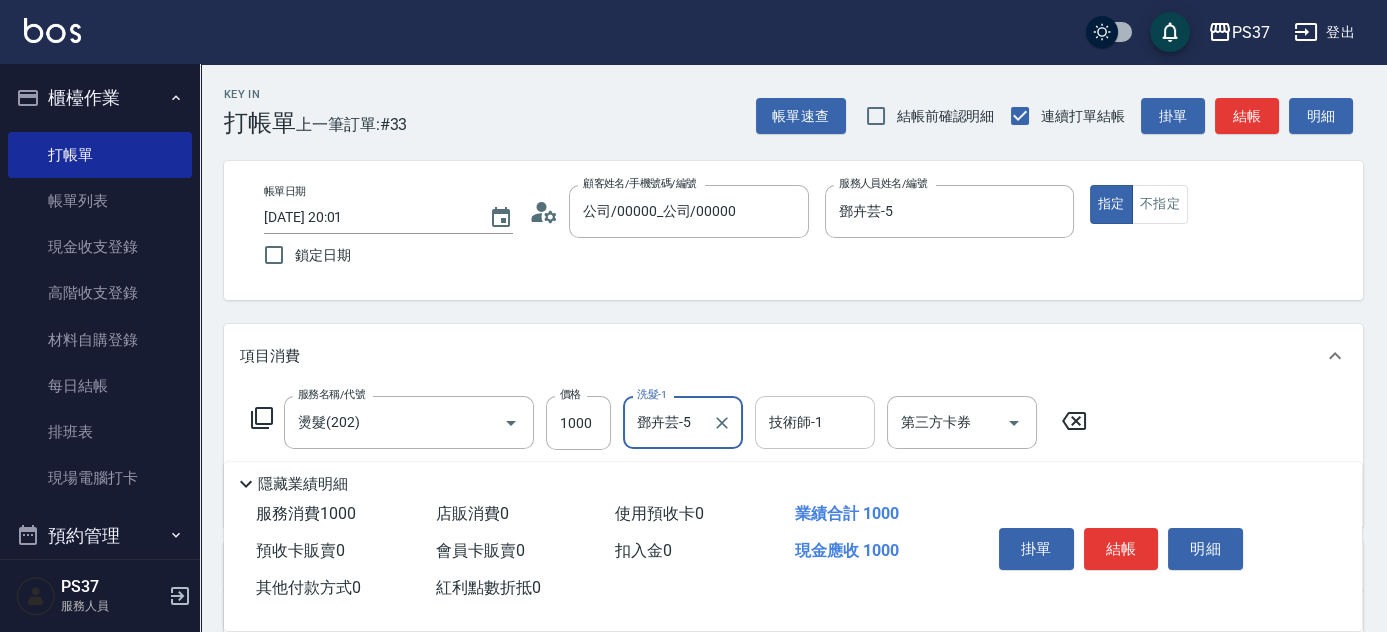 click on "技術師-1" at bounding box center [815, 422] 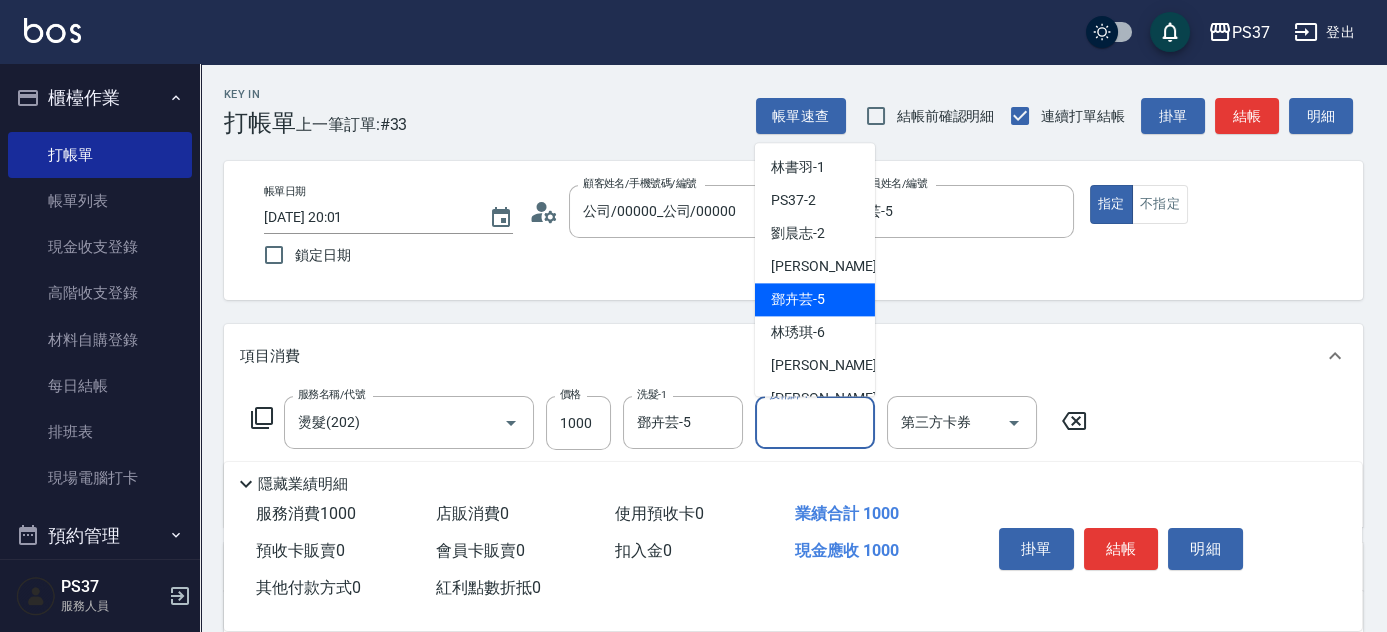 click on "鄧卉芸 -5" at bounding box center [798, 300] 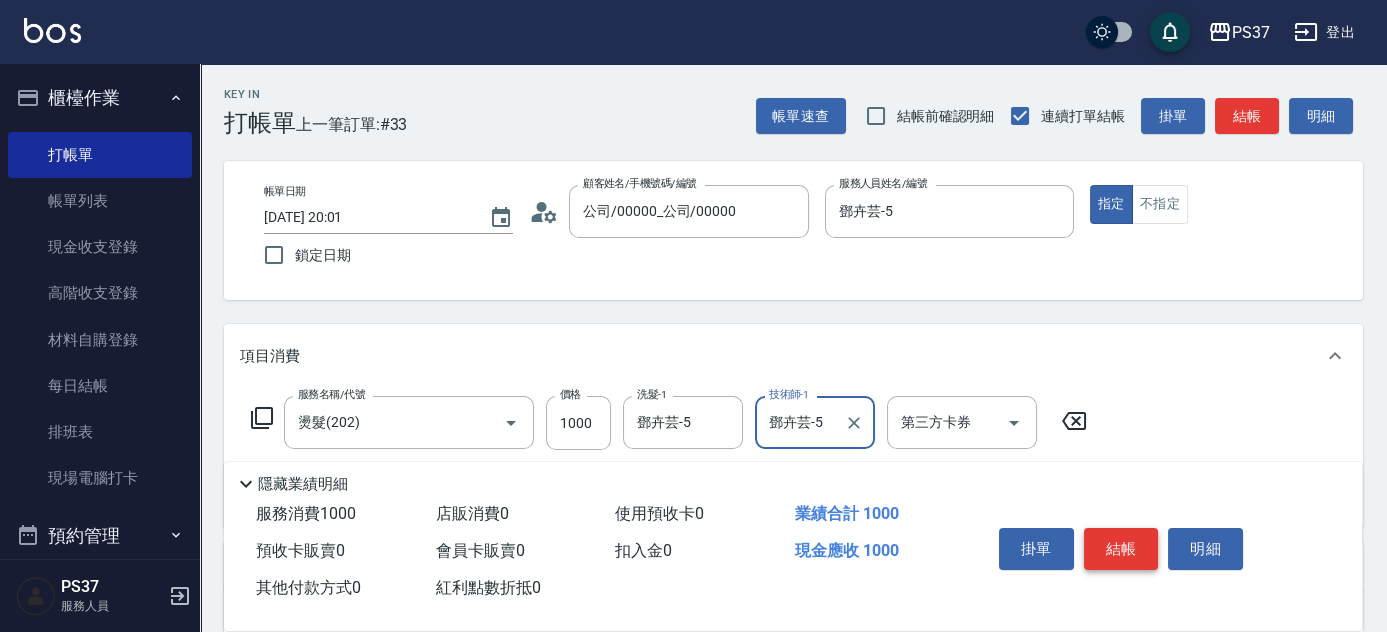 click on "結帳" at bounding box center [1121, 549] 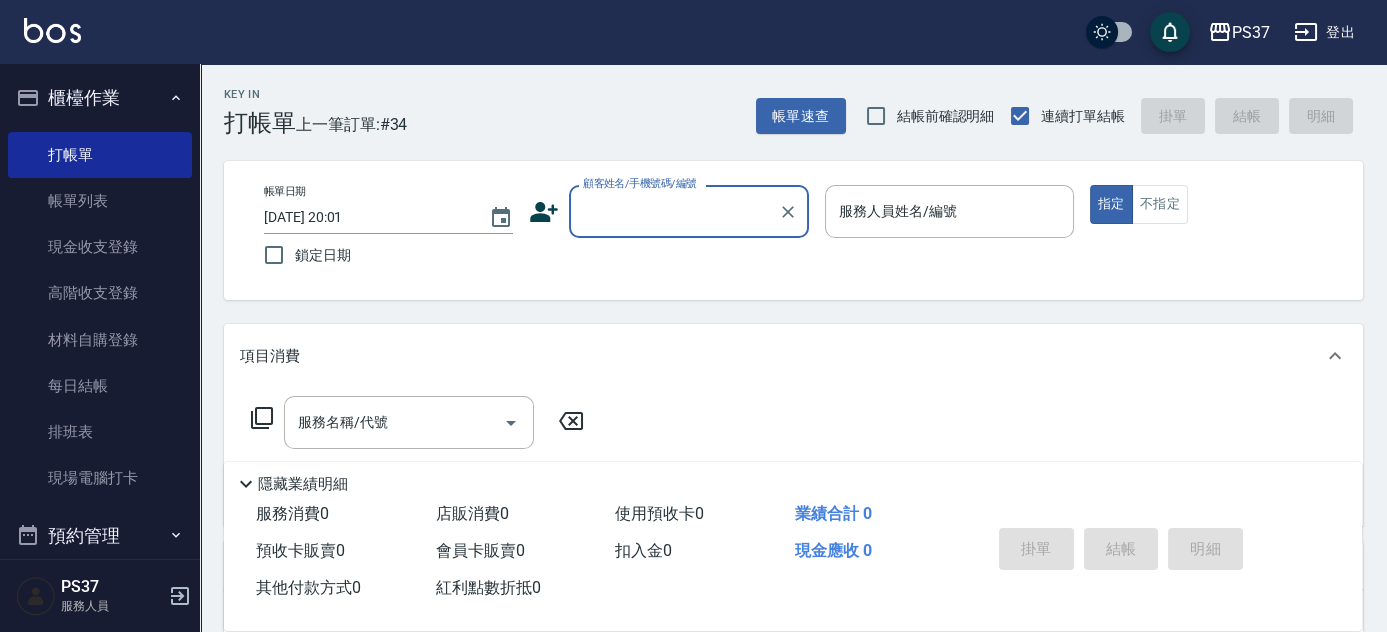 click on "顧客姓名/手機號碼/編號" at bounding box center (689, 211) 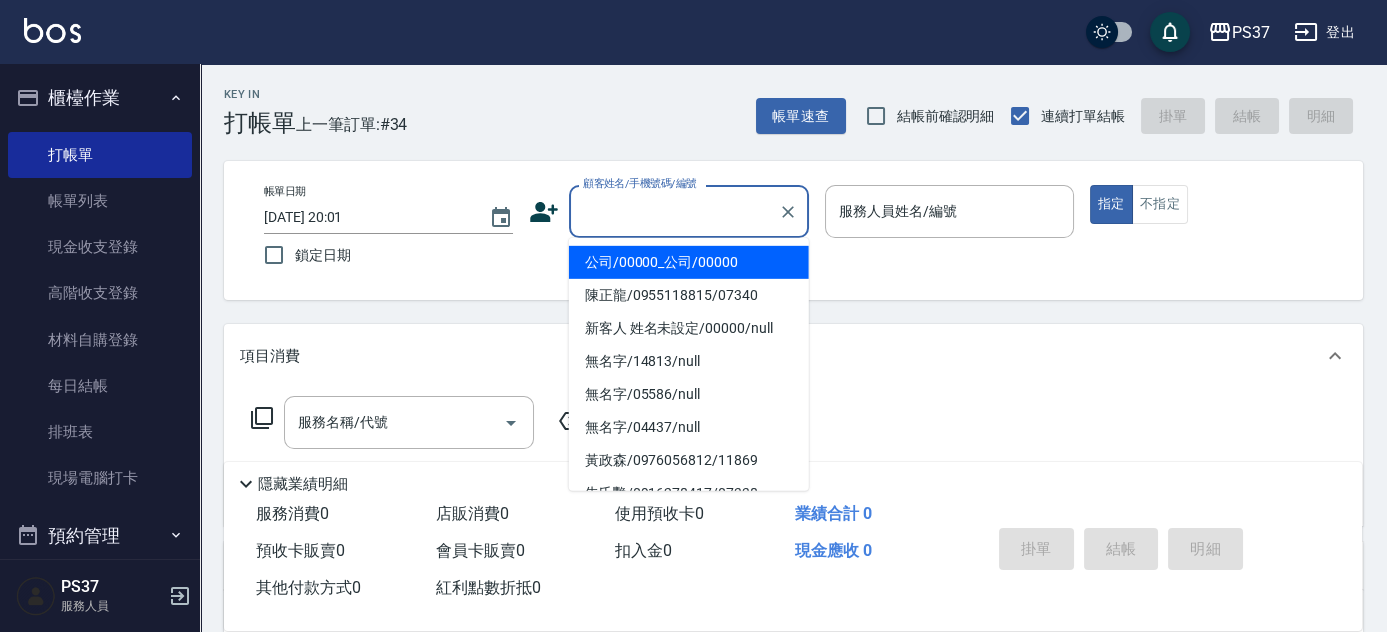 drag, startPoint x: 649, startPoint y: 257, endPoint x: 887, endPoint y: 215, distance: 241.67747 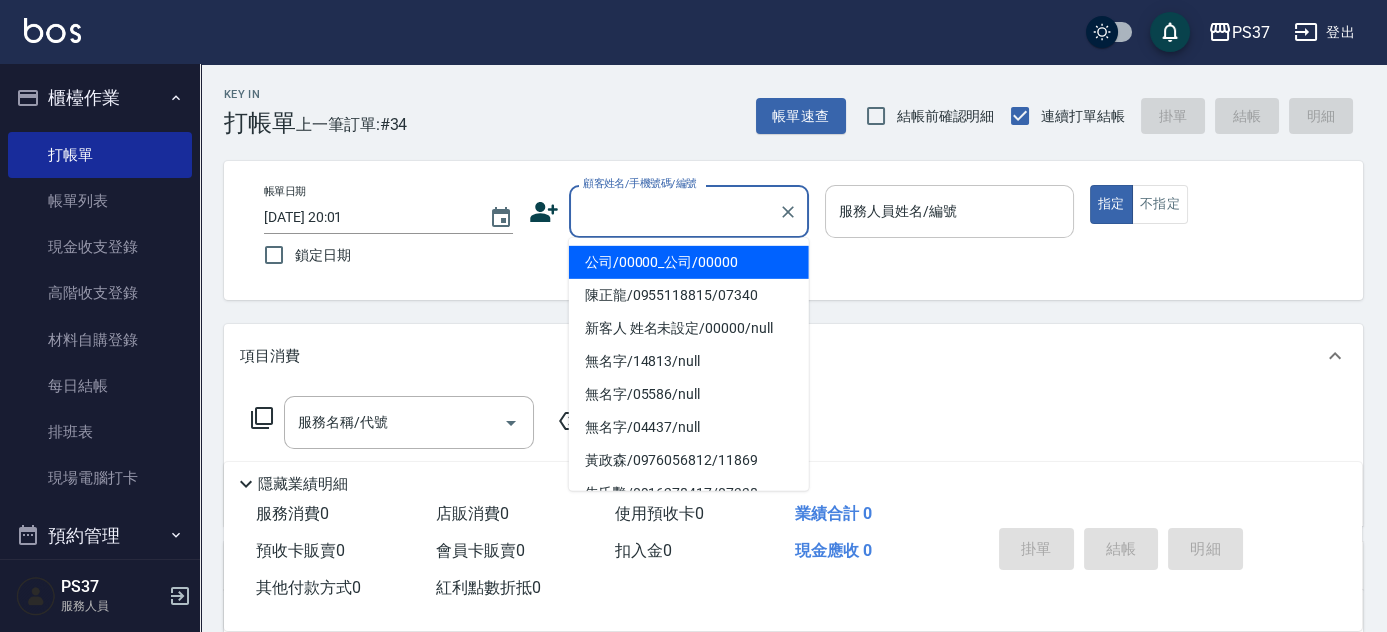 click on "公司/00000_公司/00000" at bounding box center (689, 262) 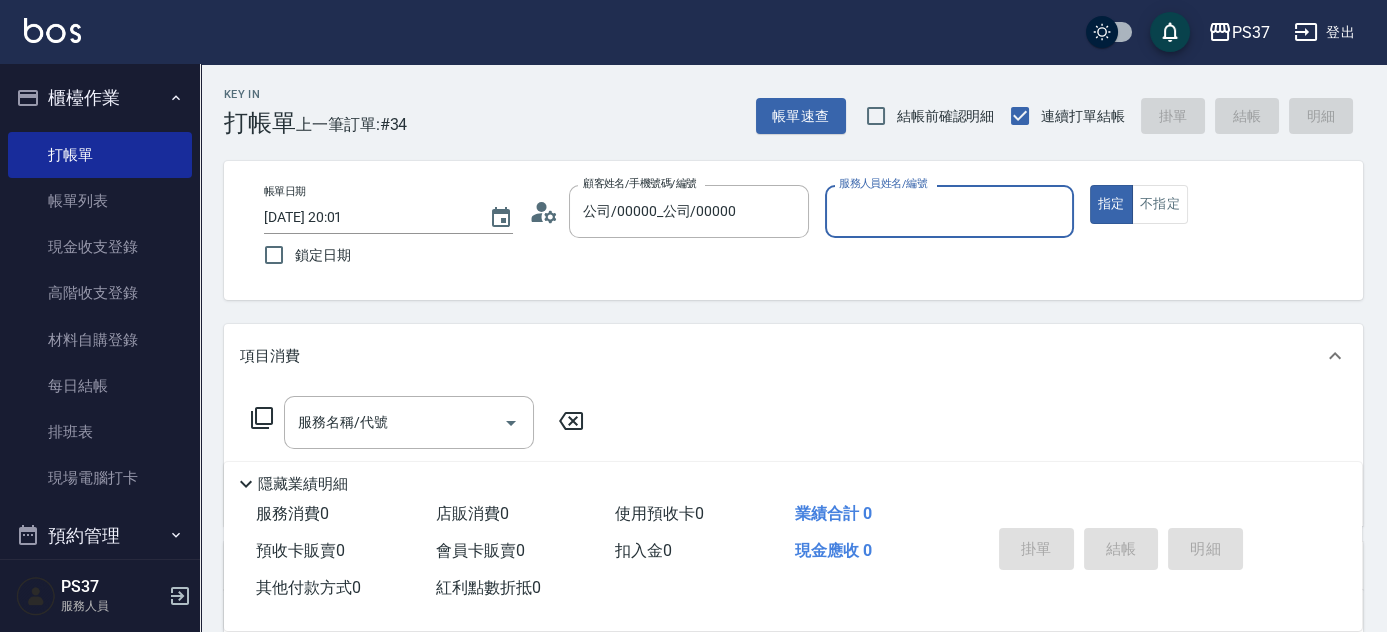 click on "服務人員姓名/編號" at bounding box center [949, 211] 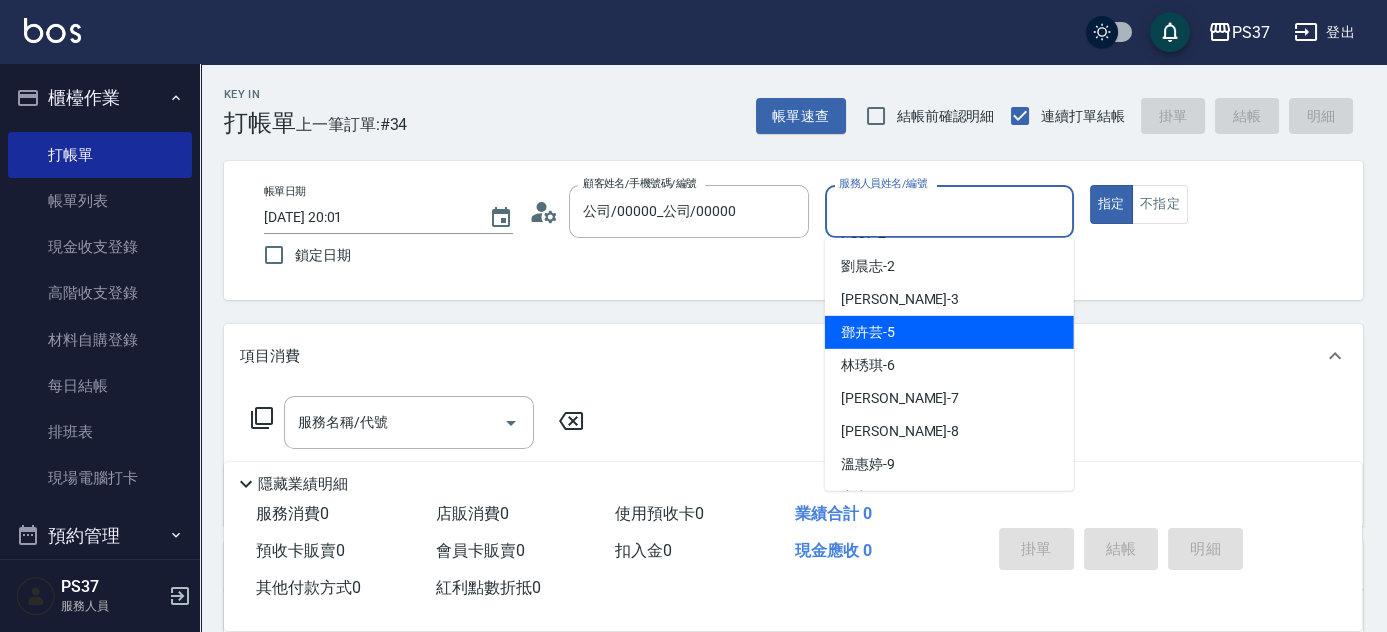 scroll, scrollTop: 90, scrollLeft: 0, axis: vertical 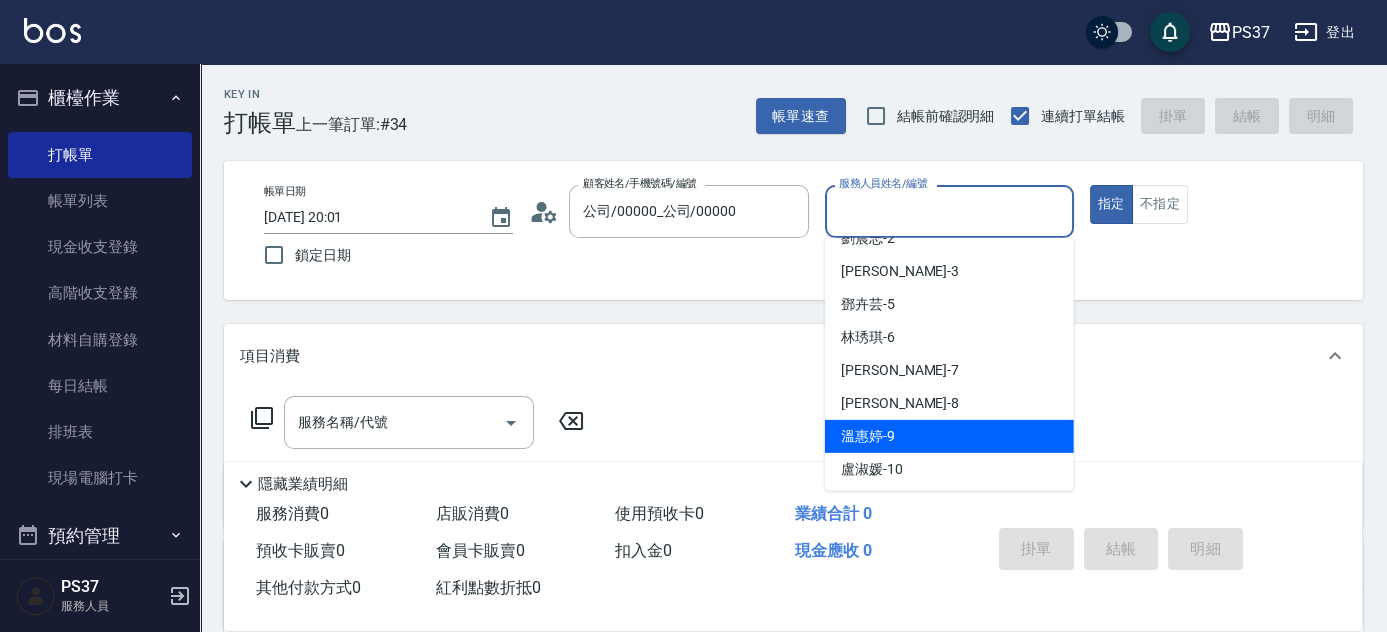 click on "溫惠婷 -9" at bounding box center (949, 436) 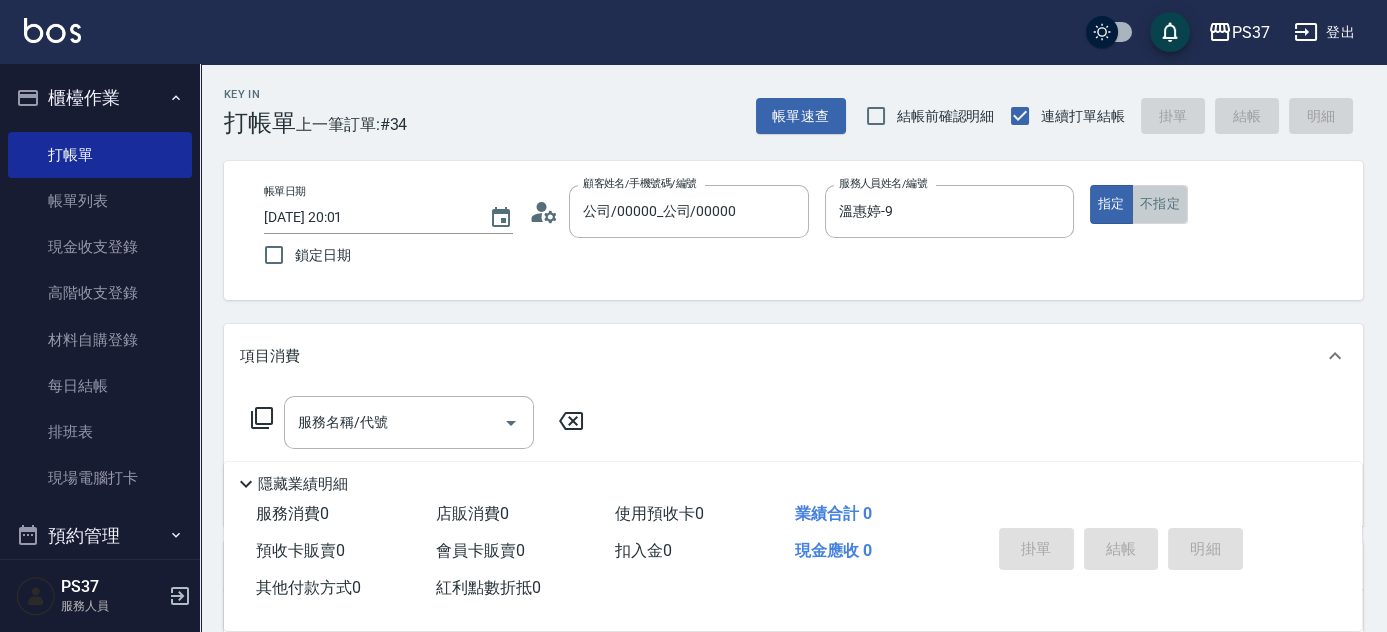 click on "不指定" at bounding box center (1160, 204) 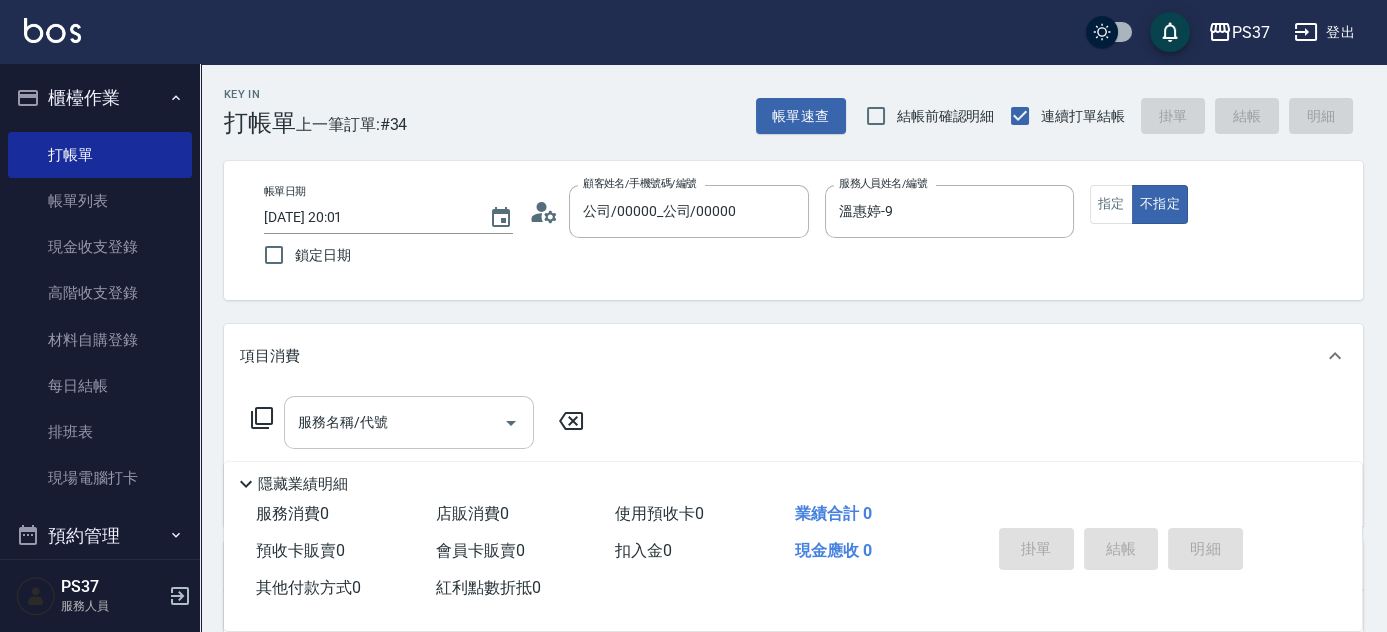 click on "服務名稱/代號" at bounding box center [394, 422] 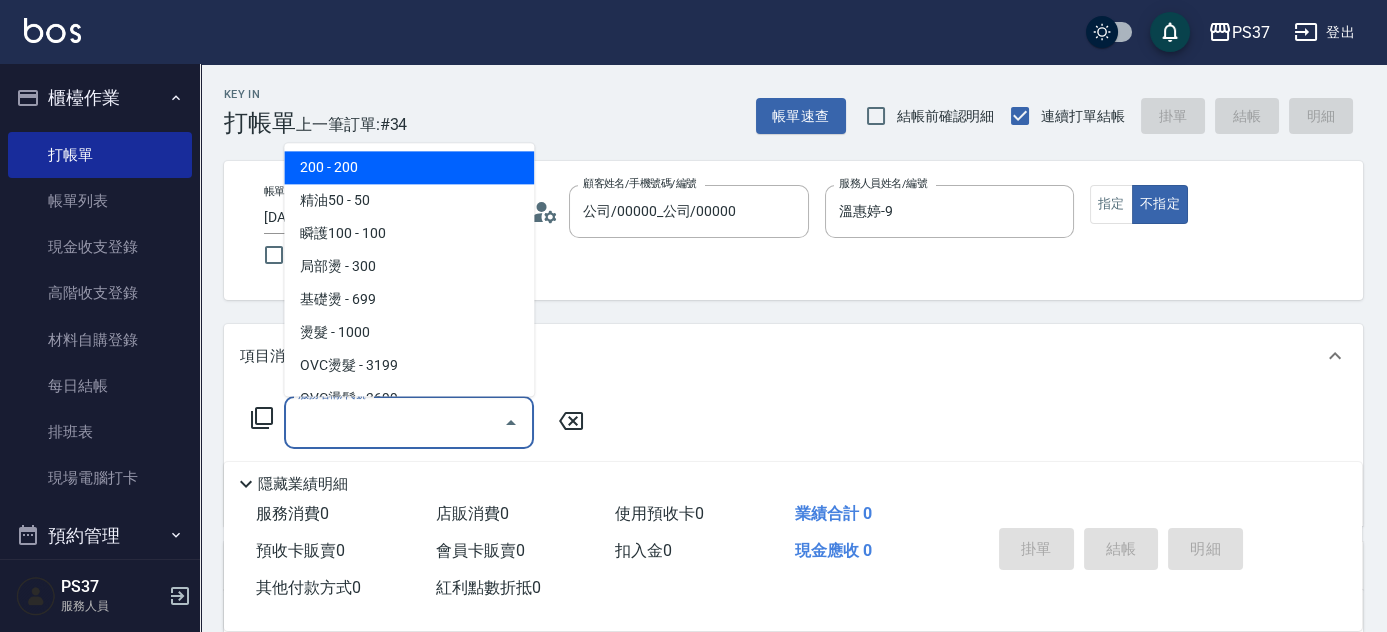 click on "200 - 200" at bounding box center (409, 168) 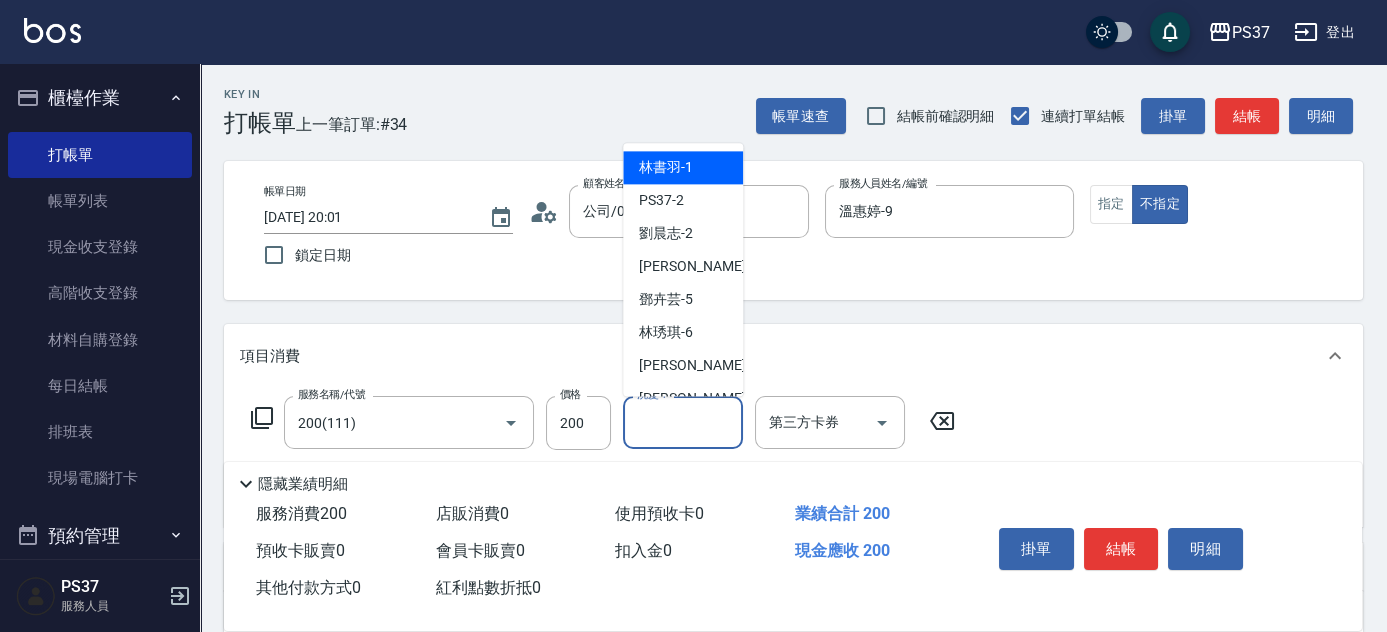 click on "洗髮-1" at bounding box center [683, 422] 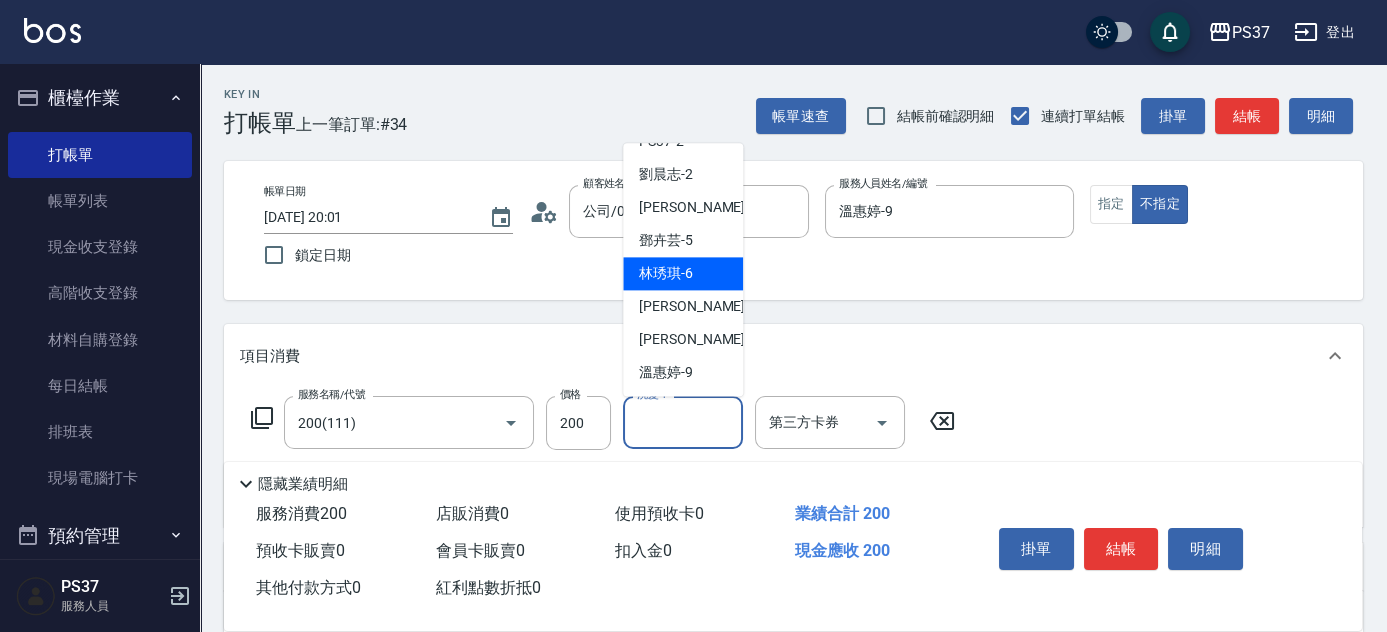 scroll, scrollTop: 90, scrollLeft: 0, axis: vertical 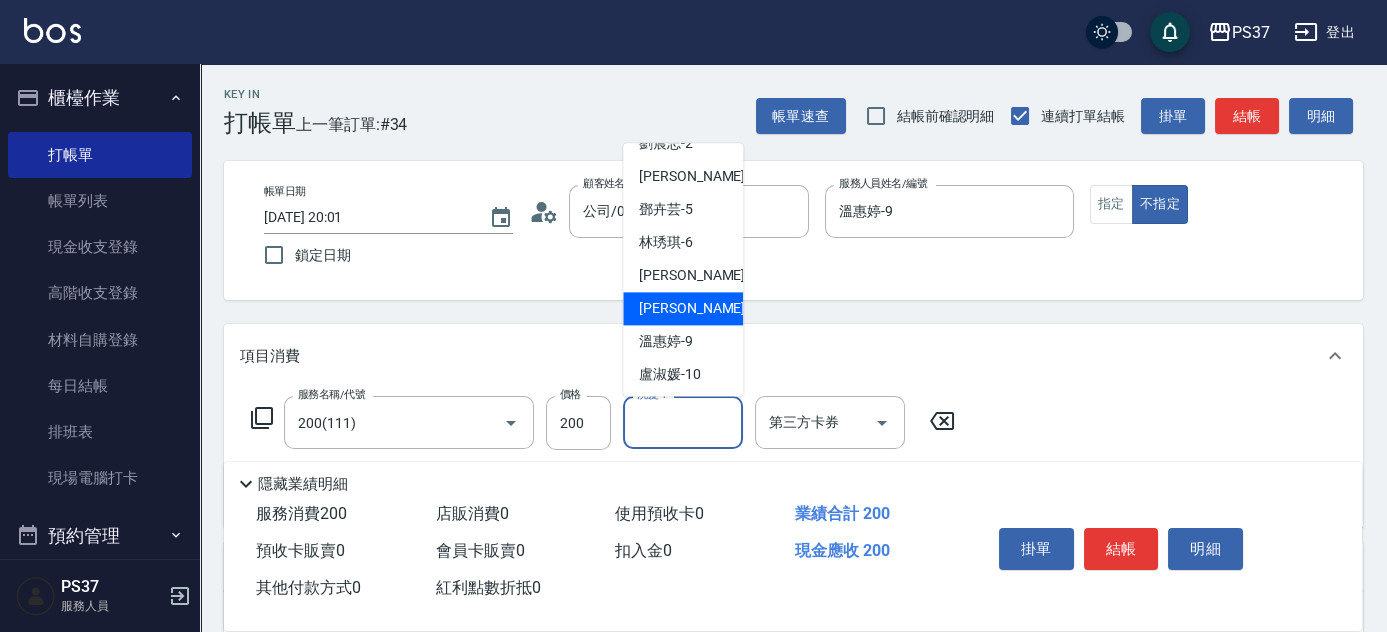 click on "徐雅娟 -8" at bounding box center [683, 309] 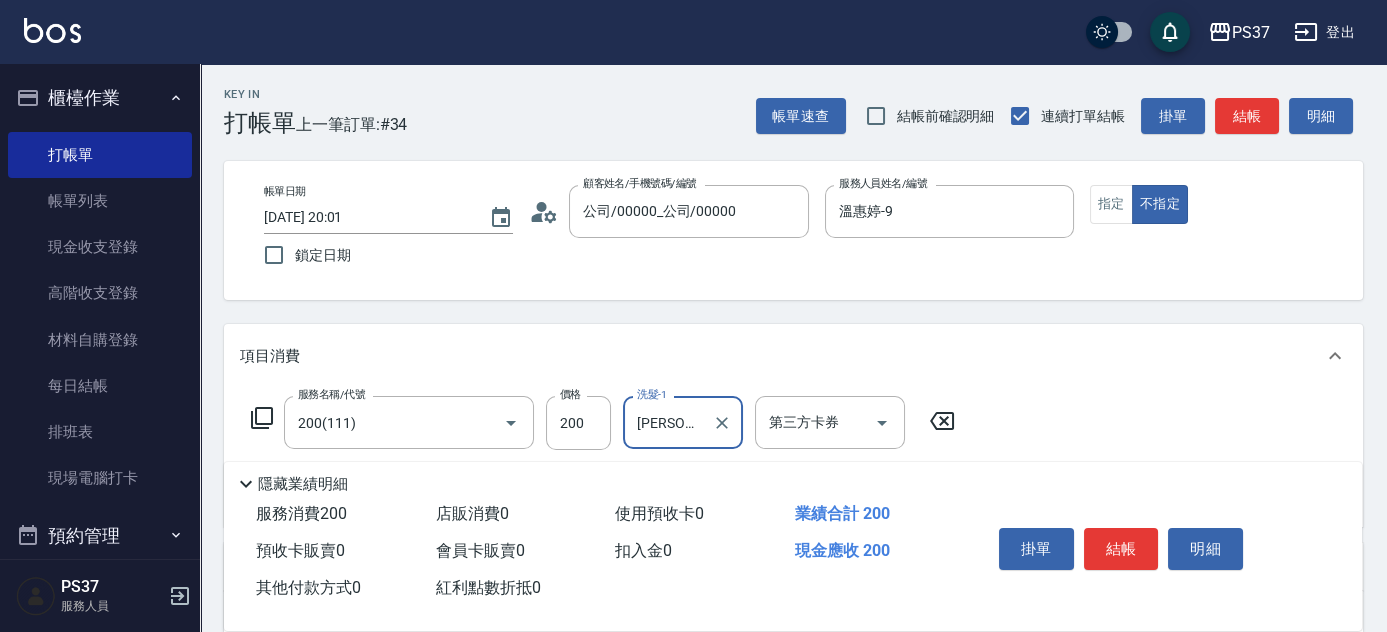 click on "結帳" at bounding box center (1121, 549) 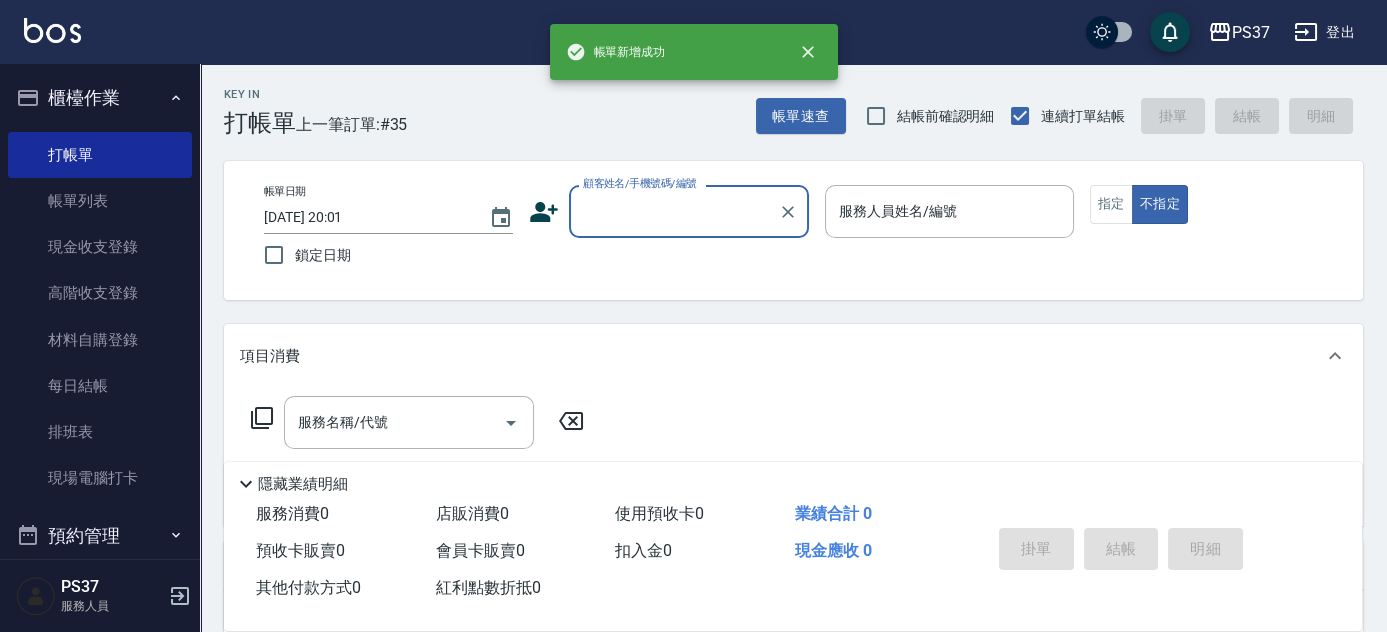 click on "顧客姓名/手機號碼/編號" at bounding box center [674, 211] 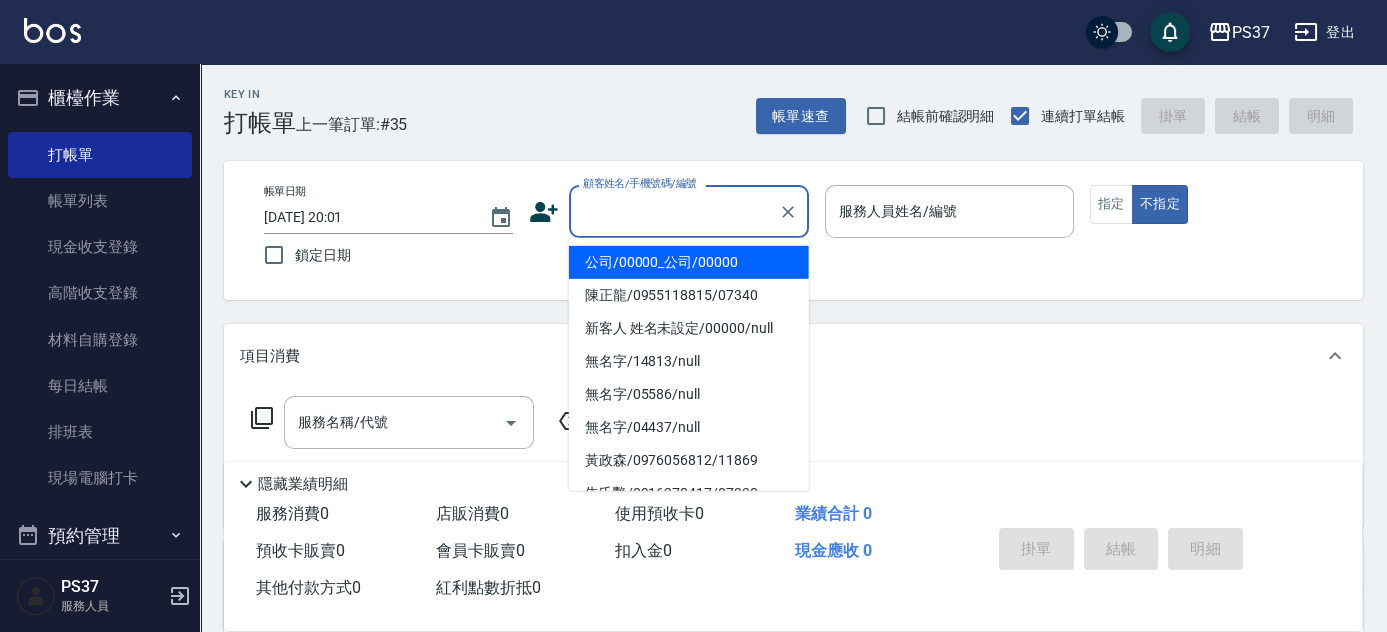 click on "公司/00000_公司/00000" at bounding box center (689, 262) 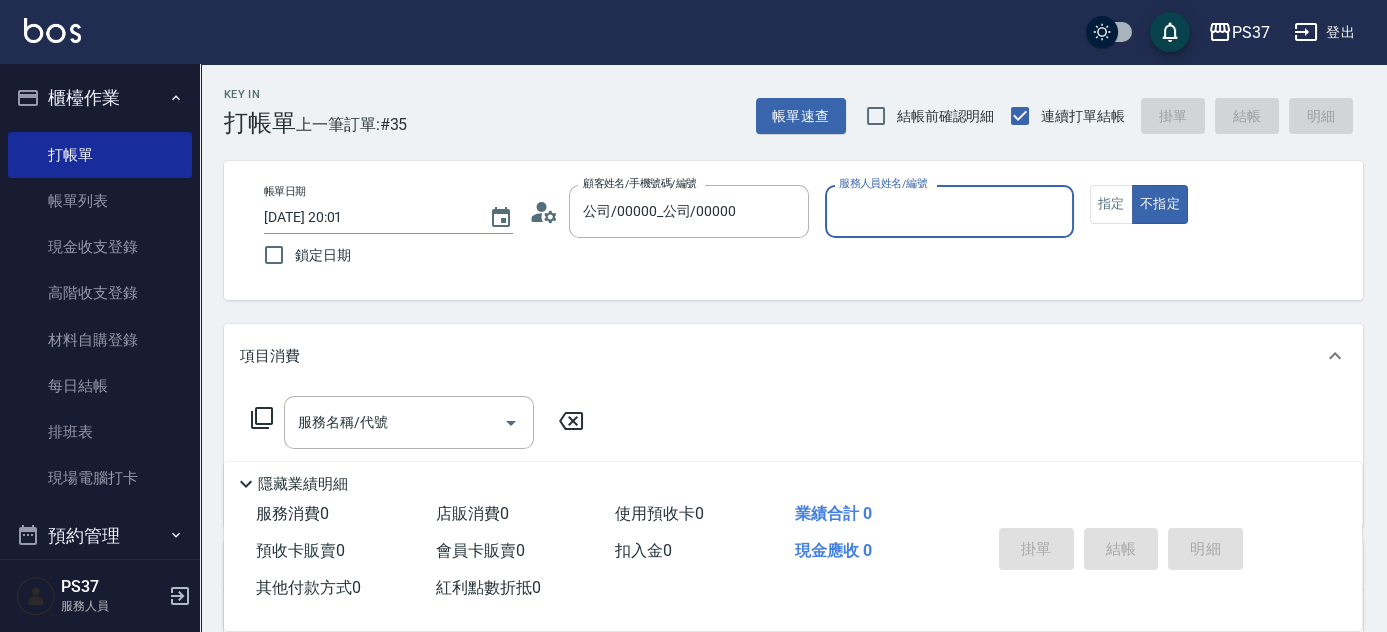 click on "服務人員姓名/編號" at bounding box center [949, 211] 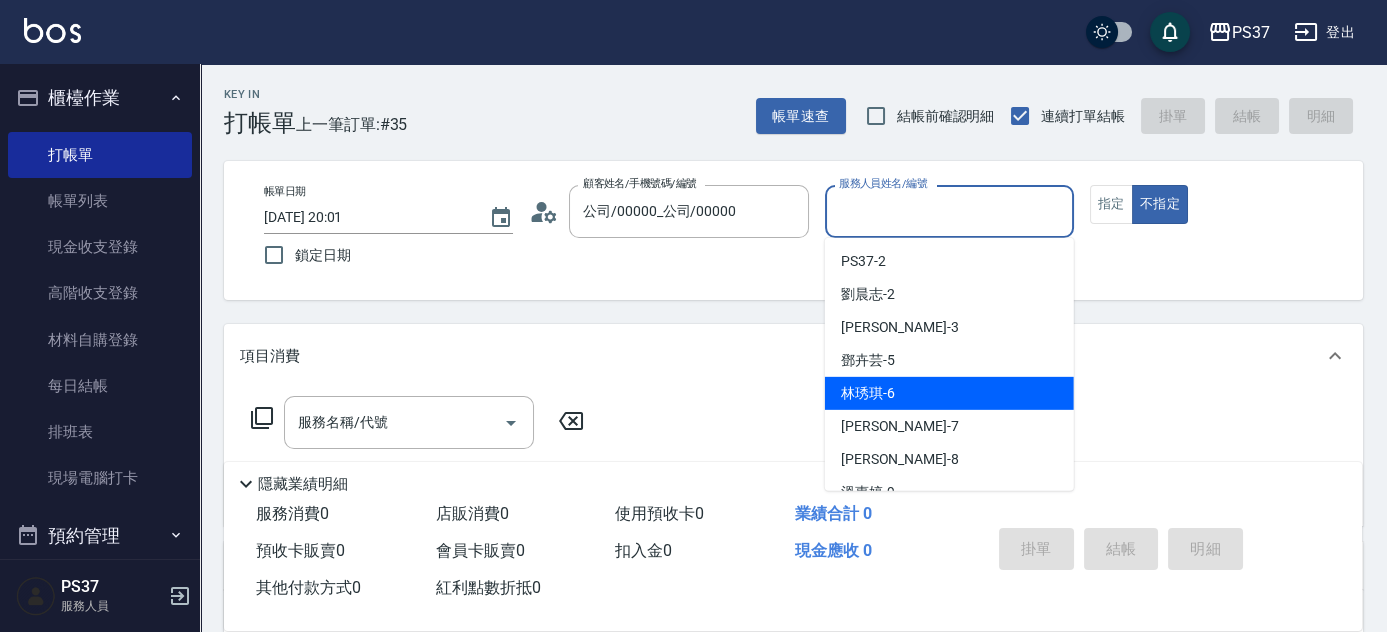 scroll, scrollTop: 90, scrollLeft: 0, axis: vertical 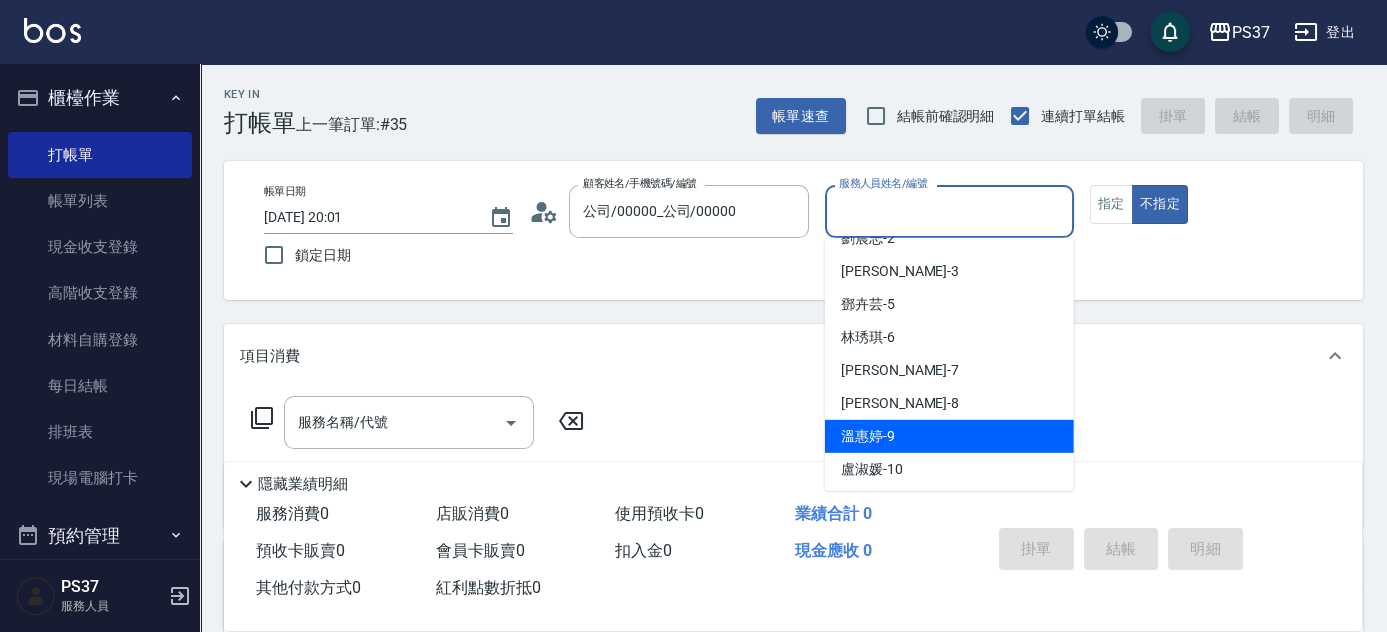 click on "溫惠婷 -9" at bounding box center (949, 436) 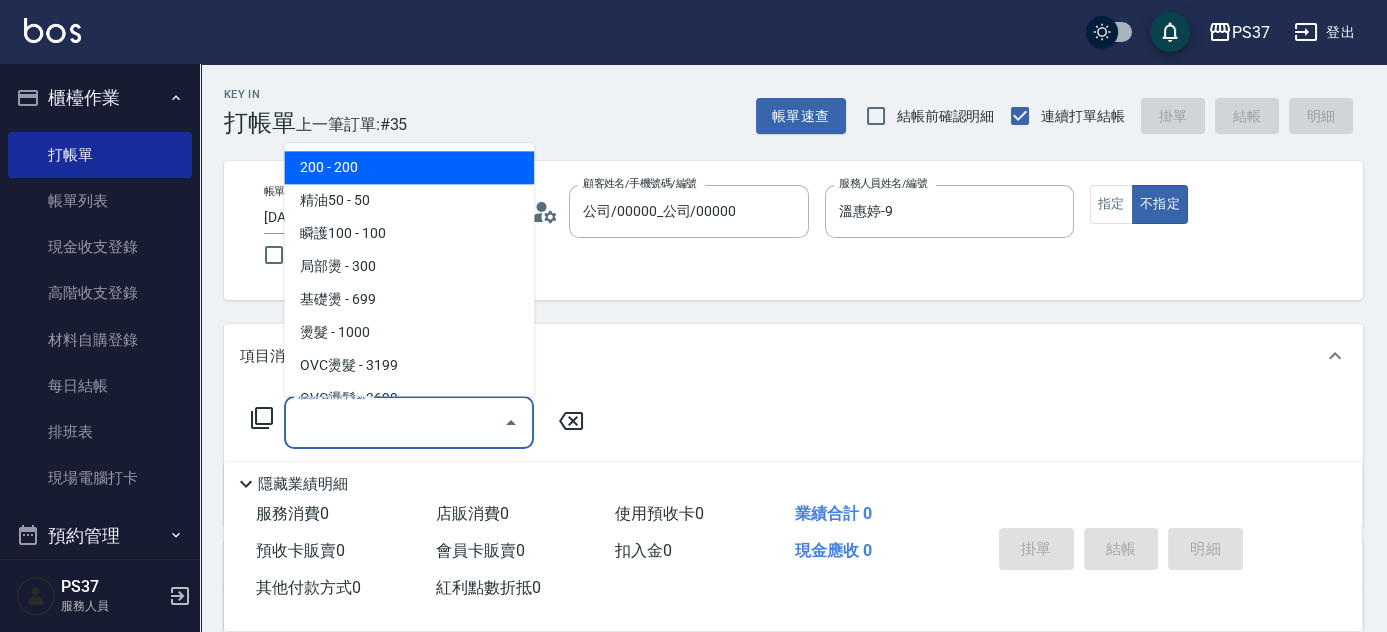 click on "服務名稱/代號" at bounding box center [394, 422] 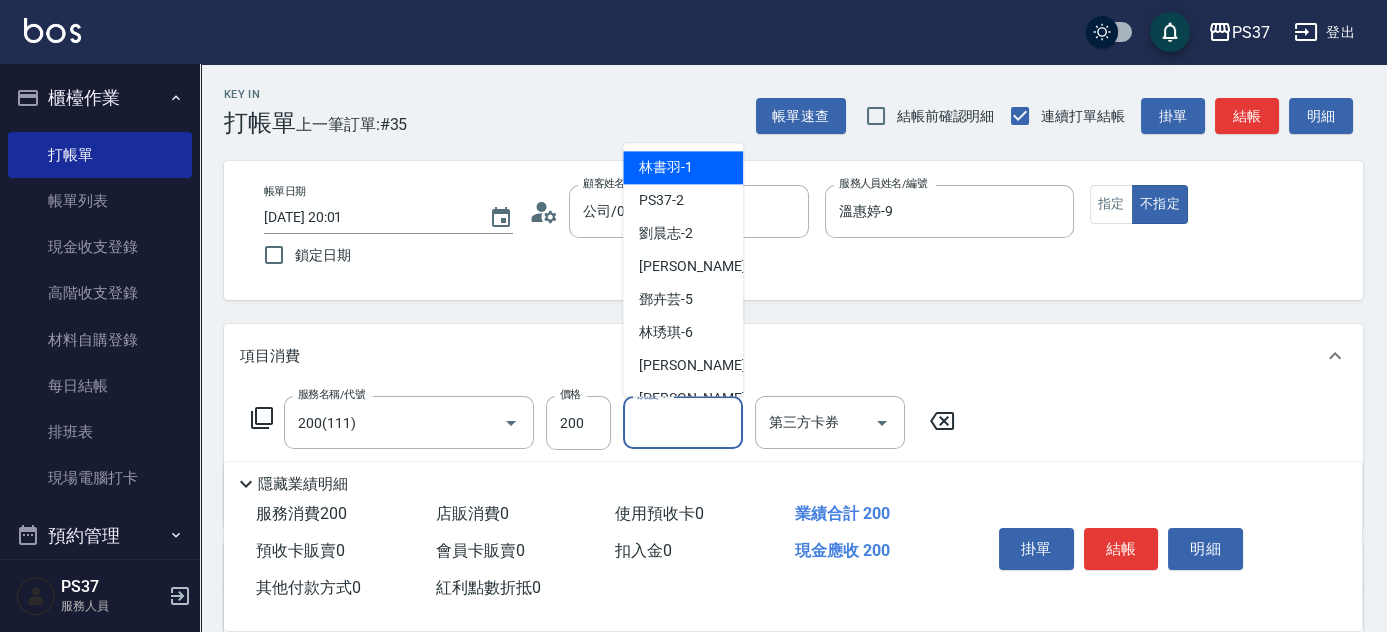click on "洗髮-1" at bounding box center (683, 422) 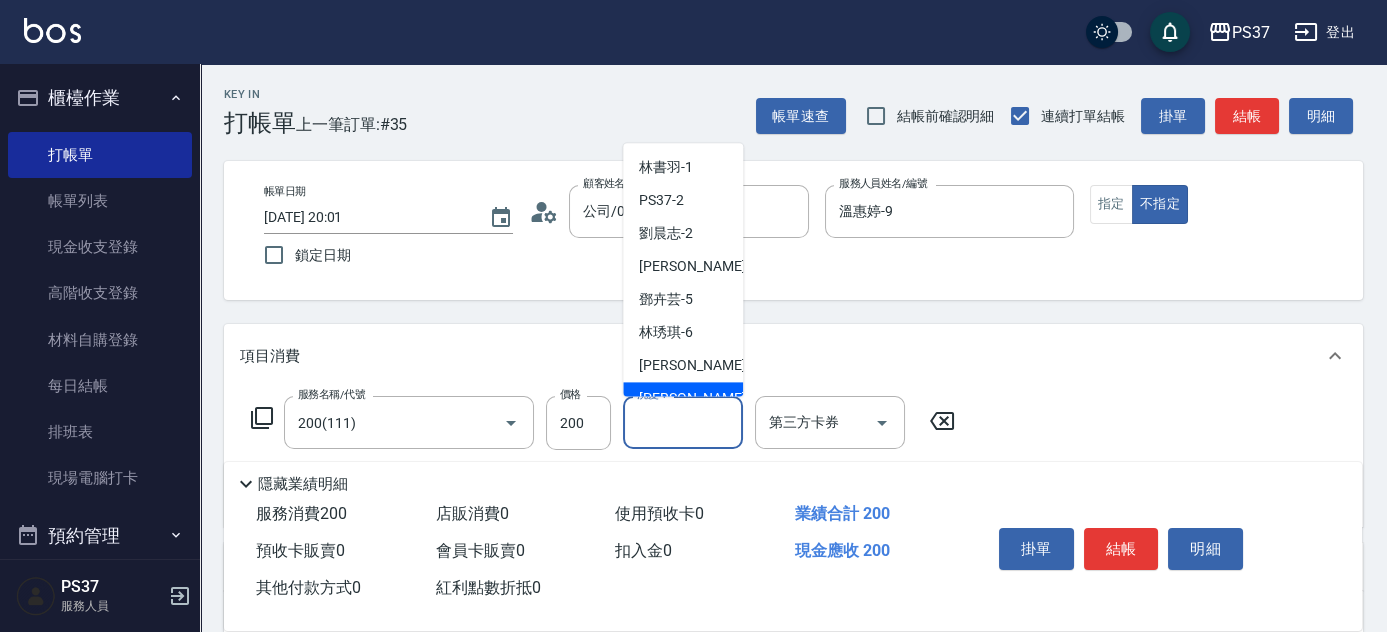 click on "洗髮-1" at bounding box center [683, 422] 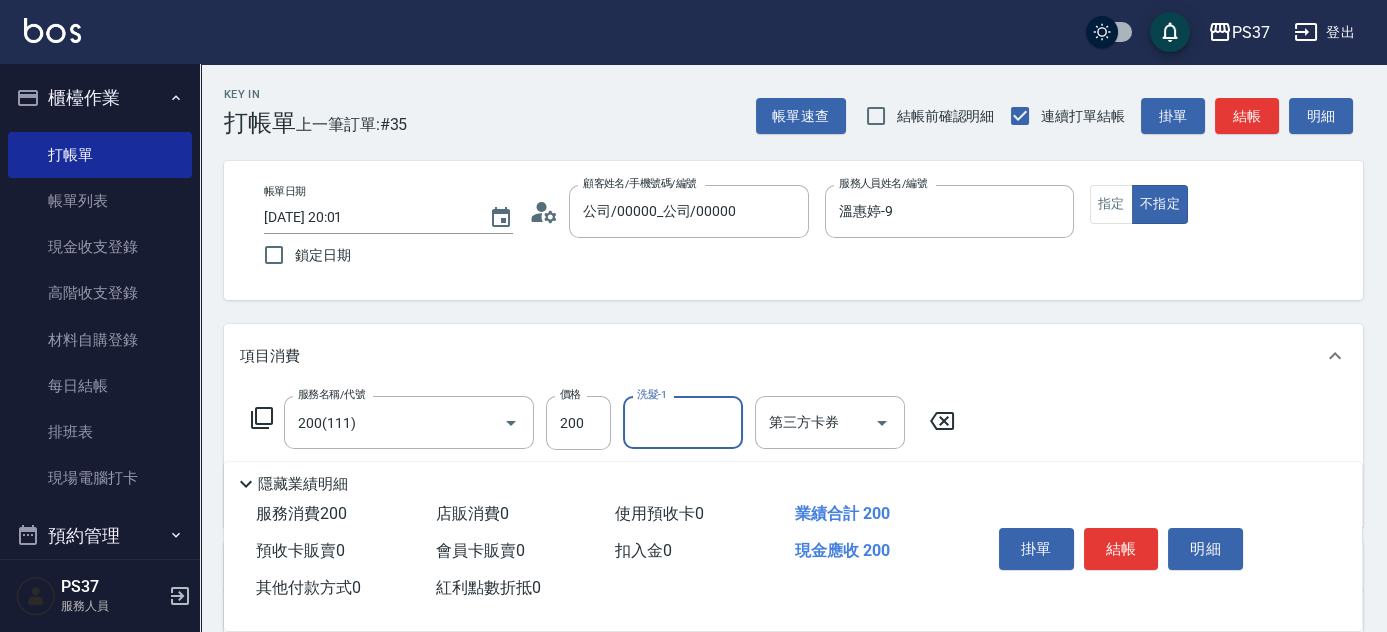 click on "洗髮-1" at bounding box center [683, 422] 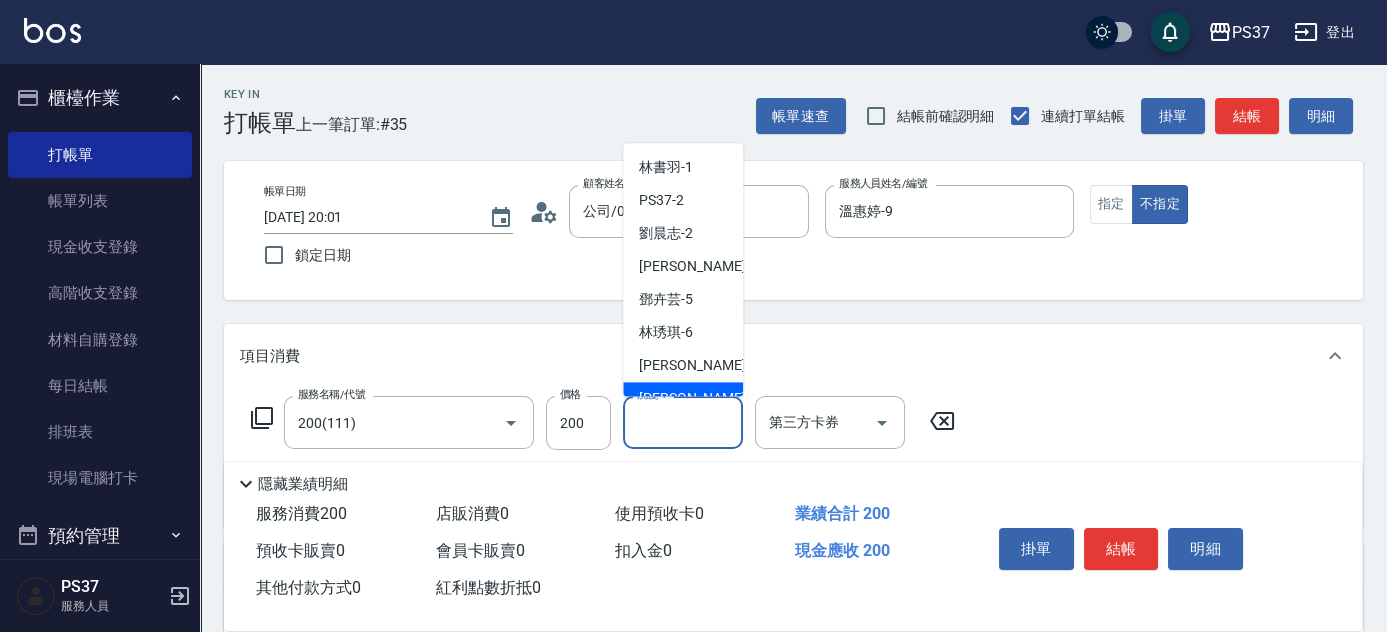 click on "徐雅娟 -8" at bounding box center (698, 399) 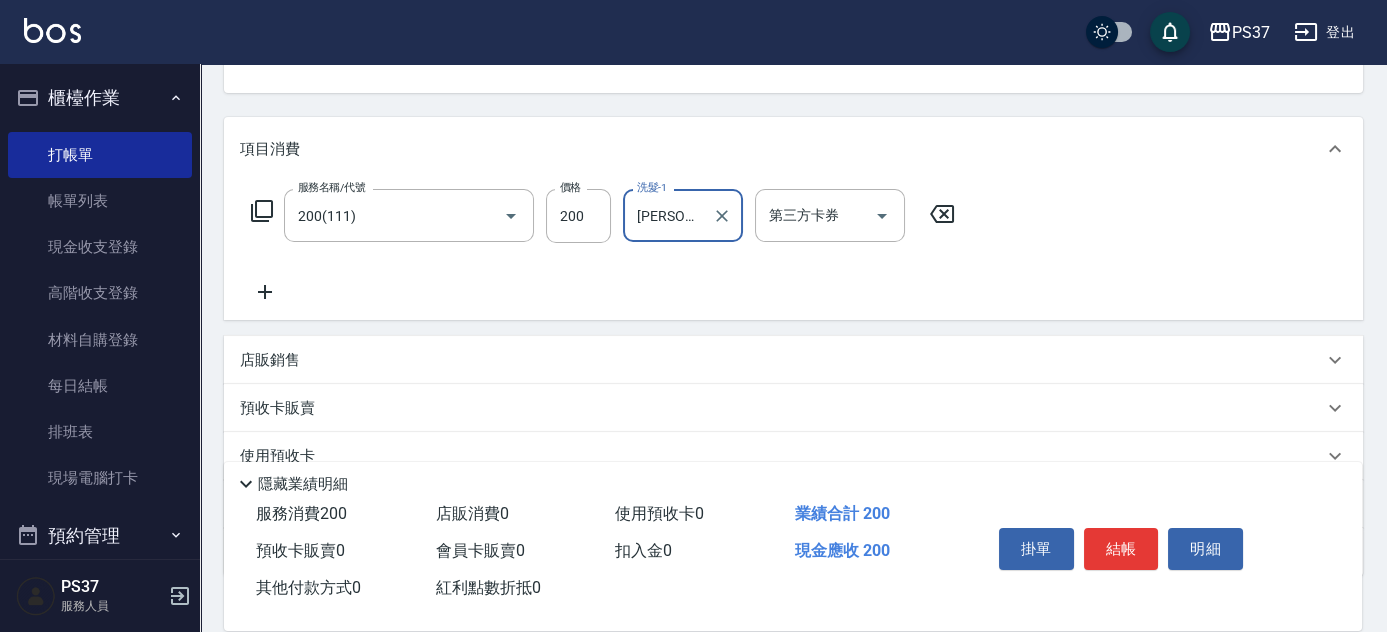 scroll, scrollTop: 272, scrollLeft: 0, axis: vertical 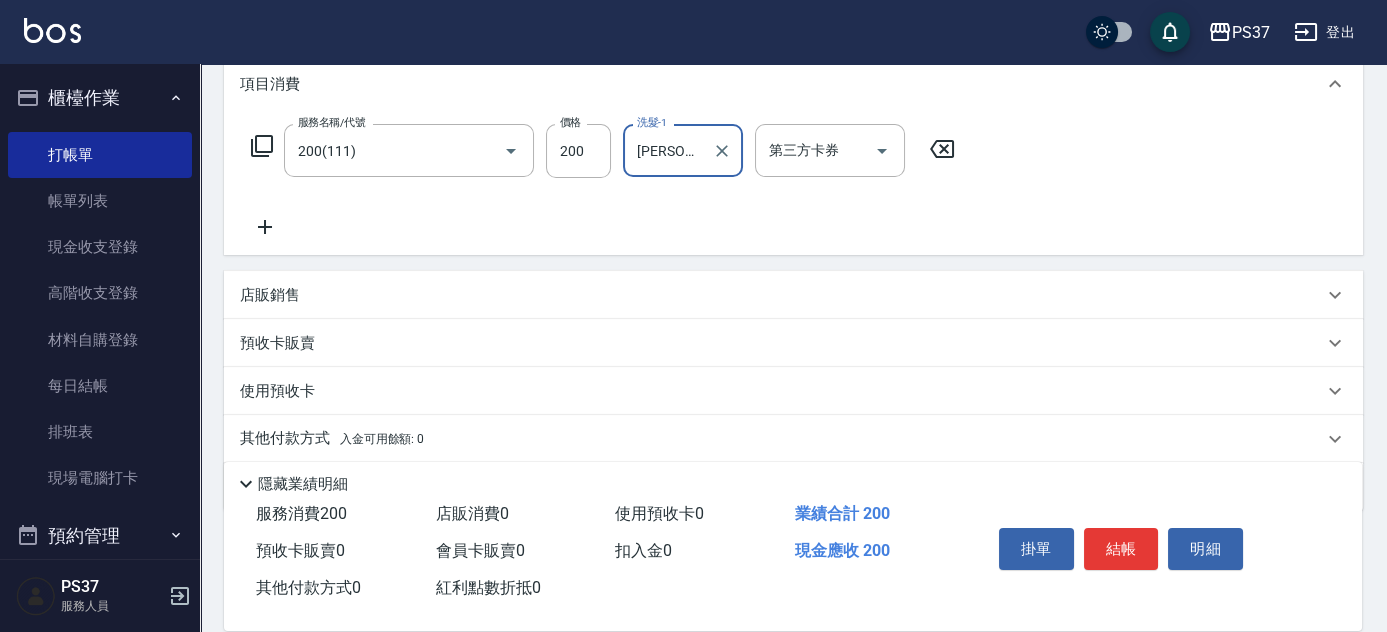 click 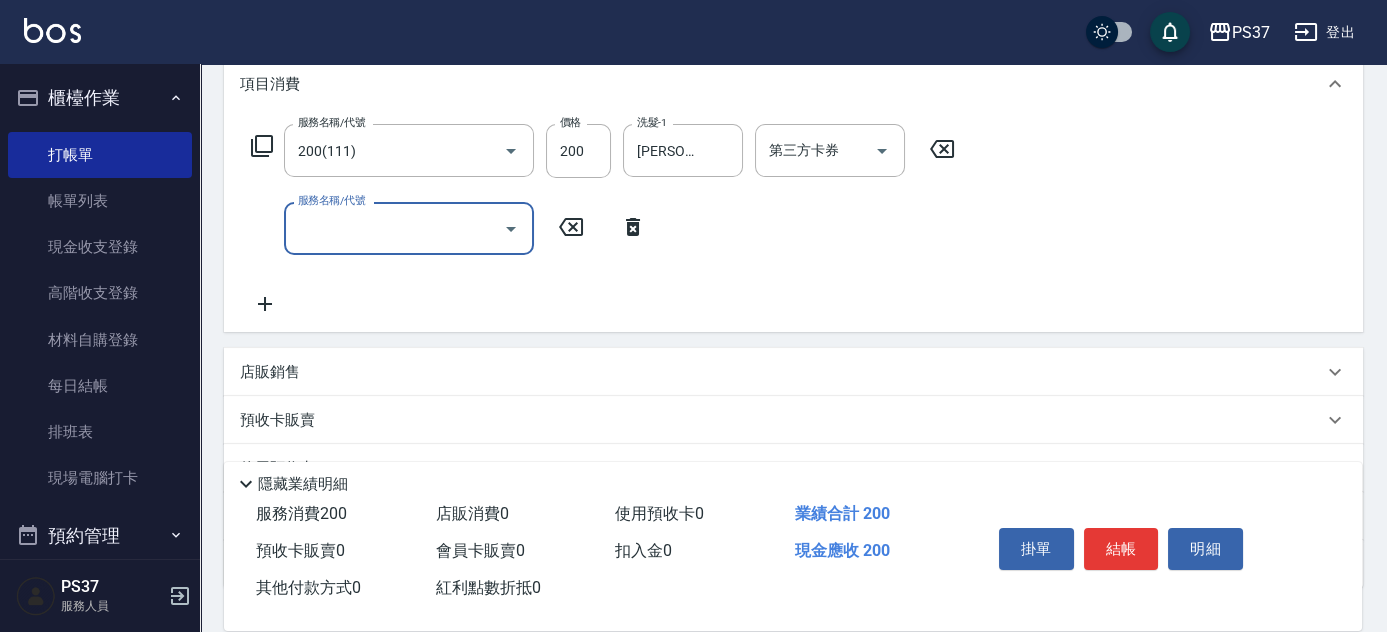 click on "服務名稱/代號" at bounding box center (409, 228) 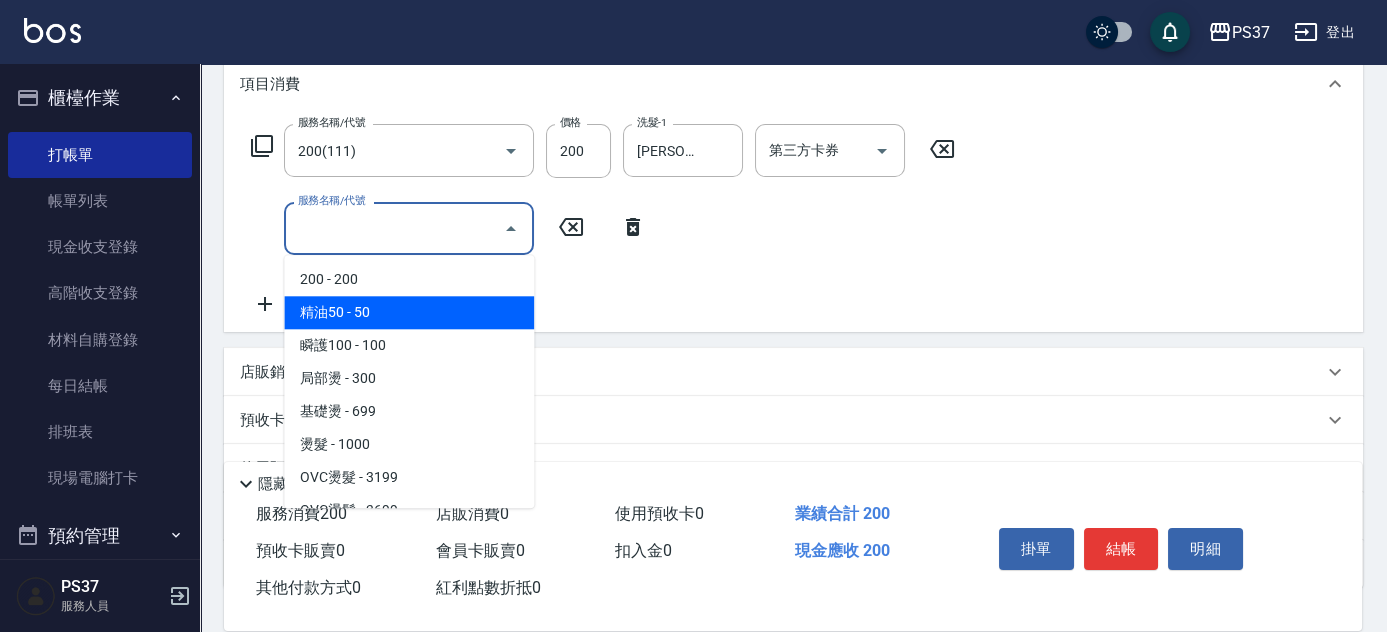 click on "精油50 - 50" at bounding box center [409, 312] 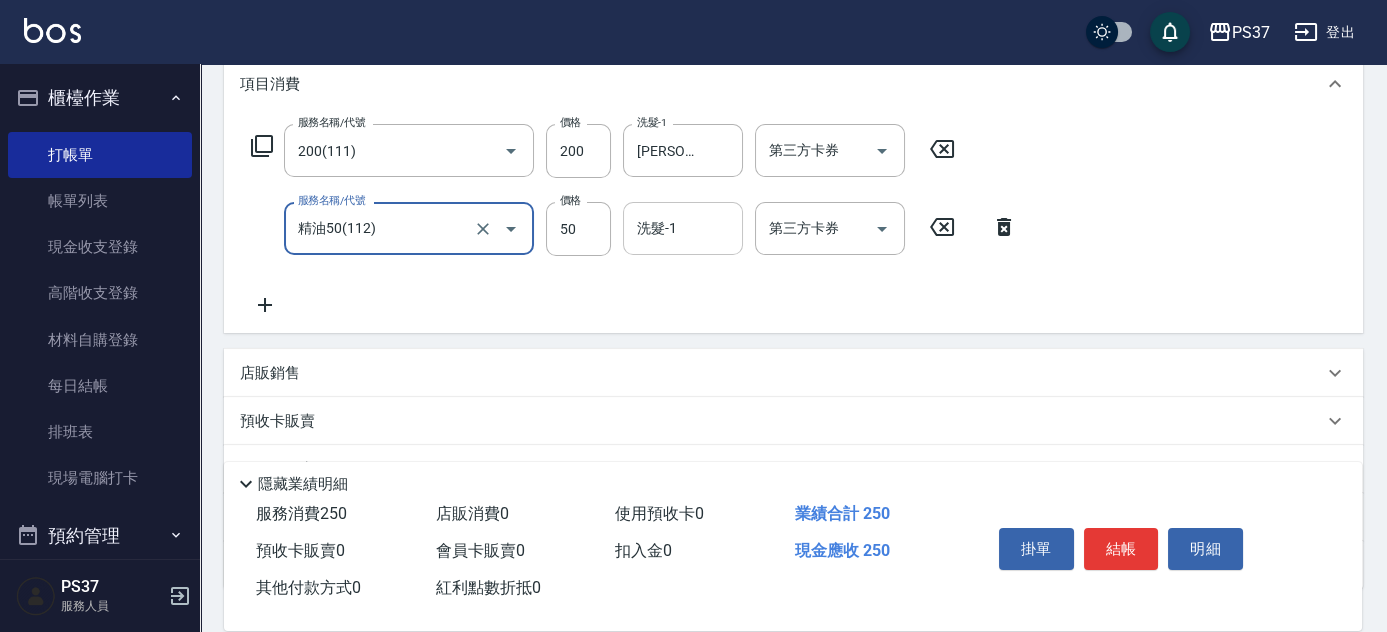 click on "洗髮-1" at bounding box center [683, 228] 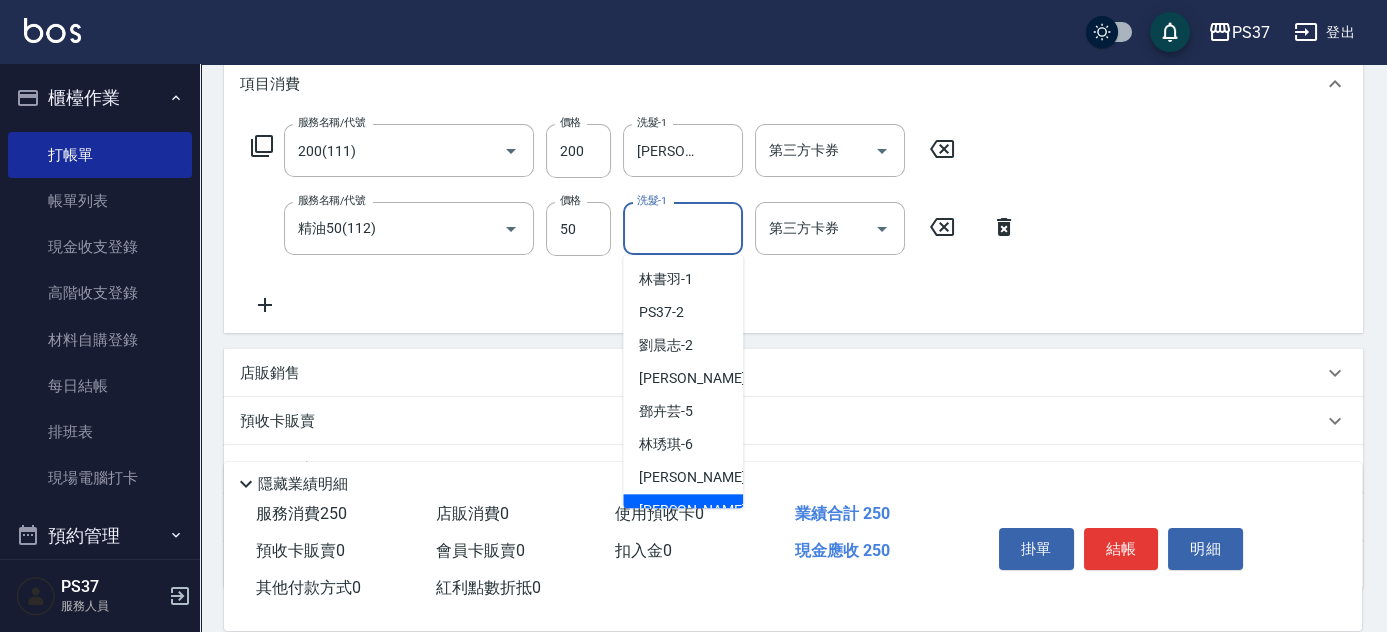 click on "徐雅娟 -8" at bounding box center (698, 510) 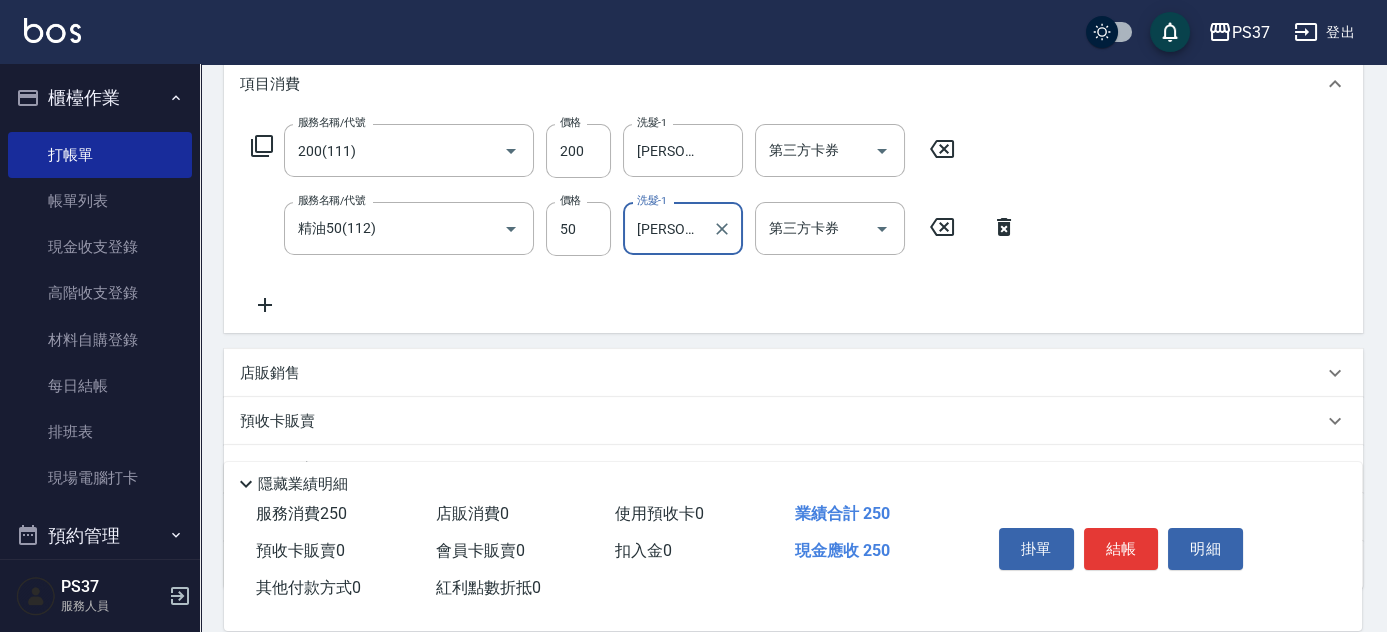 click 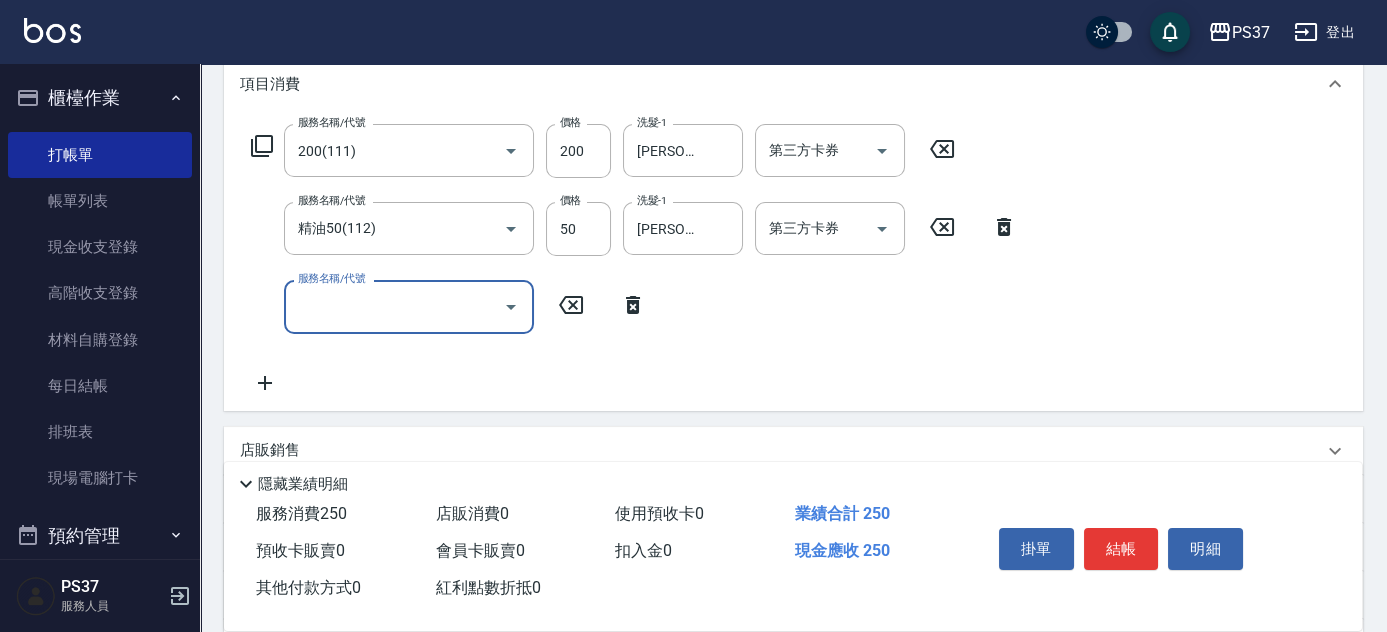 drag, startPoint x: 266, startPoint y: 300, endPoint x: 333, endPoint y: 314, distance: 68.44706 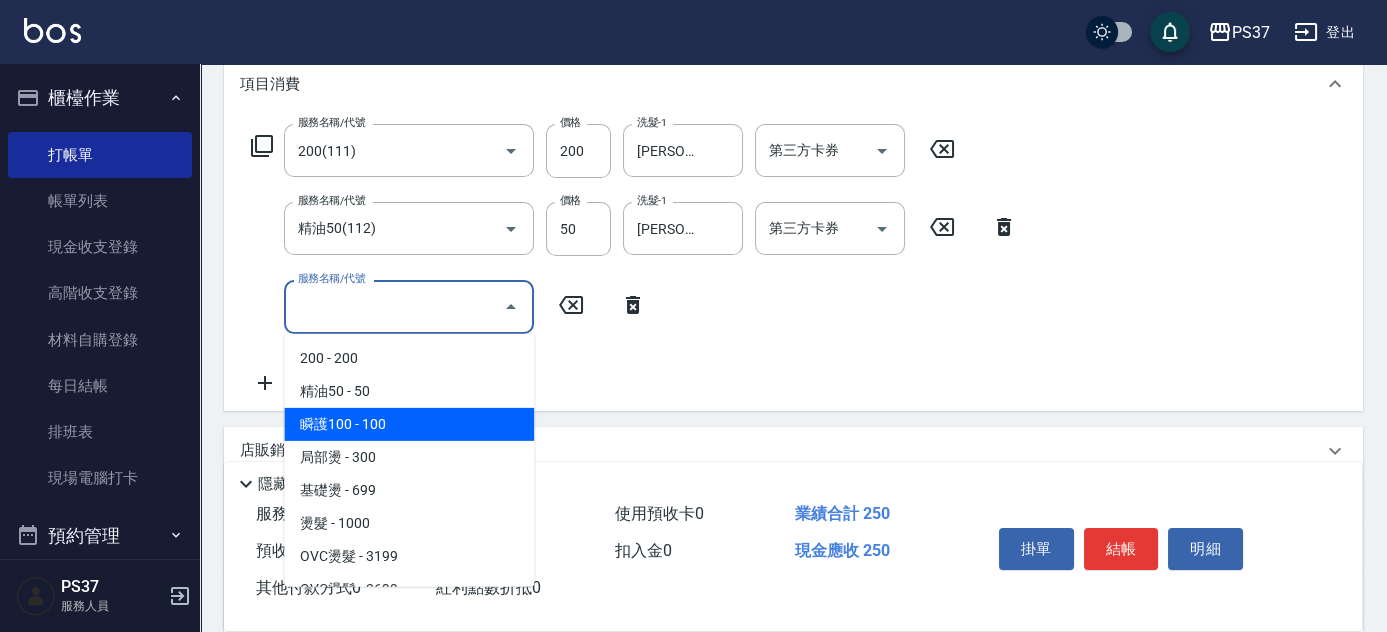 drag, startPoint x: 410, startPoint y: 427, endPoint x: 624, endPoint y: 392, distance: 216.84326 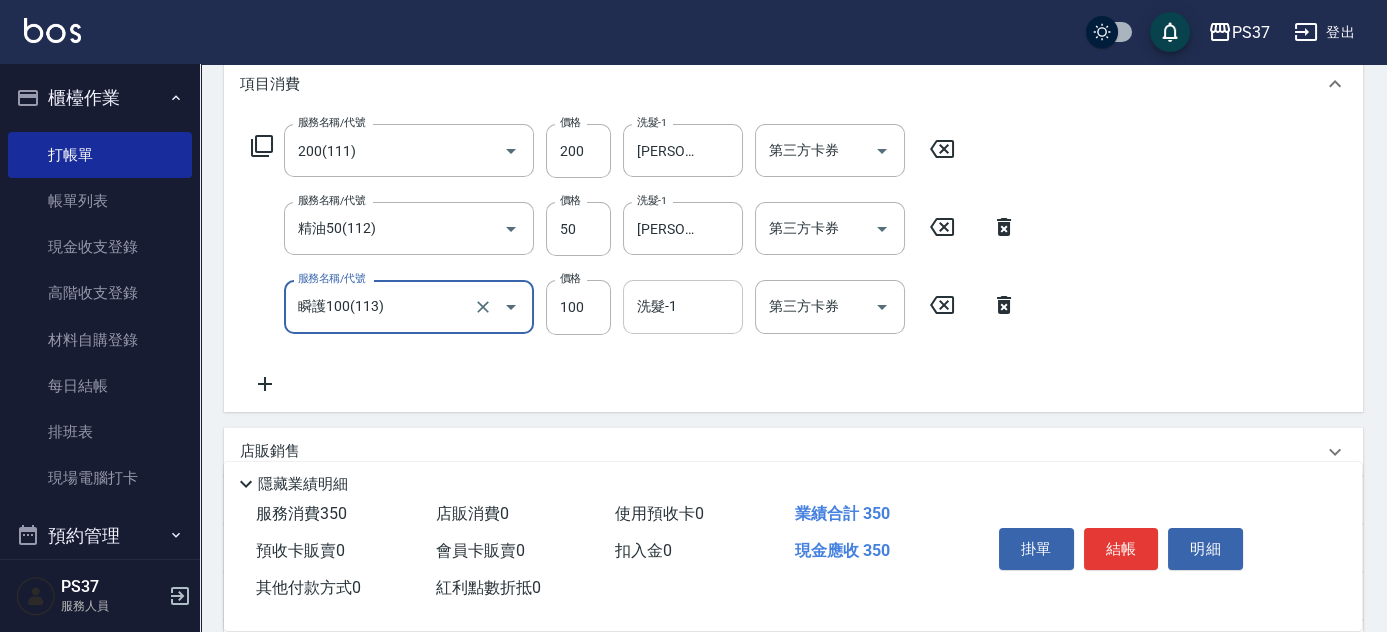 click on "洗髮-1" at bounding box center (683, 306) 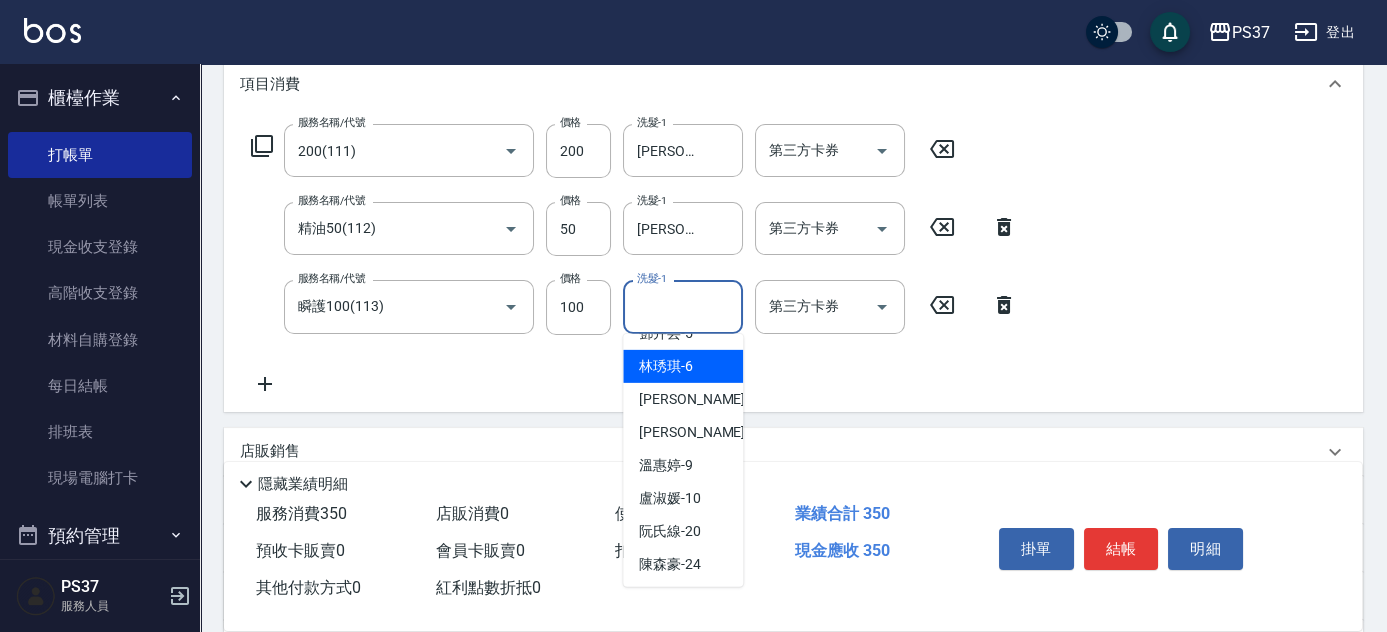 scroll, scrollTop: 181, scrollLeft: 0, axis: vertical 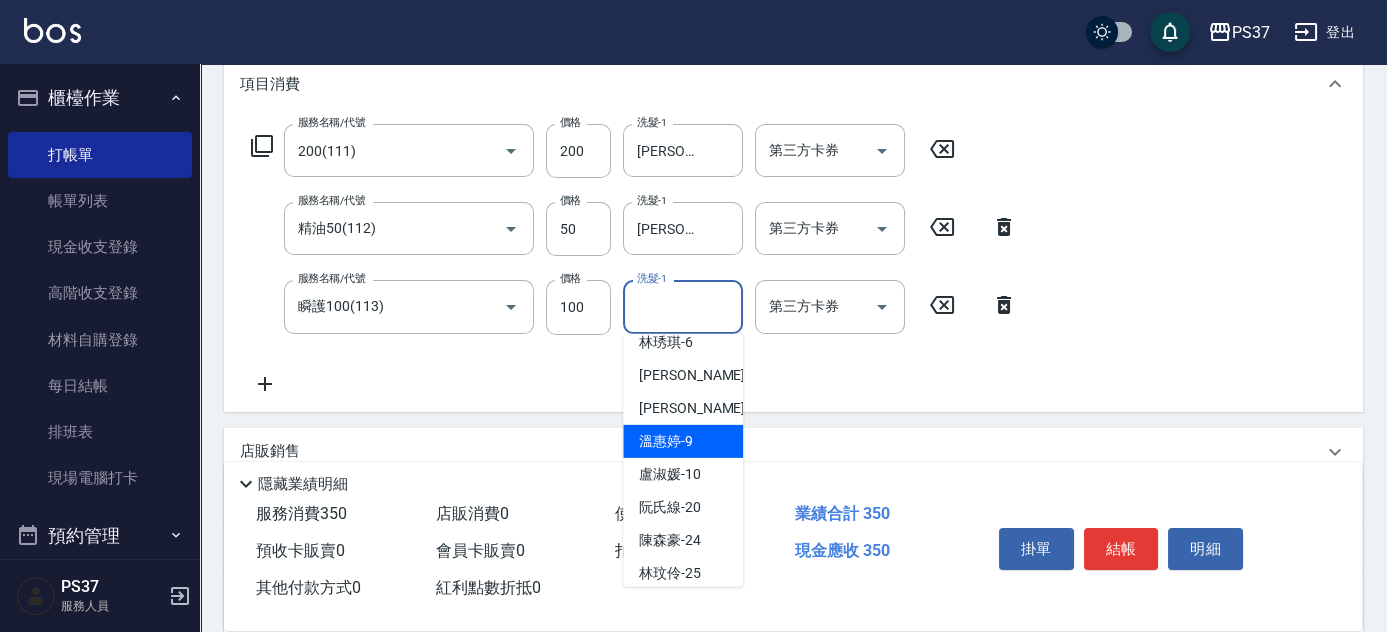 click on "溫惠婷 -9" at bounding box center (683, 441) 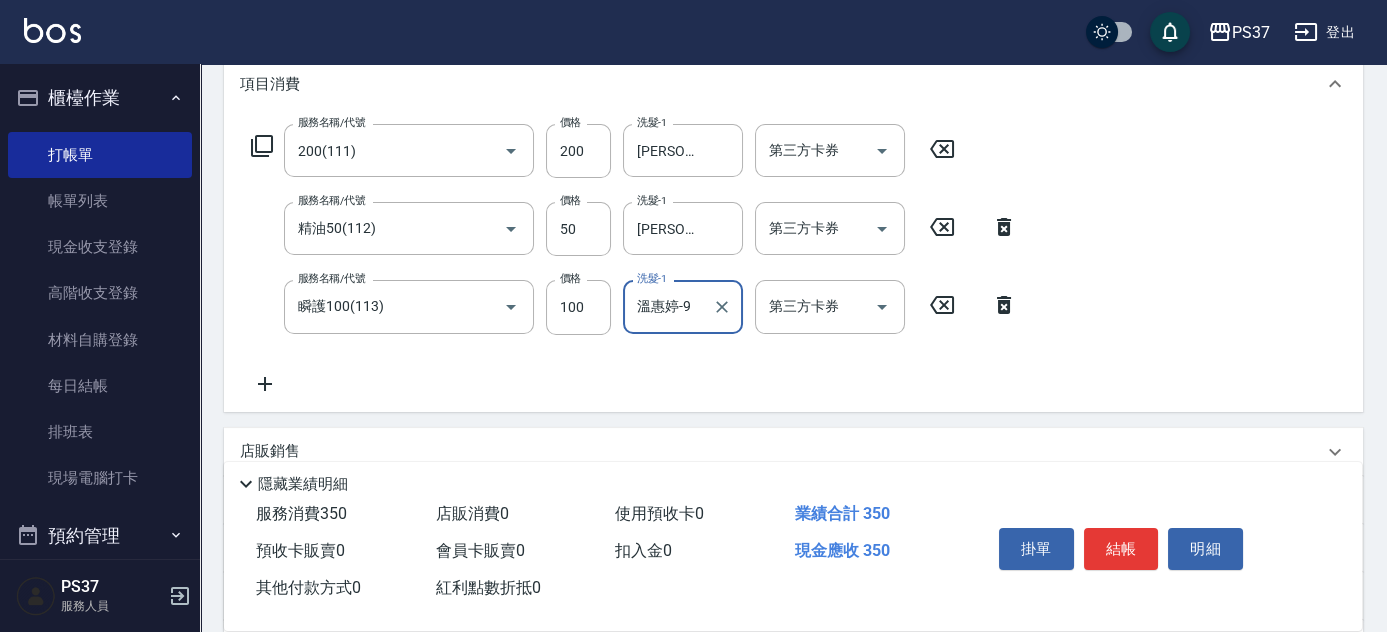 click on "結帳" at bounding box center (1121, 549) 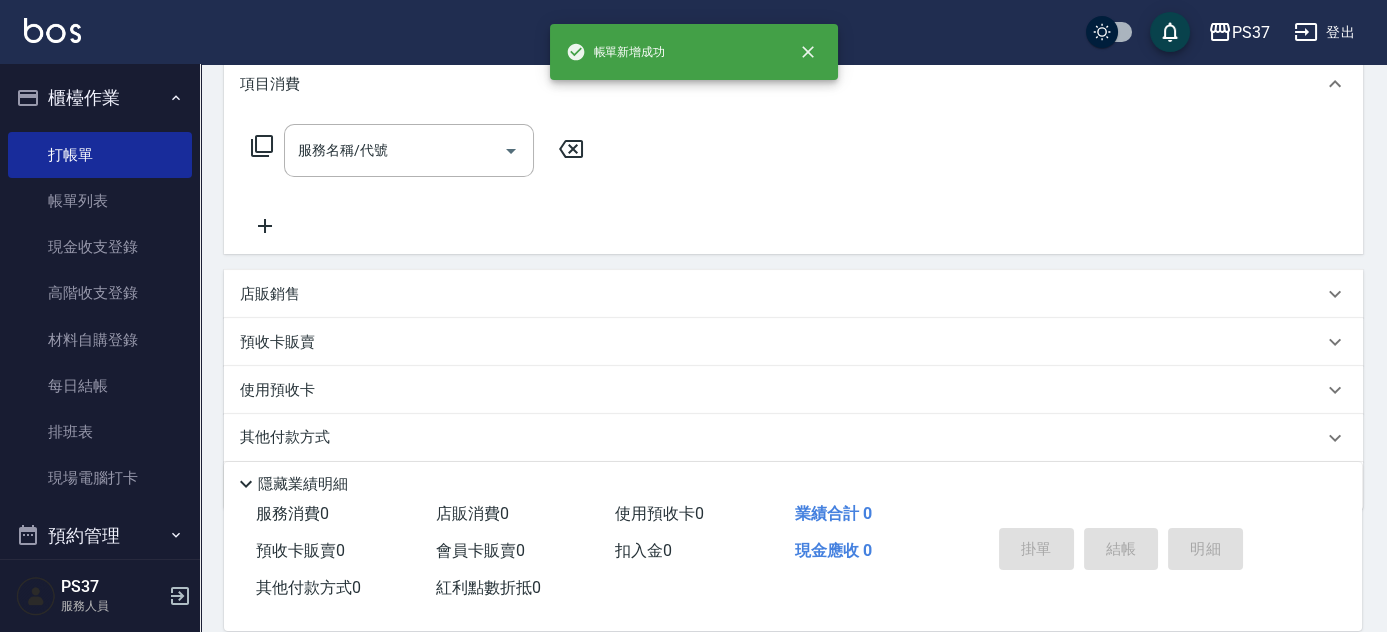 scroll, scrollTop: 0, scrollLeft: 0, axis: both 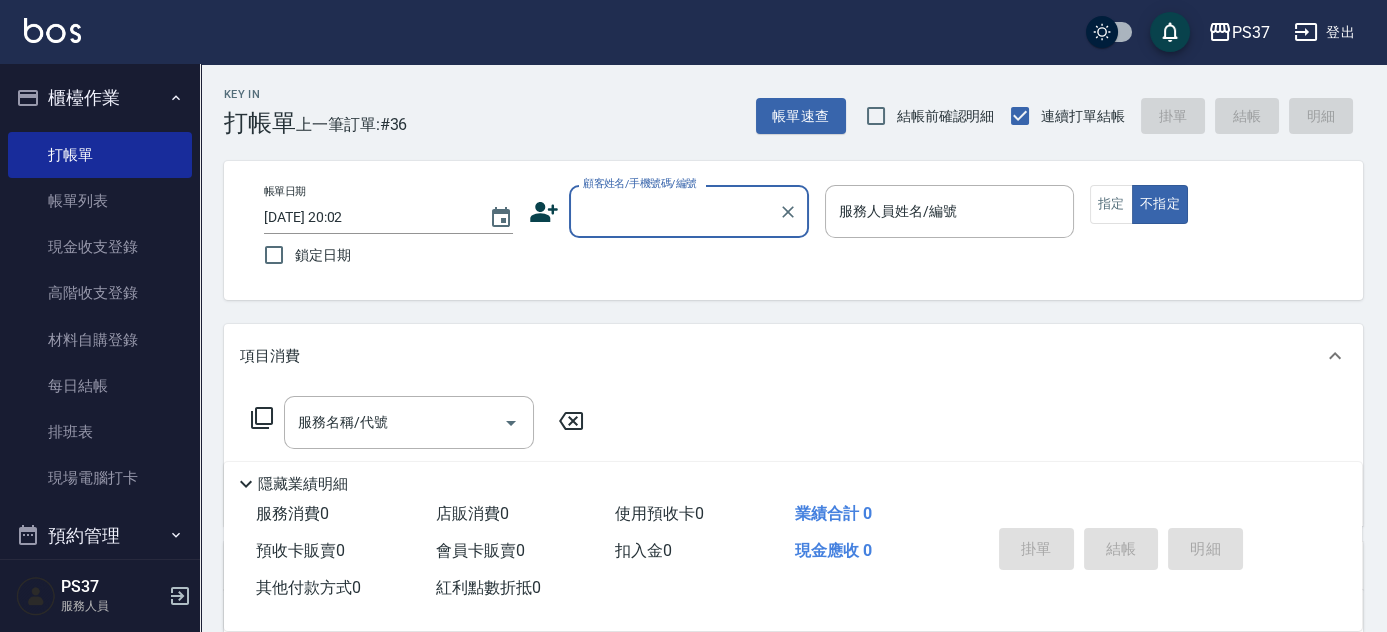 click on "顧客姓名/手機號碼/編號" at bounding box center (674, 211) 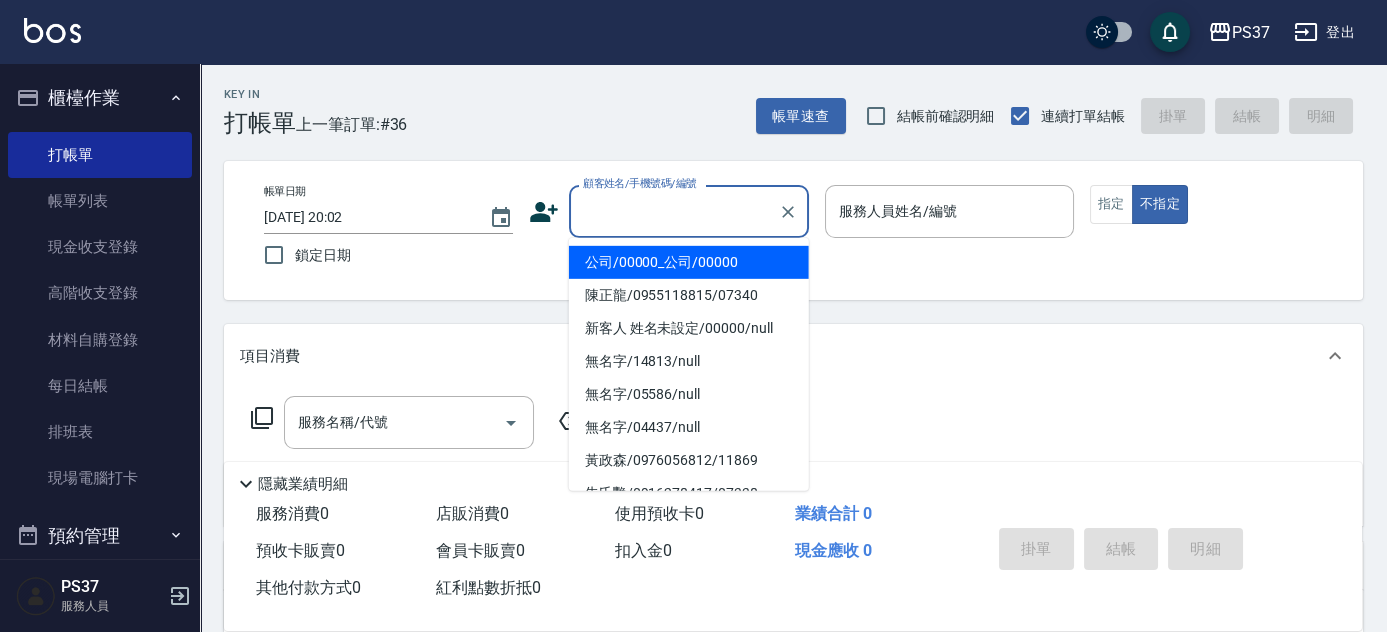 click on "公司/00000_公司/00000" at bounding box center [689, 262] 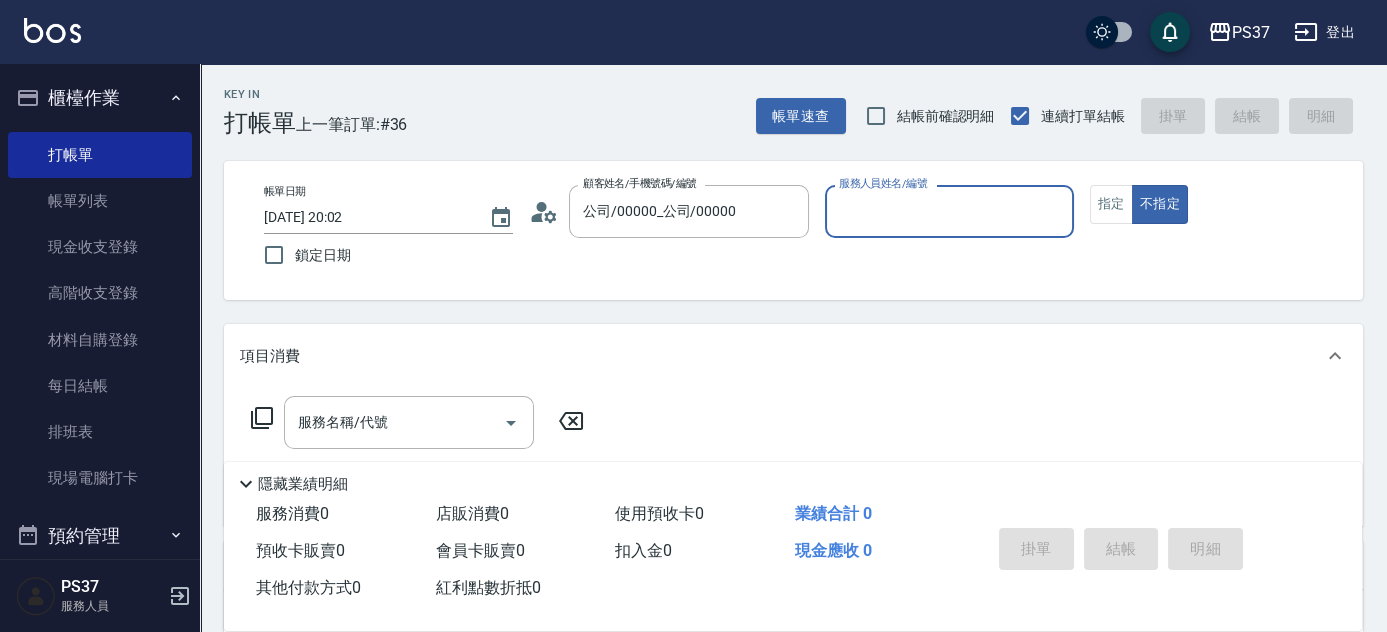 click on "服務人員姓名/編號" at bounding box center (949, 211) 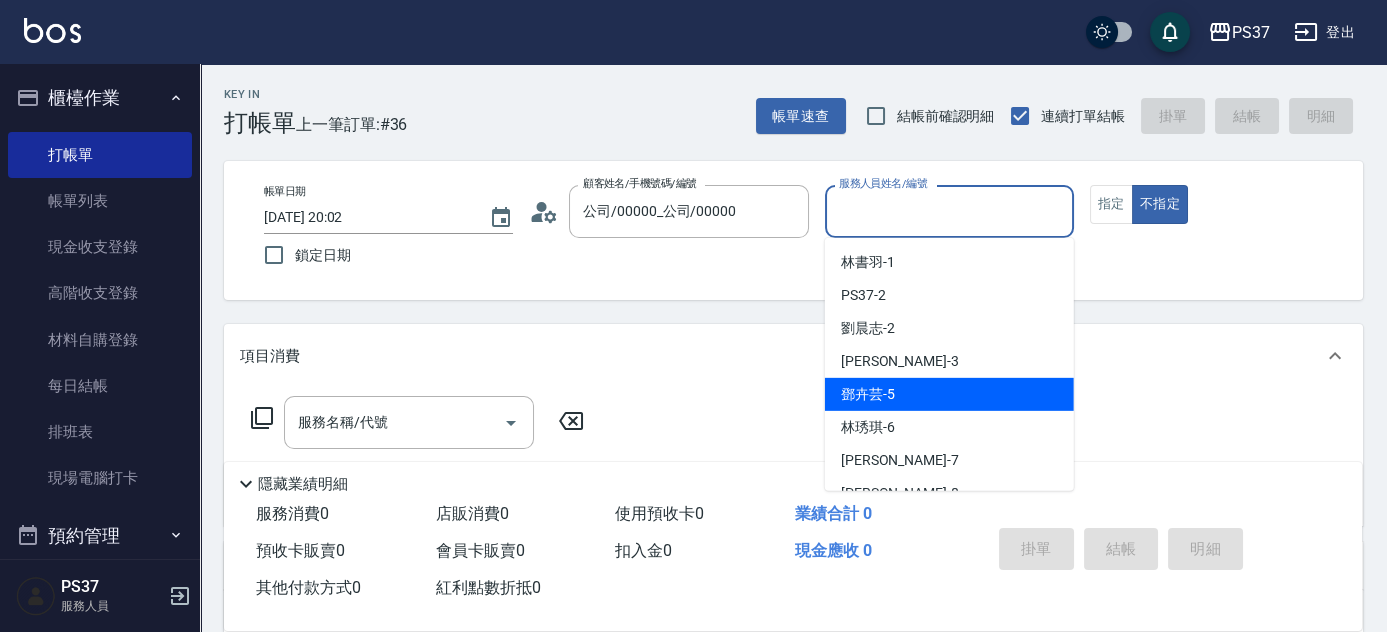 click on "鄧卉芸 -5" at bounding box center (949, 394) 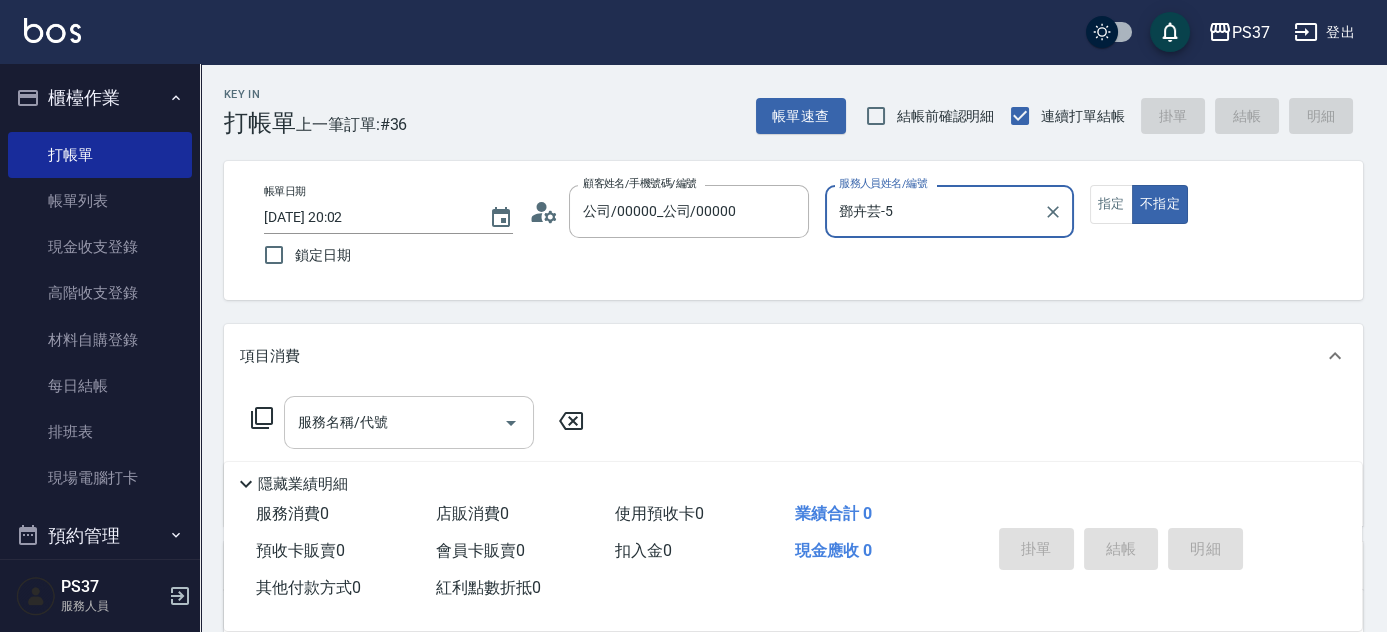 click on "服務名稱/代號" at bounding box center [394, 422] 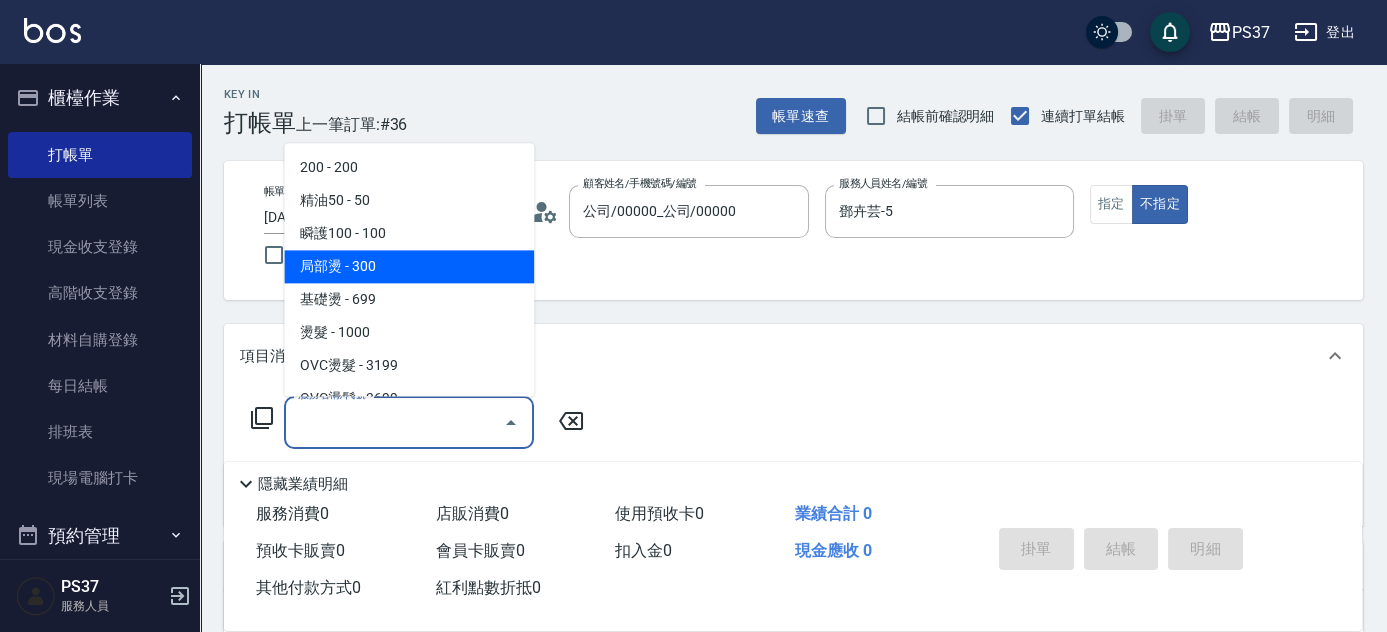 scroll, scrollTop: 272, scrollLeft: 0, axis: vertical 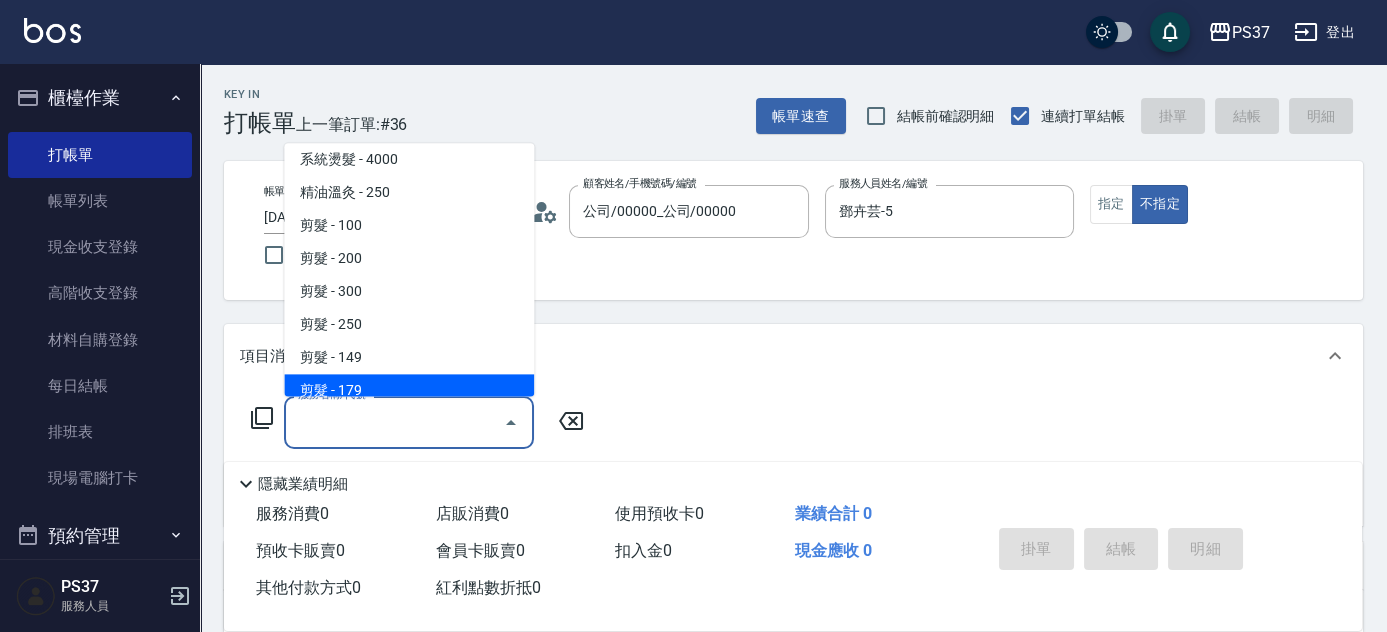 click on "剪髮 - 179" at bounding box center (409, 391) 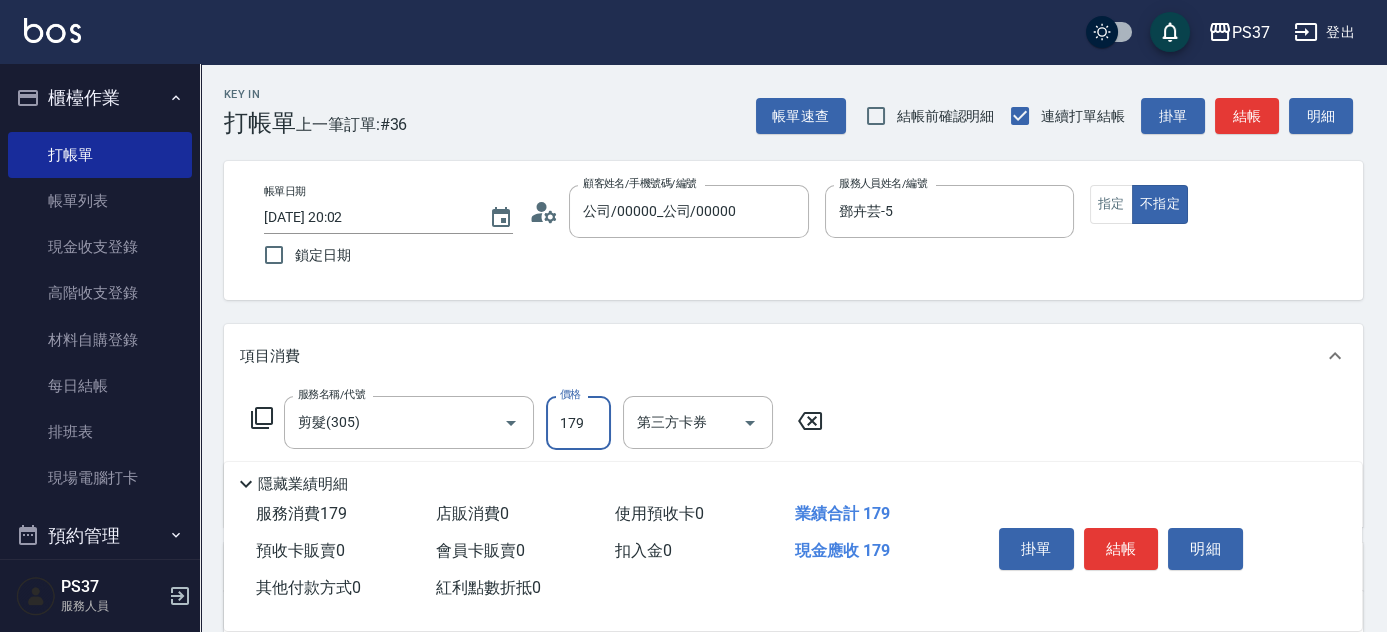 click on "179" at bounding box center [578, 423] 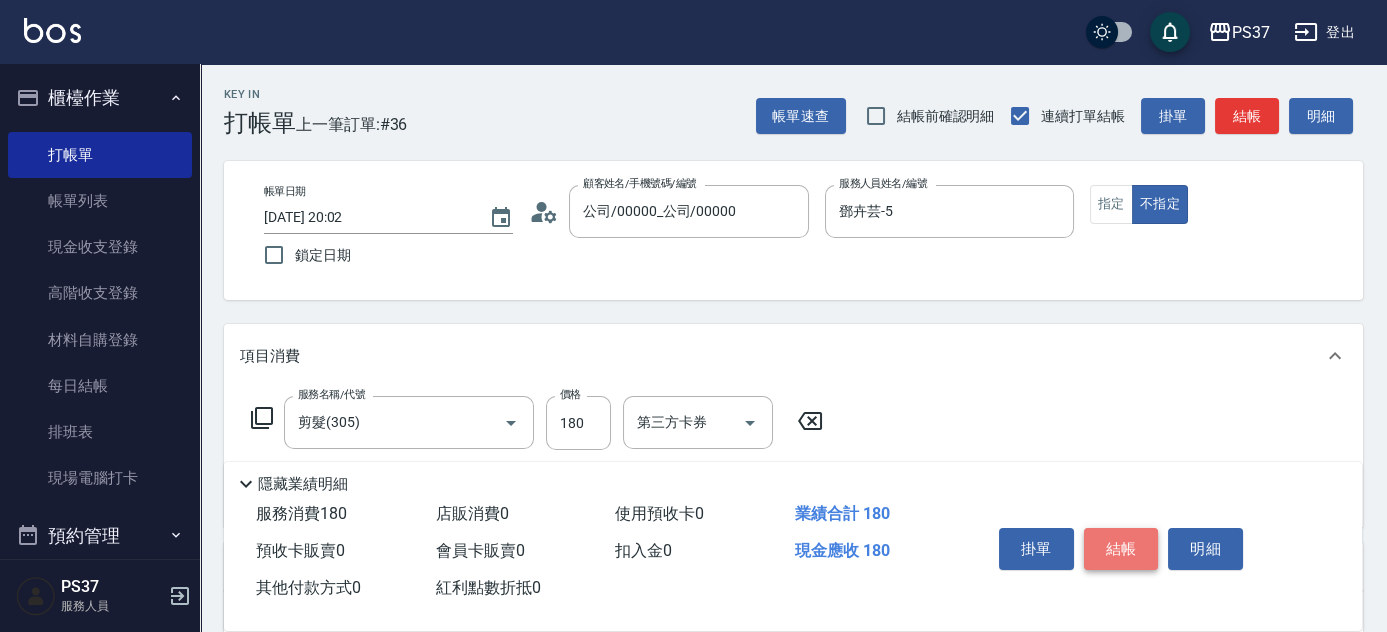 click on "結帳" at bounding box center [1121, 549] 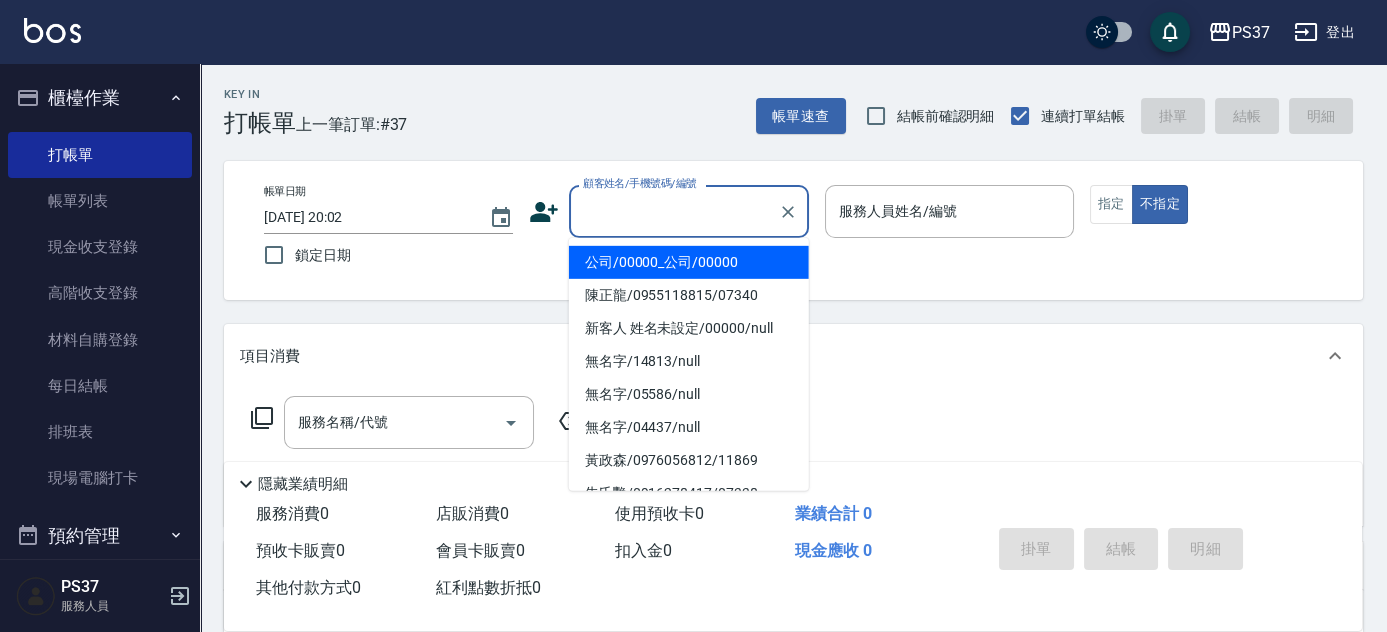 click on "顧客姓名/手機號碼/編號" at bounding box center (674, 211) 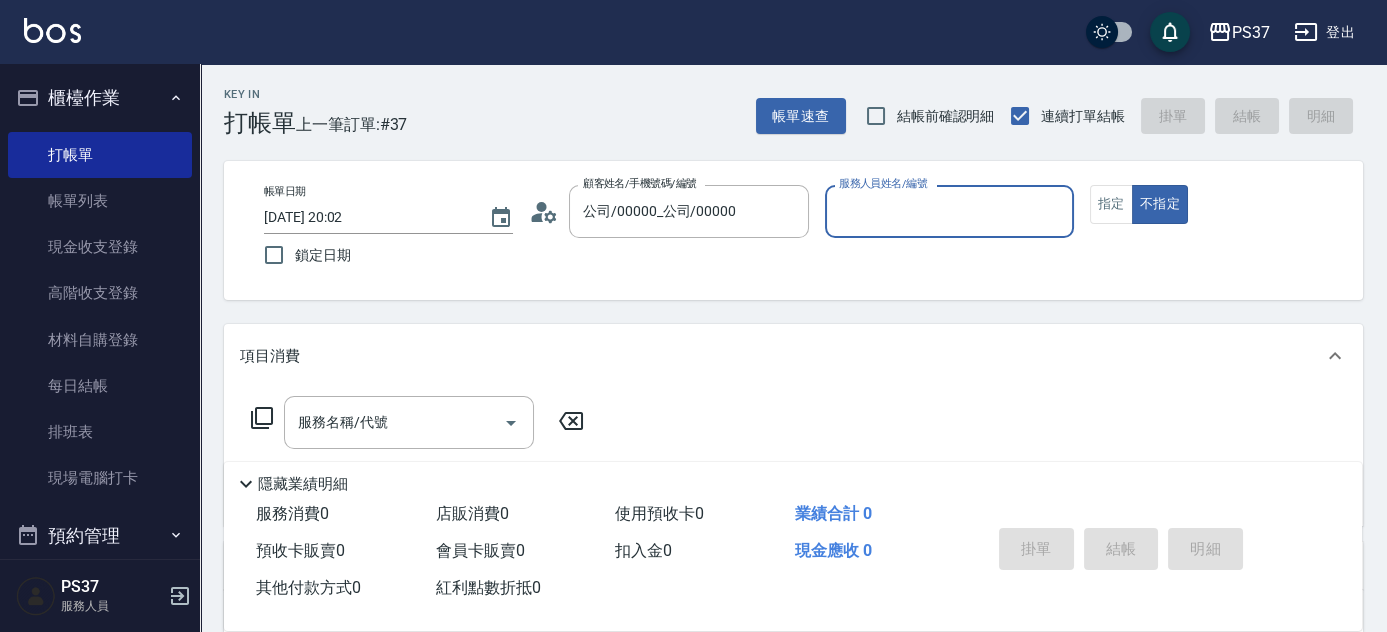 click on "服務人員姓名/編號" at bounding box center (949, 211) 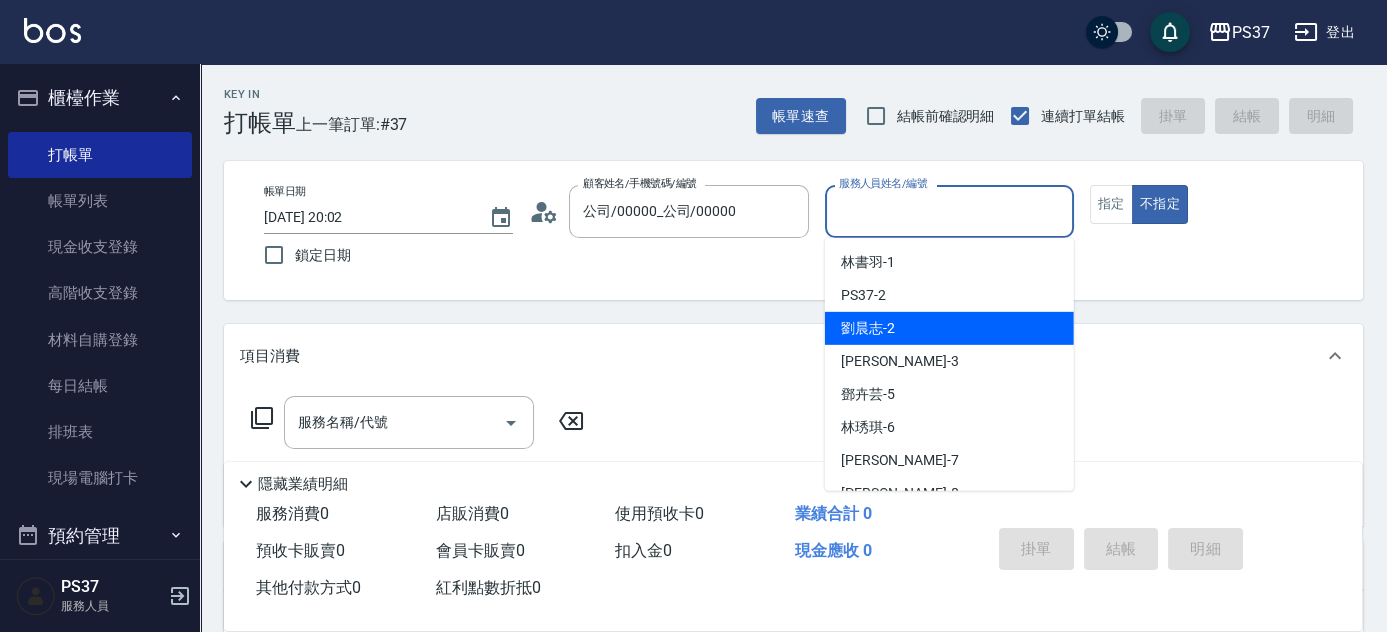 click on "劉晨志 -2" at bounding box center [949, 328] 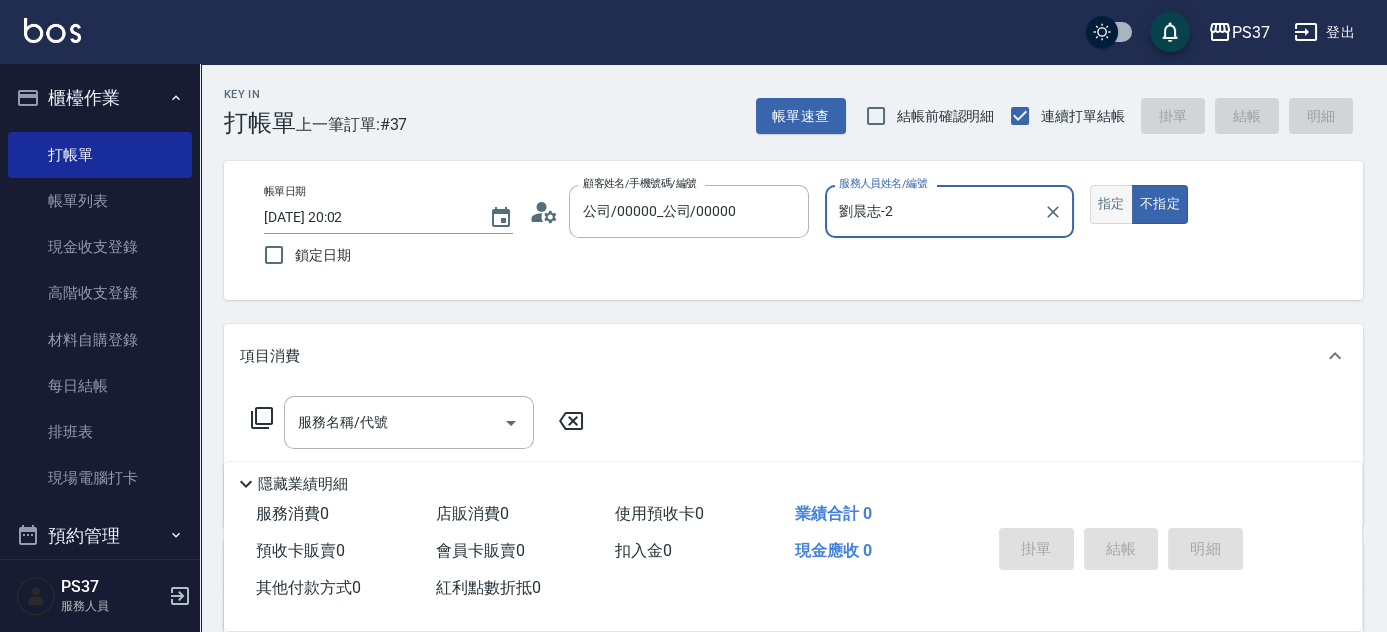 click on "指定" at bounding box center (1111, 204) 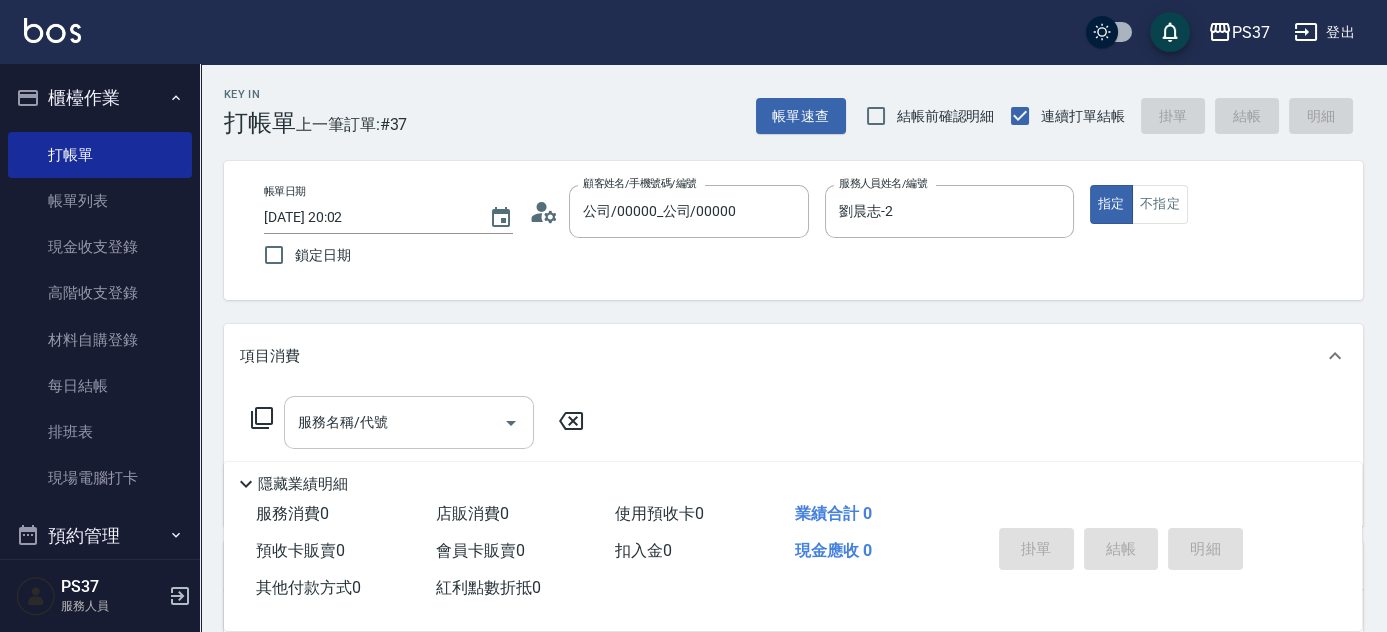 click on "服務名稱/代號" at bounding box center (394, 422) 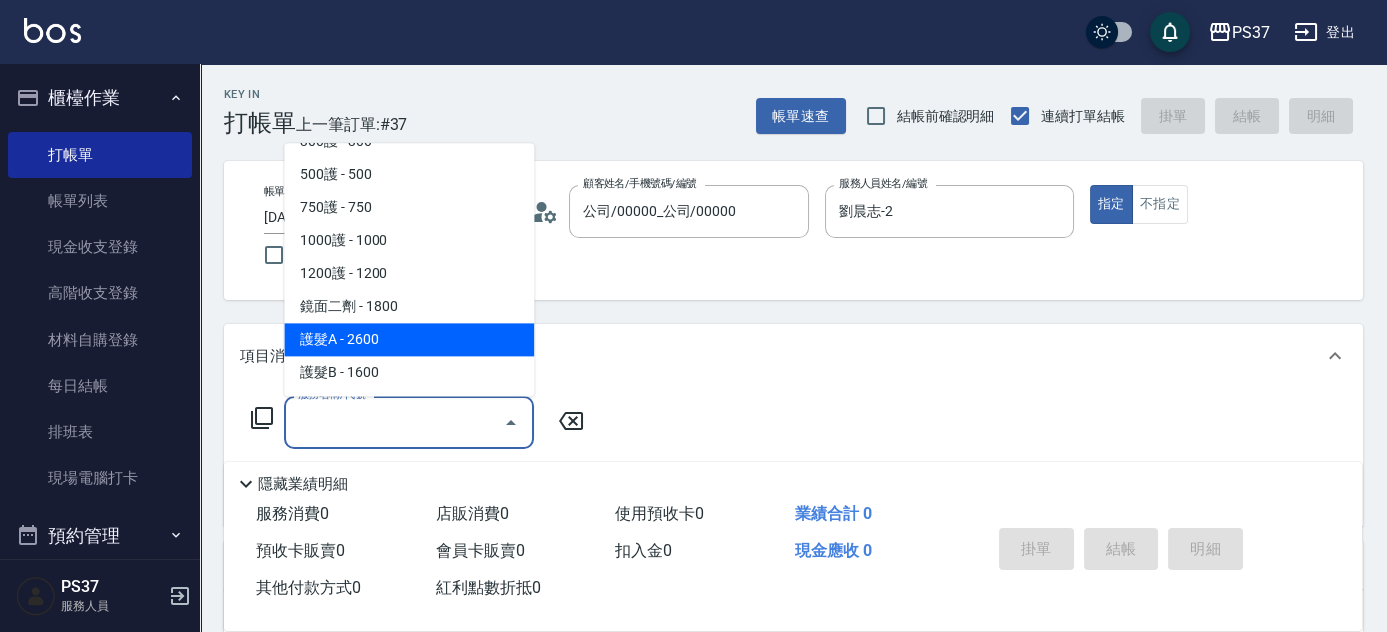 scroll, scrollTop: 1000, scrollLeft: 0, axis: vertical 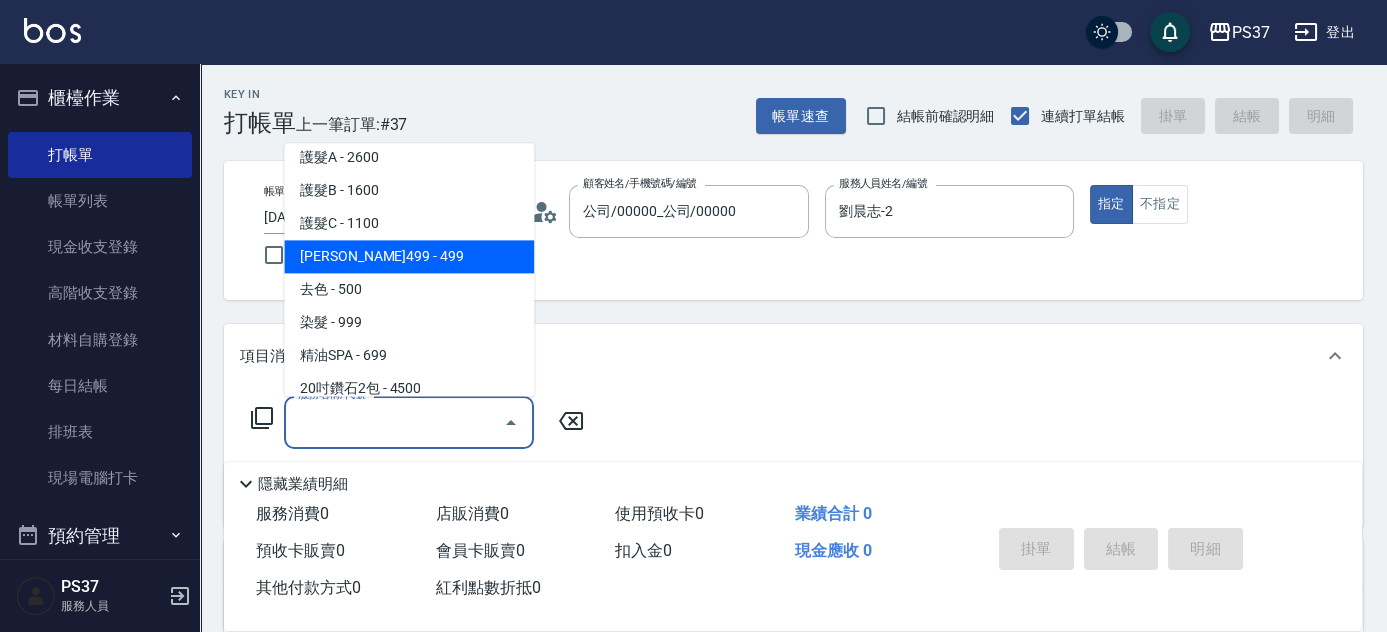 click on "伊黛莉499 - 499" at bounding box center (409, 257) 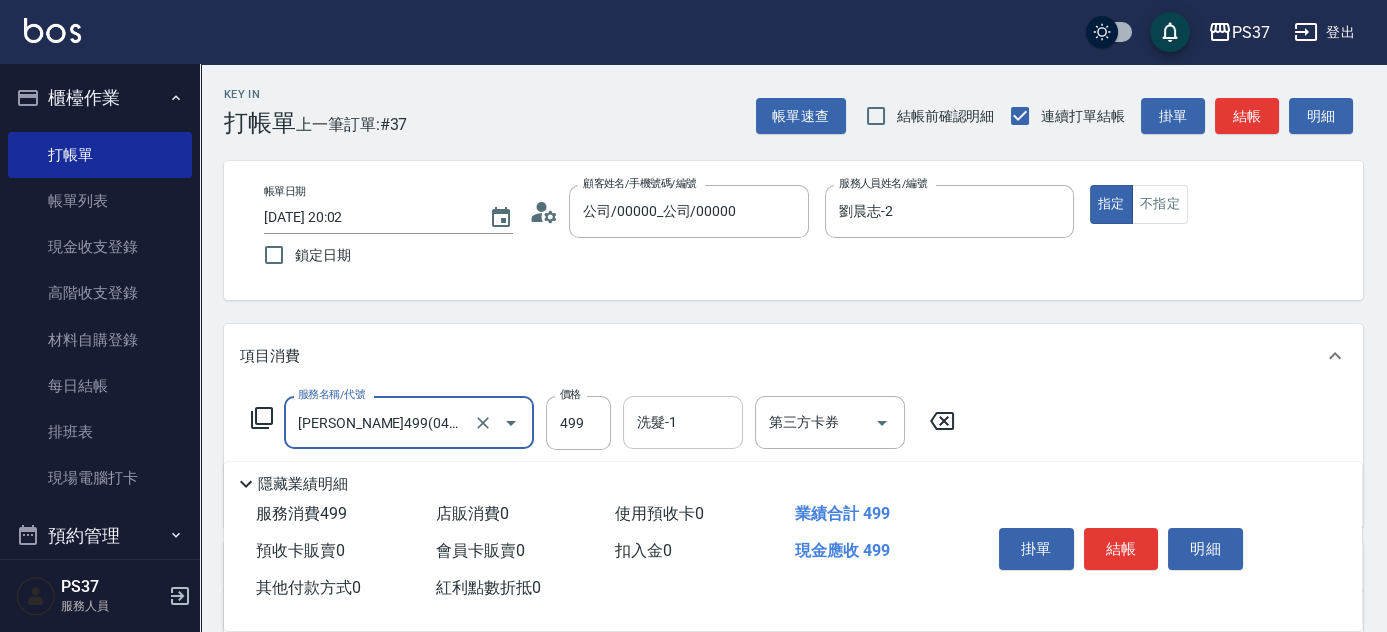 click on "洗髮-1" at bounding box center [683, 422] 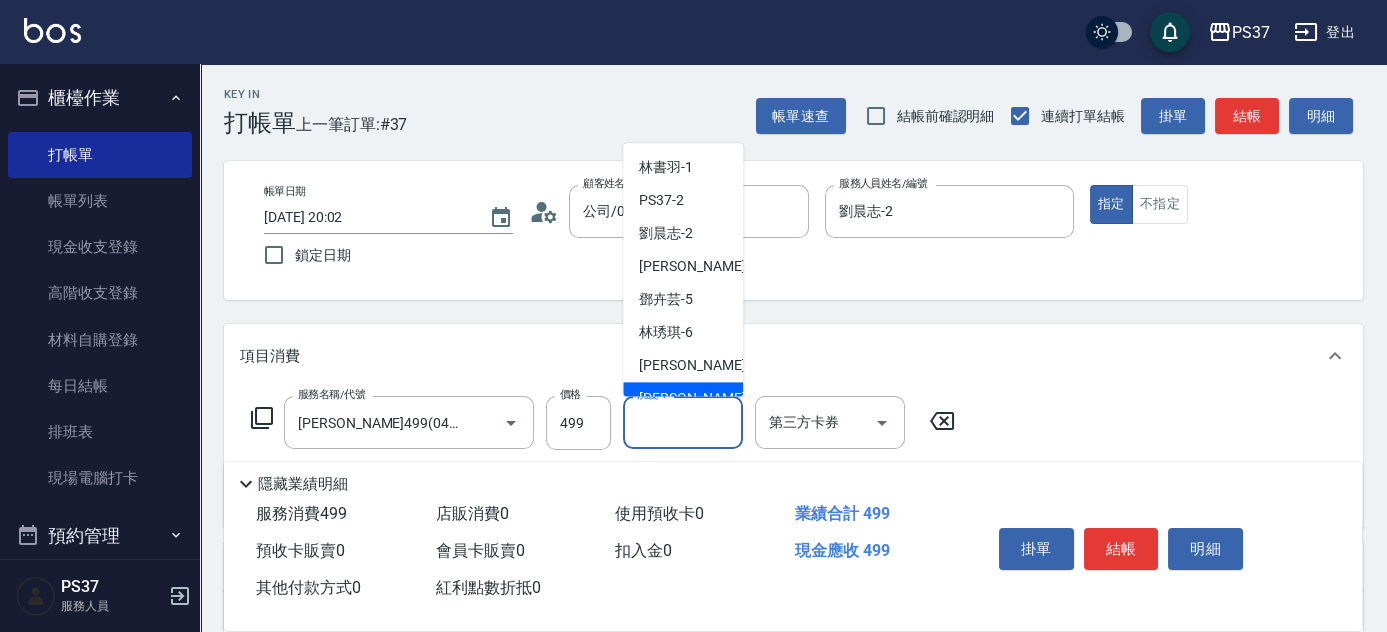 click on "徐雅娟 -8" at bounding box center (683, 399) 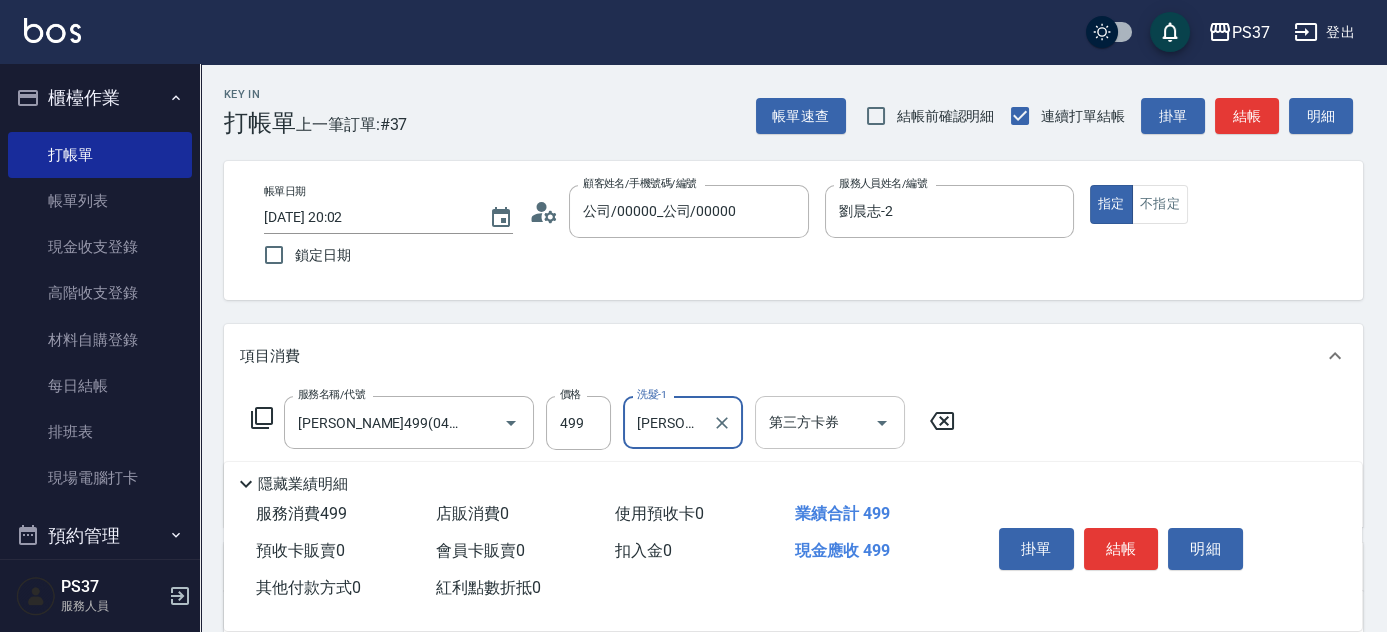 click 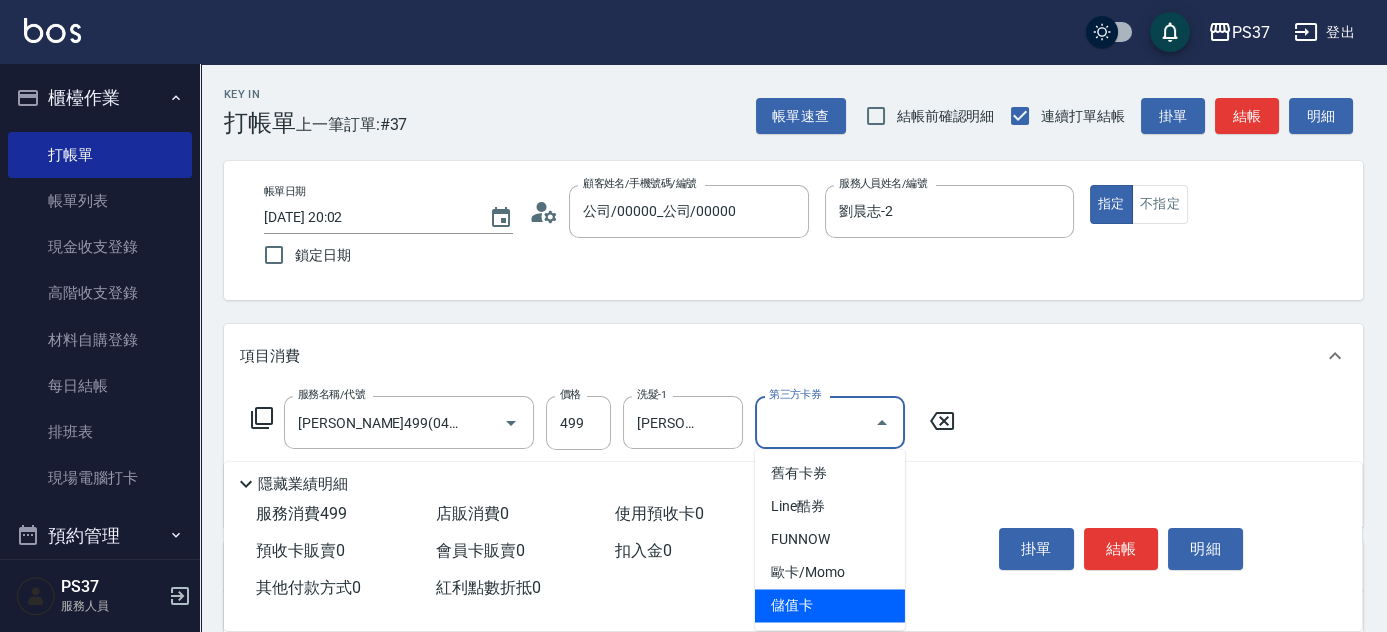 click on "儲值卡" at bounding box center (830, 605) 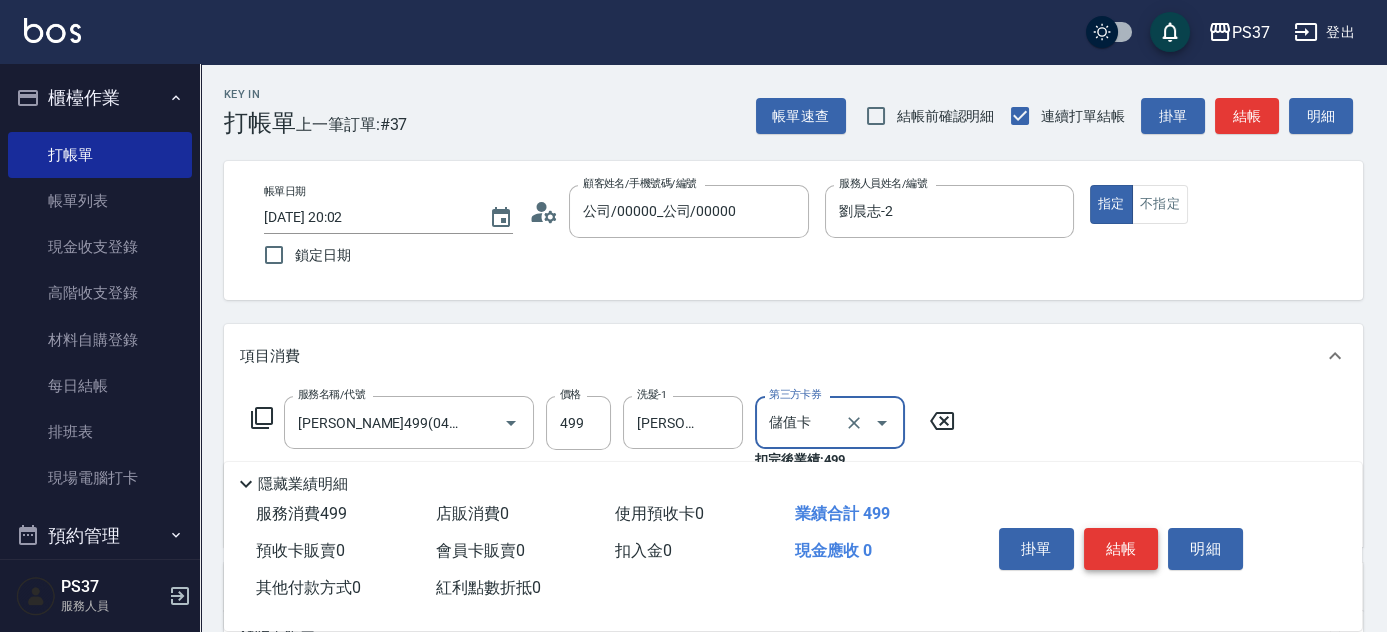 click on "結帳" at bounding box center [1121, 549] 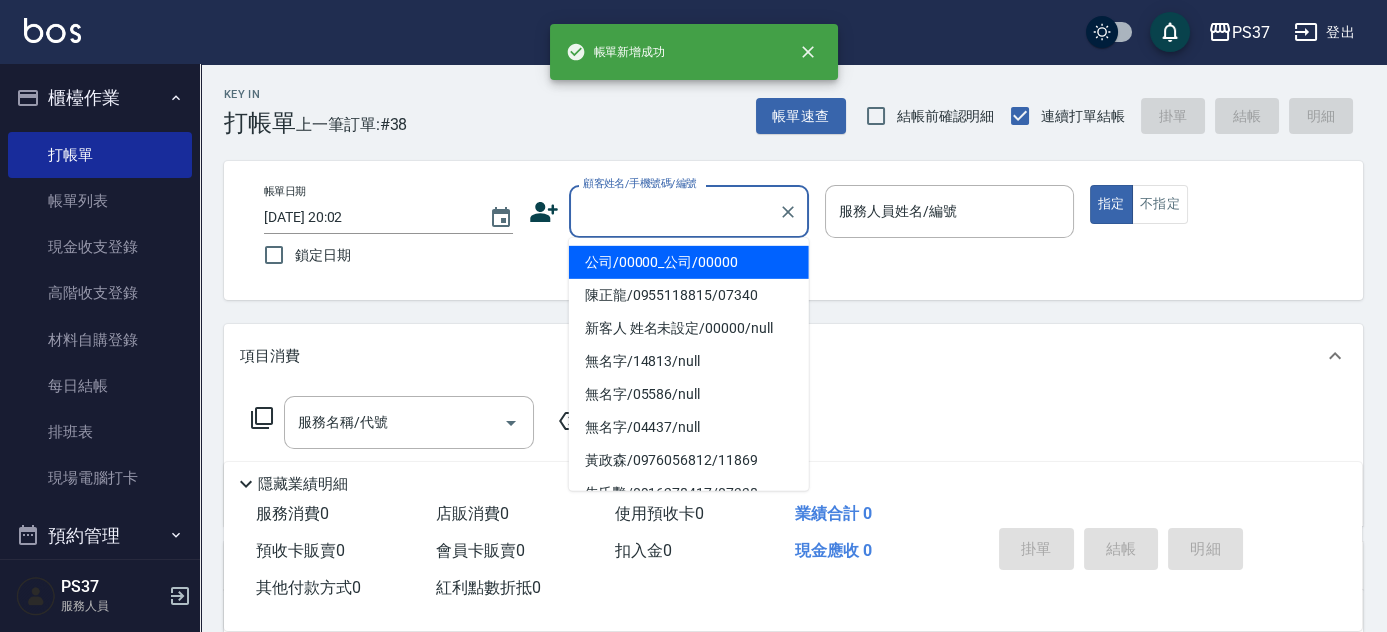 click on "顧客姓名/手機號碼/編號" at bounding box center (674, 211) 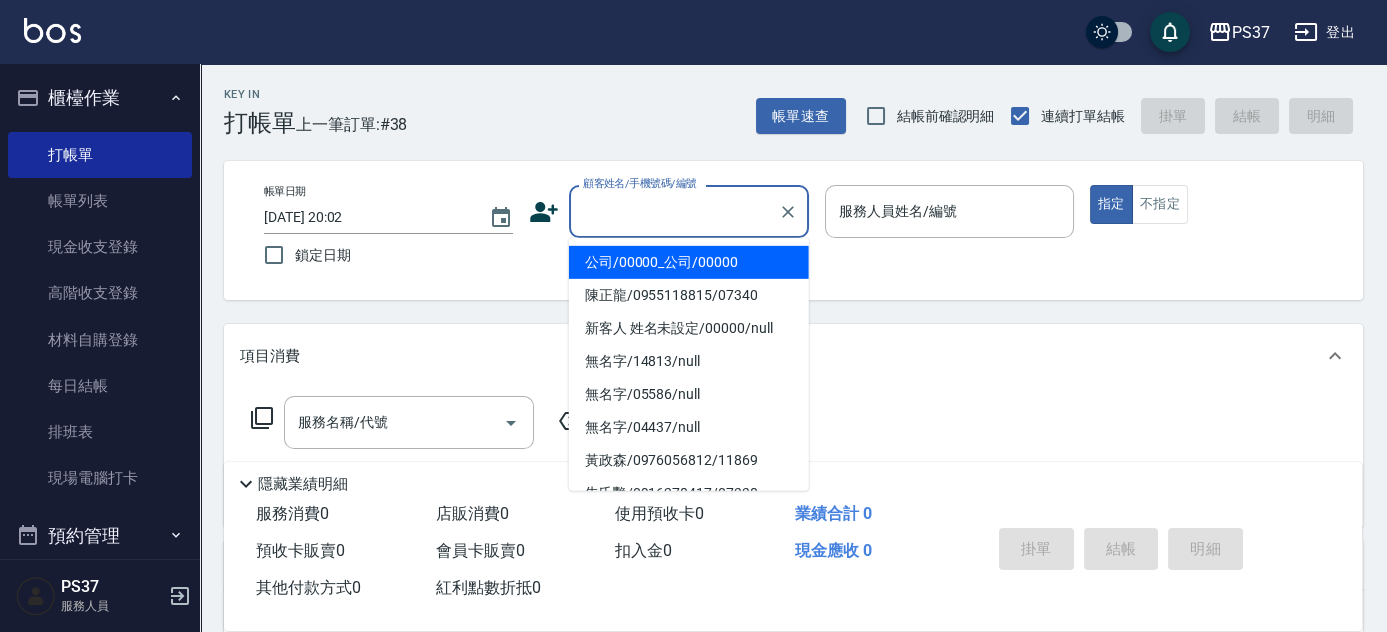click on "公司/00000_公司/00000" at bounding box center (689, 262) 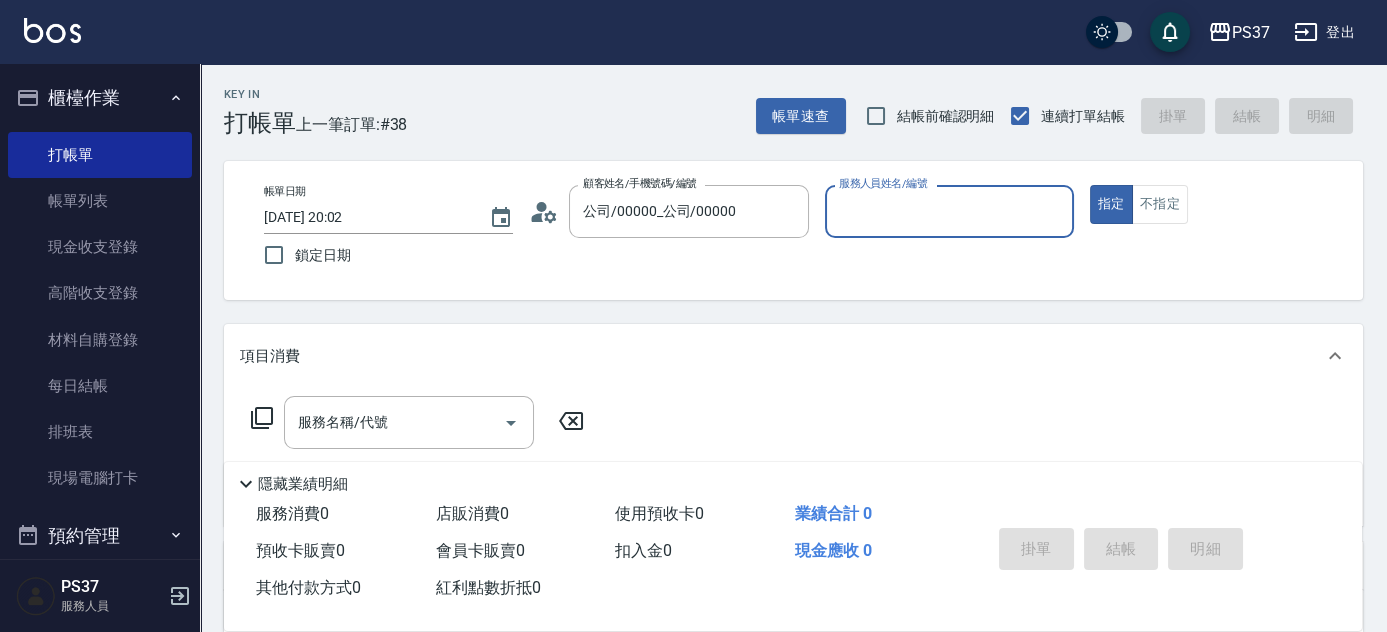 click on "服務人員姓名/編號" at bounding box center [949, 211] 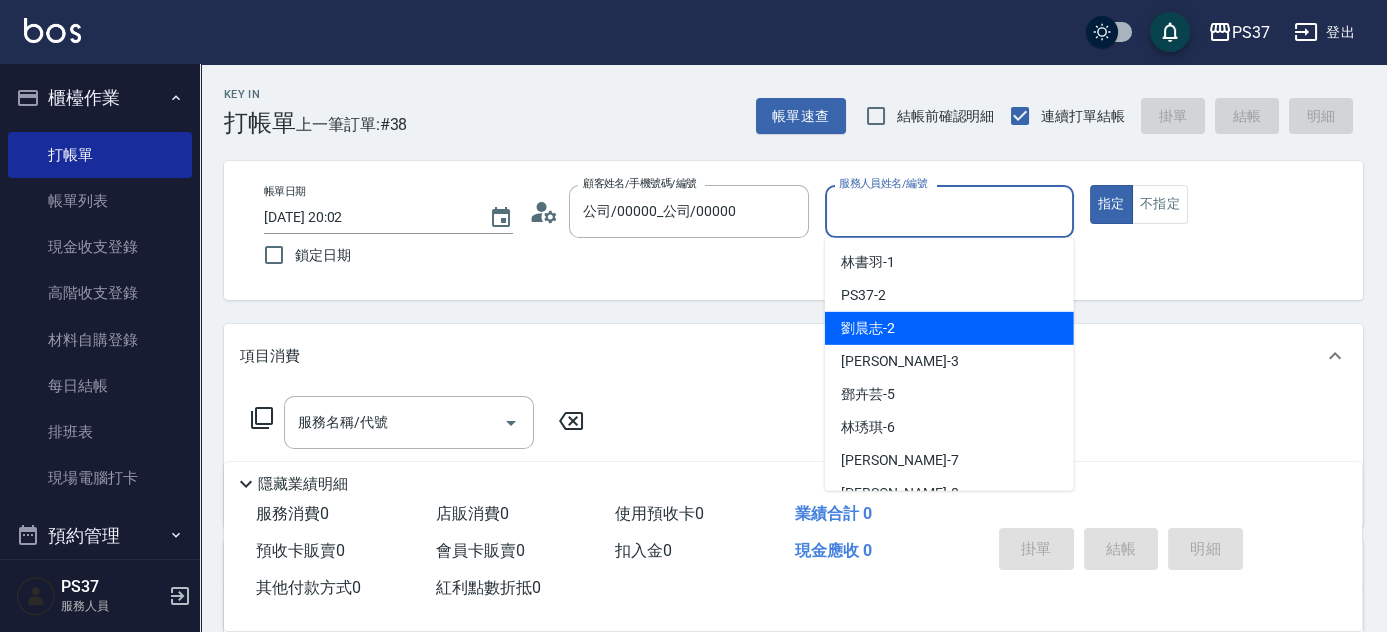 click on "劉晨志 -2" at bounding box center (949, 328) 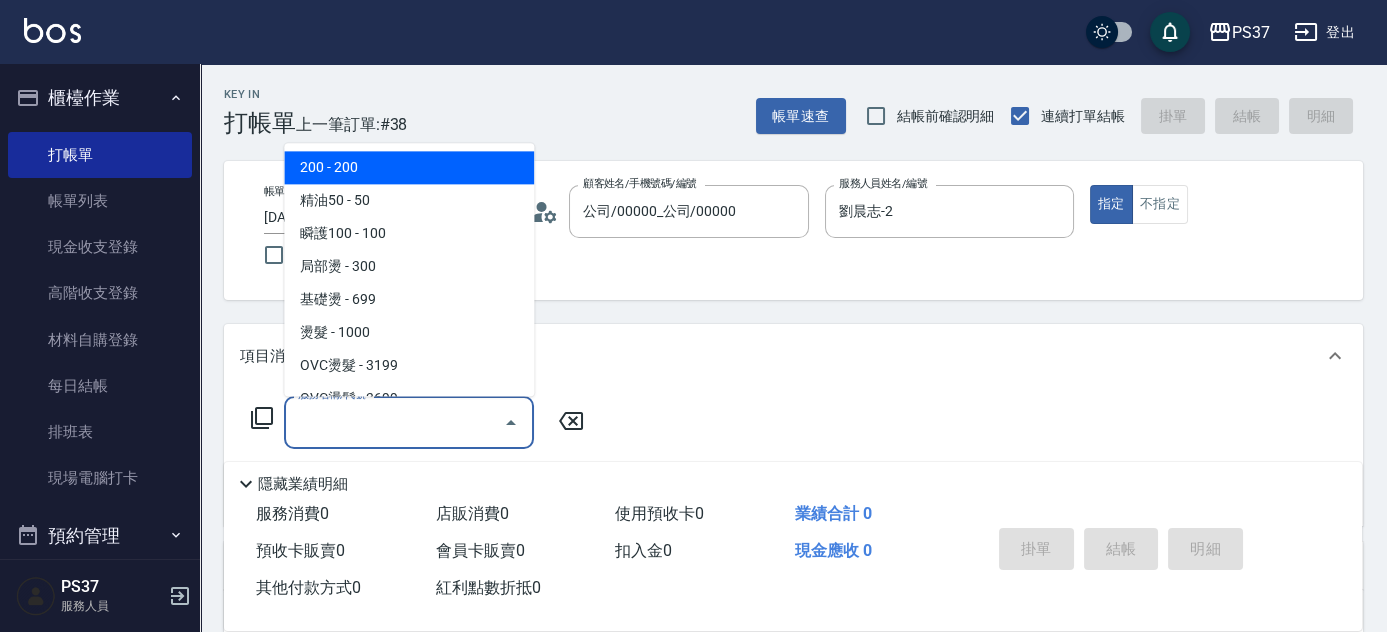 click on "服務名稱/代號" at bounding box center (394, 422) 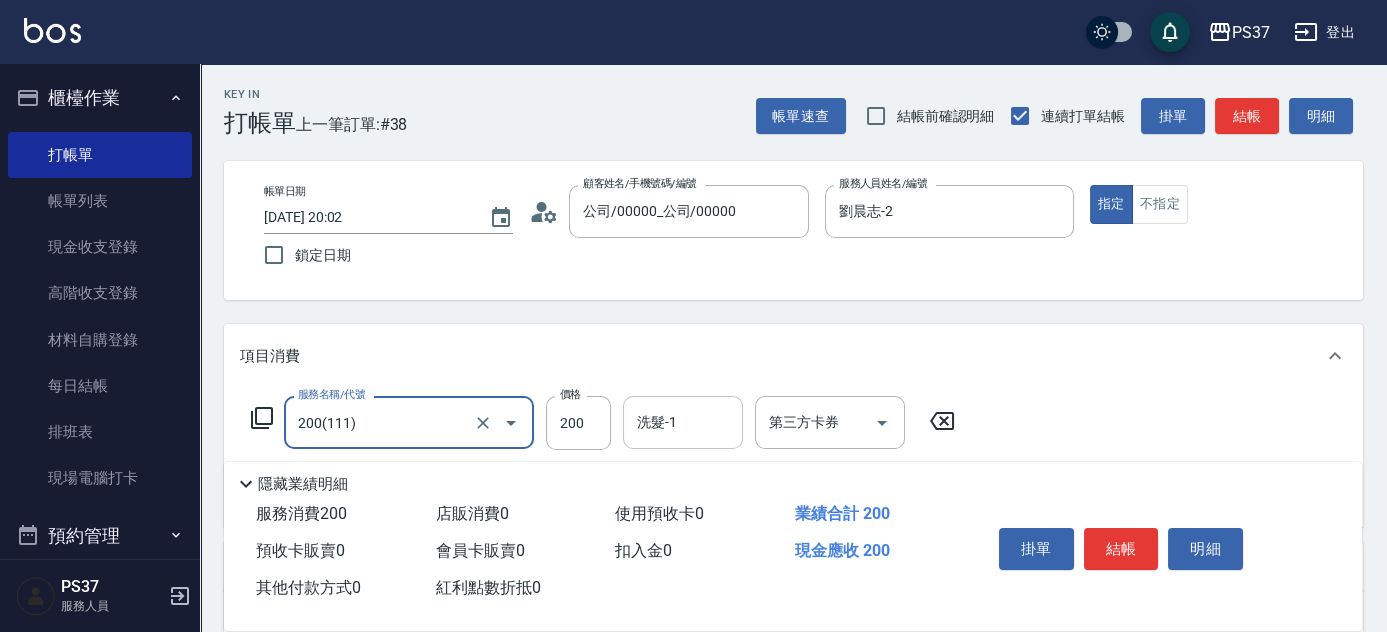 click on "洗髮-1" at bounding box center (683, 422) 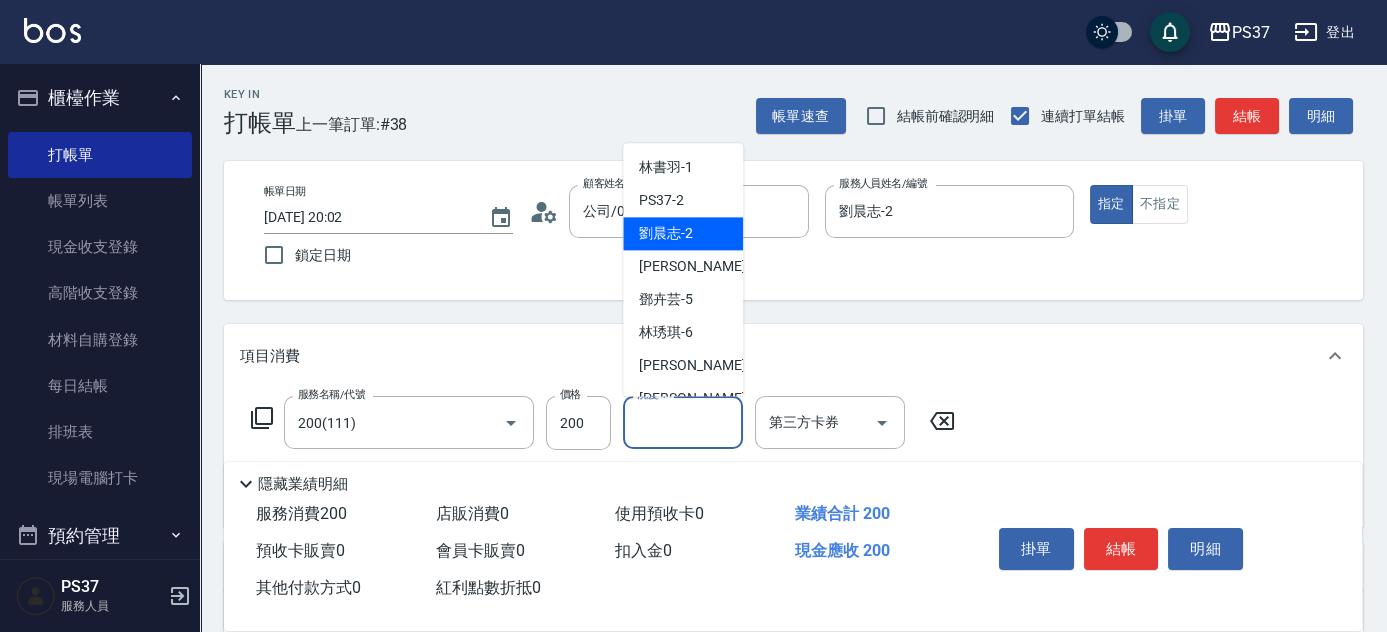 click on "劉晨志 -2" at bounding box center [683, 234] 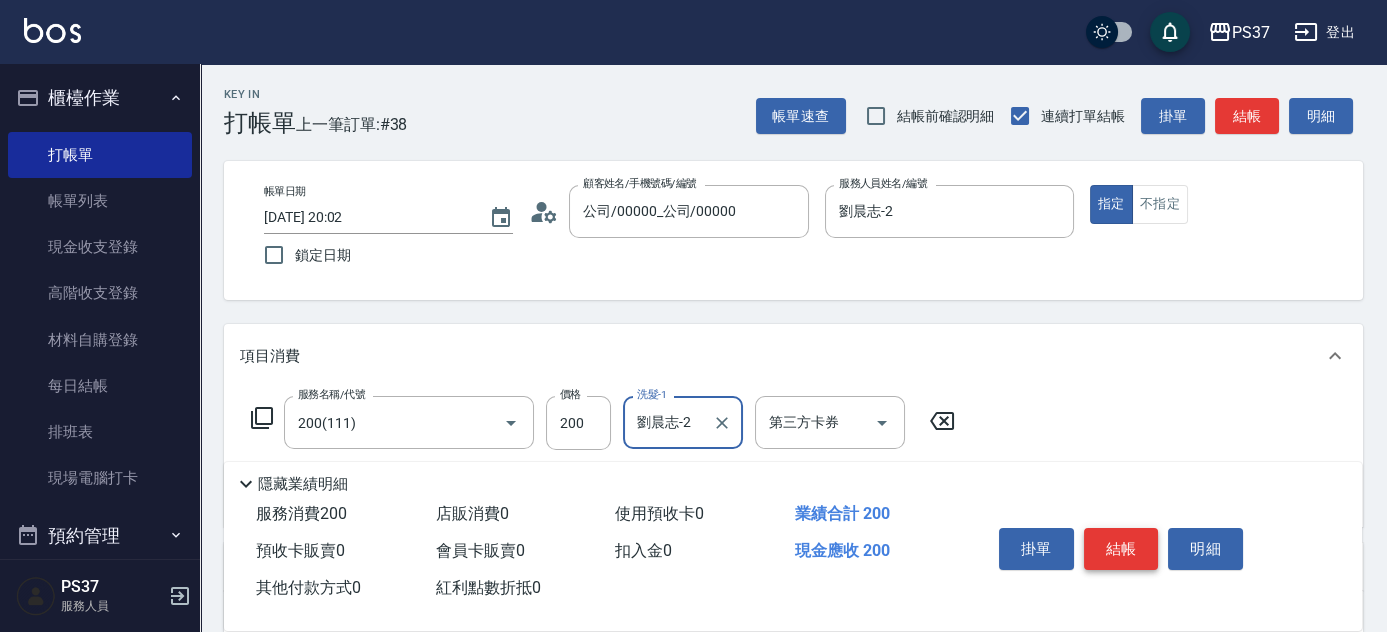 click on "結帳" at bounding box center (1121, 549) 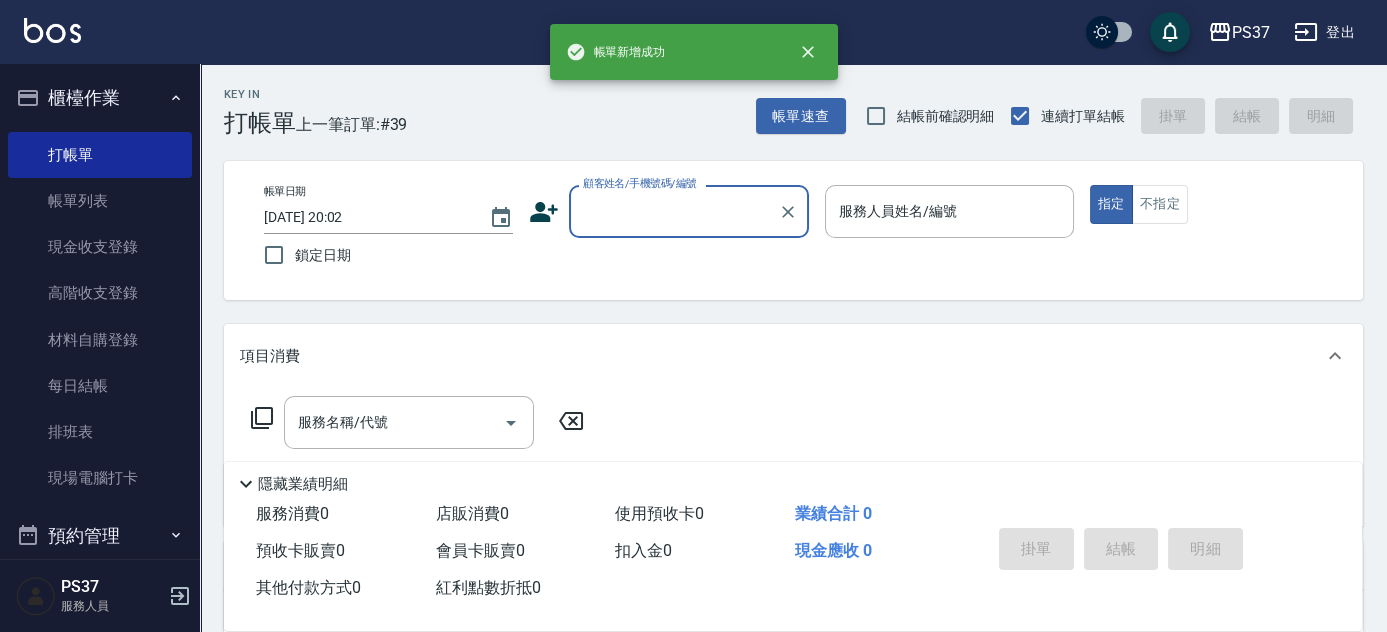click on "顧客姓名/手機號碼/編號" at bounding box center [674, 211] 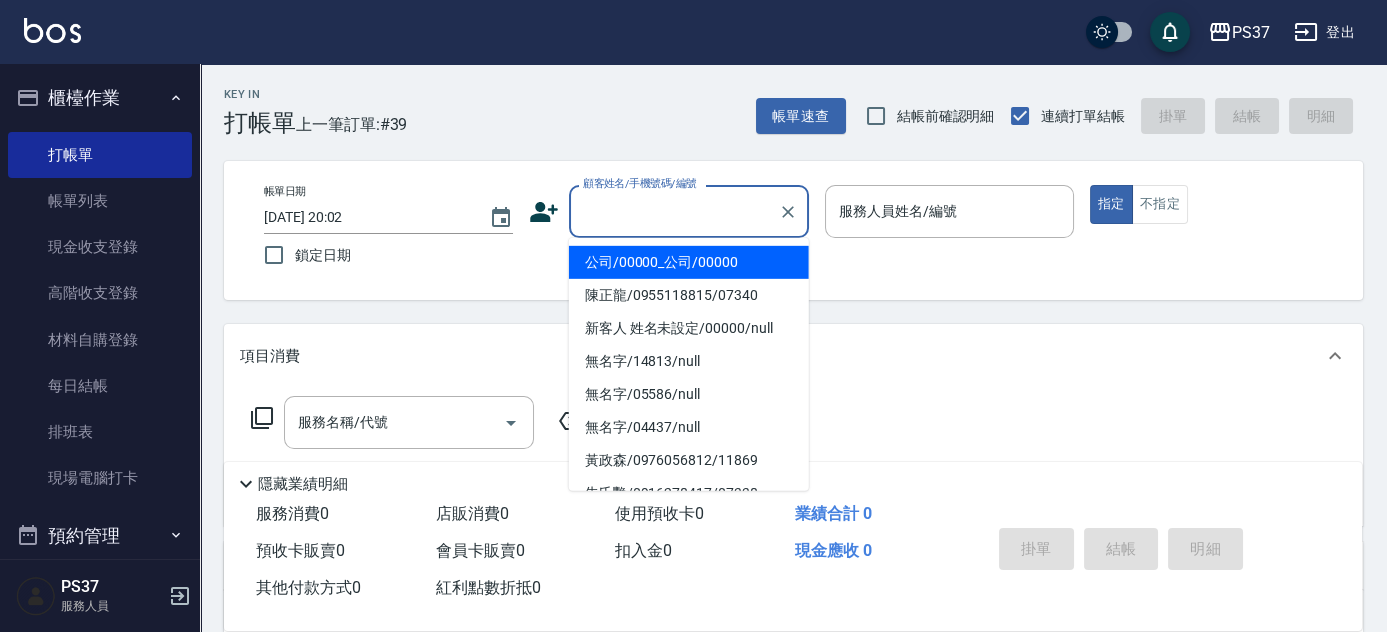 drag, startPoint x: 672, startPoint y: 253, endPoint x: 774, endPoint y: 256, distance: 102.044106 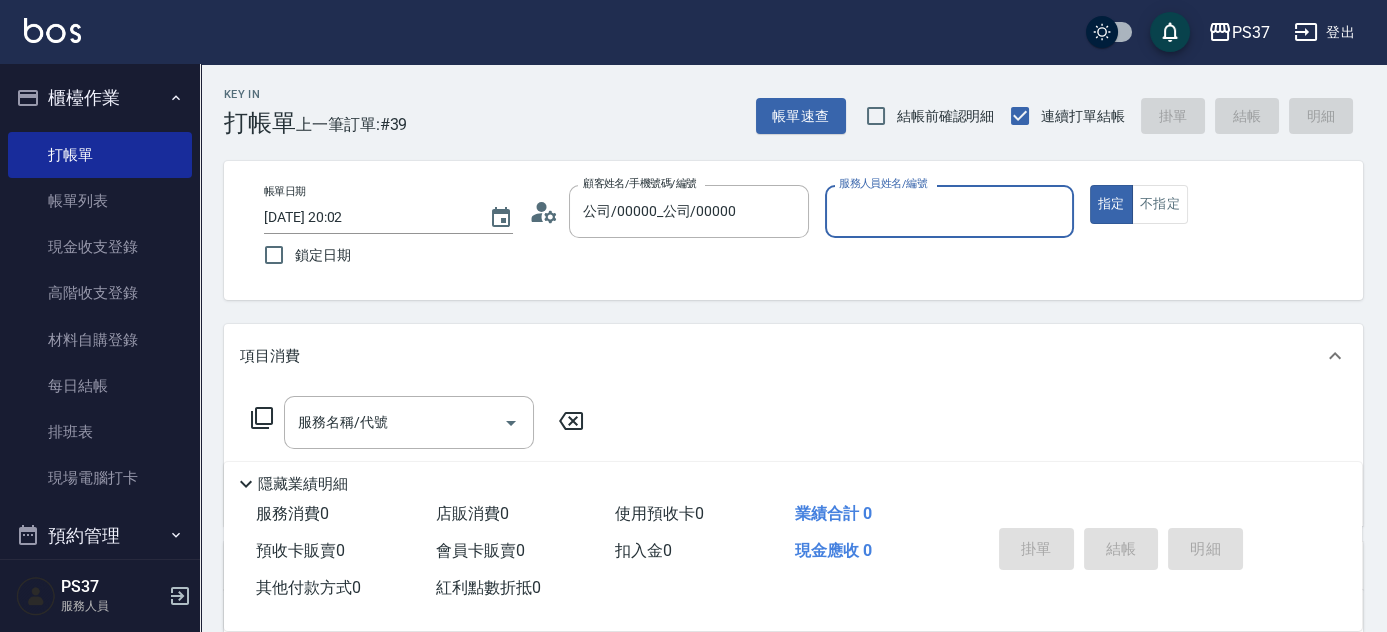 click at bounding box center (949, 248) 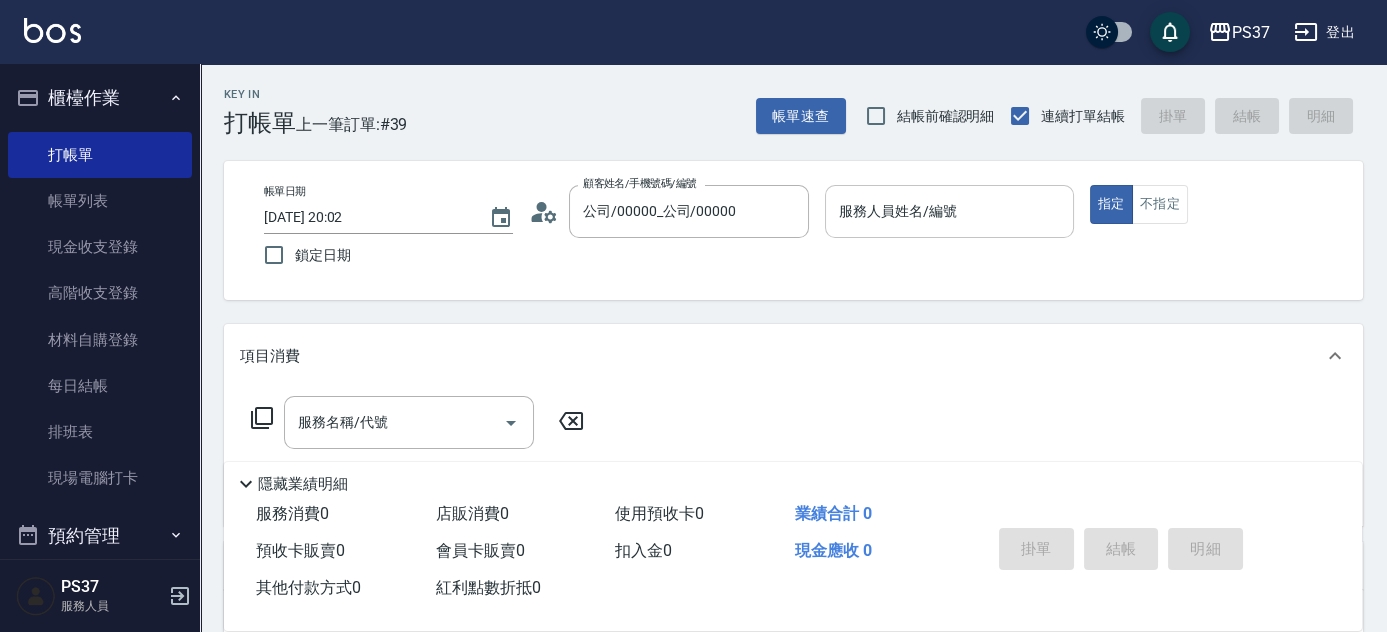 click on "服務人員姓名/編號" at bounding box center (949, 211) 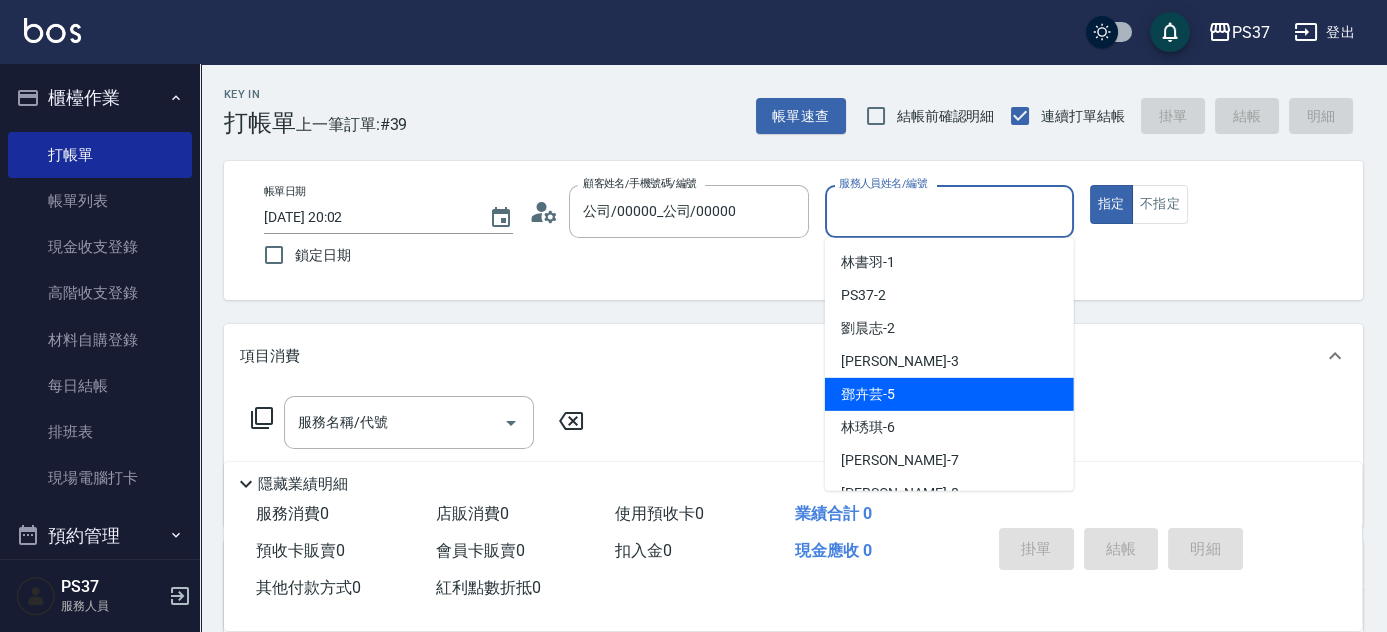 click on "鄧卉芸 -5" at bounding box center [949, 394] 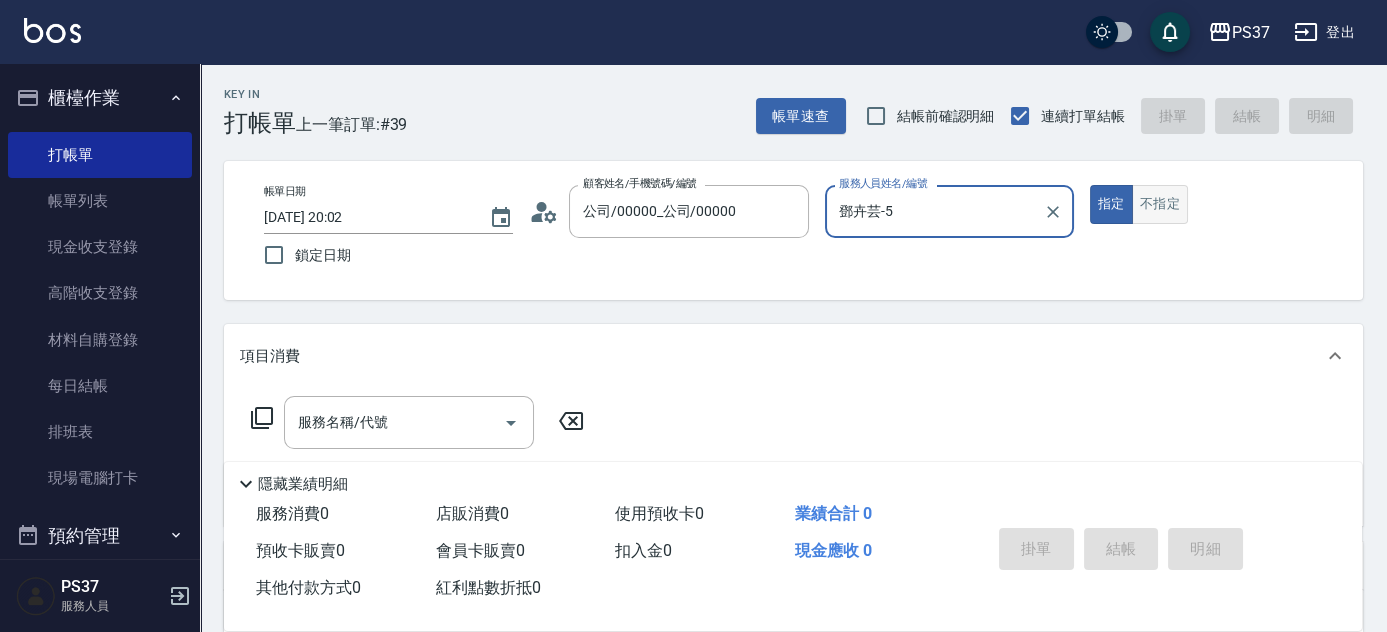 click on "不指定" at bounding box center [1160, 204] 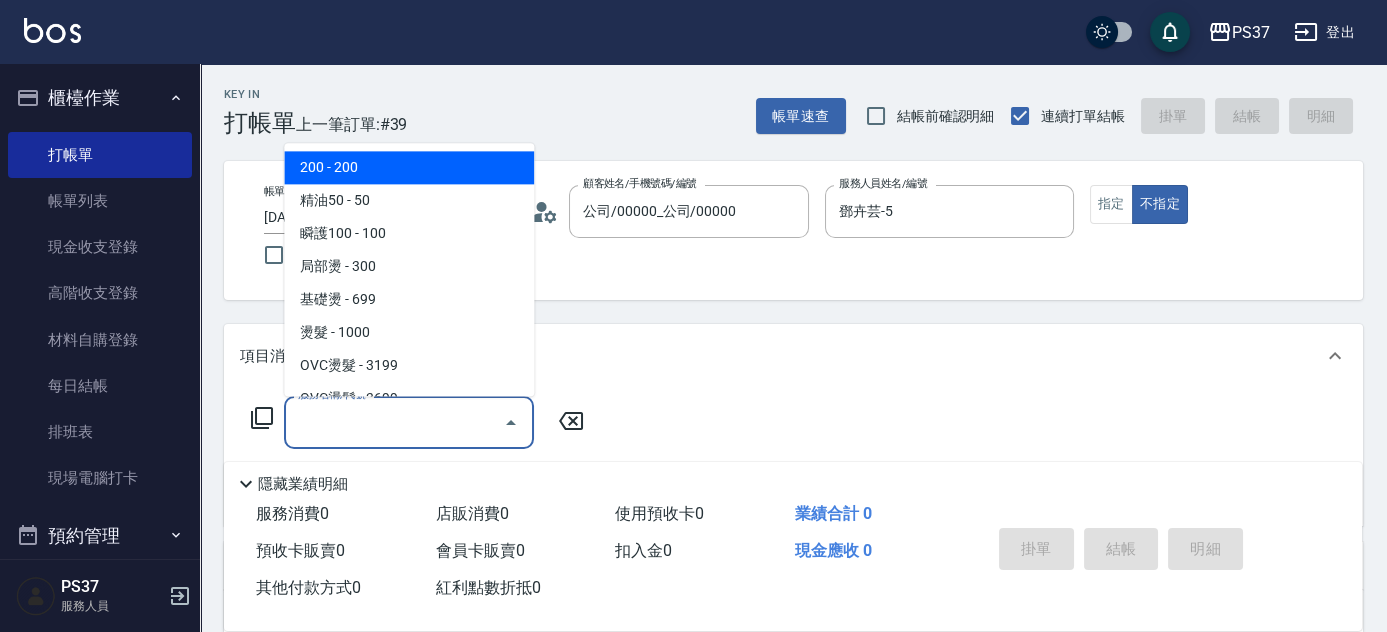 click on "服務名稱/代號" at bounding box center [394, 422] 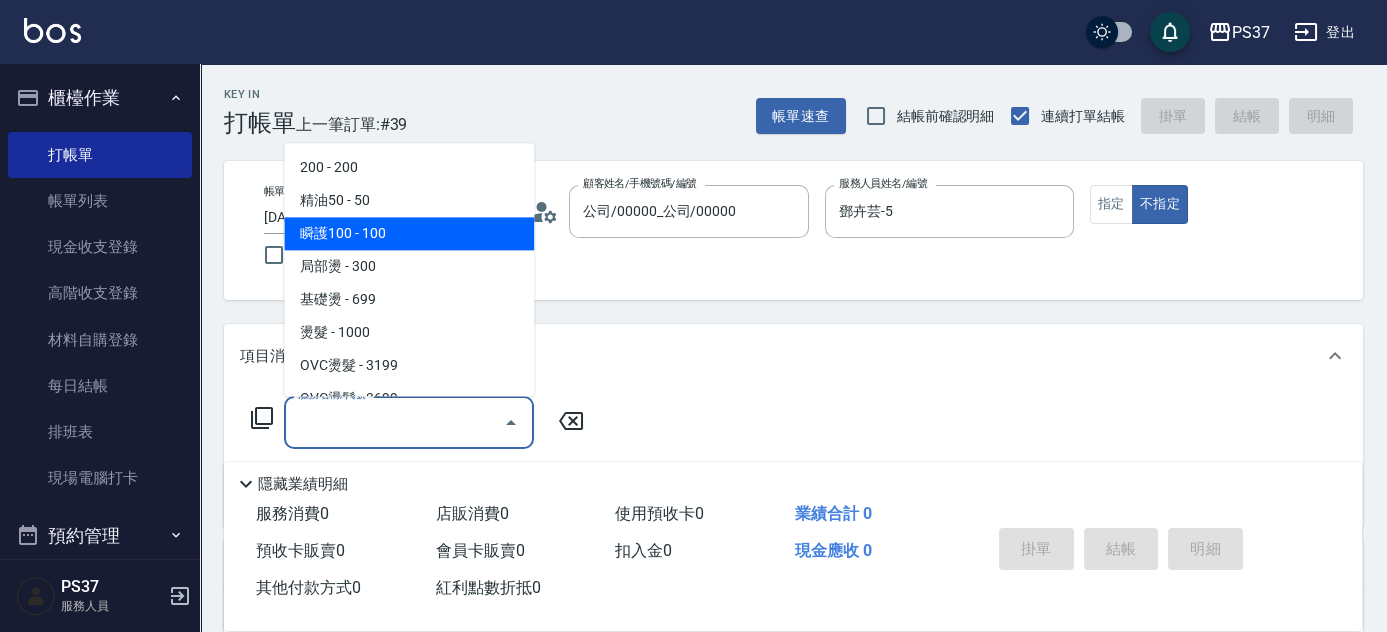 click on "瞬護100 - 100" at bounding box center (409, 234) 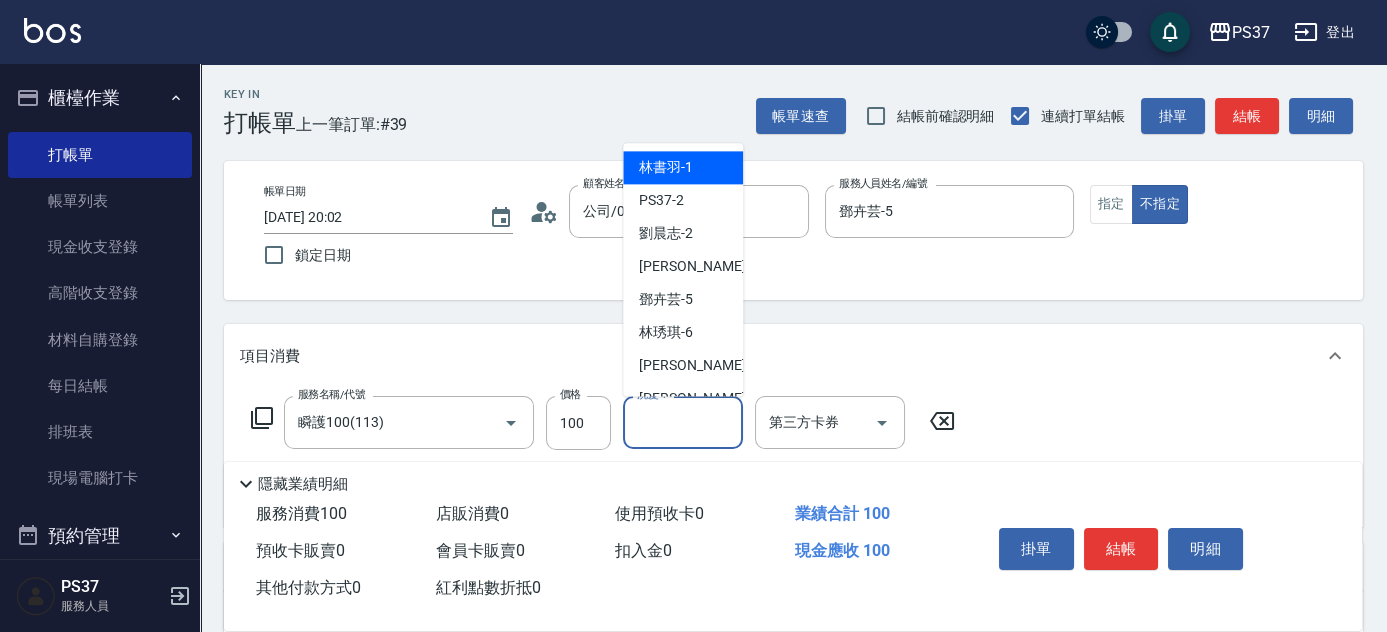 click on "洗髮-1" at bounding box center [683, 422] 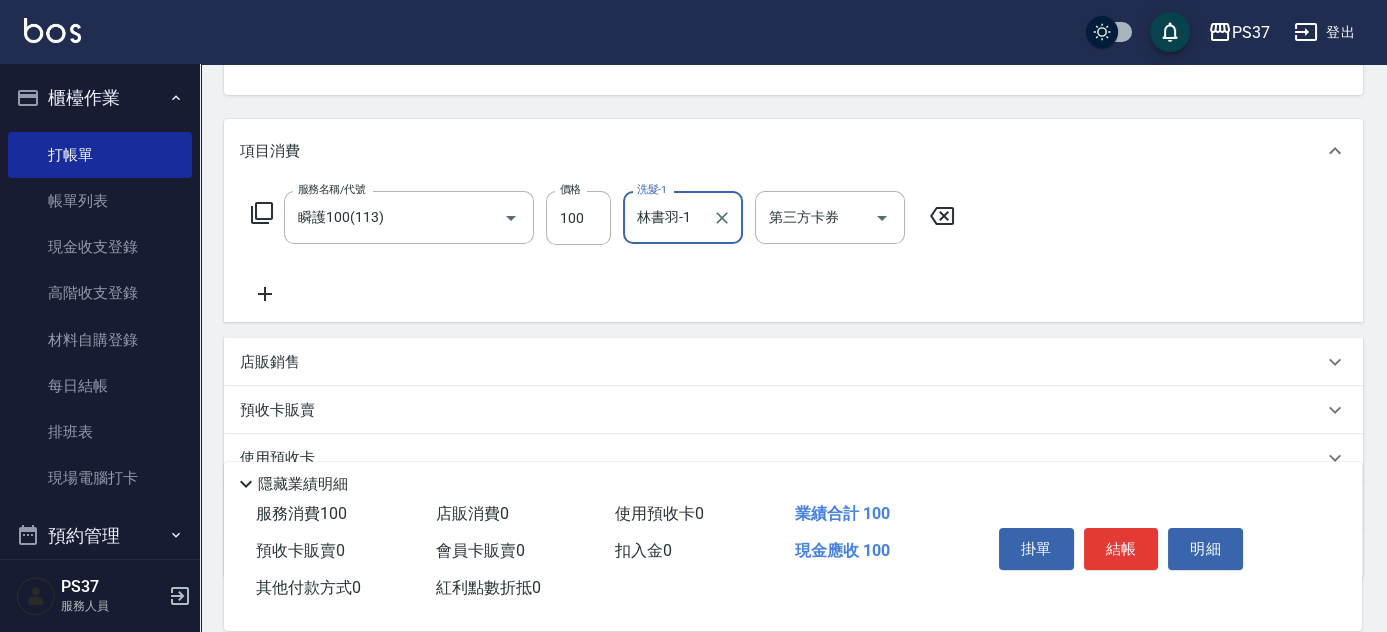 scroll, scrollTop: 272, scrollLeft: 0, axis: vertical 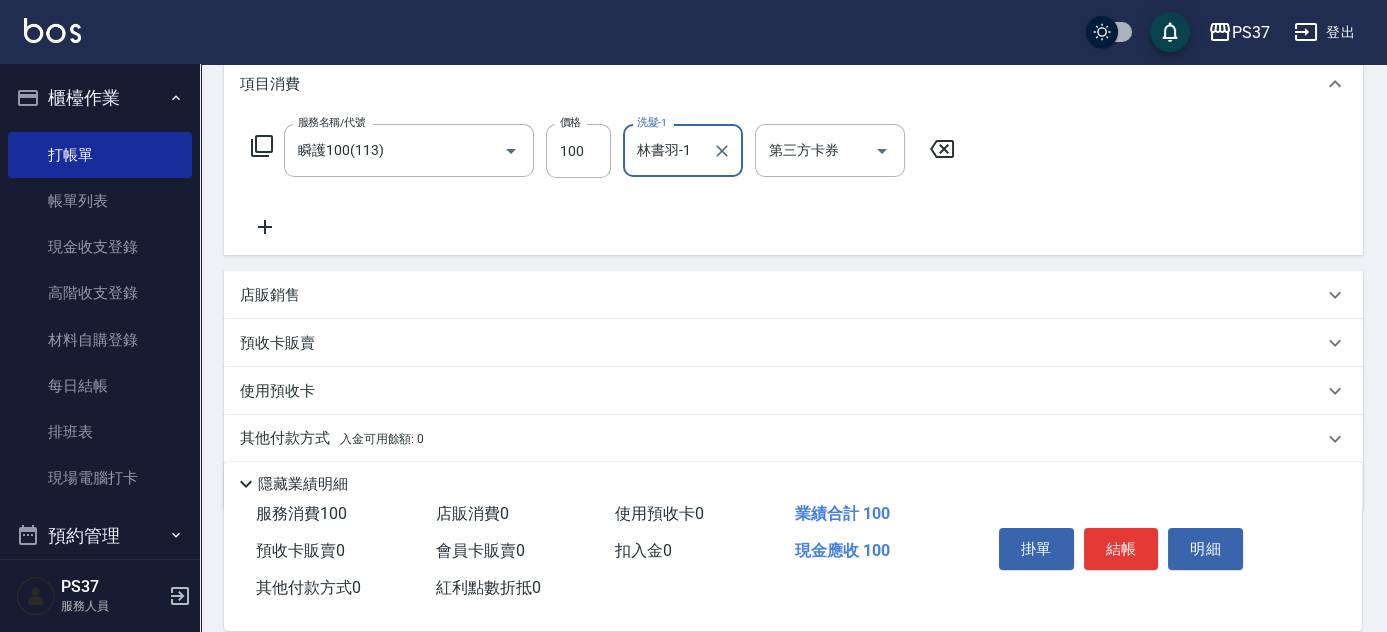 click 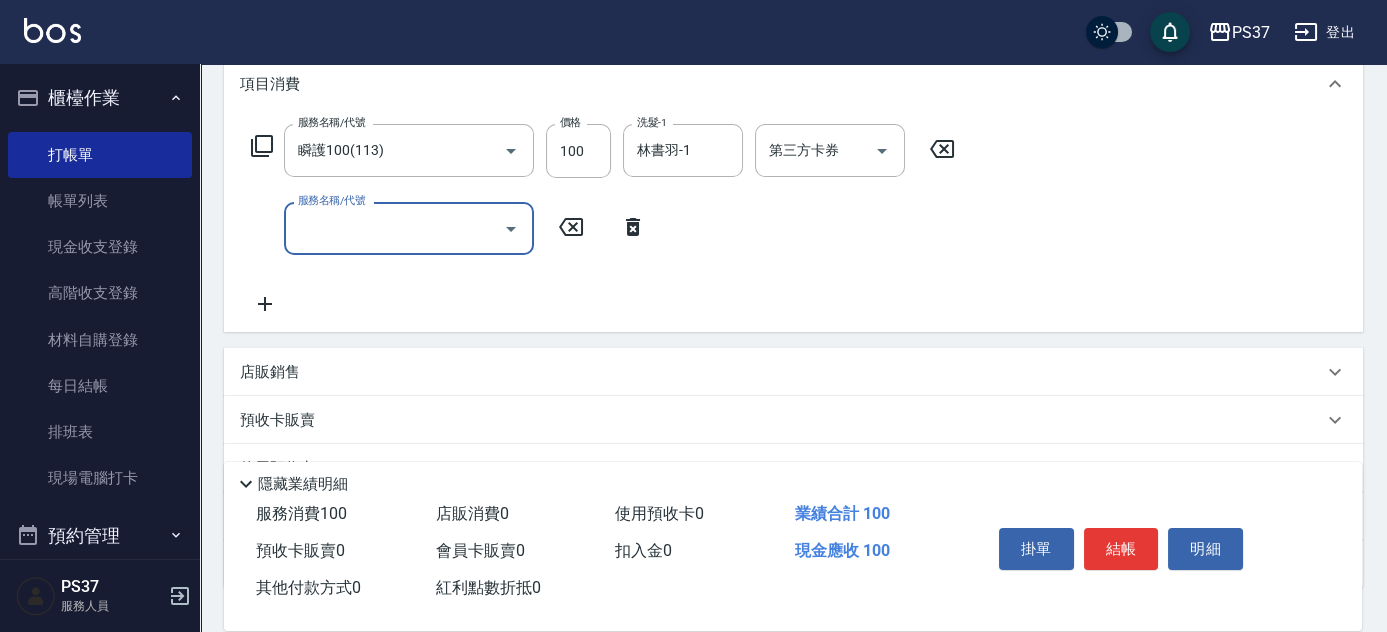 click on "服務名稱/代號" at bounding box center [394, 228] 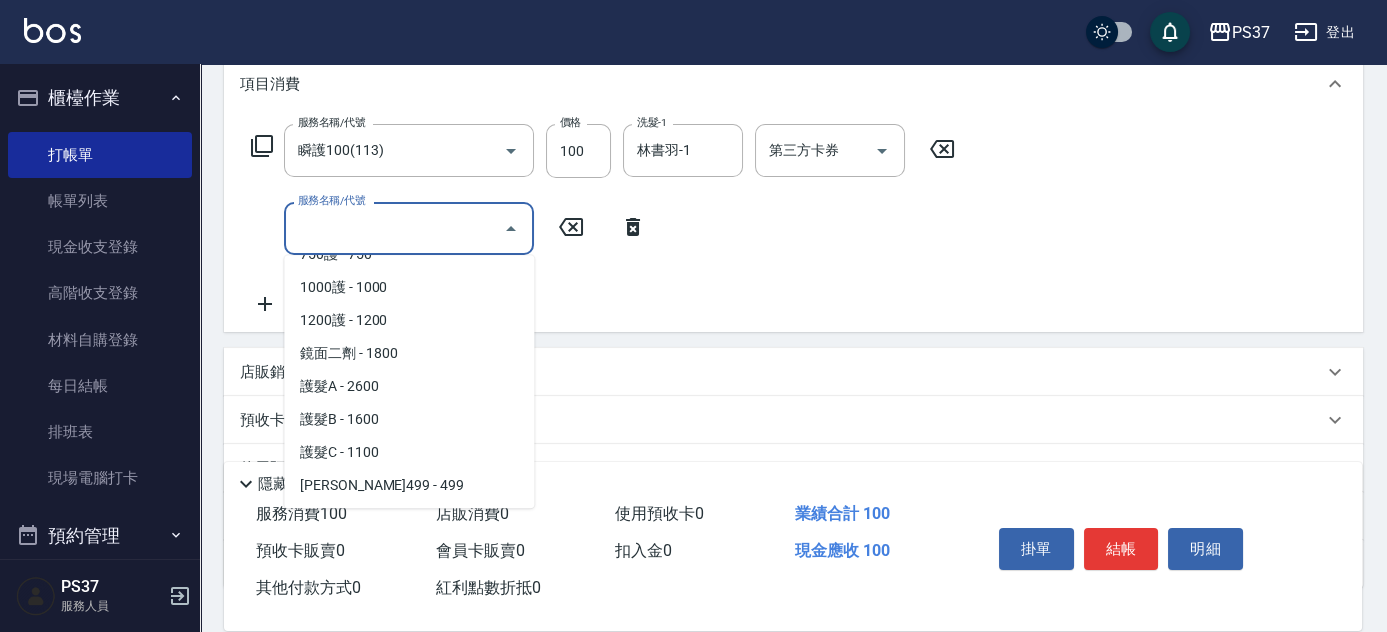scroll, scrollTop: 909, scrollLeft: 0, axis: vertical 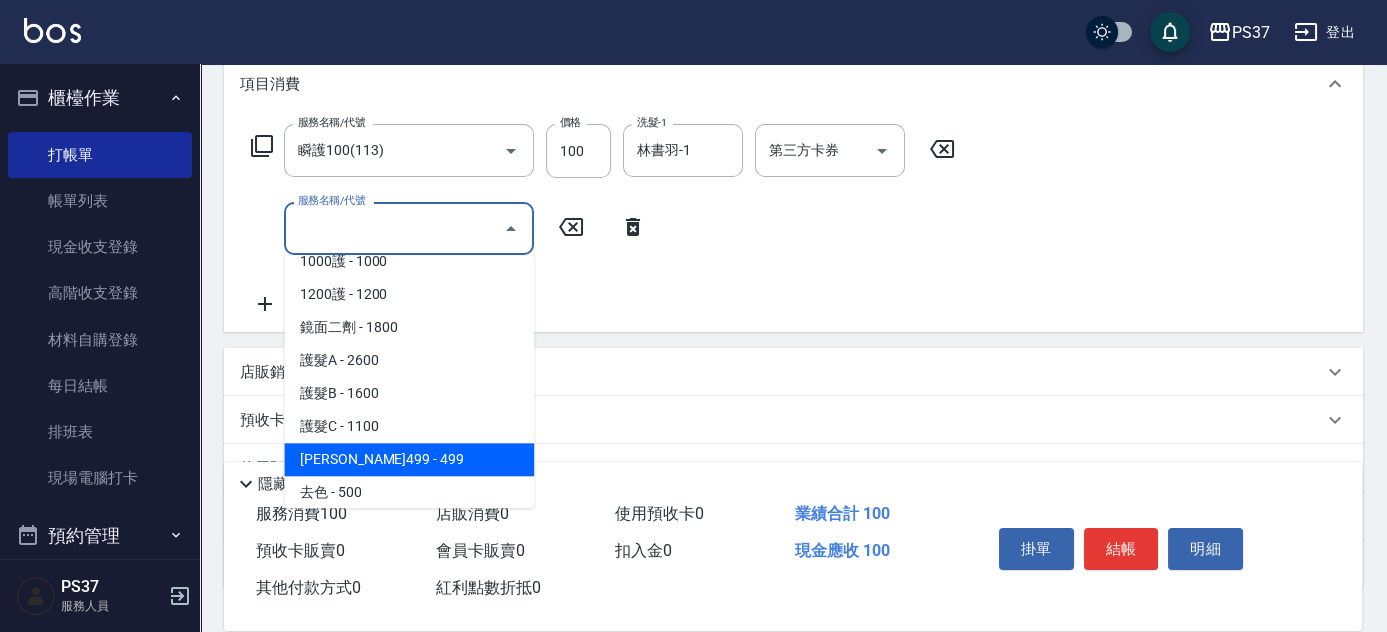 click on "伊黛莉499 - 499" at bounding box center [409, 459] 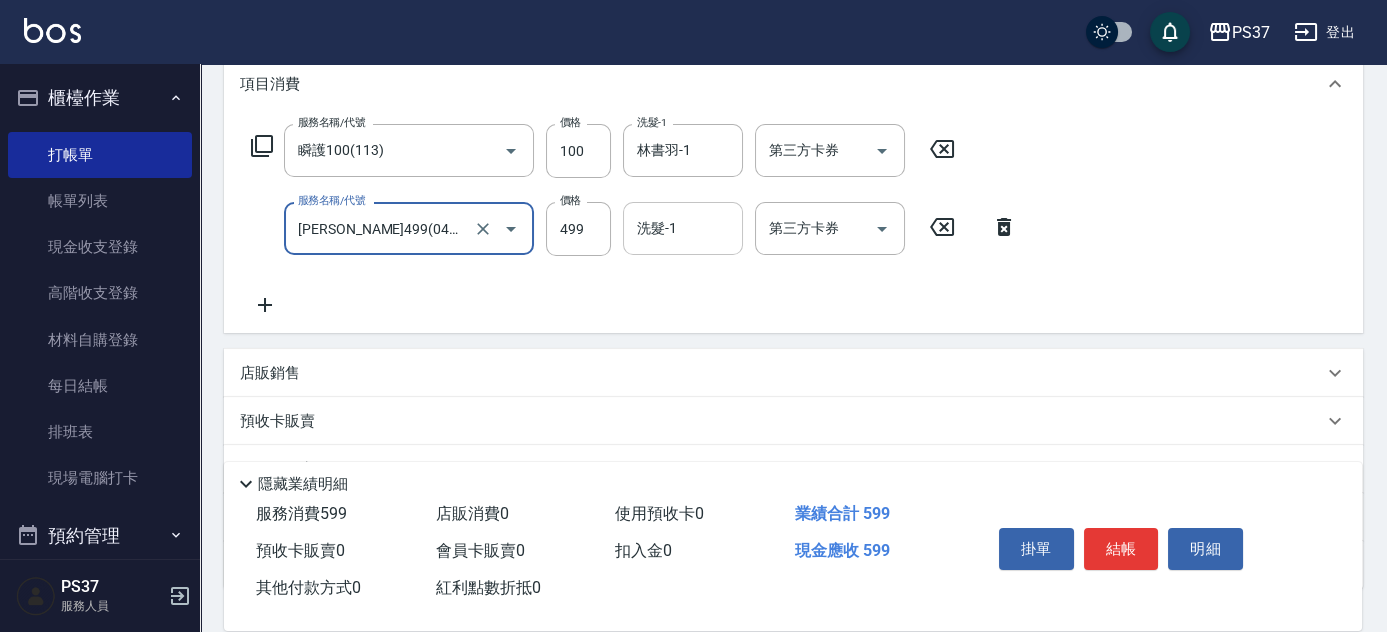 click on "洗髮-1 洗髮-1" at bounding box center [683, 228] 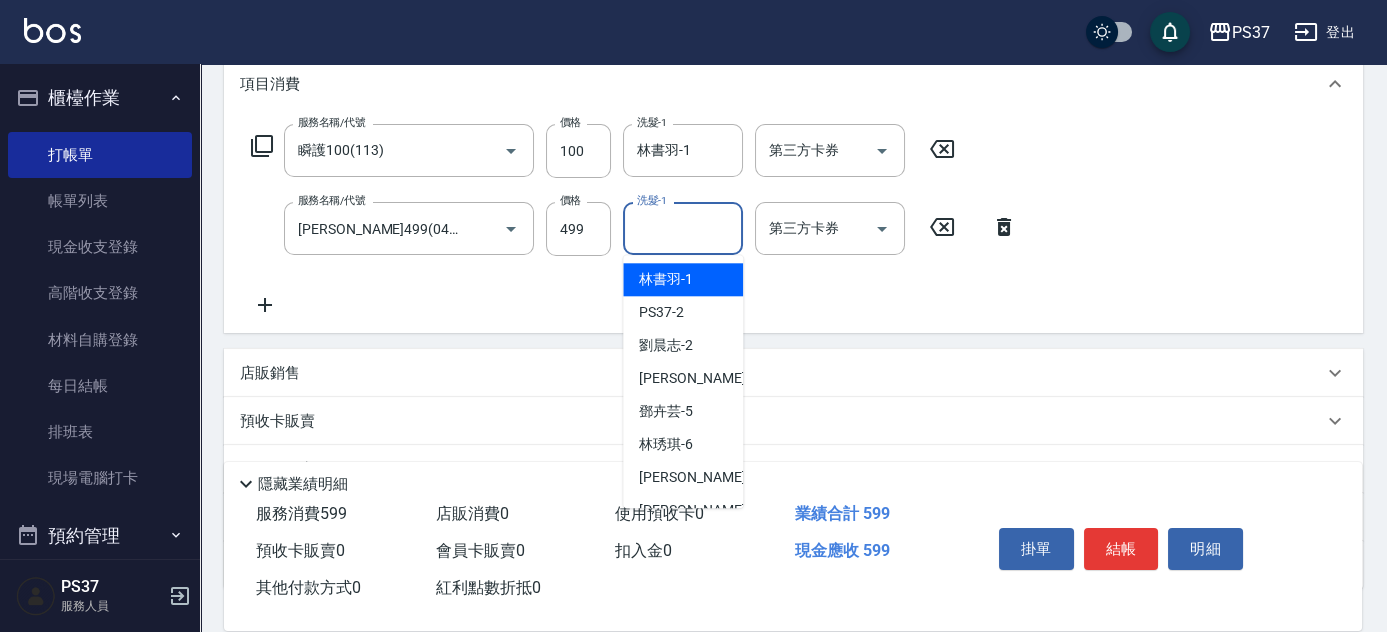 click on "林書羽 -1" at bounding box center [683, 279] 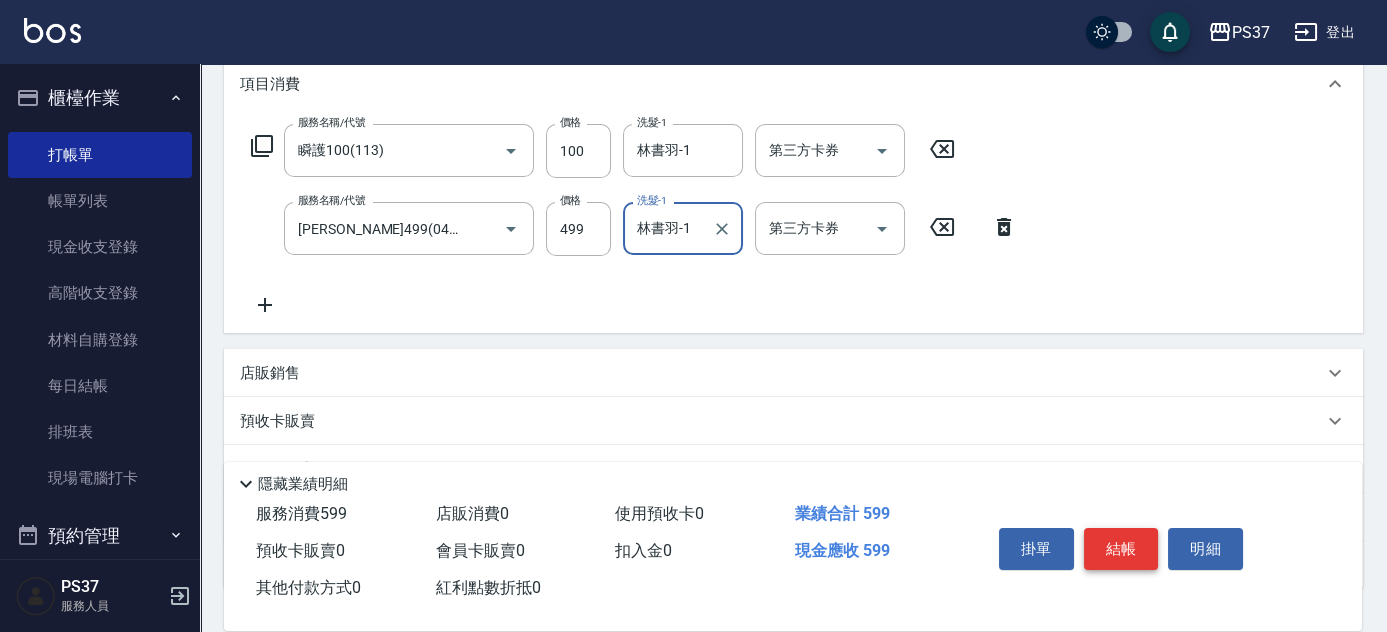 click on "結帳" at bounding box center (1121, 549) 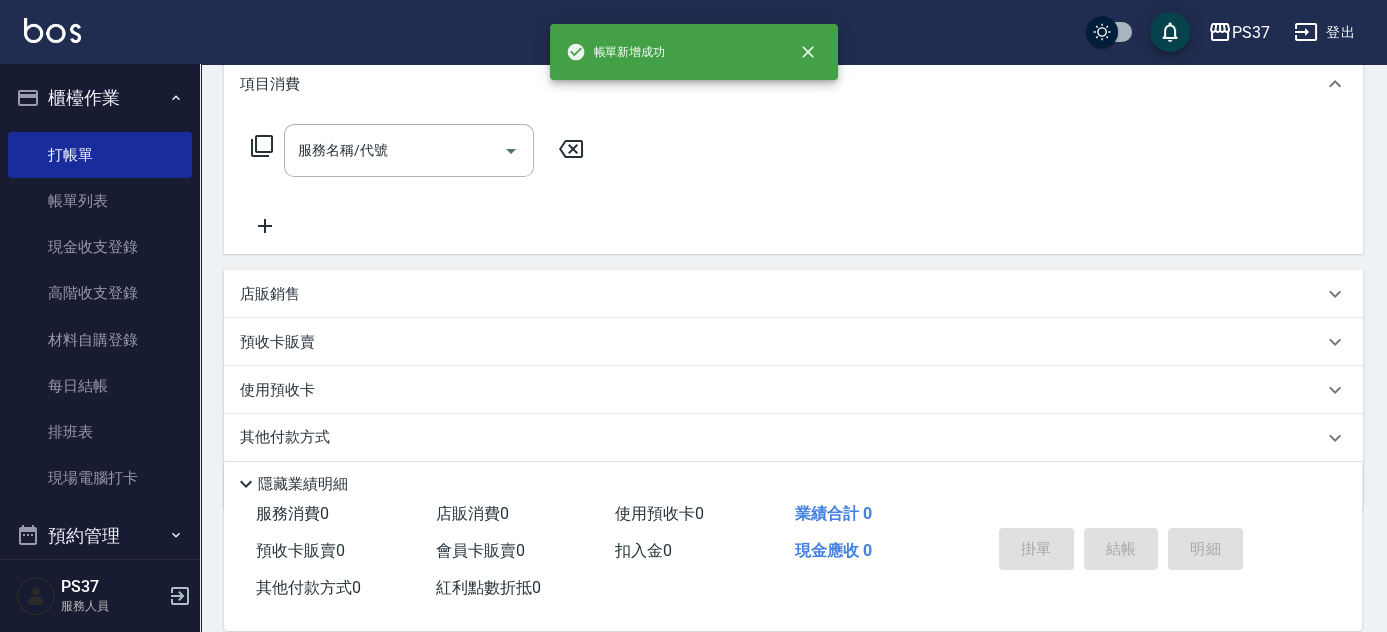scroll, scrollTop: 0, scrollLeft: 0, axis: both 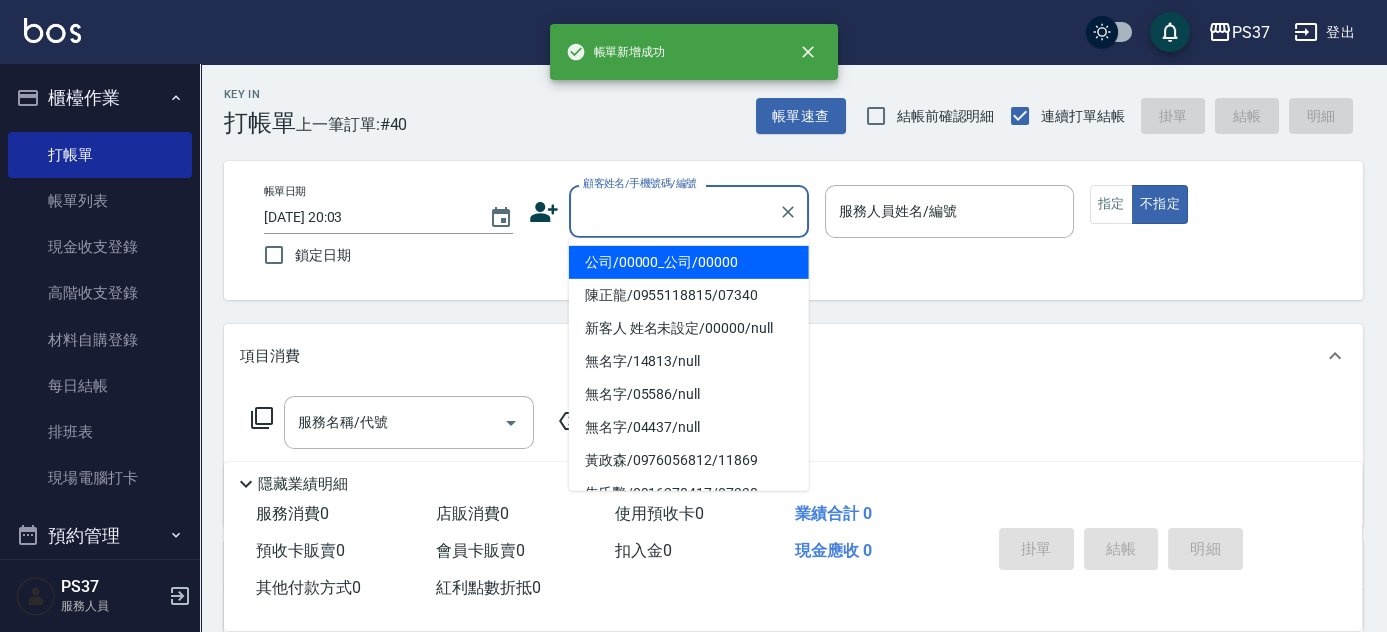 click on "顧客姓名/手機號碼/編號" at bounding box center (674, 211) 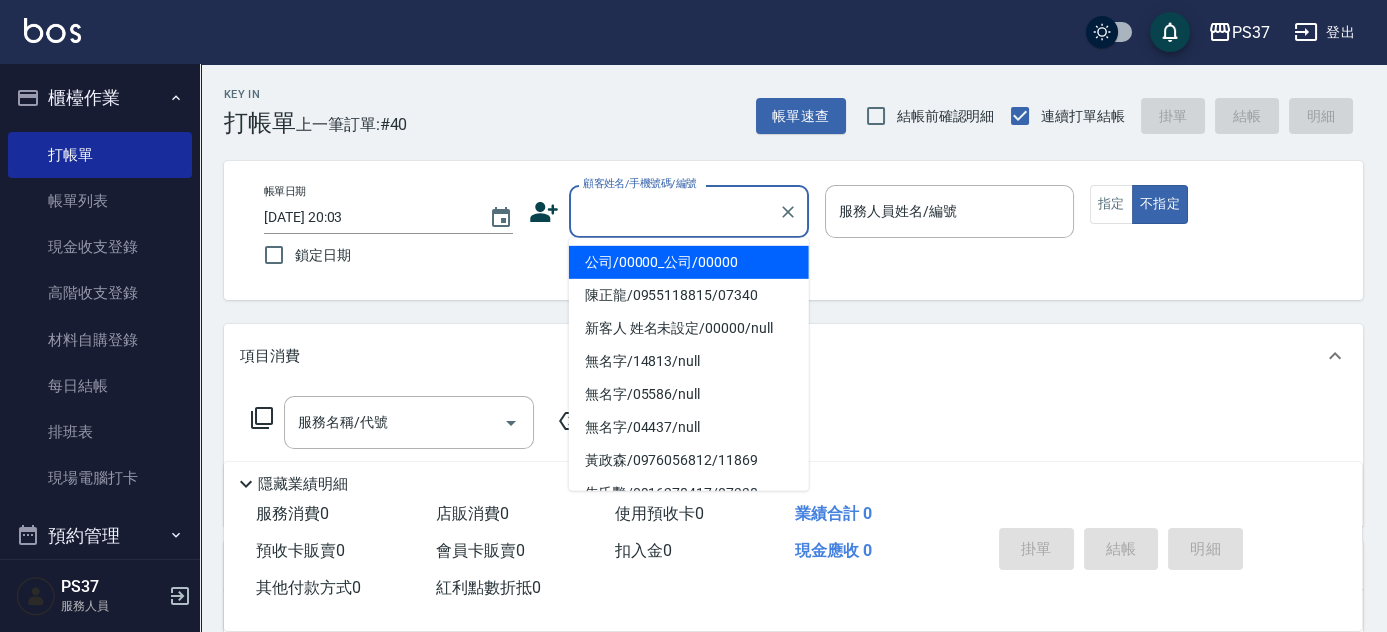 click on "公司/00000_公司/00000" at bounding box center (689, 262) 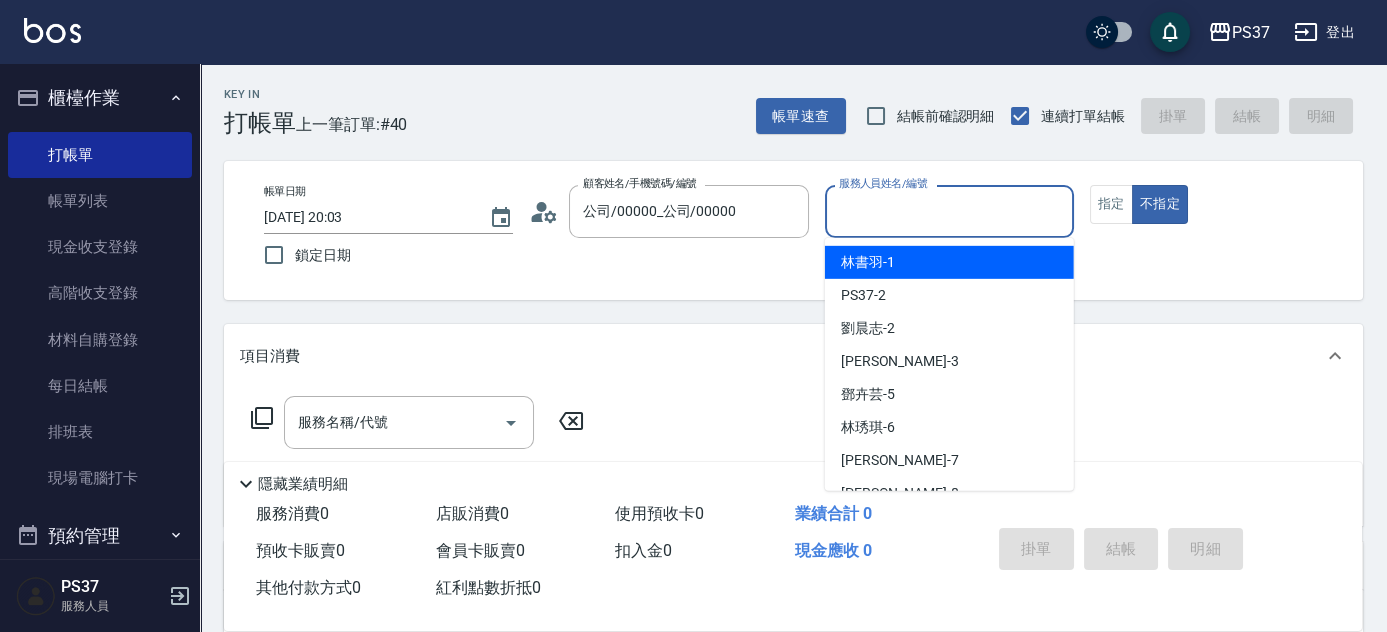 drag, startPoint x: 839, startPoint y: 220, endPoint x: 858, endPoint y: 223, distance: 19.235384 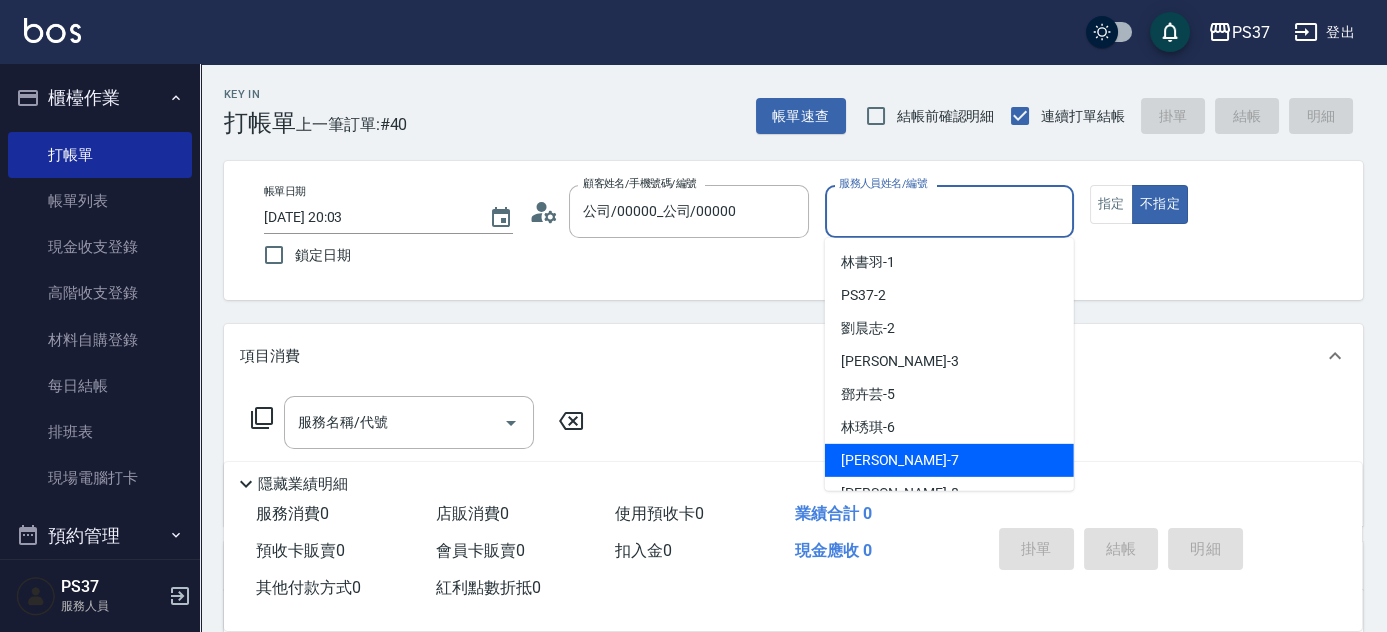 click on "黎氏萍 -7" at bounding box center [900, 460] 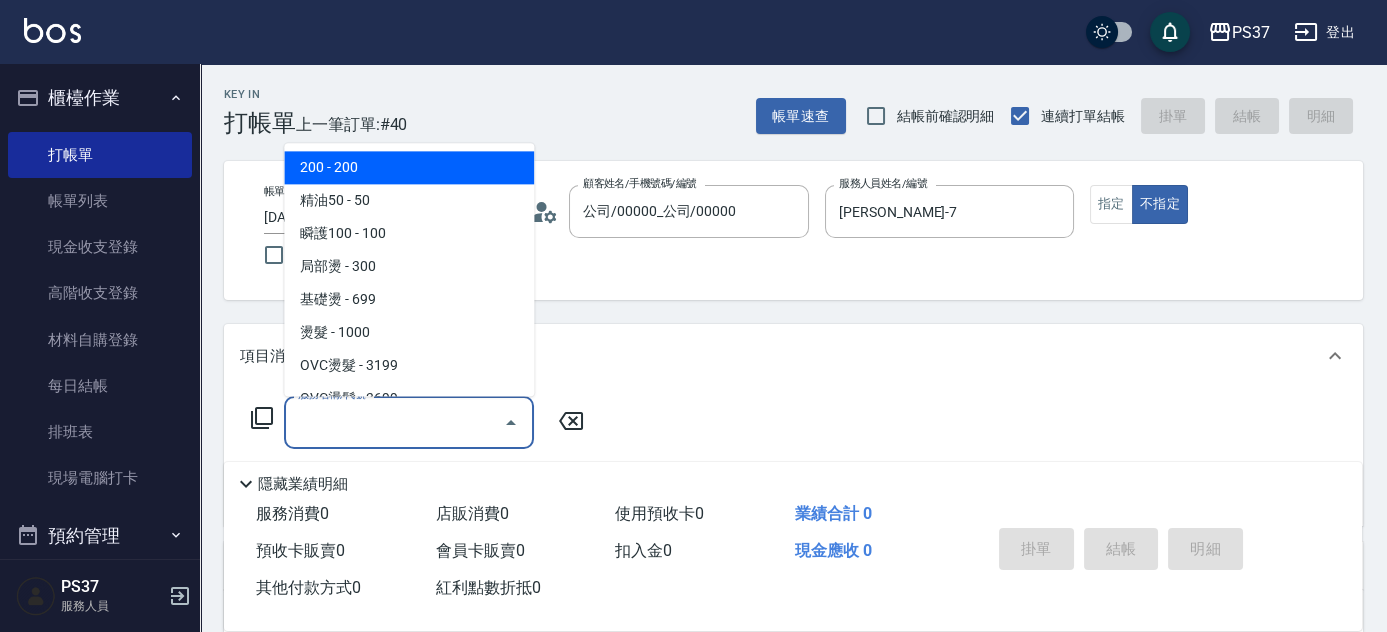 click on "服務名稱/代號" at bounding box center (394, 422) 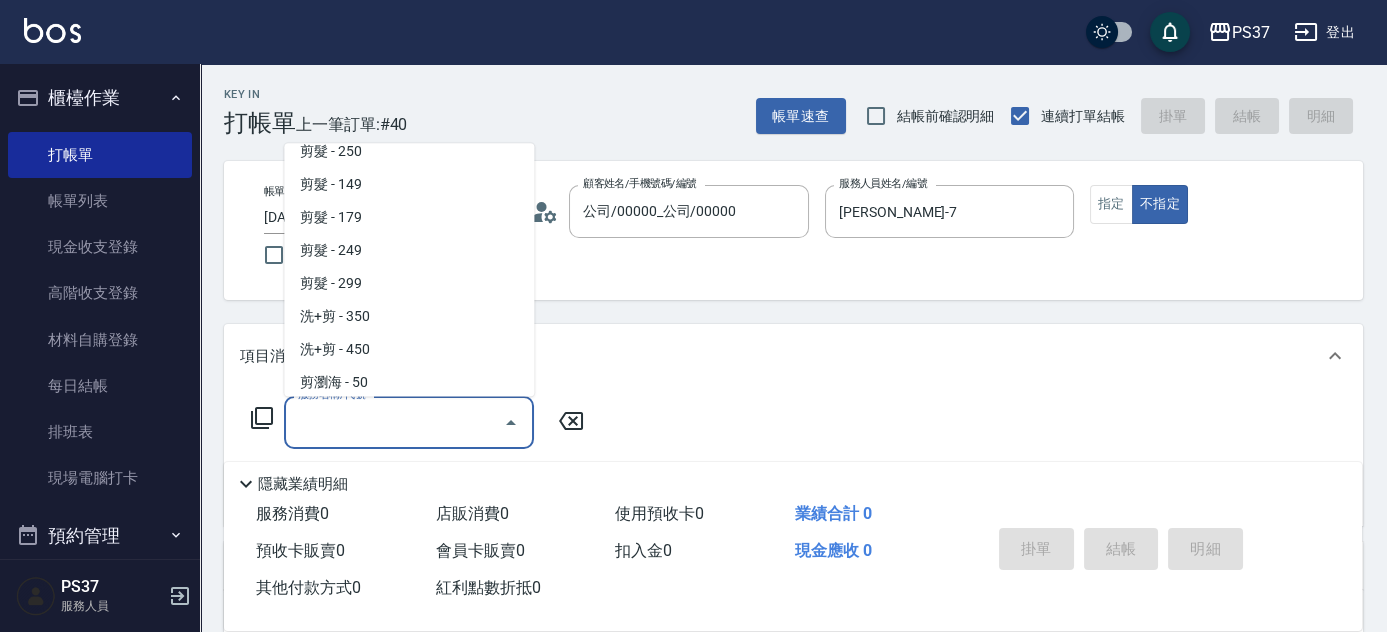 scroll, scrollTop: 454, scrollLeft: 0, axis: vertical 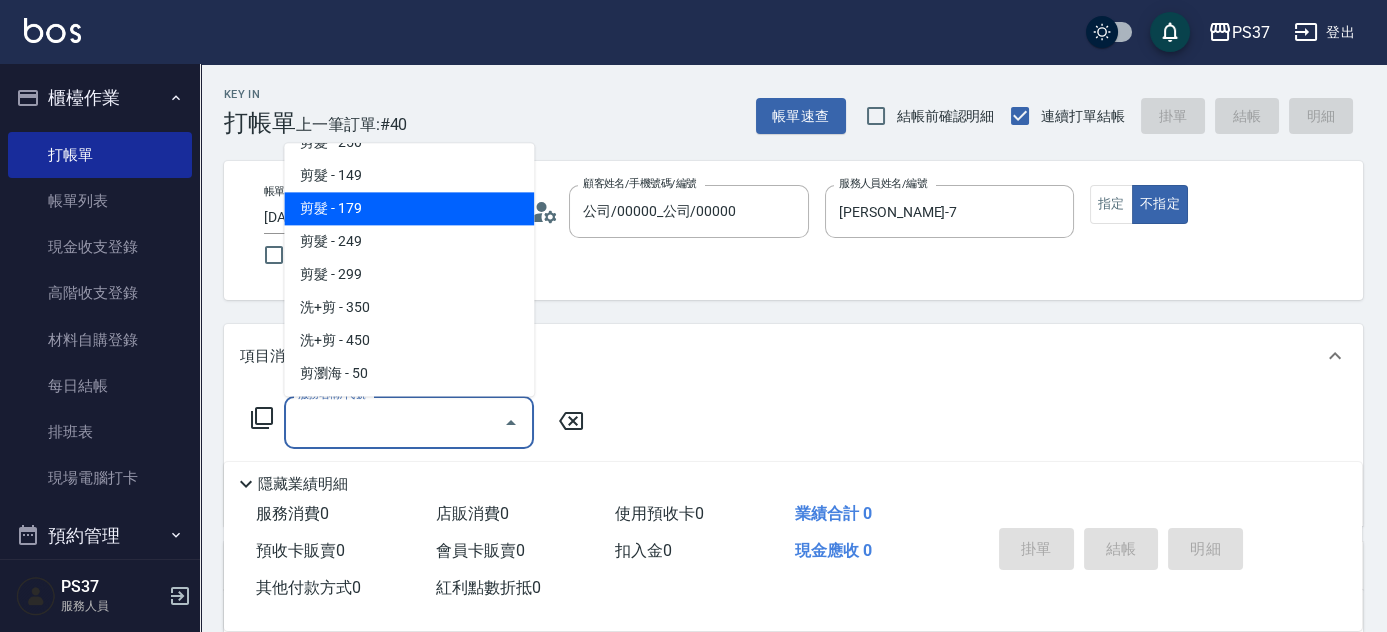 click on "剪髮 - 179" at bounding box center (409, 209) 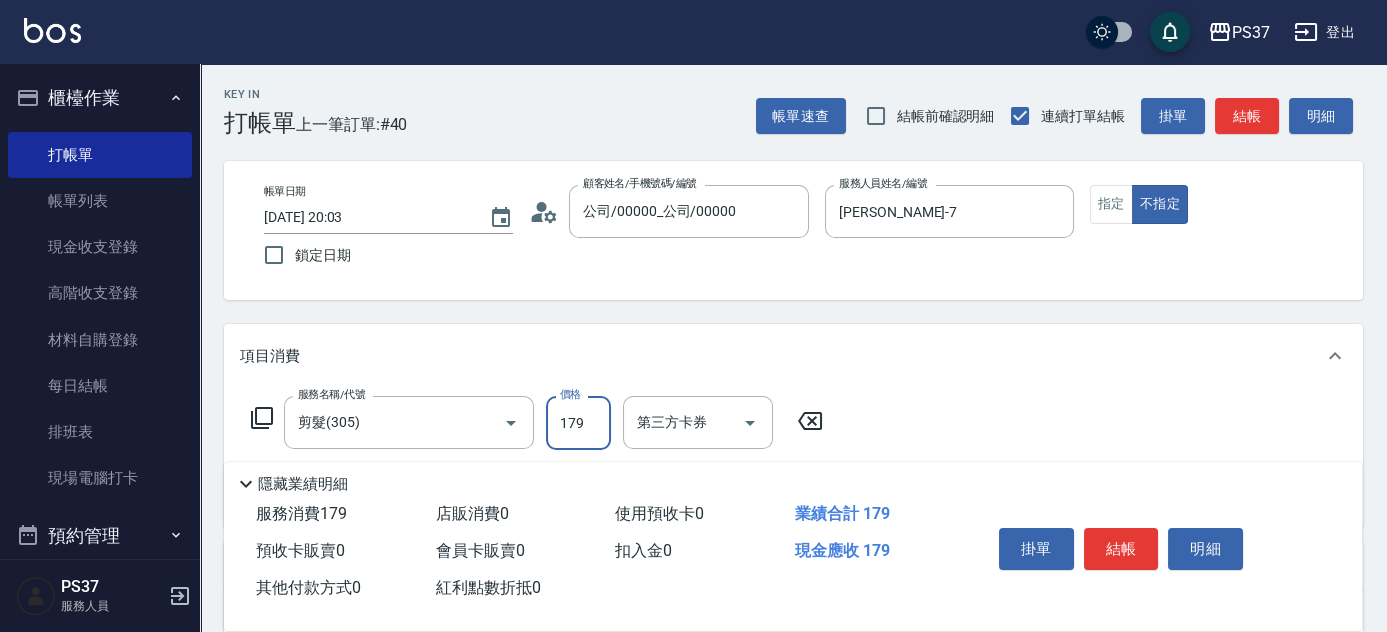 click on "179" at bounding box center (578, 423) 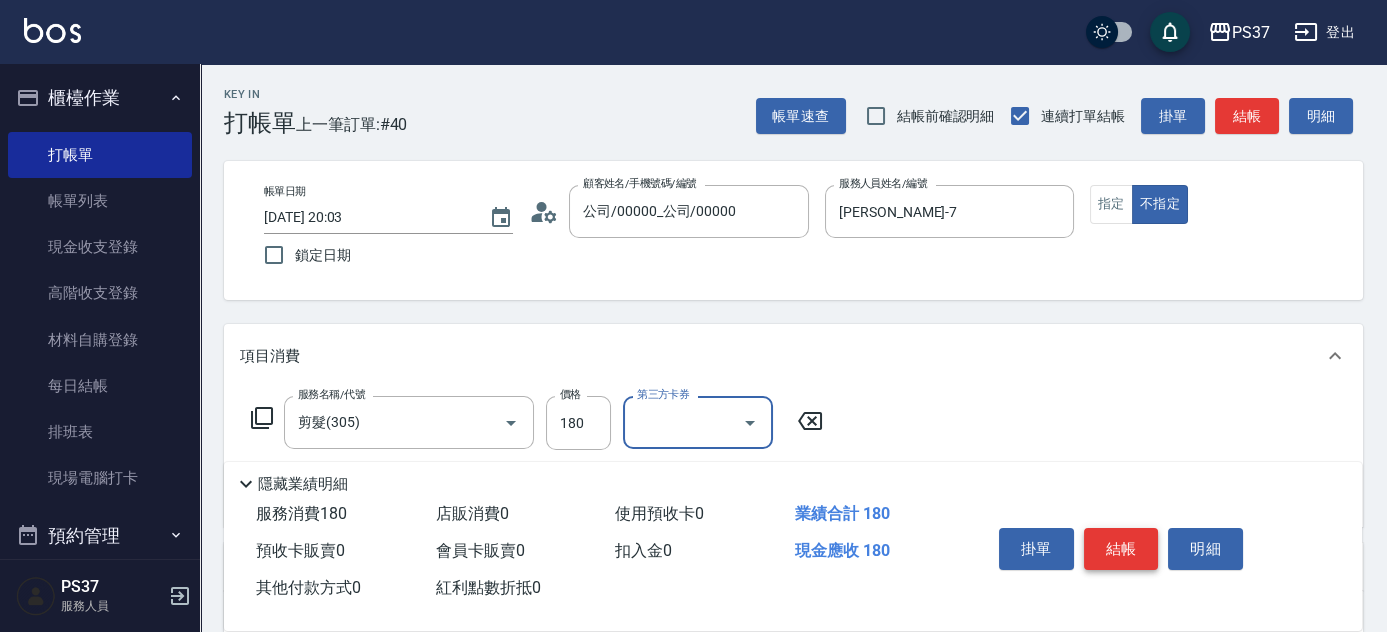 click on "結帳" at bounding box center [1121, 549] 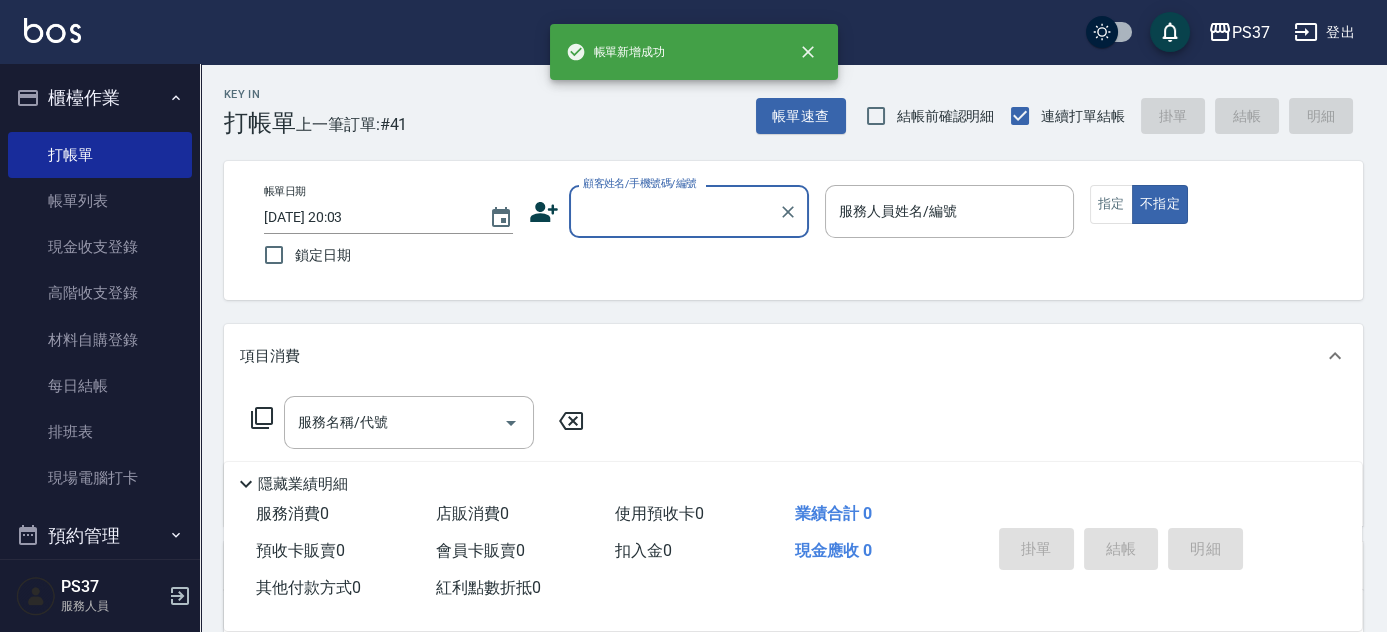 click on "顧客姓名/手機號碼/編號" at bounding box center [674, 211] 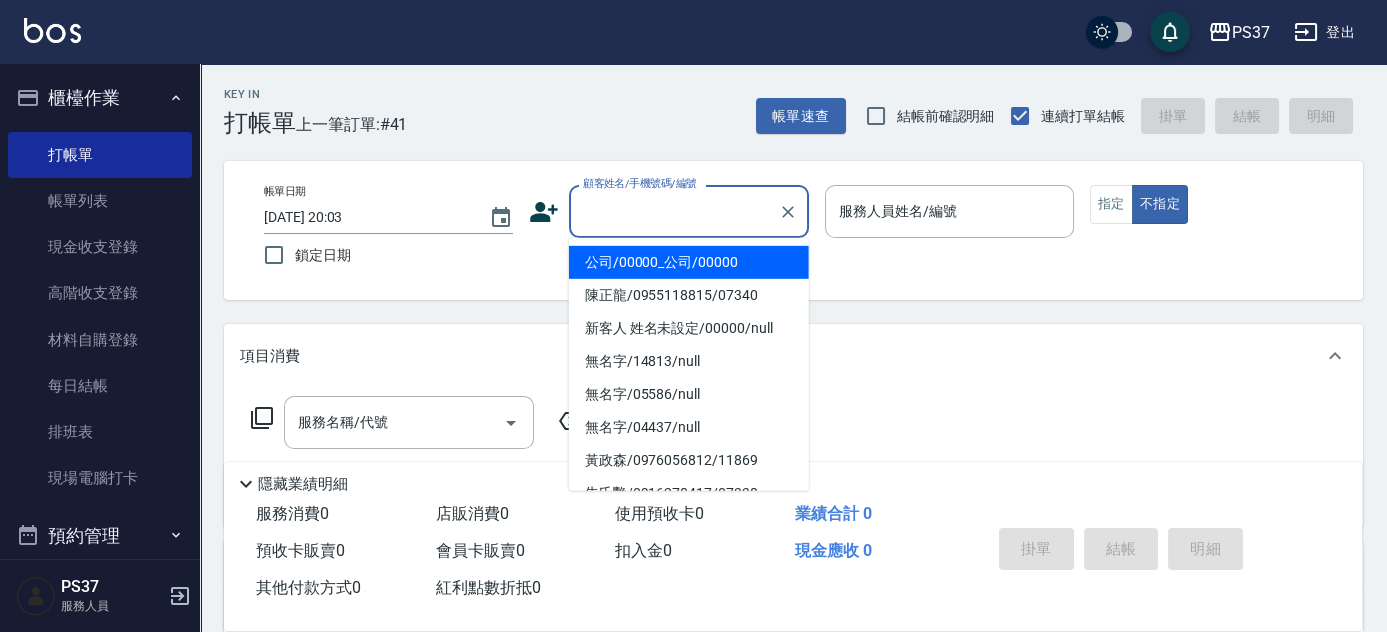 click on "公司/00000_公司/00000" at bounding box center [689, 262] 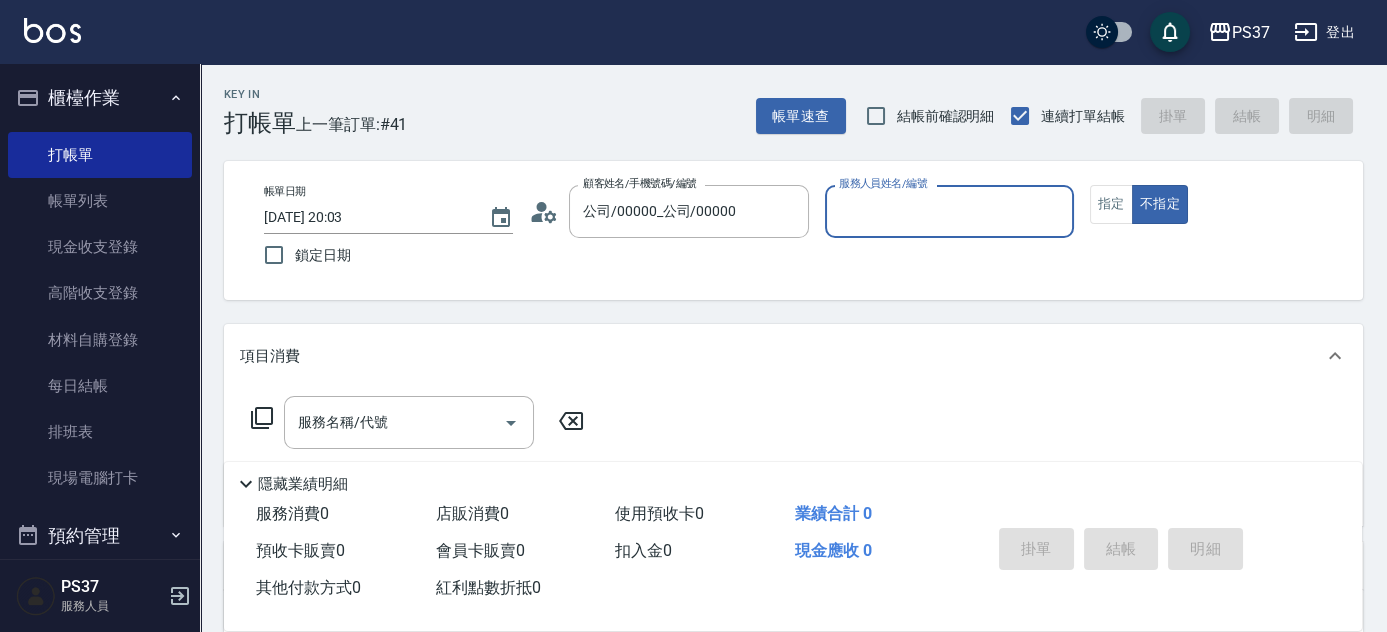 click on "服務人員姓名/編號" at bounding box center [949, 211] 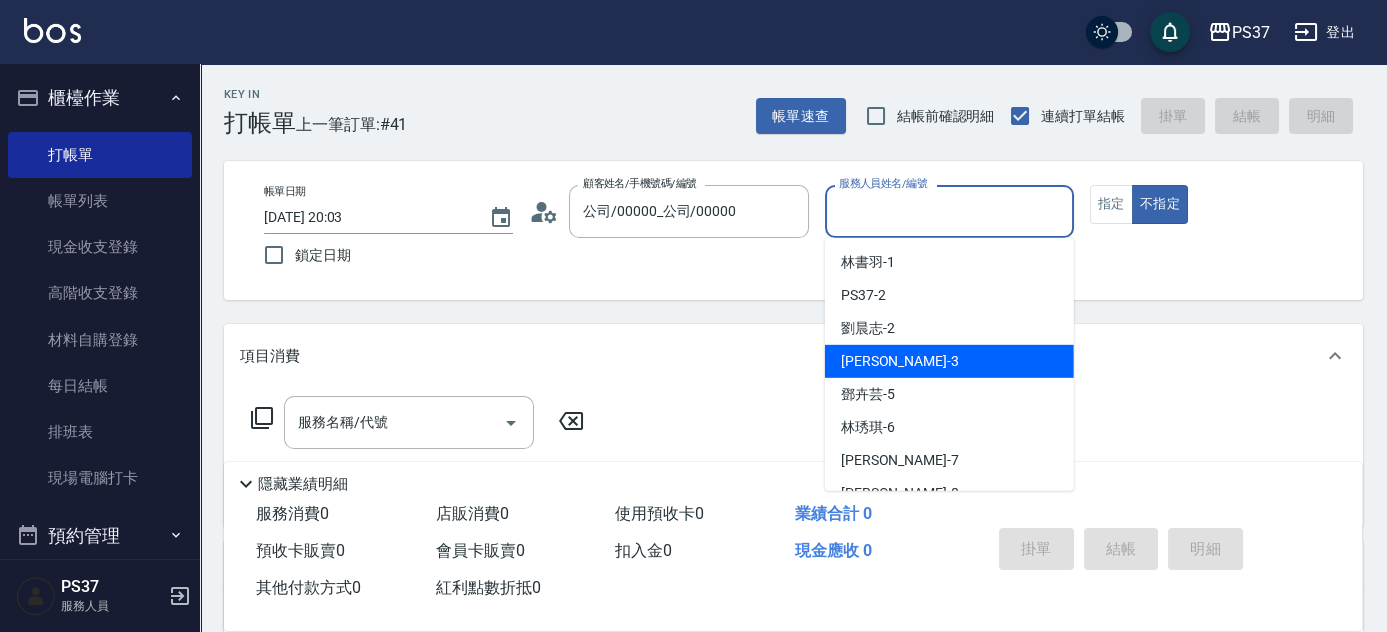 scroll, scrollTop: 90, scrollLeft: 0, axis: vertical 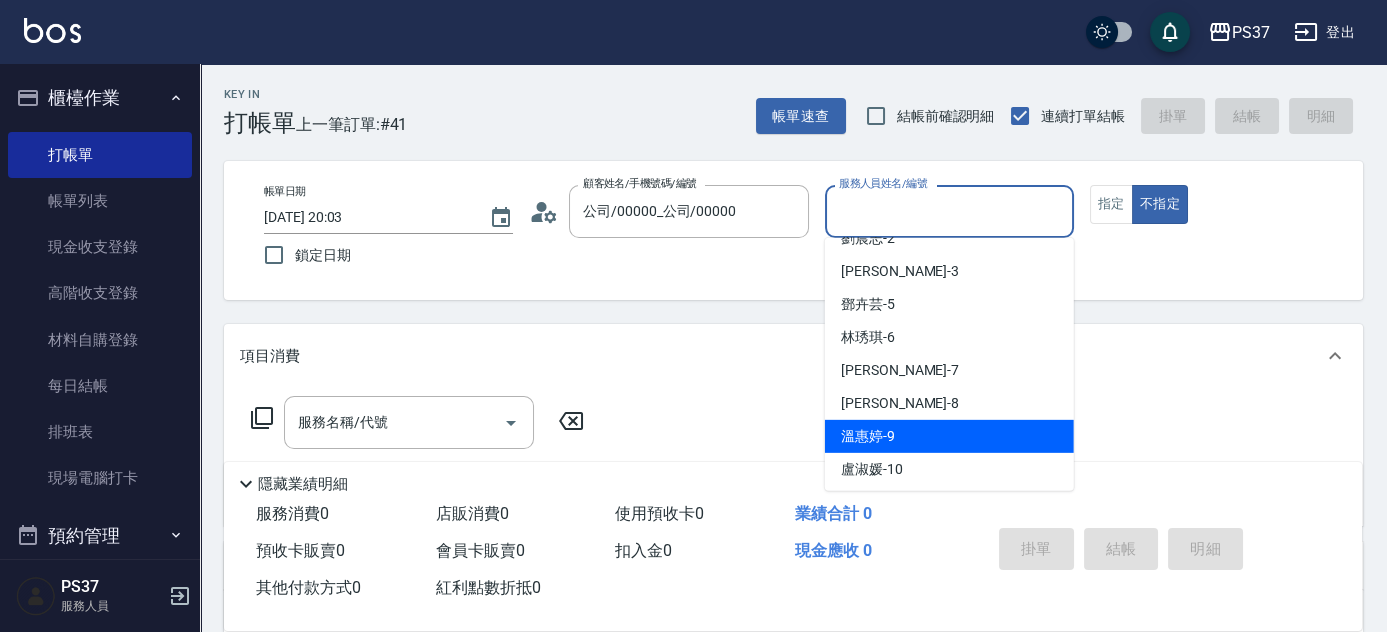 click on "溫惠婷 -9" at bounding box center [949, 436] 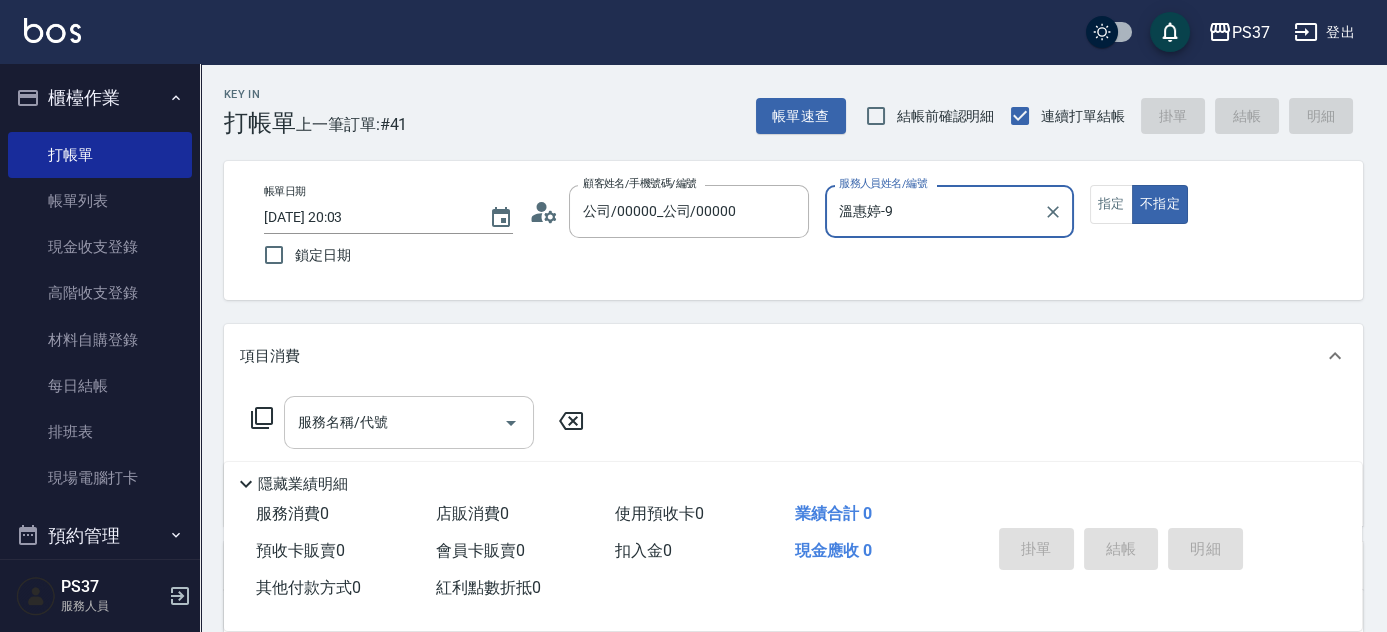 click on "服務名稱/代號" at bounding box center [394, 422] 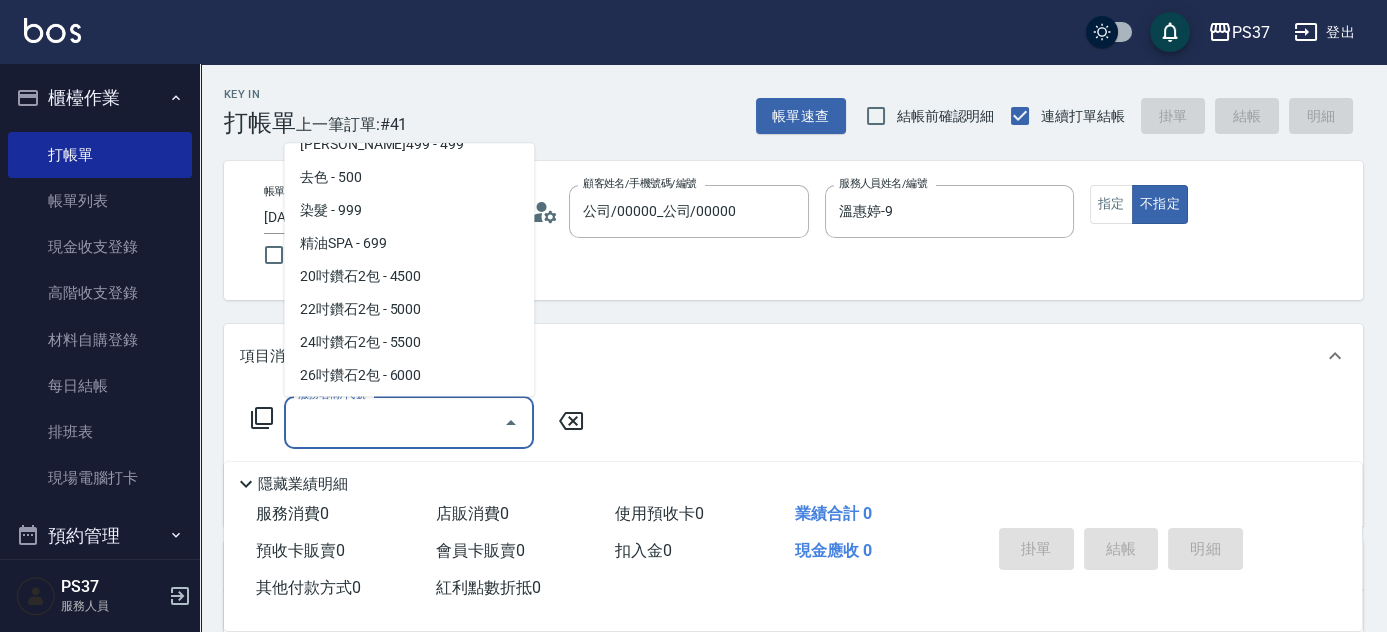 scroll, scrollTop: 1181, scrollLeft: 0, axis: vertical 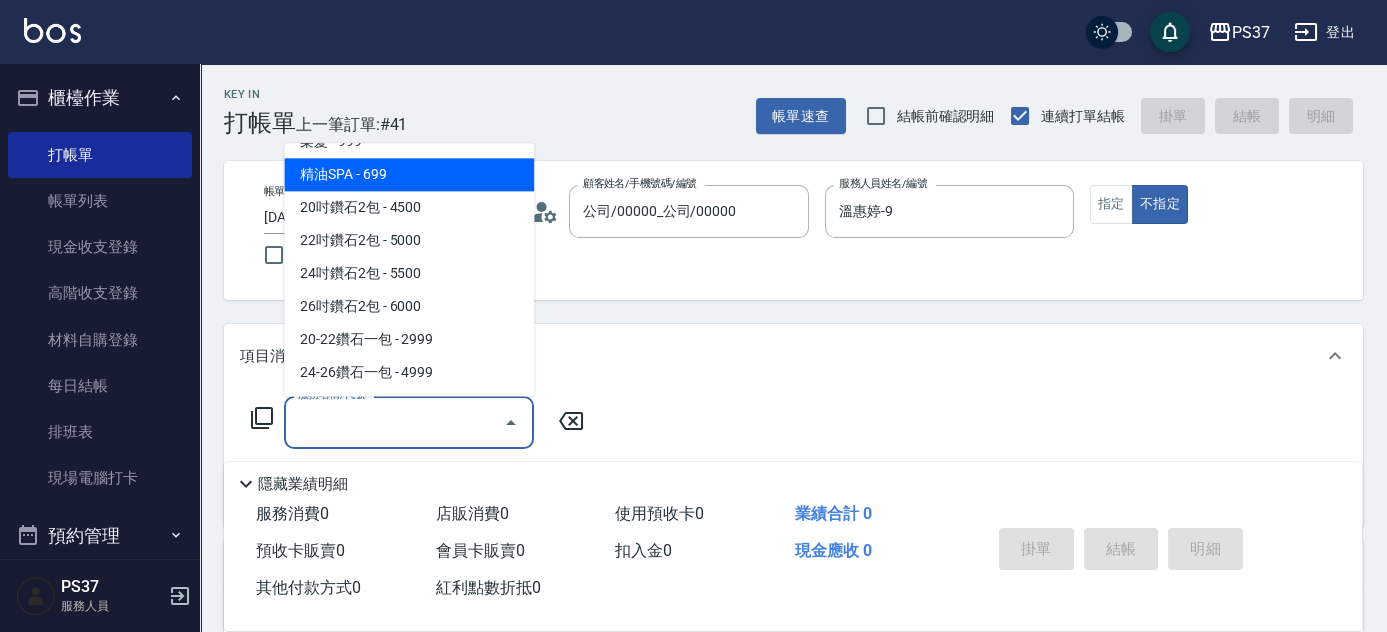 click on "精油SPA - 699" at bounding box center [409, 175] 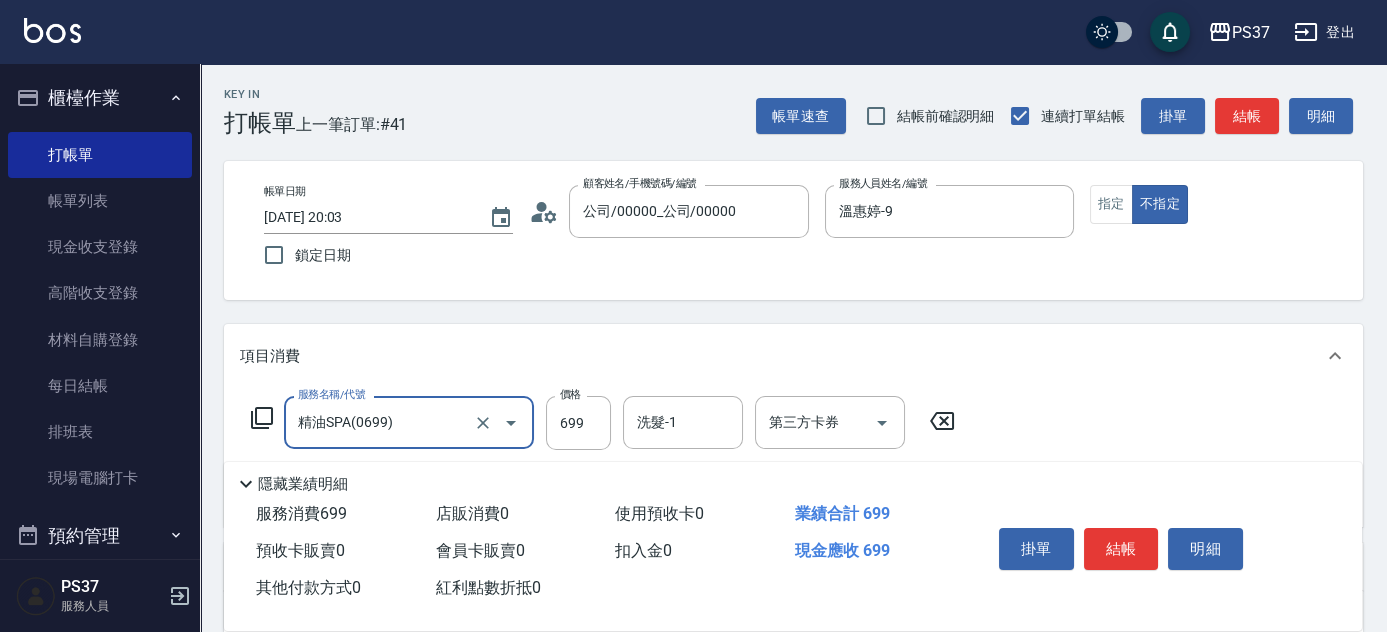 click on "洗髮-1" at bounding box center [683, 422] 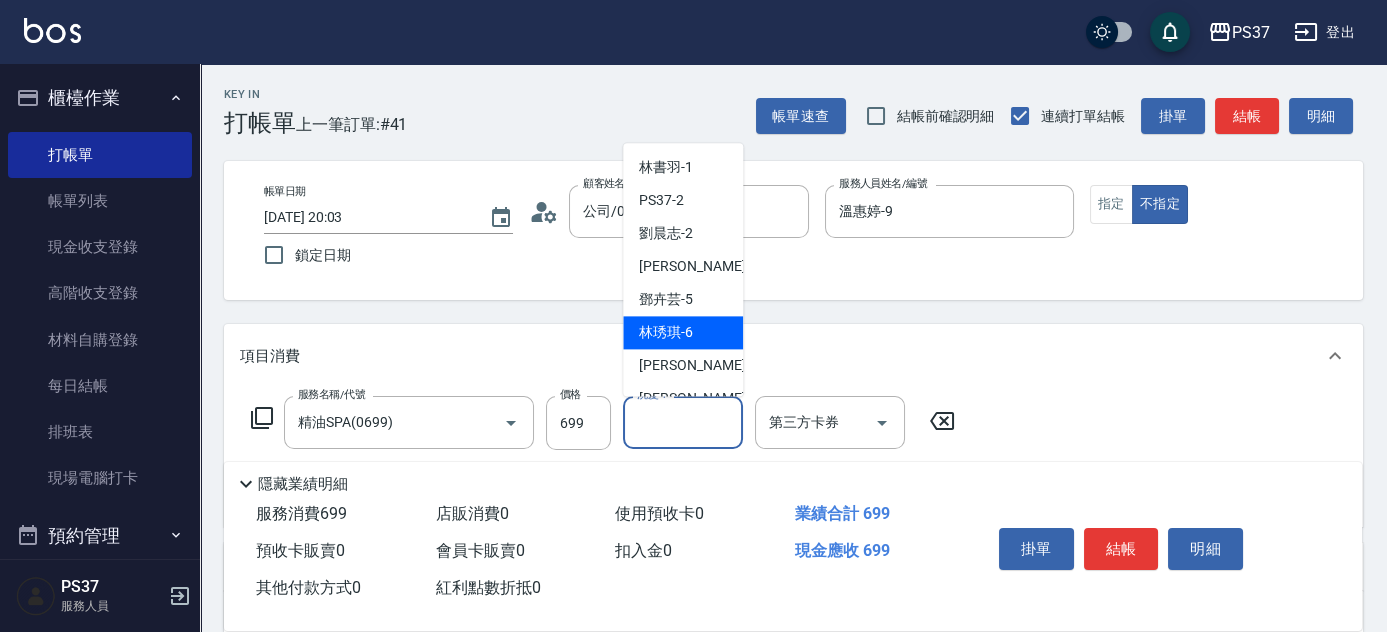 scroll, scrollTop: 272, scrollLeft: 0, axis: vertical 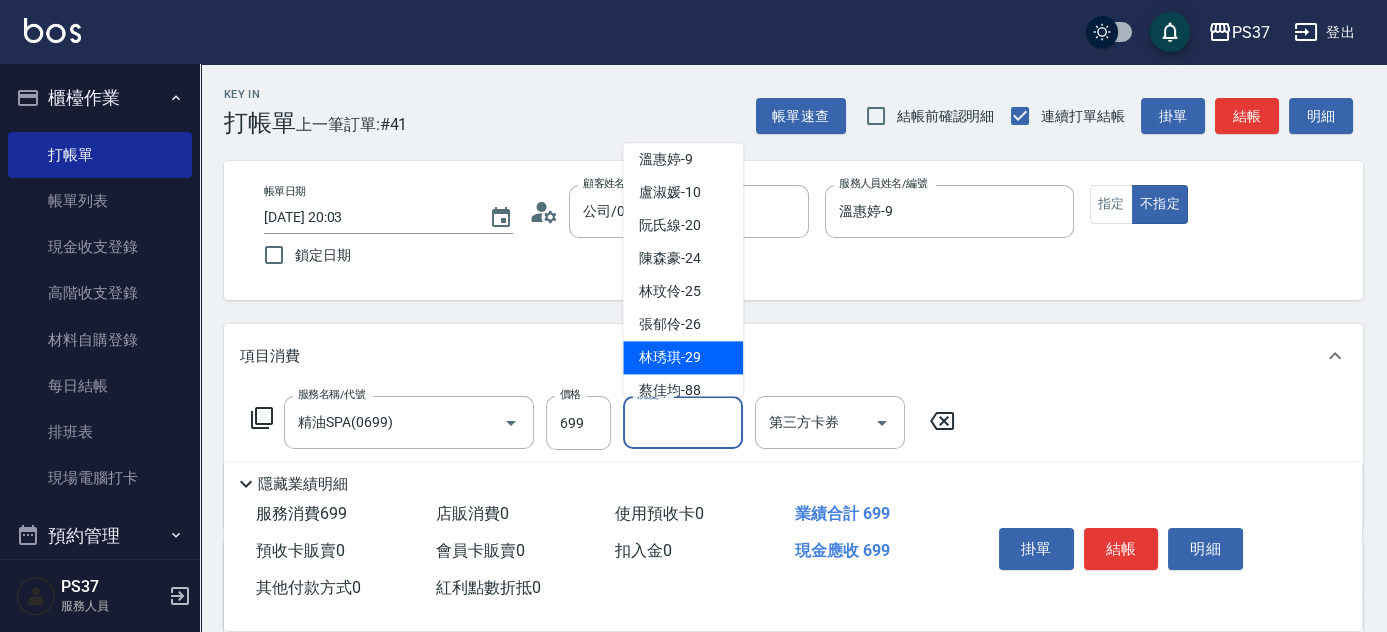 click on "林琇琪 -29" at bounding box center [683, 358] 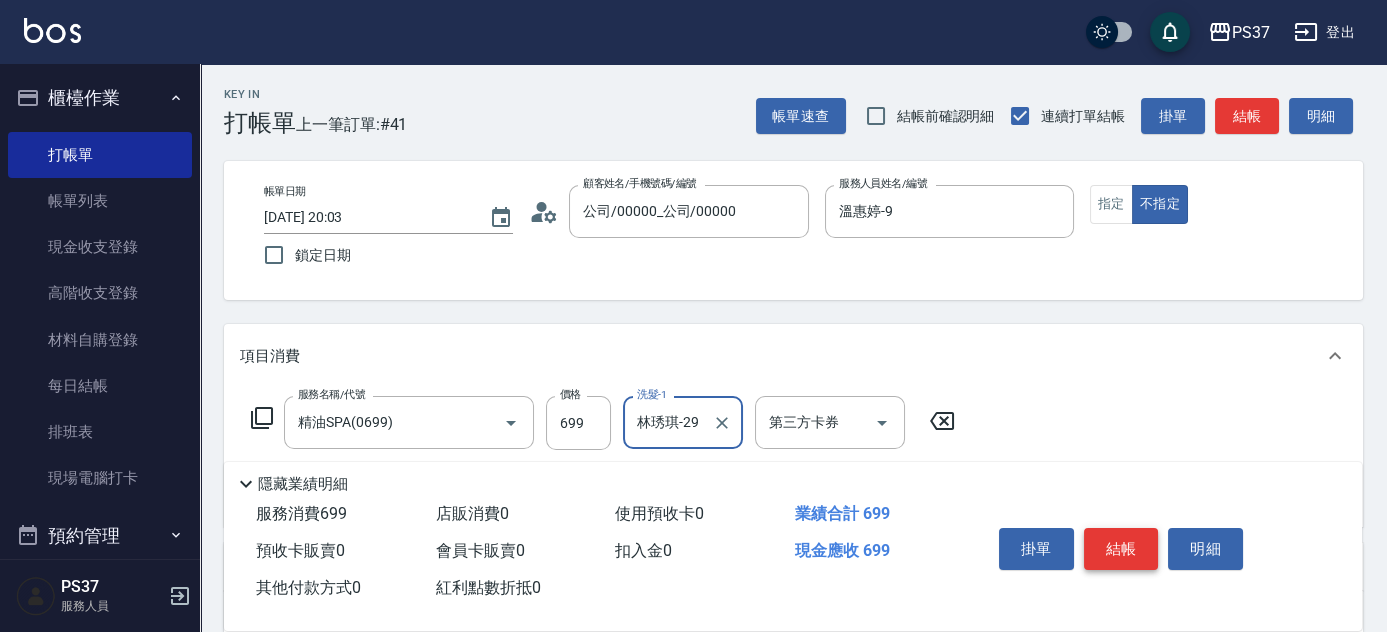 click on "結帳" at bounding box center (1121, 549) 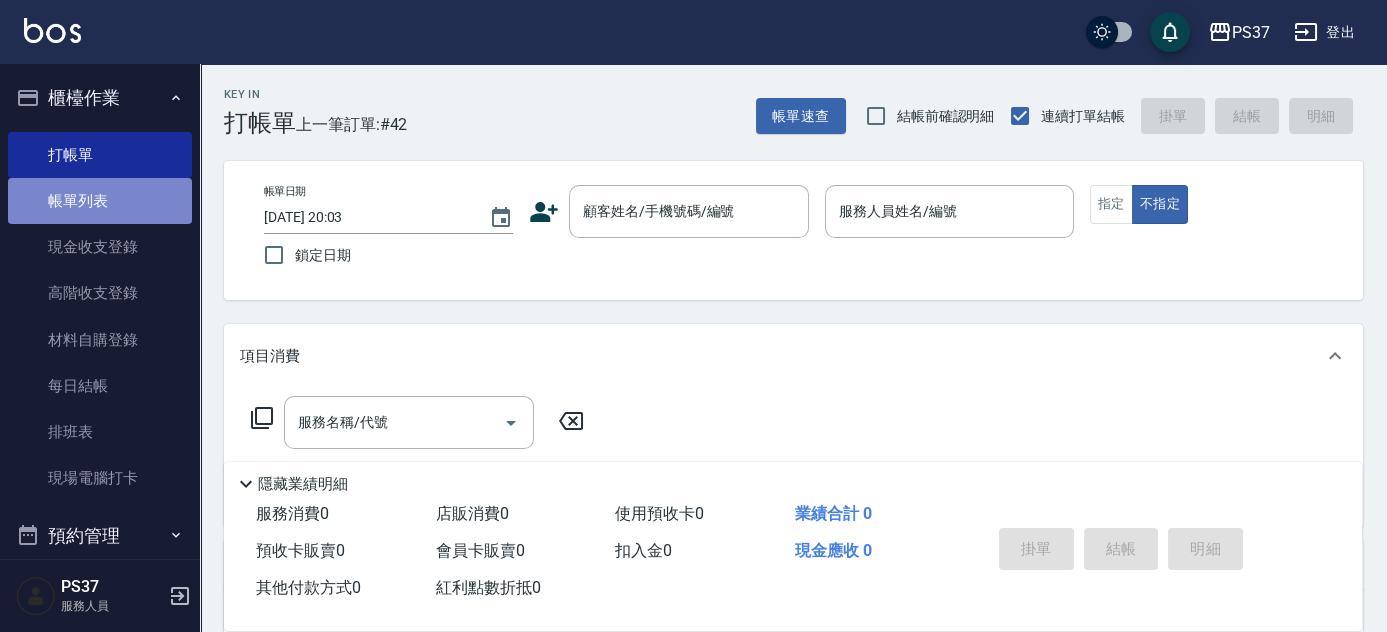 click on "帳單列表" at bounding box center [100, 201] 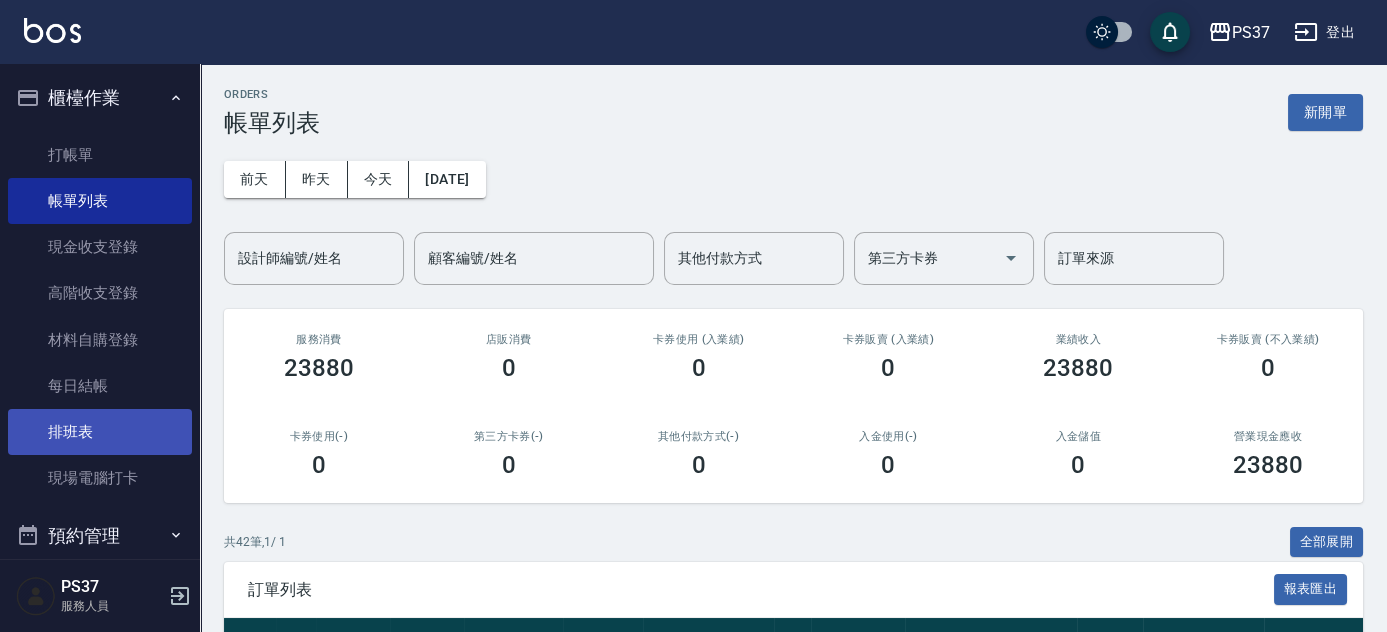 scroll, scrollTop: 720, scrollLeft: 0, axis: vertical 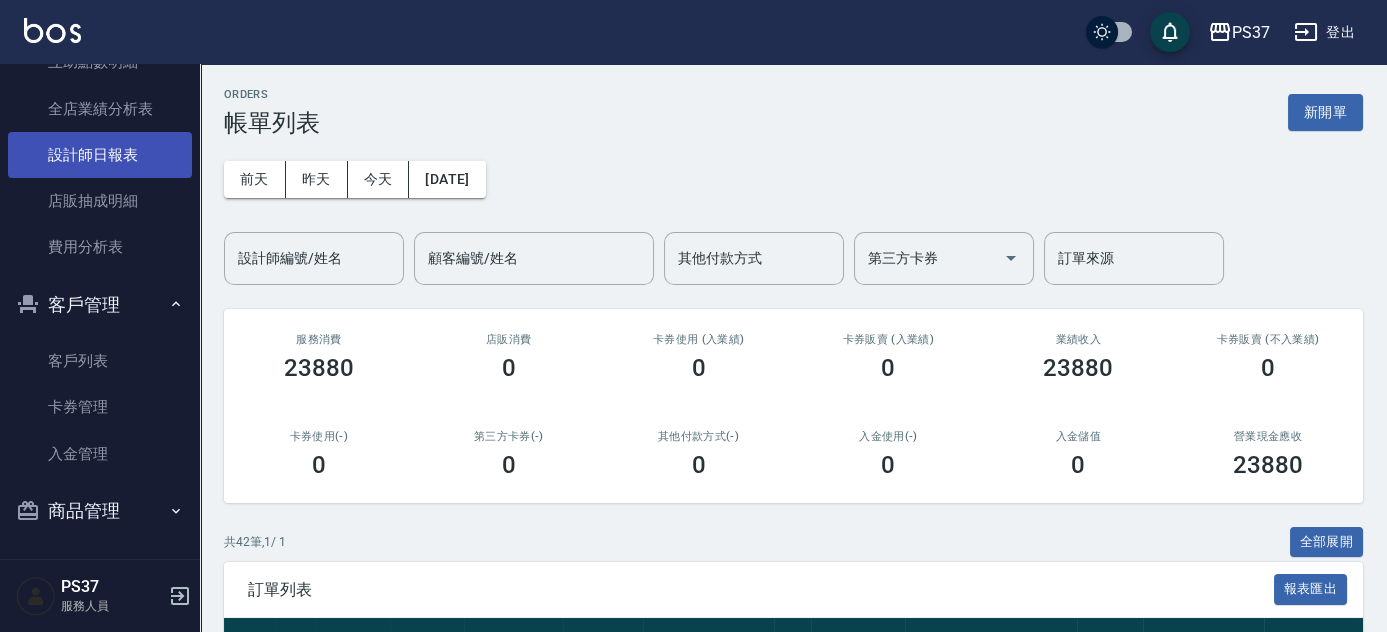 click on "設計師日報表" at bounding box center (100, 155) 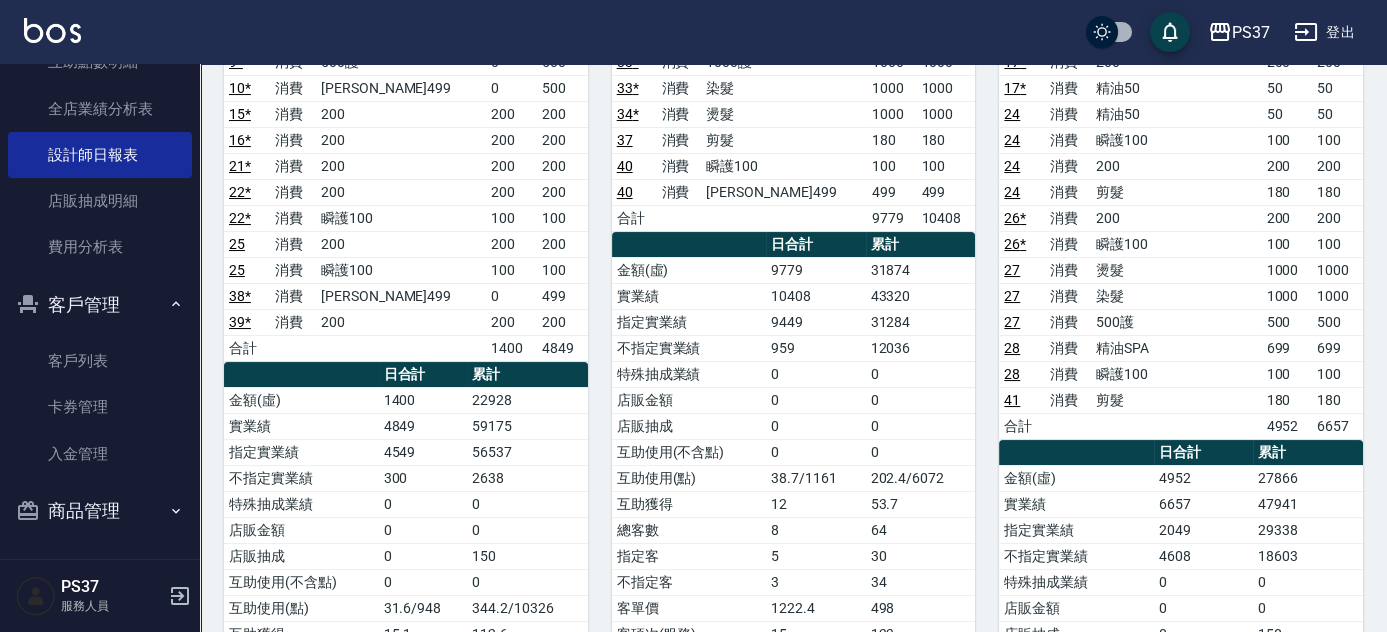 scroll, scrollTop: 636, scrollLeft: 0, axis: vertical 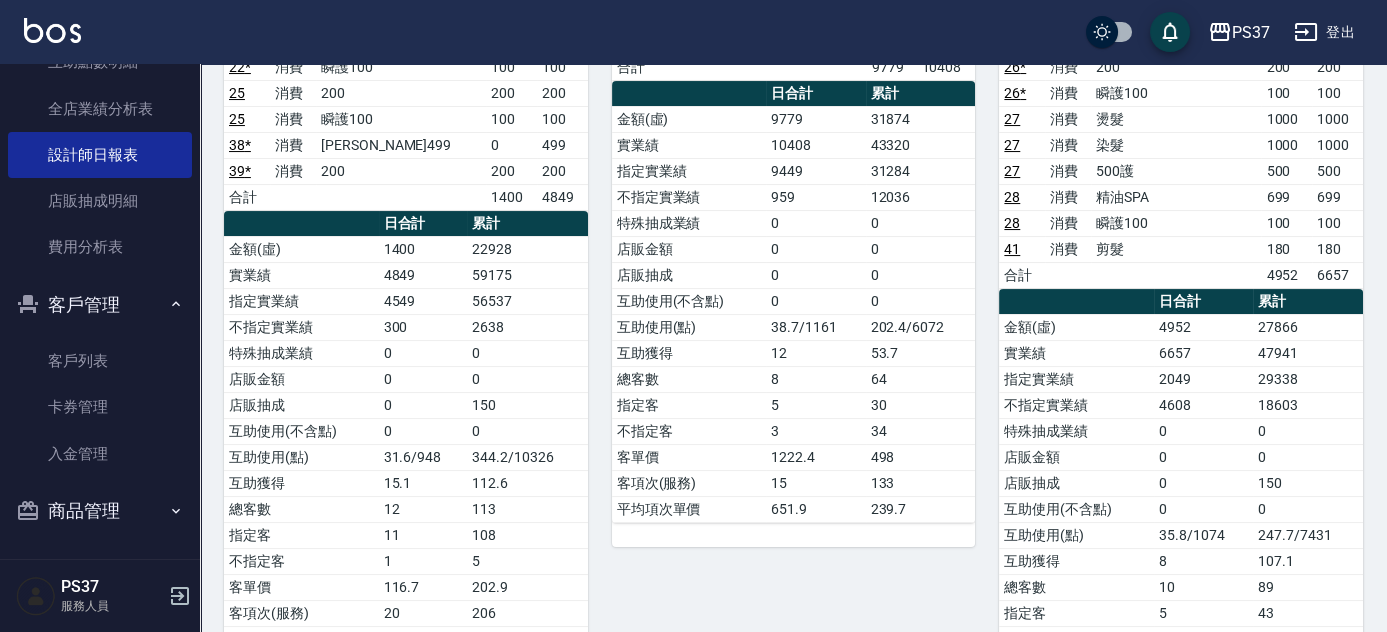 click on "28" at bounding box center (1012, 197) 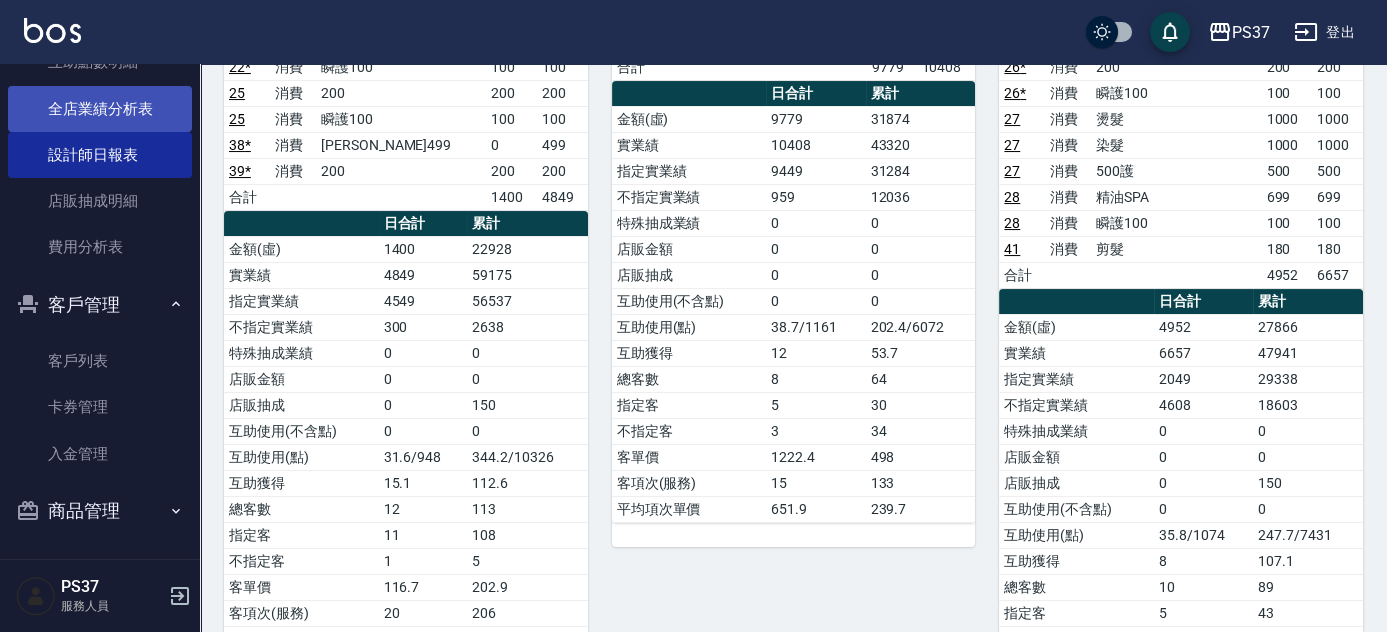click on "全店業績分析表" at bounding box center [100, 109] 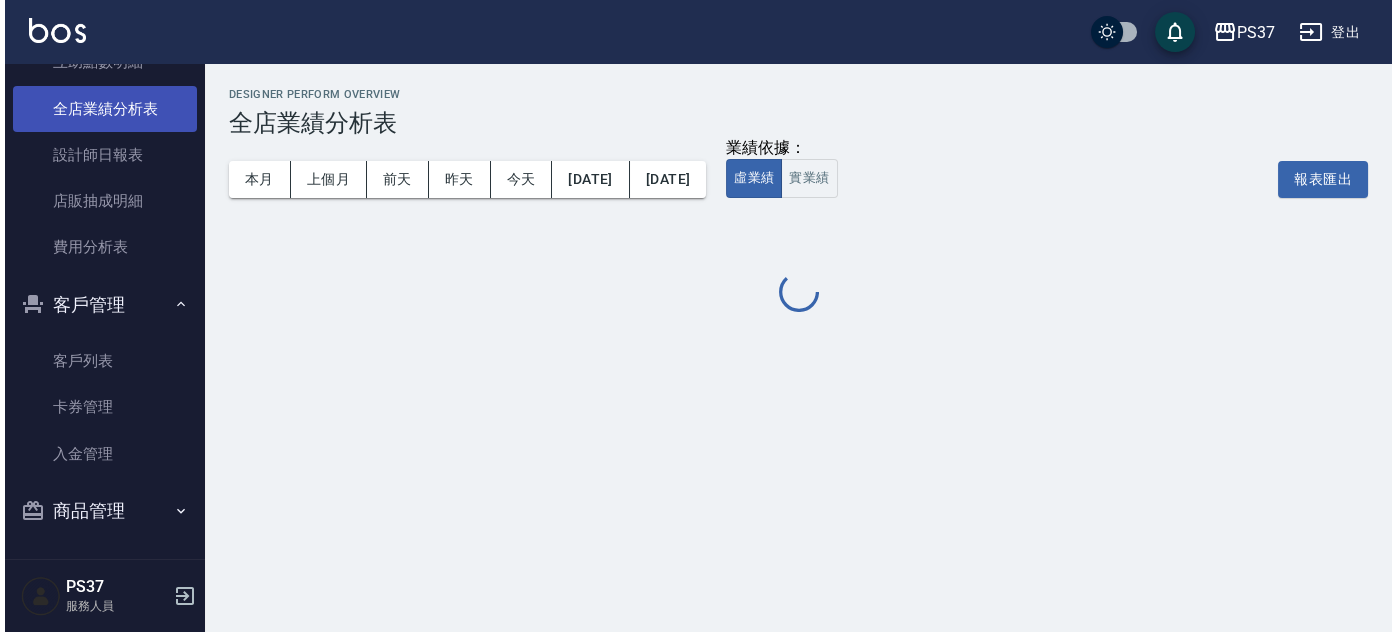 scroll, scrollTop: 0, scrollLeft: 0, axis: both 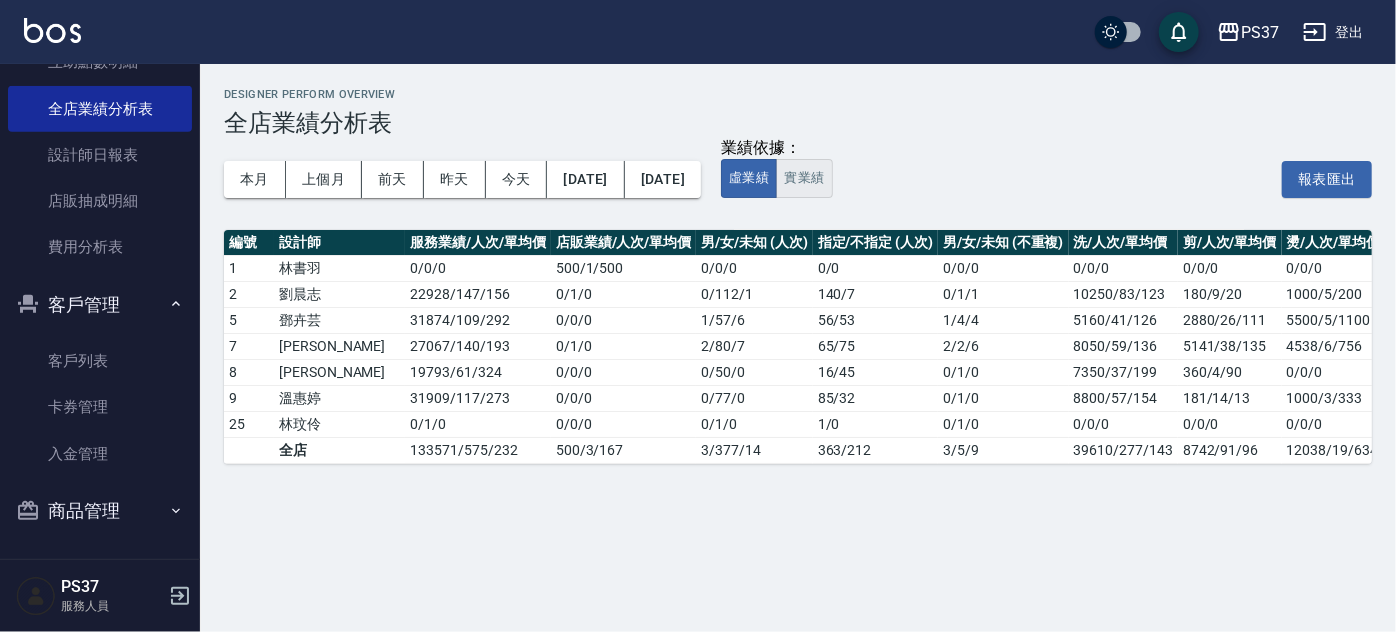 click on "實業績" at bounding box center [804, 178] 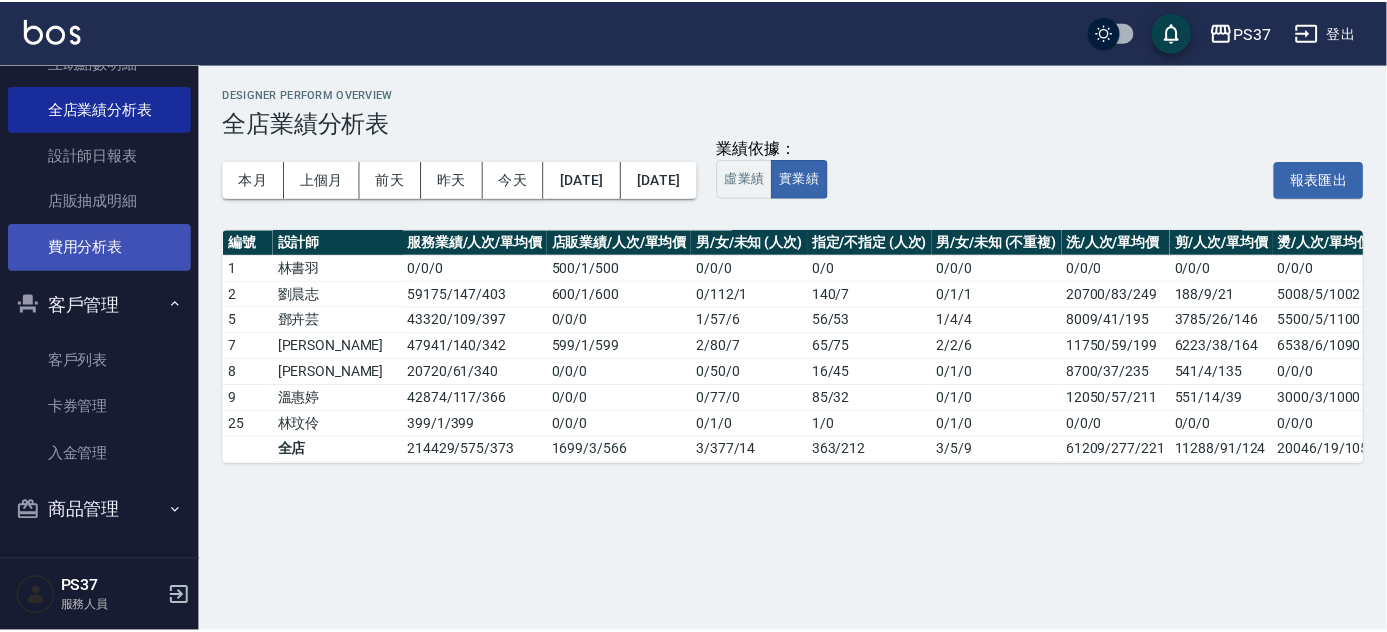 scroll, scrollTop: 538, scrollLeft: 0, axis: vertical 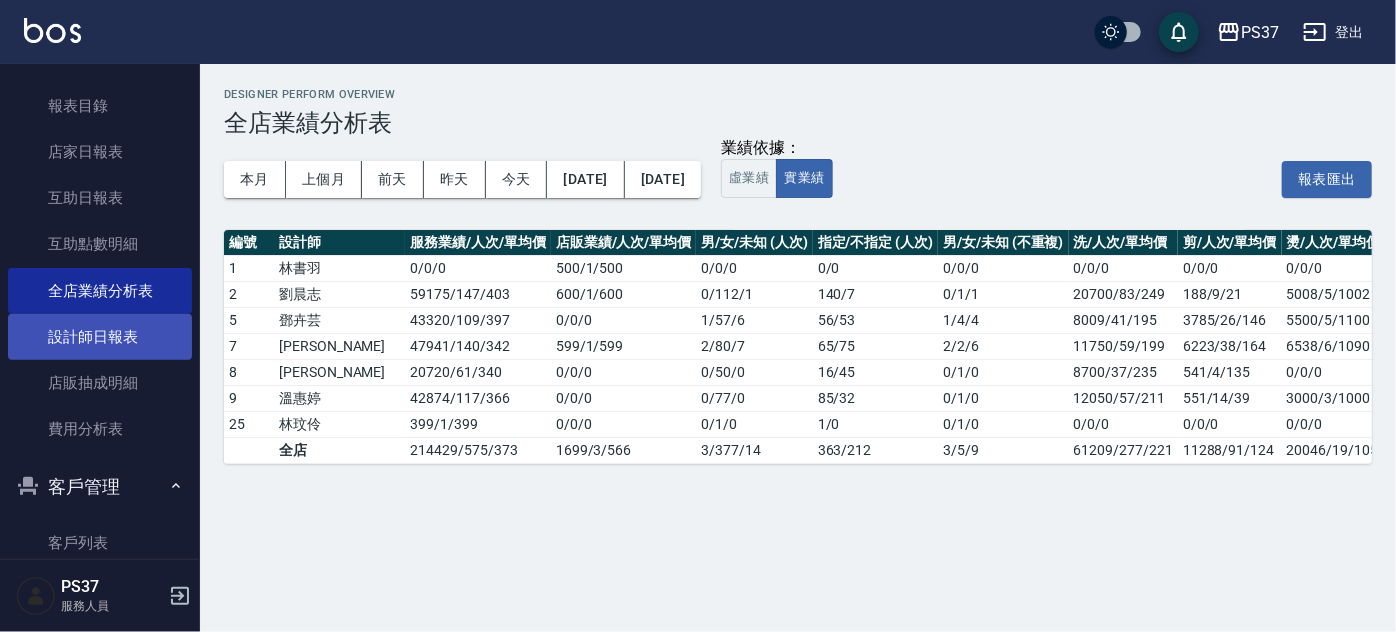 click on "設計師日報表" at bounding box center (100, 337) 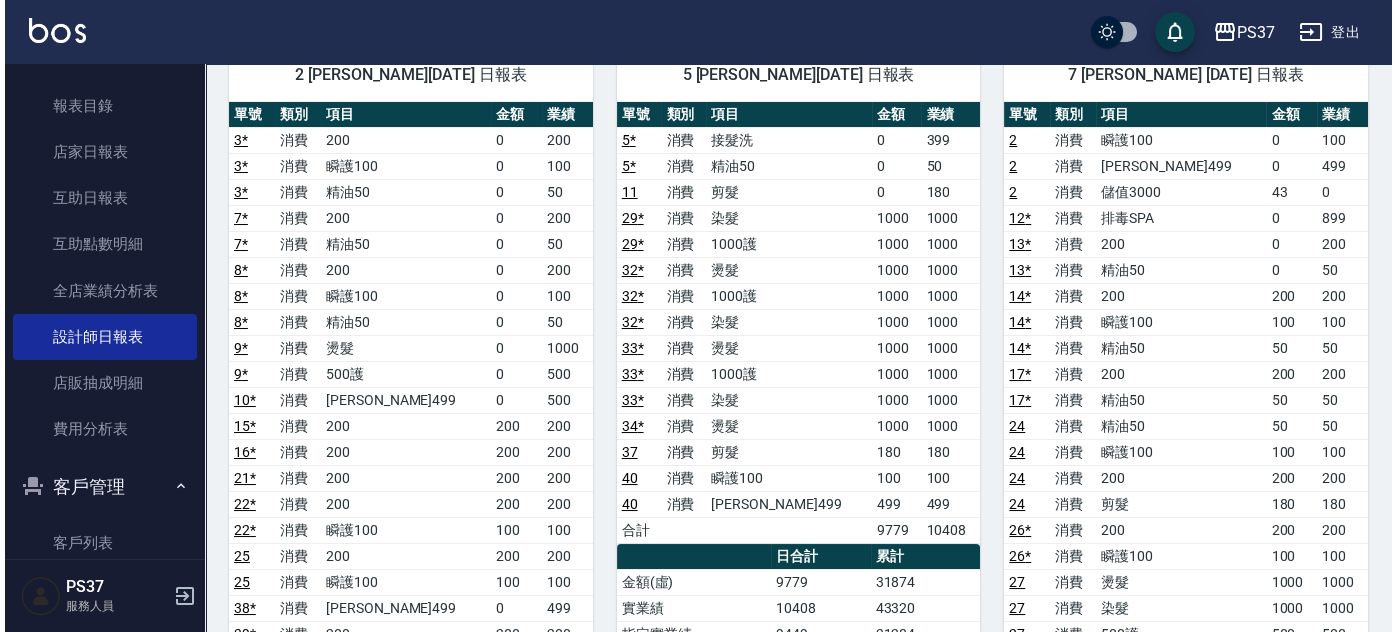scroll, scrollTop: 0, scrollLeft: 0, axis: both 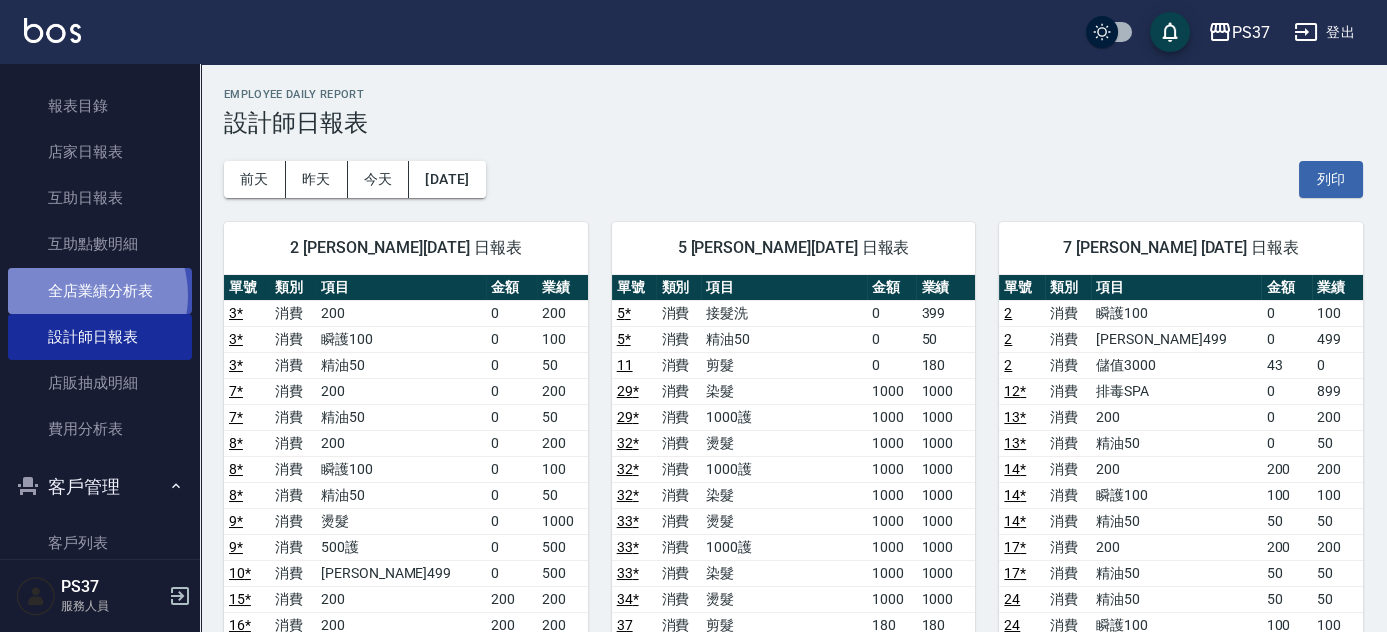 click on "全店業績分析表" at bounding box center [100, 291] 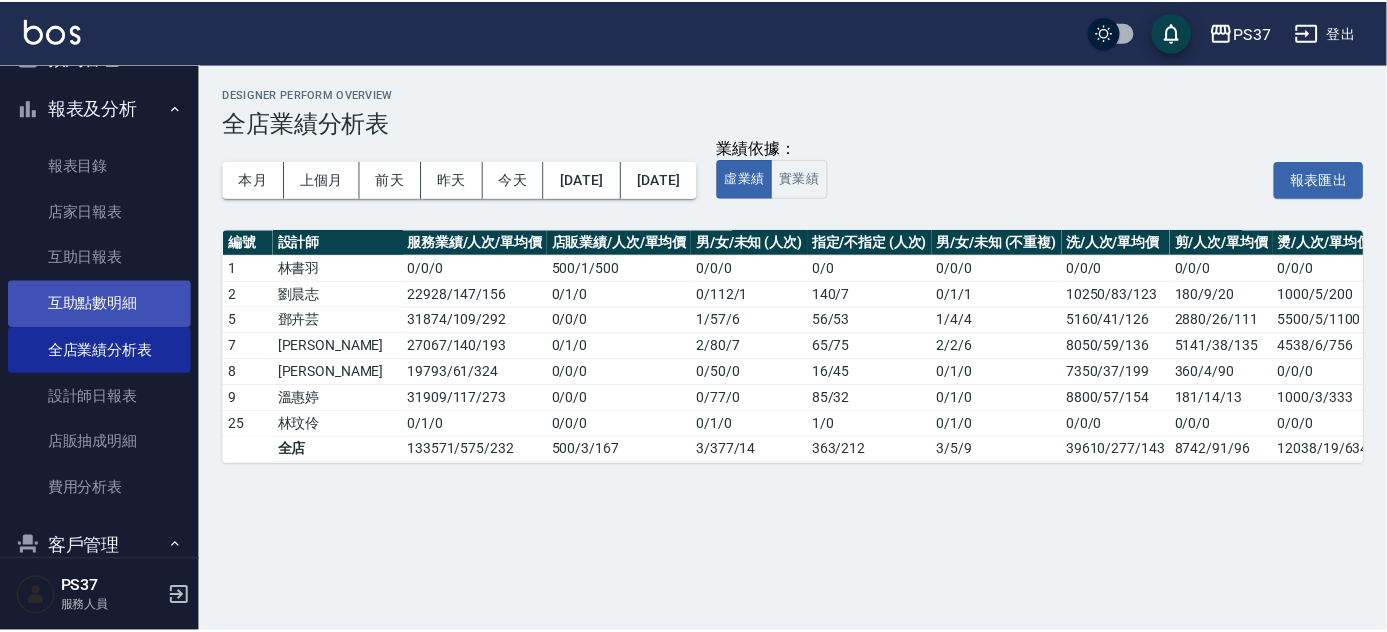 scroll, scrollTop: 448, scrollLeft: 0, axis: vertical 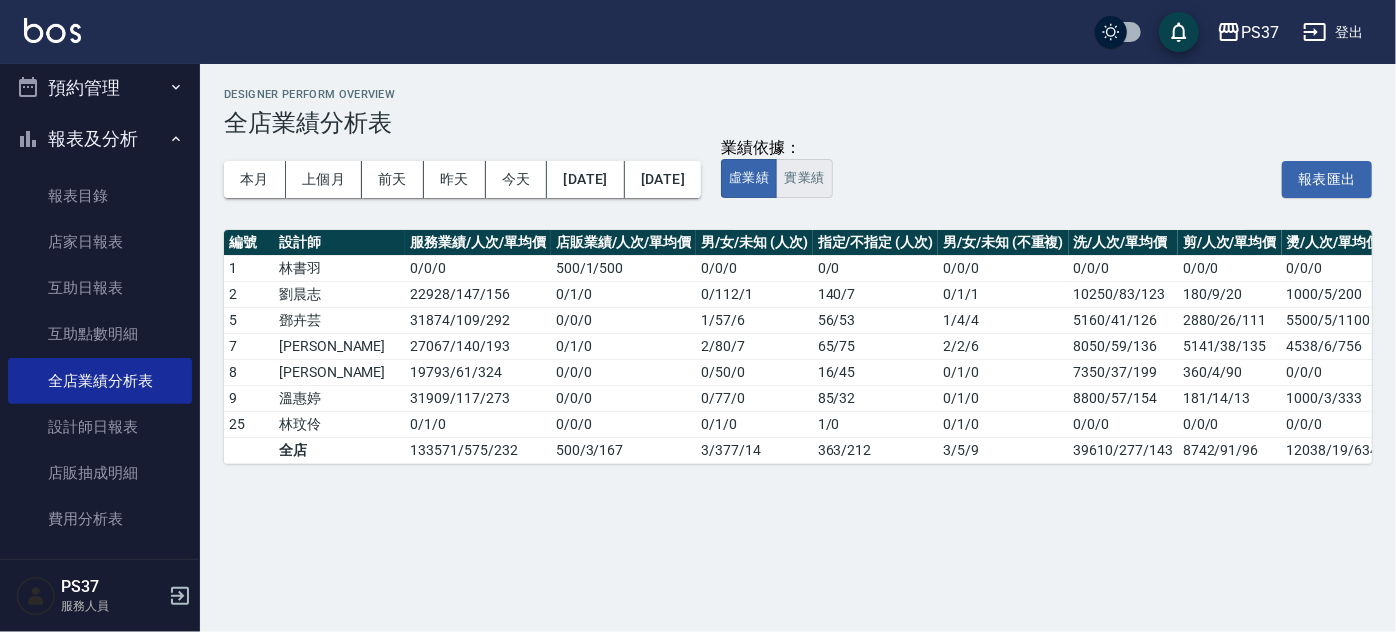 click on "實業績" at bounding box center [804, 178] 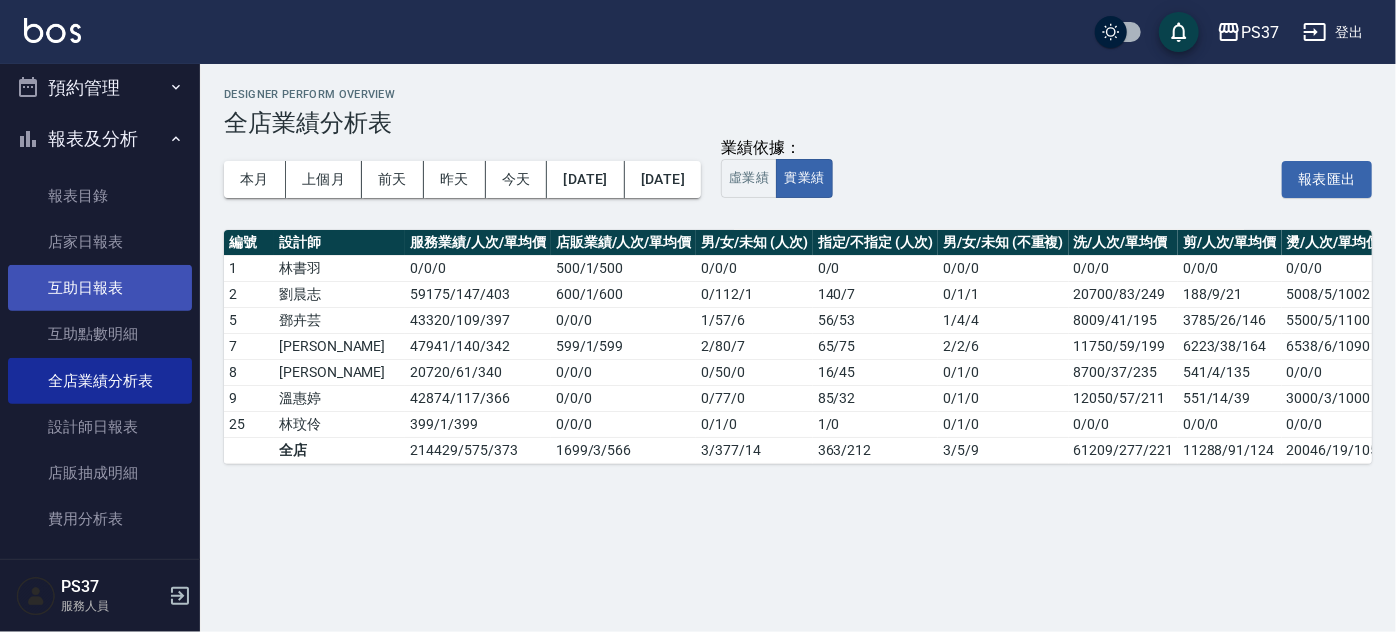 click on "互助日報表" at bounding box center [100, 288] 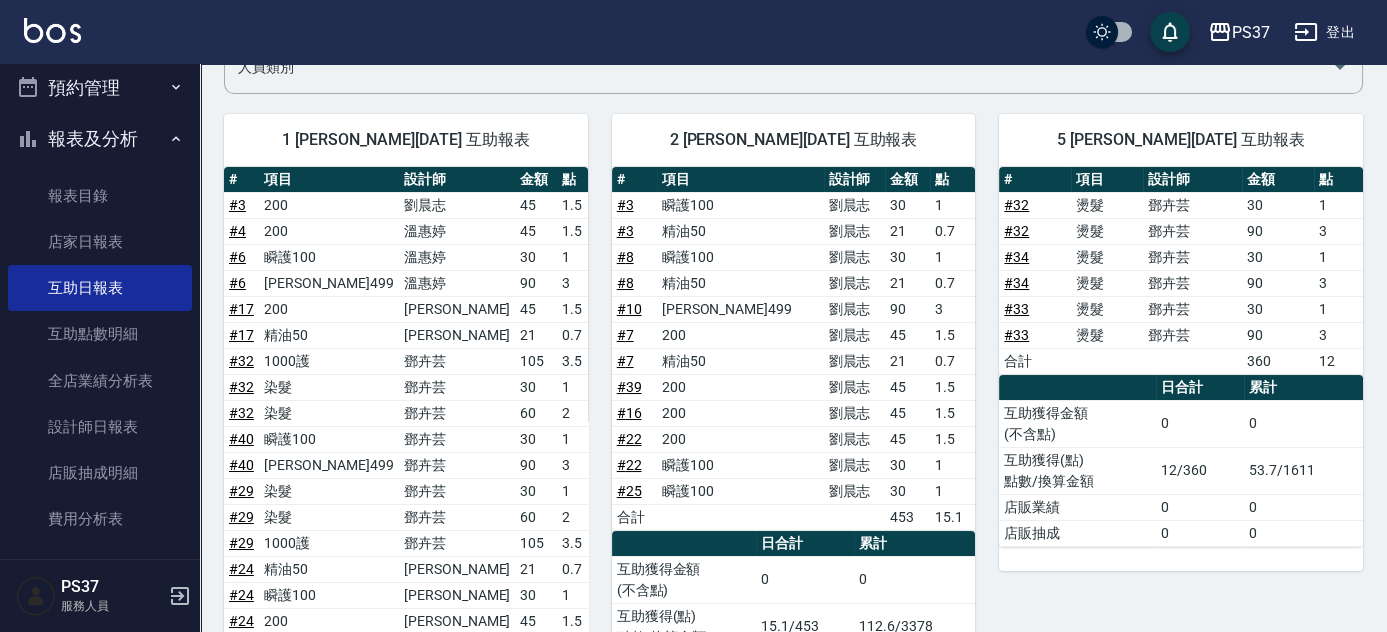 scroll, scrollTop: 636, scrollLeft: 0, axis: vertical 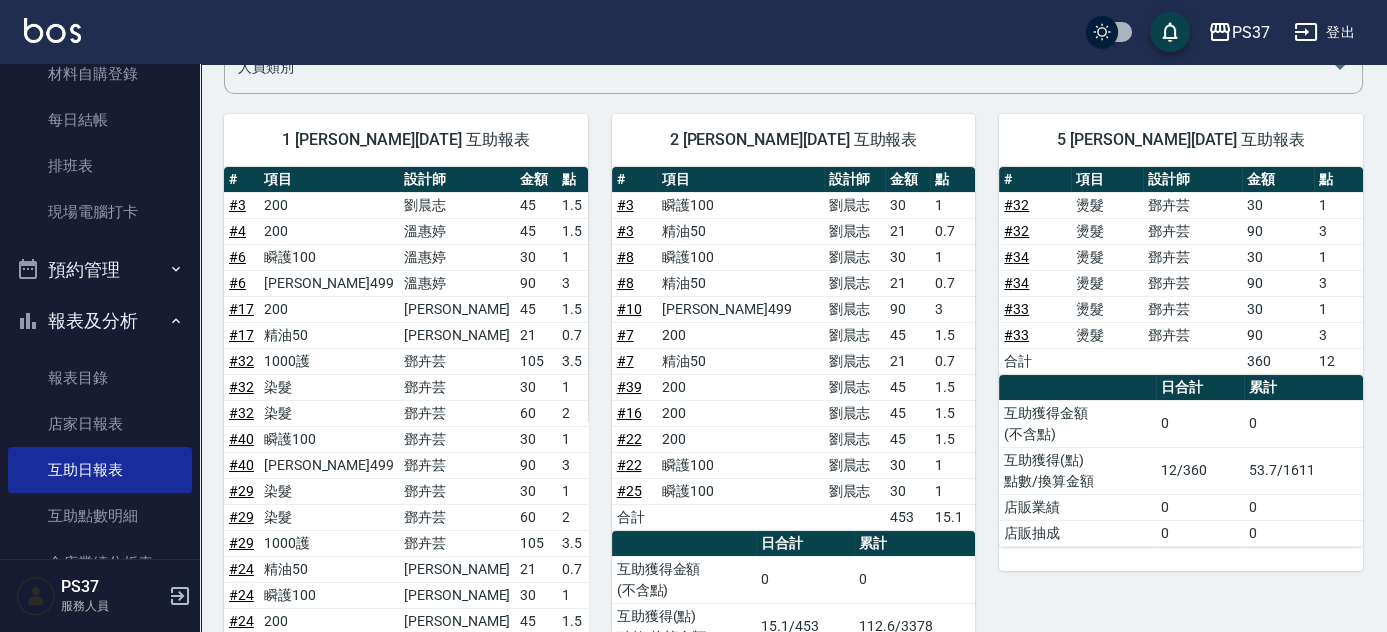 click on "# 32" at bounding box center (1016, 231) 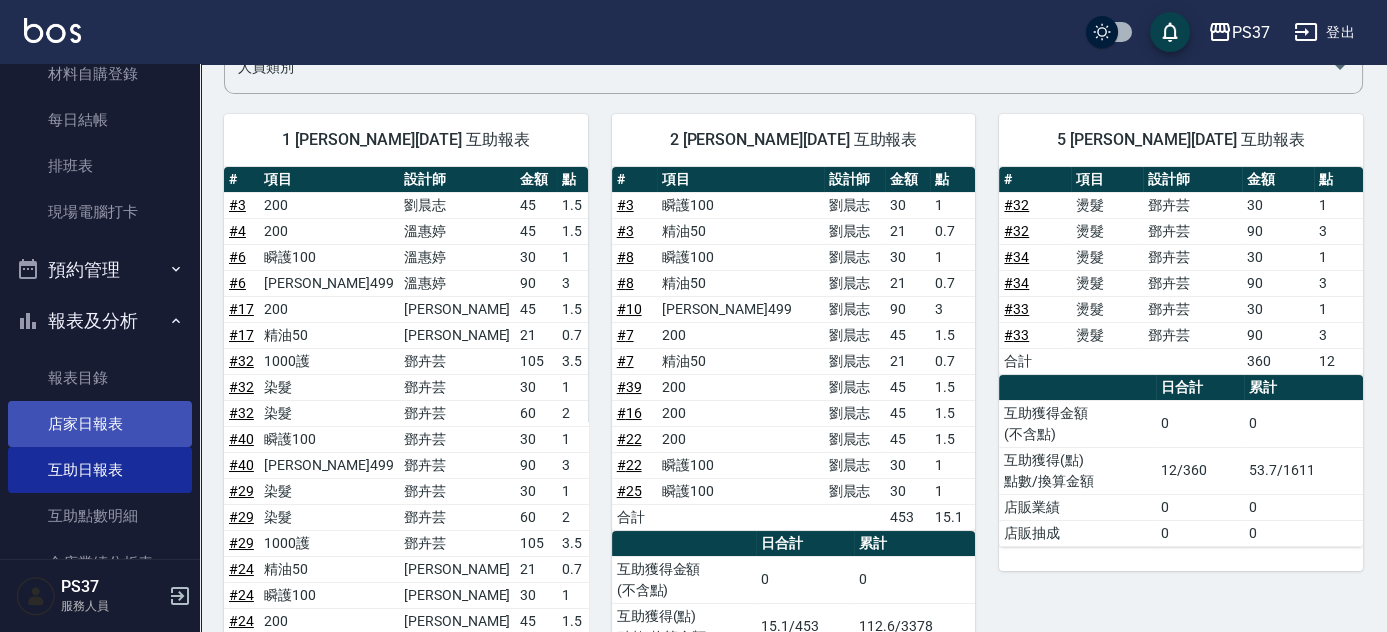 click on "店家日報表" at bounding box center (100, 424) 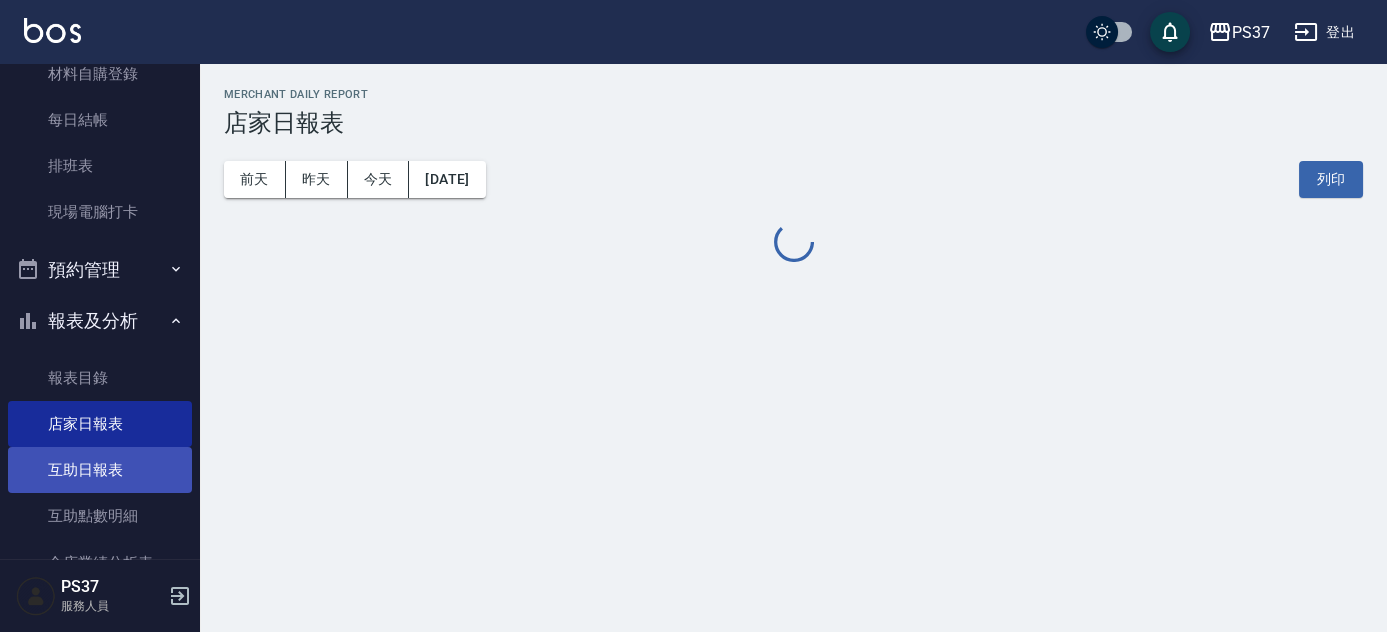 scroll, scrollTop: 0, scrollLeft: 0, axis: both 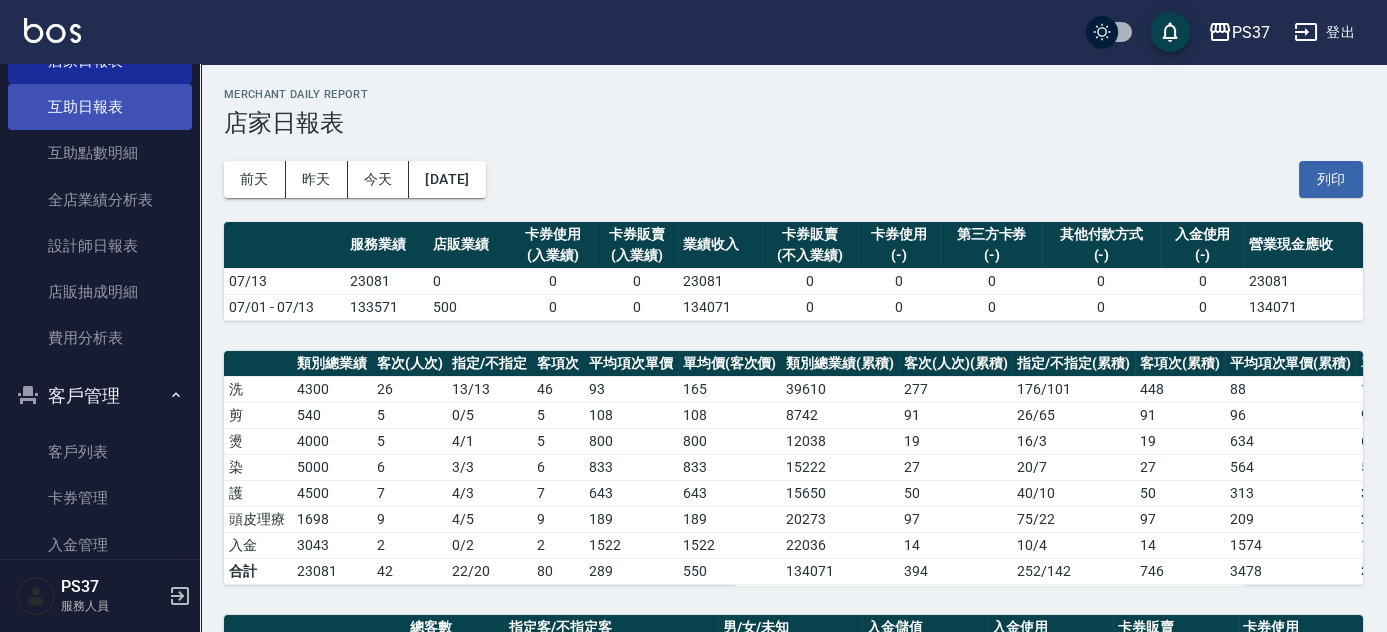 click on "互助日報表" at bounding box center (100, 107) 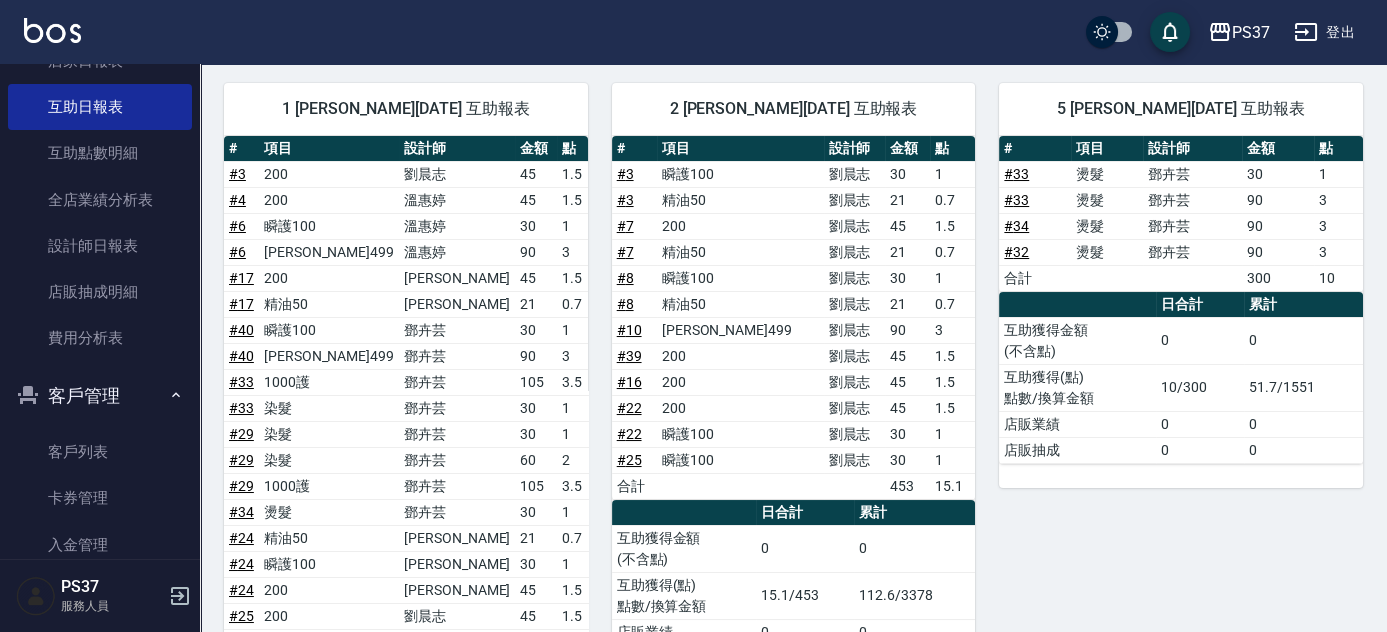 scroll, scrollTop: 109, scrollLeft: 0, axis: vertical 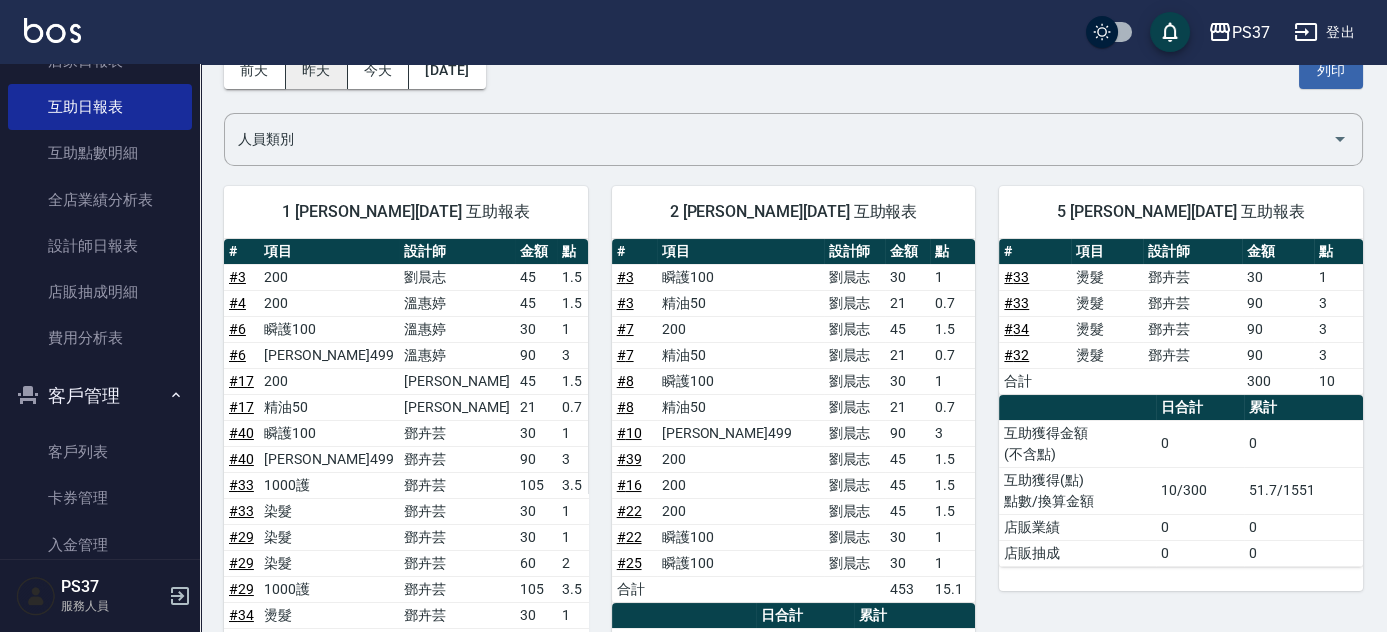 click on "昨天" at bounding box center (317, 70) 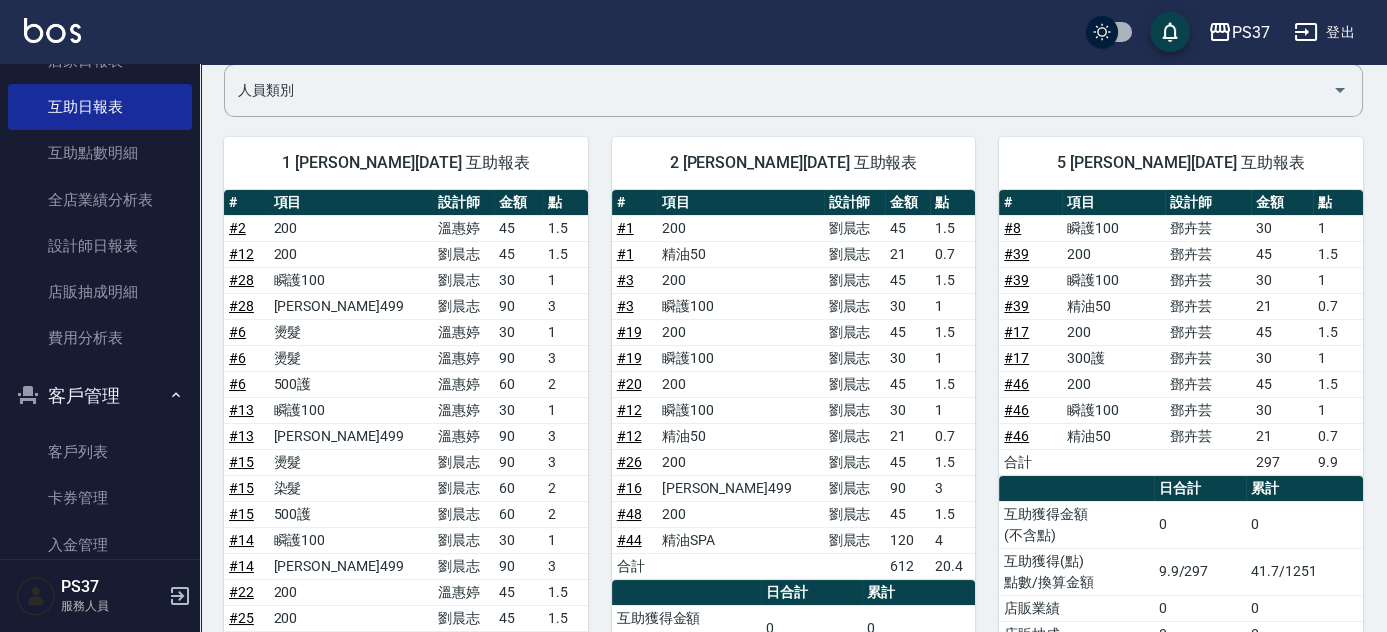 scroll, scrollTop: 0, scrollLeft: 0, axis: both 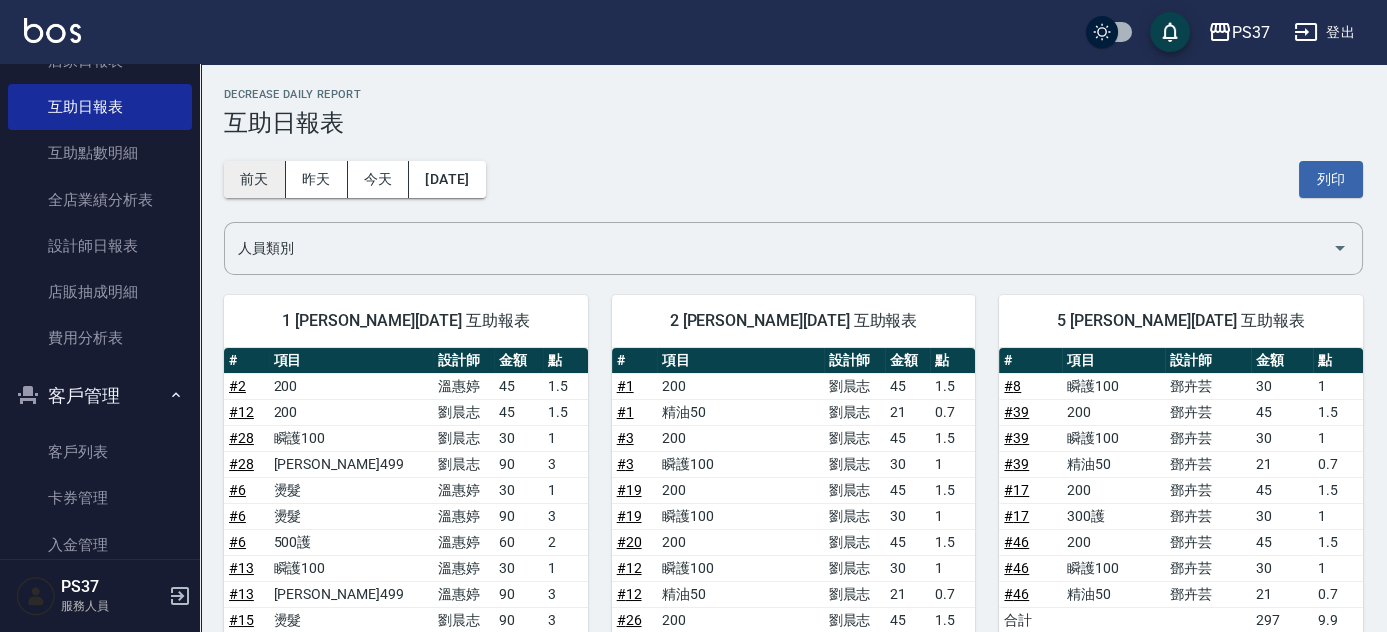 click on "前天" at bounding box center (255, 179) 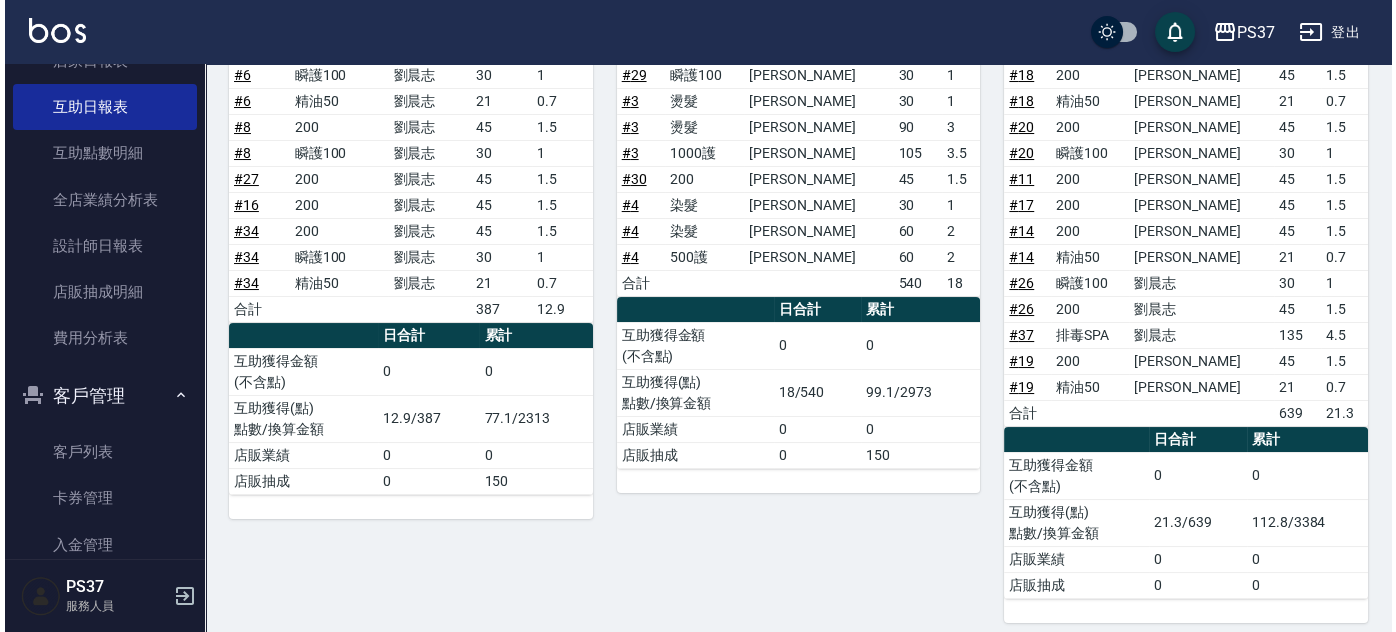 scroll, scrollTop: 0, scrollLeft: 0, axis: both 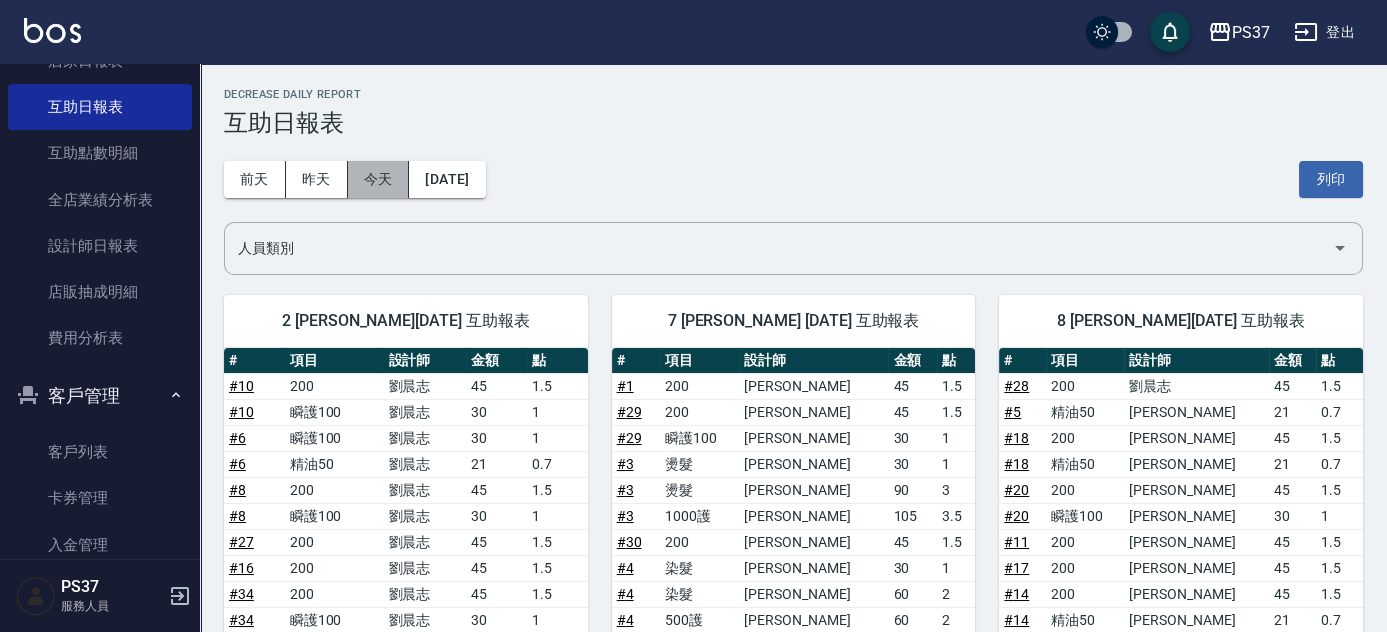 click on "今天" at bounding box center (379, 179) 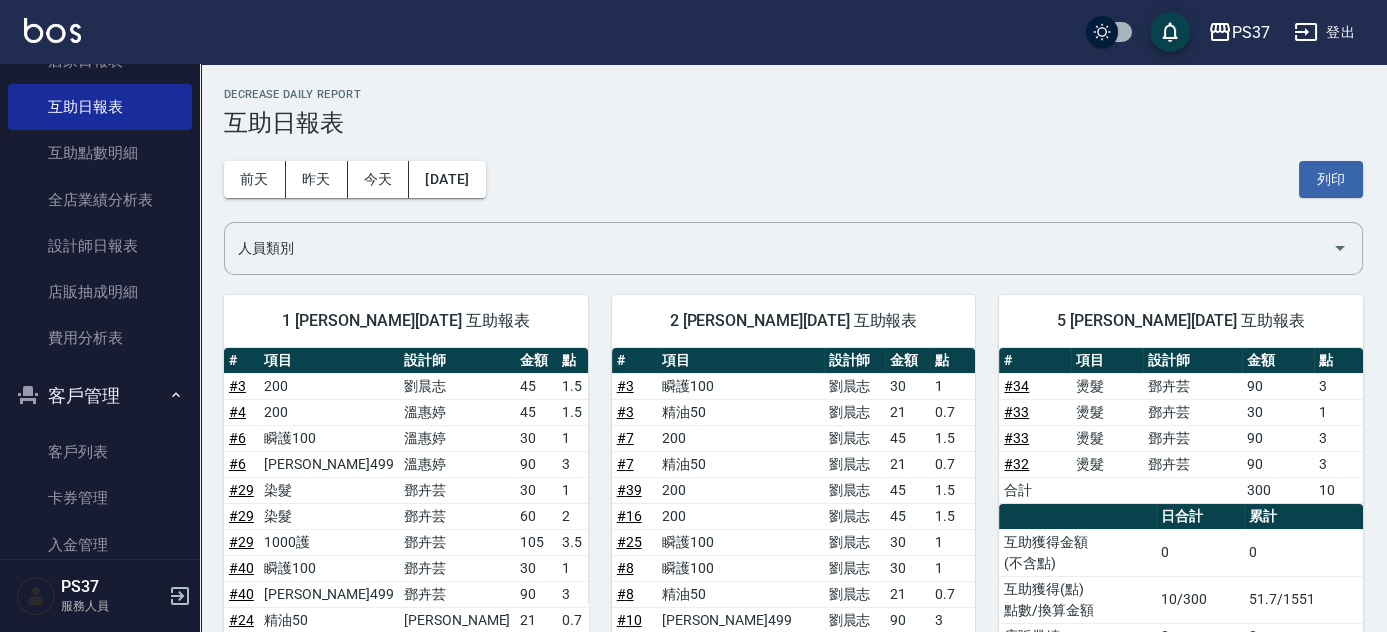 click 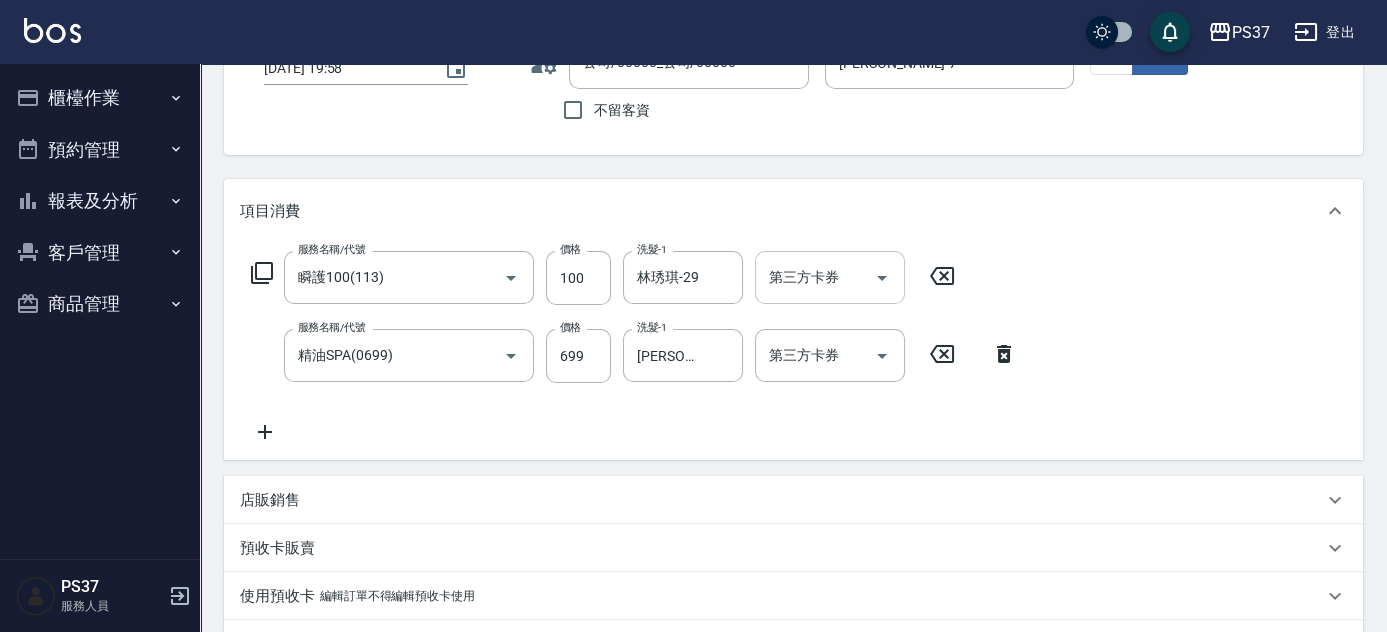 scroll, scrollTop: 149, scrollLeft: 0, axis: vertical 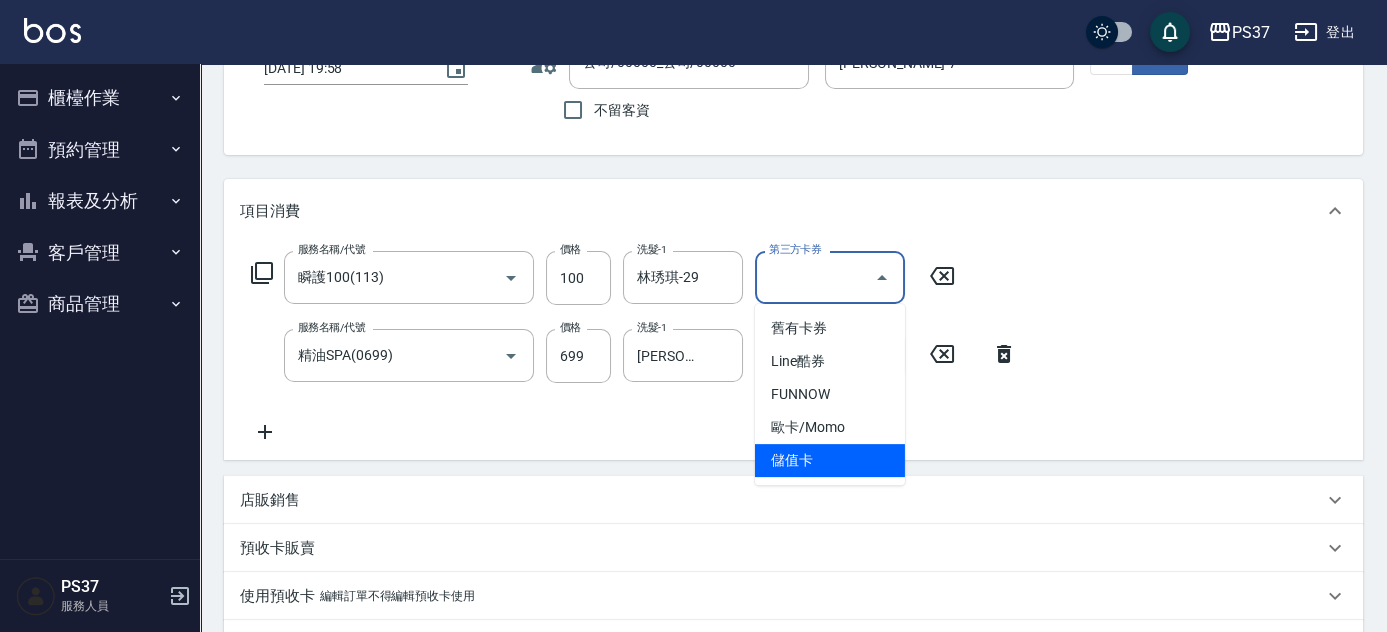 click on "儲值卡" at bounding box center (830, 460) 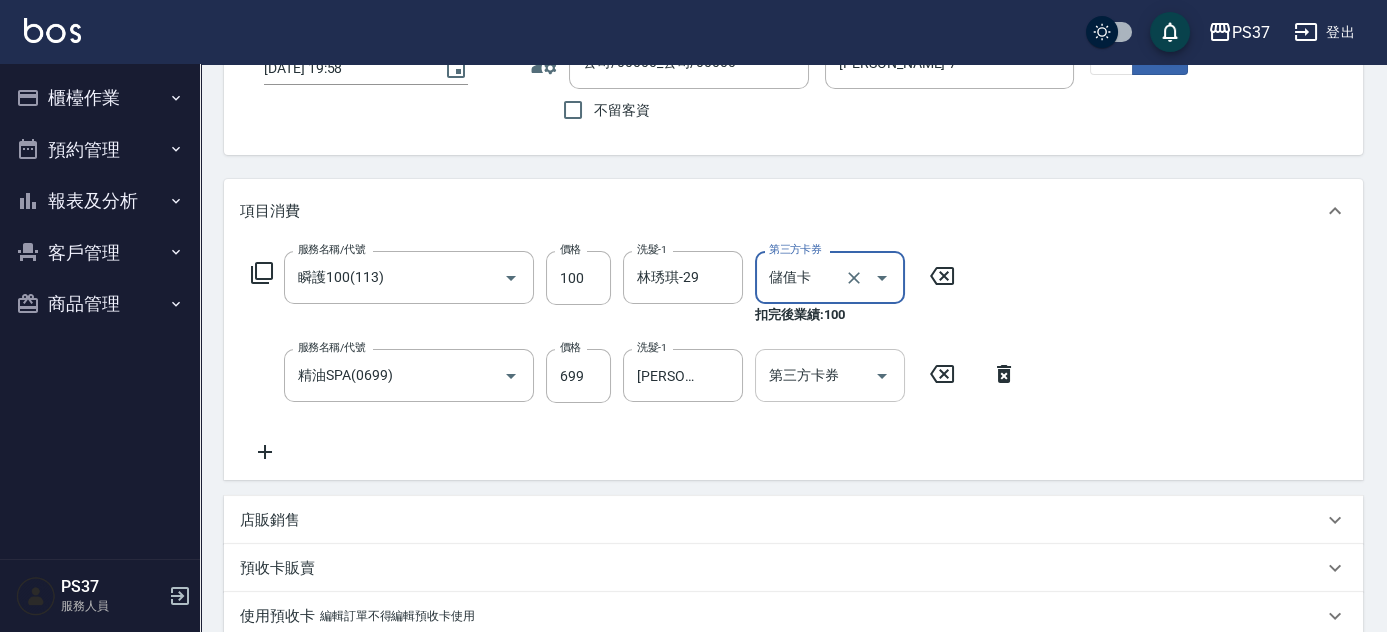 click 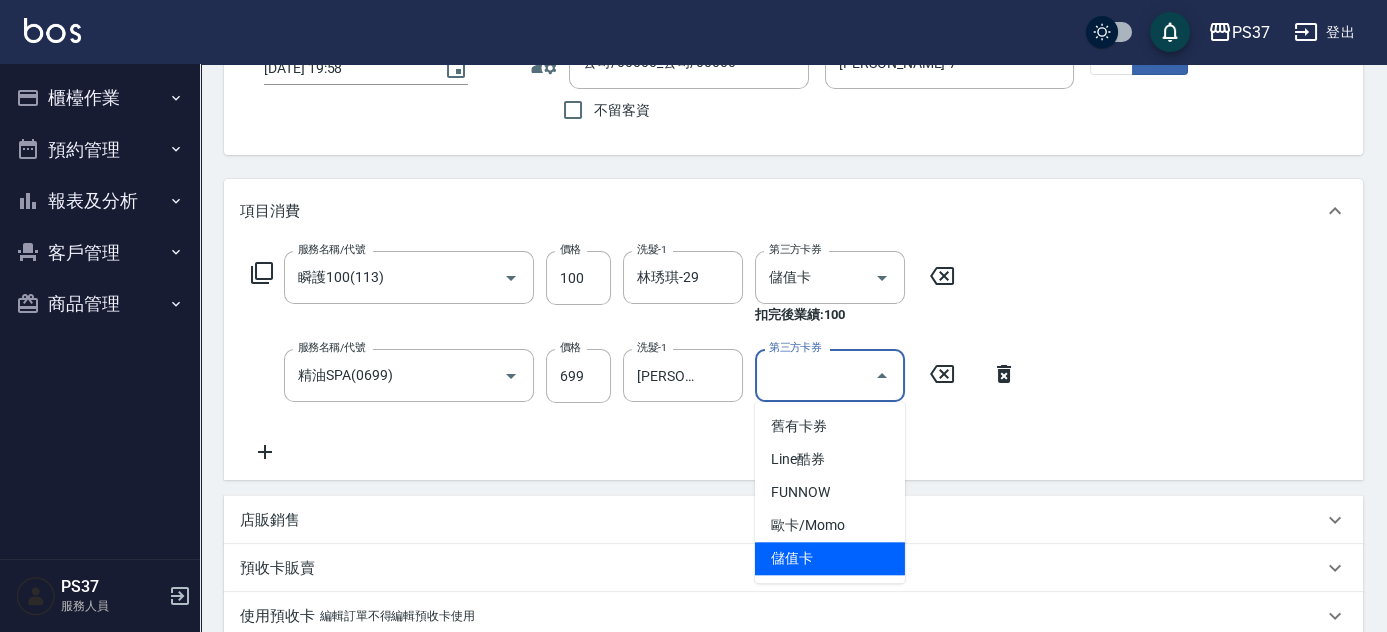 click on "儲值卡" at bounding box center (830, 558) 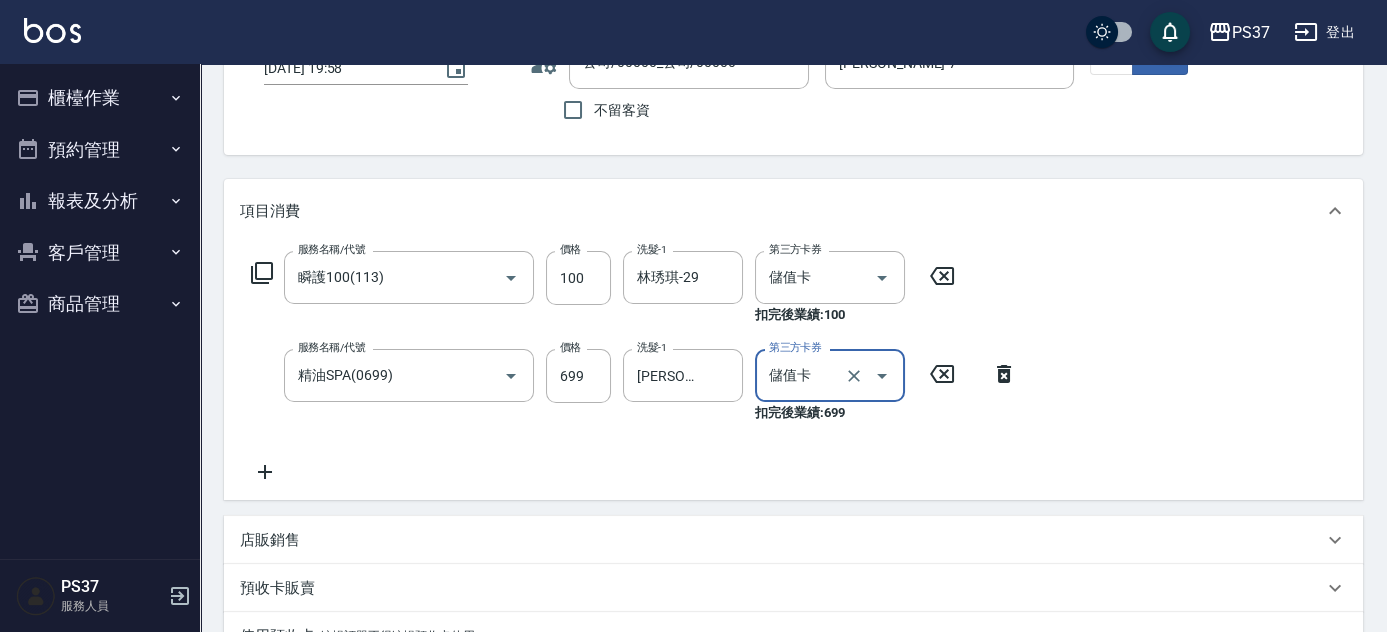 type on "儲值卡" 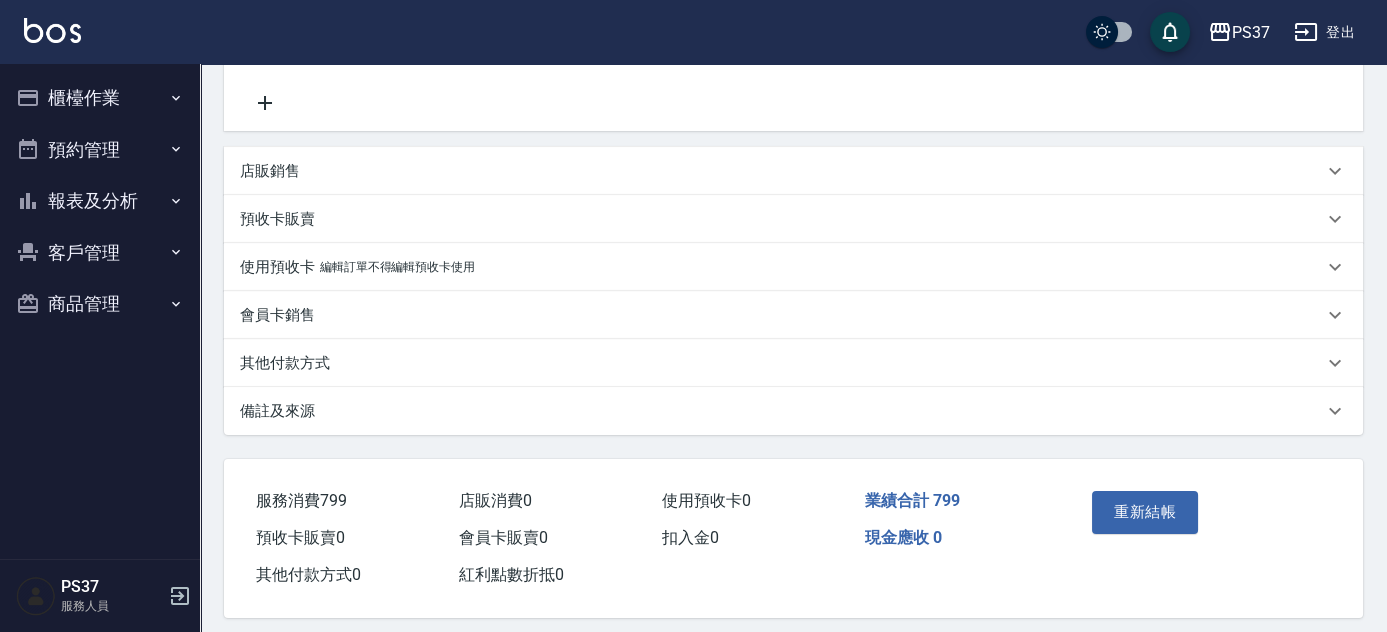 scroll, scrollTop: 535, scrollLeft: 0, axis: vertical 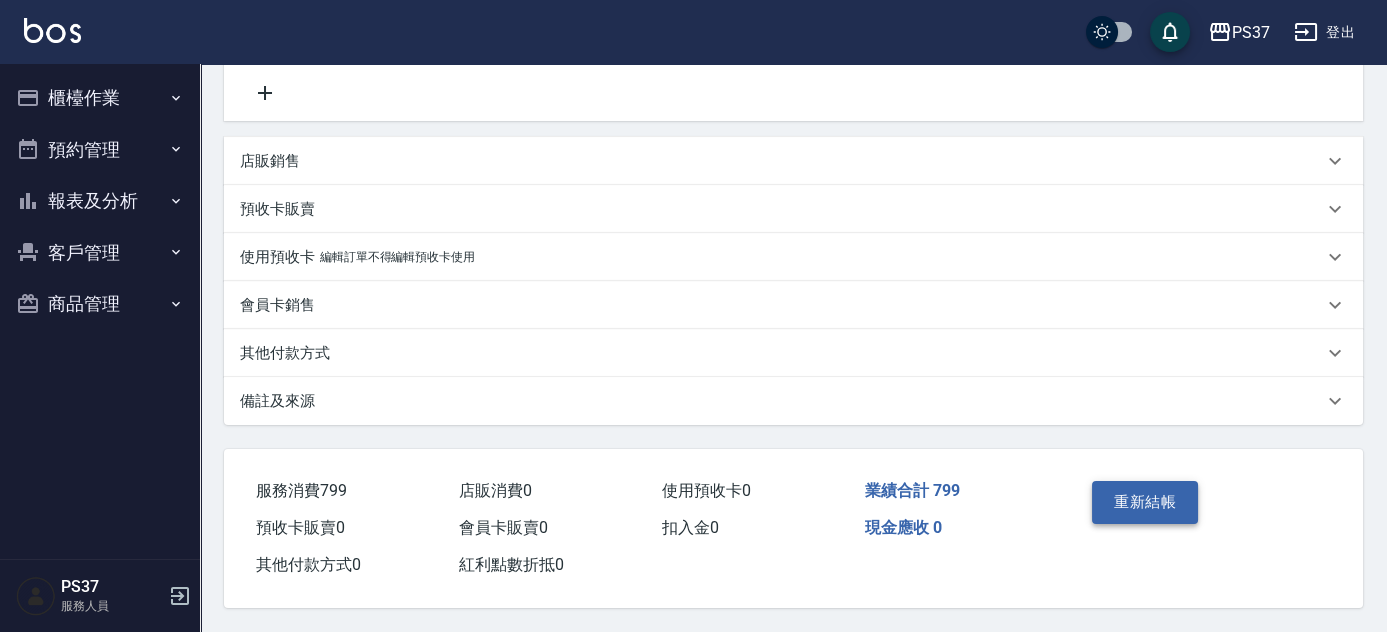 click on "重新結帳" at bounding box center [1145, 502] 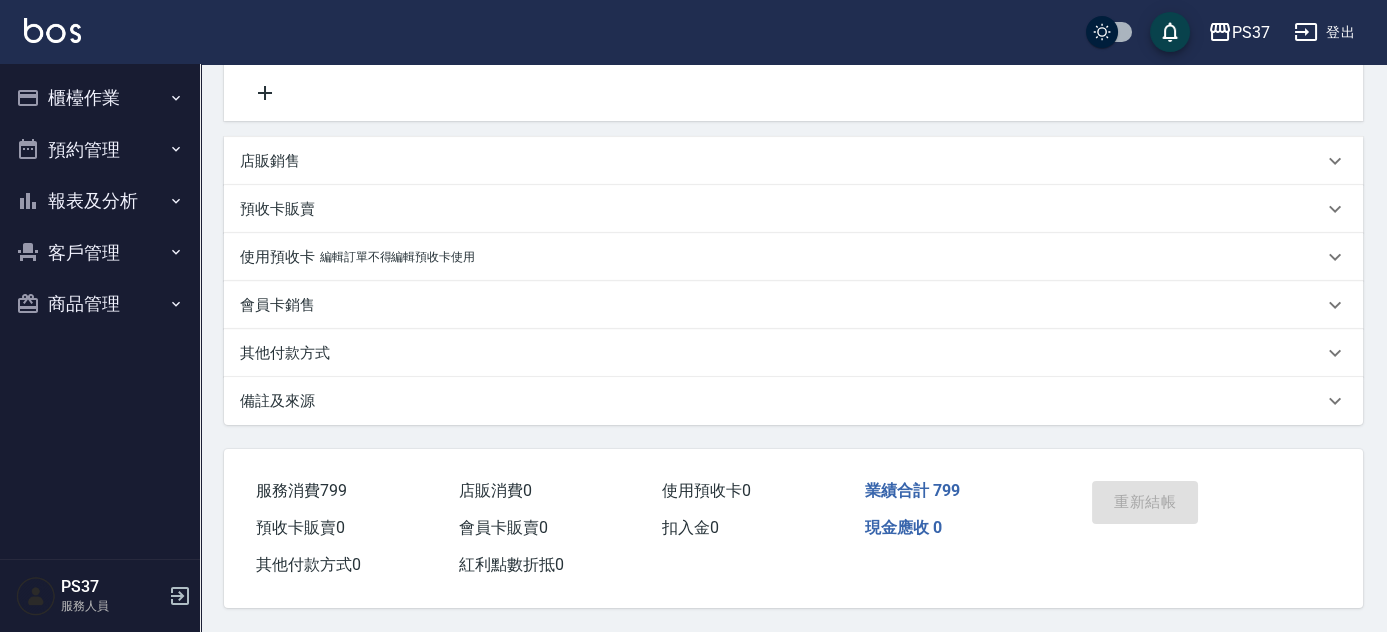 scroll, scrollTop: 0, scrollLeft: 0, axis: both 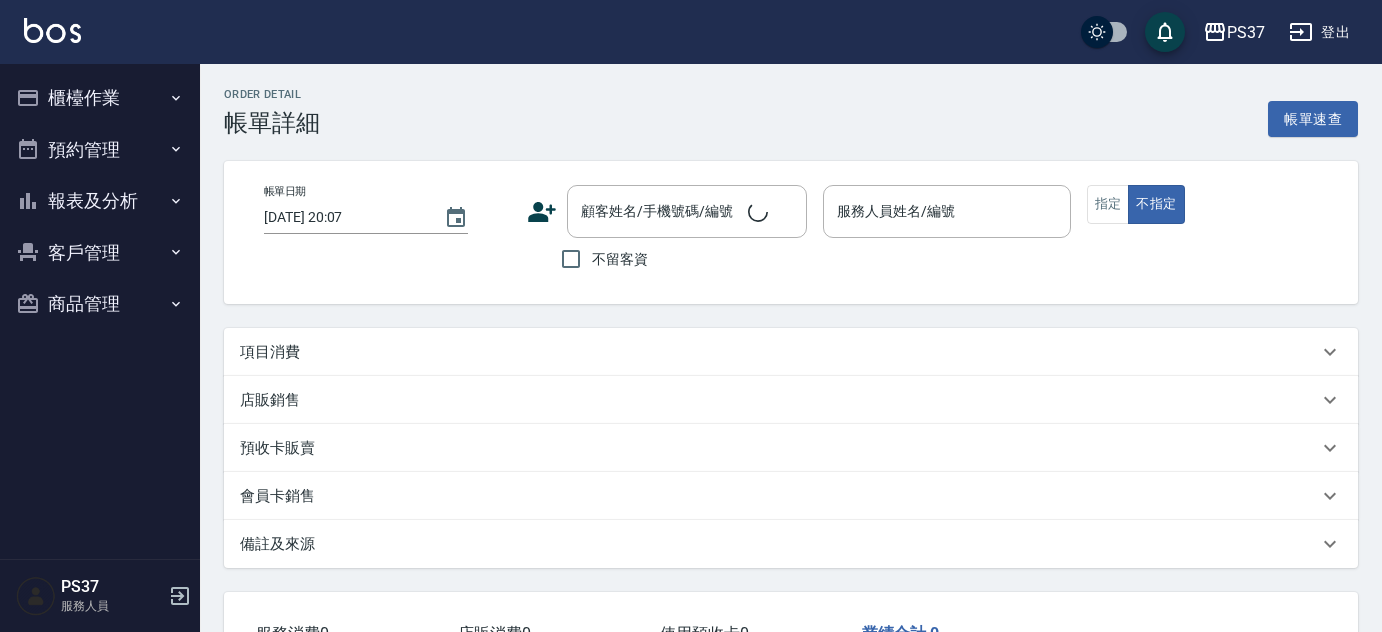 type on "[DATE] 20:00" 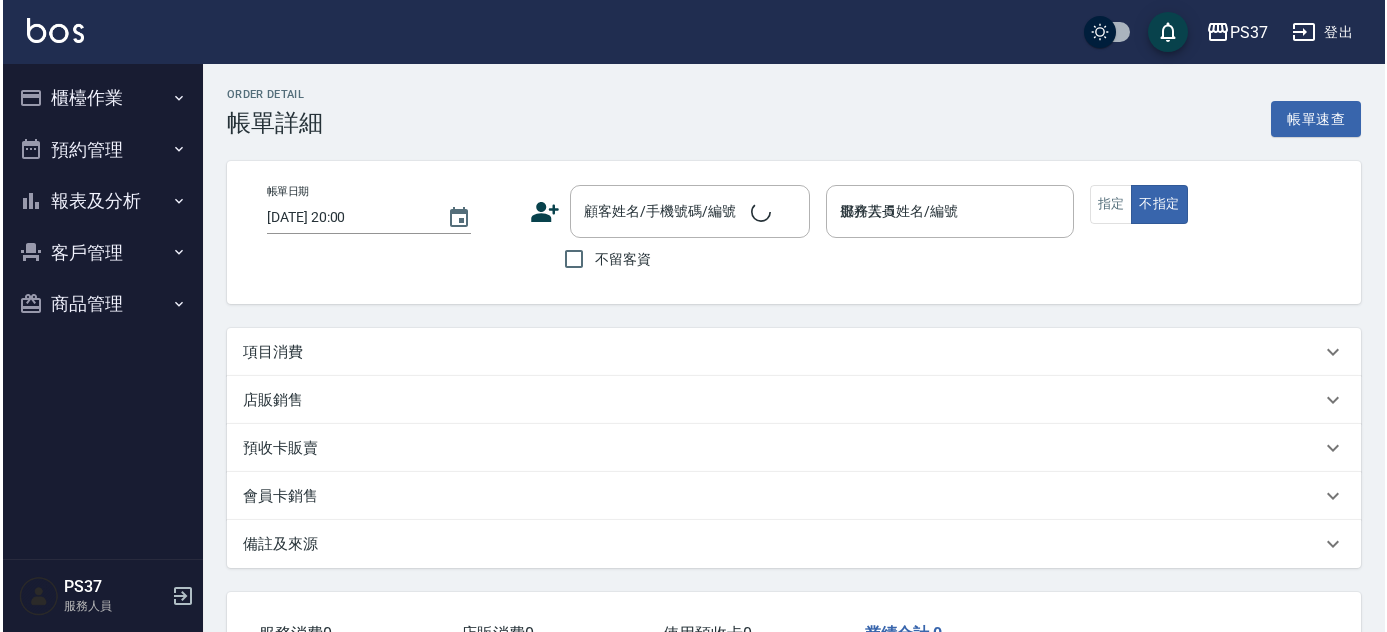 scroll, scrollTop: 0, scrollLeft: 0, axis: both 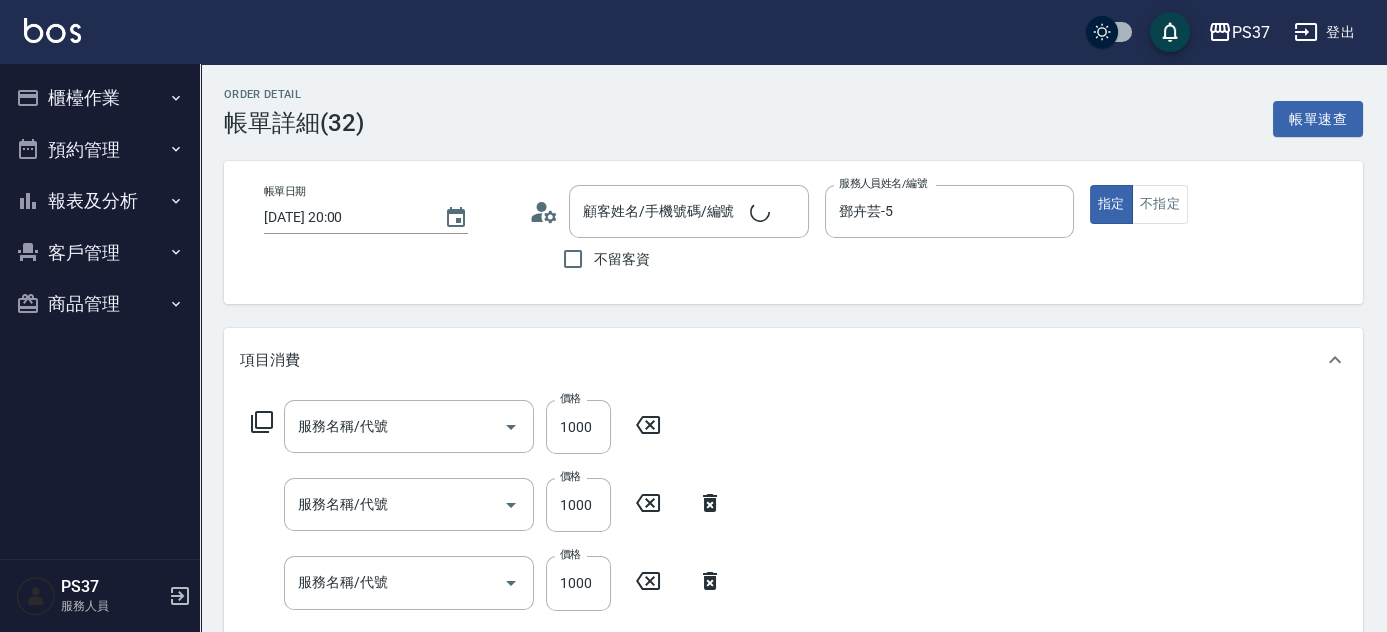 type on "公司/00000_公司/00000" 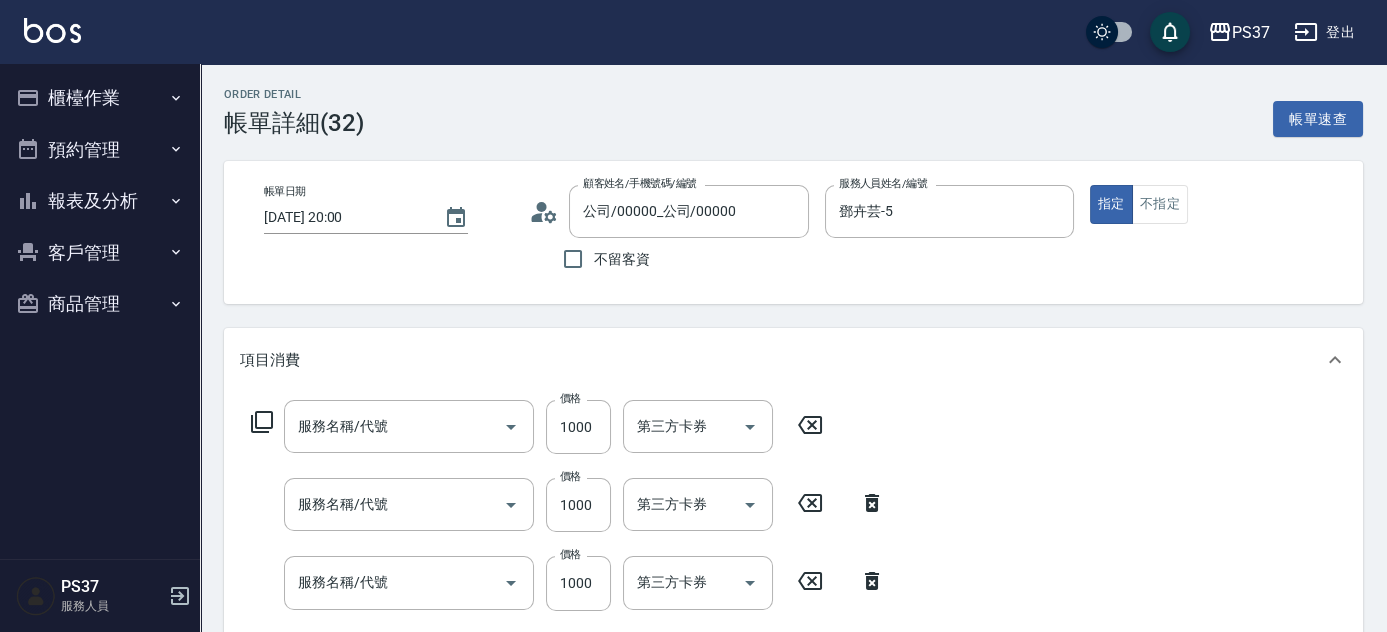type on "染髮(501)" 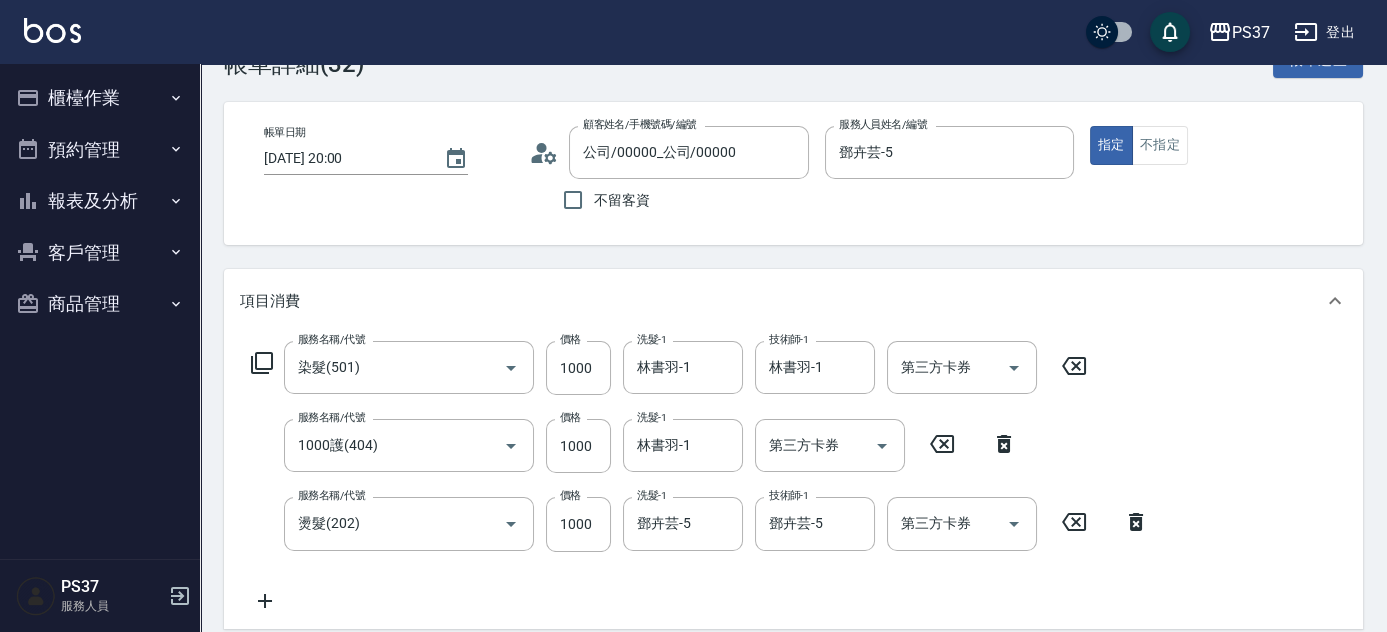 scroll, scrollTop: 90, scrollLeft: 0, axis: vertical 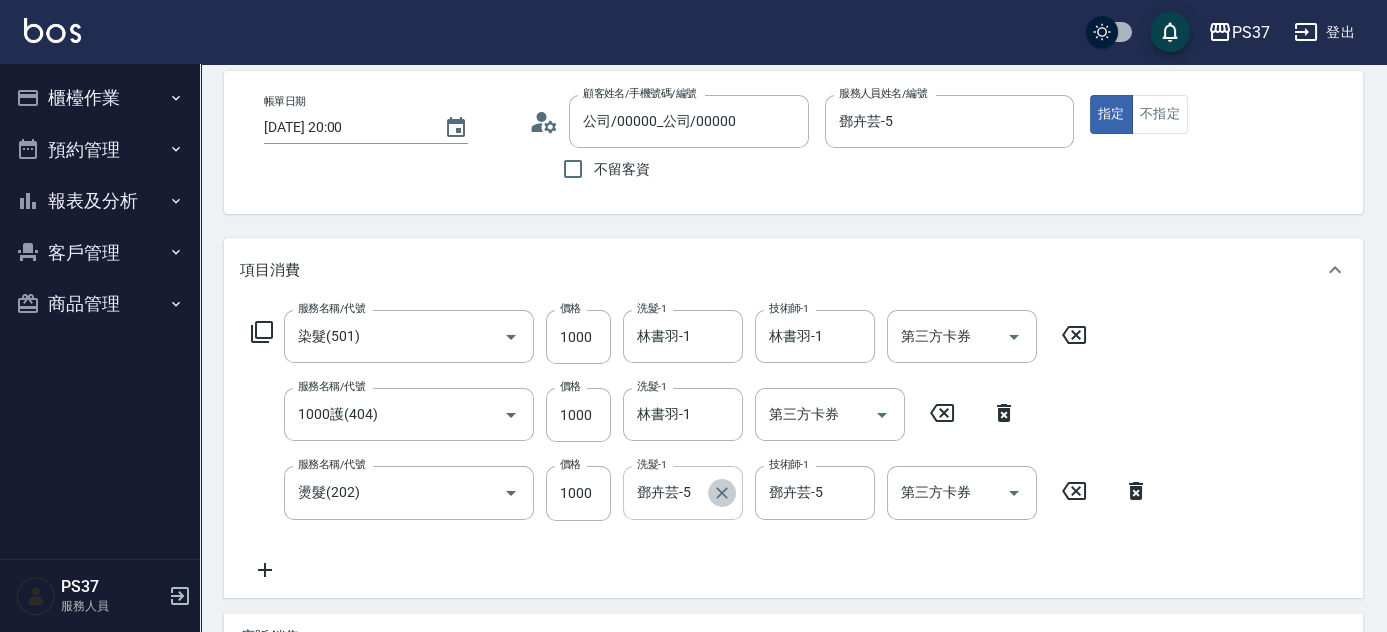 click 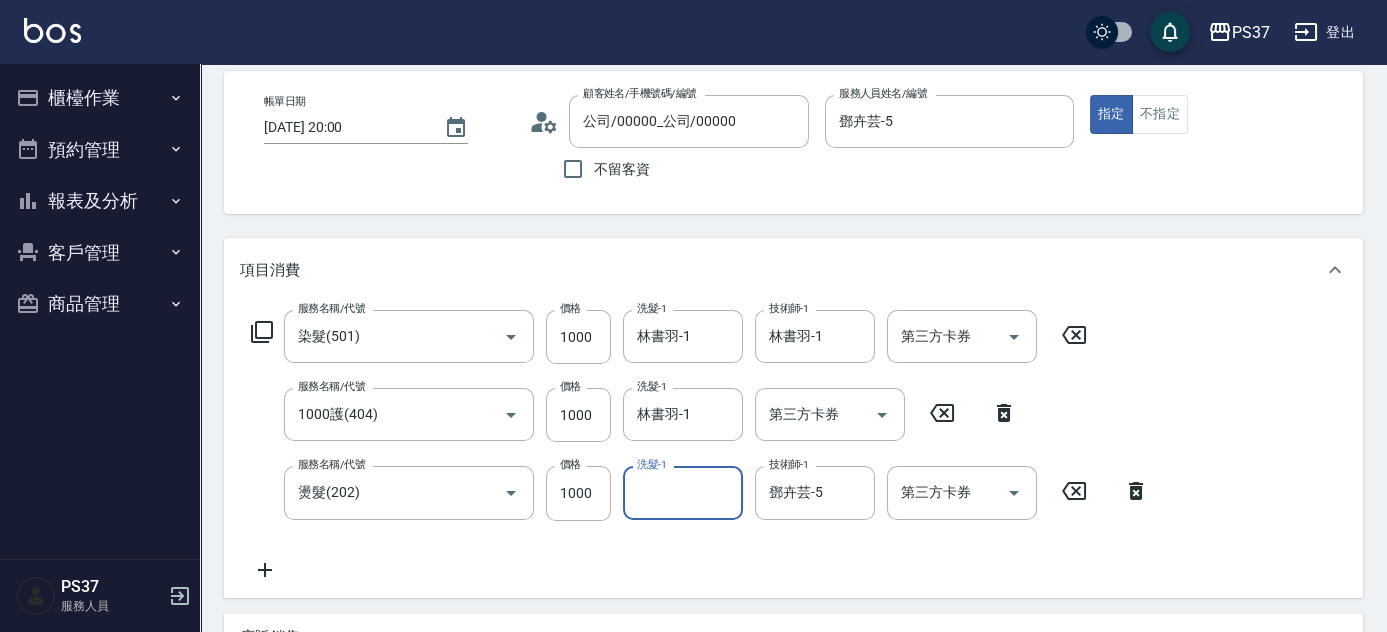 click on "洗髮-1" at bounding box center (683, 492) 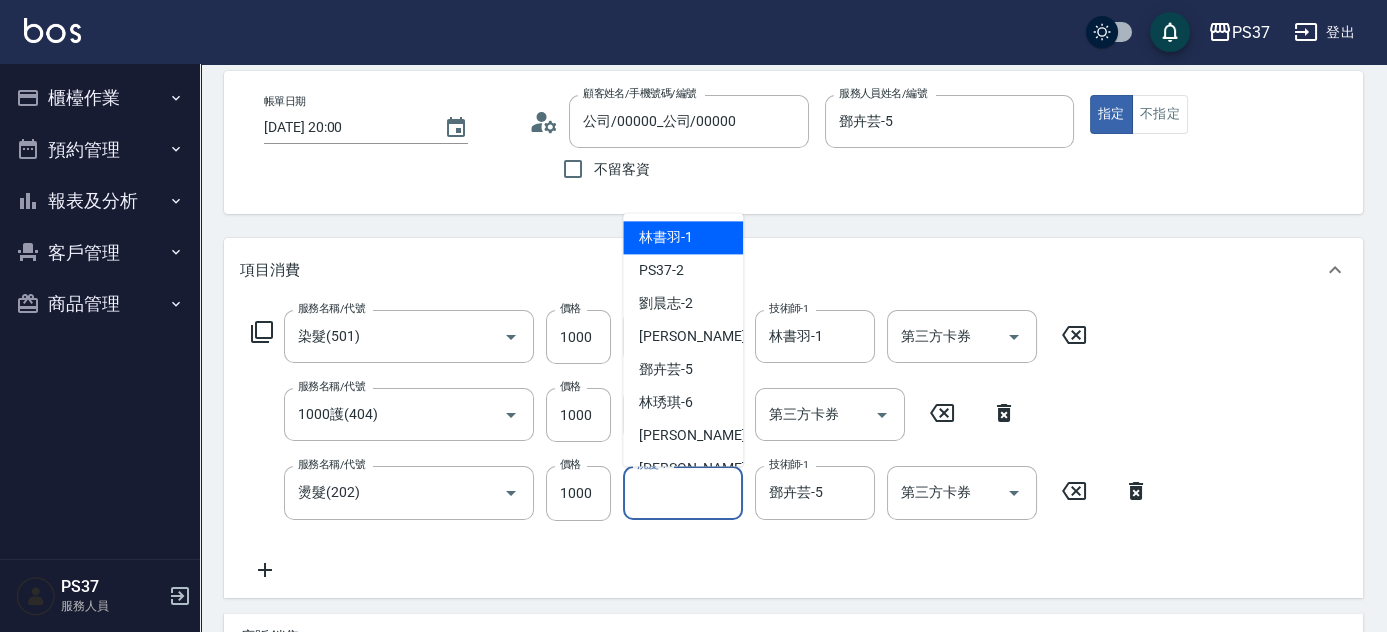 click on "林書羽 -1" at bounding box center (666, 238) 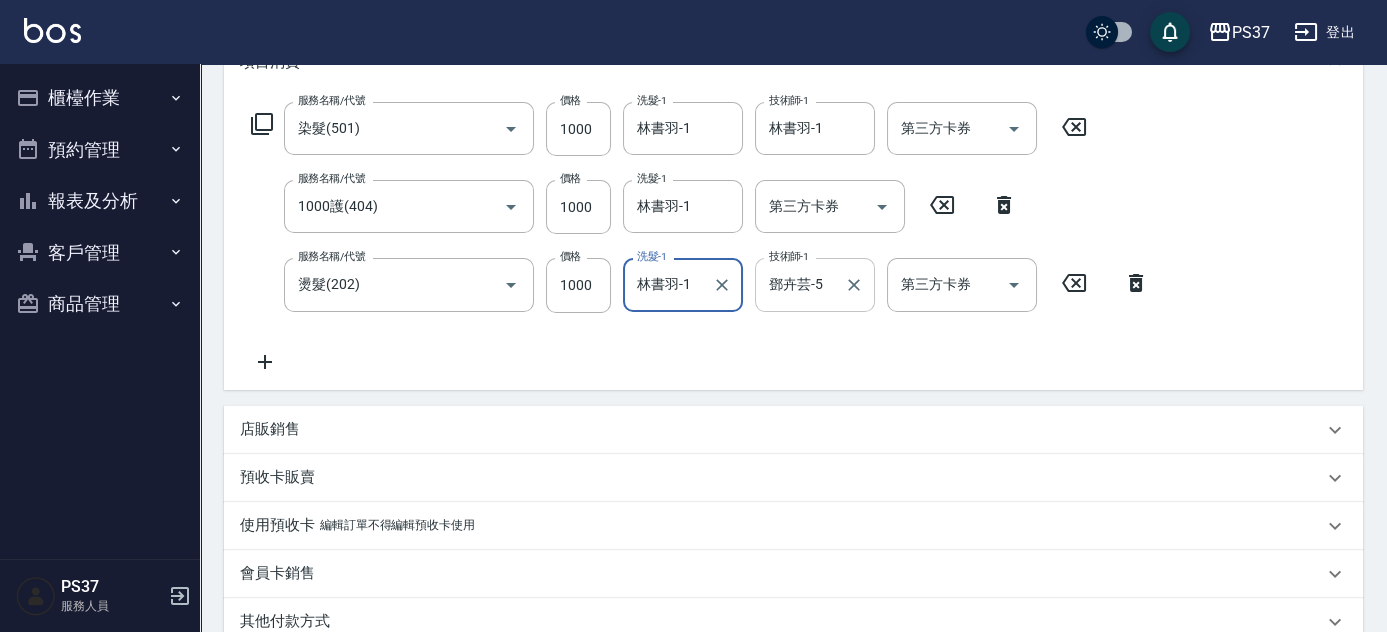 scroll, scrollTop: 454, scrollLeft: 0, axis: vertical 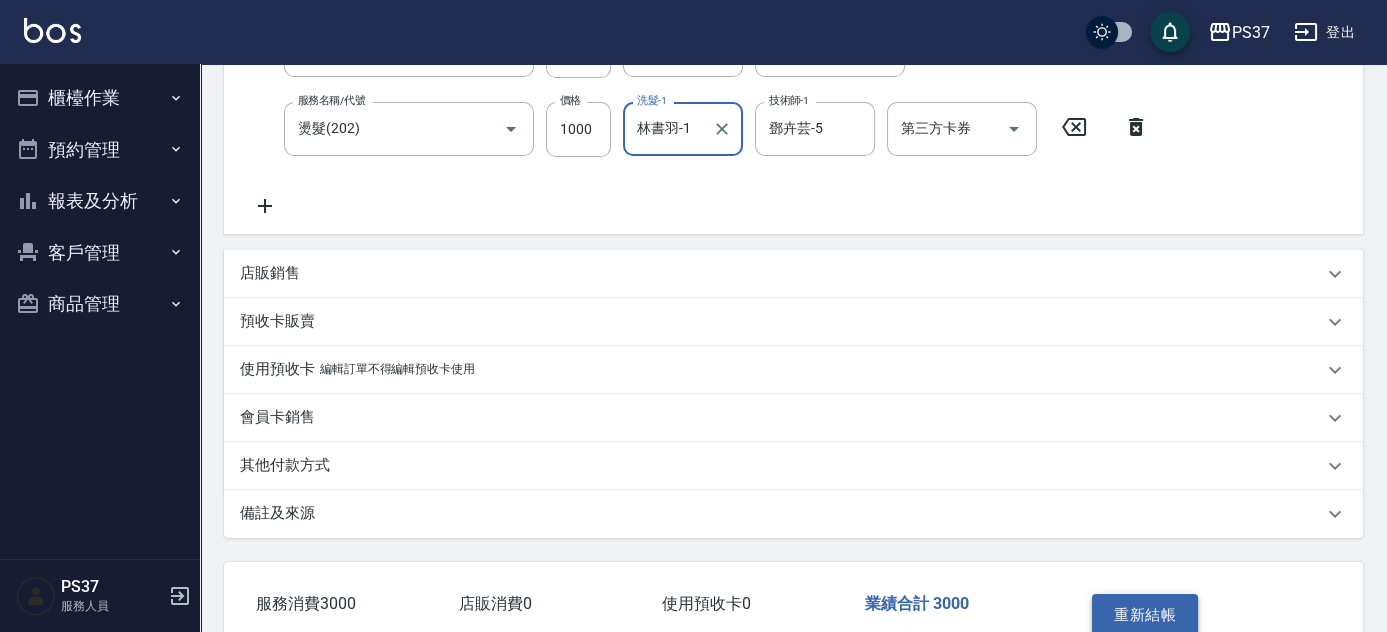 click on "重新結帳" at bounding box center (1145, 615) 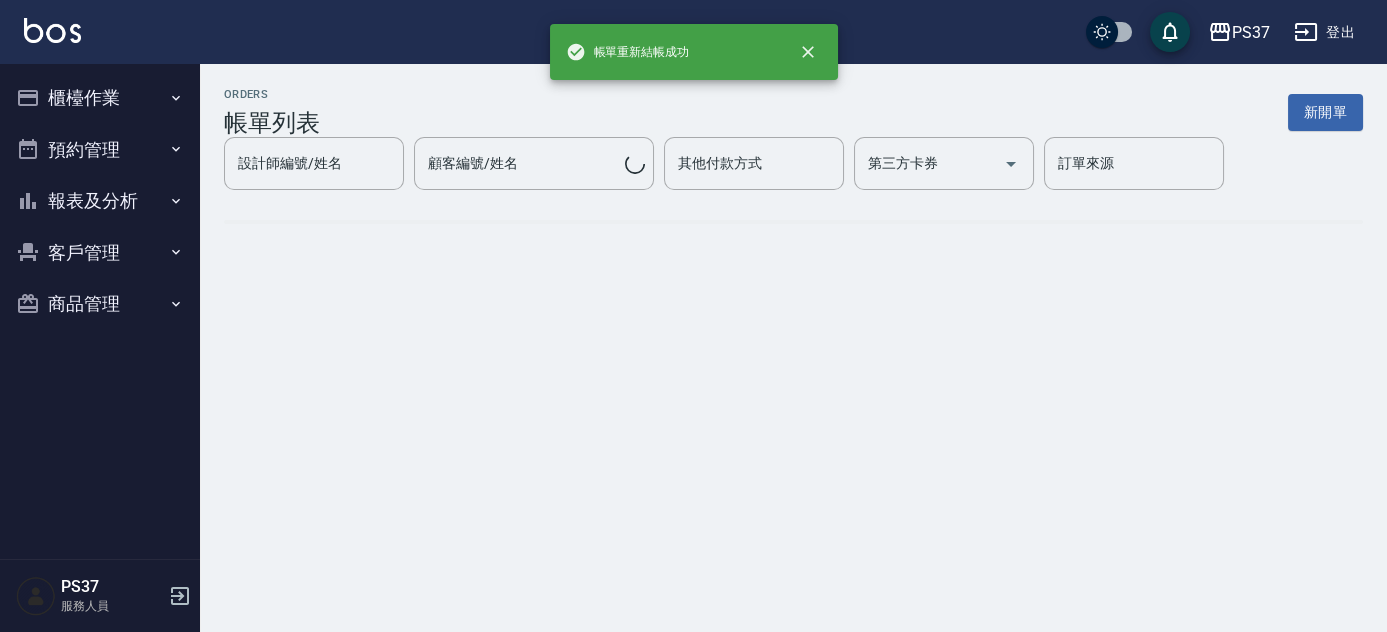 scroll, scrollTop: 0, scrollLeft: 0, axis: both 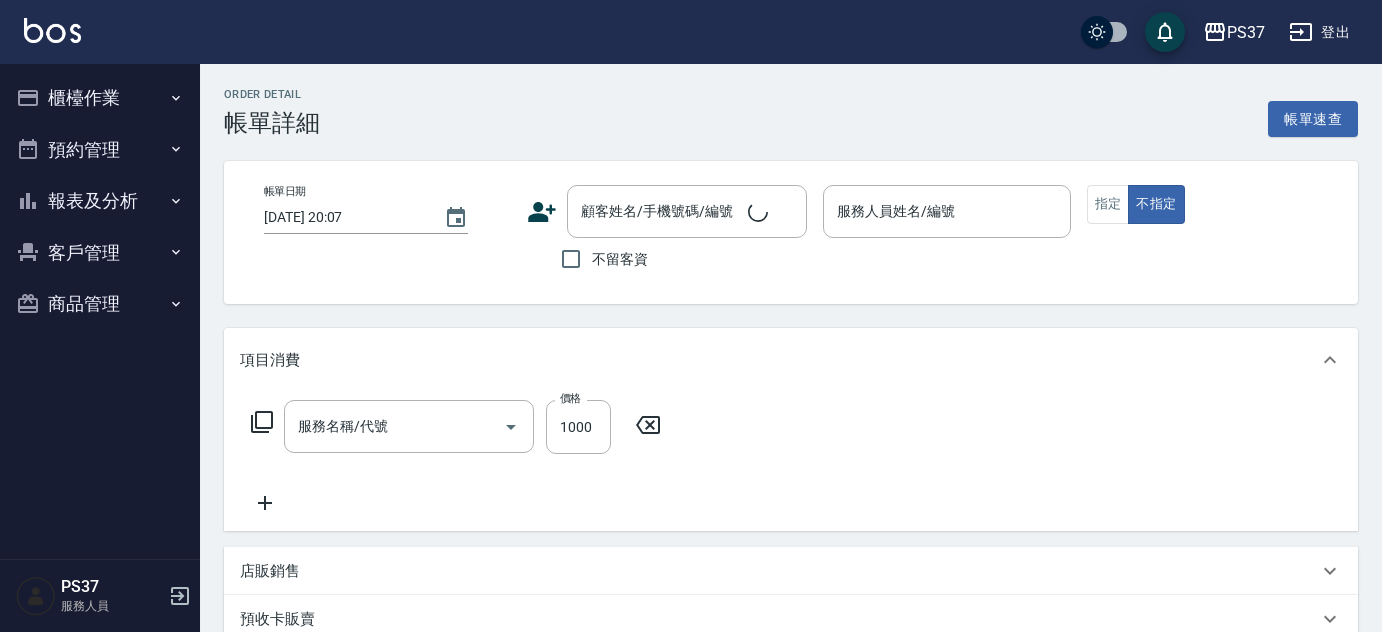 type on "[DATE] 20:01" 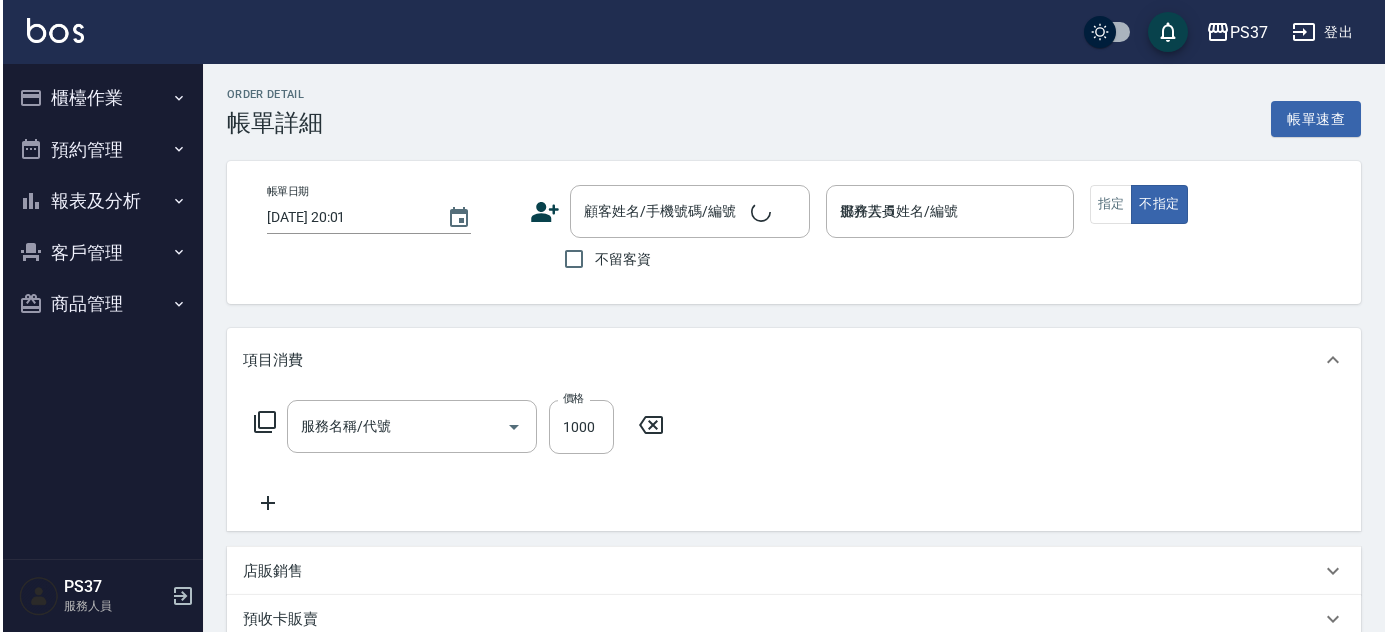 scroll, scrollTop: 0, scrollLeft: 0, axis: both 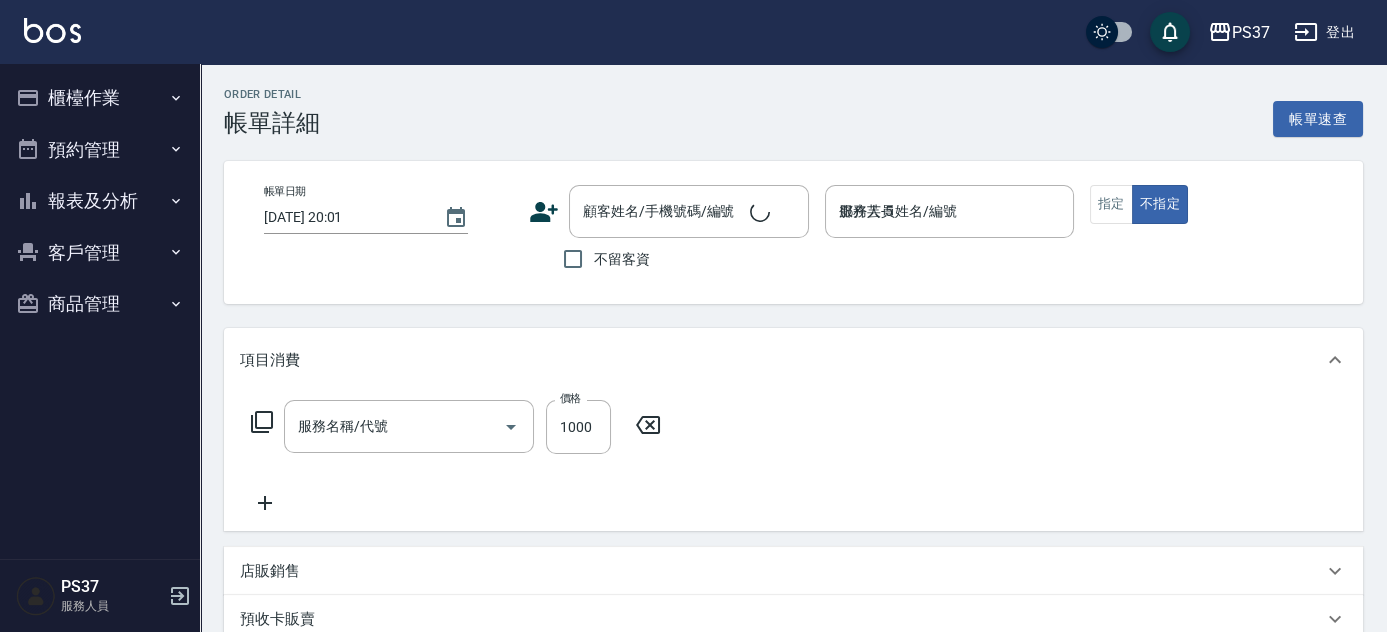 type on "燙髮(202)" 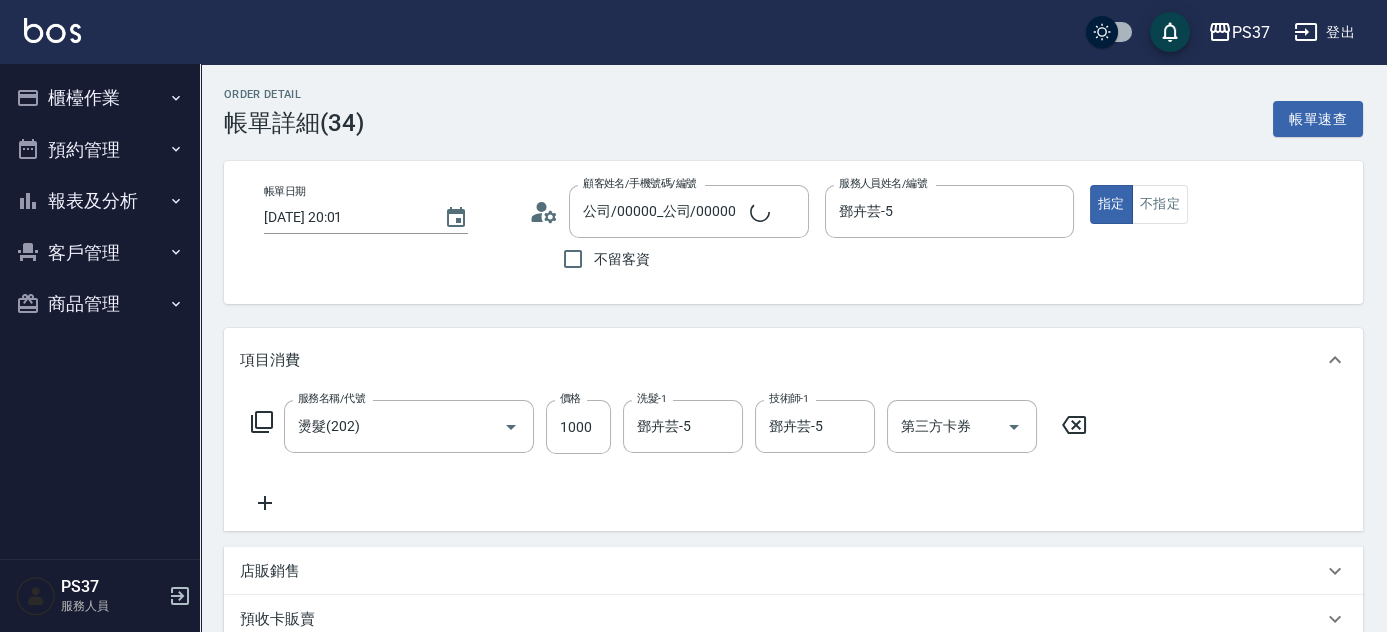 type on "公司/00000_公司/00000" 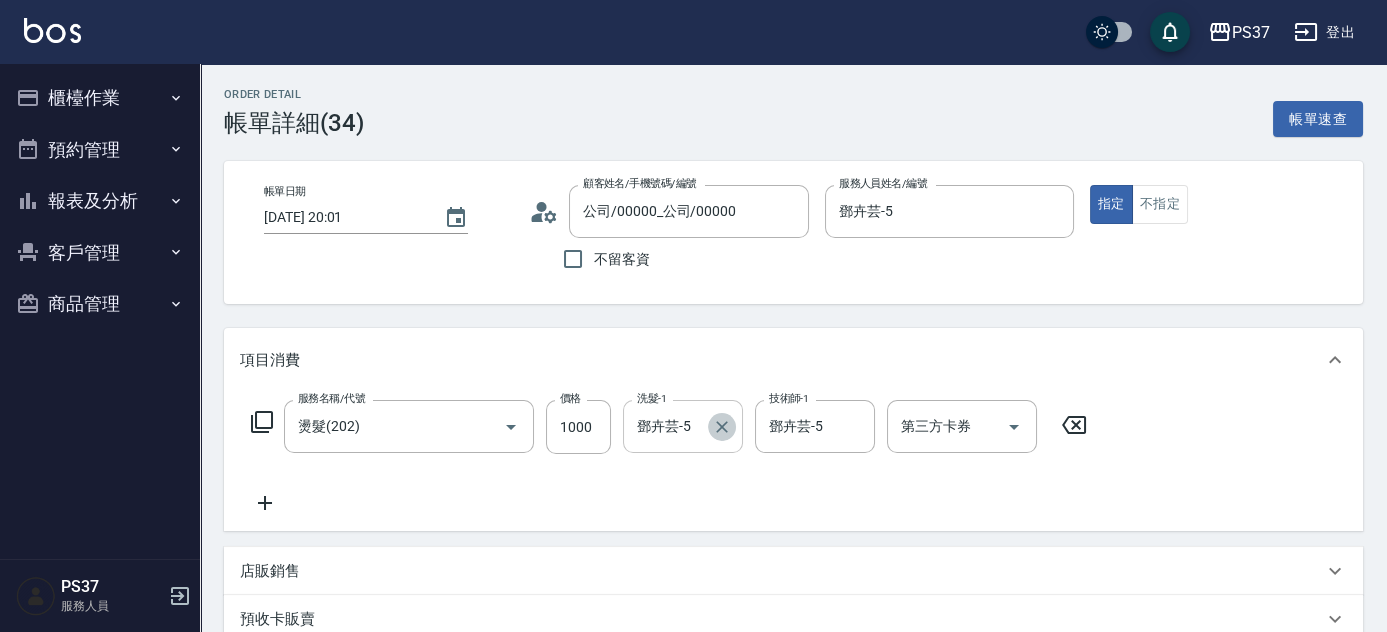 click 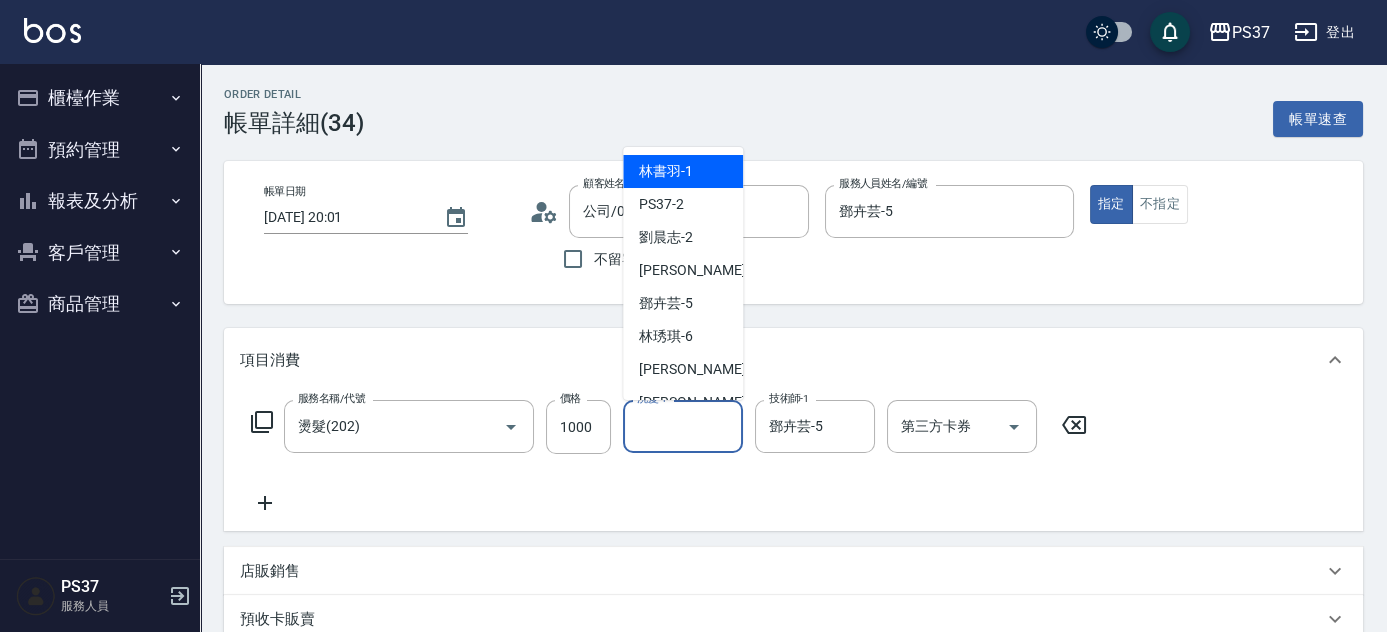 click on "洗髮-1" at bounding box center [683, 426] 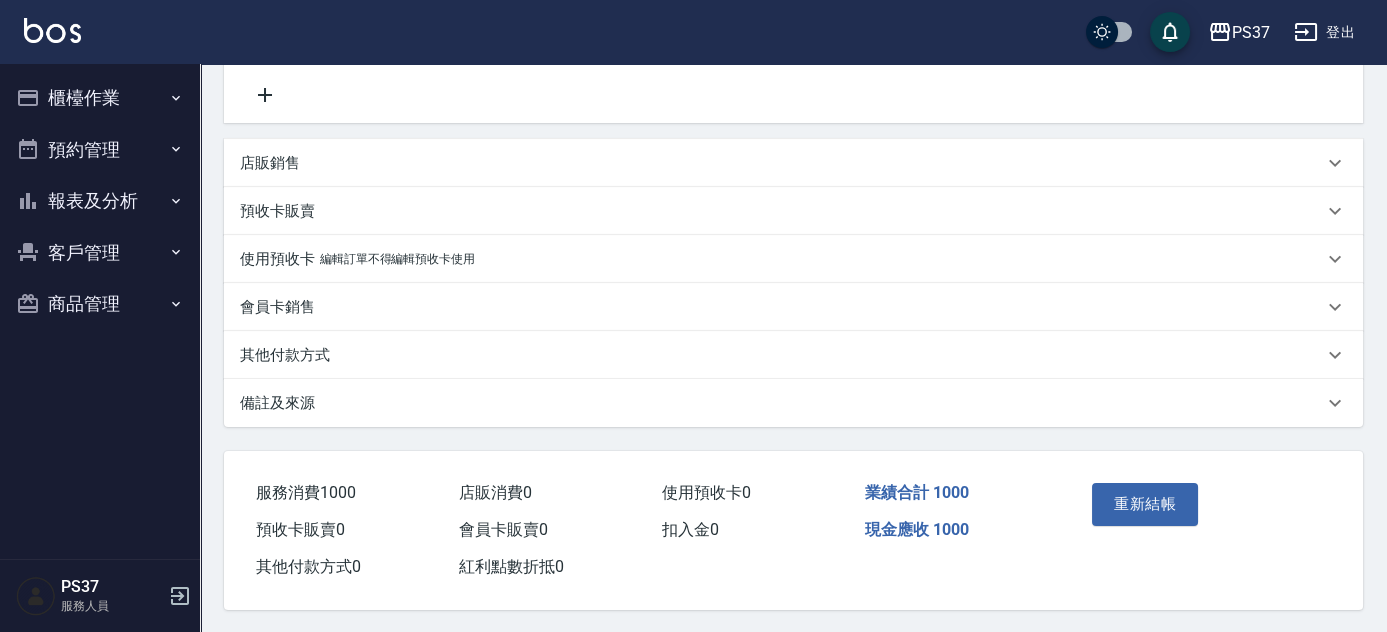 scroll, scrollTop: 416, scrollLeft: 0, axis: vertical 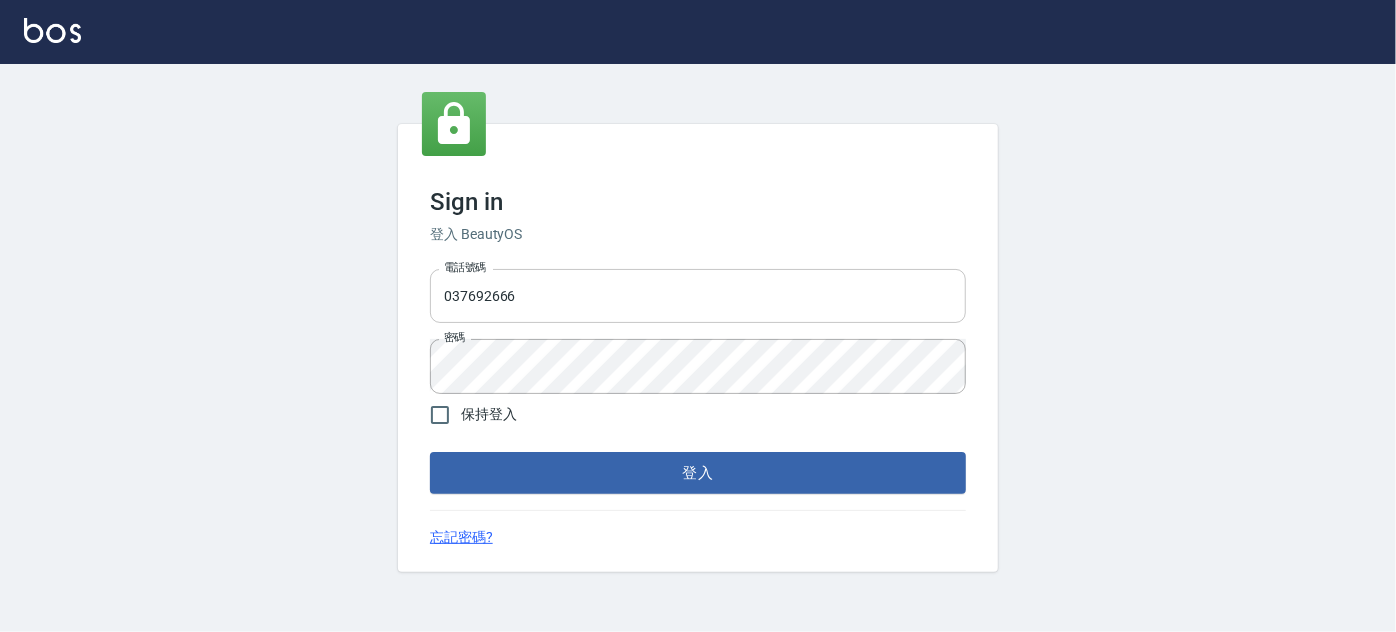 click on "037692666" at bounding box center [698, 296] 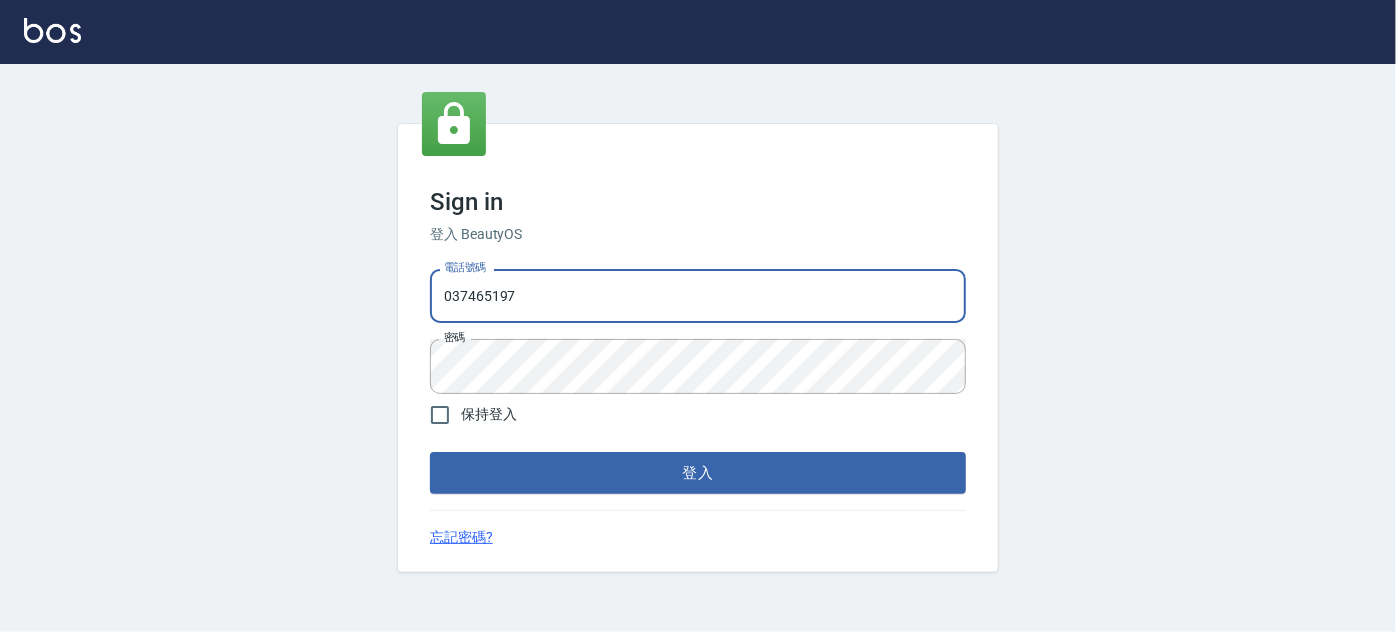 type on "037465197" 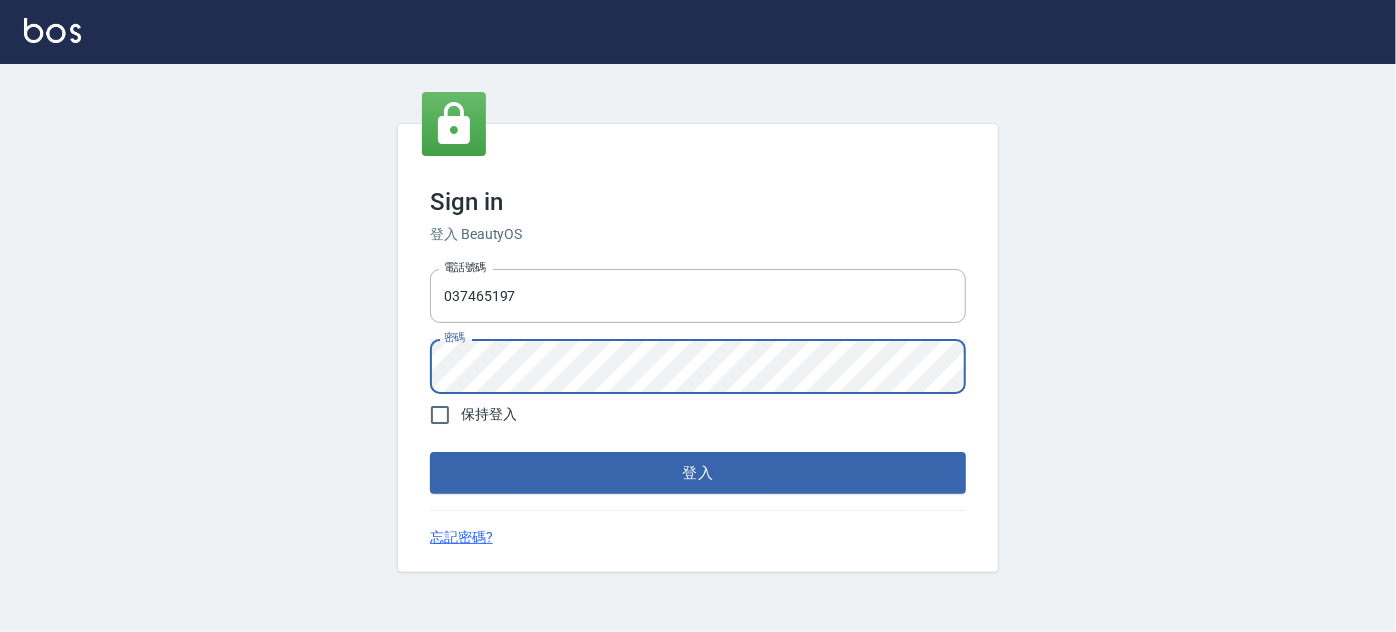 click on "登入" at bounding box center (698, 473) 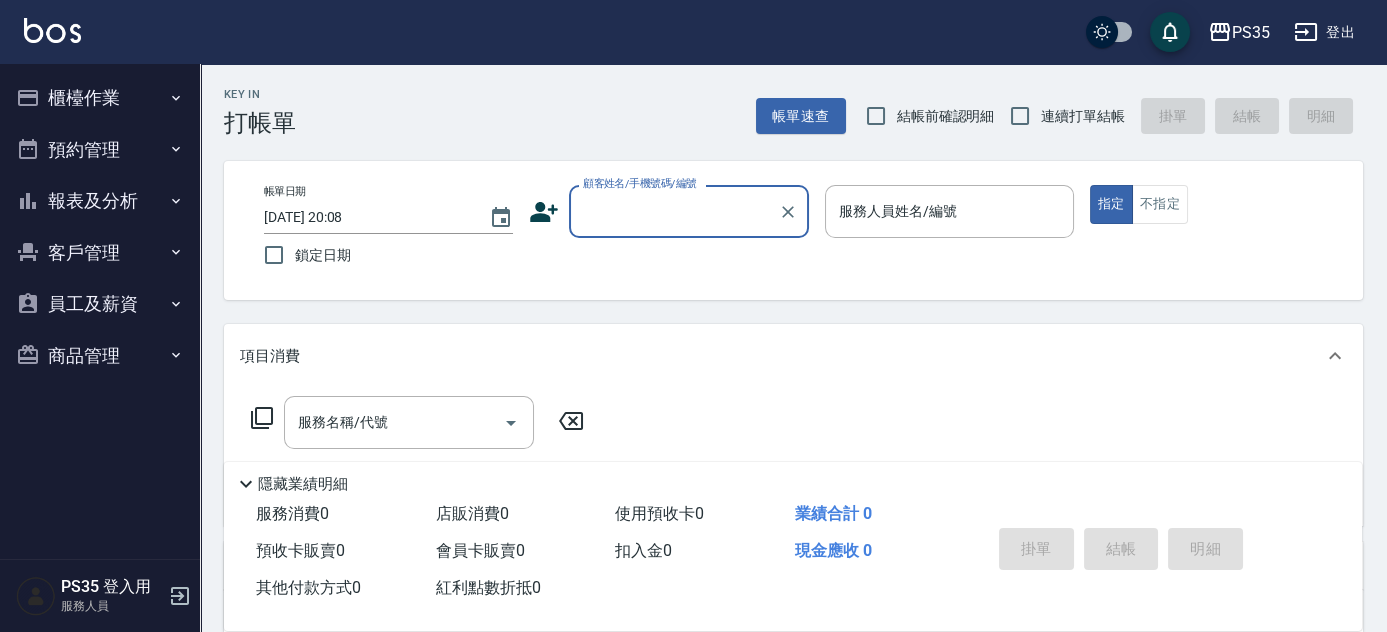 click on "報表及分析" at bounding box center (100, 201) 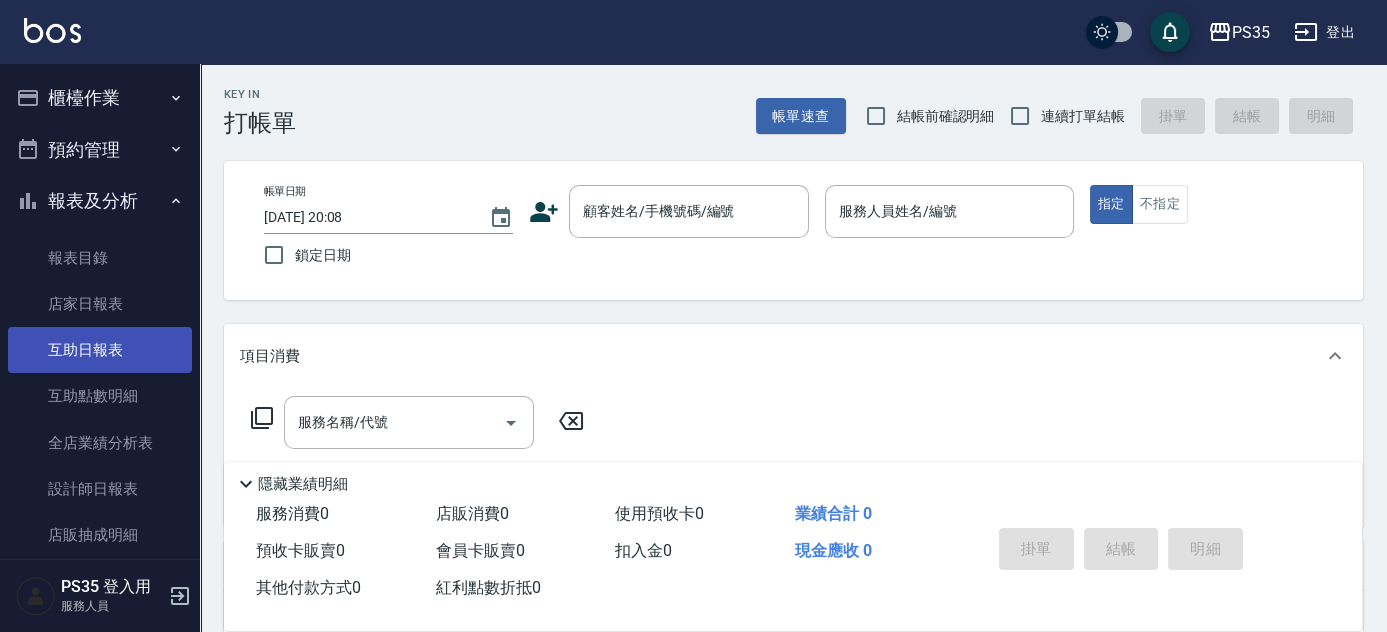 click on "互助日報表" at bounding box center (100, 350) 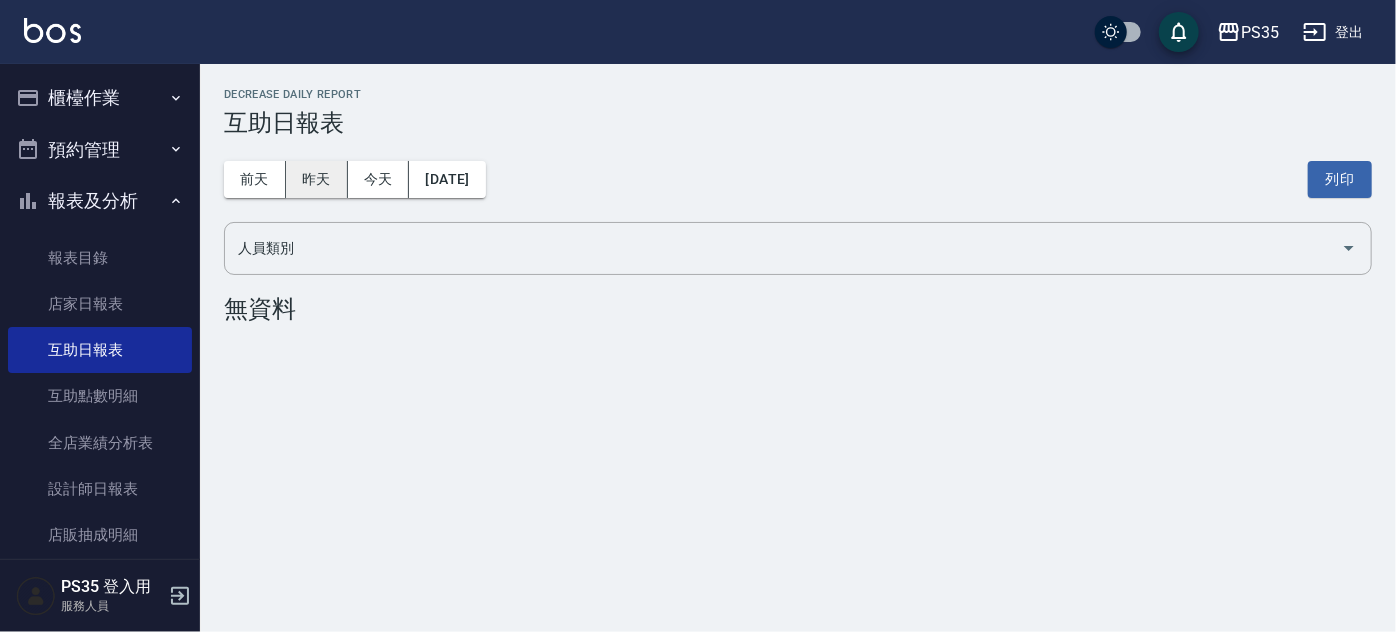 click on "昨天" at bounding box center (317, 179) 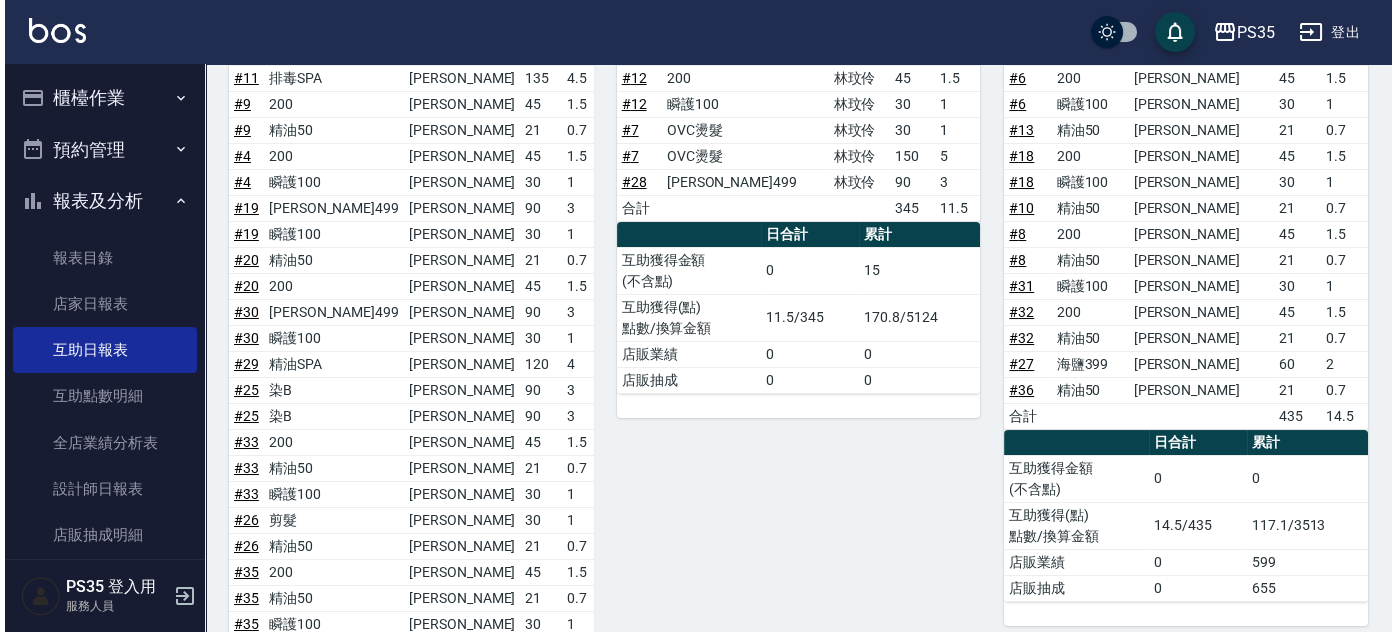 scroll, scrollTop: 0, scrollLeft: 0, axis: both 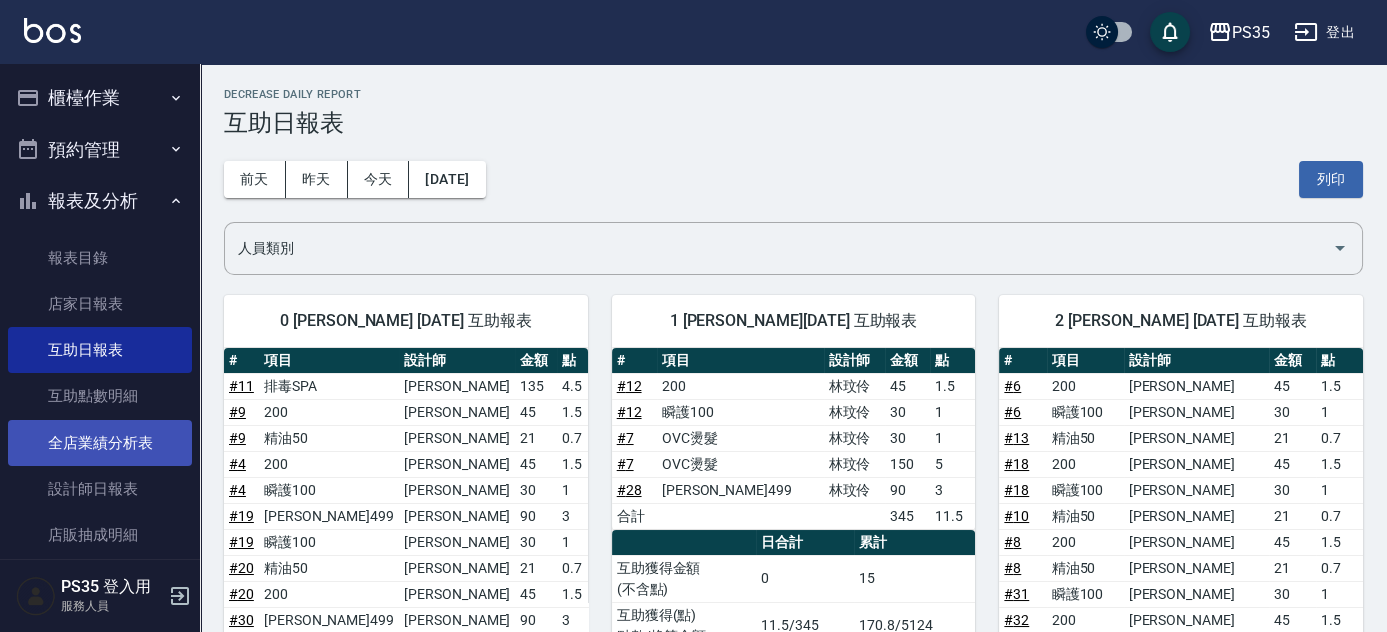 click on "全店業績分析表" at bounding box center [100, 443] 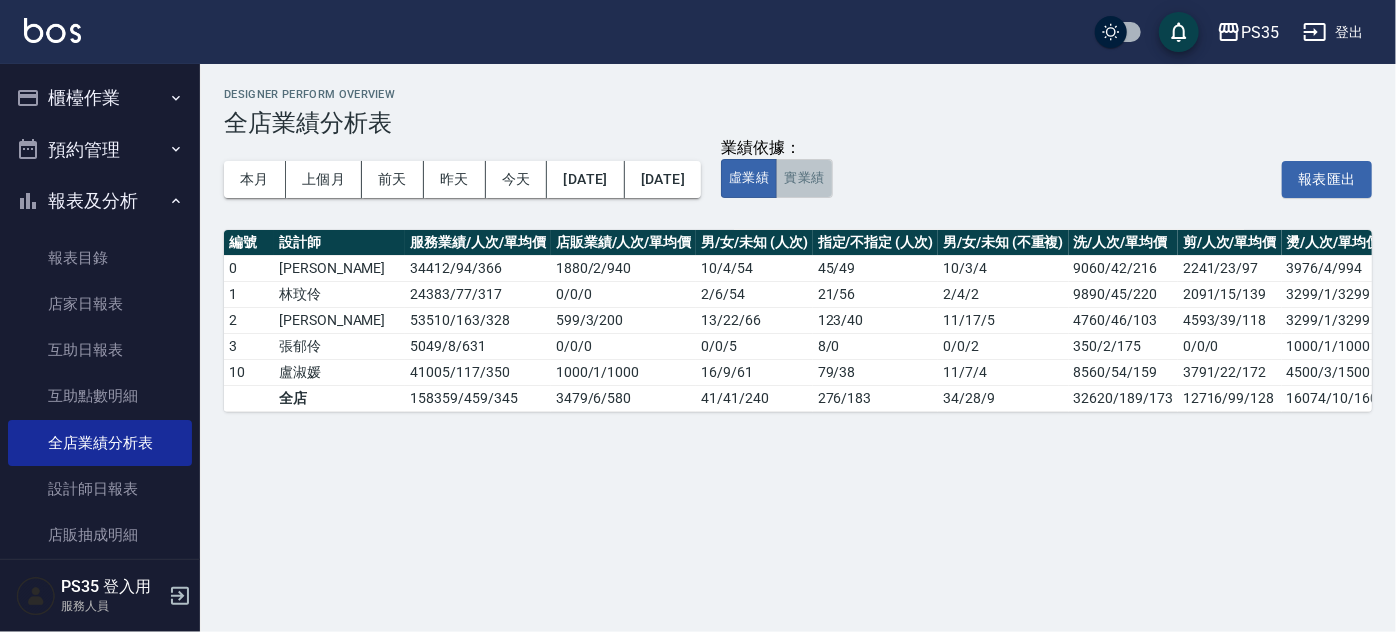 click on "實業績" at bounding box center (804, 178) 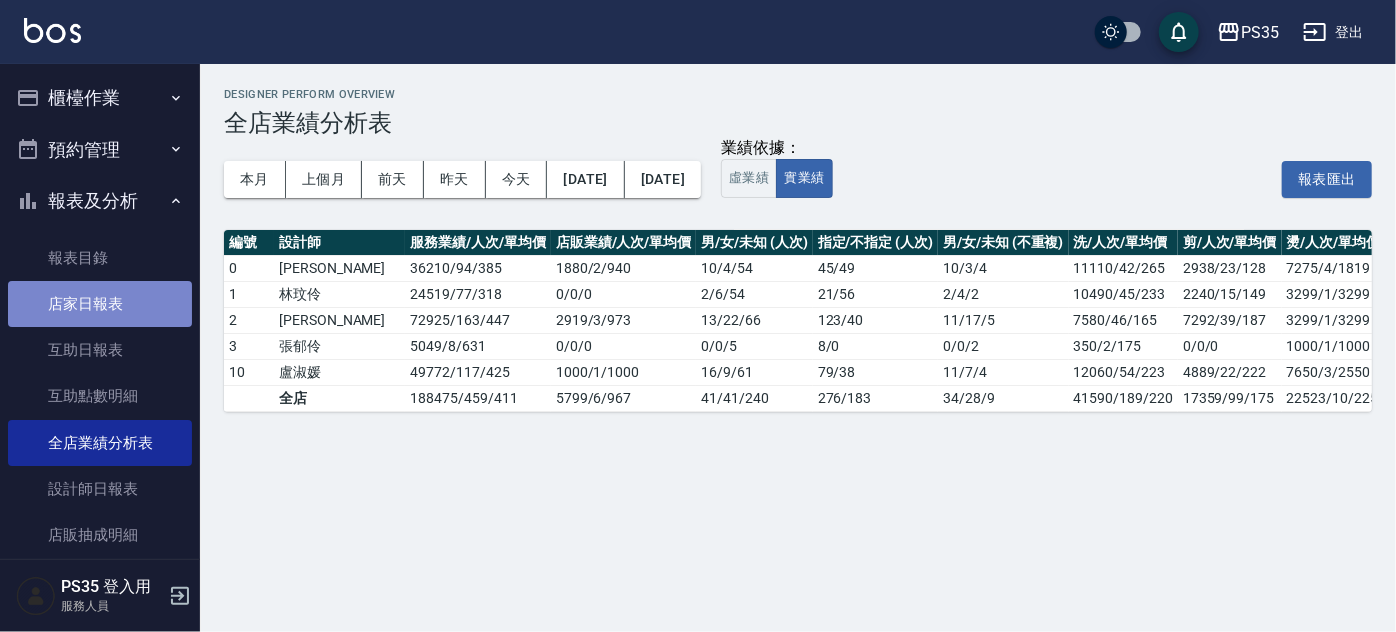 click on "店家日報表" at bounding box center (100, 304) 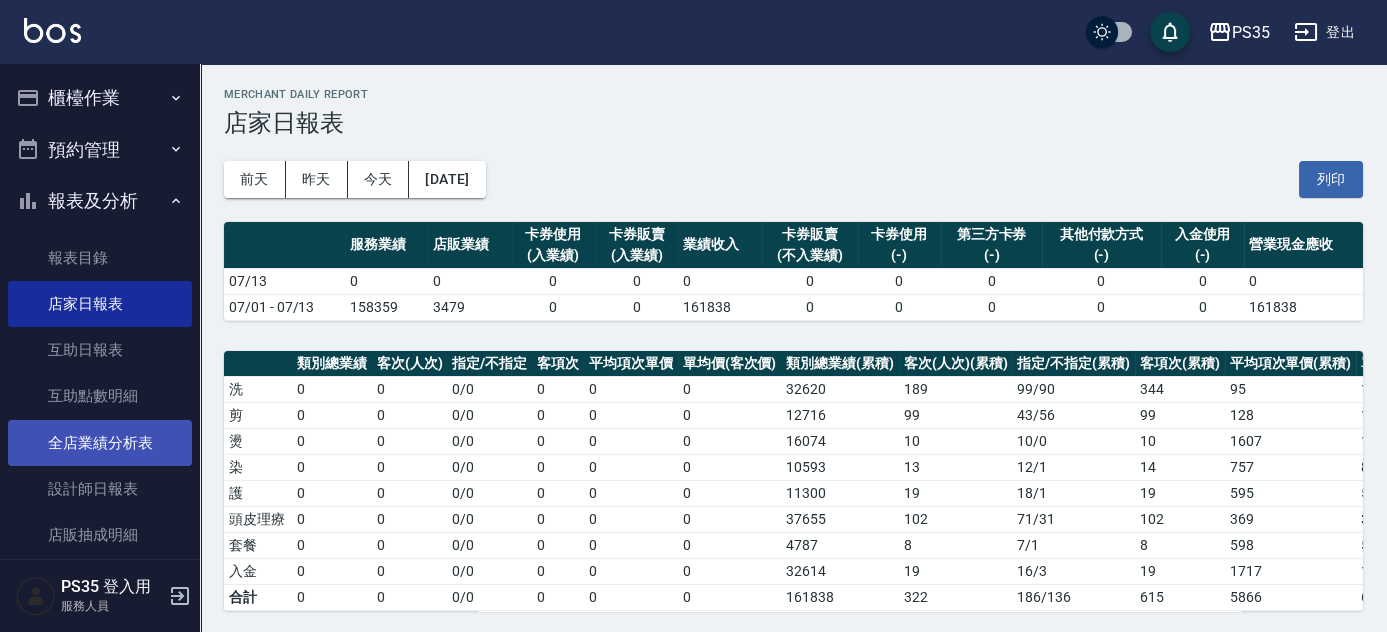 click on "全店業績分析表" at bounding box center [100, 443] 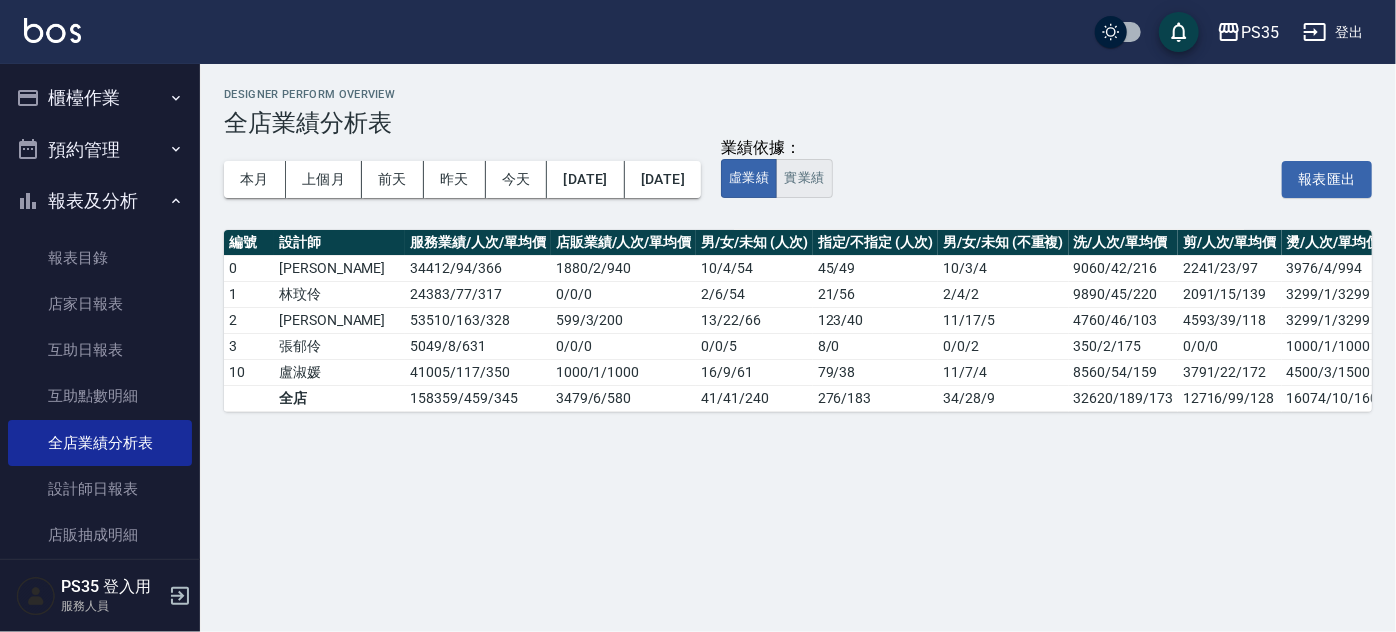 click on "實業績" at bounding box center (804, 178) 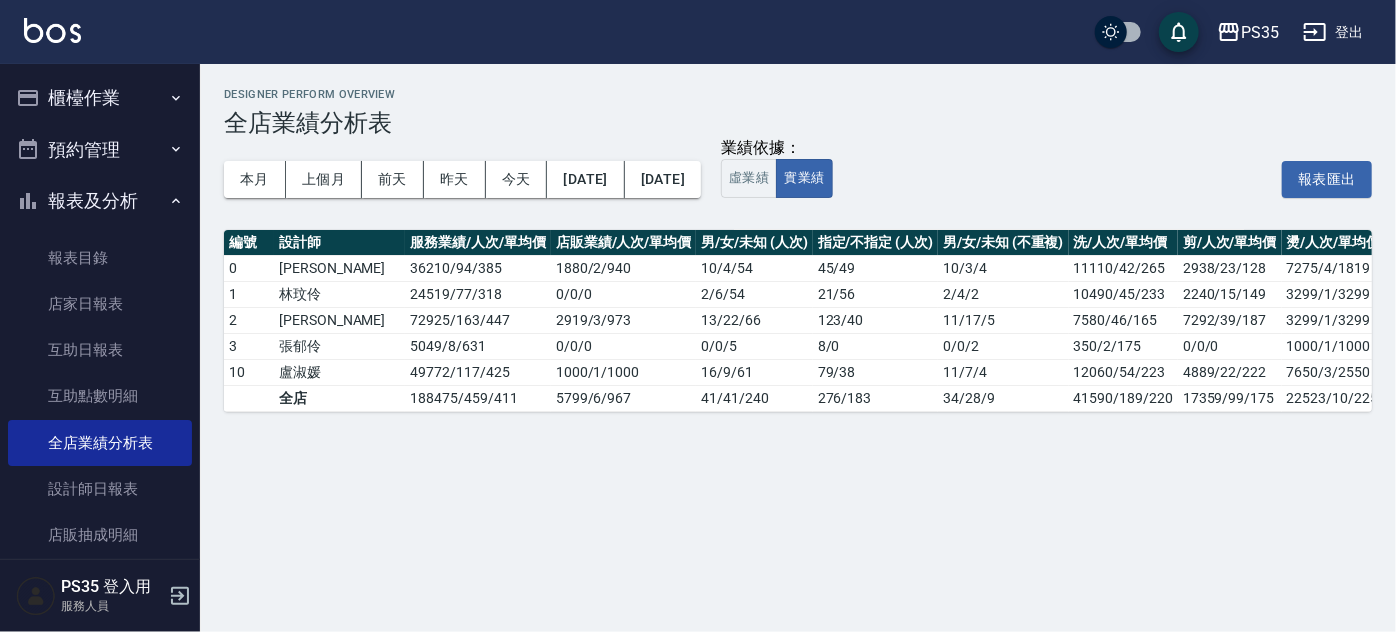 click on "PS35 登出" at bounding box center [698, 32] 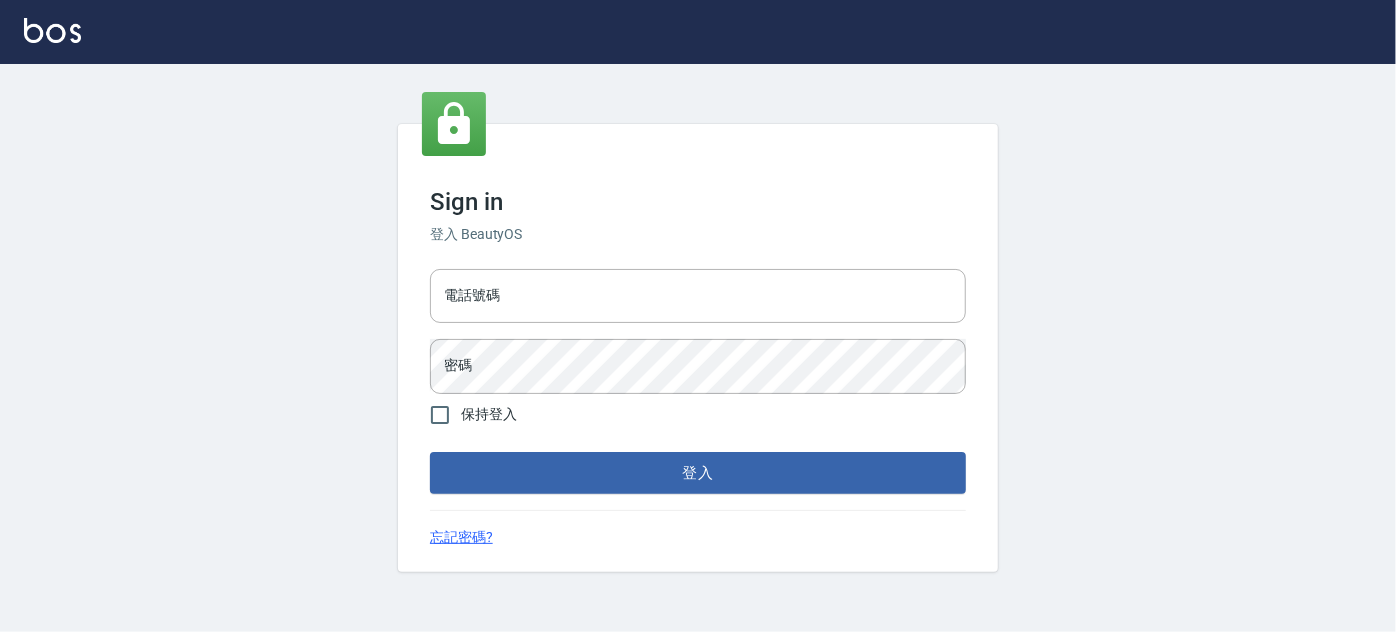 type on "037692666" 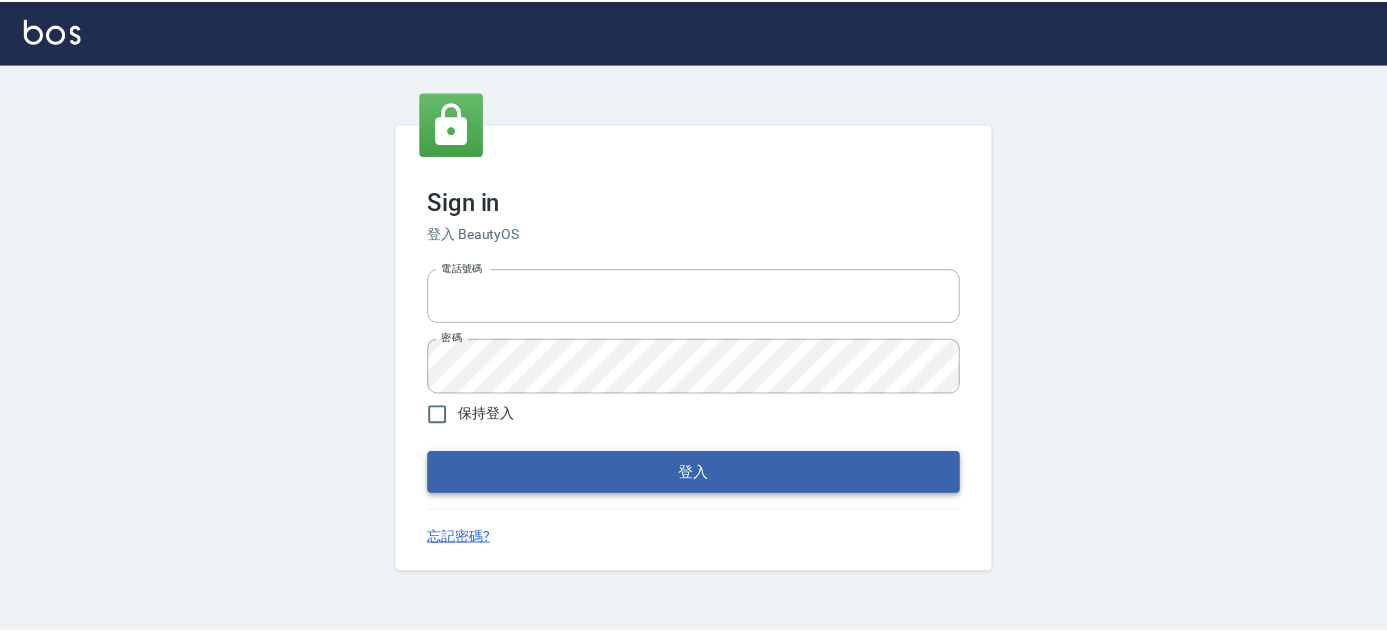 scroll, scrollTop: 0, scrollLeft: 0, axis: both 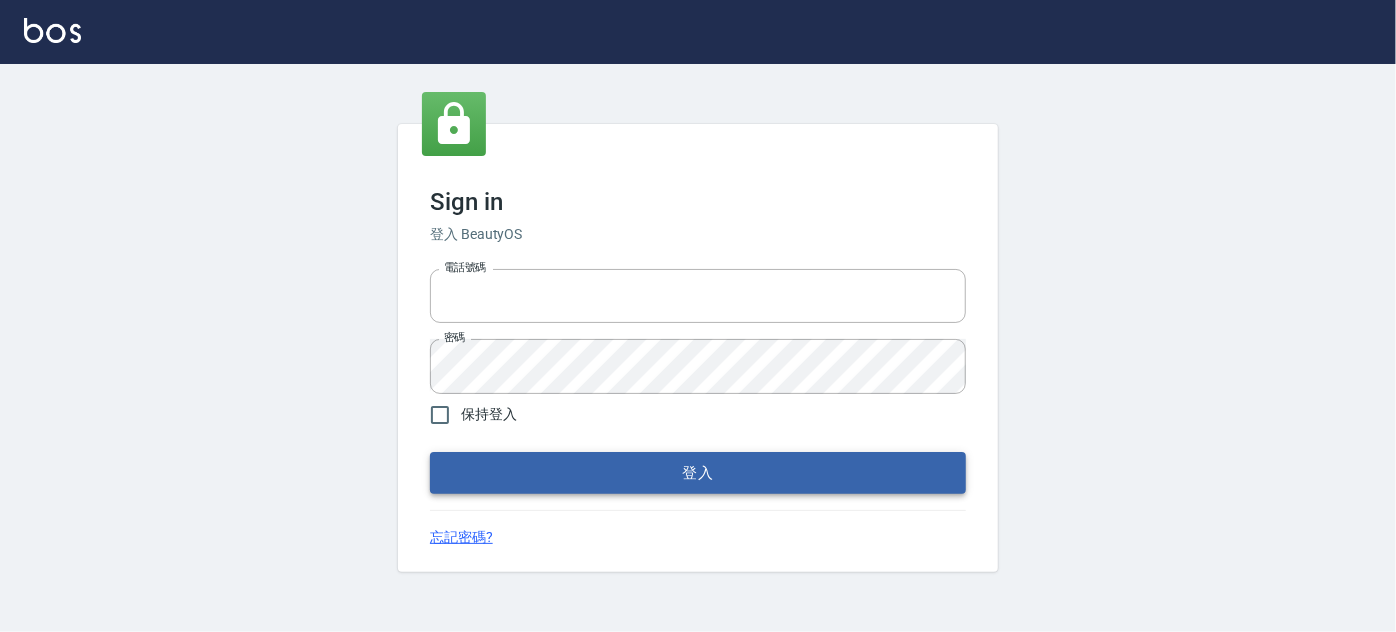 type on "037692666" 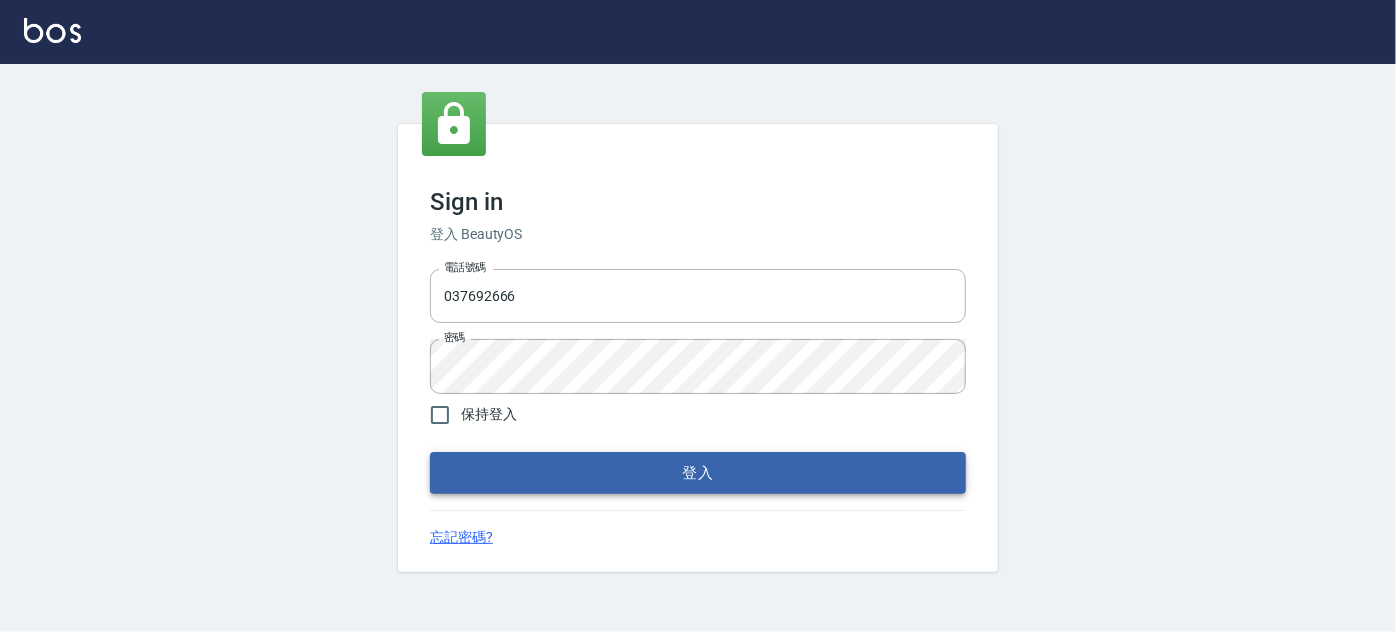 click on "登入" at bounding box center (698, 473) 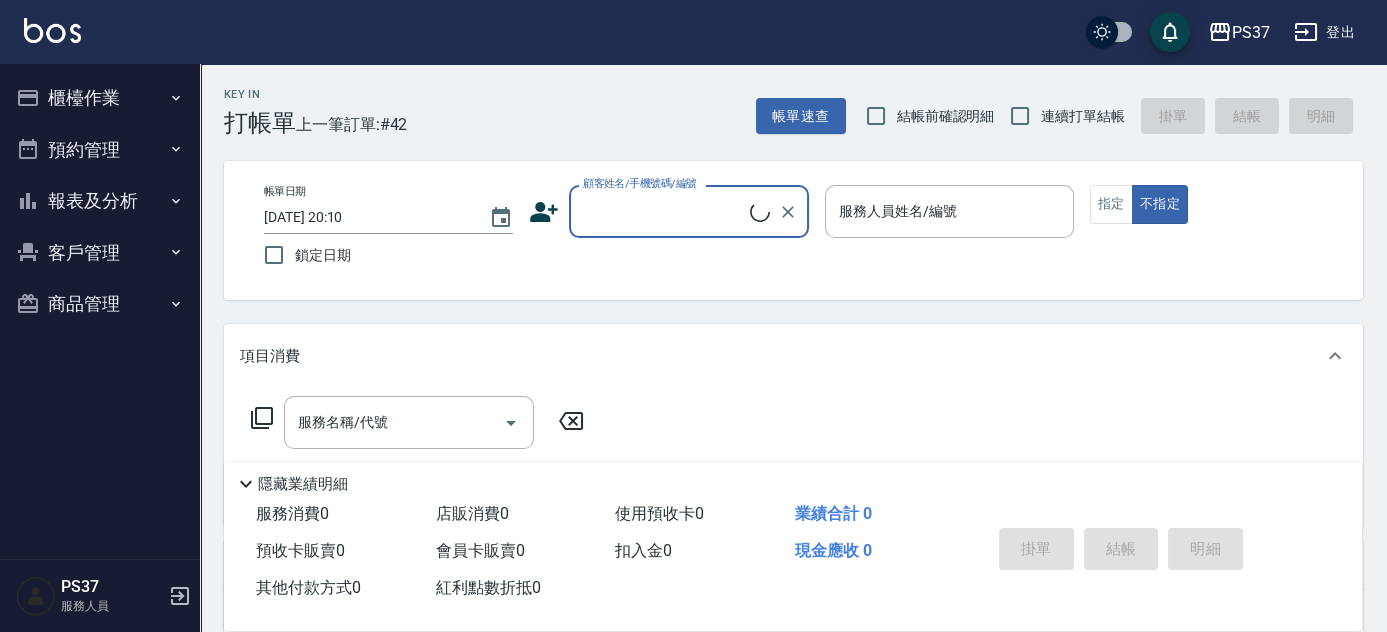 click on "報表及分析" at bounding box center (100, 201) 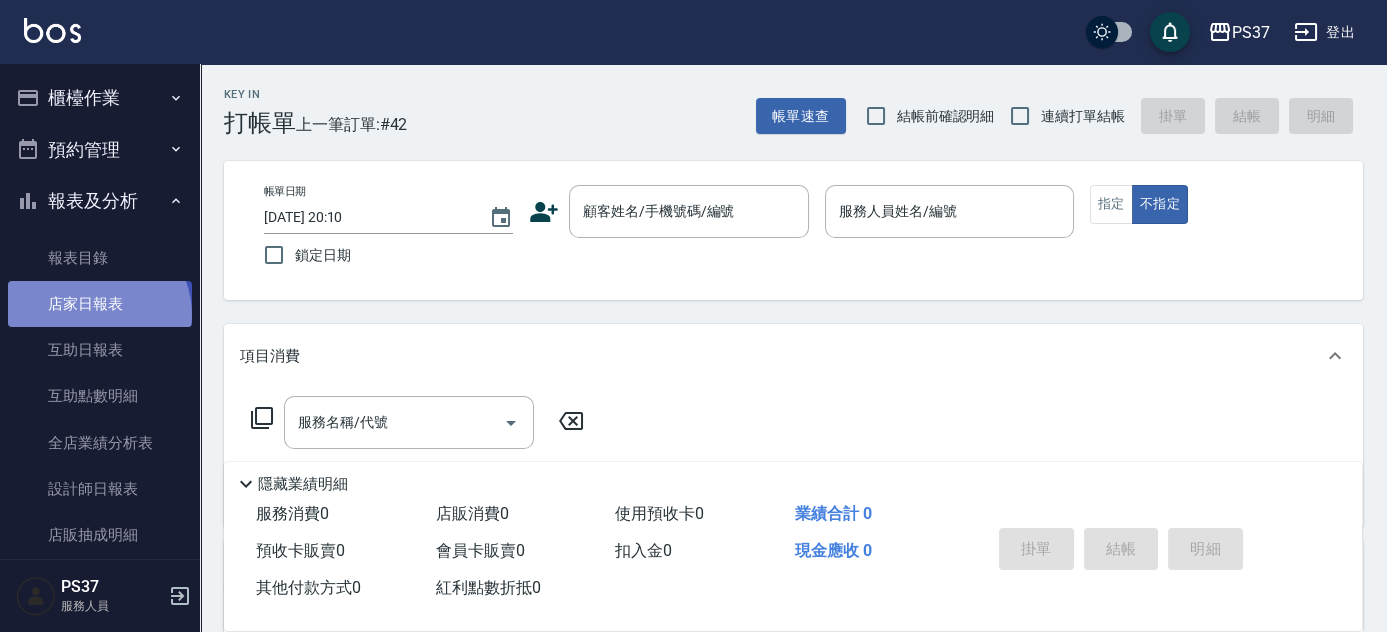 click on "店家日報表" at bounding box center (100, 304) 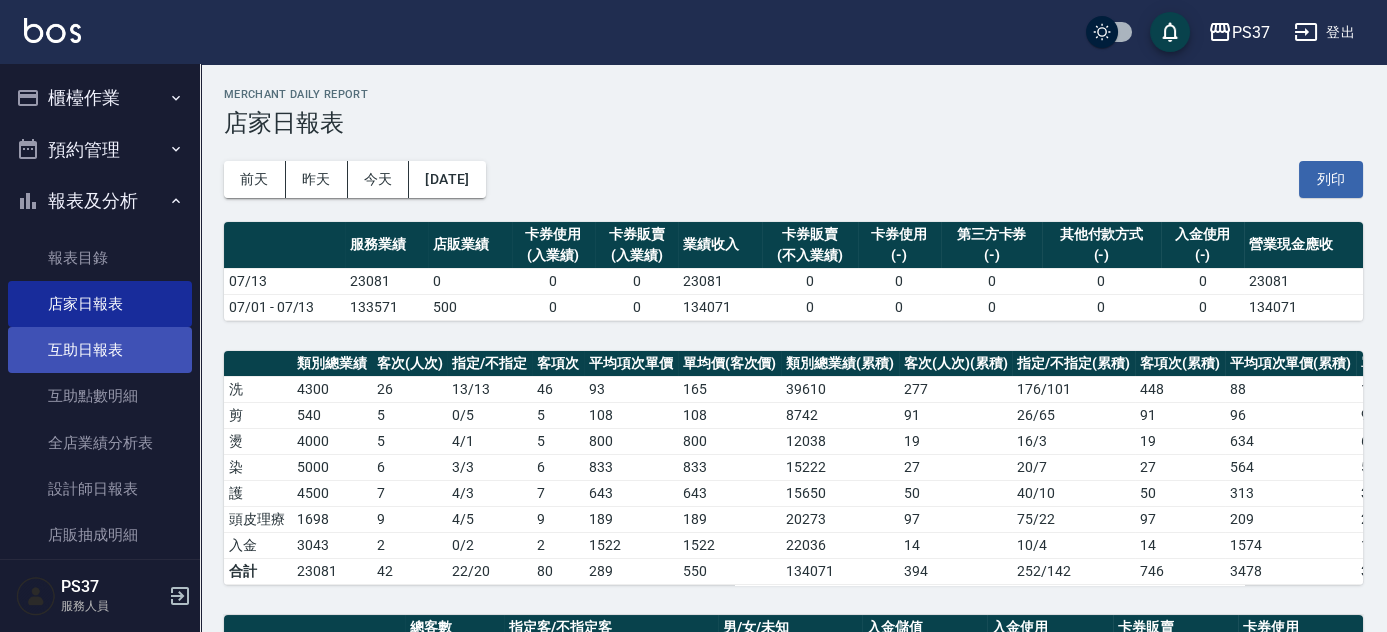 click on "互助日報表" at bounding box center [100, 350] 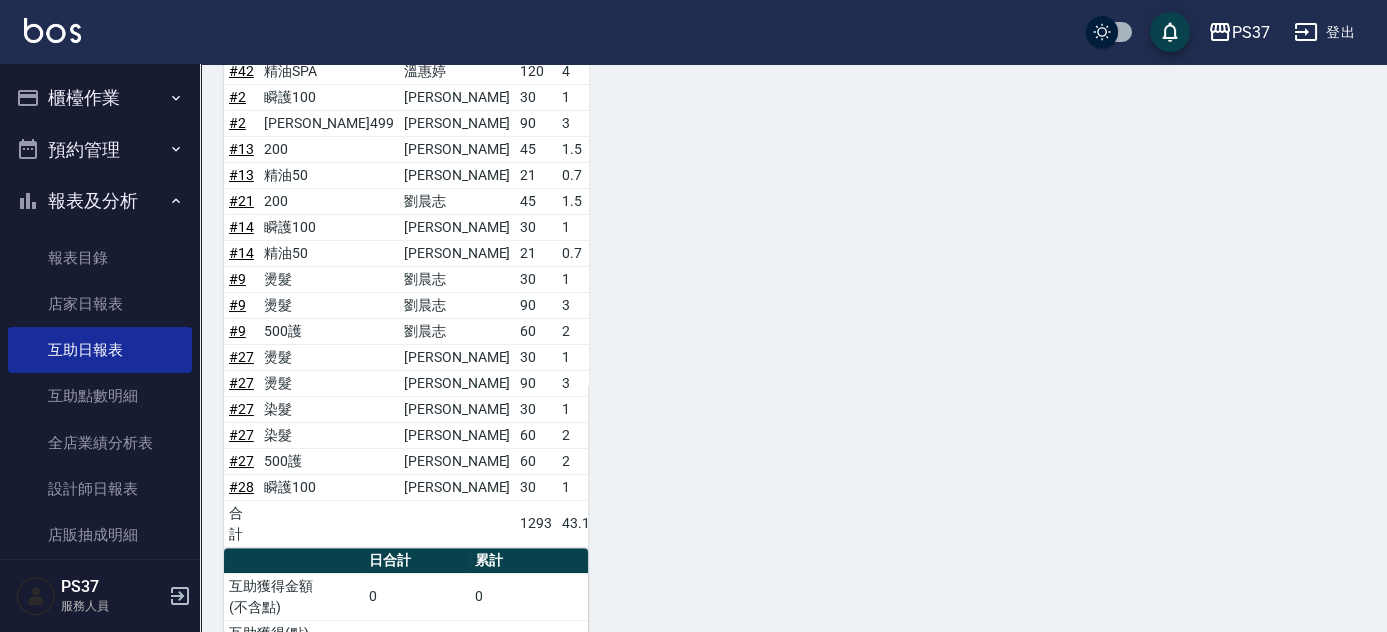 scroll, scrollTop: 2200, scrollLeft: 0, axis: vertical 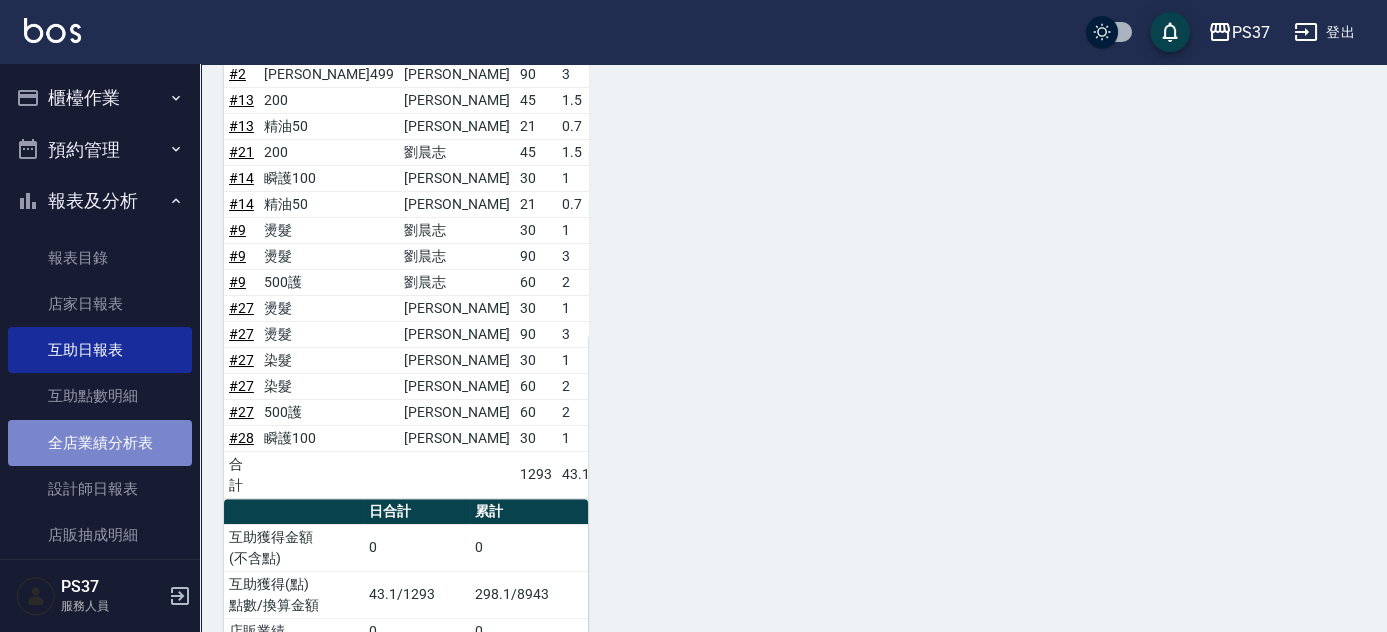 click on "全店業績分析表" at bounding box center (100, 443) 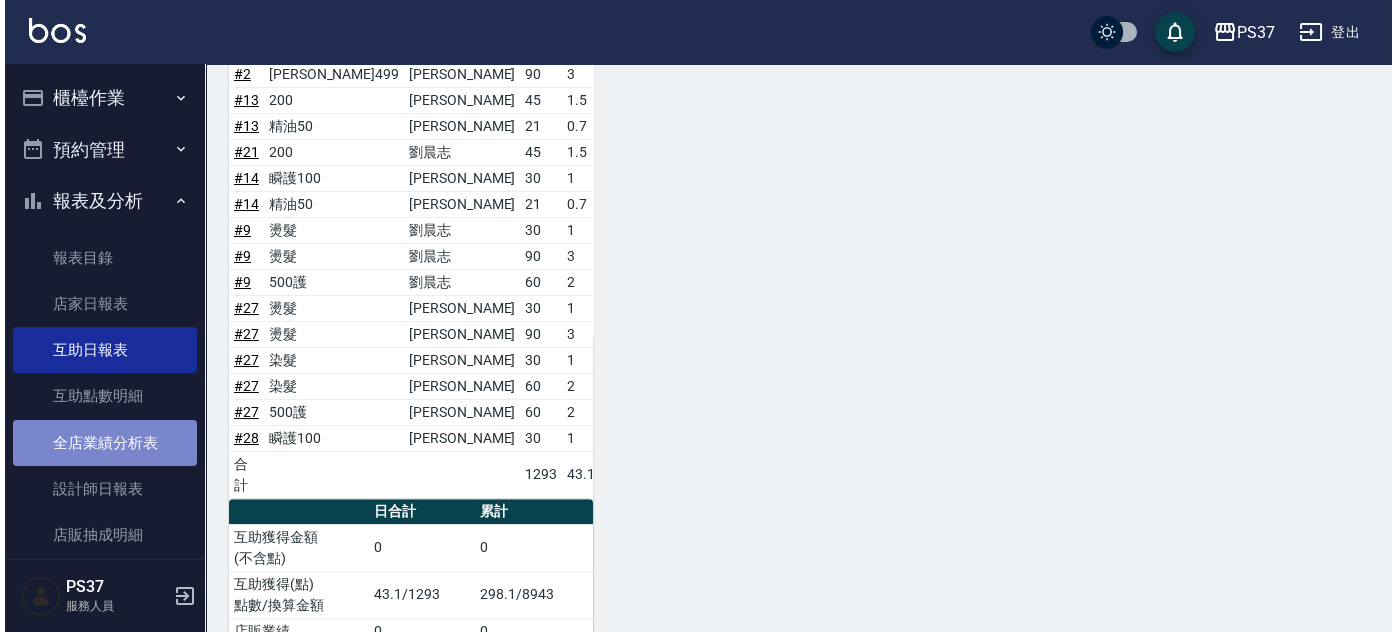 scroll, scrollTop: 0, scrollLeft: 0, axis: both 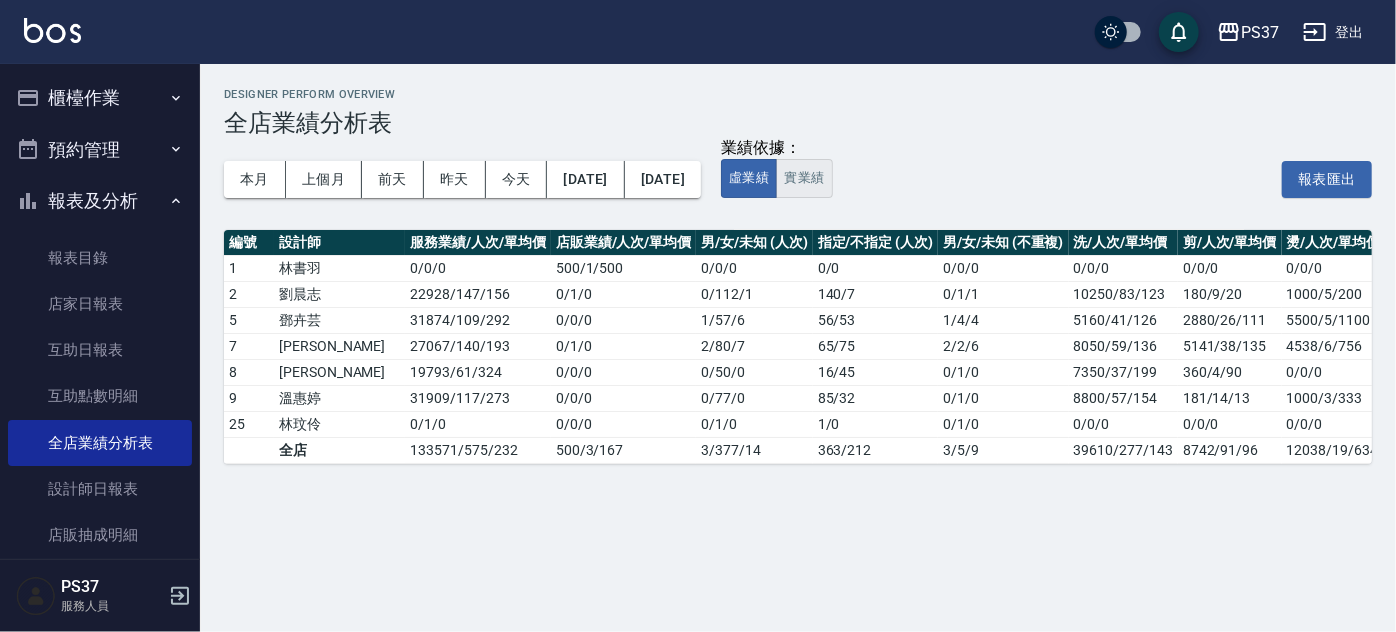 click on "實業績" at bounding box center (804, 178) 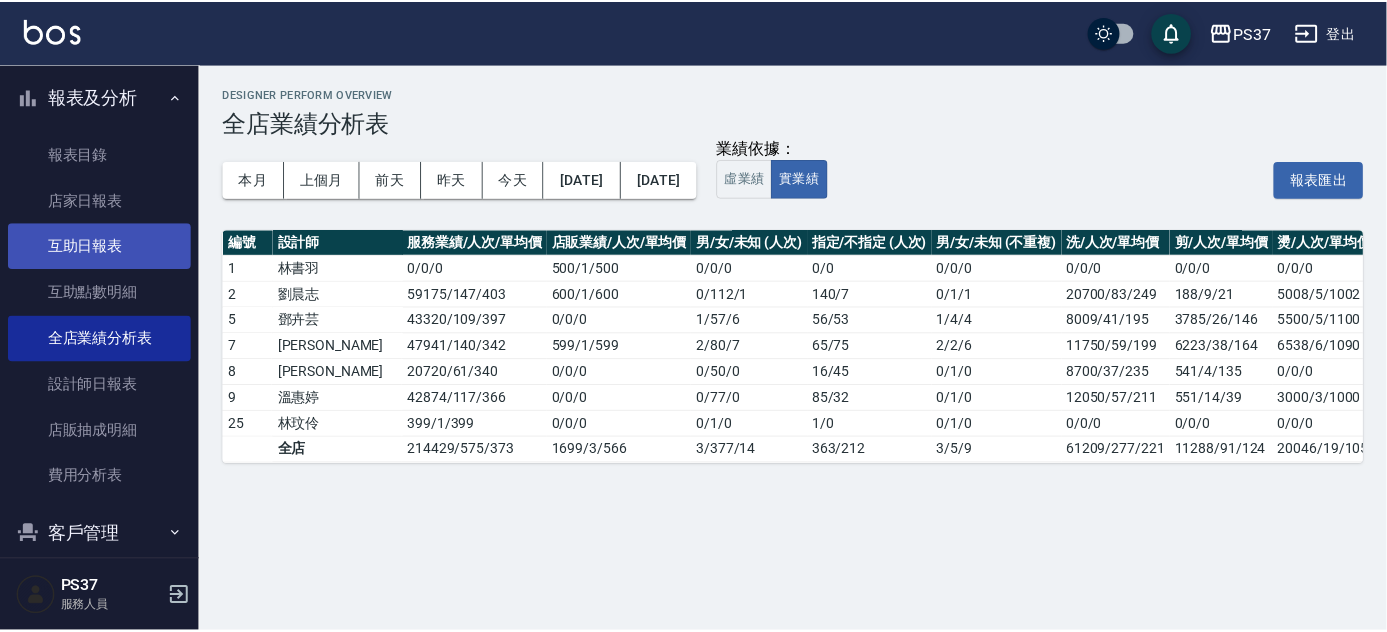 scroll, scrollTop: 180, scrollLeft: 0, axis: vertical 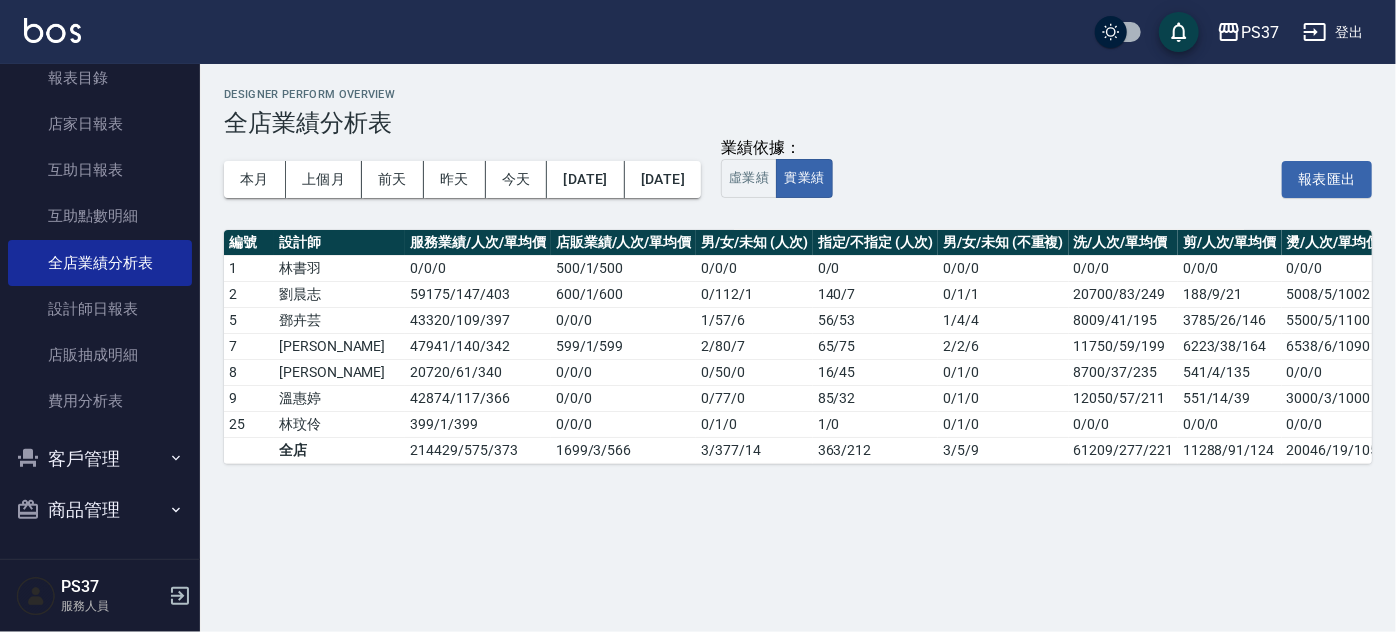 click on "客戶管理" at bounding box center (100, 459) 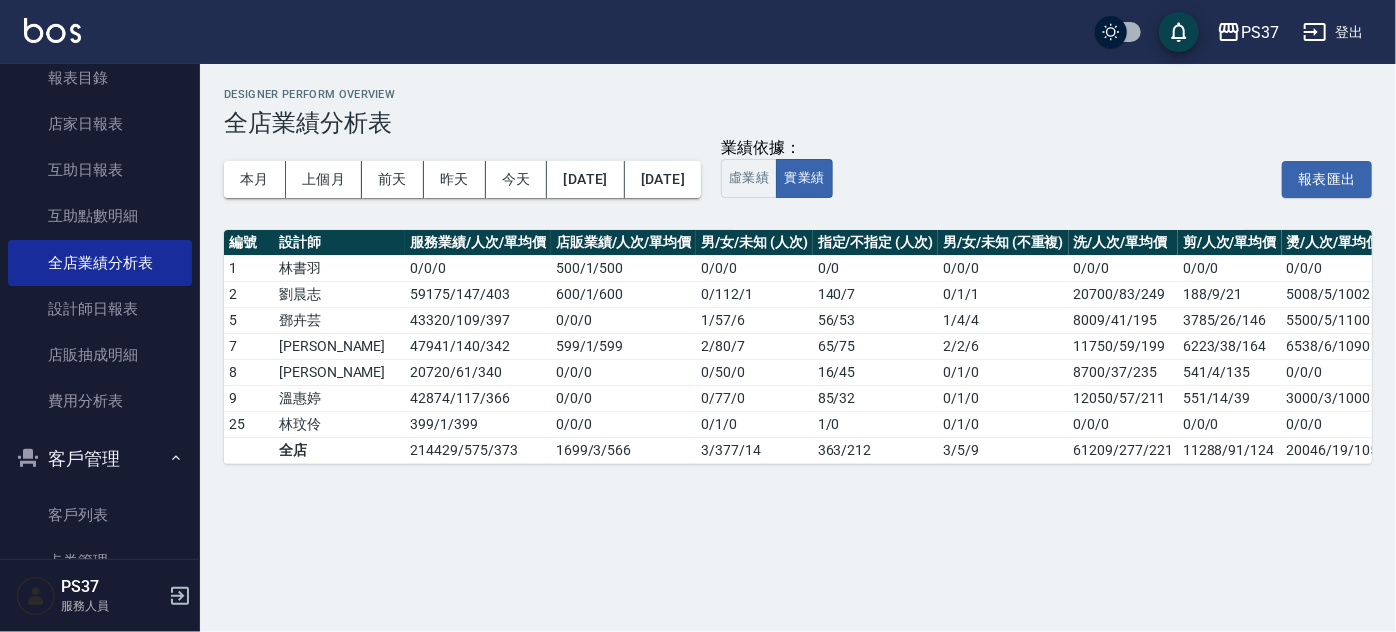 click on "客戶列表 卡券管理 入金管理" at bounding box center (100, 240) 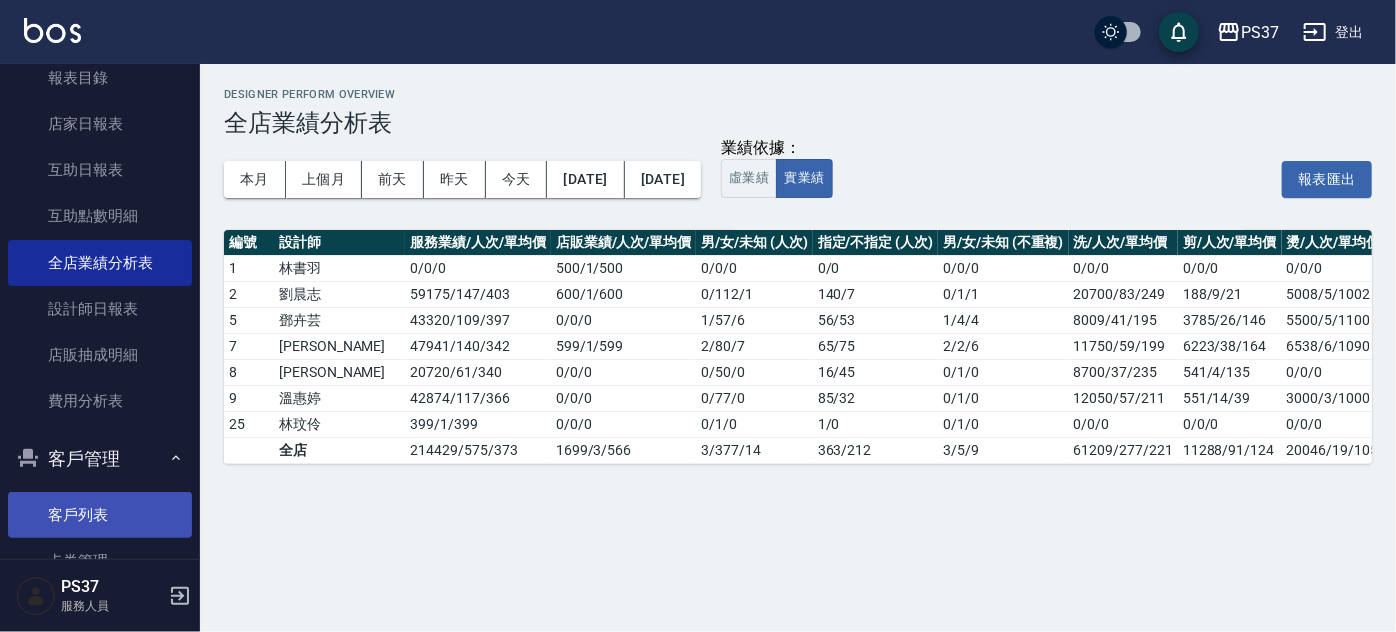 click on "客戶列表" at bounding box center (100, 515) 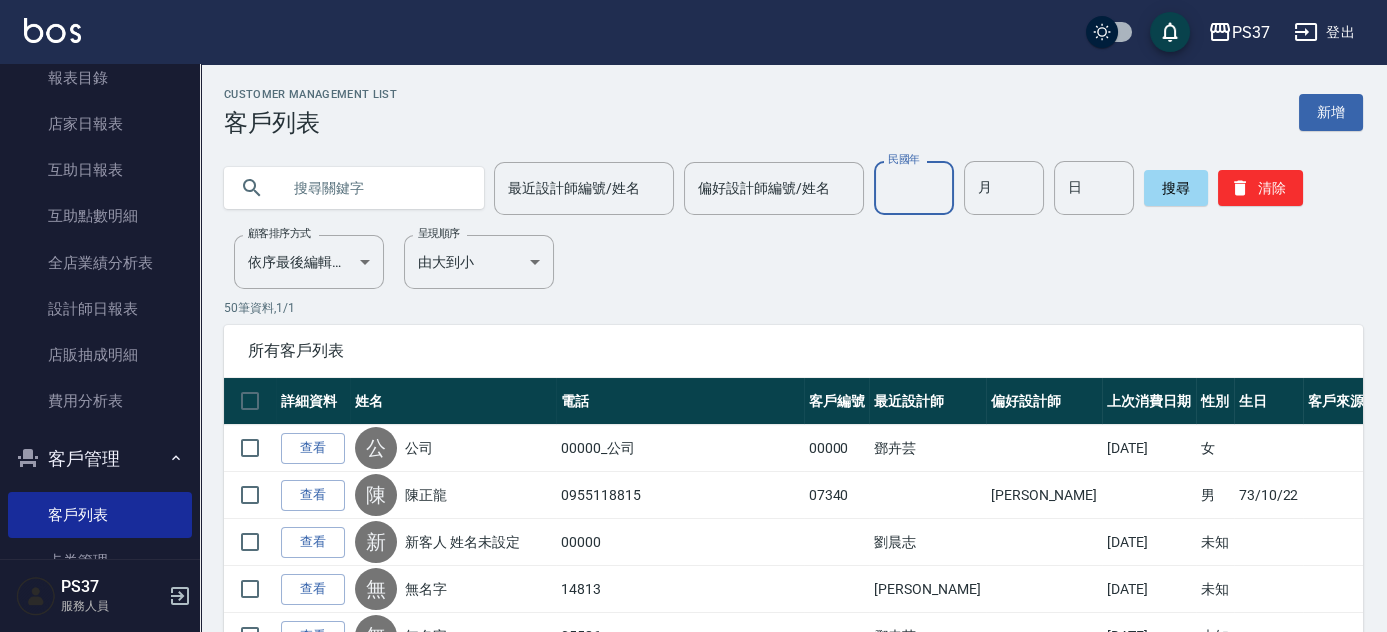 click on "民國年" at bounding box center (914, 188) 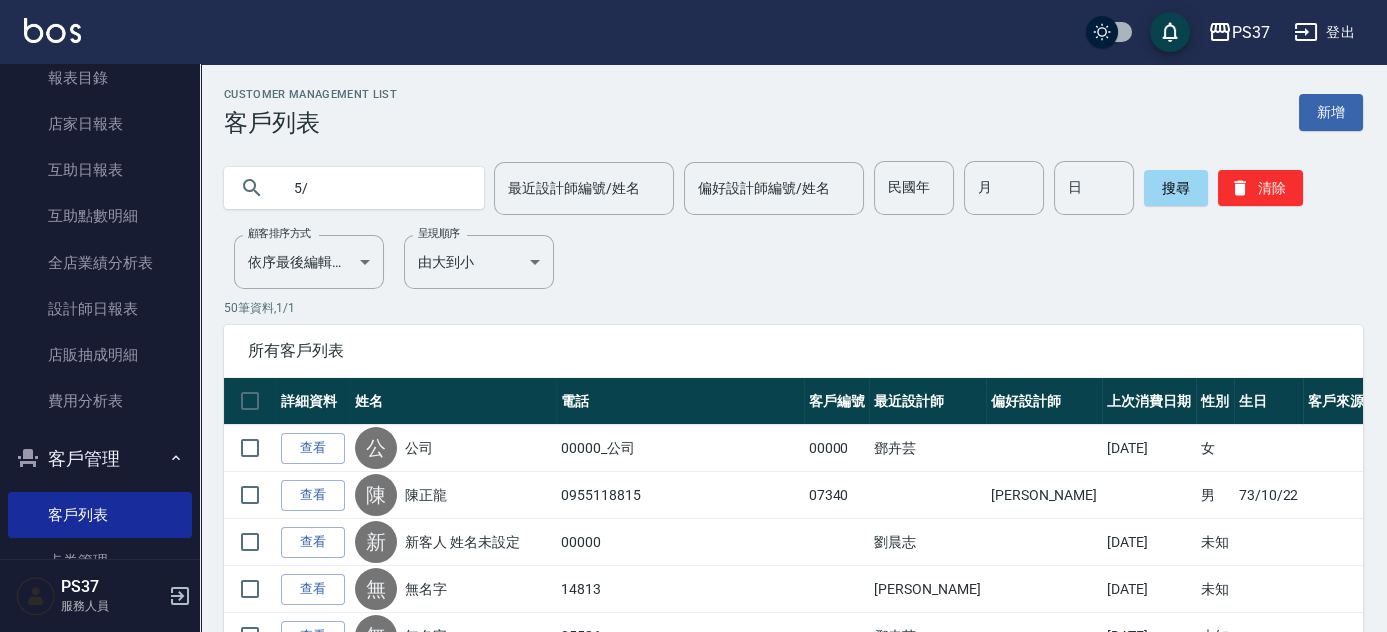 type on "5" 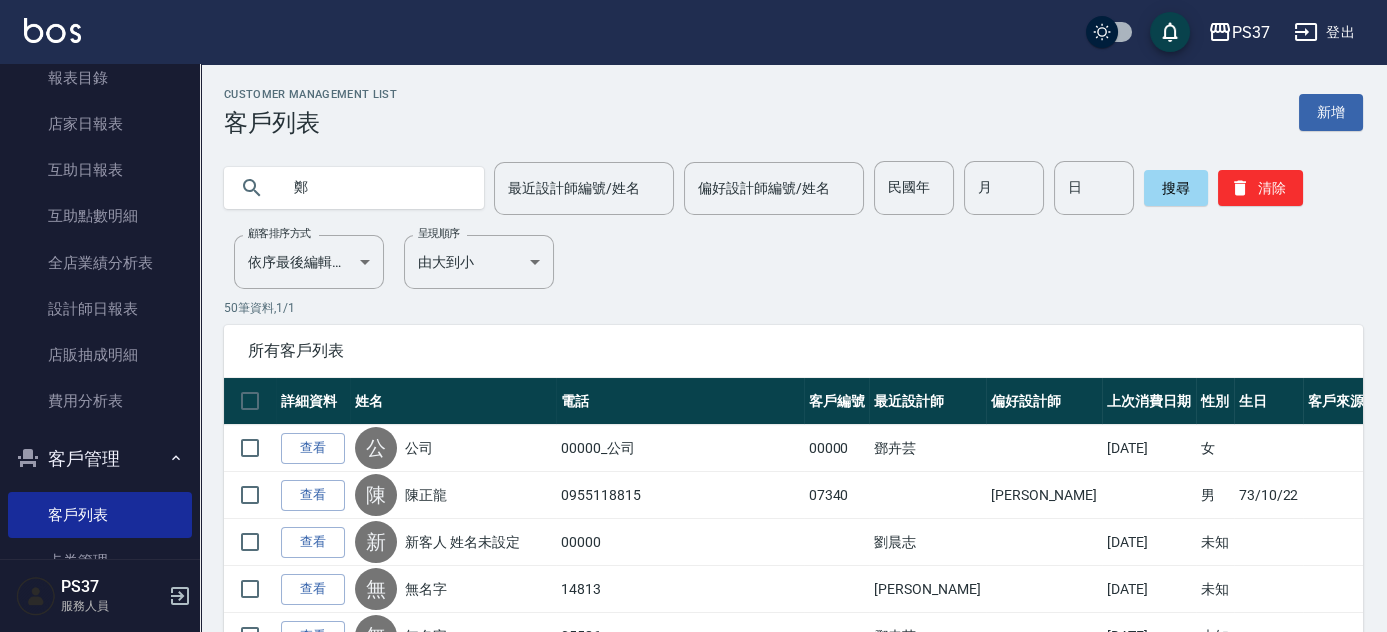 type on "鄭" 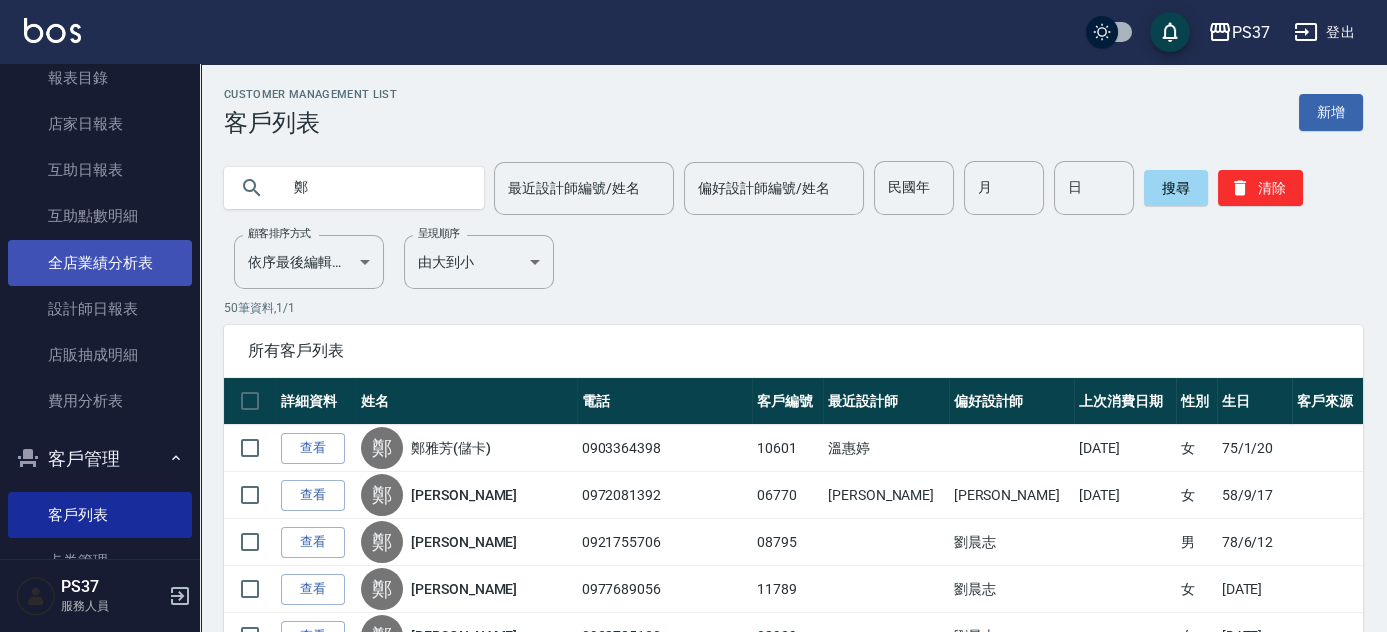 click on "全店業績分析表" at bounding box center (100, 263) 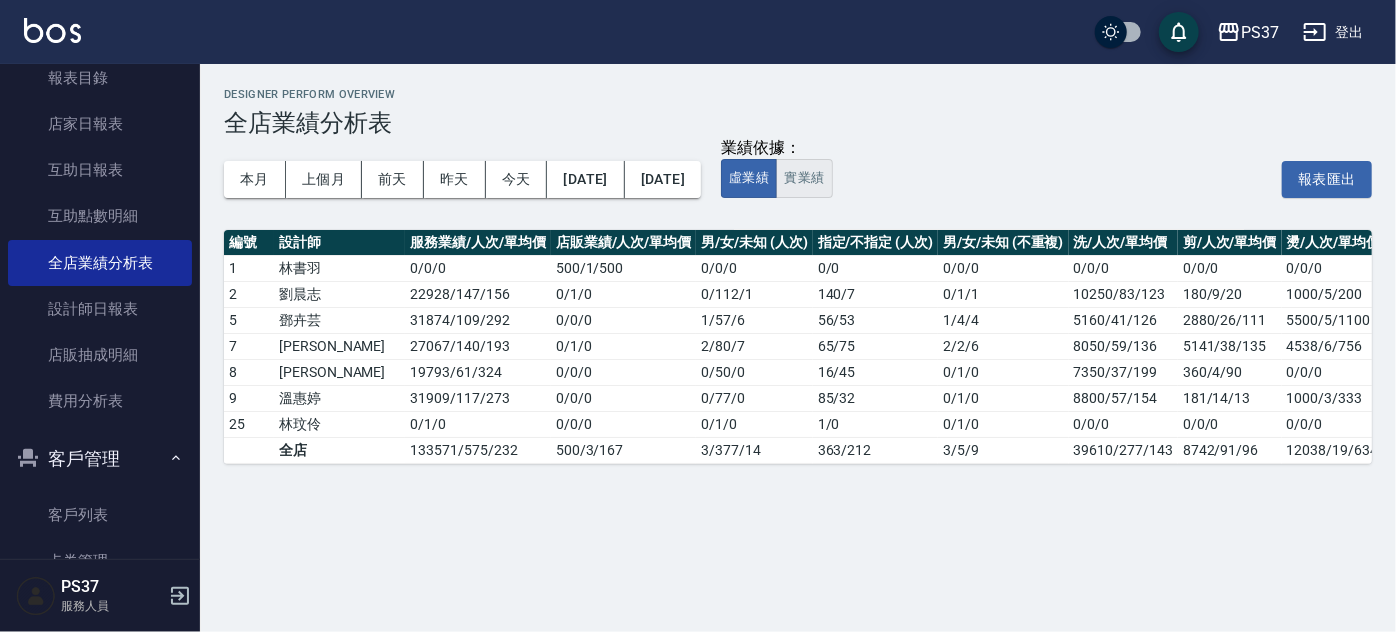 click on "實業績" at bounding box center (804, 178) 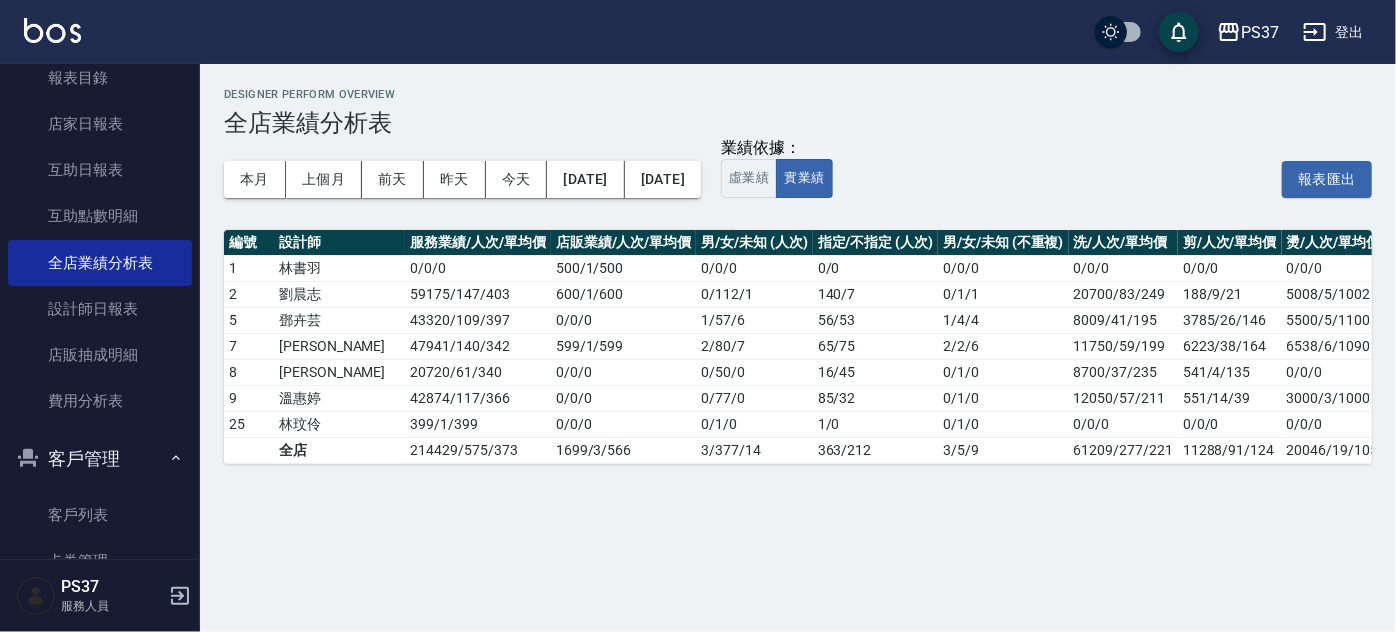 click on "本月 上個月 [DATE] [DATE] [DATE] [DATE] [DATE] 業績依據： 虛業績 實業績 報表匯出" at bounding box center [798, 179] 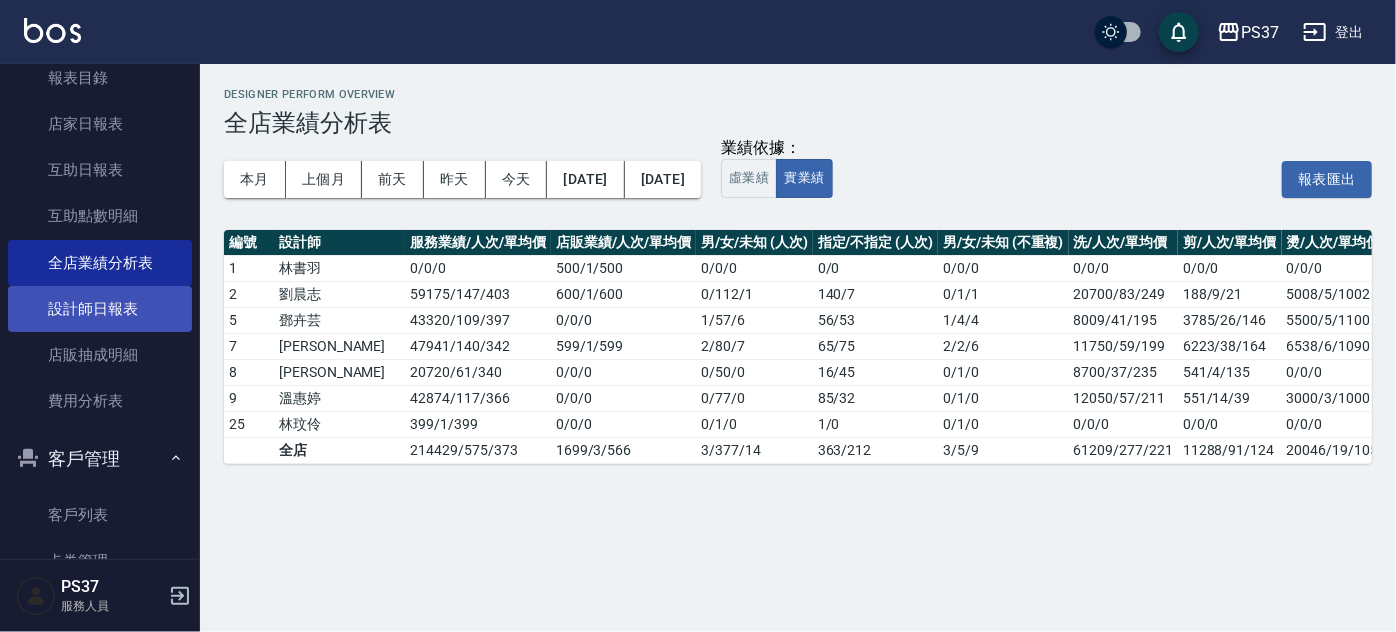click on "設計師日報表" at bounding box center (100, 309) 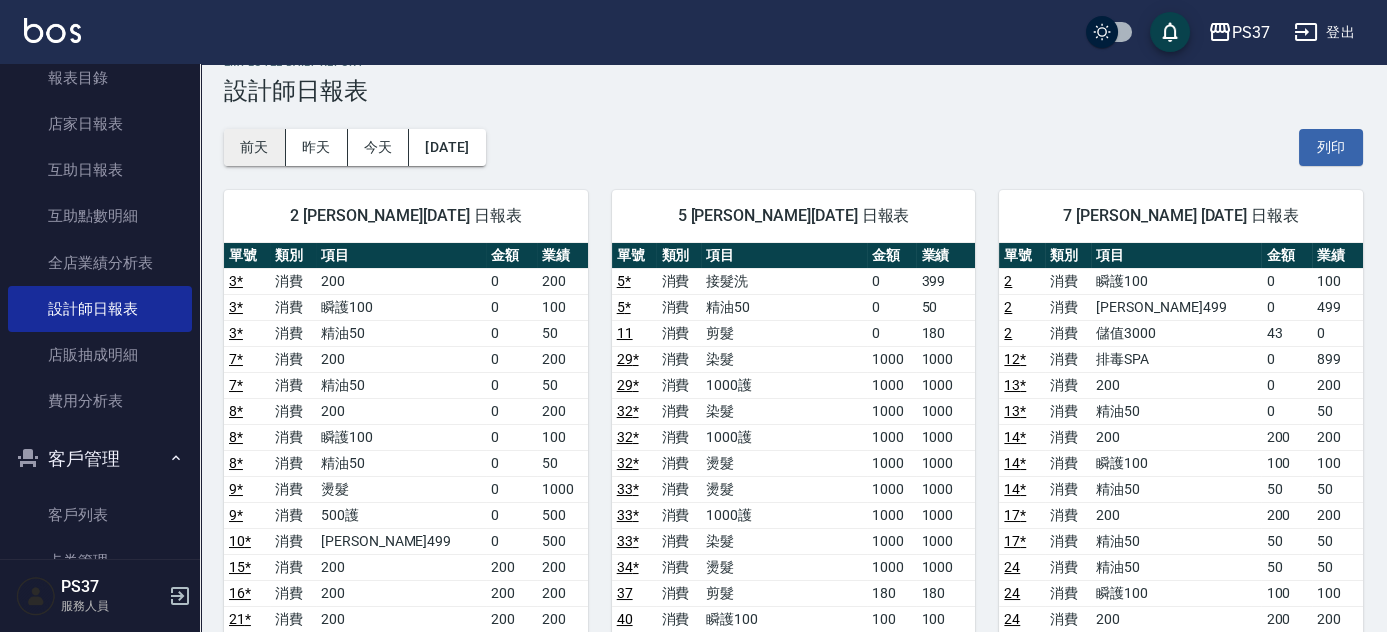 scroll, scrollTop: 0, scrollLeft: 0, axis: both 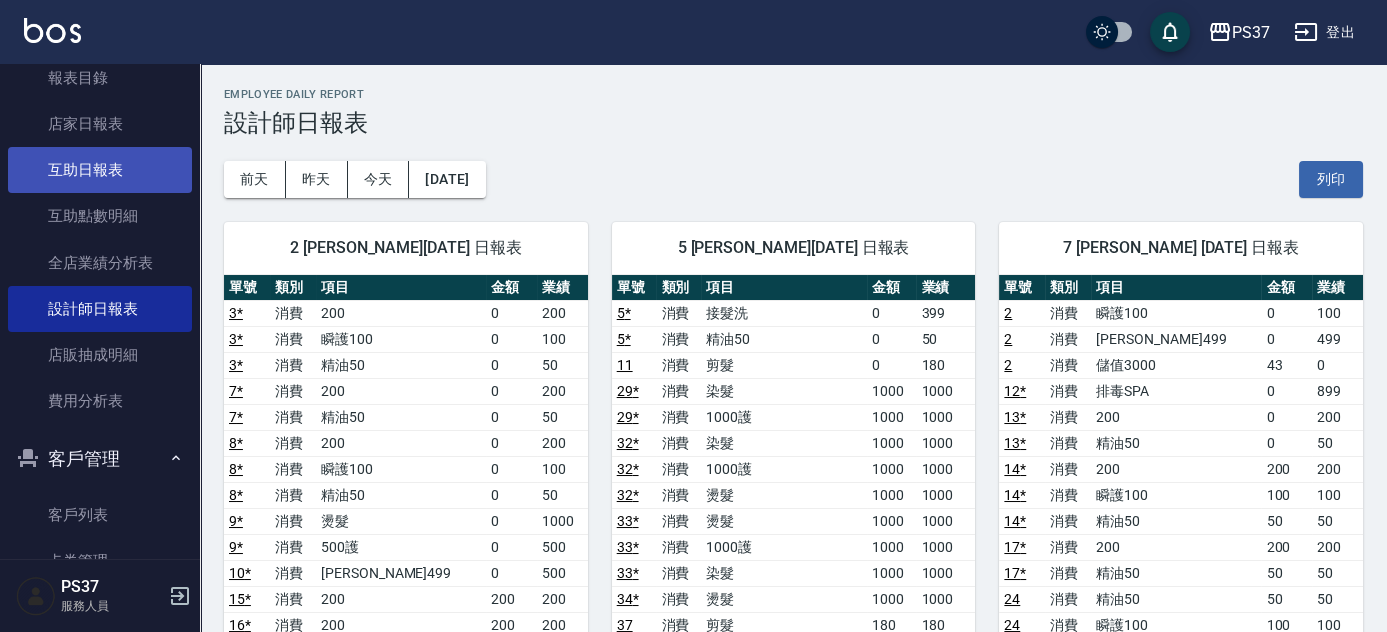 click on "互助日報表" at bounding box center [100, 170] 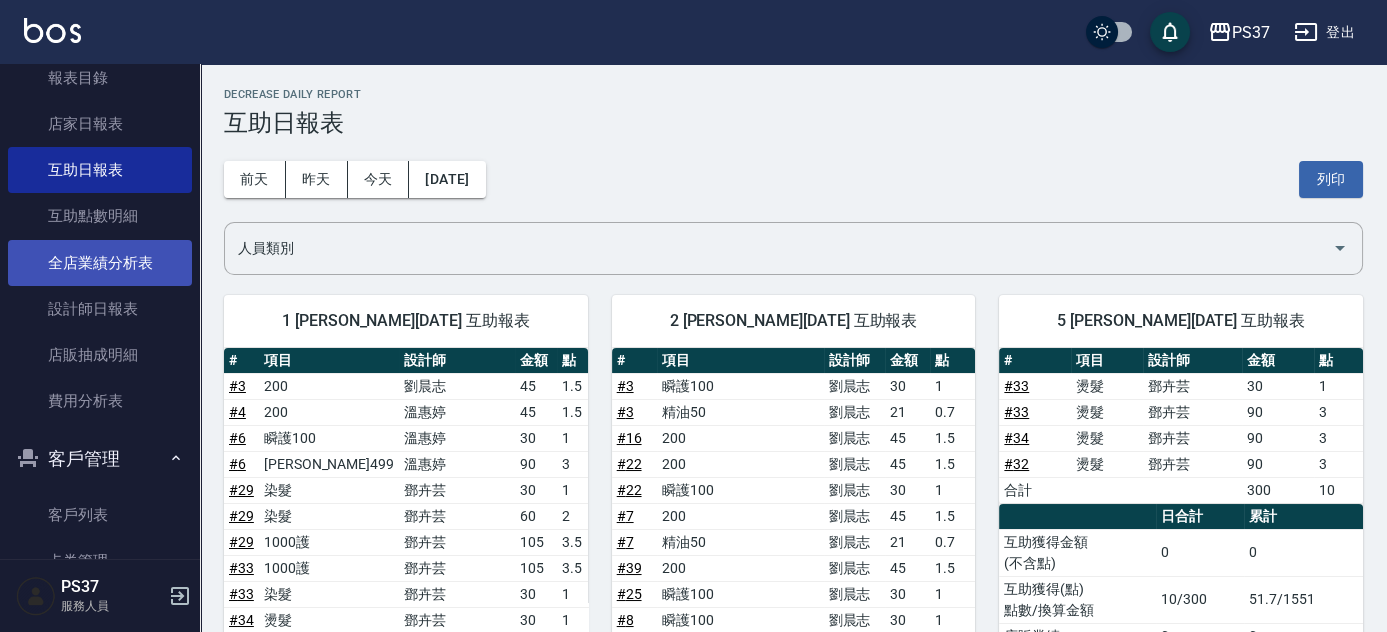 scroll, scrollTop: 0, scrollLeft: 0, axis: both 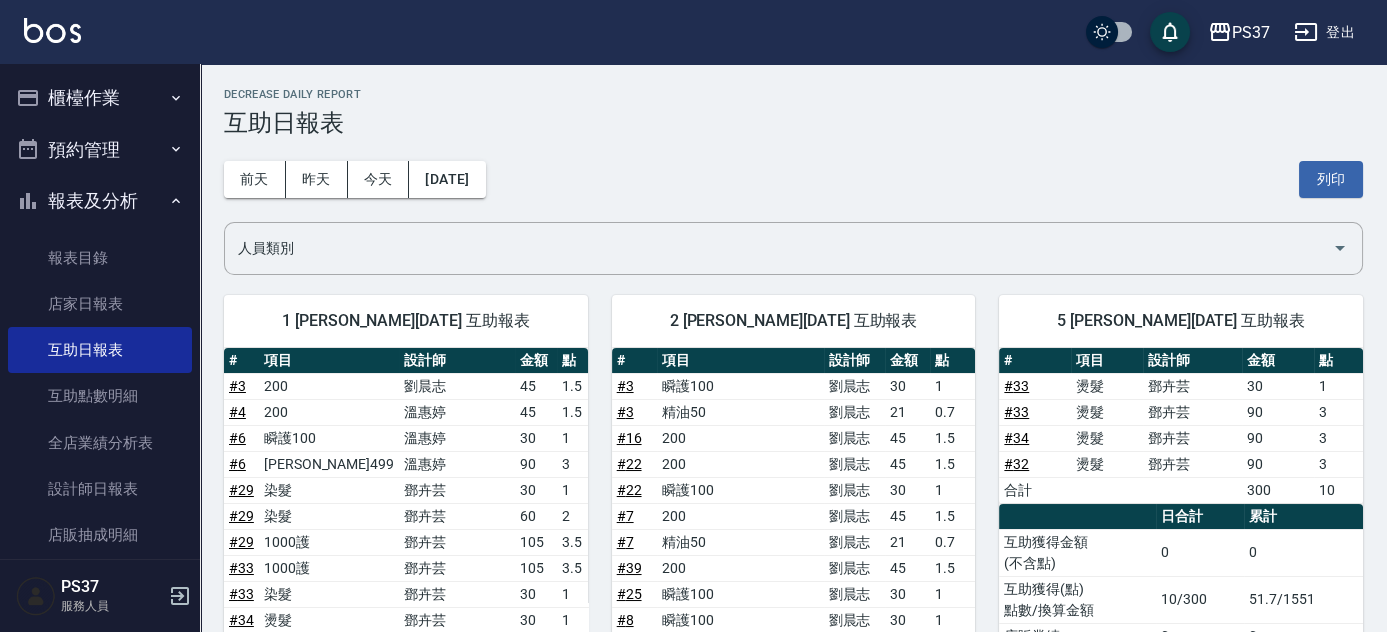 click on "櫃檯作業" at bounding box center [100, 98] 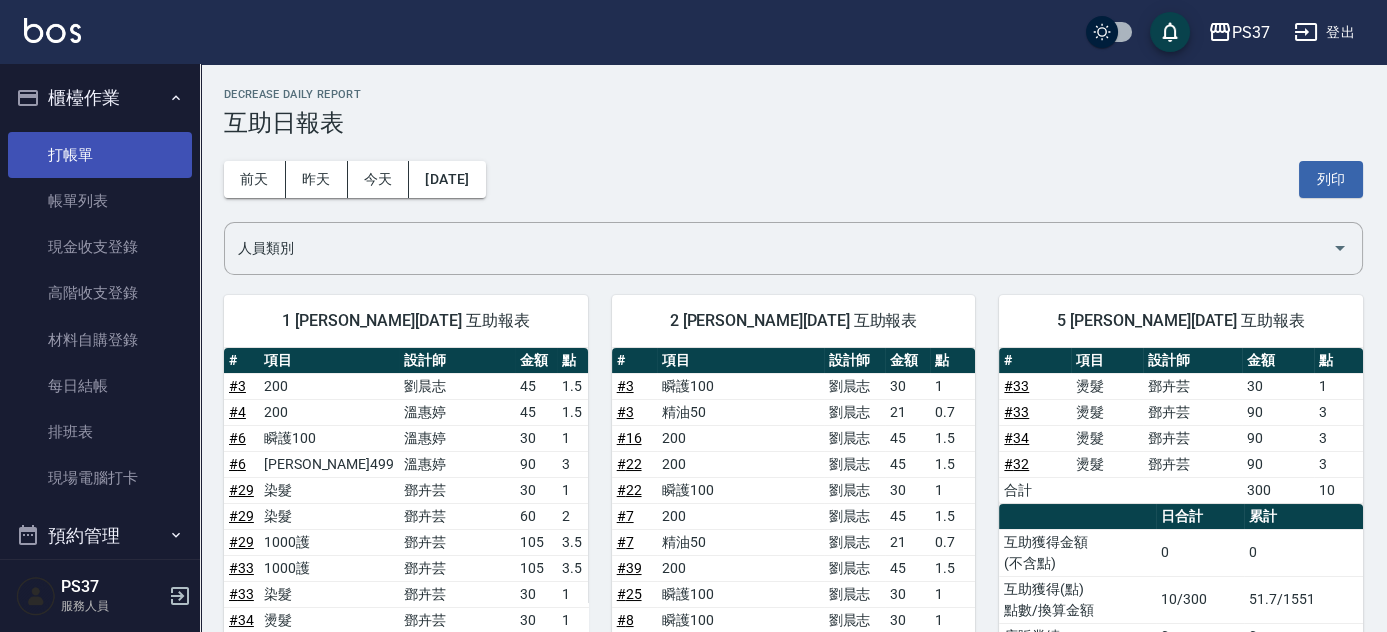 click on "打帳單" at bounding box center (100, 155) 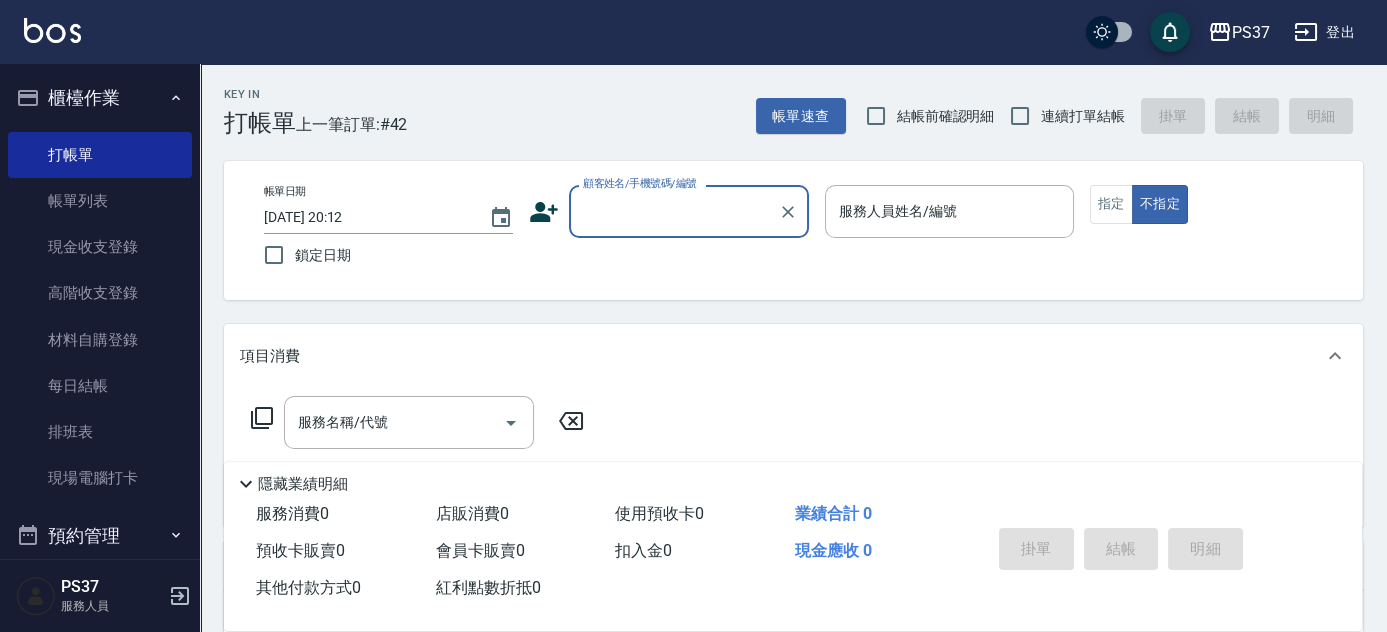 click on "顧客姓名/手機號碼/編號" at bounding box center [674, 211] 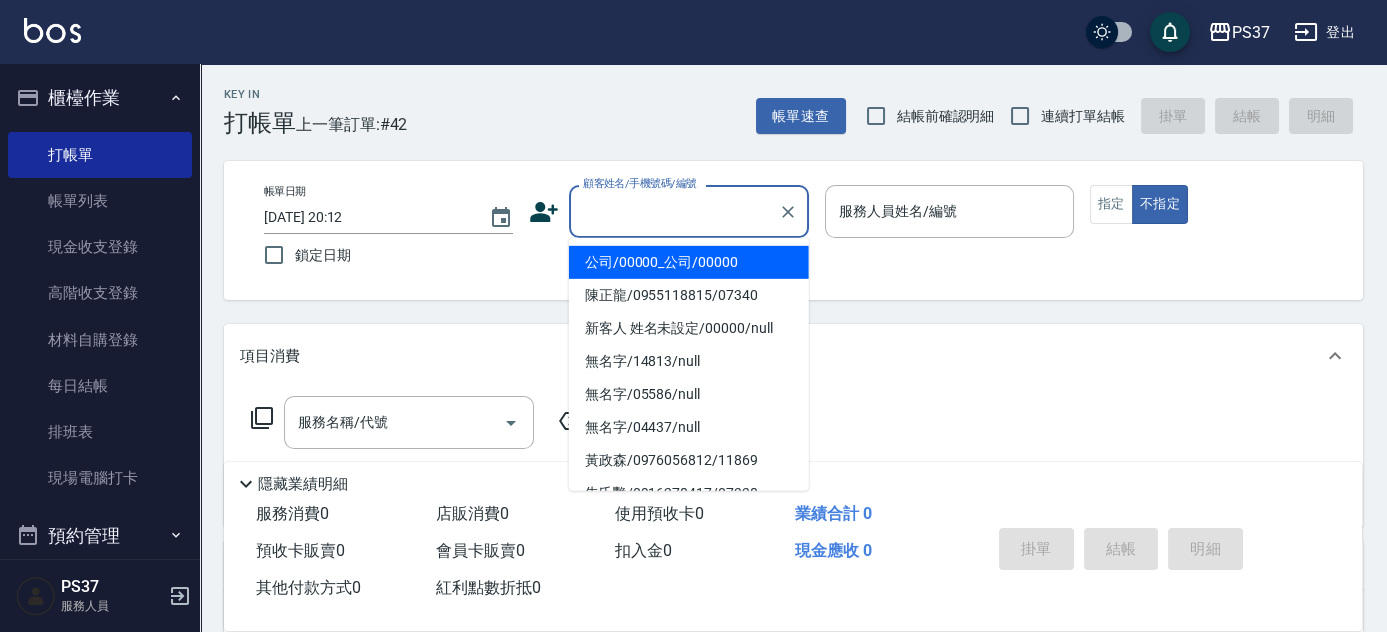 click on "公司/00000_公司/00000" at bounding box center (689, 262) 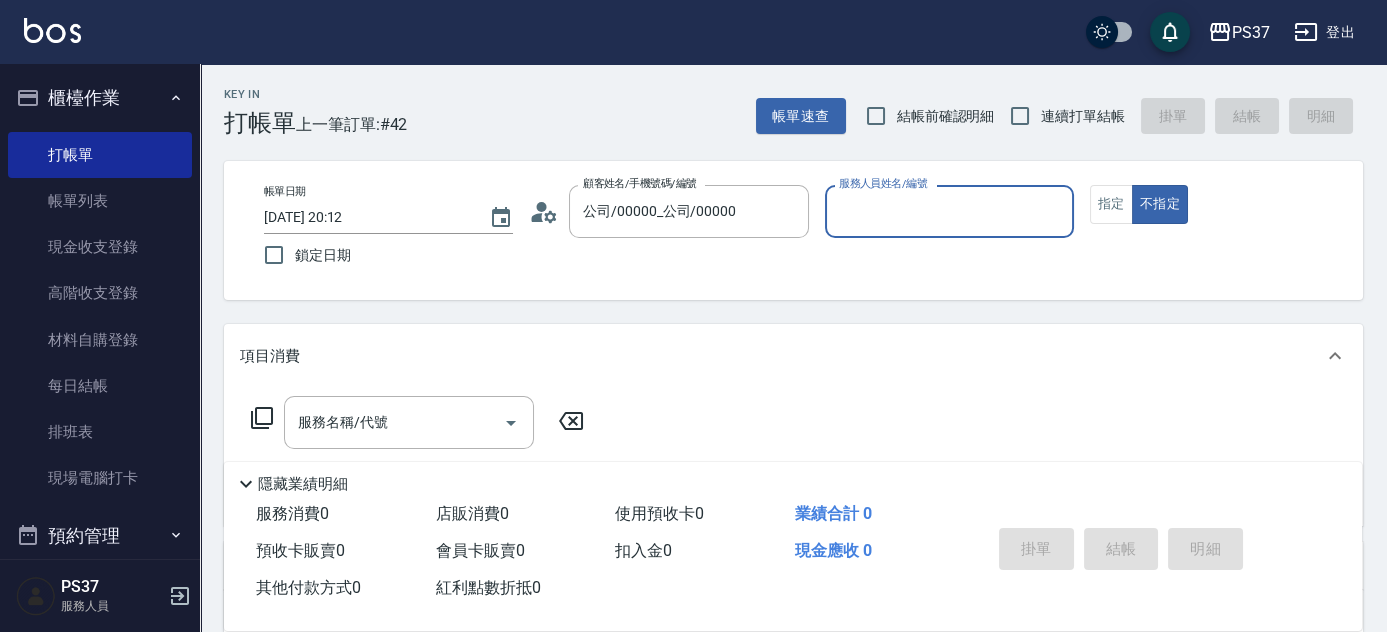 click on "服務人員姓名/編號" at bounding box center (949, 211) 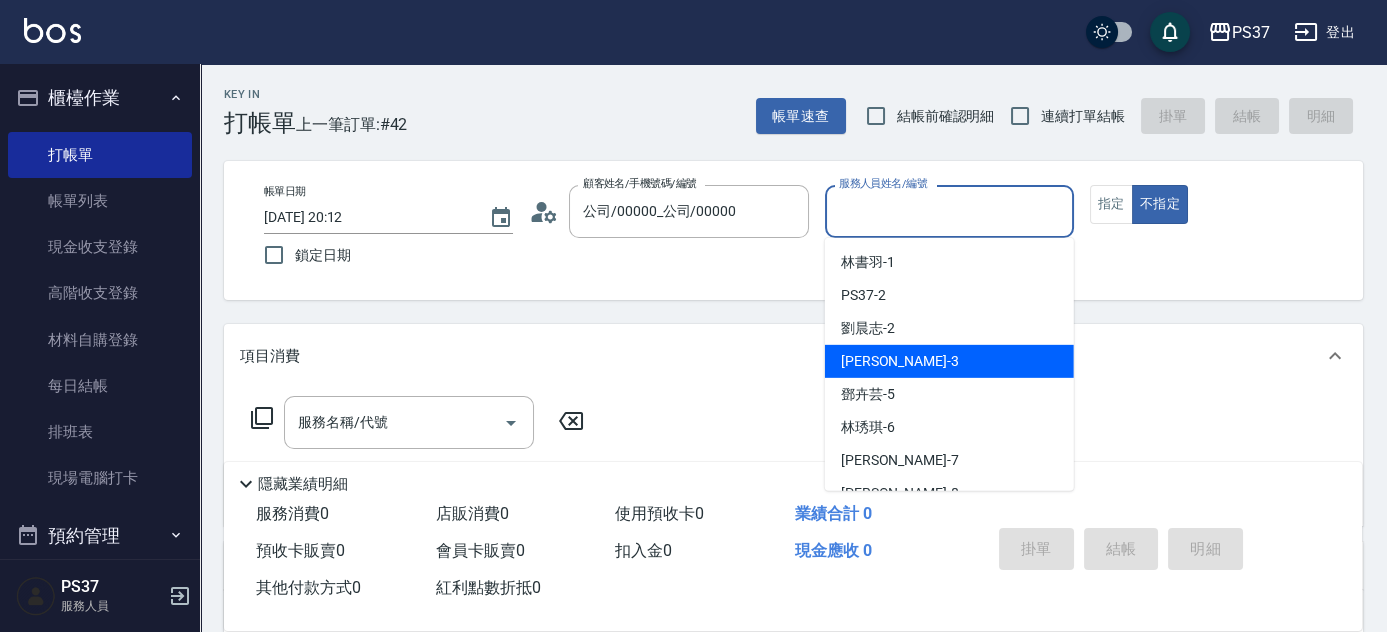 scroll, scrollTop: 90, scrollLeft: 0, axis: vertical 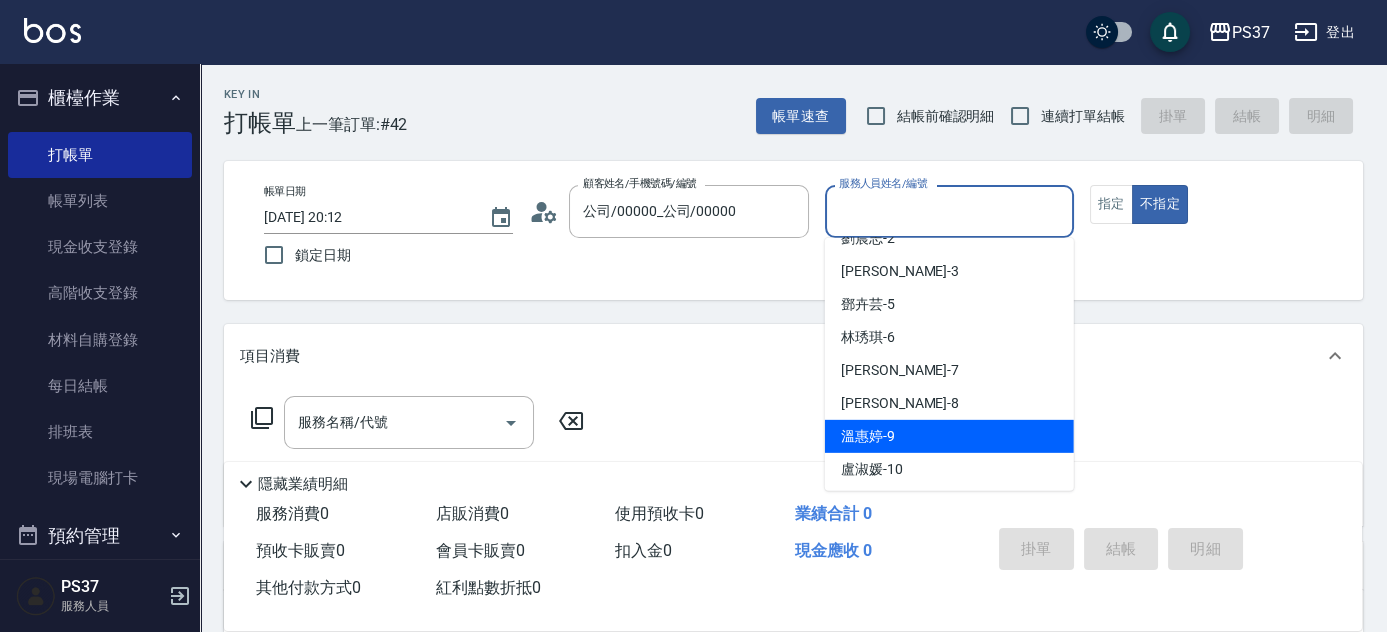 click on "溫惠婷 -9" at bounding box center [949, 436] 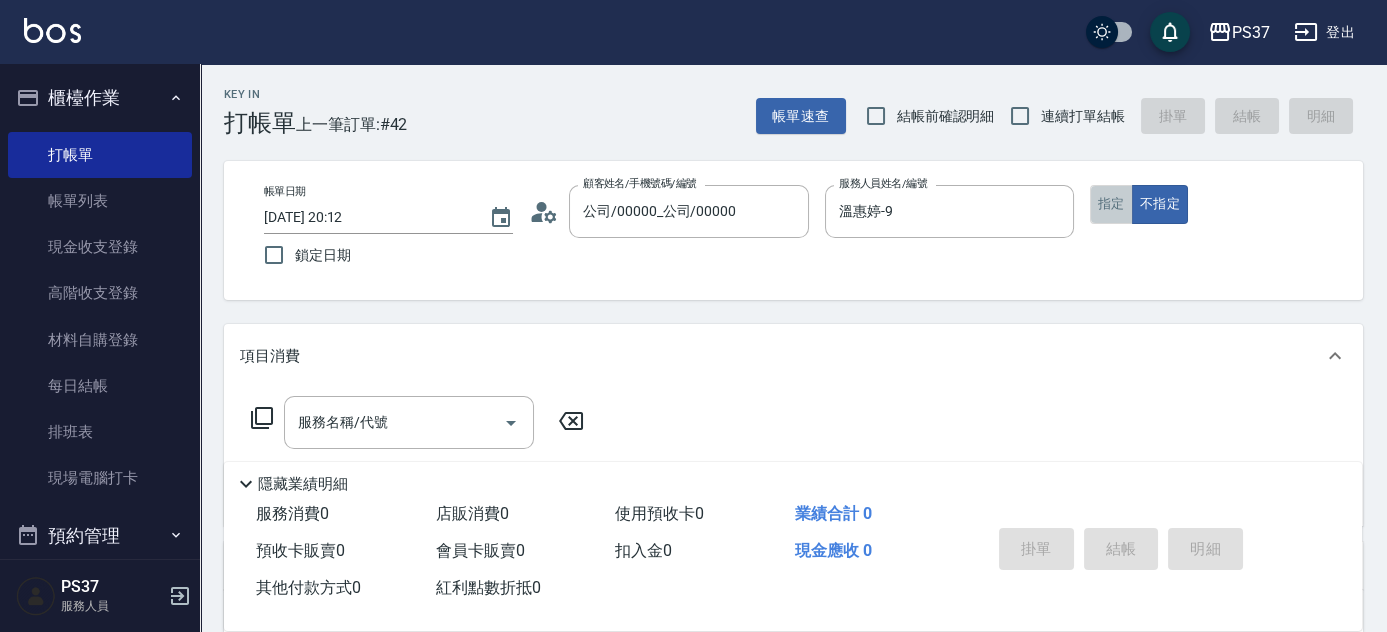 click on "指定" at bounding box center [1111, 204] 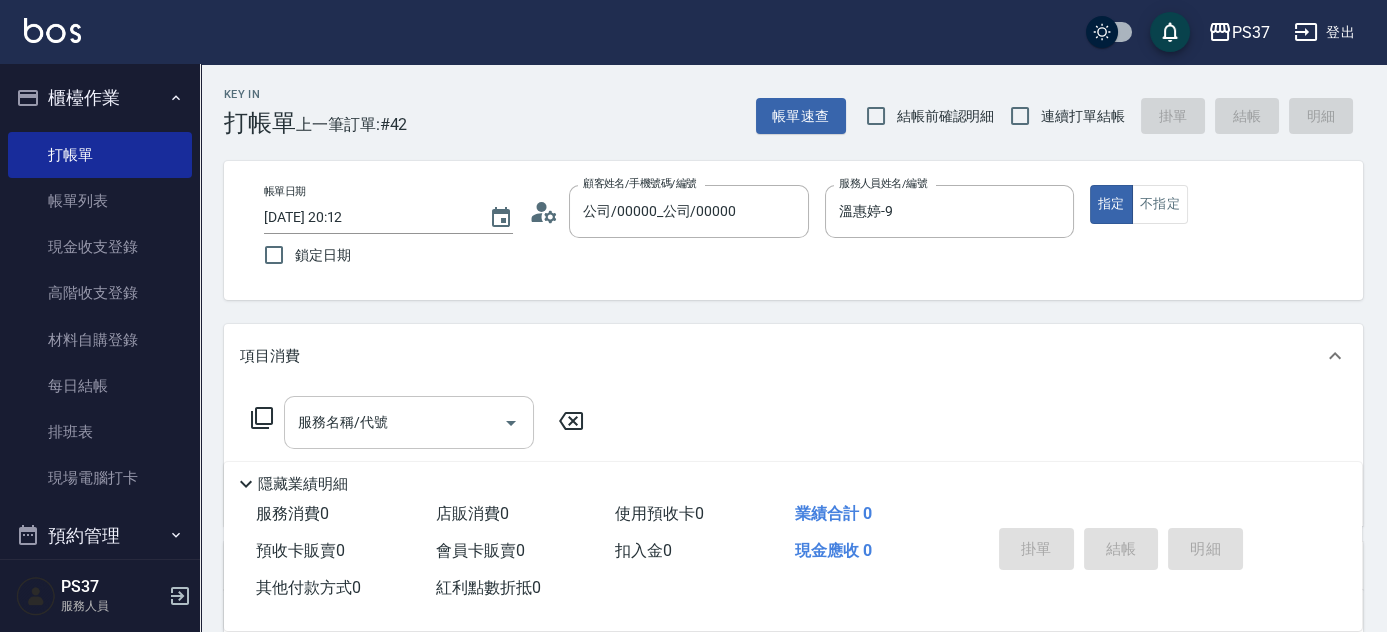click on "服務名稱/代號" at bounding box center (394, 422) 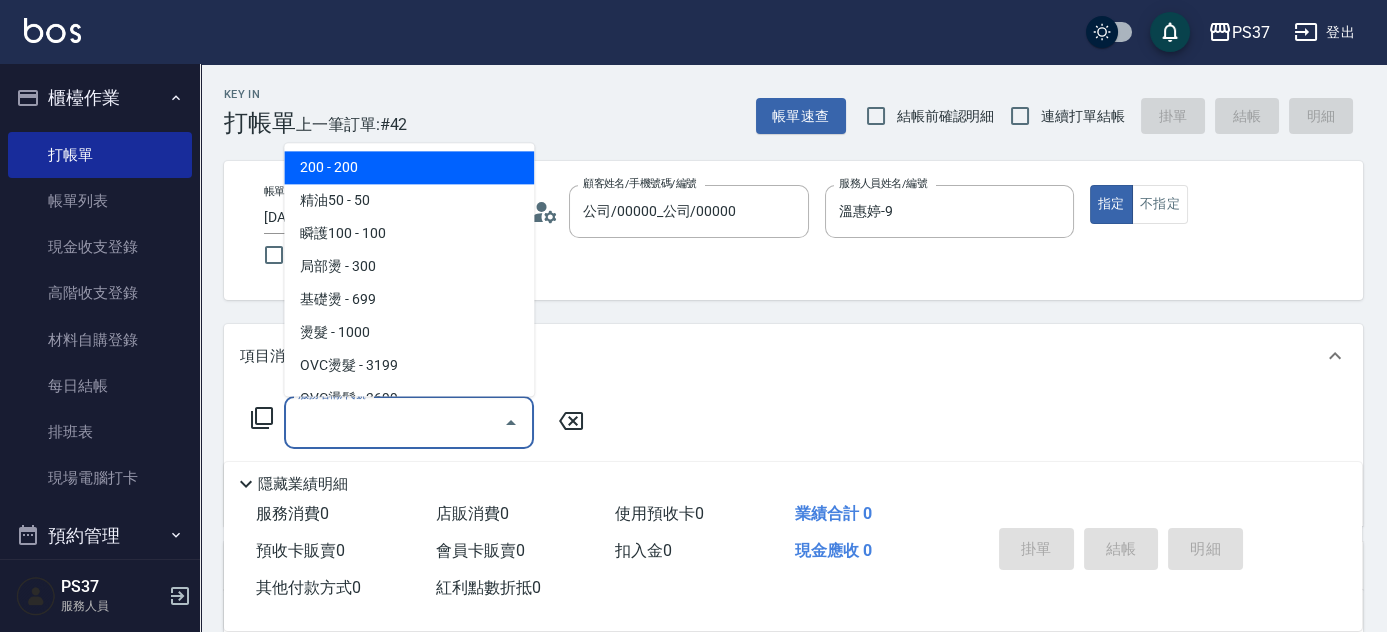 click on "200 - 200" at bounding box center [409, 168] 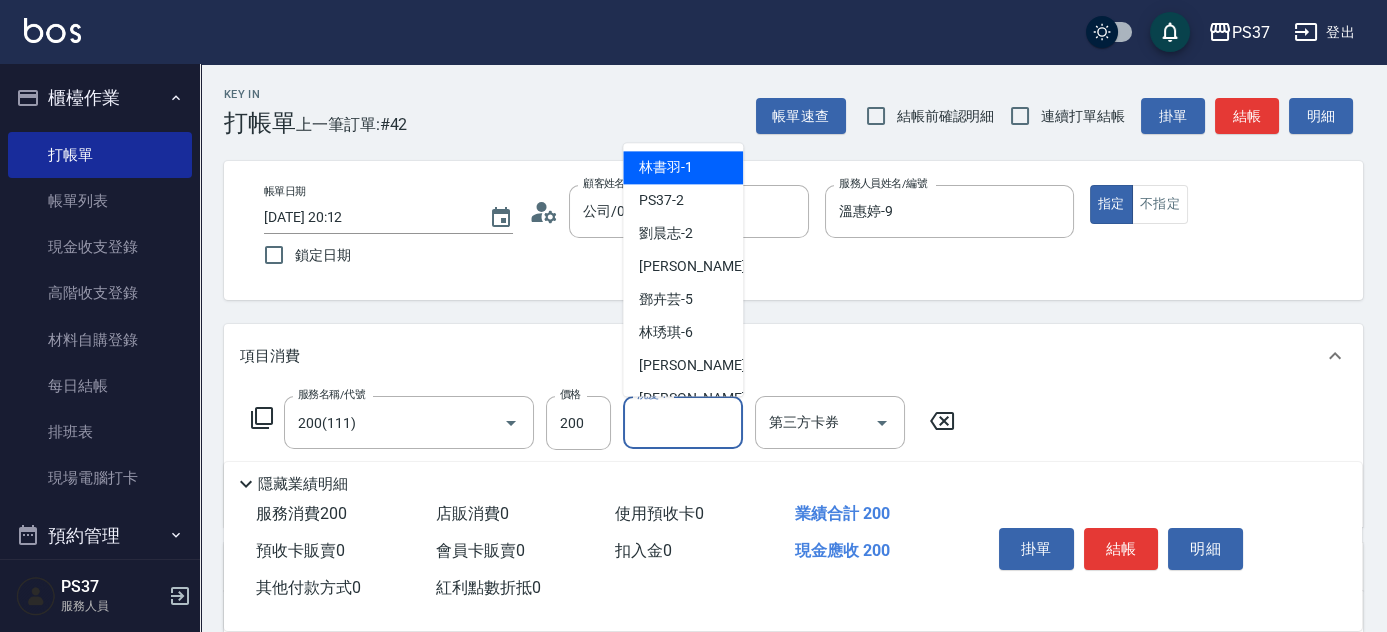 click on "洗髮-1" at bounding box center [683, 422] 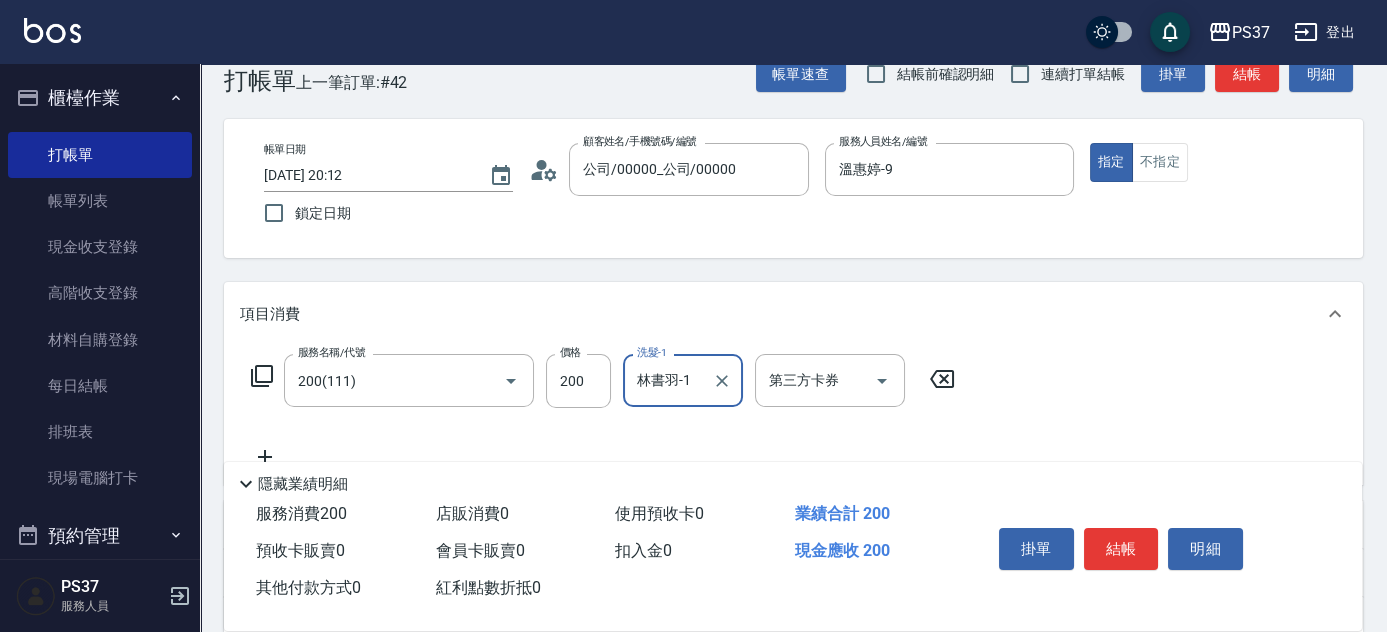 scroll, scrollTop: 181, scrollLeft: 0, axis: vertical 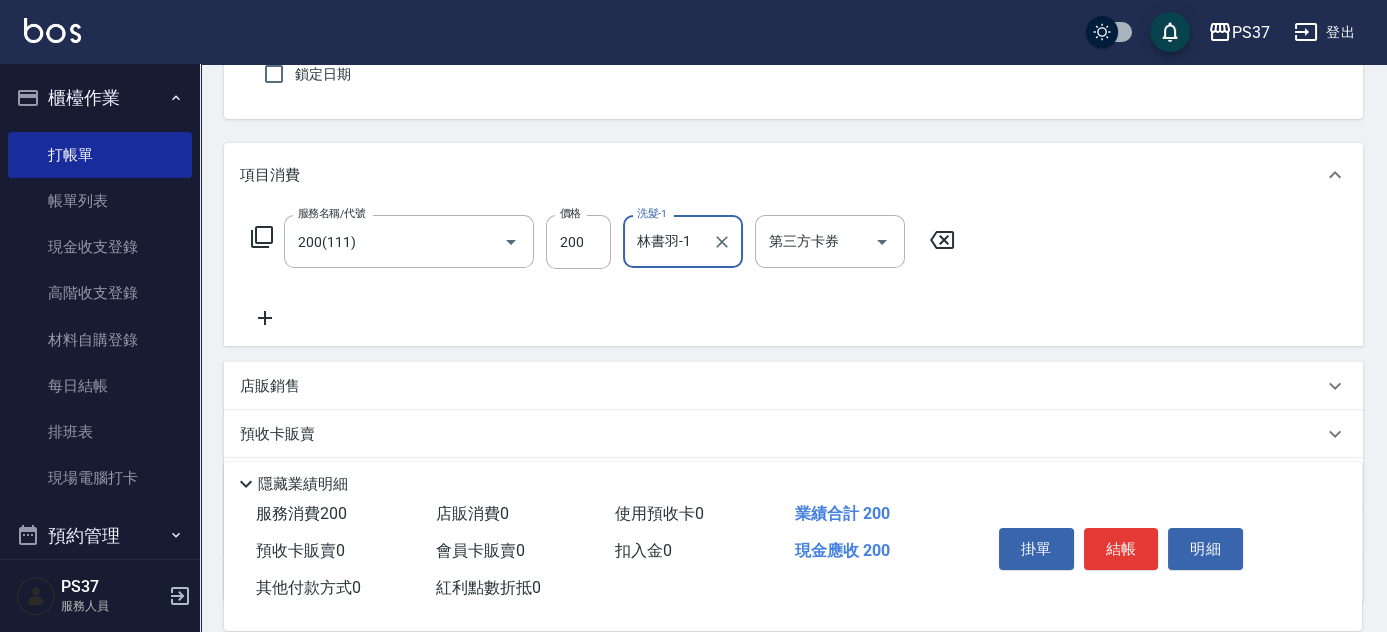 click 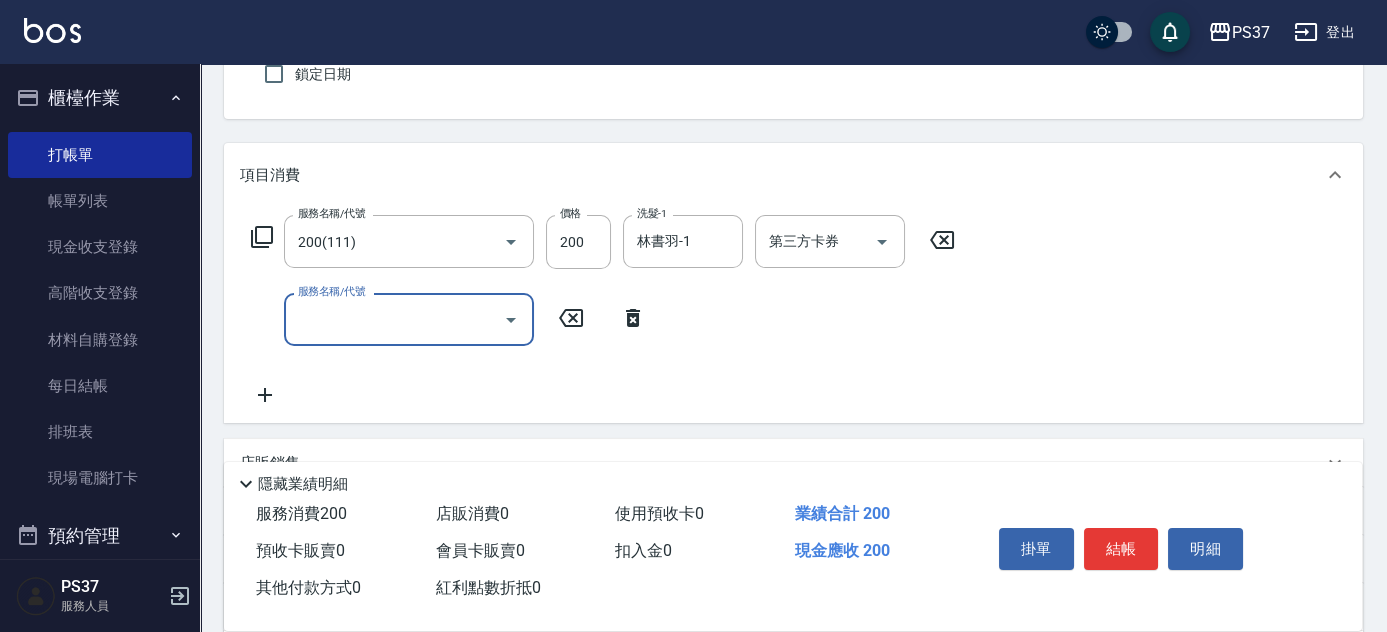 click on "服務名稱/代號" at bounding box center (394, 319) 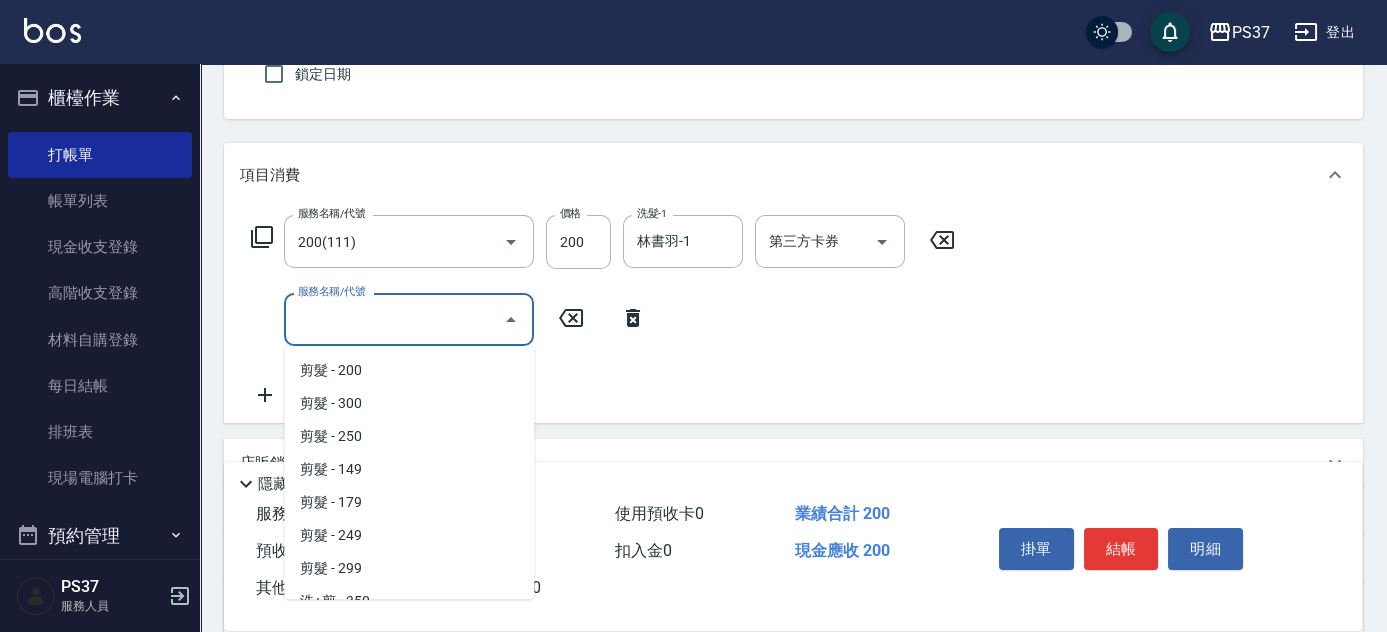 scroll, scrollTop: 0, scrollLeft: 0, axis: both 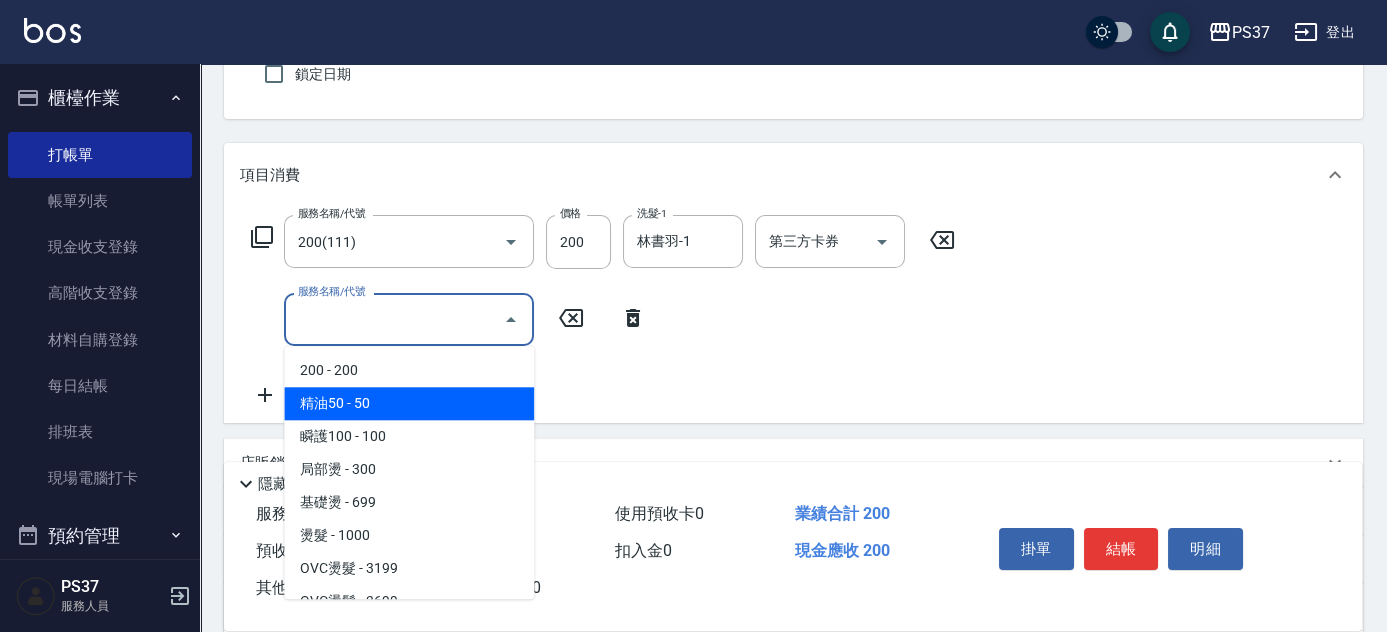 click on "精油50 - 50" at bounding box center [409, 403] 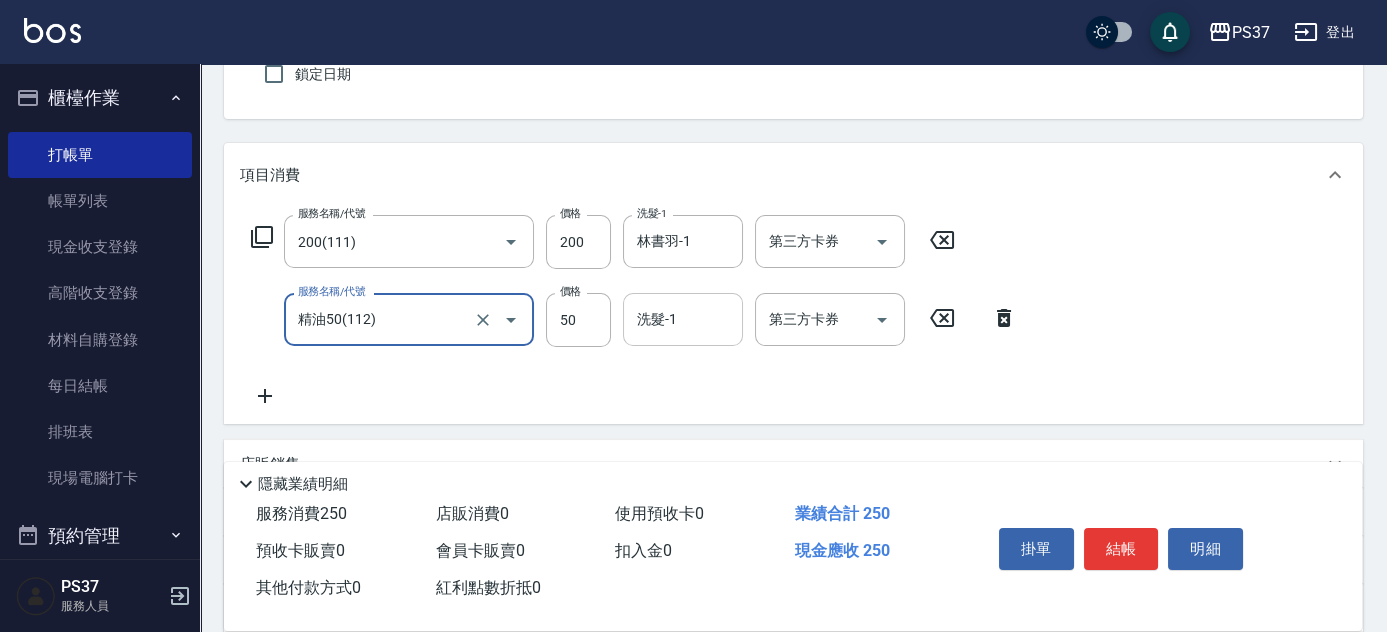 click on "洗髮-1" at bounding box center [683, 319] 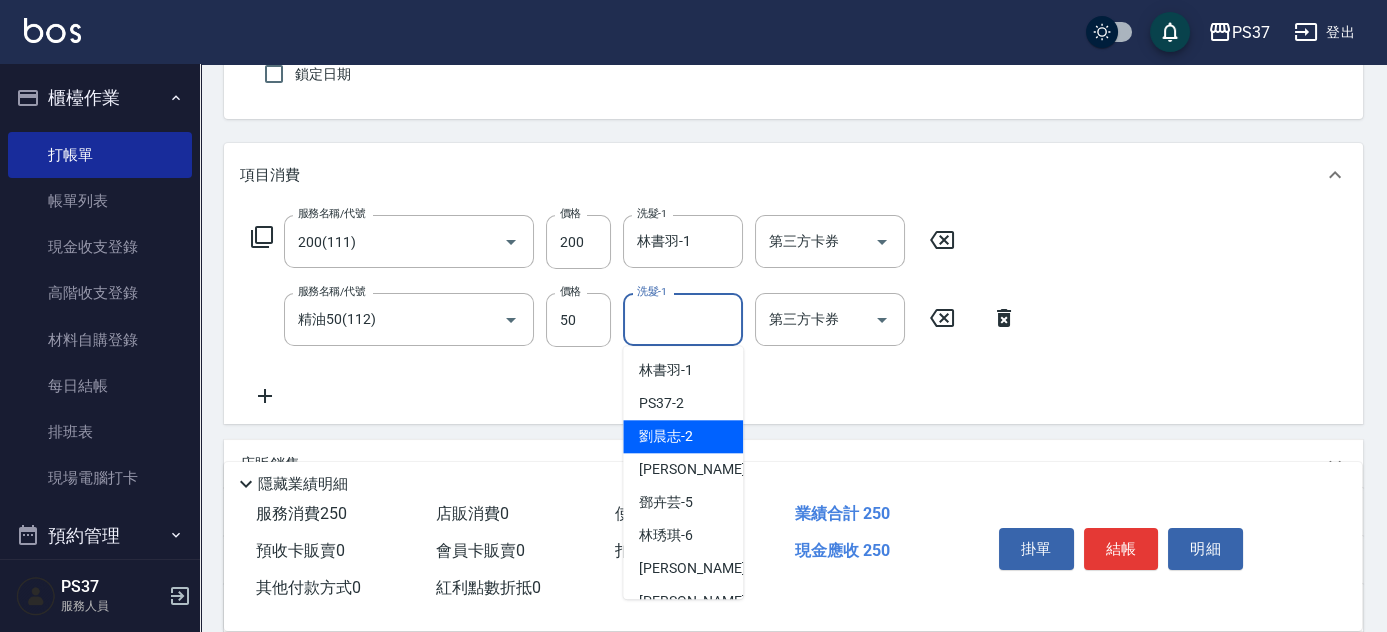 scroll, scrollTop: 181, scrollLeft: 0, axis: vertical 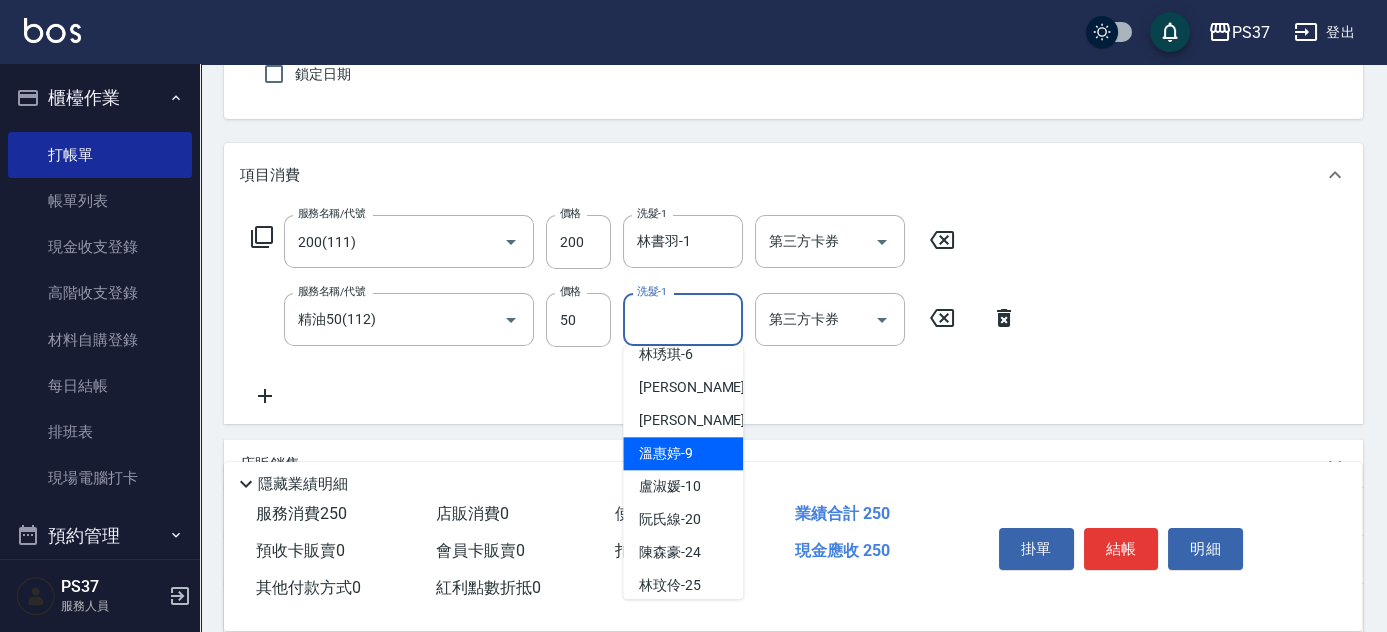 click on "溫惠婷 -9" at bounding box center (666, 453) 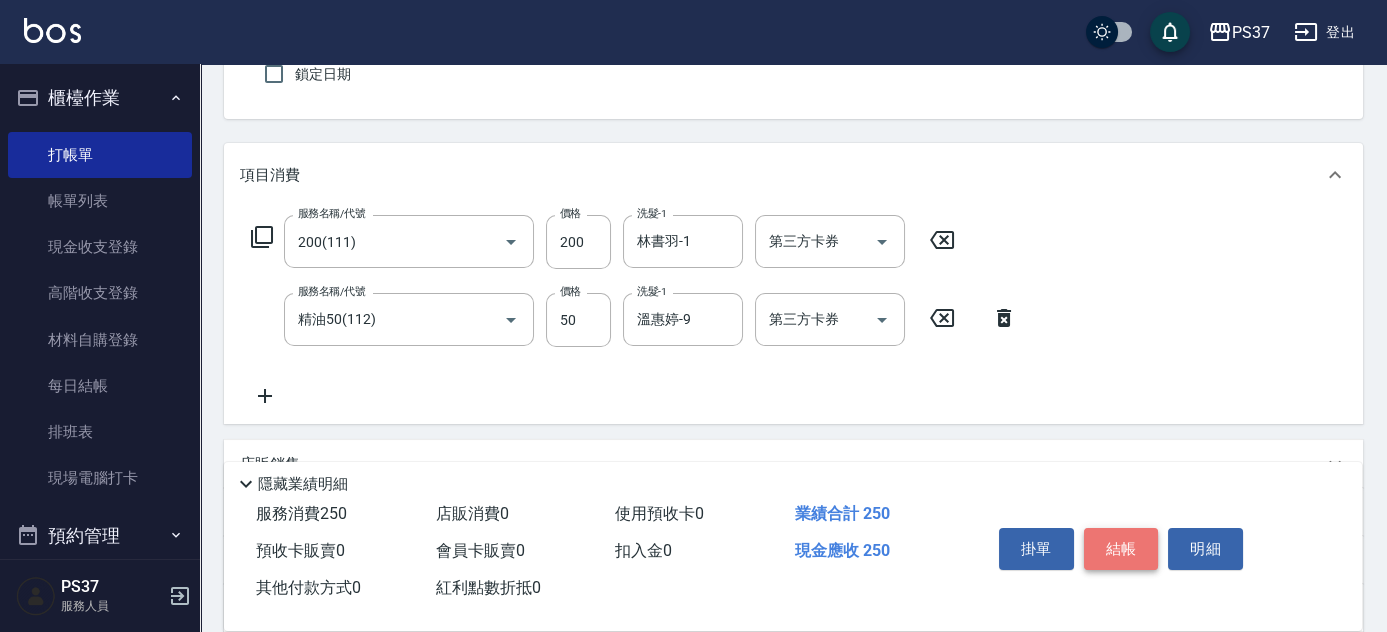 click on "結帳" at bounding box center [1121, 549] 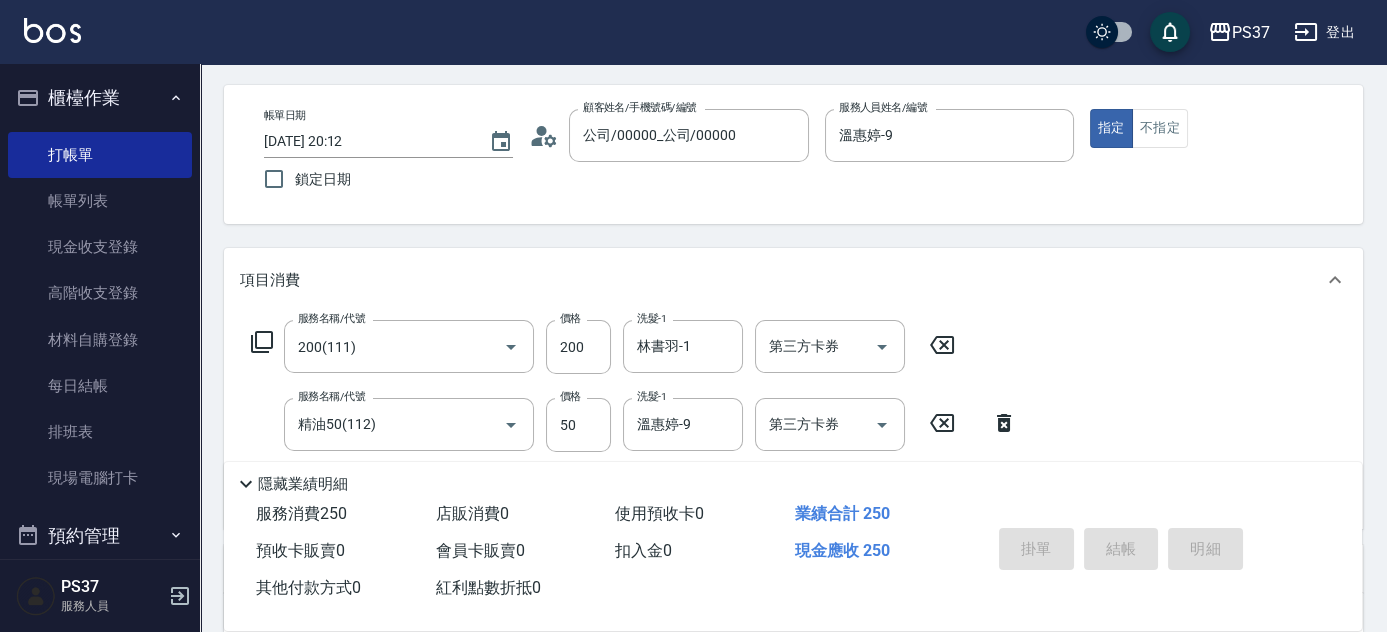 scroll, scrollTop: 0, scrollLeft: 0, axis: both 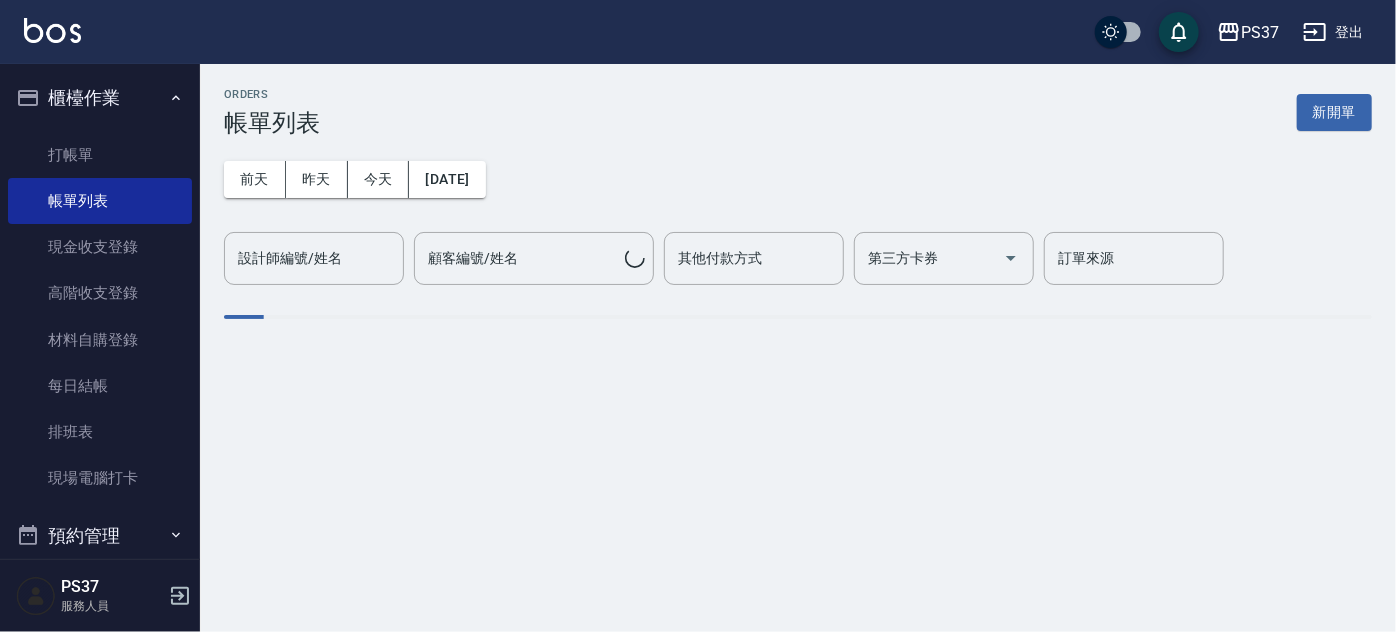 click on "打帳單" at bounding box center (100, 155) 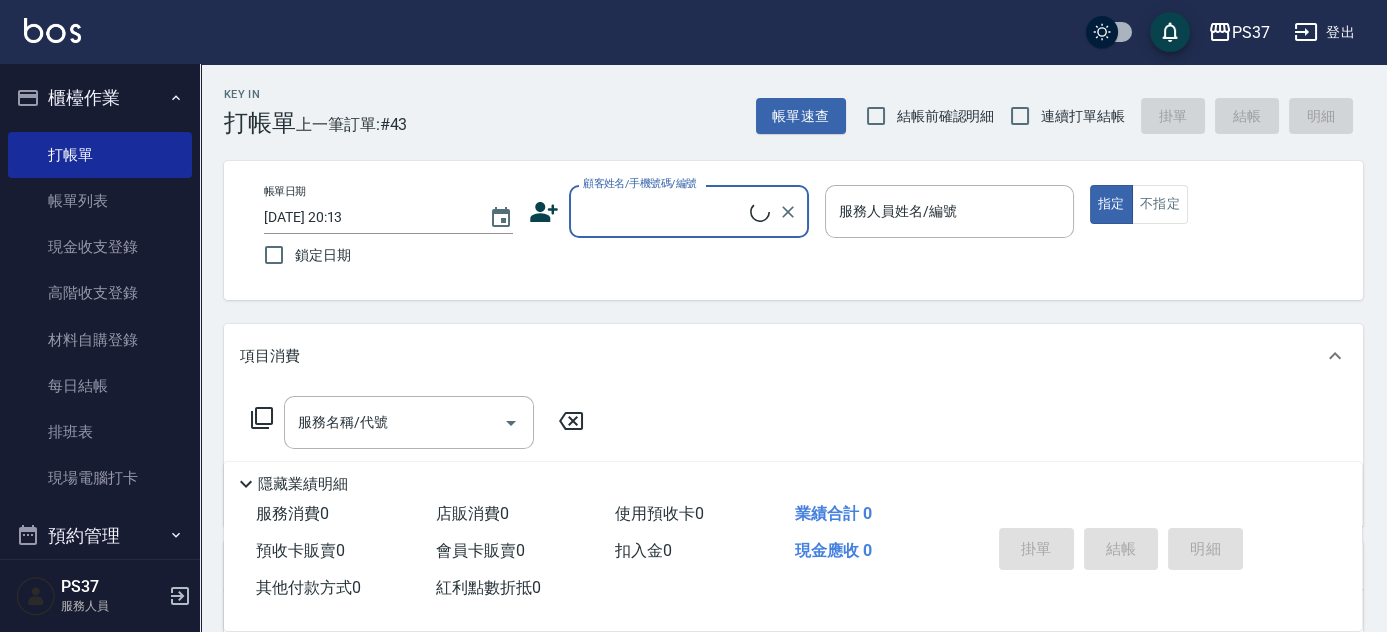 click on "顧客姓名/手機號碼/編號" at bounding box center [664, 211] 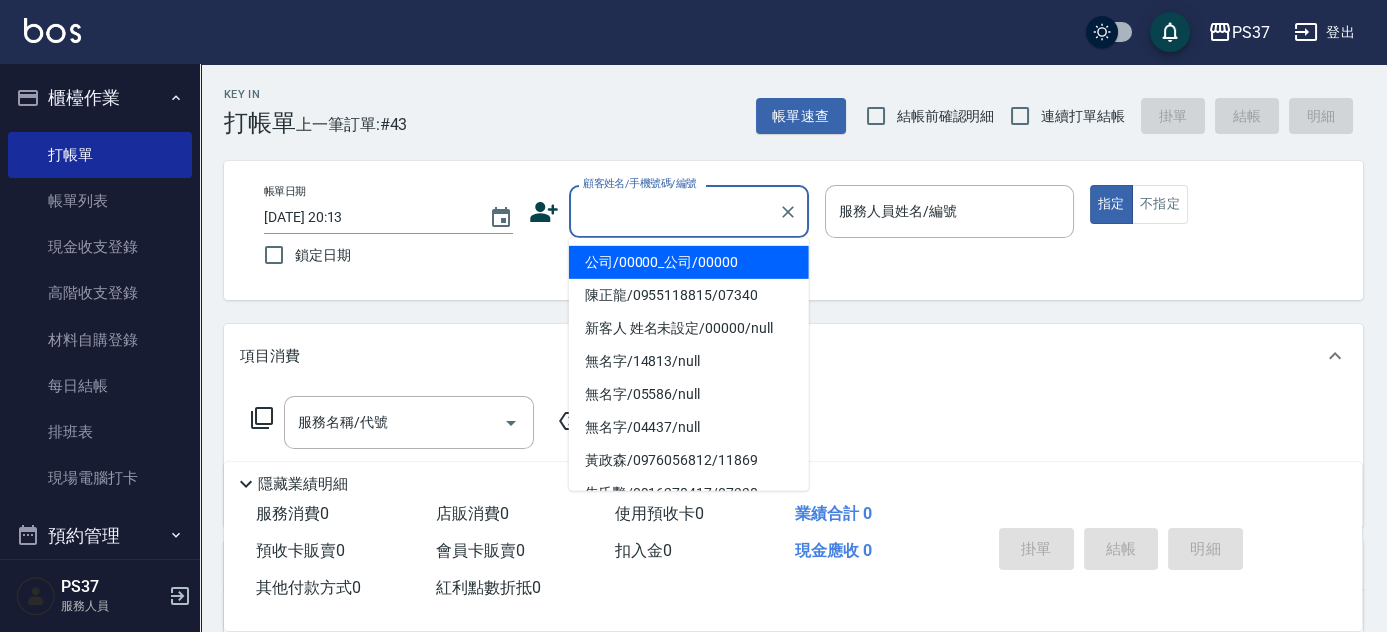 click on "公司/00000_公司/00000" at bounding box center (689, 262) 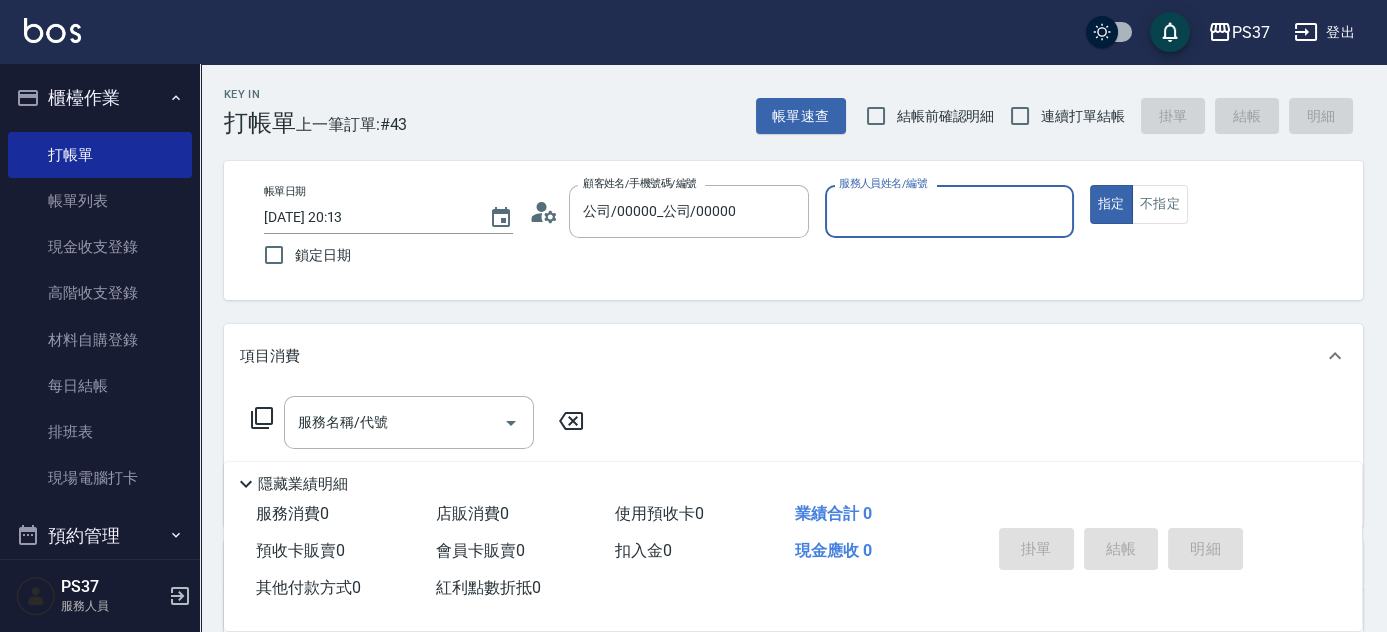 click on "服務人員姓名/編號" at bounding box center [949, 211] 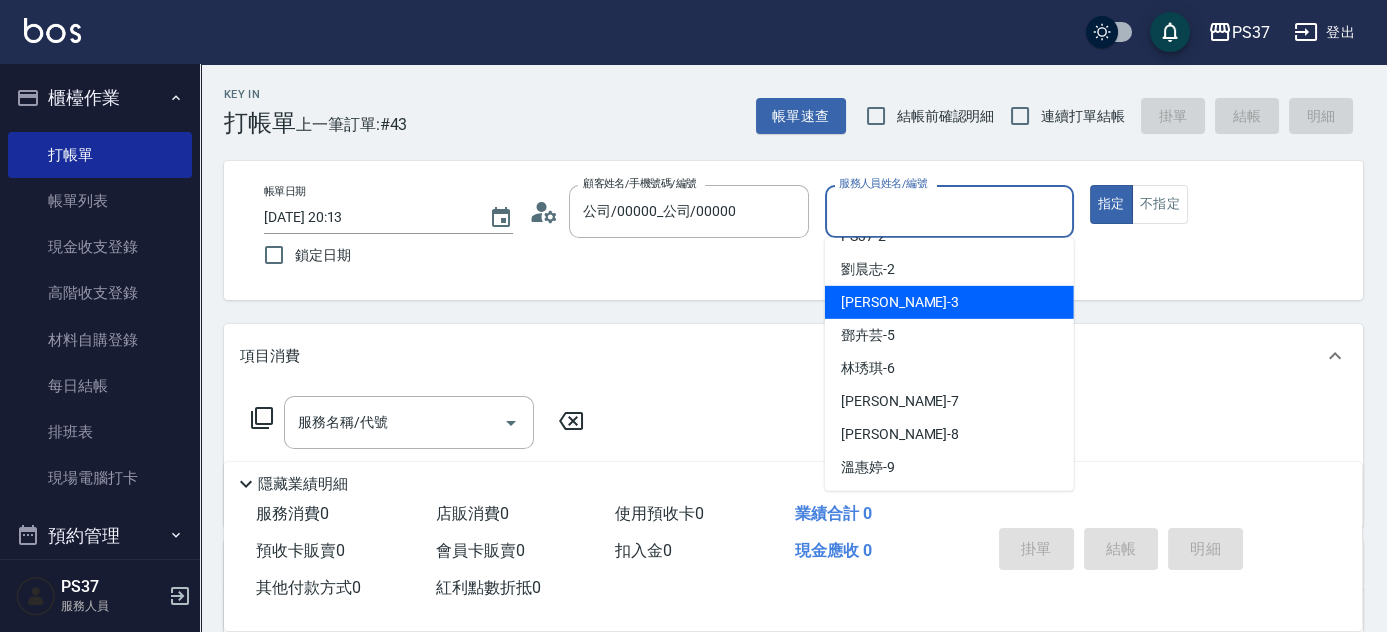 scroll, scrollTop: 90, scrollLeft: 0, axis: vertical 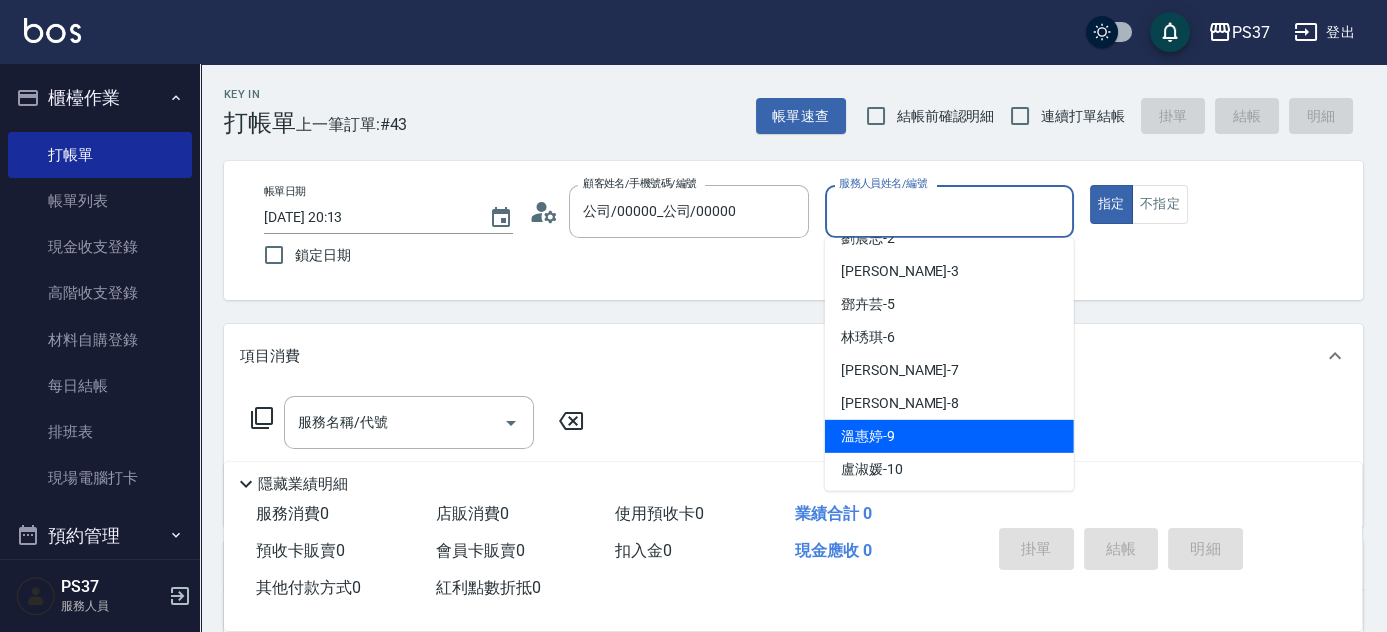 click on "溫惠婷 -9" at bounding box center [949, 436] 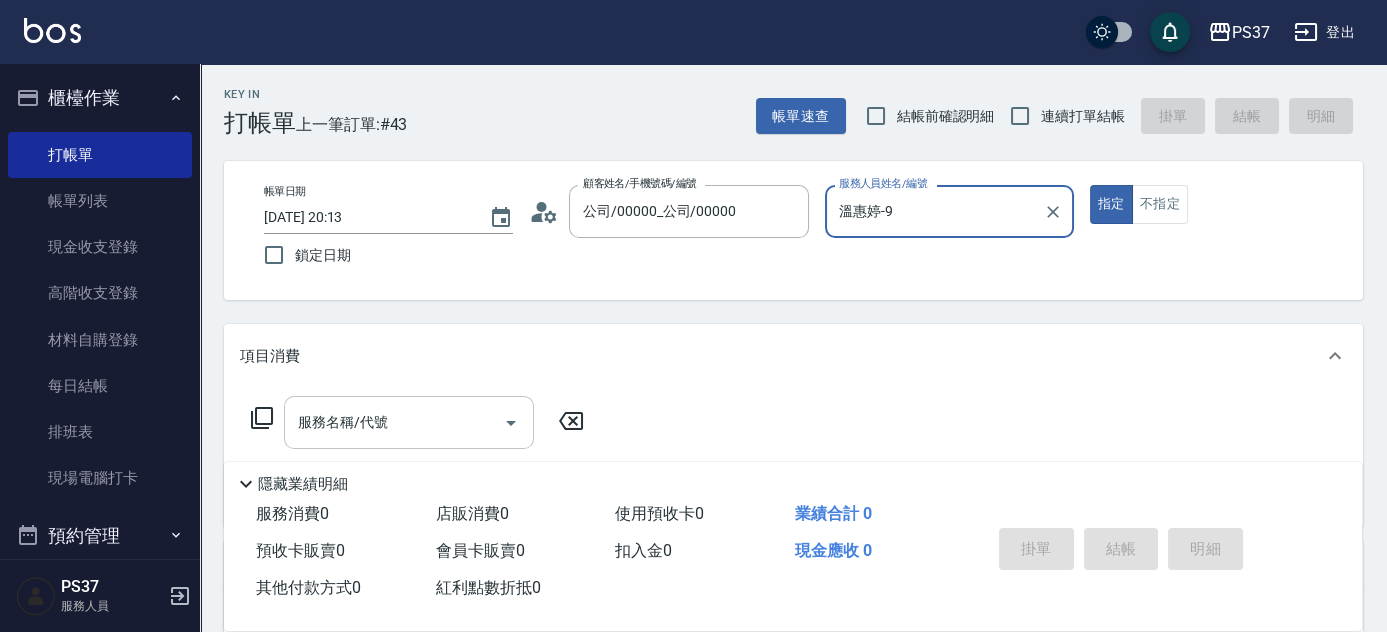 click on "服務名稱/代號" at bounding box center (394, 422) 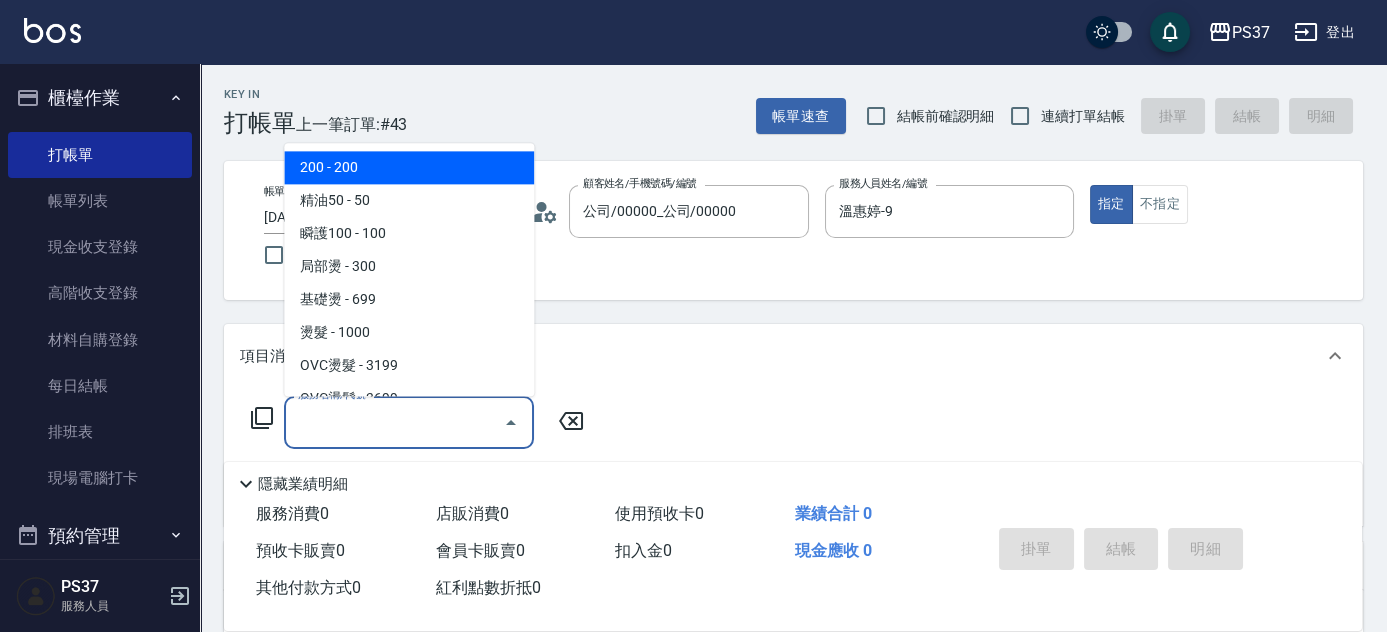click on "200 - 200" at bounding box center [409, 168] 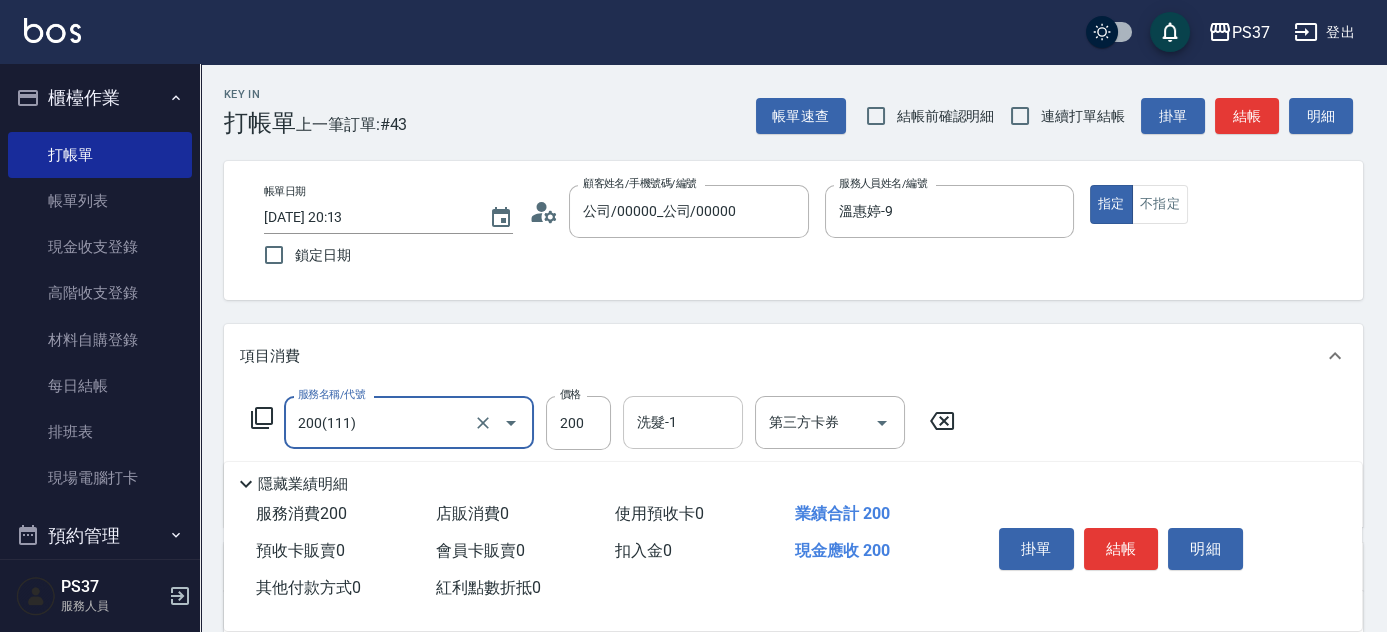 click on "洗髮-1" at bounding box center (683, 422) 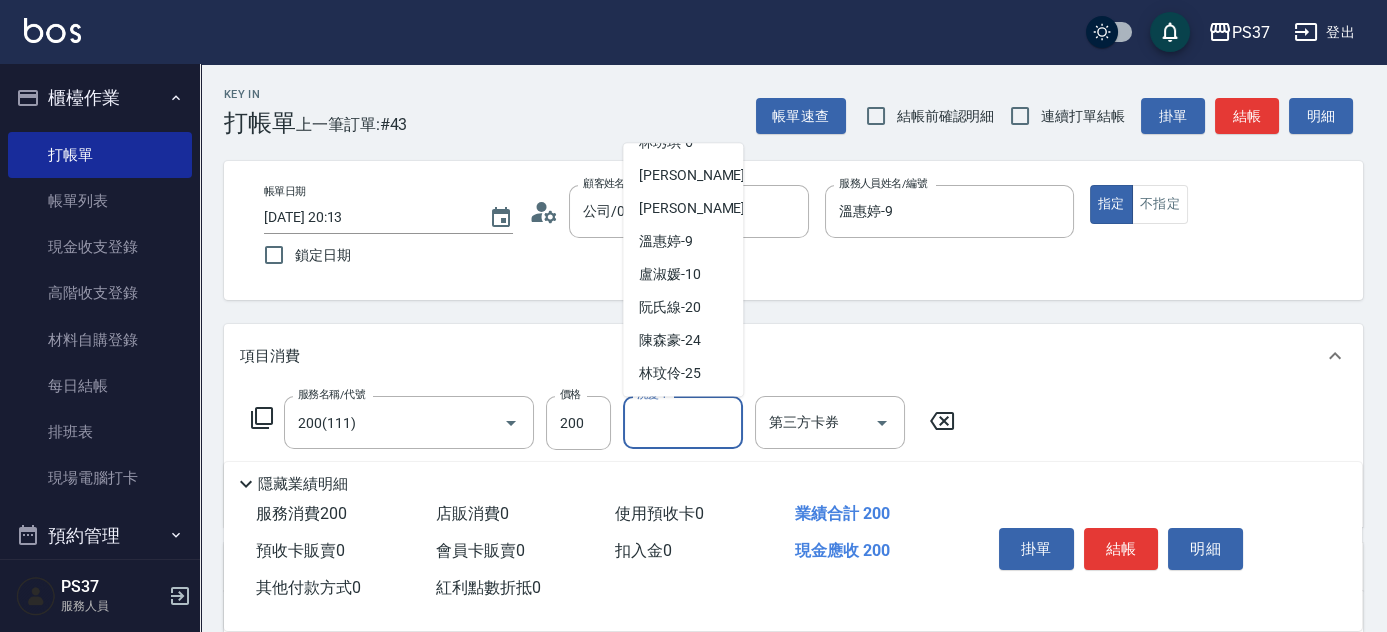 scroll, scrollTop: 272, scrollLeft: 0, axis: vertical 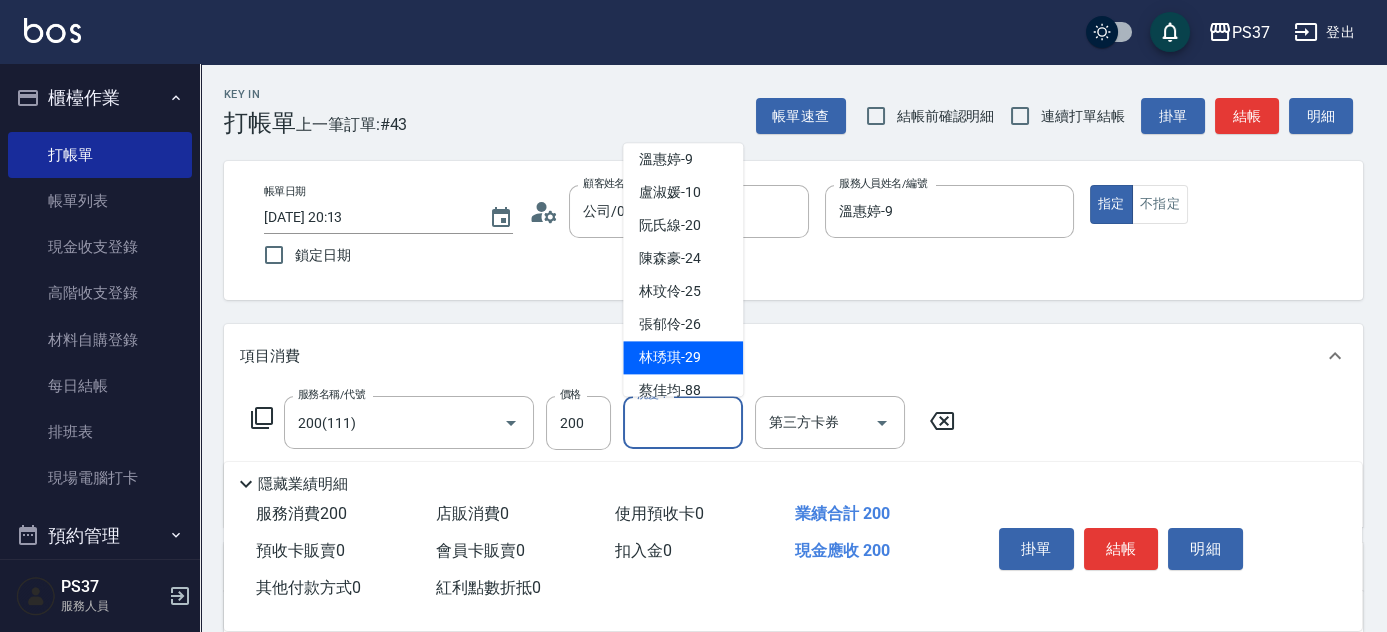 click on "林琇琪 -29" at bounding box center (670, 358) 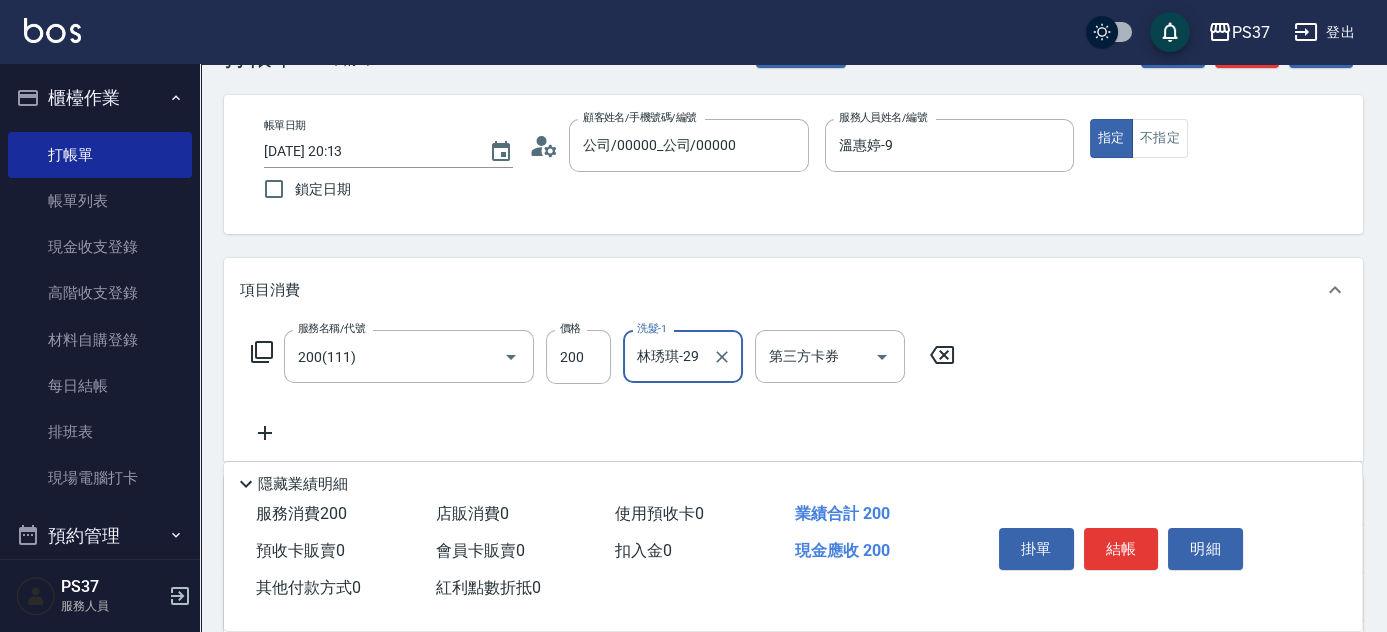 scroll, scrollTop: 181, scrollLeft: 0, axis: vertical 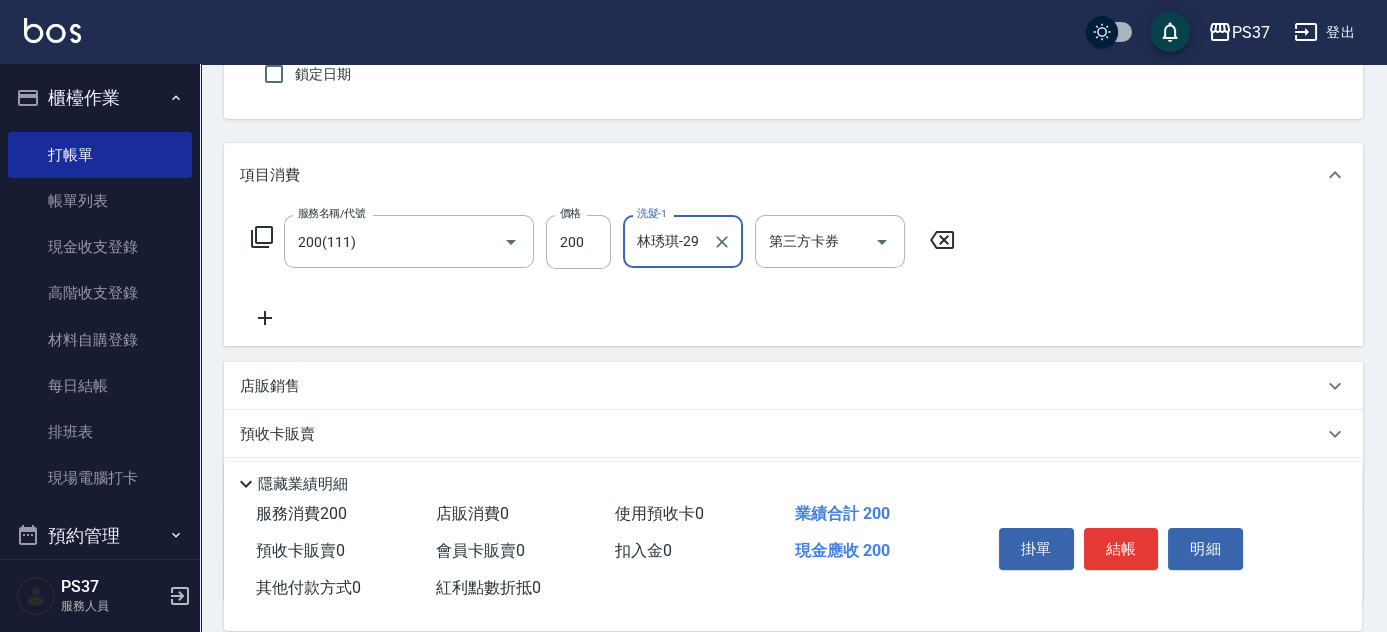 click 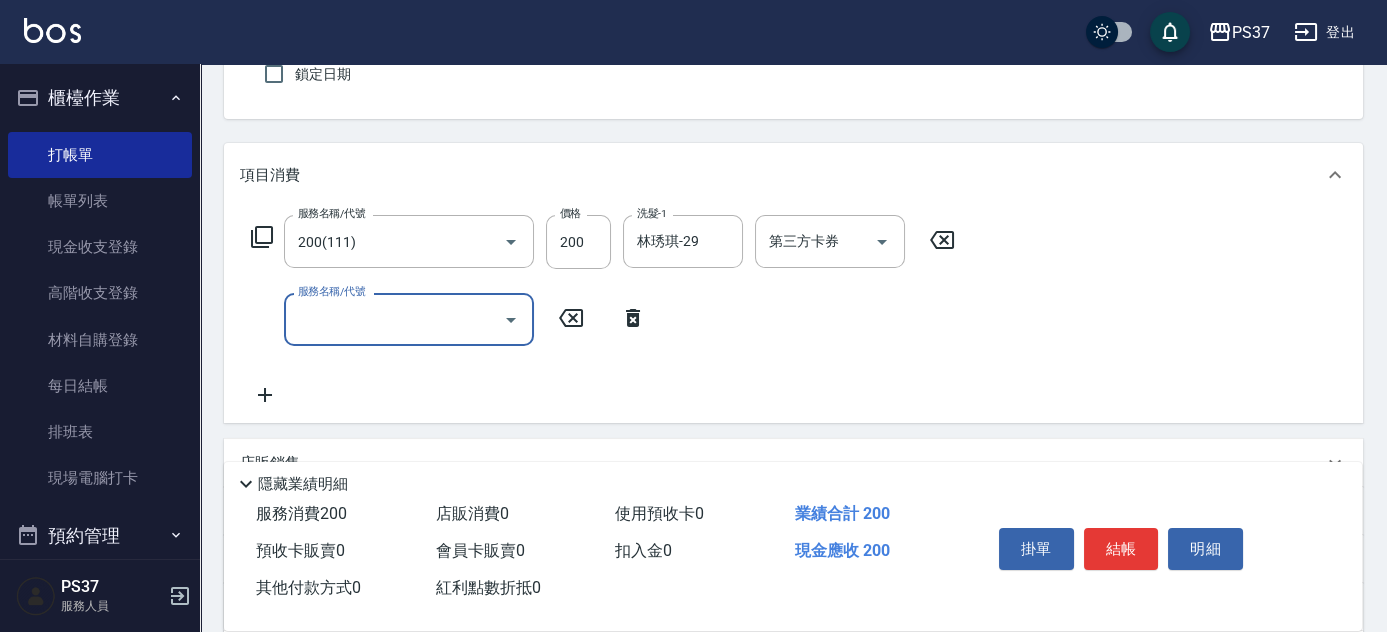 click on "服務名稱/代號" at bounding box center (394, 319) 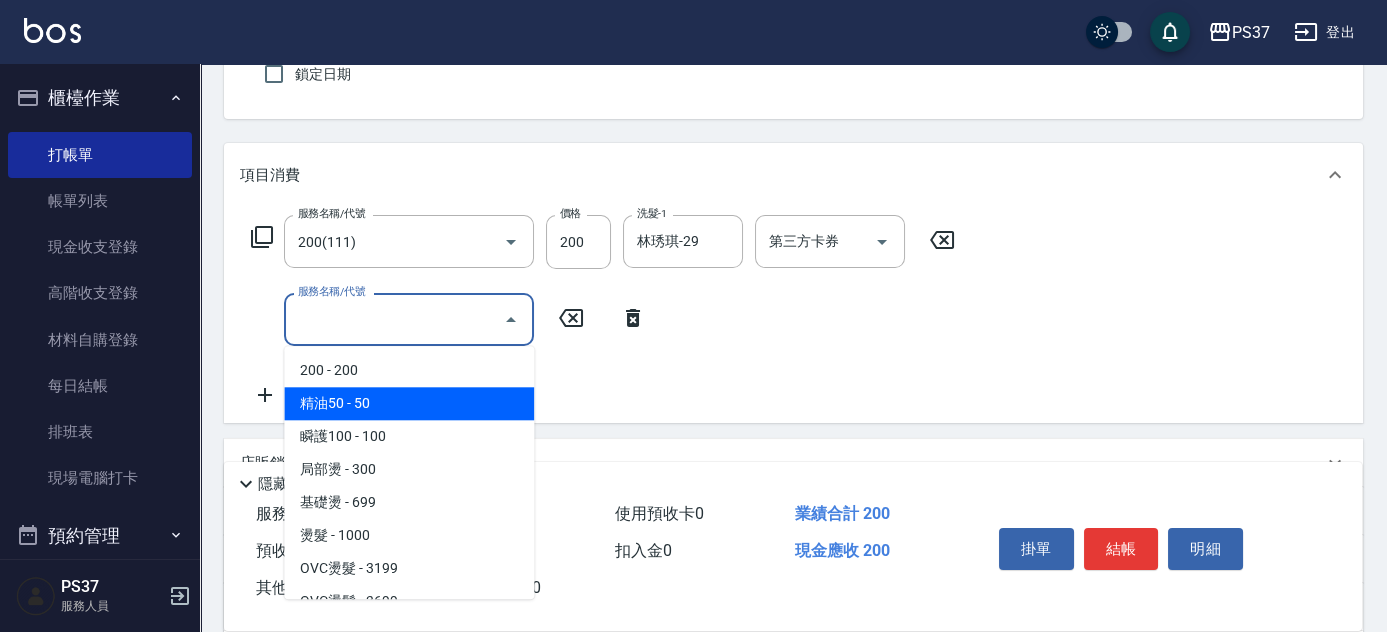 click on "精油50 - 50" at bounding box center (409, 403) 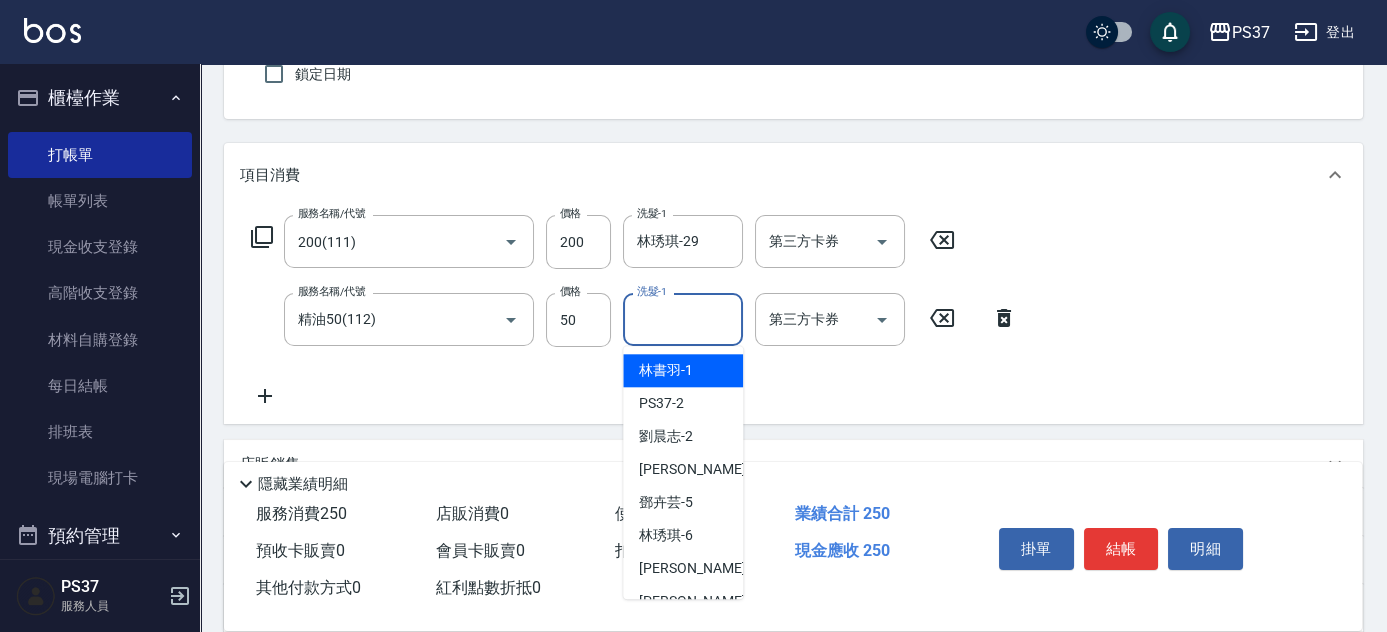 click on "洗髮-1" at bounding box center [683, 319] 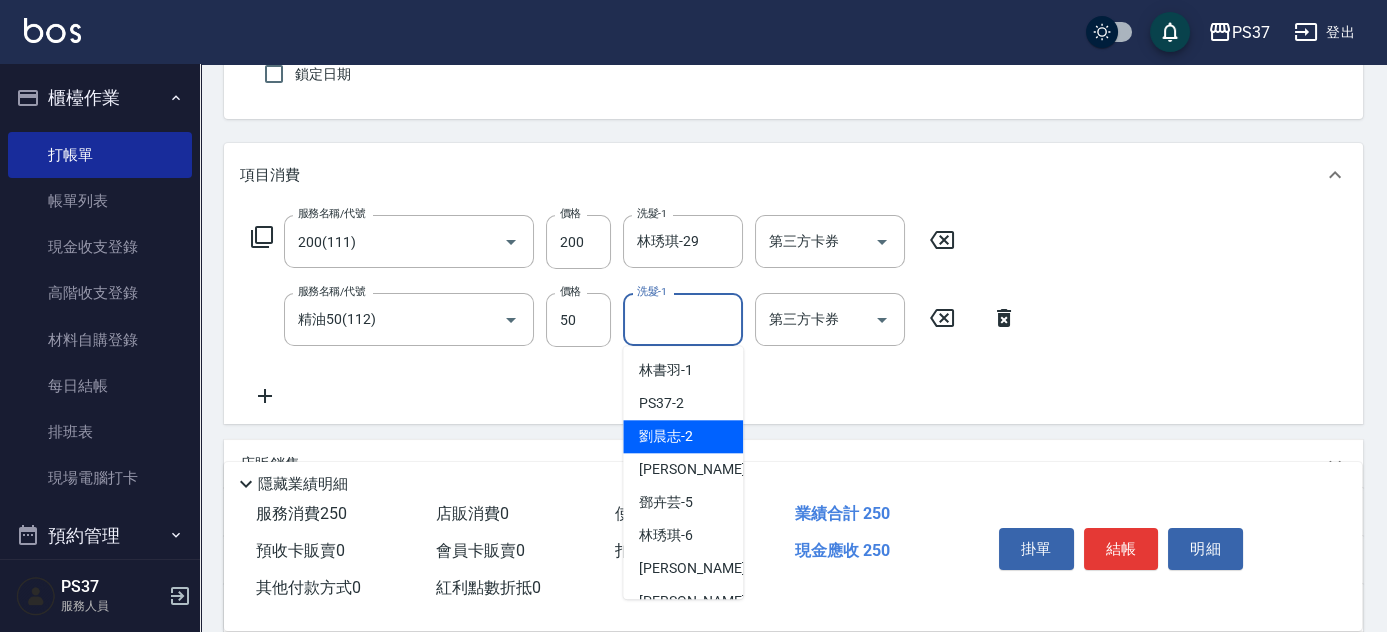 scroll, scrollTop: 90, scrollLeft: 0, axis: vertical 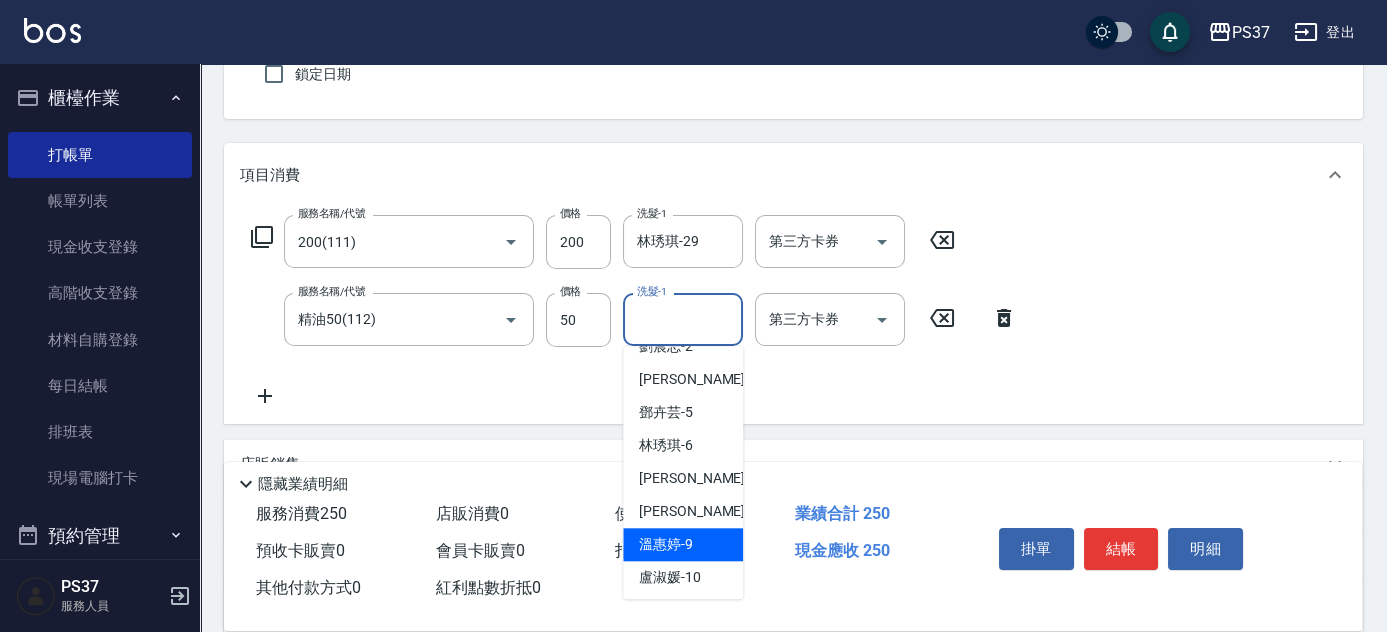 click on "溫惠婷 -9" at bounding box center (683, 544) 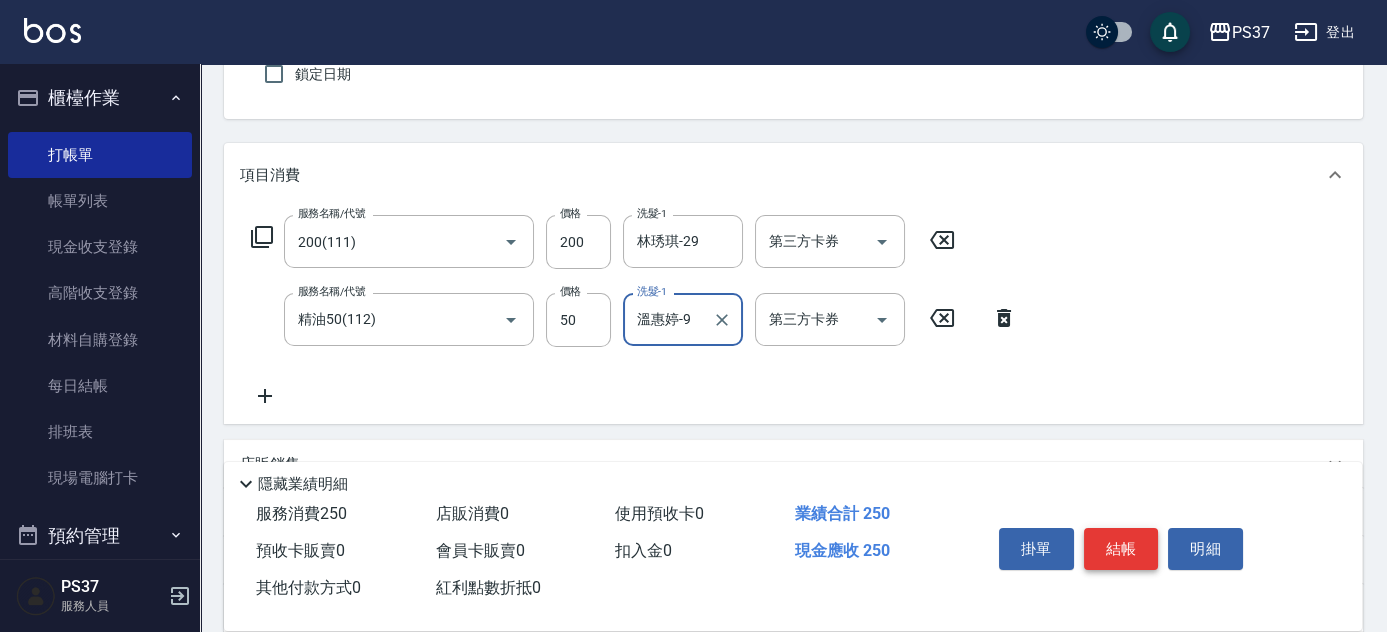 click on "結帳" at bounding box center (1121, 549) 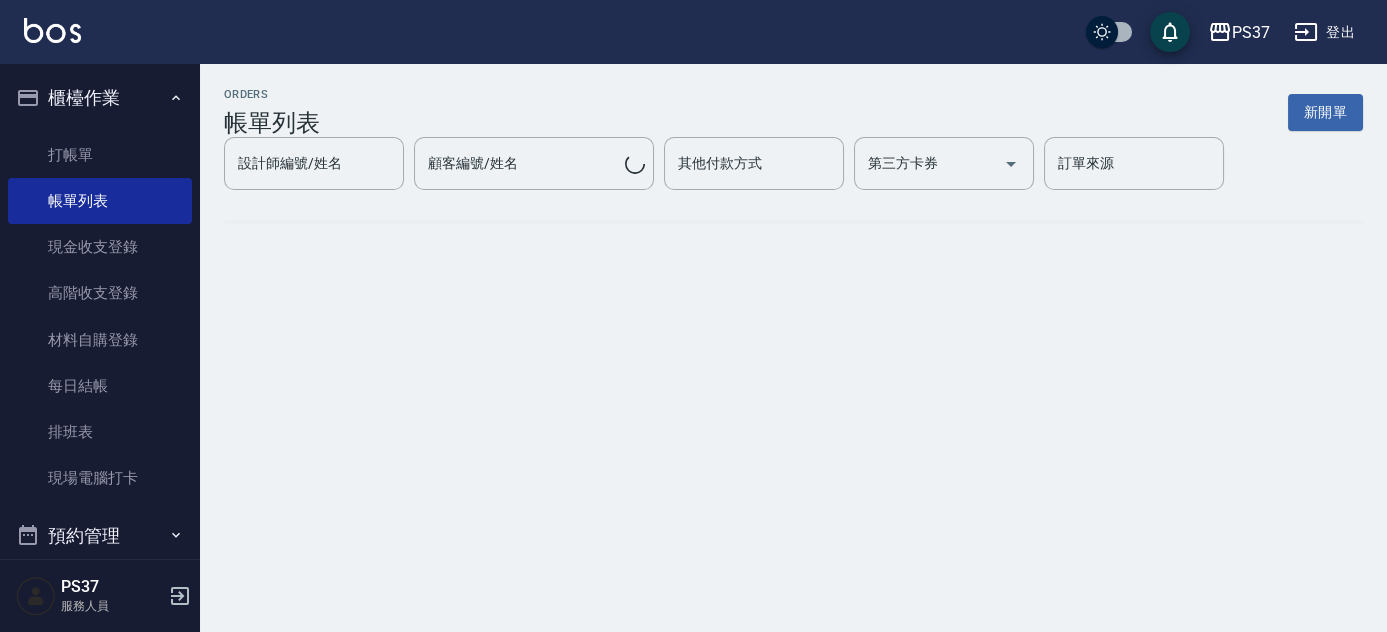 scroll, scrollTop: 0, scrollLeft: 0, axis: both 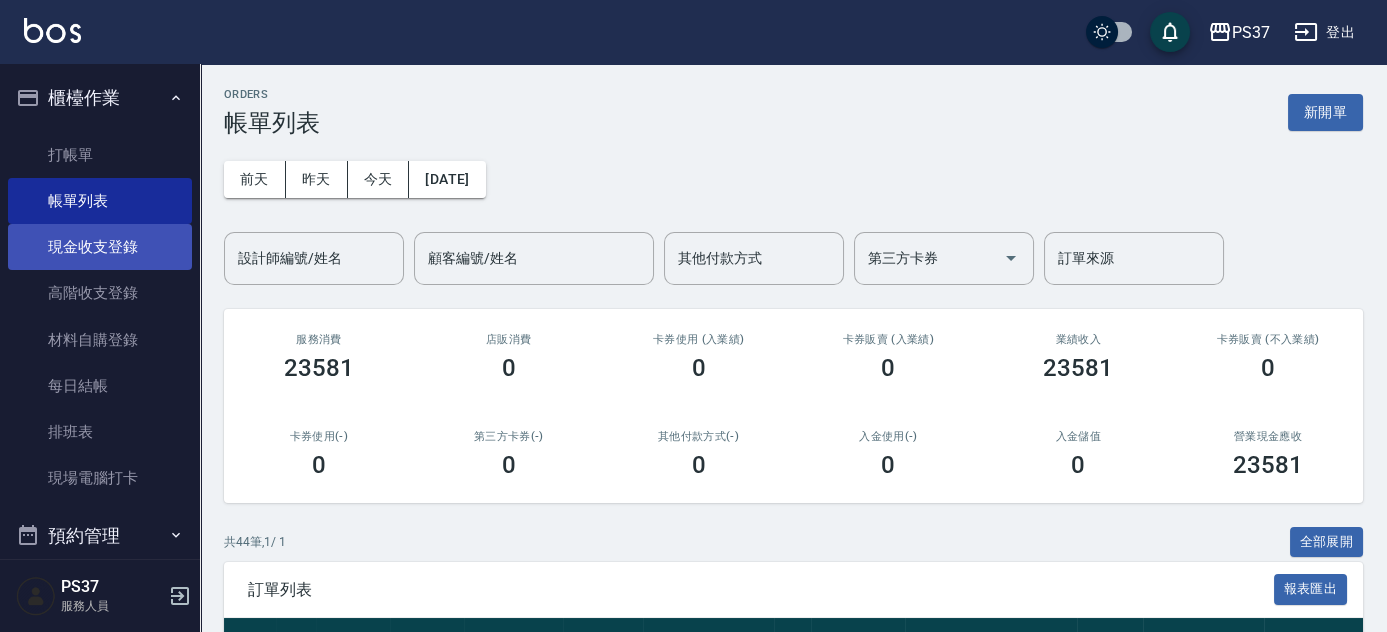 click on "現金收支登錄" at bounding box center (100, 247) 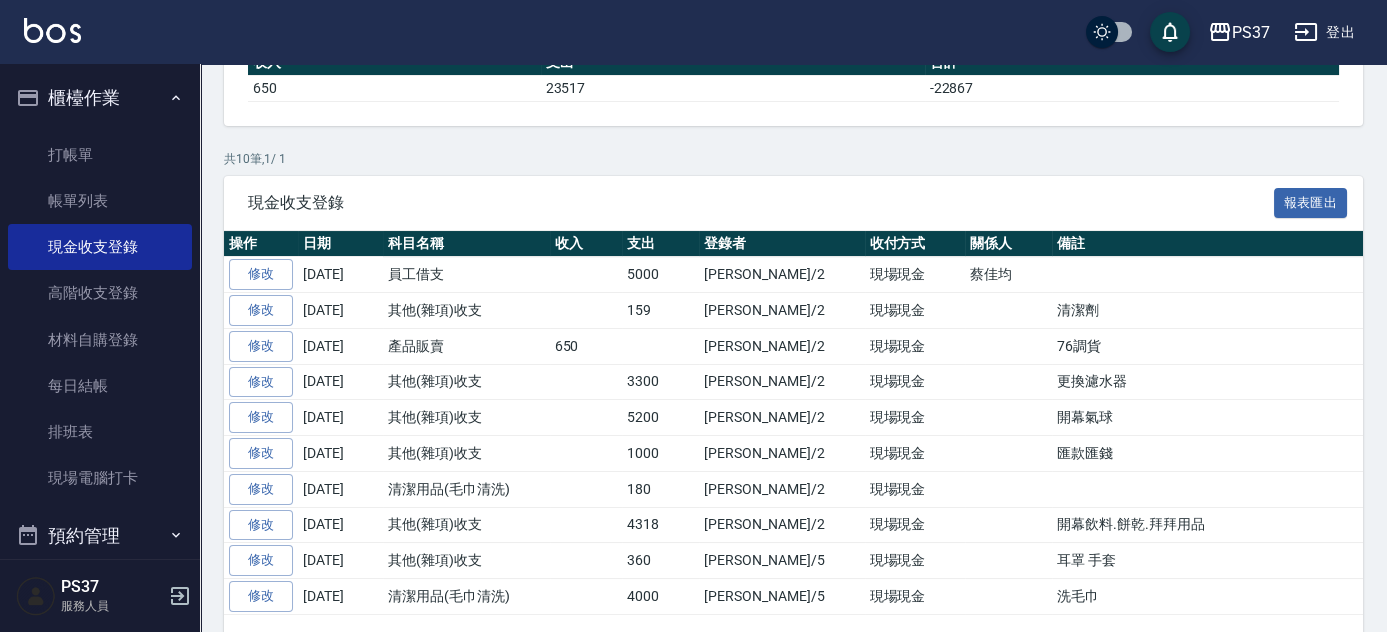 scroll, scrollTop: 323, scrollLeft: 0, axis: vertical 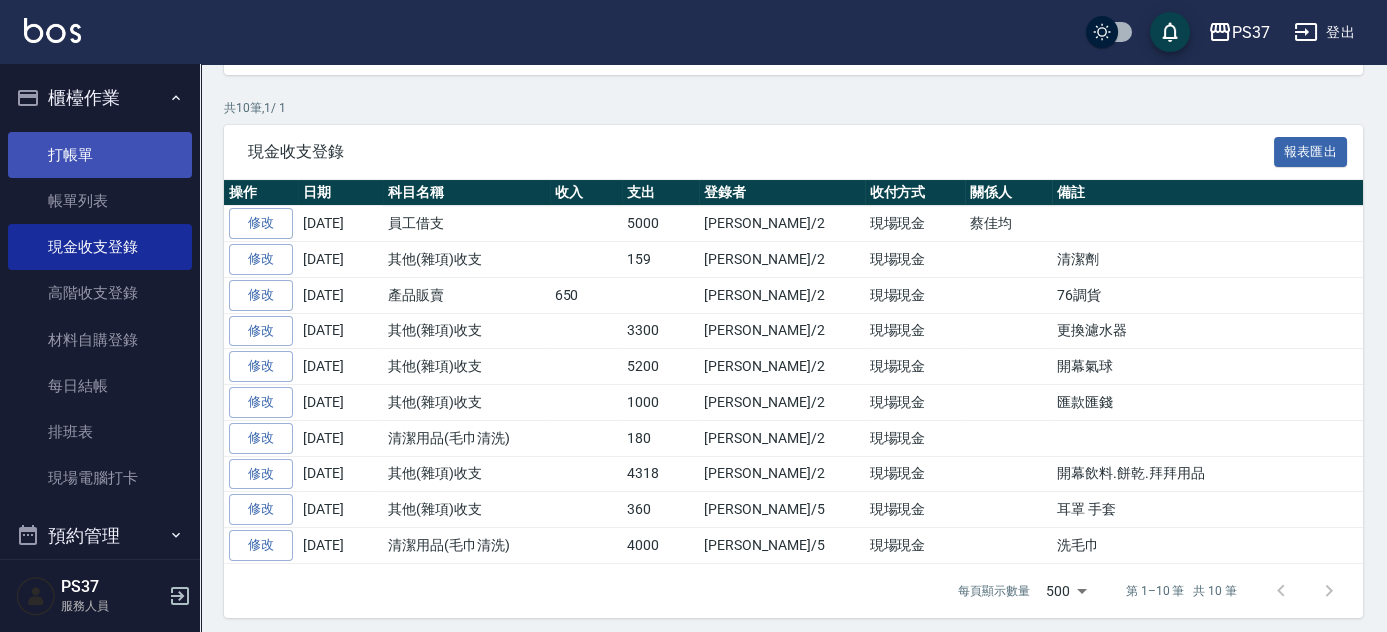 click on "打帳單" at bounding box center (100, 155) 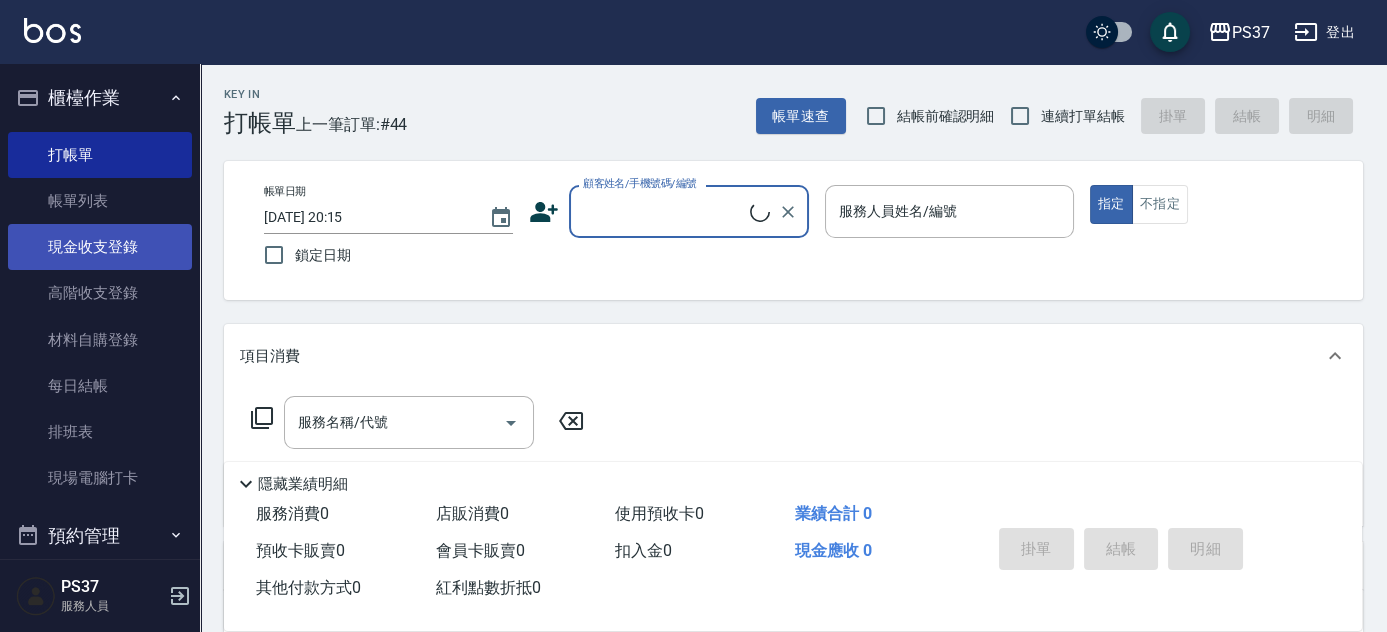 click on "現金收支登錄" at bounding box center (100, 247) 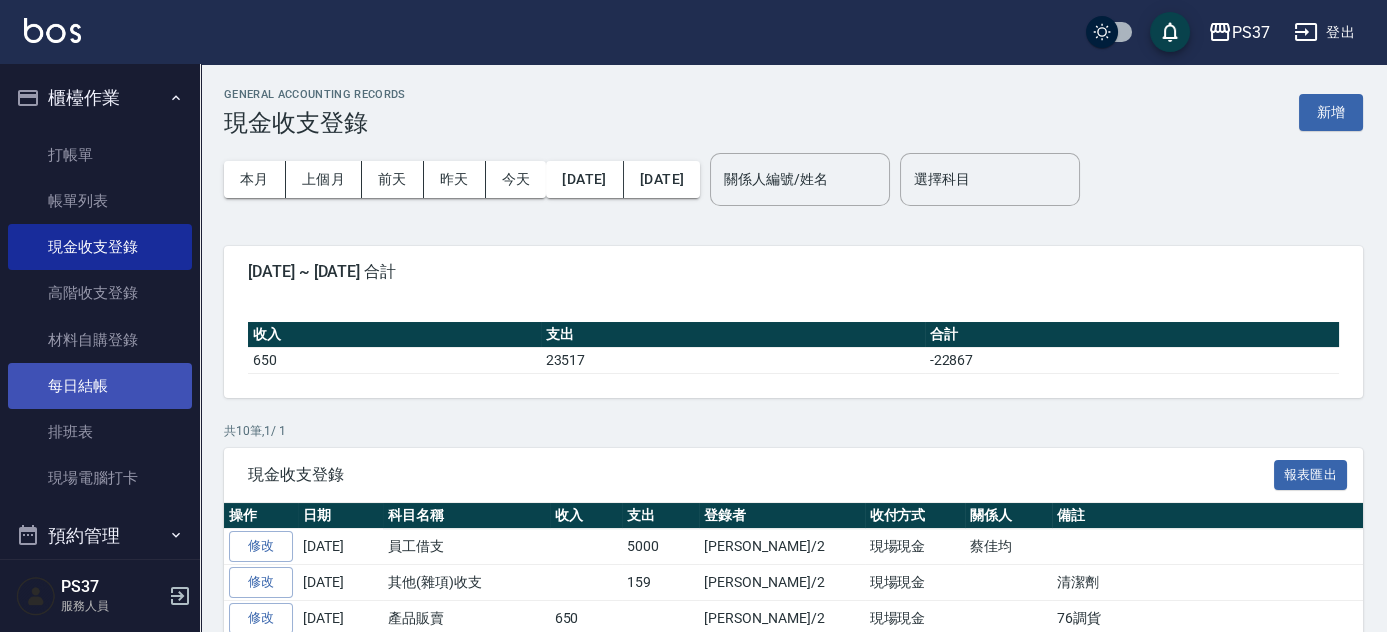 click on "每日結帳" at bounding box center [100, 386] 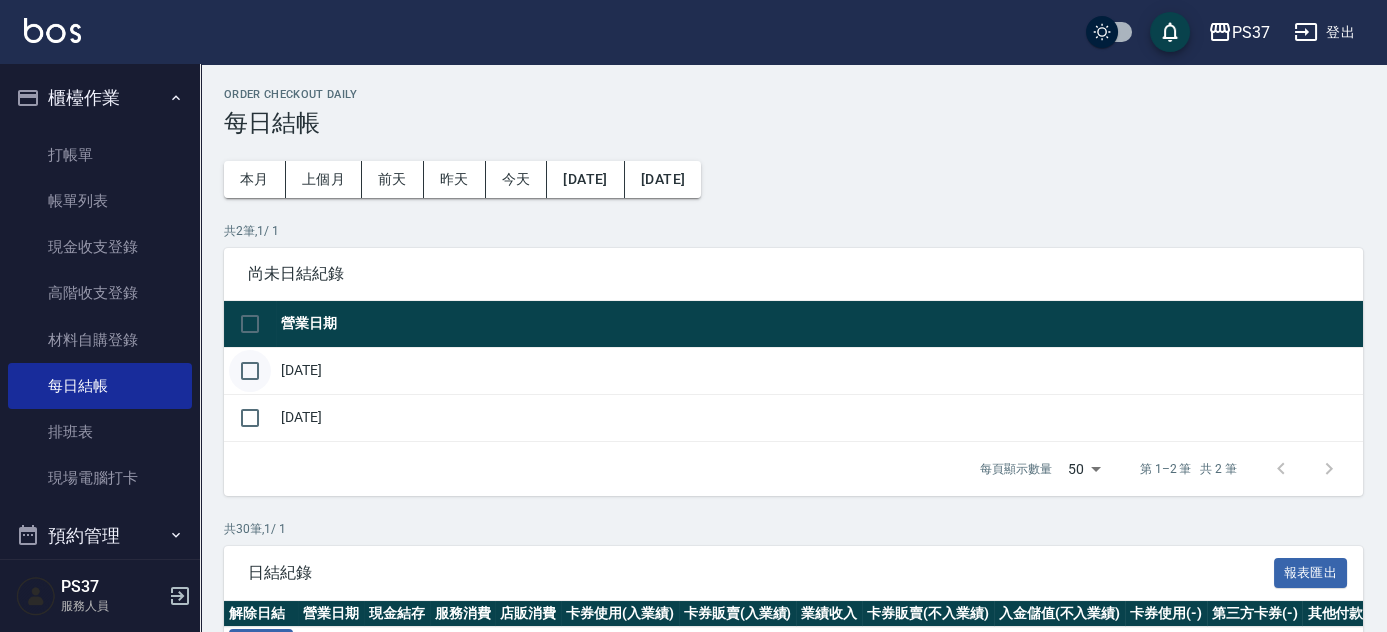 click at bounding box center (250, 371) 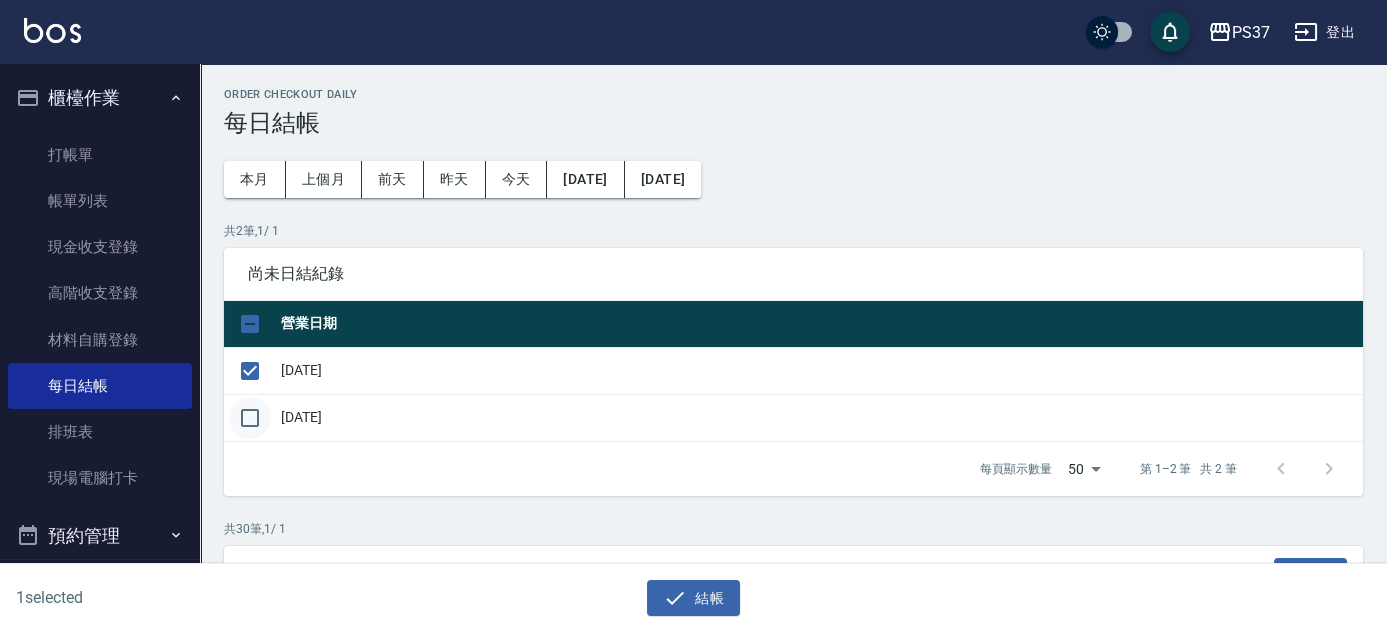 click at bounding box center (250, 418) 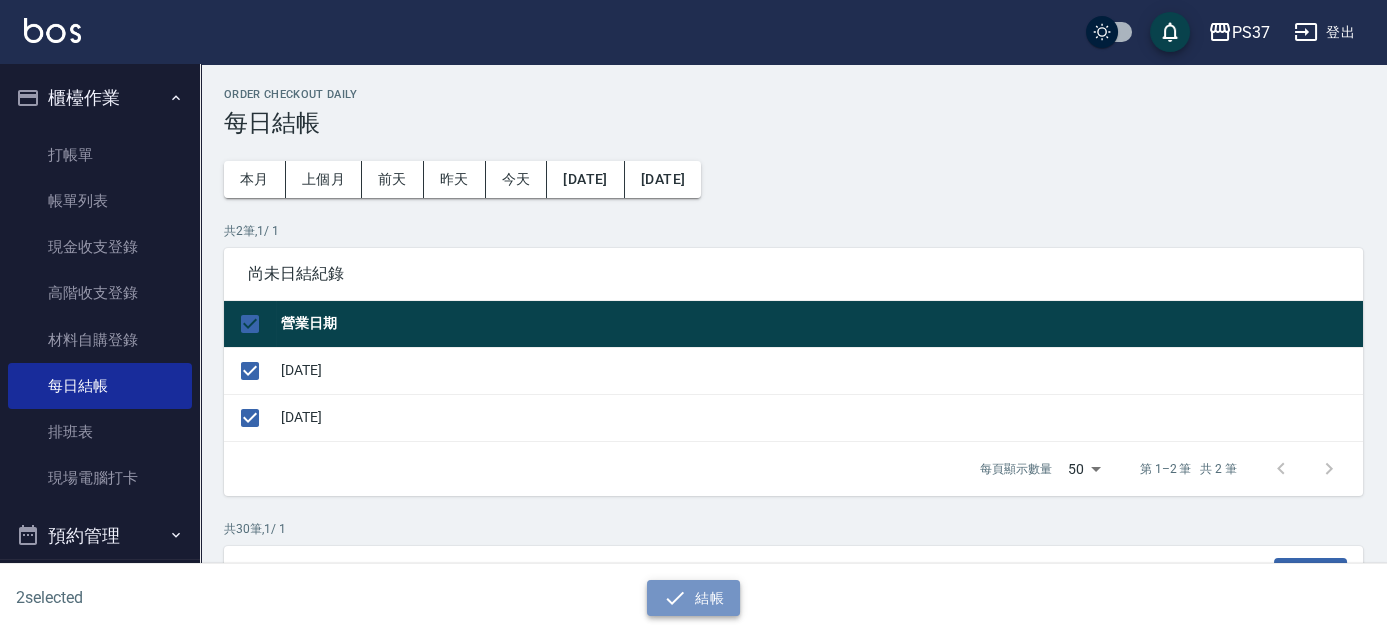 click on "結帳" at bounding box center (693, 598) 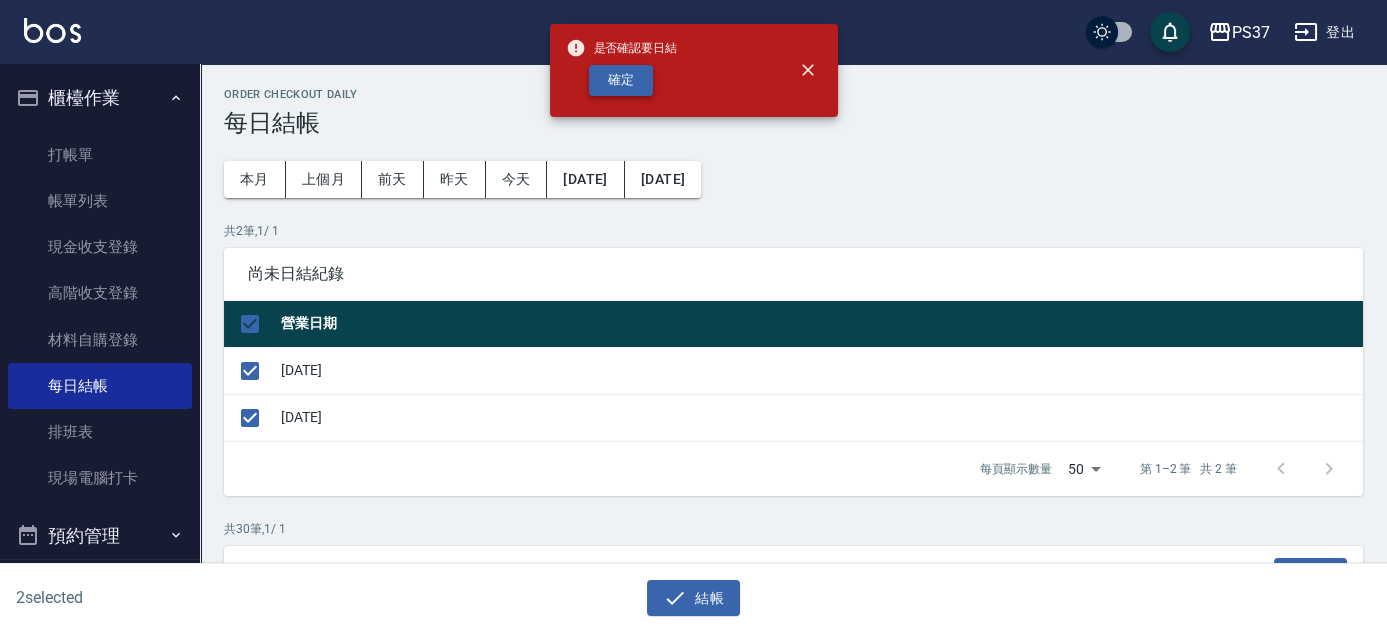 click on "確定" at bounding box center (621, 80) 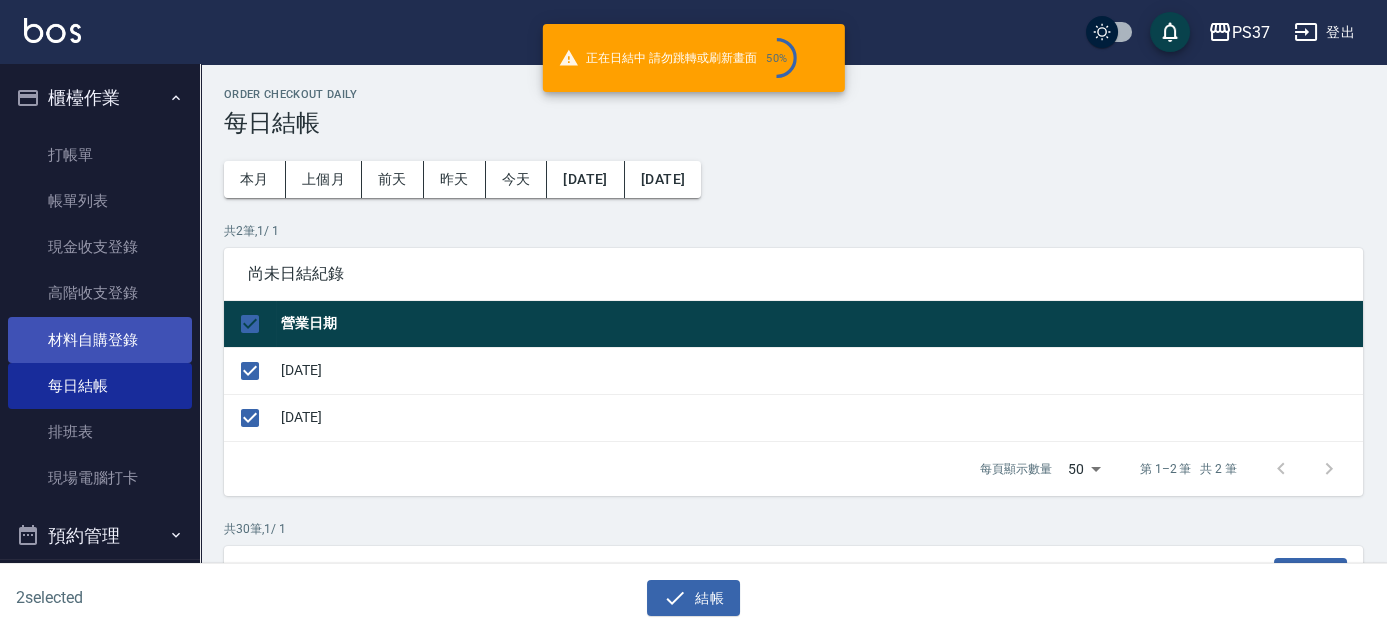 checkbox on "false" 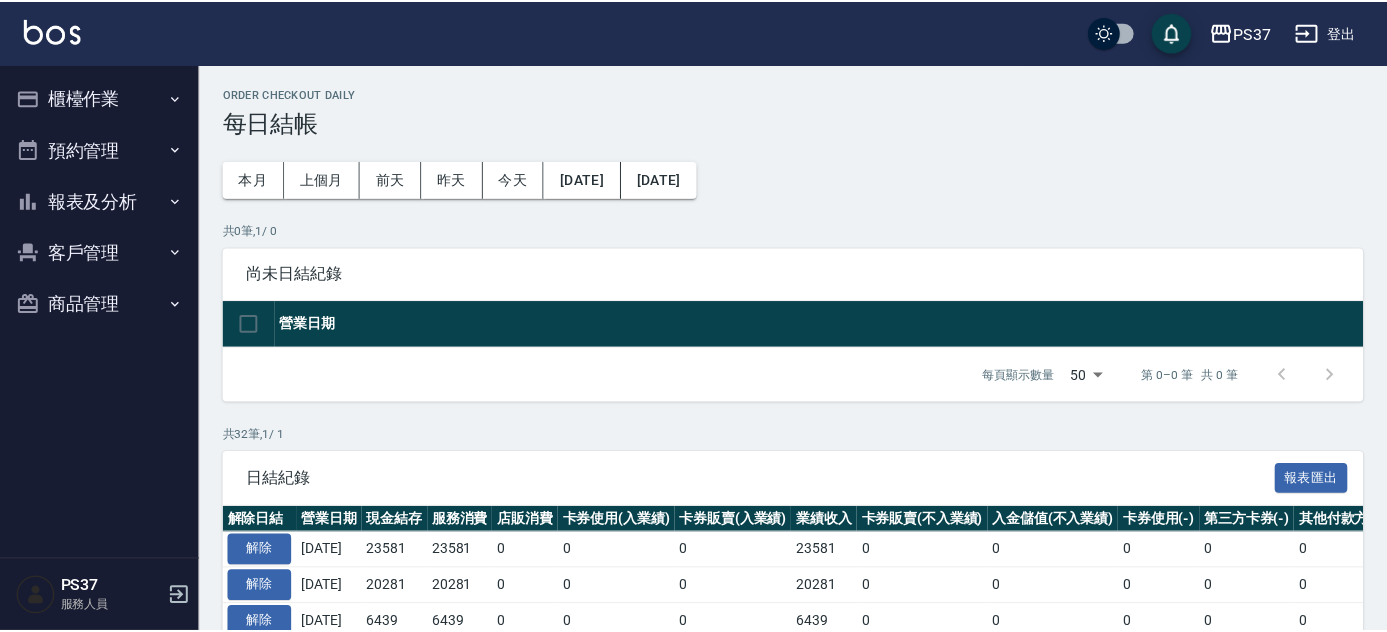 scroll, scrollTop: 0, scrollLeft: 0, axis: both 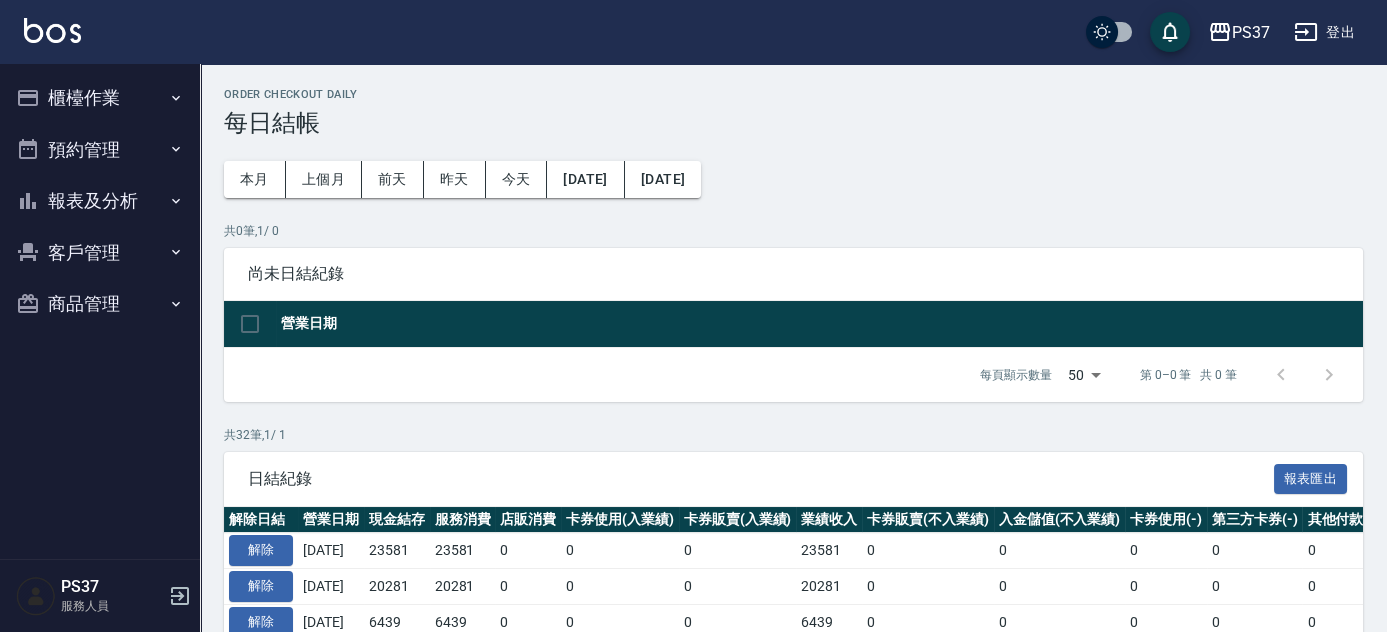 click on "報表及分析" at bounding box center [100, 201] 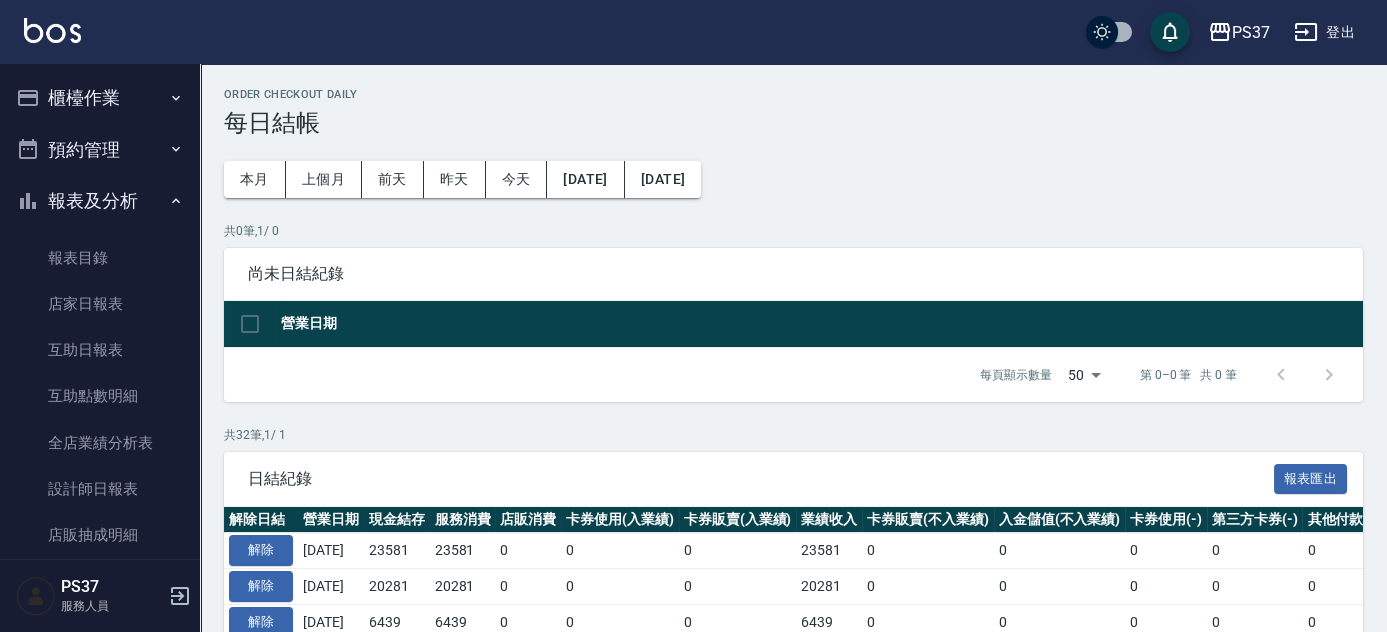 click on "櫃檯作業" at bounding box center [100, 98] 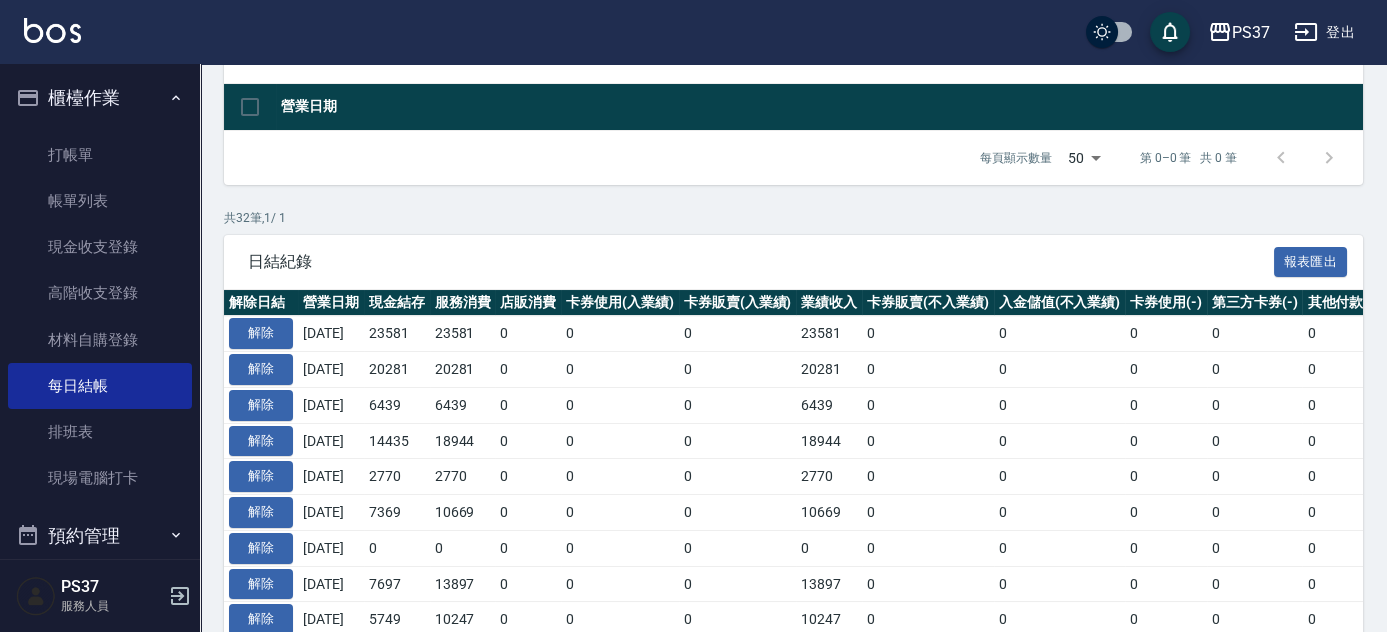 scroll, scrollTop: 363, scrollLeft: 0, axis: vertical 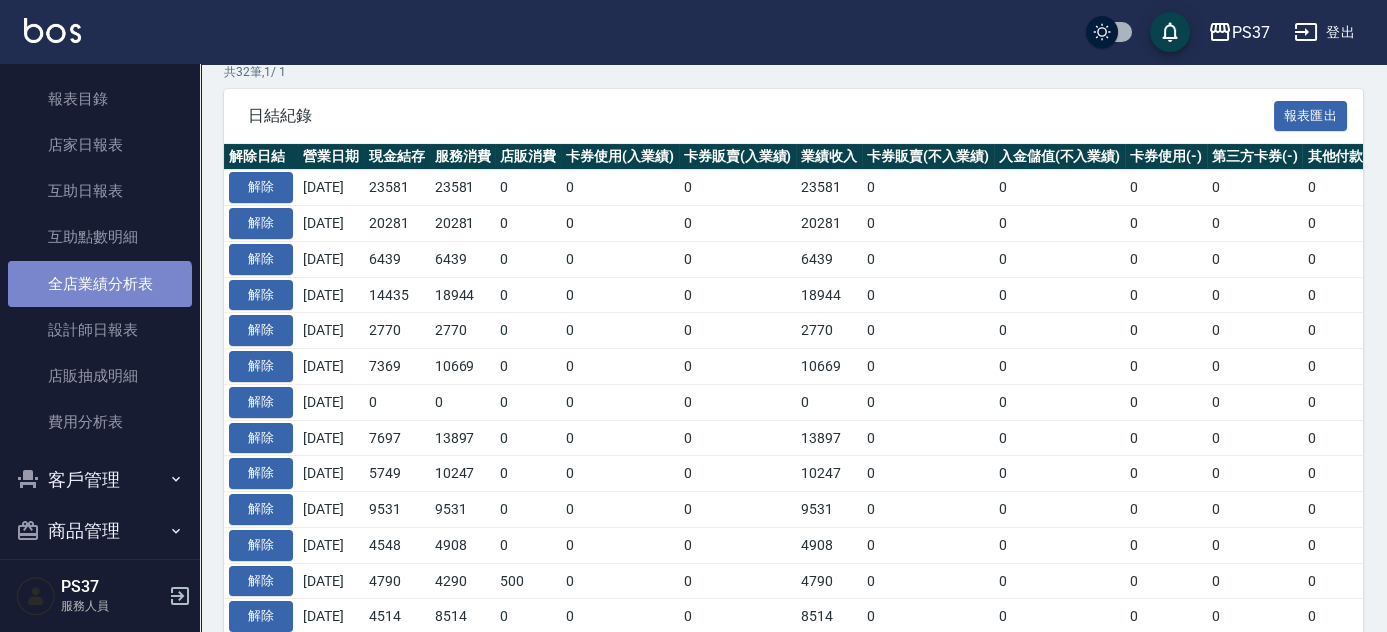 click on "全店業績分析表" at bounding box center (100, 284) 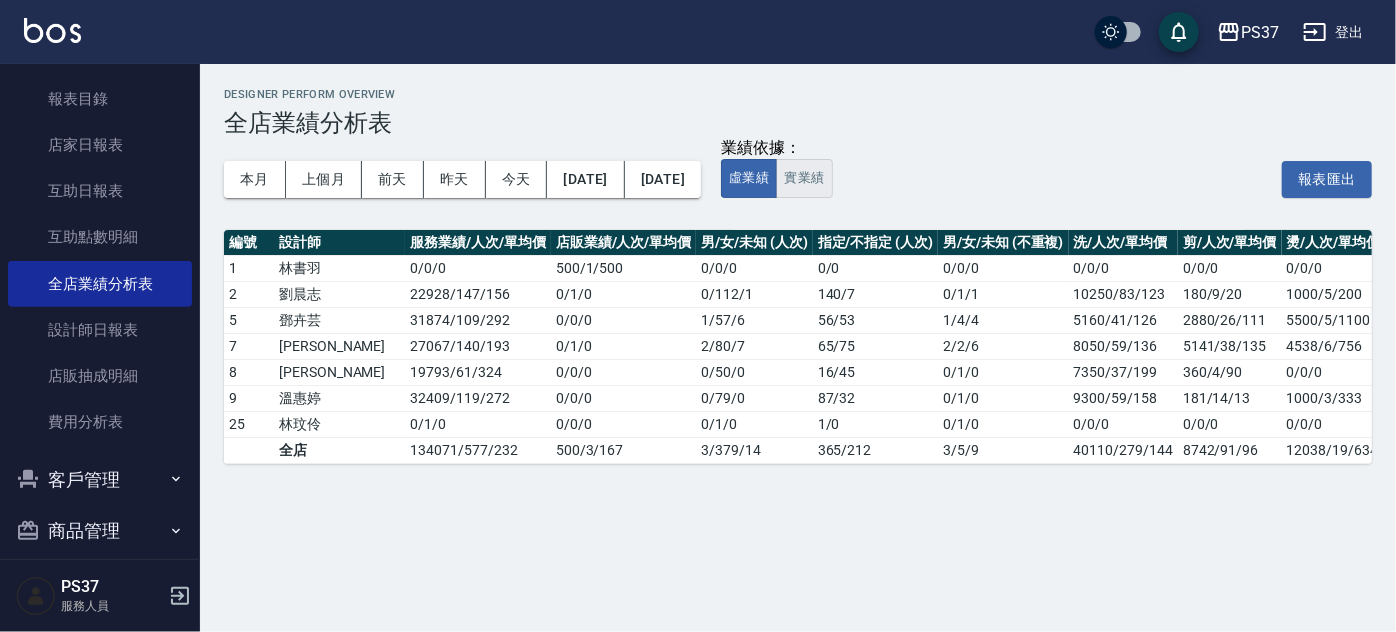 click on "實業績" at bounding box center (804, 178) 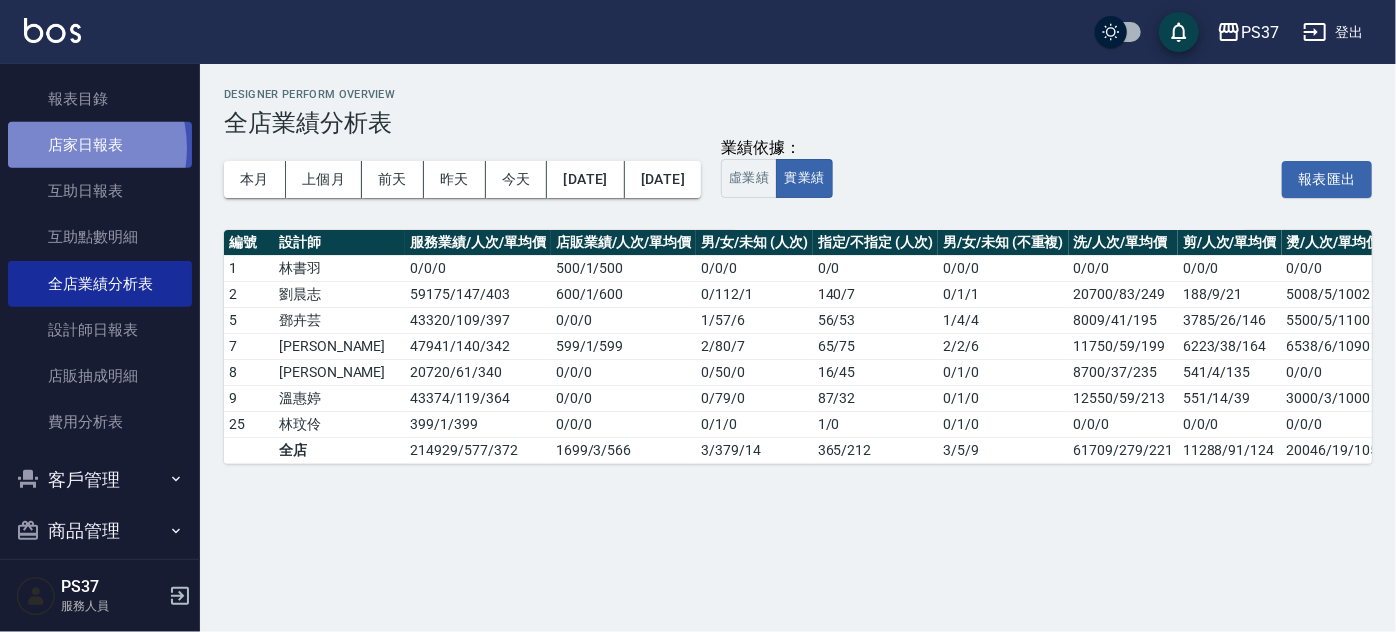 click on "店家日報表" at bounding box center (100, 145) 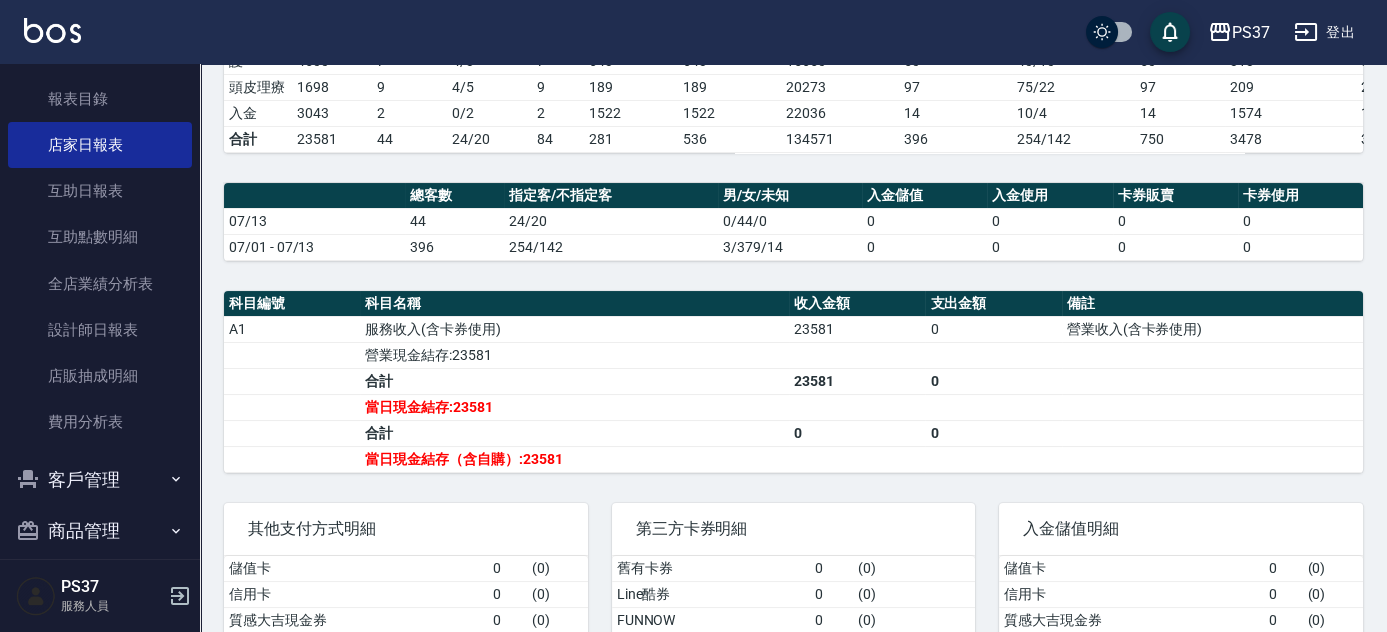scroll, scrollTop: 539, scrollLeft: 0, axis: vertical 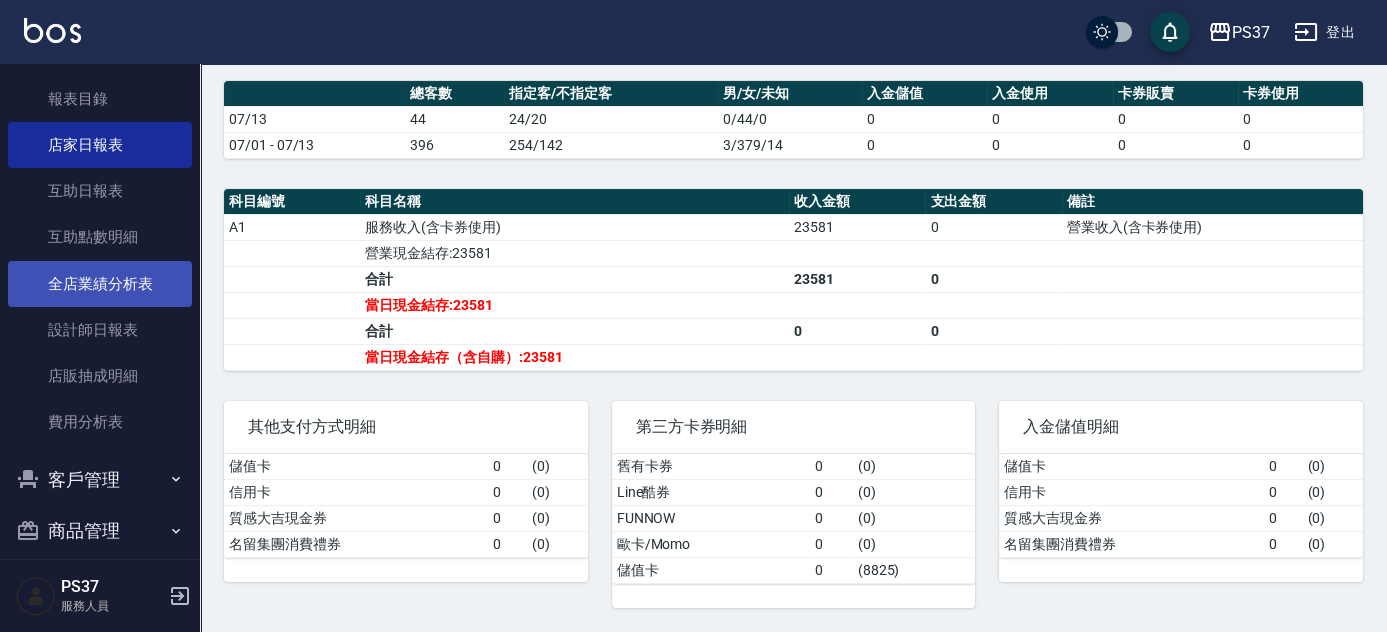 click on "全店業績分析表" at bounding box center (100, 284) 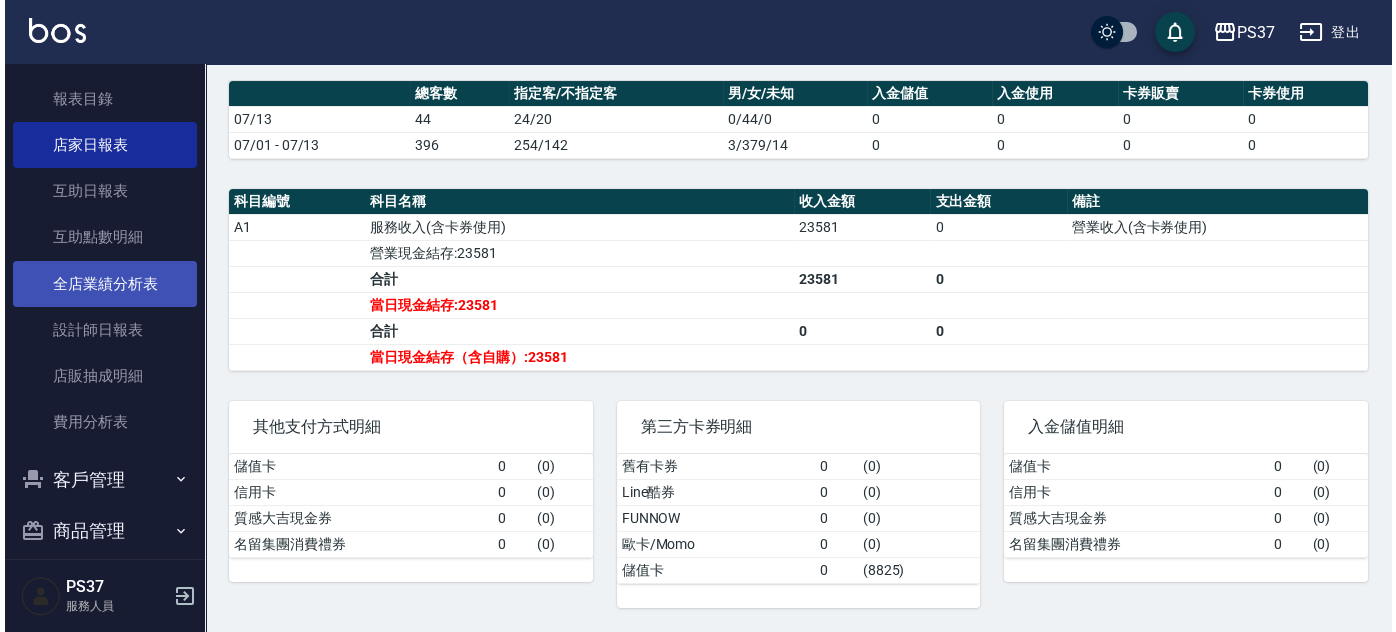 scroll, scrollTop: 0, scrollLeft: 0, axis: both 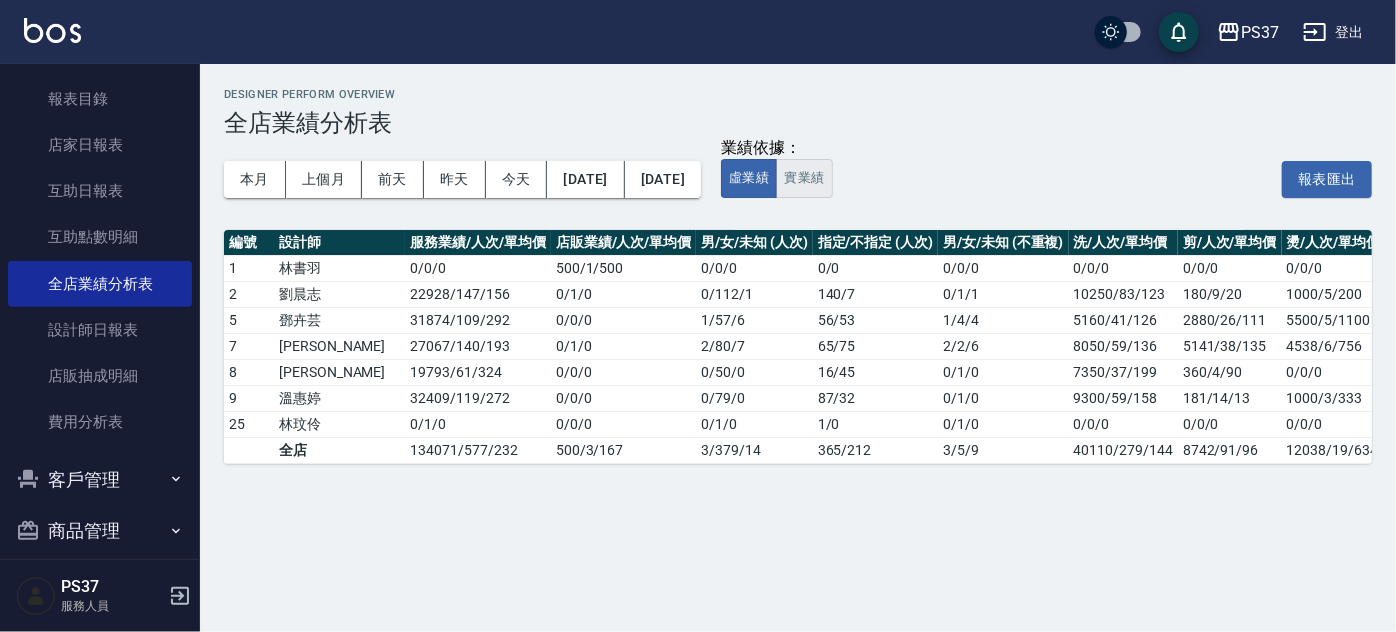 click on "實業績" at bounding box center (804, 178) 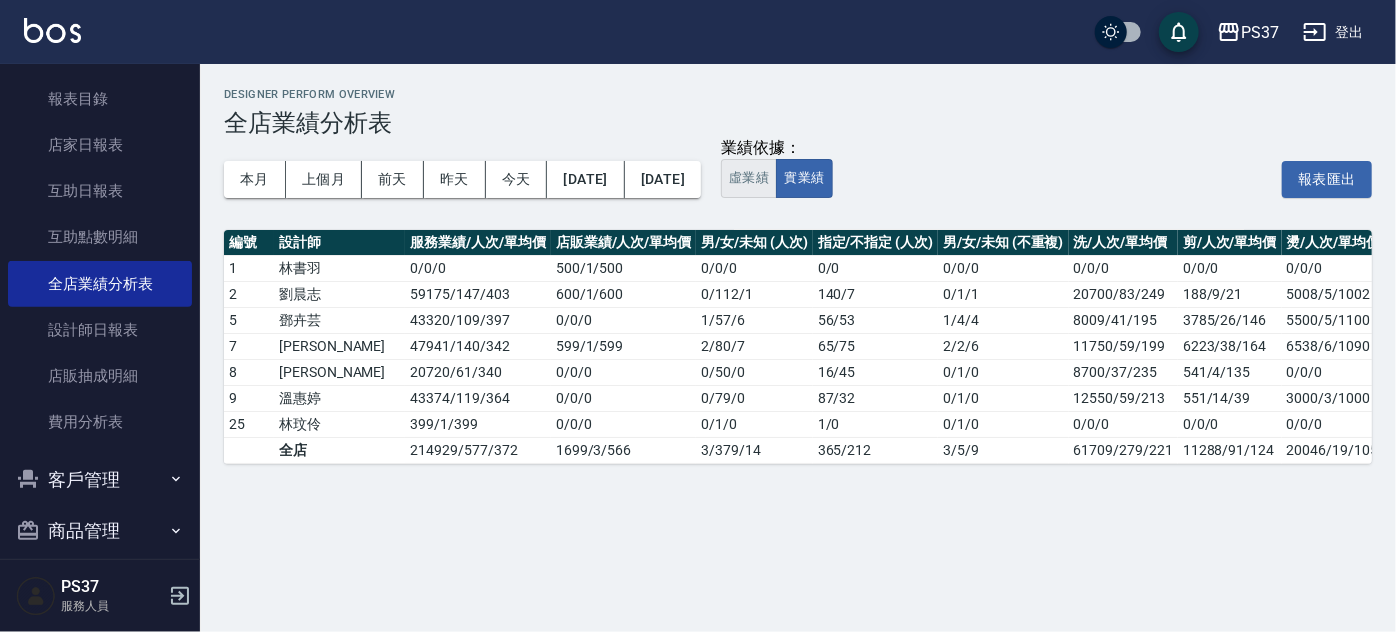 click on "虛業績" at bounding box center (749, 178) 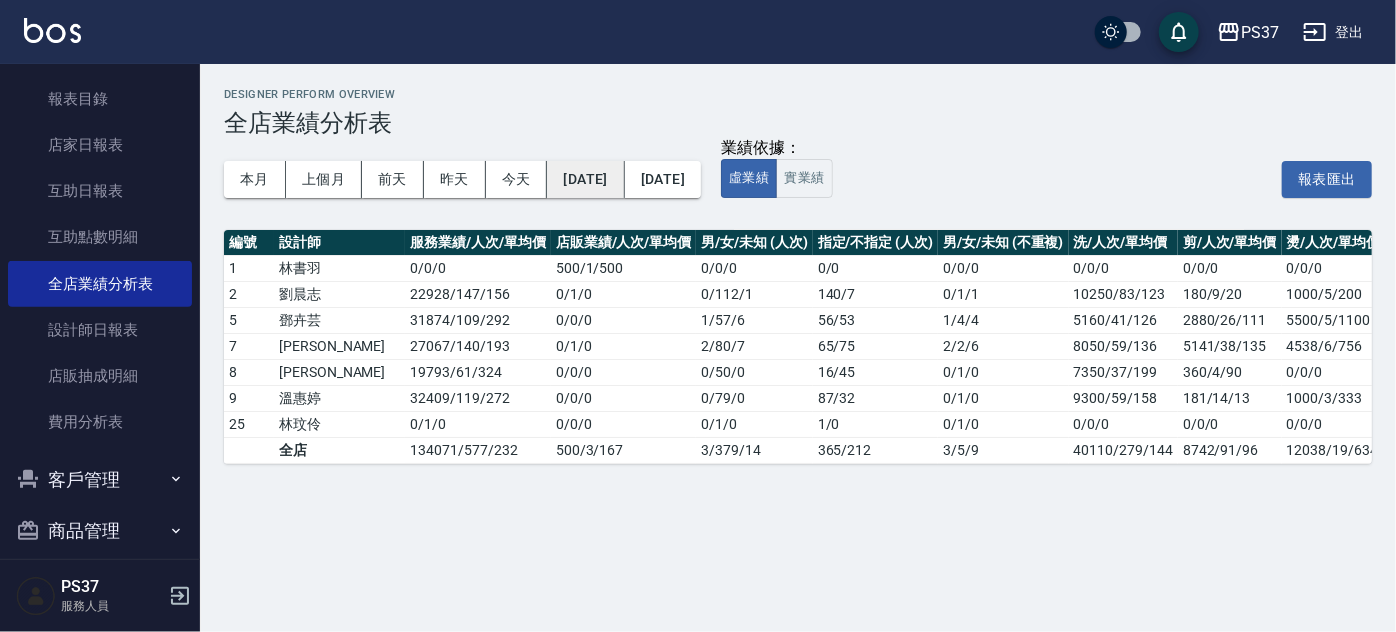 click on "[DATE]" at bounding box center (585, 179) 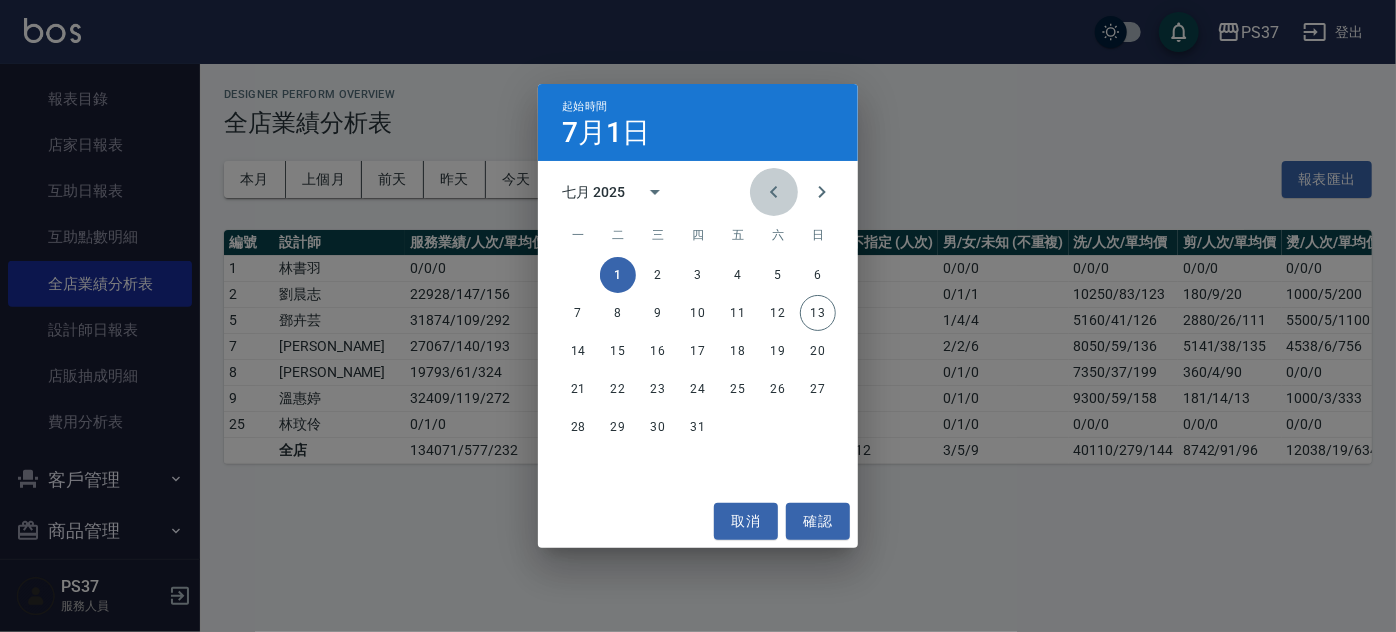 click 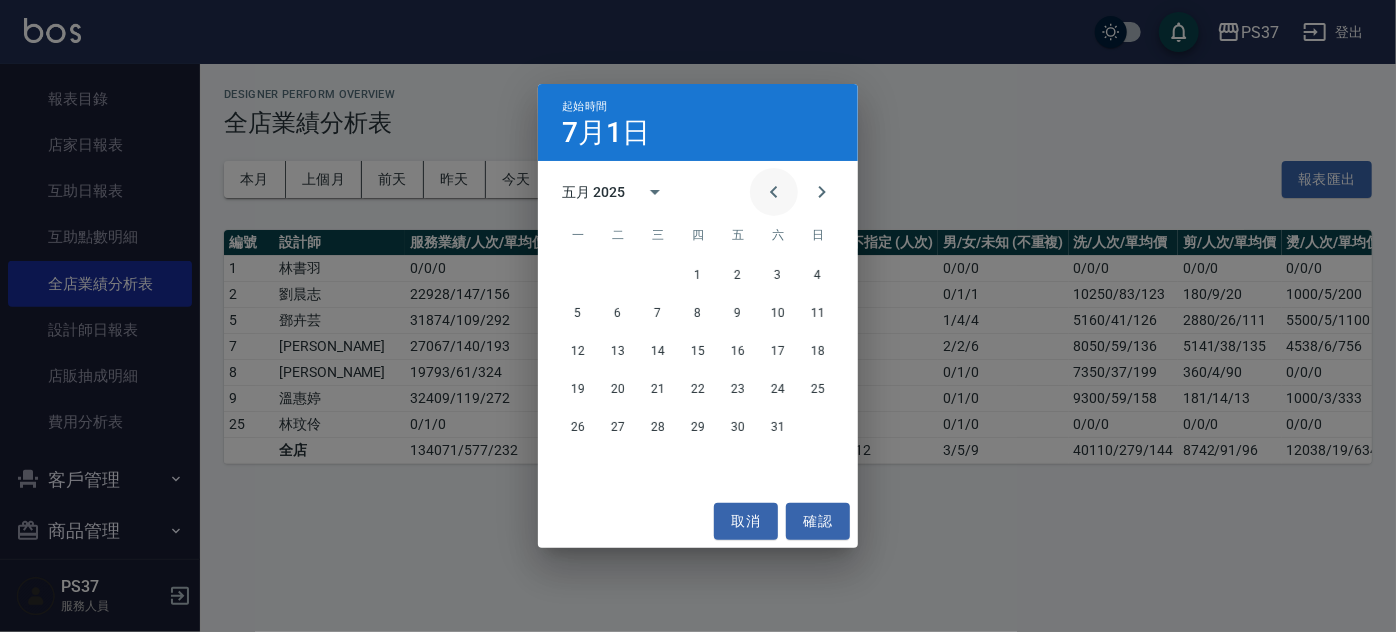click 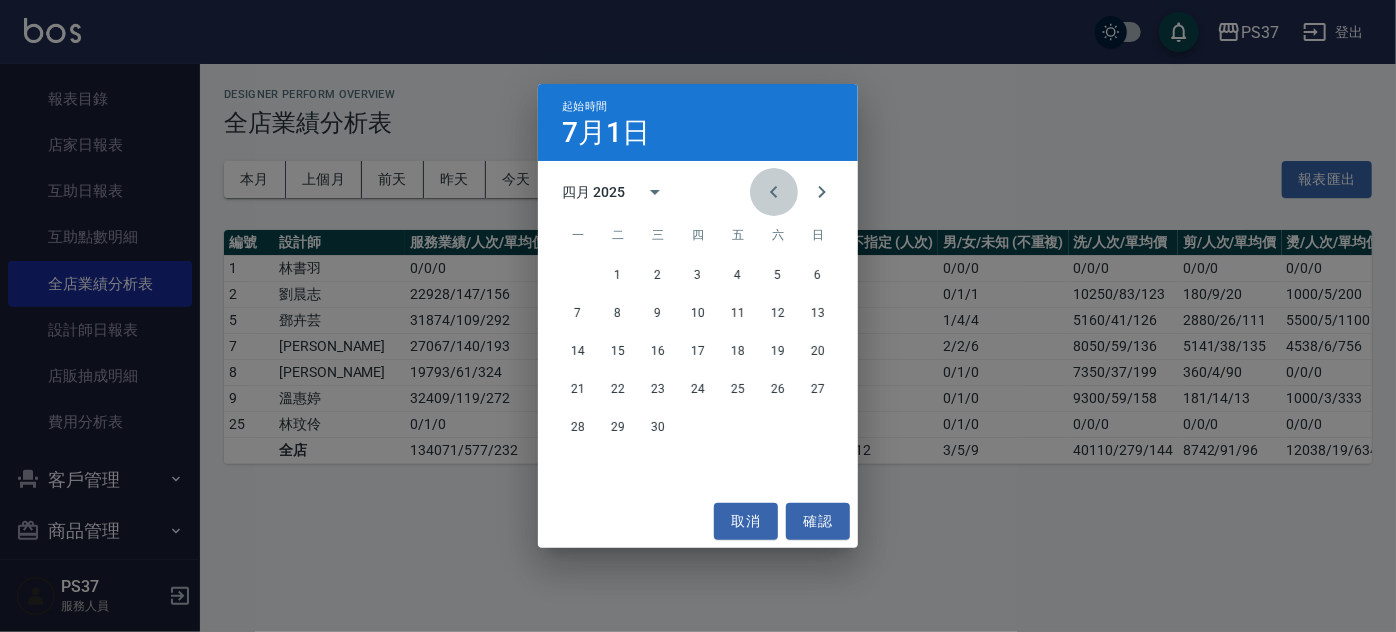 click 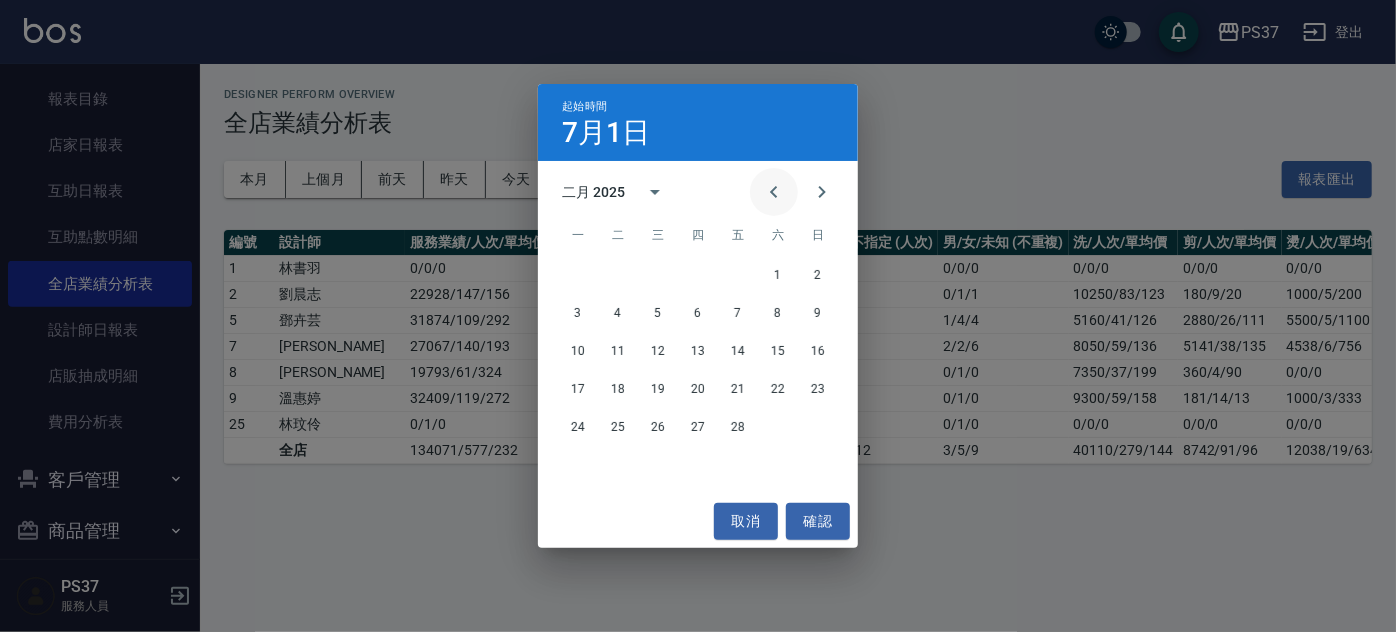 click 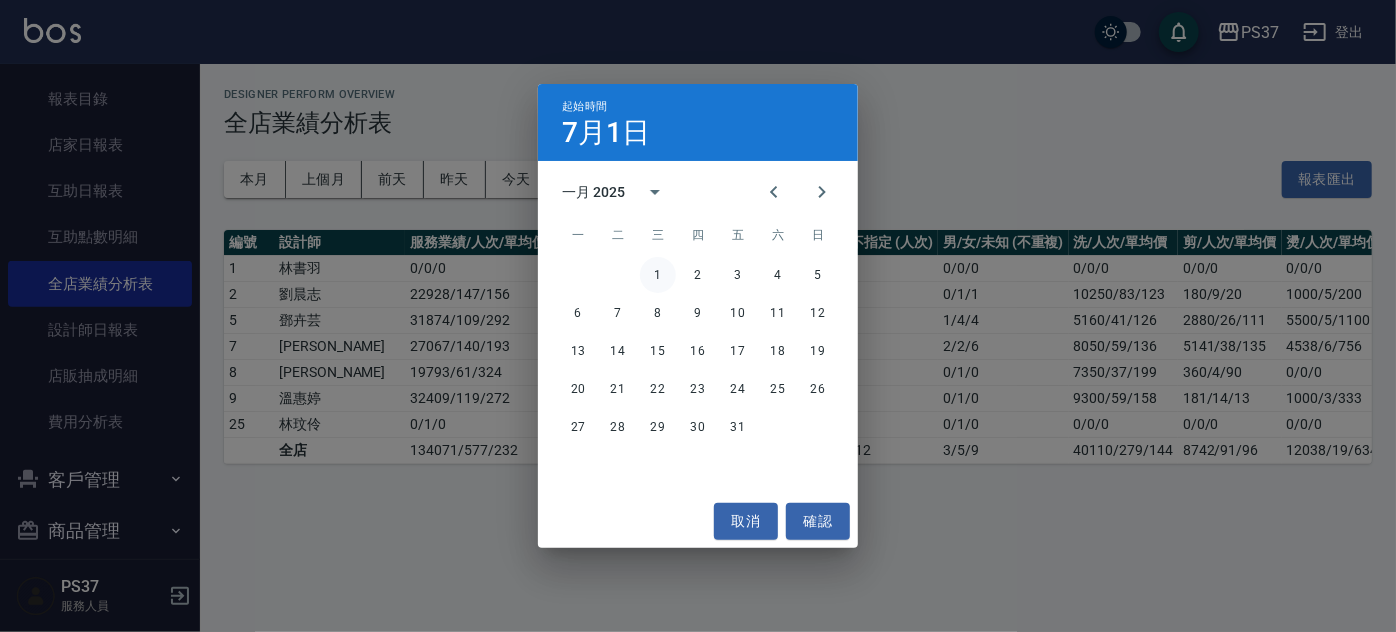 click on "1" at bounding box center [658, 275] 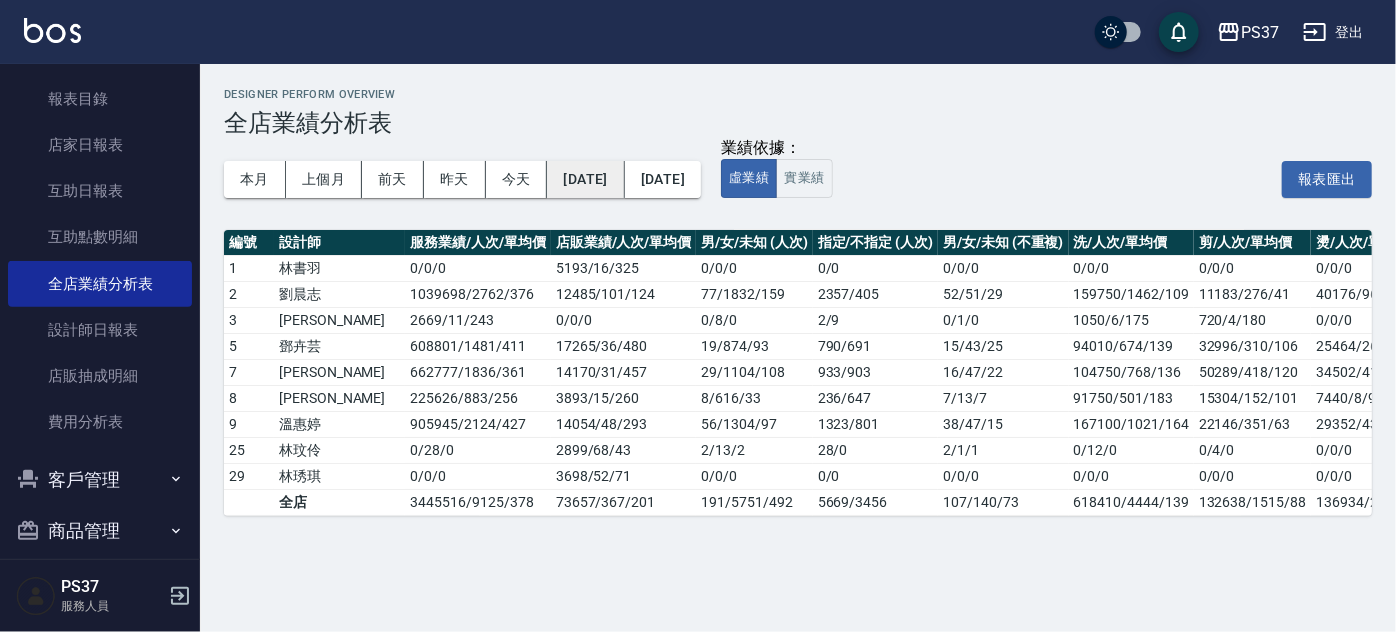 click on "[DATE]" at bounding box center [585, 179] 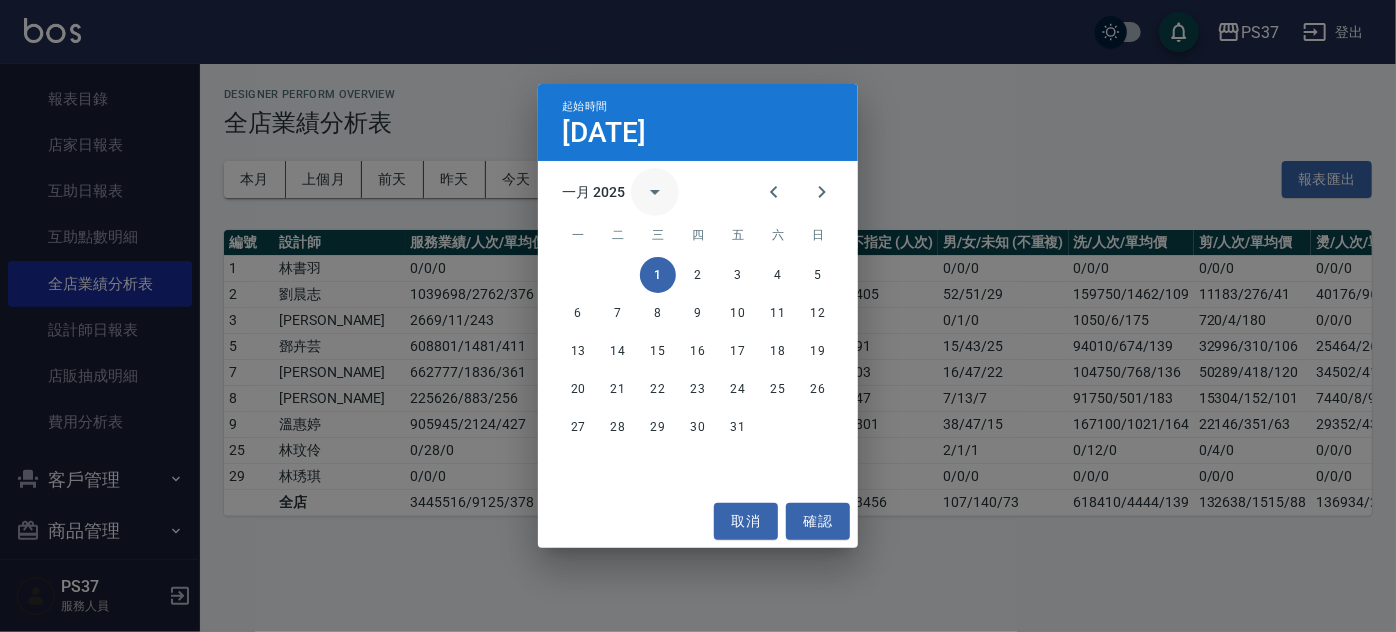 click 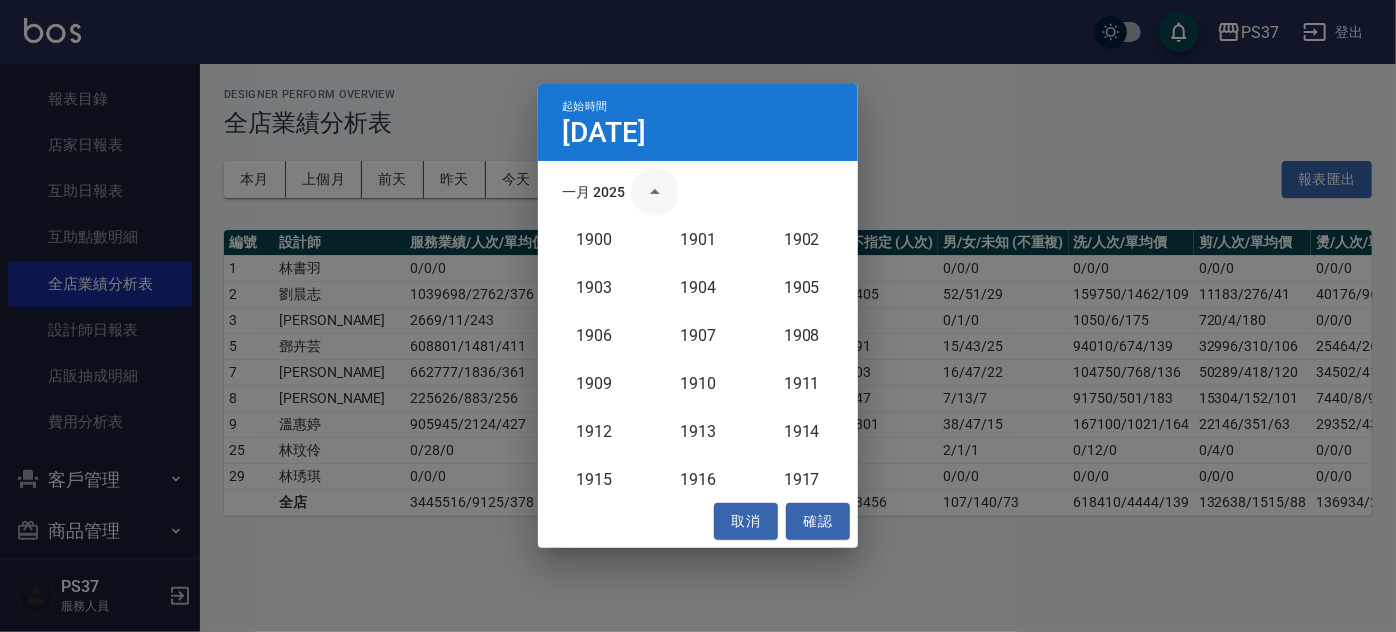 scroll, scrollTop: 1852, scrollLeft: 0, axis: vertical 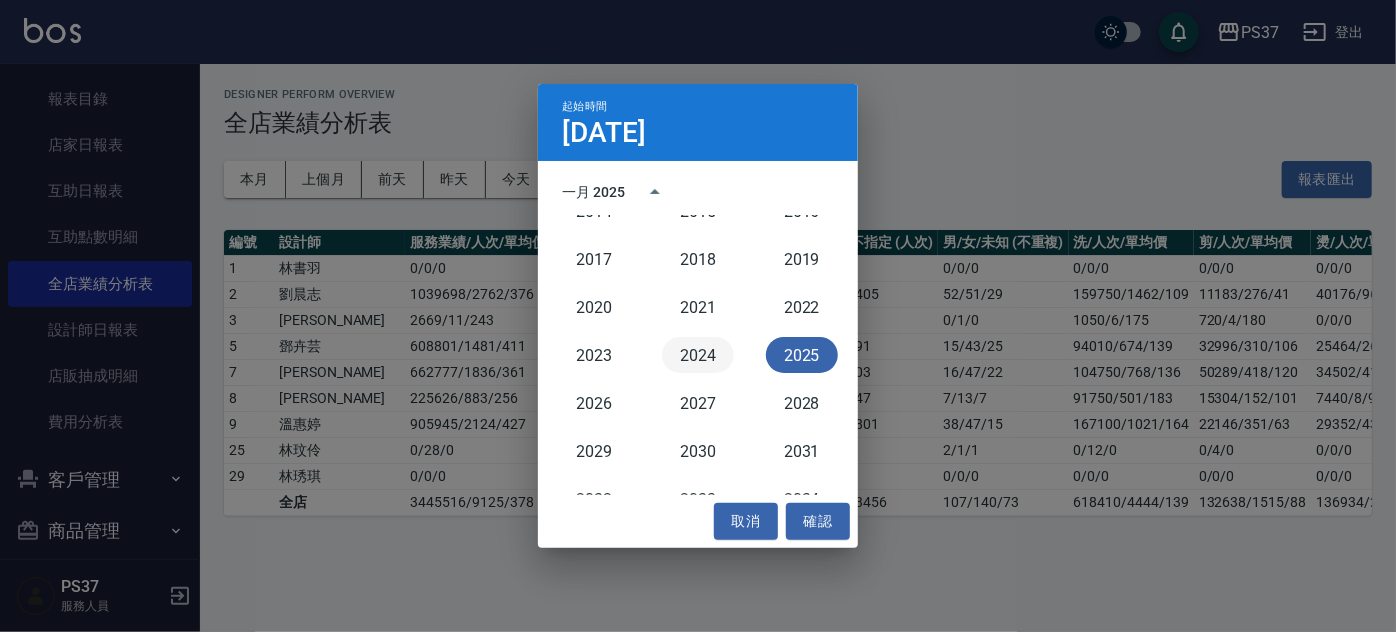 click on "2024" at bounding box center (698, 355) 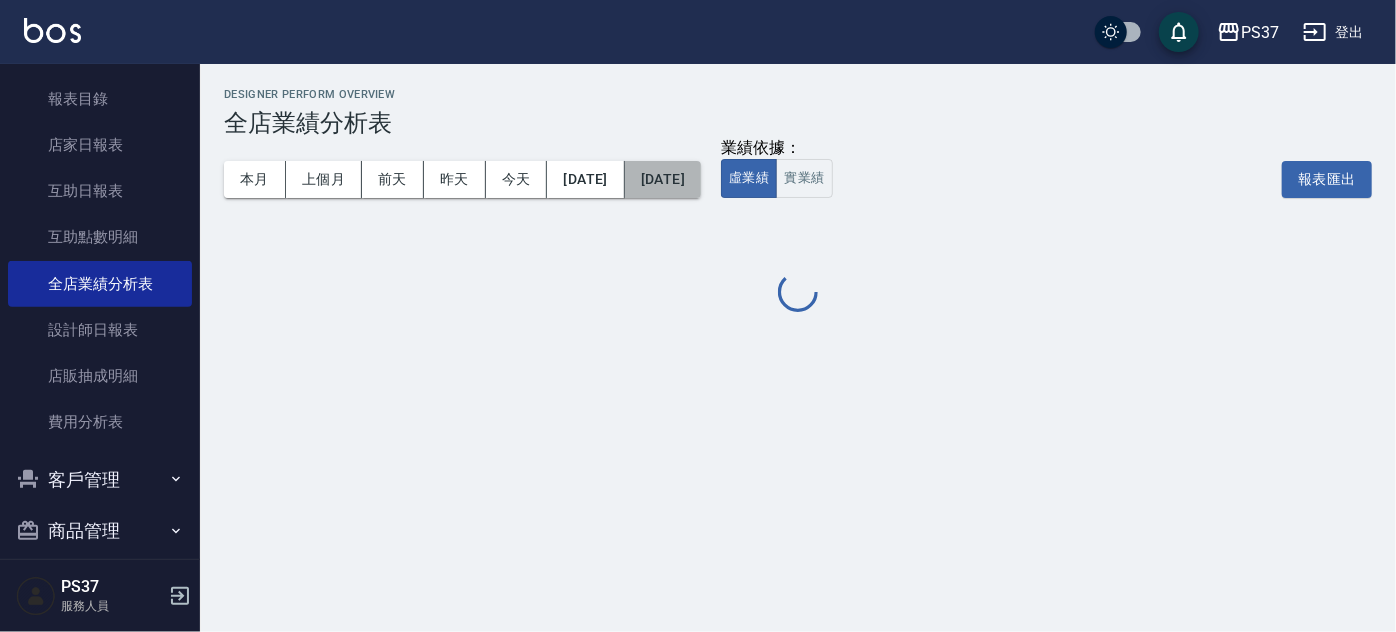 click on "[DATE]" at bounding box center [663, 179] 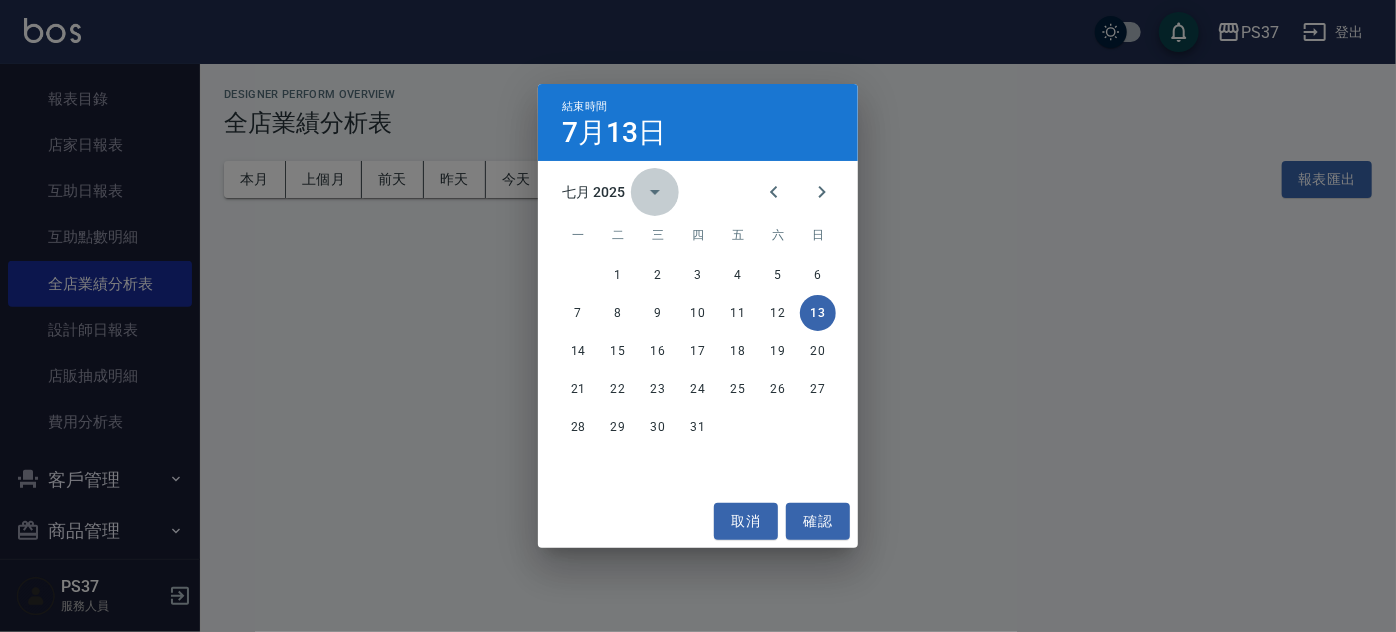 click 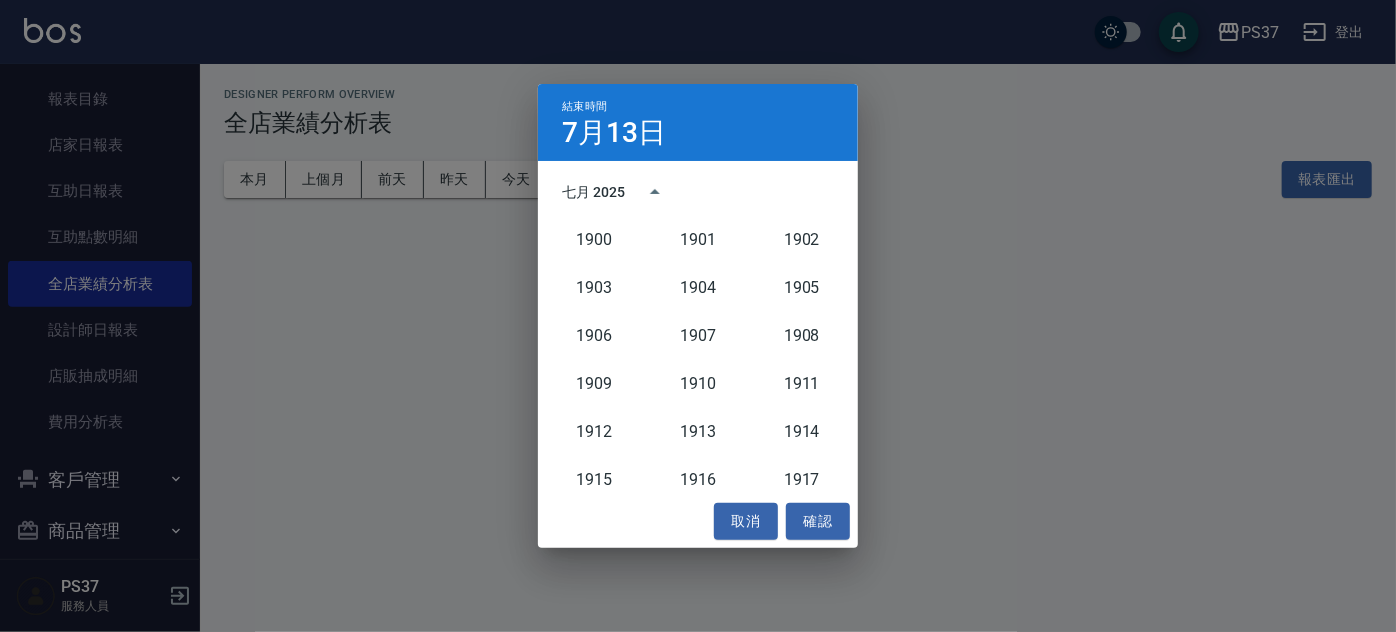 scroll, scrollTop: 1852, scrollLeft: 0, axis: vertical 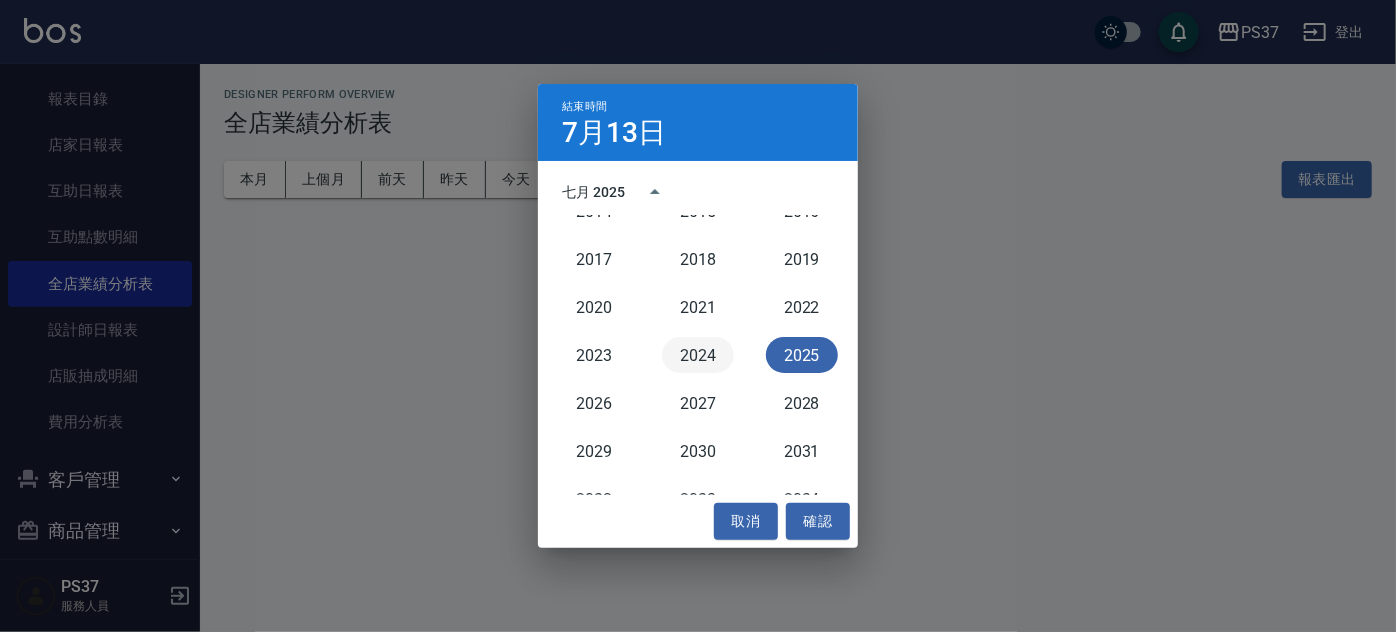click on "2024" at bounding box center [698, 355] 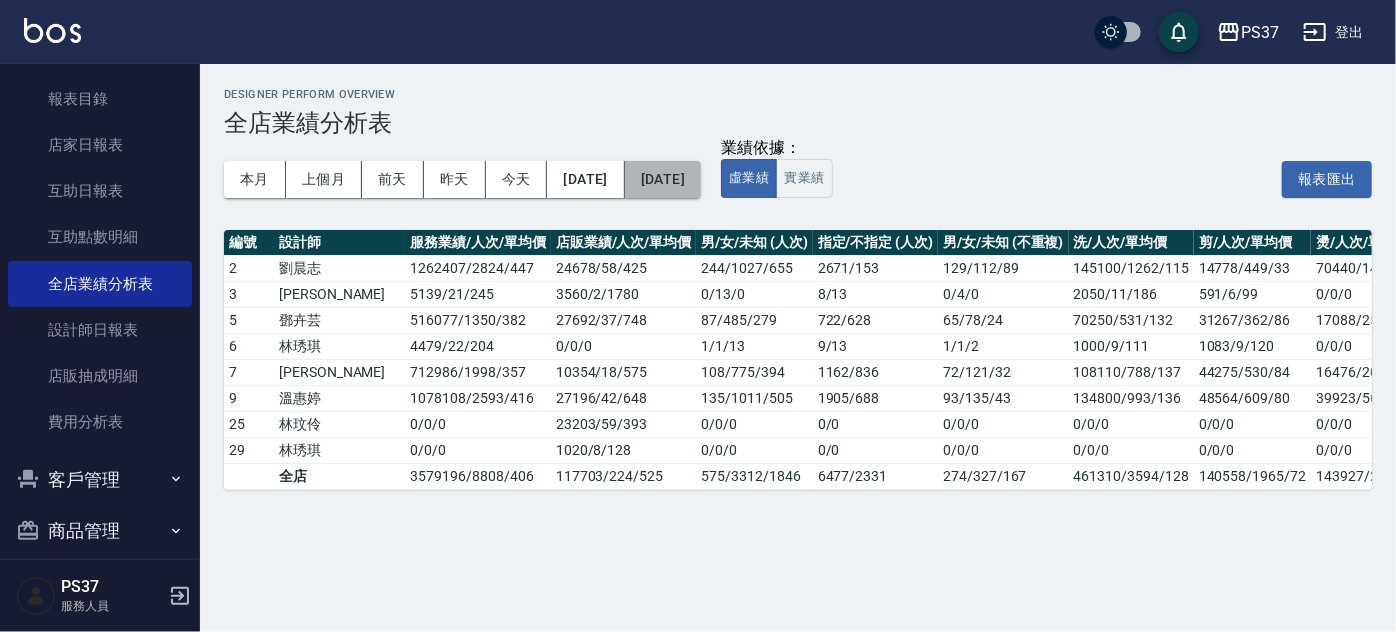 click on "[DATE]" at bounding box center (663, 179) 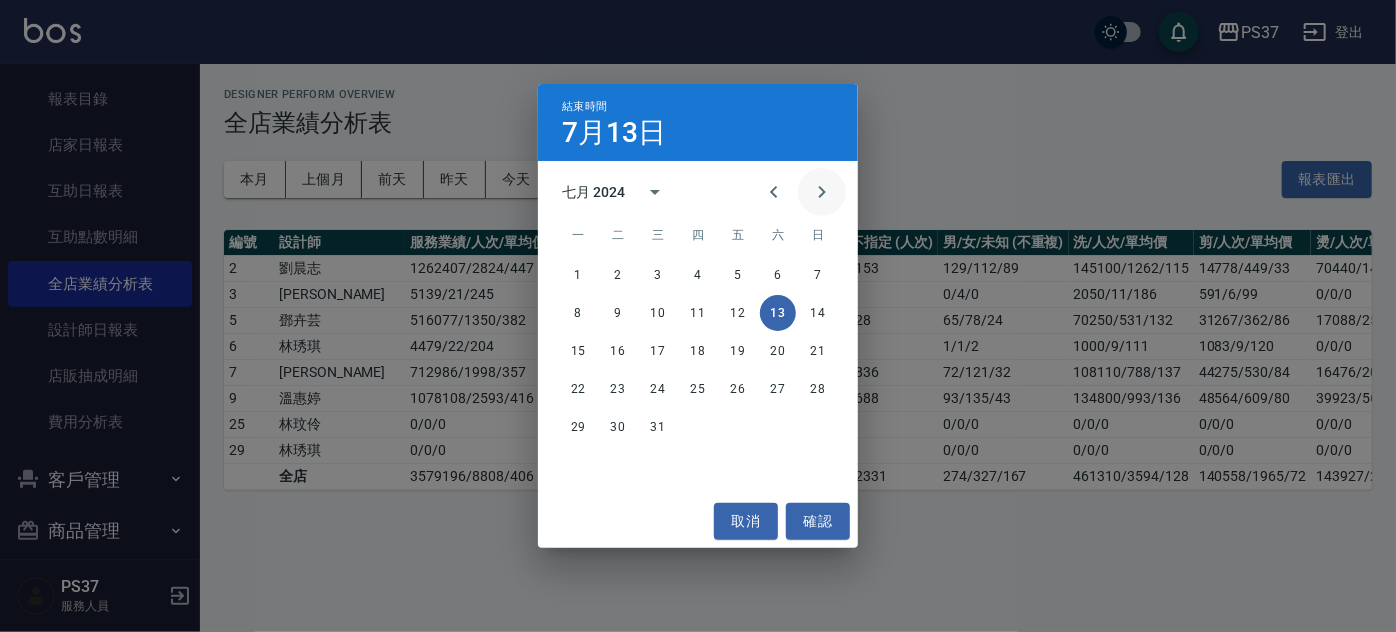 click 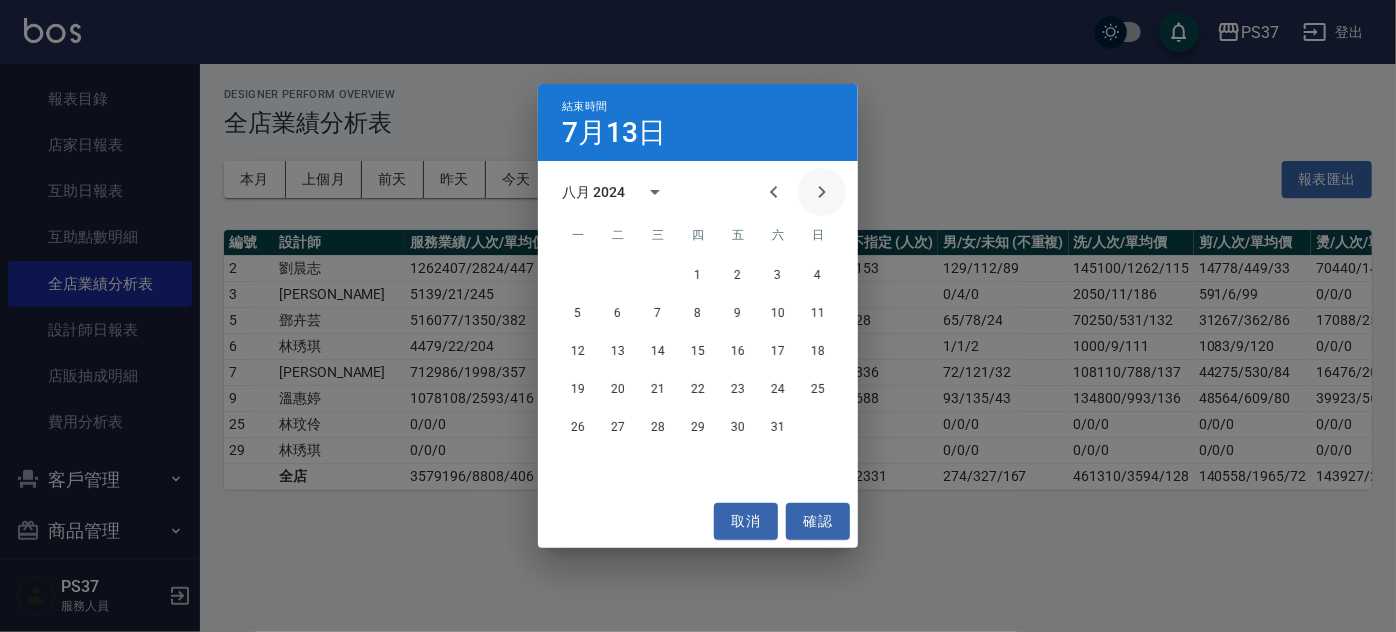 click 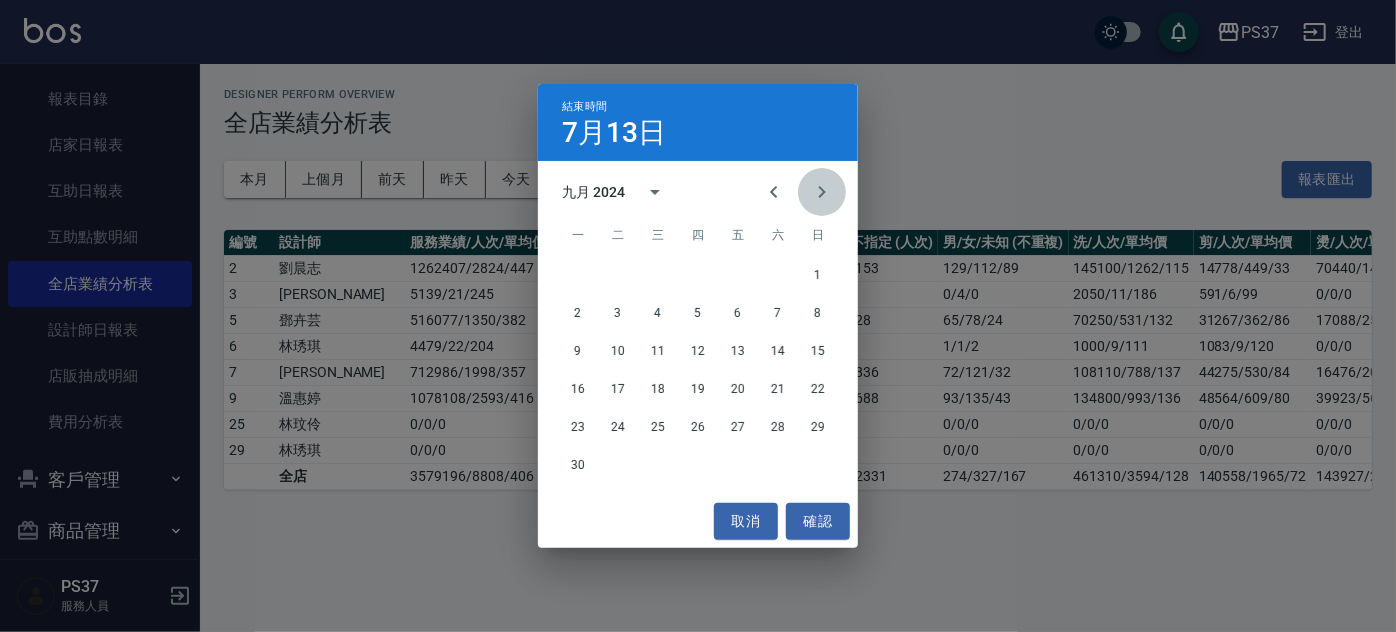 click 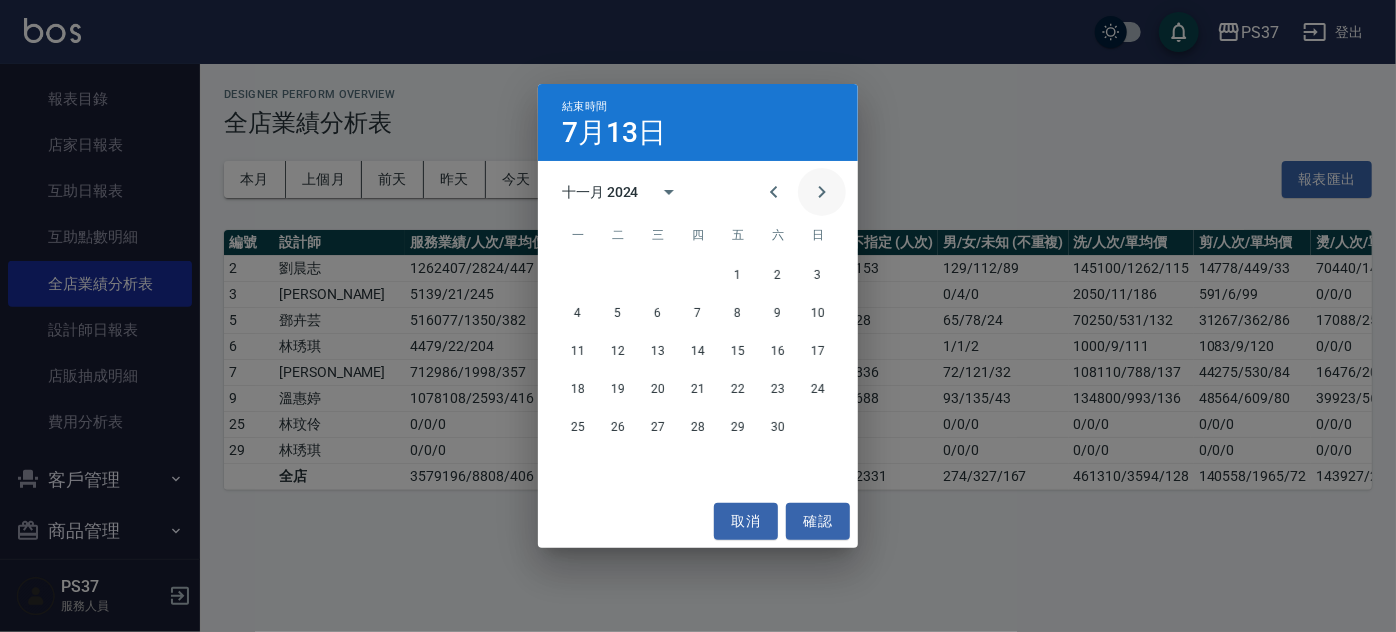 click 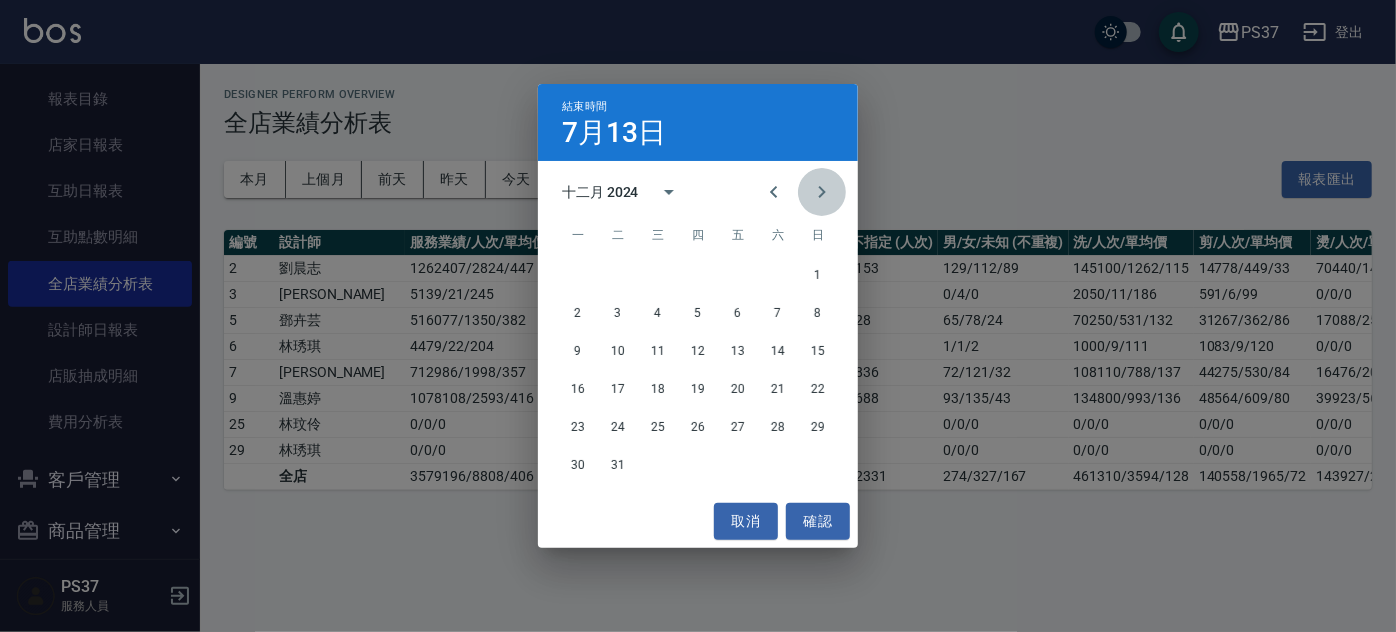 click 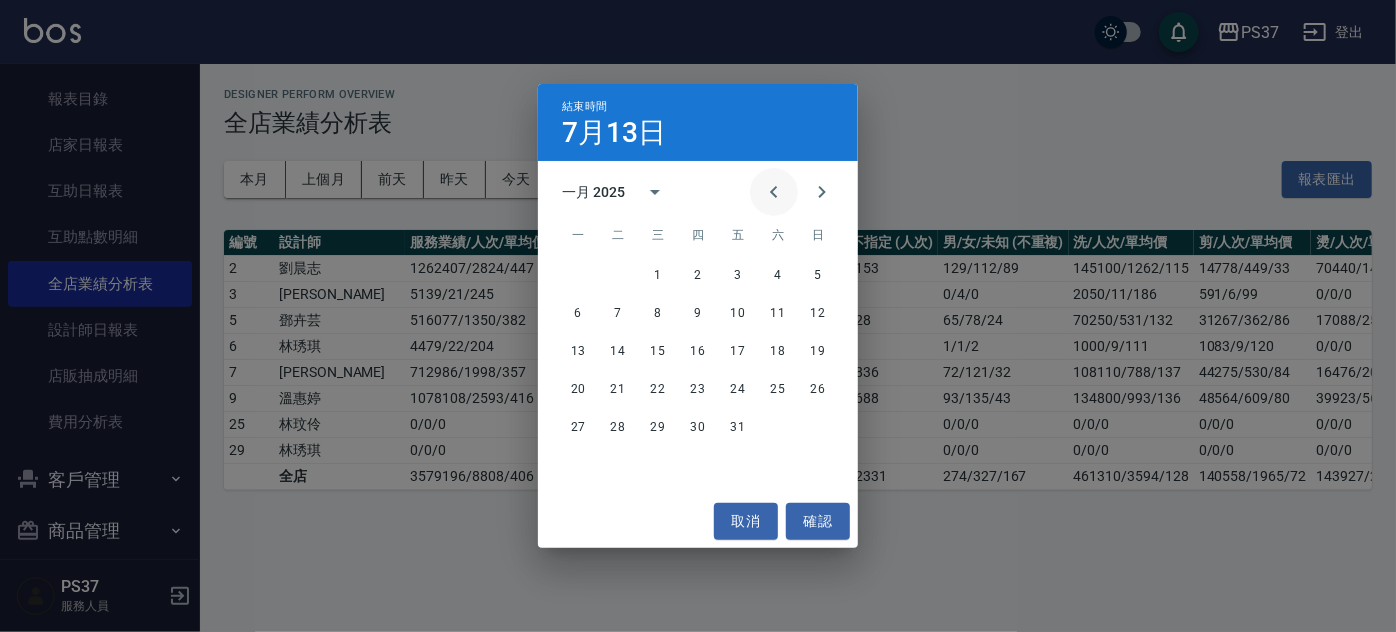 click 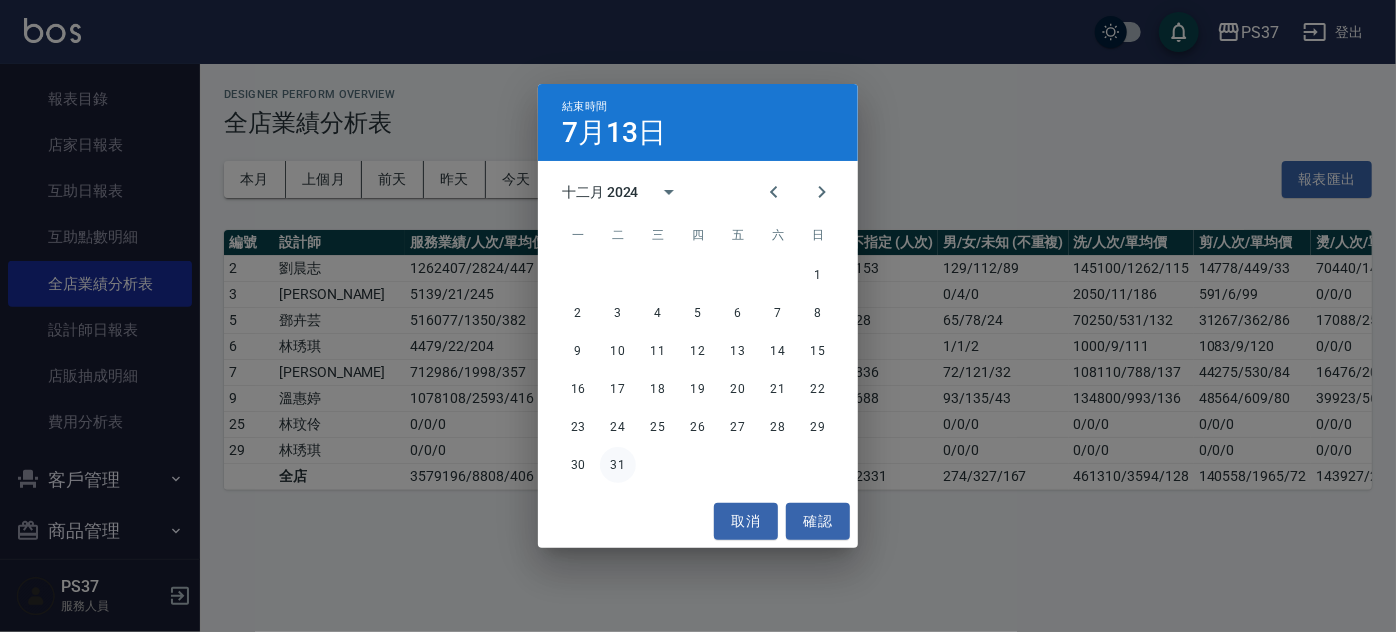 click on "31" at bounding box center (618, 465) 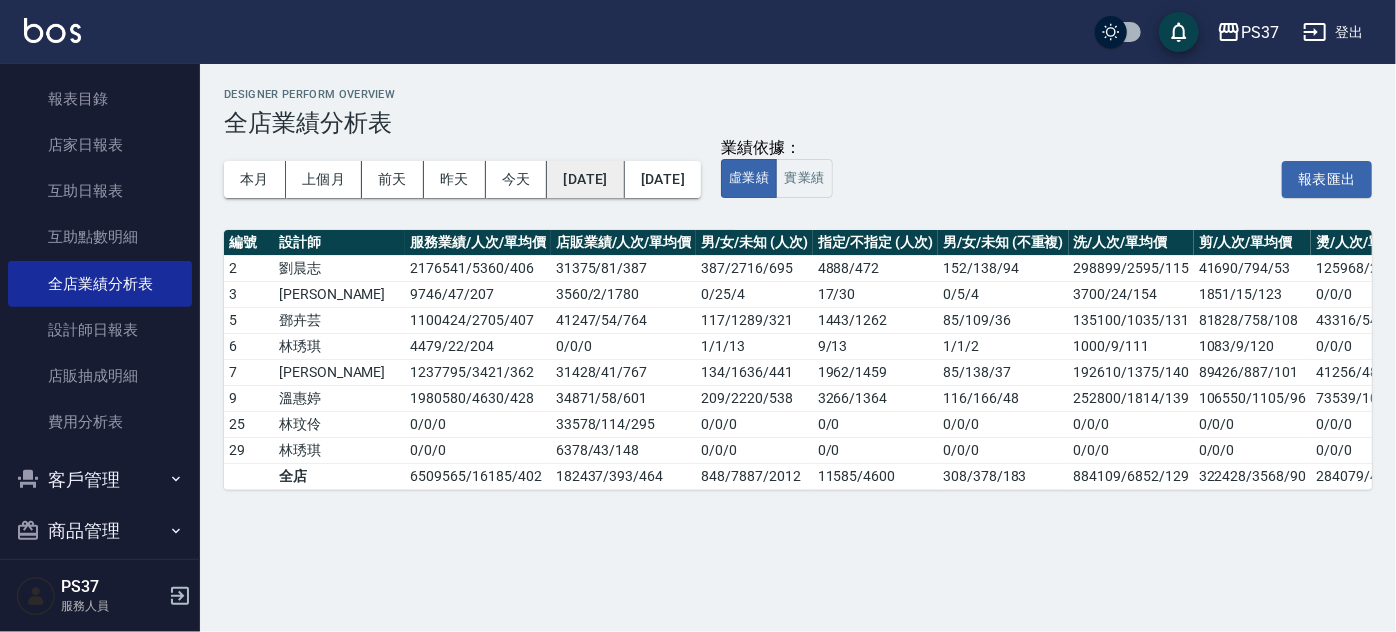 click on "[DATE]" at bounding box center (585, 179) 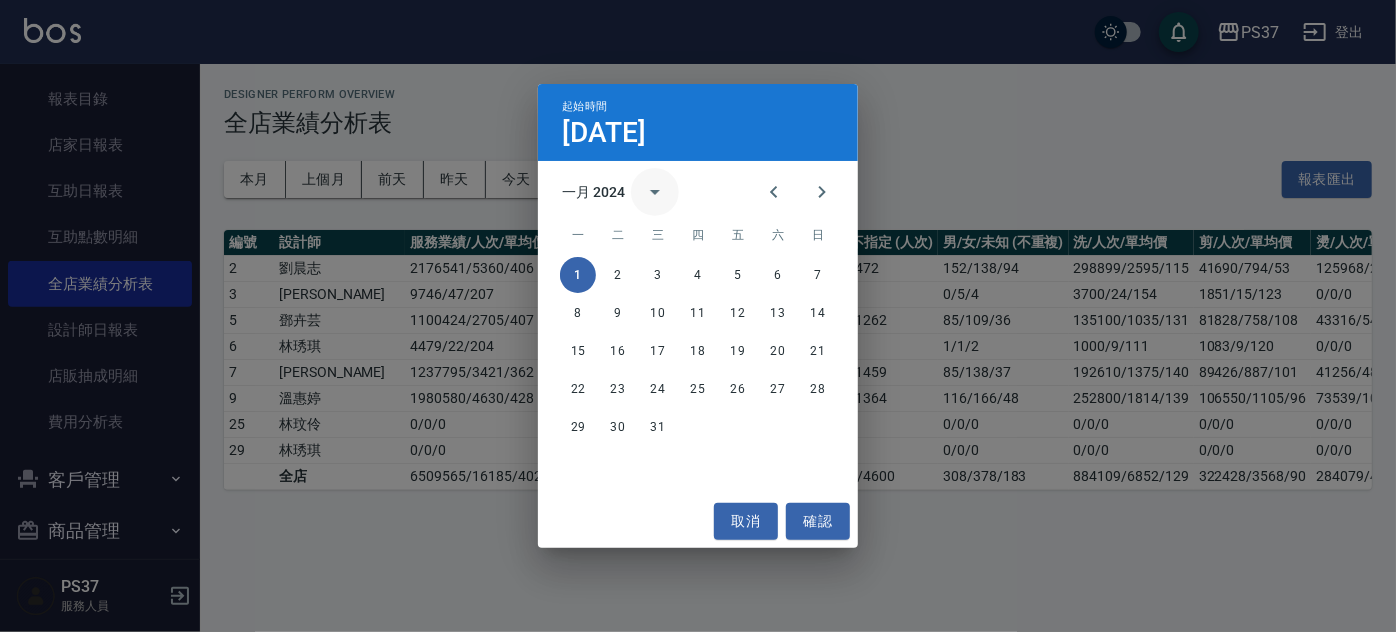 click 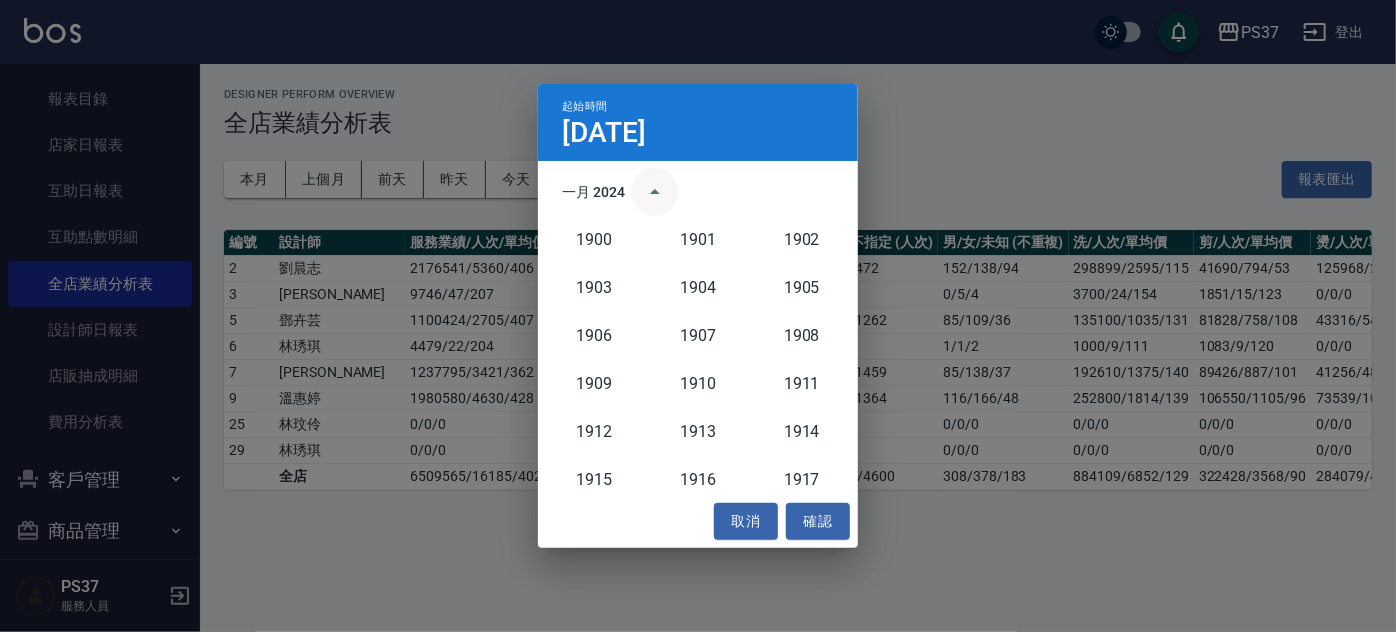 scroll, scrollTop: 1852, scrollLeft: 0, axis: vertical 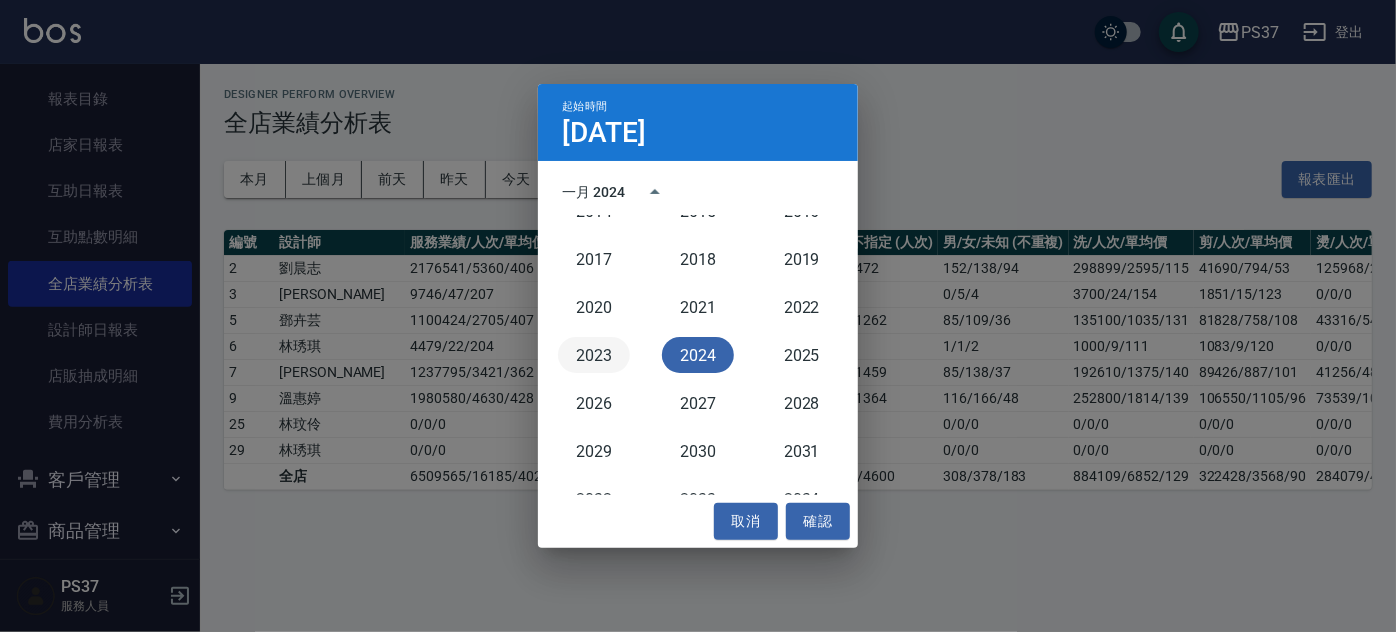 click on "2023" at bounding box center [594, 355] 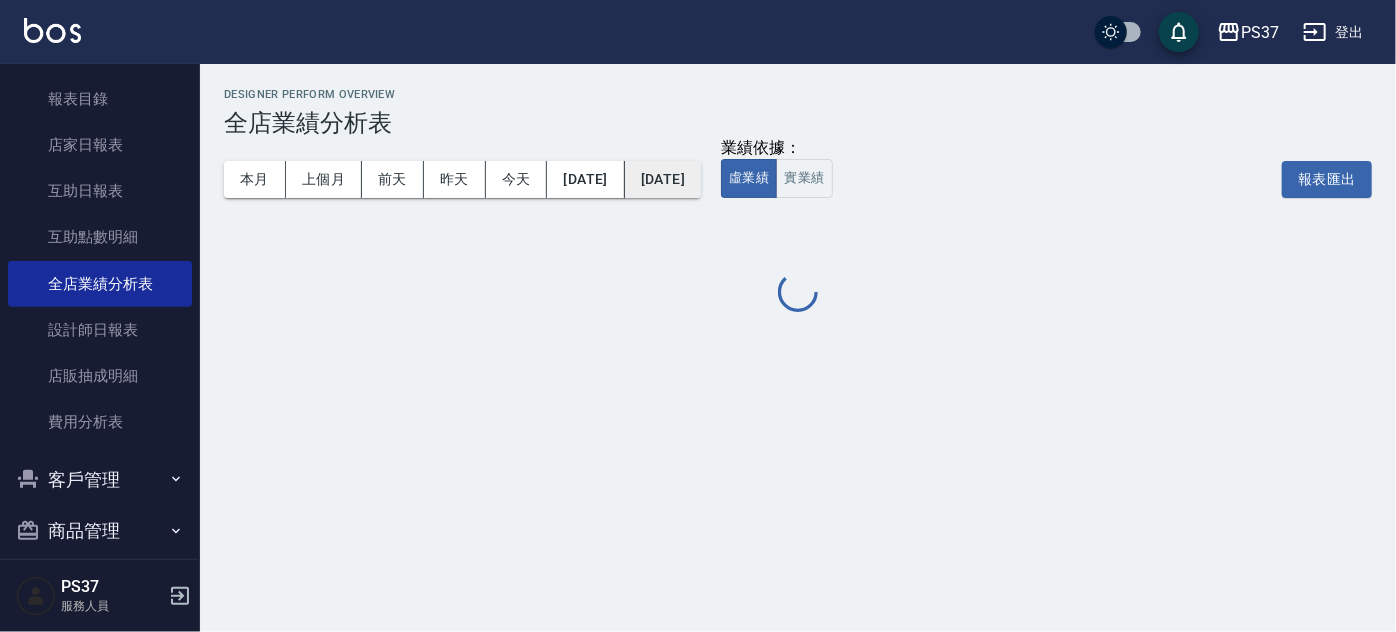 click on "[DATE]" at bounding box center (663, 179) 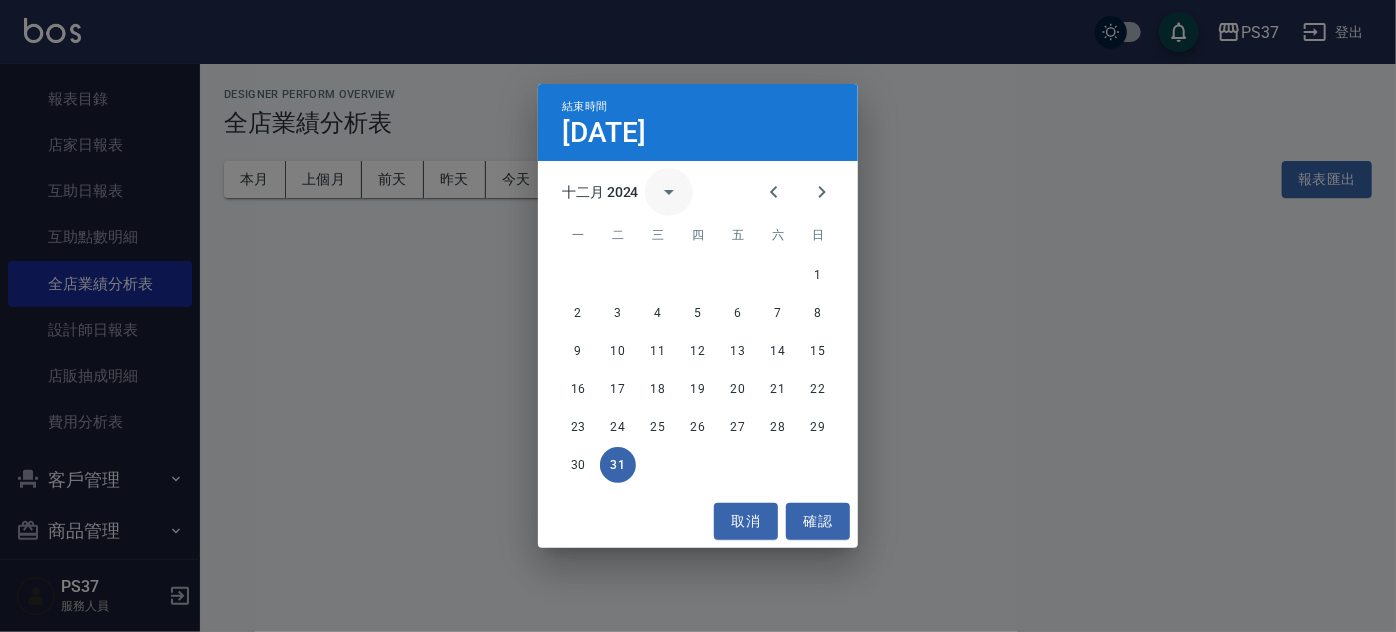 click 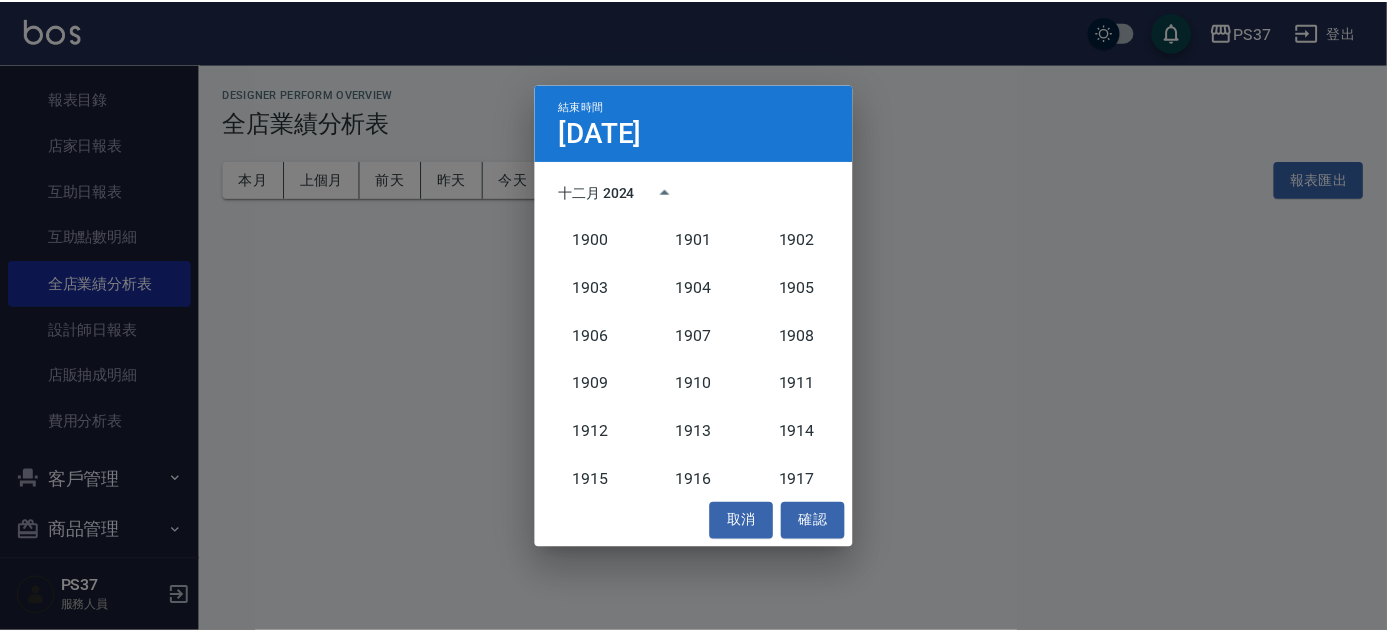 scroll, scrollTop: 1852, scrollLeft: 0, axis: vertical 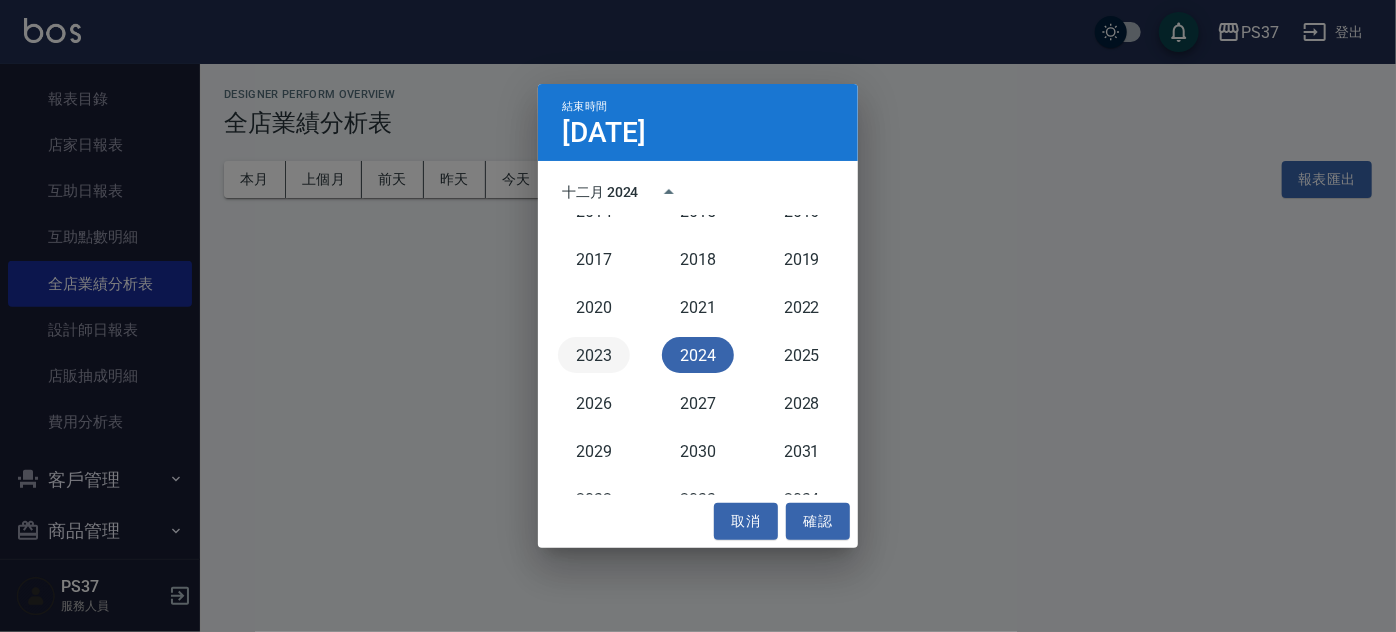 click on "2023" at bounding box center [594, 355] 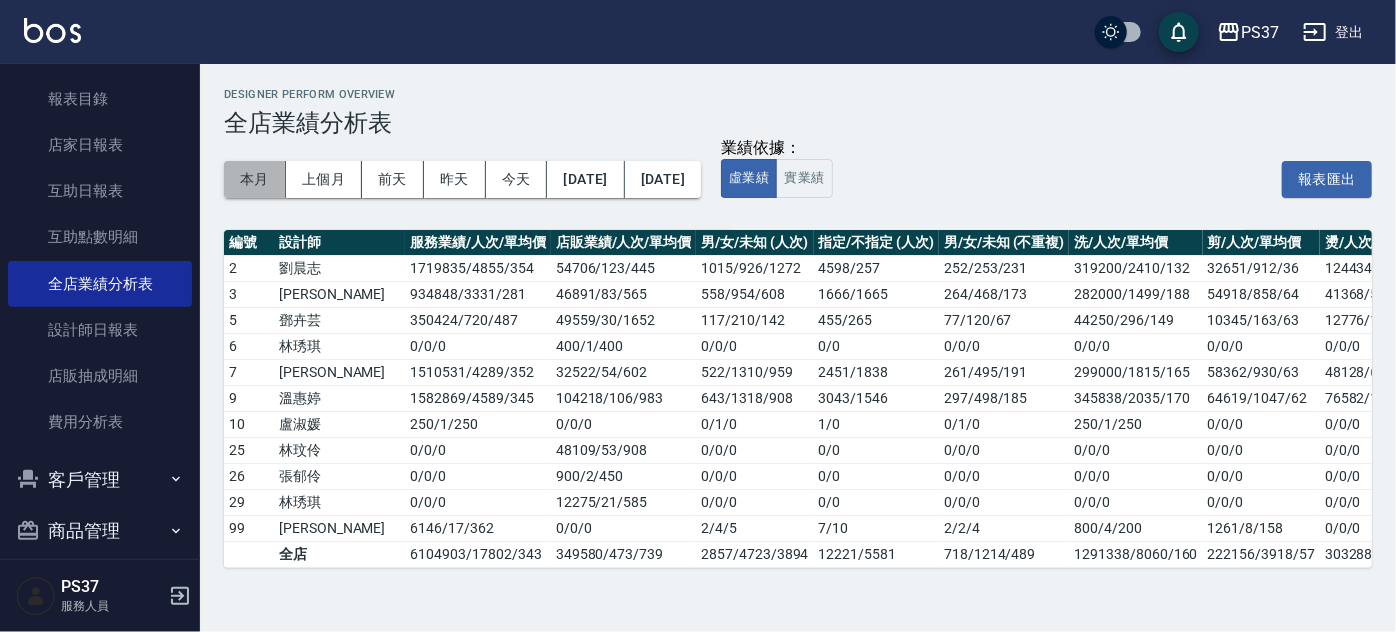 click on "本月" at bounding box center [255, 179] 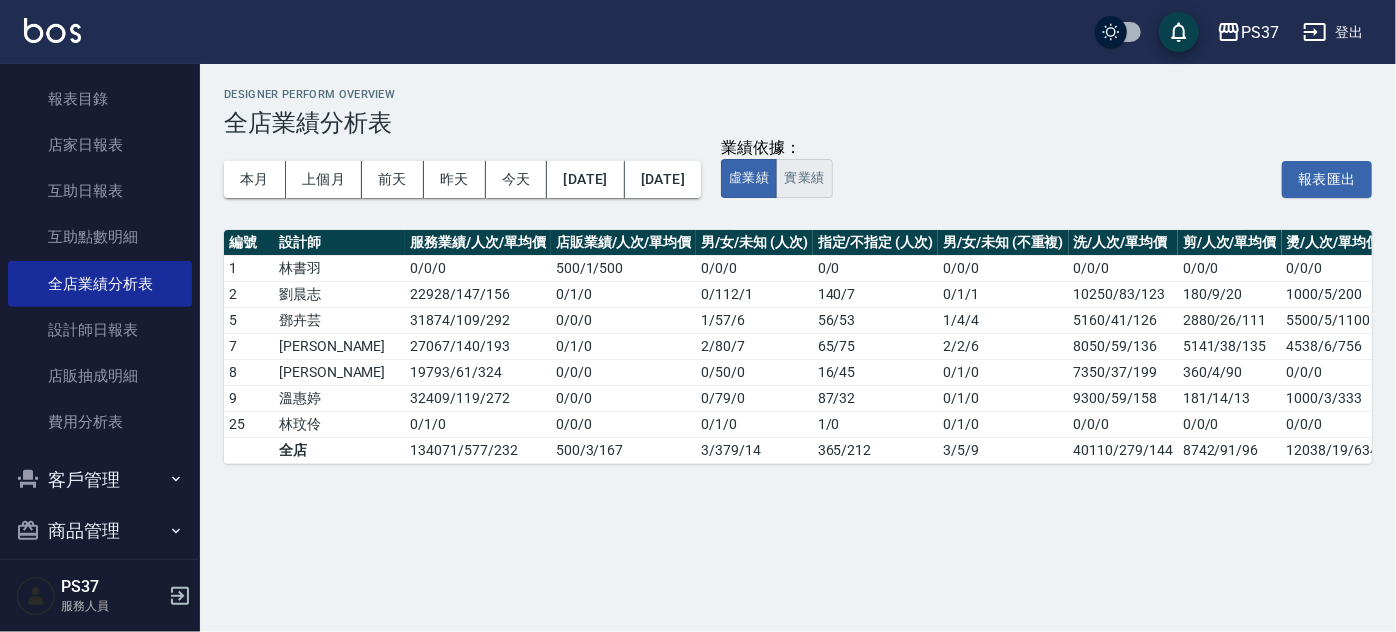 click on "實業績" at bounding box center (804, 178) 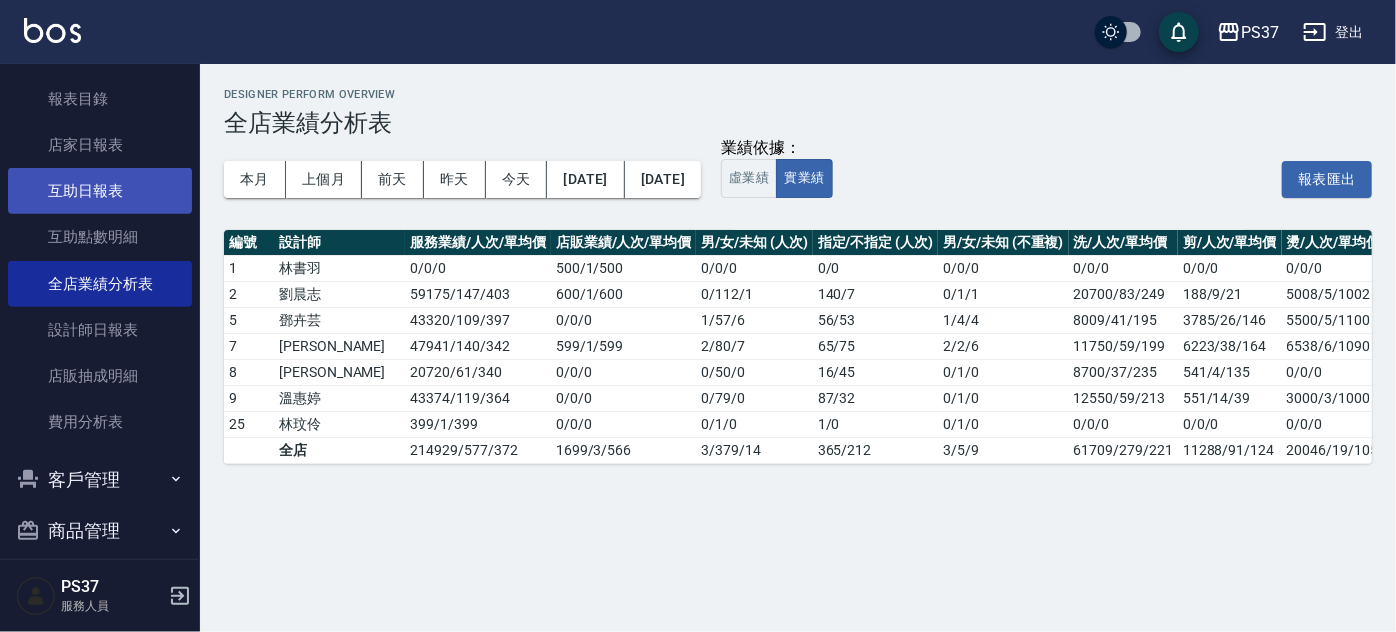 click on "互助日報表" at bounding box center [100, 191] 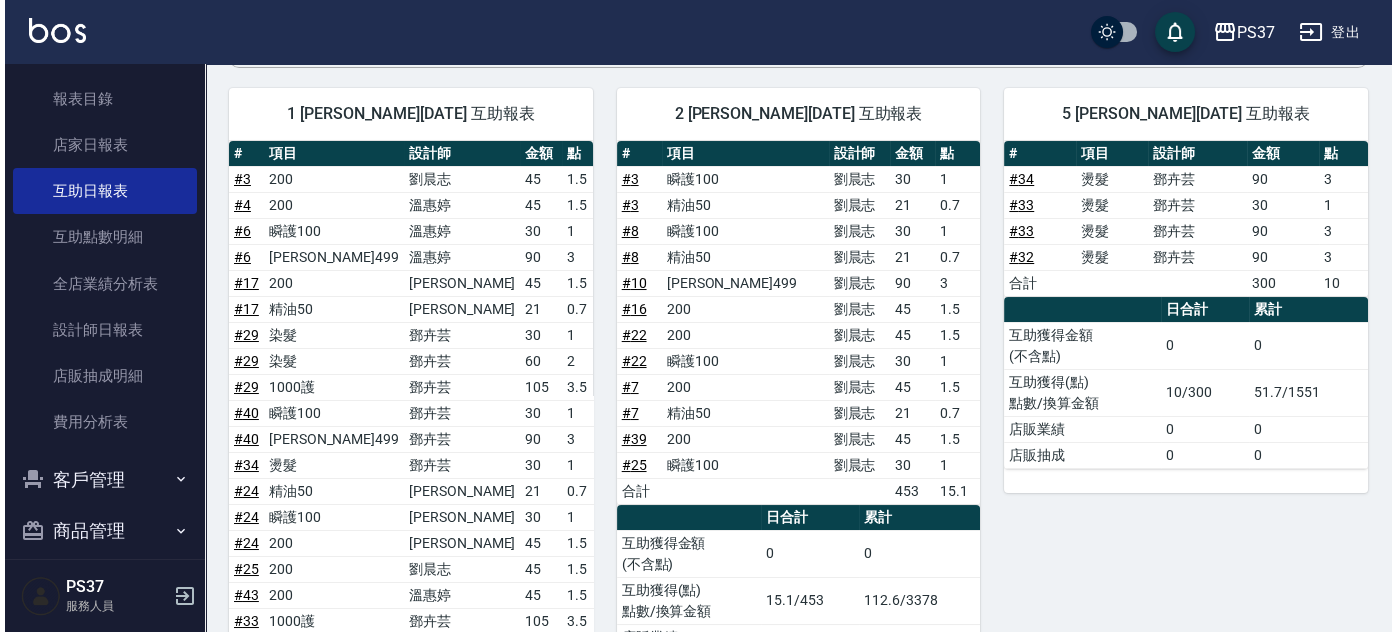scroll, scrollTop: 90, scrollLeft: 0, axis: vertical 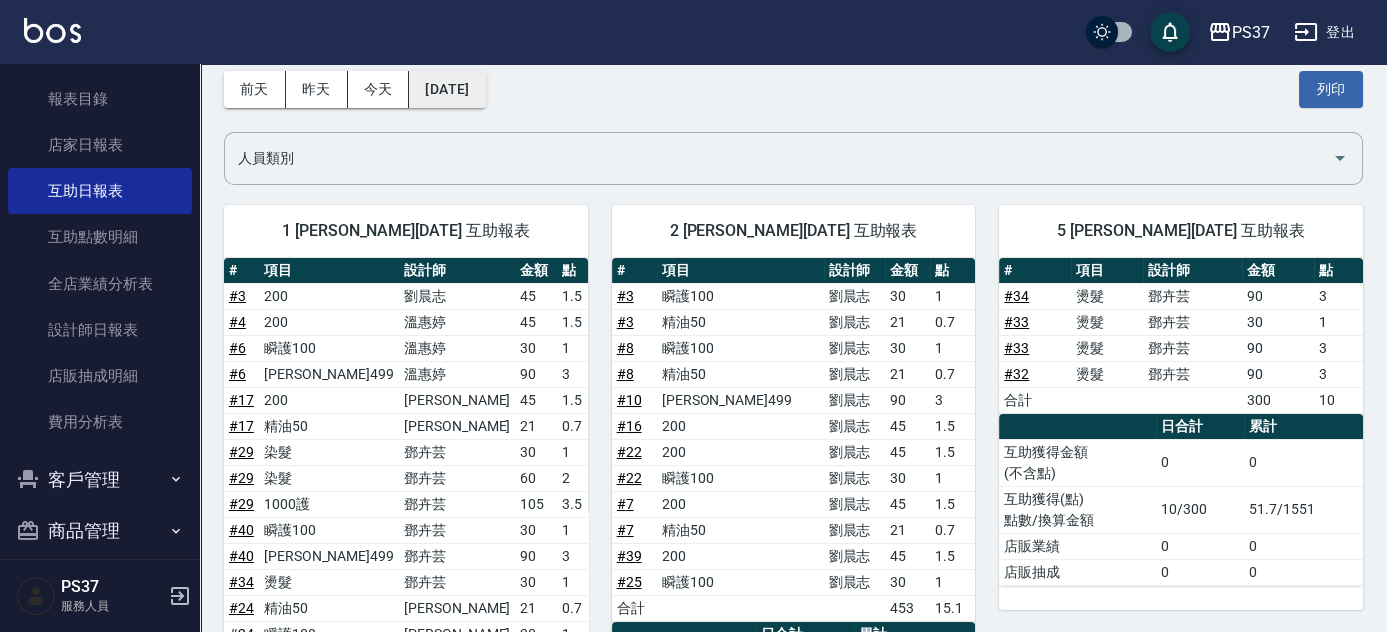 click on "[DATE]" at bounding box center [447, 89] 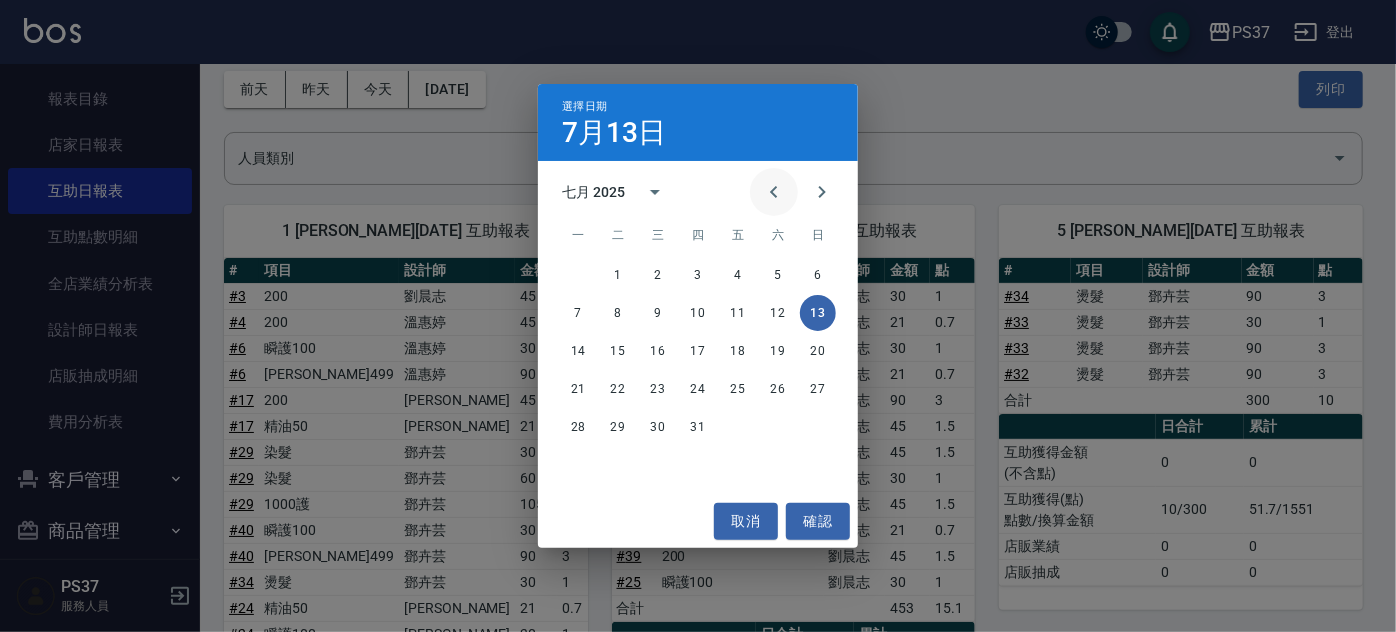 click 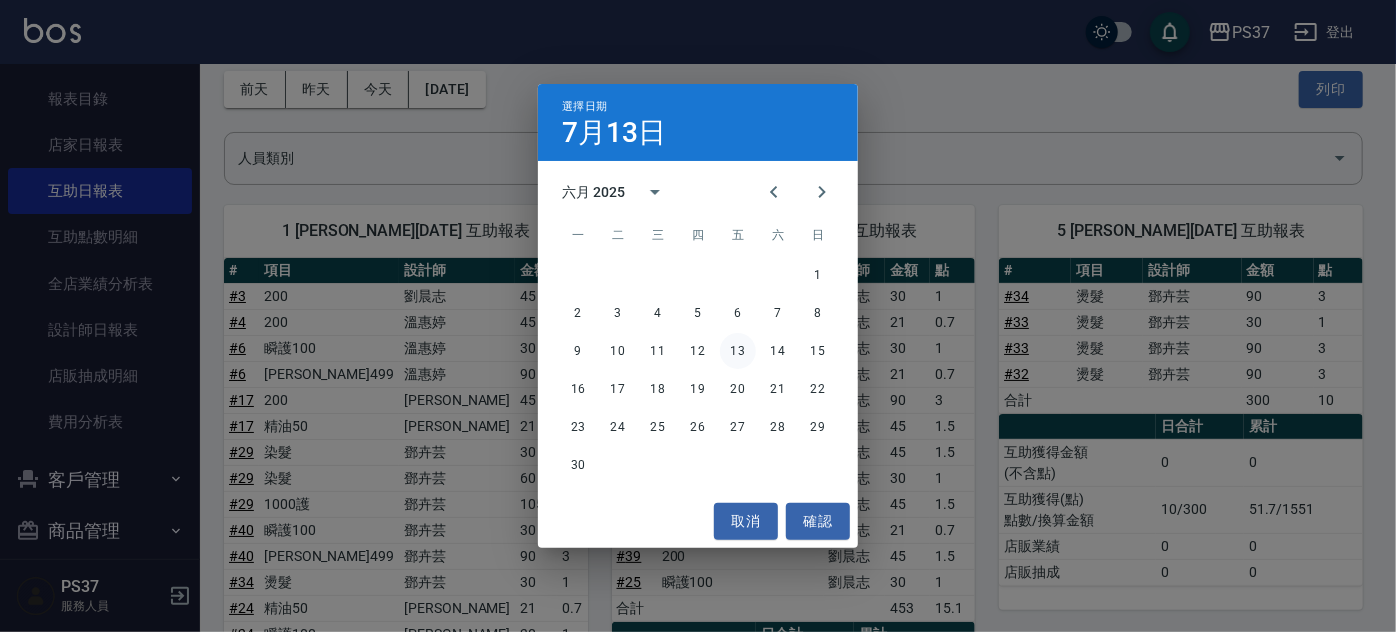 click on "13" at bounding box center (738, 351) 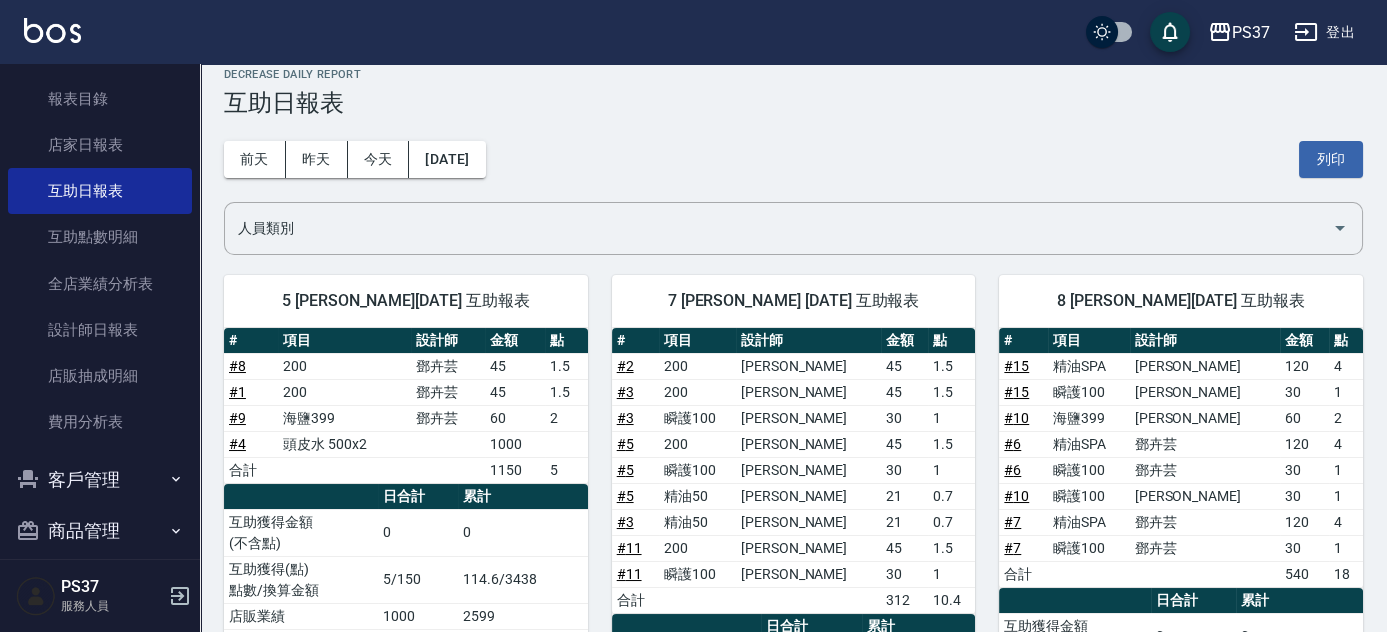 scroll, scrollTop: 0, scrollLeft: 0, axis: both 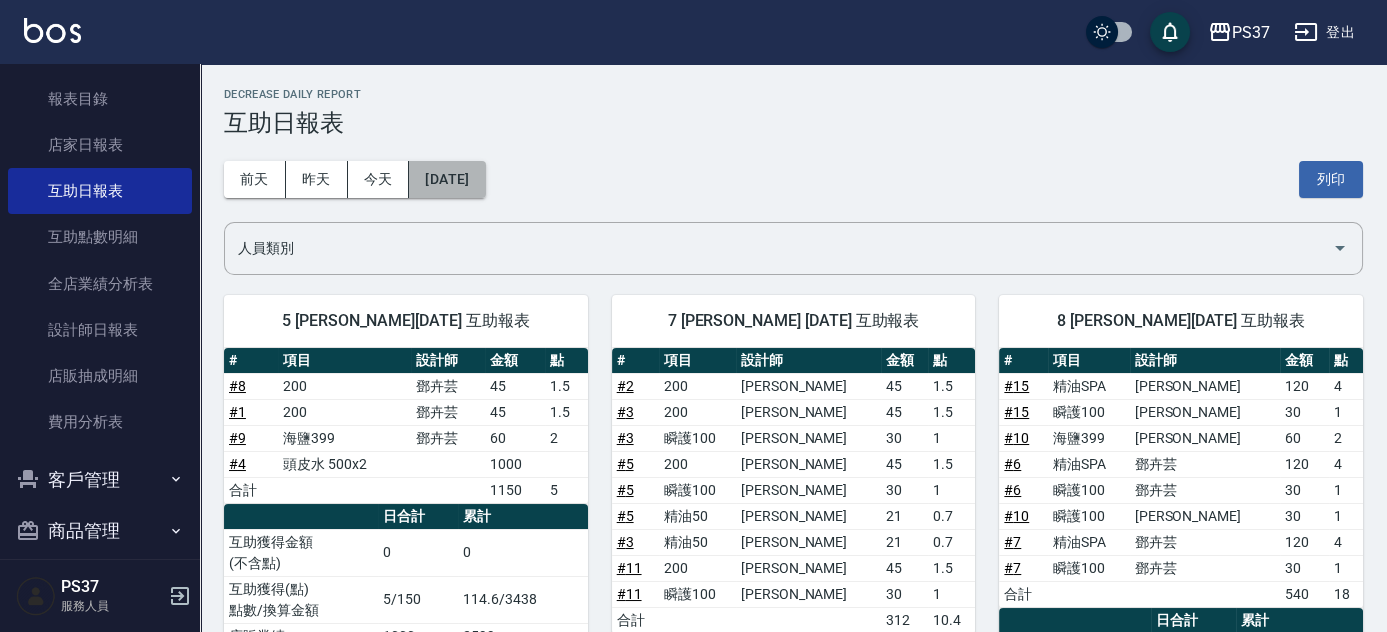 click on "[DATE]" at bounding box center (447, 179) 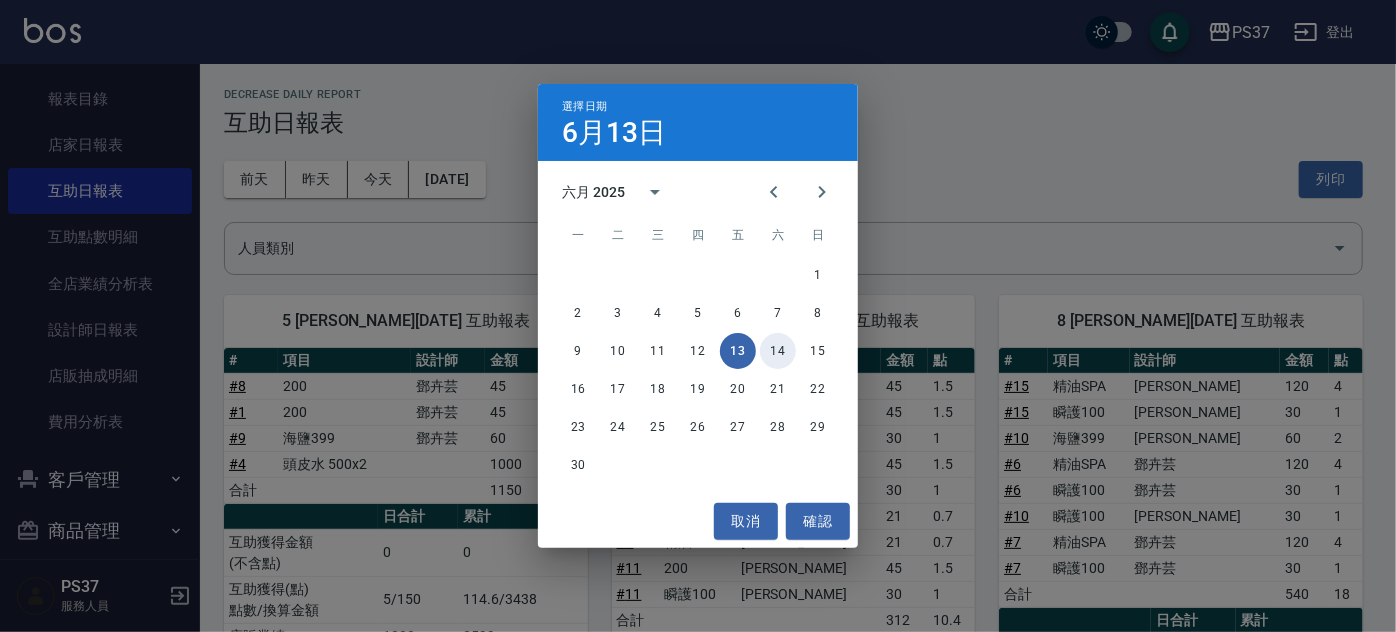 click on "14" at bounding box center [778, 351] 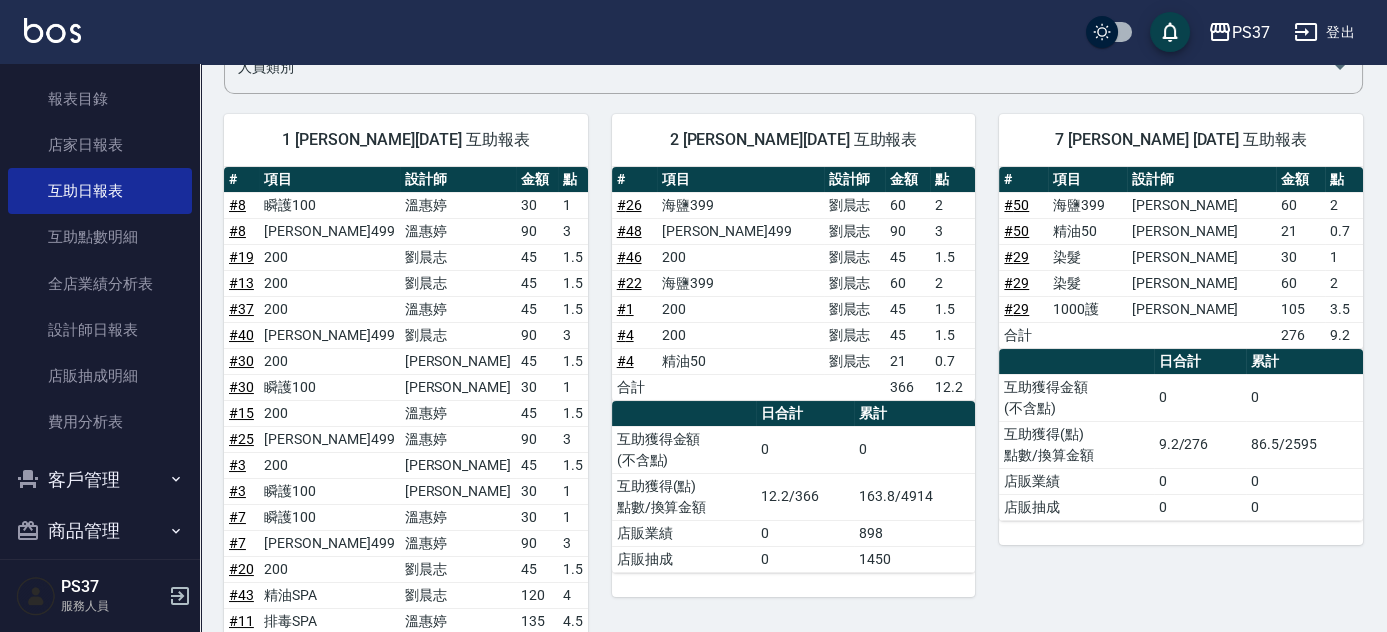 scroll, scrollTop: 0, scrollLeft: 0, axis: both 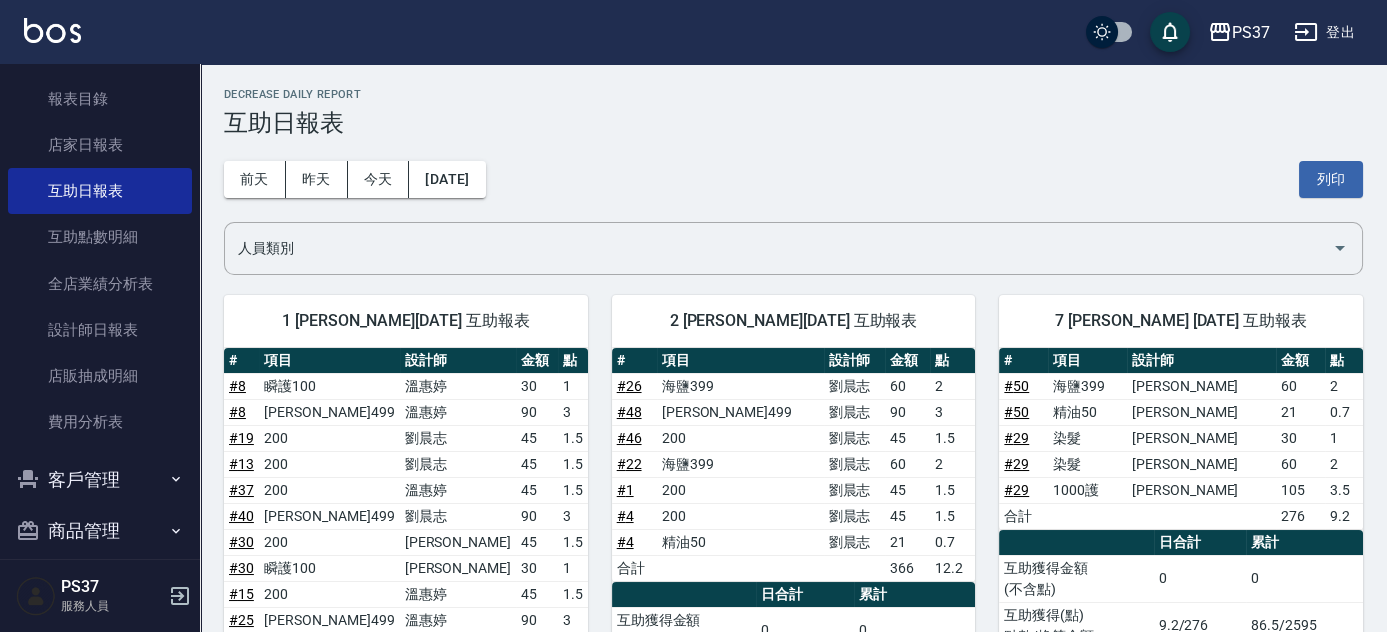 click on "[DATE] [DATE] [DATE] [DATE] 列印" at bounding box center (793, 179) 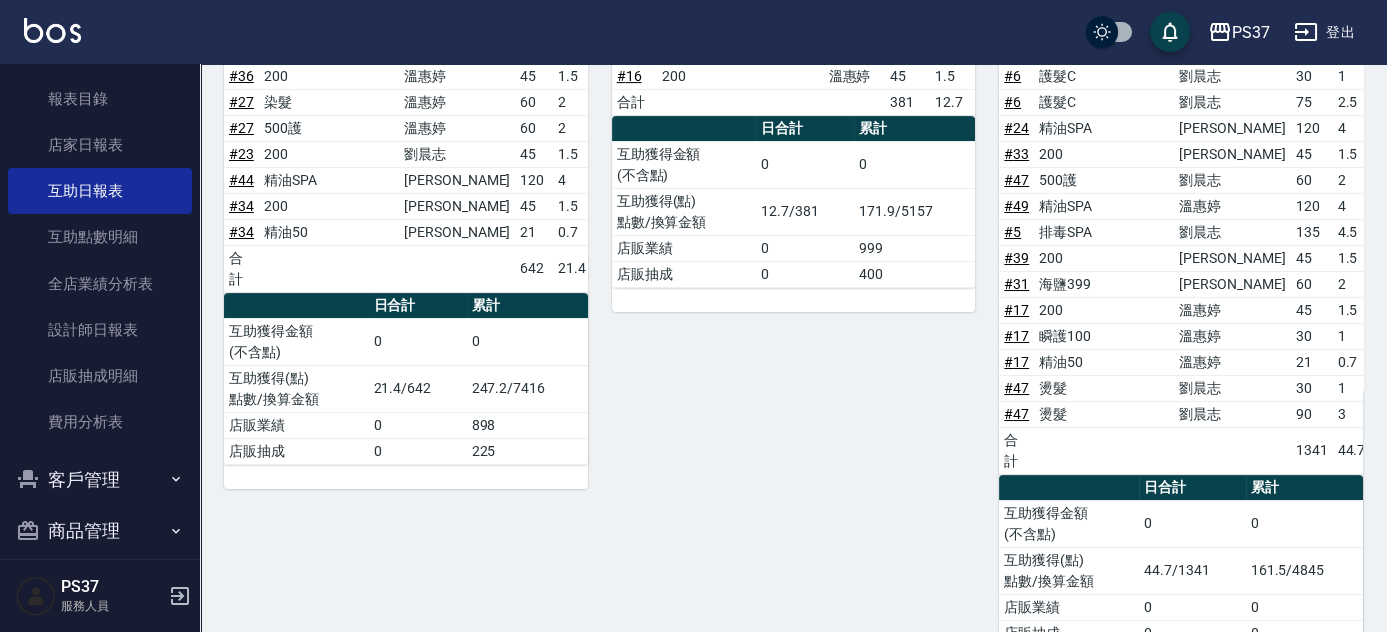 scroll, scrollTop: 1362, scrollLeft: 0, axis: vertical 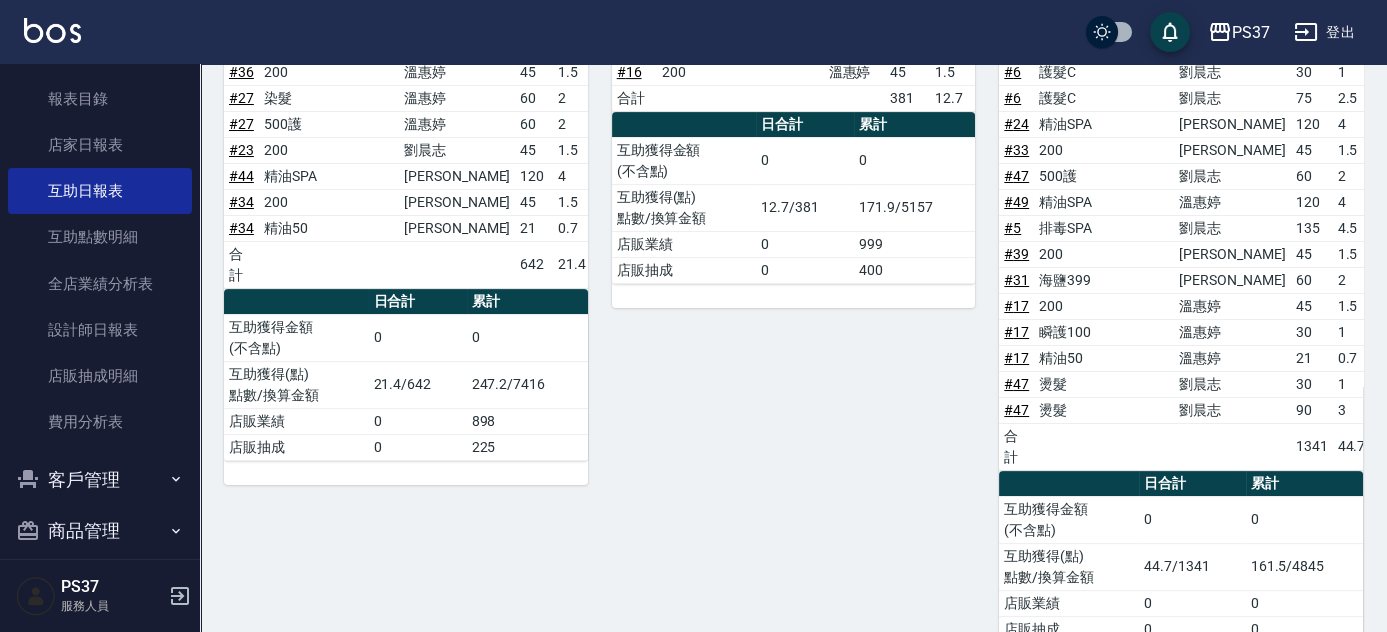 click on "9  [PERSON_NAME][DATE] 互助報表 # 項目 設計師 金額 點 # 45 精油SPA [PERSON_NAME]120 4 # 42 200 [PERSON_NAME]45 1.5 # 42 瞬護100 [PERSON_NAME]30 1 # 42 精油50 [PERSON_NAME]21 0.7 # 28 瞬護100 [PERSON_NAME]30 1 # 28 [PERSON_NAME]499 [PERSON_NAME]90 3 # 16 200 [PERSON_NAME]45 1.5 合計 381 12.7 日合計 累計 互助獲得金額 (不含點) 0 0 互助獲得(點) 點數/換算金額 12.7/381 171.9/5157 店販業績 0 999 店販抽成 0 400" at bounding box center (782, 234) 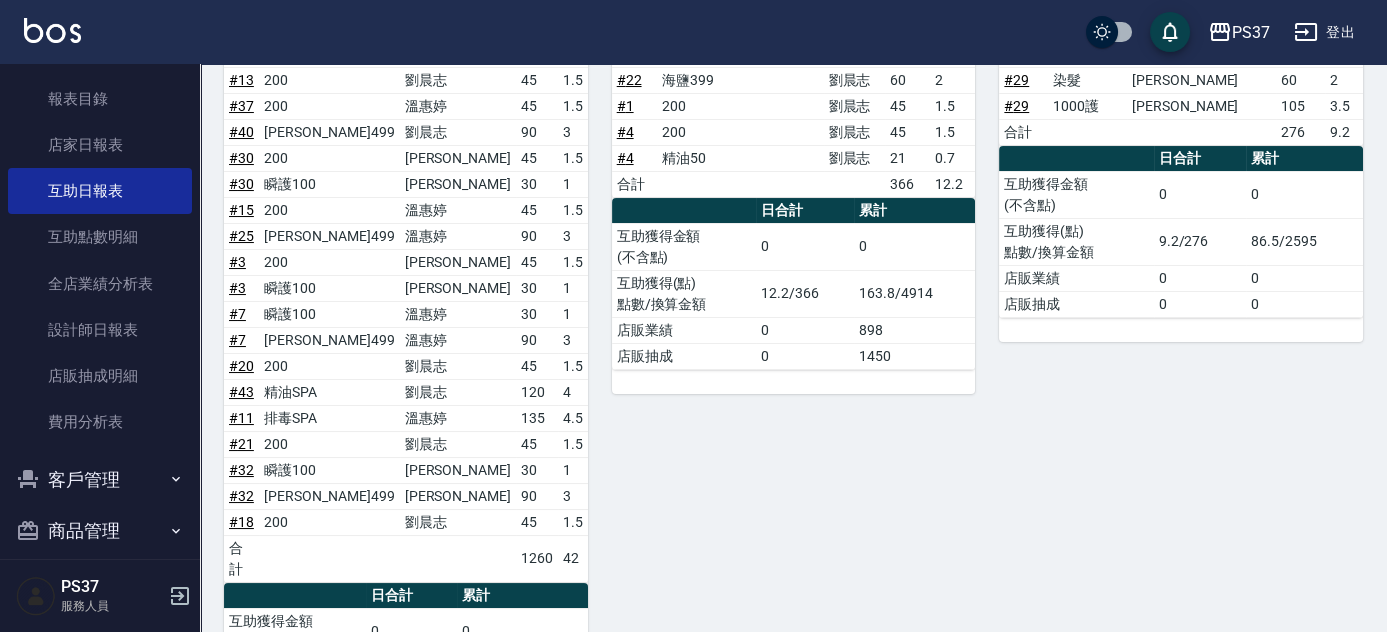 scroll, scrollTop: 90, scrollLeft: 0, axis: vertical 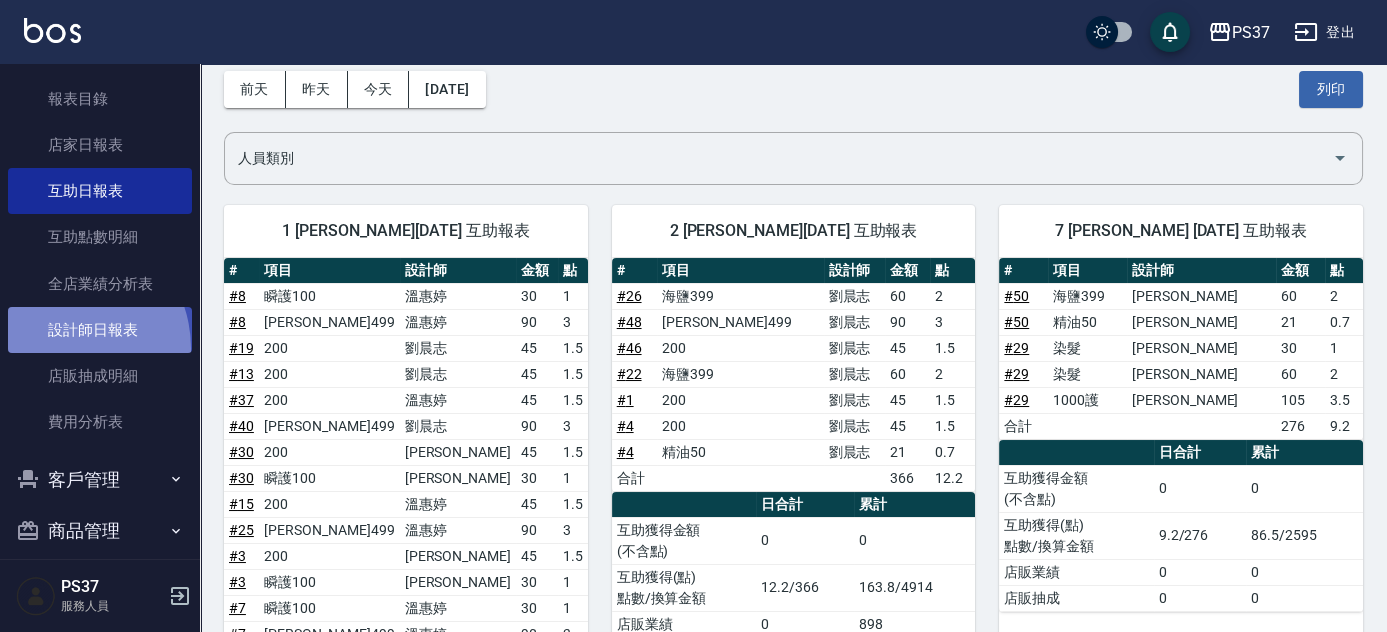 click on "設計師日報表" at bounding box center [100, 330] 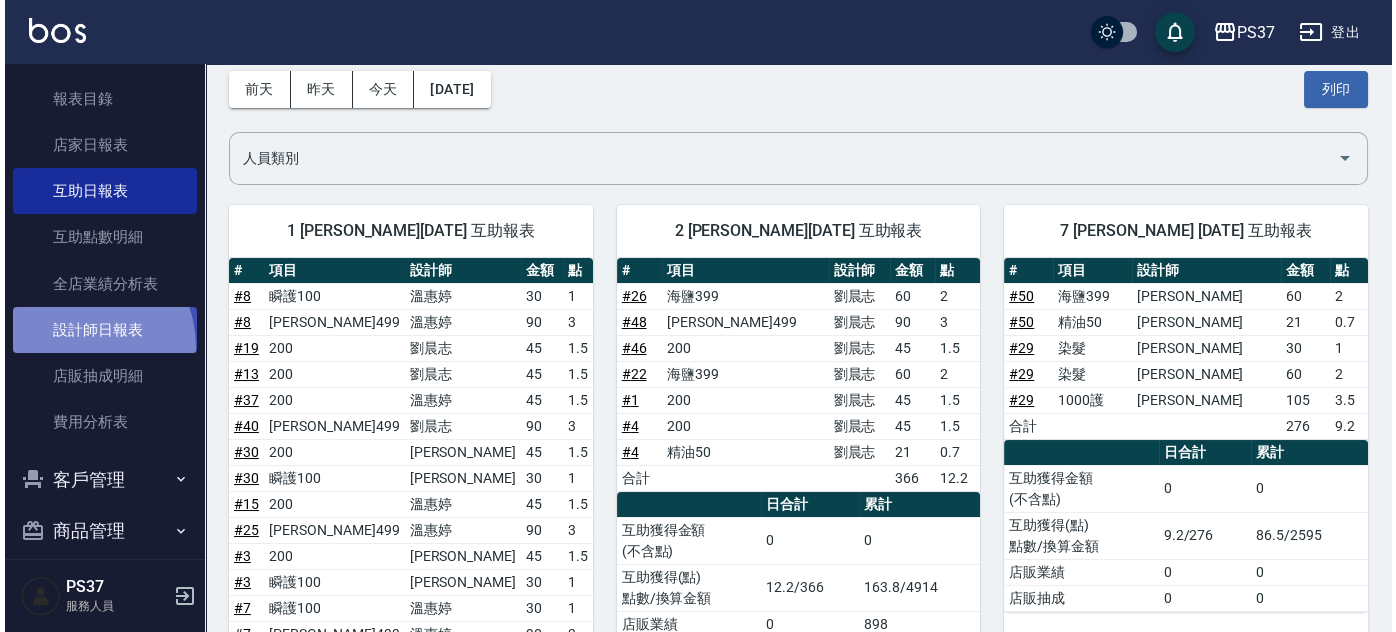 scroll, scrollTop: 0, scrollLeft: 0, axis: both 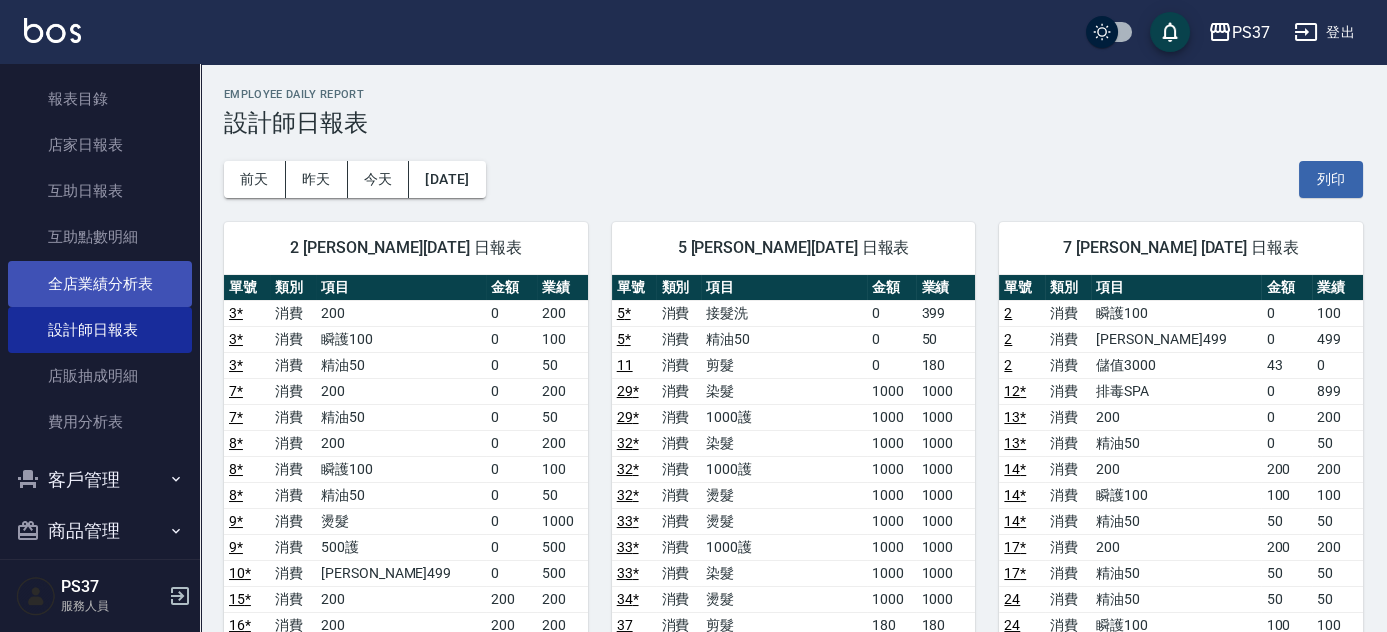 click on "全店業績分析表" at bounding box center [100, 284] 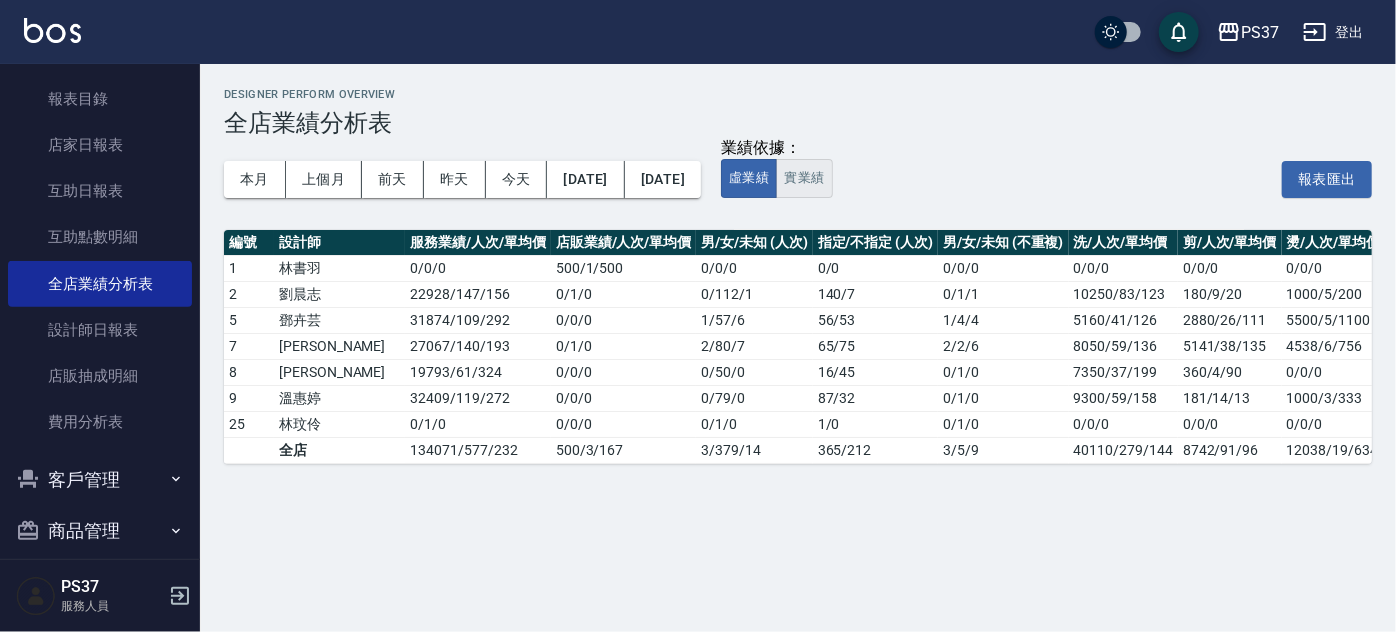 click on "實業績" at bounding box center (804, 178) 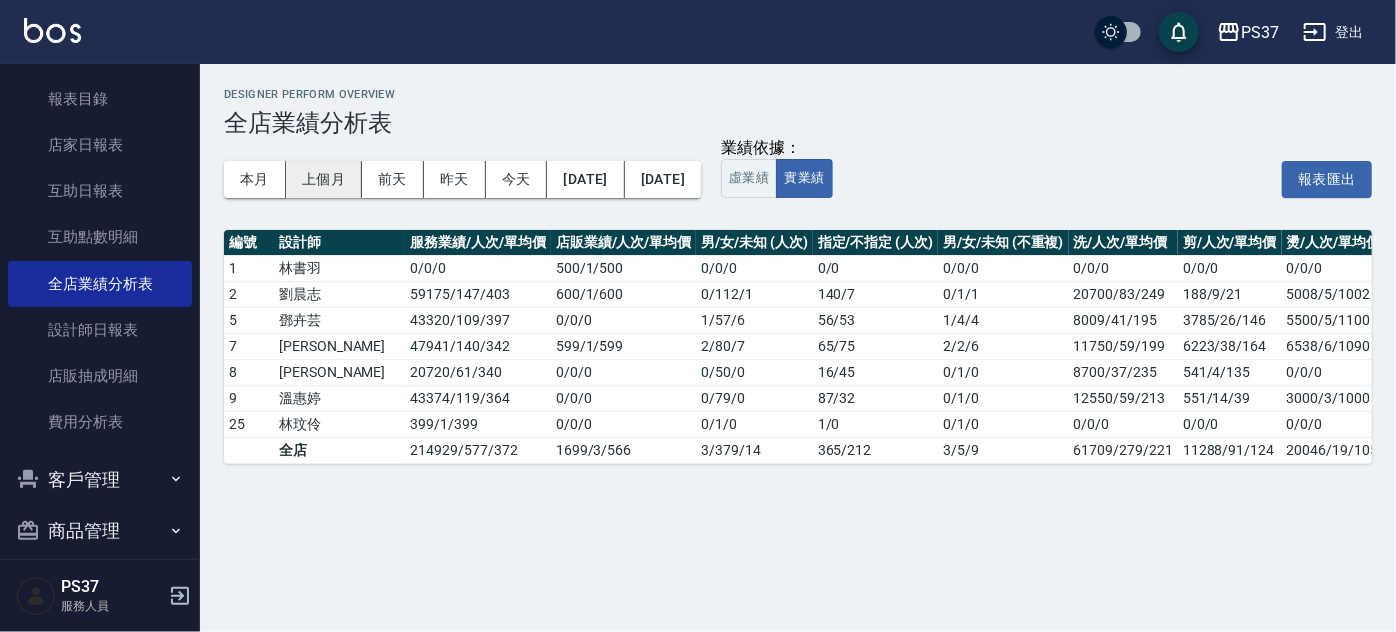 click on "上個月" at bounding box center [324, 179] 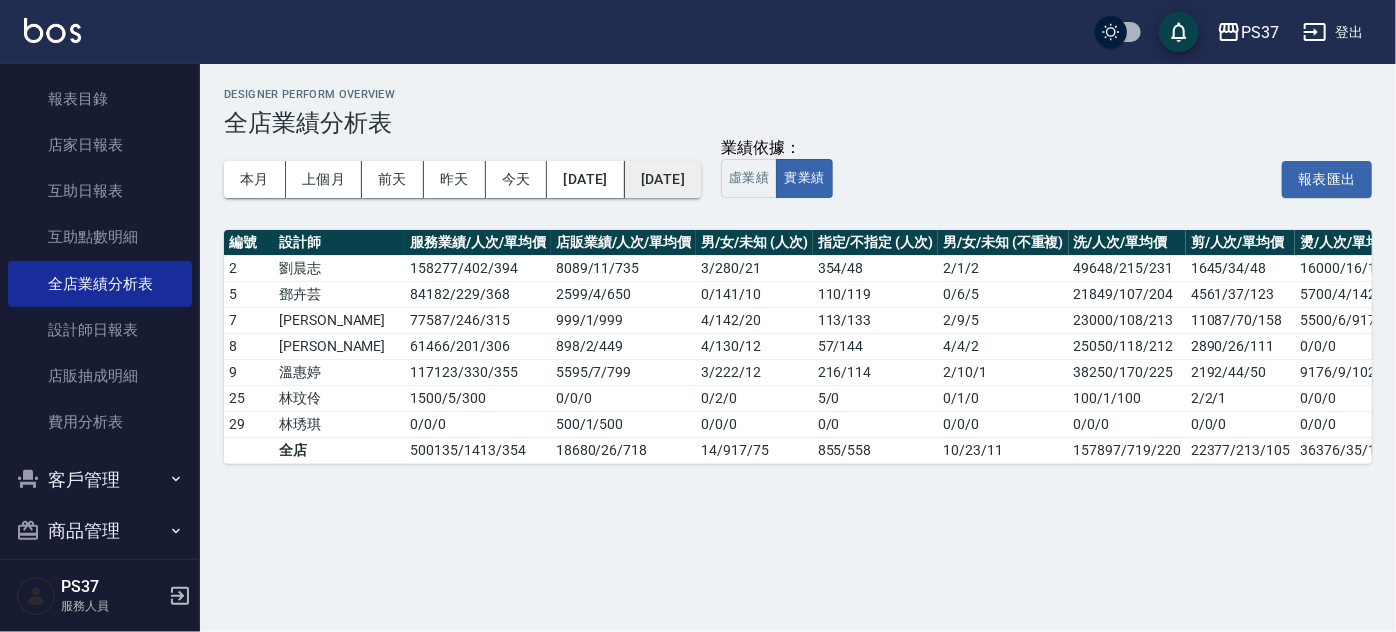 click on "[DATE]" at bounding box center (663, 179) 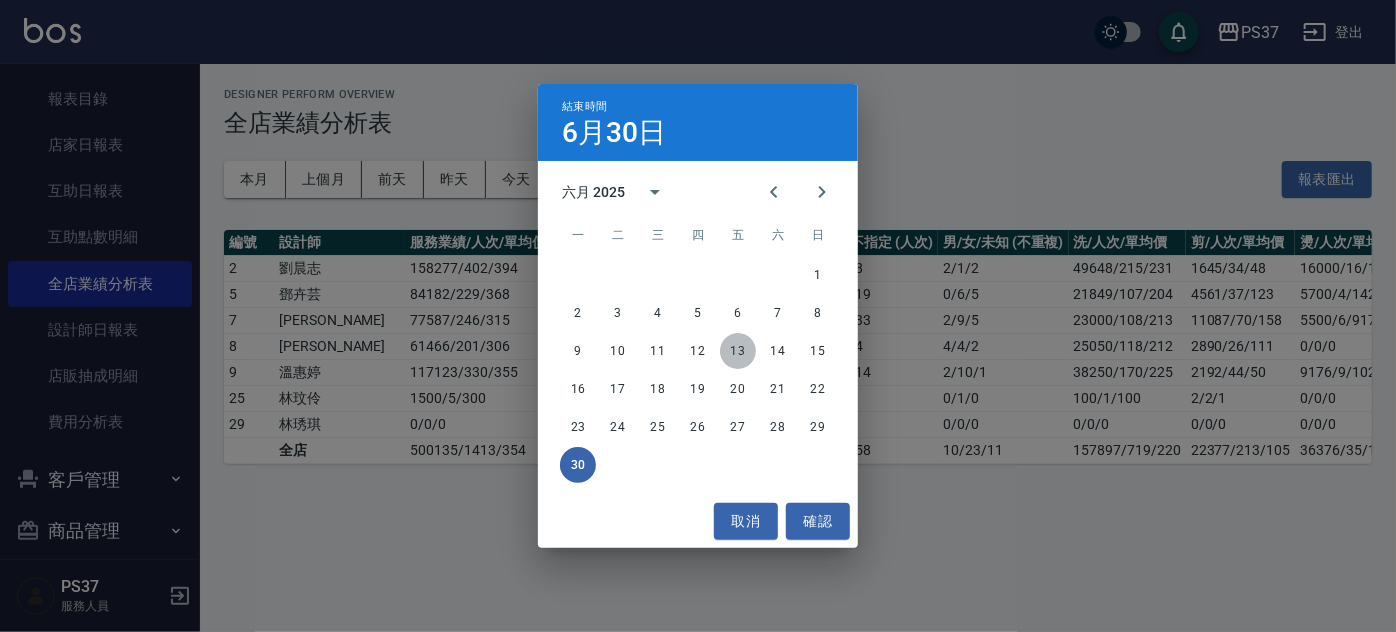 click on "13" at bounding box center [738, 351] 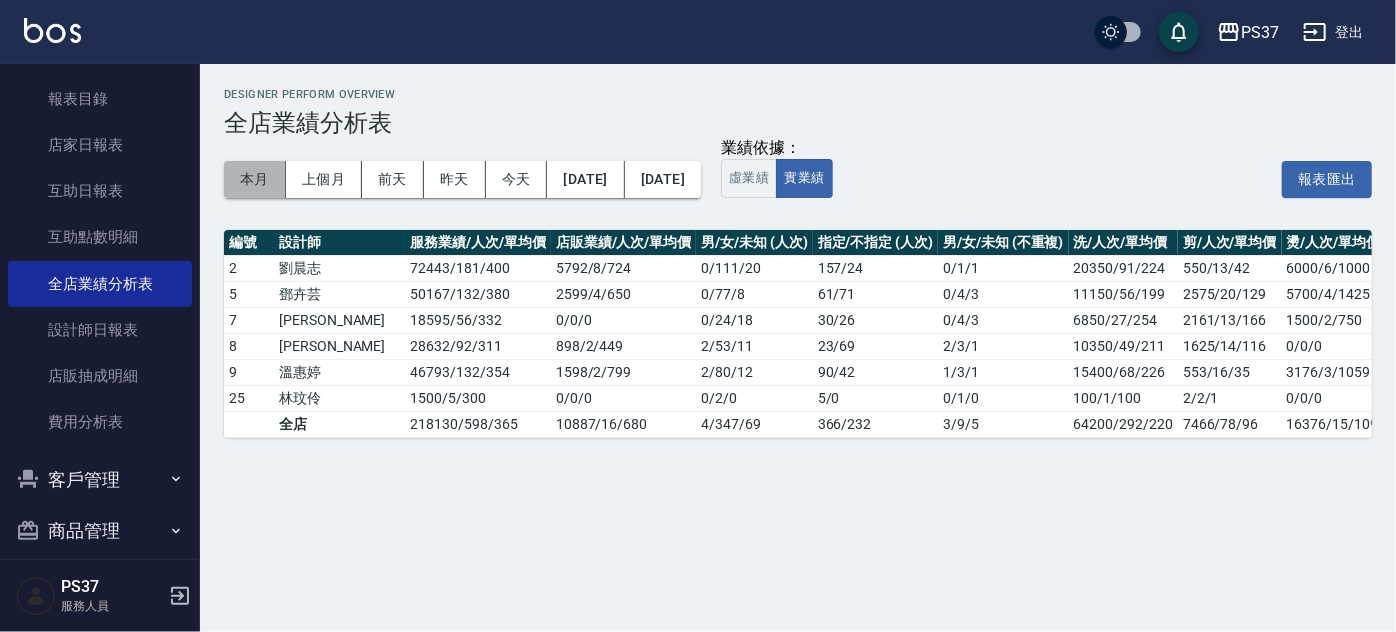 click on "本月" at bounding box center [255, 179] 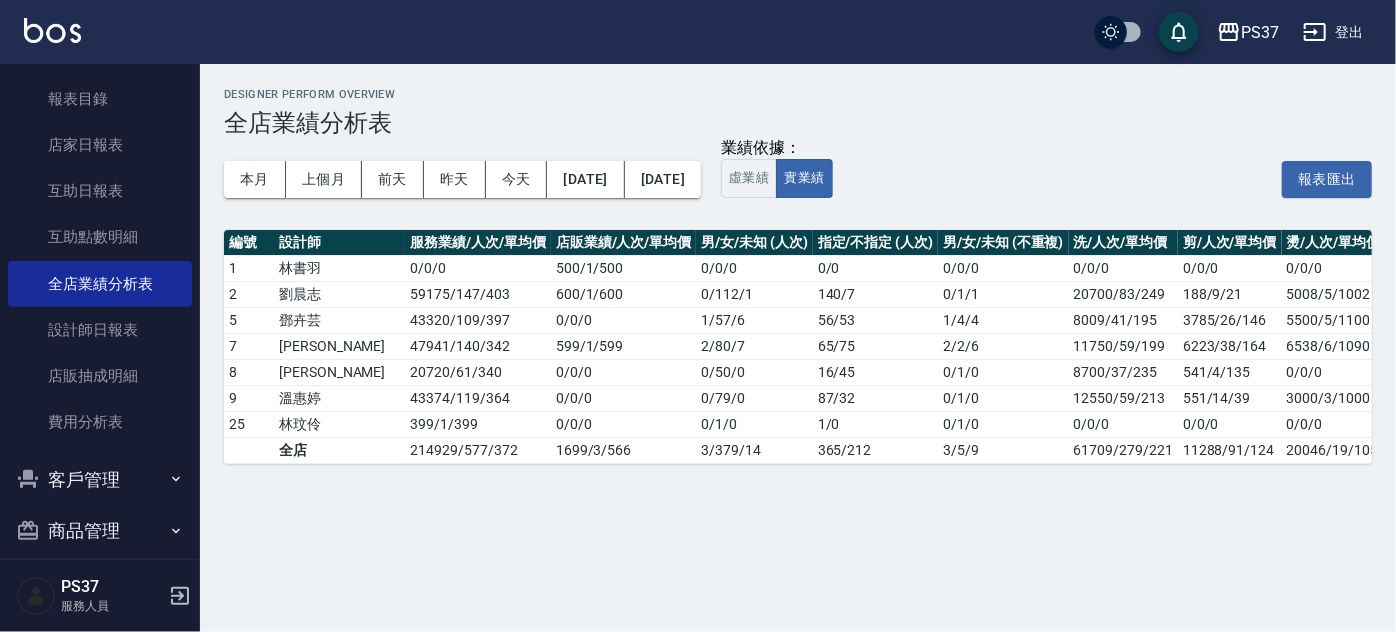 click on "本月 上個月 [DATE] [DATE] [DATE] [DATE] [DATE] 業績依據： 虛業績 實業績 報表匯出" at bounding box center [798, 179] 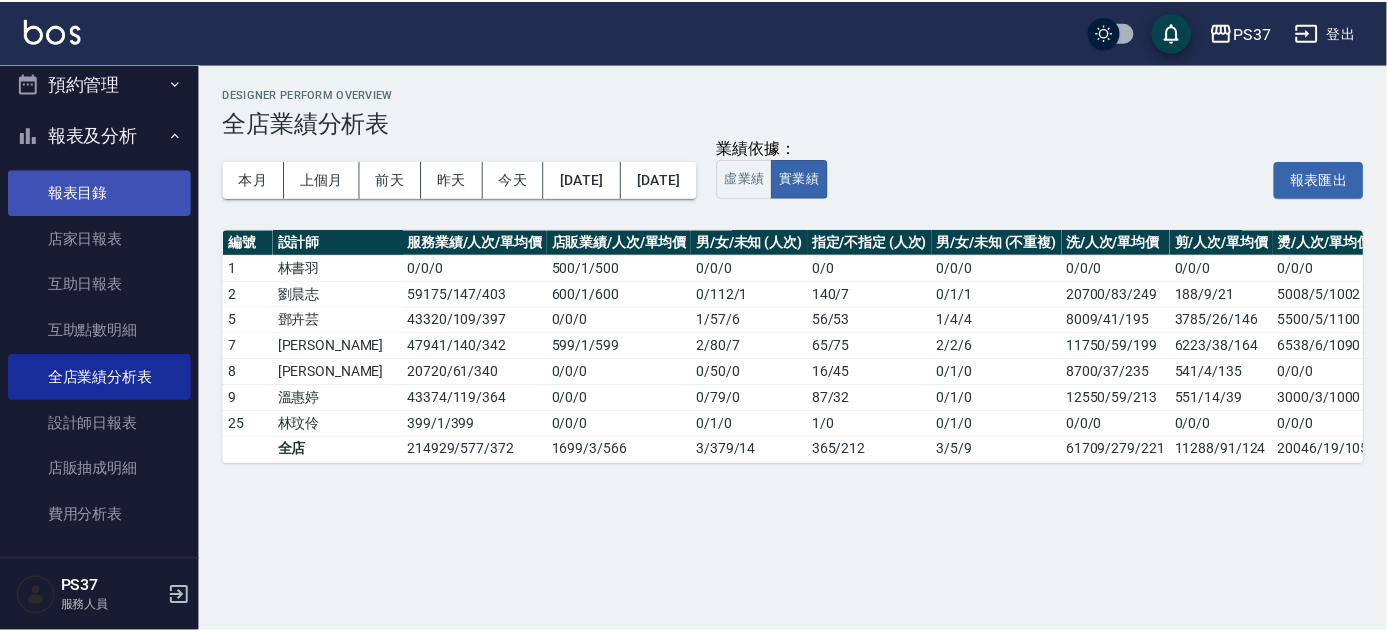 scroll, scrollTop: 545, scrollLeft: 0, axis: vertical 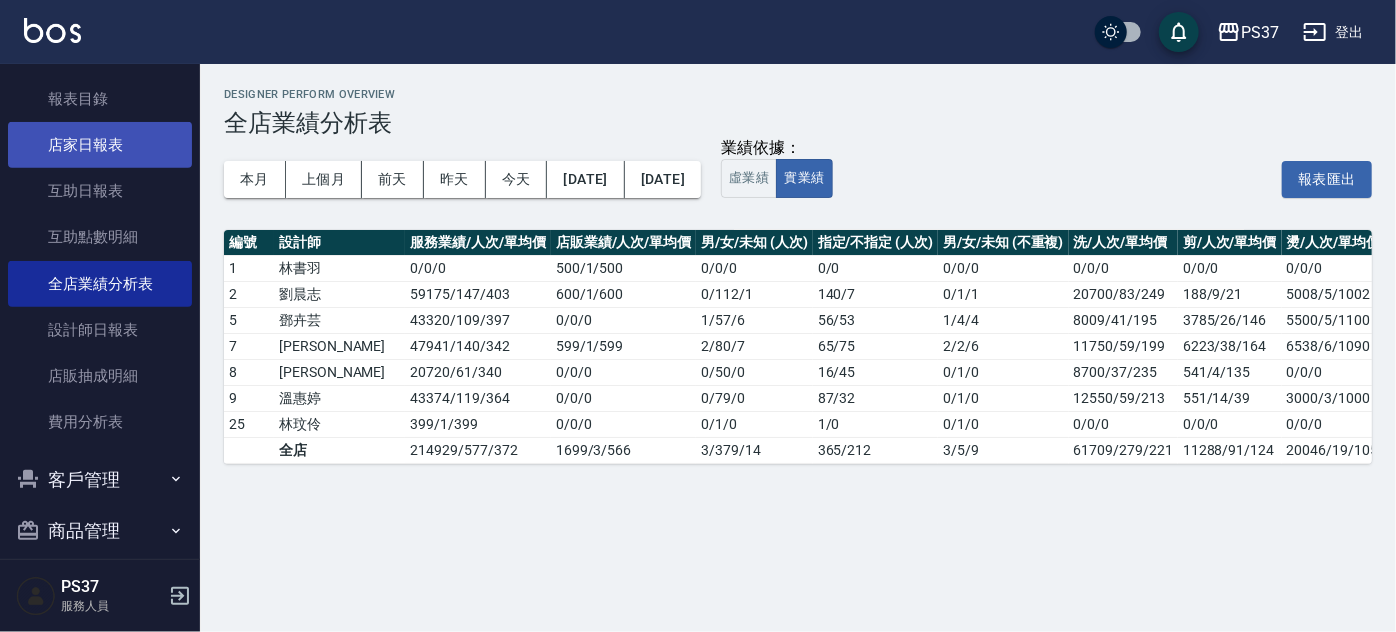 click on "店家日報表" at bounding box center [100, 145] 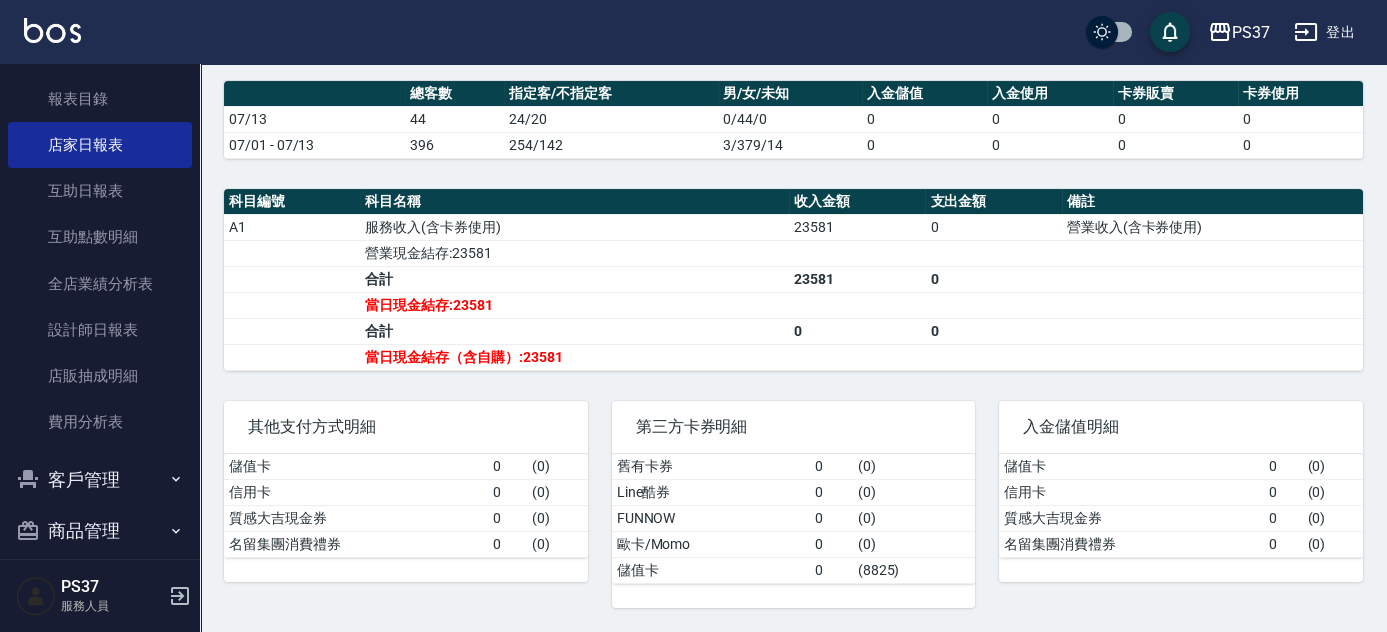 scroll, scrollTop: 0, scrollLeft: 0, axis: both 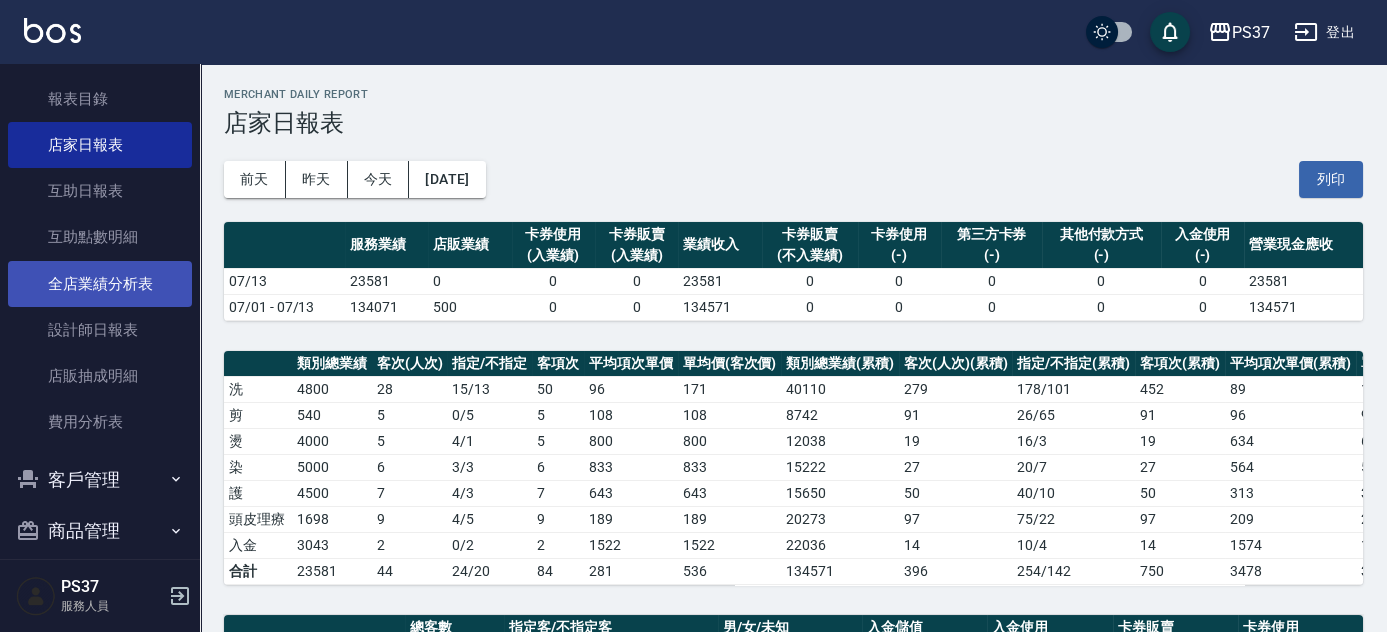 click on "全店業績分析表" at bounding box center [100, 284] 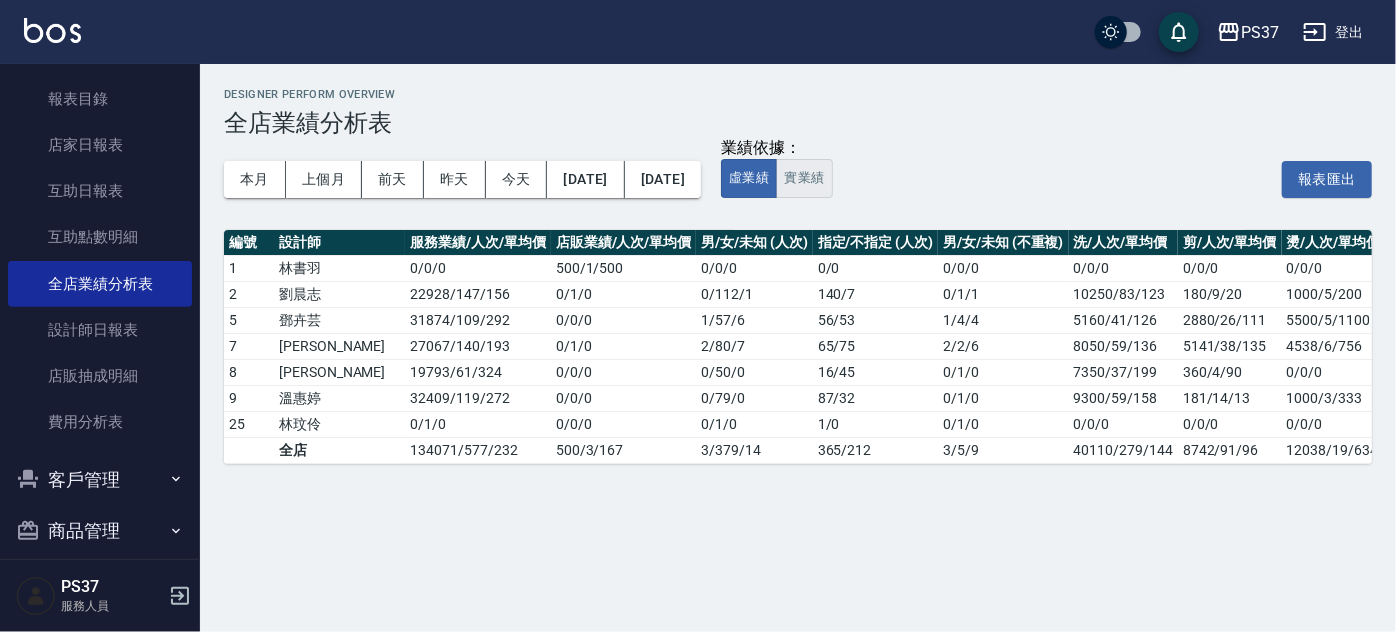 click on "實業績" at bounding box center [804, 178] 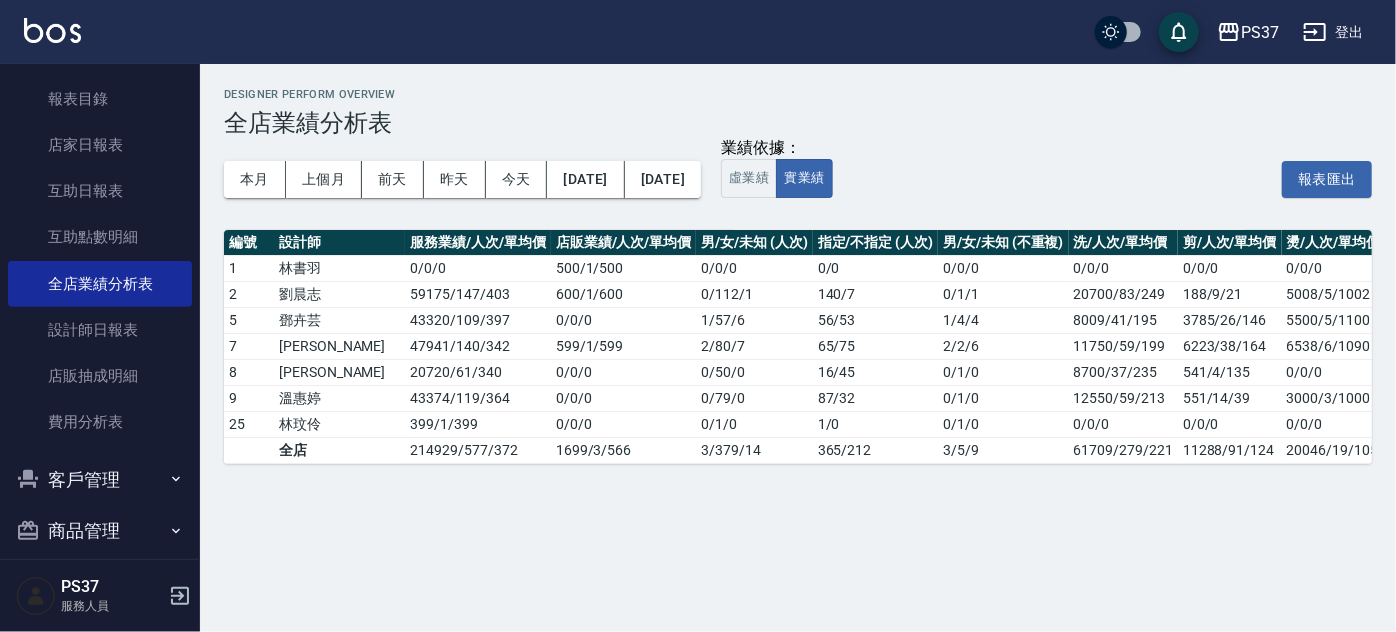 click on "本月 上個月 [DATE] [DATE] [DATE] [DATE] [DATE]" at bounding box center (462, 179) 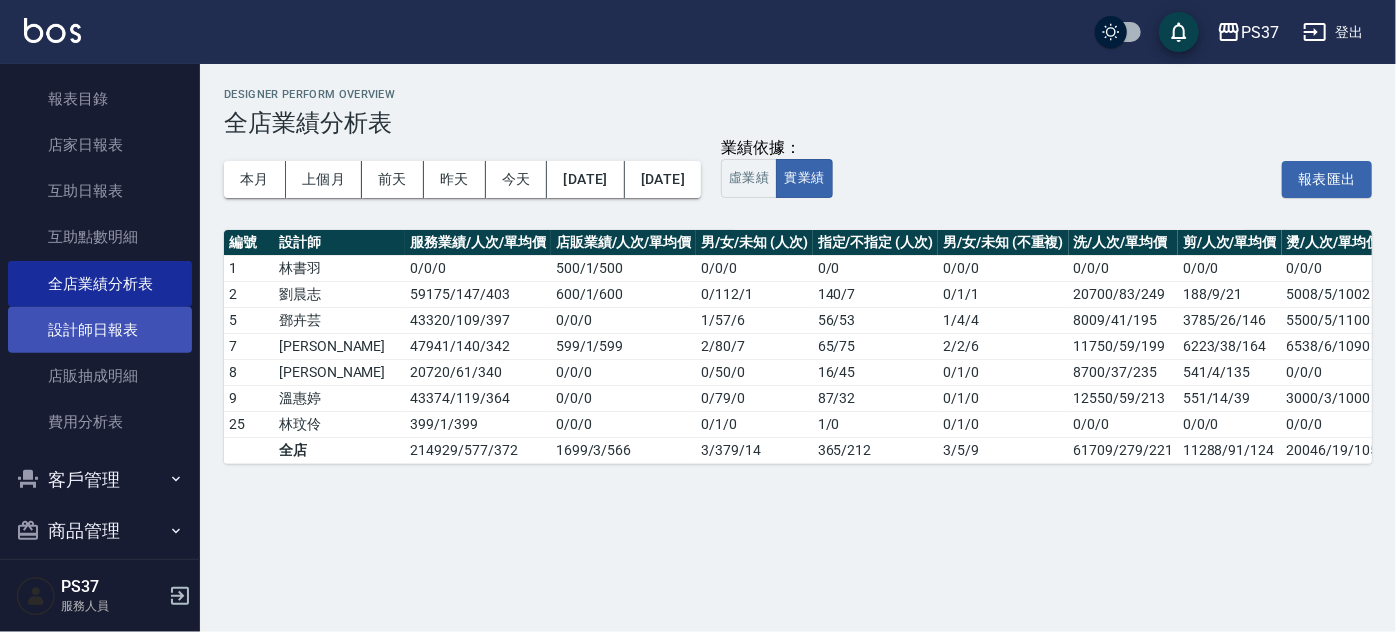 click on "設計師日報表" at bounding box center (100, 330) 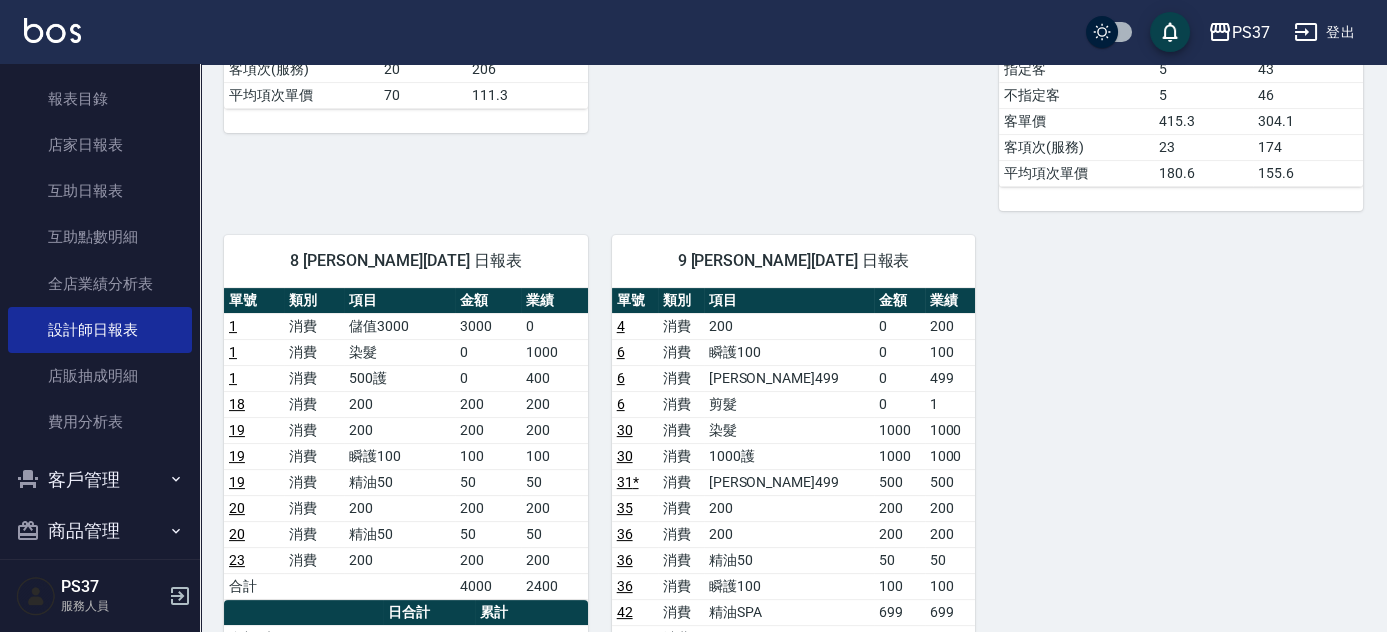 scroll, scrollTop: 1000, scrollLeft: 0, axis: vertical 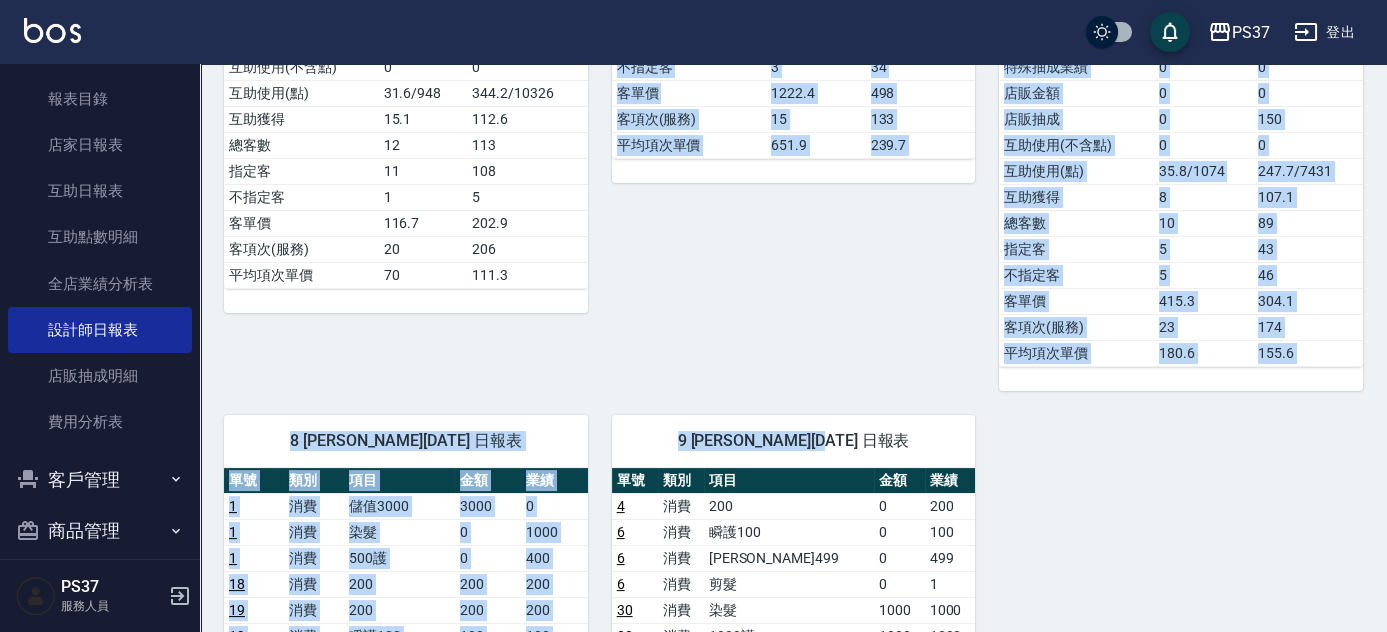 click on "2  [PERSON_NAME][DATE] 日報表  單號 類別 項目 金額 業績 3 * 消費 200 0 200 3 * 消費 瞬護100 0 100 3 * 消費 精油50 0 50 7 * 消費 200 0 200 7 * 消費 精油50 0 50 8 * 消費 200 0 200 8 * 消費 瞬護100 0 100 8 * 消費 精油50 0 50 9 * 消費 燙髮 0 1000 9 * 消費 500護 0 500 10 * 消費 [PERSON_NAME]499 0 500 15 * 消費 200 200 200 16 * 消費 200 200 200 21 * 消費 200 200 200 22 * 消費 200 200 200 22 * 消費 瞬護100 100 100 25 消費 200 200 200 25 消費 瞬護100 100 100 38 * 消費 [PERSON_NAME]499 0 499 39 * 消費 200 200 200 合計 1400 4849 日合計 累計 金額(虛) 1400 22928 實業績 4849 59175 指定實業績 4549 56537 不指定實業績 300 2638 特殊抽成業績 0 0 店販金額 0 0 店販抽成 0 150 互助使用(不含點) 0 0 互助使用(點) 31.6/948 344.2/10326 互助獲得 15.1 112.6 總客數 12 113 指定客 11 108 不指定客 1 5 客單價 116.7 202.9 客項次(服務) 20 206 平均項次單價 70 111.3 5  [PERSON_NAME][DATE] 日報表  單號" at bounding box center [781, 300] 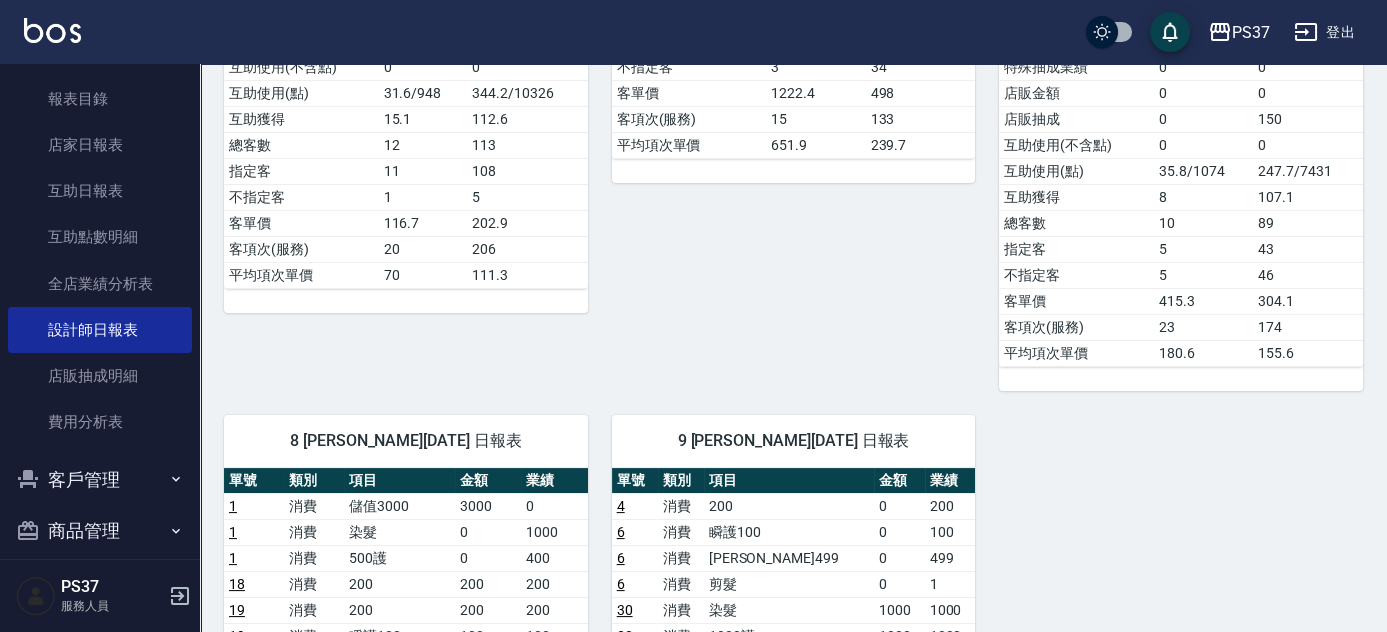 click on "5  [PERSON_NAME][DATE] 日報表  單號 類別 項目 金額 業績 5 * 消費 接髮洗 0 399 5 * 消費 精油50 0 50 11 消費 剪髮 0 180 29 * 消費 染髮 1000 1000 29 * 消費 1000護 1000 1000 32 * 消費 染髮 1000 1000 32 * 消費 1000護 1000 1000 32 * 消費 燙髮 1000 1000 33 * 消費 燙髮 1000 1000 33 * 消費 1000護 1000 1000 33 * 消費 染髮 1000 1000 34 * 消費 燙髮 1000 1000 37 消費 剪髮 180 180 40 消費 瞬護100 100 100 40 消費 [PERSON_NAME]499 499 499 合計 9779 10408 日合計 累計 金額(虛) 9779 31874 實業績 10408 43320 指定實業績 9449 31284 不指定實業績 959 12036 特殊抽成業績 0 0 店販金額 0 0 店販抽成 0 0 互助使用(不含點) 0 0 互助使用(點) 38.7/1161 202.4/6072 互助獲得 10 51.7 總客數 8 64 指定客 5 30 不指定客 3 34 客單價 1222.4 498 客項次(服務) 15 133 平均項次單價 651.9 239.7" at bounding box center [782, -206] 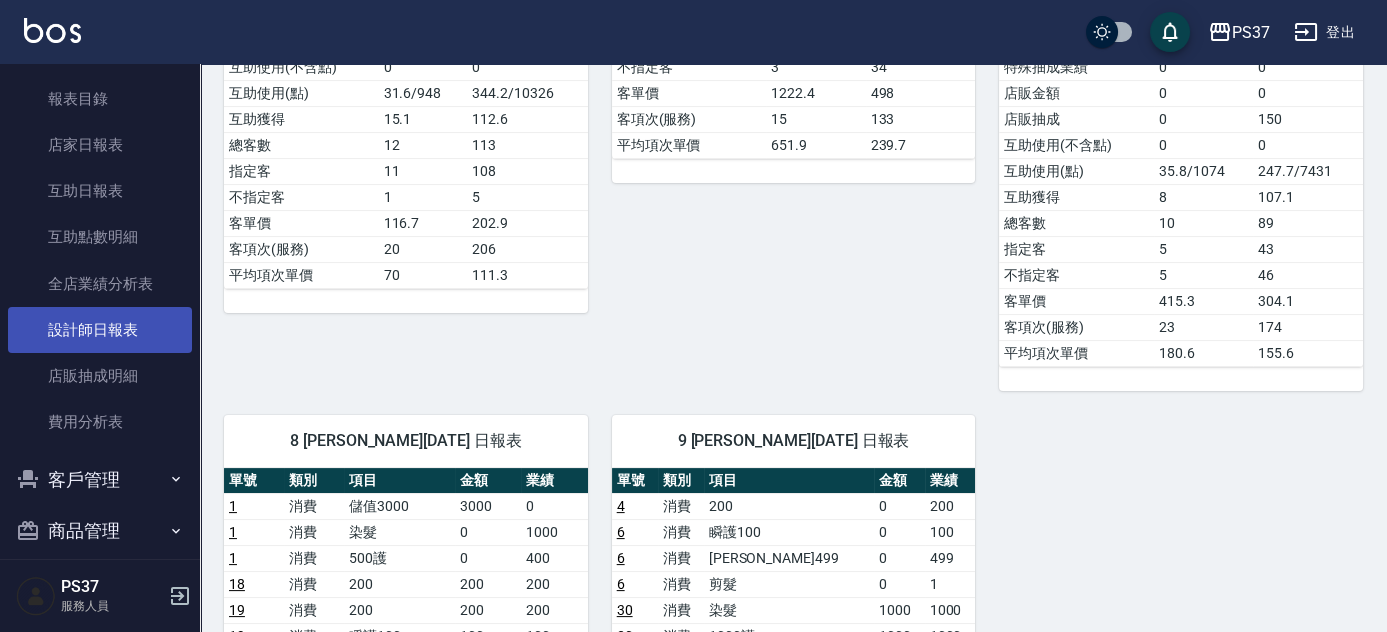 click on "設計師日報表" at bounding box center (100, 330) 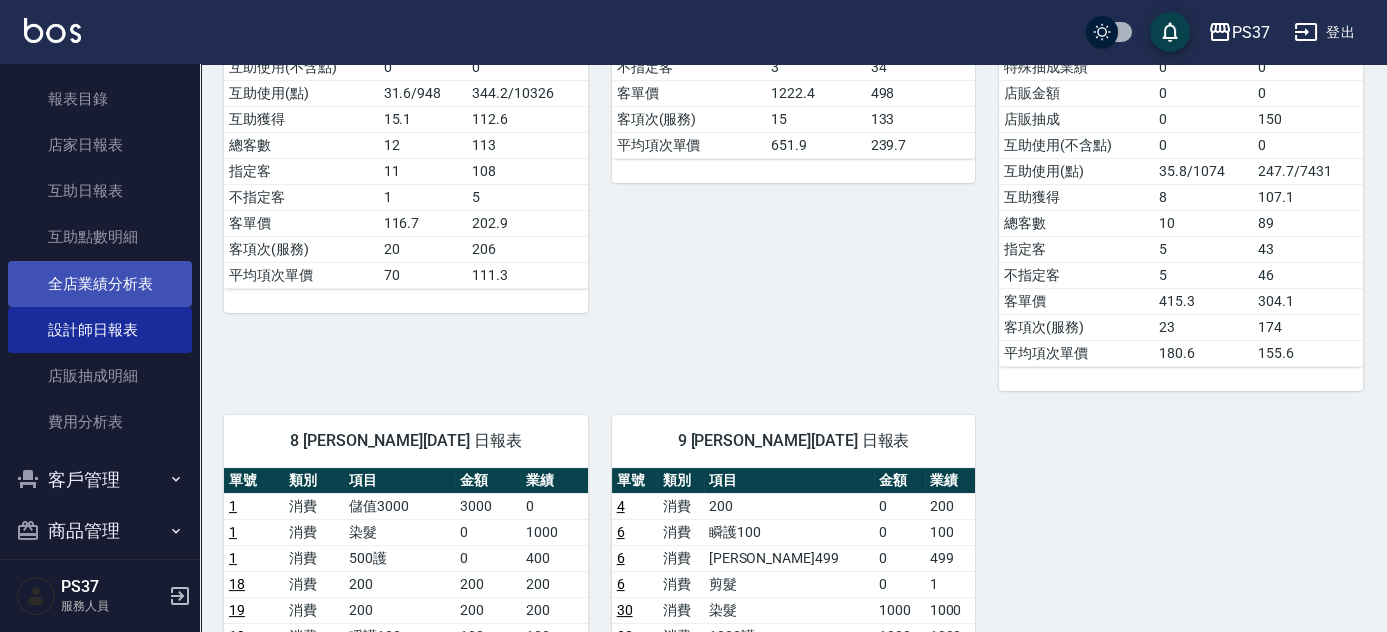 click on "全店業績分析表" at bounding box center (100, 284) 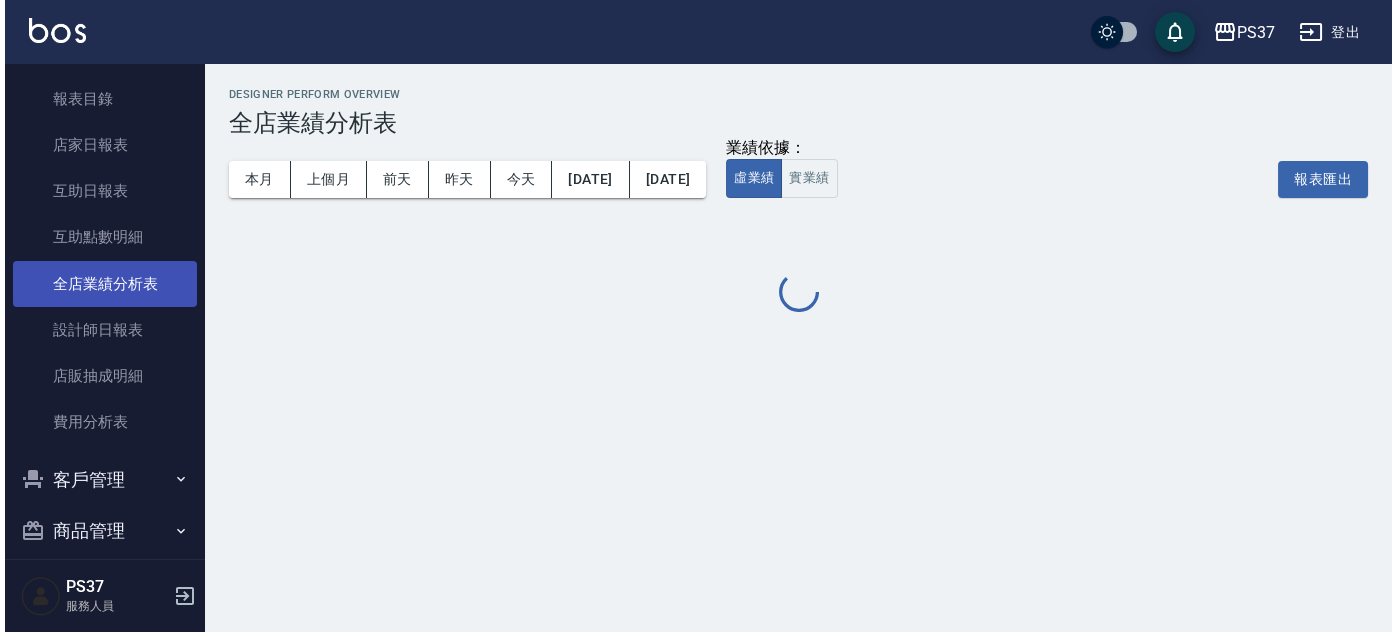 scroll, scrollTop: 0, scrollLeft: 0, axis: both 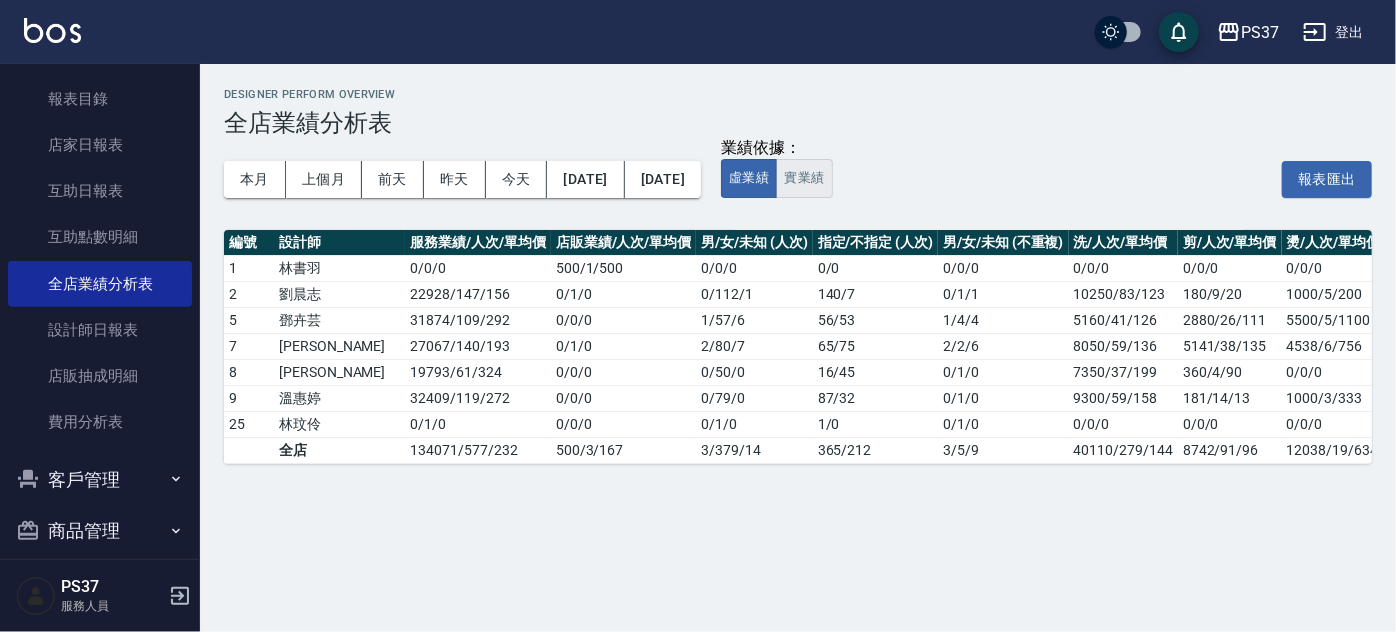 click on "實業績" at bounding box center (804, 178) 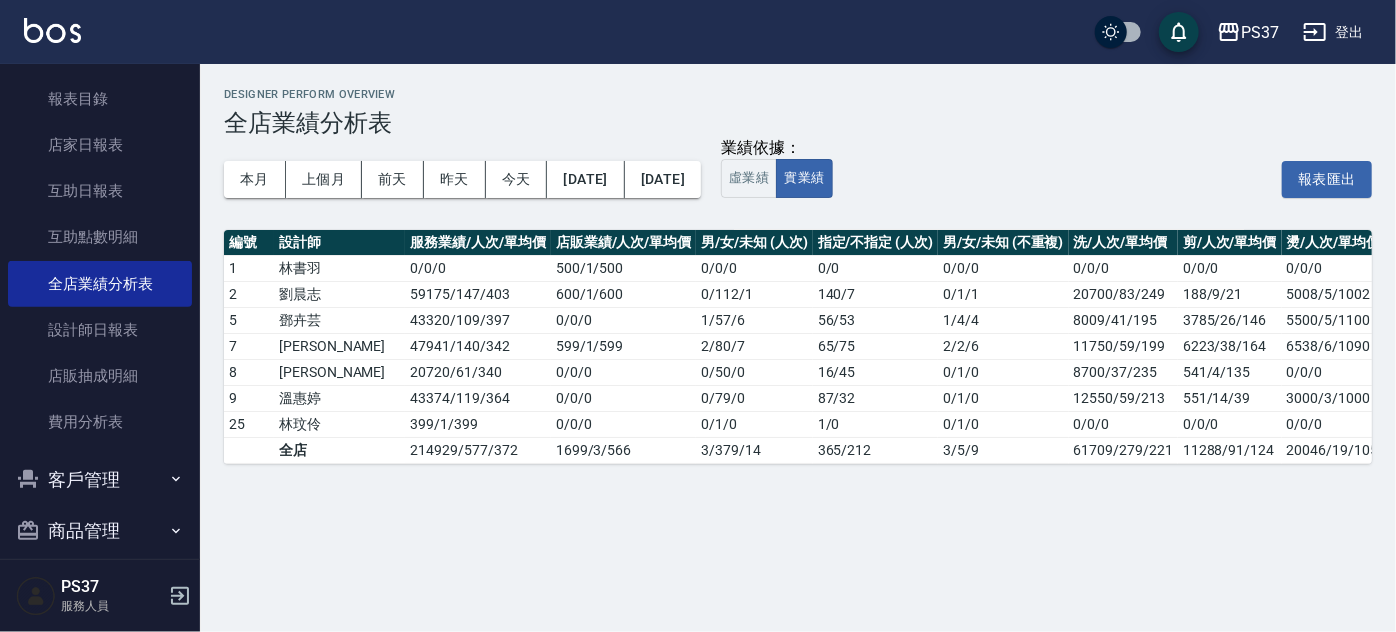 click on "本月 上個月 [DATE] [DATE] [DATE] [DATE] [DATE]" at bounding box center [462, 179] 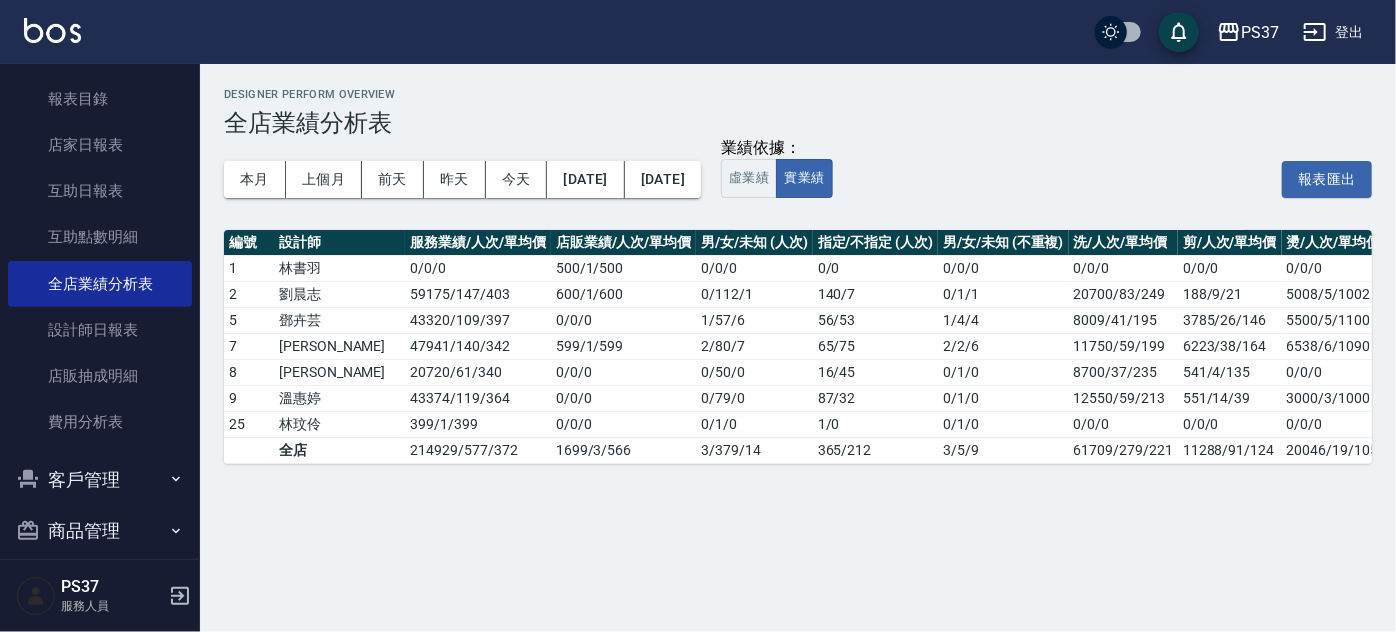 drag, startPoint x: 644, startPoint y: 162, endPoint x: 1010, endPoint y: 189, distance: 366.99454 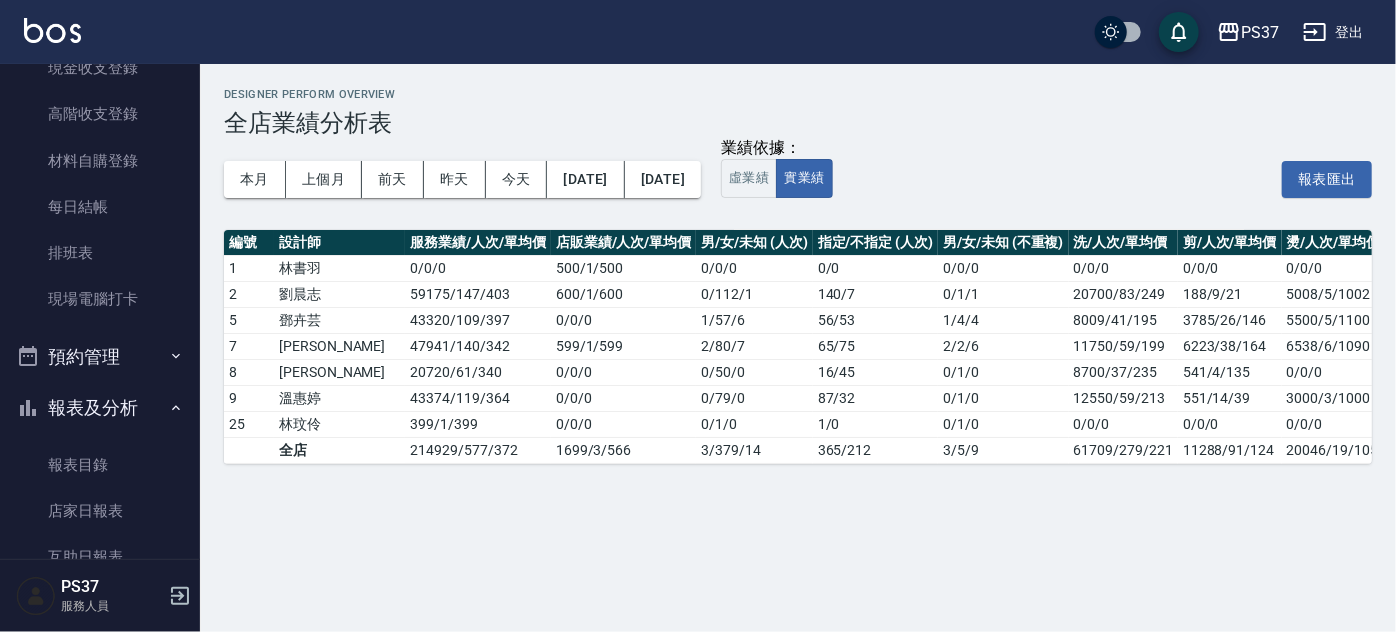 scroll, scrollTop: 363, scrollLeft: 0, axis: vertical 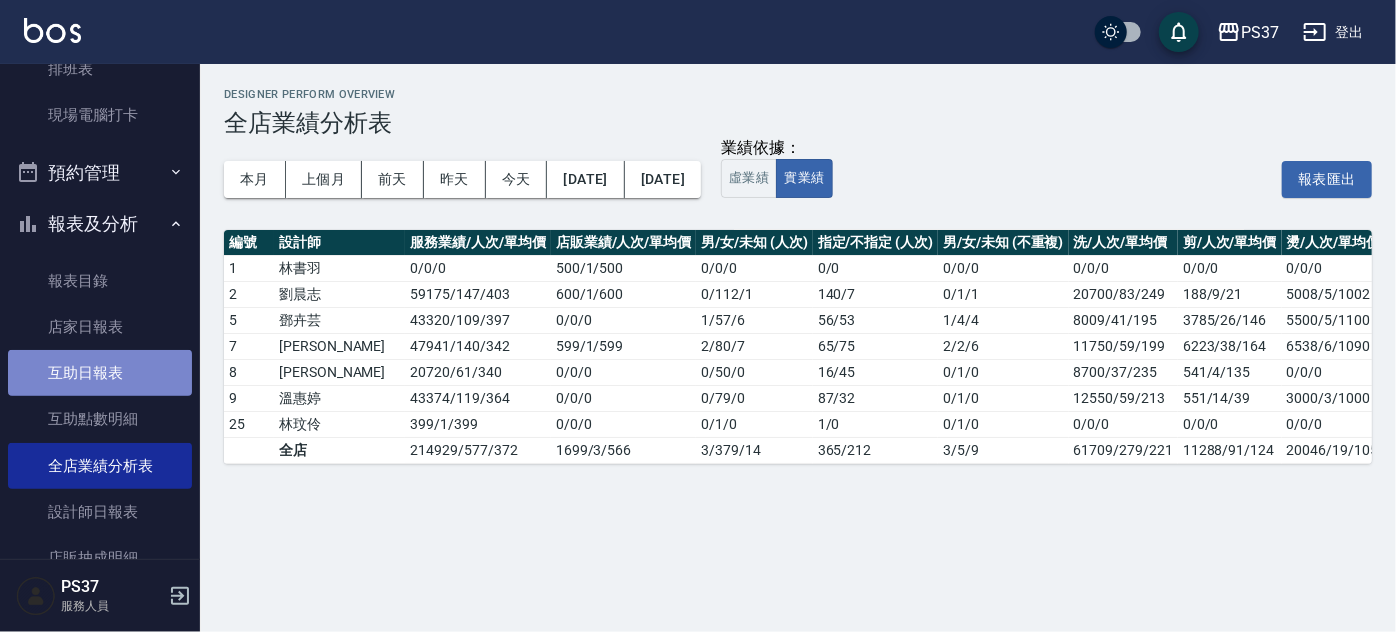 click on "互助日報表" at bounding box center (100, 373) 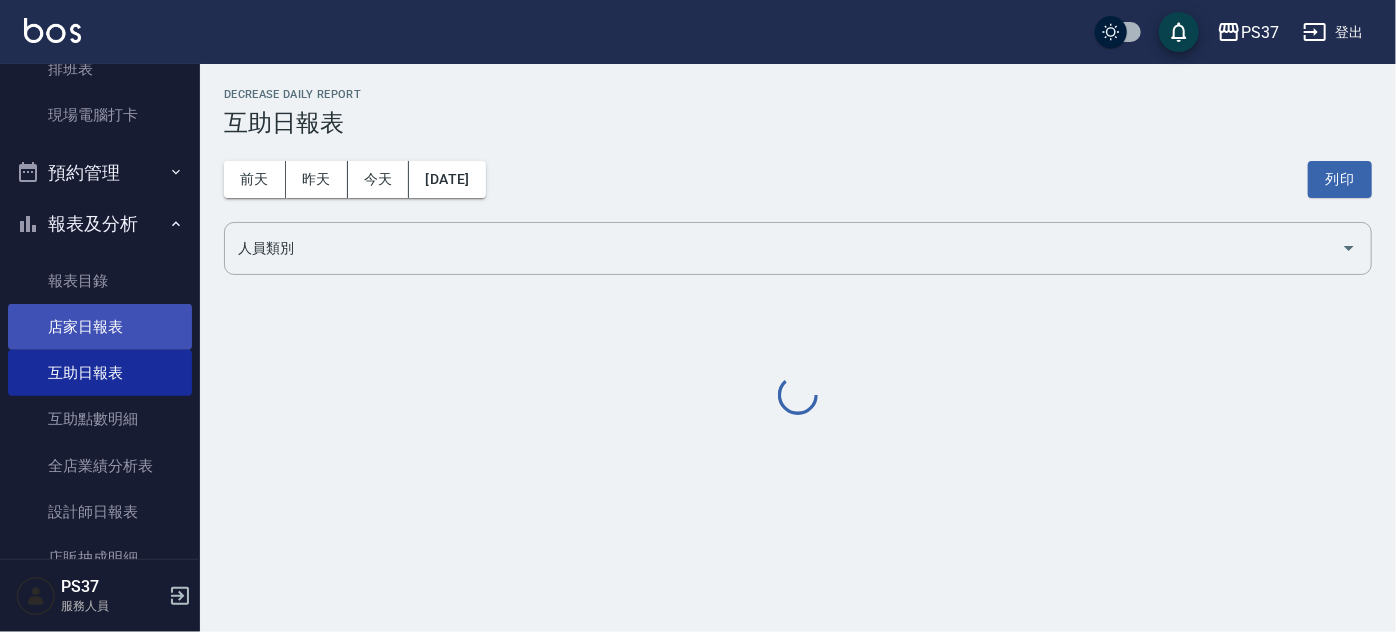 click on "店家日報表" at bounding box center (100, 327) 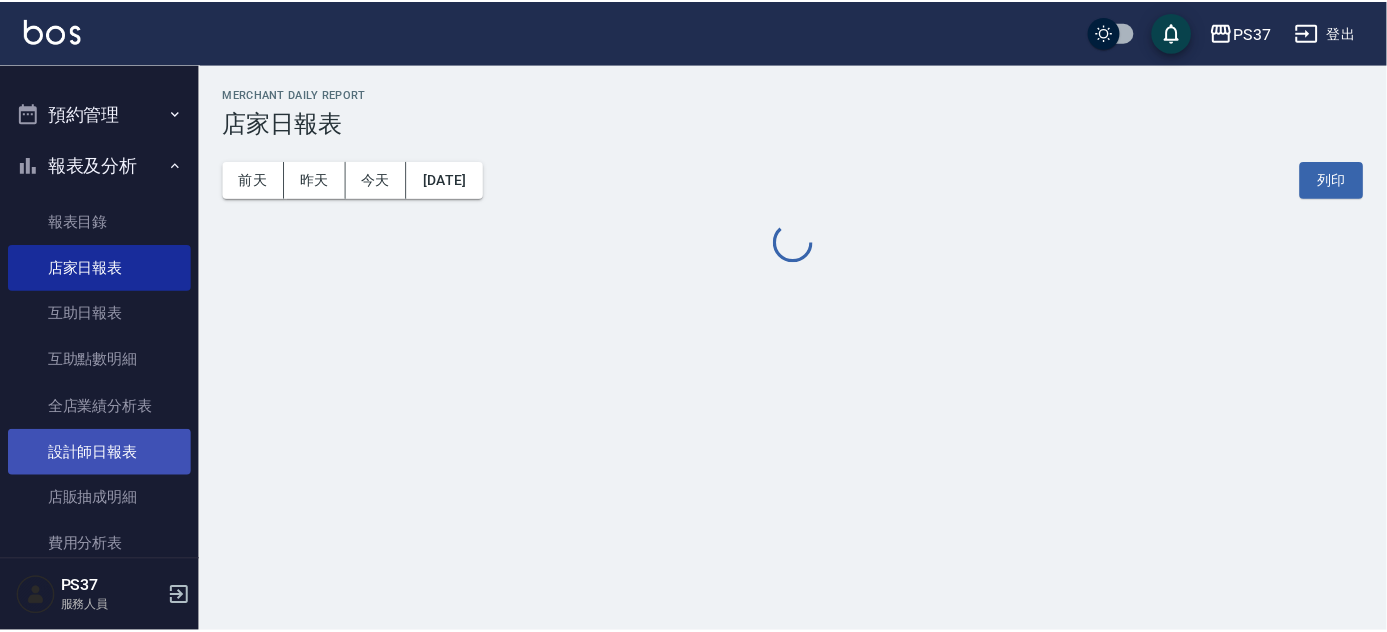 scroll, scrollTop: 293, scrollLeft: 0, axis: vertical 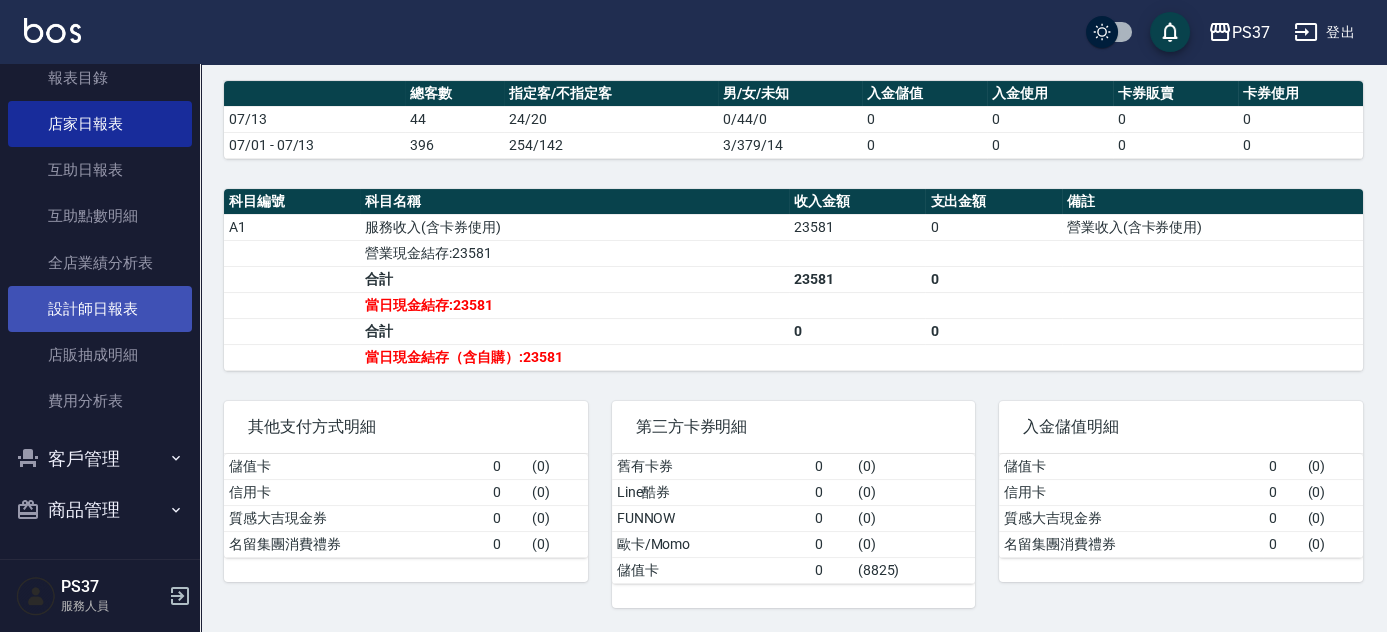 click on "設計師日報表" at bounding box center (100, 309) 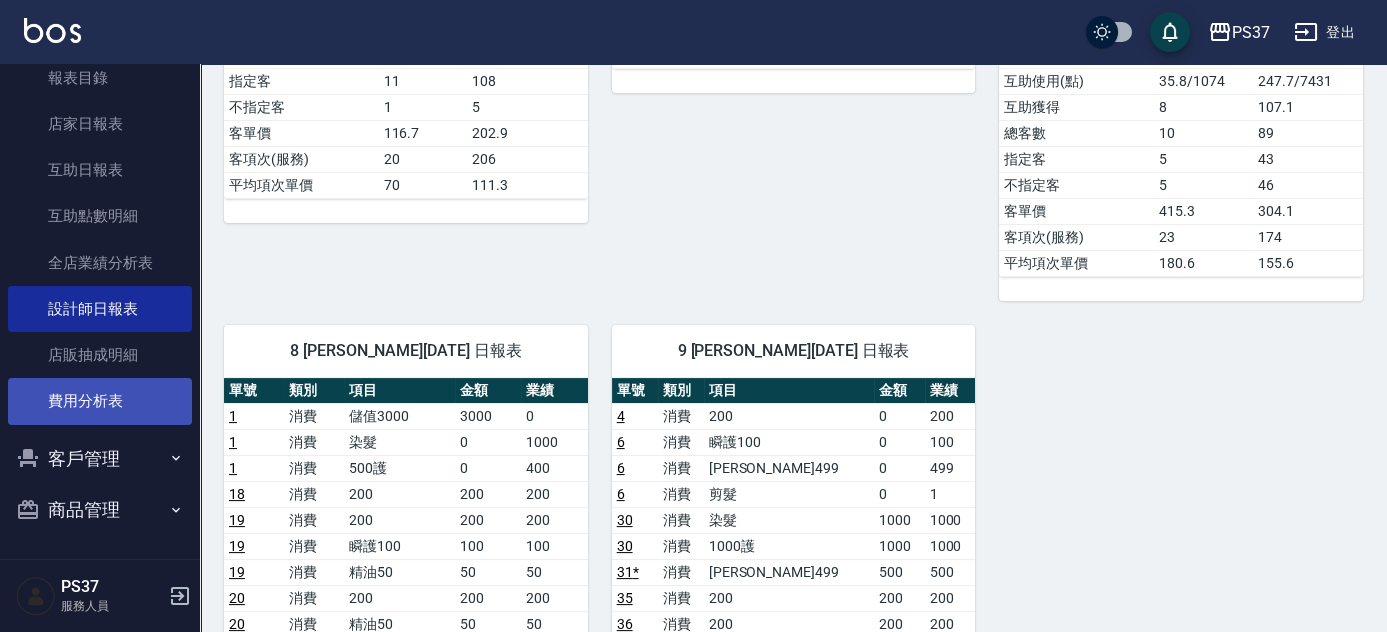 scroll, scrollTop: 1454, scrollLeft: 0, axis: vertical 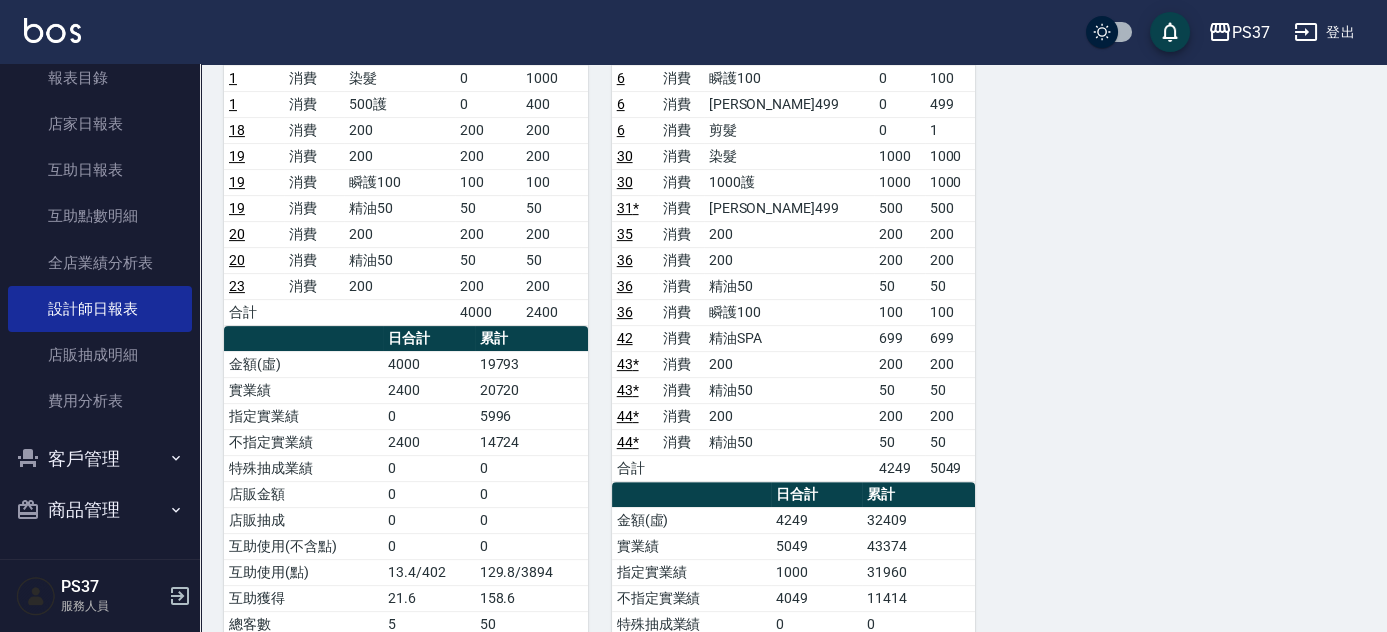 click on "客戶管理" at bounding box center [100, 459] 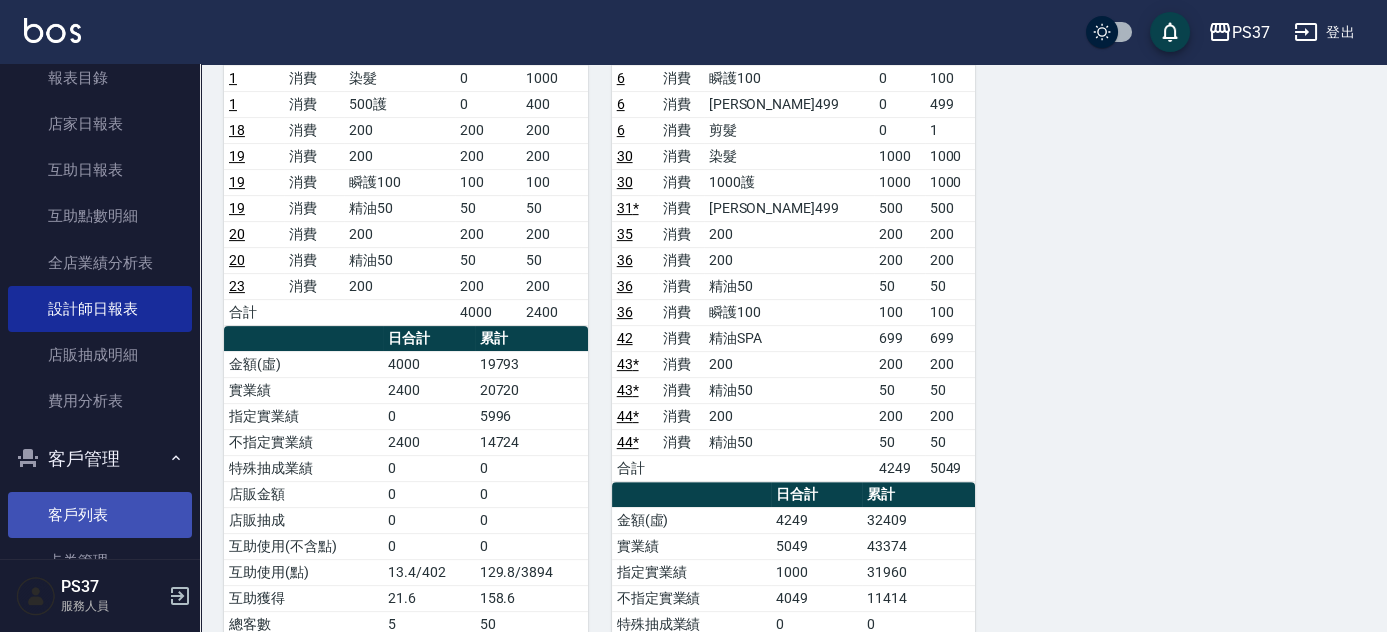 click on "客戶列表" at bounding box center [100, 515] 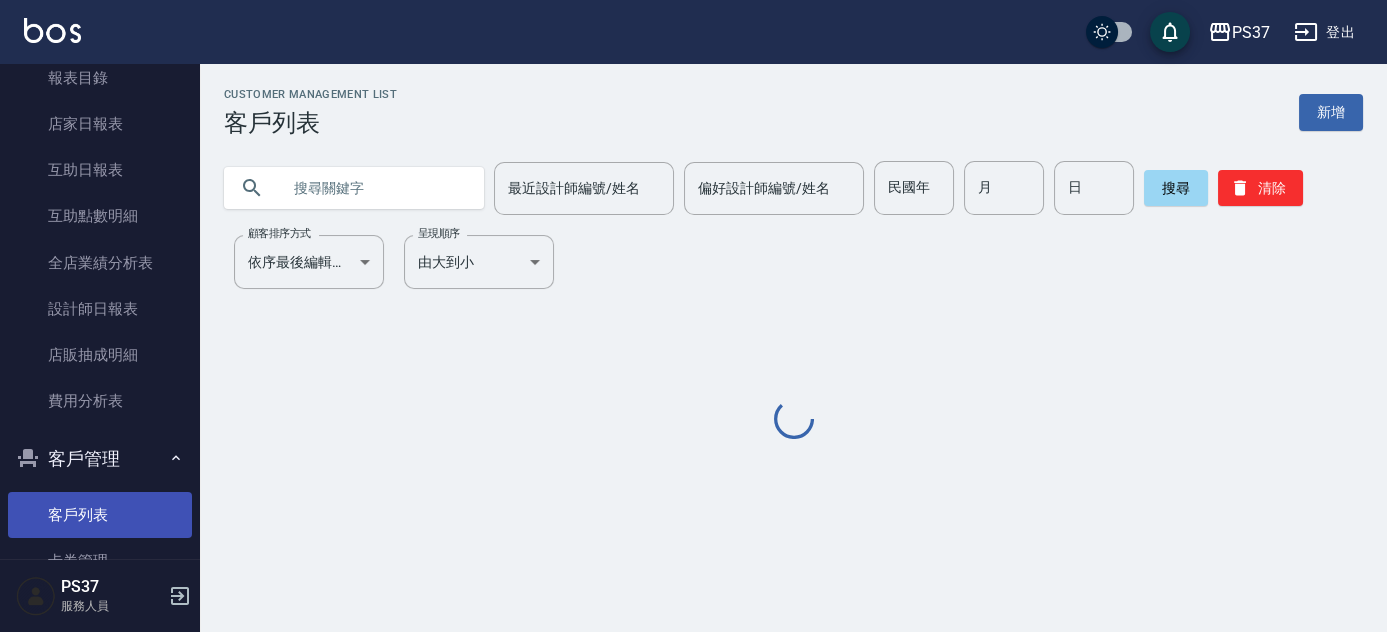 scroll, scrollTop: 0, scrollLeft: 0, axis: both 